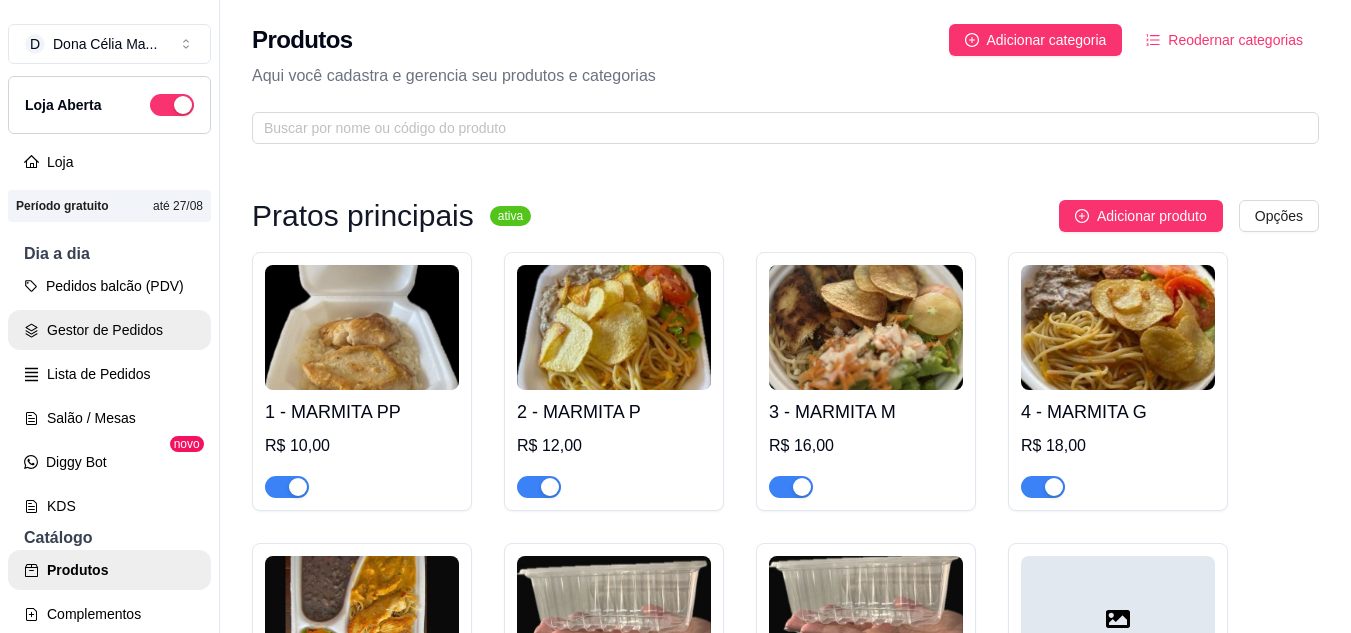 scroll, scrollTop: 0, scrollLeft: 0, axis: both 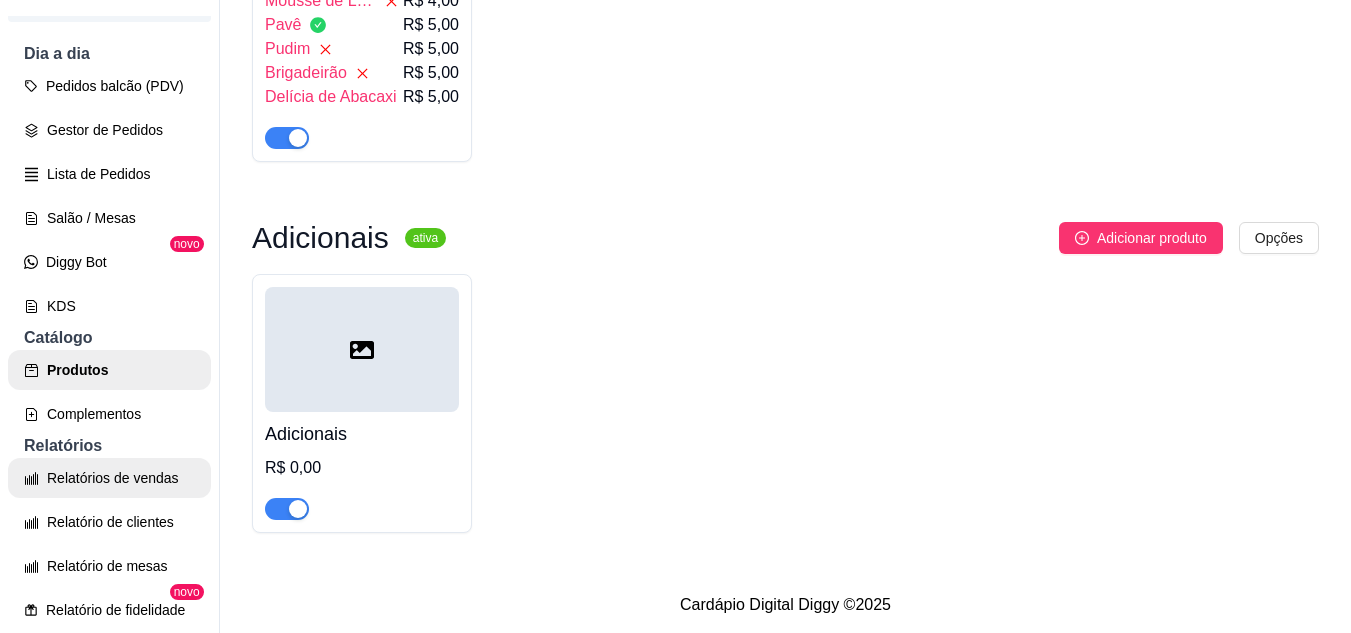 click on "Relatórios de vendas" at bounding box center [109, 478] 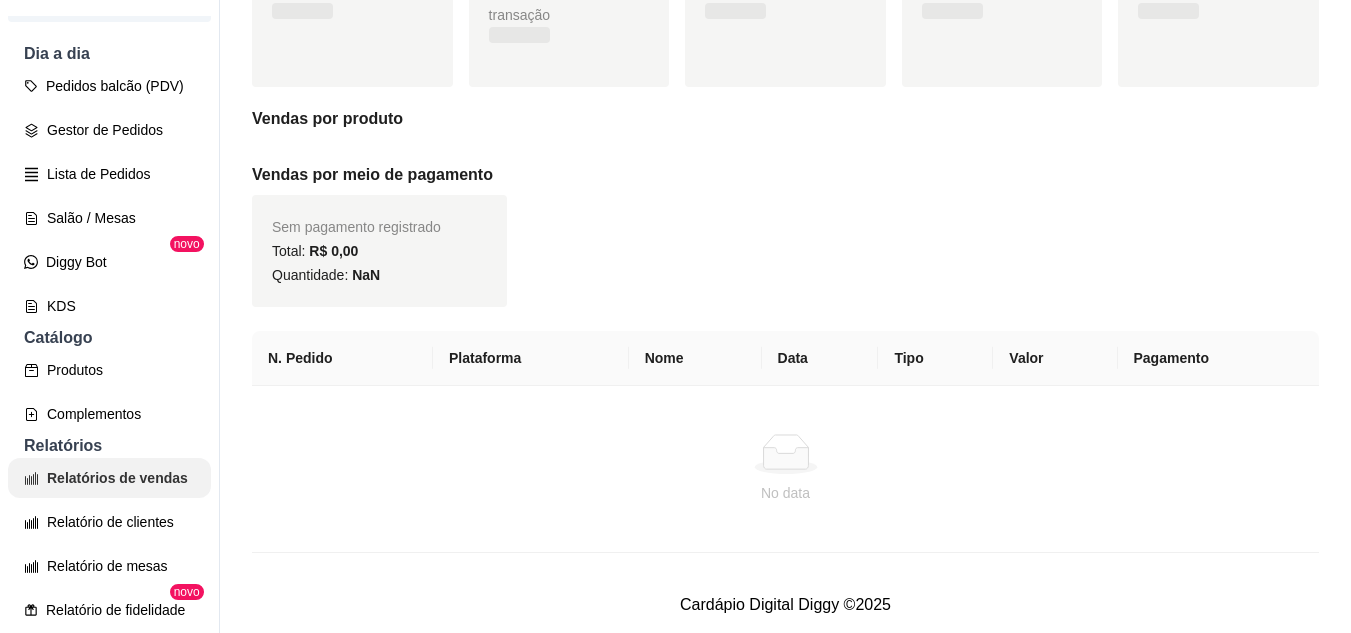 scroll, scrollTop: 0, scrollLeft: 0, axis: both 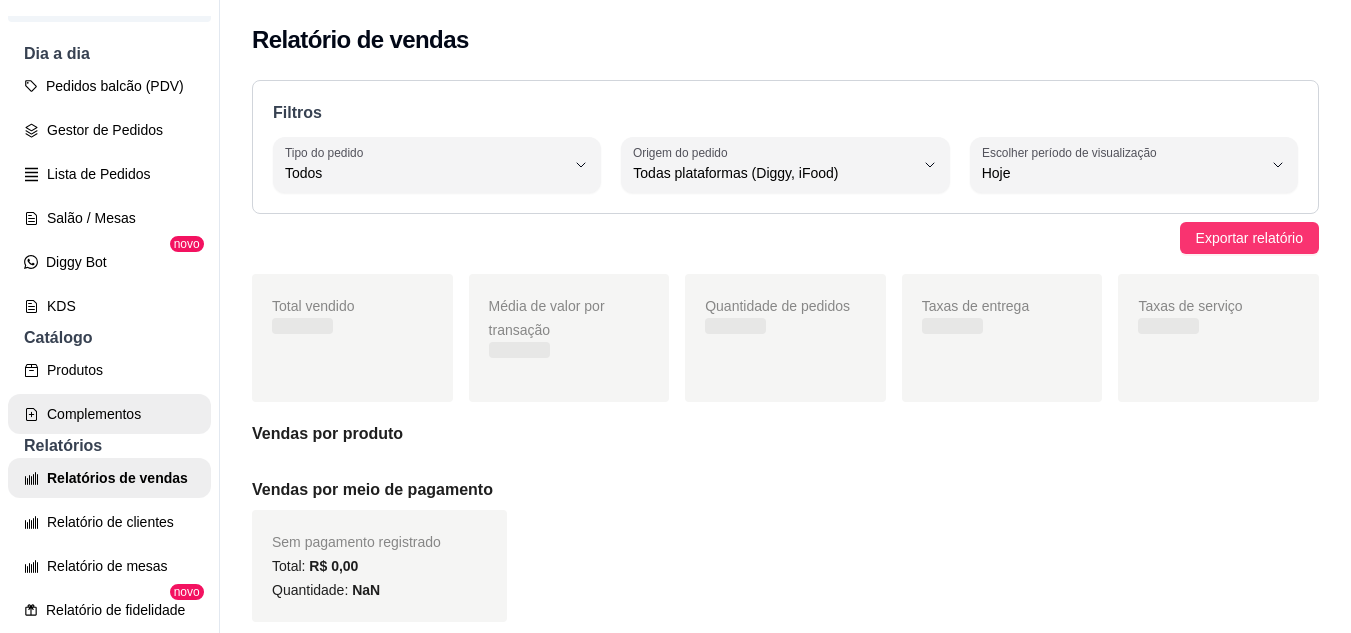 click on "Complementos" at bounding box center [109, 414] 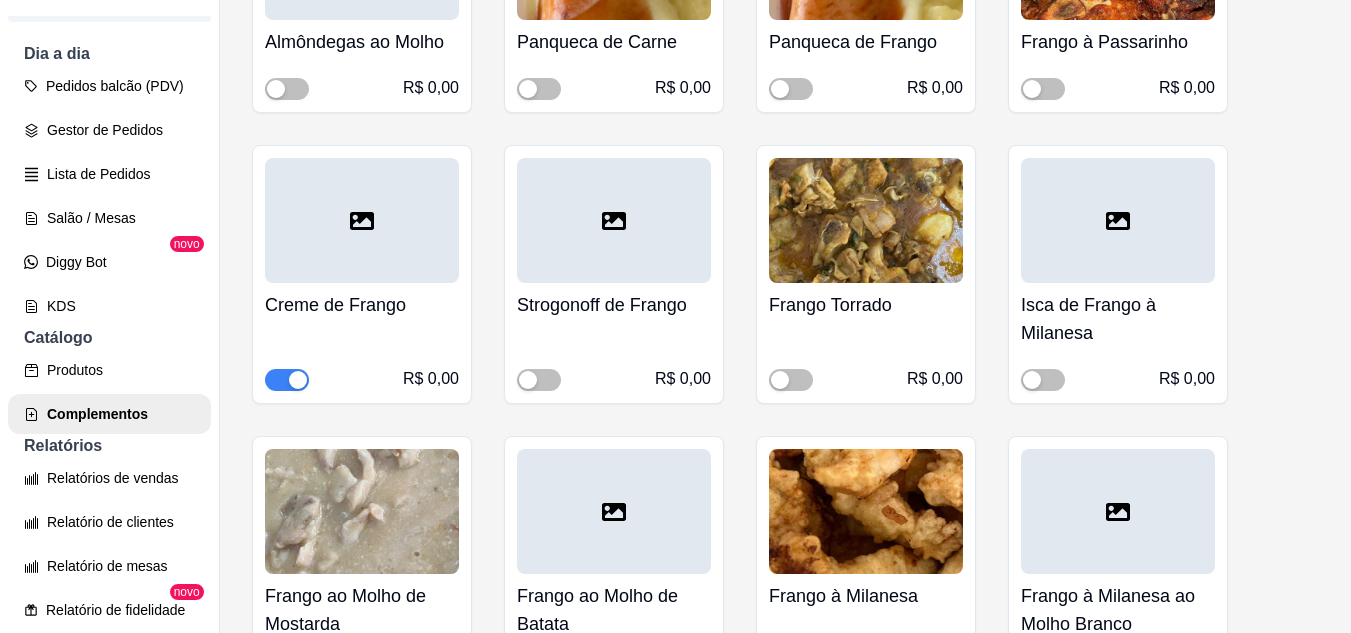 scroll, scrollTop: 3600, scrollLeft: 0, axis: vertical 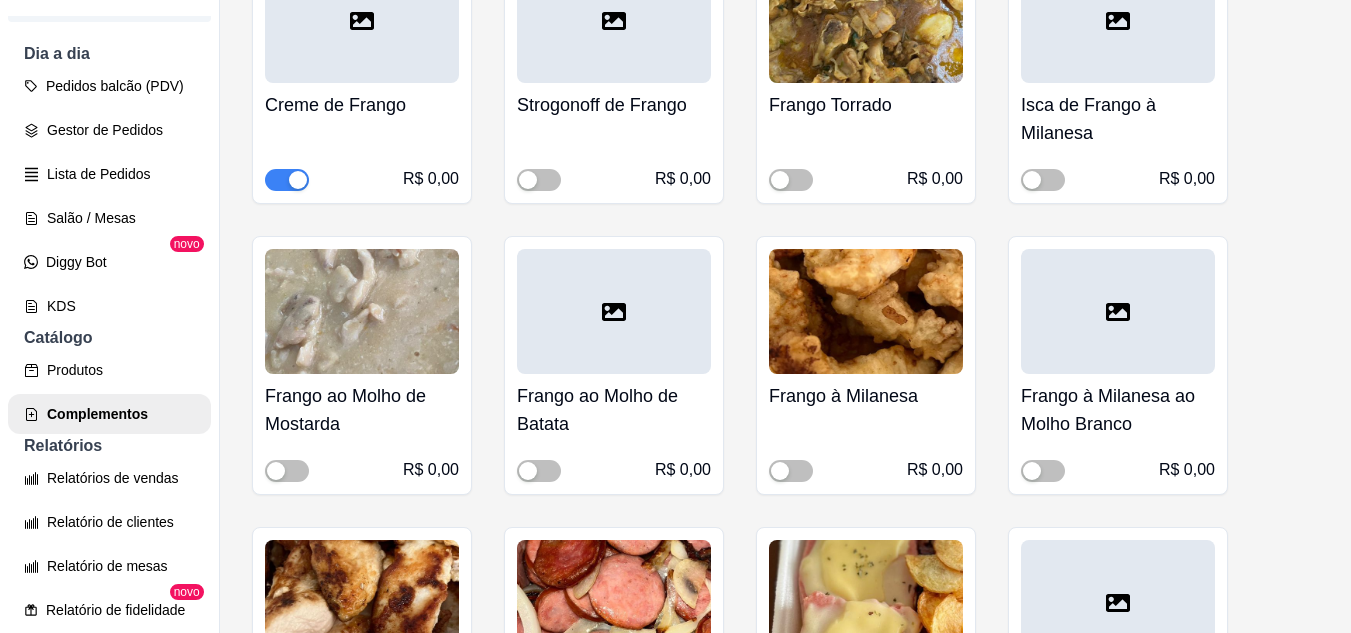 click at bounding box center [287, 180] 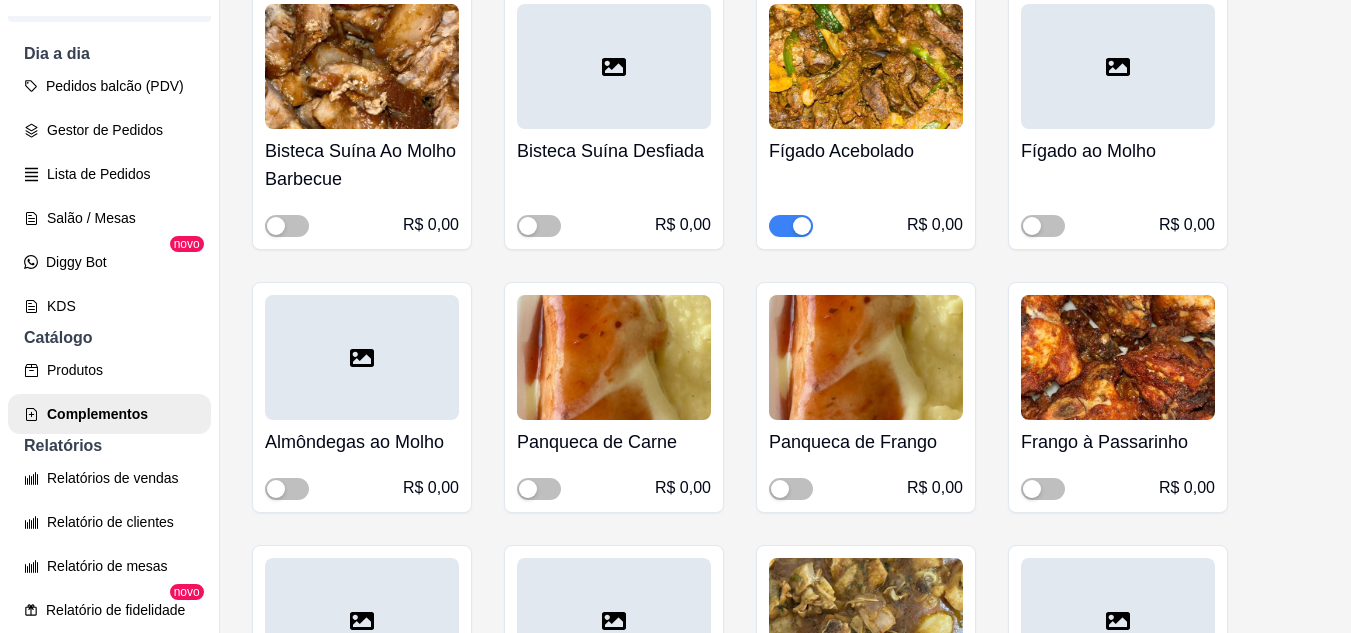 scroll, scrollTop: 2600, scrollLeft: 0, axis: vertical 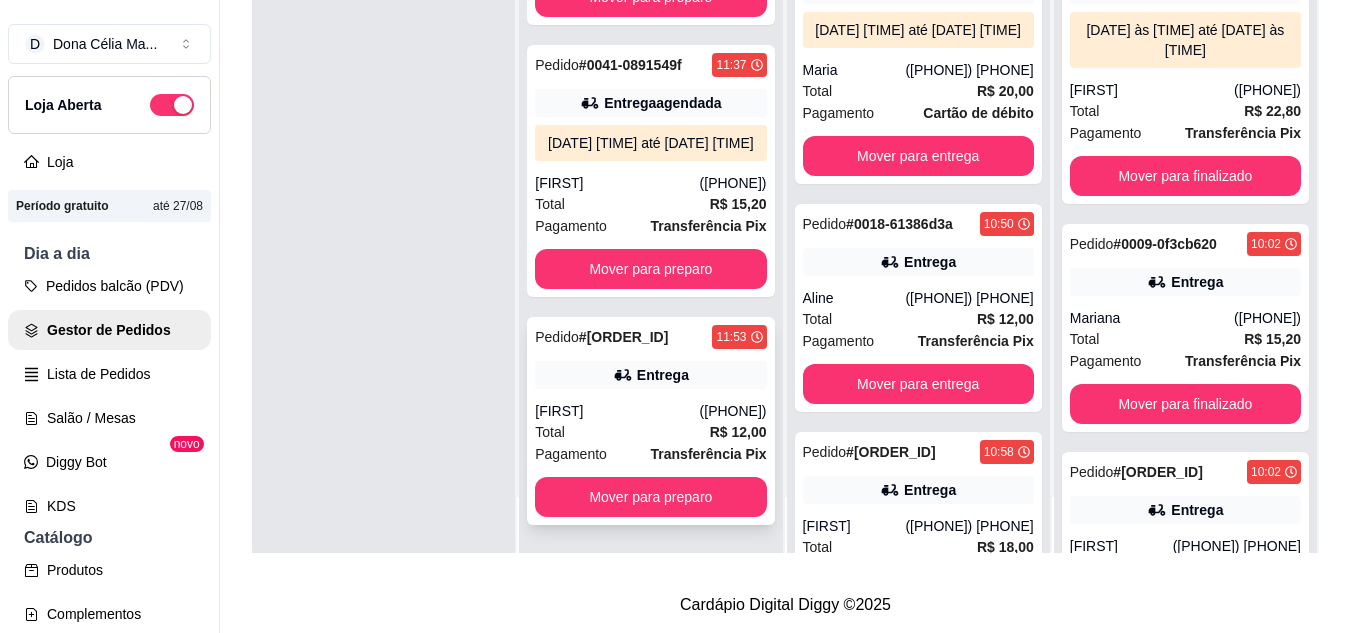 click on "Mover para preparo" at bounding box center (650, 497) 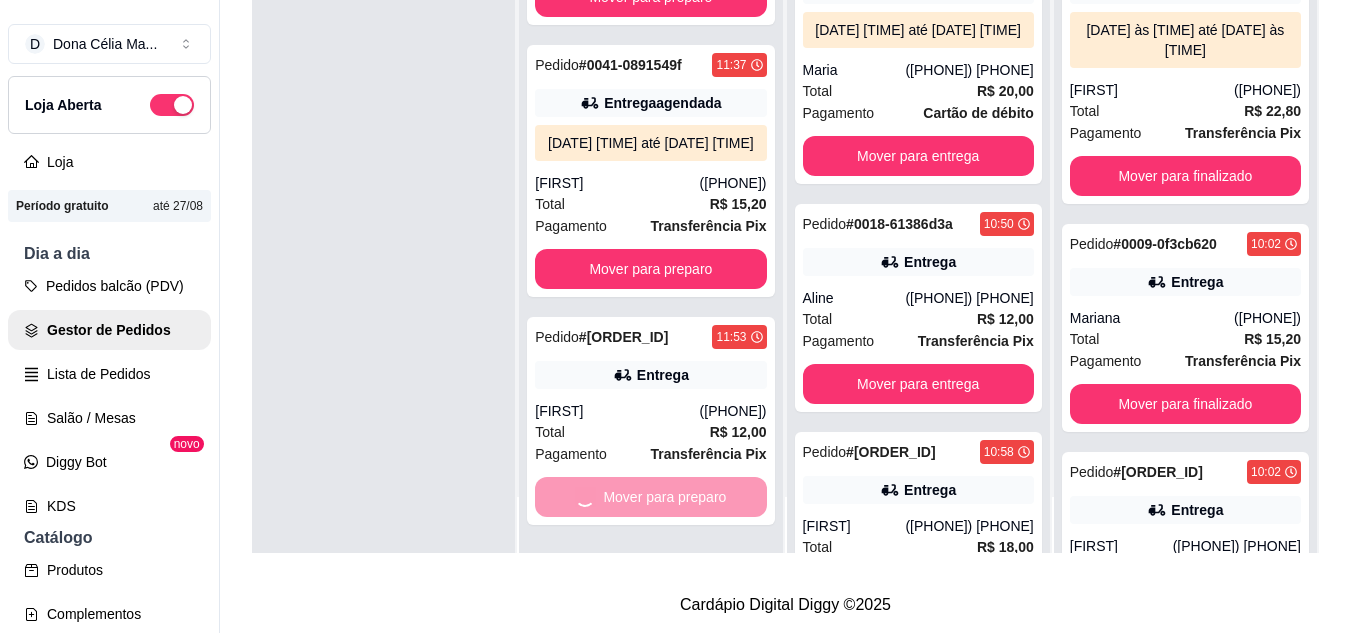 scroll, scrollTop: 0, scrollLeft: 0, axis: both 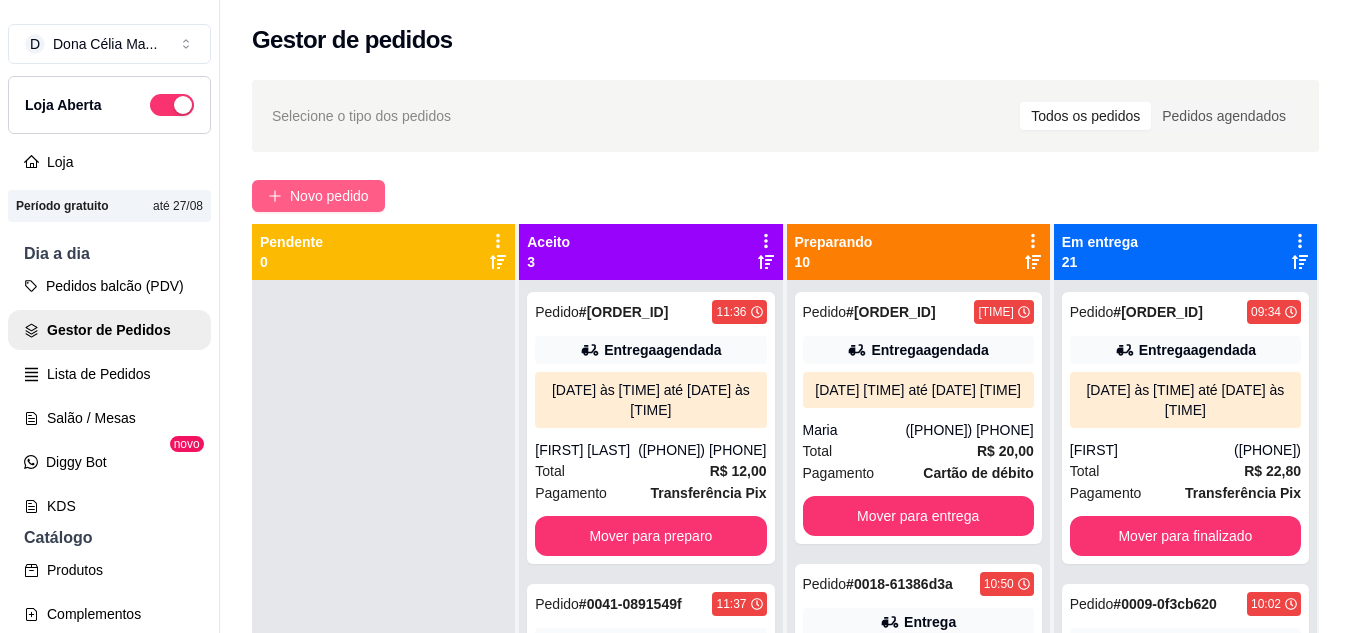 click on "Novo pedido" at bounding box center [329, 196] 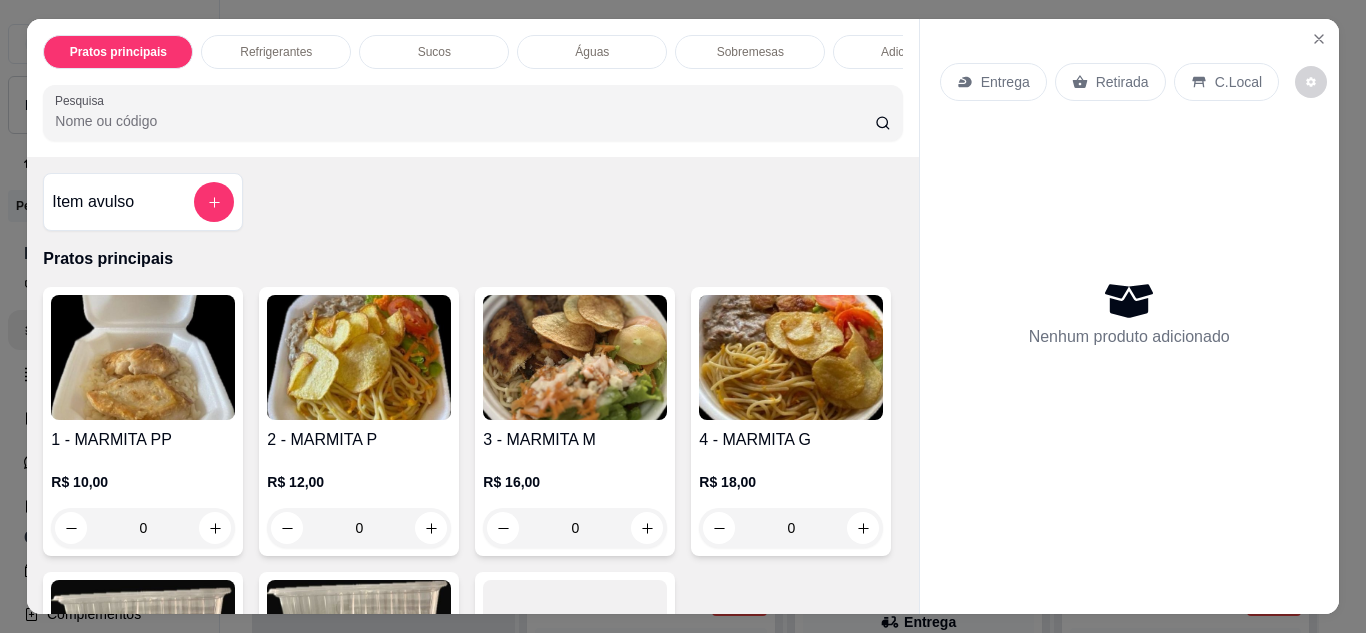 click on "2 - MARMITA P" at bounding box center [359, 440] 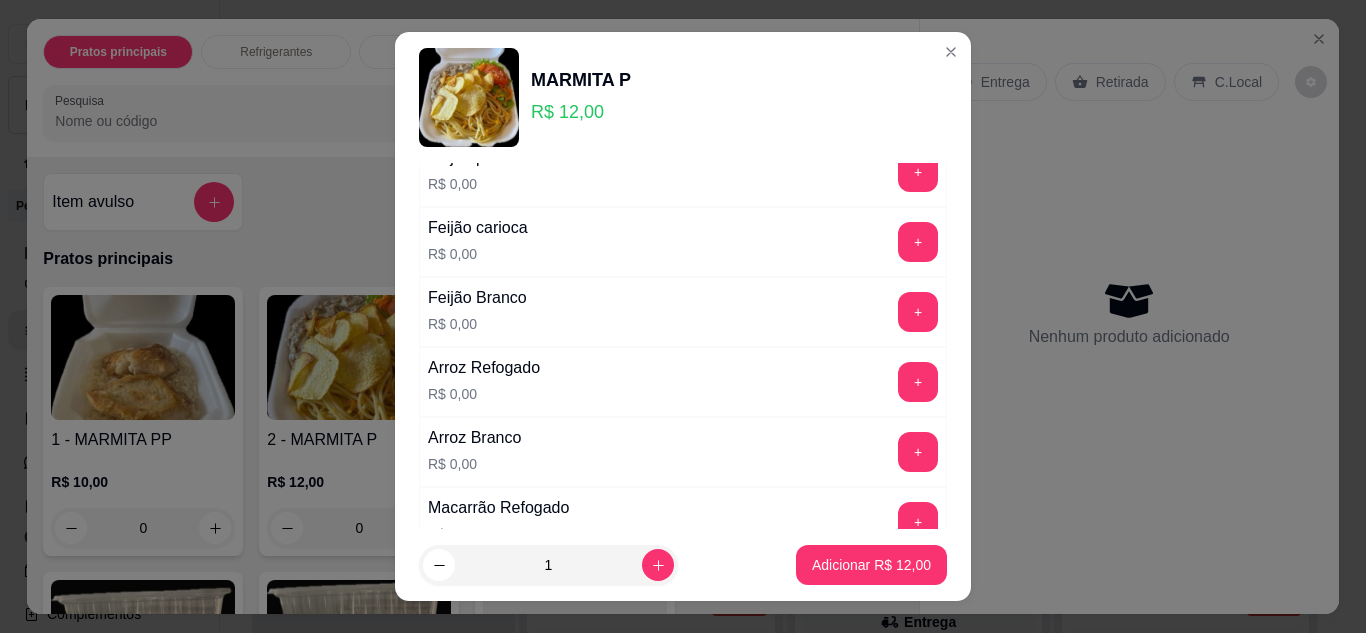 scroll, scrollTop: 200, scrollLeft: 0, axis: vertical 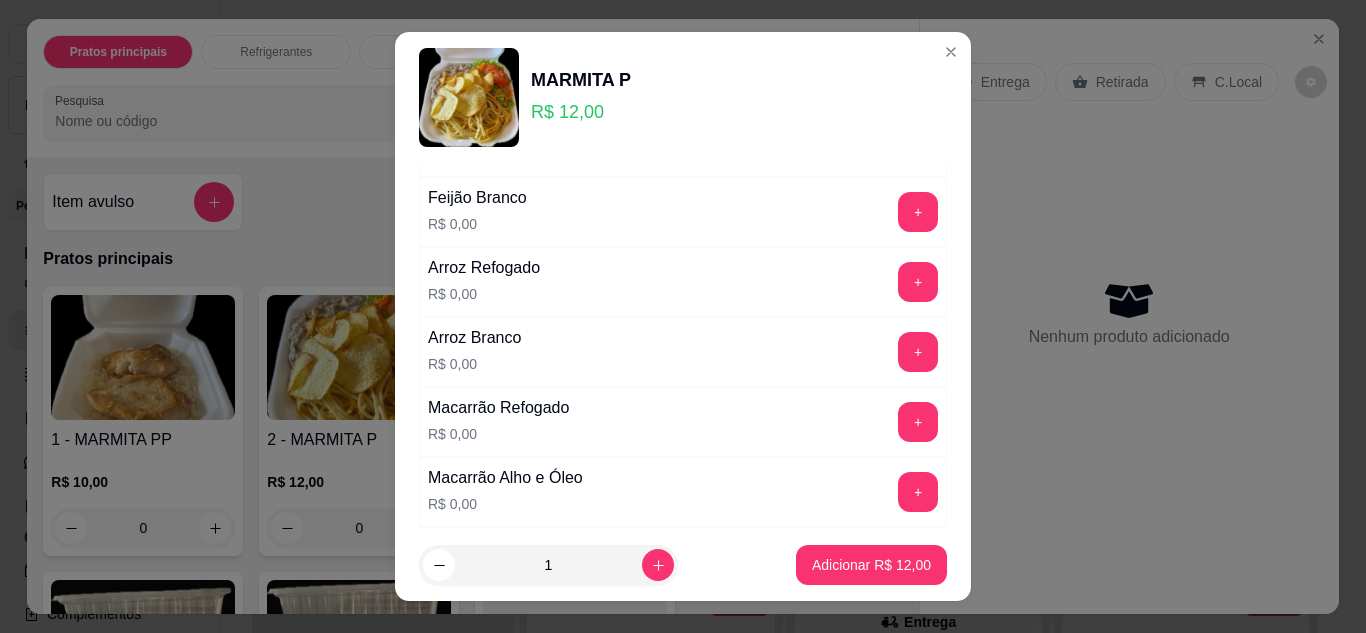 click on "+" at bounding box center (918, 282) 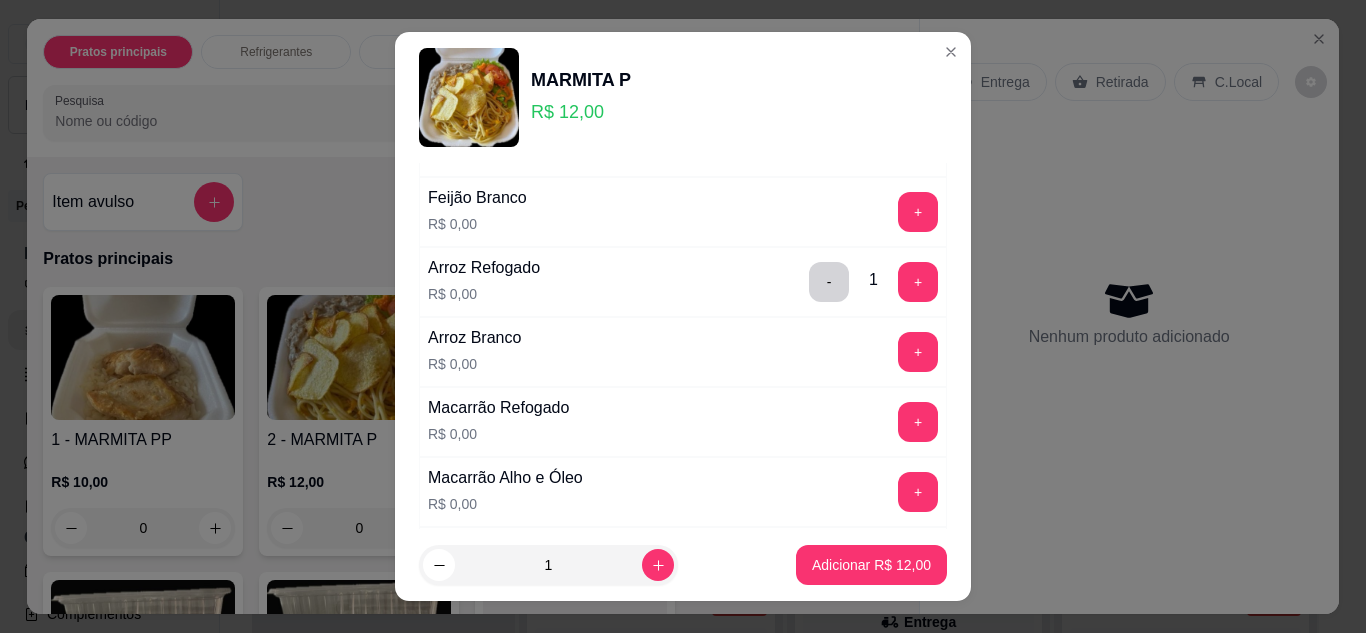 click on "Macarrão Refogado R$ 0,00 +" at bounding box center (683, 422) 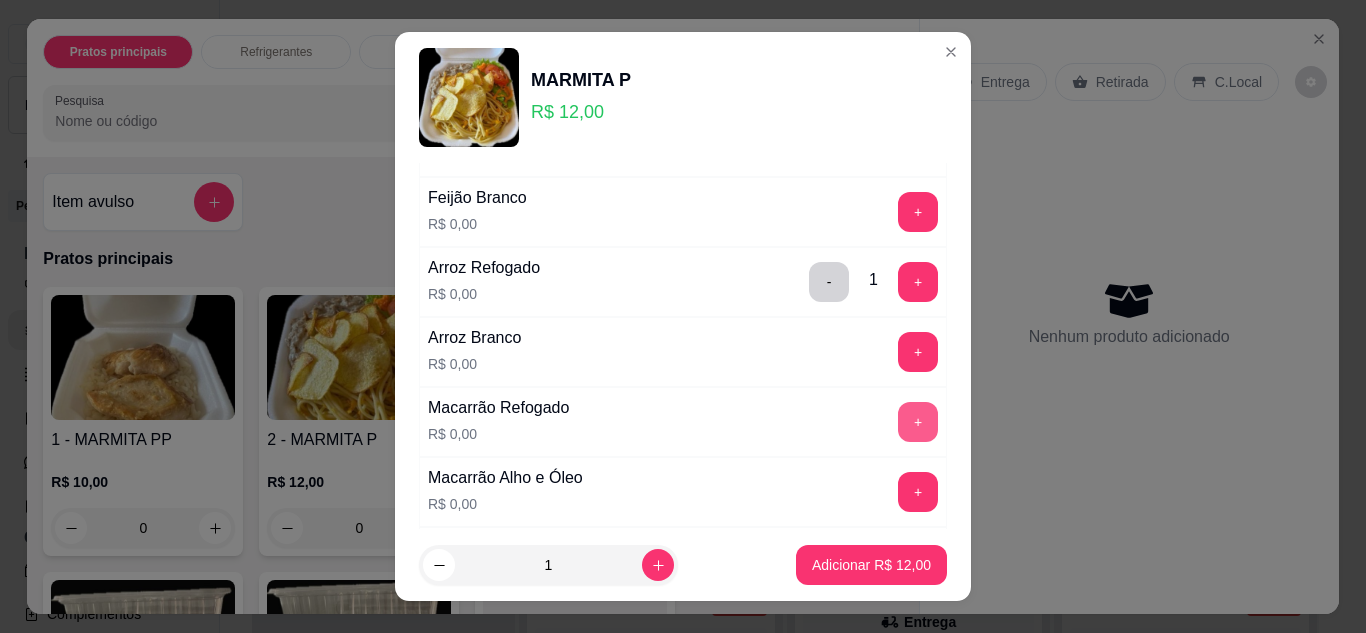 click on "+" at bounding box center (918, 422) 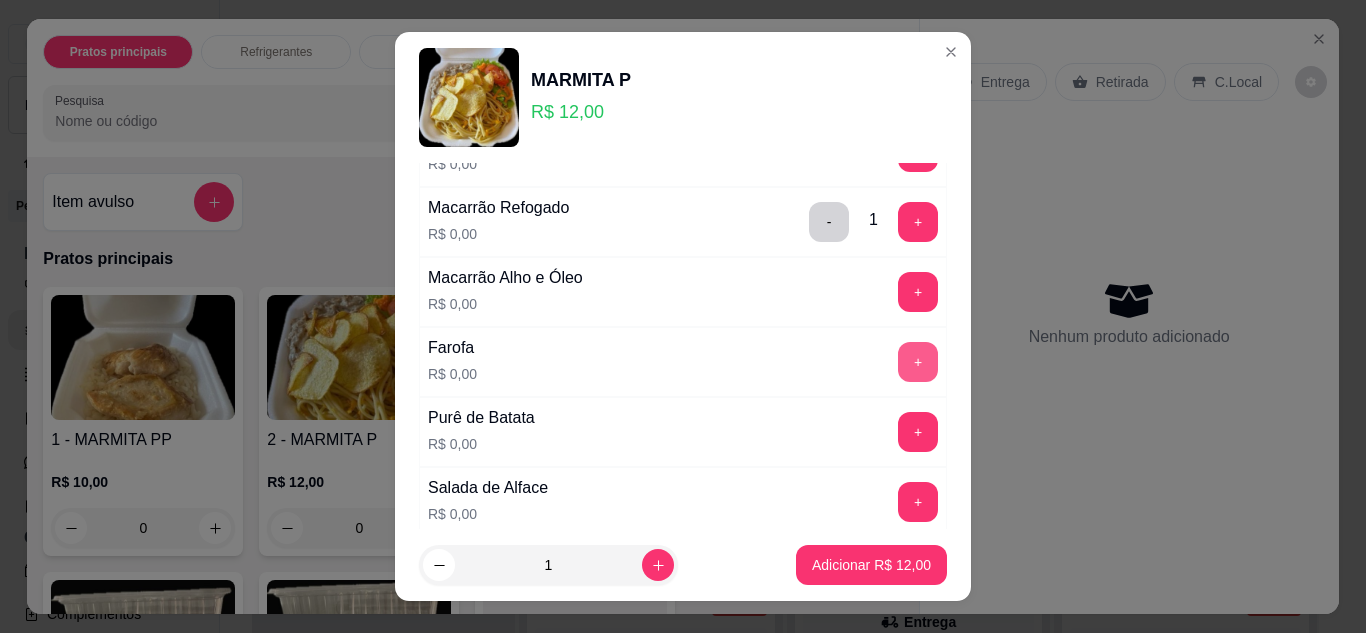 click on "+" at bounding box center [918, 362] 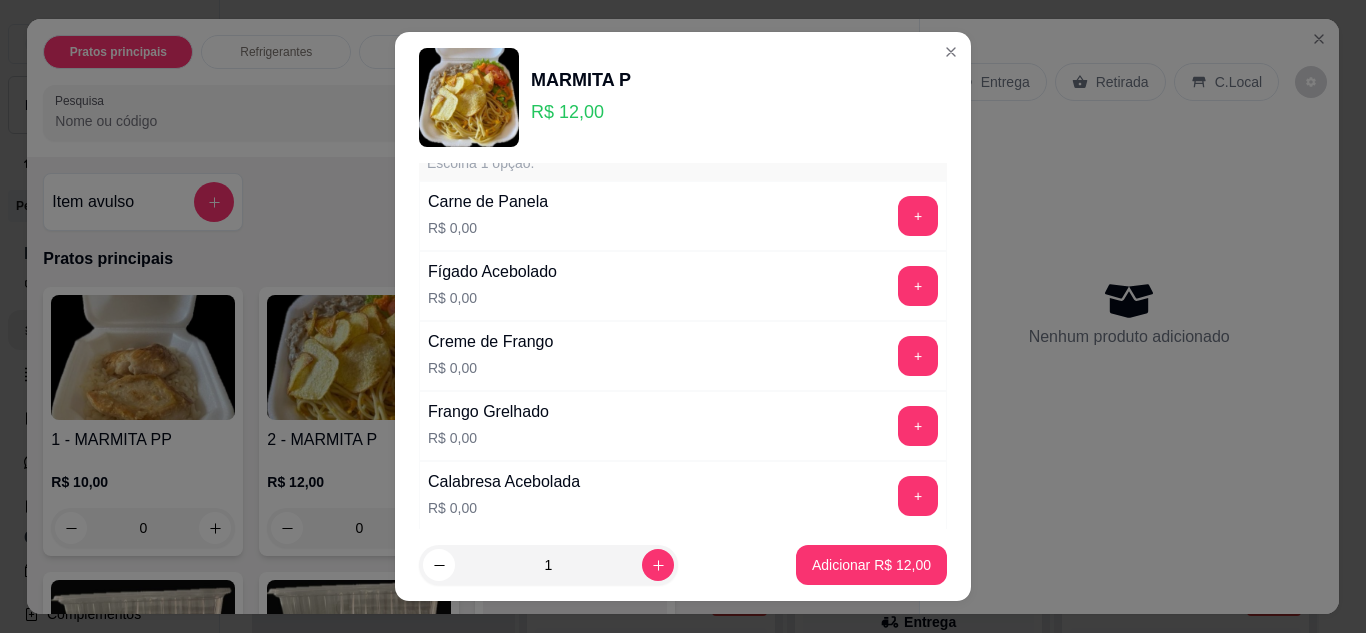 scroll, scrollTop: 1200, scrollLeft: 0, axis: vertical 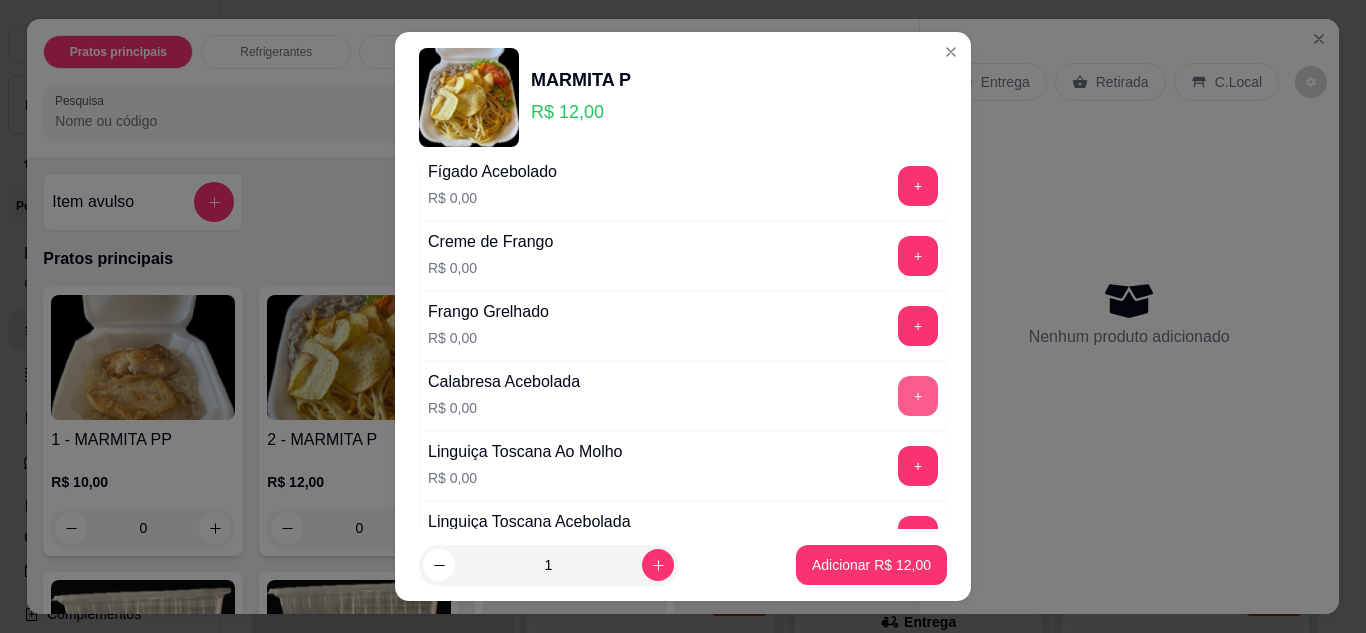 click on "+" at bounding box center [918, 396] 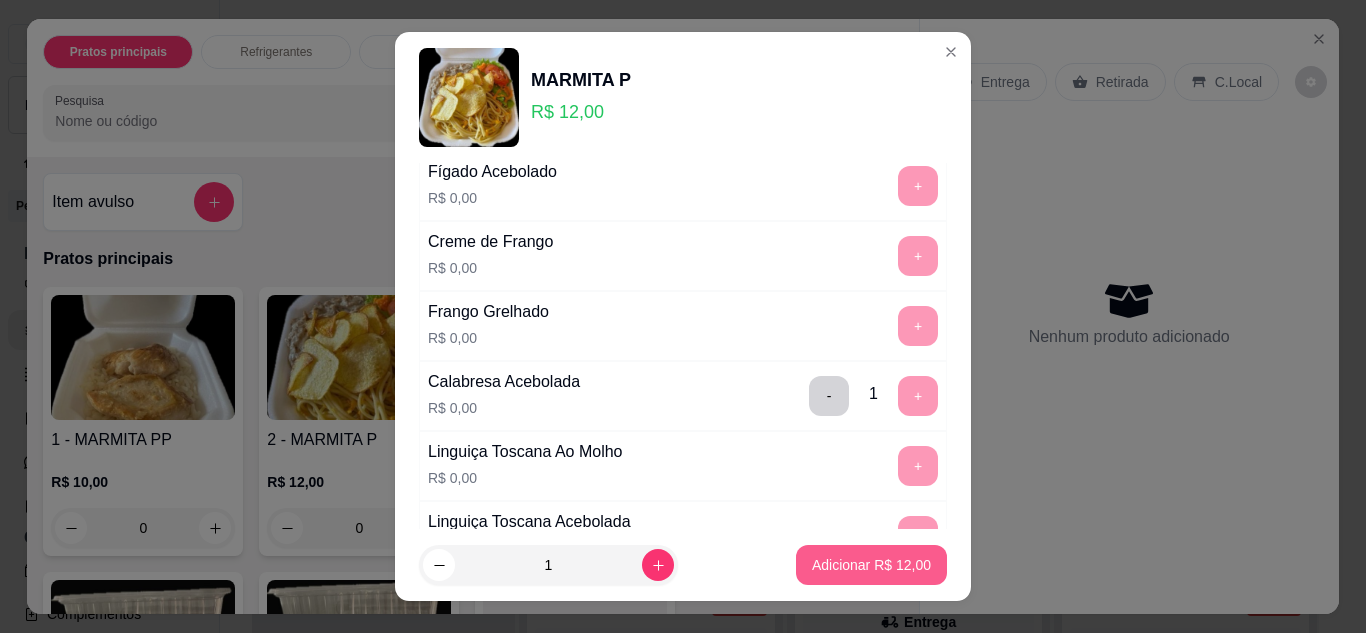 click on "Adicionar   R$ 12,00" at bounding box center (871, 565) 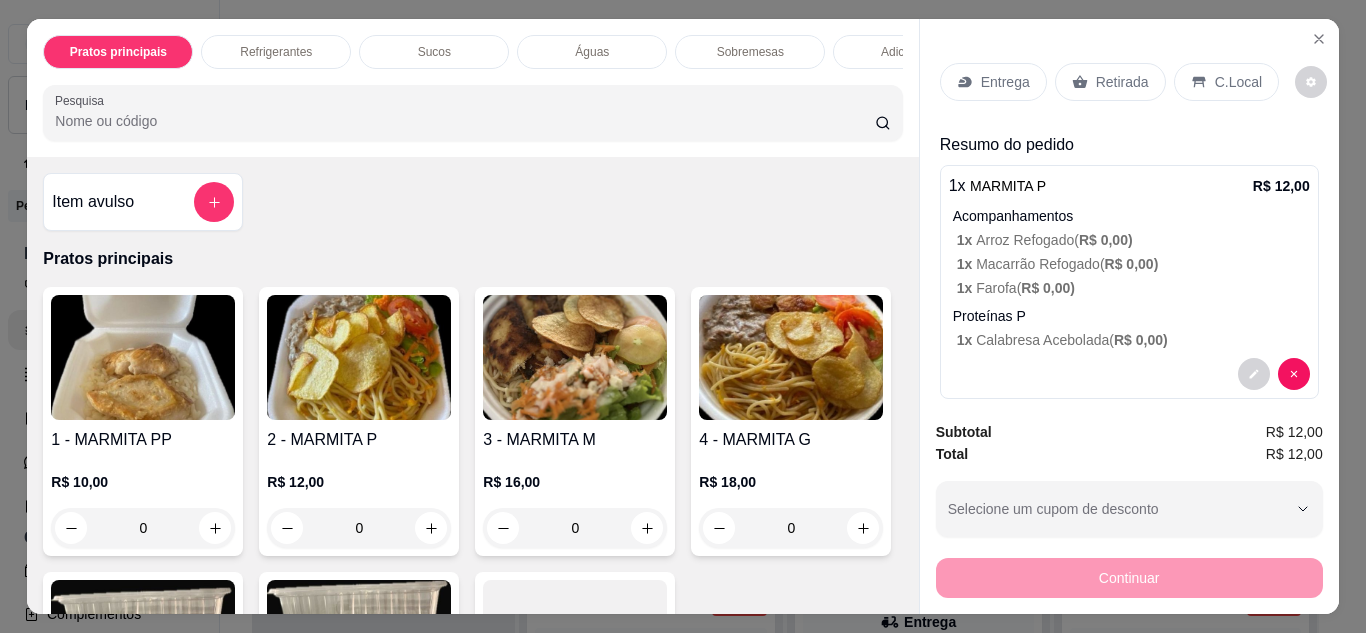click on "Entrega" at bounding box center [1005, 82] 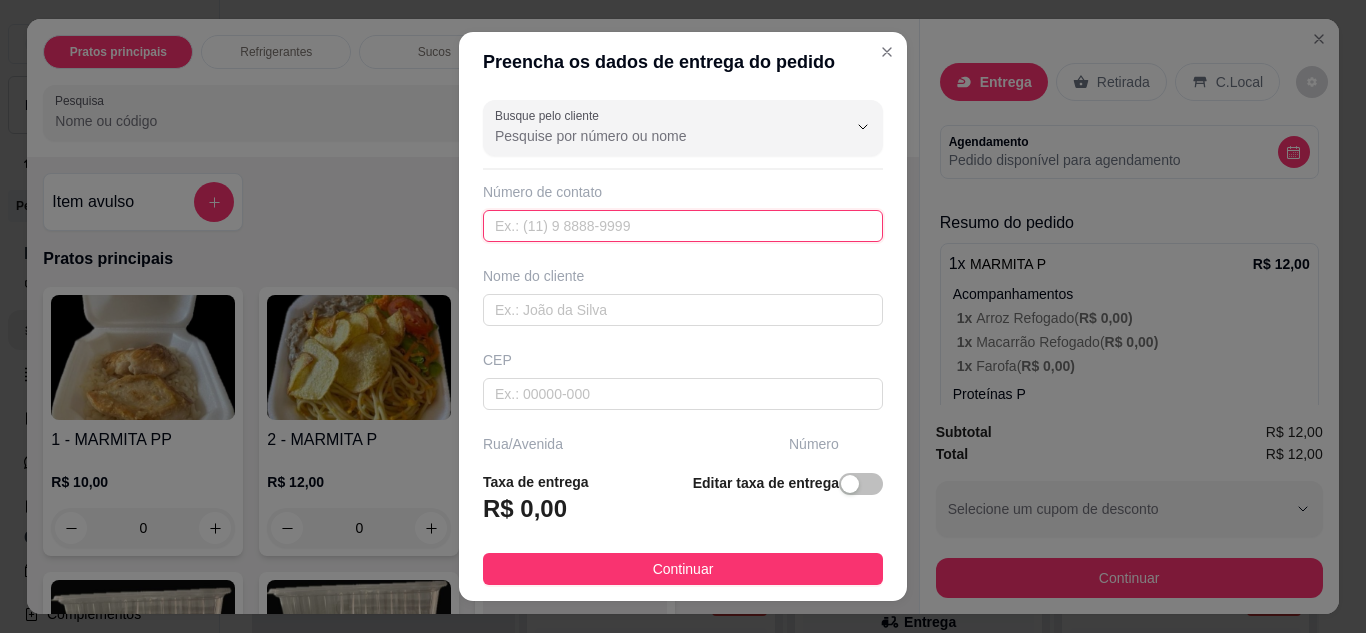 click at bounding box center [683, 226] 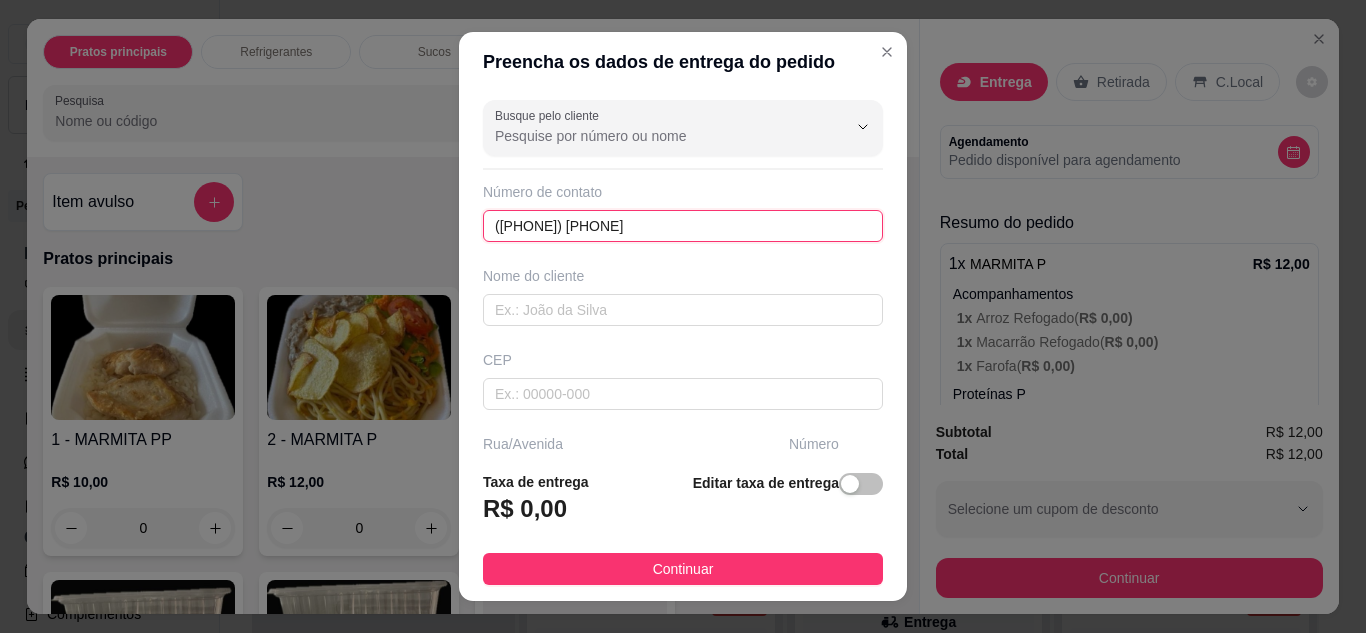 click on "(84) 8813-1038" at bounding box center (683, 226) 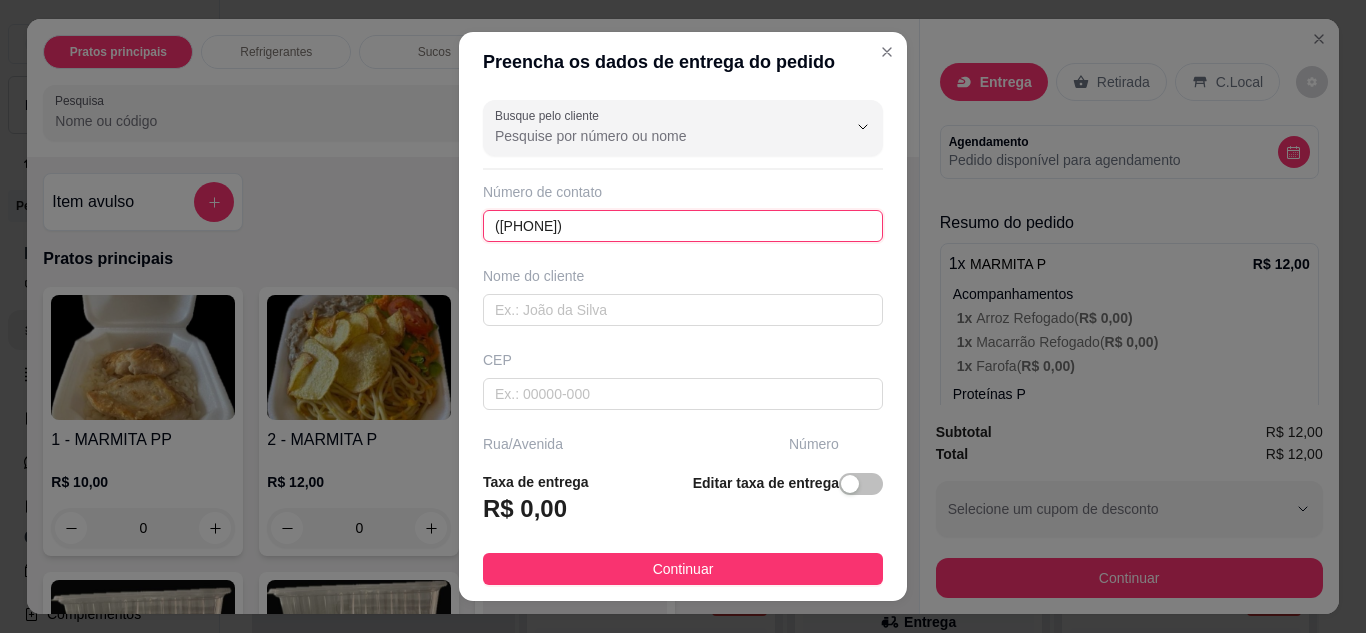 type on "(84) 98813-1038" 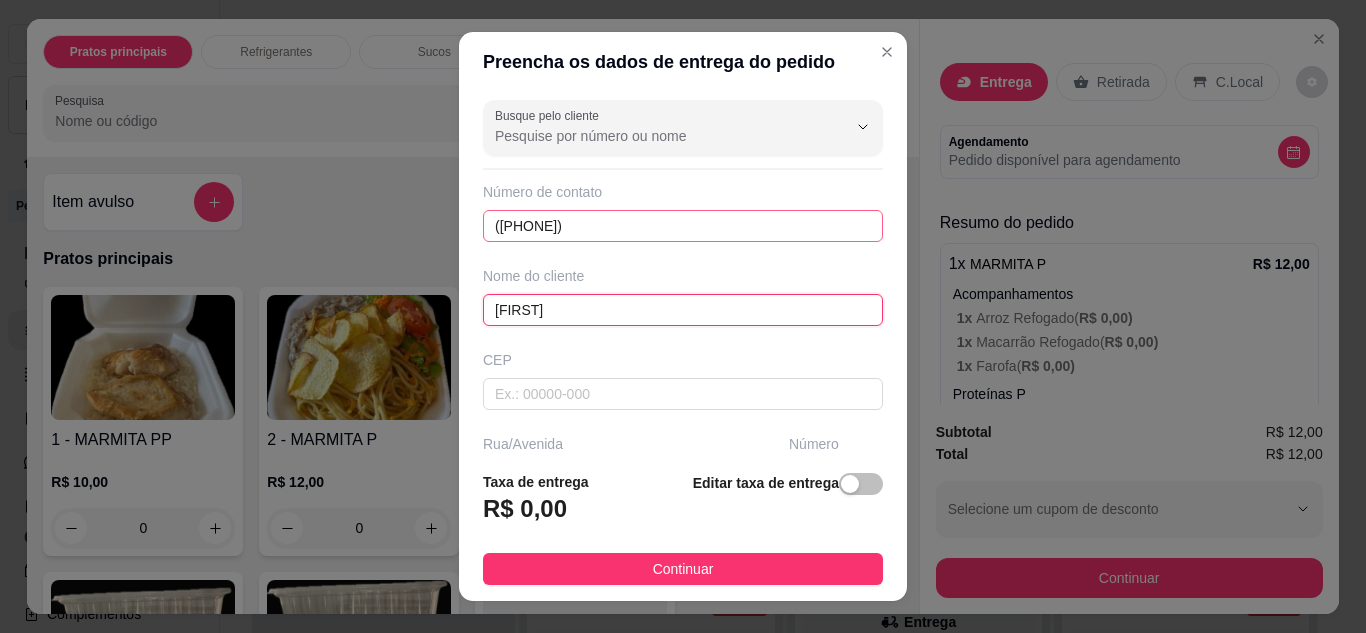 type on "Cynthia" 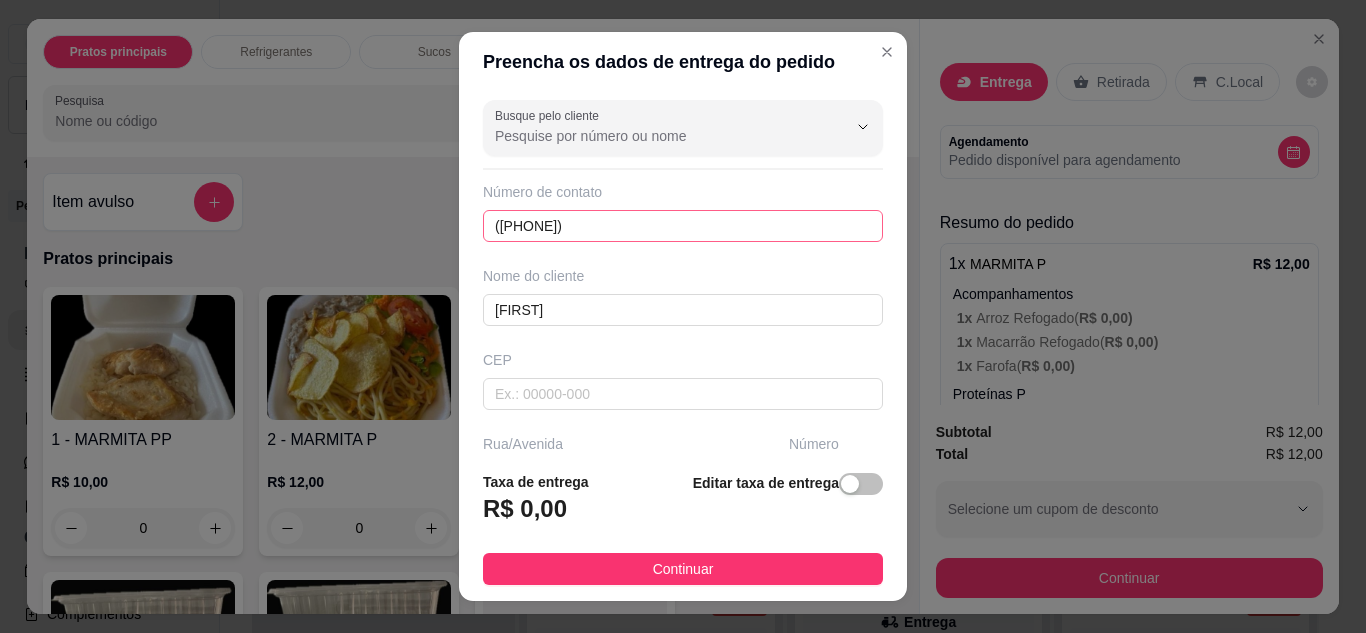scroll, scrollTop: 204, scrollLeft: 0, axis: vertical 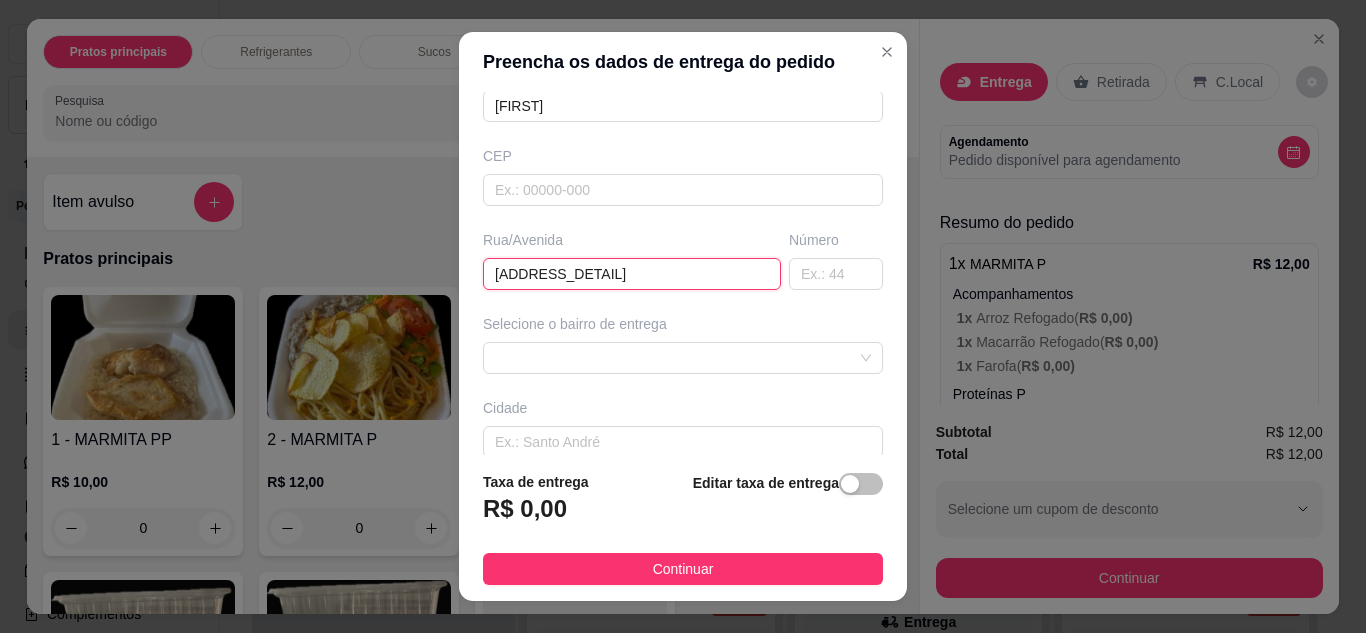 type on "Cond nova europa" 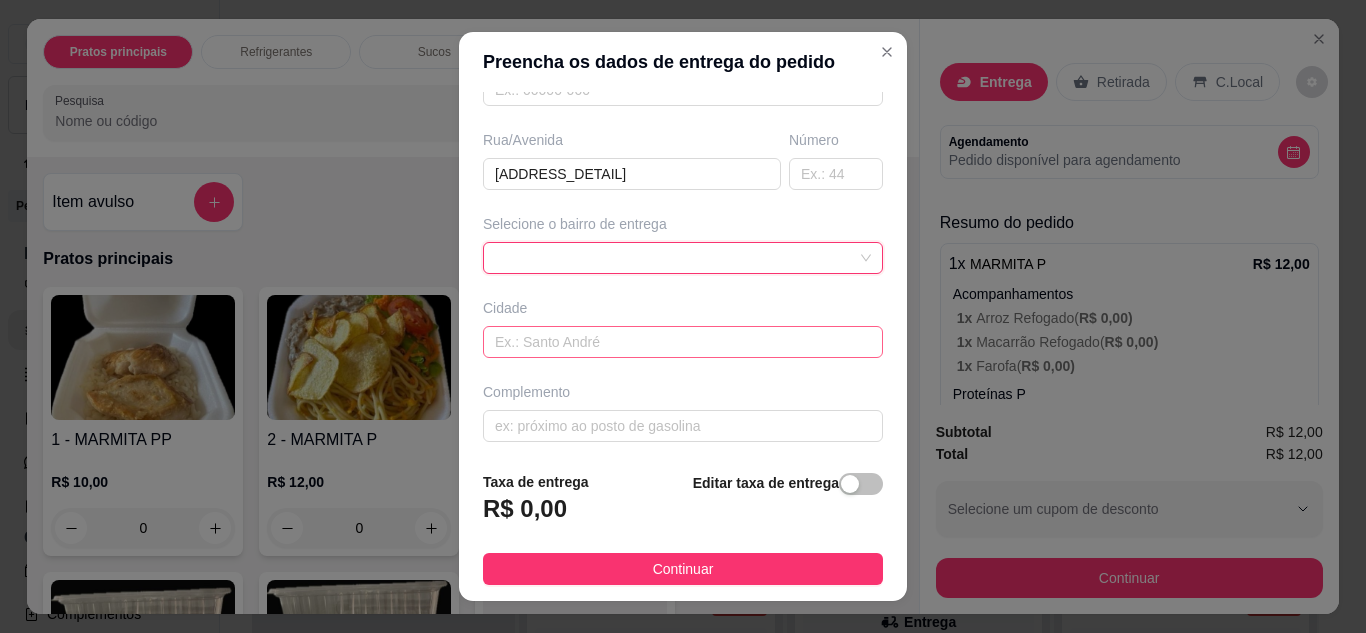scroll, scrollTop: 310, scrollLeft: 0, axis: vertical 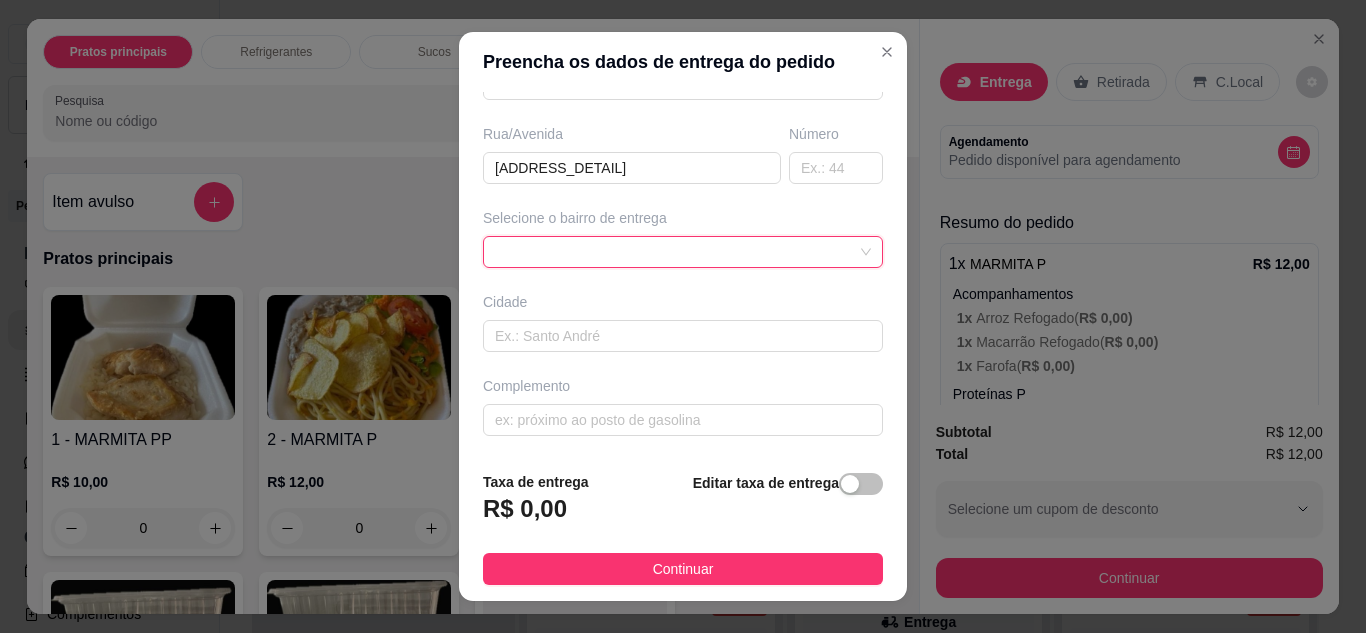 click at bounding box center (683, 252) 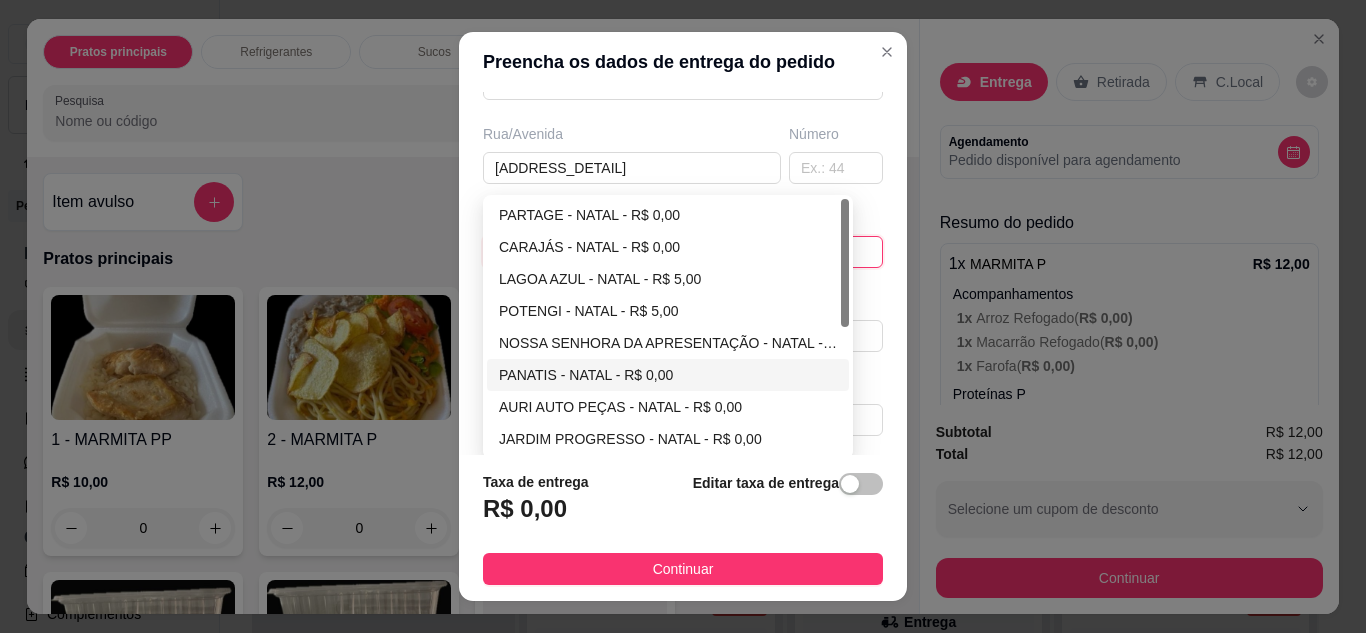 click on "PANATIS - NATAL -  R$ 0,00" at bounding box center (668, 375) 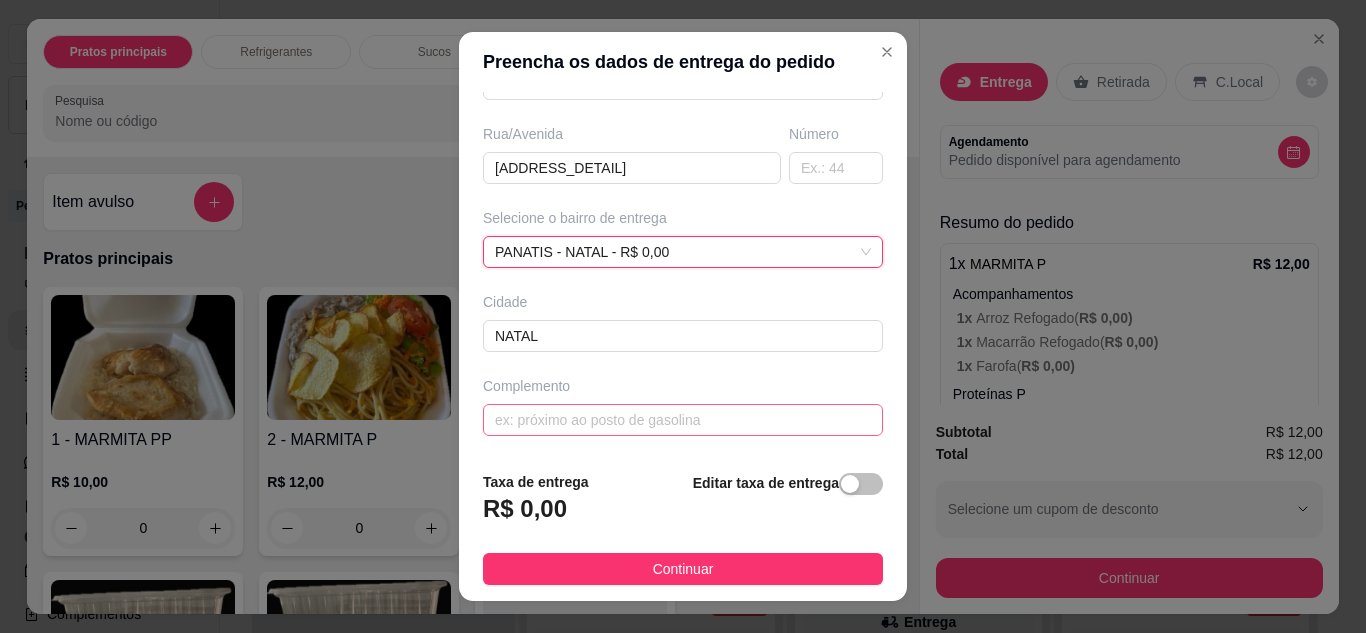 scroll, scrollTop: 288, scrollLeft: 0, axis: vertical 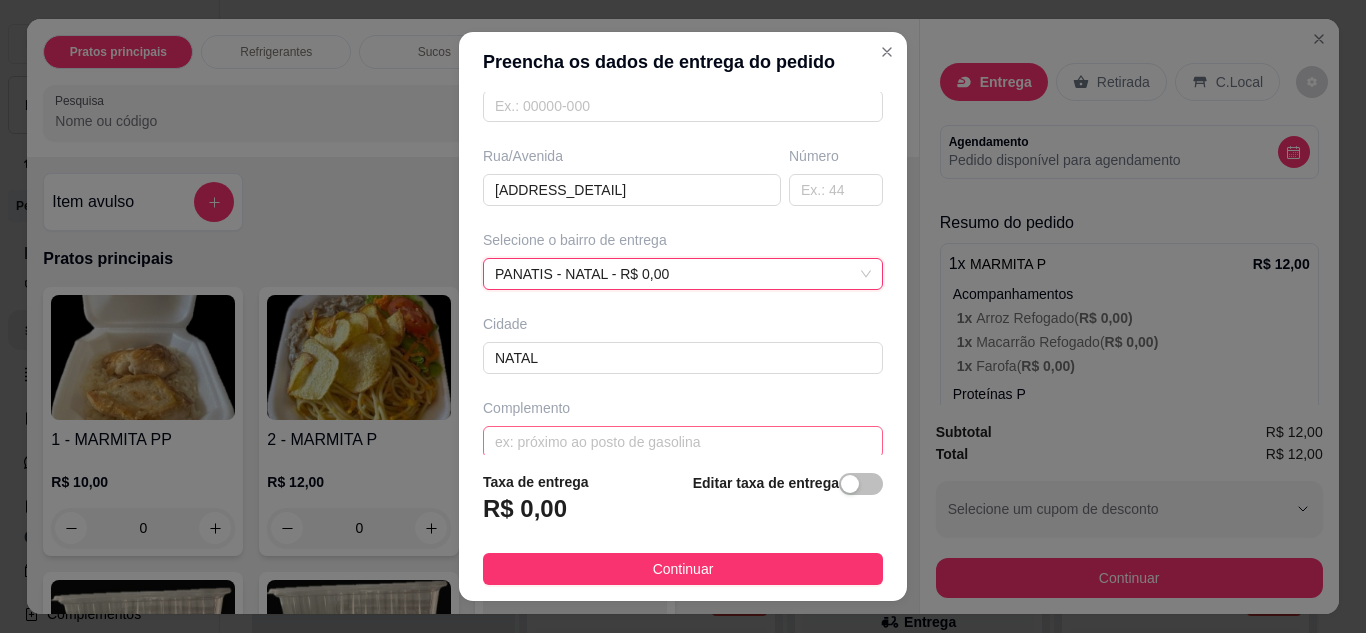 click on "Complemento" at bounding box center [683, 408] 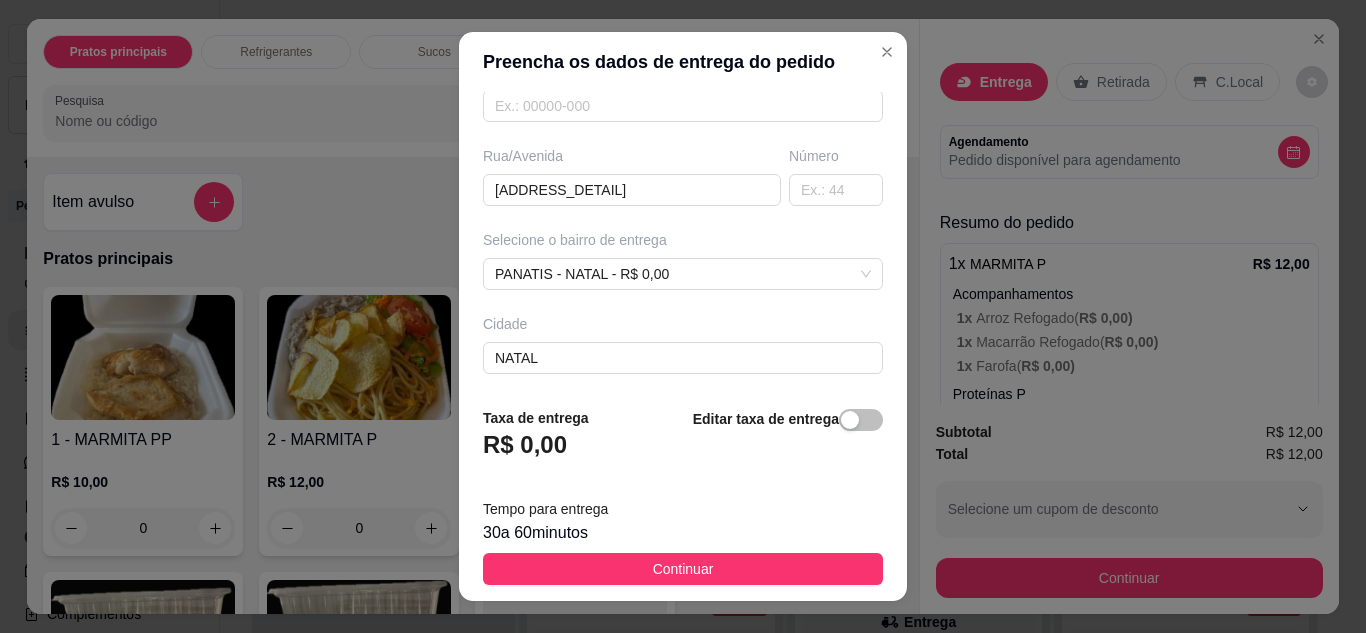 scroll, scrollTop: 374, scrollLeft: 0, axis: vertical 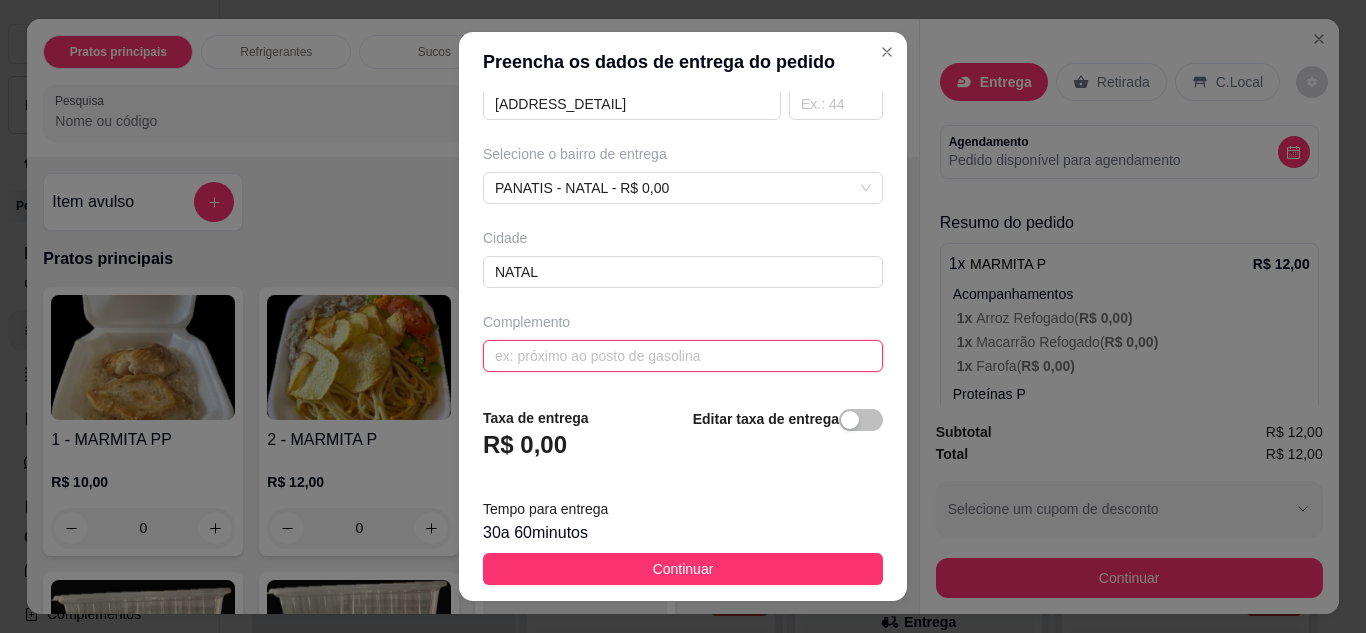 click at bounding box center [683, 356] 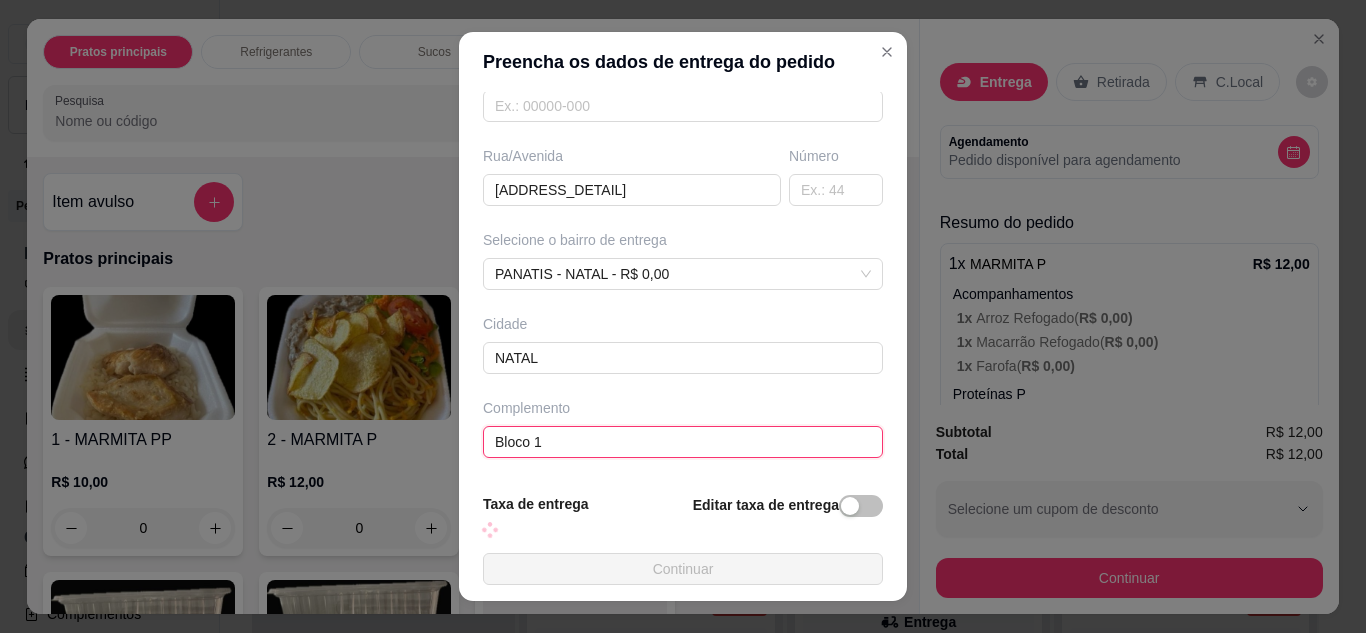 scroll, scrollTop: 374, scrollLeft: 0, axis: vertical 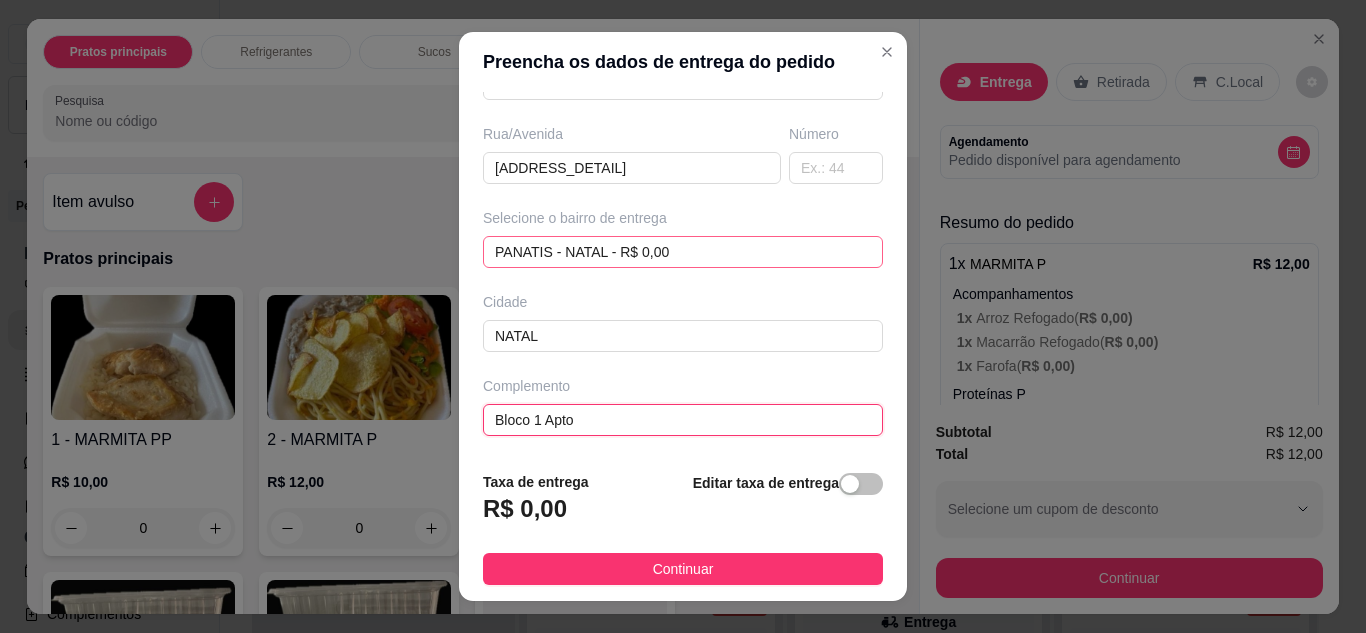 type on "Bloco 1 Apto 207" 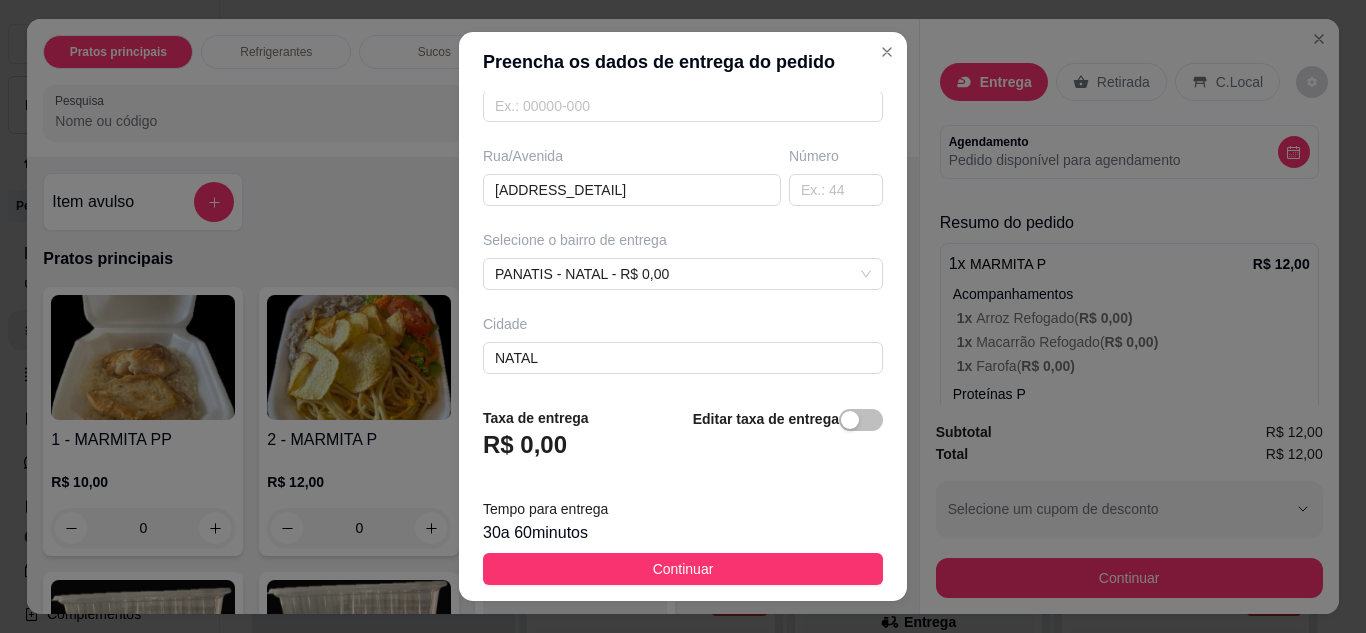 scroll, scrollTop: 374, scrollLeft: 0, axis: vertical 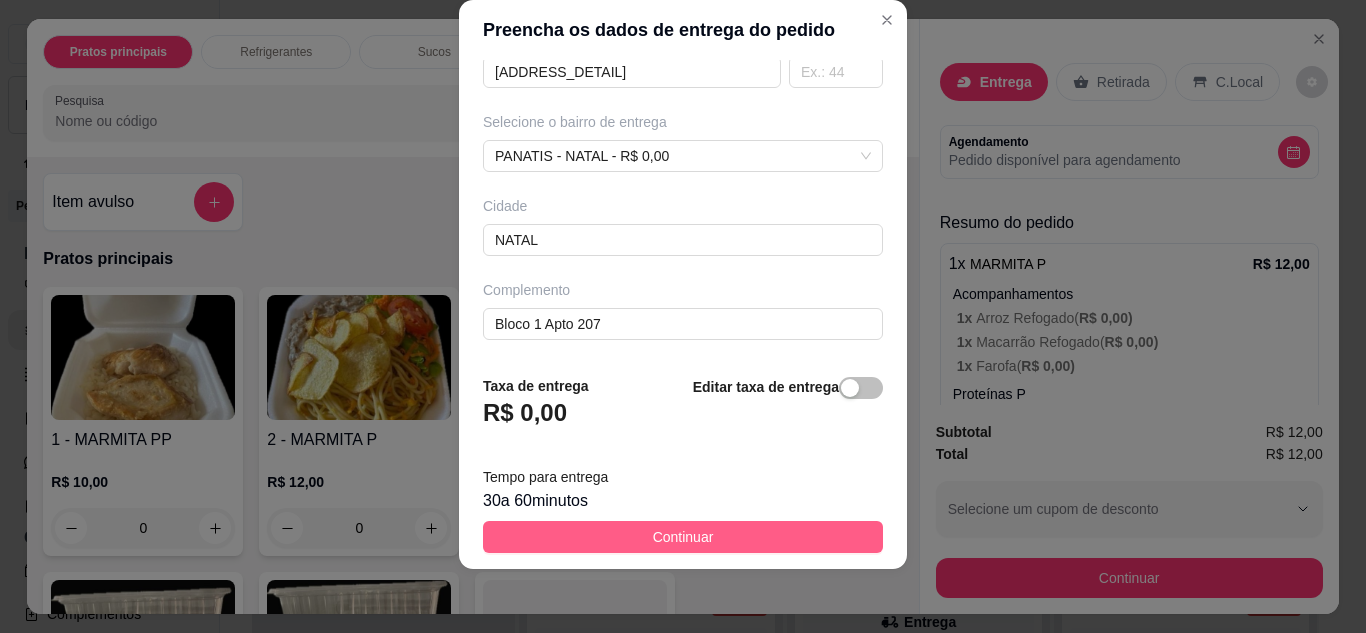 click on "Continuar" at bounding box center [683, 537] 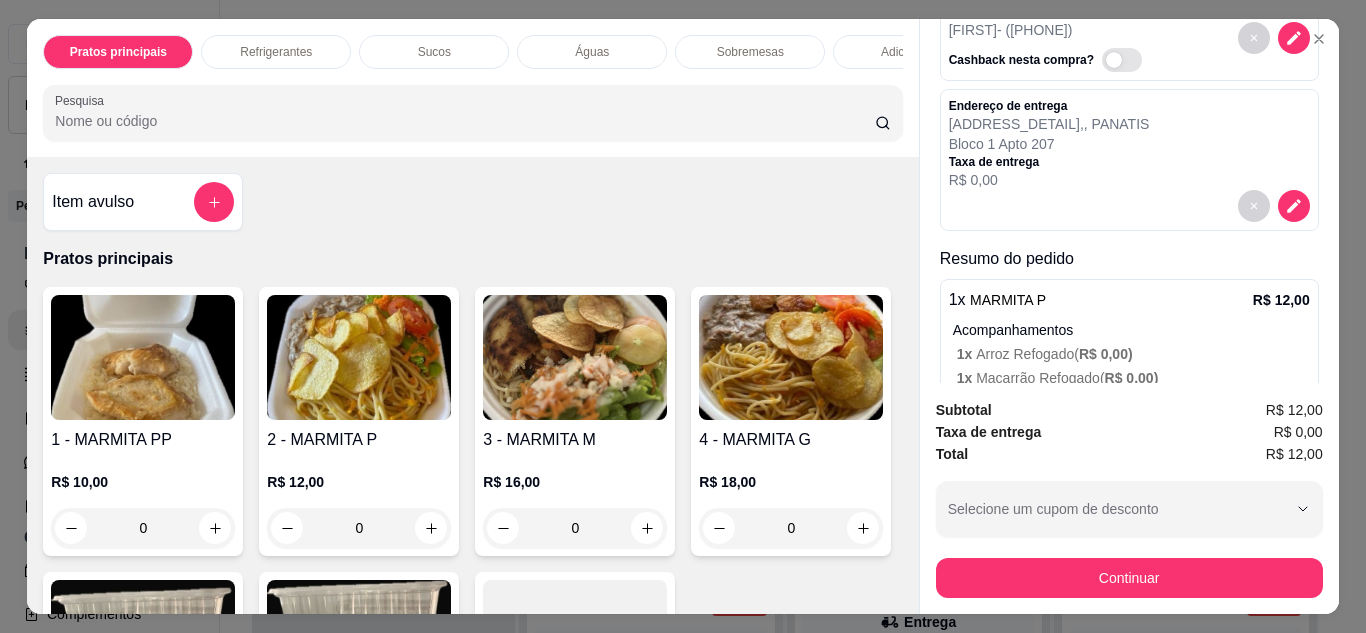 scroll, scrollTop: 358, scrollLeft: 0, axis: vertical 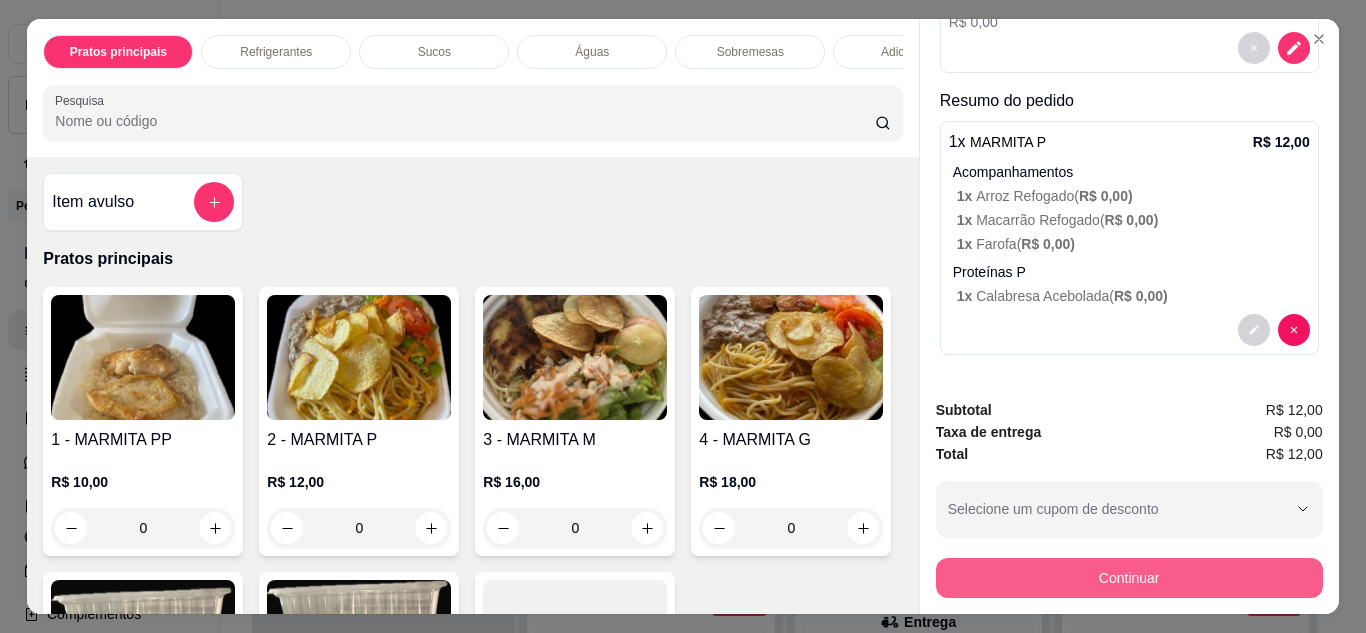 click on "Continuar" at bounding box center [1129, 578] 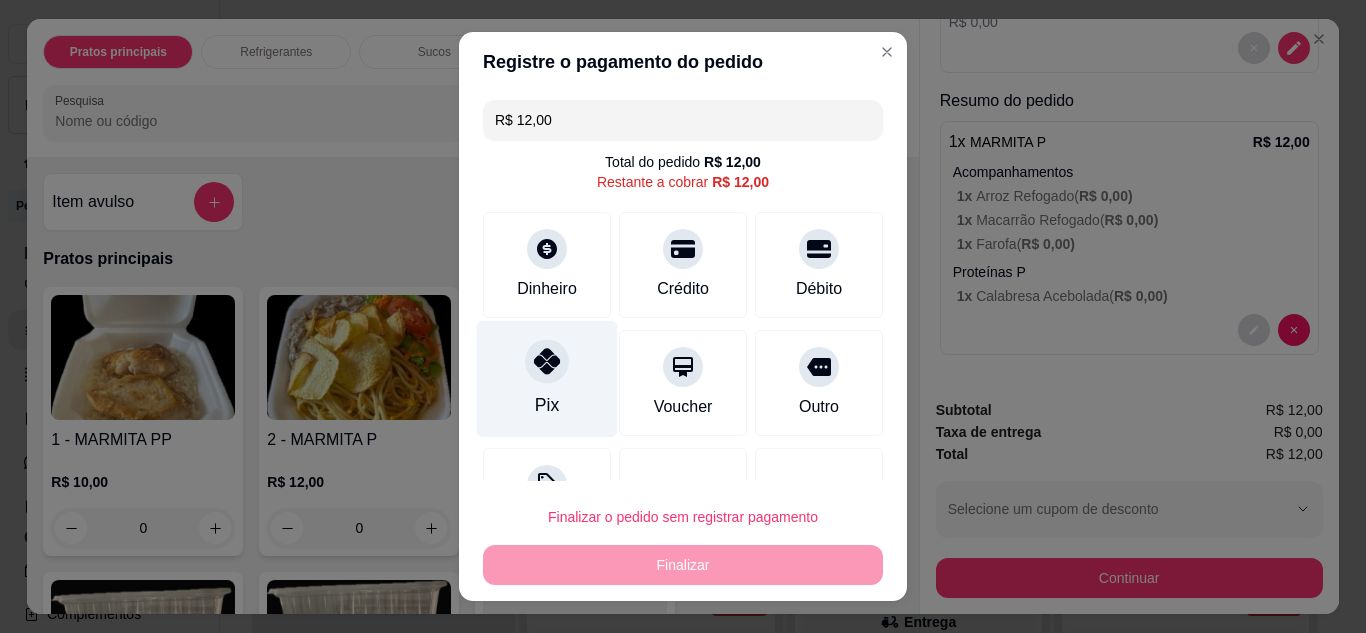 click at bounding box center [547, 361] 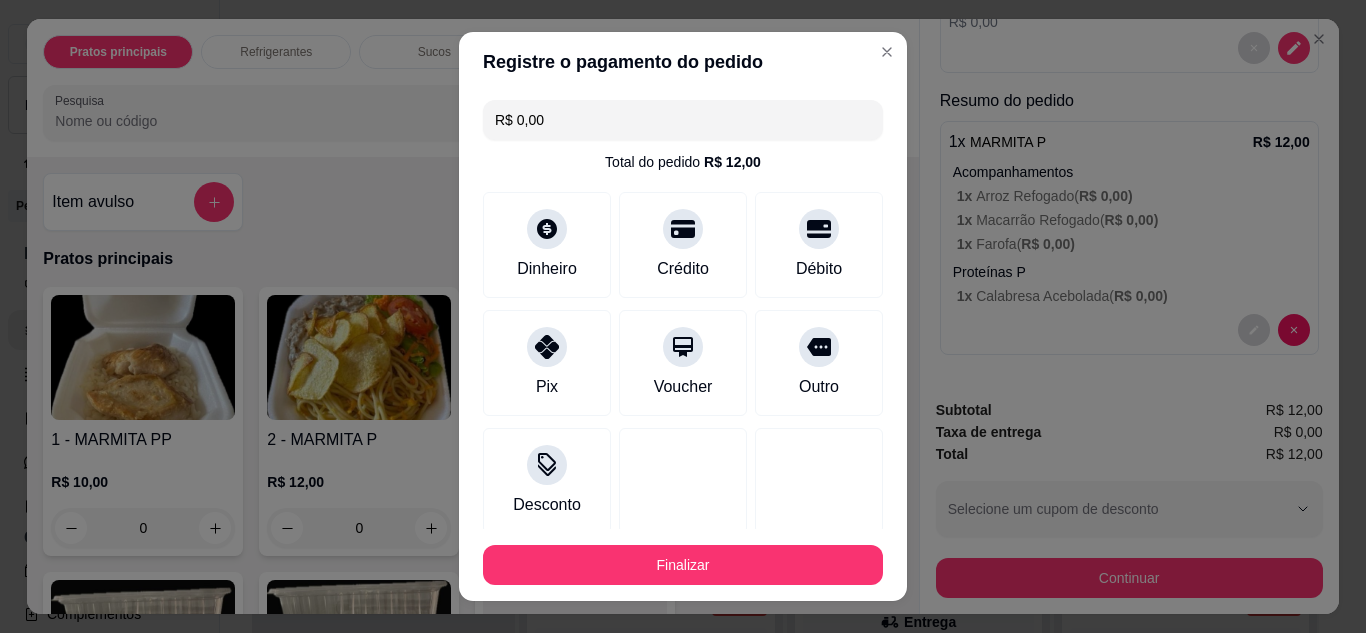 click on "Finalizar" at bounding box center (683, 565) 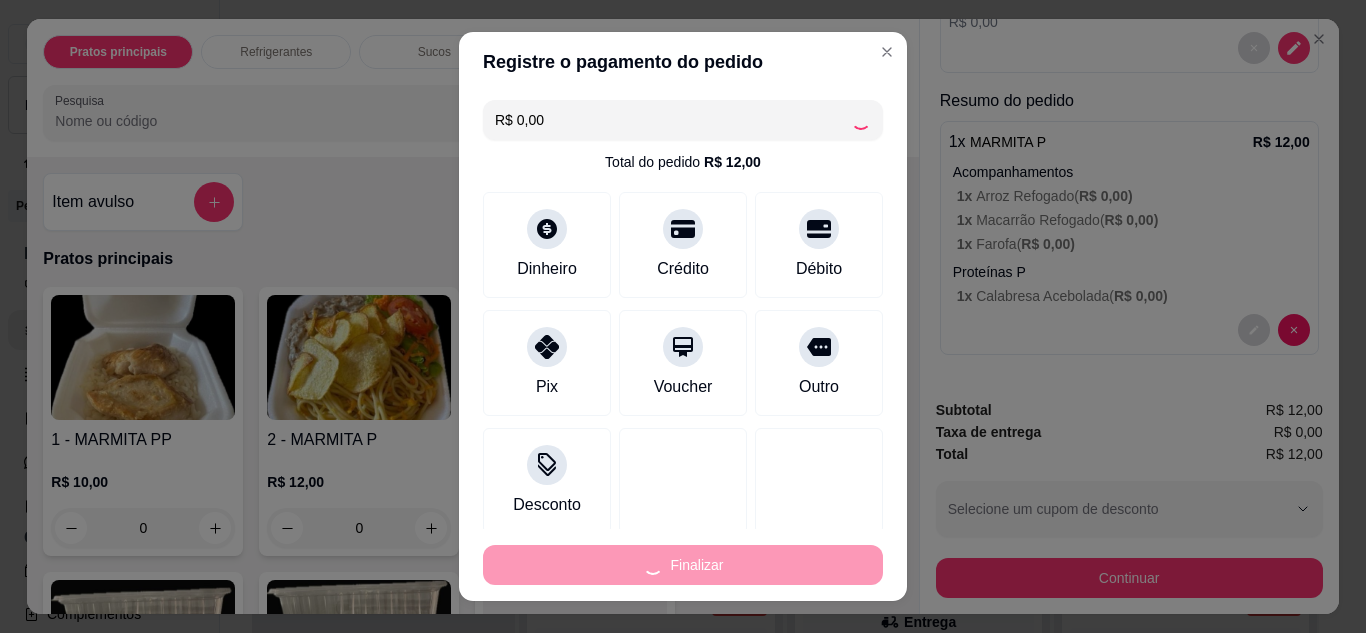type on "-R$ 12,00" 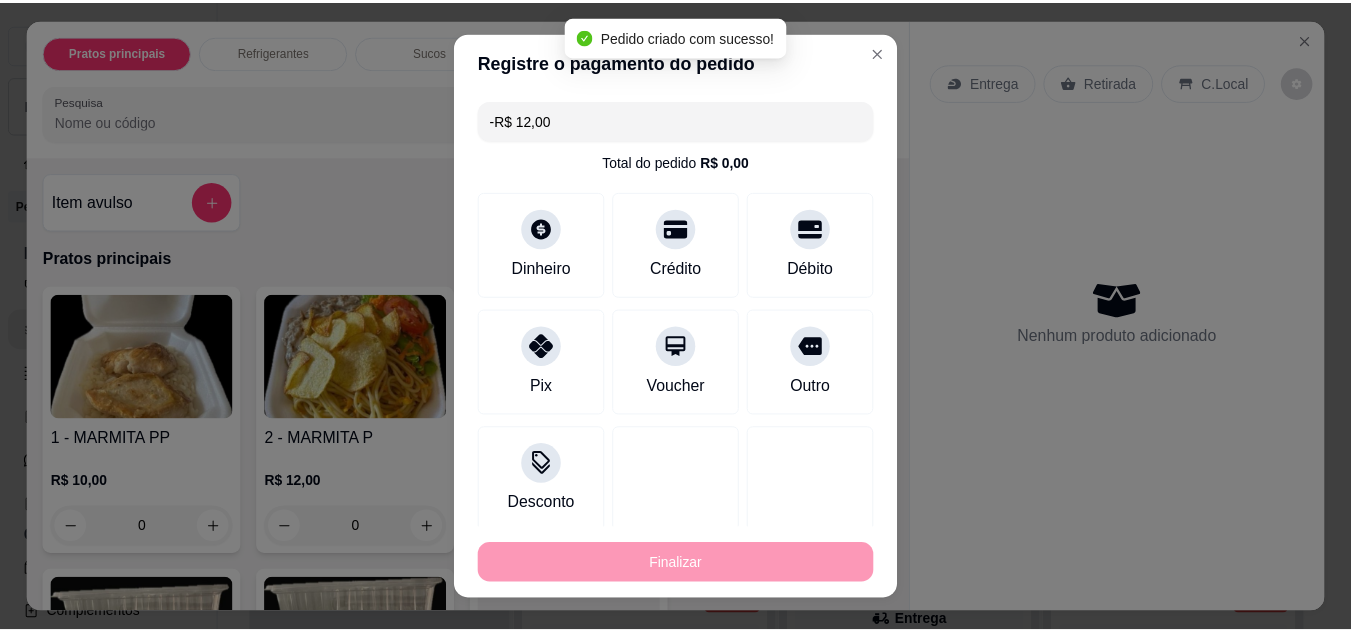scroll, scrollTop: 0, scrollLeft: 0, axis: both 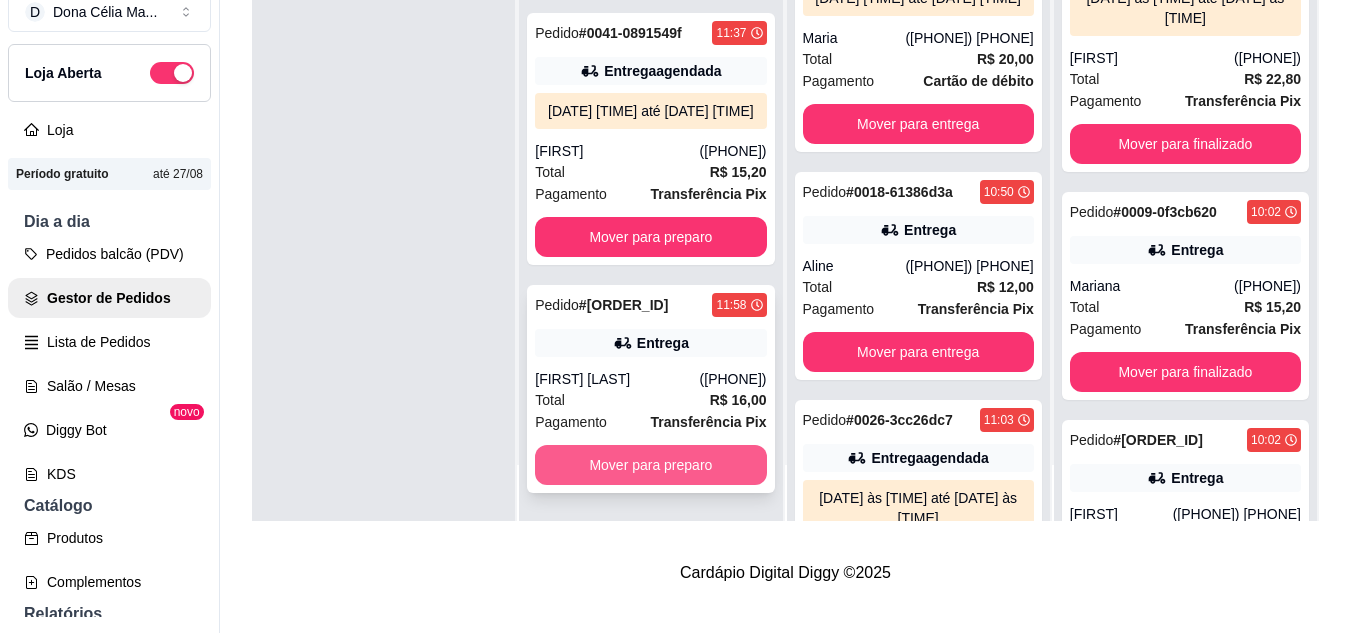 click on "Mover para preparo" at bounding box center (650, 465) 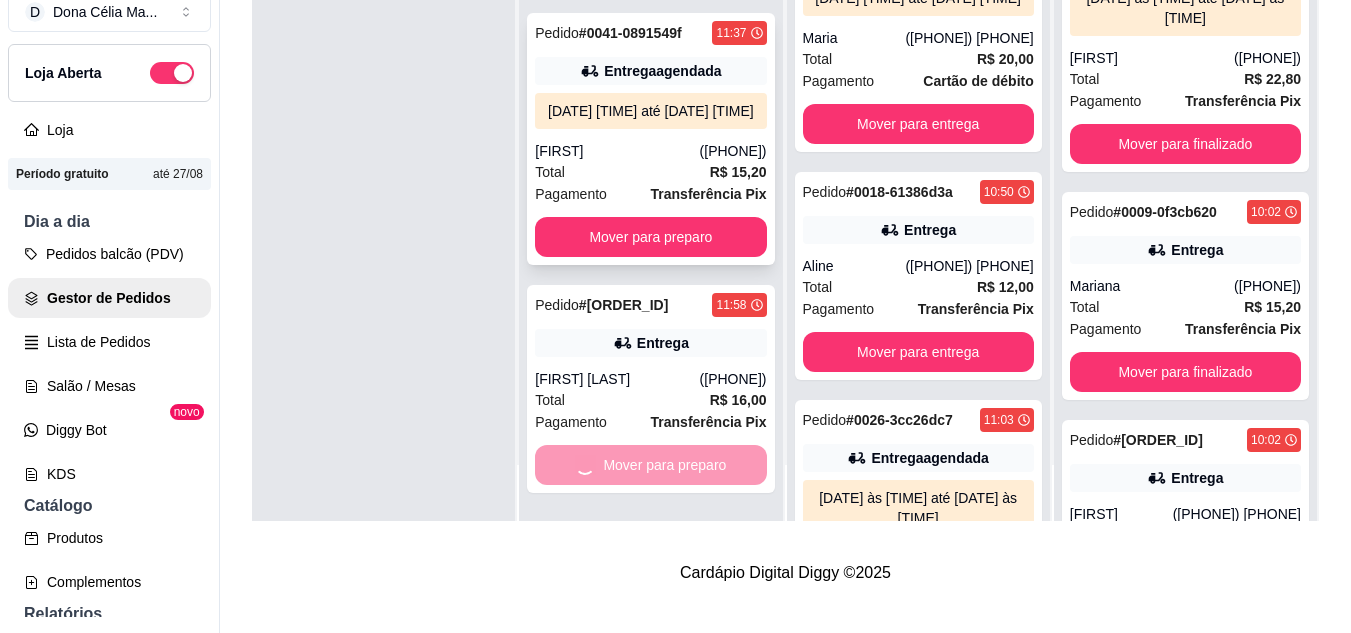 scroll, scrollTop: 0, scrollLeft: 0, axis: both 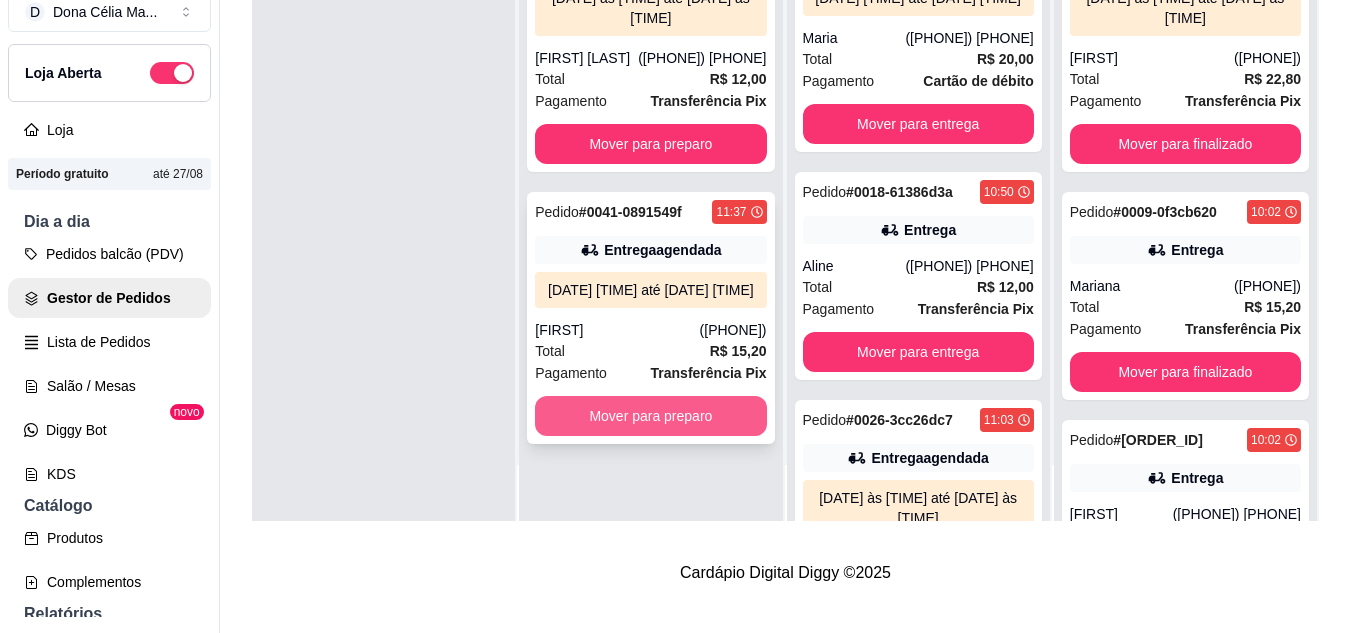 click on "Mover para preparo" at bounding box center (650, 416) 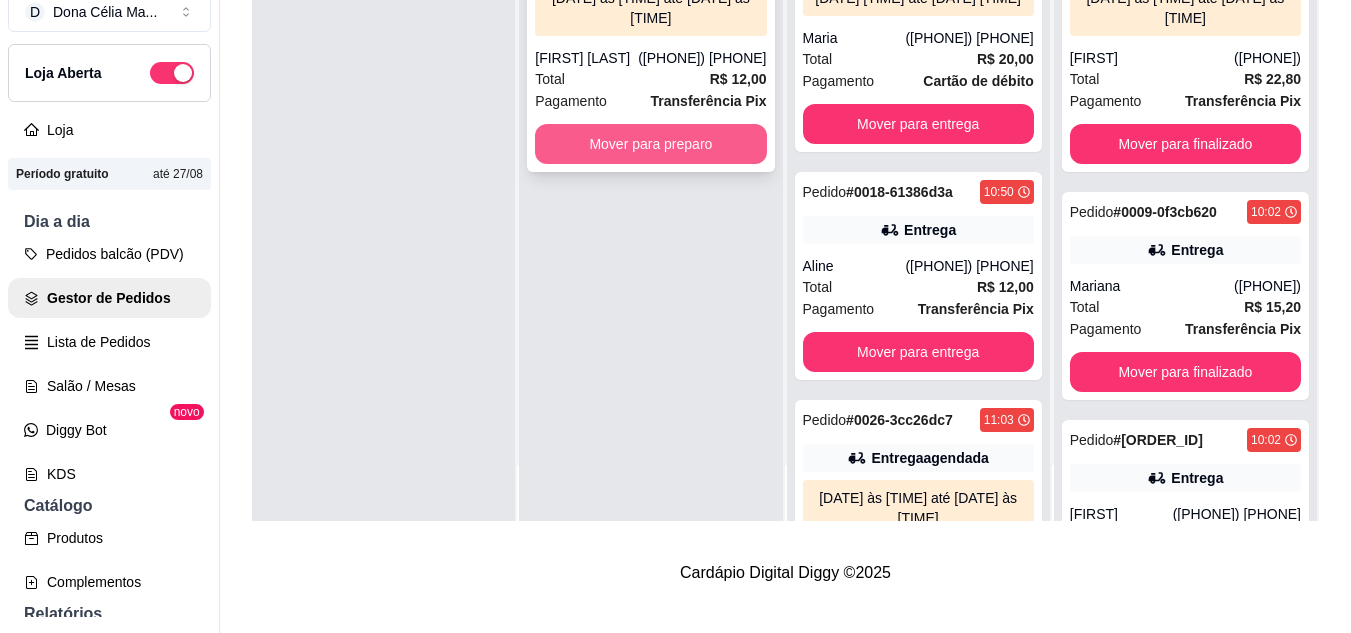 click on "Mover para preparo" at bounding box center [650, 144] 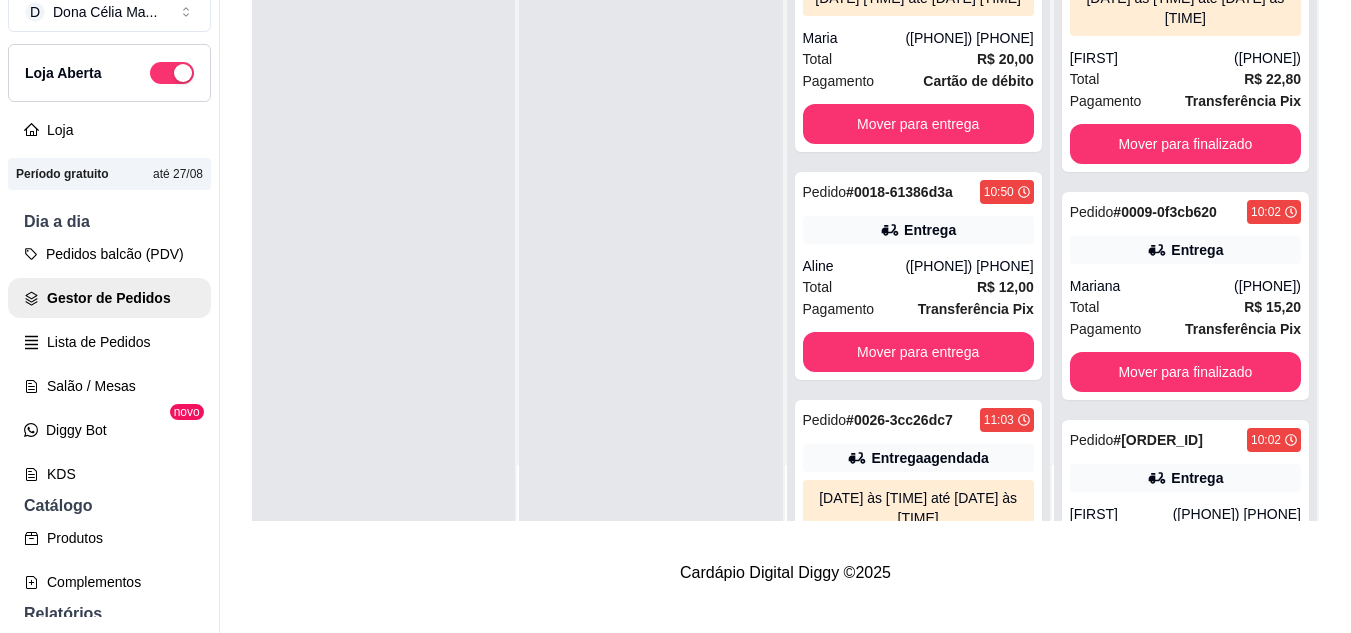 scroll, scrollTop: 0, scrollLeft: 0, axis: both 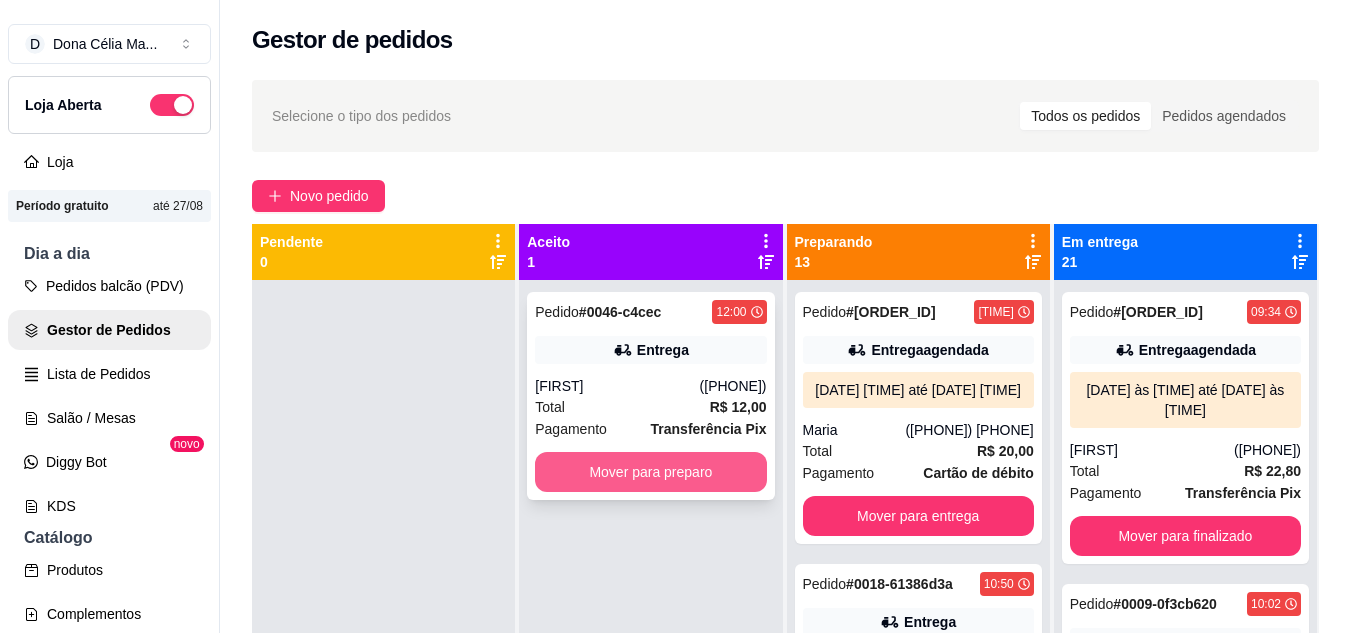 click on "Mover para preparo" at bounding box center (650, 472) 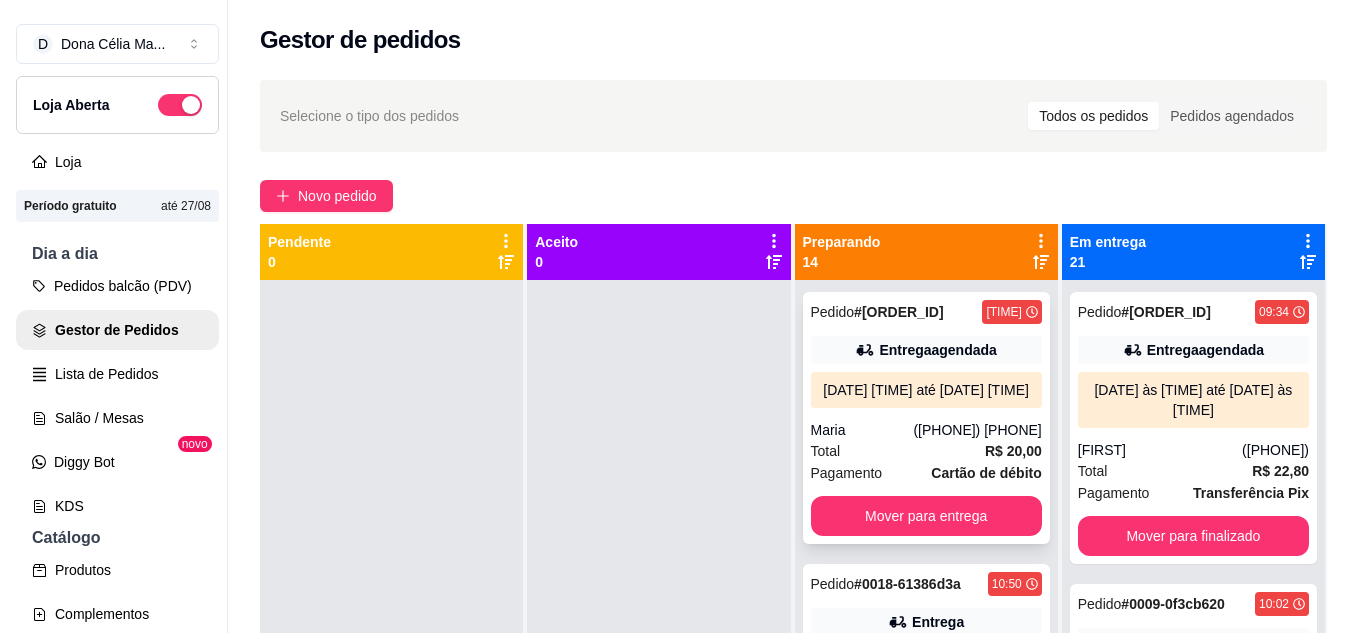 scroll, scrollTop: 100, scrollLeft: 0, axis: vertical 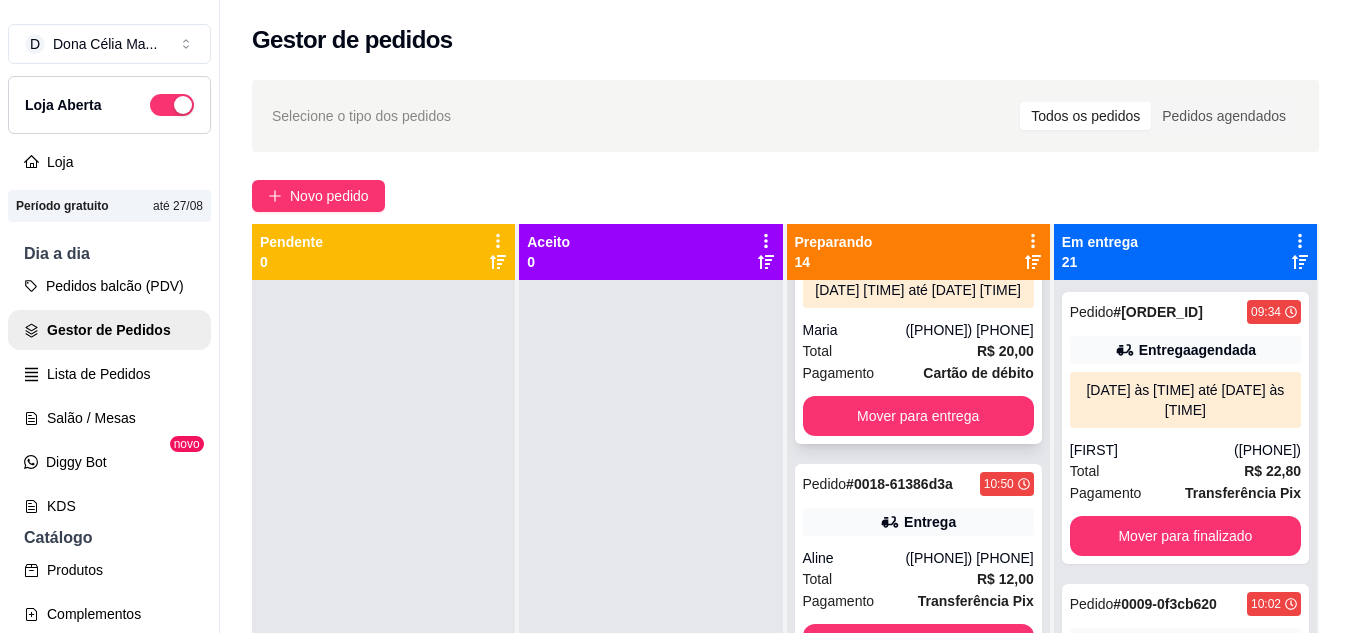 click on "Total R$ 20,00" at bounding box center (918, 351) 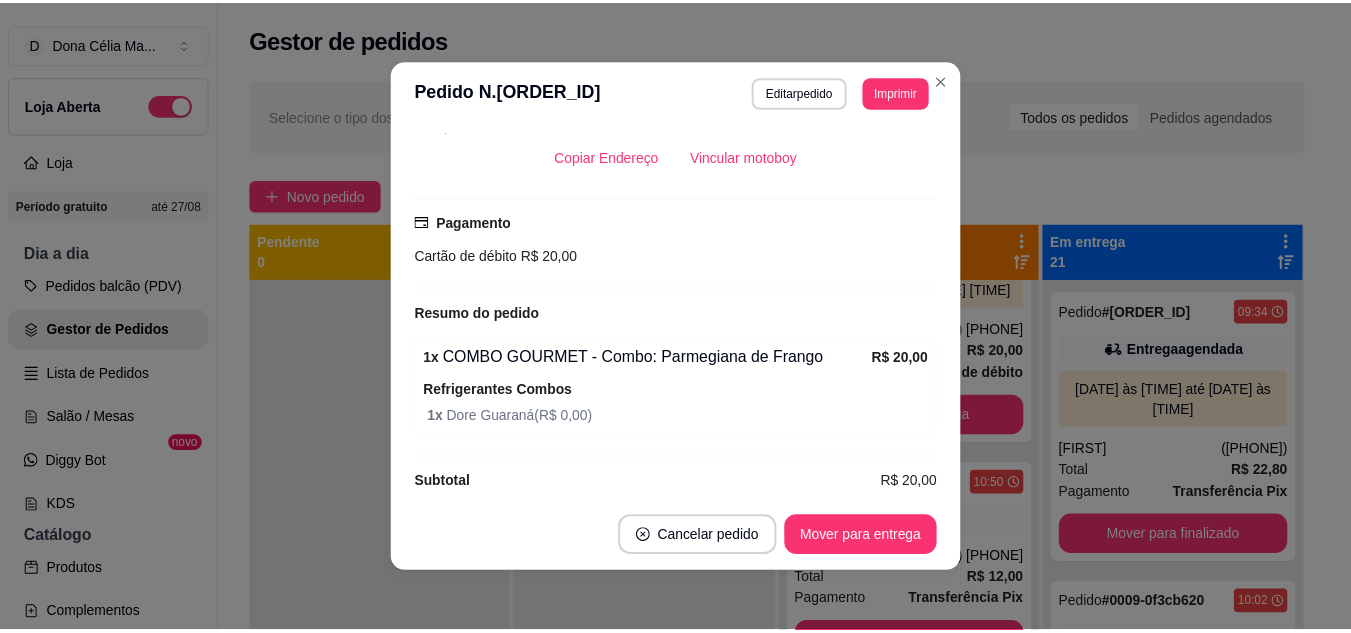 scroll, scrollTop: 522, scrollLeft: 0, axis: vertical 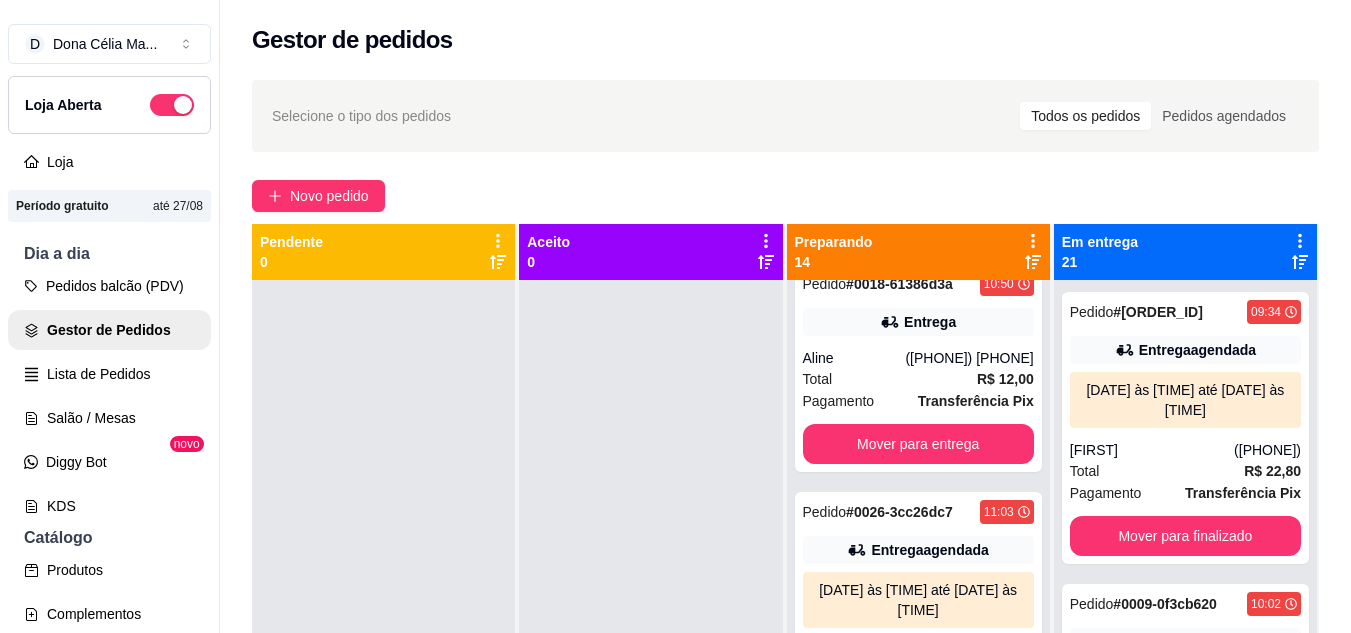click on "Aline" at bounding box center (854, 358) 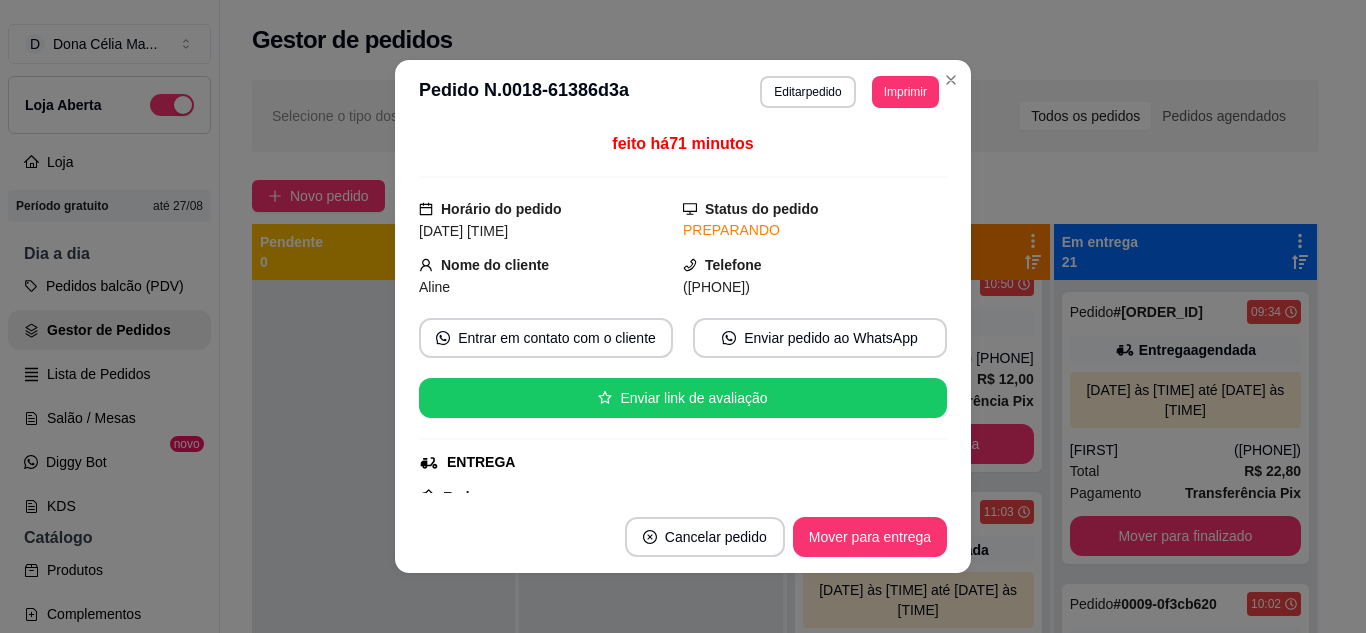 scroll, scrollTop: 300, scrollLeft: 0, axis: vertical 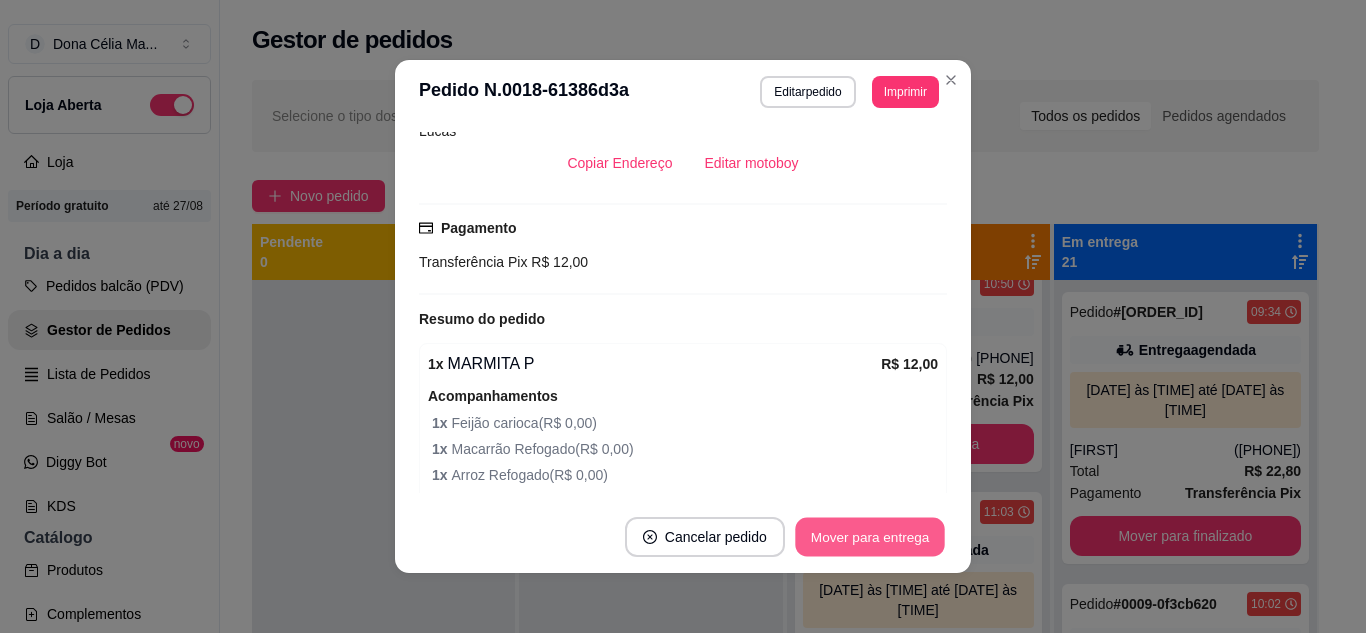 click on "Mover para entrega" at bounding box center (870, 537) 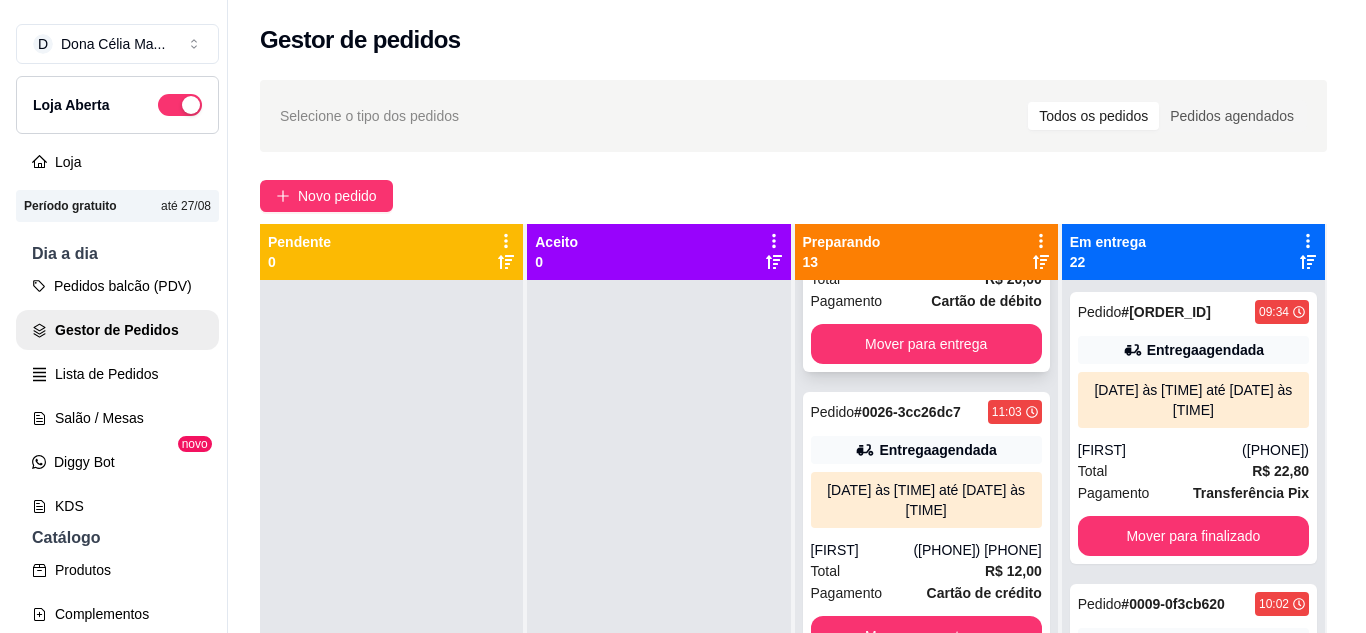 scroll, scrollTop: 272, scrollLeft: 0, axis: vertical 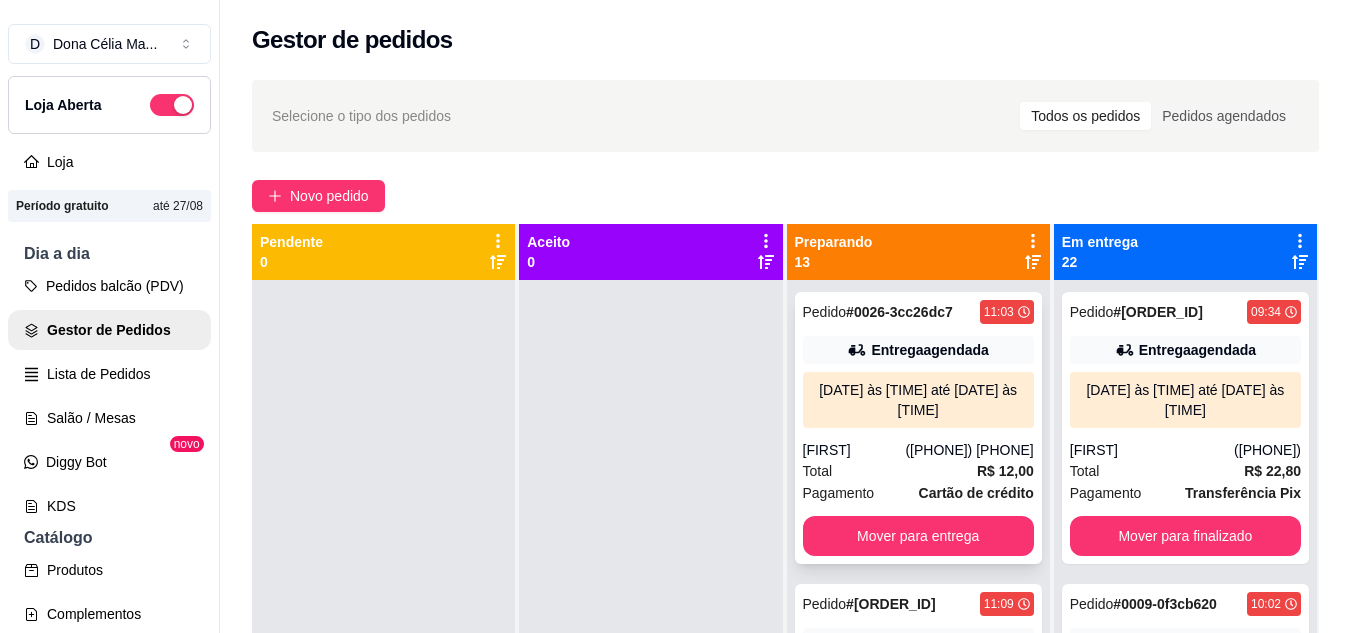 click on "04/08/25 às 12:30 até 04/08/25 às 13:00" at bounding box center (918, 400) 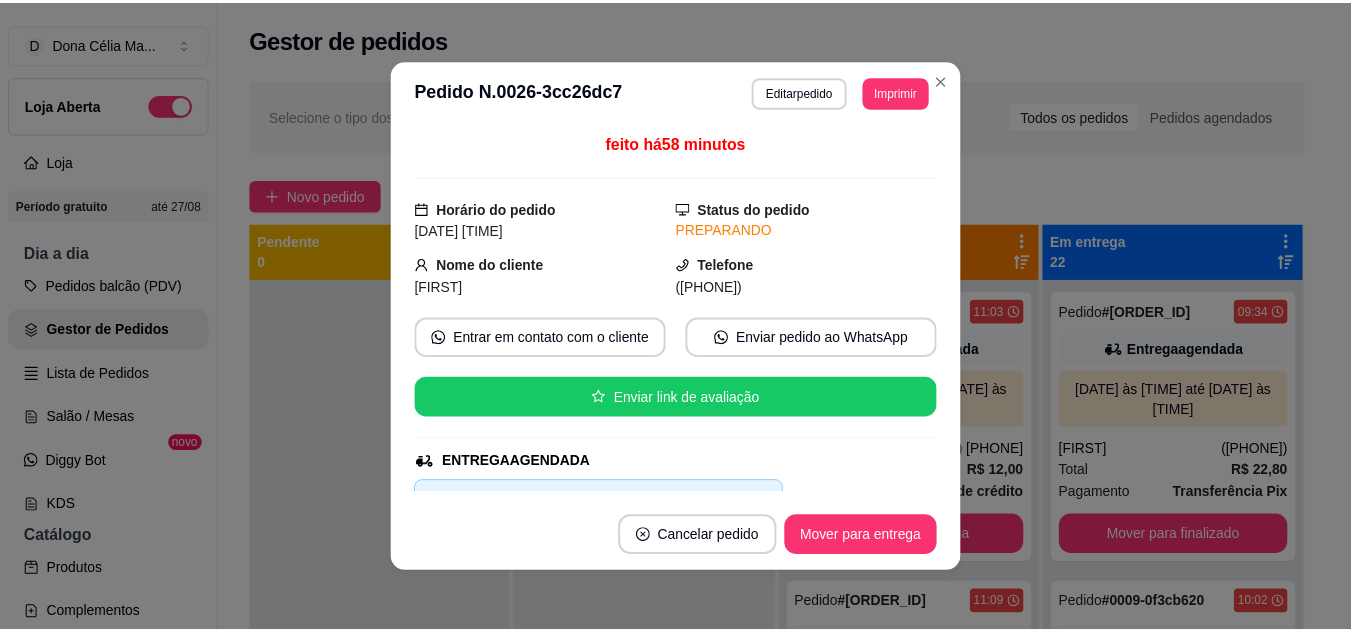 scroll, scrollTop: 200, scrollLeft: 0, axis: vertical 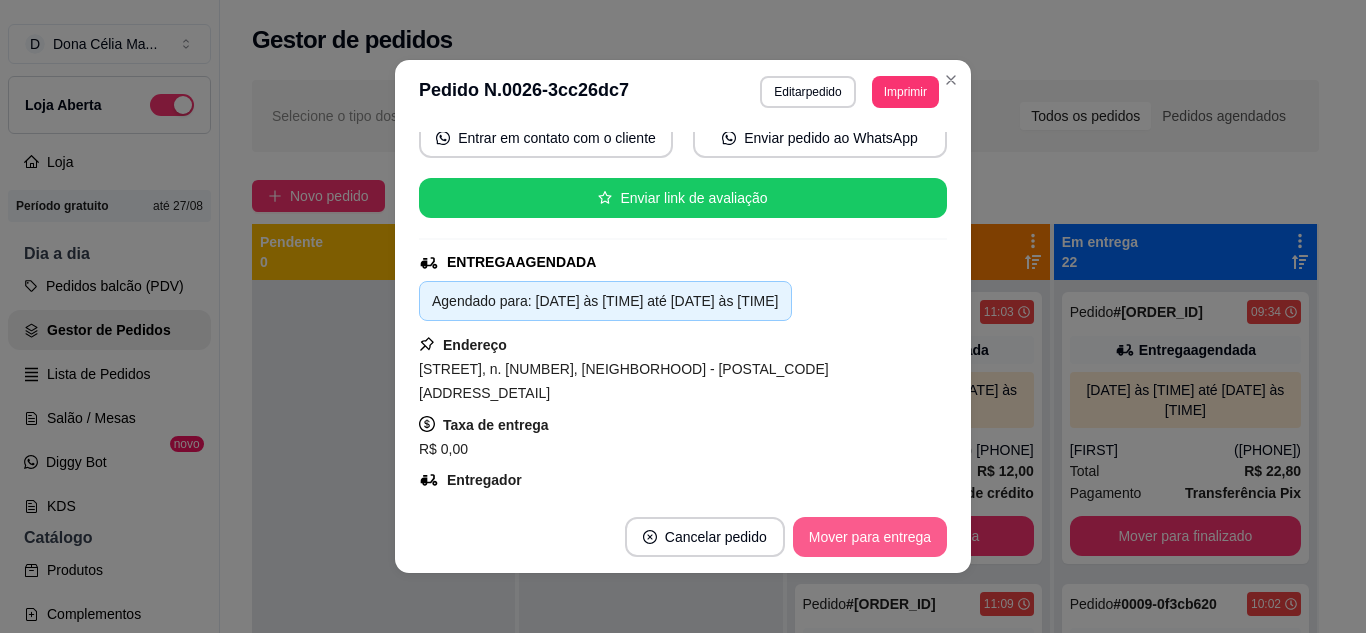 click on "Mover para entrega" at bounding box center (870, 537) 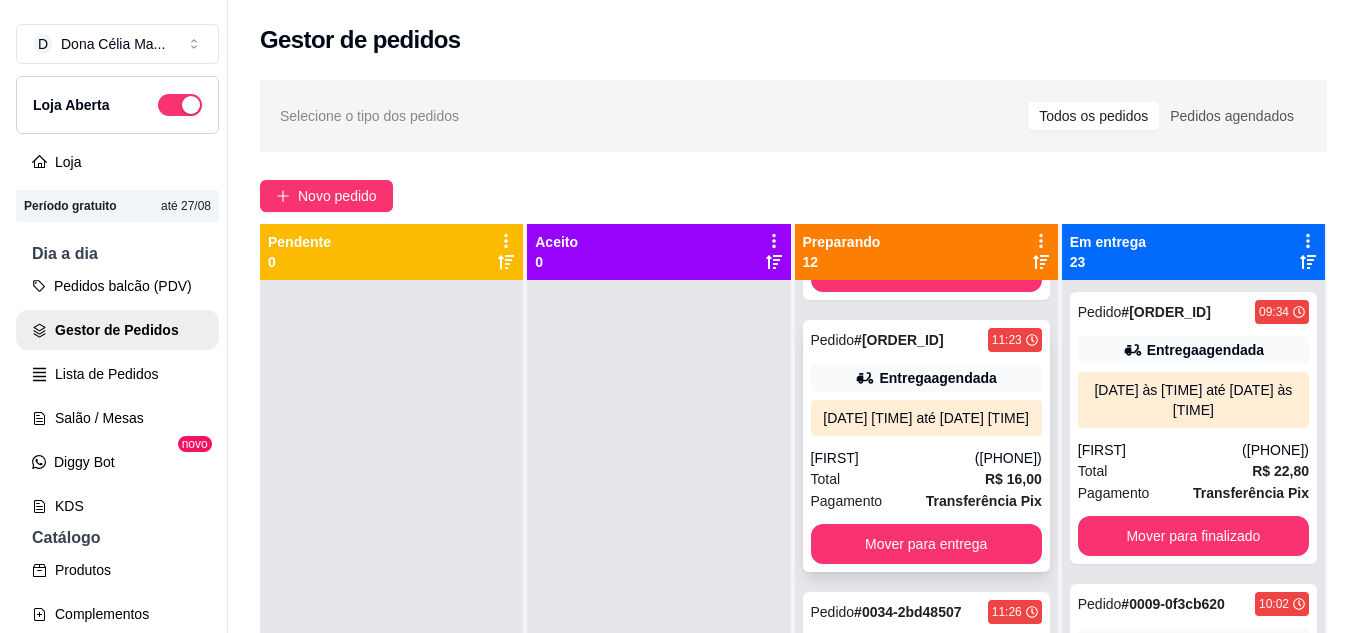 scroll, scrollTop: 572, scrollLeft: 0, axis: vertical 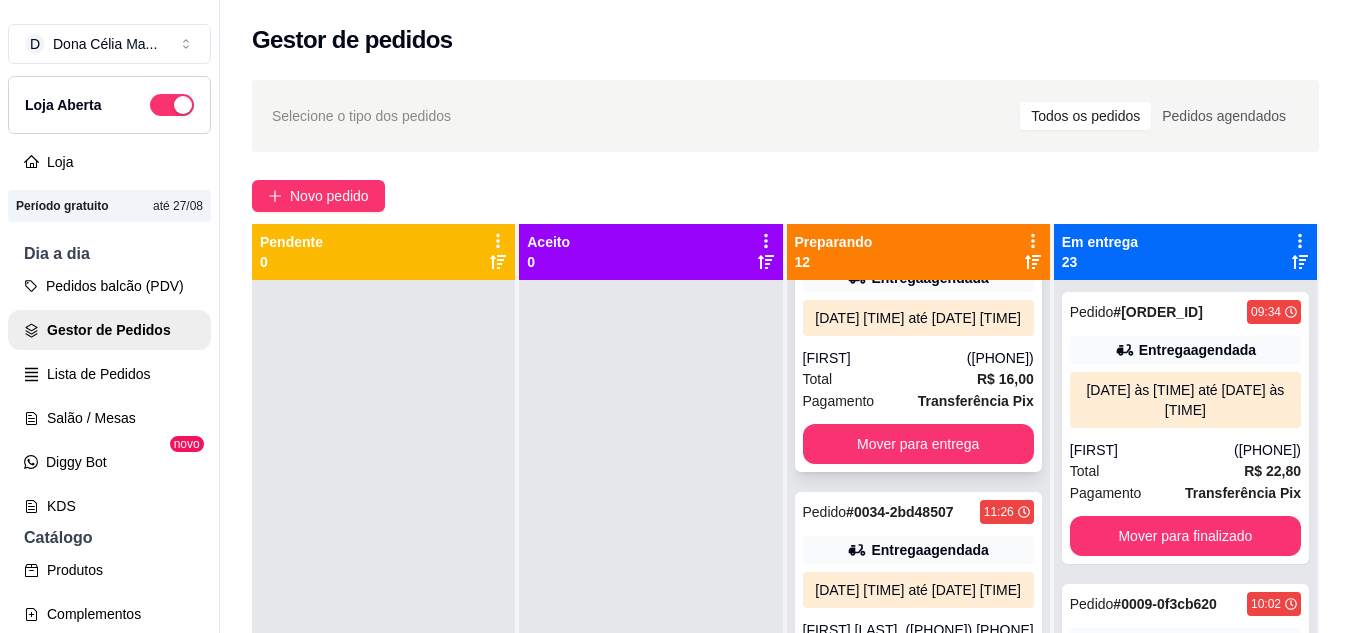 click on "Jane" at bounding box center (885, 358) 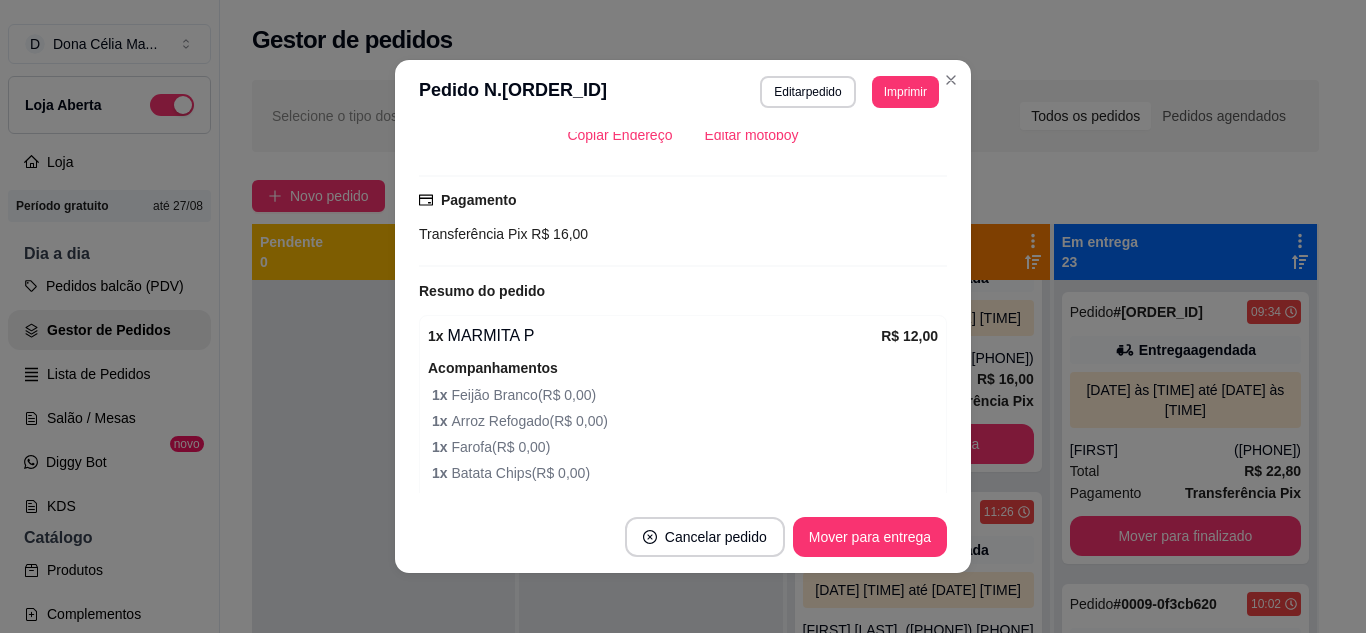 scroll, scrollTop: 400, scrollLeft: 0, axis: vertical 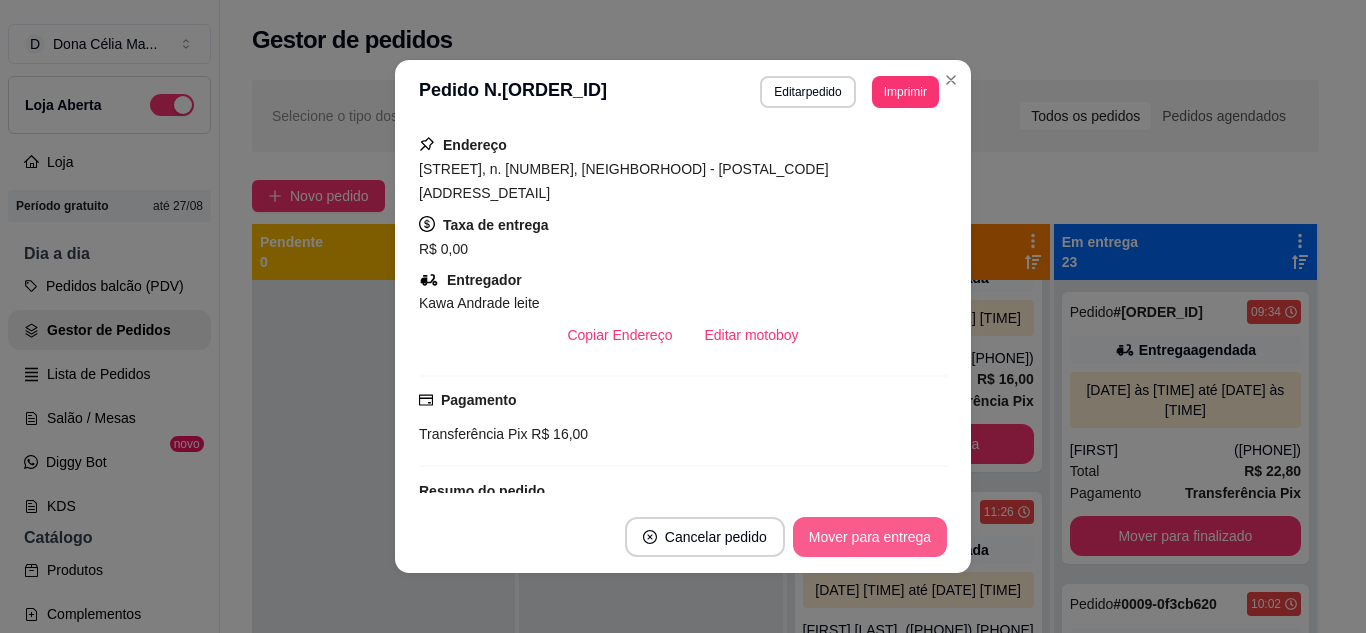 click on "Mover para entrega" at bounding box center (870, 537) 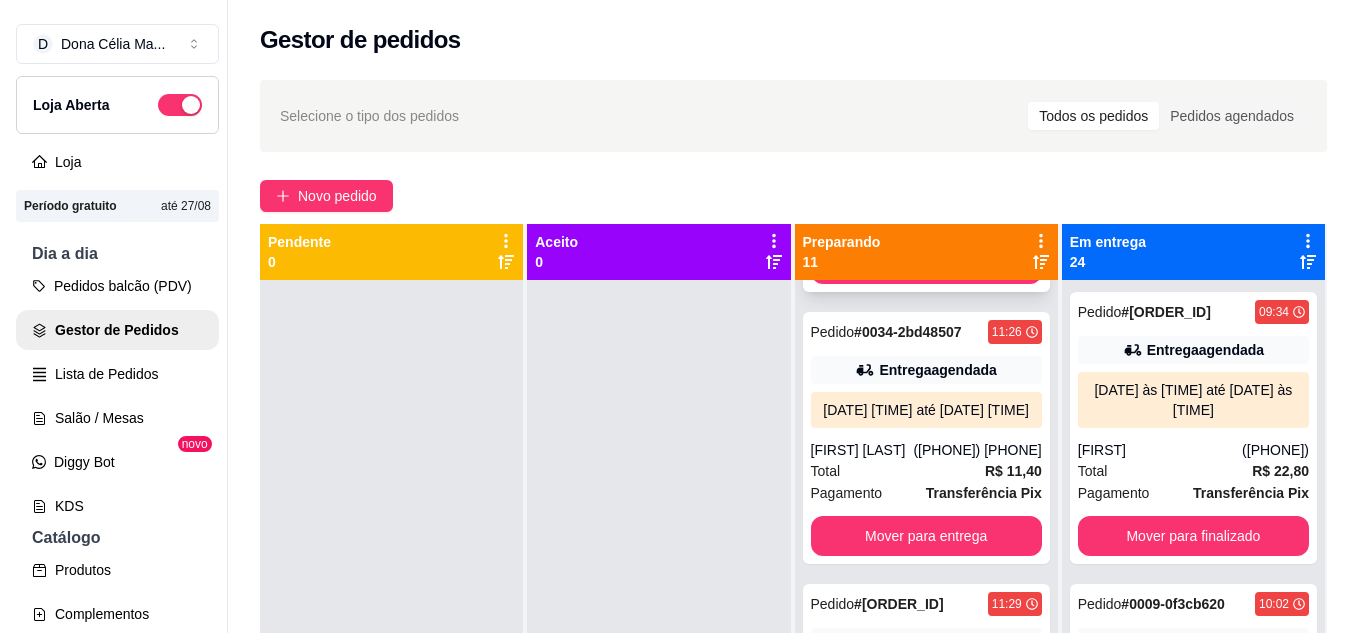 scroll, scrollTop: 580, scrollLeft: 0, axis: vertical 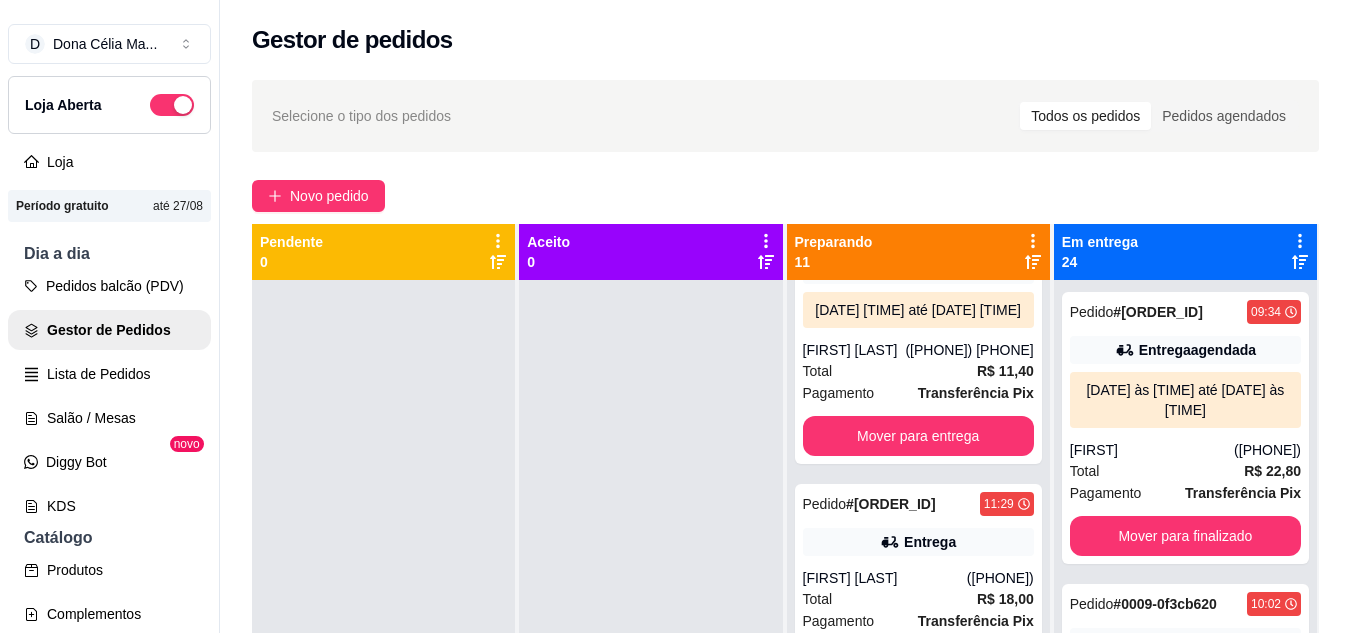 click on "(84) 99857-1742" at bounding box center [969, 350] 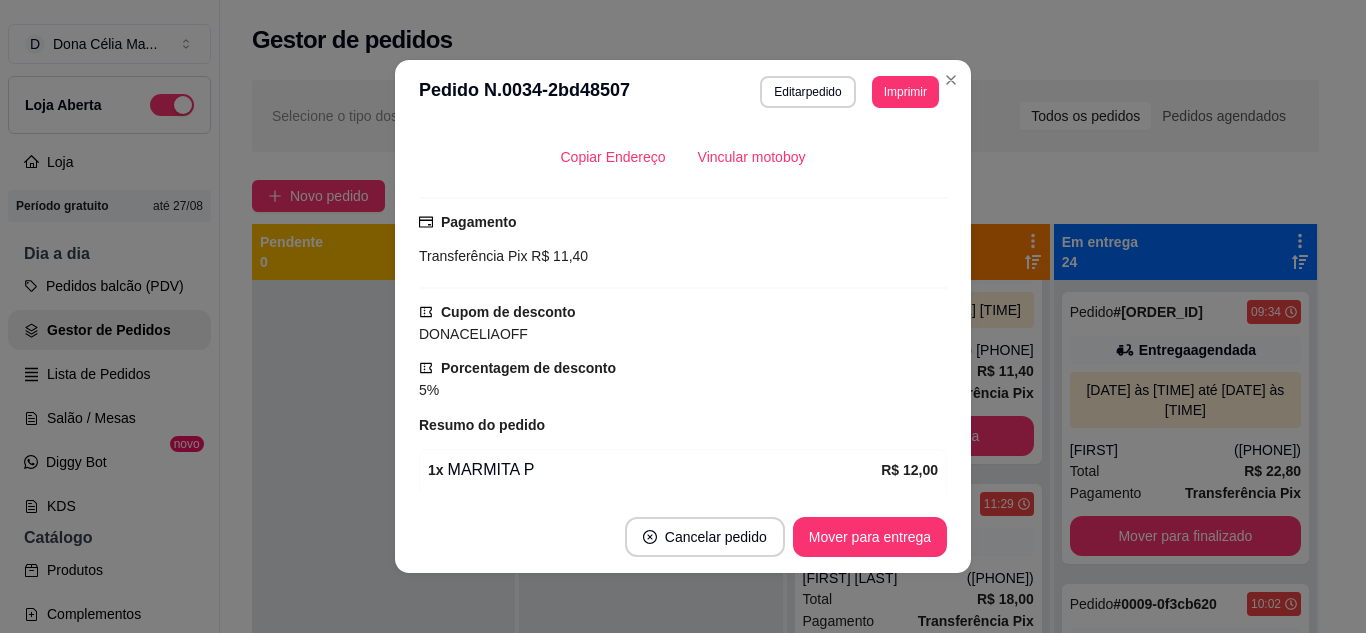 scroll, scrollTop: 700, scrollLeft: 0, axis: vertical 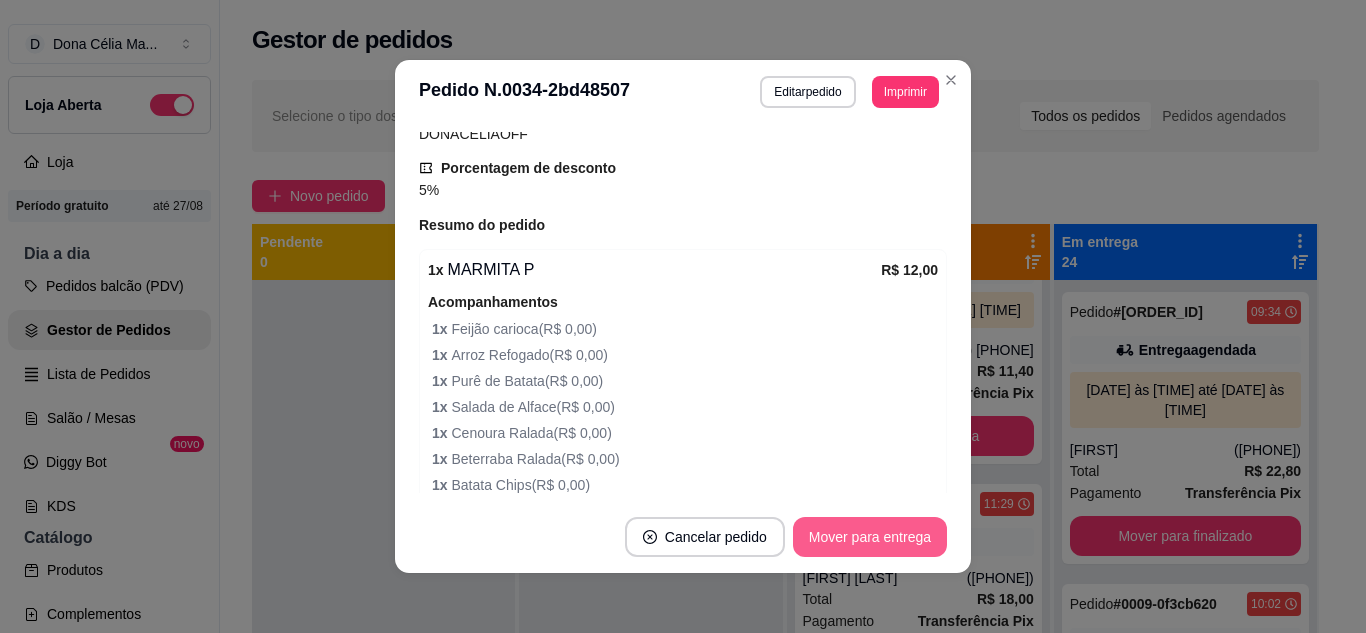 click on "Mover para entrega" at bounding box center [870, 537] 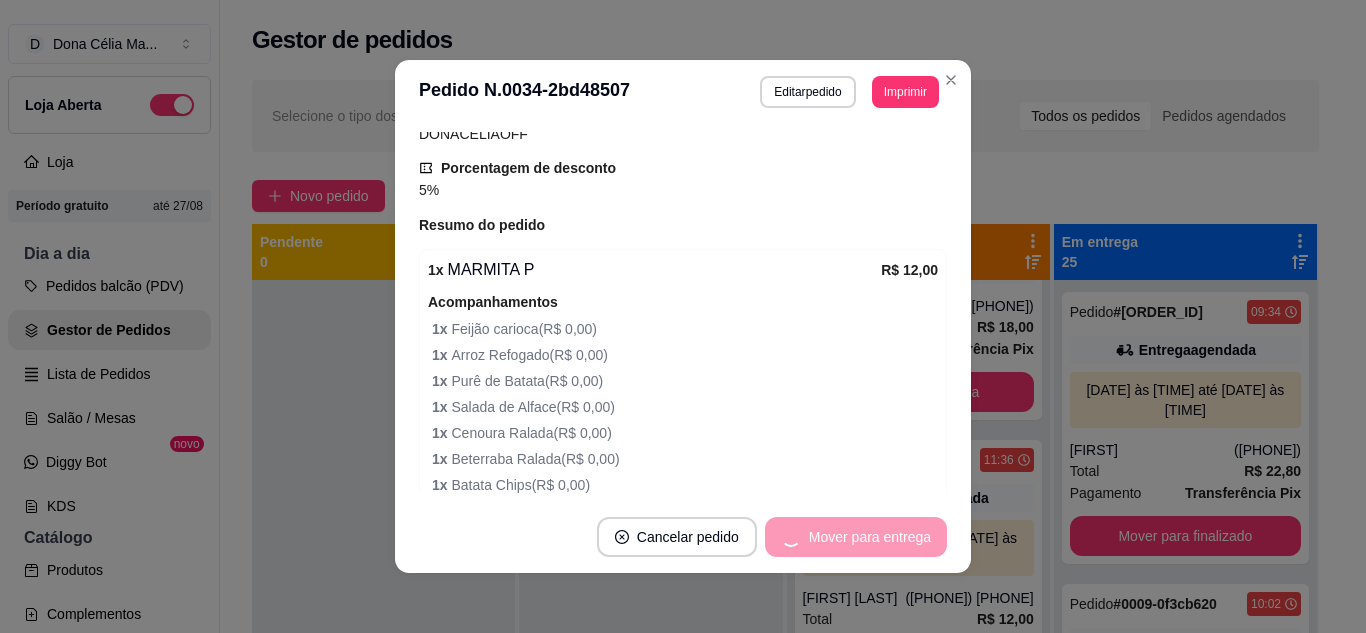 scroll, scrollTop: 268, scrollLeft: 0, axis: vertical 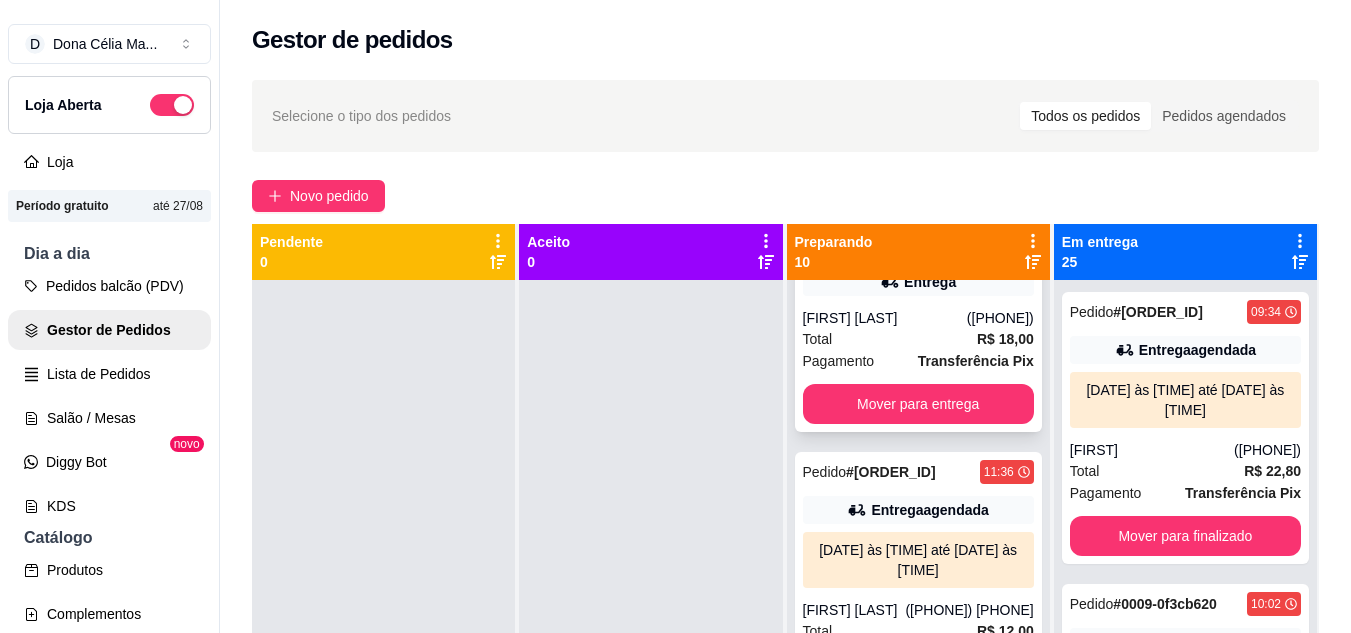 click on "Total R$ 18,00" at bounding box center (918, 339) 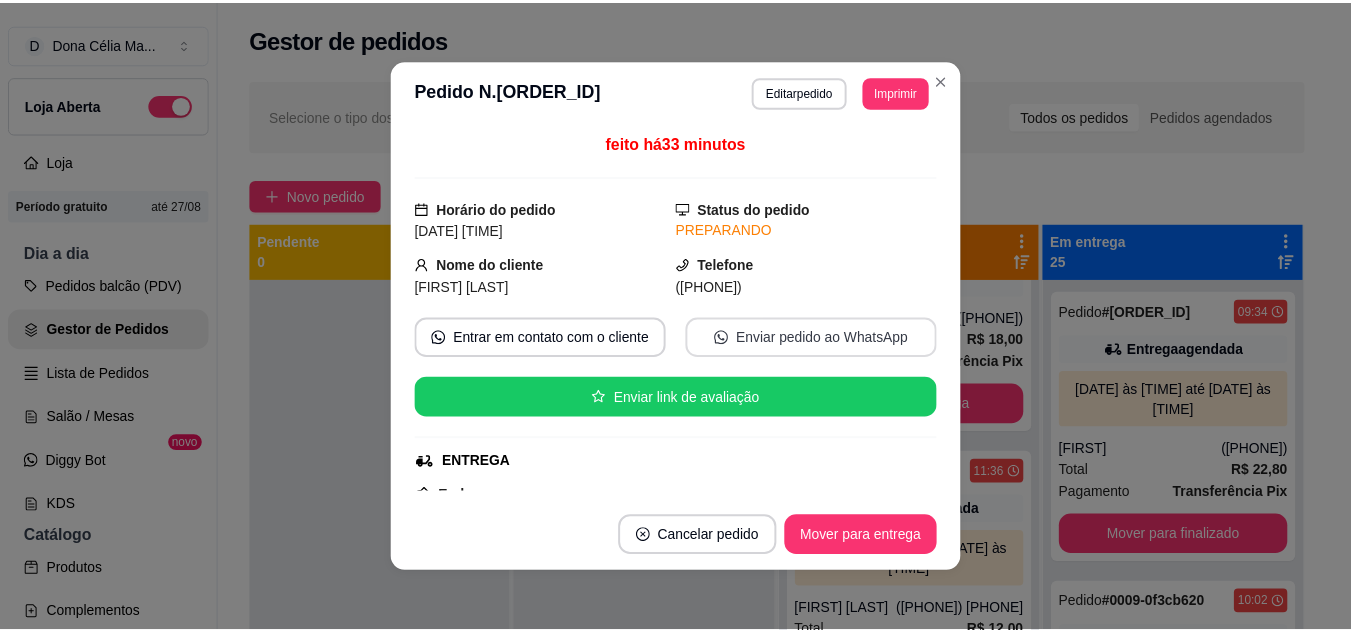 scroll, scrollTop: 300, scrollLeft: 0, axis: vertical 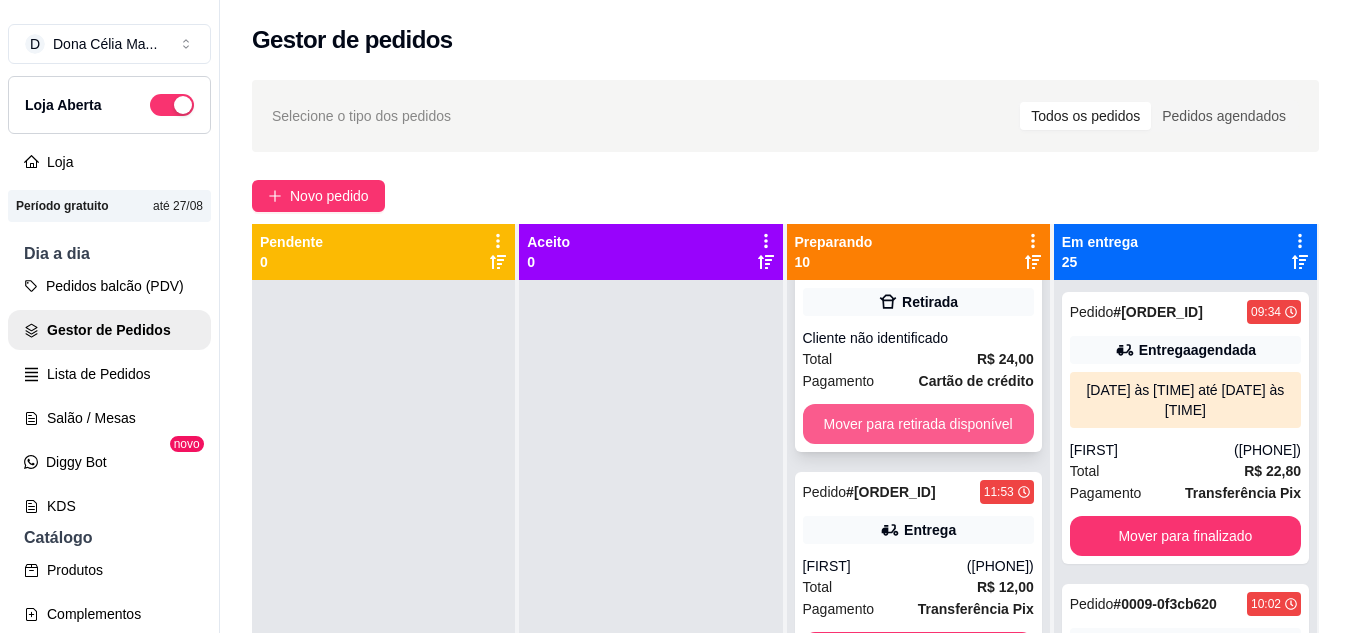 click on "Mover para retirada disponível" at bounding box center [918, 424] 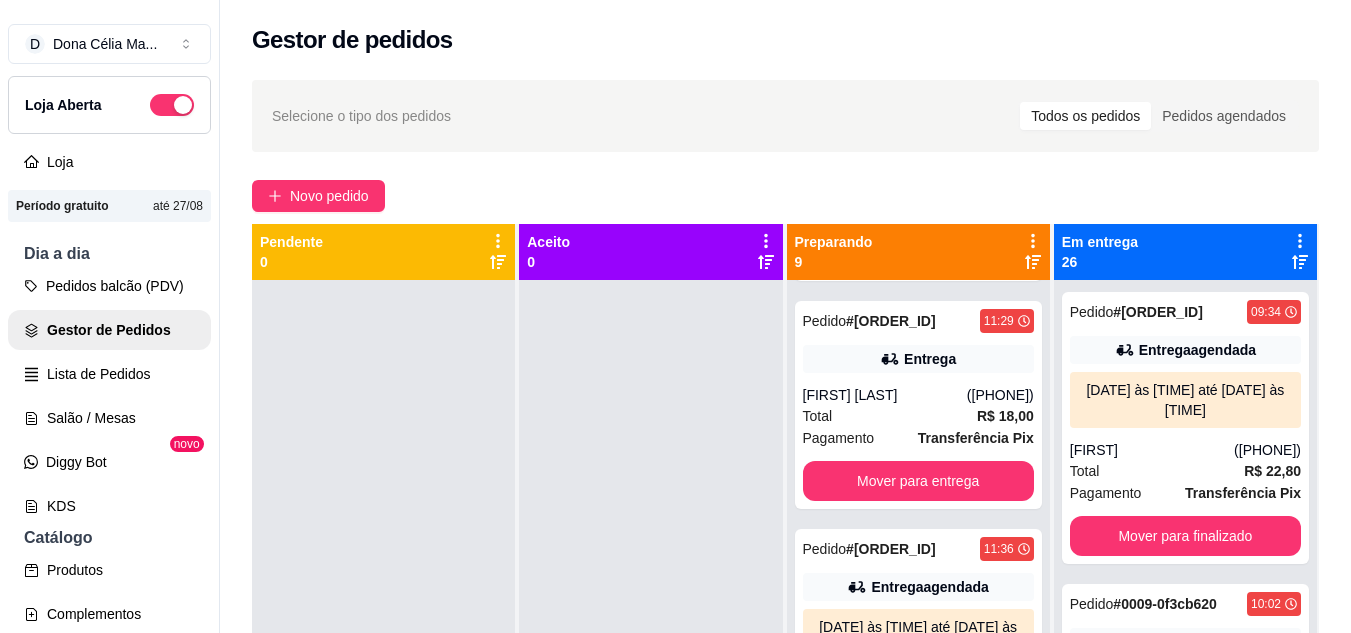 scroll, scrollTop: 0, scrollLeft: 0, axis: both 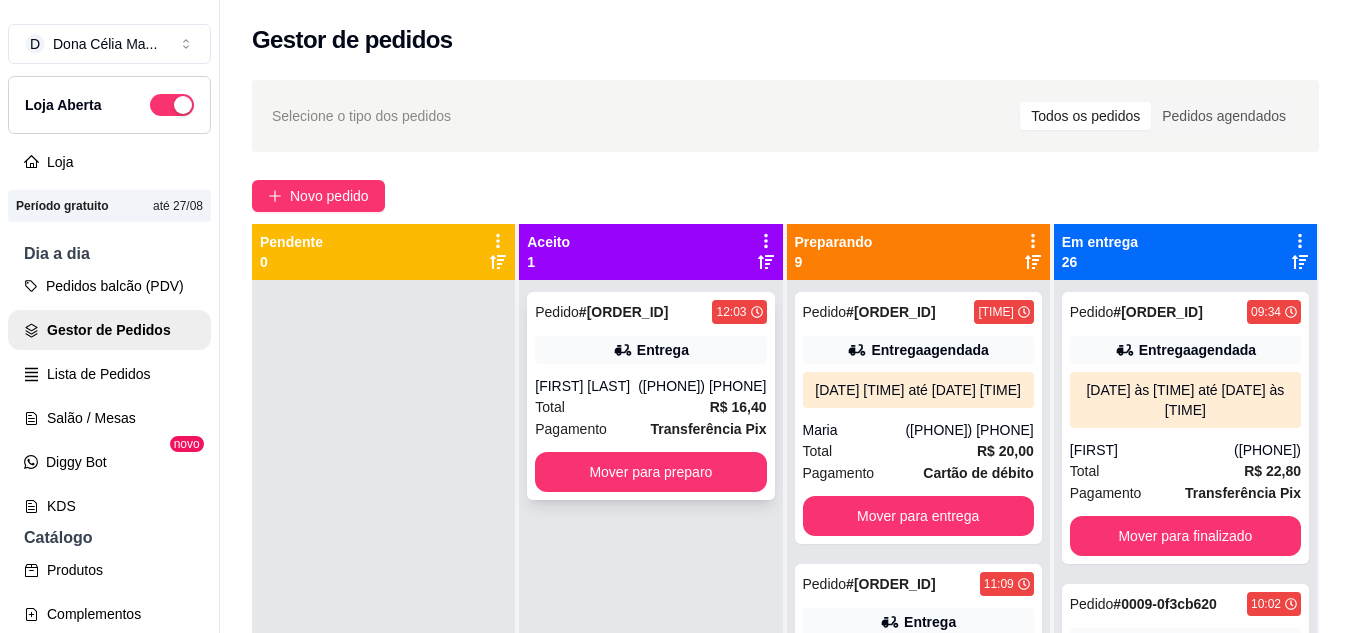 click 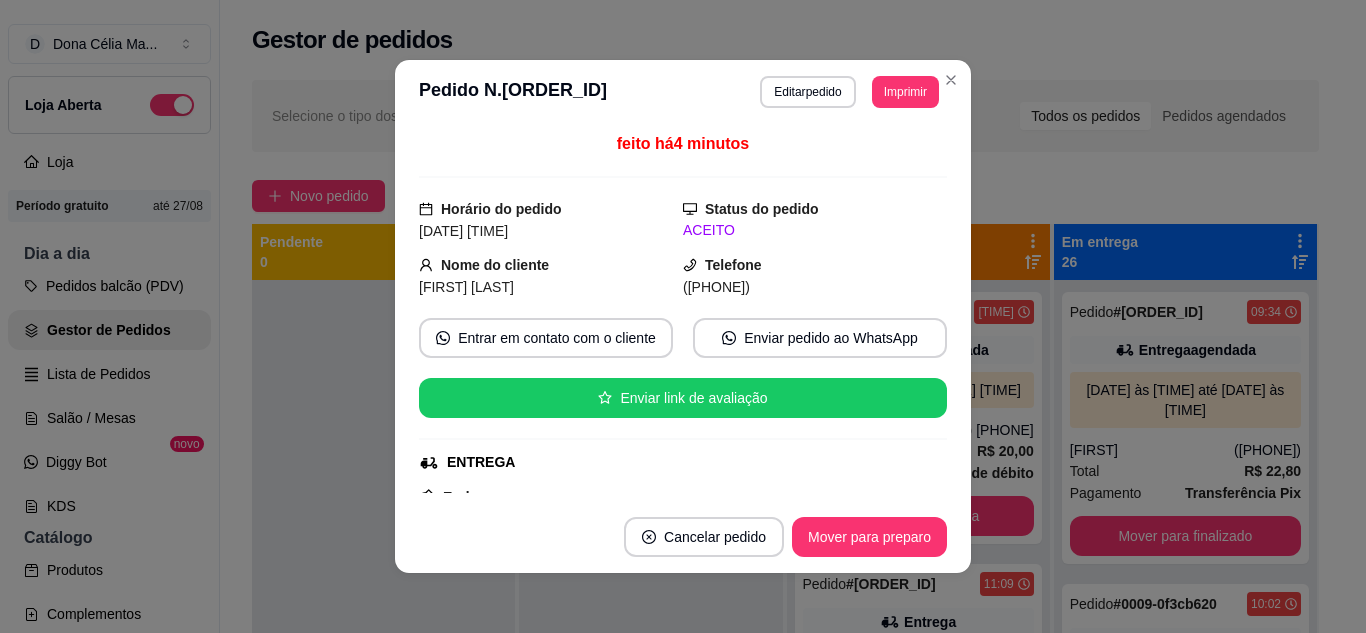 click on "Mover para preparo" at bounding box center [869, 537] 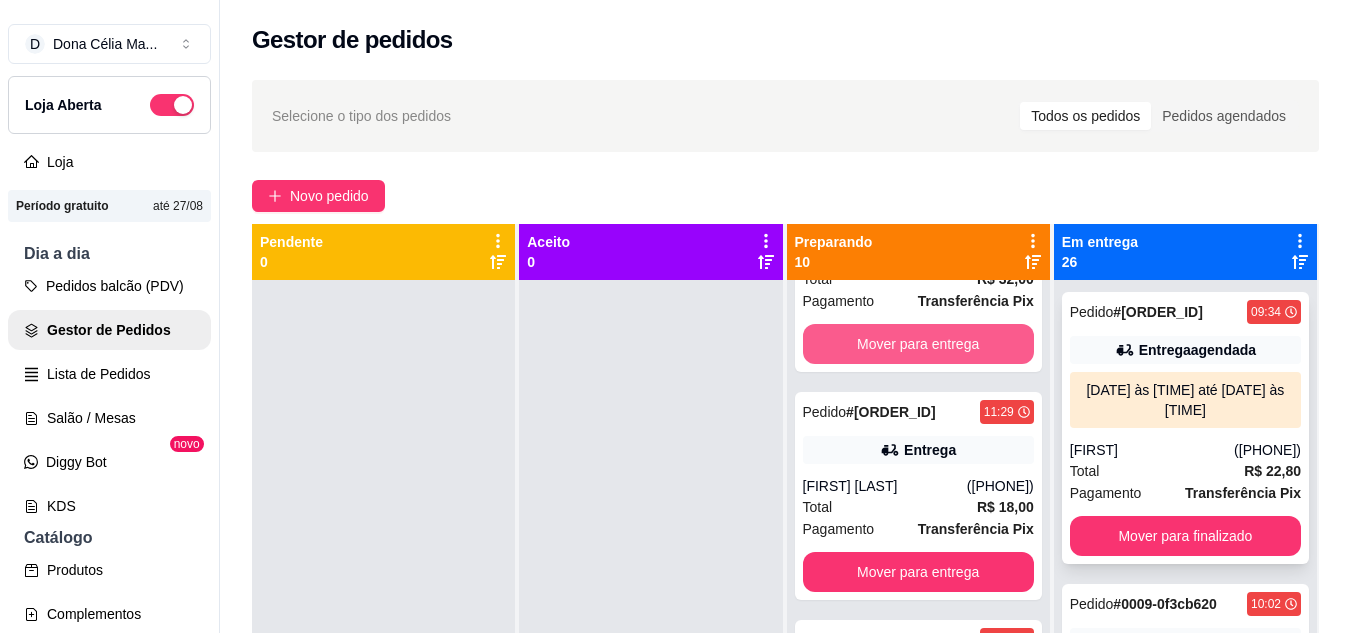 scroll, scrollTop: 600, scrollLeft: 0, axis: vertical 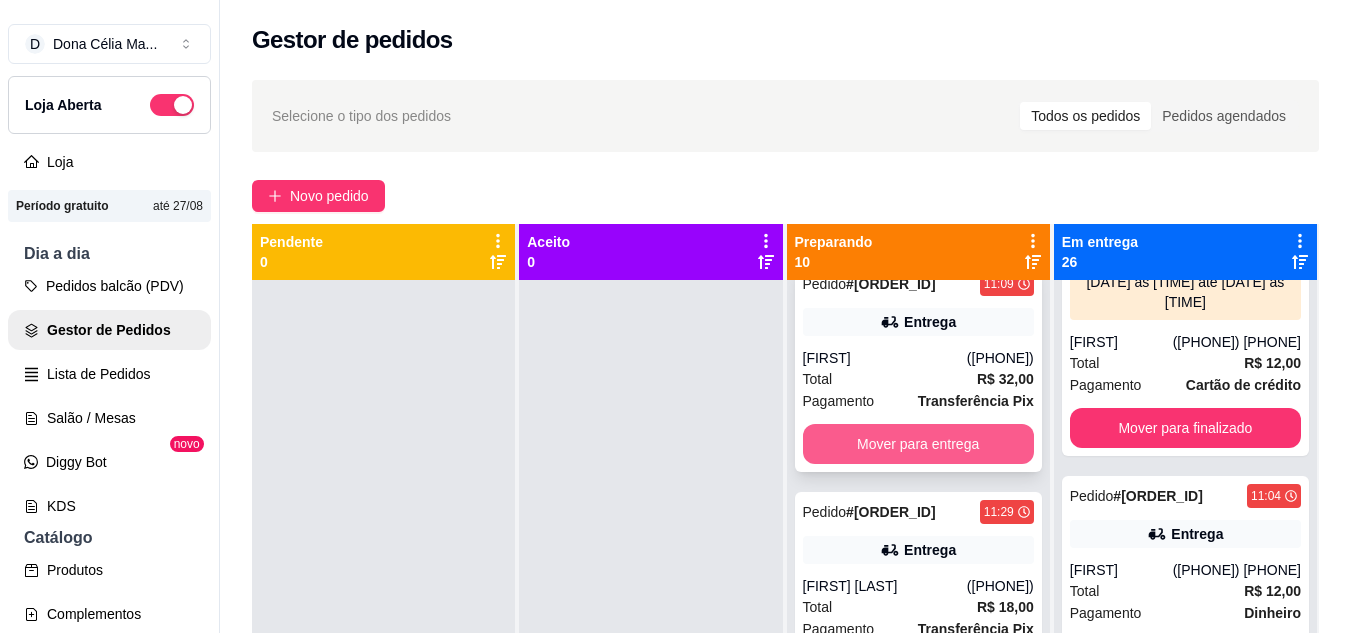 click on "Mover para entrega" at bounding box center (918, 444) 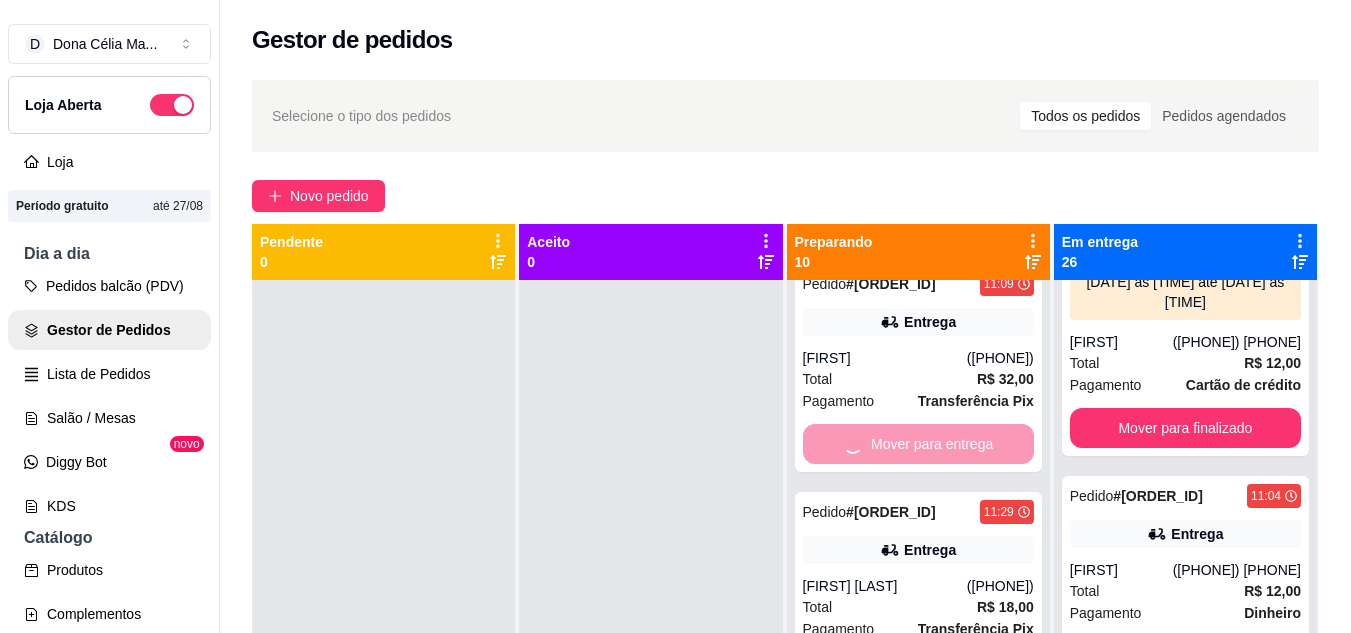 scroll, scrollTop: 72, scrollLeft: 0, axis: vertical 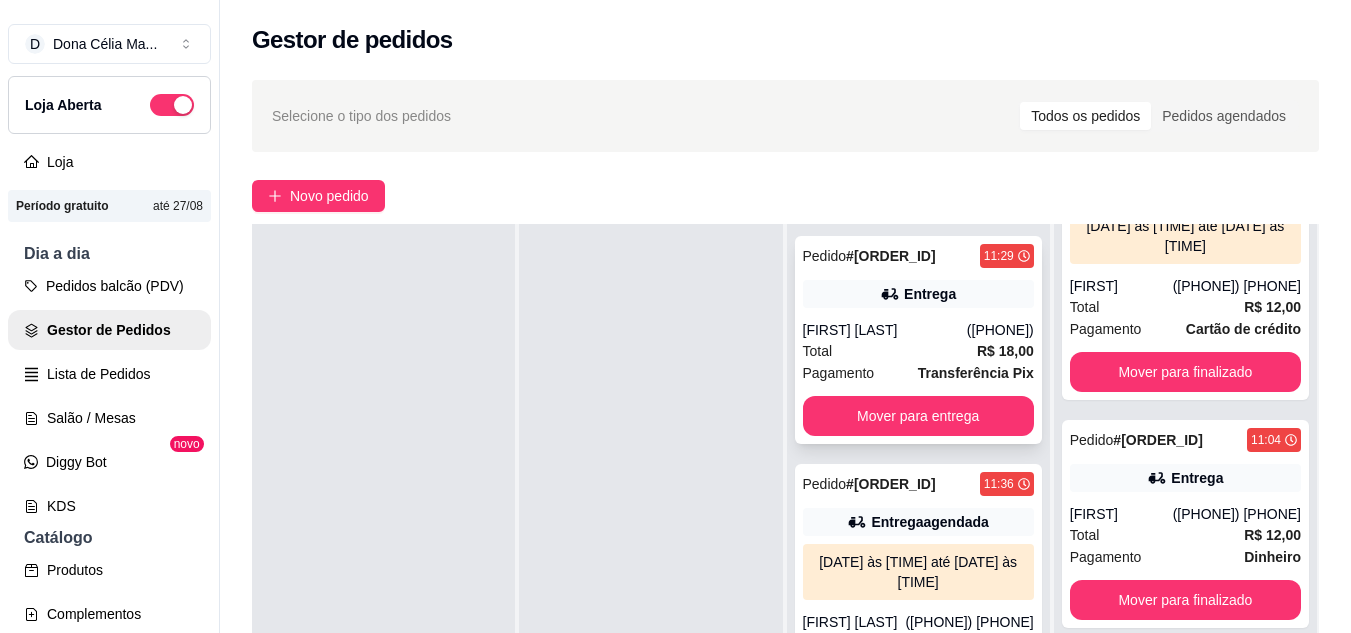 click on "Total R$ 18,00" at bounding box center [918, 351] 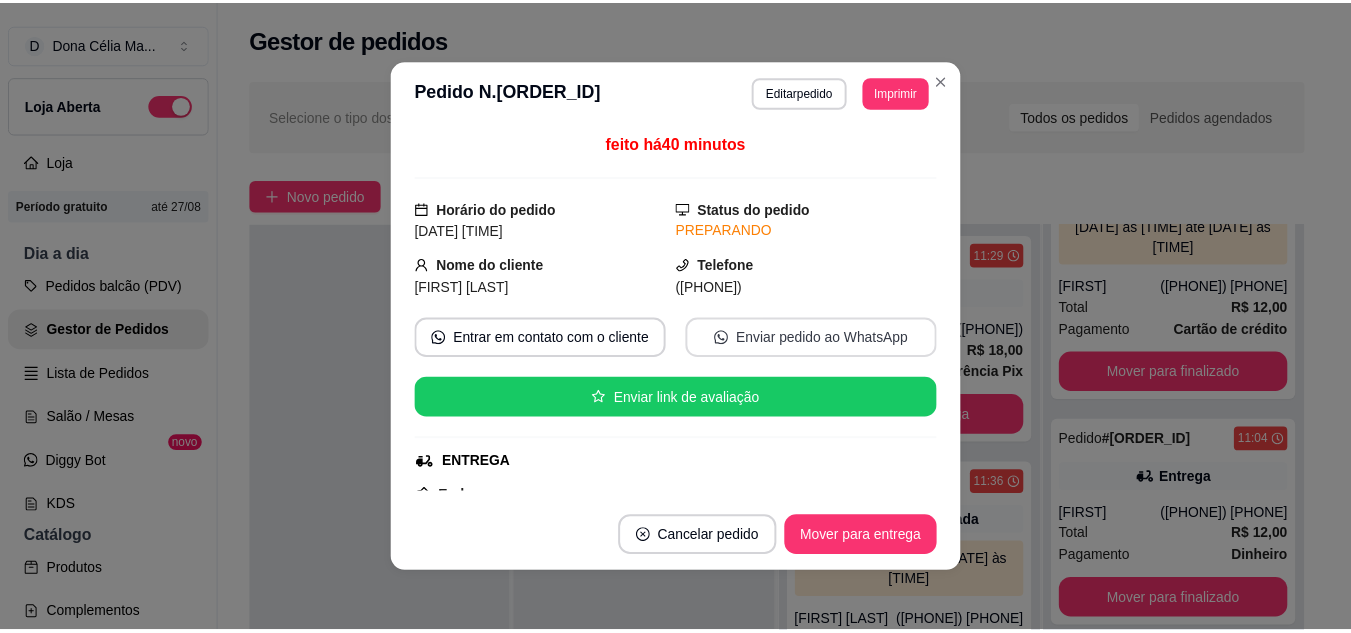 scroll, scrollTop: 300, scrollLeft: 0, axis: vertical 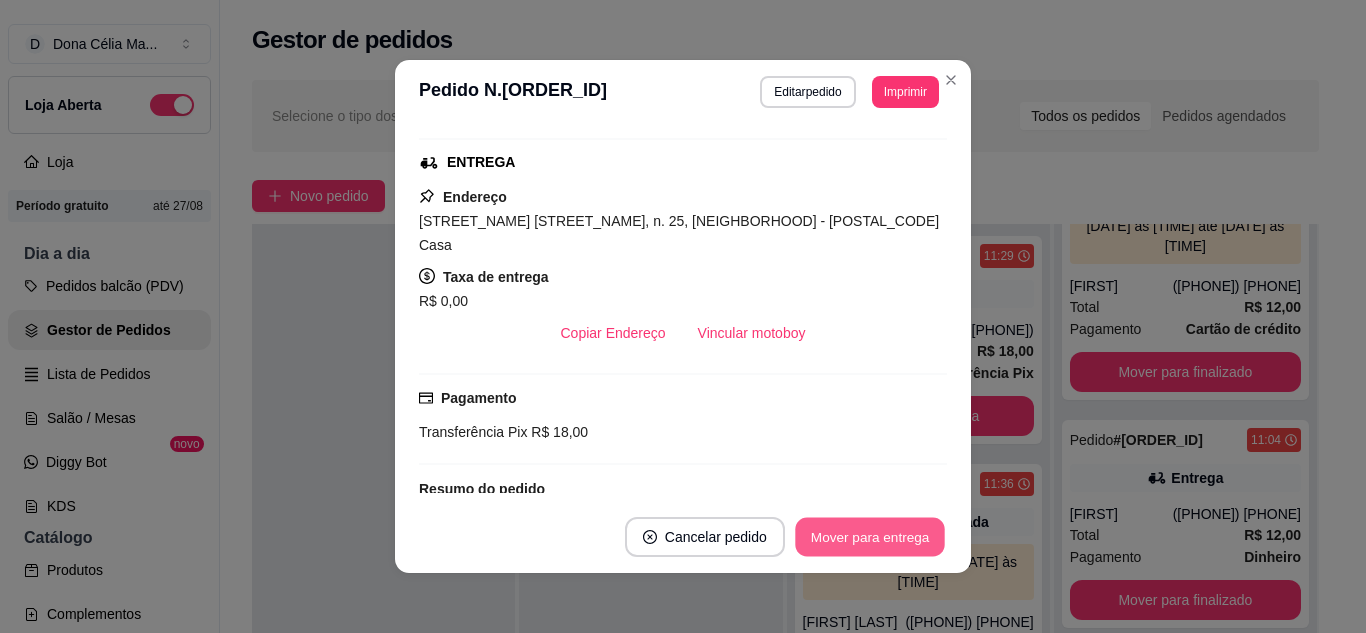 click on "Mover para entrega" at bounding box center [870, 537] 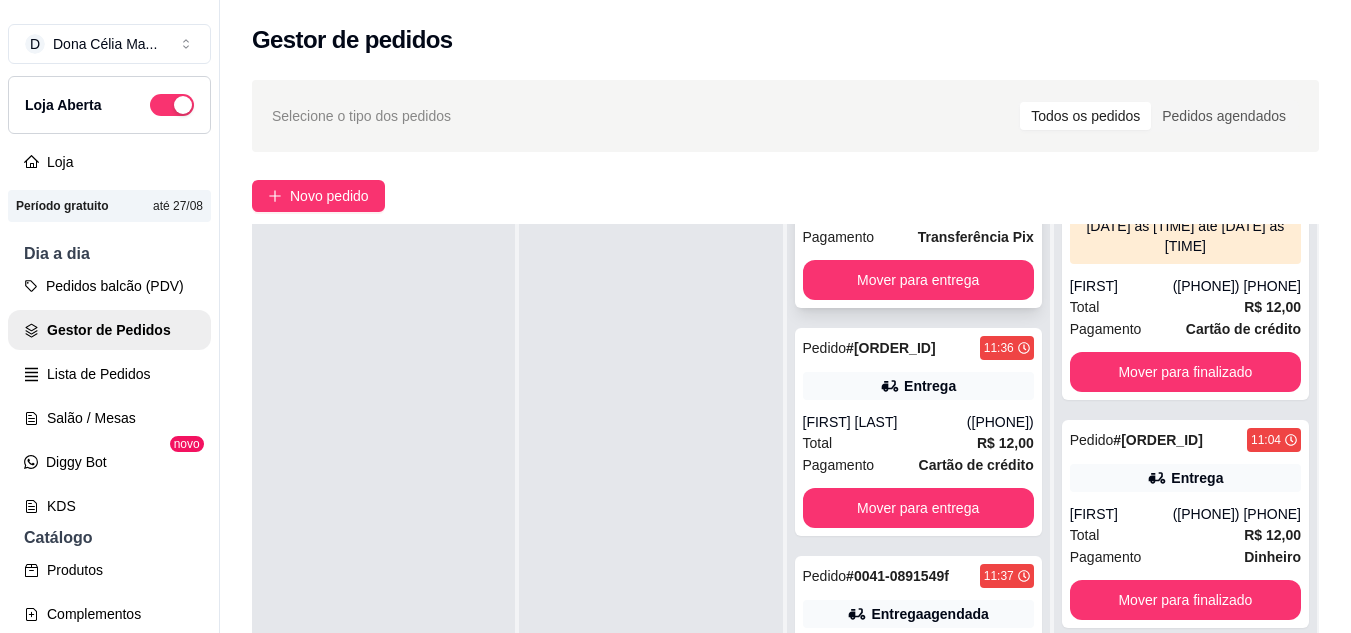 scroll, scrollTop: 572, scrollLeft: 0, axis: vertical 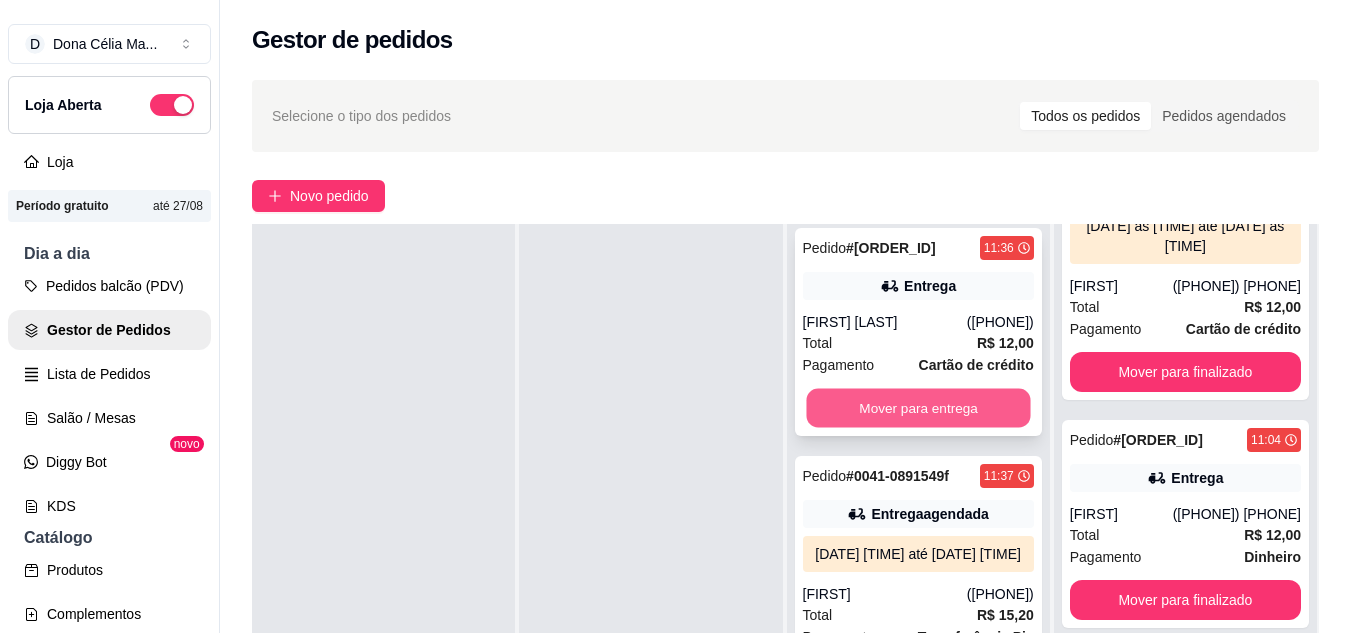 click on "Mover para entrega" at bounding box center [918, 408] 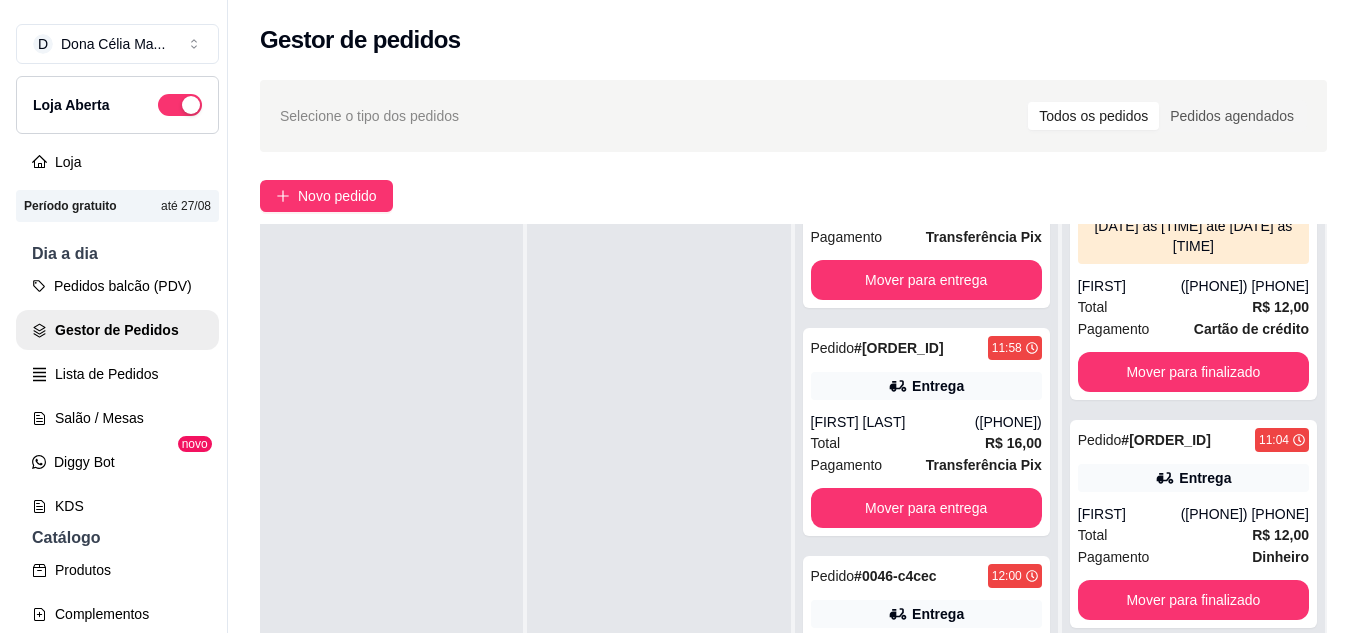 scroll, scrollTop: 1072, scrollLeft: 0, axis: vertical 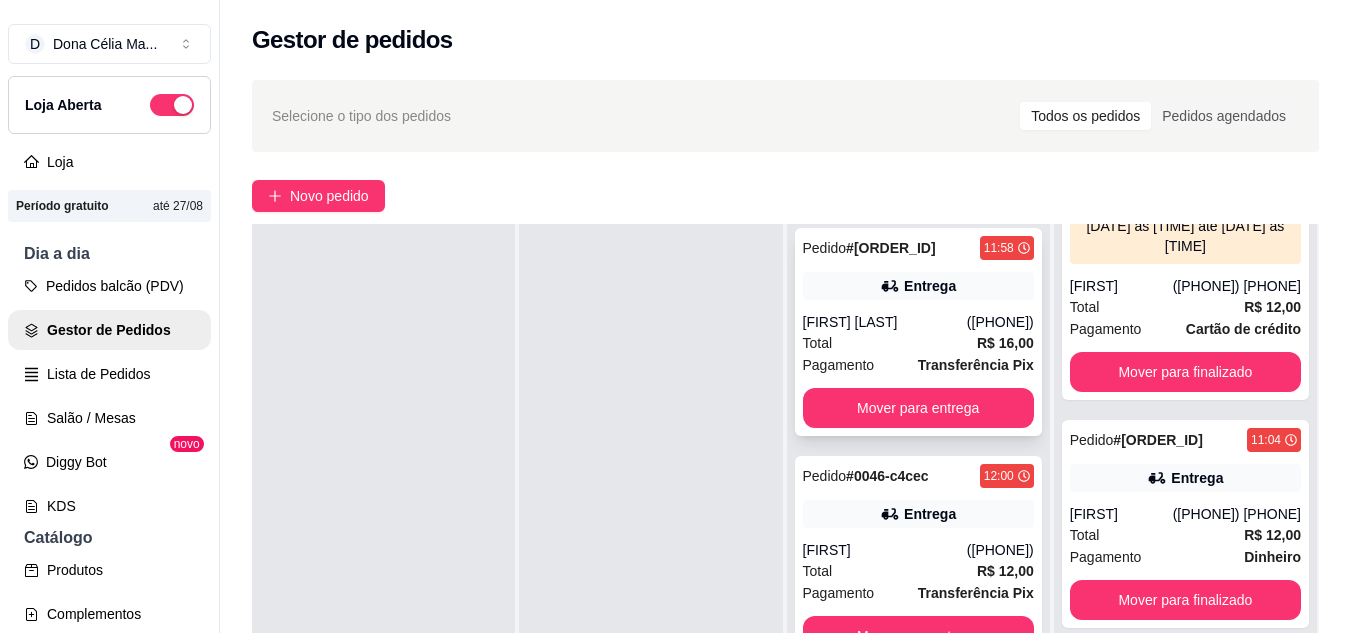 click on "Total R$ 16,00" at bounding box center [918, 343] 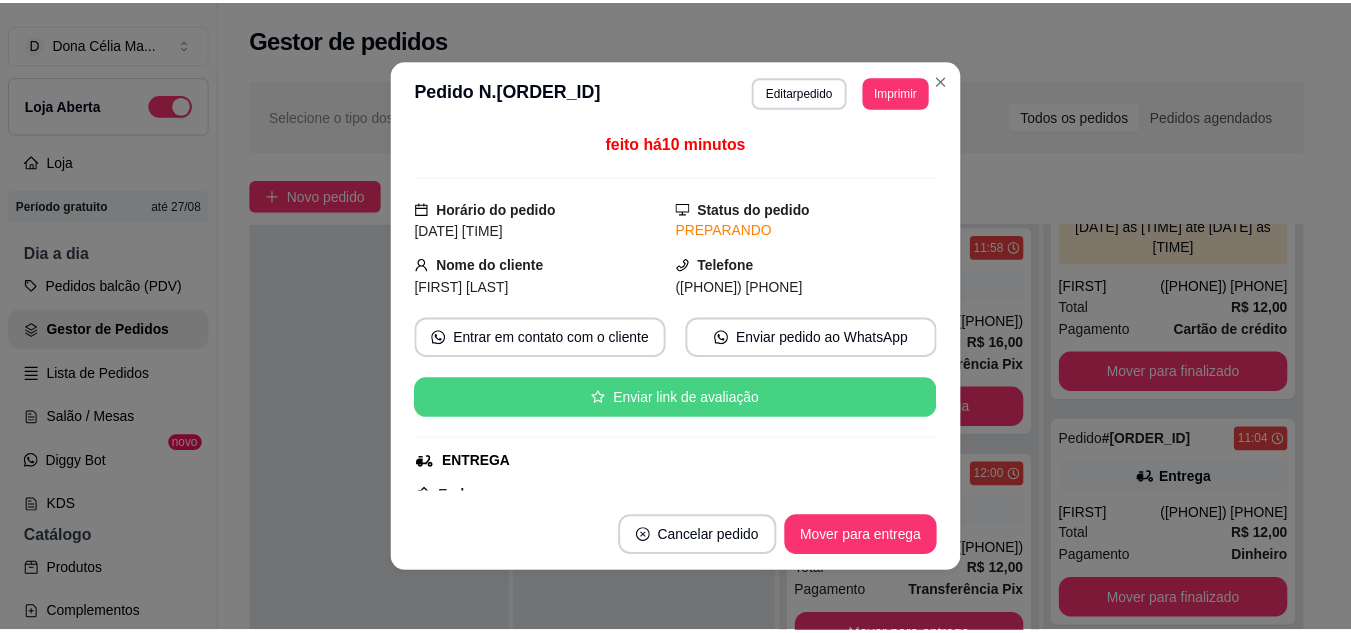 scroll, scrollTop: 300, scrollLeft: 0, axis: vertical 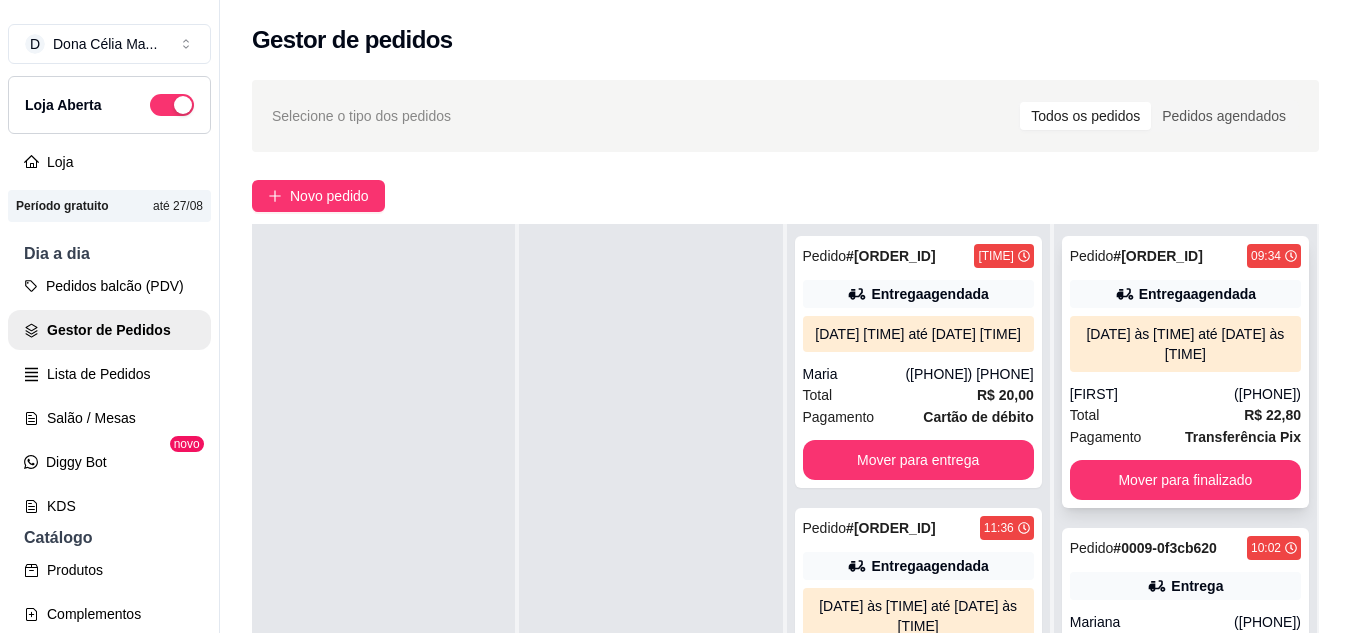 click on "04/08/25 às 11:30 até 04/08/25 às 12:00" at bounding box center (1185, 344) 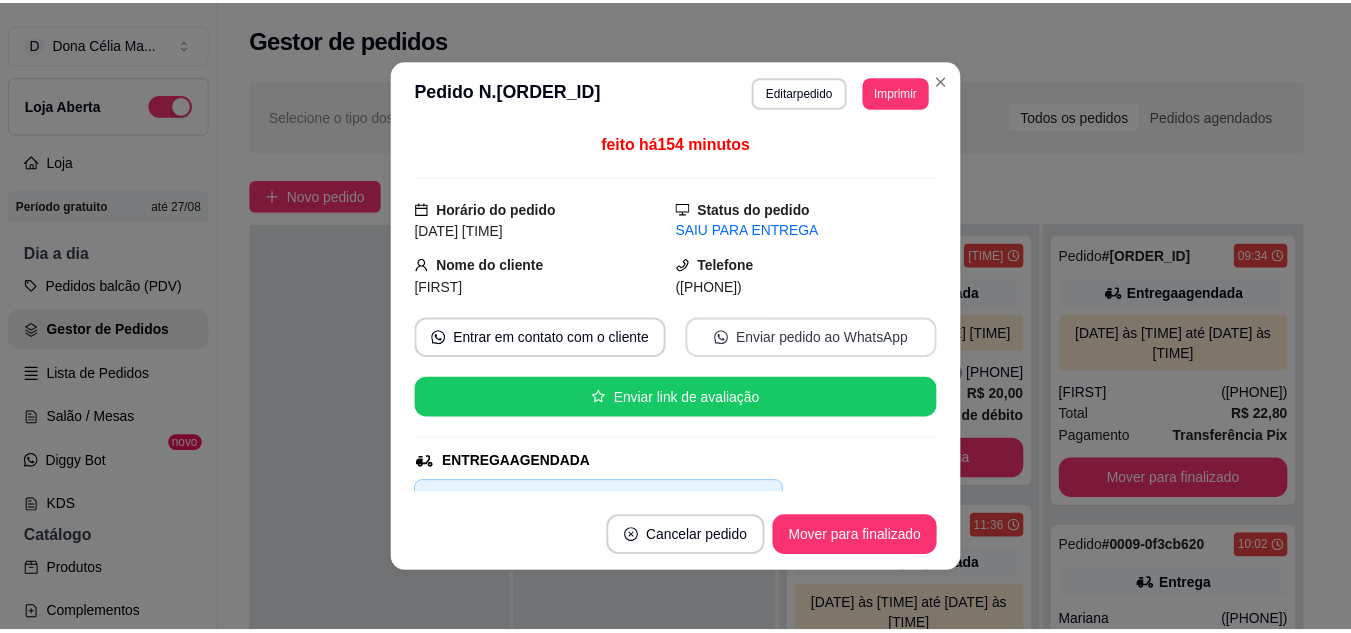 scroll, scrollTop: 300, scrollLeft: 0, axis: vertical 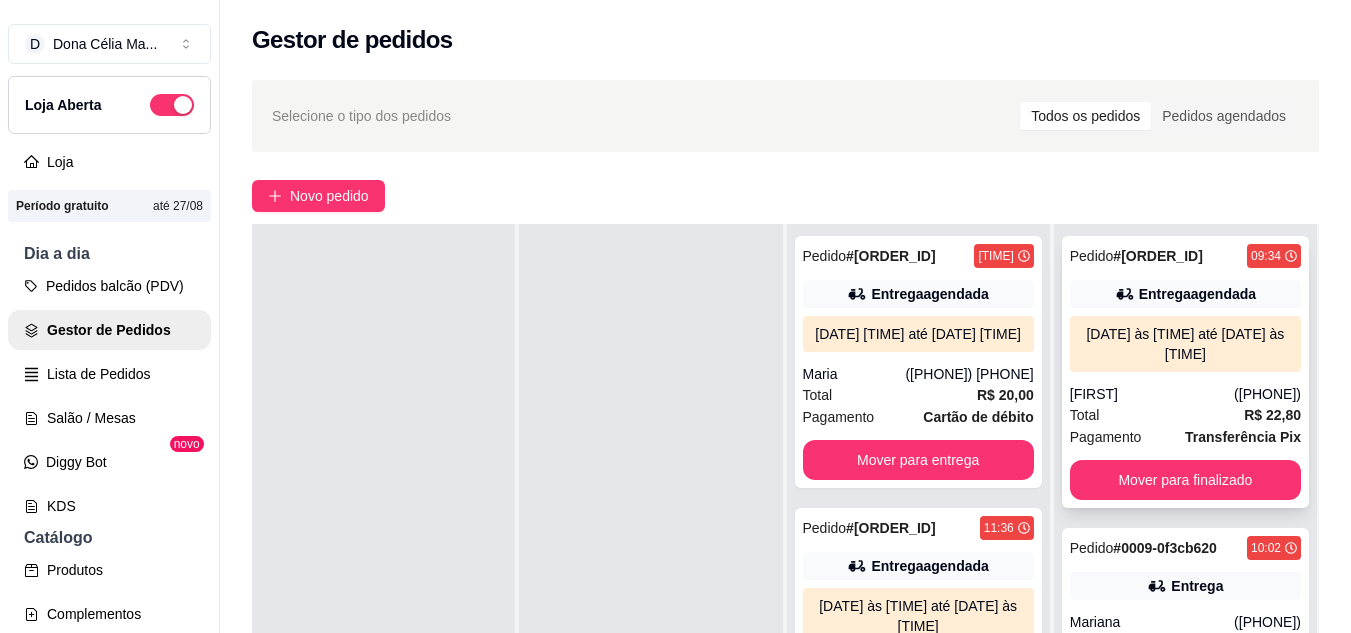 click on "Pedido  # 0007-cac1ac3c 09:34 Entrega  agendada 04/08/25 às 11:30 até 04/08/25 às 12:00  Wanessa  (84) 98194-9790 Total R$ 22,80 Pagamento Transferência Pix Mover para finalizado" at bounding box center [1185, 372] 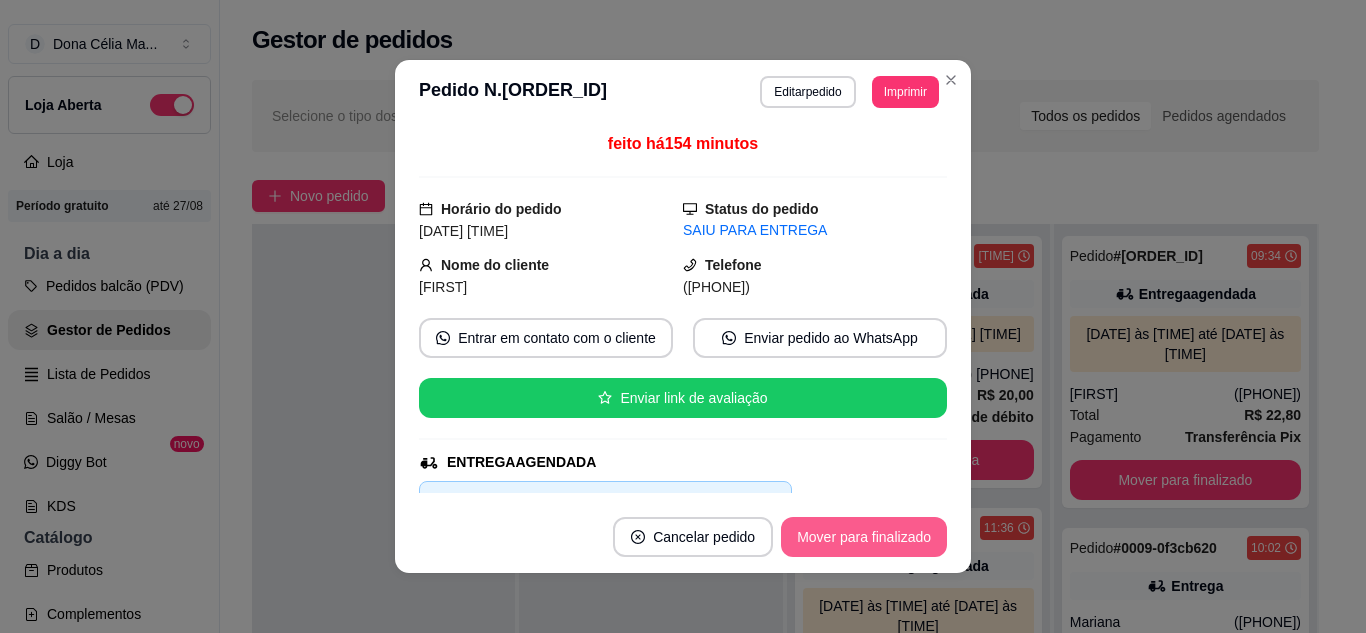 click on "Mover para finalizado" at bounding box center (864, 537) 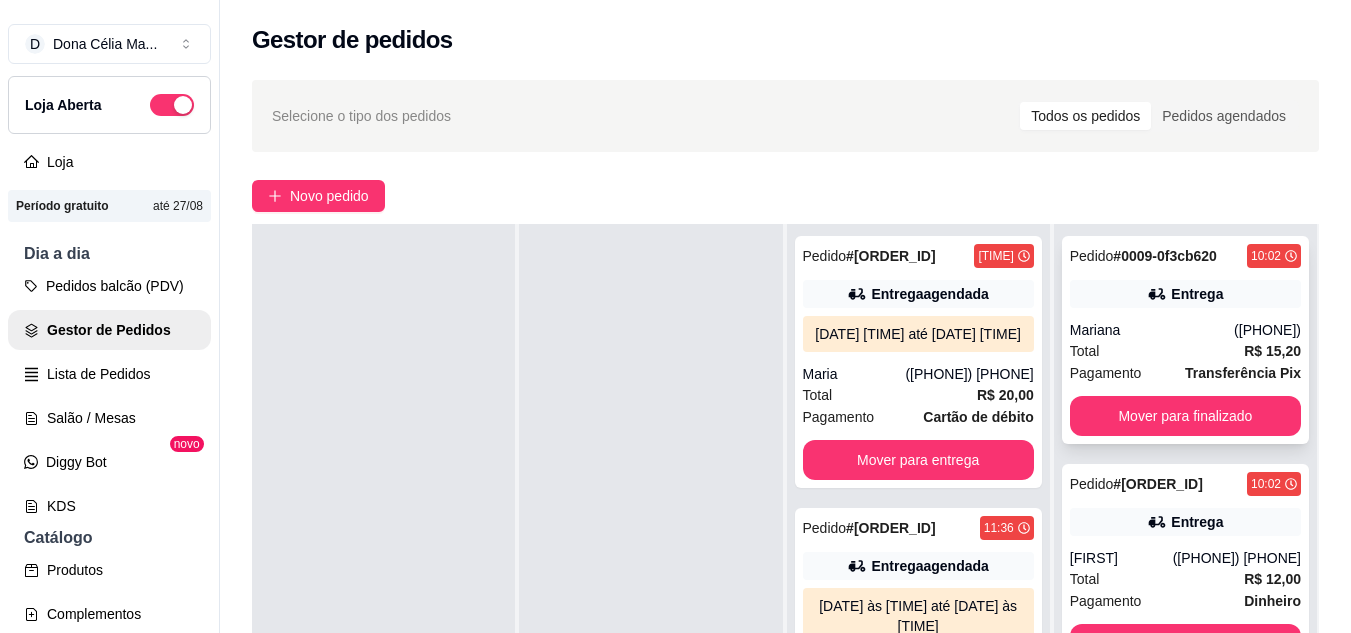 click on "Mariana" at bounding box center (1152, 330) 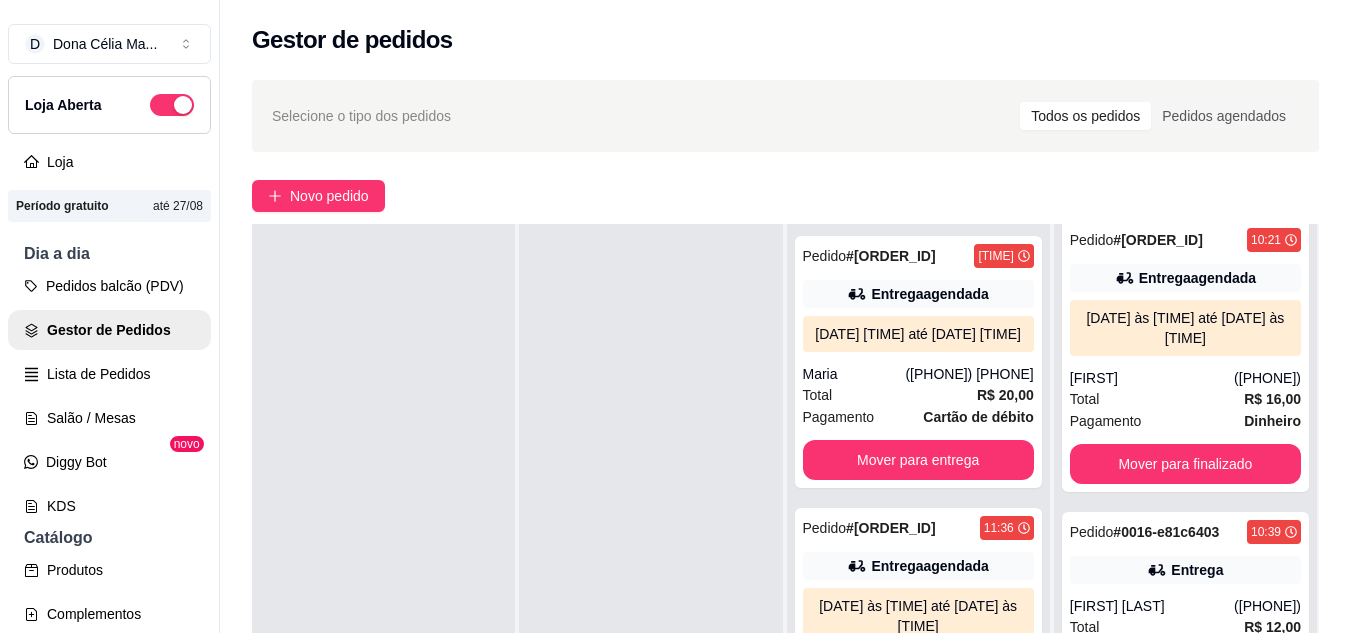 scroll, scrollTop: 800, scrollLeft: 0, axis: vertical 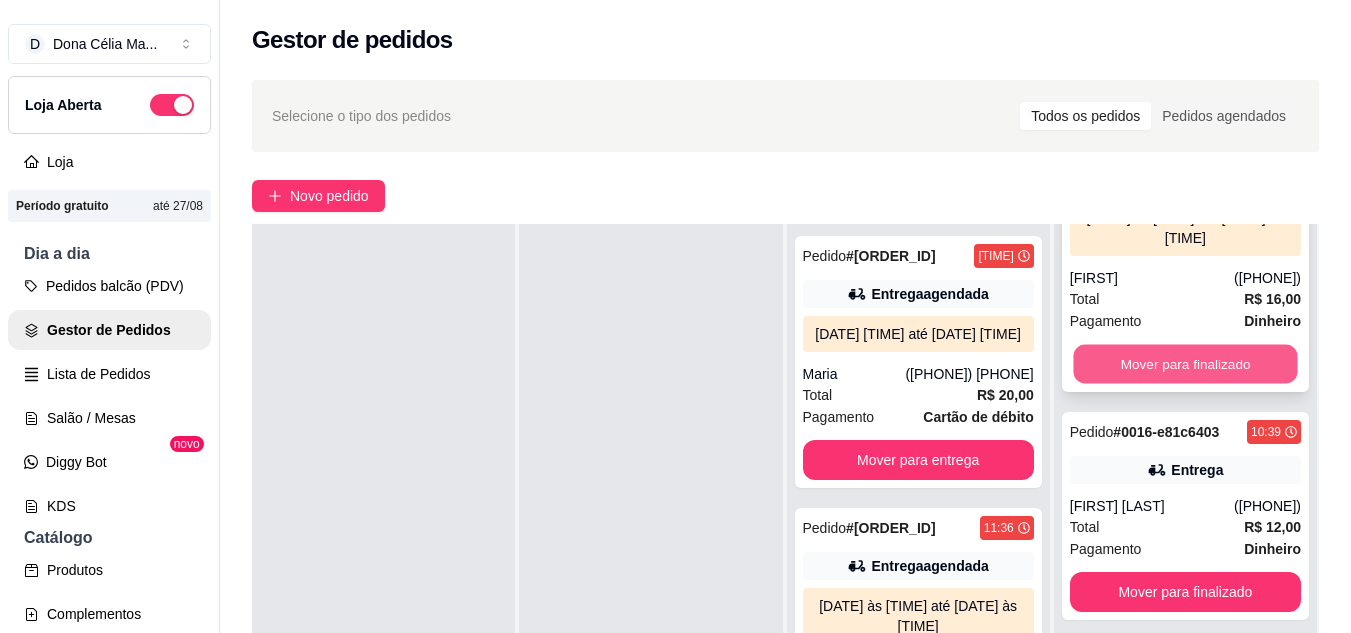 click on "Mover para finalizado" at bounding box center (1185, 364) 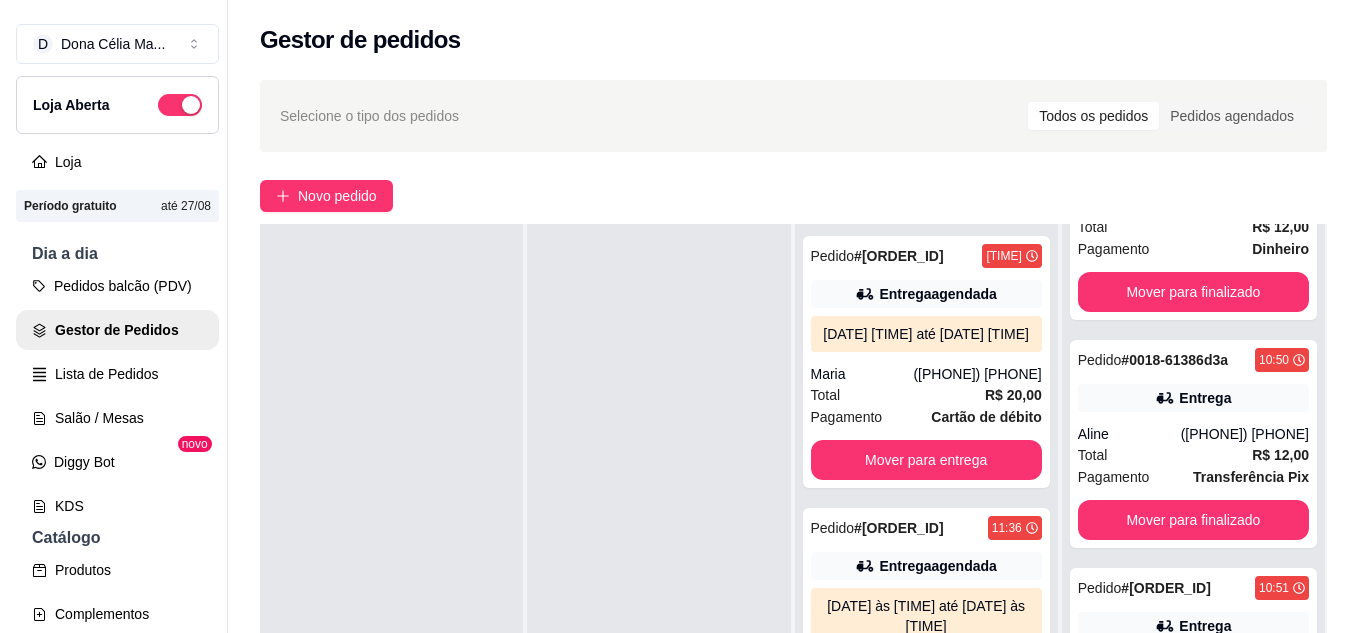 scroll, scrollTop: 908, scrollLeft: 0, axis: vertical 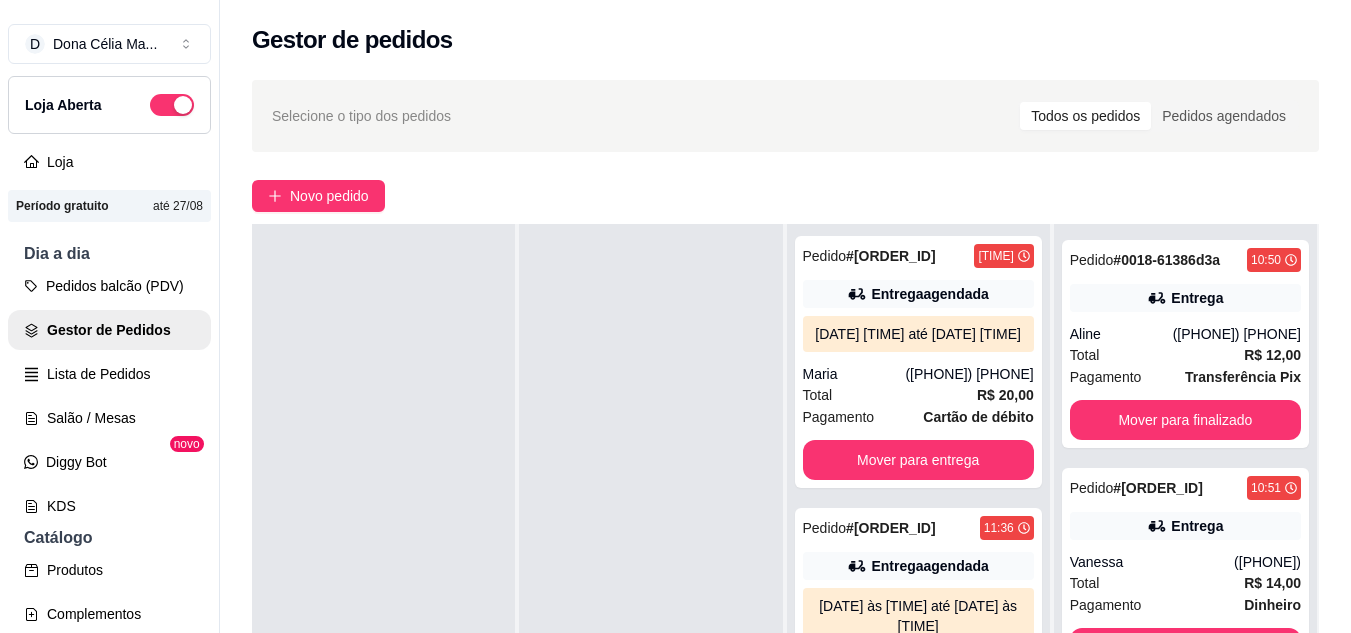click on "Total R$ 12,00" at bounding box center [1185, 355] 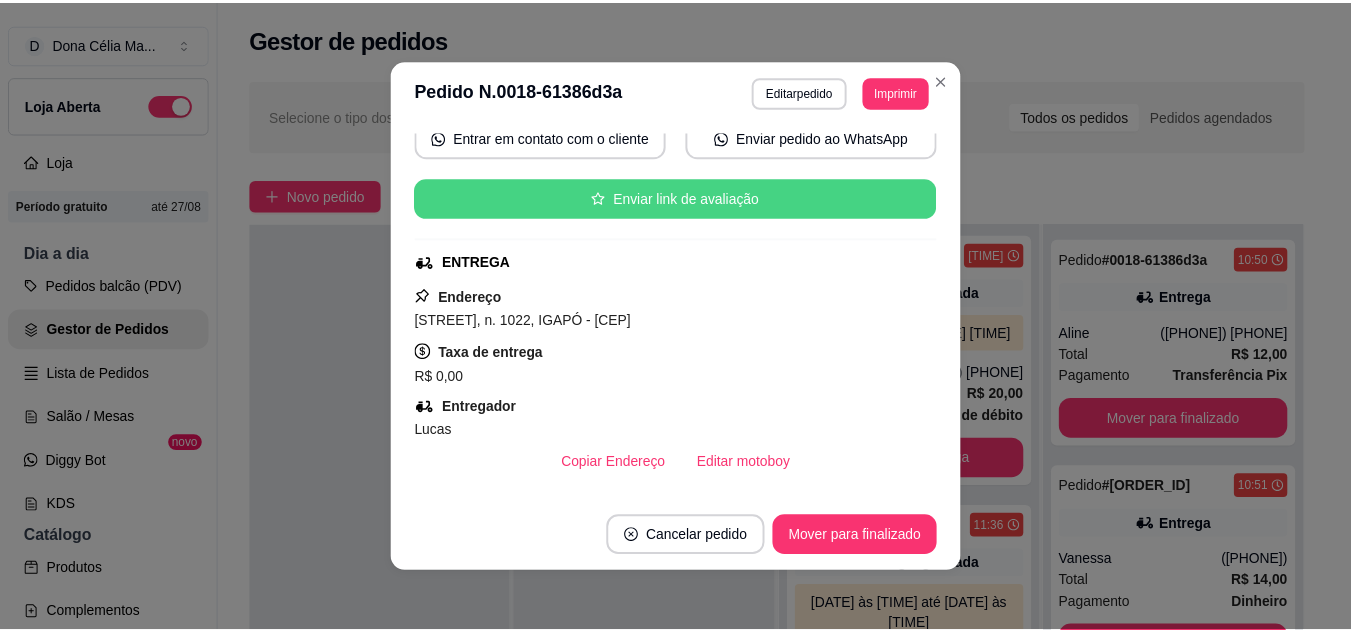 scroll, scrollTop: 300, scrollLeft: 0, axis: vertical 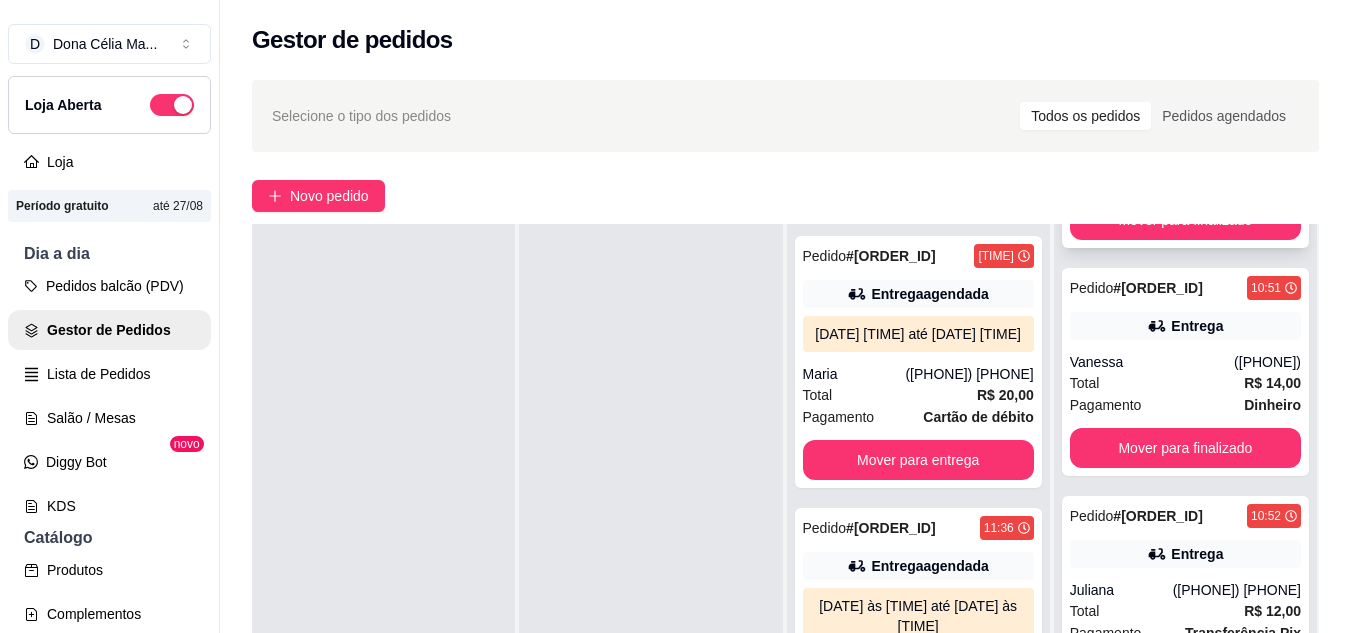 click on "Vanessa" at bounding box center [1152, 362] 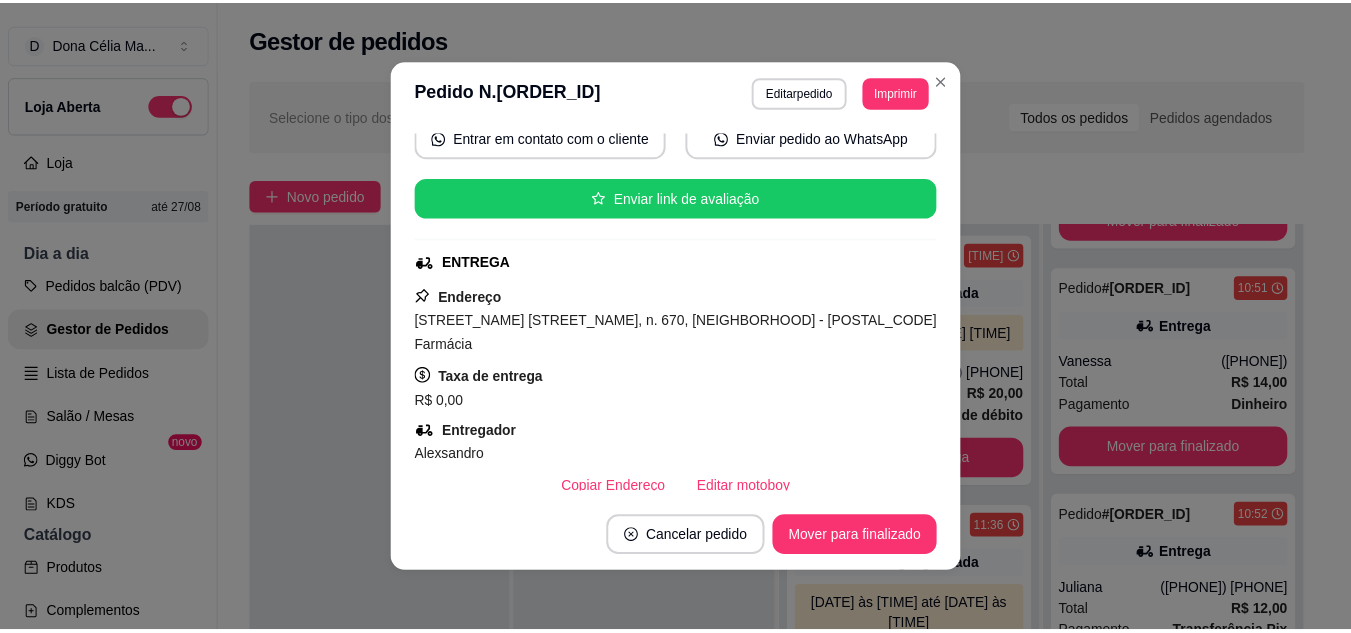 scroll, scrollTop: 300, scrollLeft: 0, axis: vertical 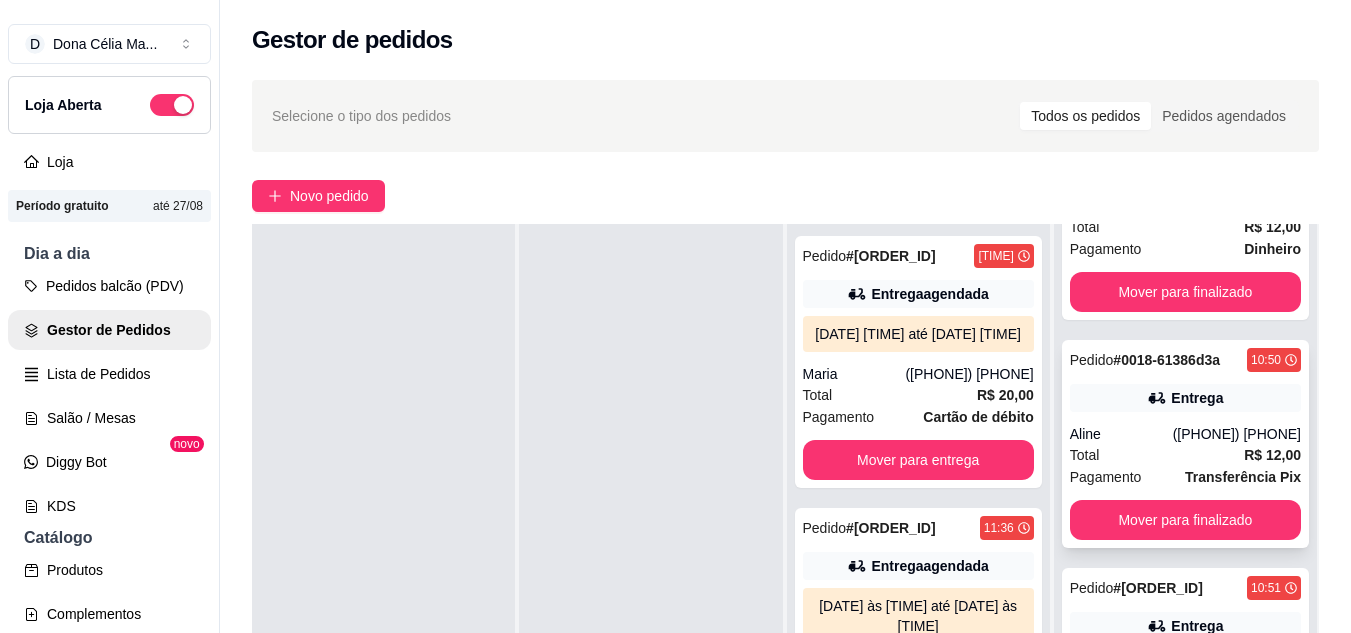 click 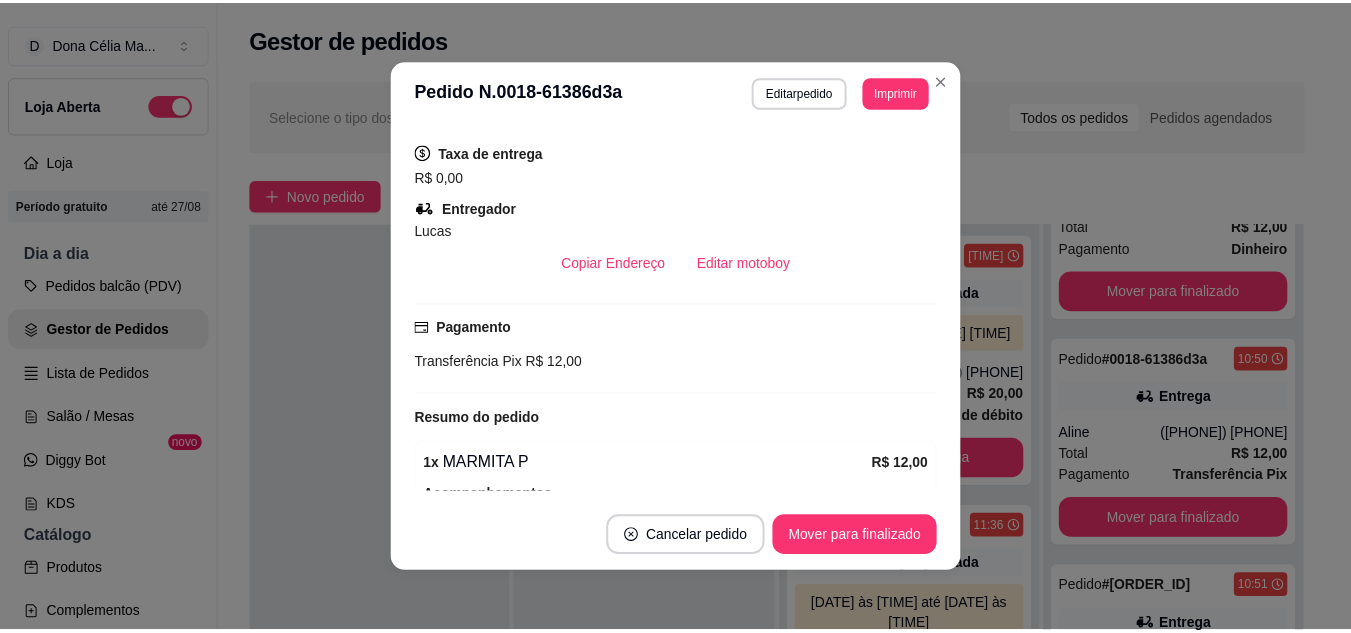 scroll, scrollTop: 200, scrollLeft: 0, axis: vertical 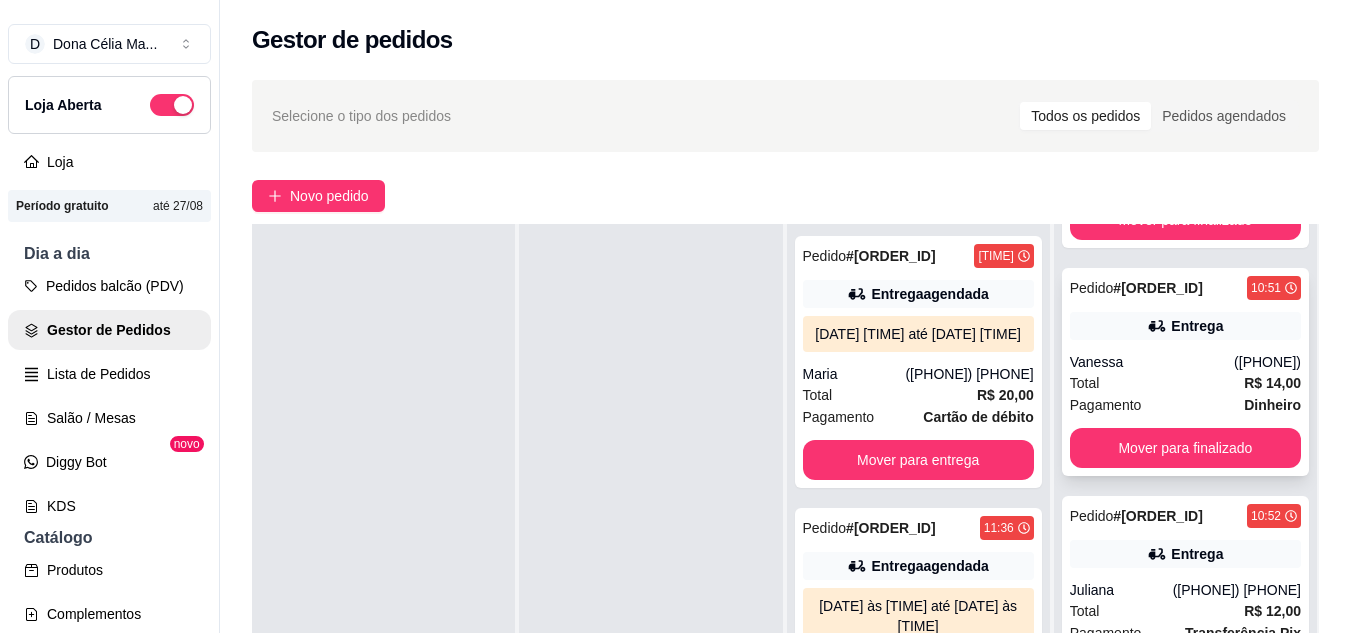 click on "Pedido  # 0019-6679cb36 10:51 Entrega Vanessa (84) 98668-0319 Total R$ 14,00 Pagamento Dinheiro Mover para finalizado" at bounding box center [1185, 372] 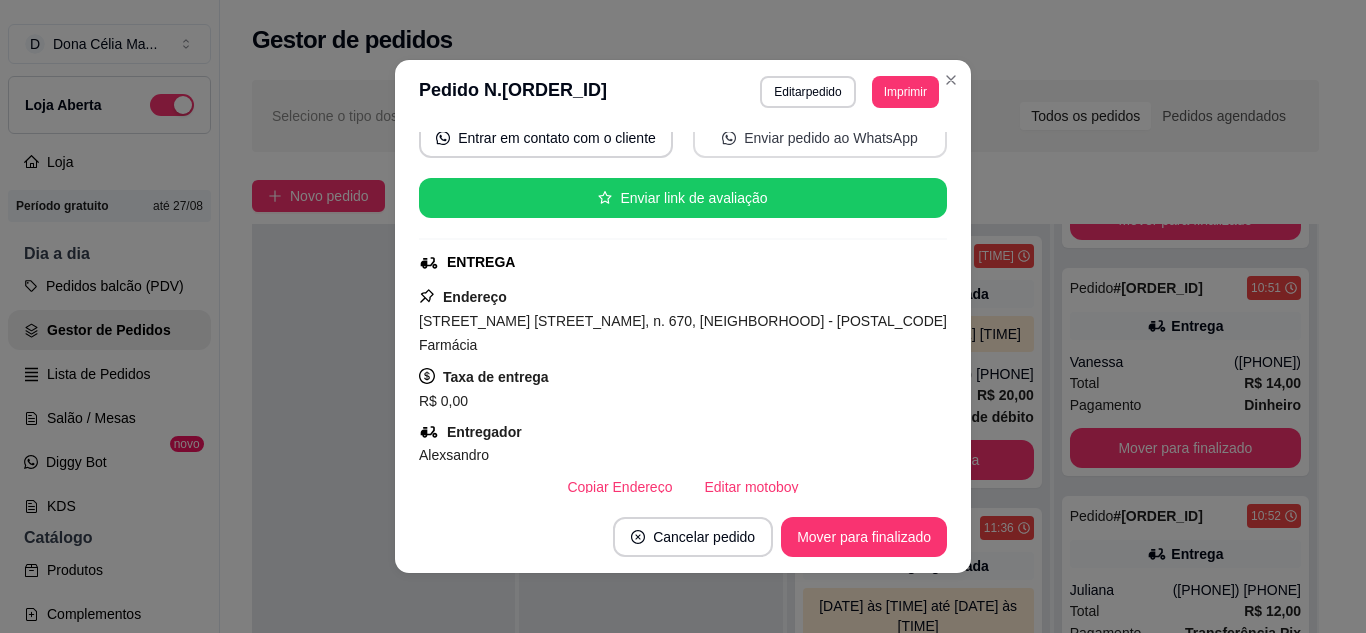 scroll, scrollTop: 300, scrollLeft: 0, axis: vertical 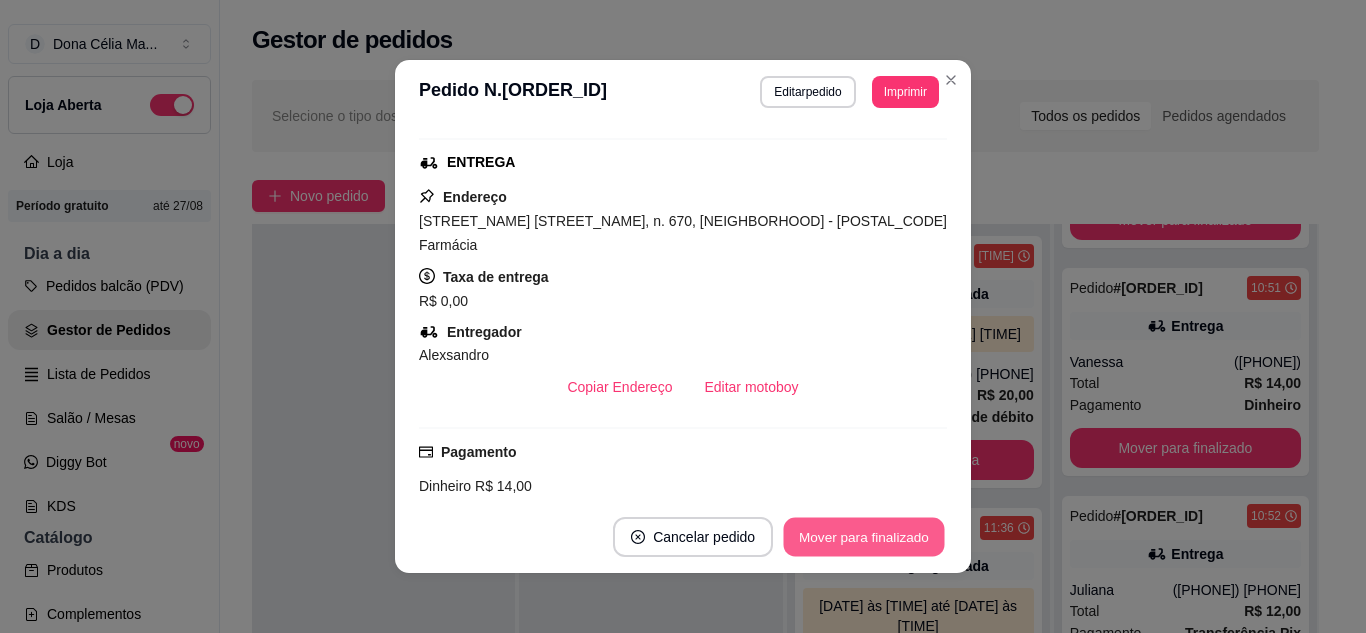 click on "Mover para finalizado" at bounding box center (864, 537) 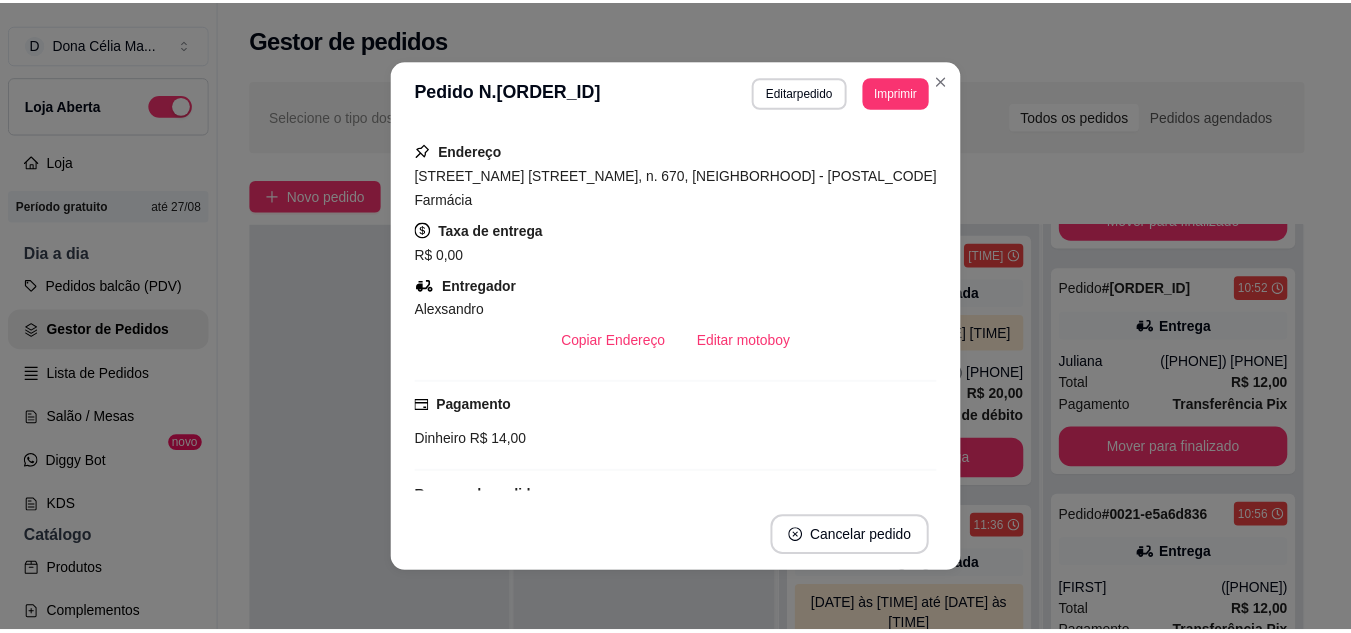 scroll, scrollTop: 254, scrollLeft: 0, axis: vertical 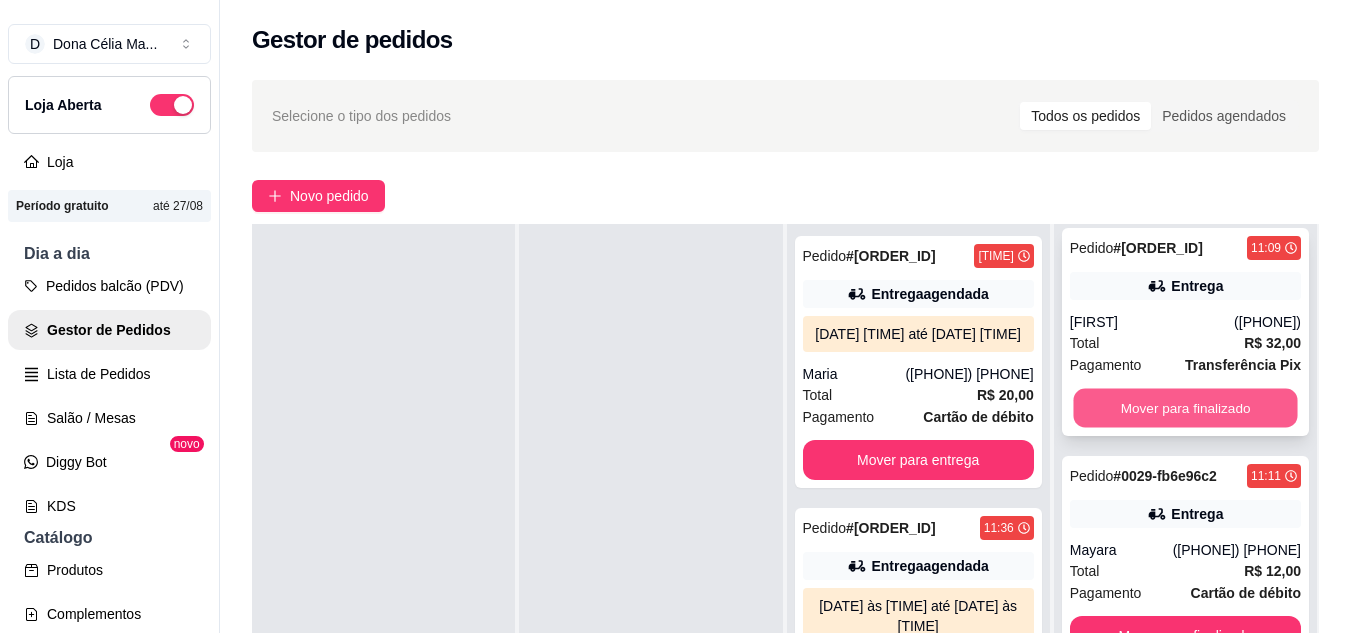 click on "Mover para finalizado" at bounding box center (1185, 408) 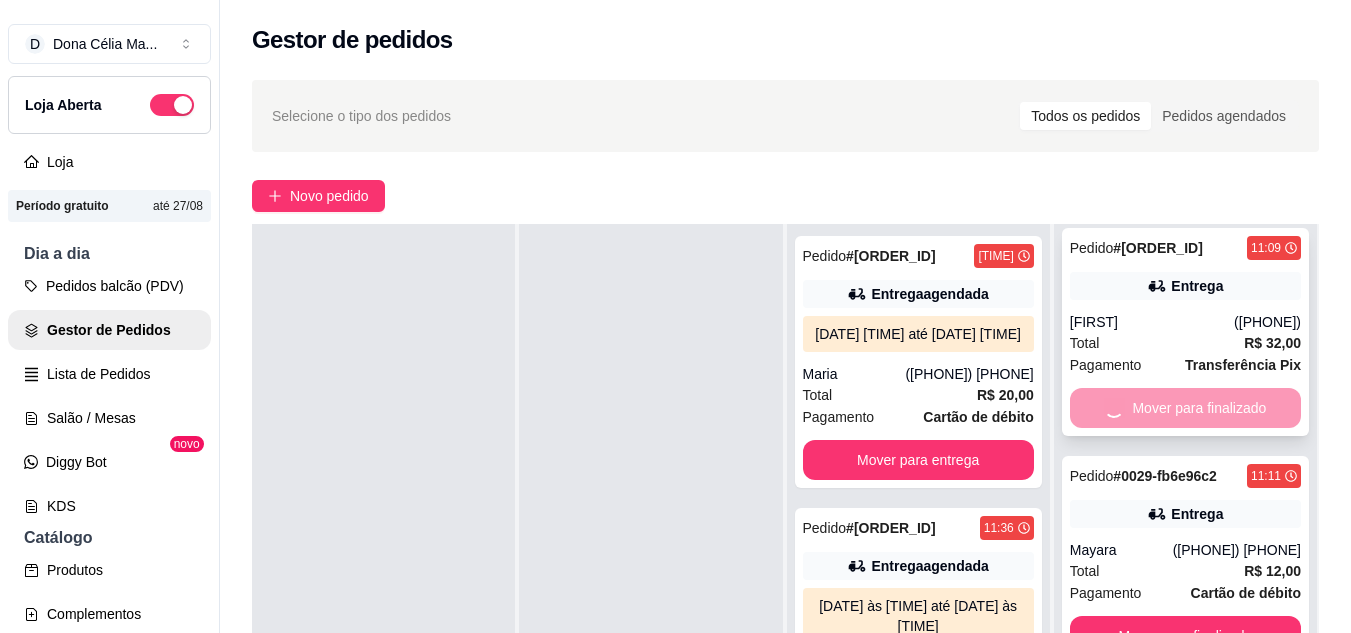click on "Mover para finalizado" at bounding box center (1185, 408) 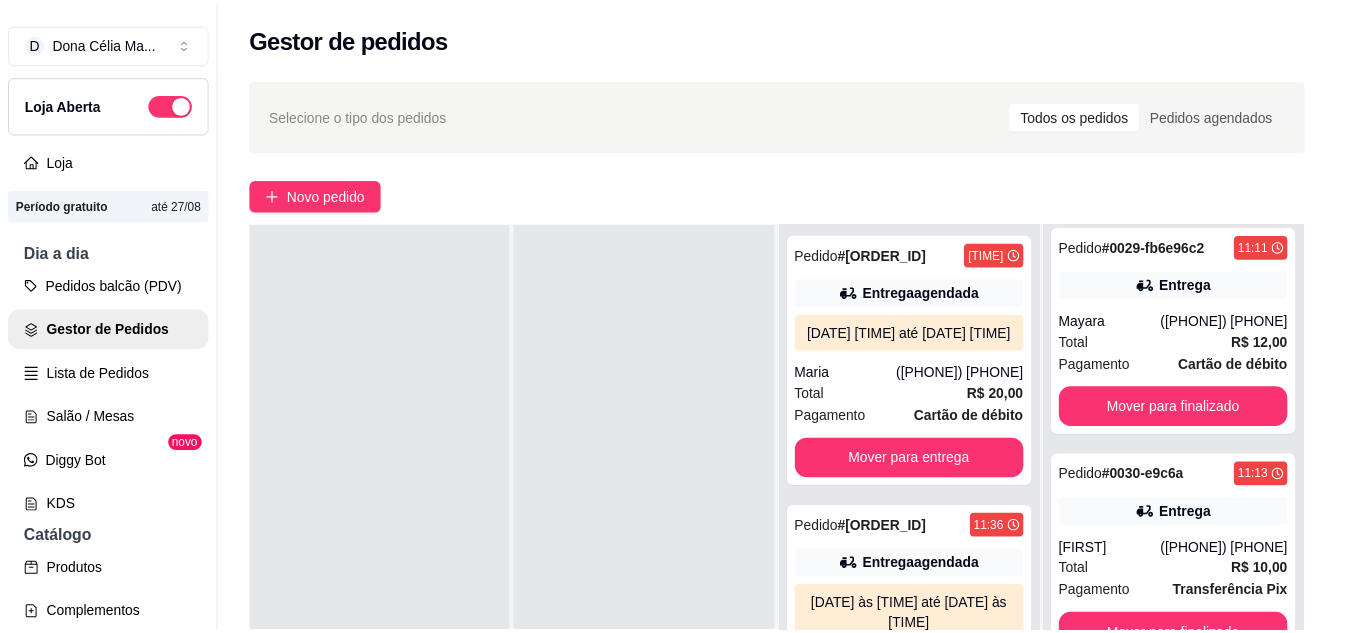 scroll, scrollTop: 2580, scrollLeft: 0, axis: vertical 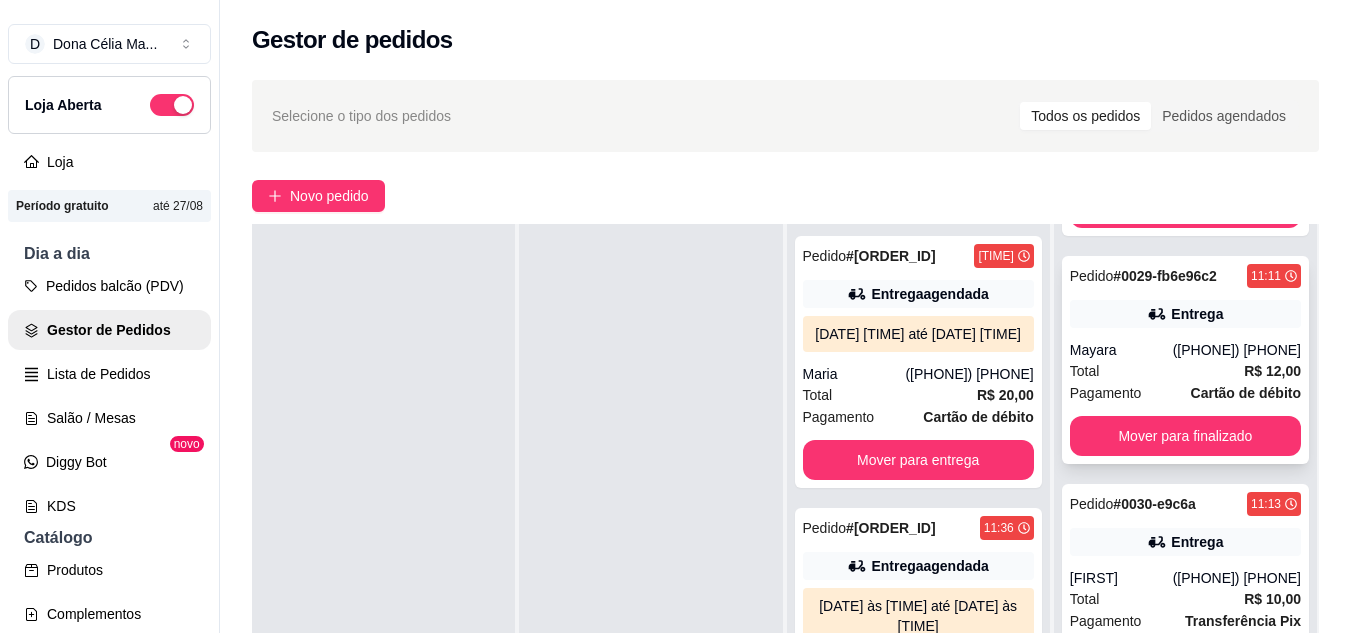 click on "Mayara" at bounding box center [1121, 350] 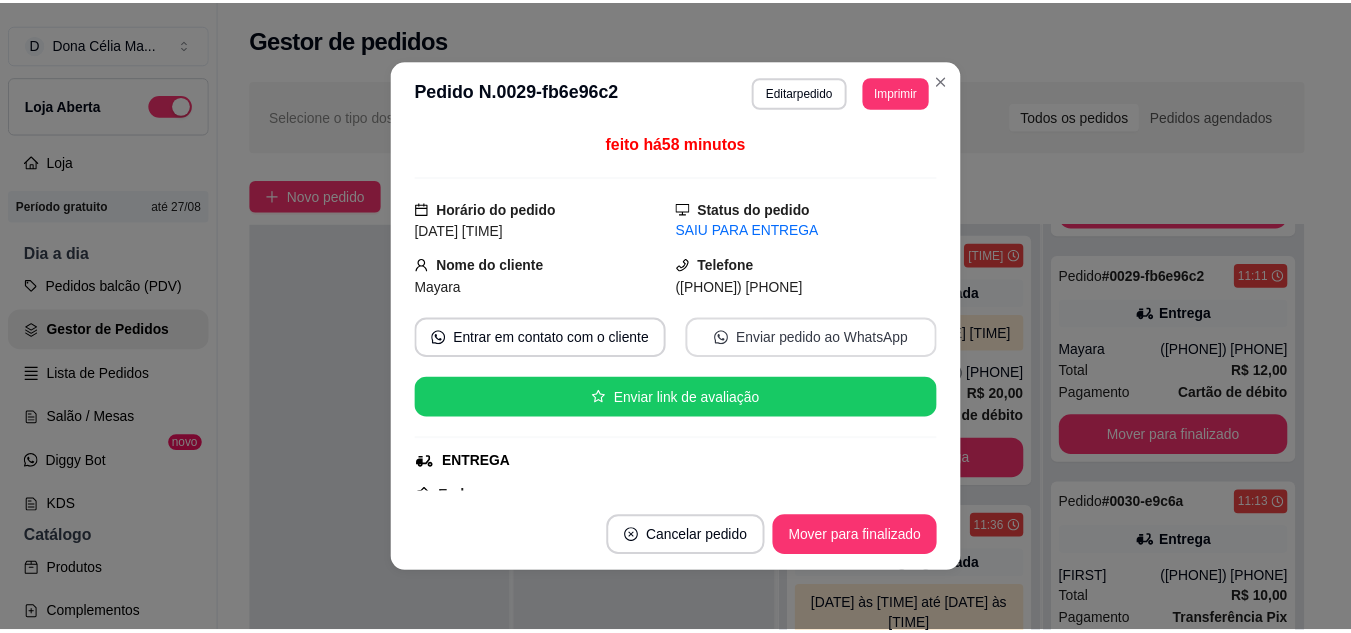 scroll, scrollTop: 200, scrollLeft: 0, axis: vertical 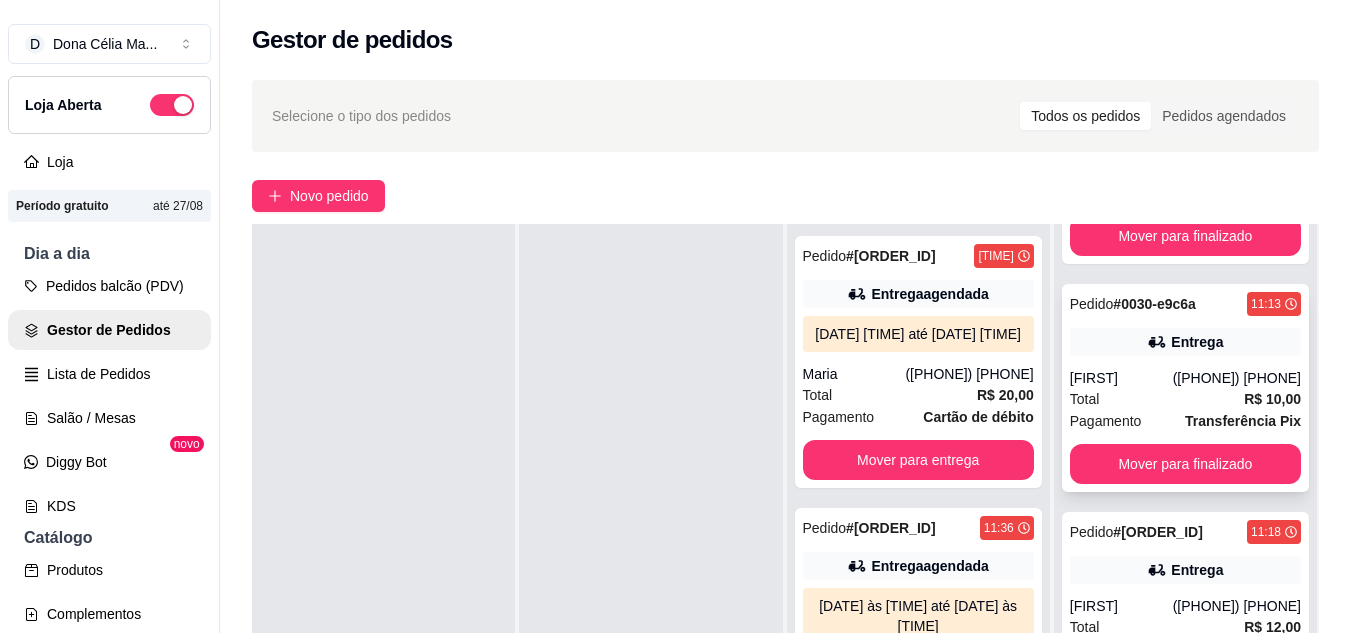 click on "Total R$ 10,00" at bounding box center (1185, 399) 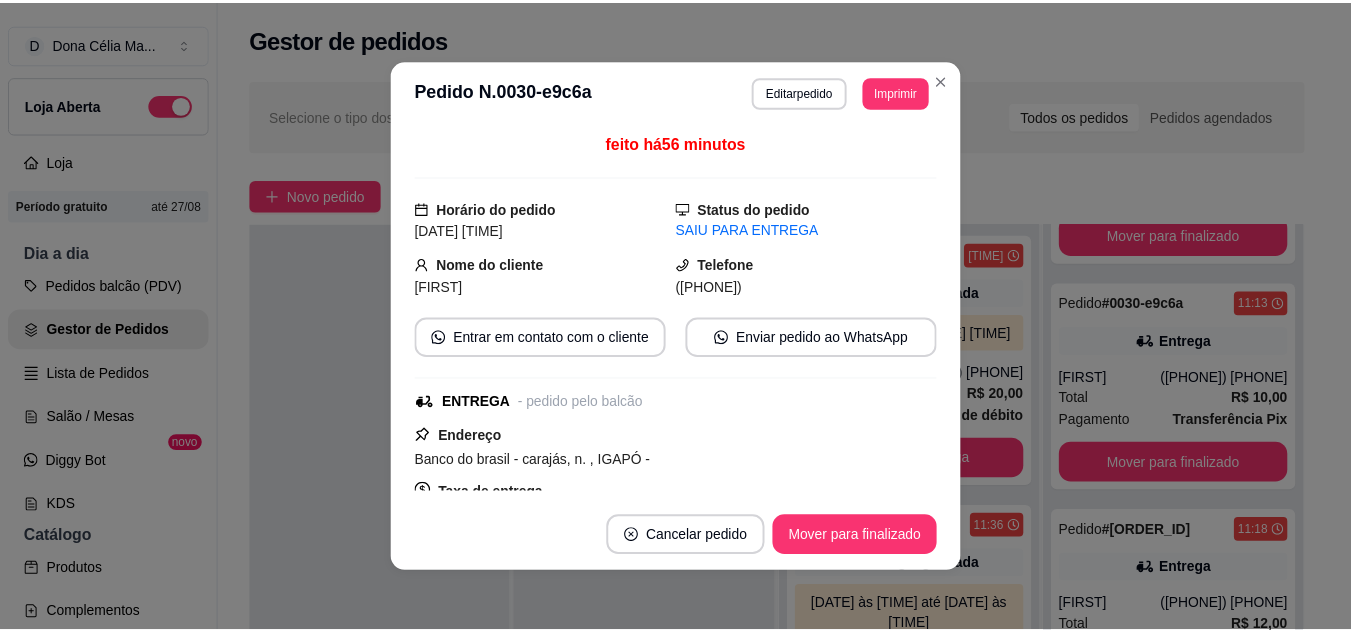scroll, scrollTop: 100, scrollLeft: 0, axis: vertical 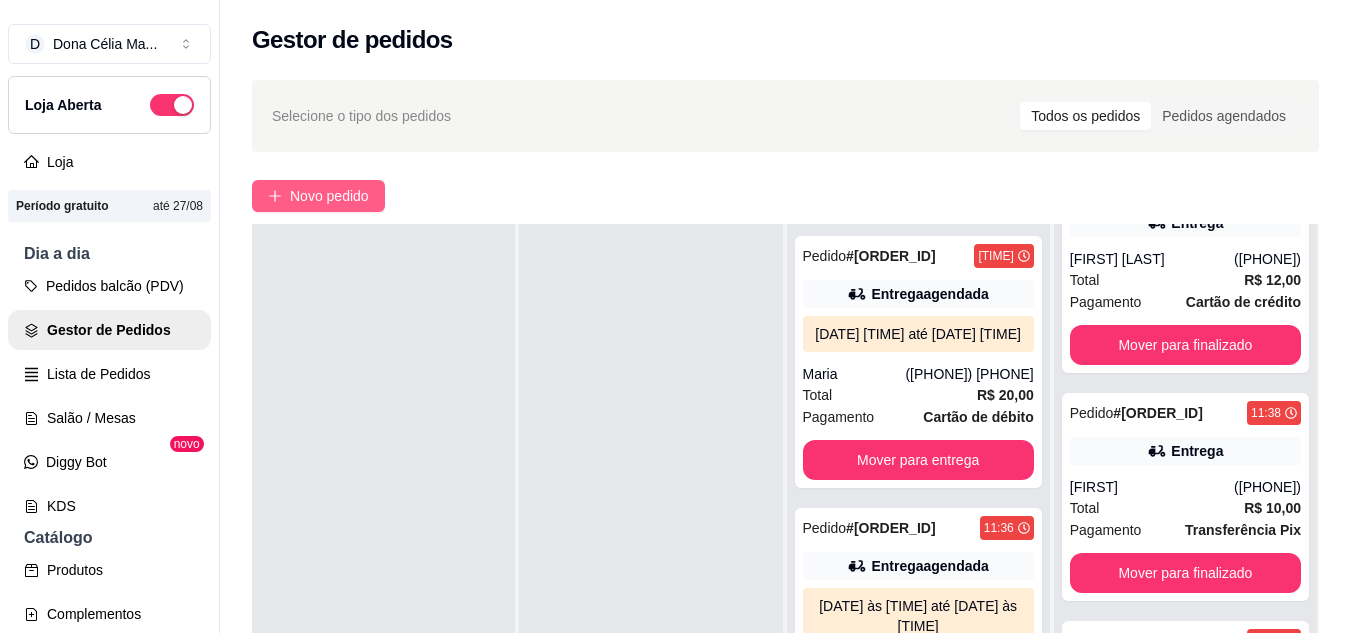 click 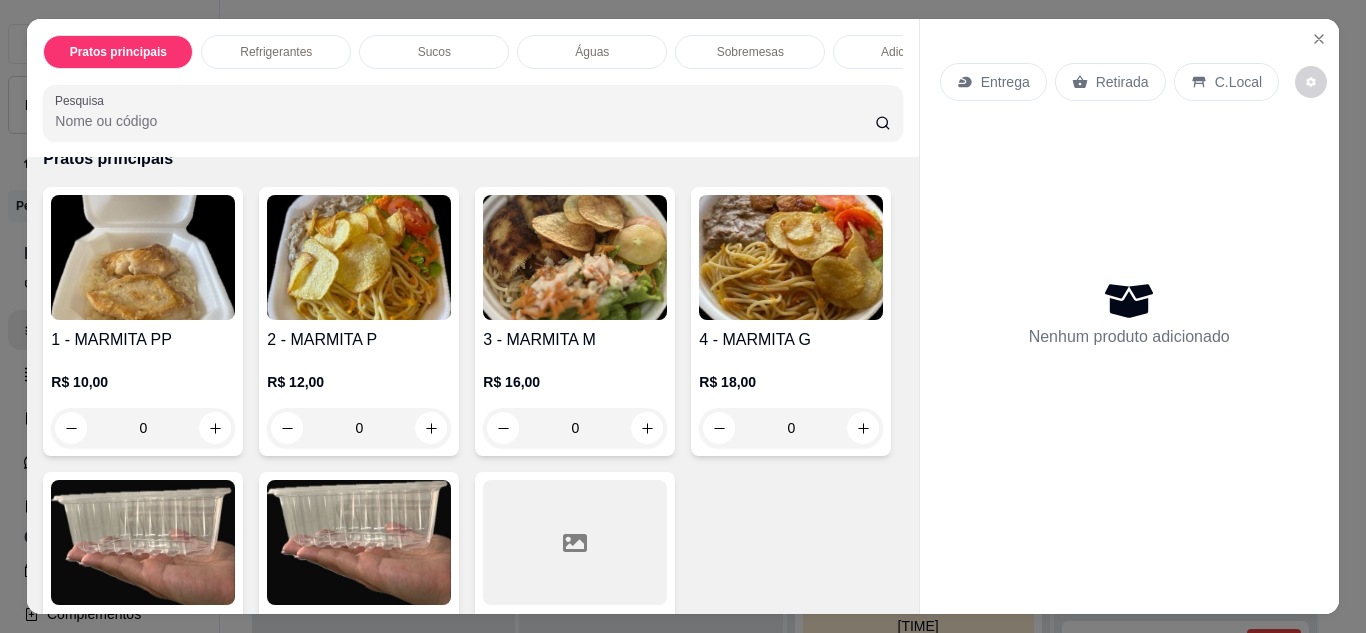 scroll, scrollTop: 0, scrollLeft: 0, axis: both 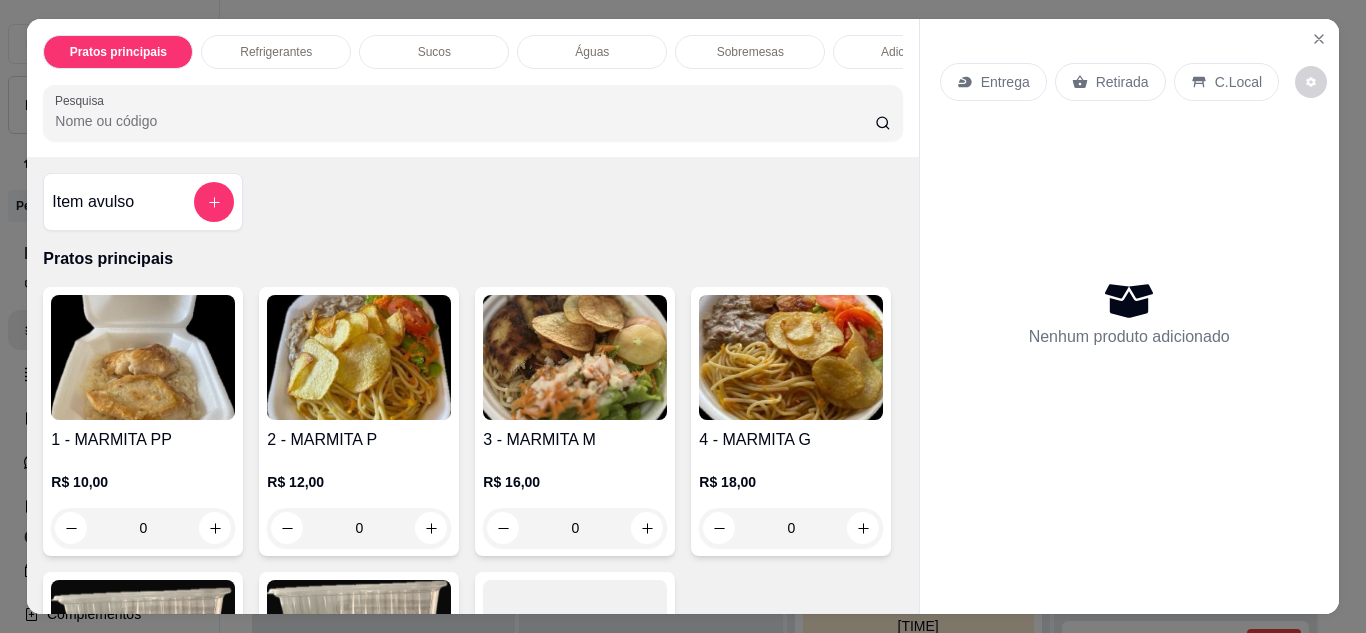 click on "Retirada" at bounding box center [1110, 82] 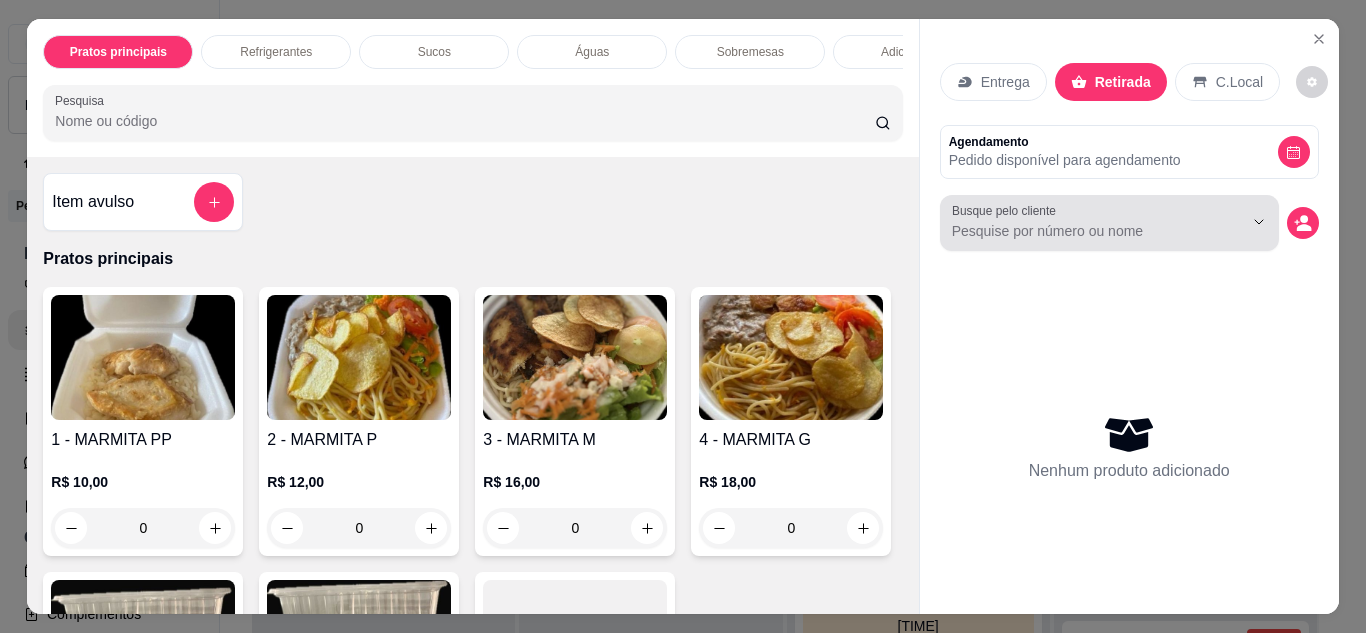 click on "Busque pelo cliente" at bounding box center [1081, 231] 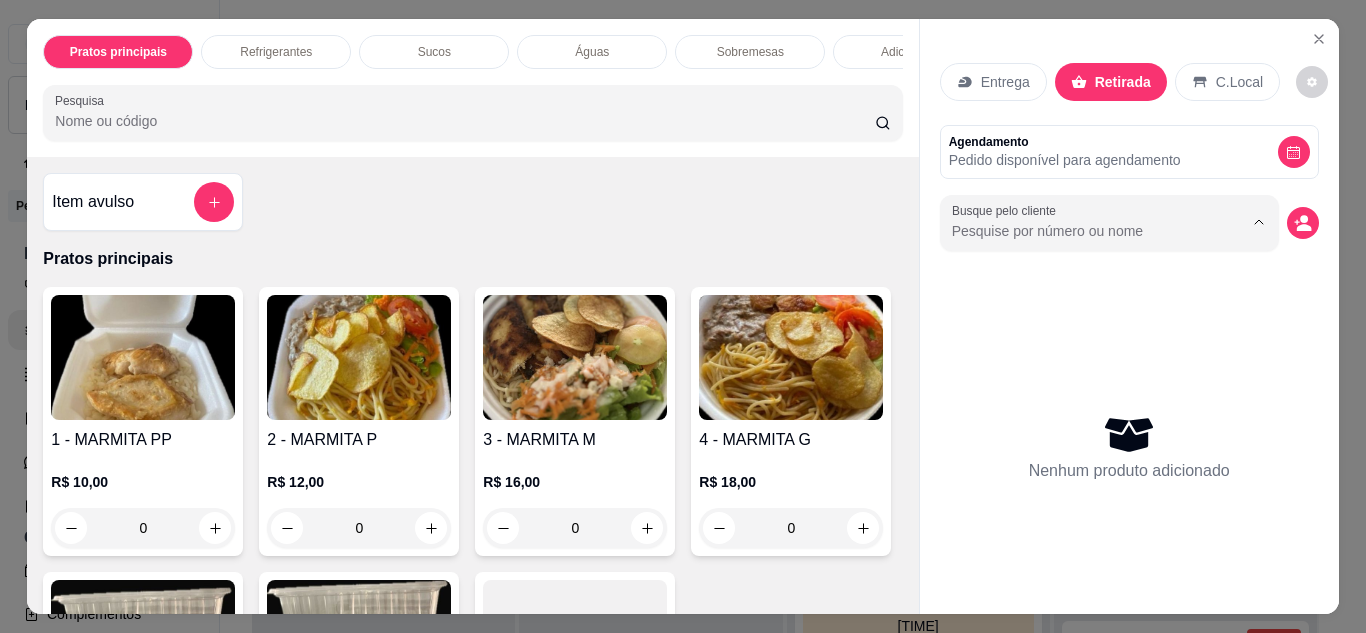 click on "Pedido disponível para agendamento" at bounding box center [1065, 160] 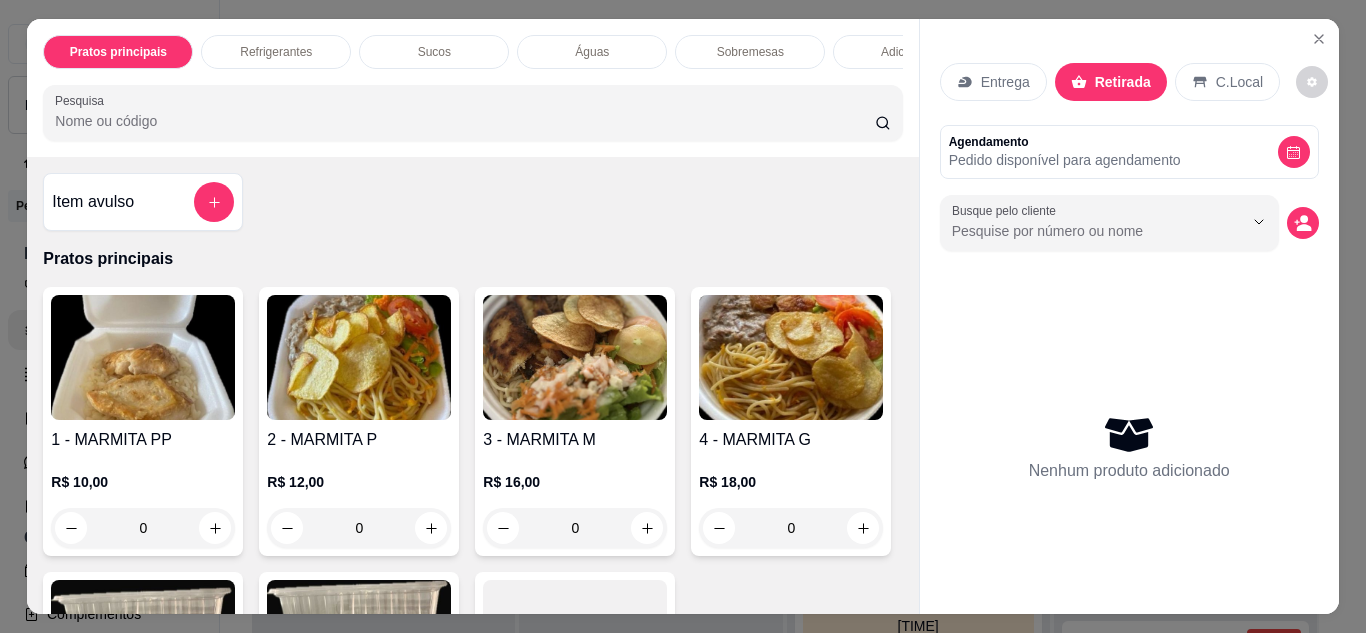 click on "Busque pelo cliente" at bounding box center (1081, 231) 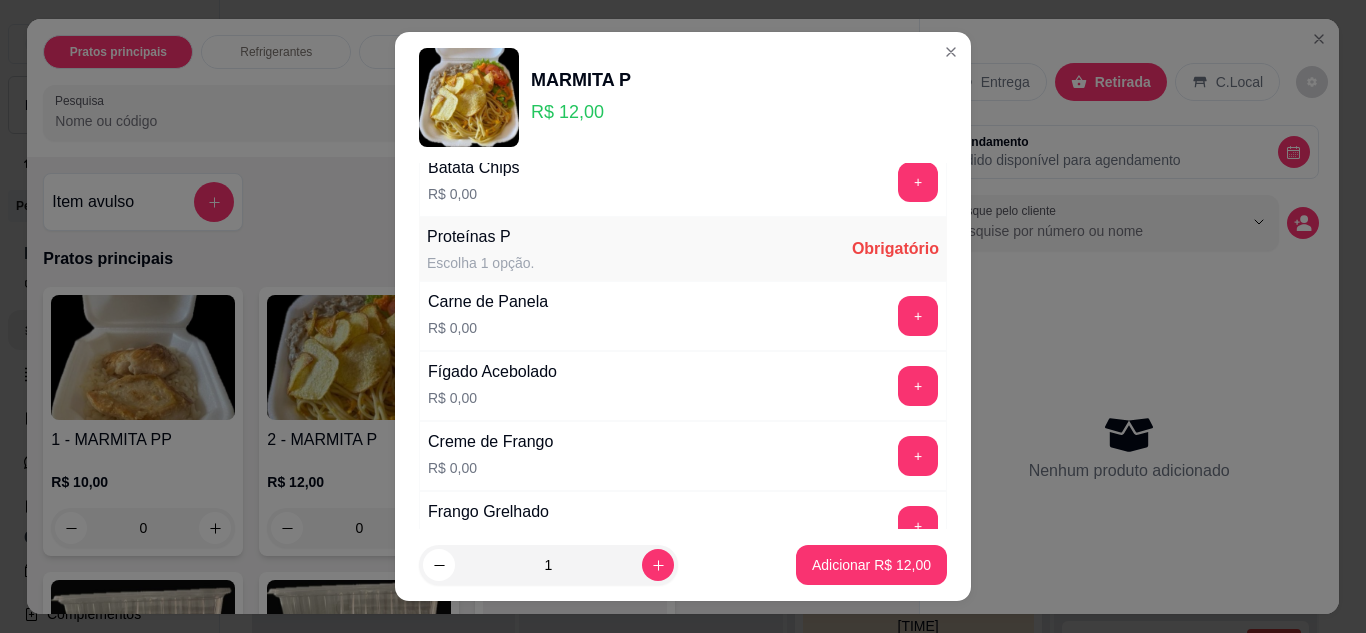 scroll, scrollTop: 1100, scrollLeft: 0, axis: vertical 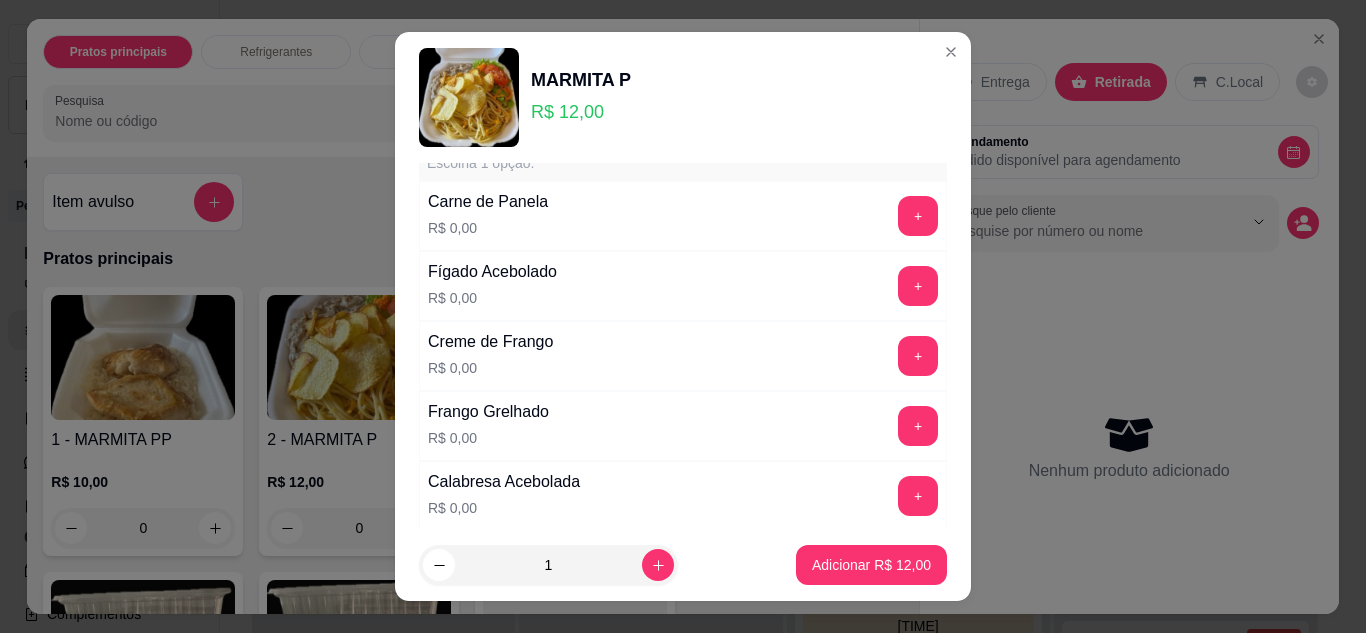 click on "+" at bounding box center [918, 216] 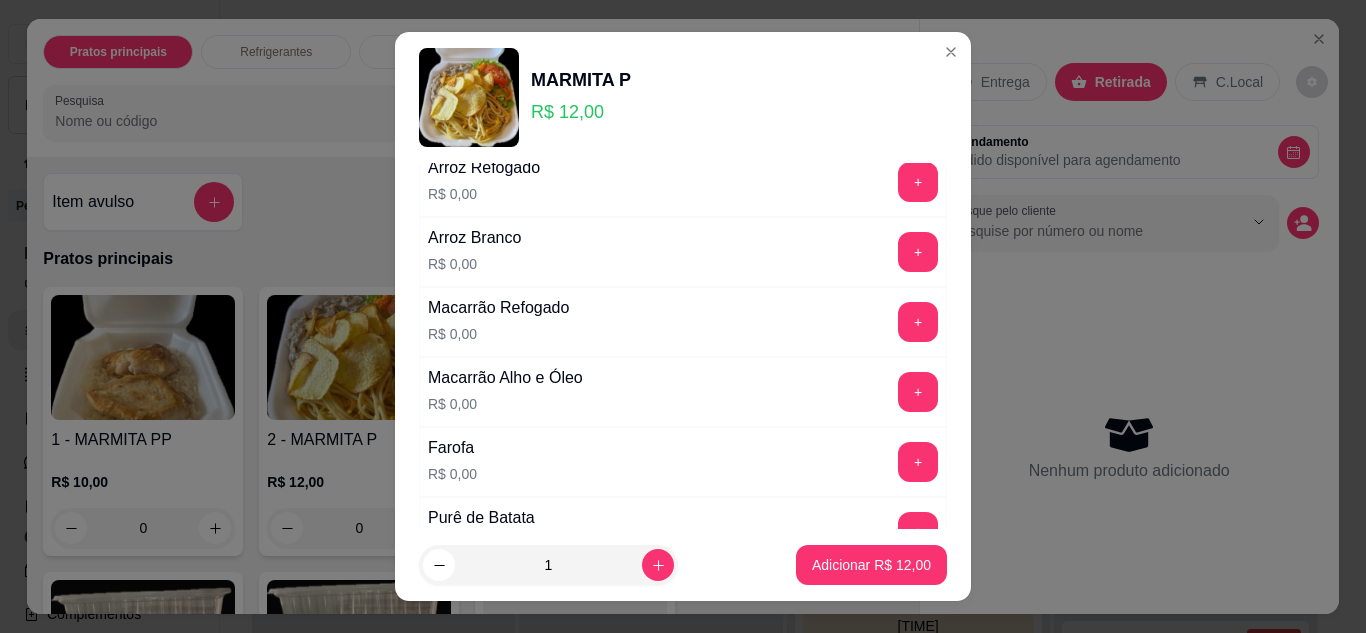 scroll, scrollTop: 0, scrollLeft: 0, axis: both 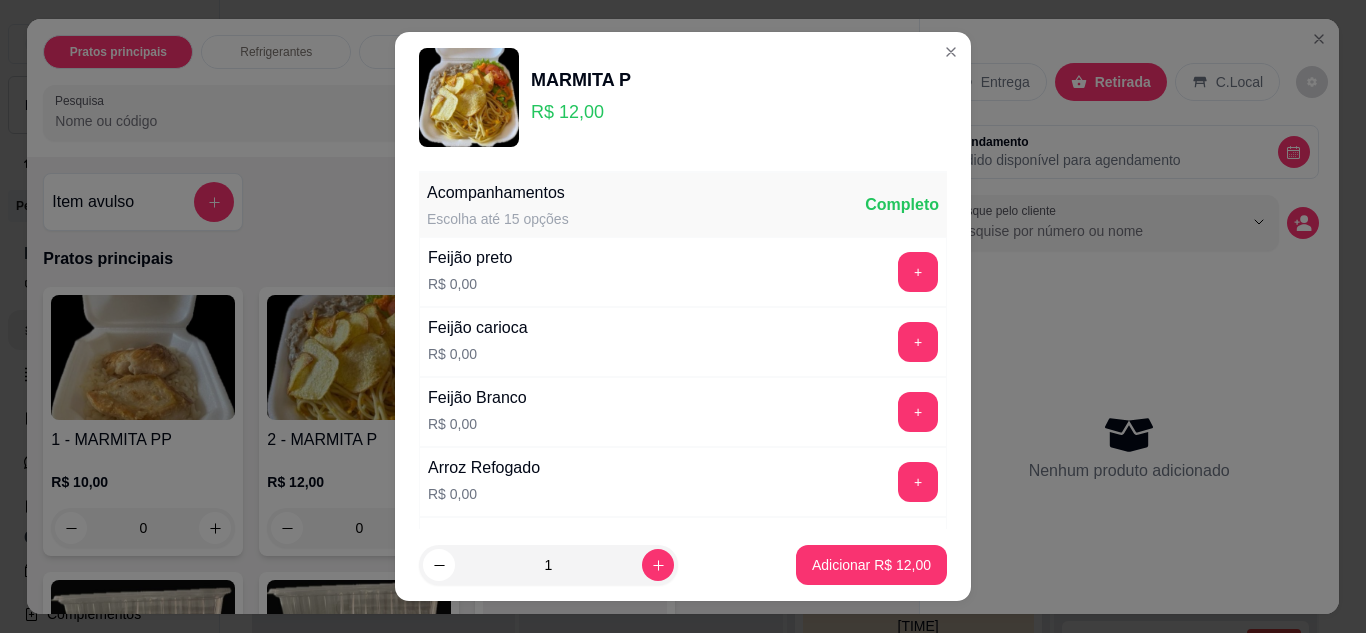 click on "Acompanhamentos Escolha até 15 opções Completo" at bounding box center [683, 205] 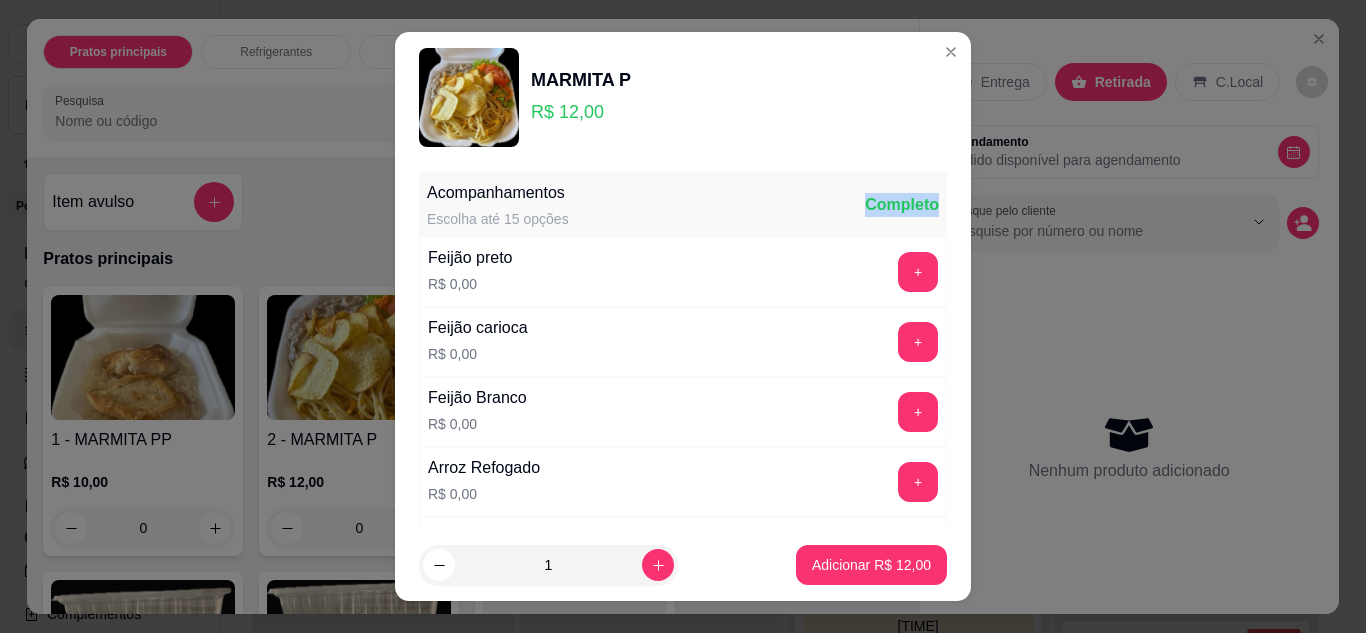 click on "Completo" at bounding box center [902, 205] 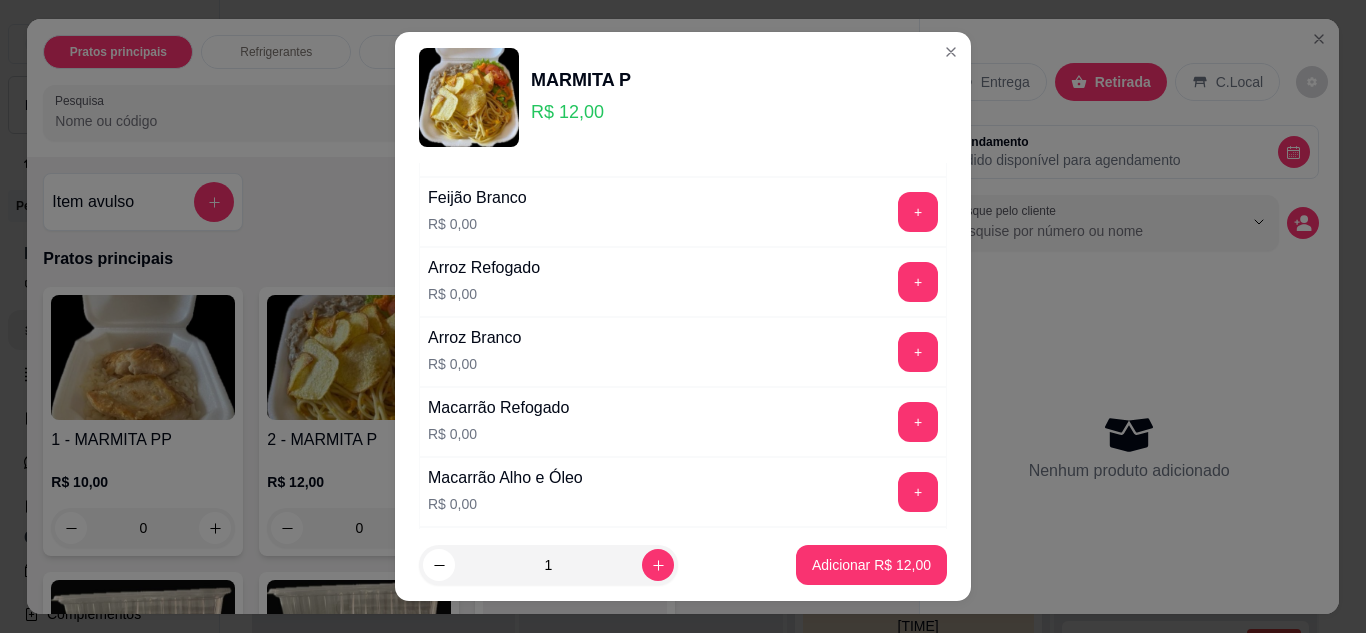 scroll, scrollTop: 0, scrollLeft: 0, axis: both 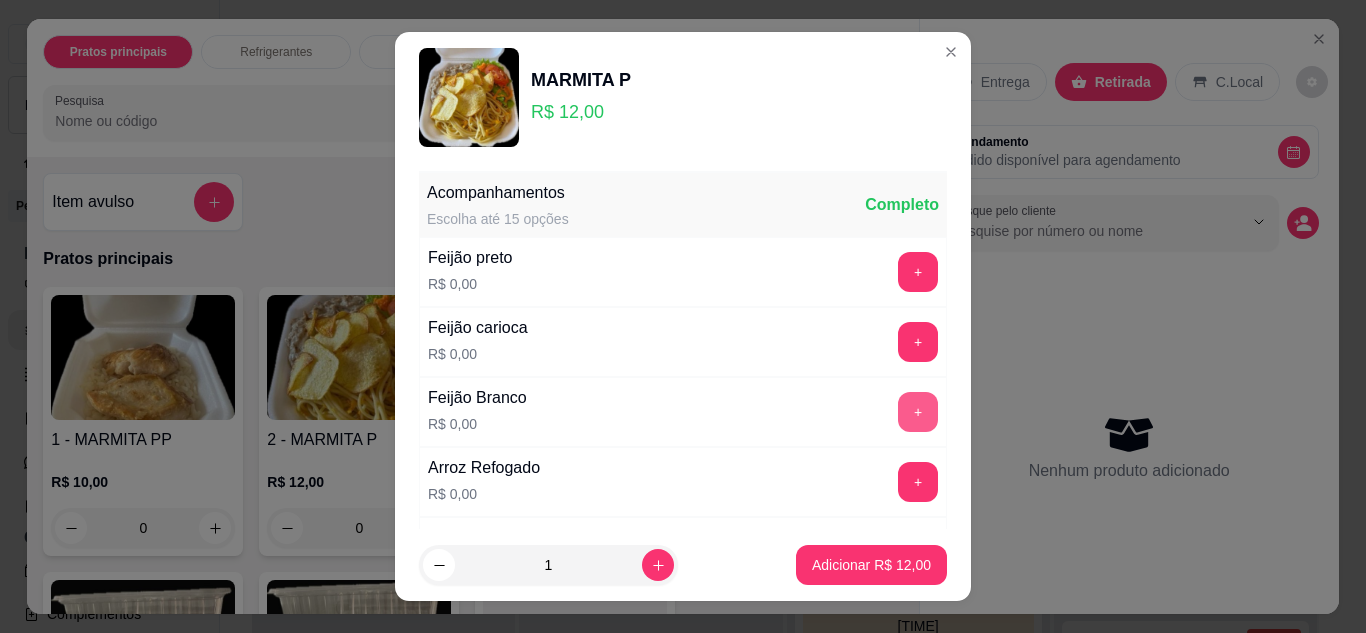 click on "+" at bounding box center (918, 412) 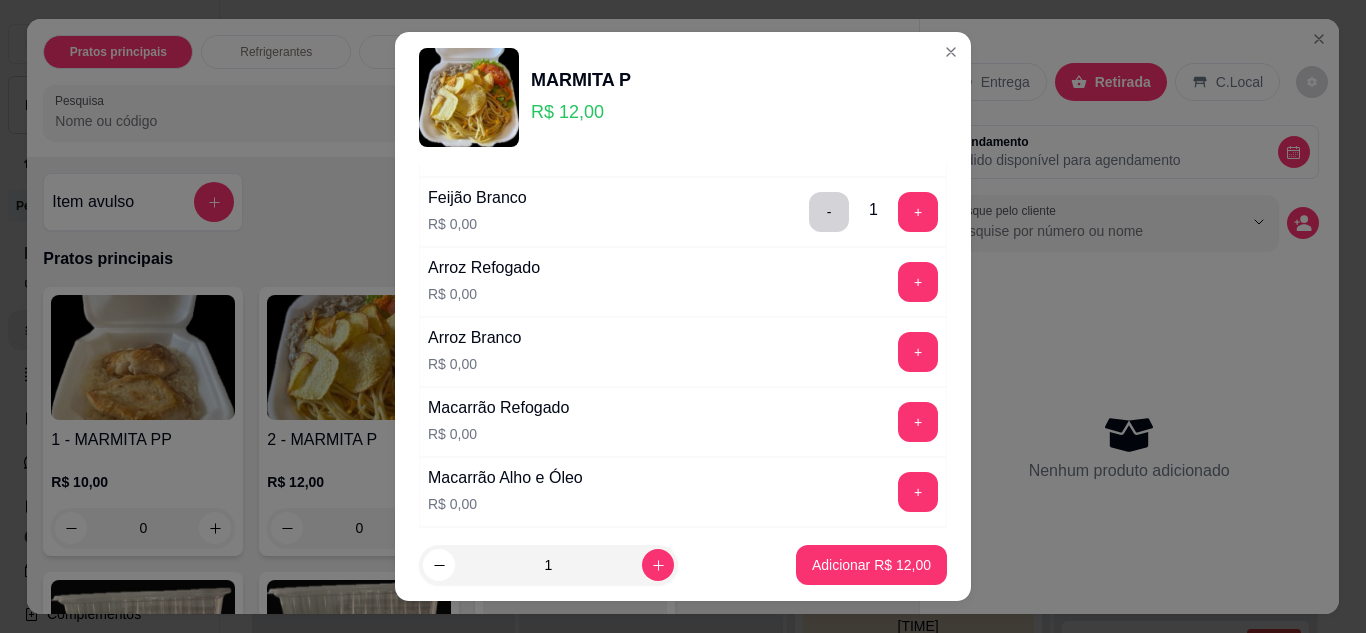 scroll, scrollTop: 300, scrollLeft: 0, axis: vertical 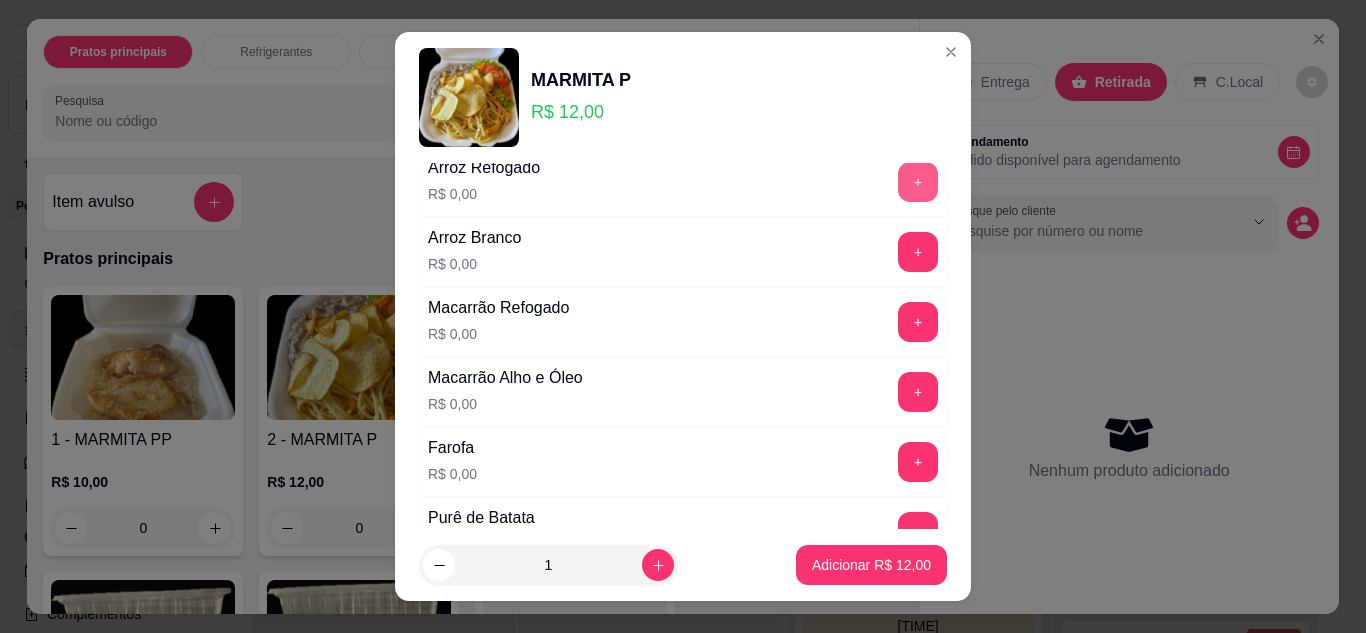 click on "+" at bounding box center [918, 182] 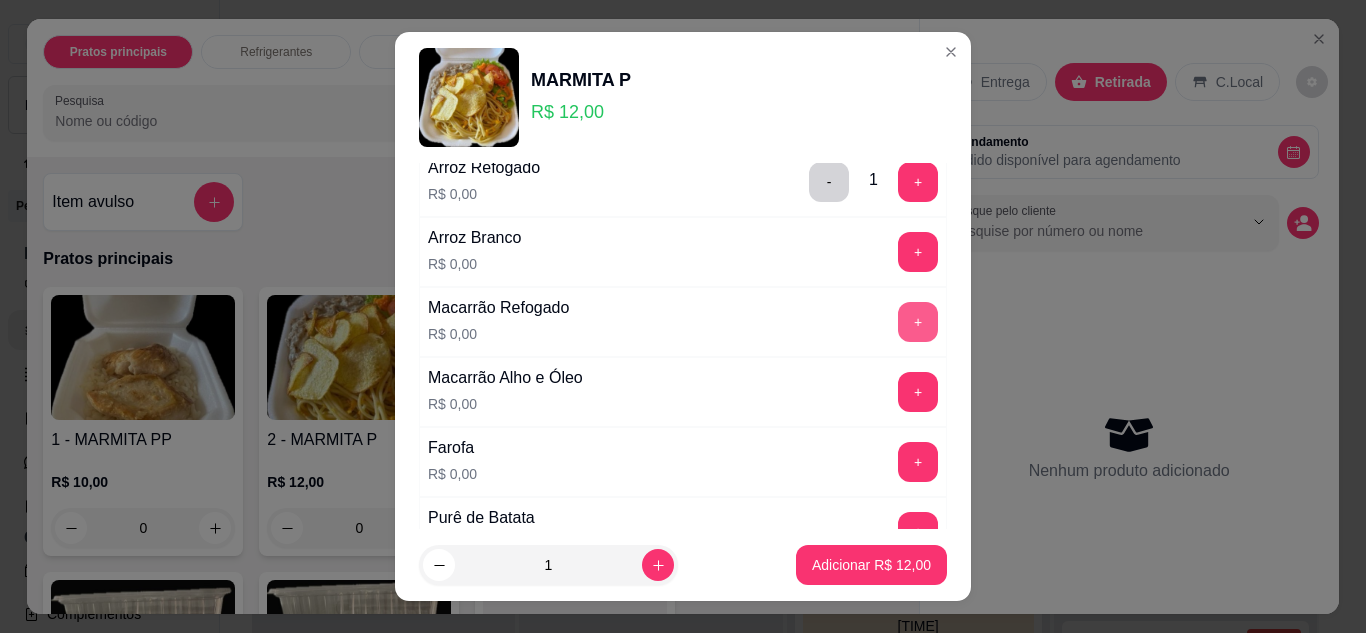 click on "+" at bounding box center (918, 322) 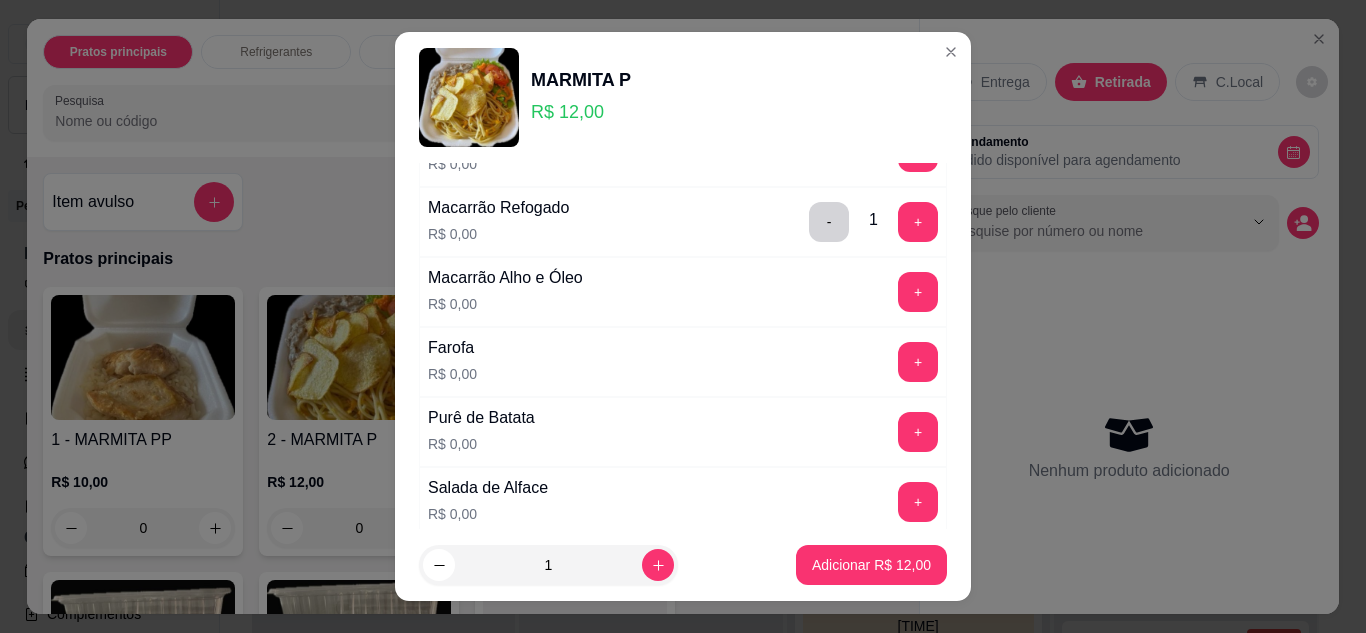 scroll, scrollTop: 500, scrollLeft: 0, axis: vertical 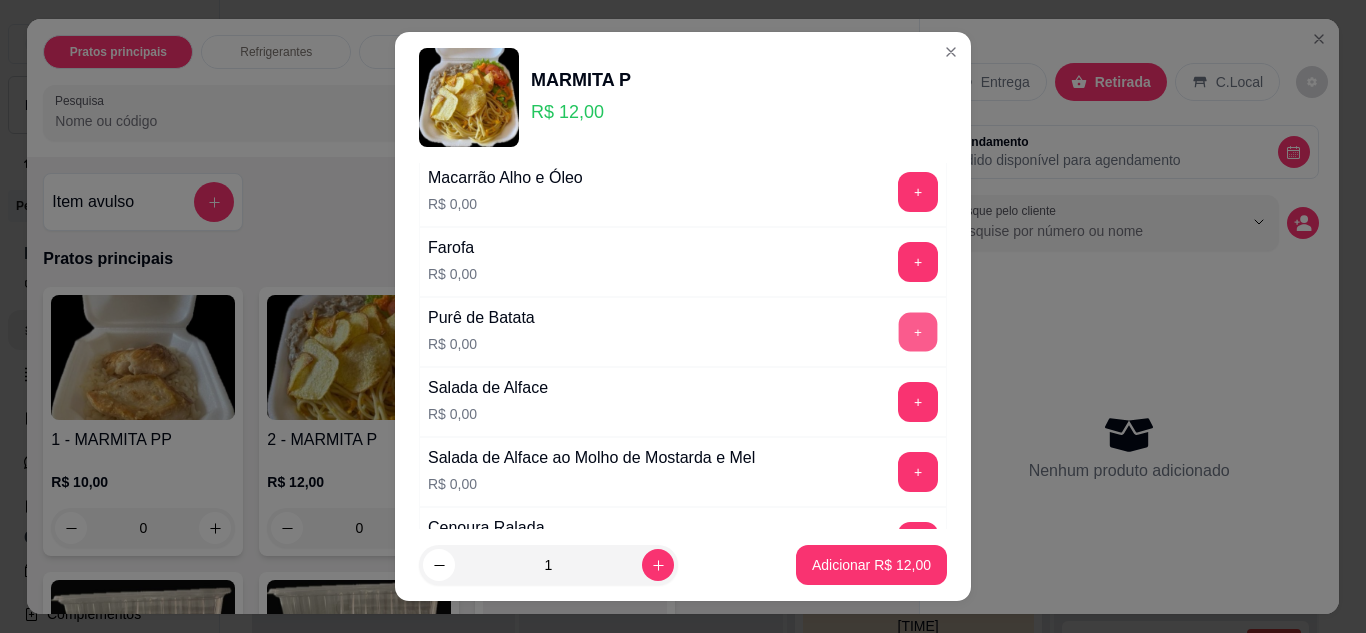 click on "+" at bounding box center [918, 332] 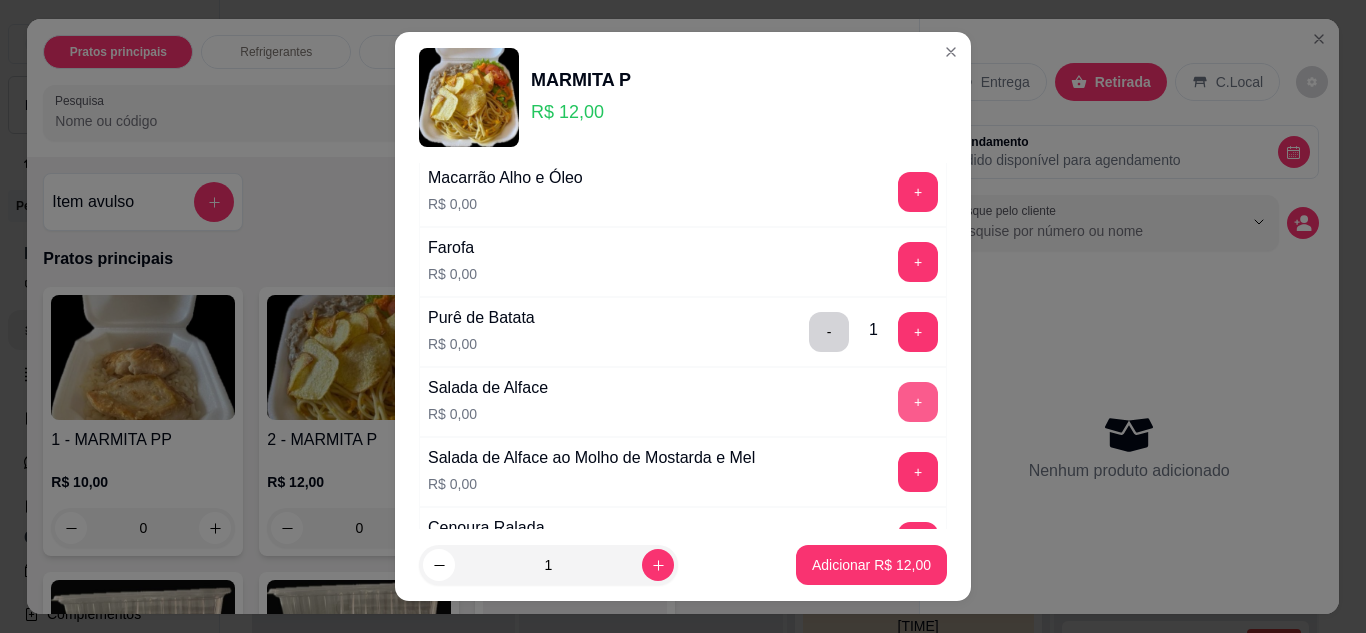 scroll, scrollTop: 700, scrollLeft: 0, axis: vertical 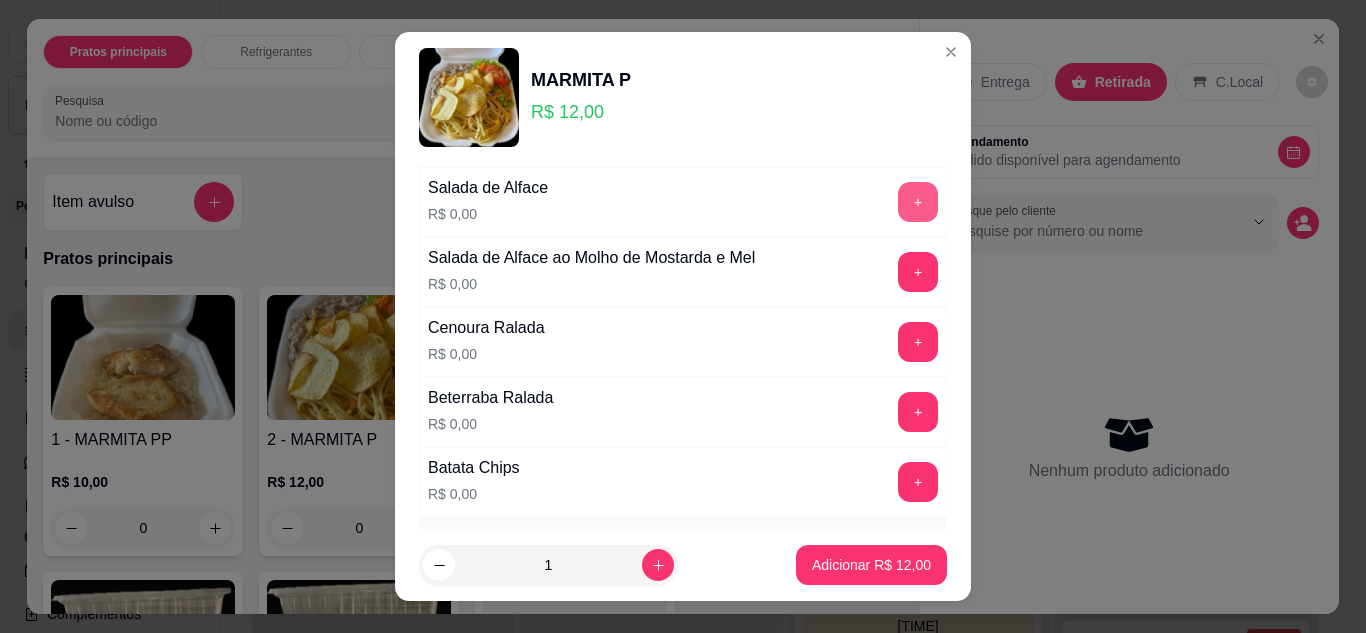 click on "+" at bounding box center [918, 202] 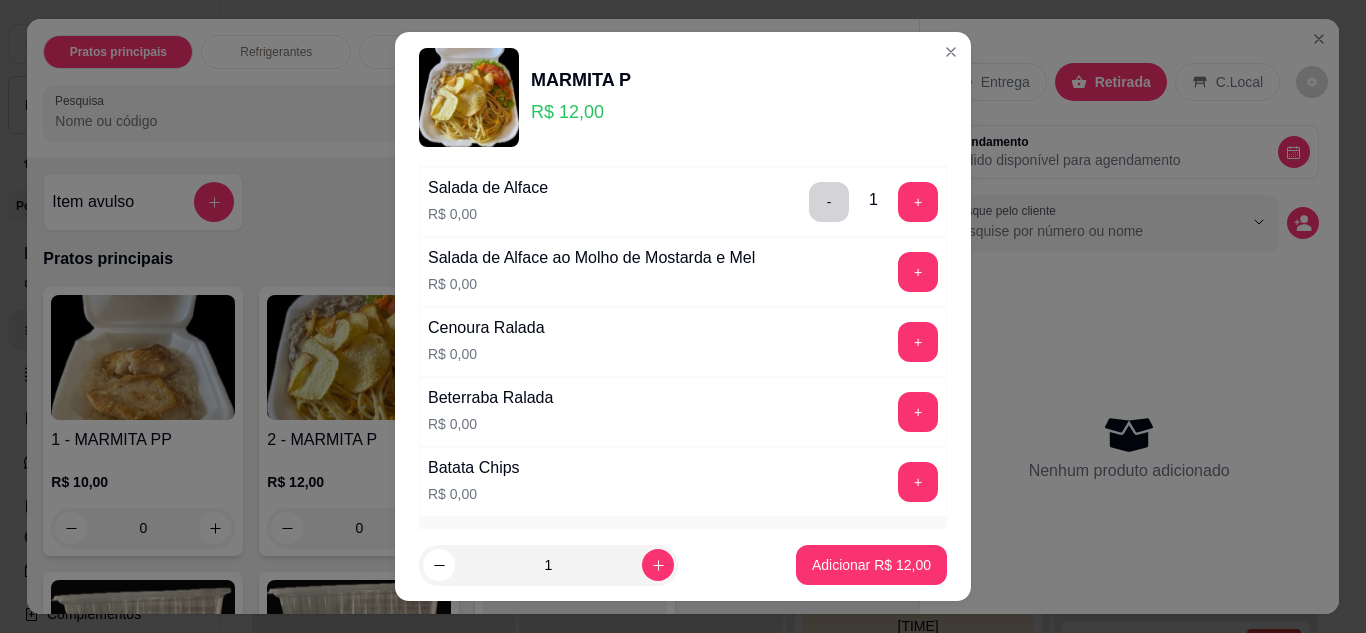 click on "-" at bounding box center (829, 202) 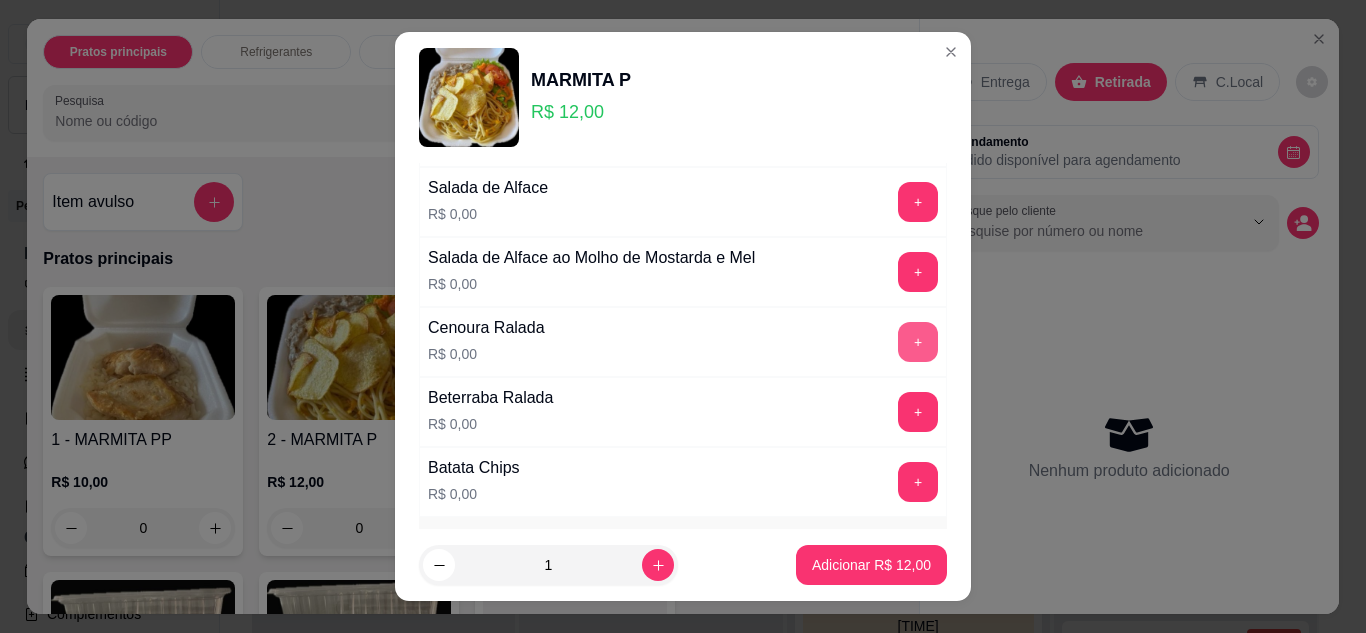 scroll, scrollTop: 800, scrollLeft: 0, axis: vertical 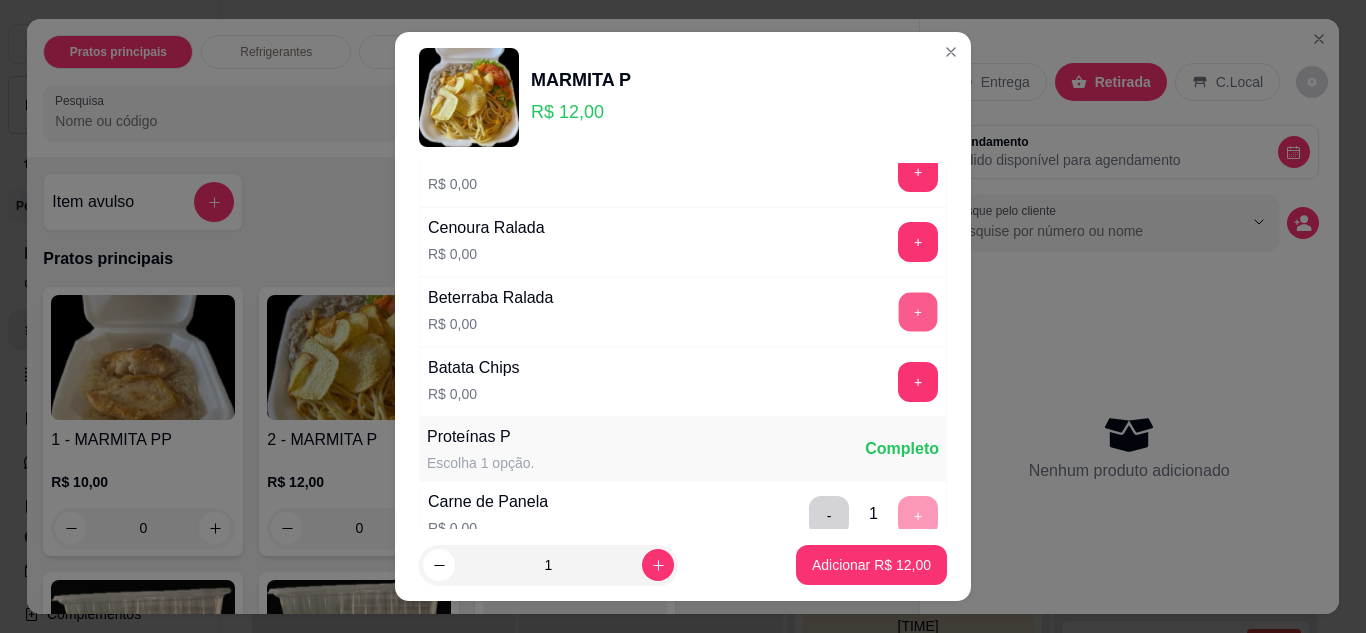 click on "+" at bounding box center (918, 312) 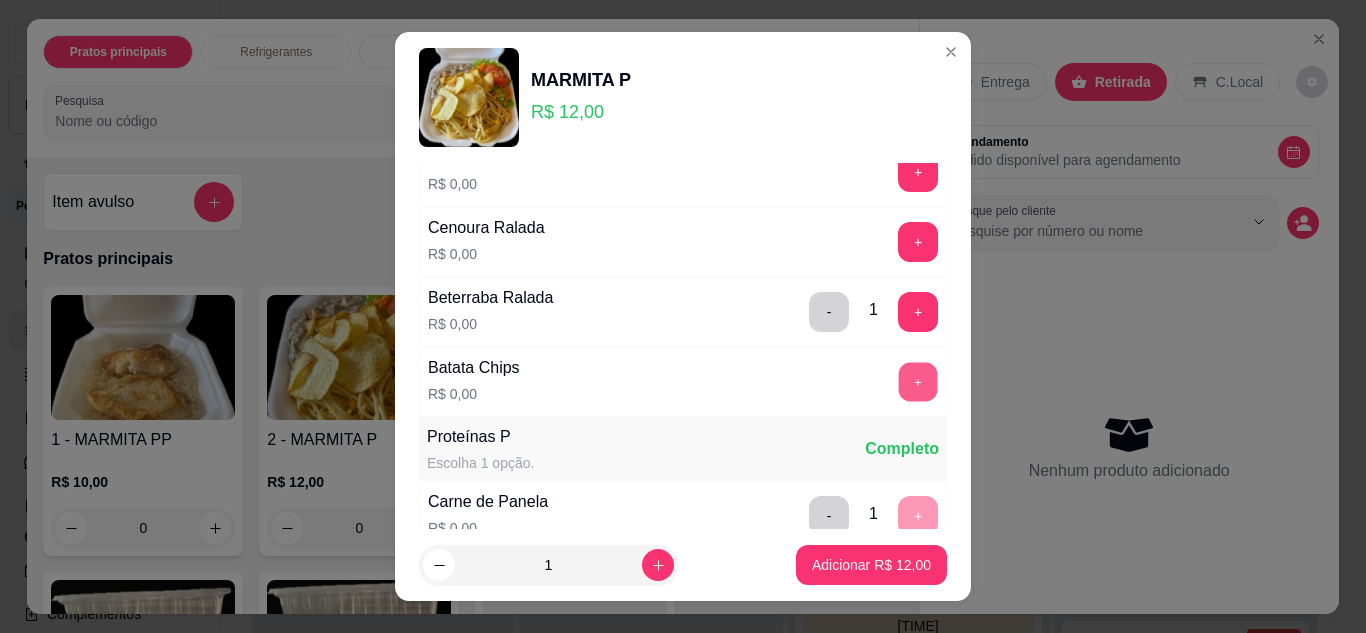 click on "+" at bounding box center [918, 382] 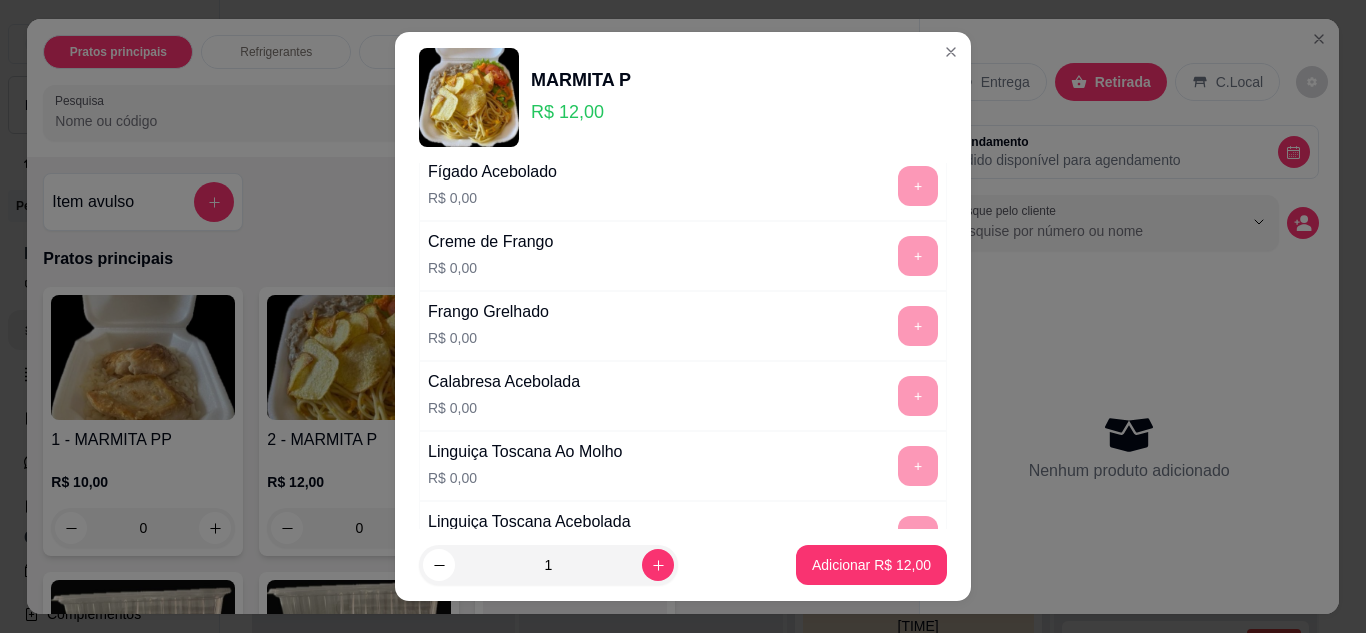 scroll, scrollTop: 1000, scrollLeft: 0, axis: vertical 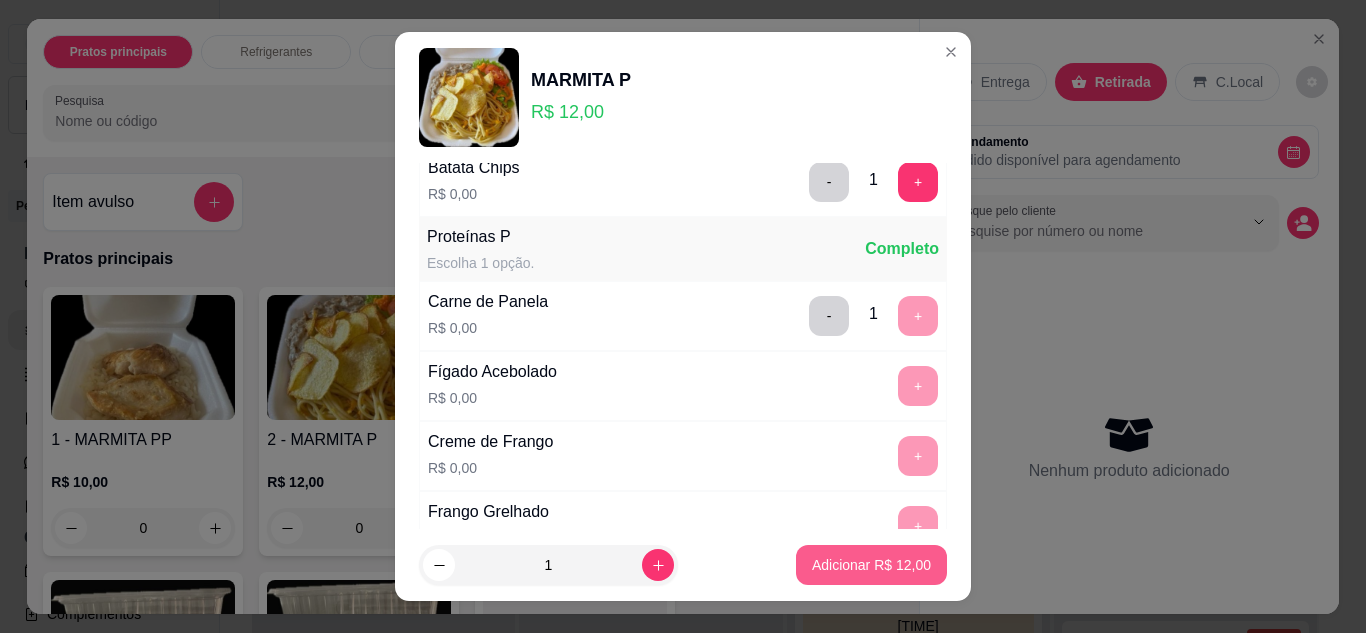 click on "Adicionar   R$ 12,00" at bounding box center [871, 565] 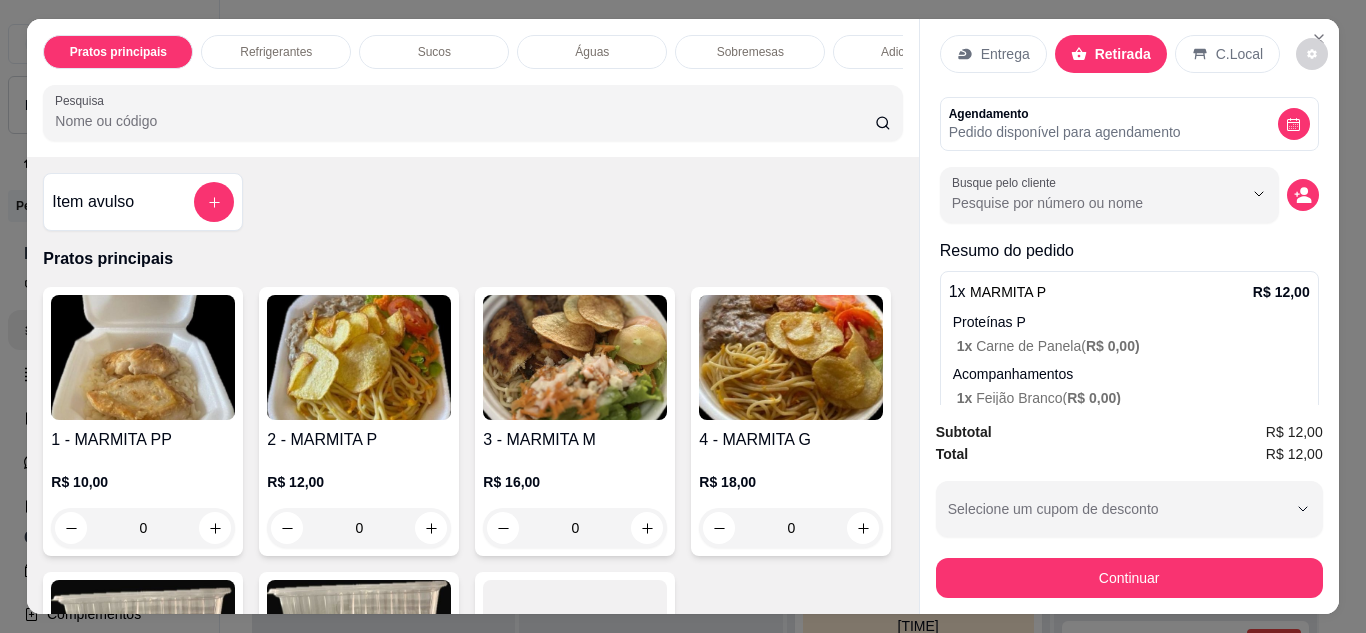 scroll, scrollTop: 0, scrollLeft: 0, axis: both 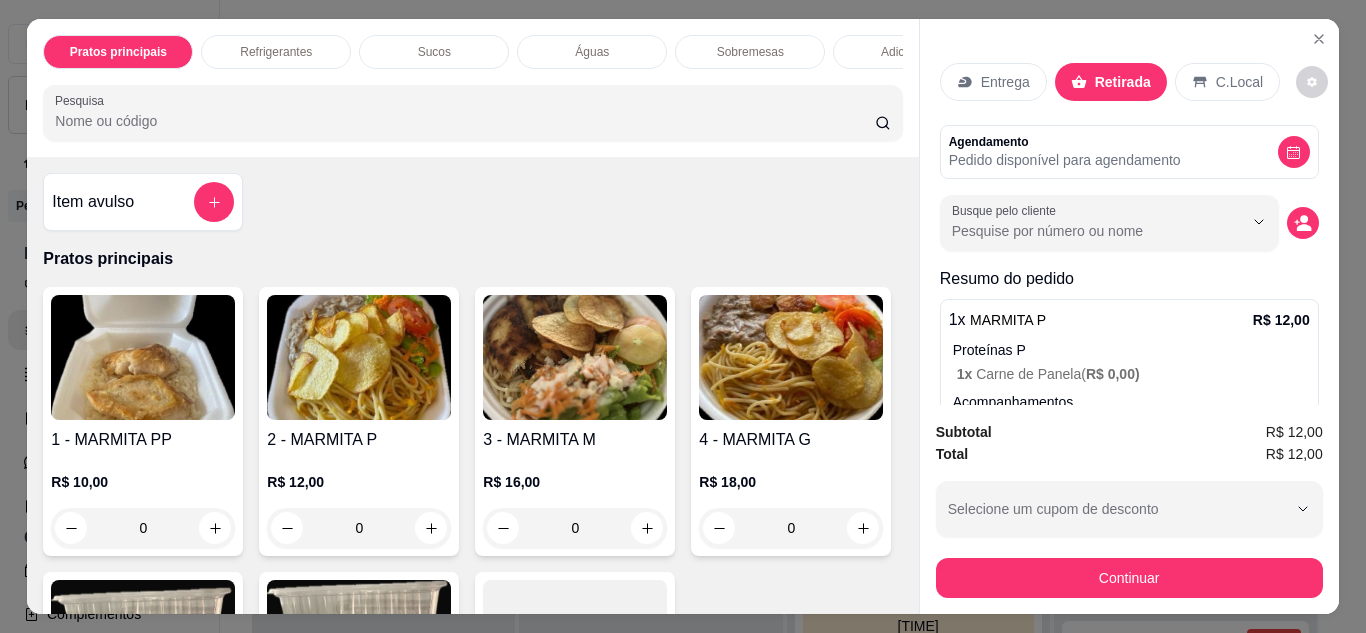 click on "Continuar" at bounding box center (1129, 578) 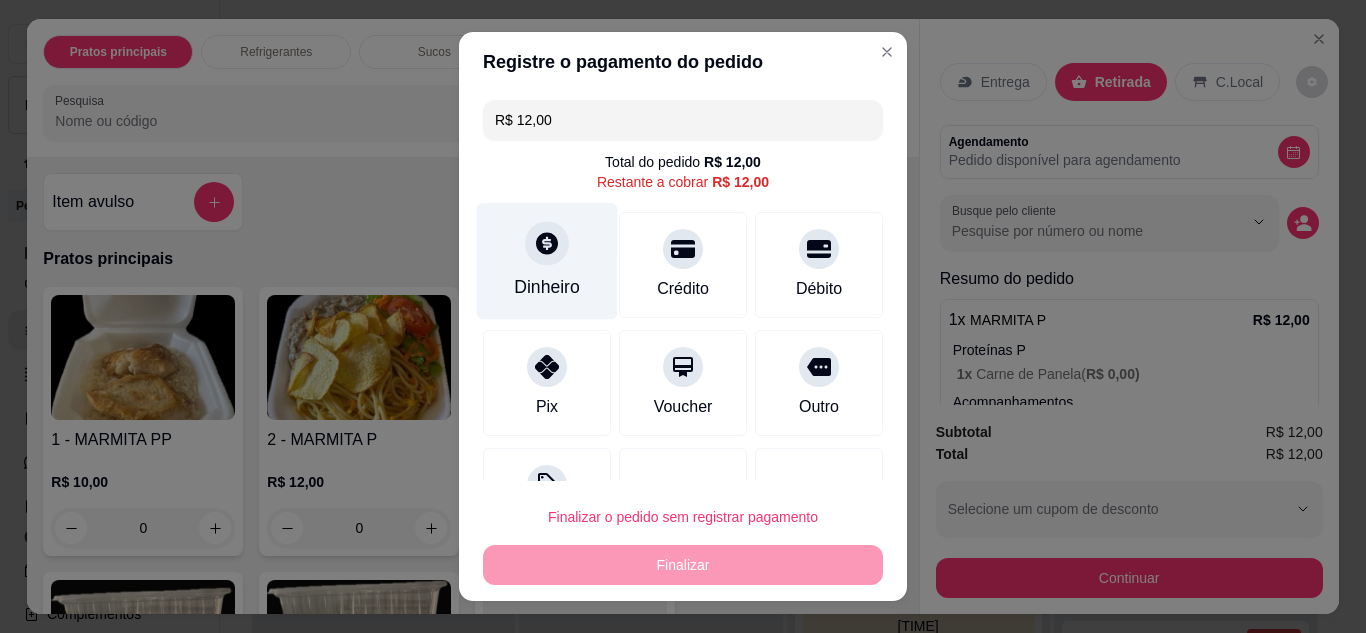 click on "Dinheiro" at bounding box center (547, 287) 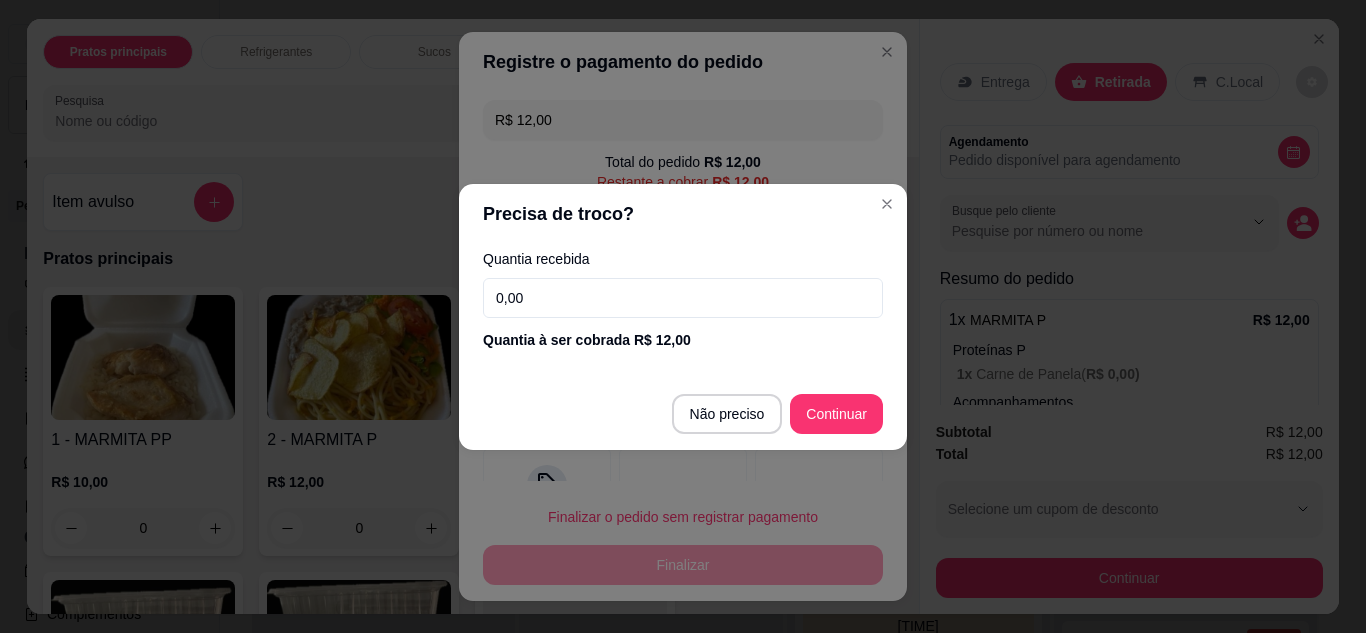 click on "0,00" at bounding box center [683, 298] 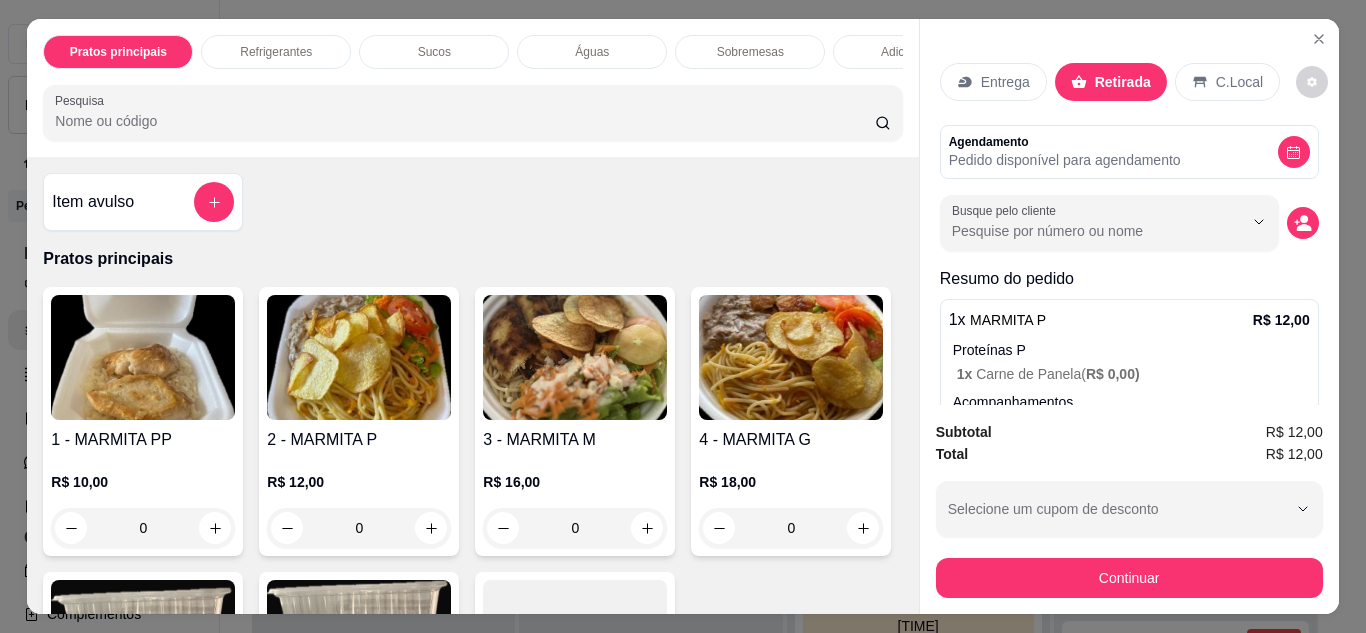 click on "MARMITA P" at bounding box center [1008, 320] 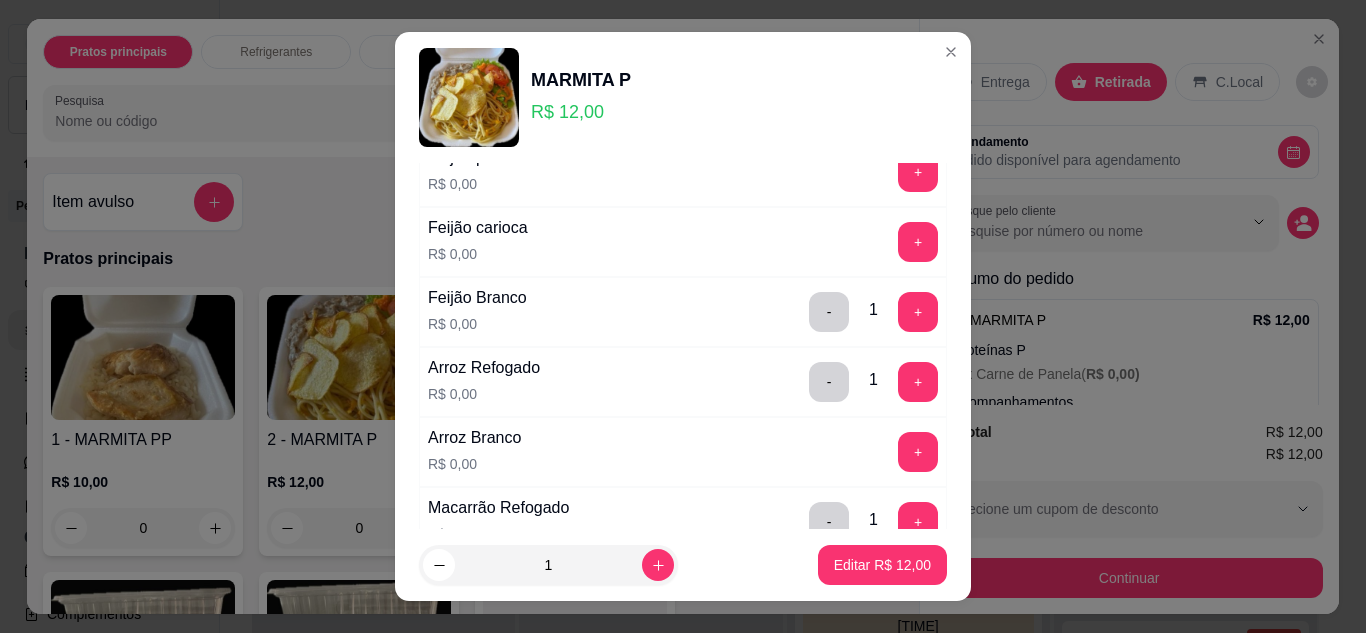 scroll, scrollTop: 300, scrollLeft: 0, axis: vertical 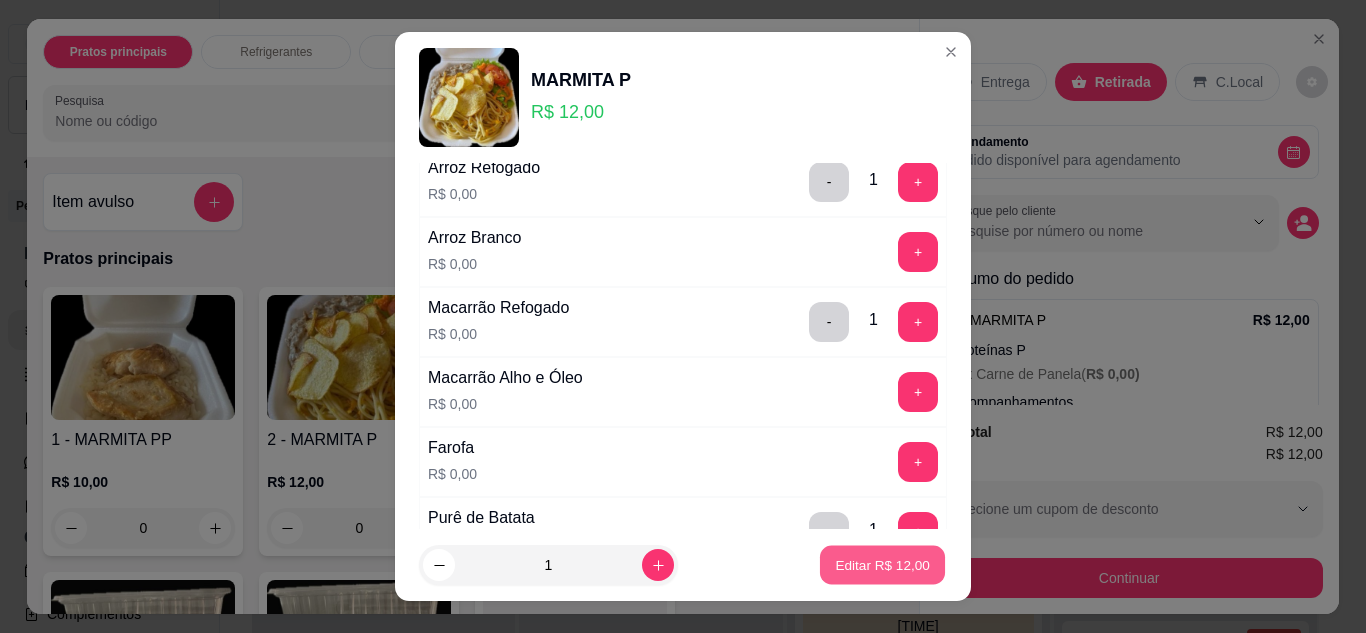 click on "Editar   R$ 12,00" at bounding box center [882, 565] 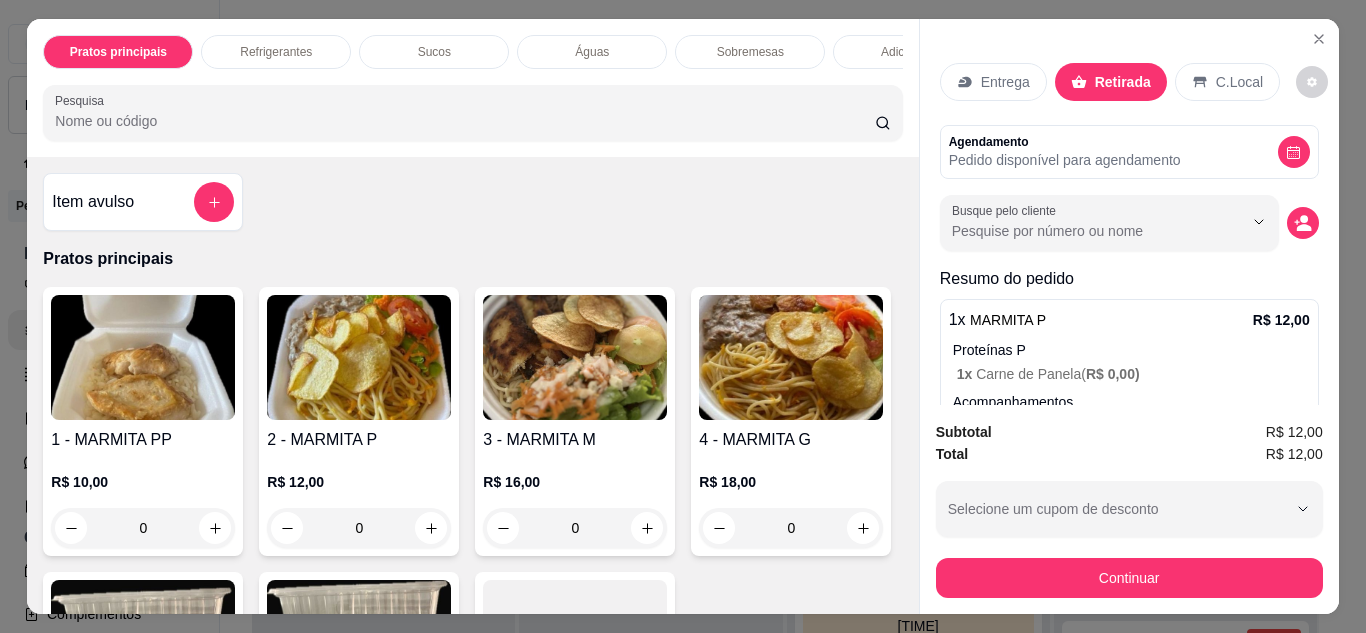 click at bounding box center (575, 357) 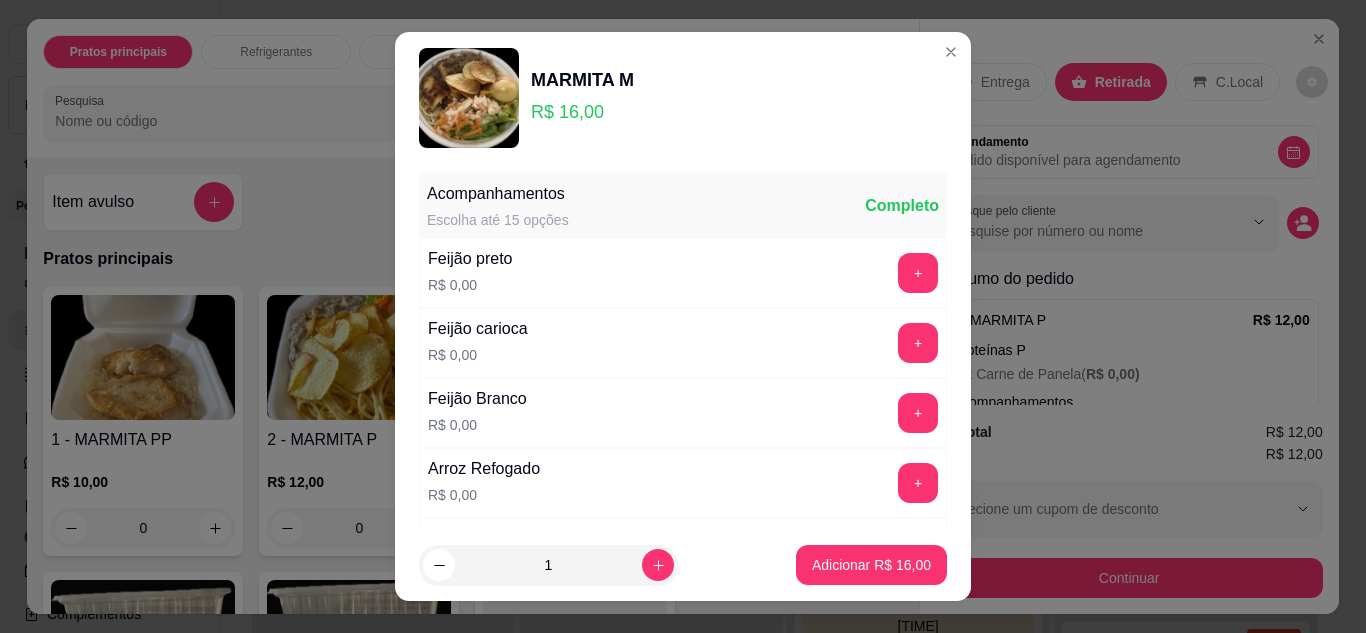 scroll, scrollTop: 32, scrollLeft: 0, axis: vertical 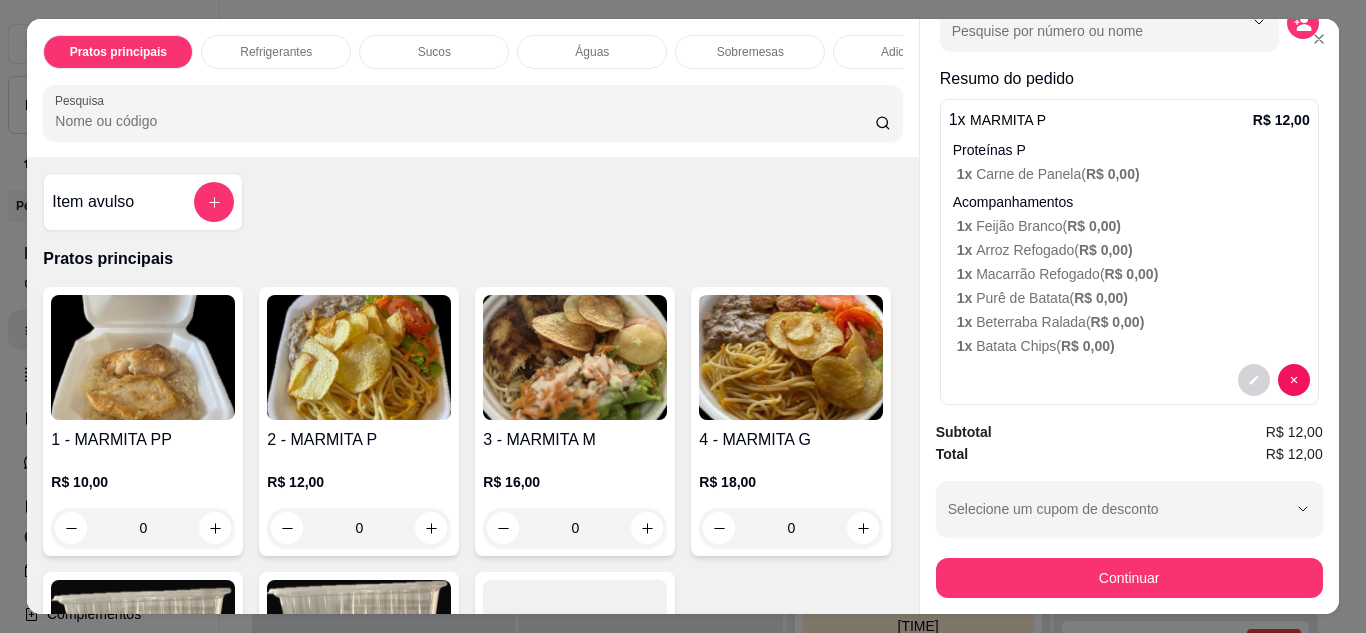click at bounding box center (575, 357) 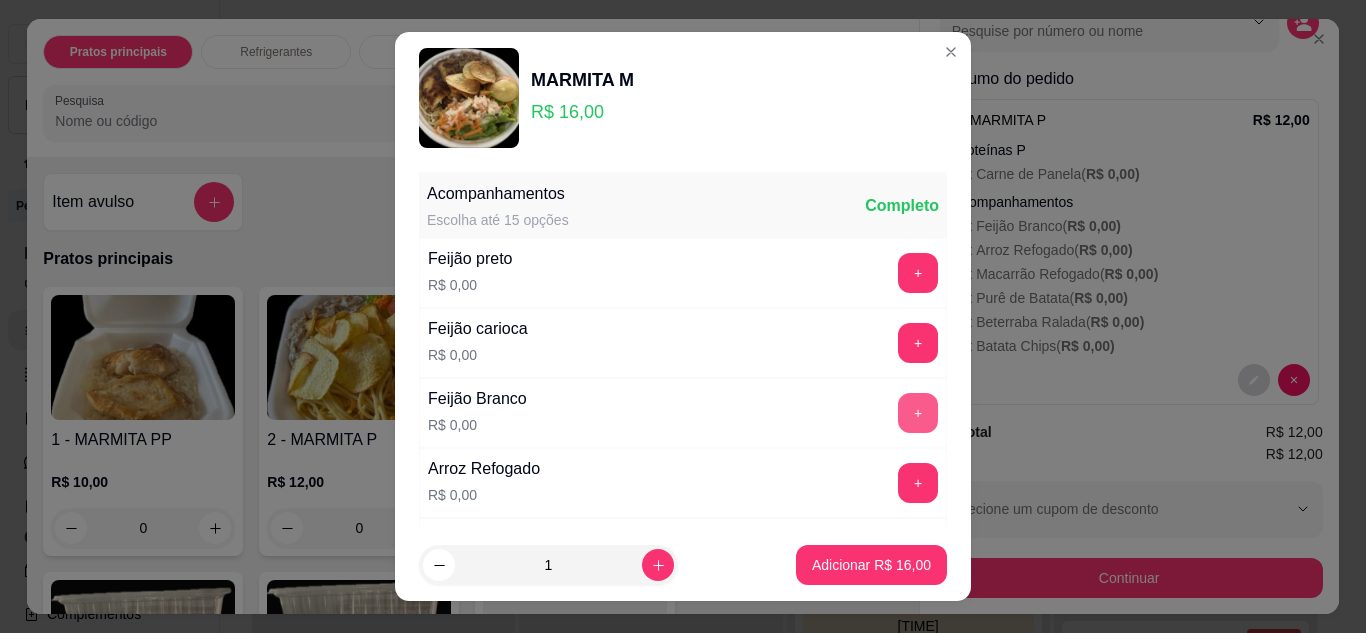 click on "+" at bounding box center (918, 413) 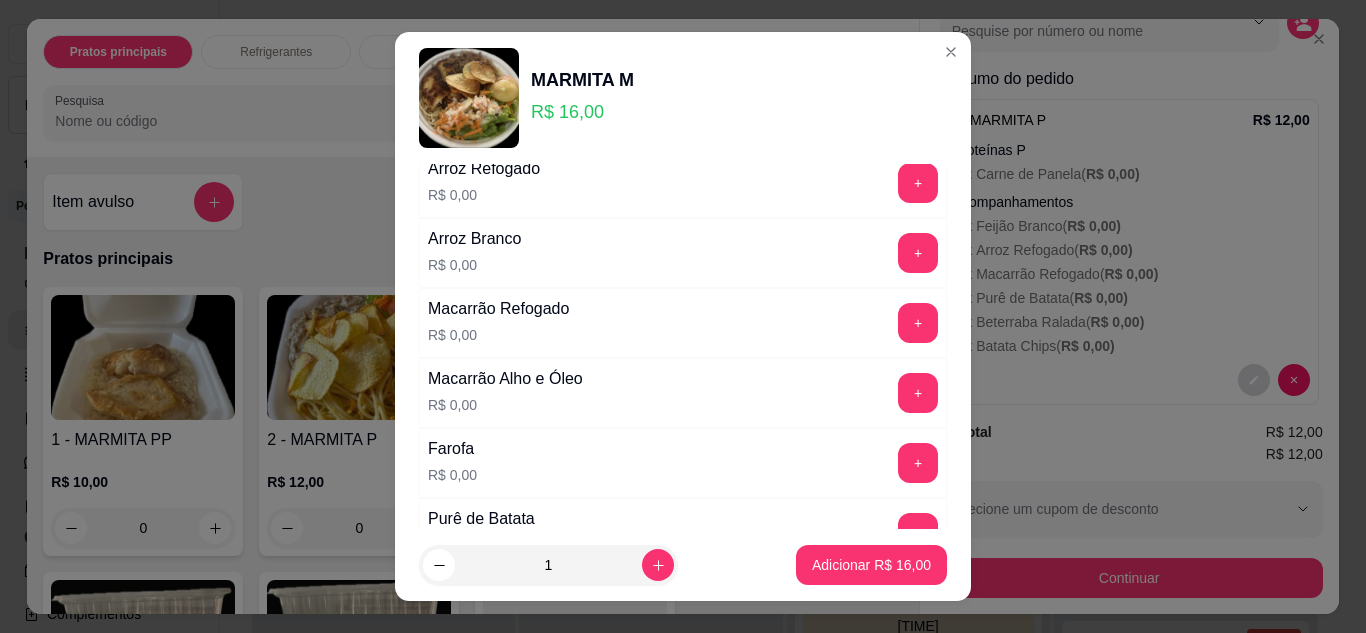 scroll, scrollTop: 200, scrollLeft: 0, axis: vertical 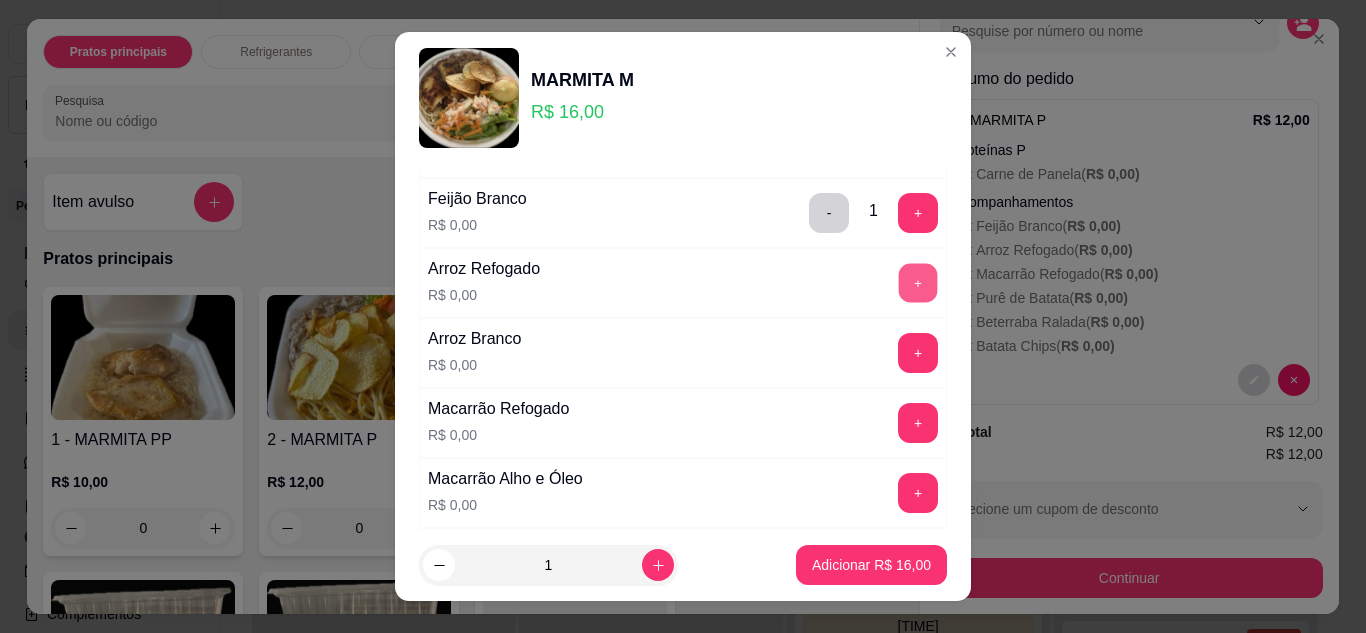 click on "+" at bounding box center [918, 282] 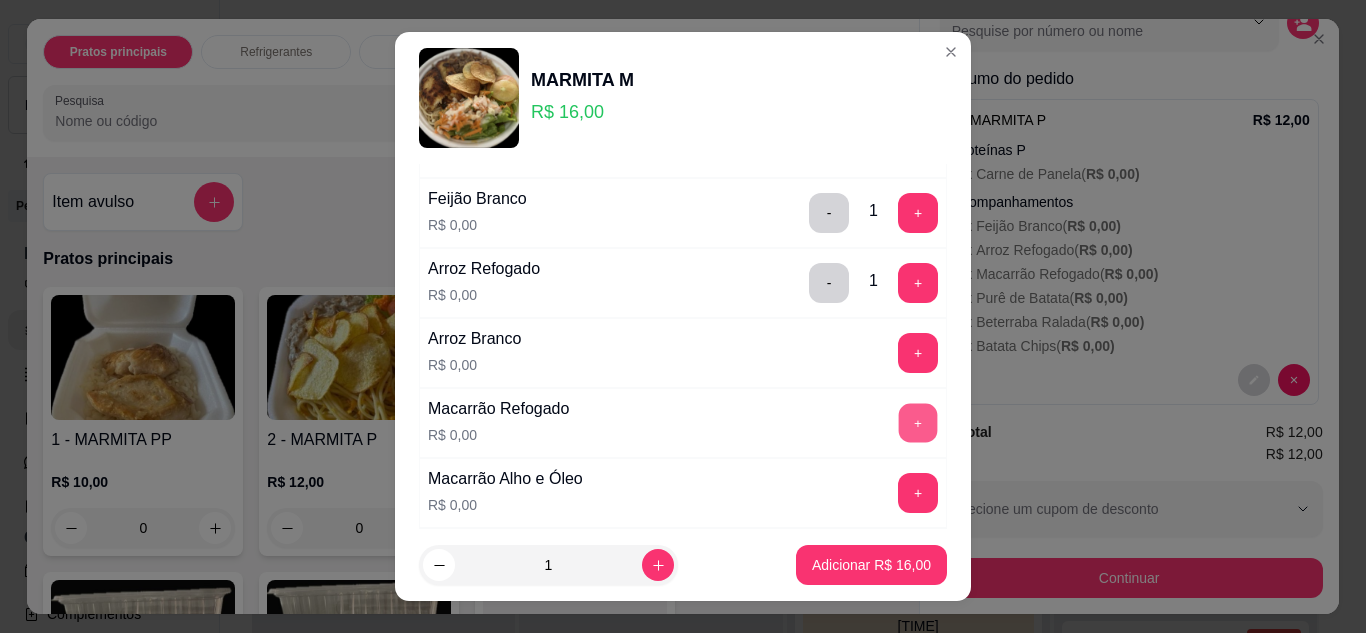 click on "+" at bounding box center [918, 422] 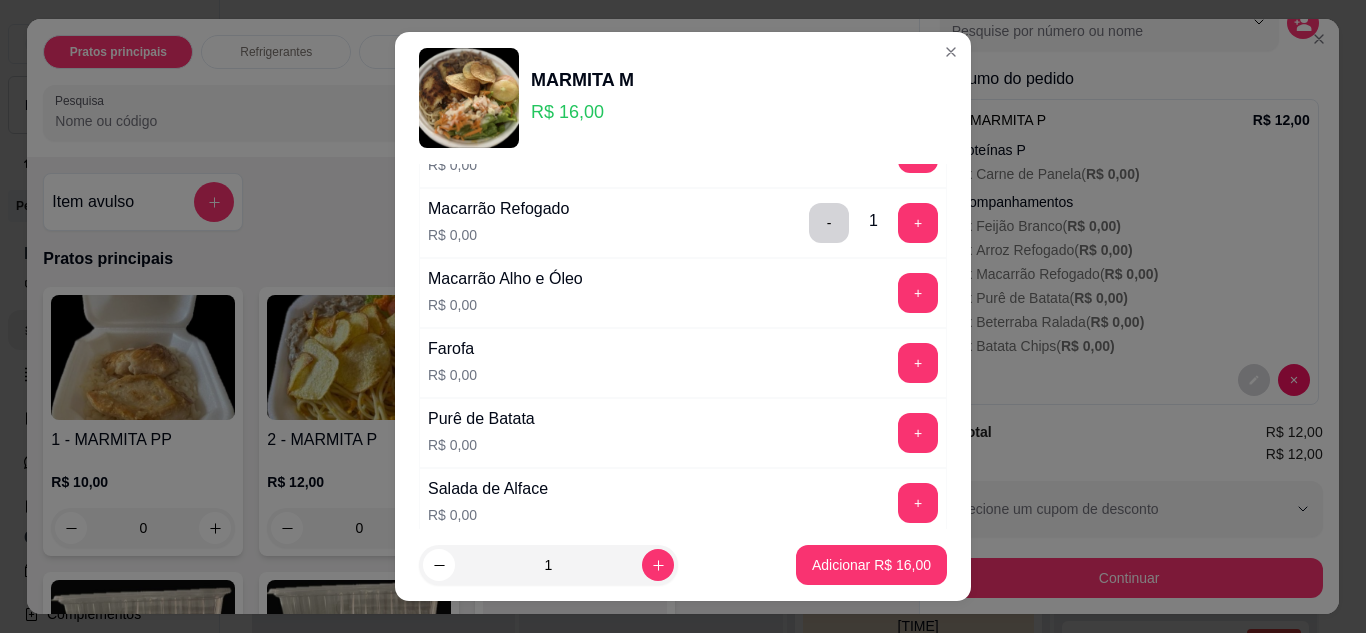 scroll, scrollTop: 500, scrollLeft: 0, axis: vertical 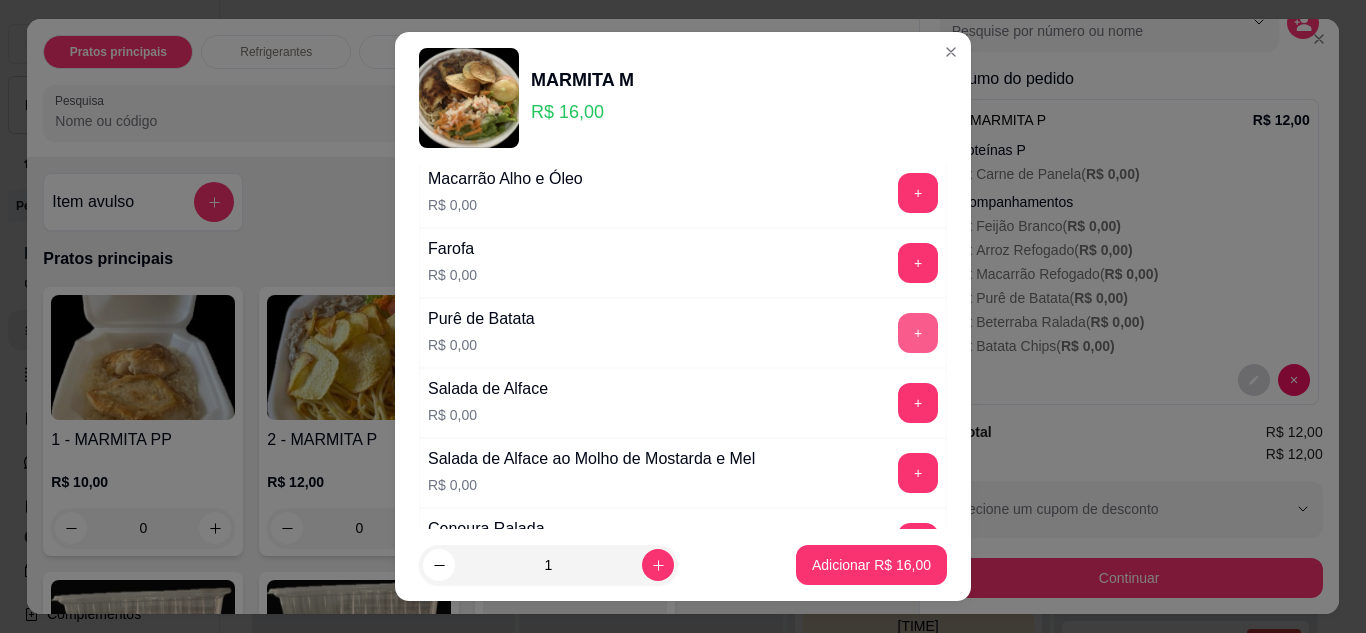click on "+" at bounding box center (918, 333) 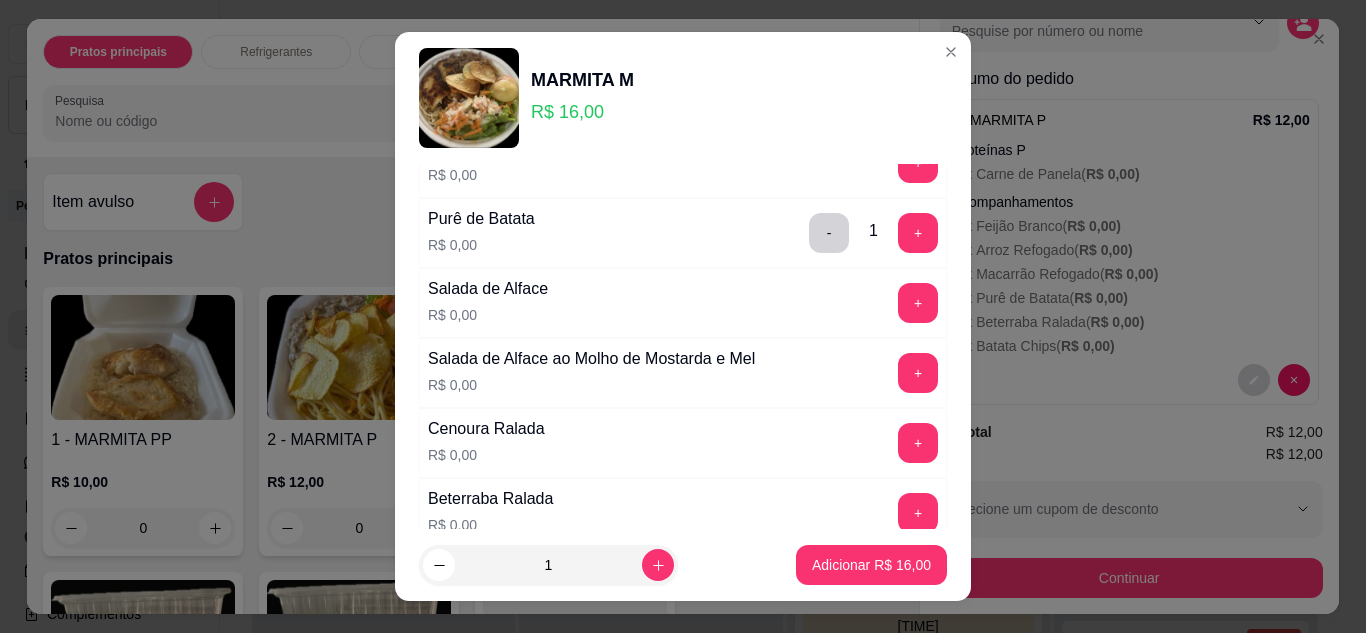 scroll, scrollTop: 700, scrollLeft: 0, axis: vertical 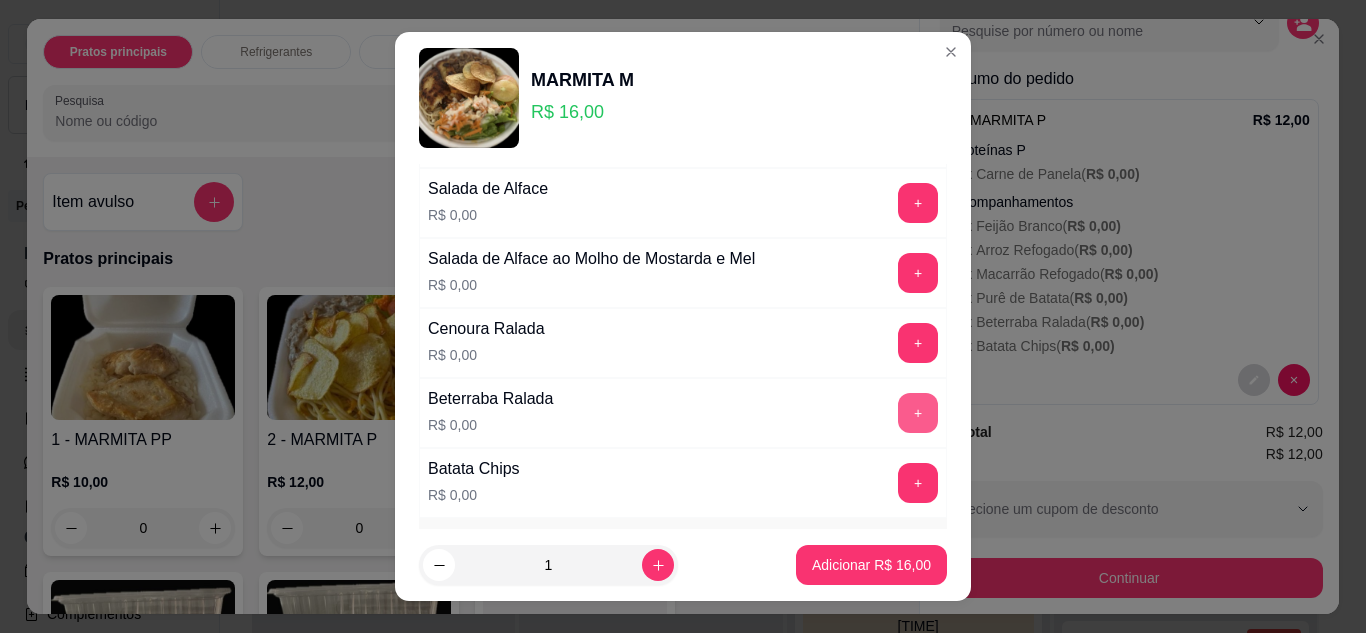 click on "+" at bounding box center (918, 413) 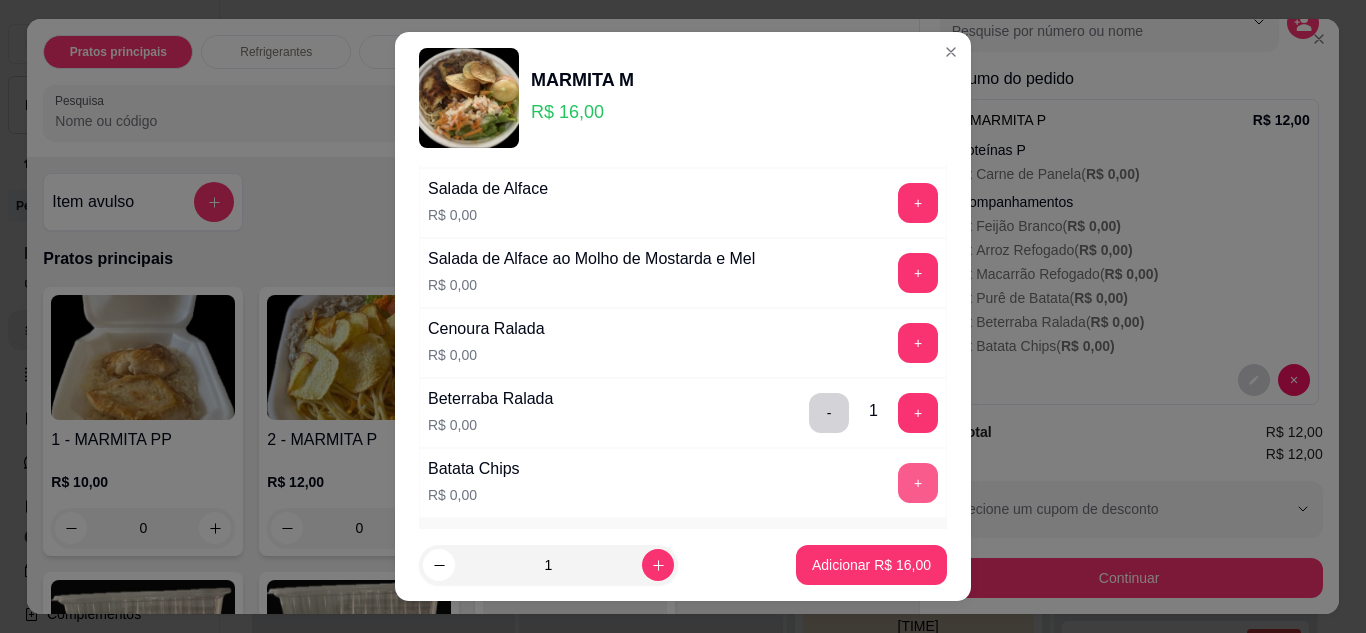 click on "+" at bounding box center (918, 483) 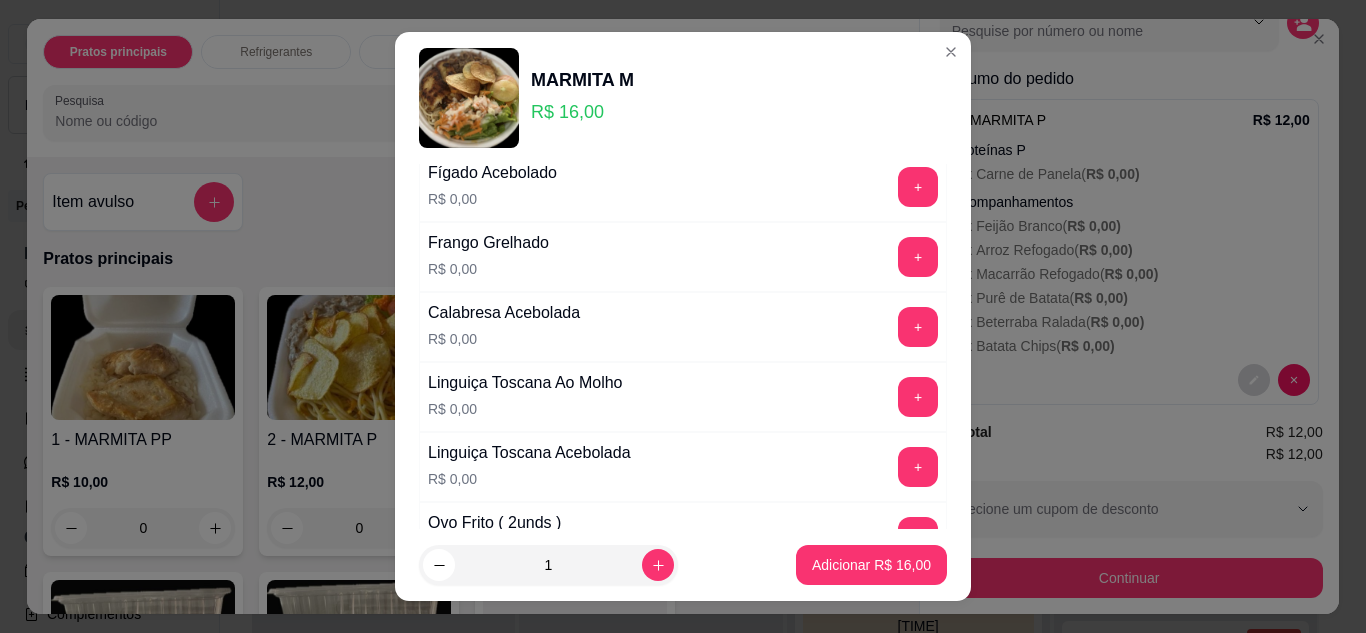 scroll, scrollTop: 1000, scrollLeft: 0, axis: vertical 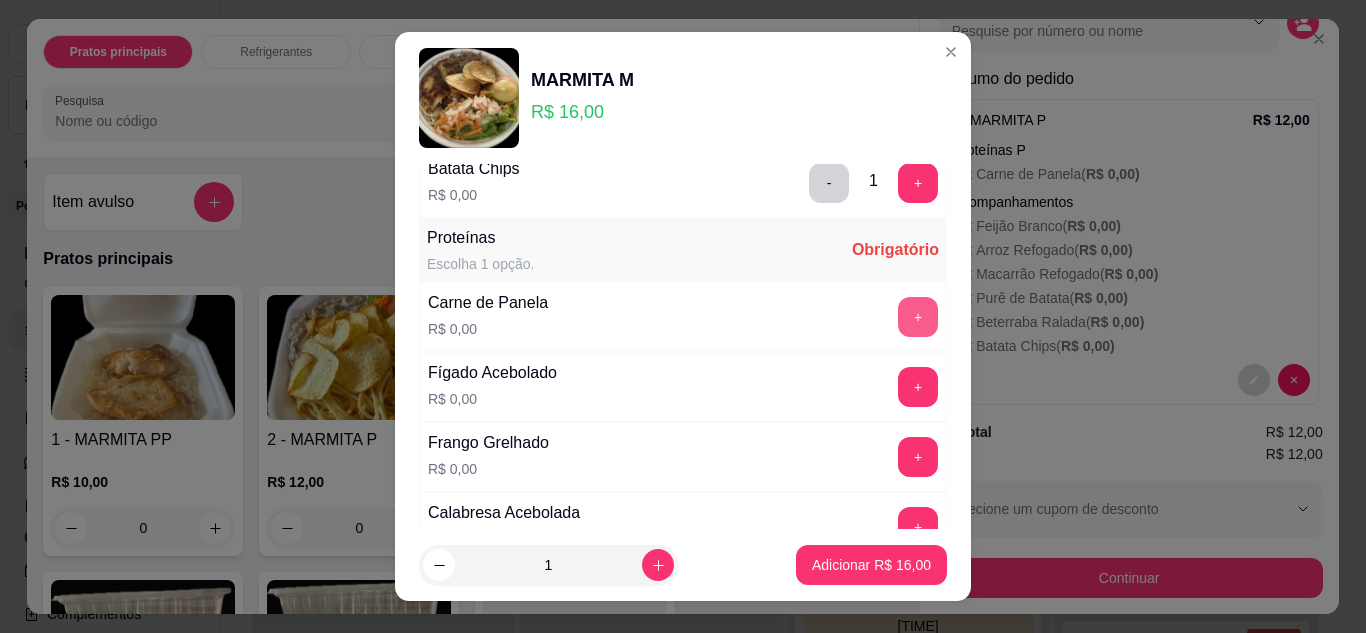 click on "+" at bounding box center (918, 317) 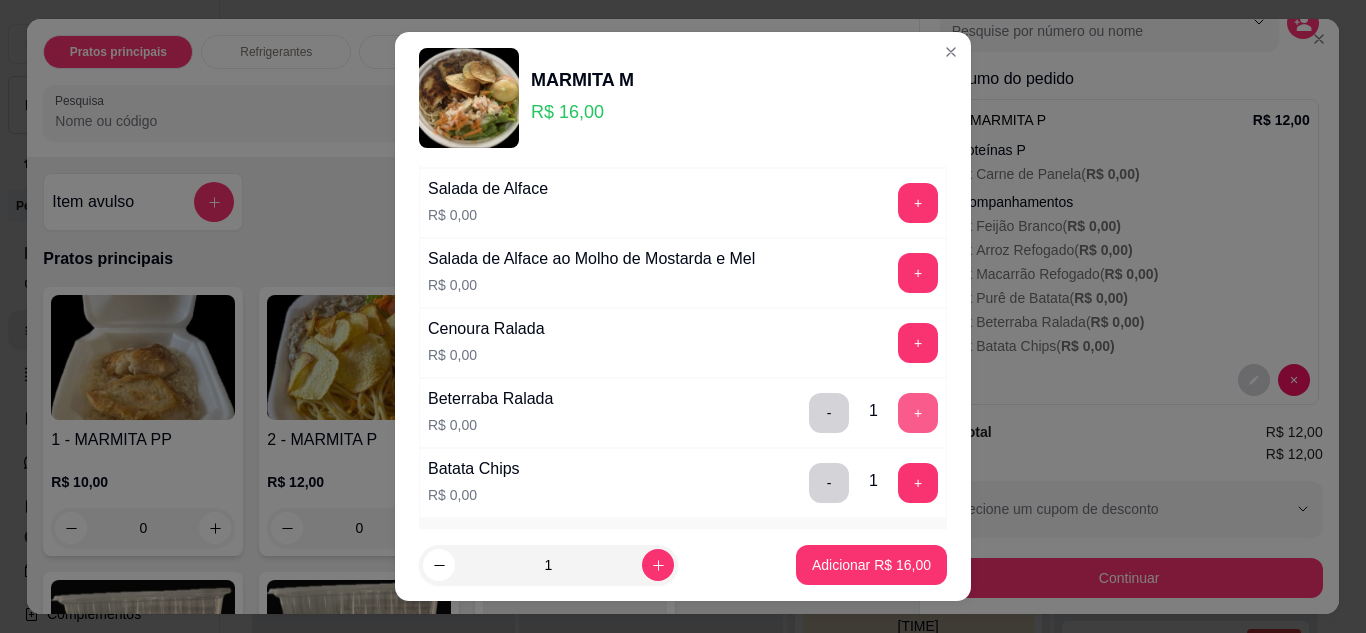 scroll, scrollTop: 1000, scrollLeft: 0, axis: vertical 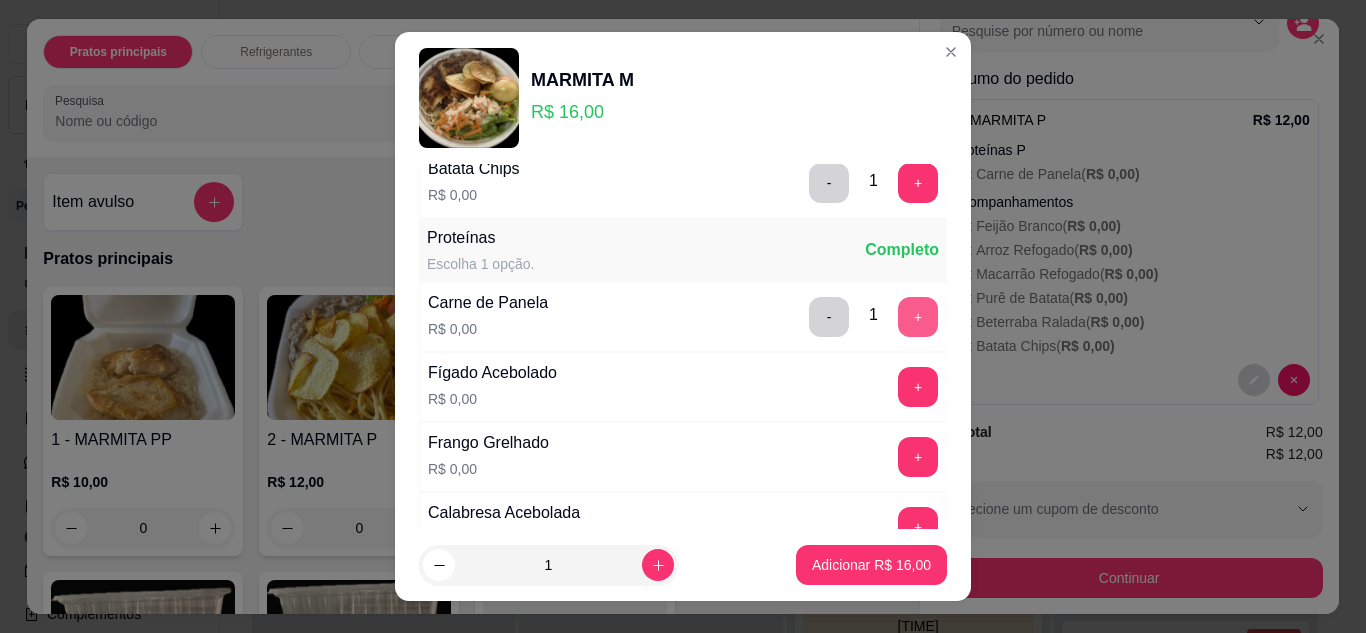 click on "+" at bounding box center [918, 317] 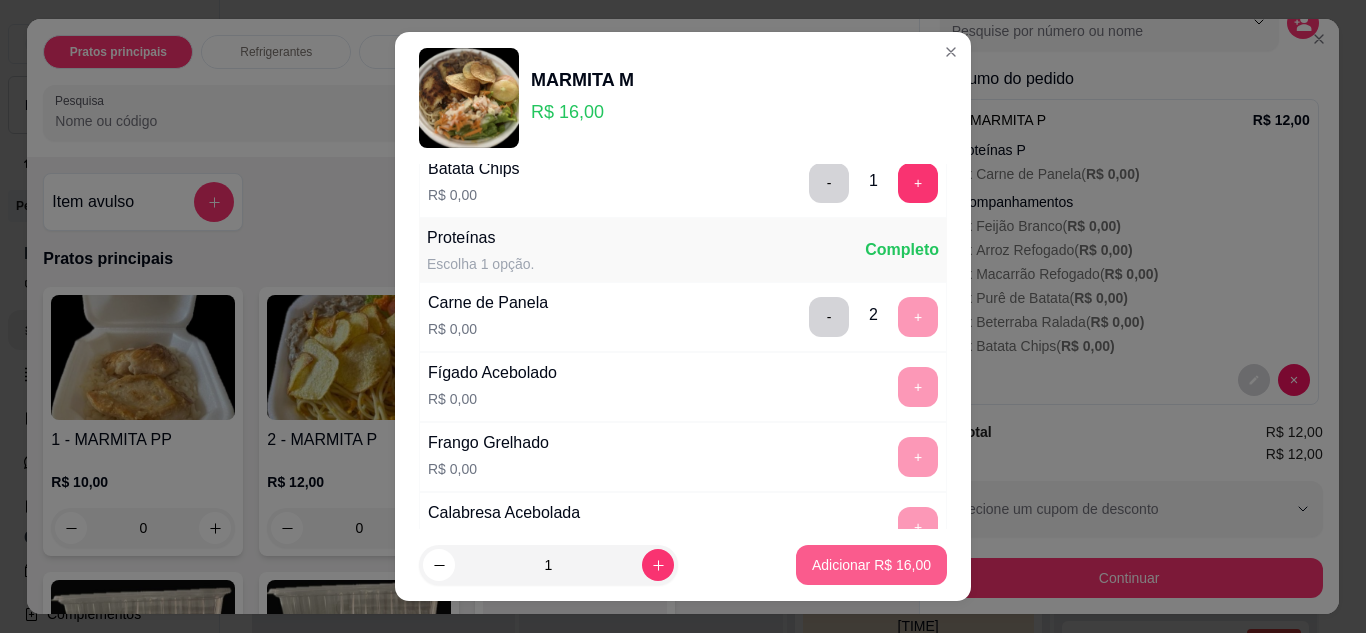 click on "Adicionar   R$ 16,00" at bounding box center [871, 565] 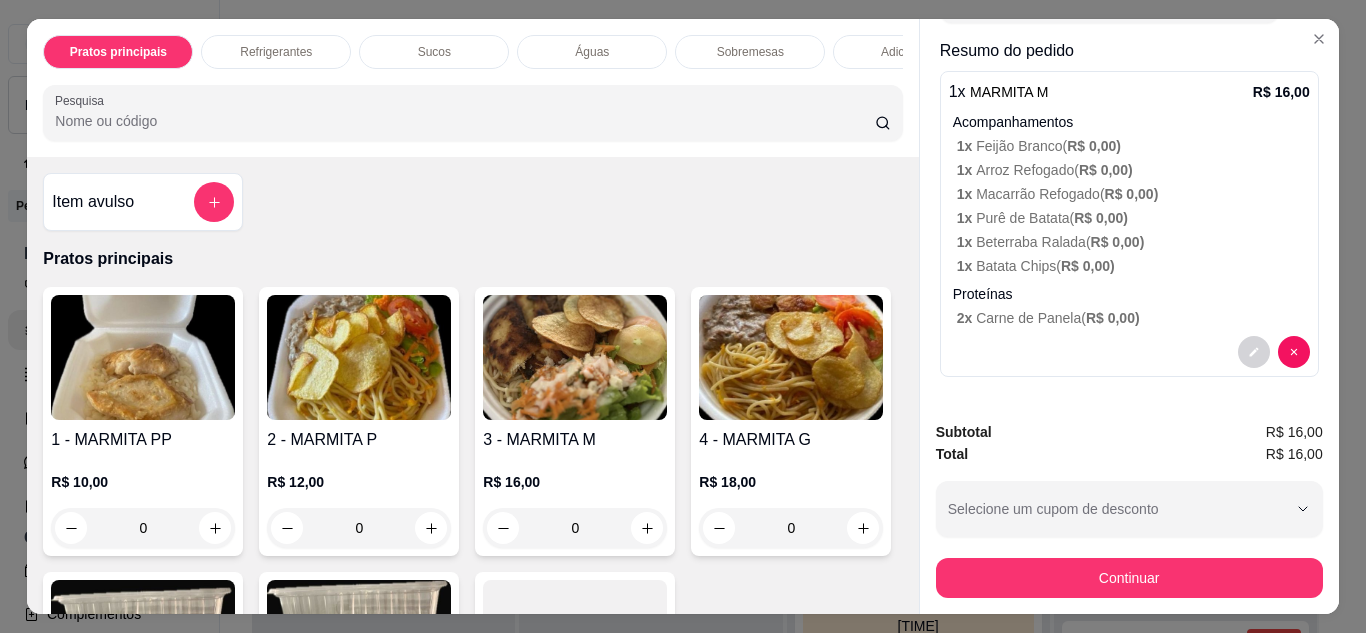 scroll, scrollTop: 0, scrollLeft: 0, axis: both 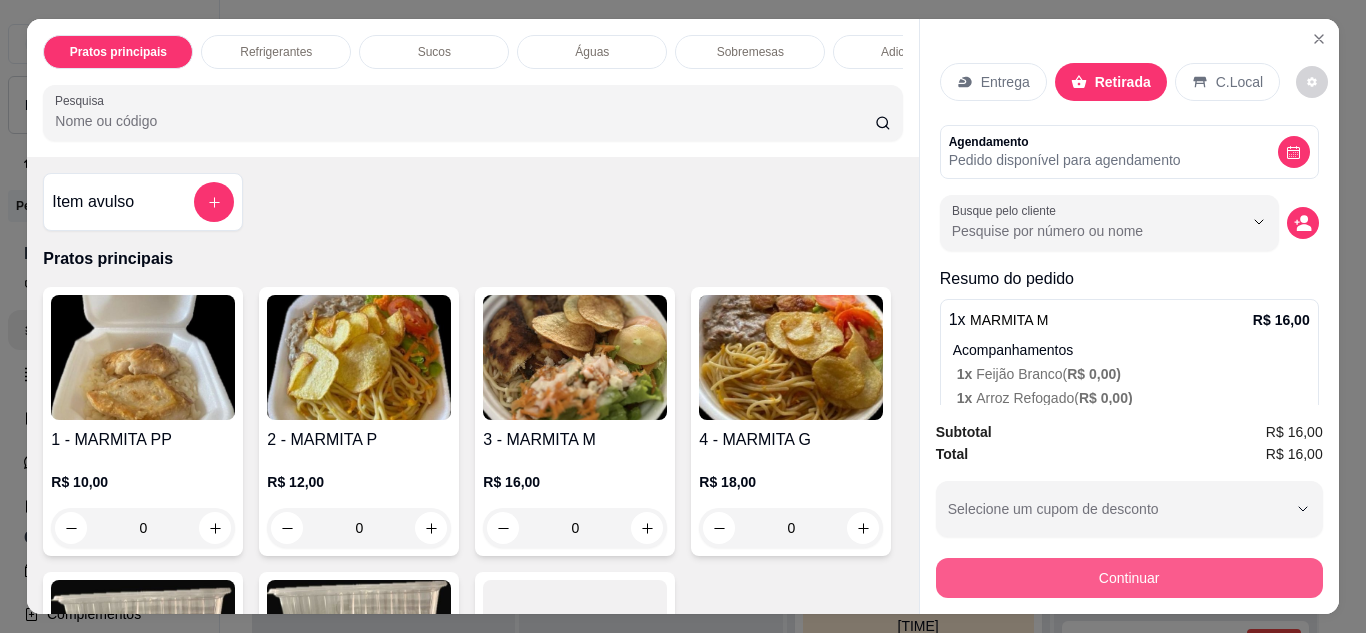 click on "Continuar" at bounding box center (1129, 578) 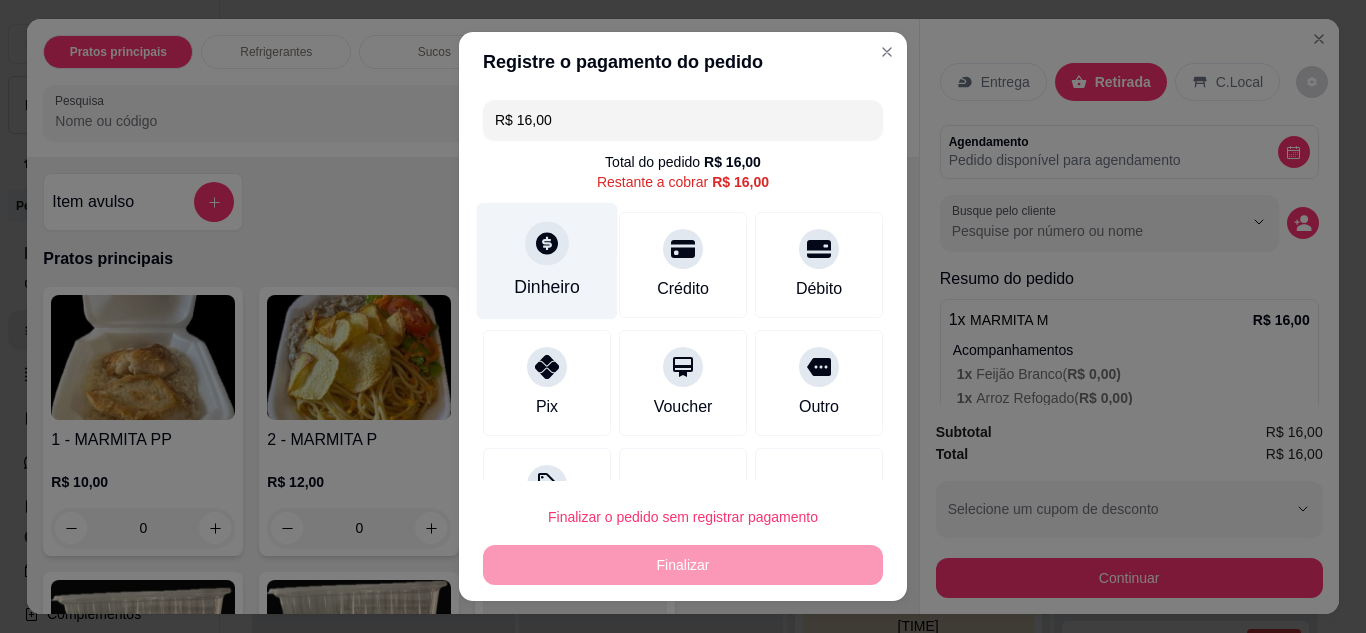 click at bounding box center [547, 243] 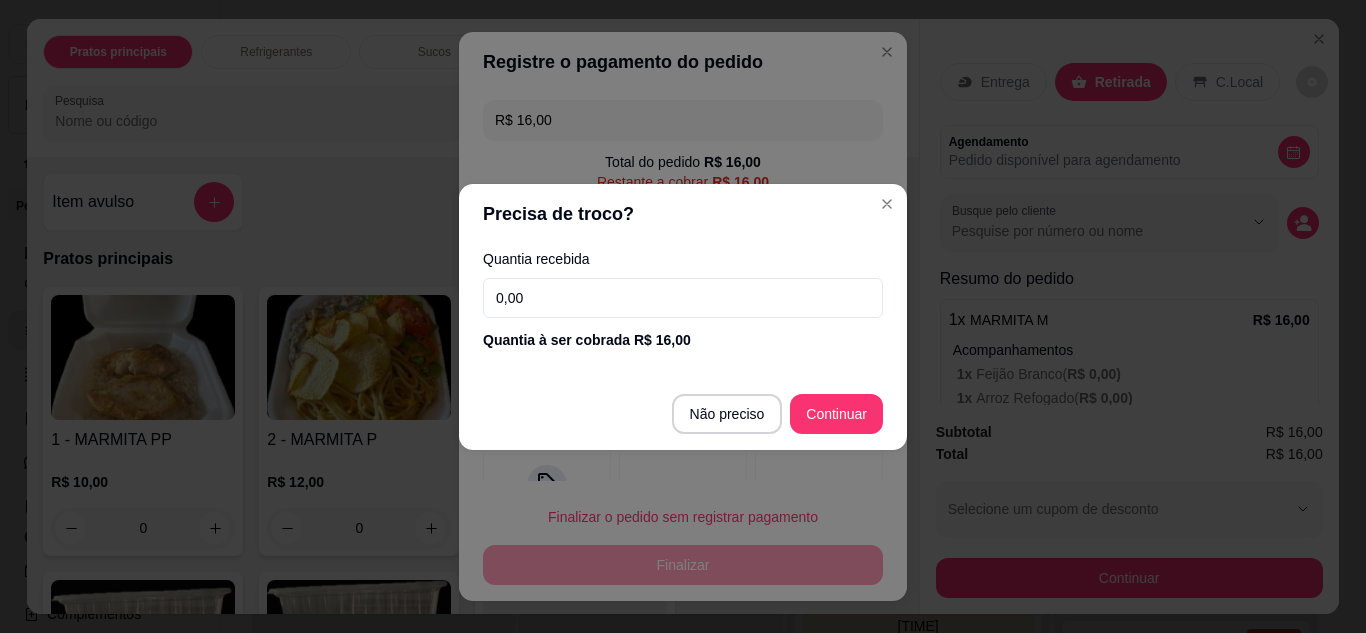 click on "0,00" at bounding box center (683, 298) 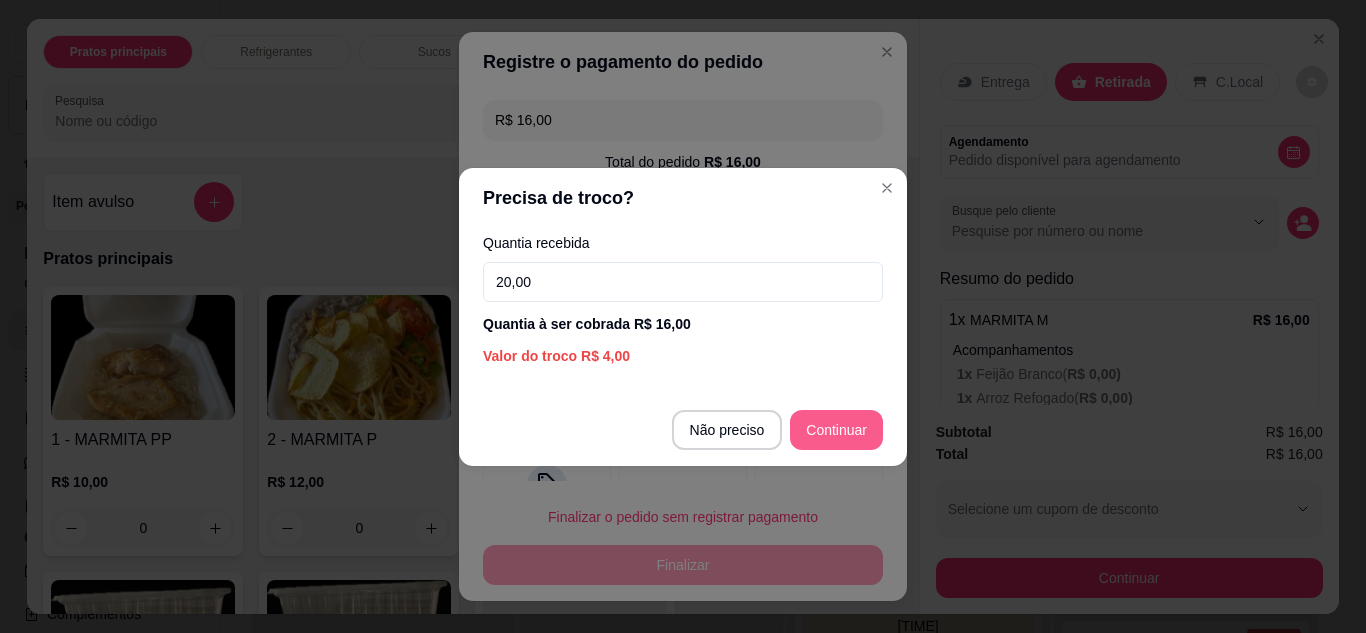type on "20,00" 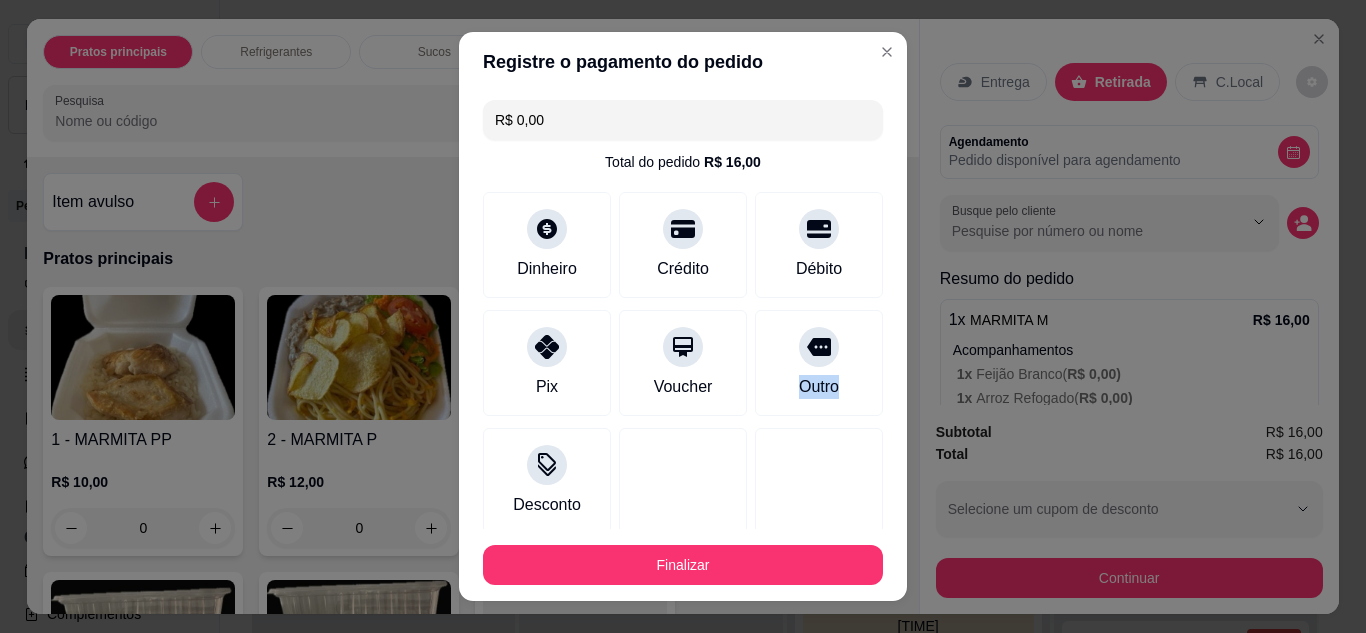 click on "Outro" at bounding box center (819, 363) 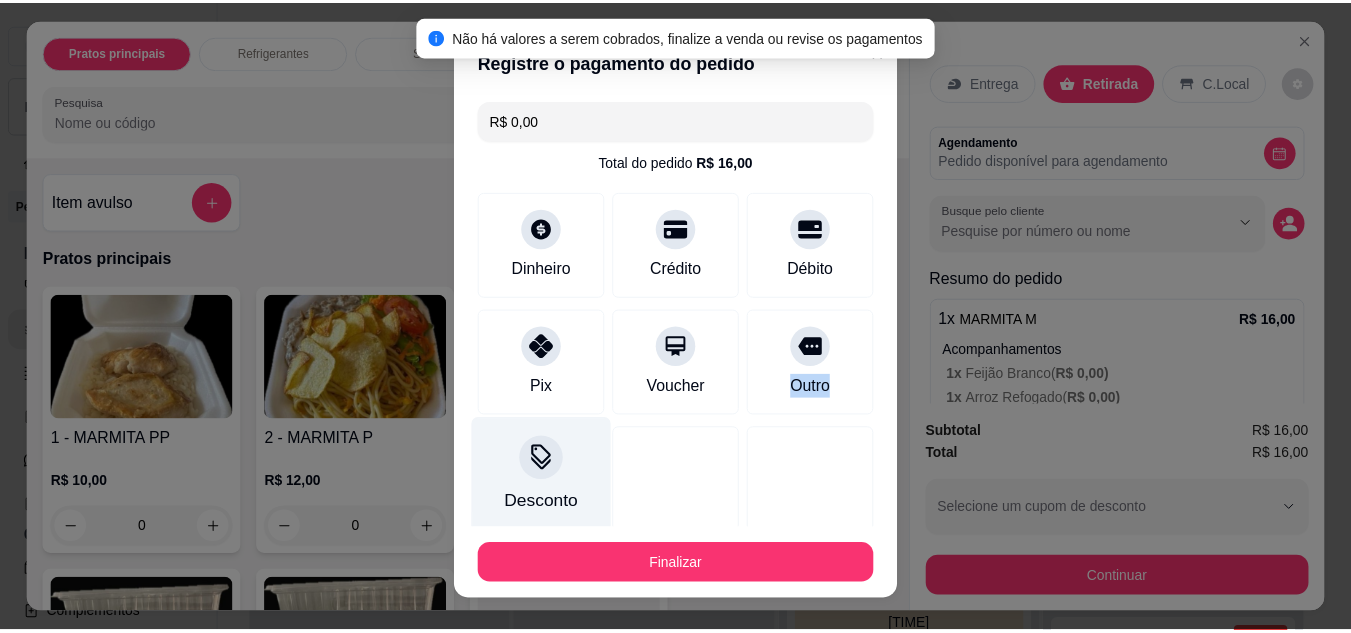 scroll, scrollTop: 116, scrollLeft: 0, axis: vertical 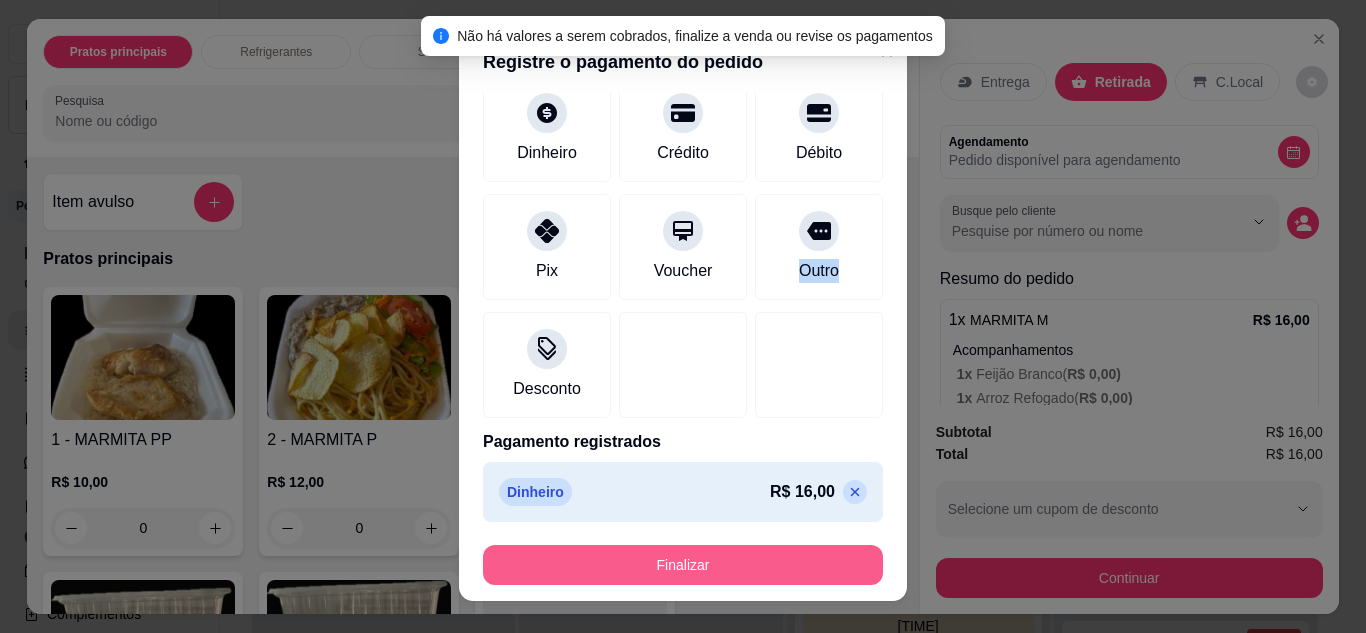 click on "Finalizar" at bounding box center (683, 565) 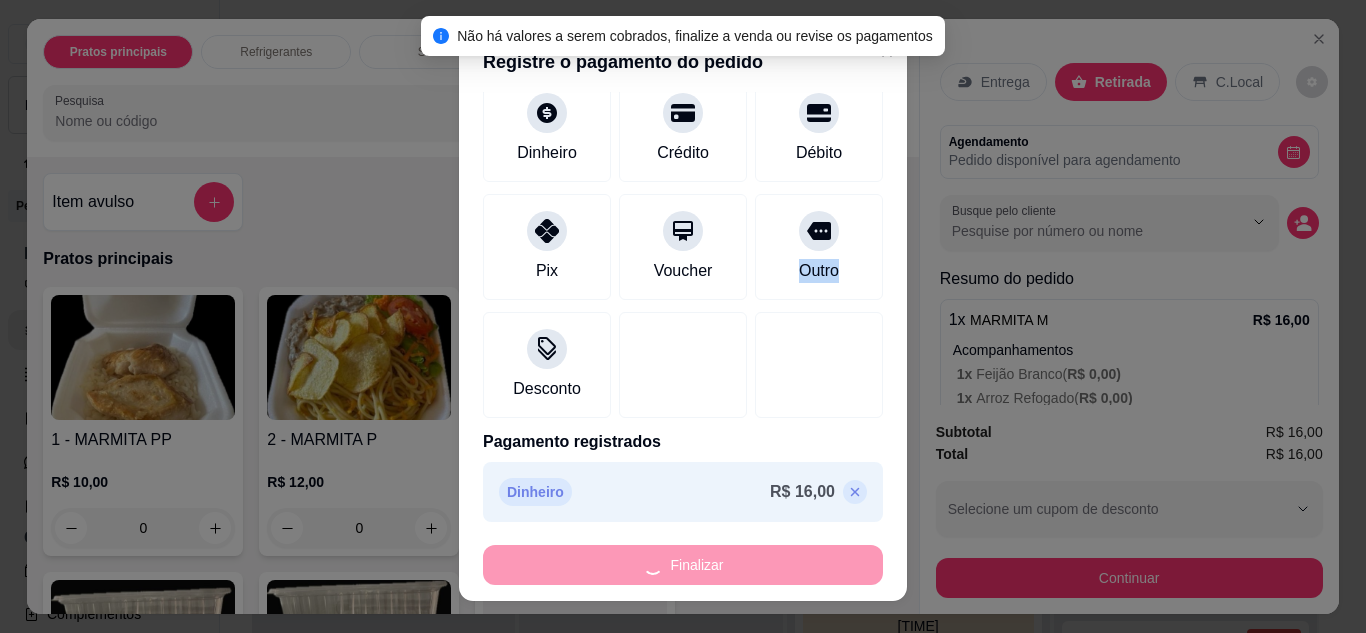 type on "-R$ 16,00" 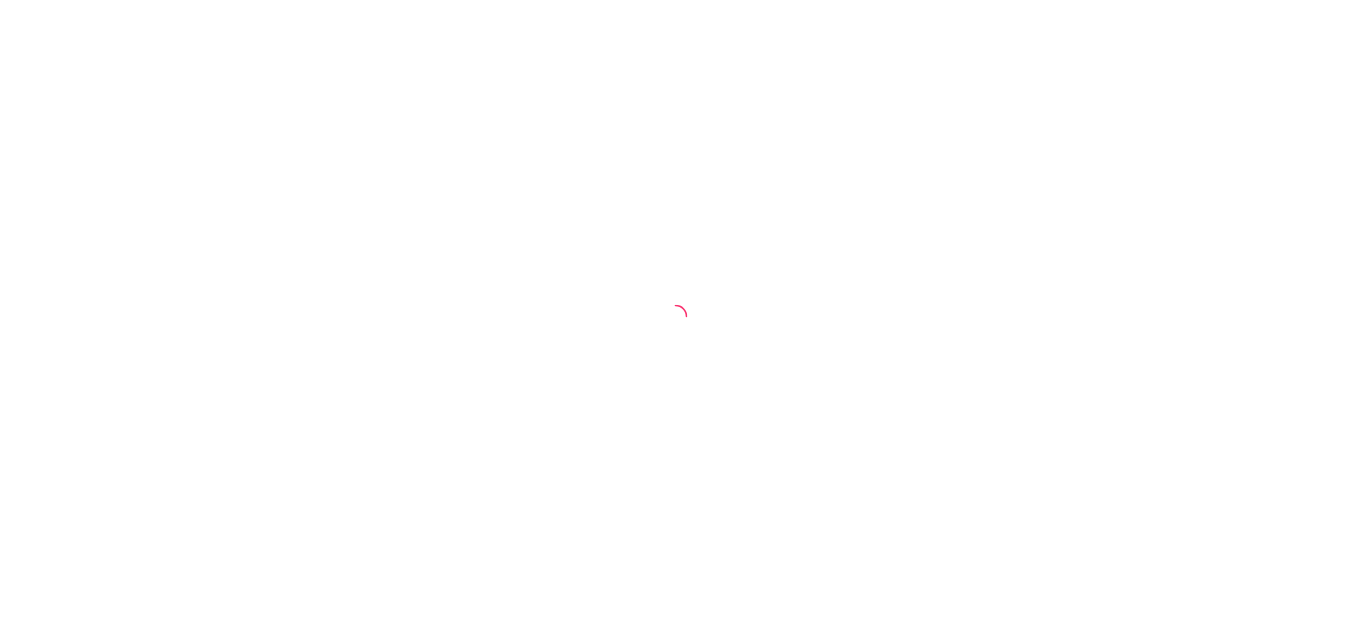 scroll, scrollTop: 0, scrollLeft: 0, axis: both 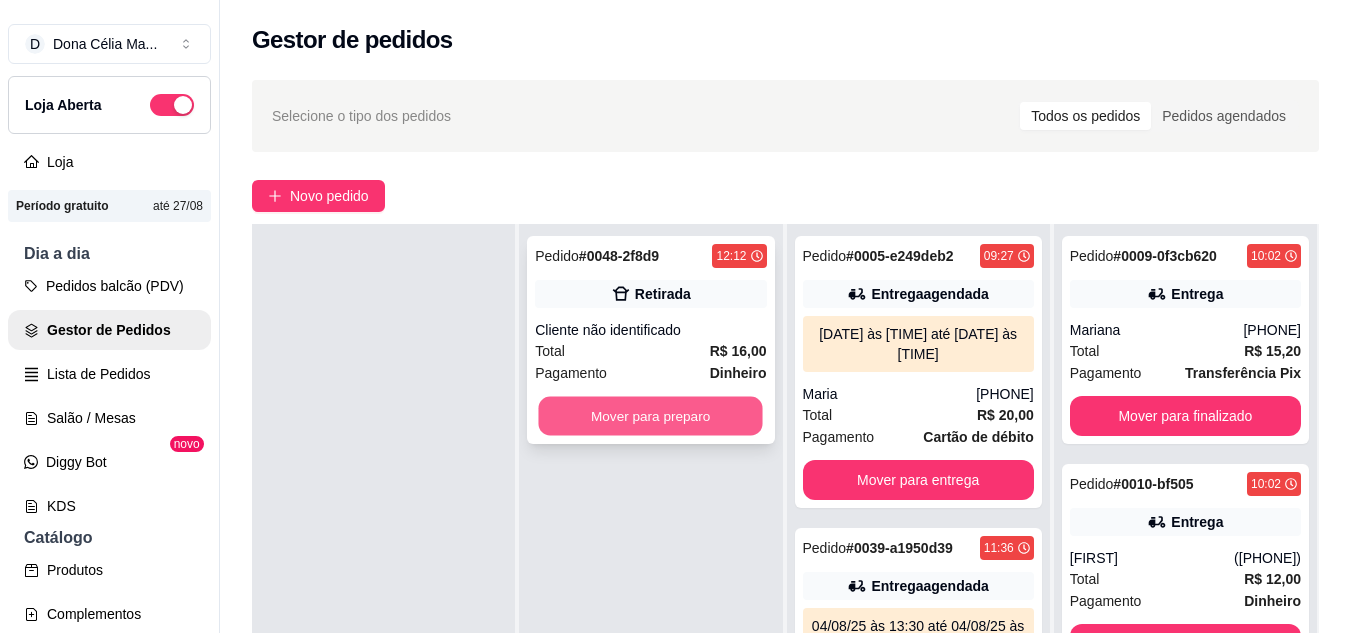 click on "Mover para preparo" at bounding box center [651, 416] 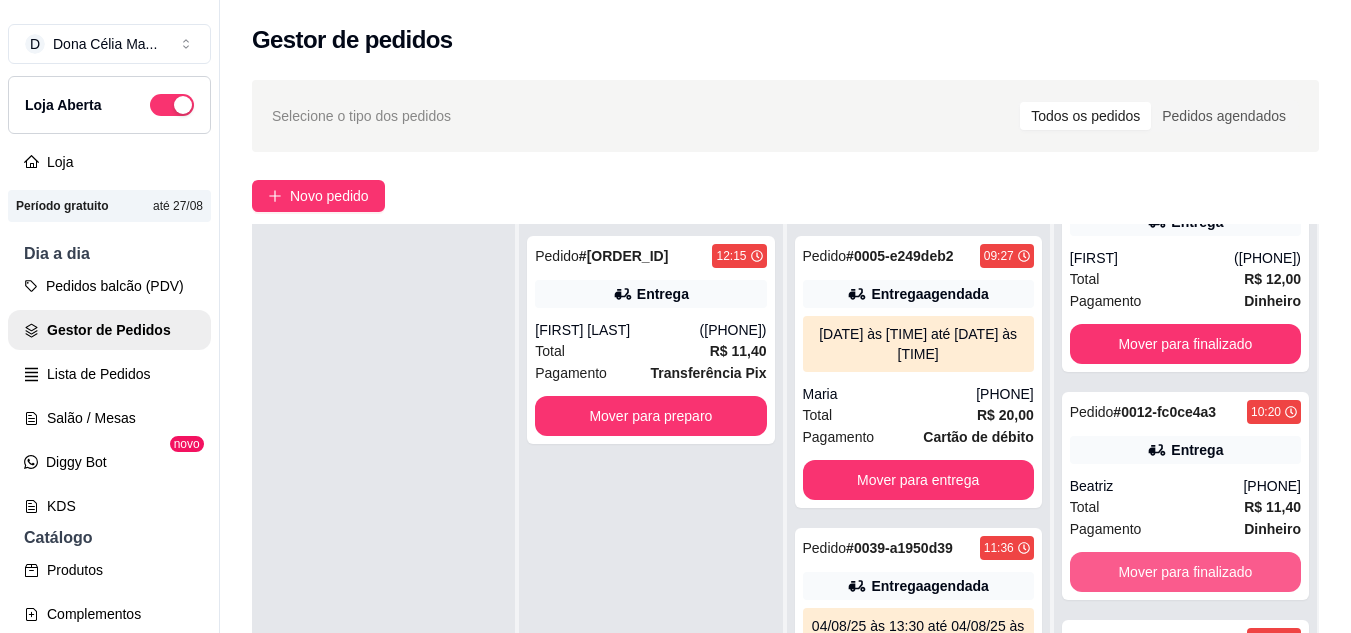 scroll, scrollTop: 200, scrollLeft: 0, axis: vertical 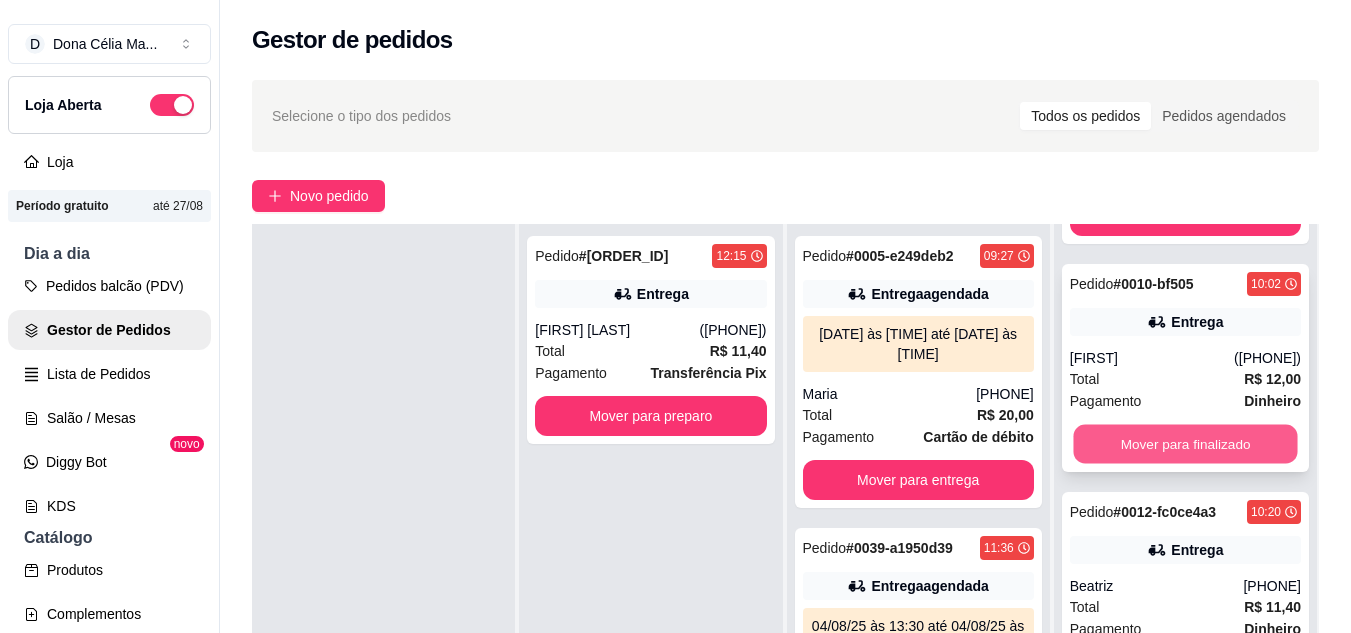 click on "Mover para finalizado" at bounding box center [1185, 444] 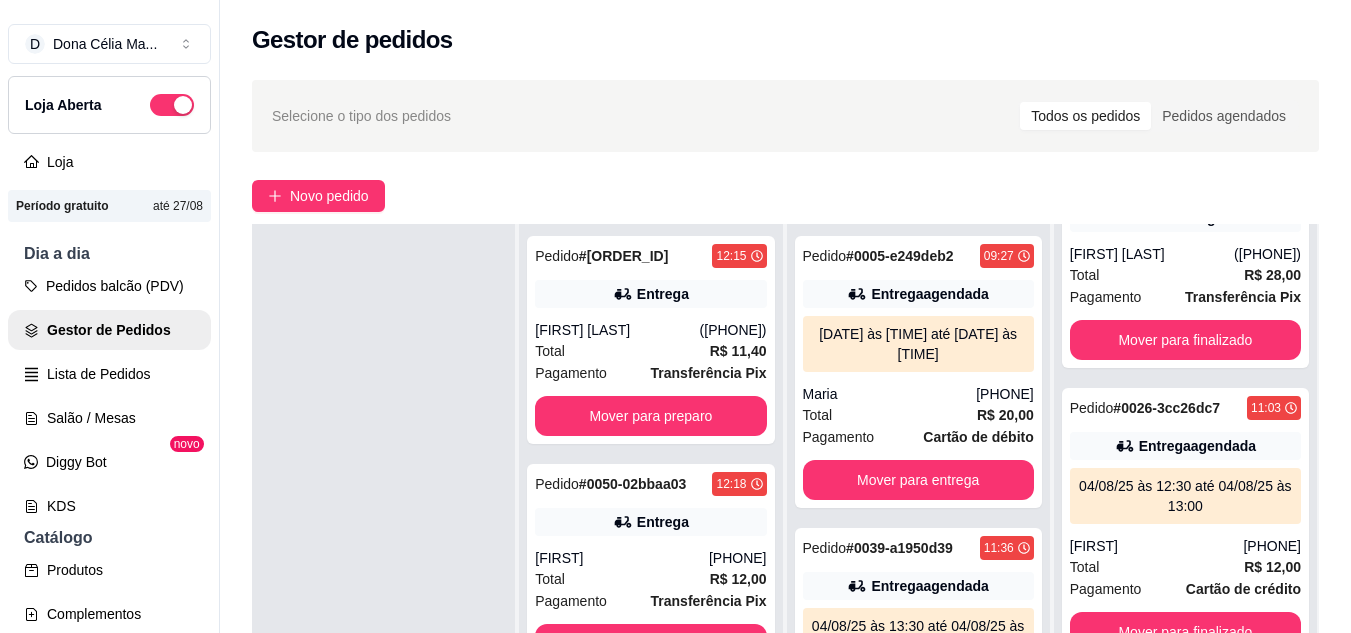 scroll, scrollTop: 2000, scrollLeft: 0, axis: vertical 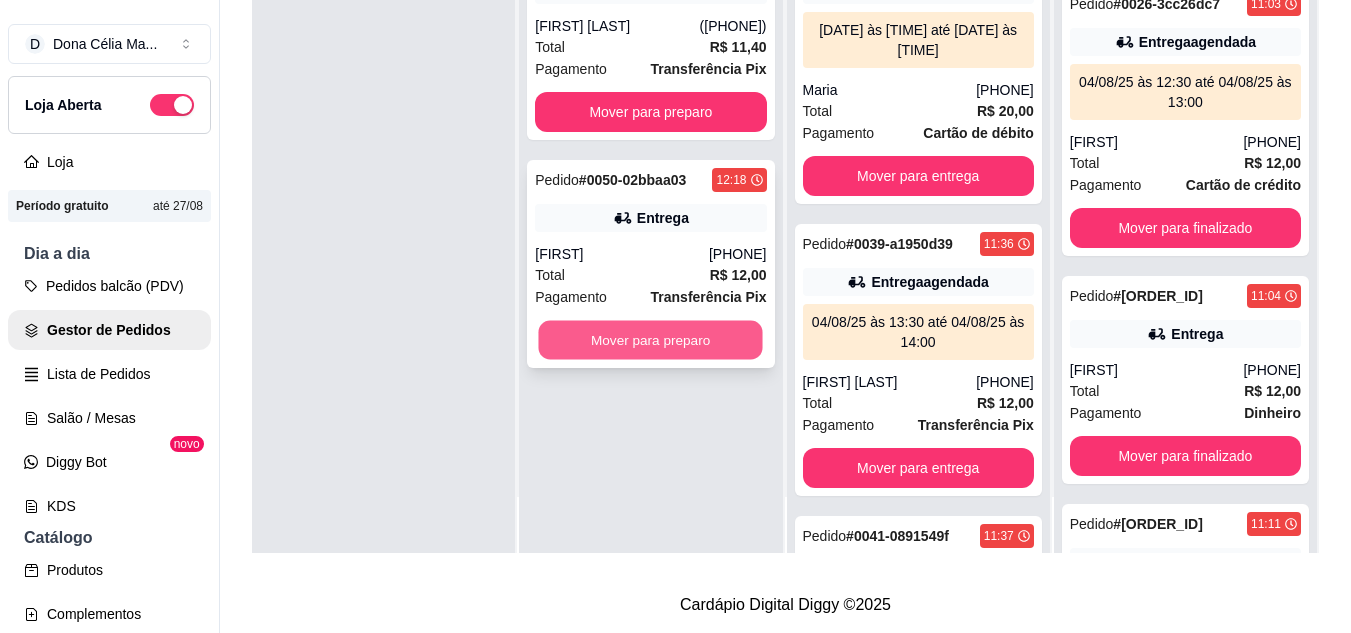 click on "Mover para preparo" at bounding box center [651, 340] 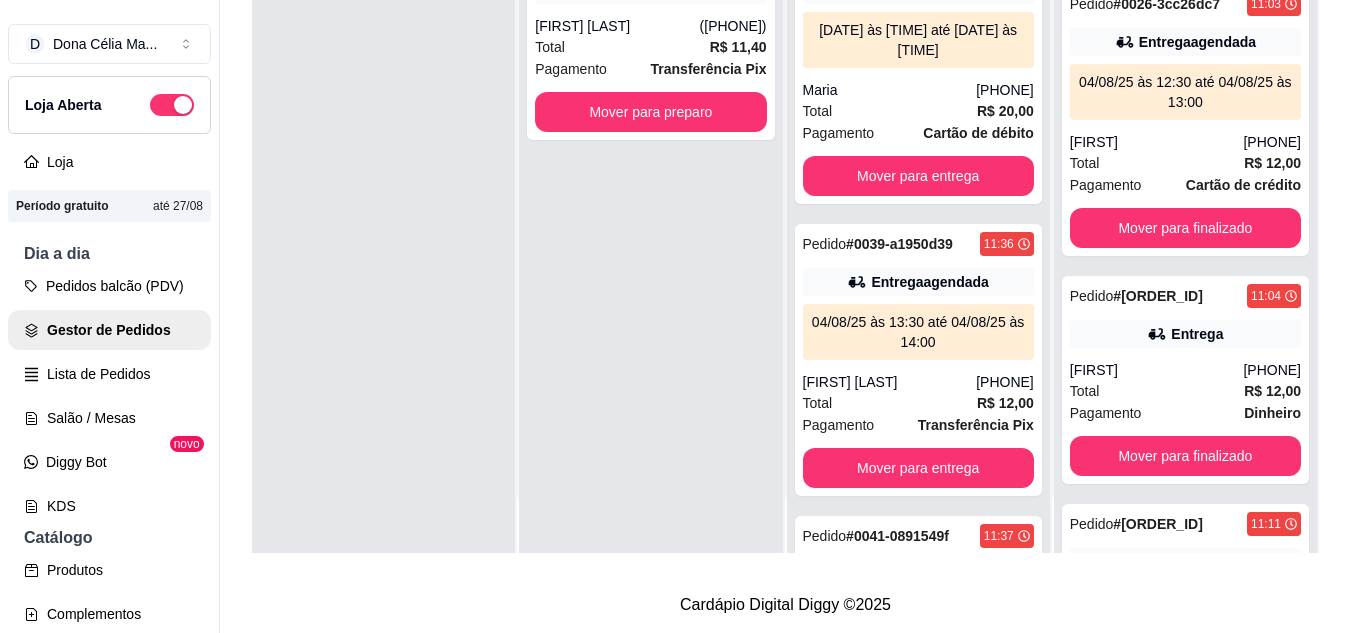 scroll, scrollTop: 0, scrollLeft: 0, axis: both 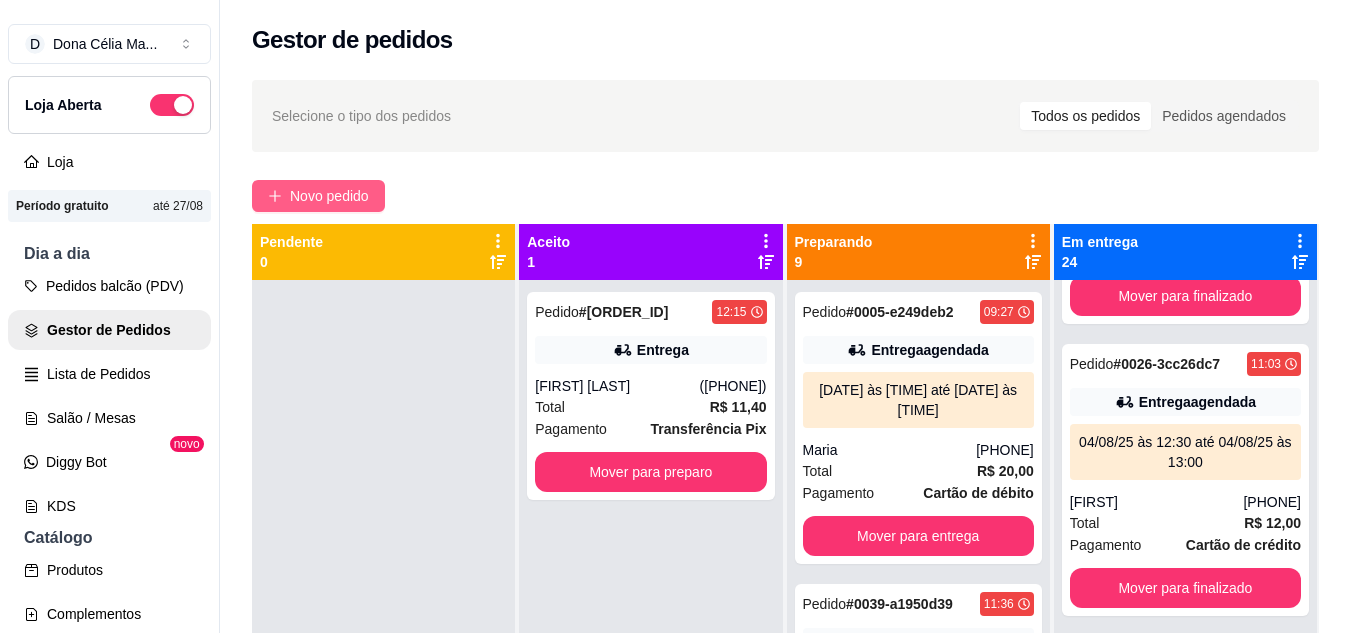 click on "Novo pedido" at bounding box center (318, 196) 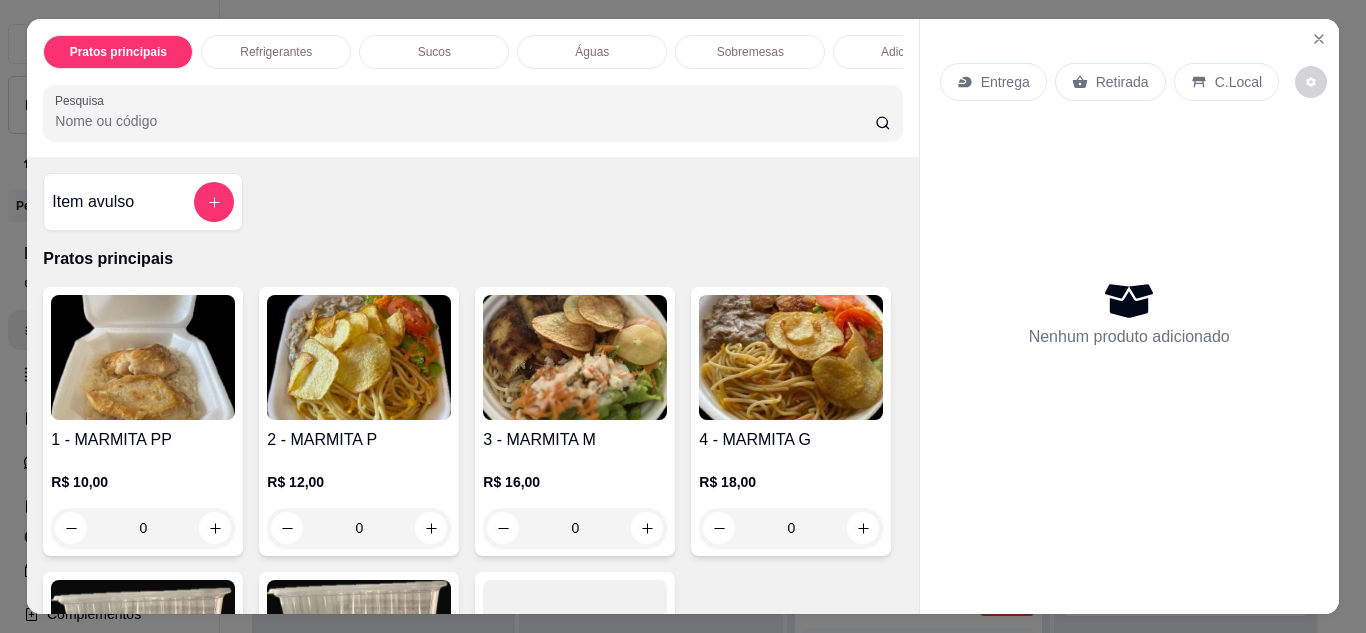 click on "Entrega" at bounding box center (993, 82) 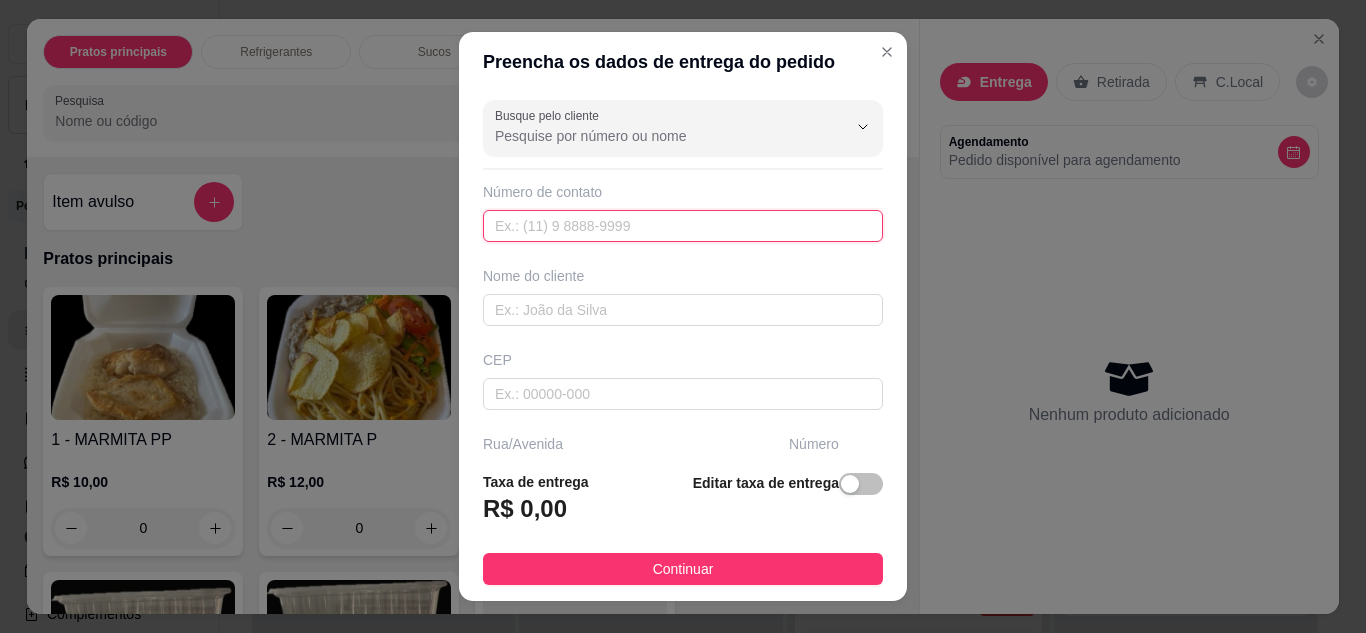 click at bounding box center [683, 226] 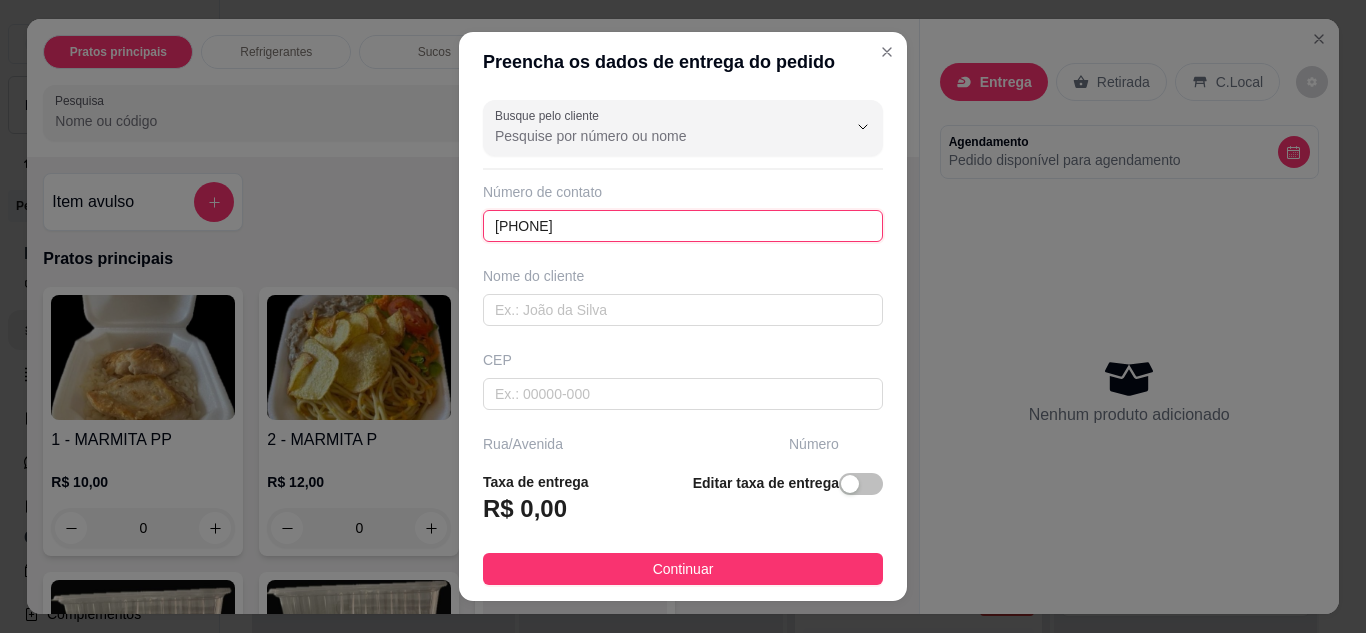 click on "(84) 8838-3997" at bounding box center [683, 226] 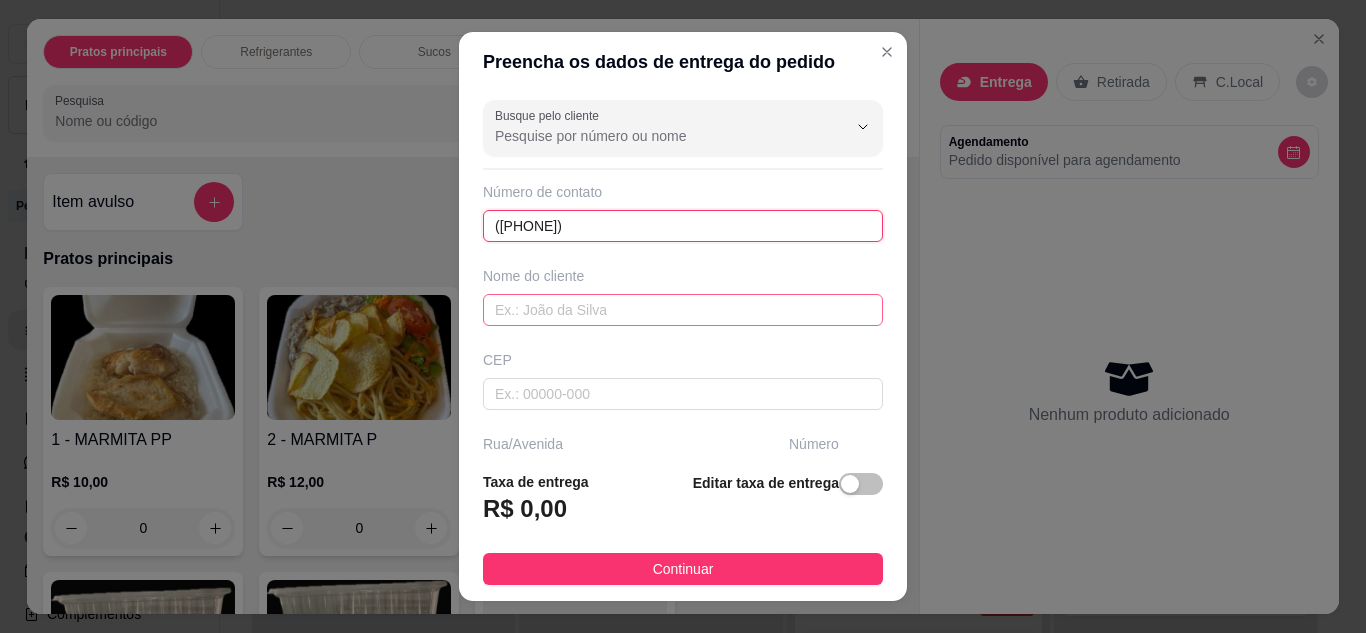 type on "(84) 98838-3997" 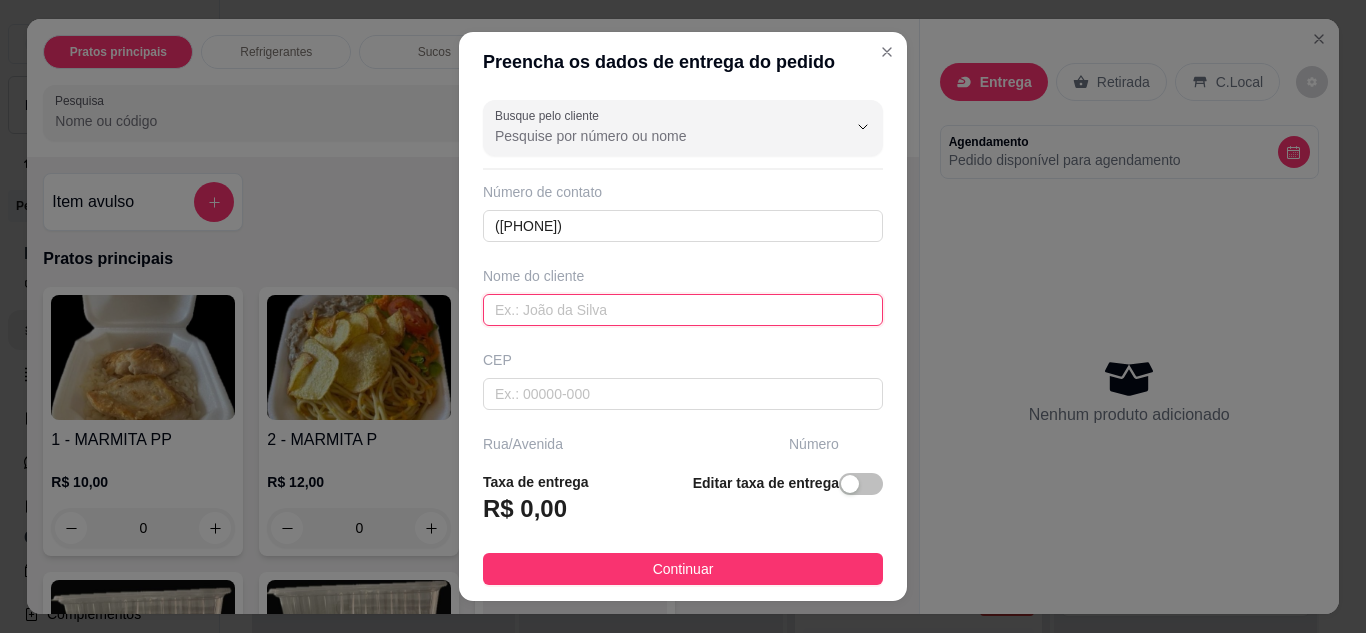 click at bounding box center (683, 310) 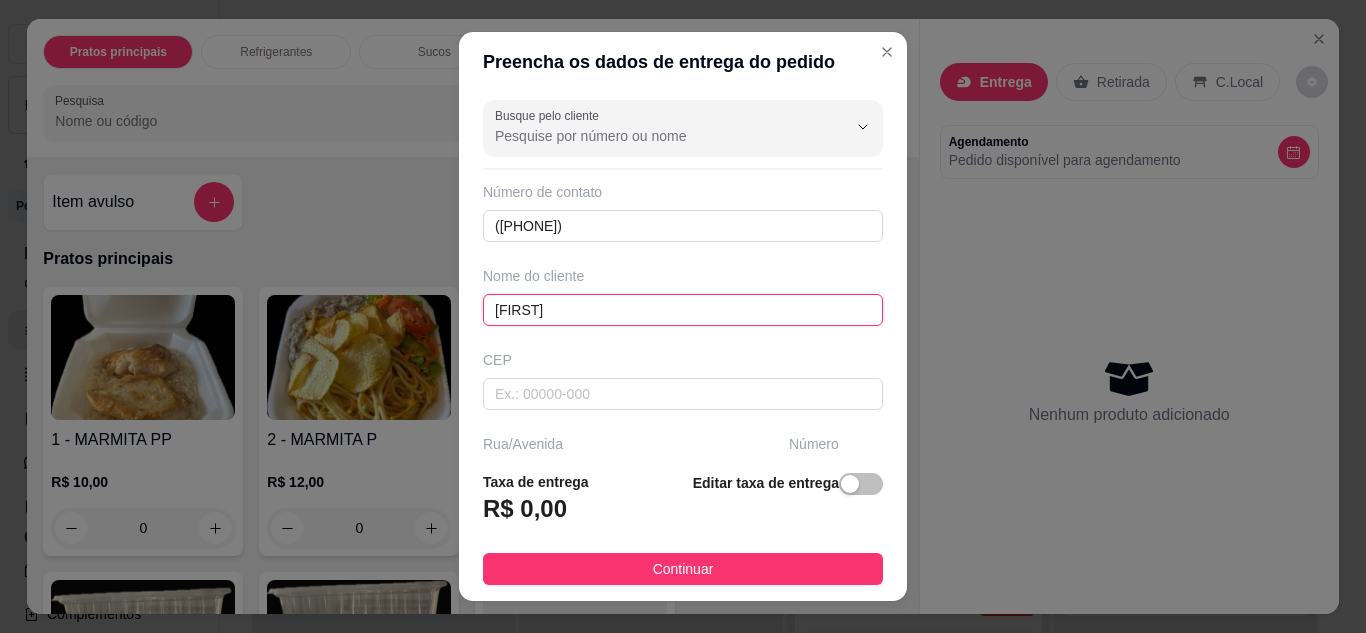 type on "Edimar" 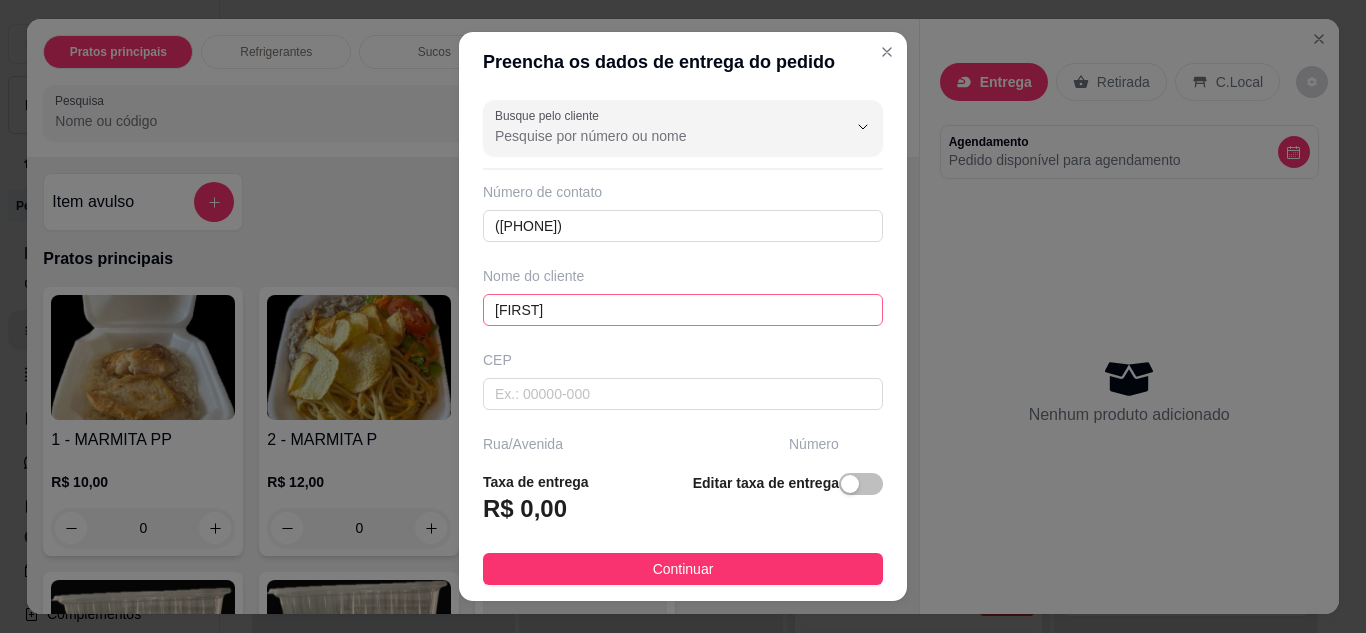 scroll, scrollTop: 204, scrollLeft: 0, axis: vertical 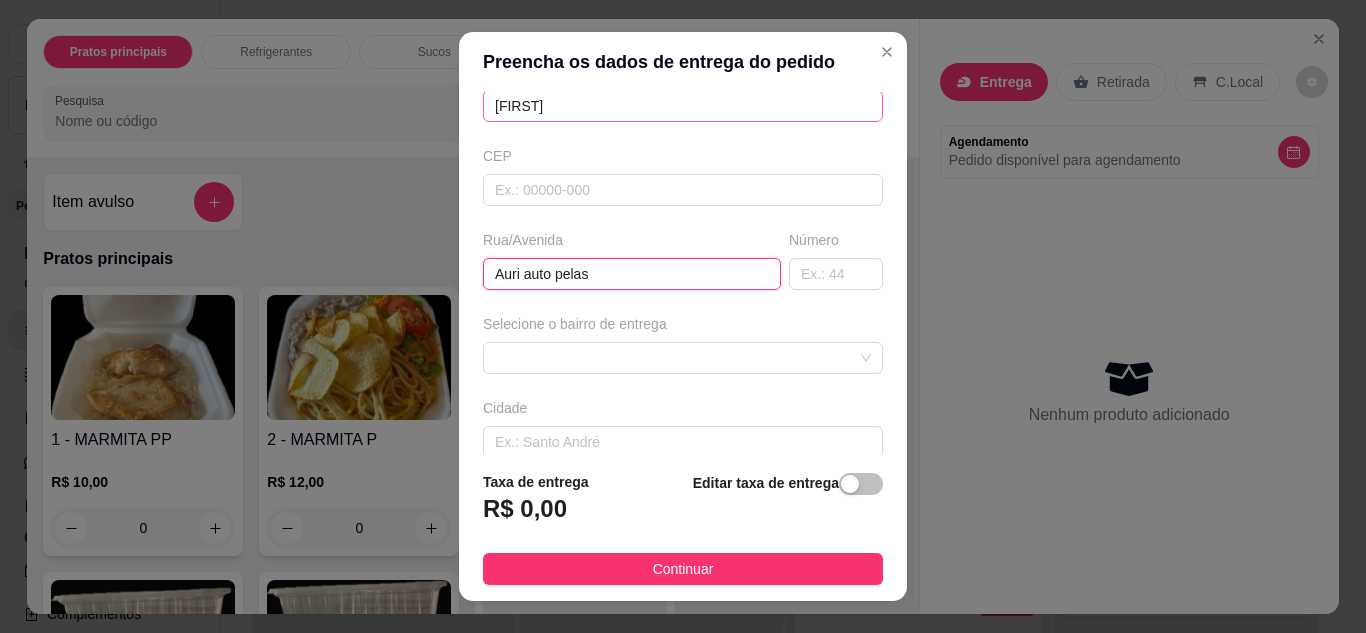 type on "Auri auto pelas" 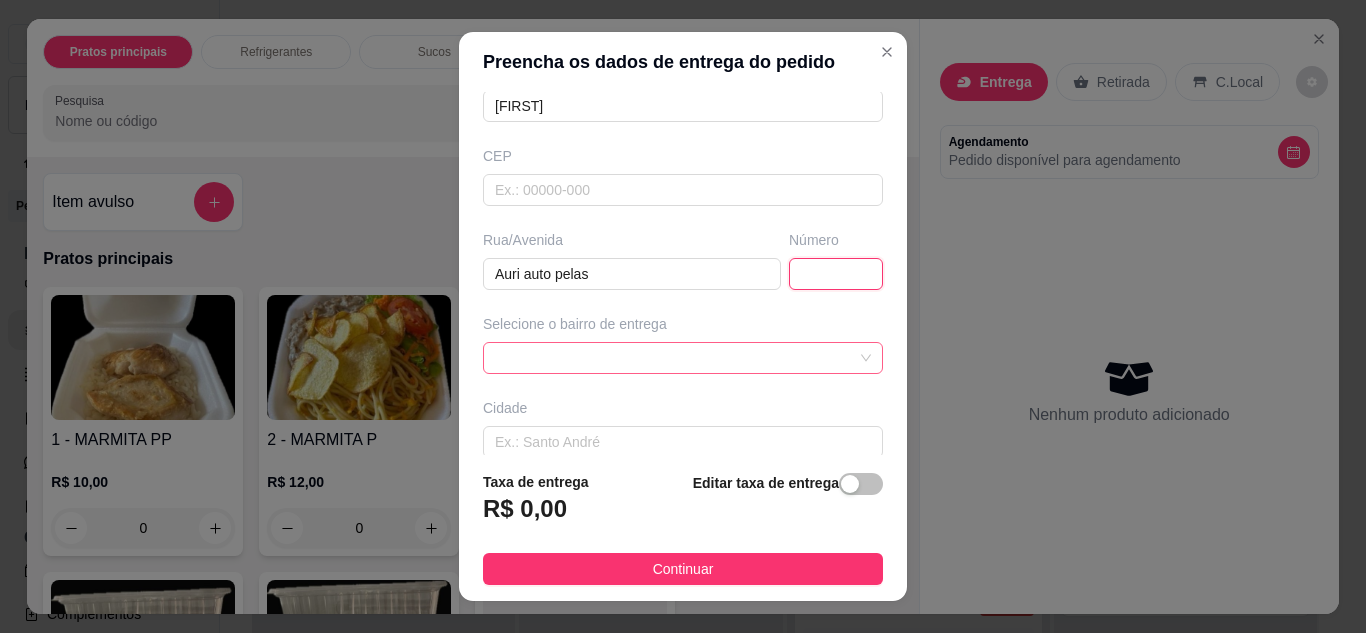 click at bounding box center (683, 358) 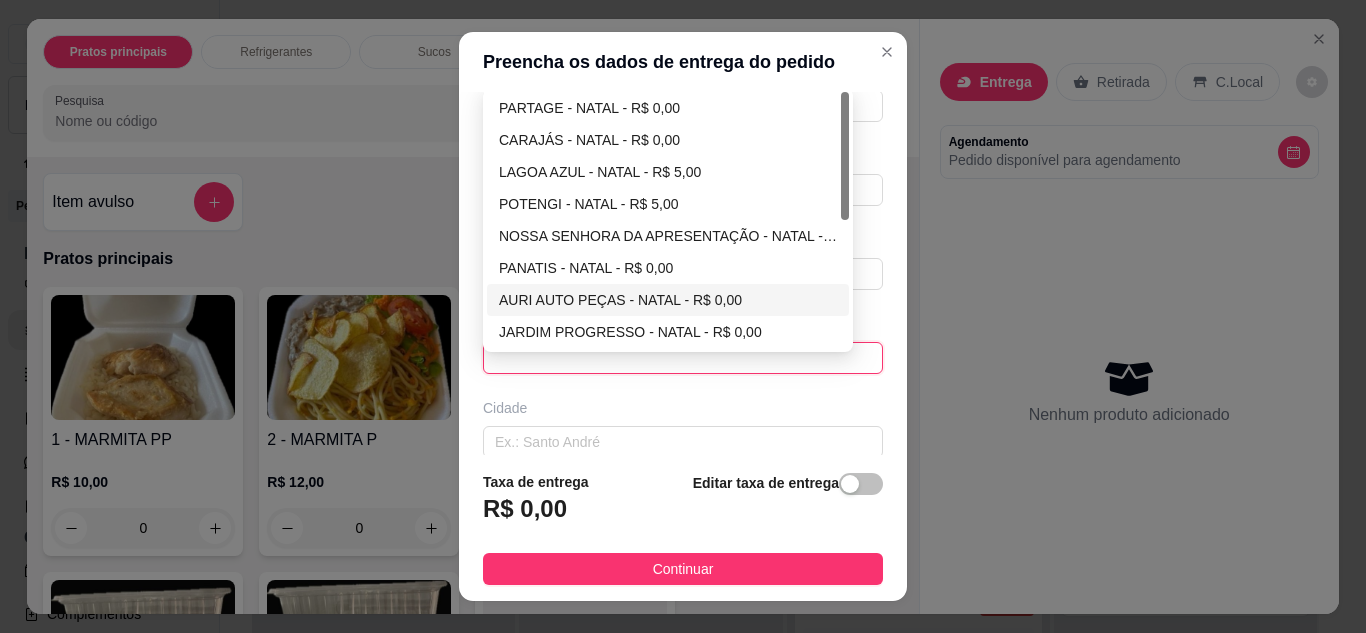 click on "AURI AUTO PEÇAS - NATAL -  R$ 0,00" at bounding box center (668, 300) 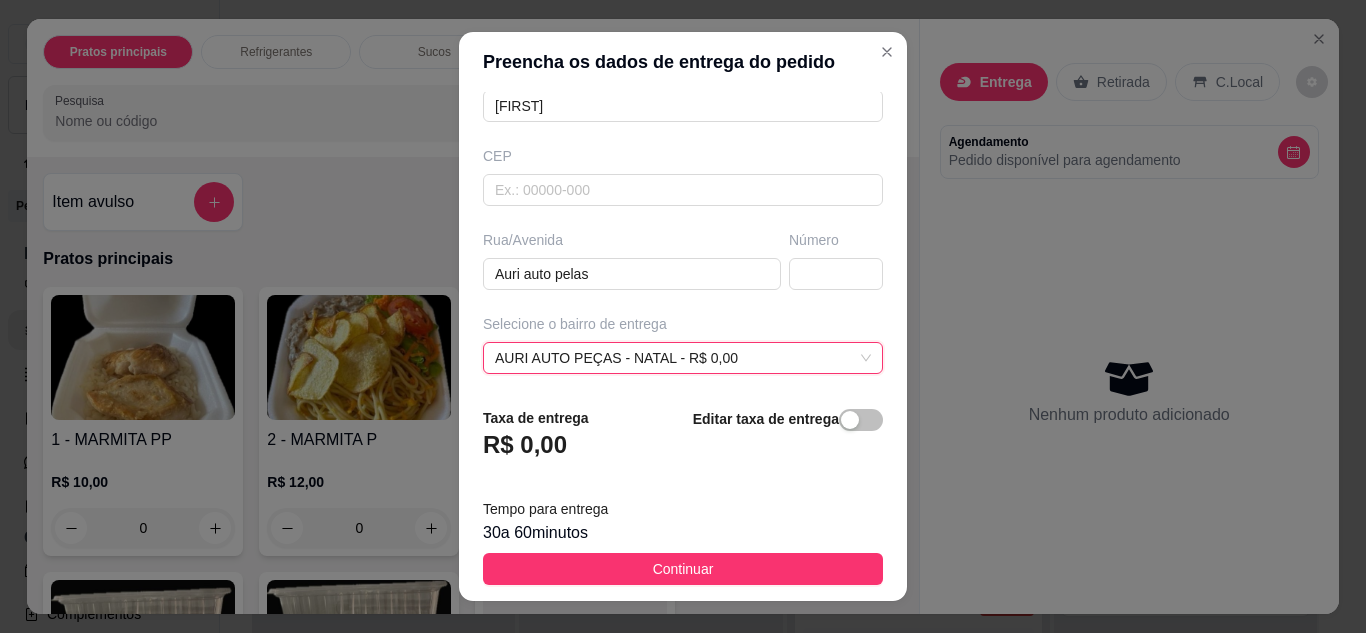 scroll, scrollTop: 32, scrollLeft: 0, axis: vertical 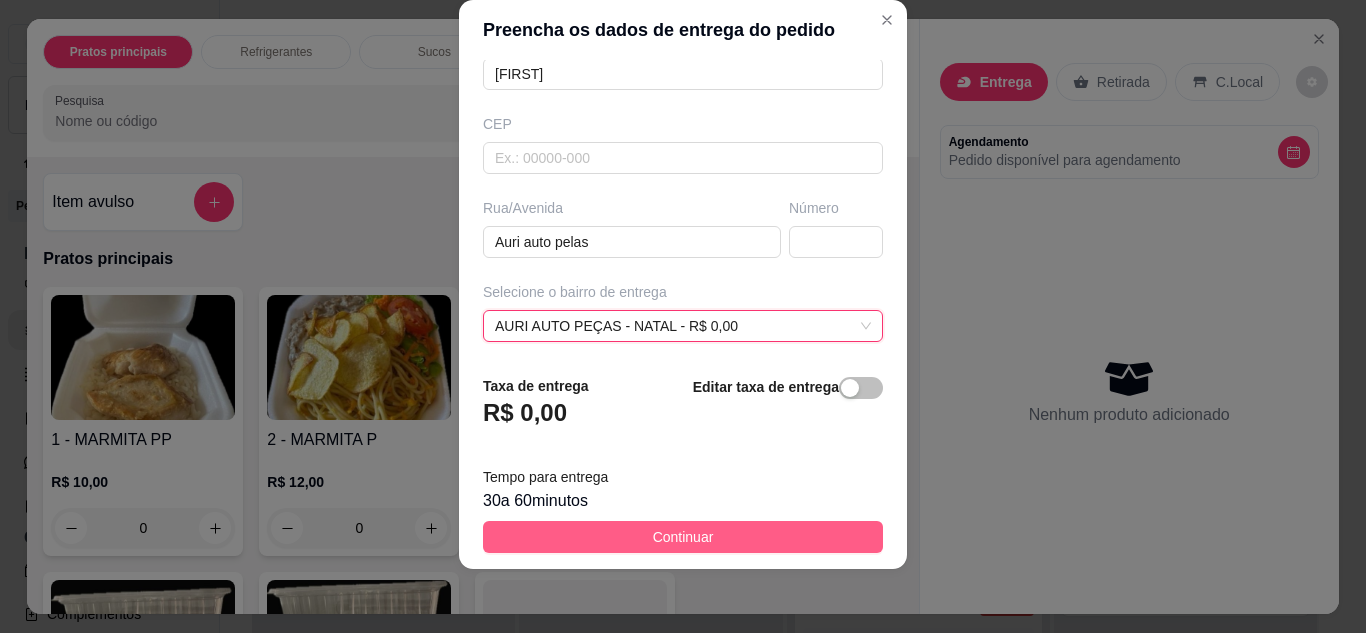 click on "Continuar" at bounding box center [683, 537] 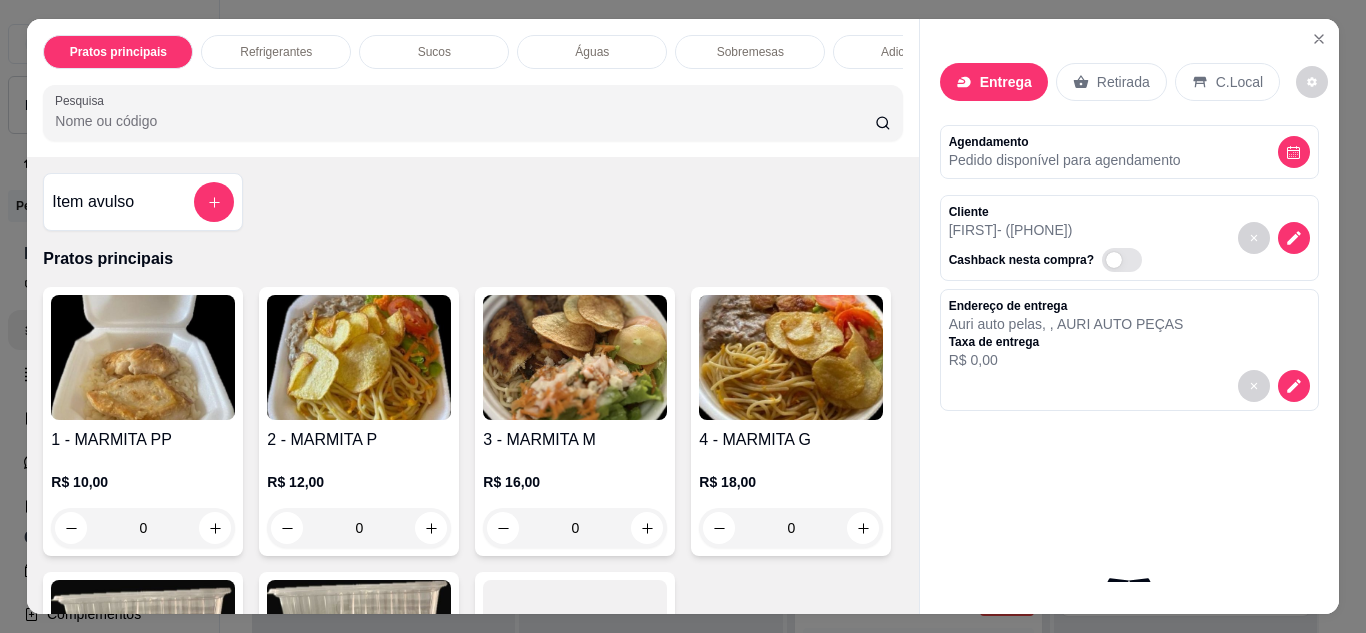 click at bounding box center (575, 357) 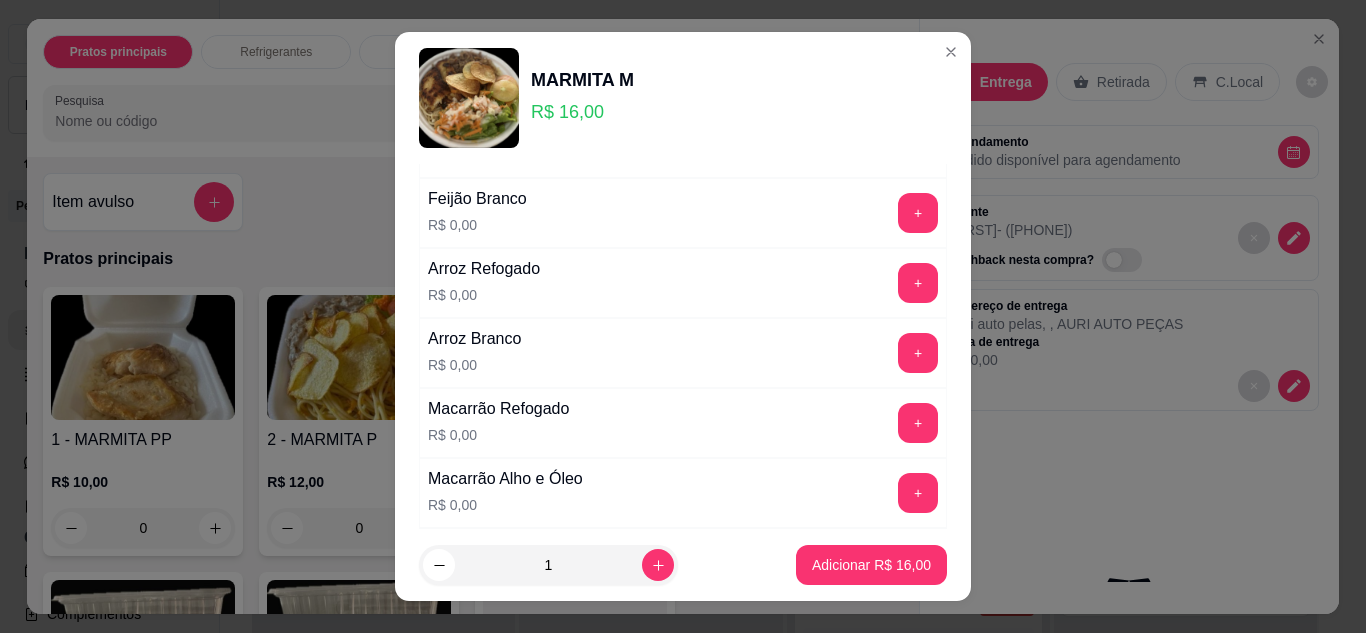 scroll, scrollTop: 300, scrollLeft: 0, axis: vertical 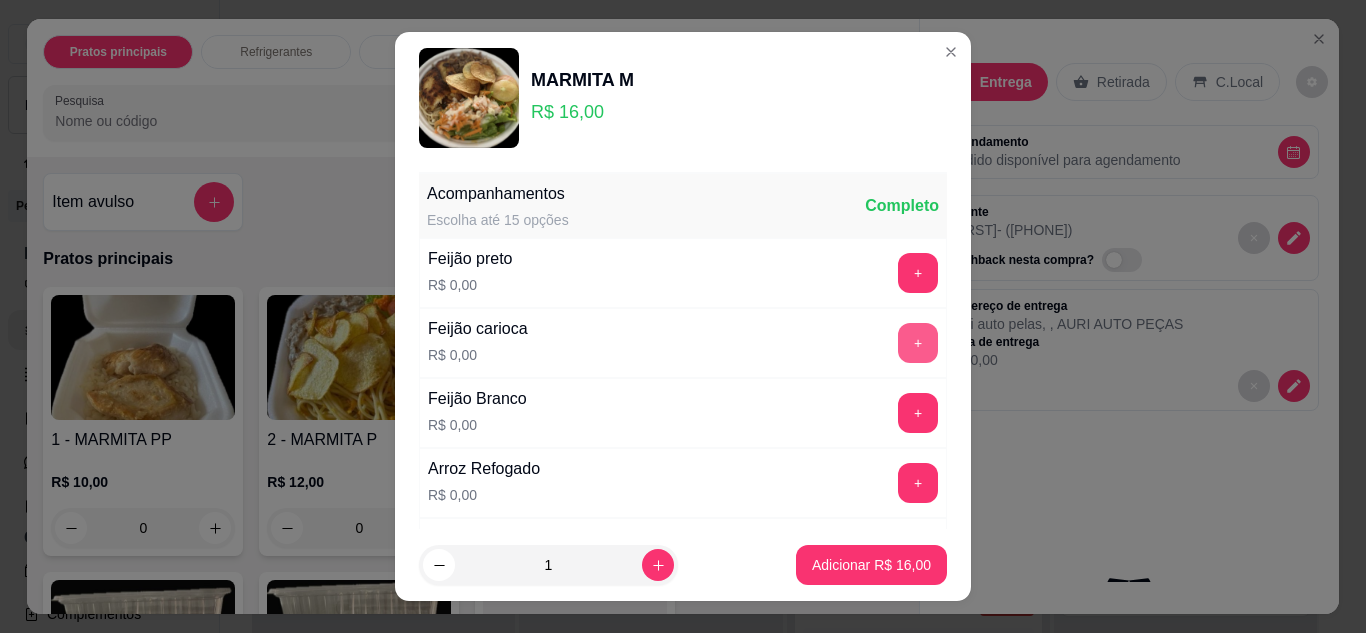 click on "+" at bounding box center (918, 343) 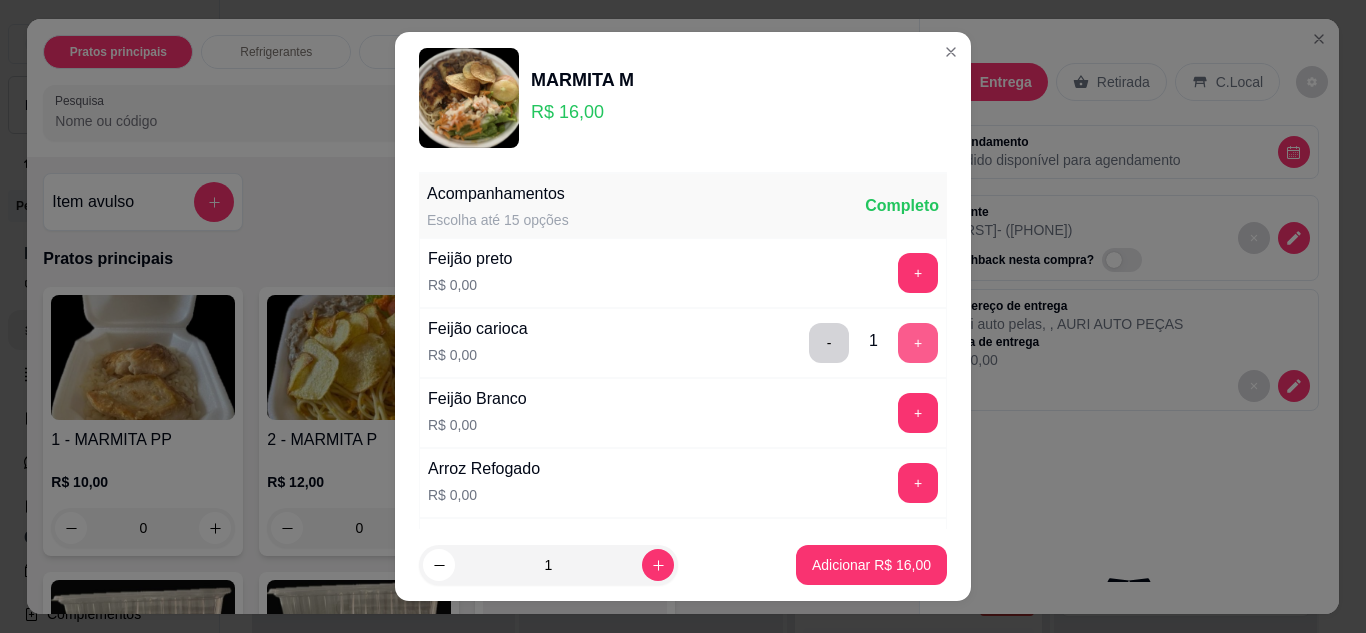 scroll, scrollTop: 200, scrollLeft: 0, axis: vertical 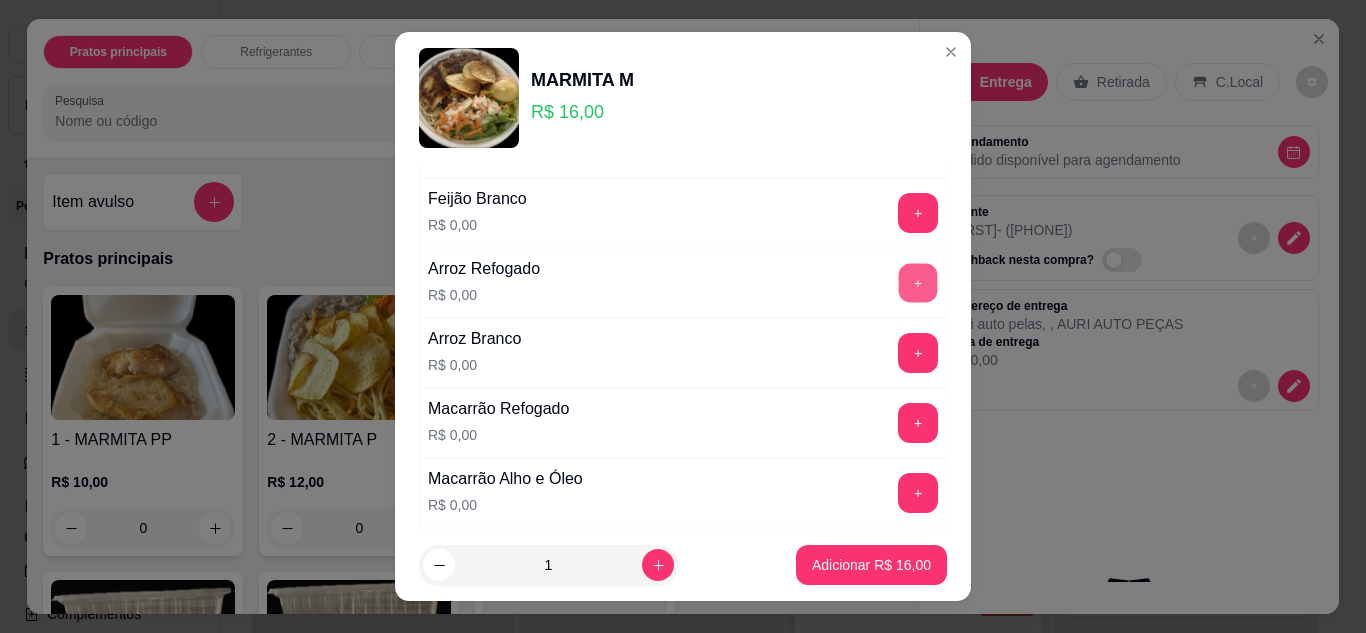 click on "+" at bounding box center (918, 282) 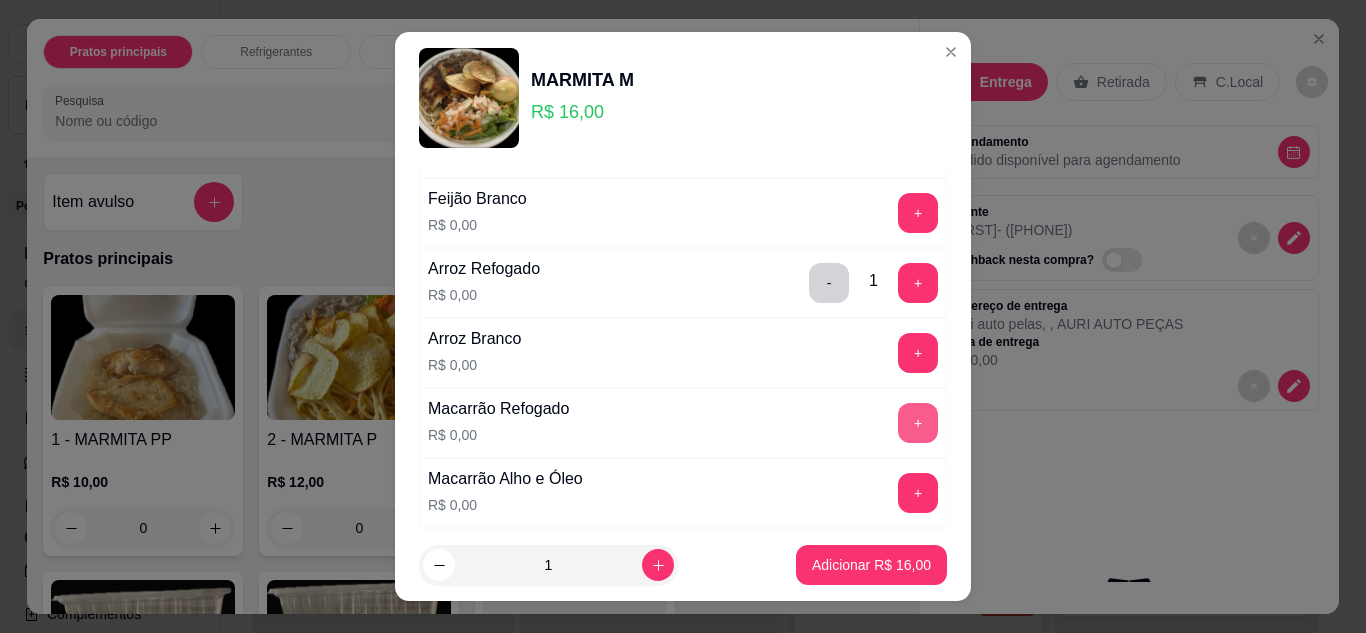 click on "+" at bounding box center (918, 423) 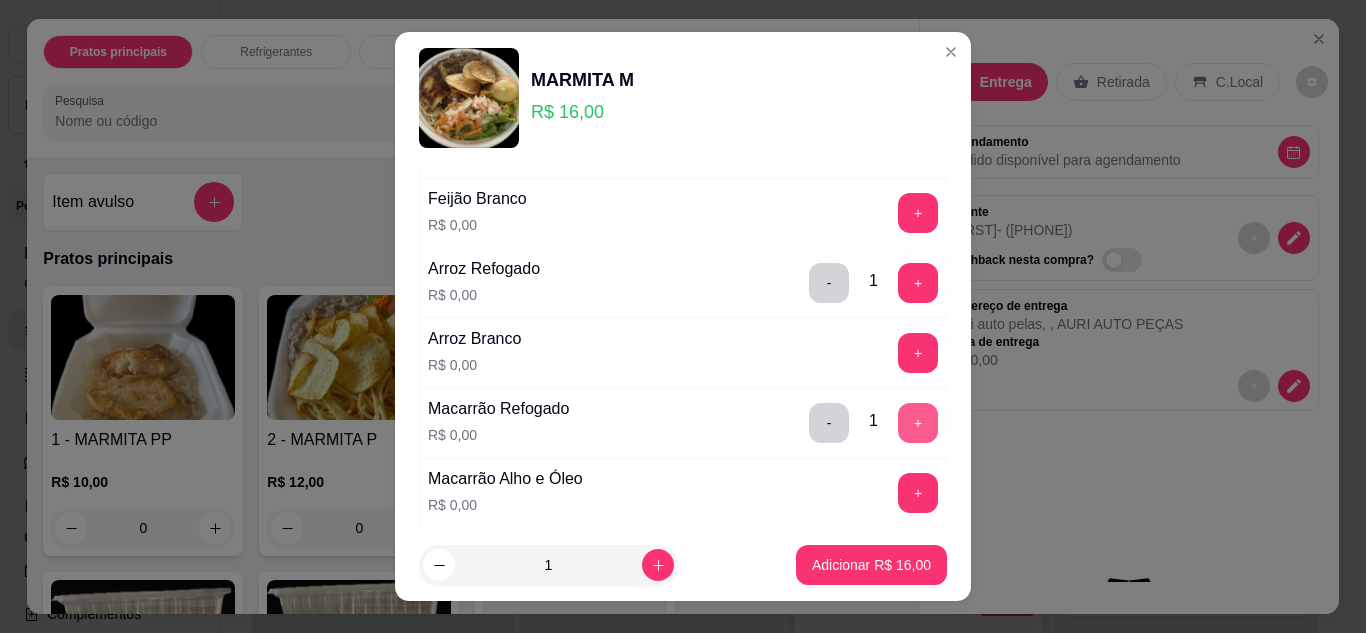 scroll, scrollTop: 400, scrollLeft: 0, axis: vertical 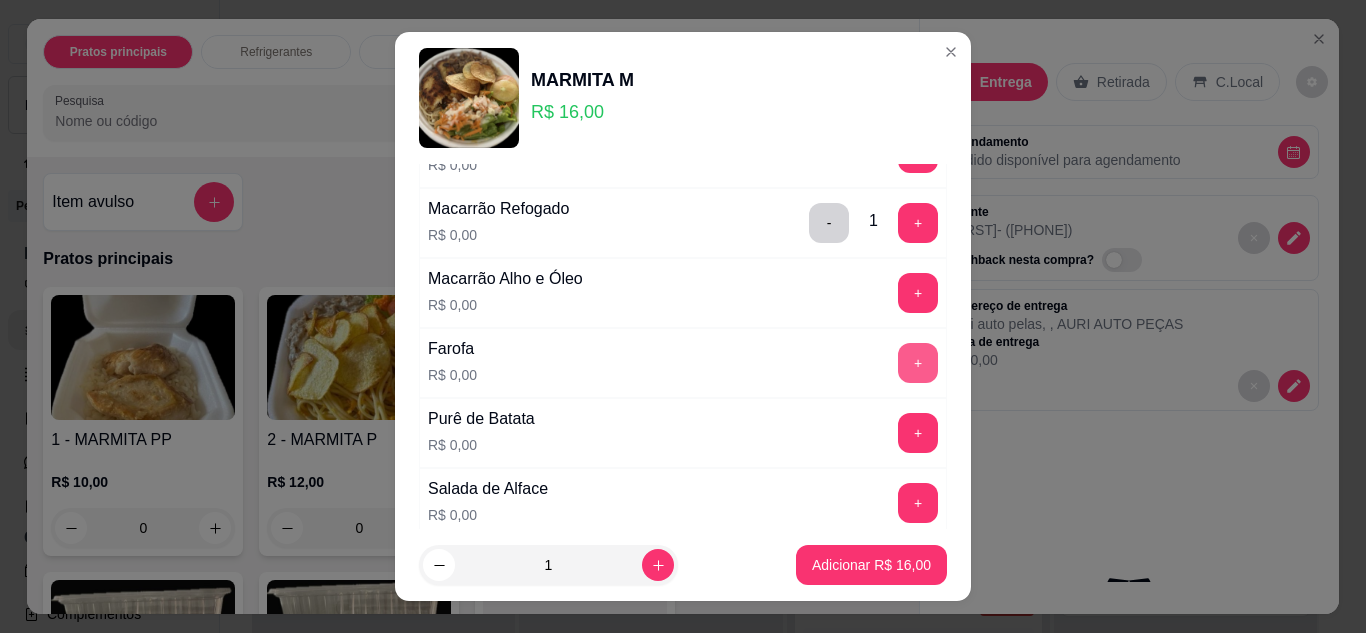 click on "+" at bounding box center (918, 363) 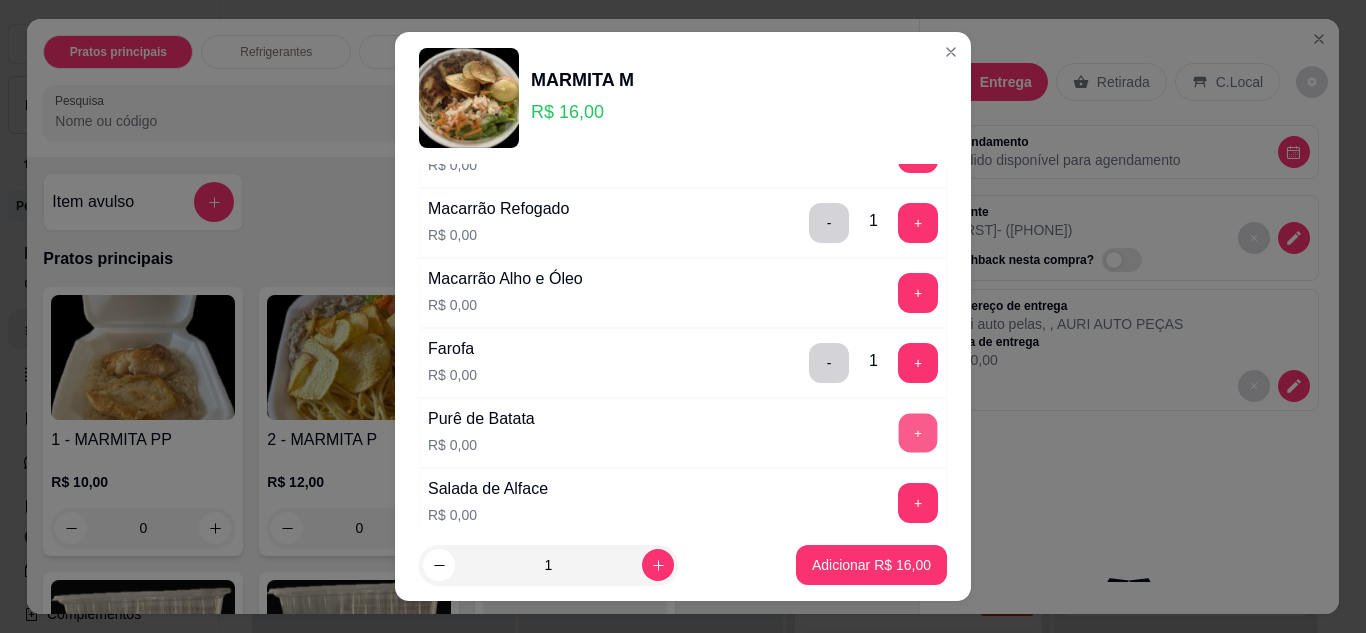 click on "+" at bounding box center [918, 432] 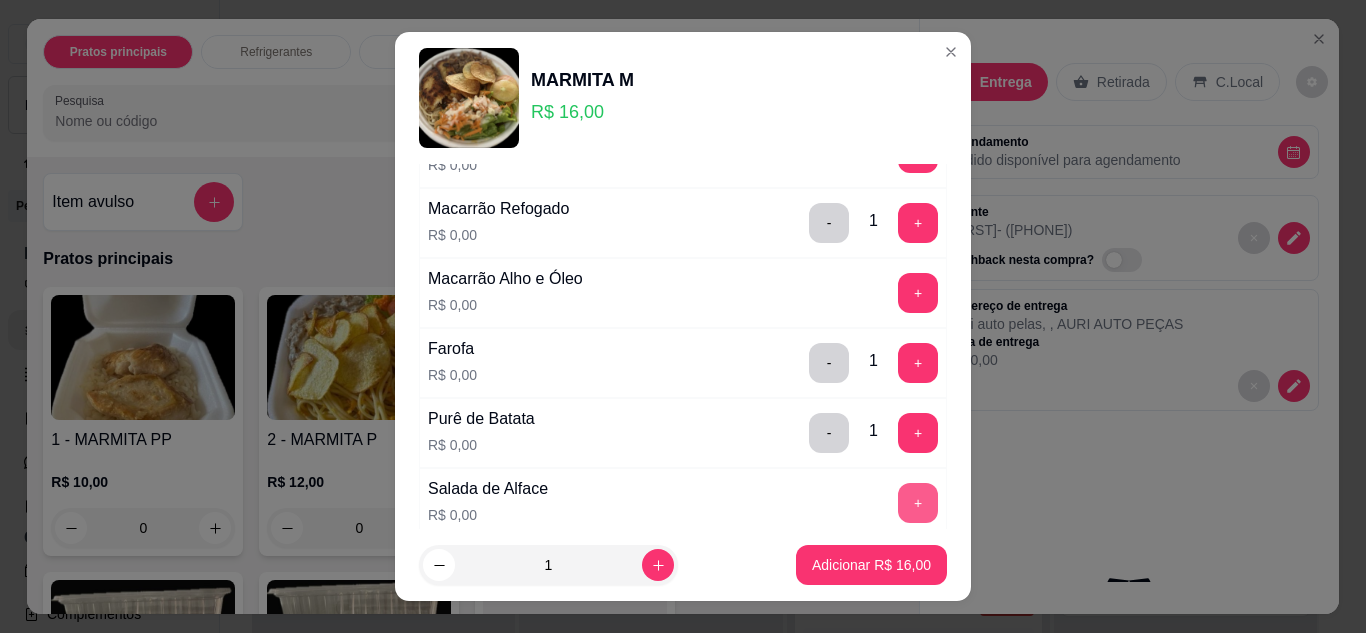 scroll, scrollTop: 600, scrollLeft: 0, axis: vertical 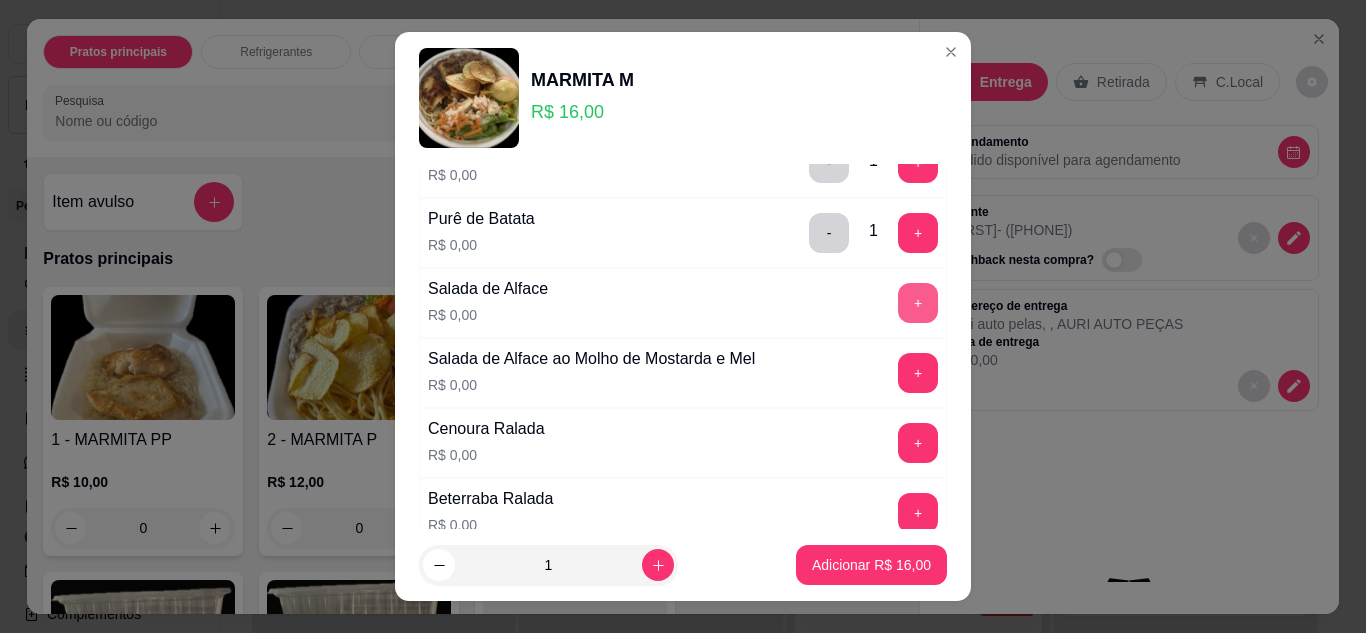 click on "+" at bounding box center (918, 303) 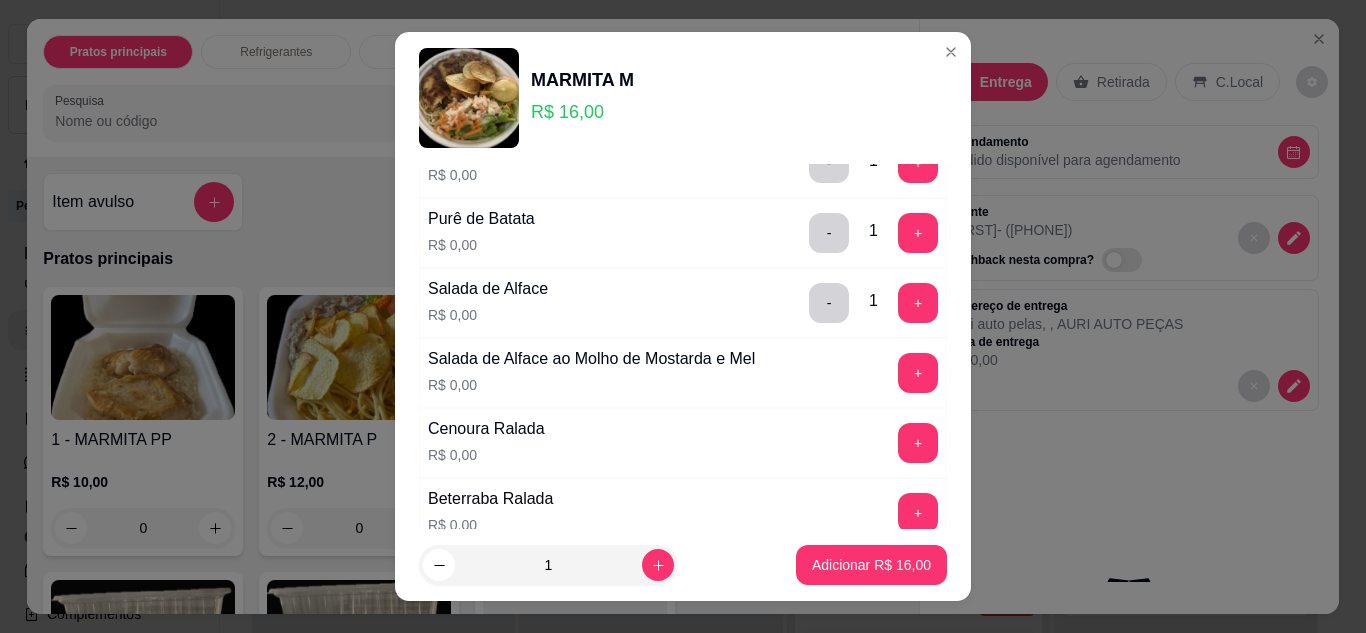 click on "+" at bounding box center (918, 373) 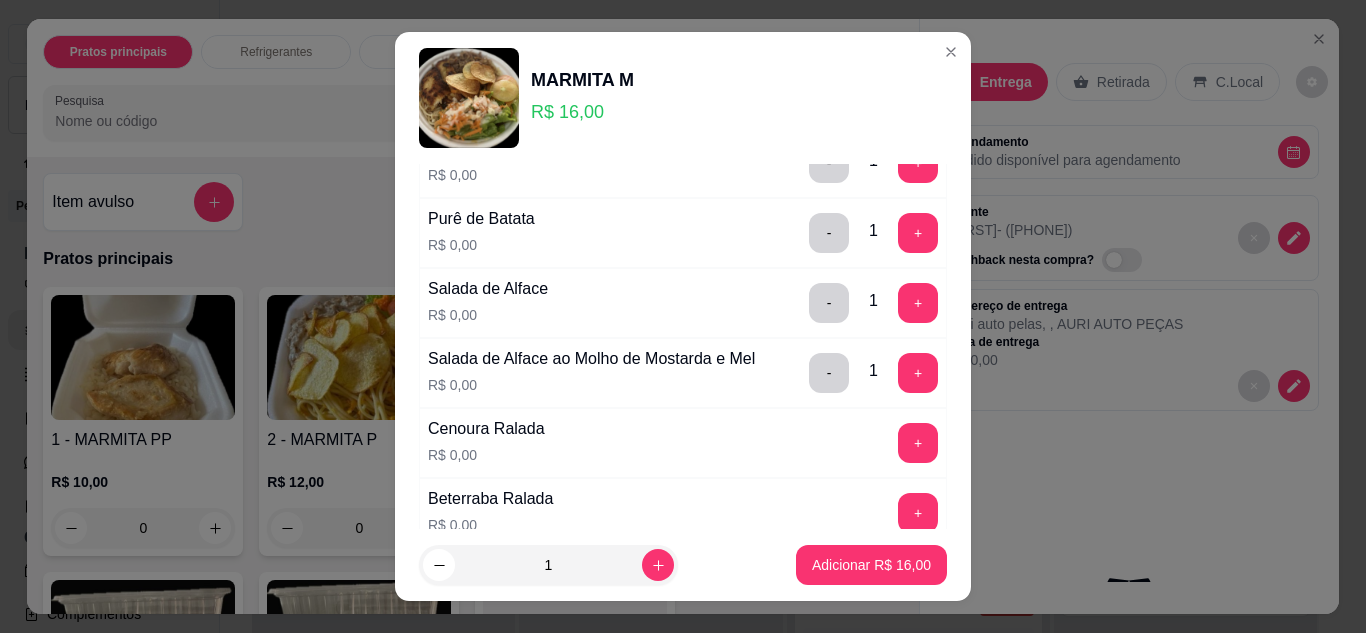 click on "+" at bounding box center (918, 443) 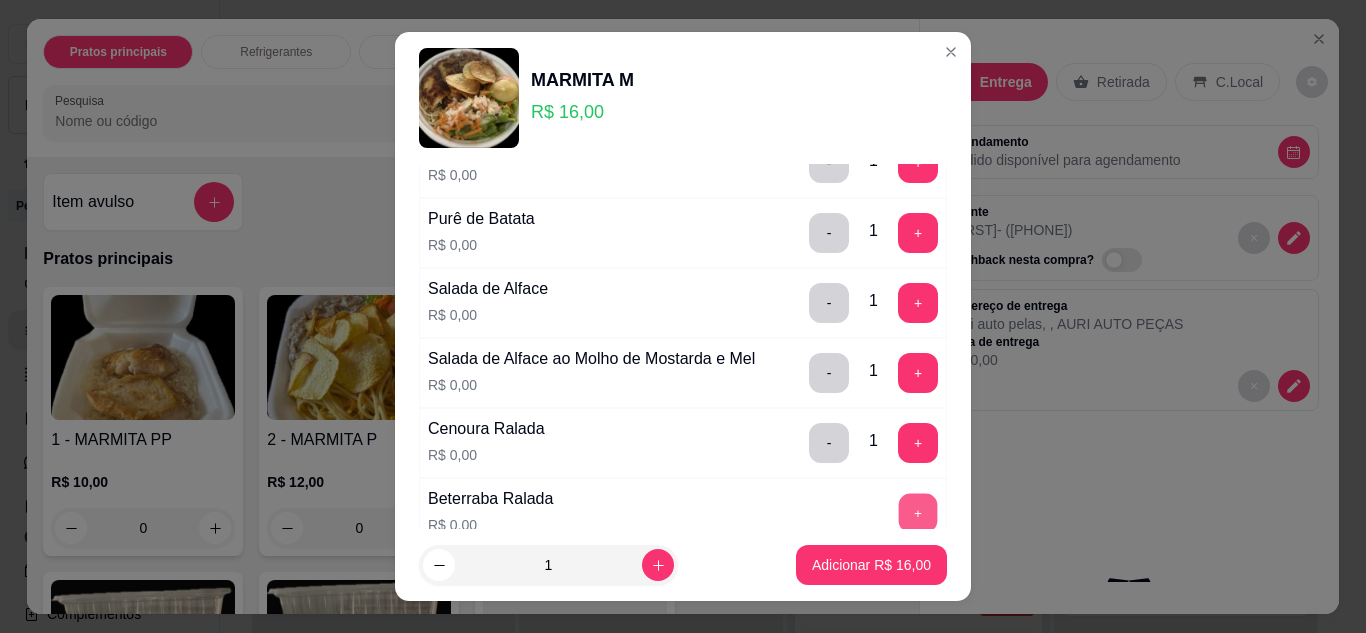 click on "+" at bounding box center [918, 512] 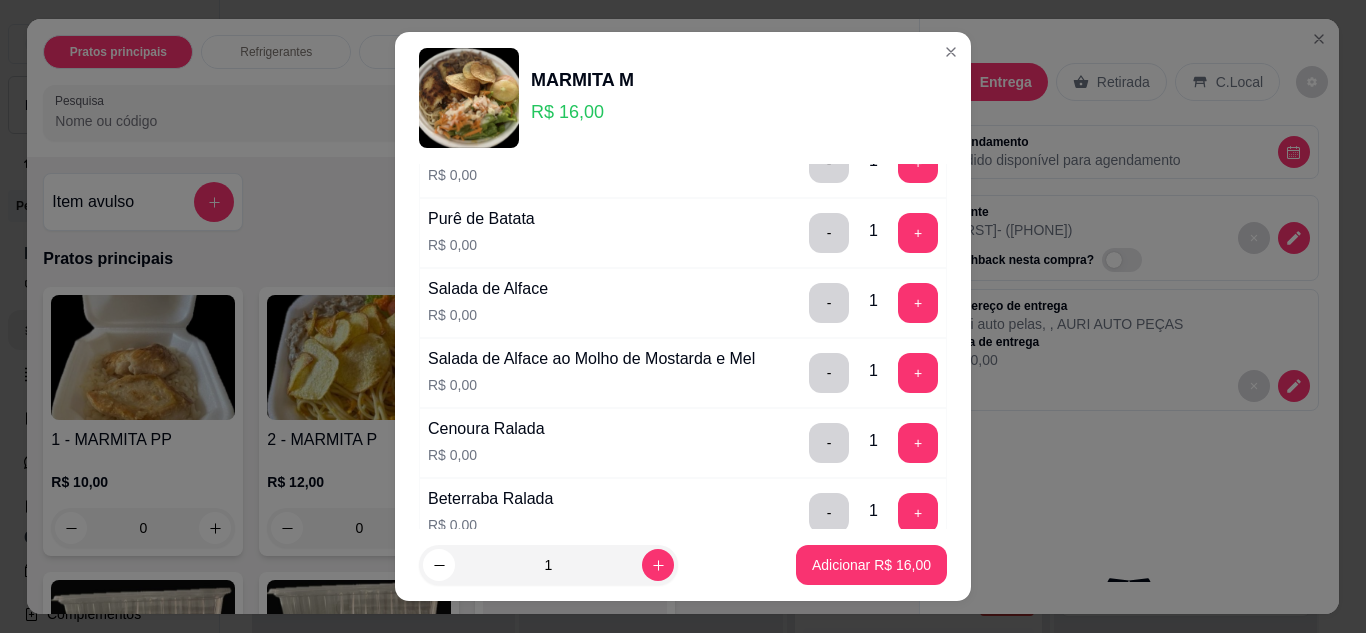 scroll, scrollTop: 800, scrollLeft: 0, axis: vertical 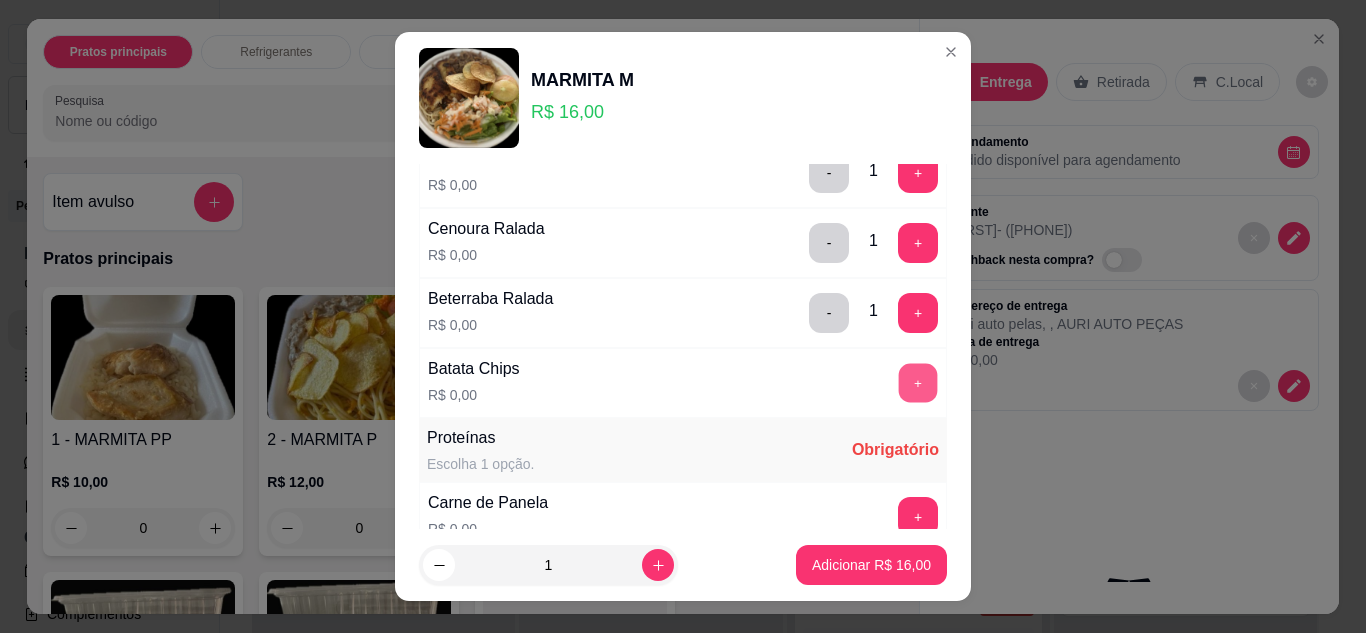 click on "+" at bounding box center (918, 382) 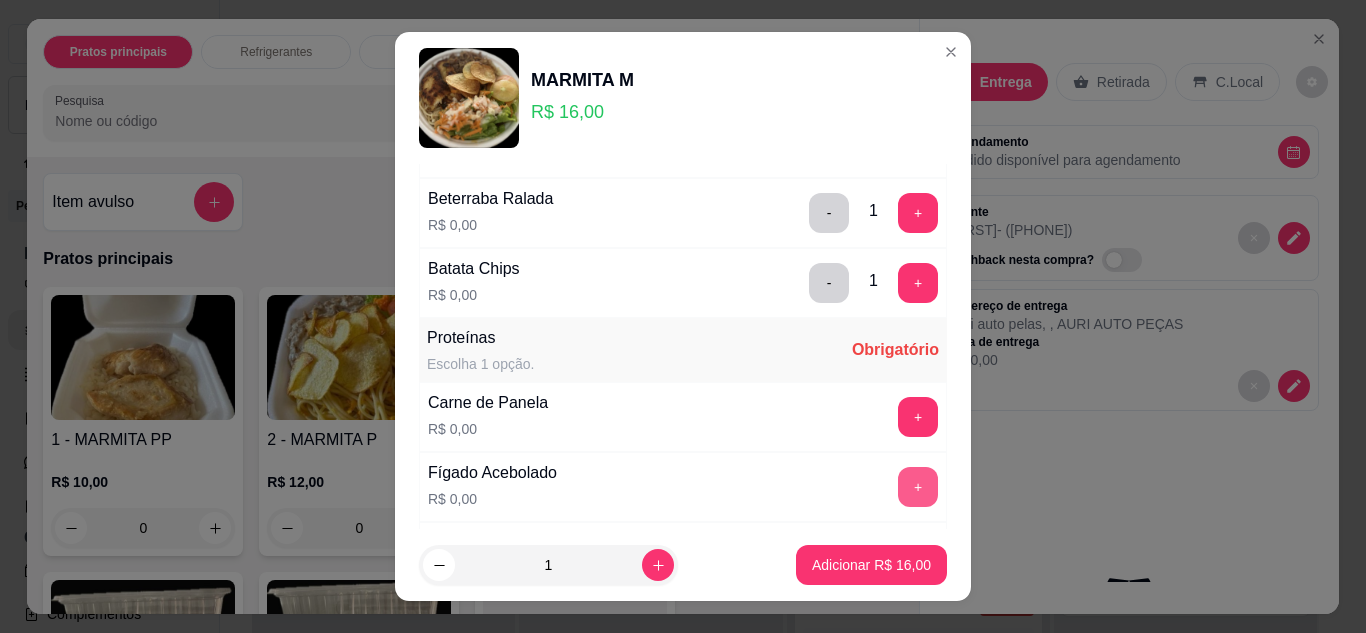 scroll, scrollTop: 1000, scrollLeft: 0, axis: vertical 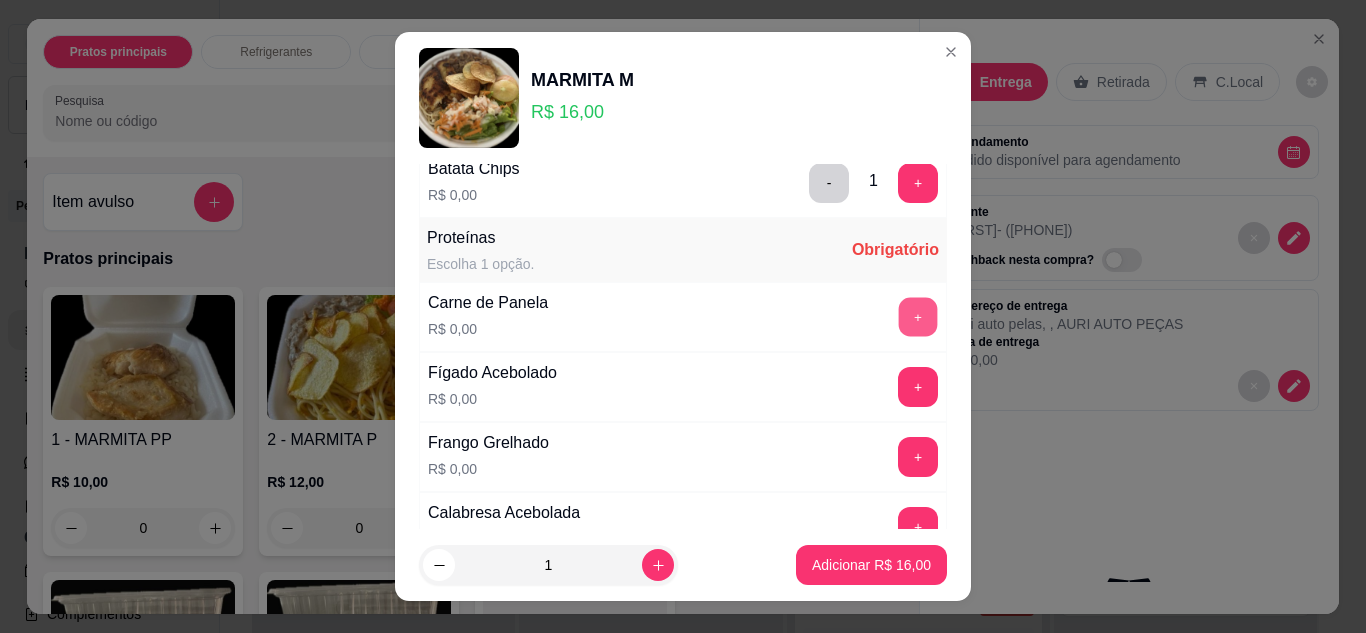 click on "+" at bounding box center (918, 316) 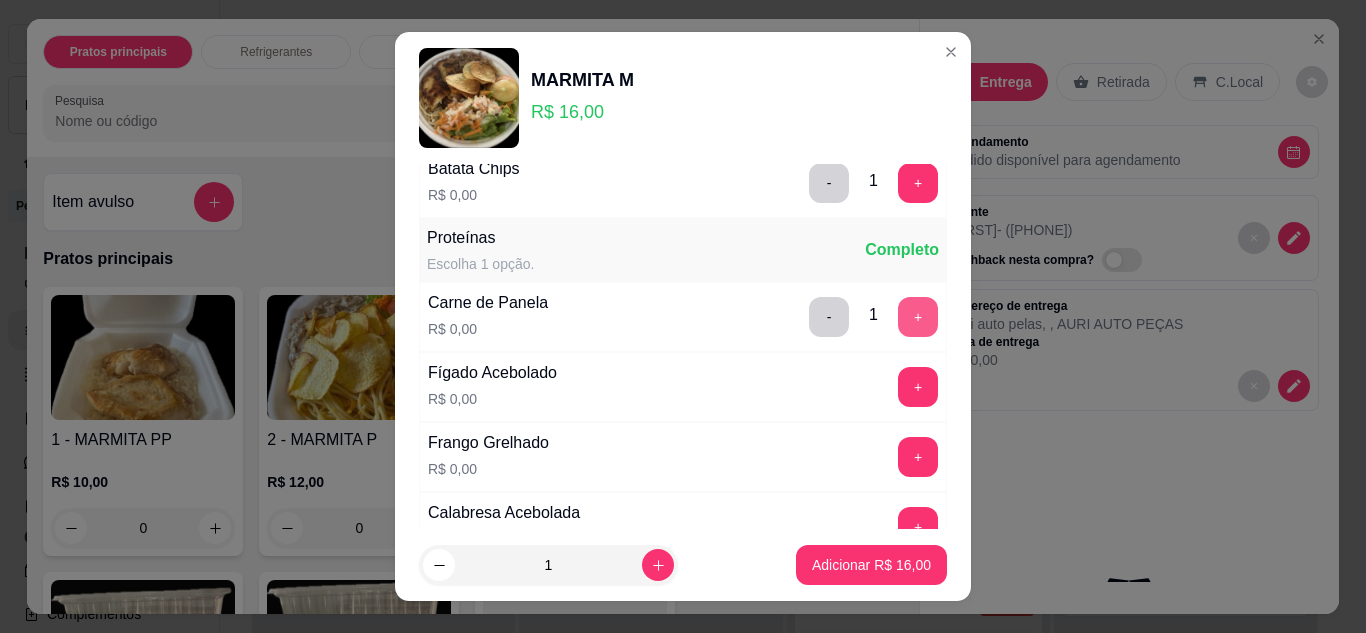 click on "+" at bounding box center (918, 317) 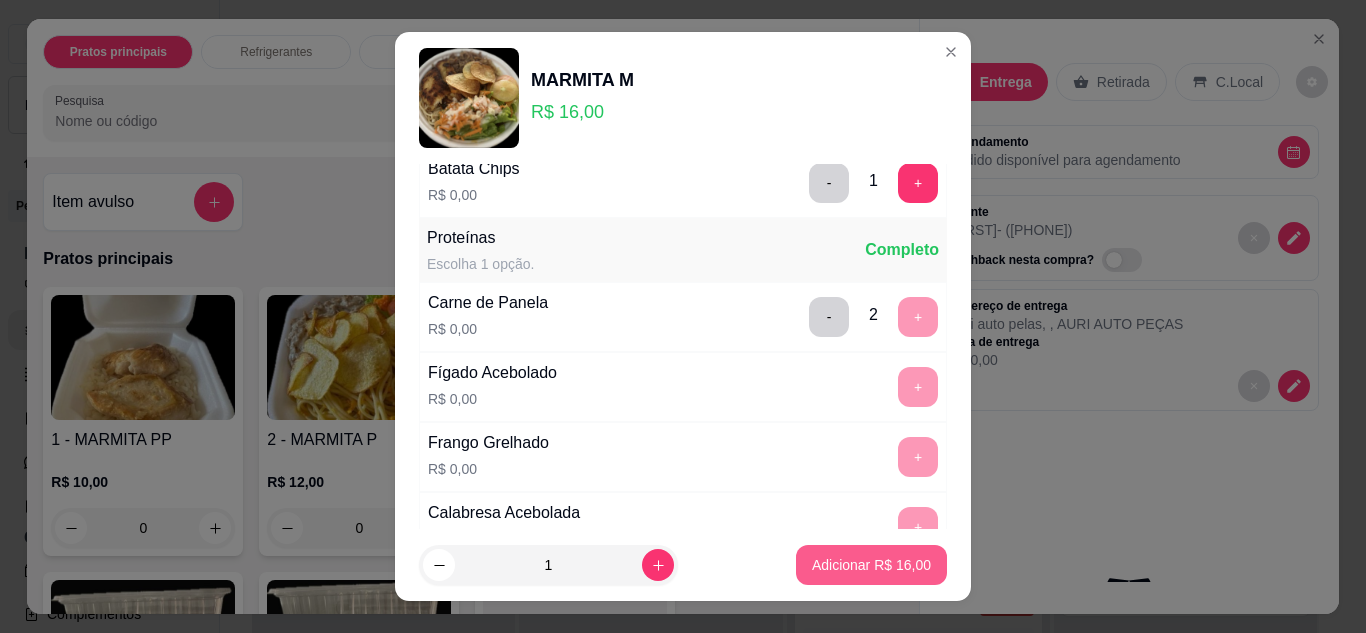 click on "Adicionar   R$ 16,00" at bounding box center [871, 565] 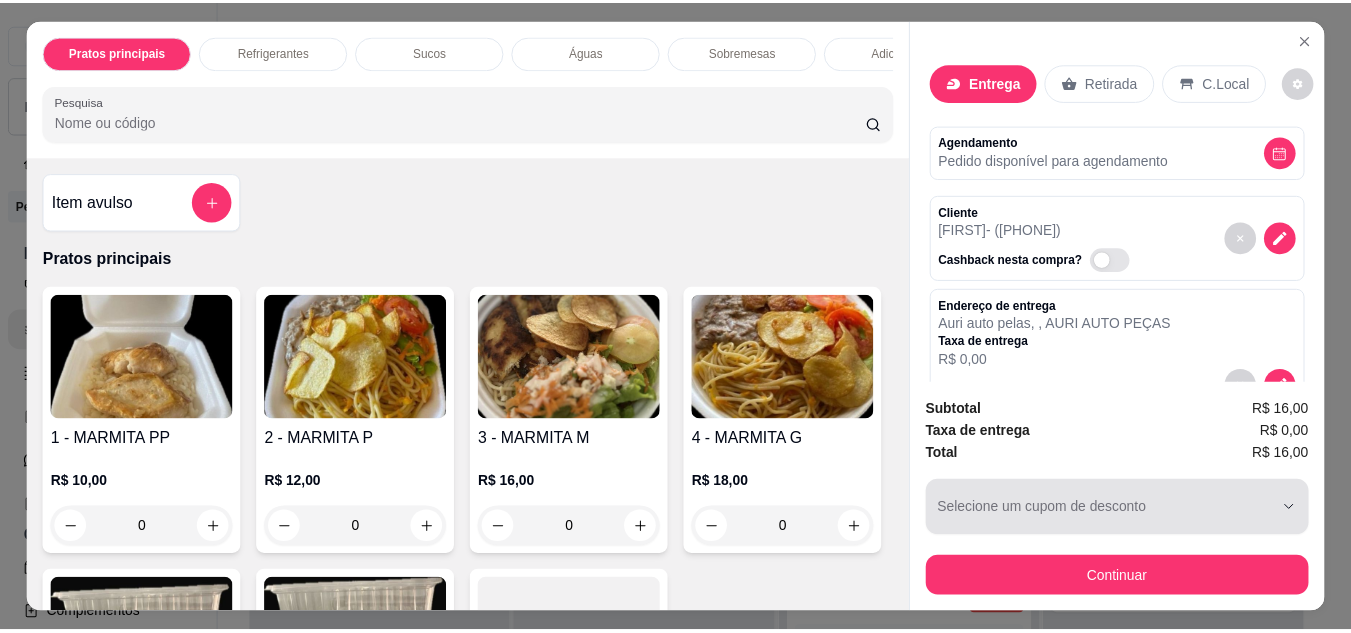 scroll, scrollTop: 53, scrollLeft: 0, axis: vertical 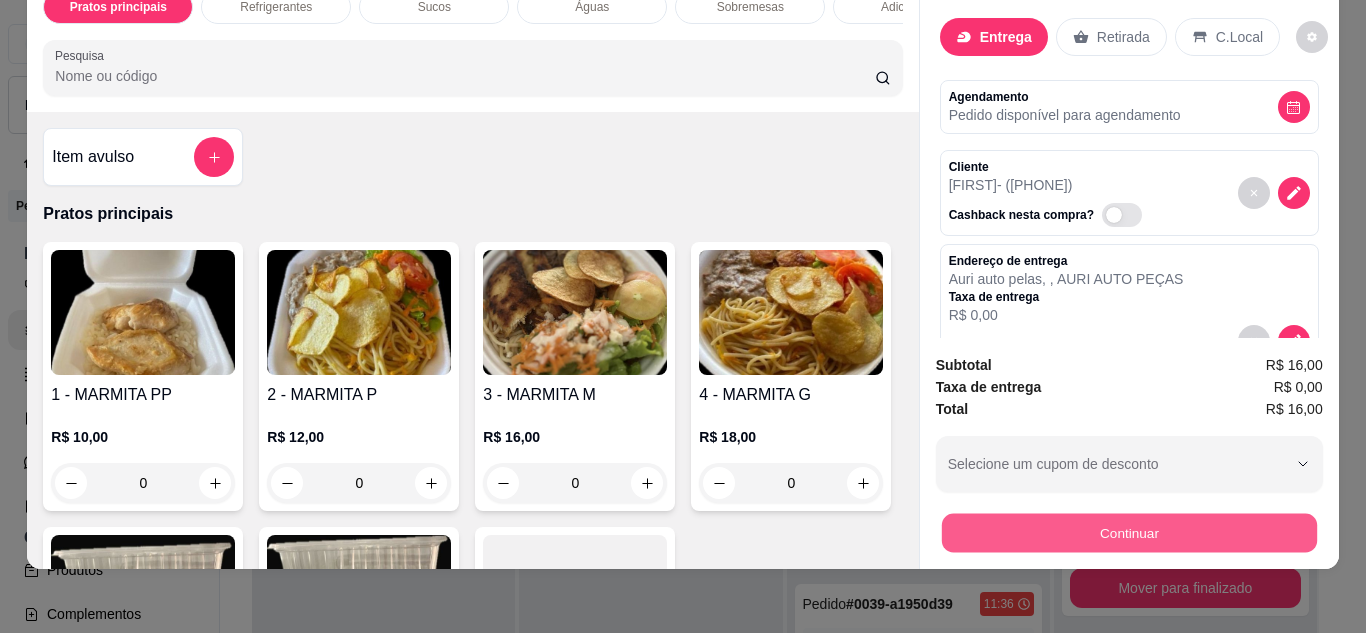 click on "Continuar" at bounding box center [1128, 533] 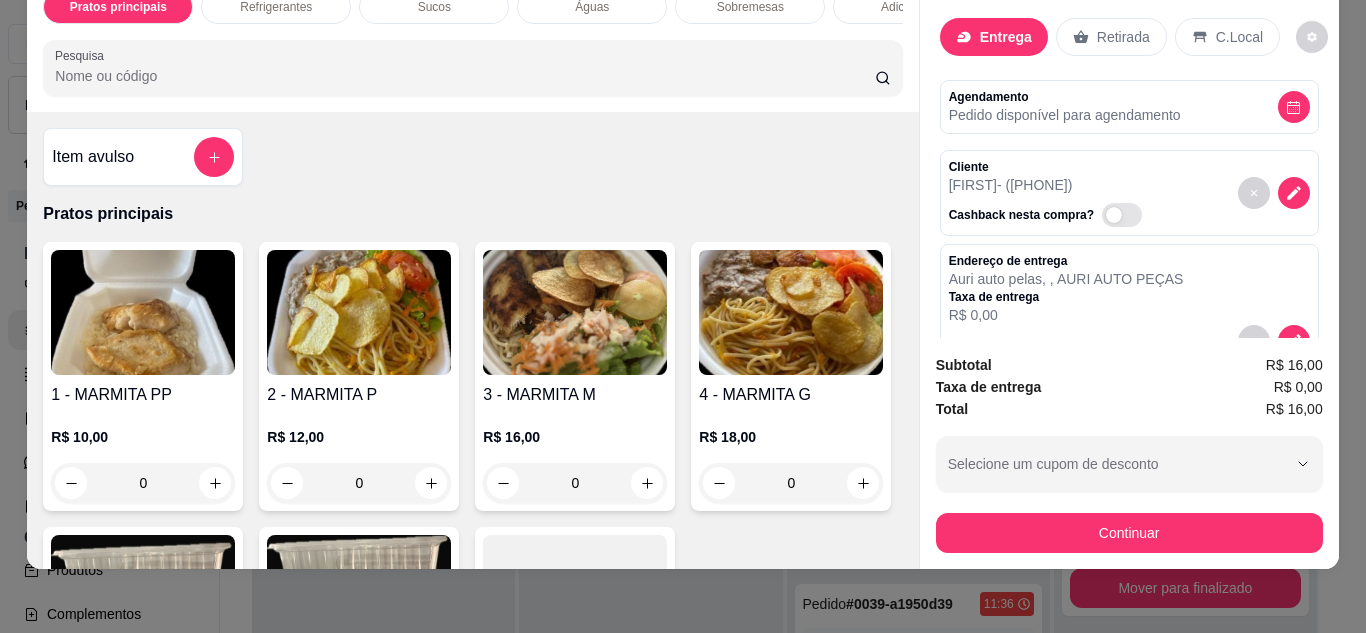 click 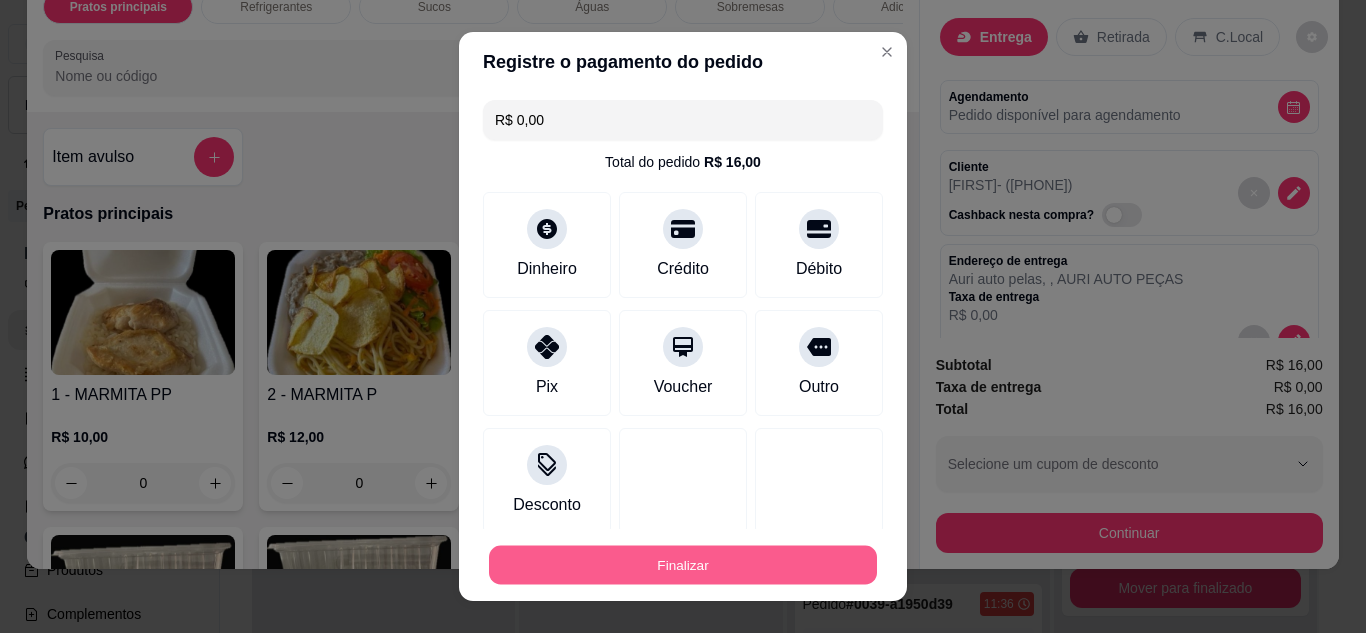 click on "Finalizar" at bounding box center [683, 565] 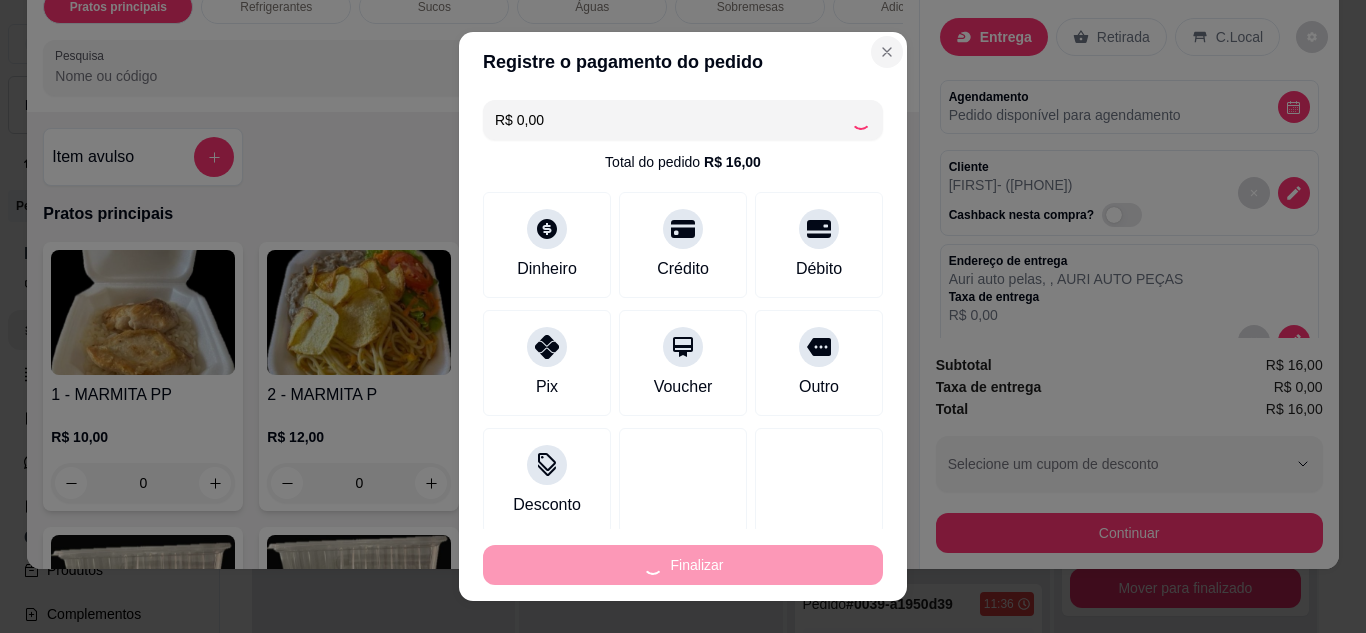 type on "-R$ 16,00" 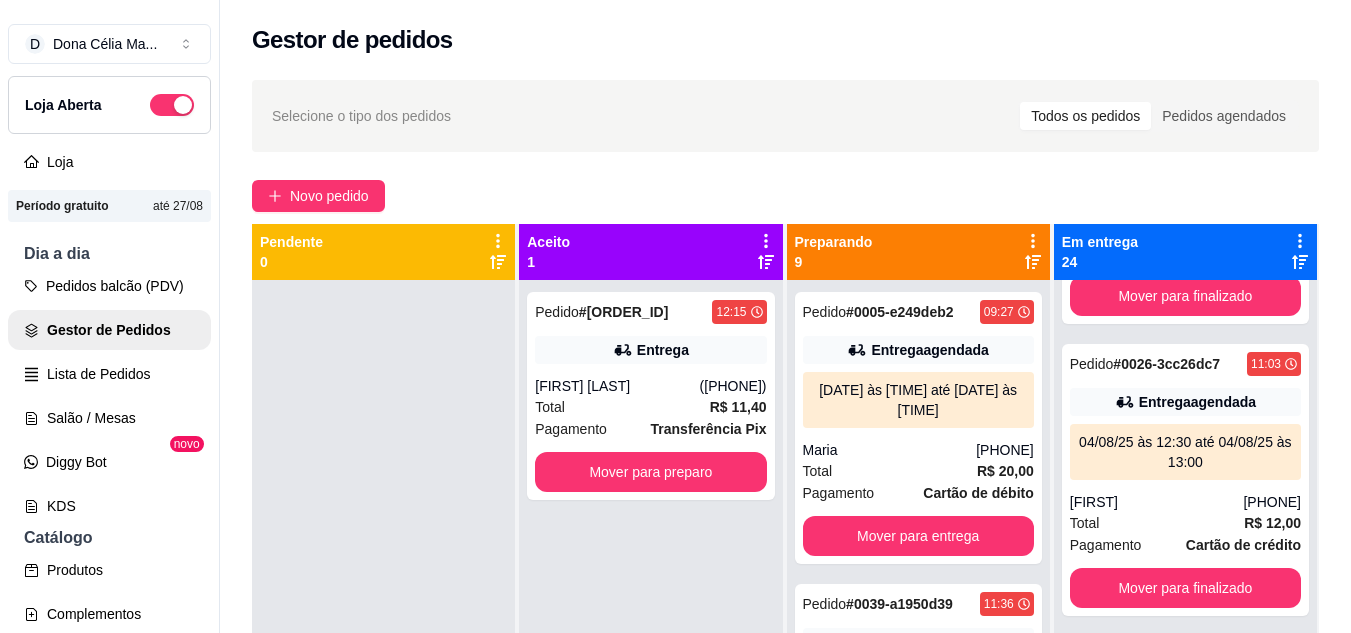 click on "Gestor de pedidos" at bounding box center [785, 40] 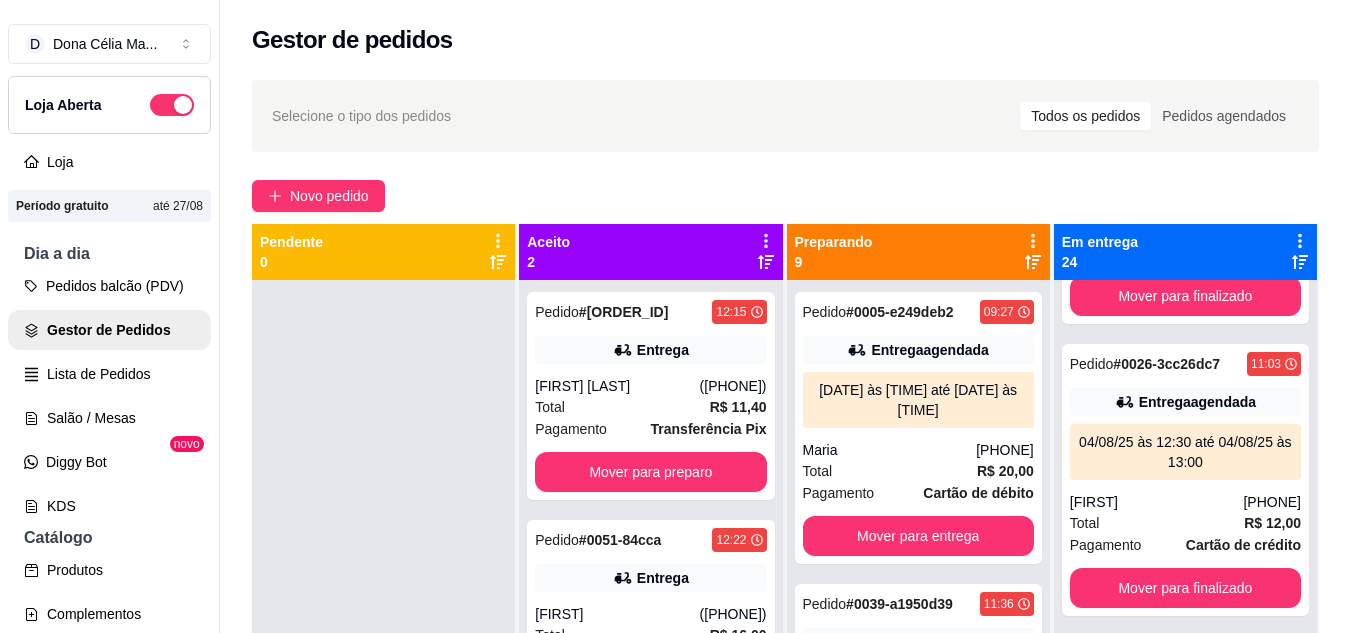 scroll, scrollTop: 56, scrollLeft: 0, axis: vertical 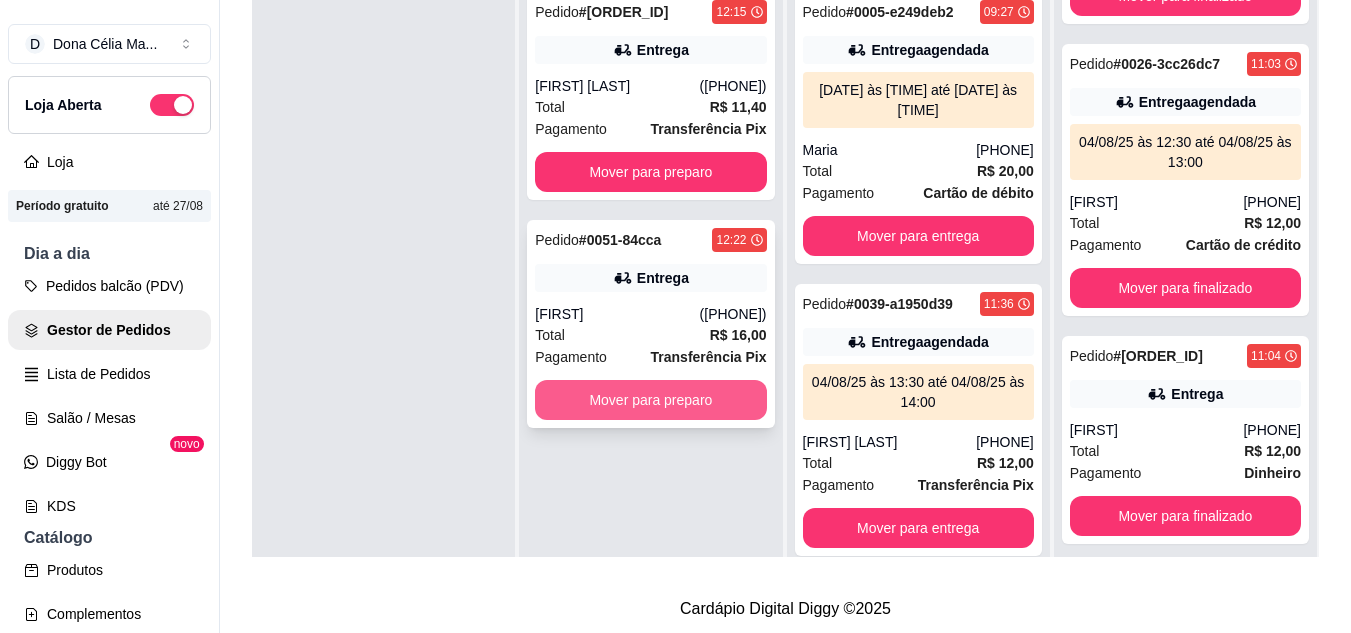 click on "Mover para preparo" at bounding box center (650, 400) 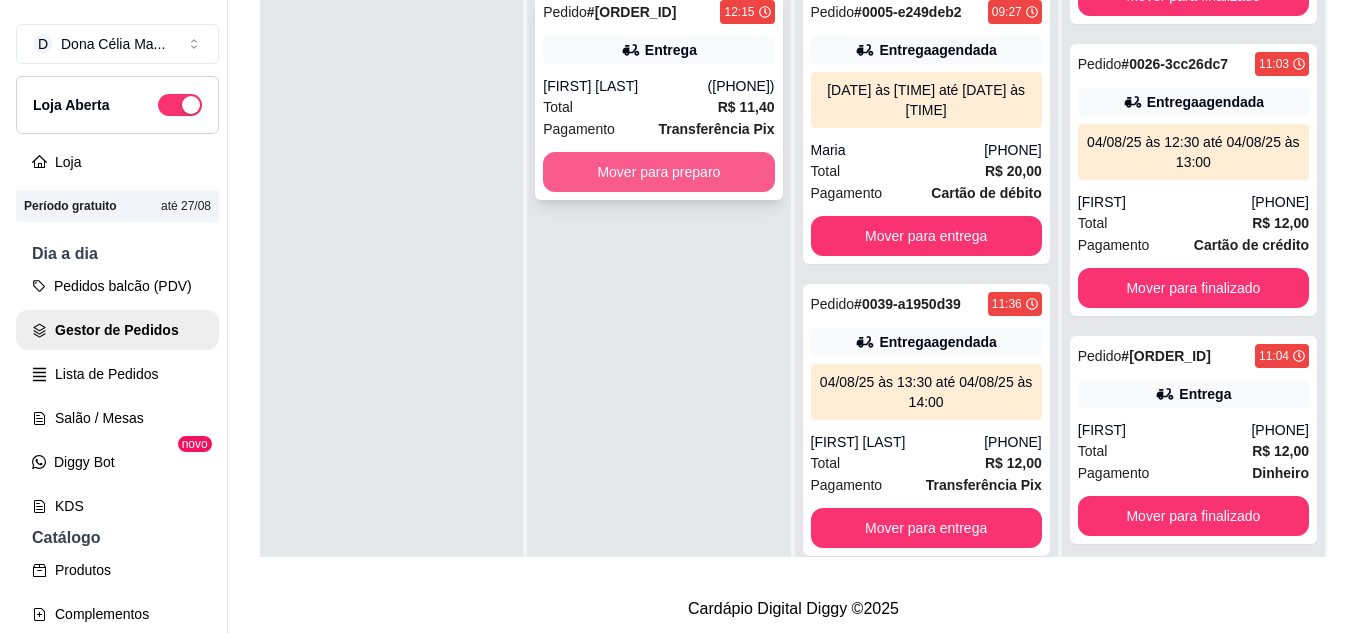 scroll, scrollTop: 0, scrollLeft: 0, axis: both 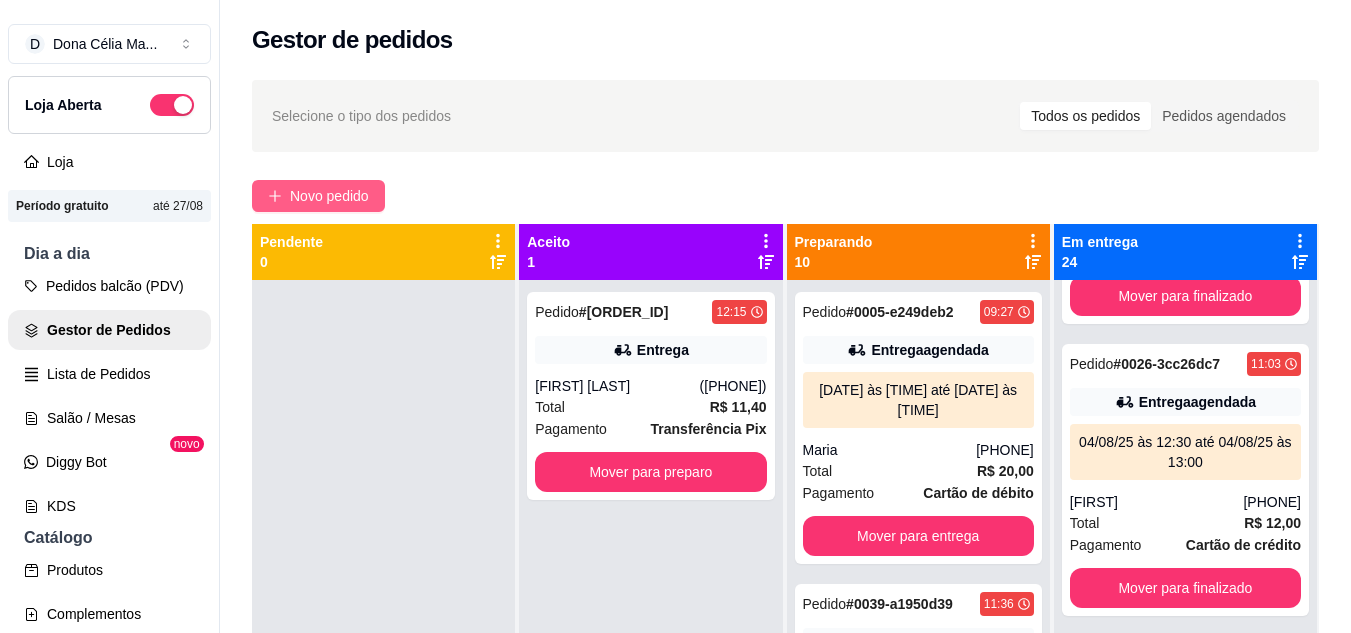 click on "Novo pedido" at bounding box center [318, 196] 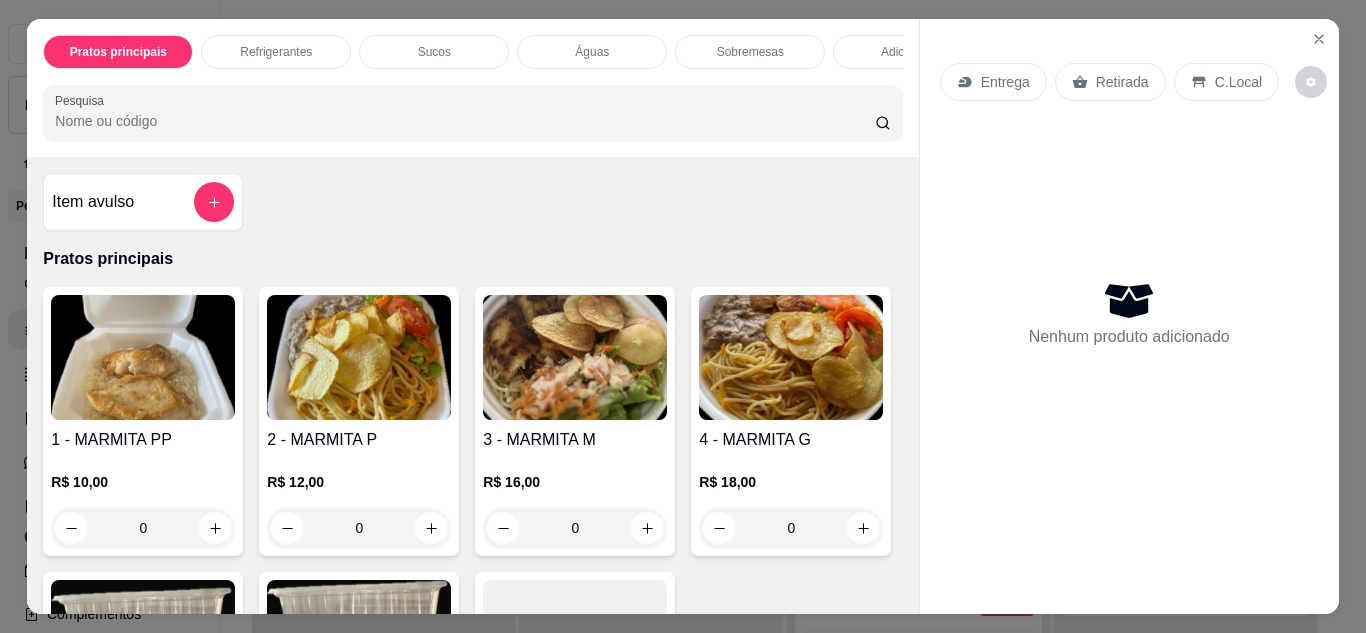 click on "Entrega" at bounding box center (993, 82) 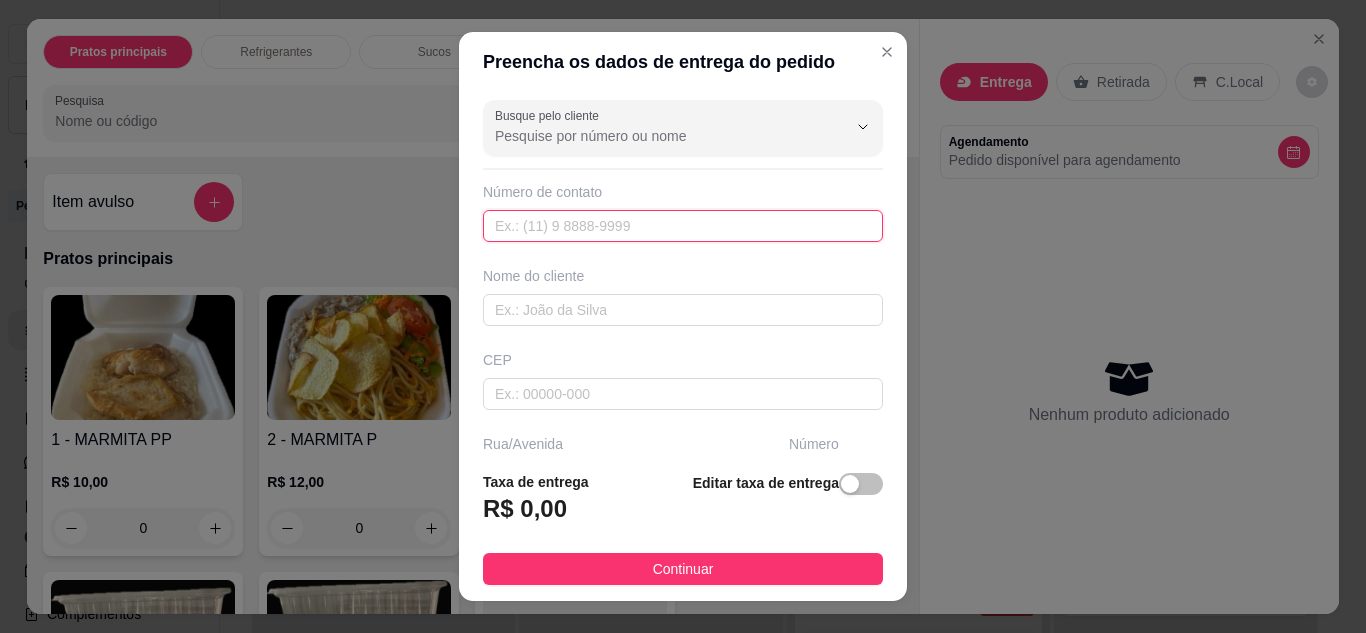 click at bounding box center [683, 226] 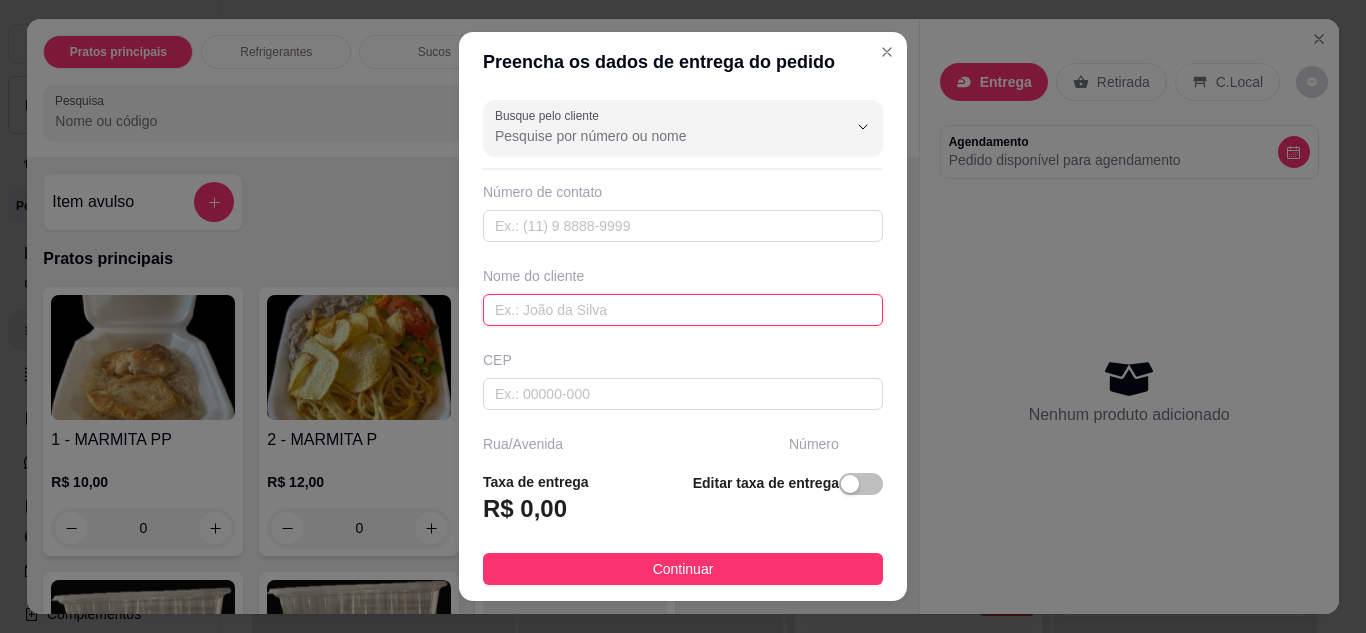 click at bounding box center (683, 310) 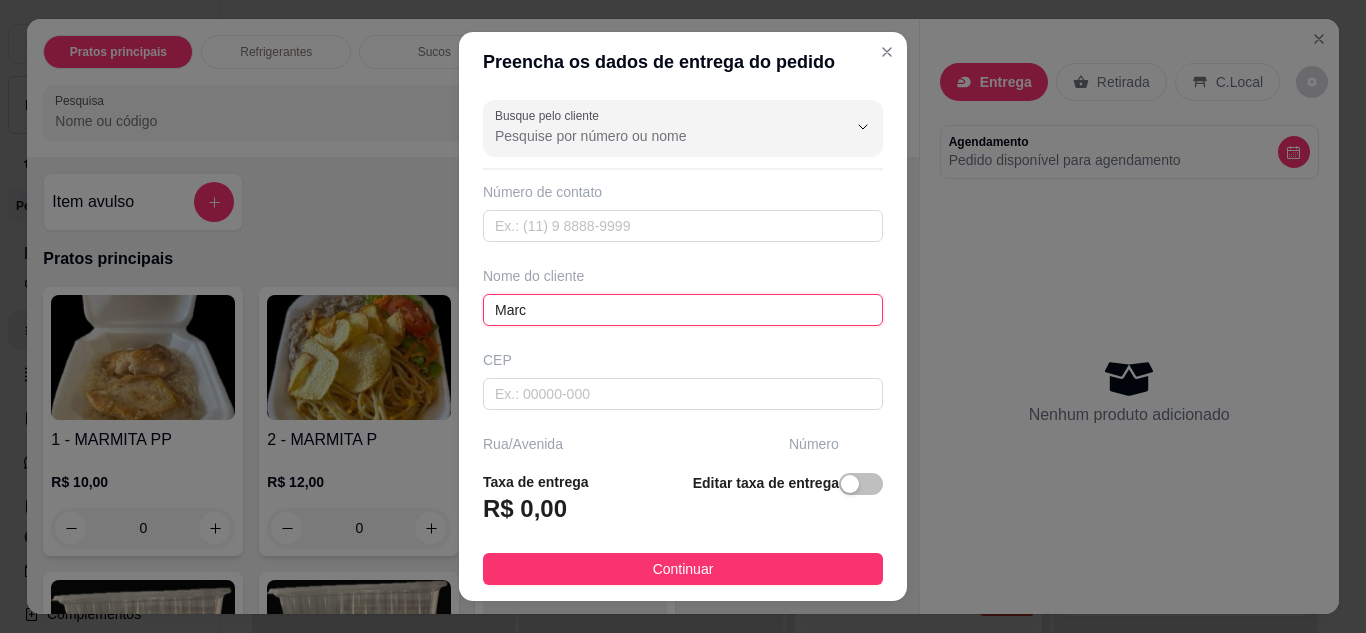 type on "Marco" 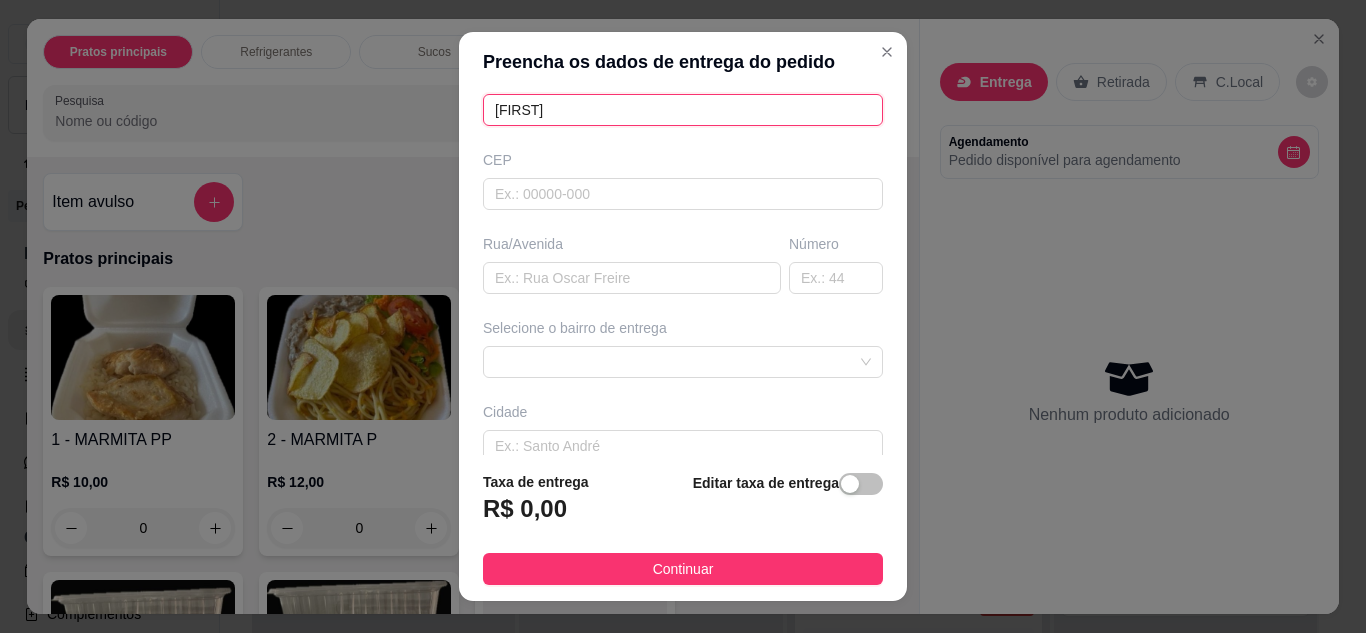 scroll, scrollTop: 300, scrollLeft: 0, axis: vertical 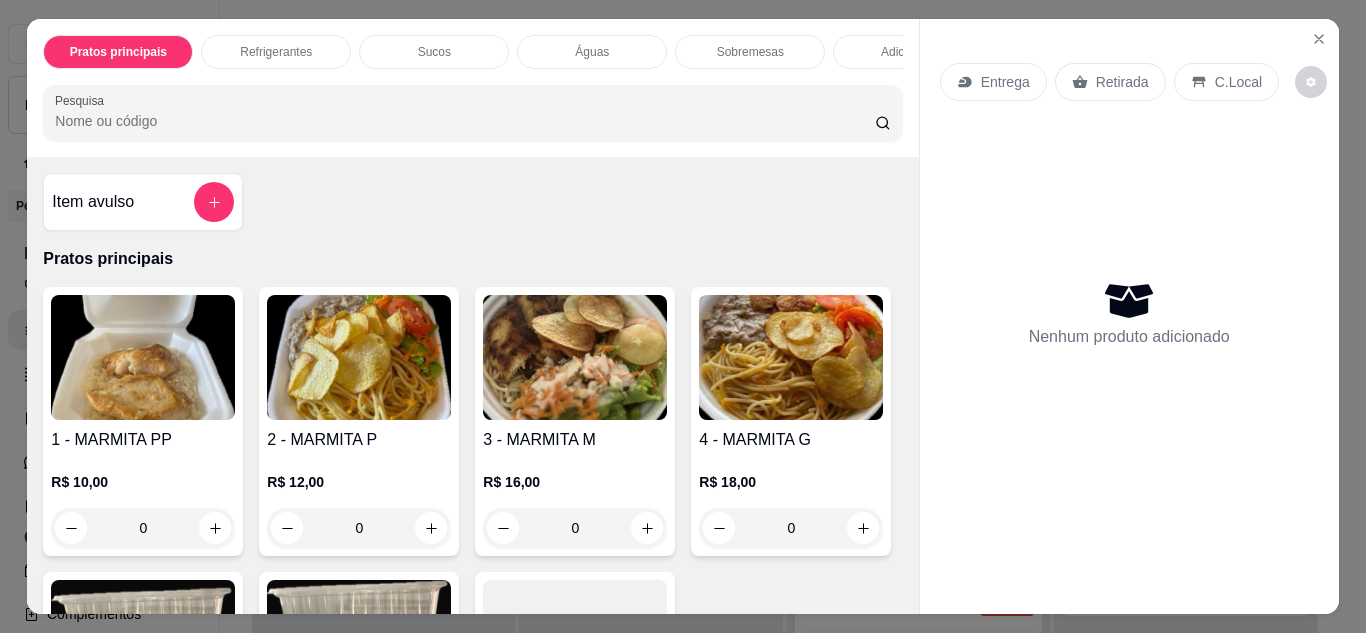 click 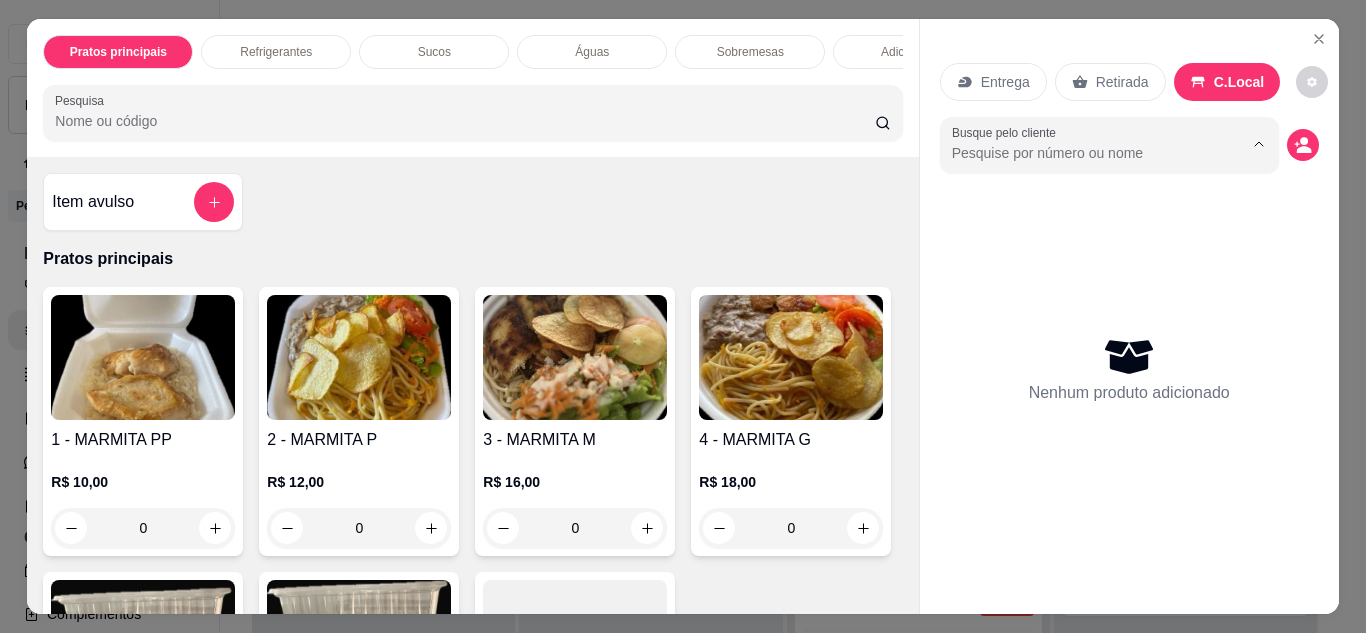 click on "Busque pelo cliente" at bounding box center [1081, 153] 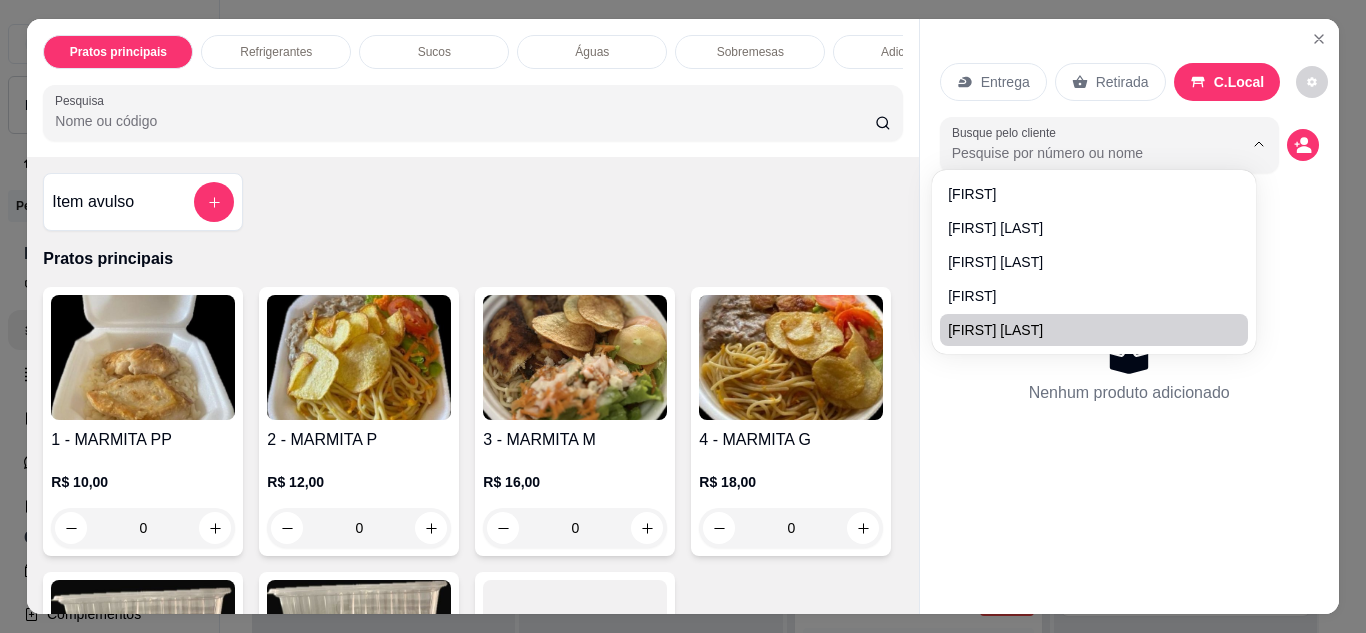 click on "Nenhum produto adicionado" at bounding box center (1129, 369) 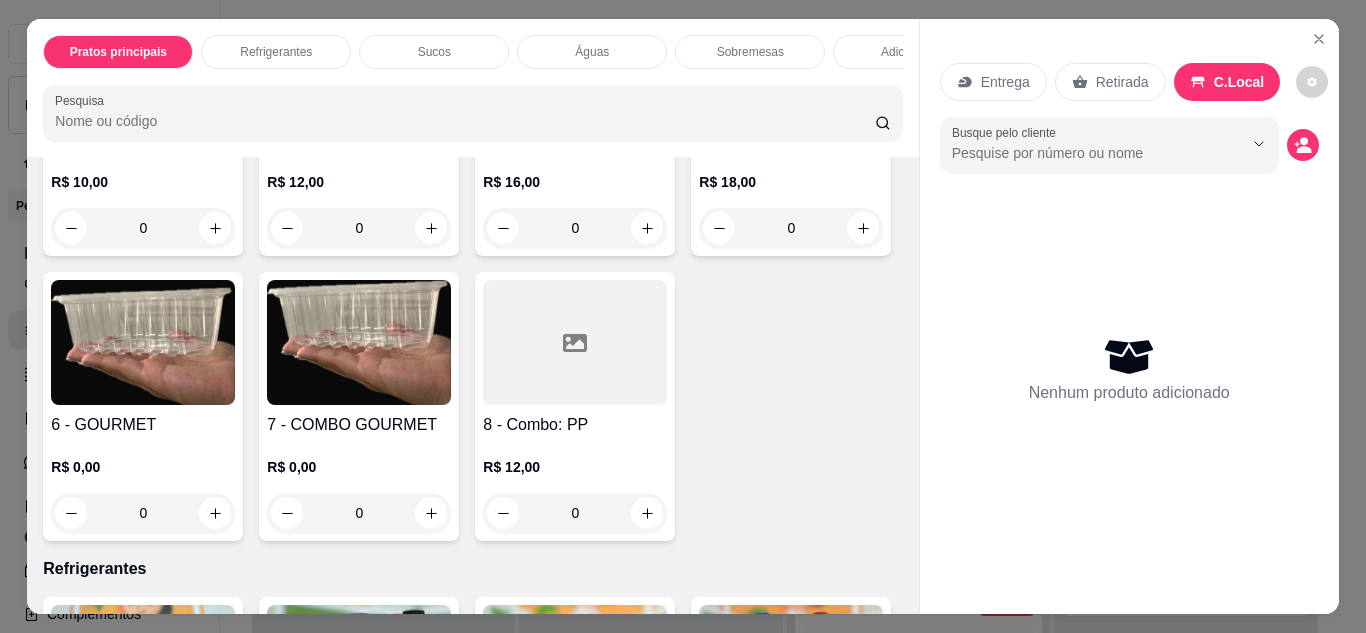 scroll, scrollTop: 100, scrollLeft: 0, axis: vertical 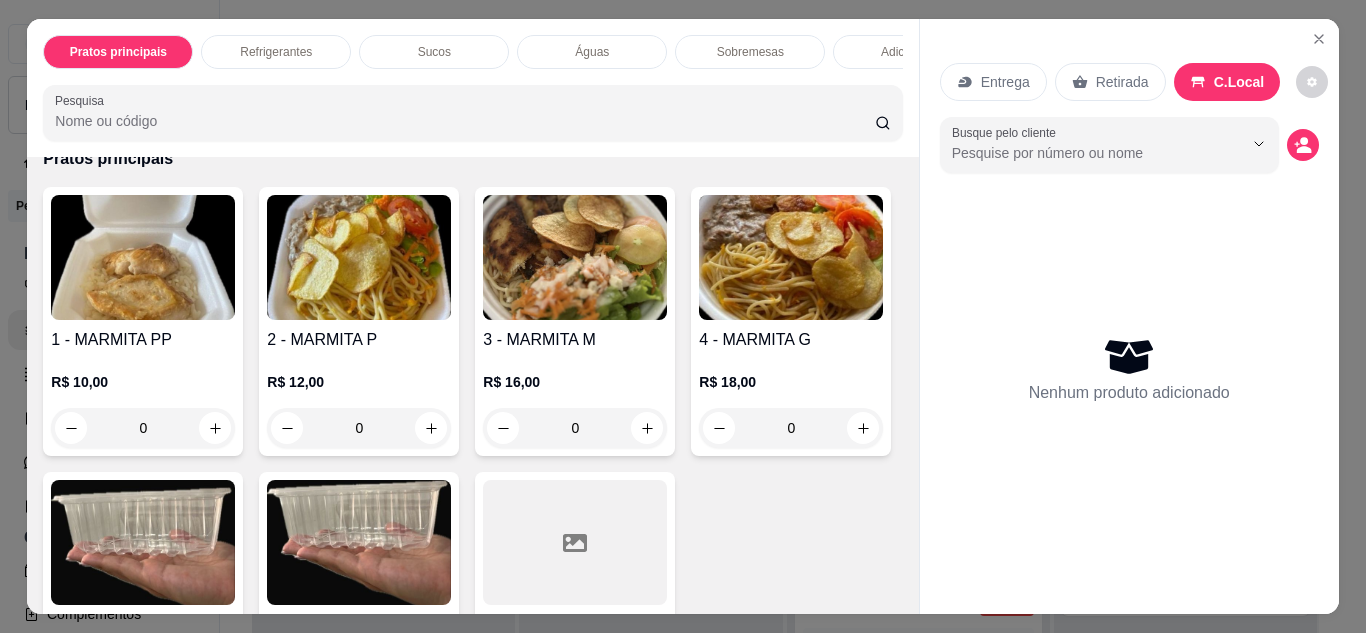 click at bounding box center (575, 257) 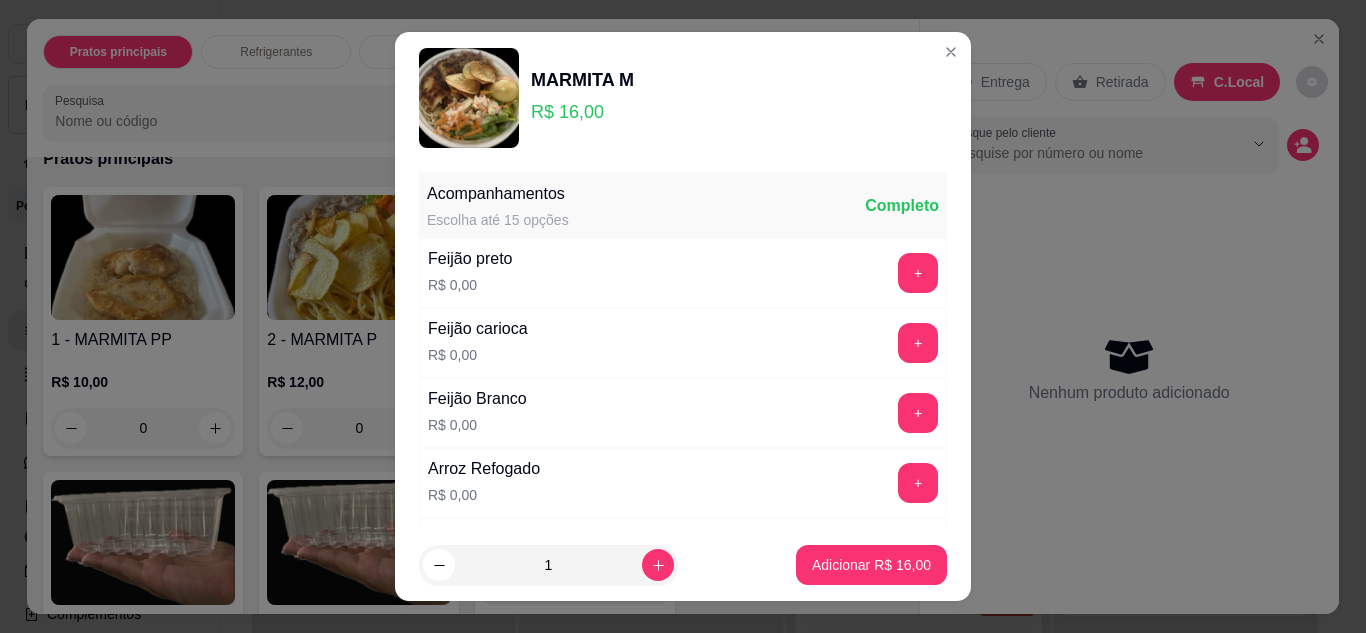 scroll, scrollTop: 100, scrollLeft: 0, axis: vertical 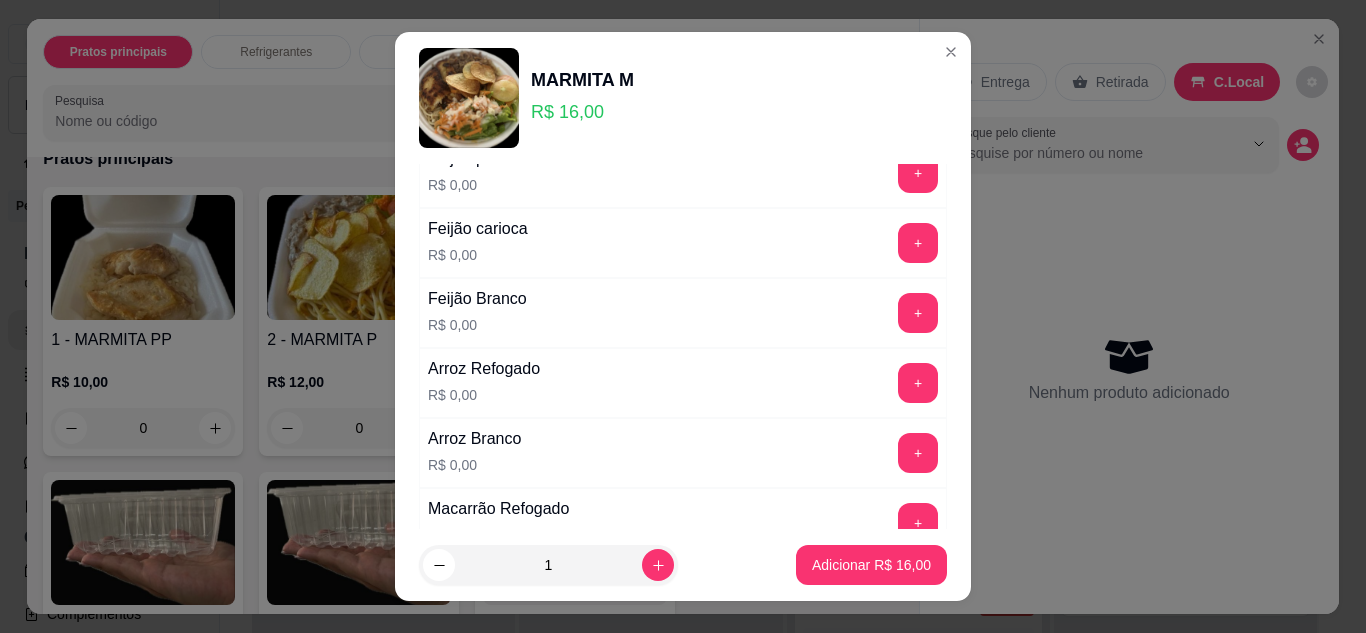 click on "Feijão preto R$ 0,00 +" at bounding box center [683, 173] 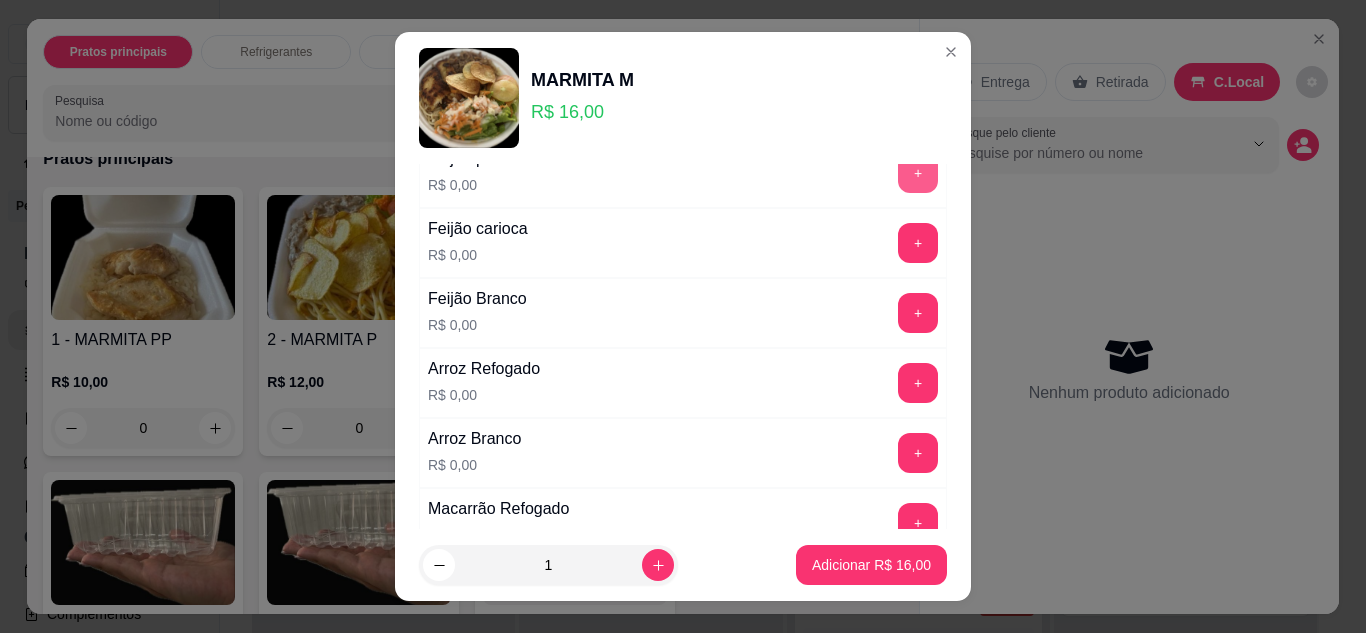 click on "+" at bounding box center [918, 173] 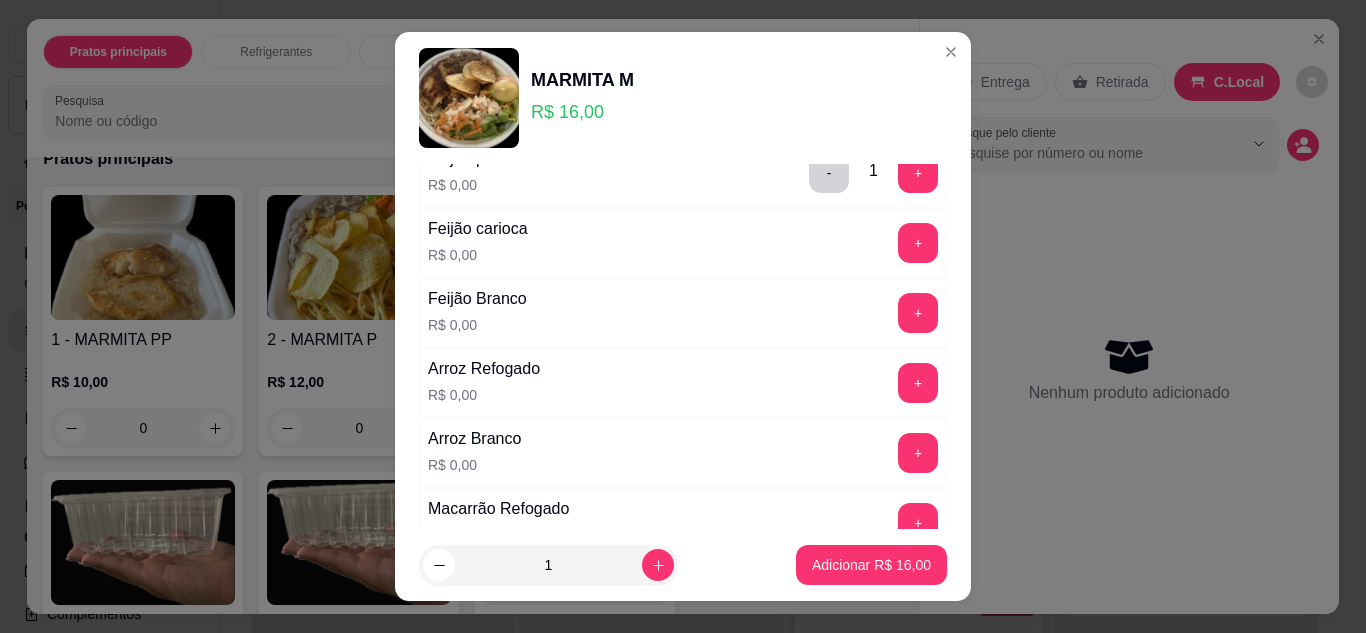 scroll, scrollTop: 200, scrollLeft: 0, axis: vertical 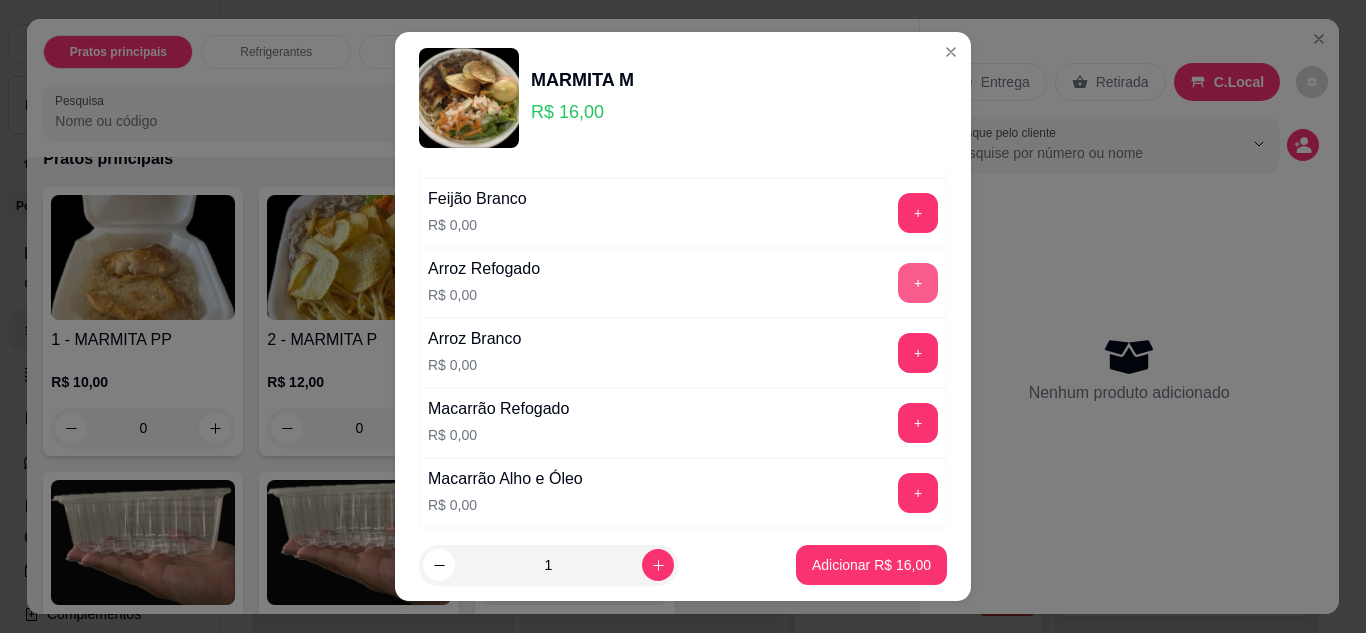 click on "+" at bounding box center [918, 283] 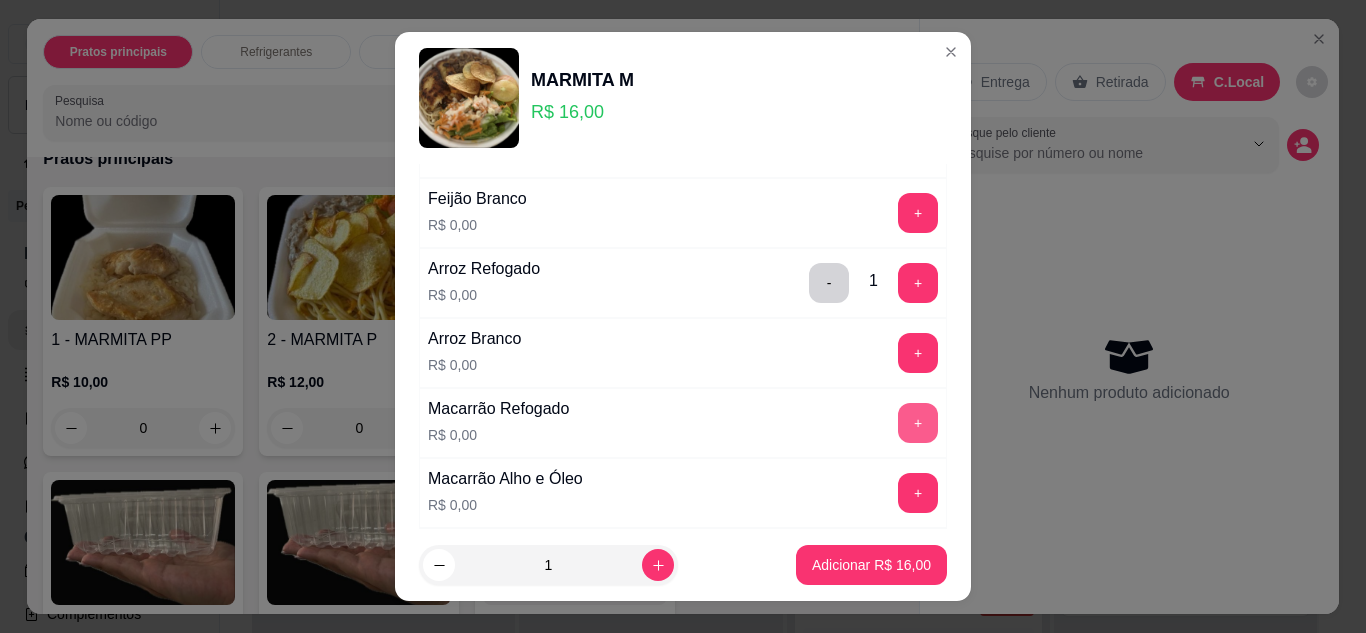 click on "+" at bounding box center (918, 423) 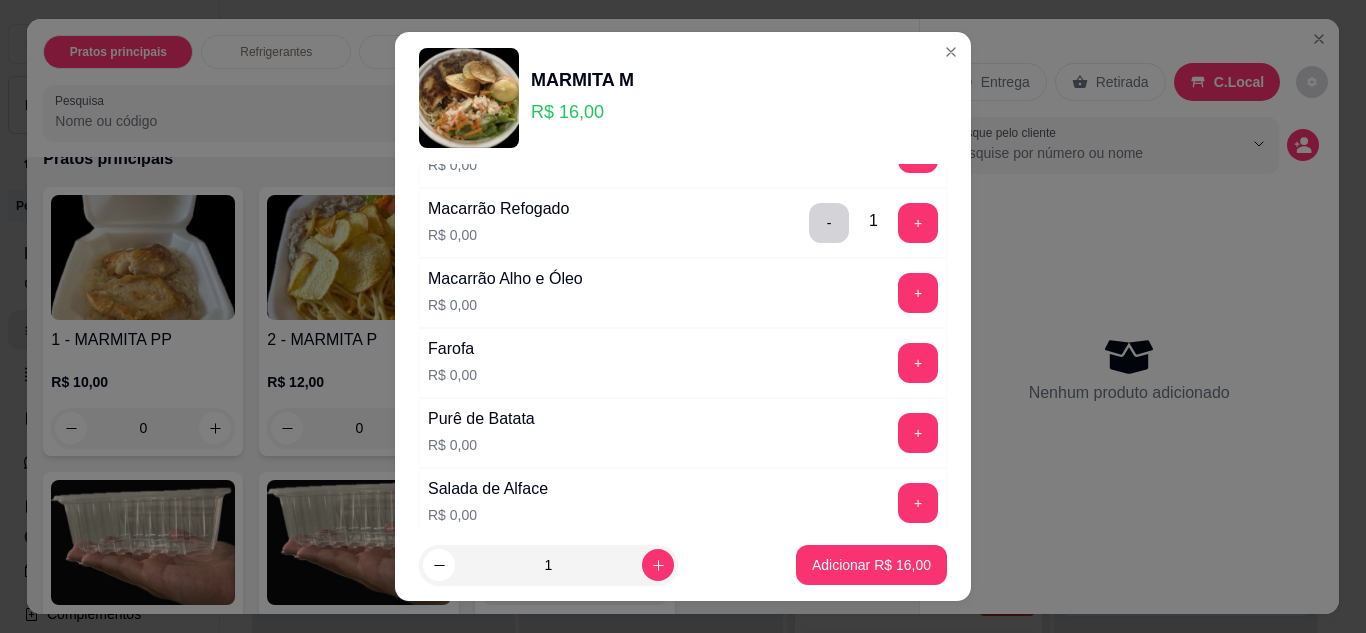 scroll, scrollTop: 500, scrollLeft: 0, axis: vertical 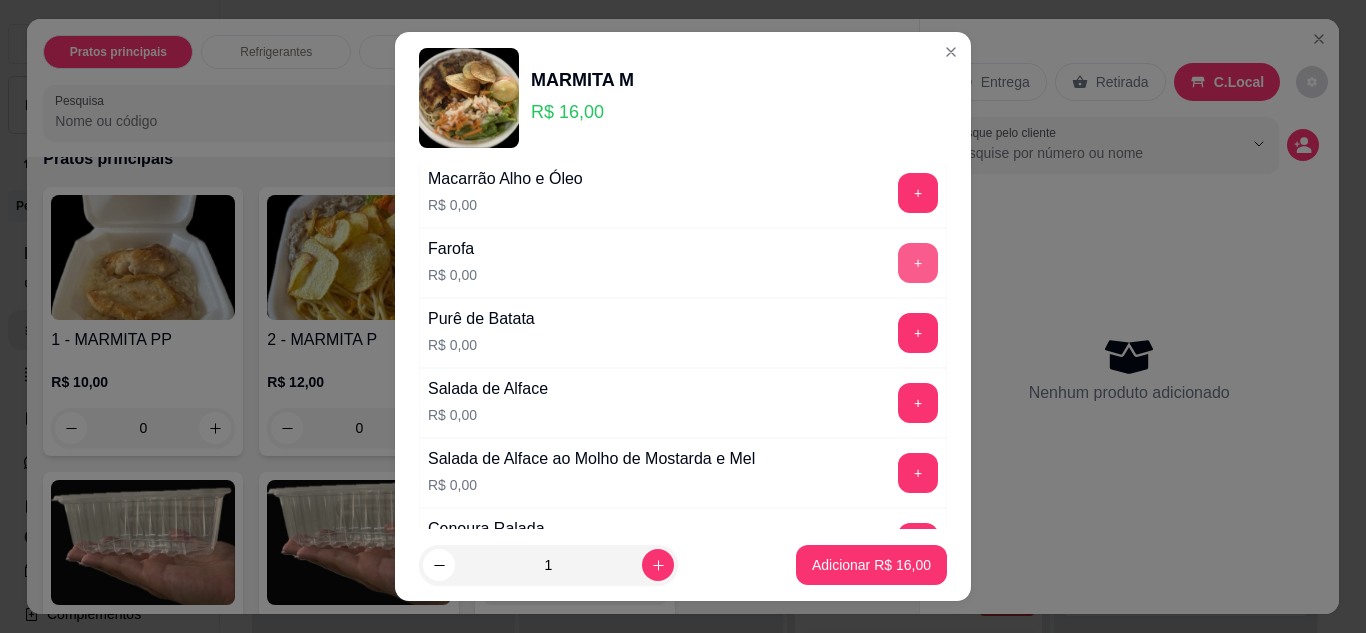 click on "+" at bounding box center (918, 263) 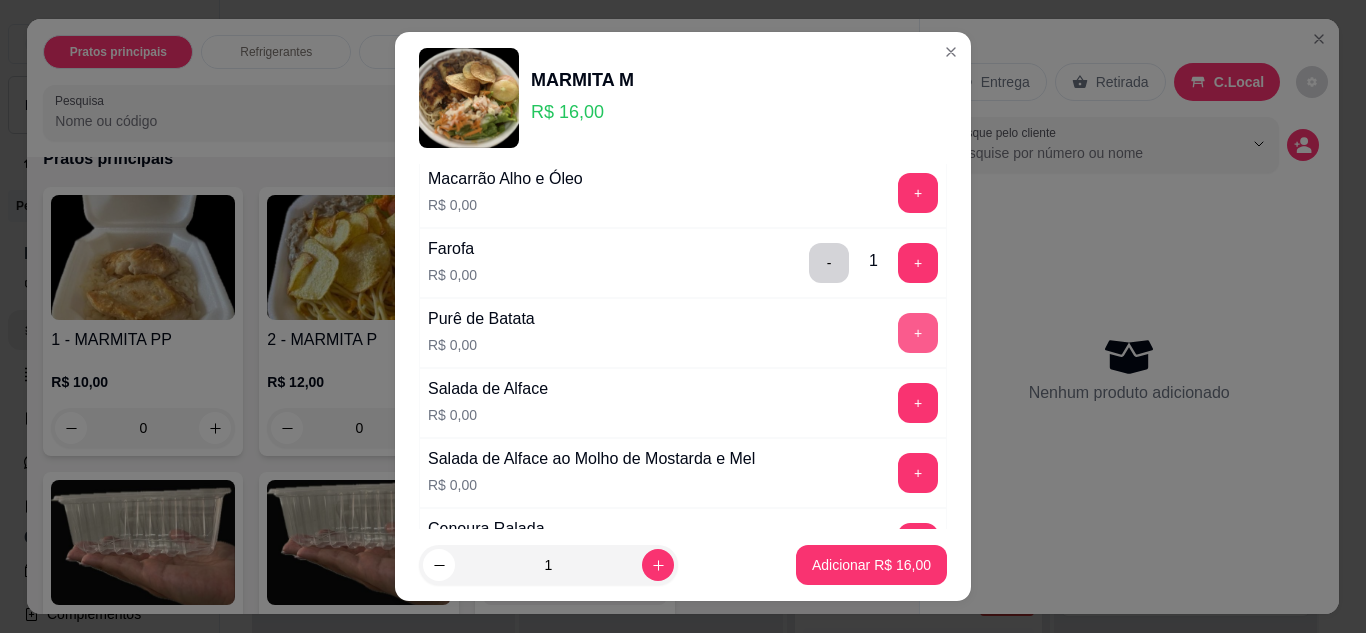 click on "+" at bounding box center (918, 333) 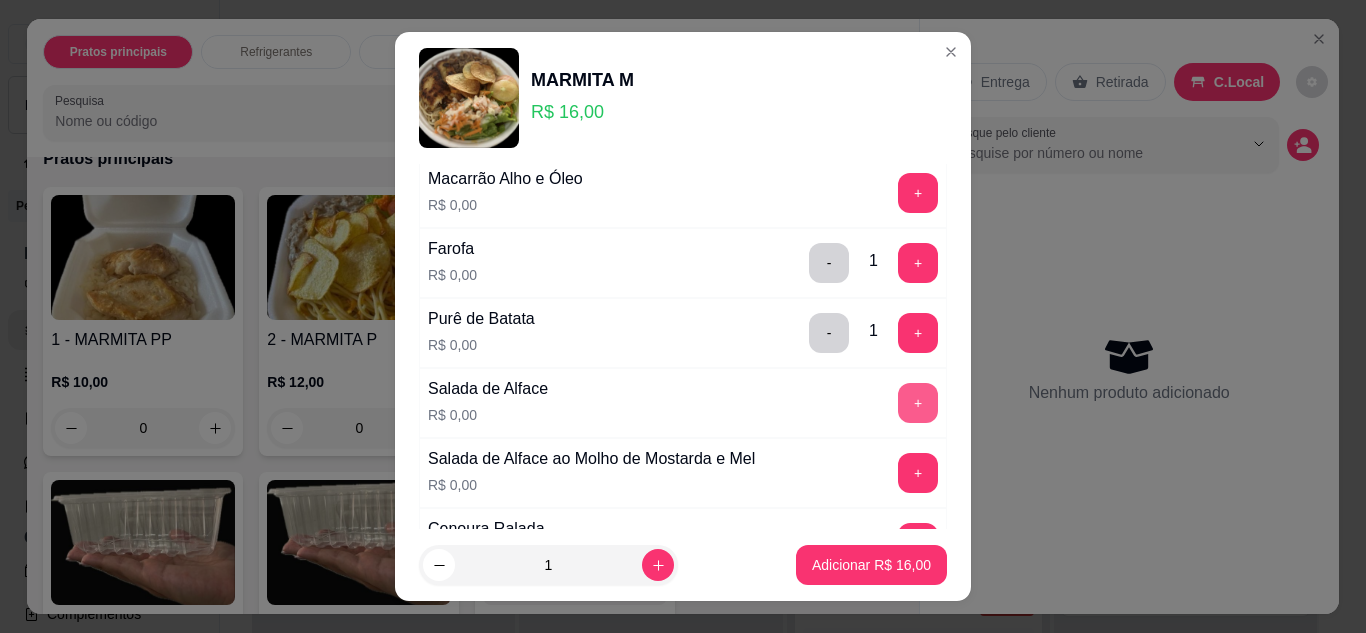 scroll, scrollTop: 600, scrollLeft: 0, axis: vertical 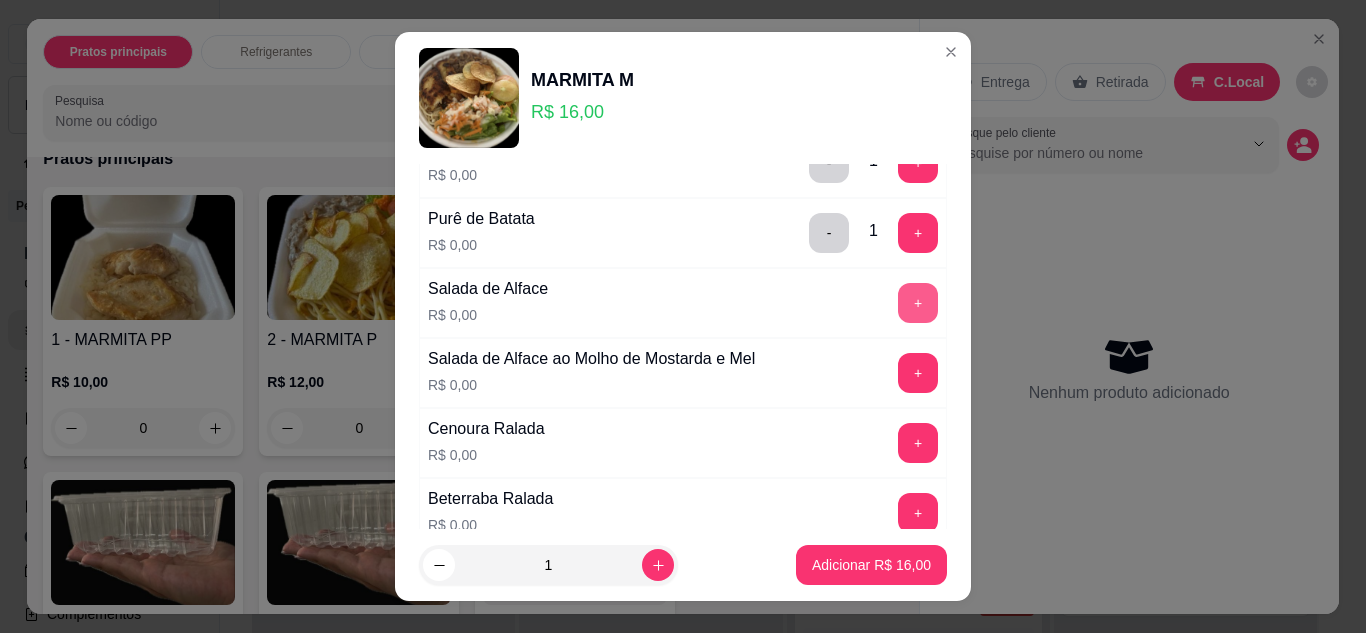 click on "+" at bounding box center (918, 303) 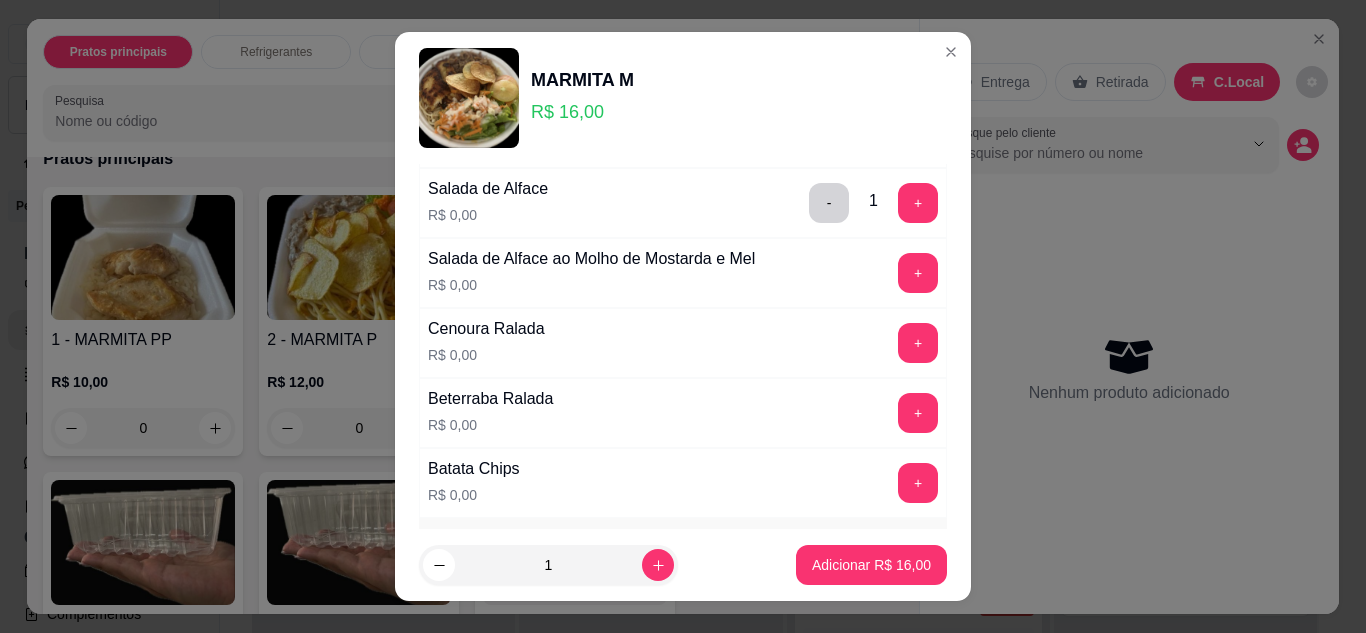 scroll, scrollTop: 800, scrollLeft: 0, axis: vertical 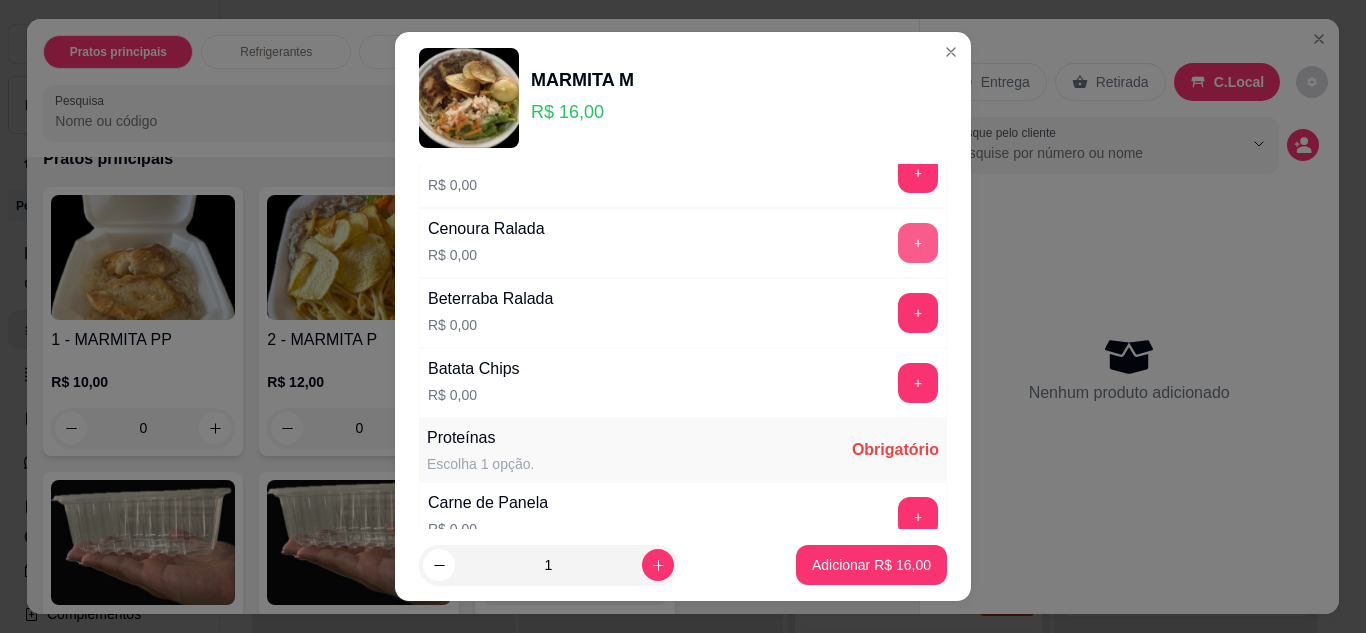 click on "+" at bounding box center (918, 243) 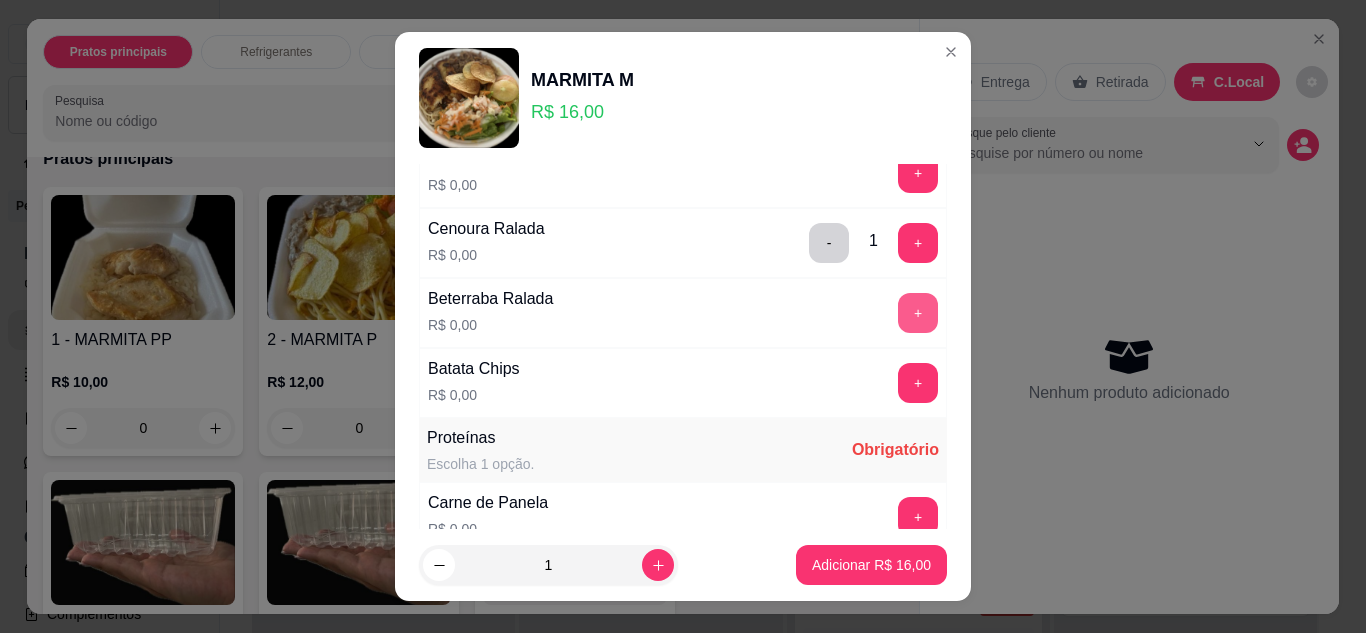 click on "+" at bounding box center (918, 313) 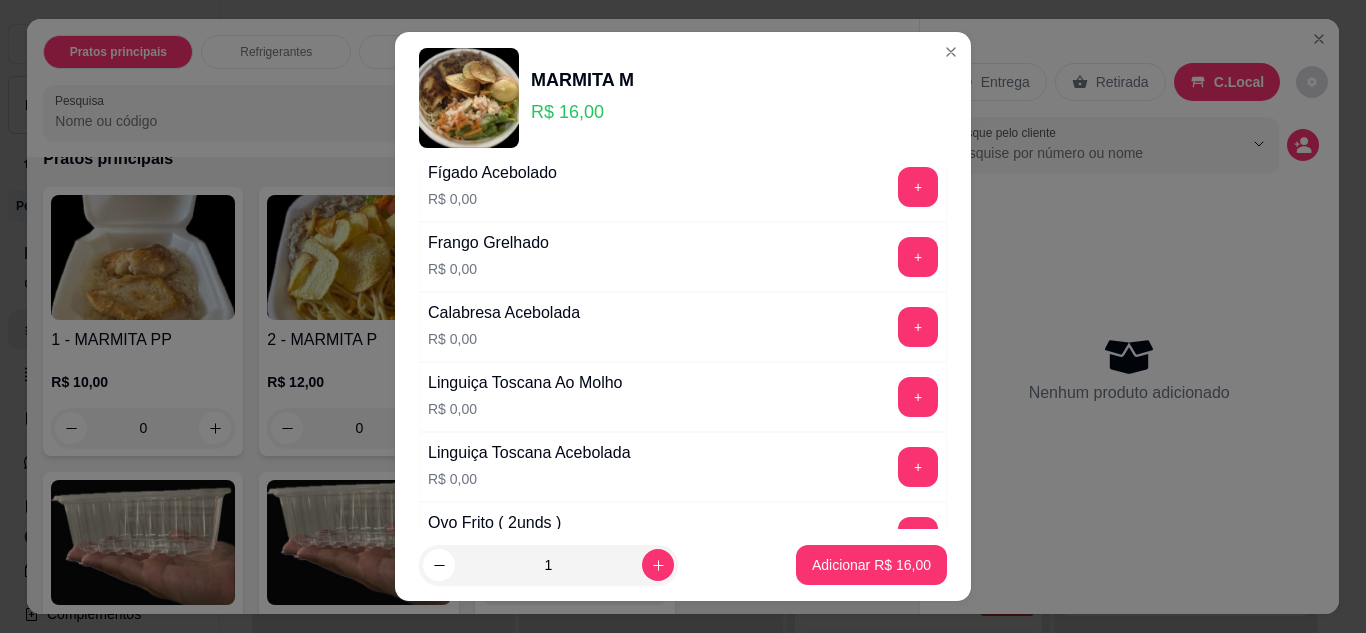 scroll, scrollTop: 1100, scrollLeft: 0, axis: vertical 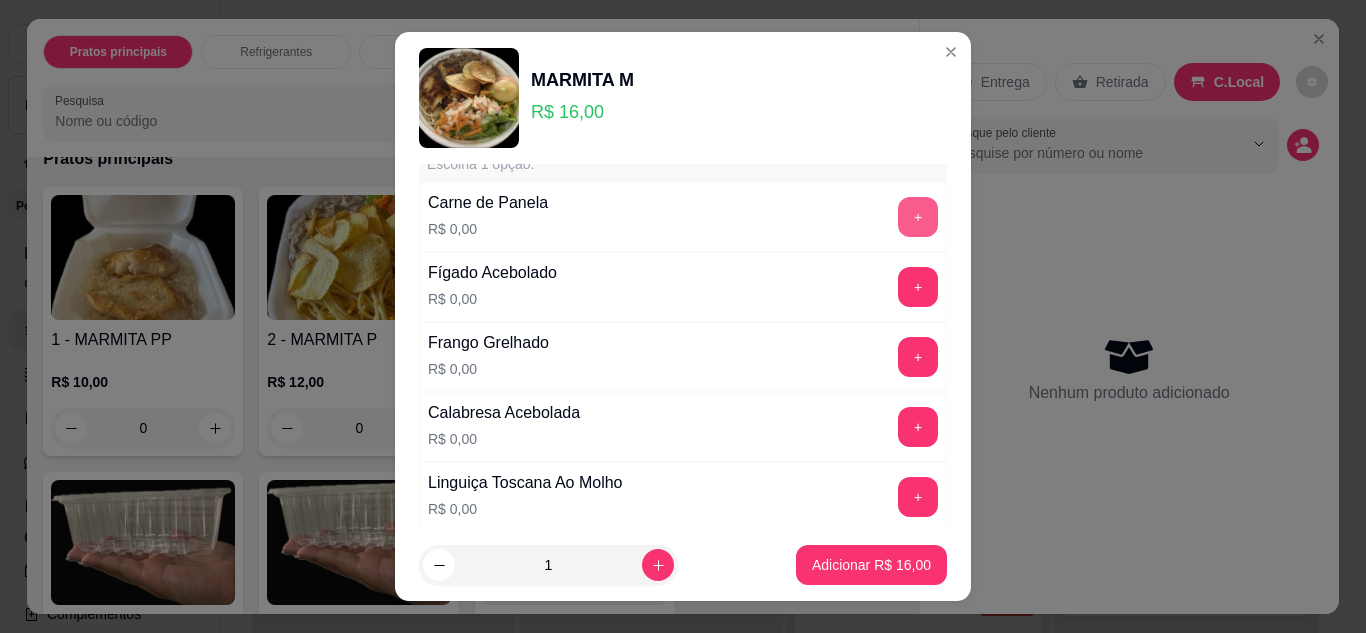 click on "+" at bounding box center [918, 217] 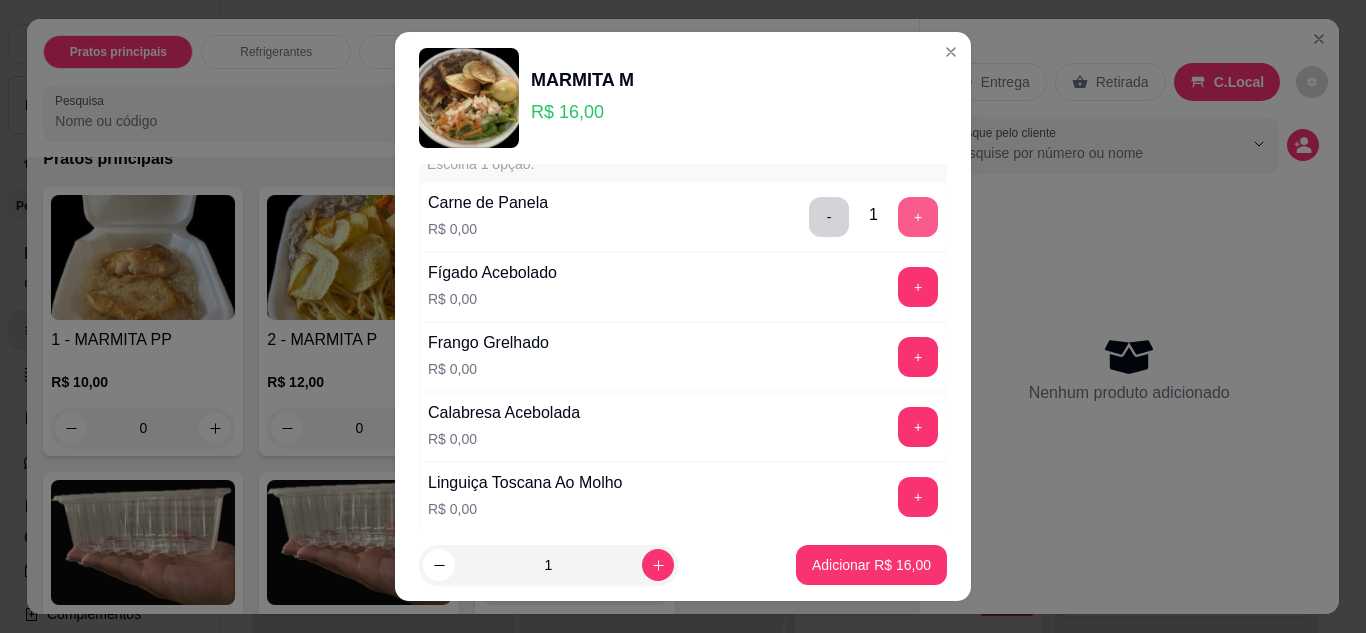 scroll, scrollTop: 1200, scrollLeft: 0, axis: vertical 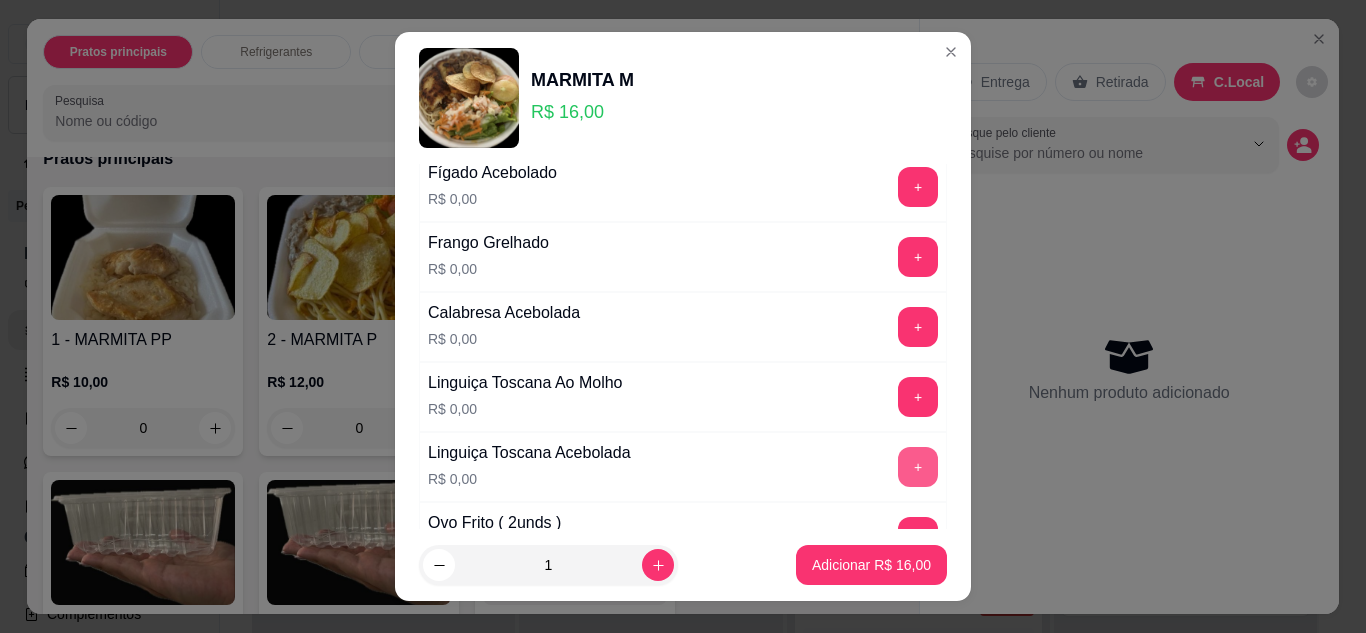 click on "+" at bounding box center [918, 467] 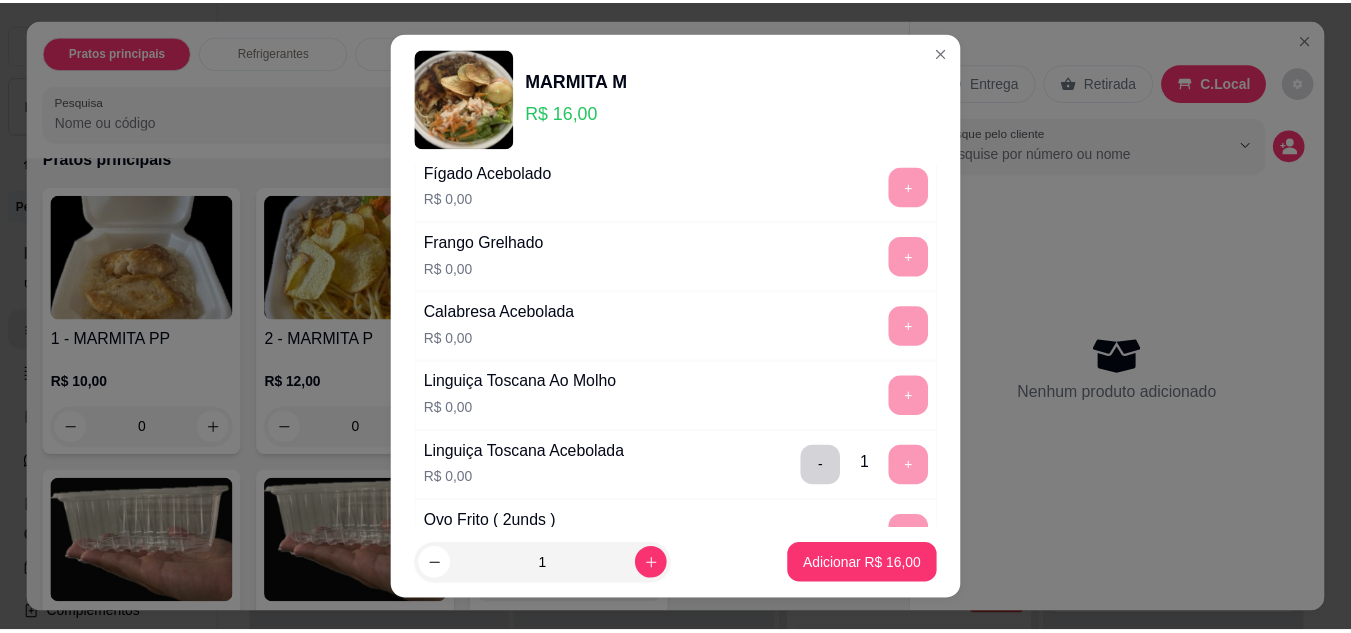 scroll, scrollTop: 1500, scrollLeft: 0, axis: vertical 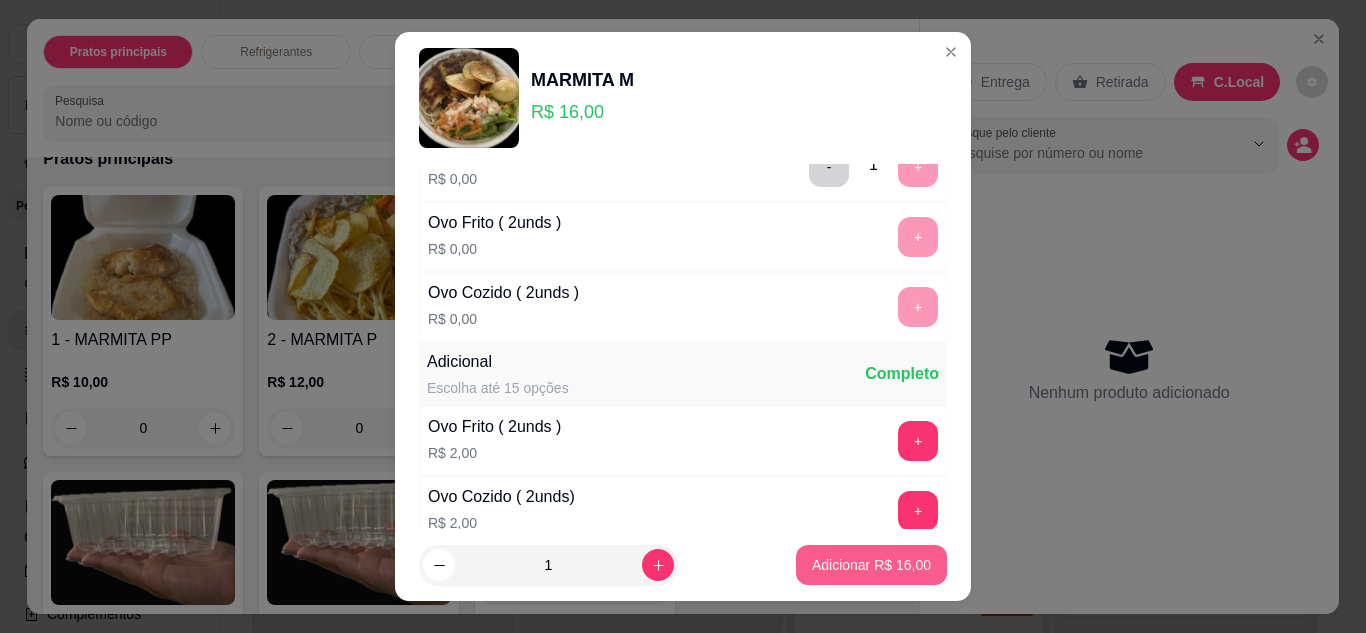 click on "Adicionar   R$ 16,00" at bounding box center (871, 565) 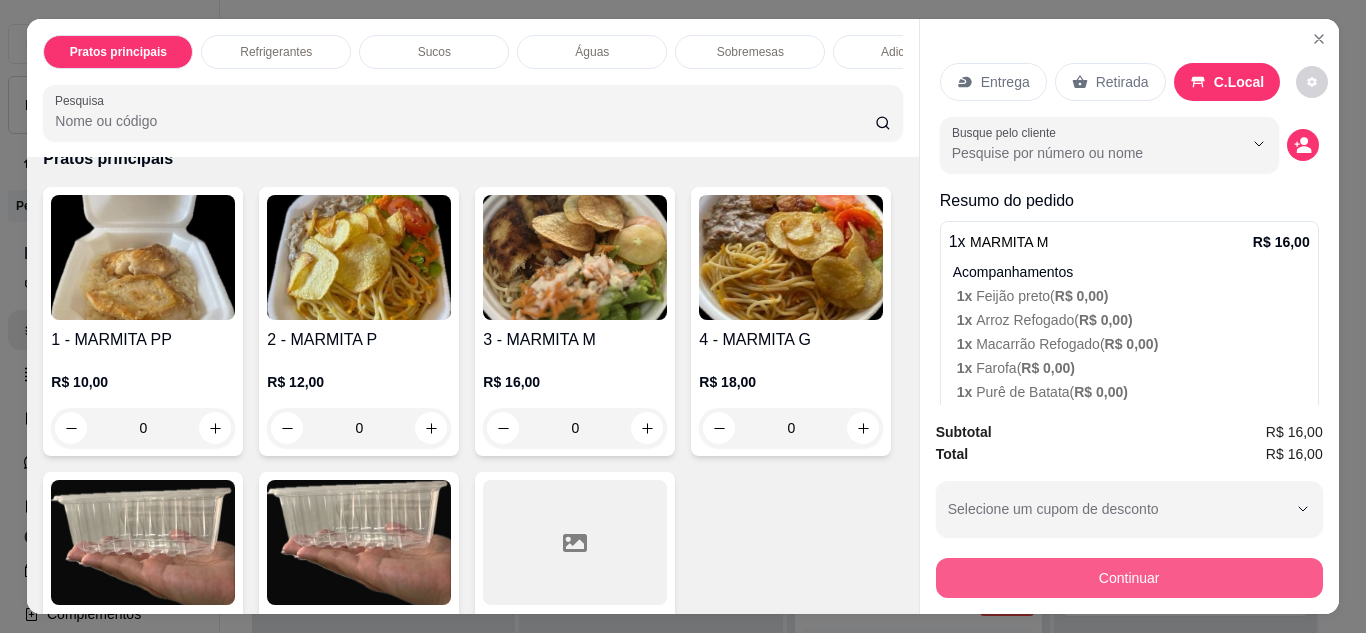 click on "Continuar" at bounding box center (1129, 578) 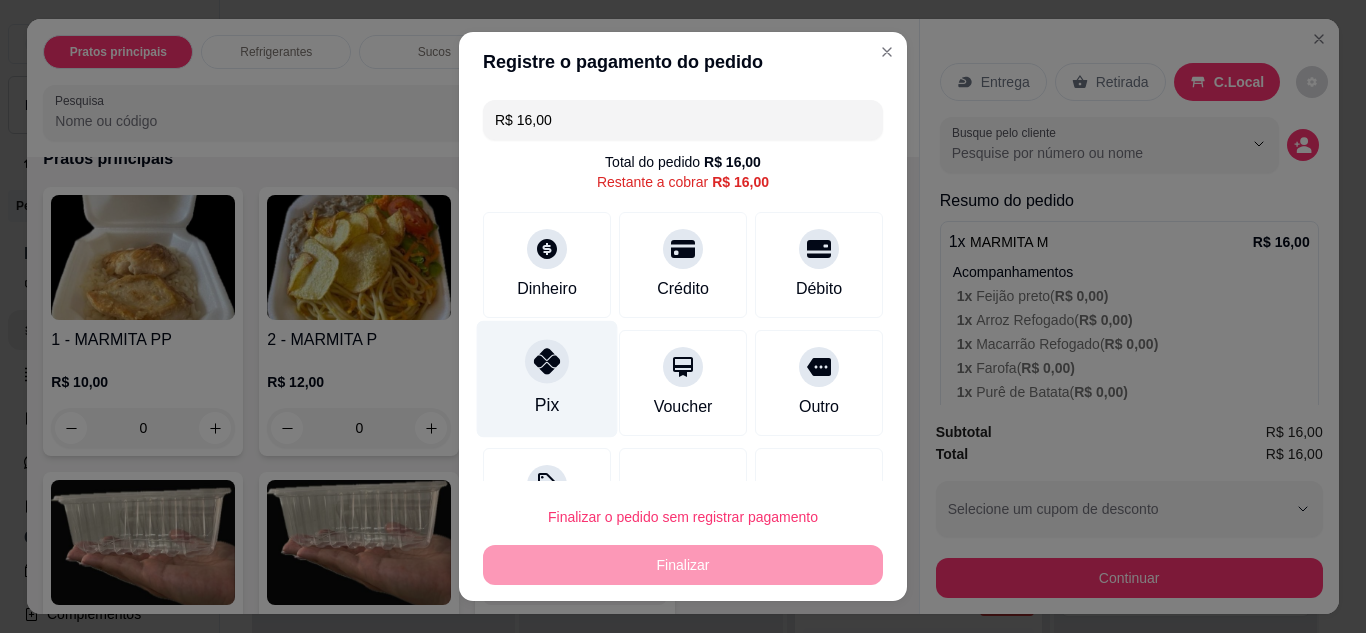 click on "Pix" at bounding box center [547, 378] 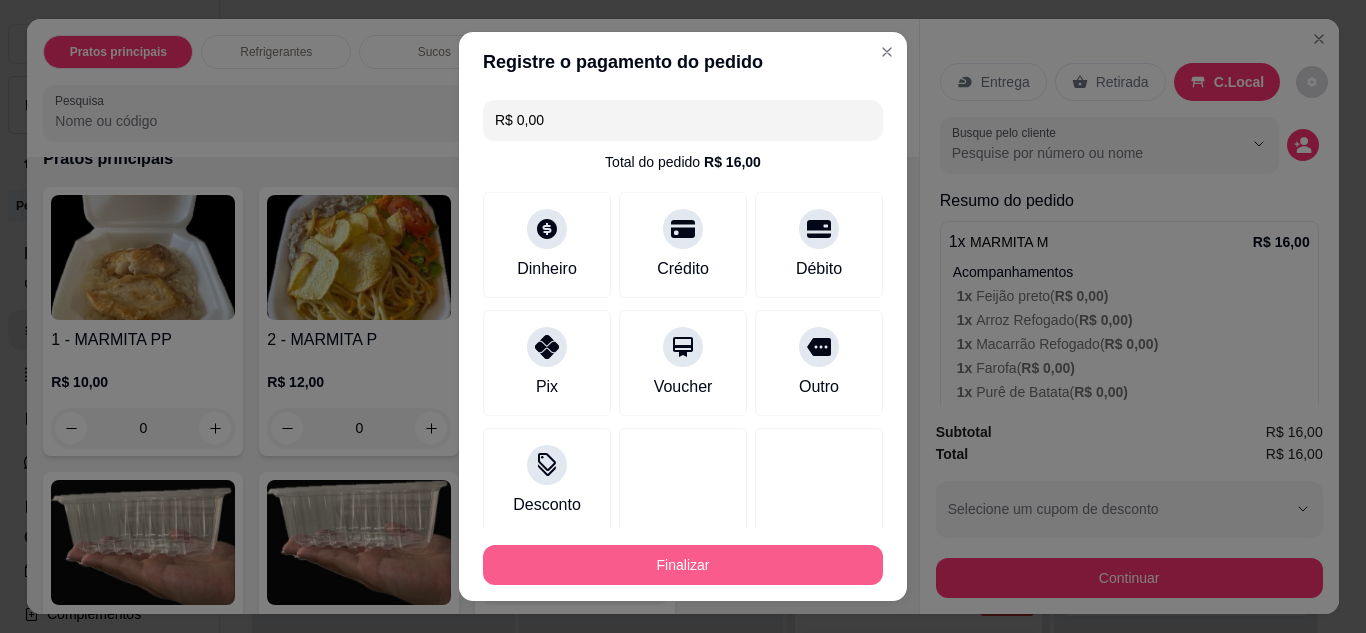 click on "Finalizar" at bounding box center (683, 565) 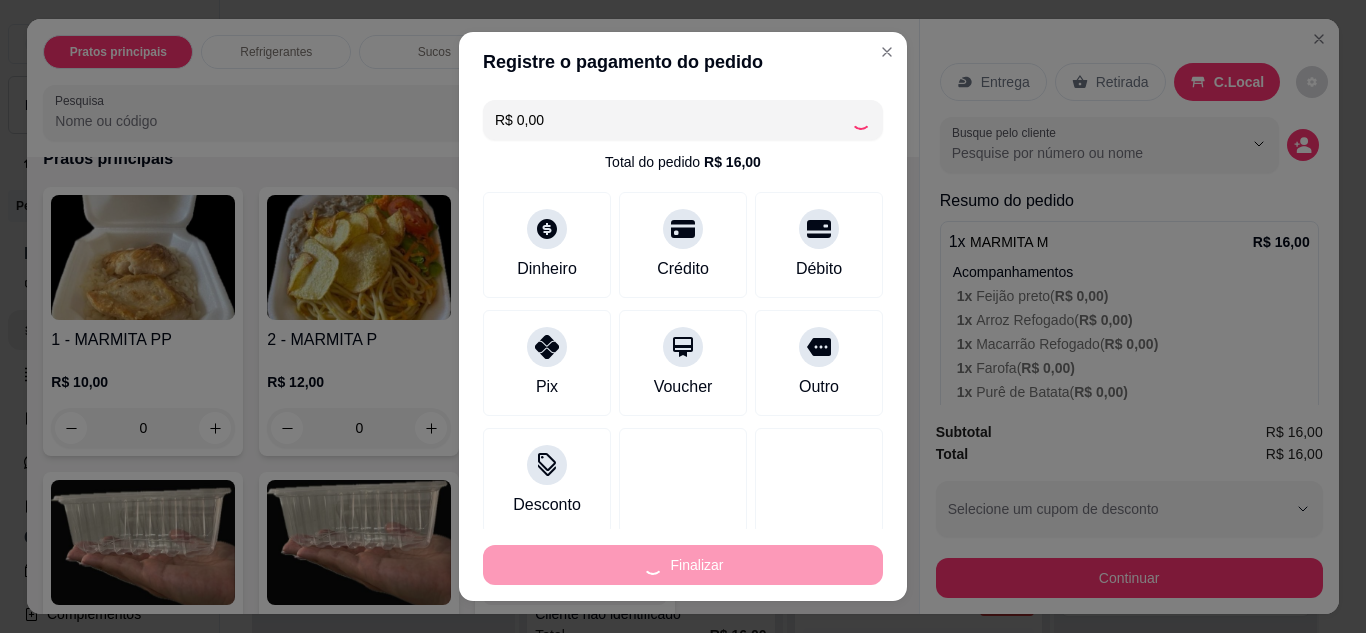 type on "-R$ 16,00" 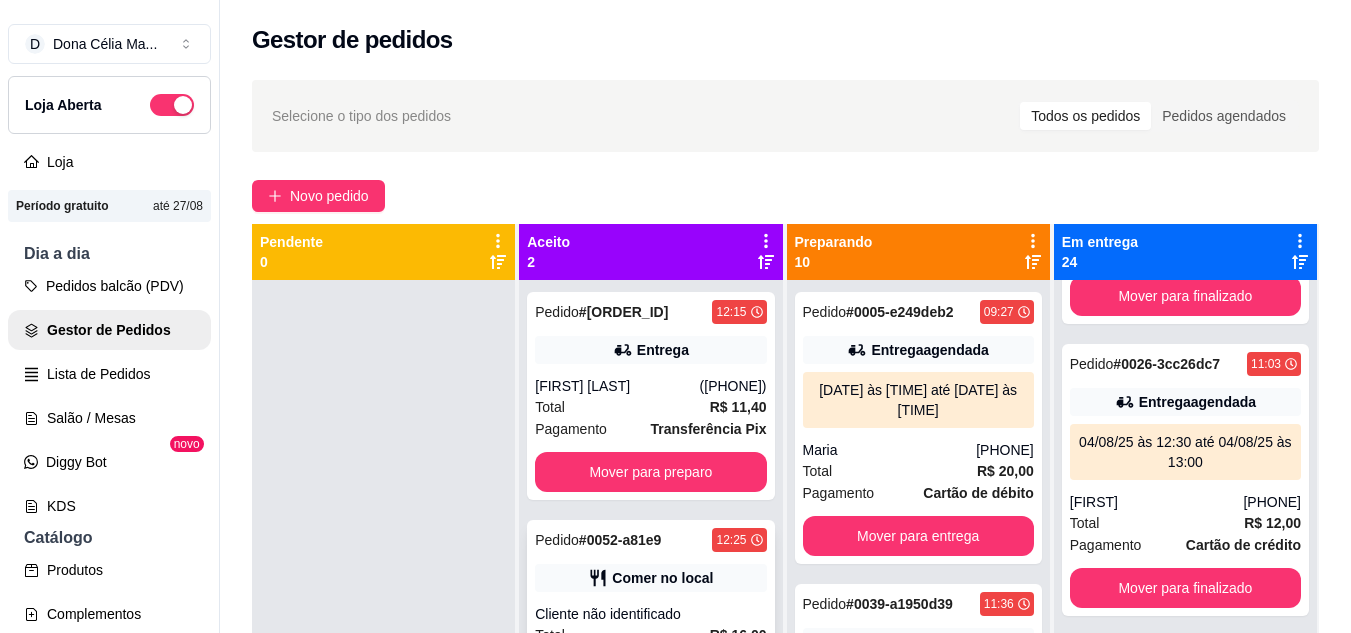 scroll, scrollTop: 56, scrollLeft: 0, axis: vertical 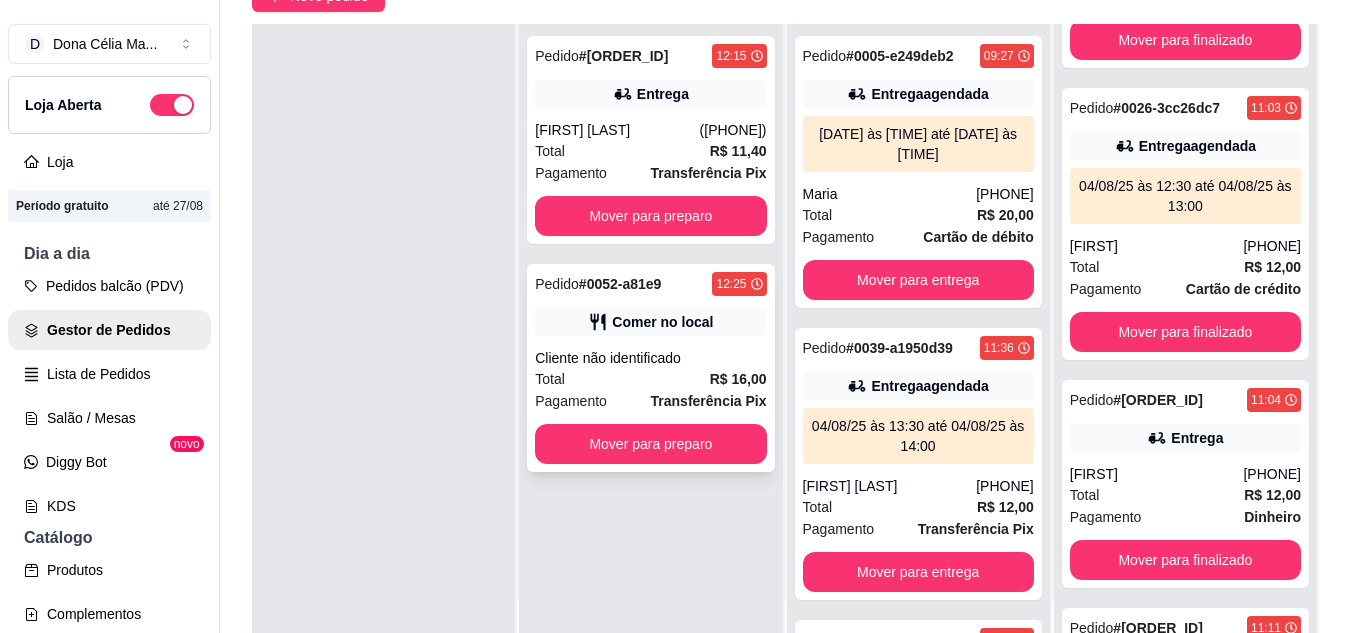 click on "Mover para preparo" at bounding box center (650, 444) 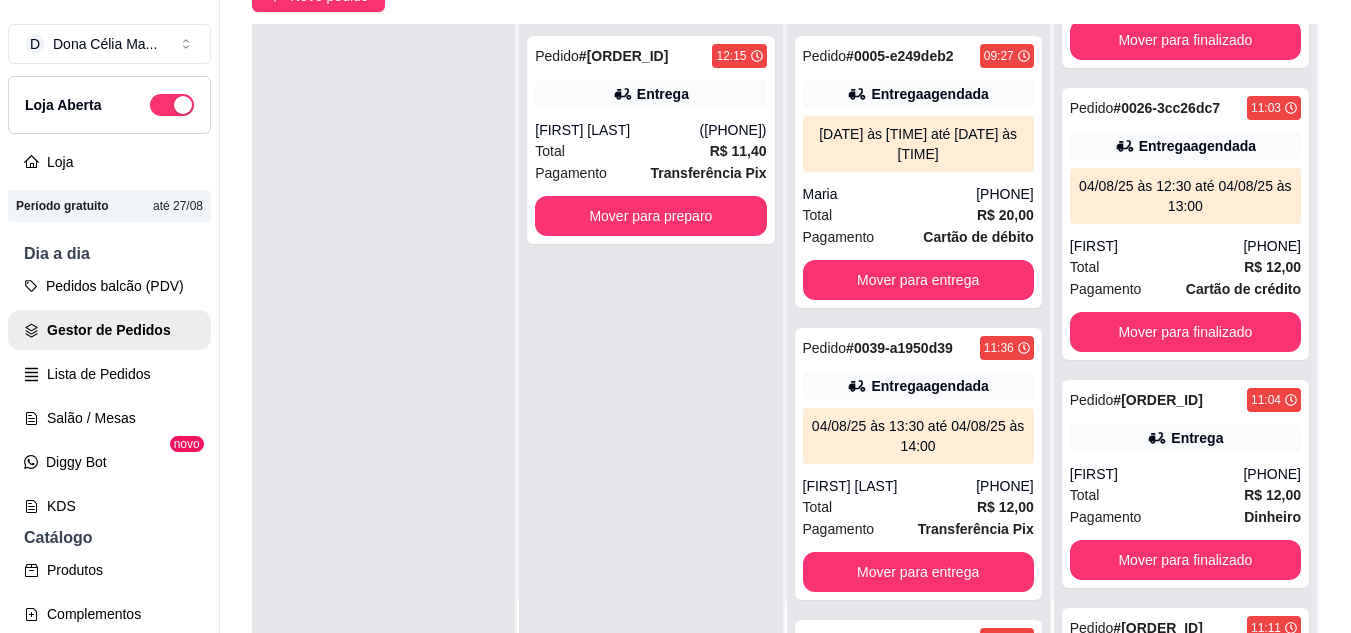 scroll, scrollTop: 0, scrollLeft: 0, axis: both 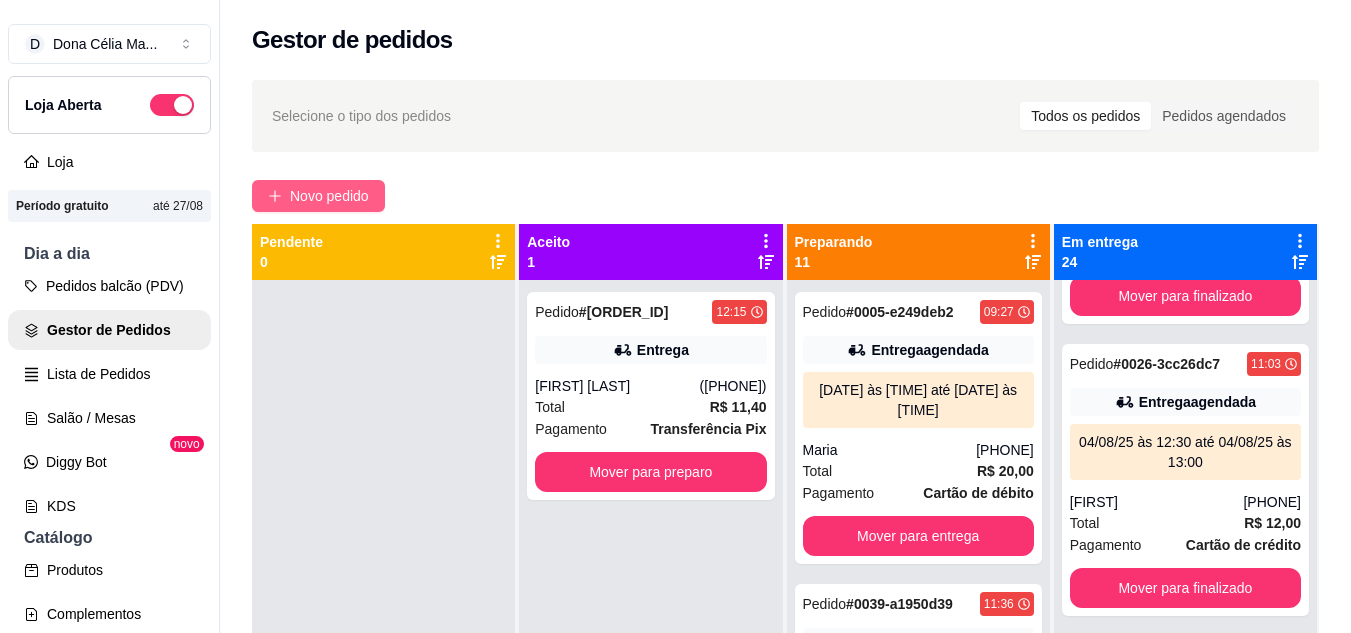 click on "Novo pedido" at bounding box center (329, 196) 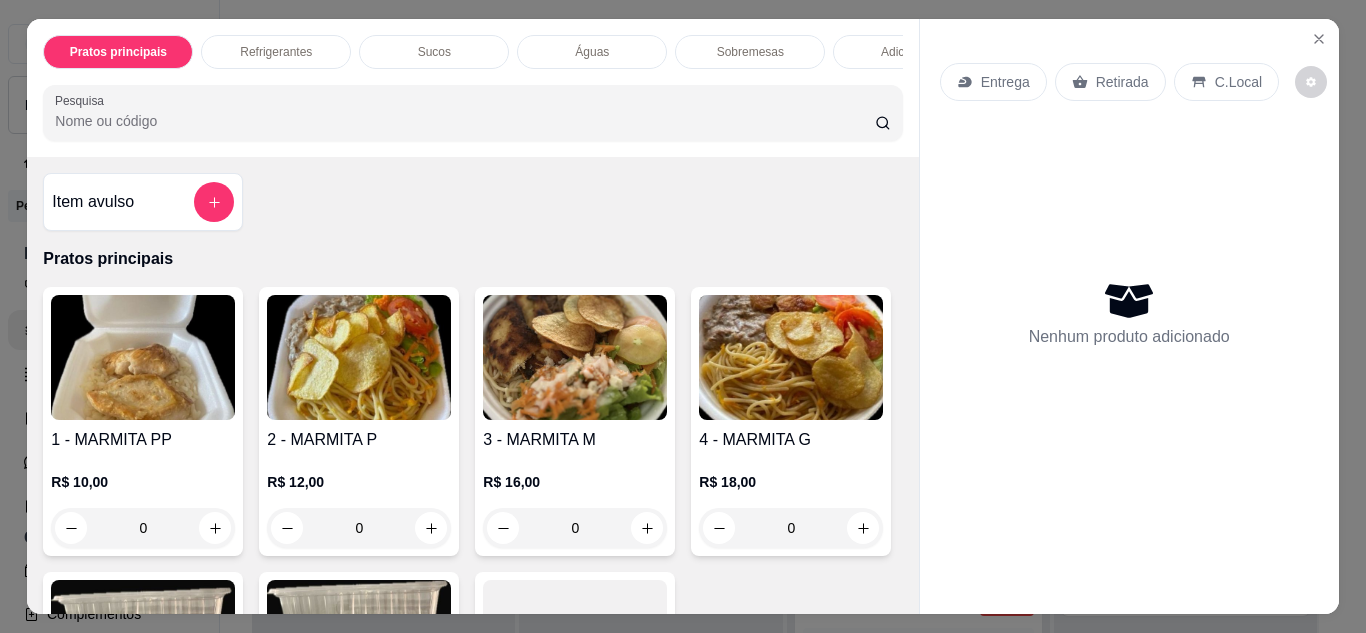 click on "Entrega" at bounding box center (993, 82) 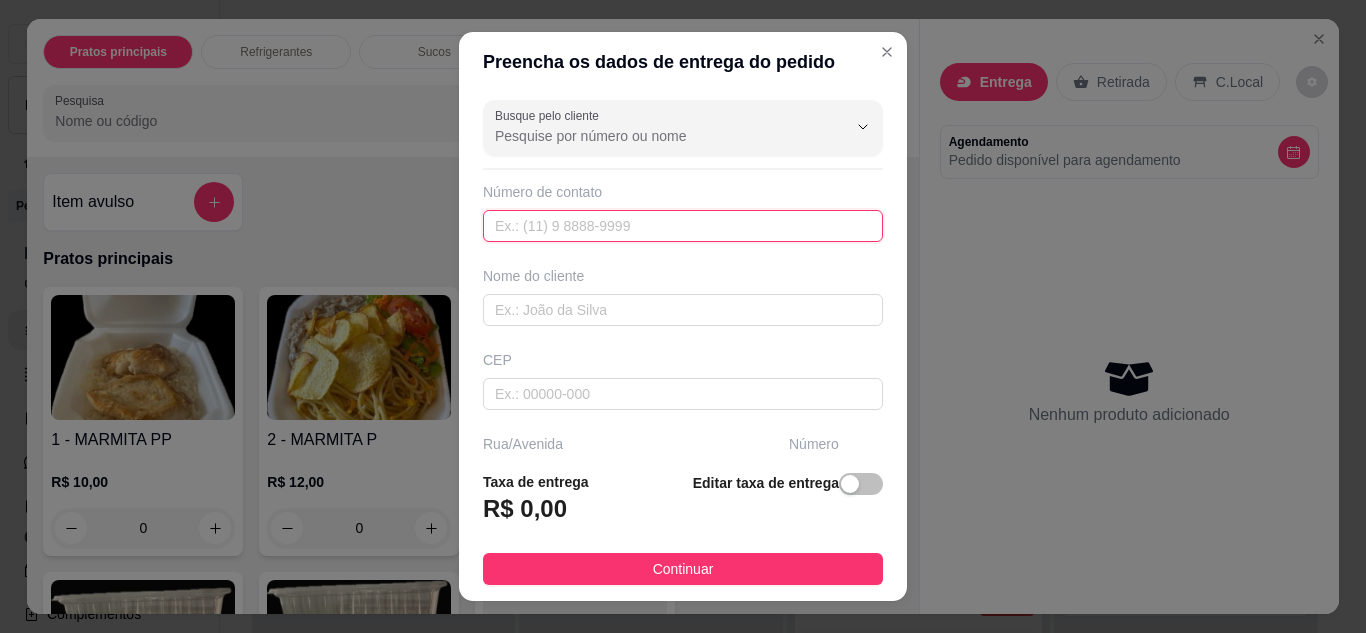 click at bounding box center [683, 226] 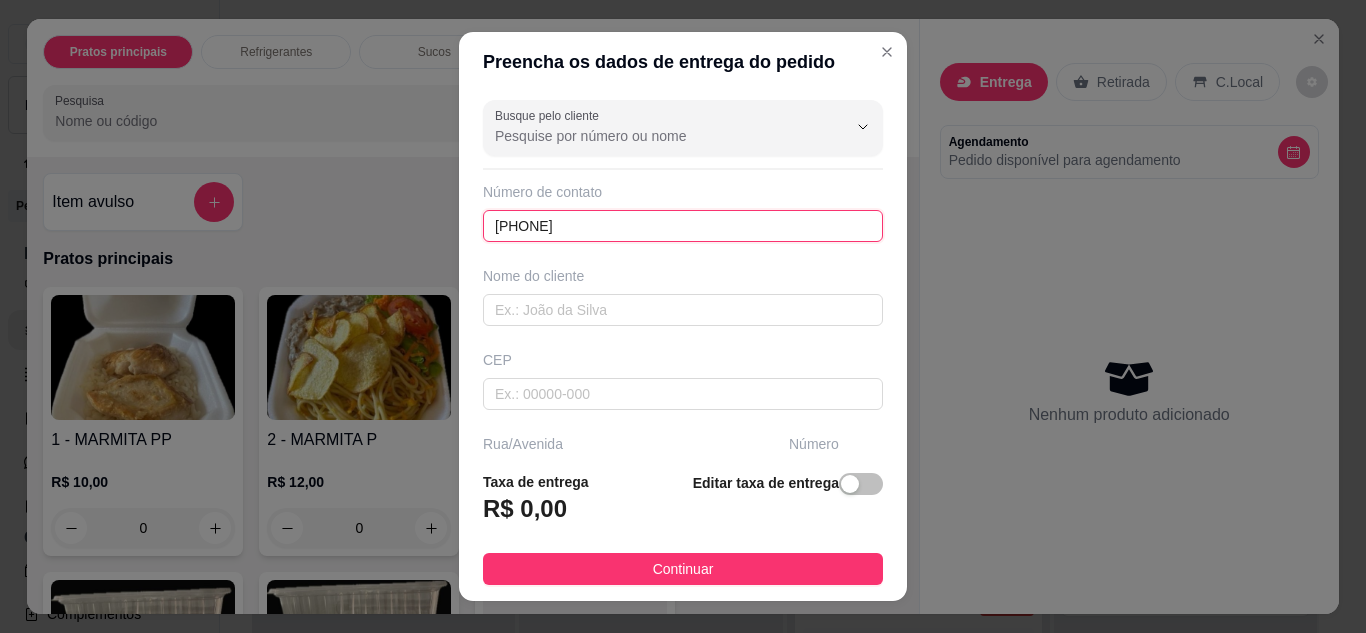 click on "(84) 9409-8849" at bounding box center (683, 226) 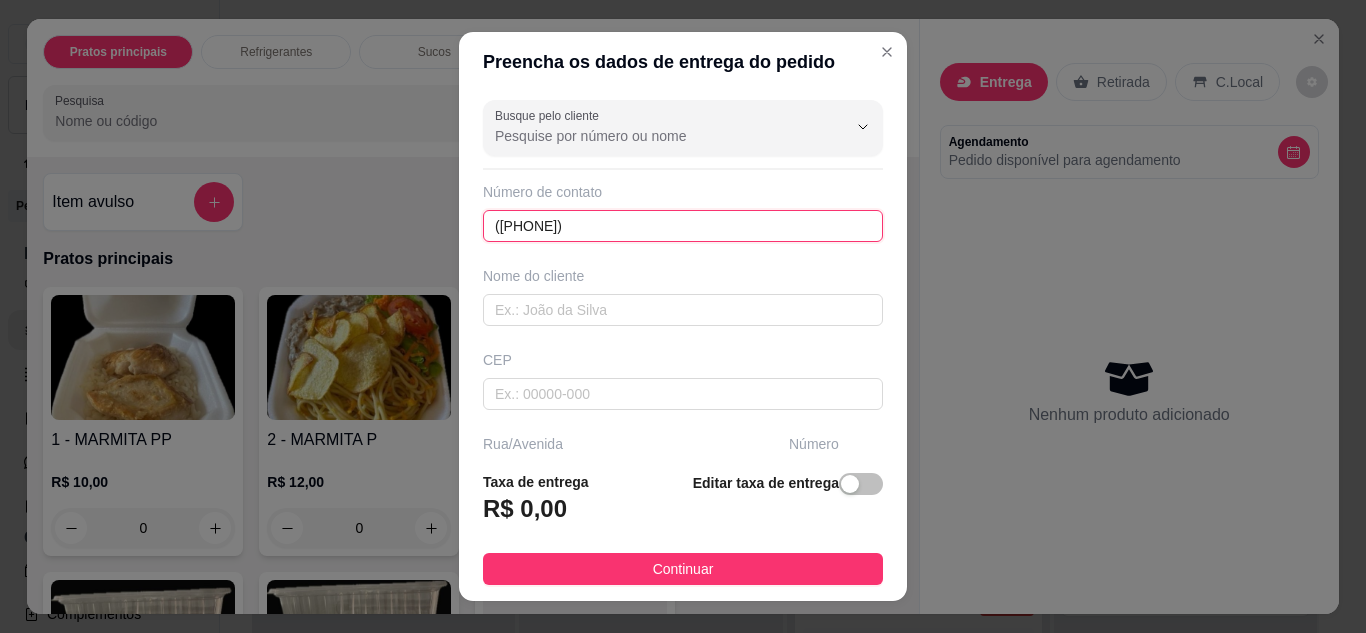 type on "(84) 99409-8849" 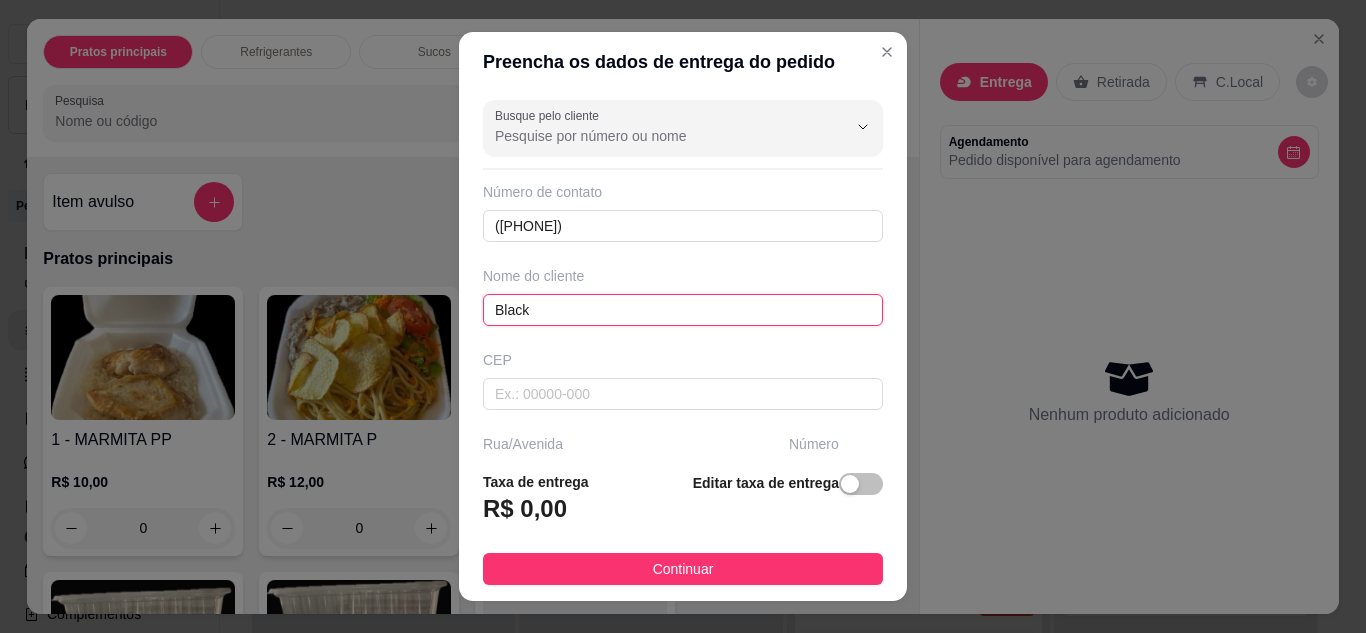 type on "Black" 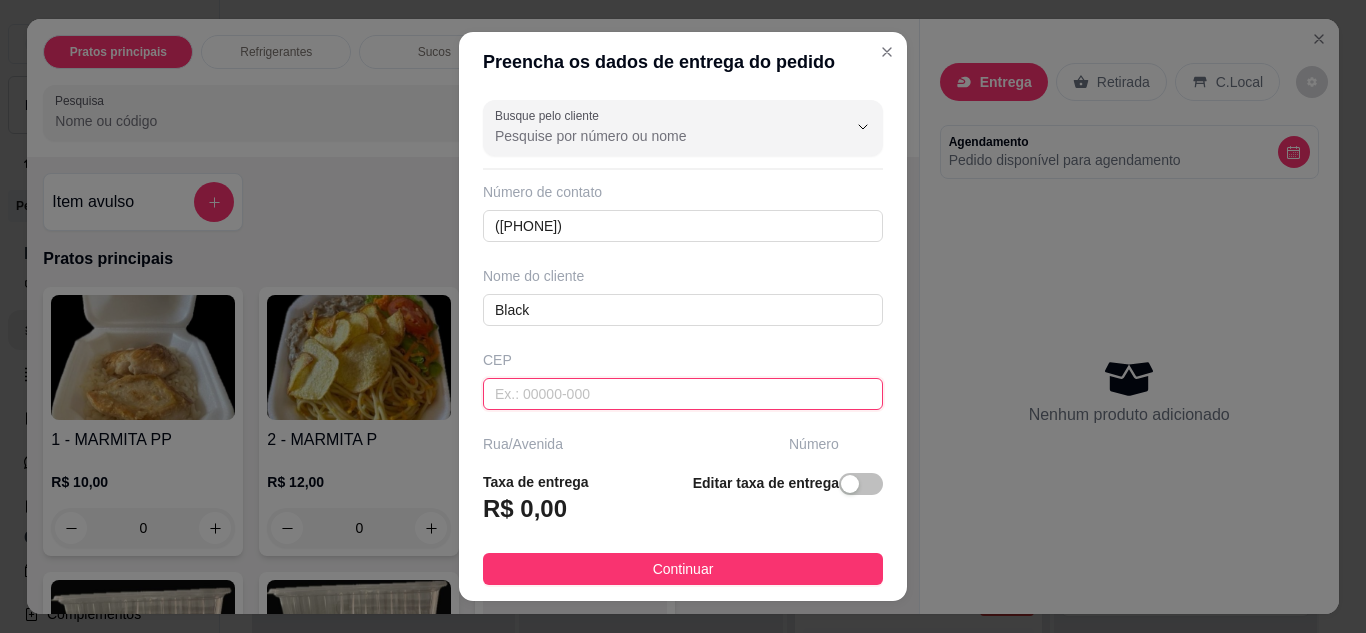 click at bounding box center [683, 394] 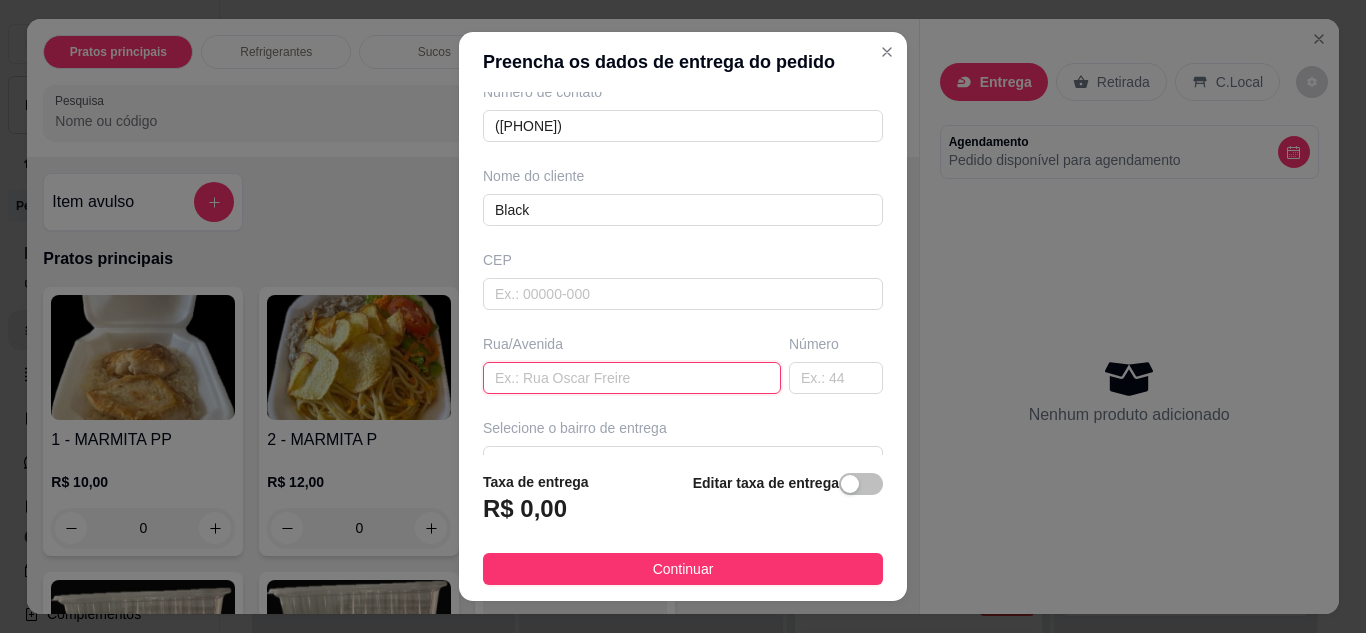 click at bounding box center (632, 378) 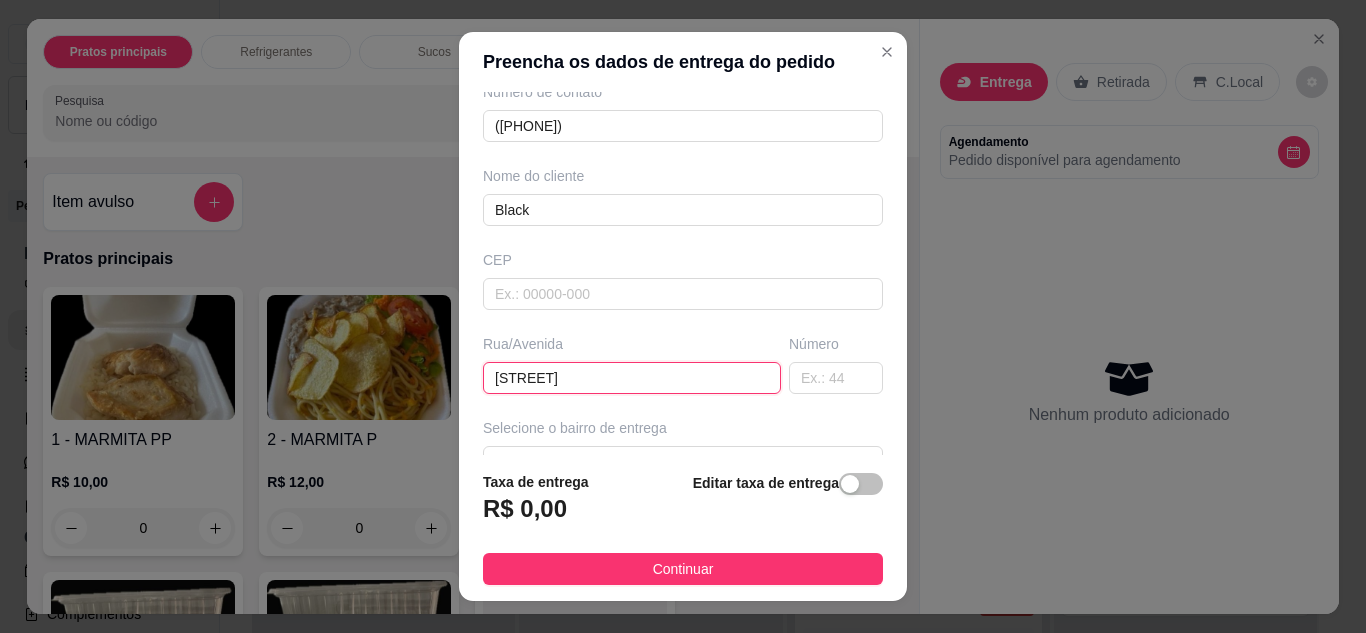 type on "Rua couto magalhães" 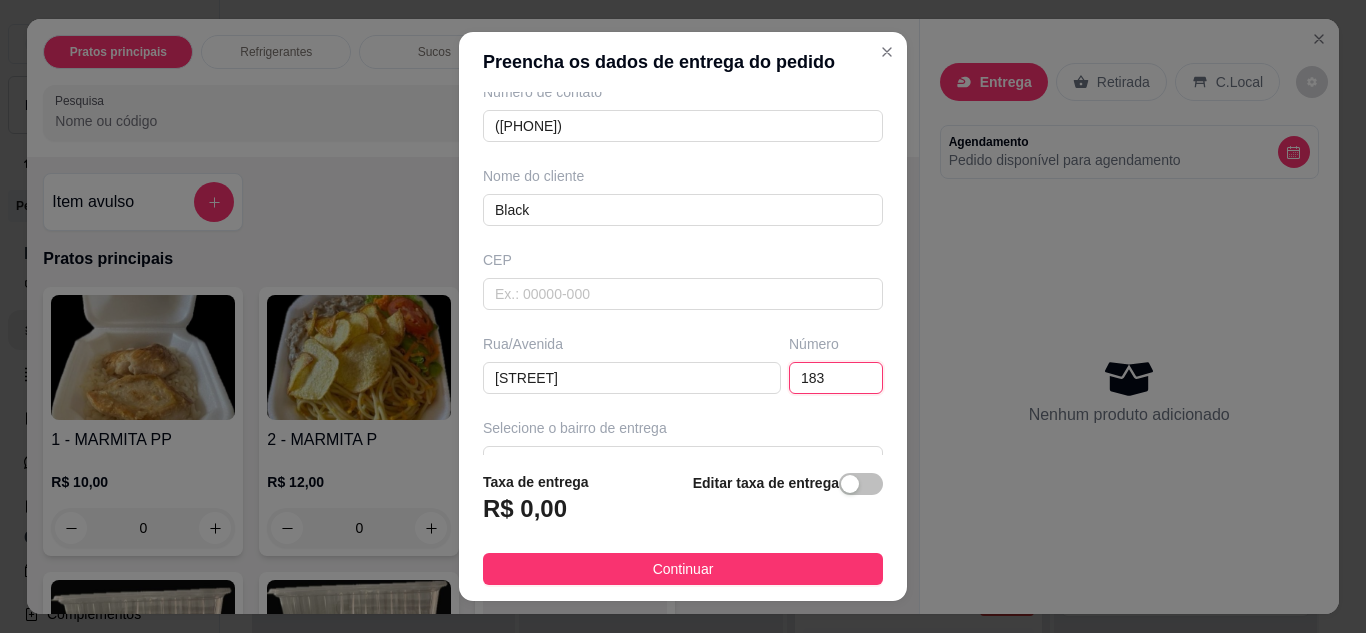 scroll, scrollTop: 32, scrollLeft: 0, axis: vertical 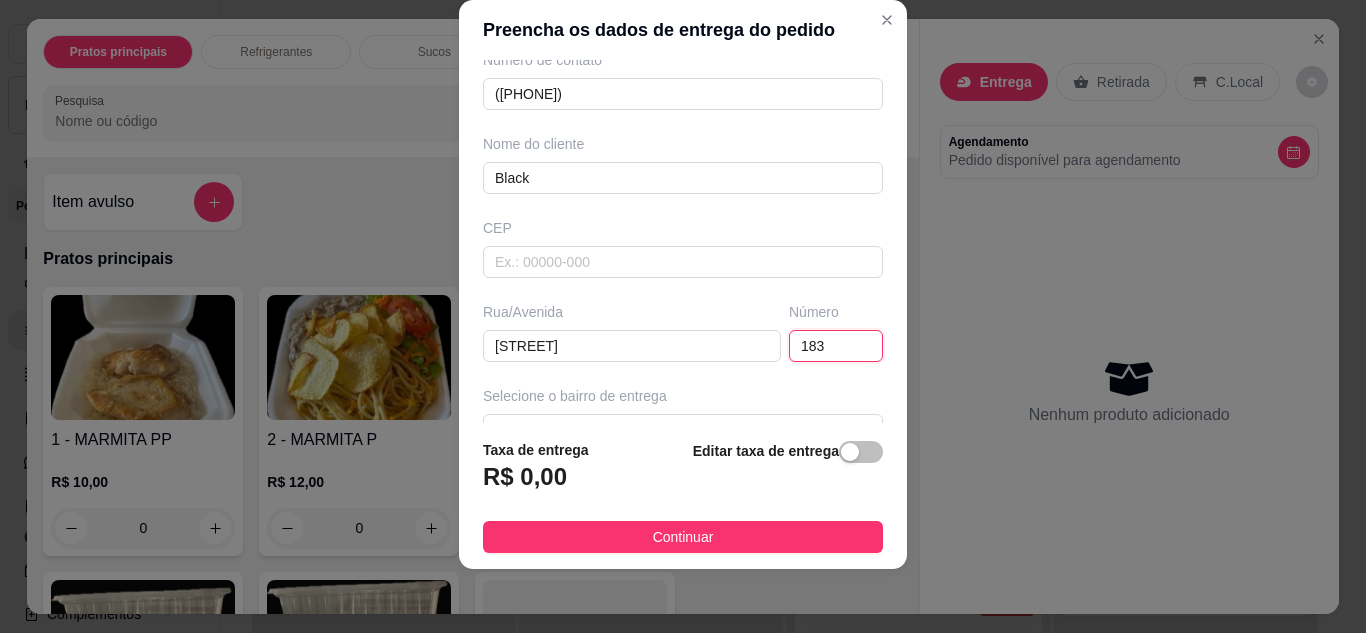 type on "183" 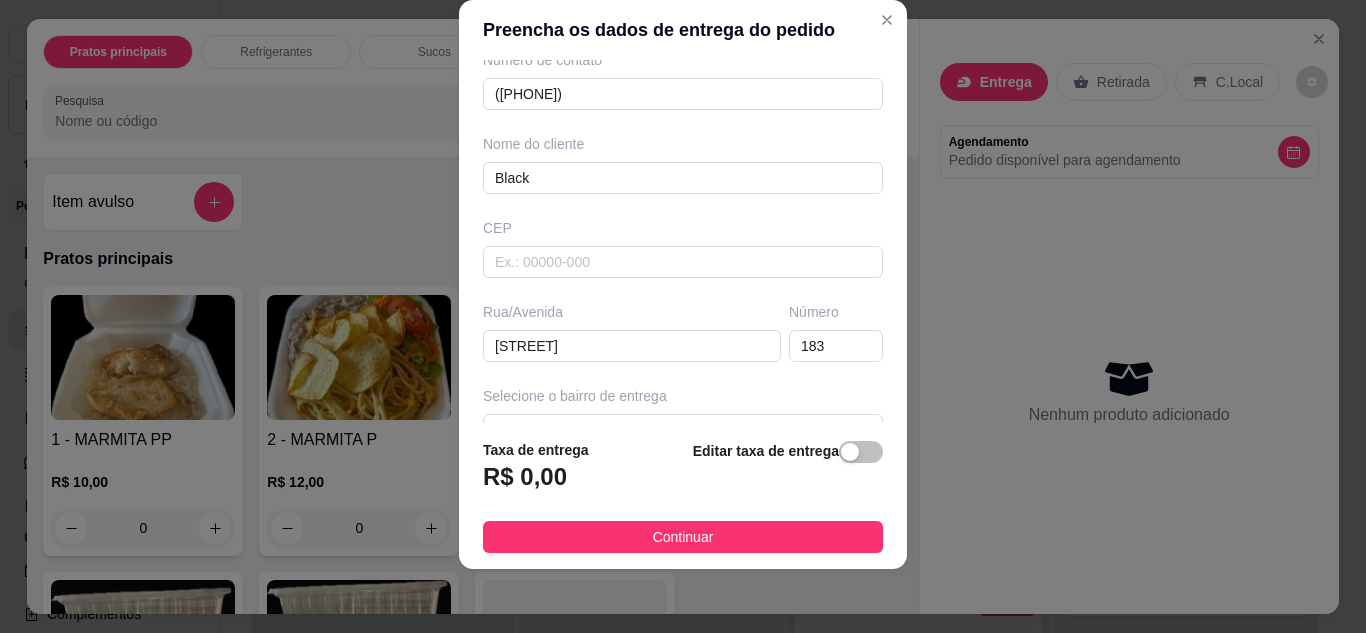 click on "Taxa de entrega R$ 0,00 Editar taxa de entrega  Continuar" at bounding box center [683, 496] 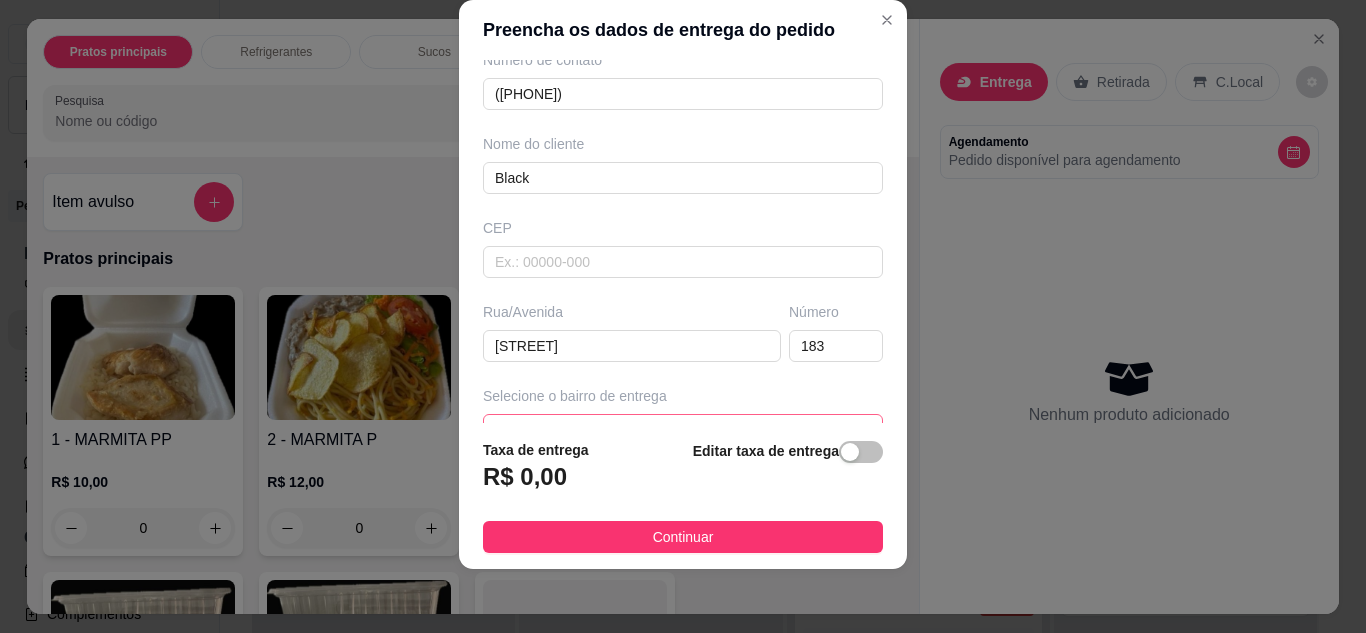 click at bounding box center [683, 430] 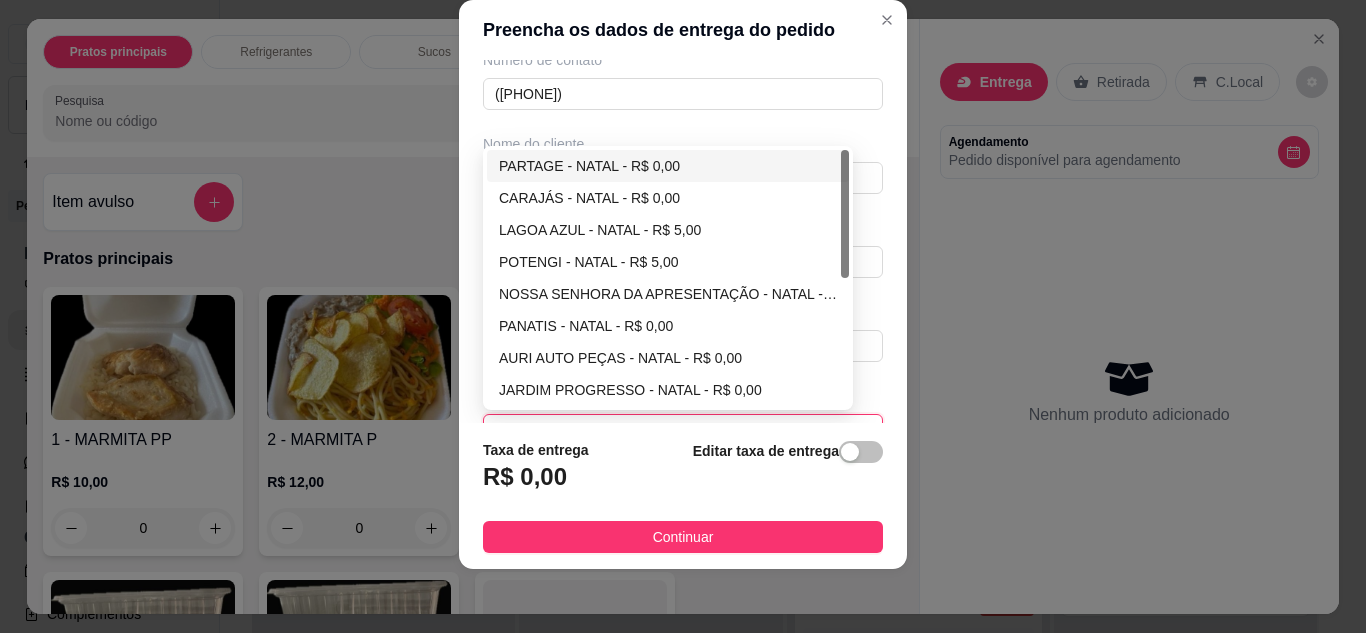 scroll, scrollTop: 121, scrollLeft: 0, axis: vertical 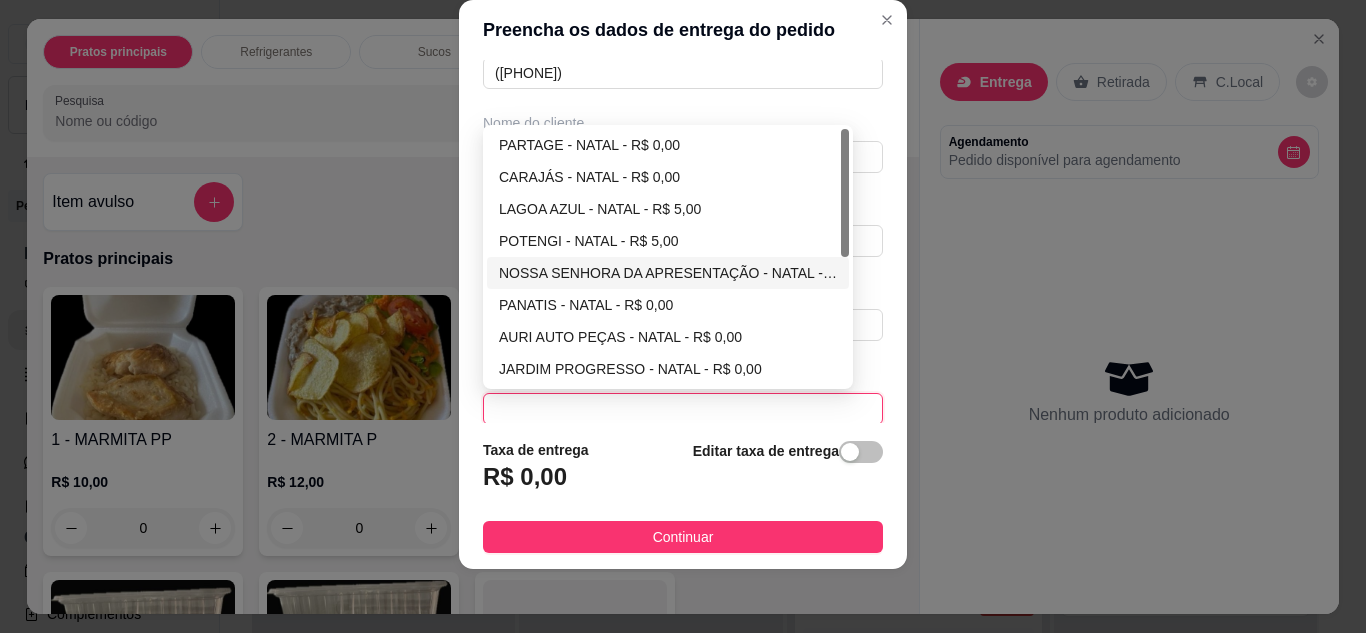 click on "NOSSA SENHORA DA APRESENTAÇÃO - NATAL -  R$ 0,00" at bounding box center [668, 273] 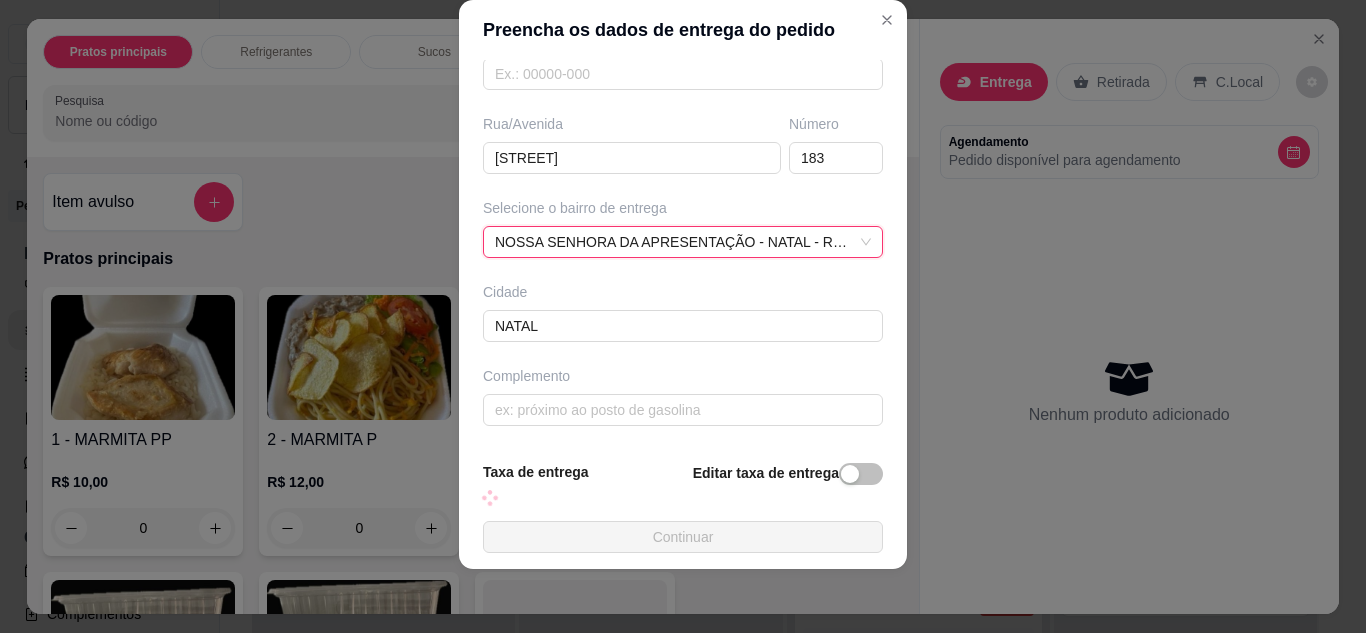 scroll, scrollTop: 310, scrollLeft: 0, axis: vertical 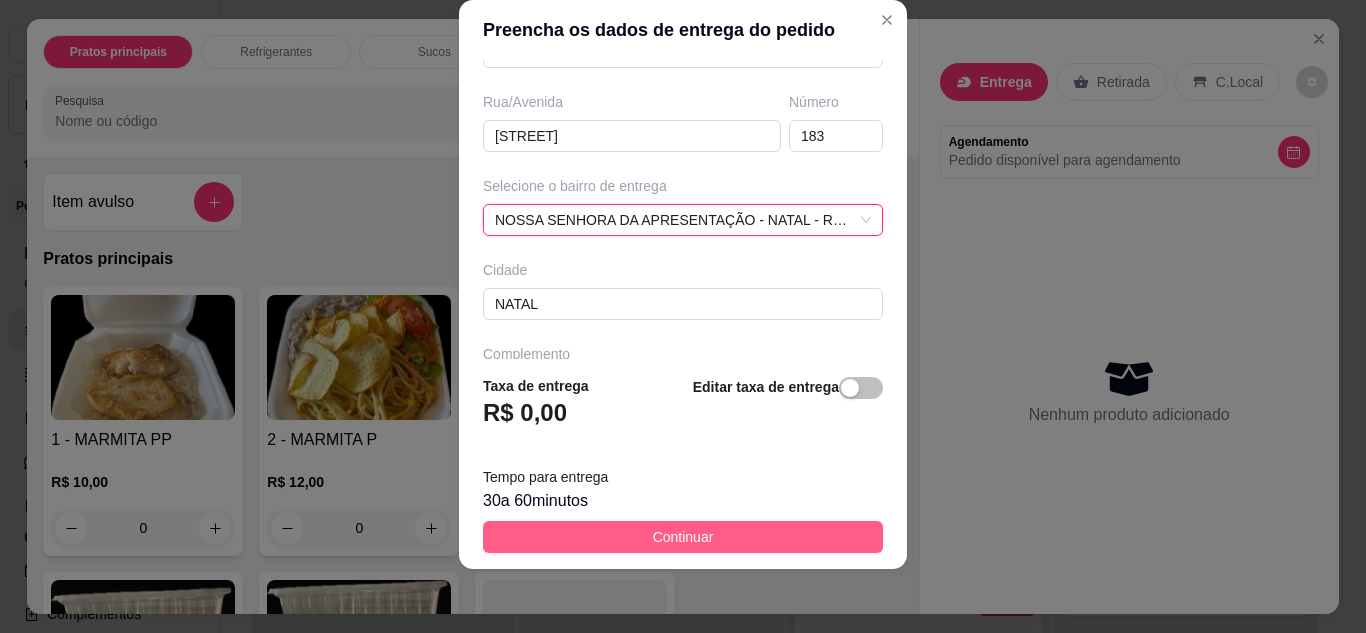 click on "Continuar" at bounding box center [683, 537] 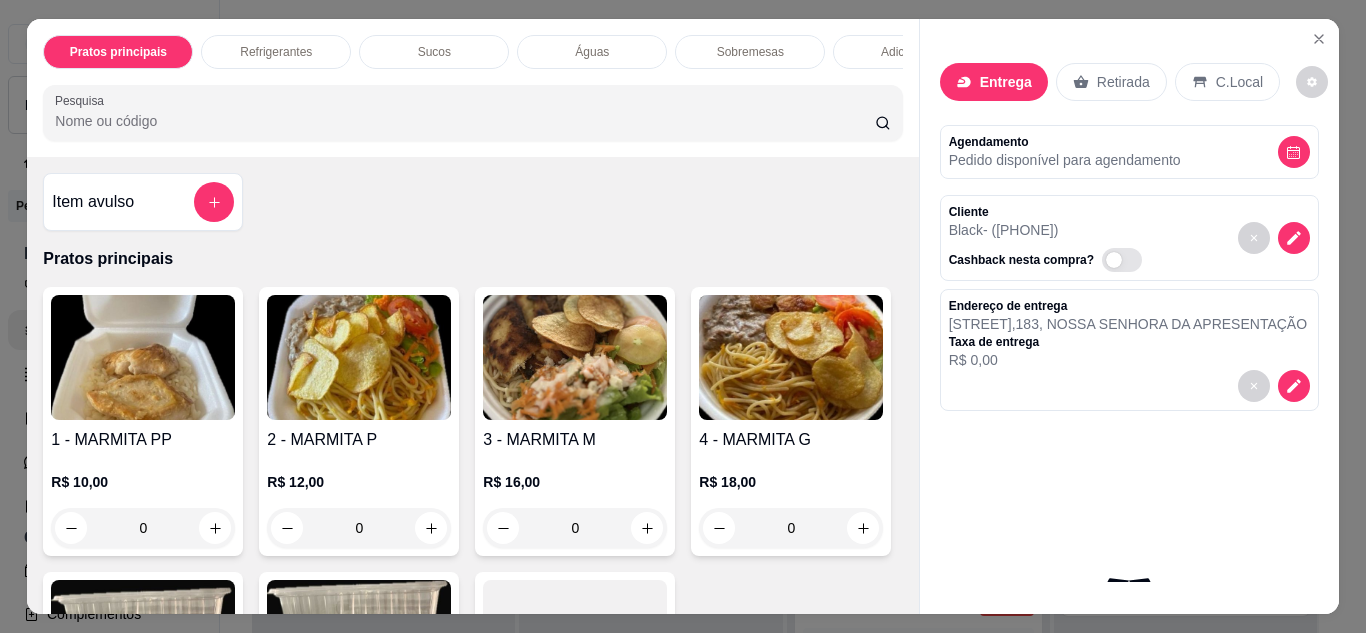 click at bounding box center [575, 357] 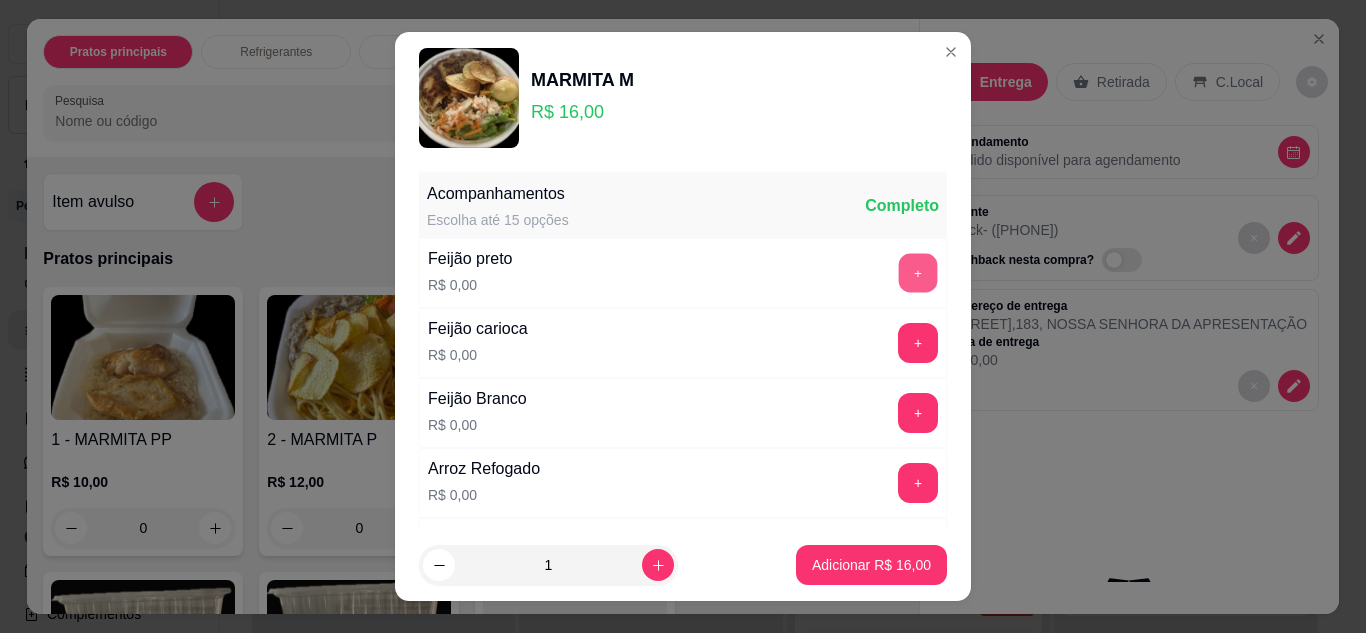 click on "+" at bounding box center [918, 272] 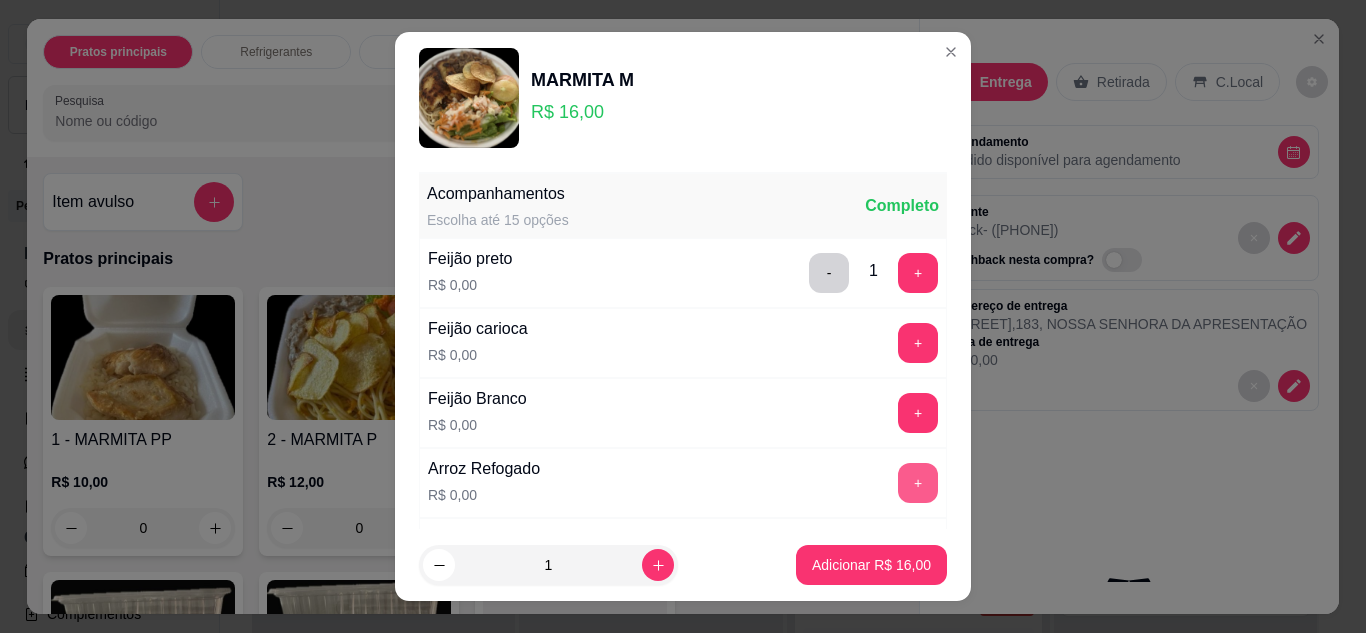 click on "+" at bounding box center (918, 483) 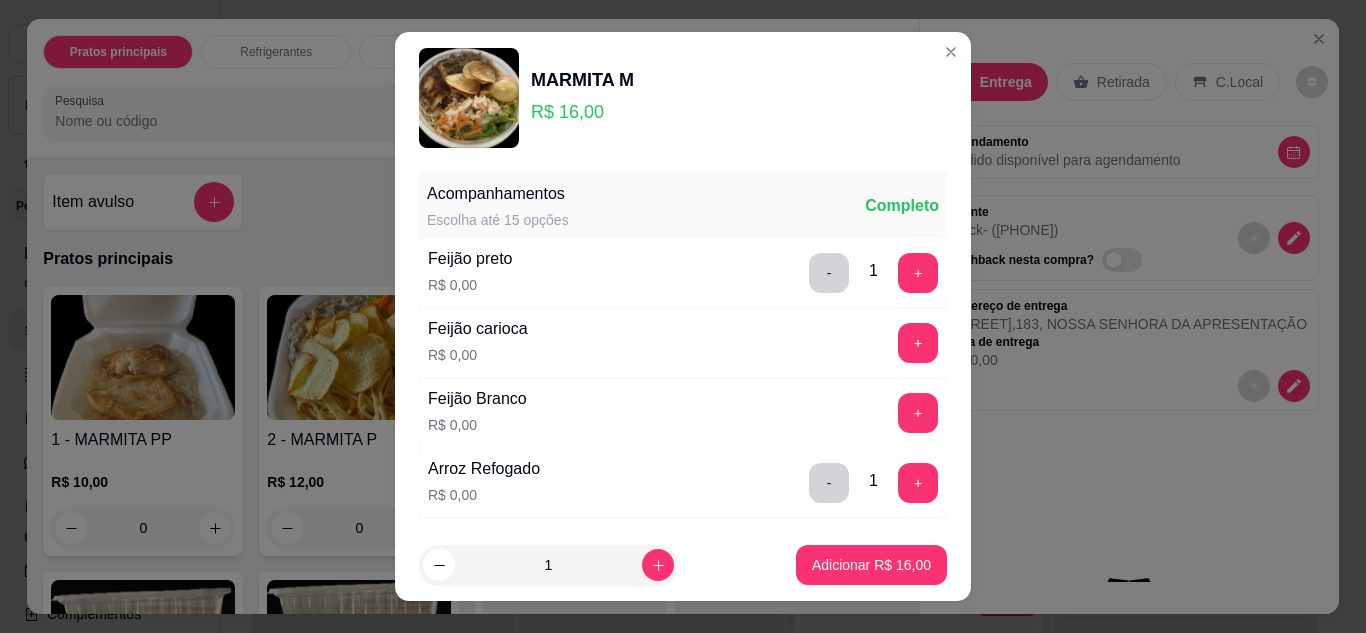 scroll, scrollTop: 300, scrollLeft: 0, axis: vertical 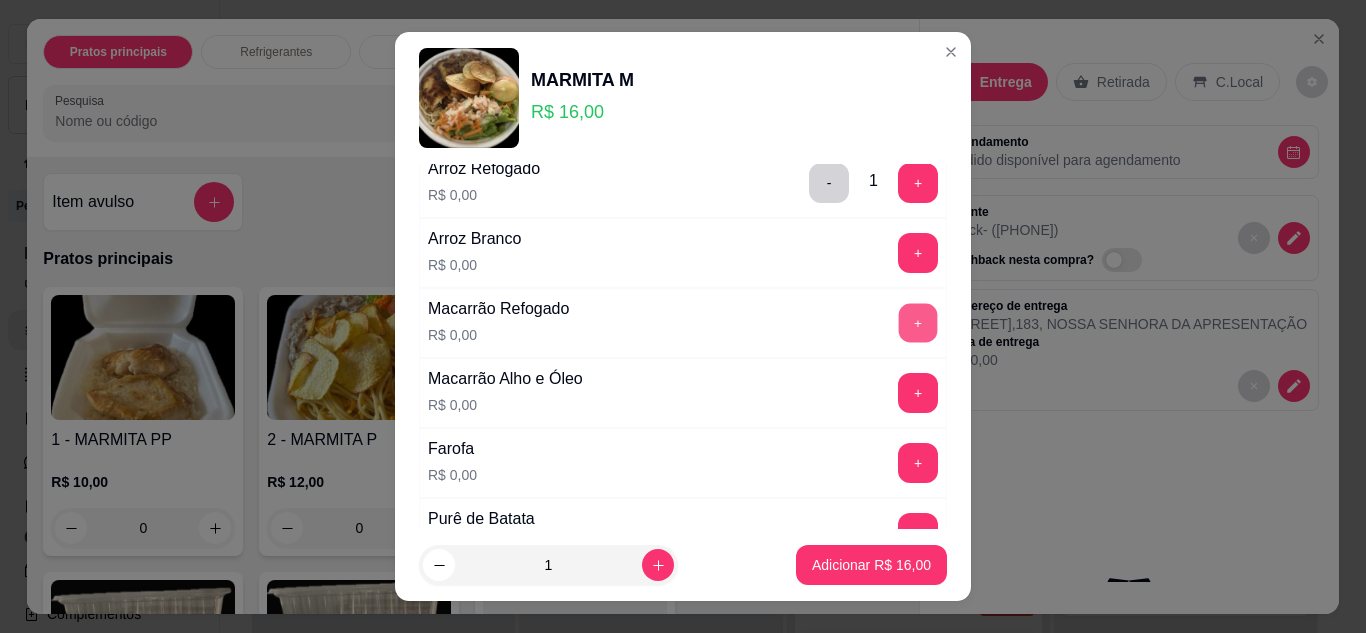 click on "+" at bounding box center (918, 322) 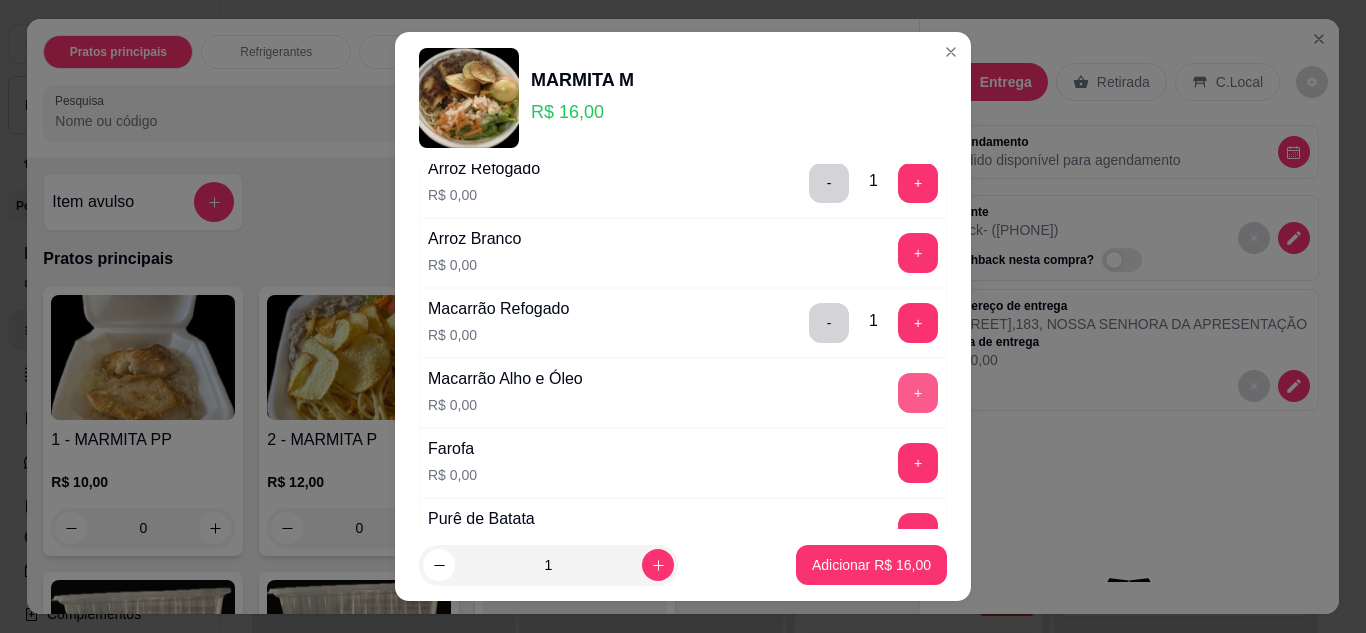 scroll, scrollTop: 400, scrollLeft: 0, axis: vertical 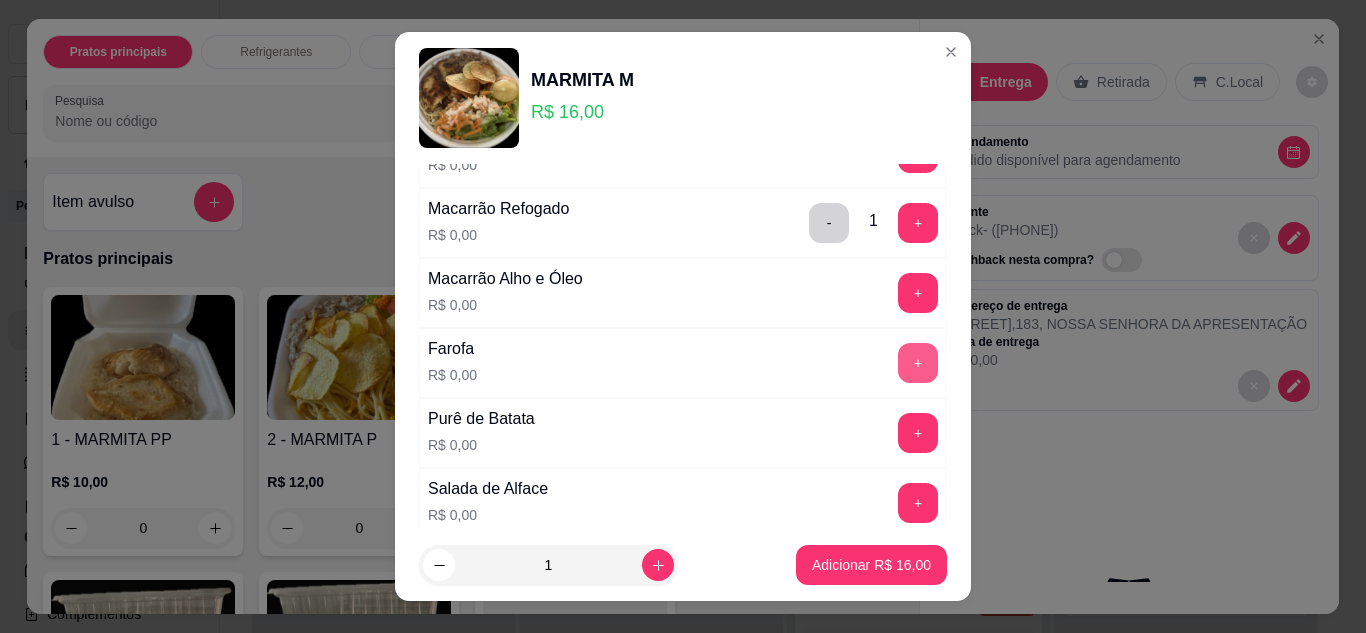 click on "+" at bounding box center (918, 363) 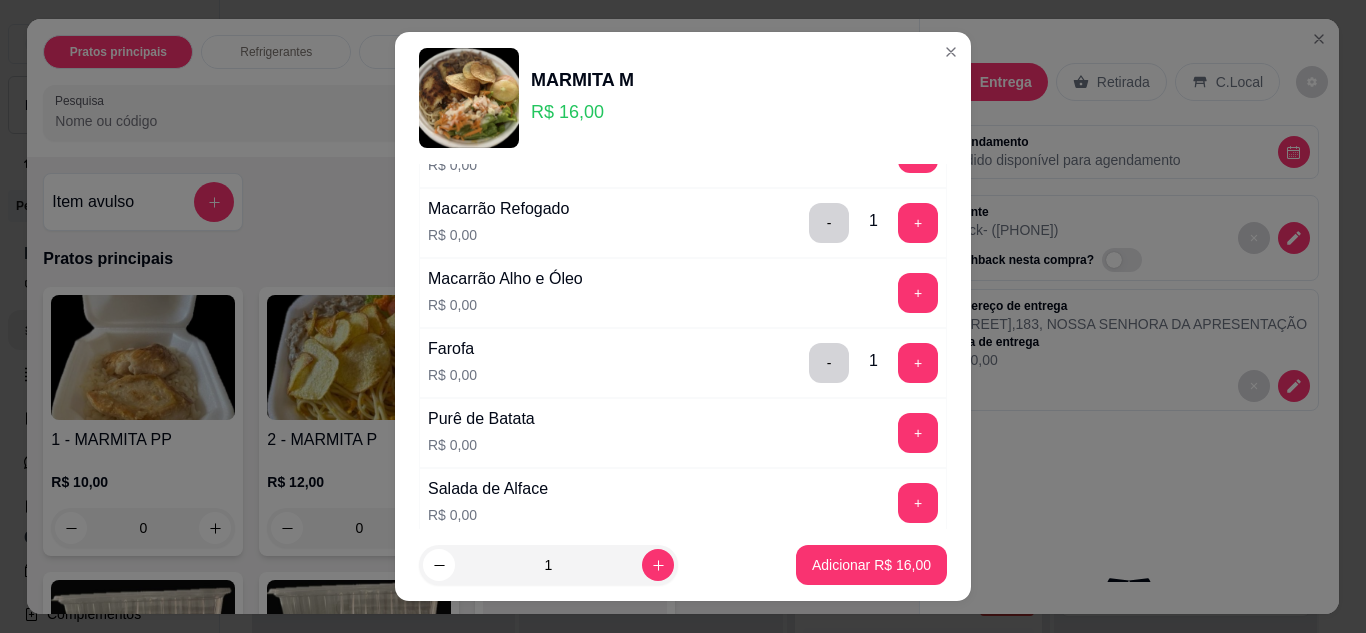 click on "+" at bounding box center [918, 433] 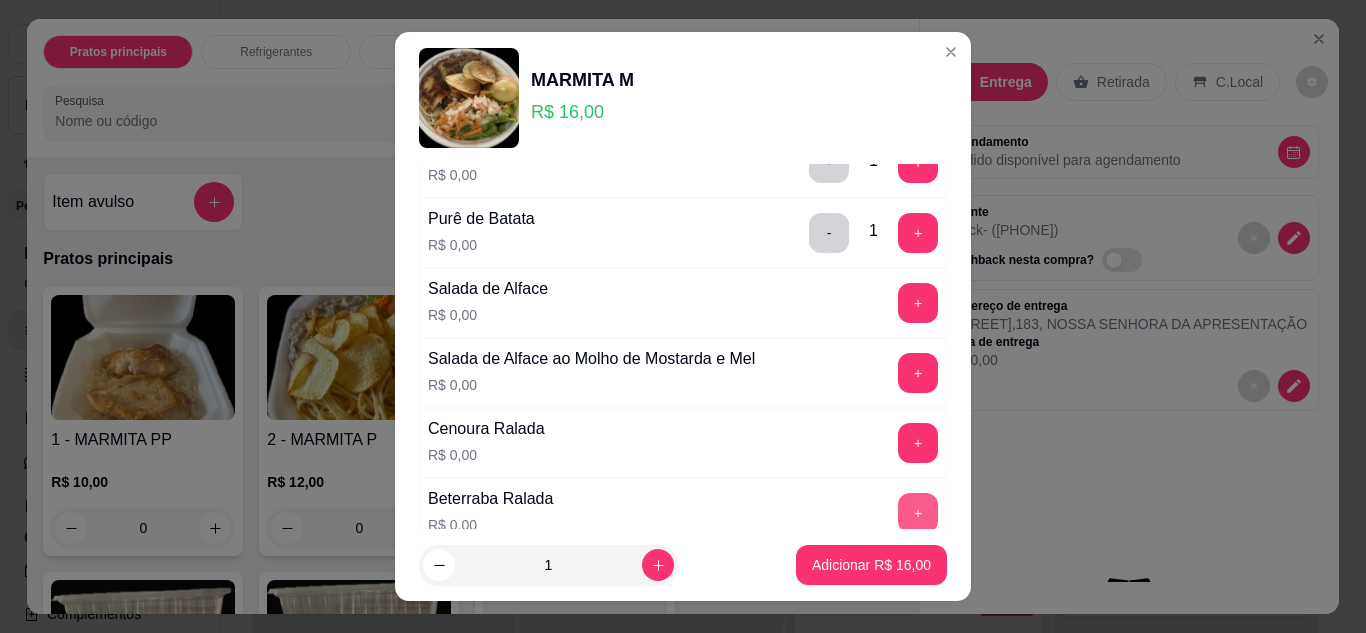 scroll, scrollTop: 800, scrollLeft: 0, axis: vertical 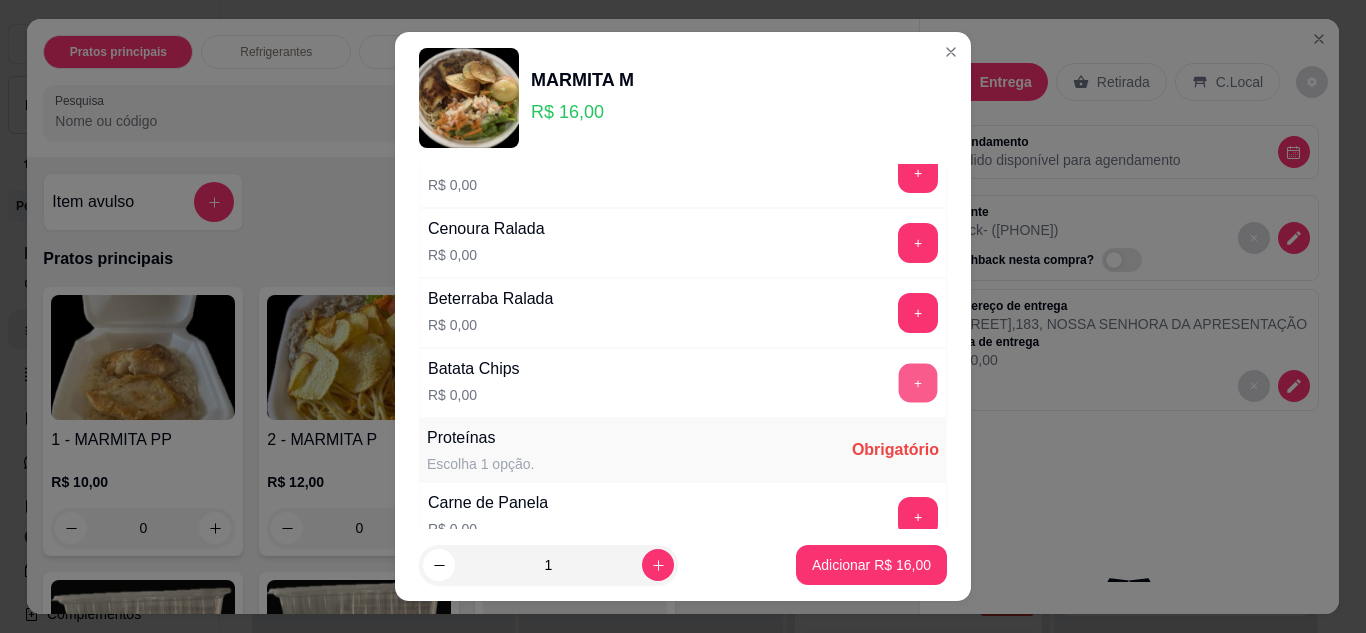 click on "+" at bounding box center (918, 382) 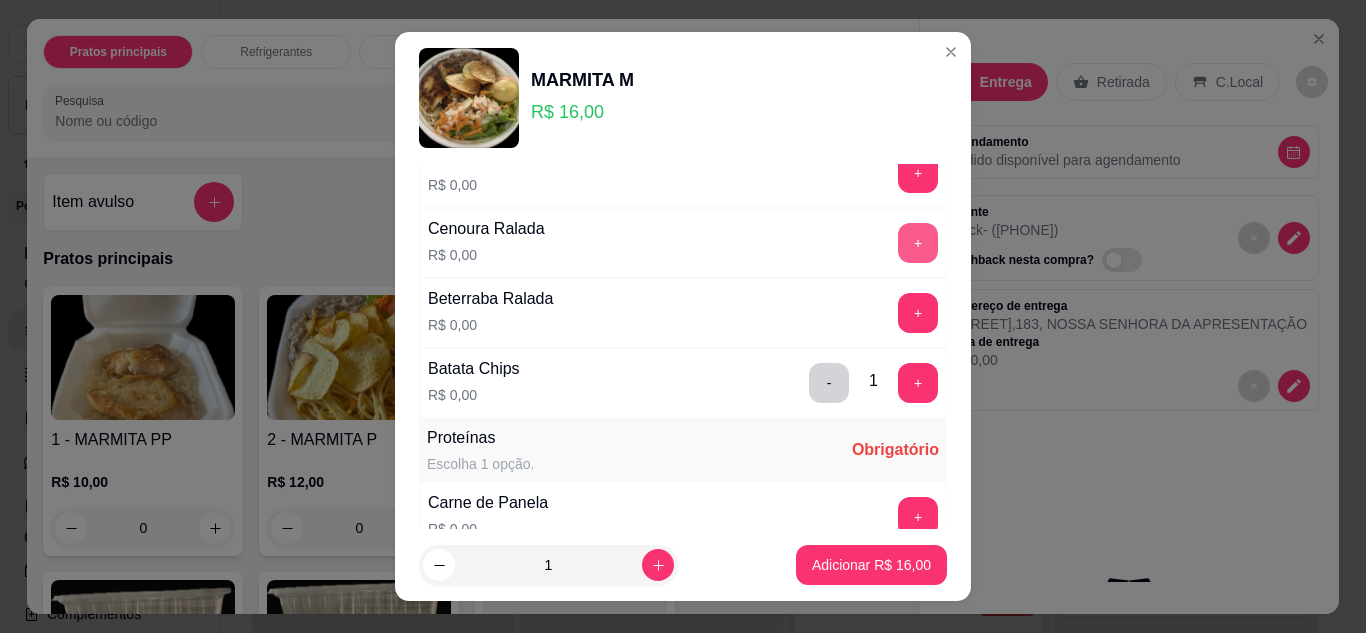 click on "+" at bounding box center (918, 243) 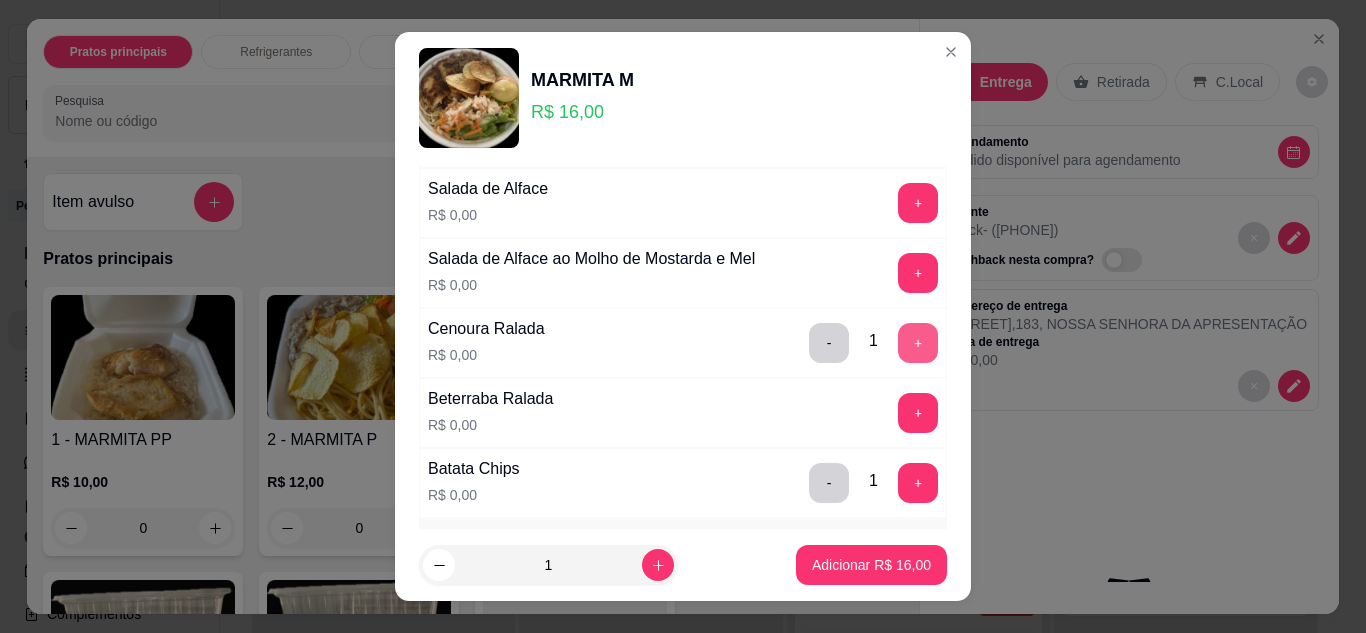scroll, scrollTop: 600, scrollLeft: 0, axis: vertical 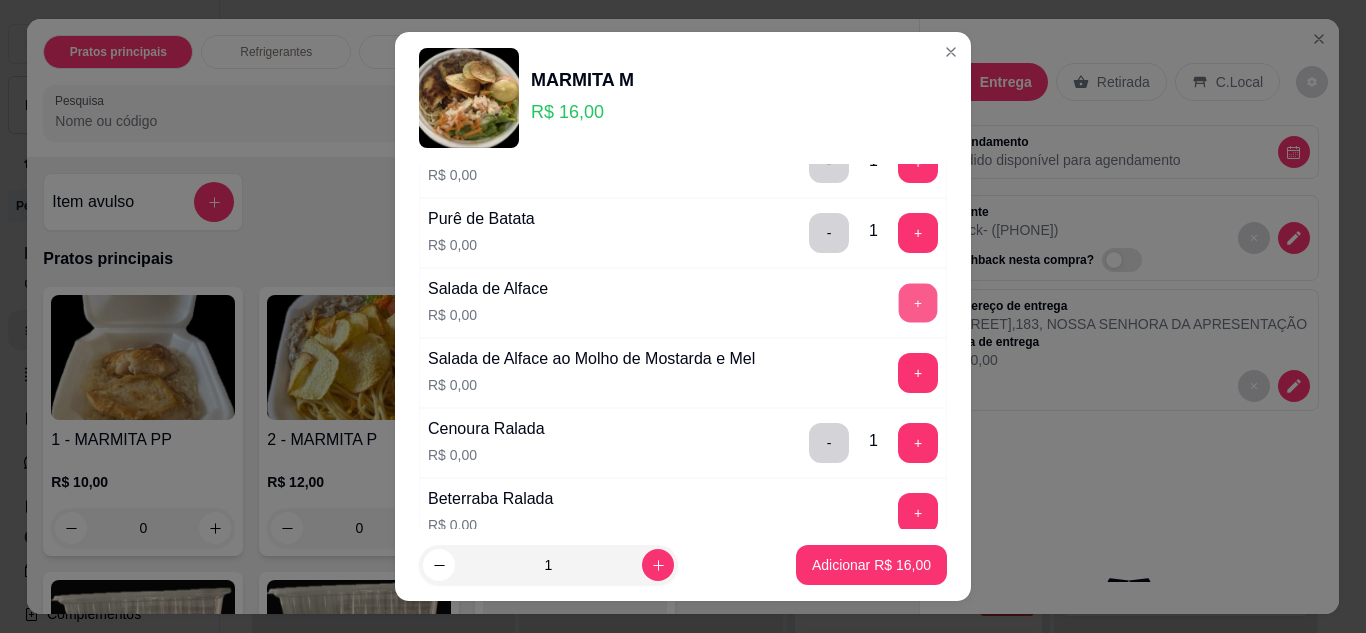 click on "+" at bounding box center [918, 302] 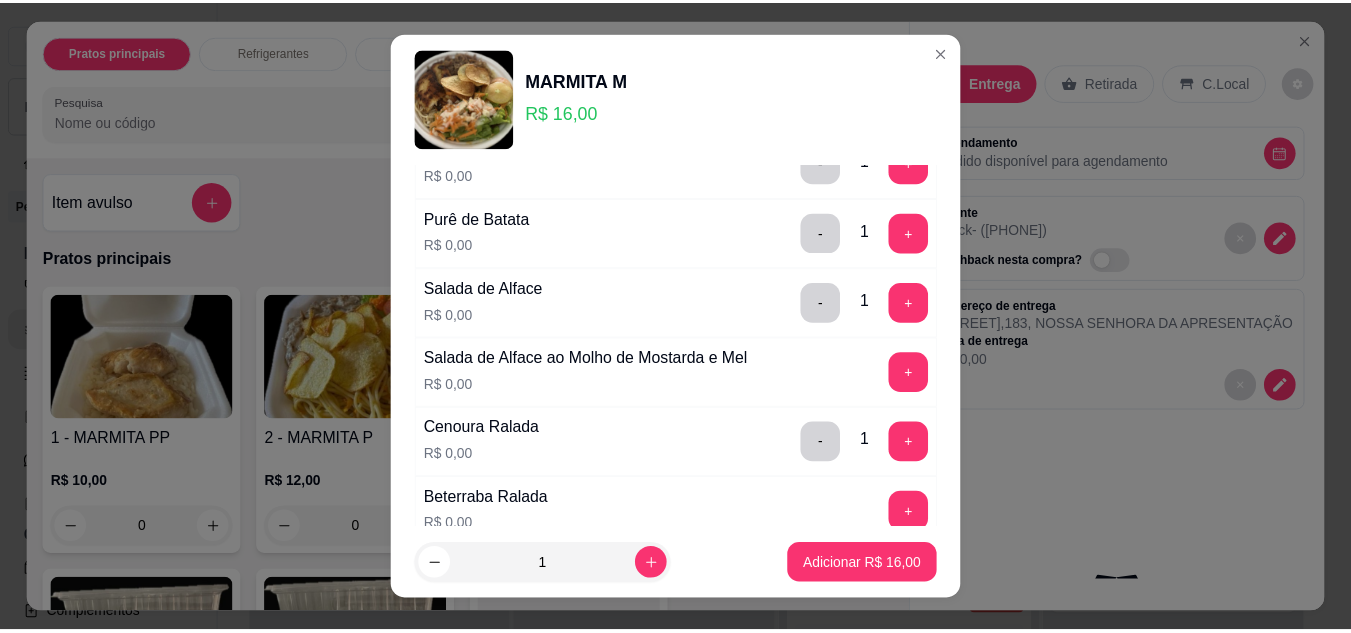 scroll, scrollTop: 1100, scrollLeft: 0, axis: vertical 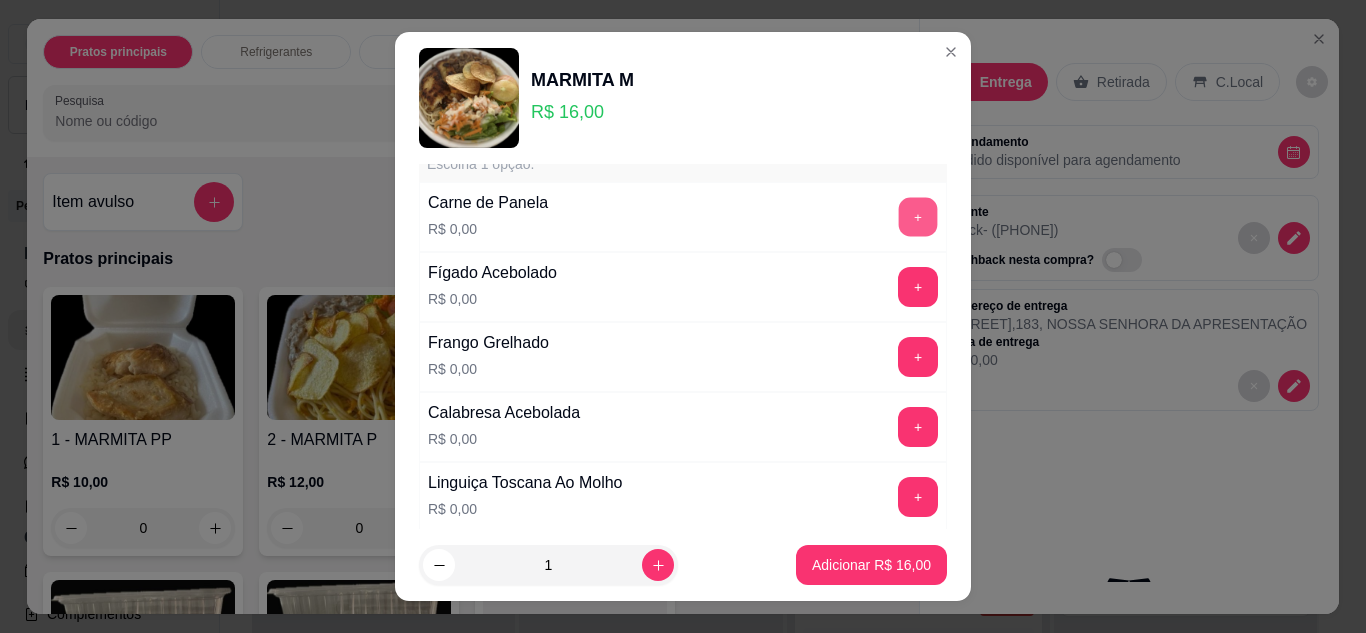 click on "+" at bounding box center (918, 216) 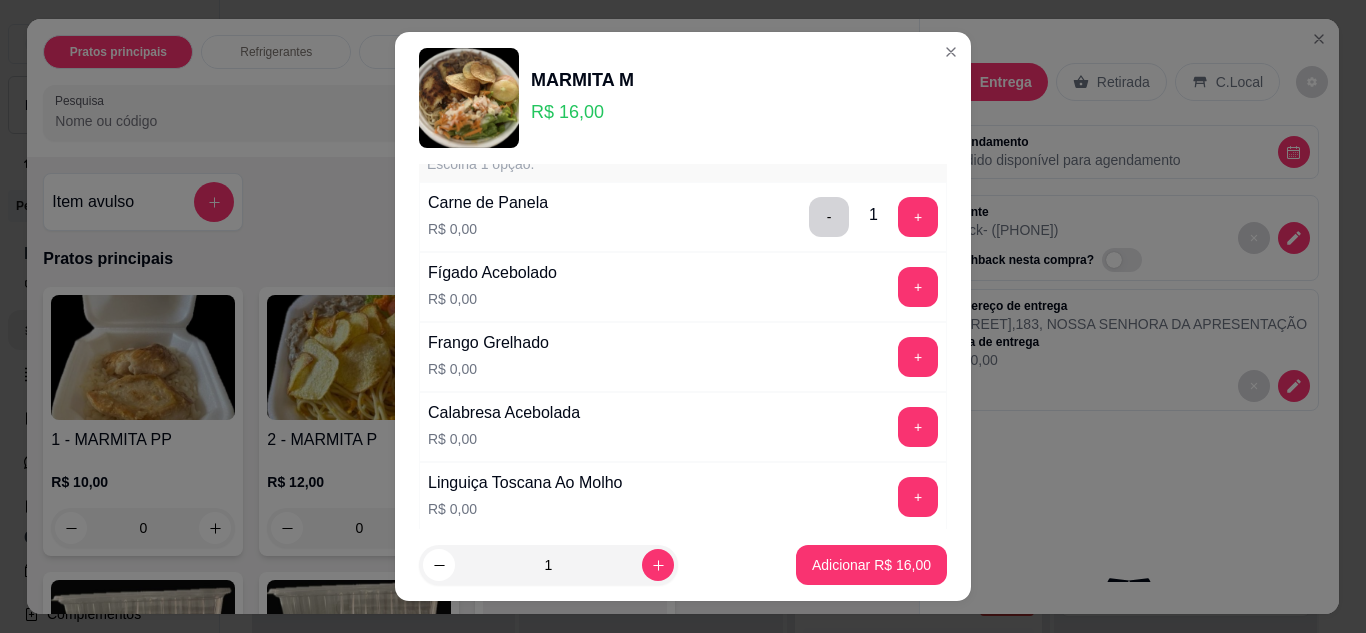 click on "Frango Grelhado R$ 0,00 +" at bounding box center (683, 357) 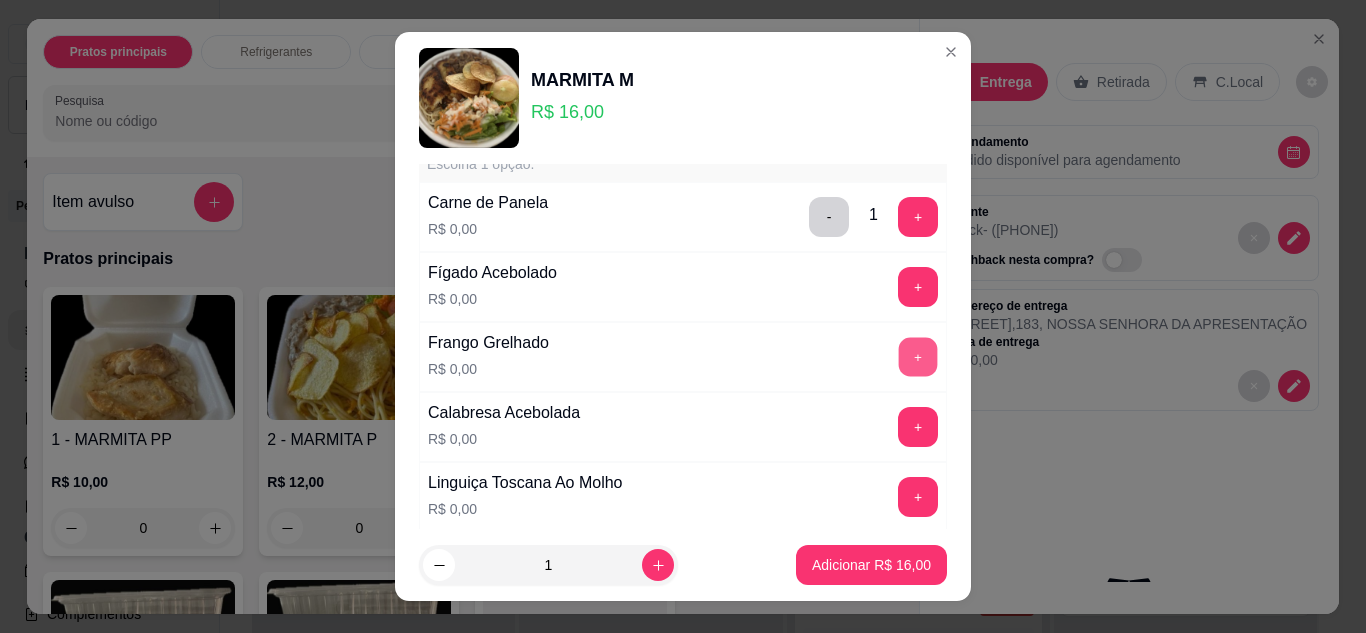 click on "+" at bounding box center [918, 356] 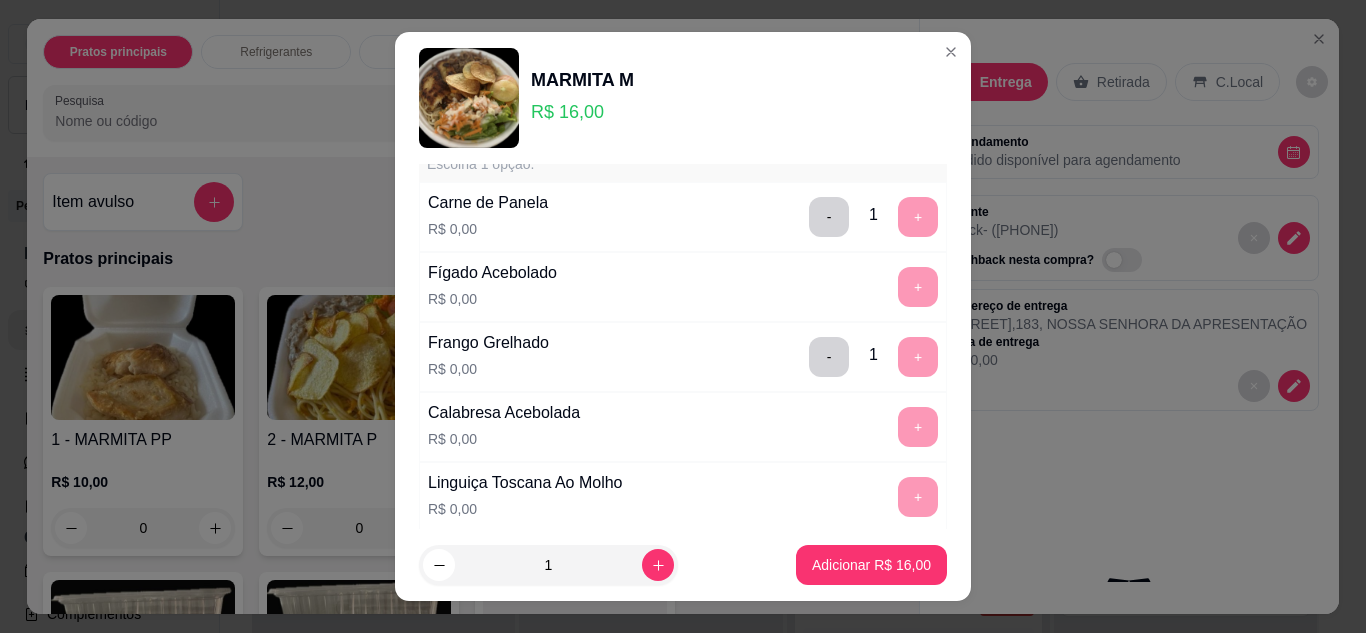 click on "1 Adicionar   R$ 16,00" at bounding box center [683, 565] 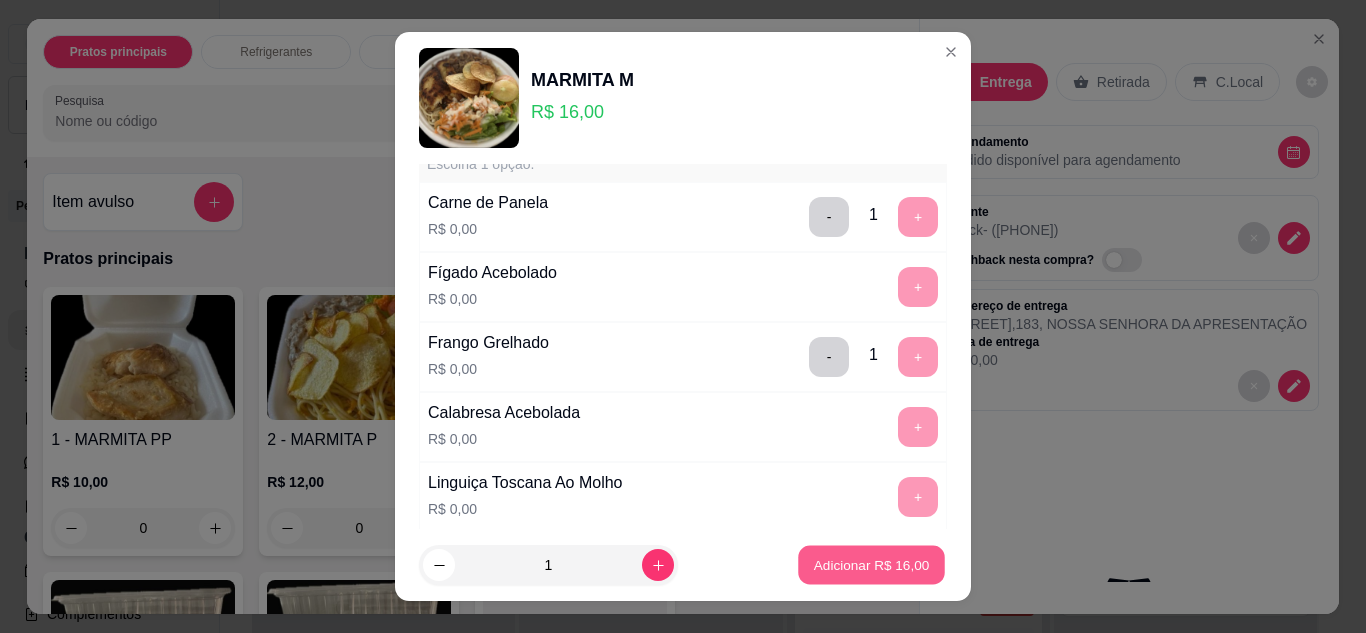 click on "Adicionar   R$ 16,00" at bounding box center (872, 565) 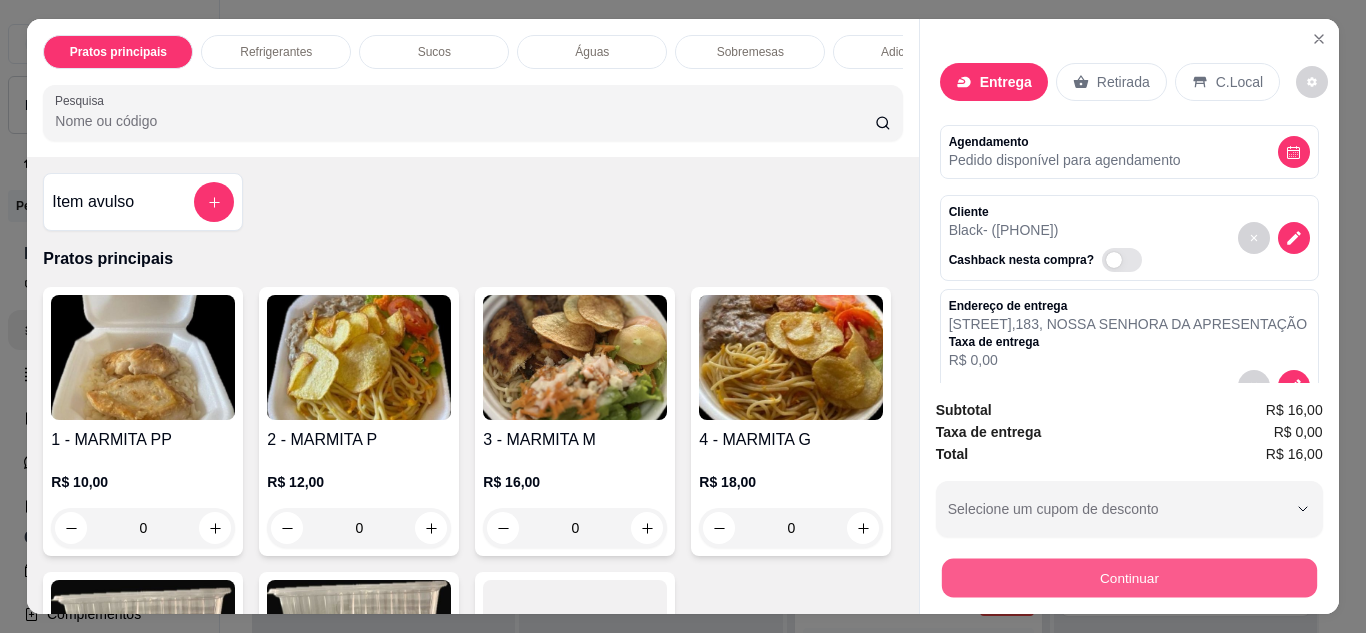click on "Continuar" at bounding box center (1128, 578) 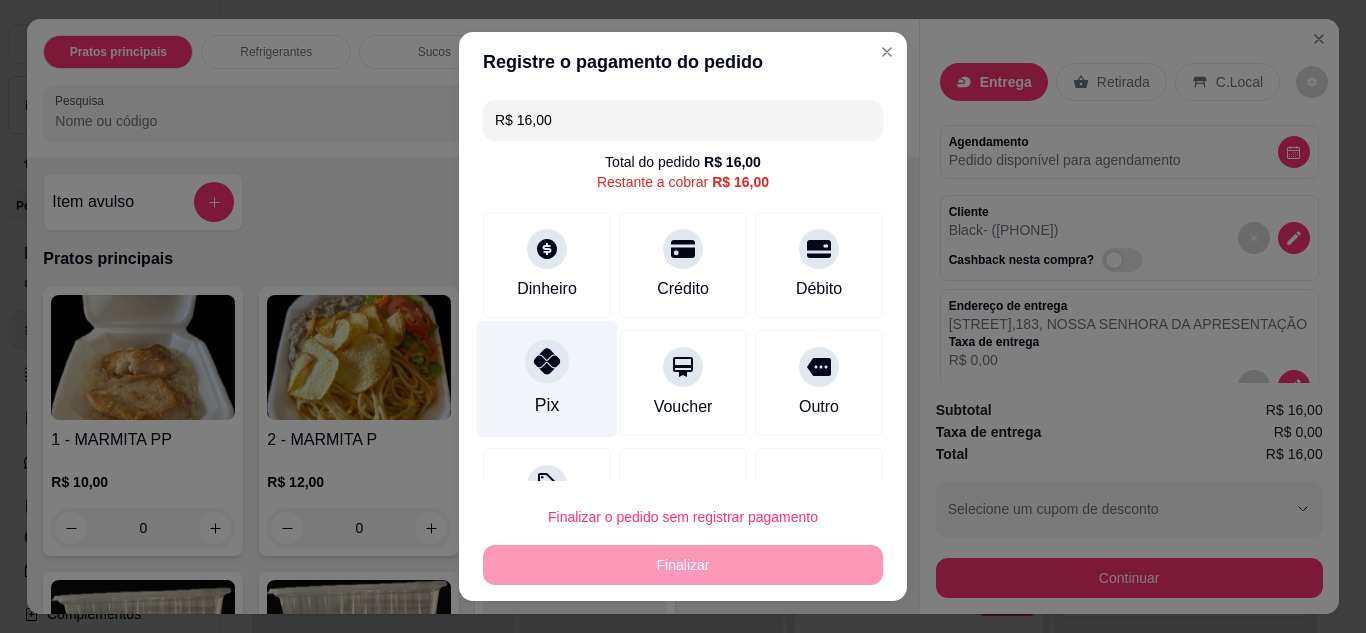 click on "Pix" at bounding box center (547, 378) 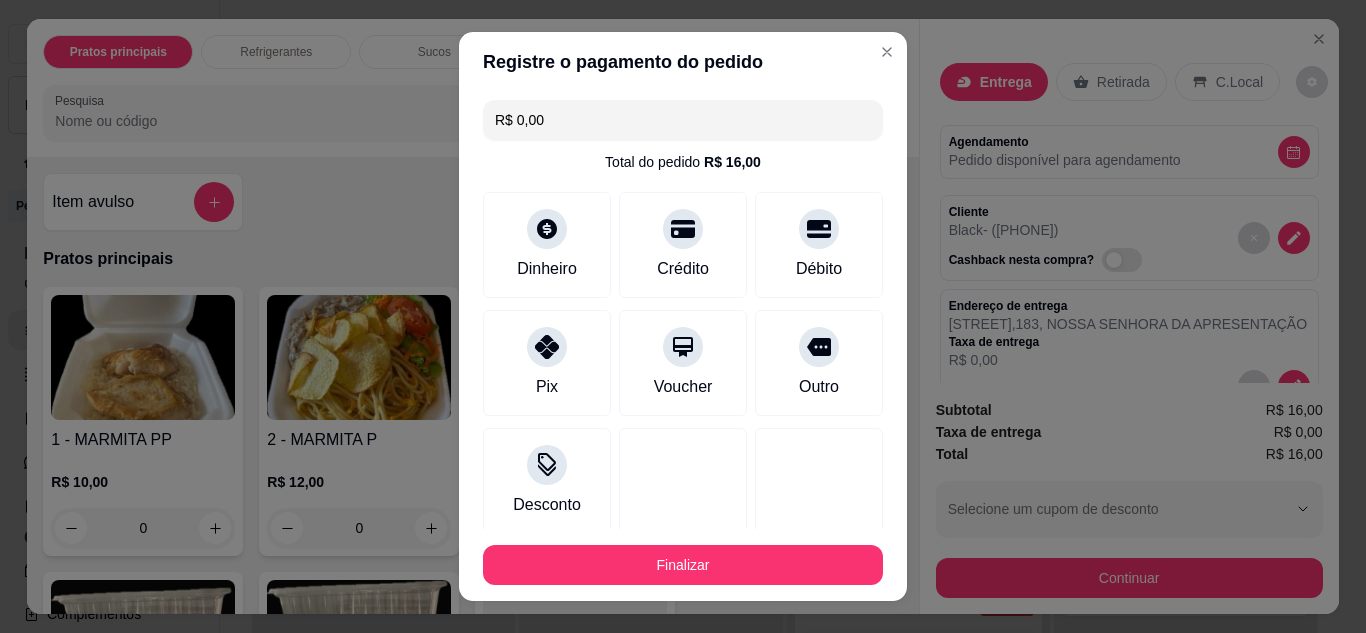click on "Finalizar" at bounding box center (683, 565) 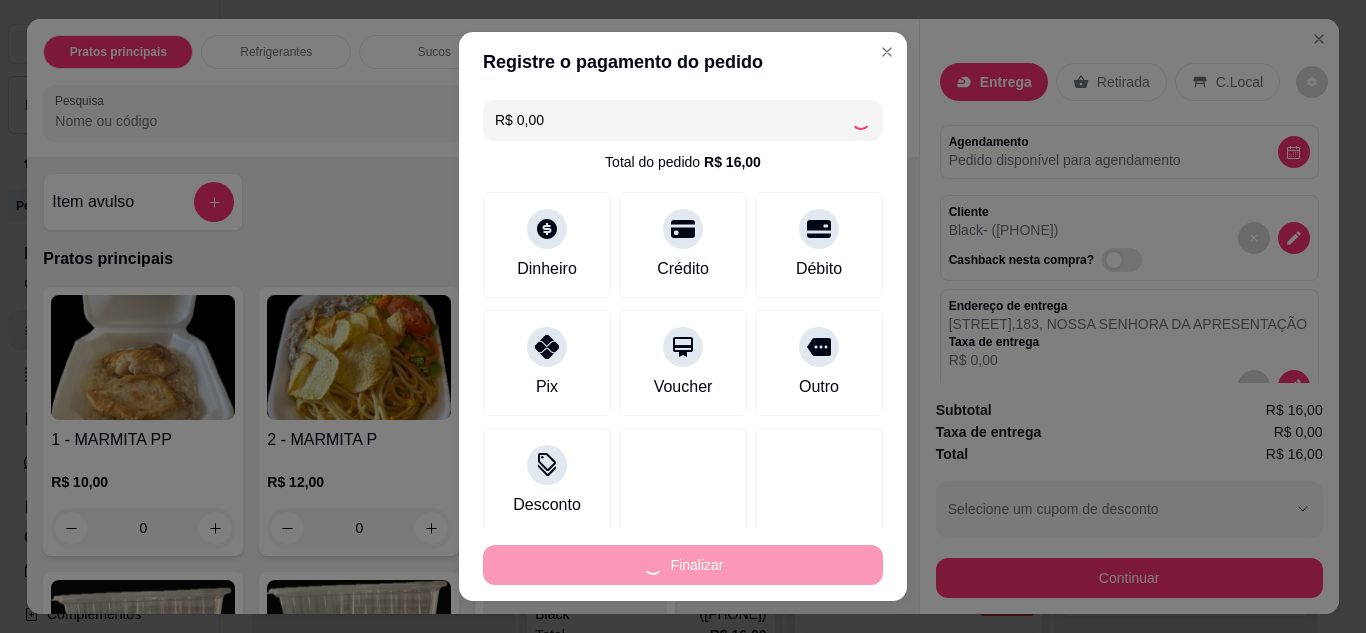 type on "-R$ 16,00" 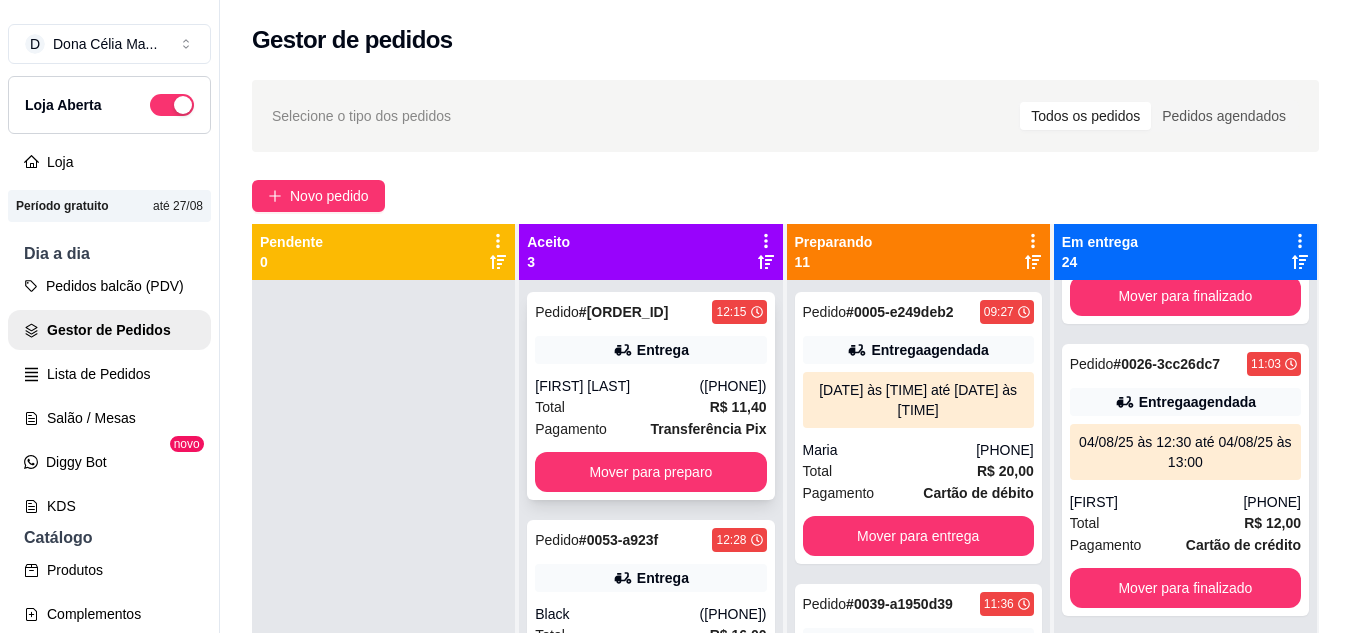 scroll, scrollTop: 95, scrollLeft: 0, axis: vertical 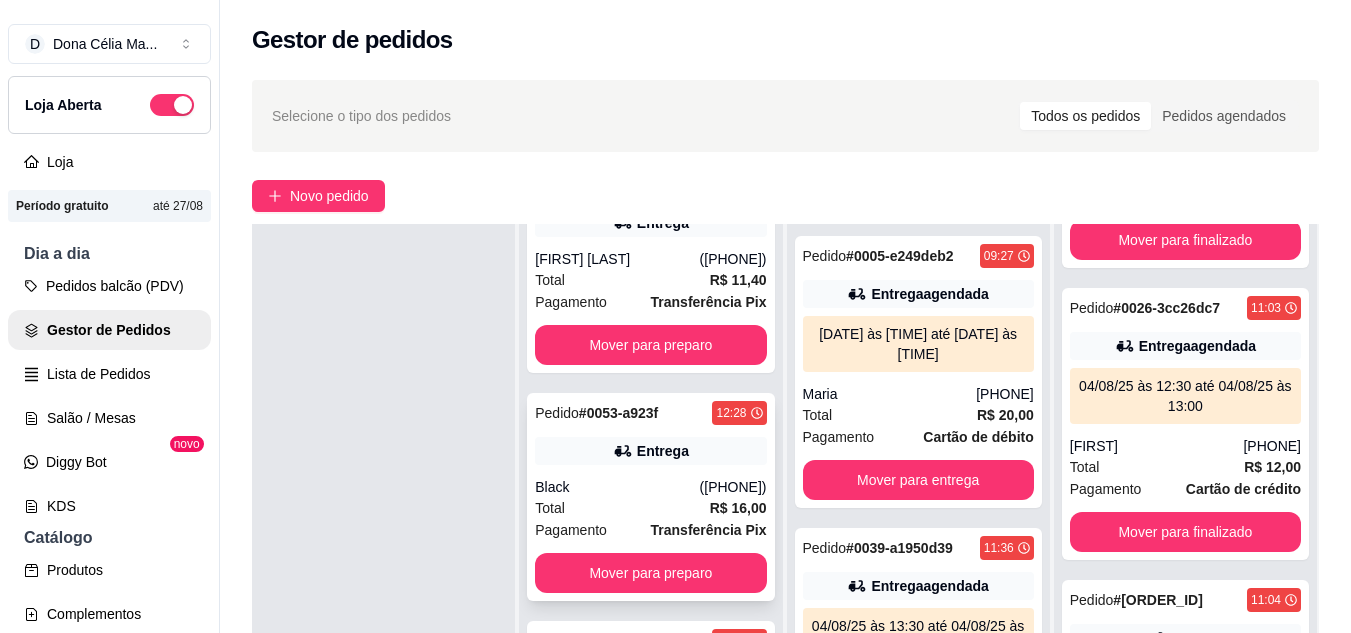 click on "Mover para preparo" at bounding box center (650, 573) 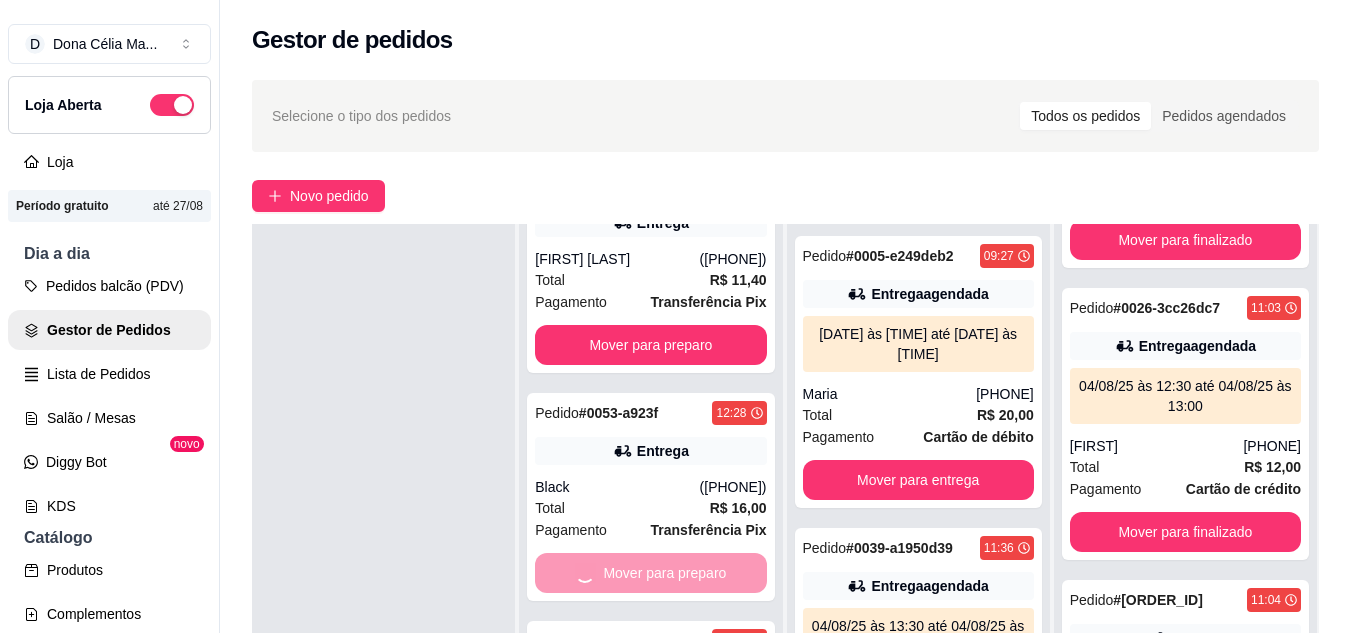 scroll, scrollTop: 0, scrollLeft: 0, axis: both 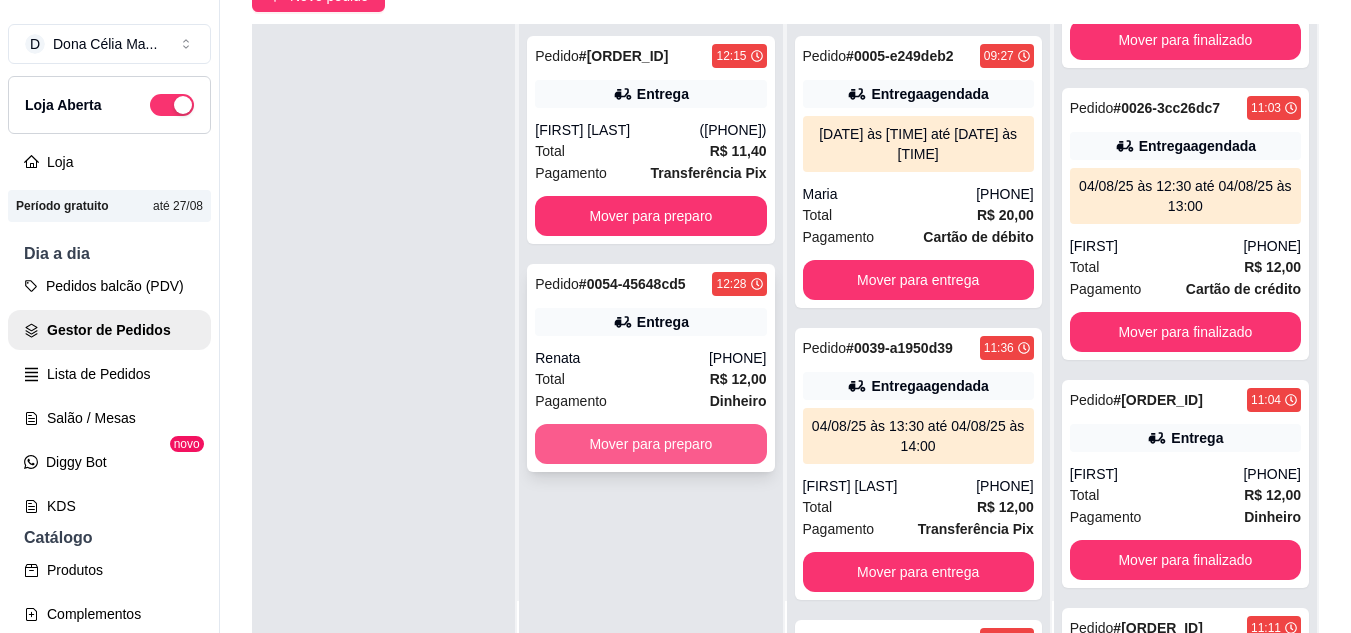 click on "Mover para preparo" at bounding box center (650, 444) 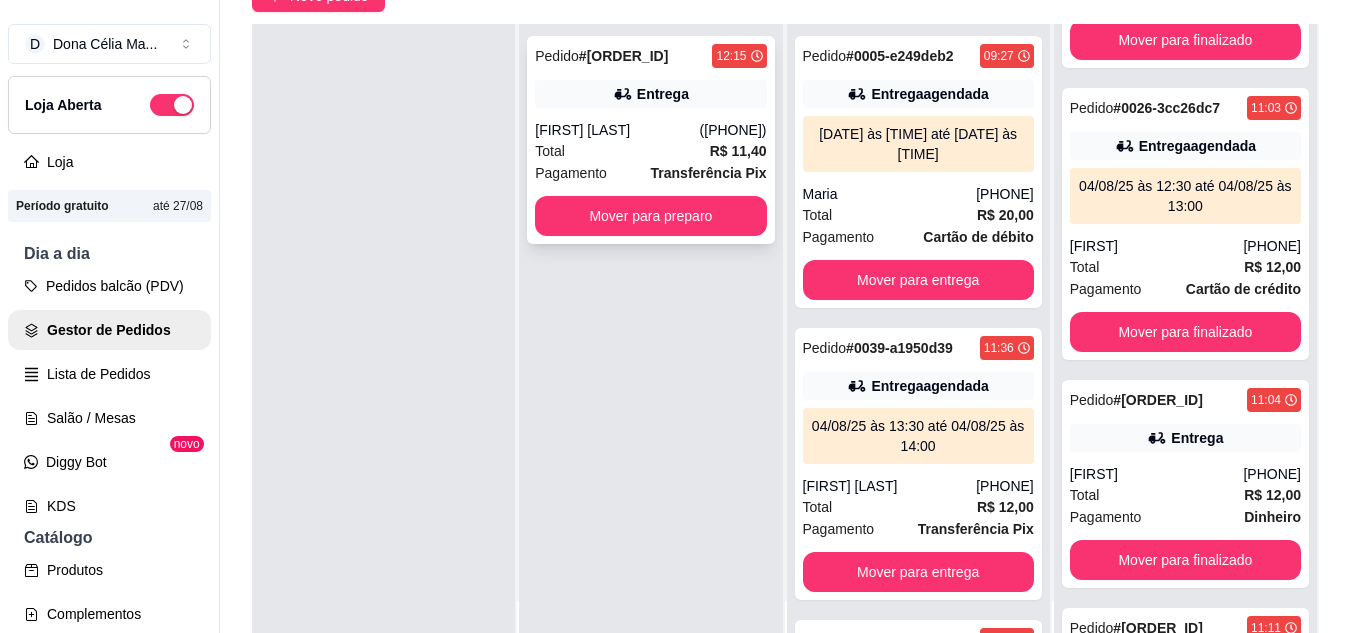 scroll, scrollTop: 0, scrollLeft: 0, axis: both 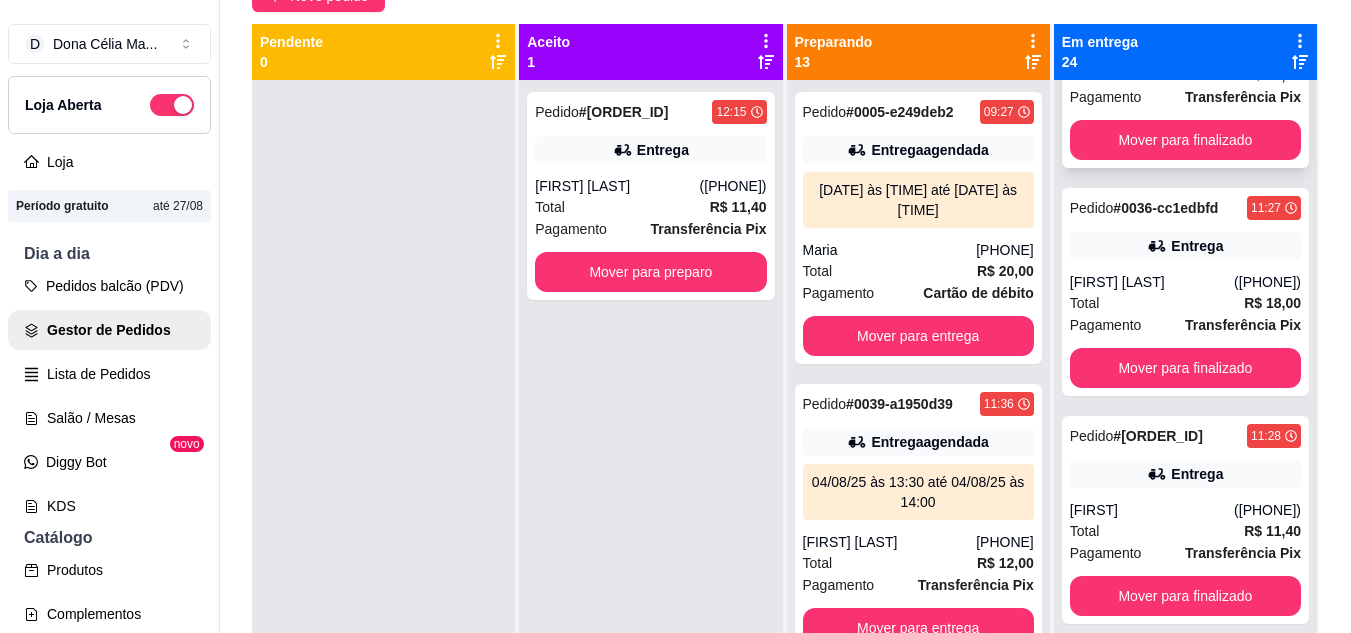 click on "Jenniffer" at bounding box center [1157, 54] 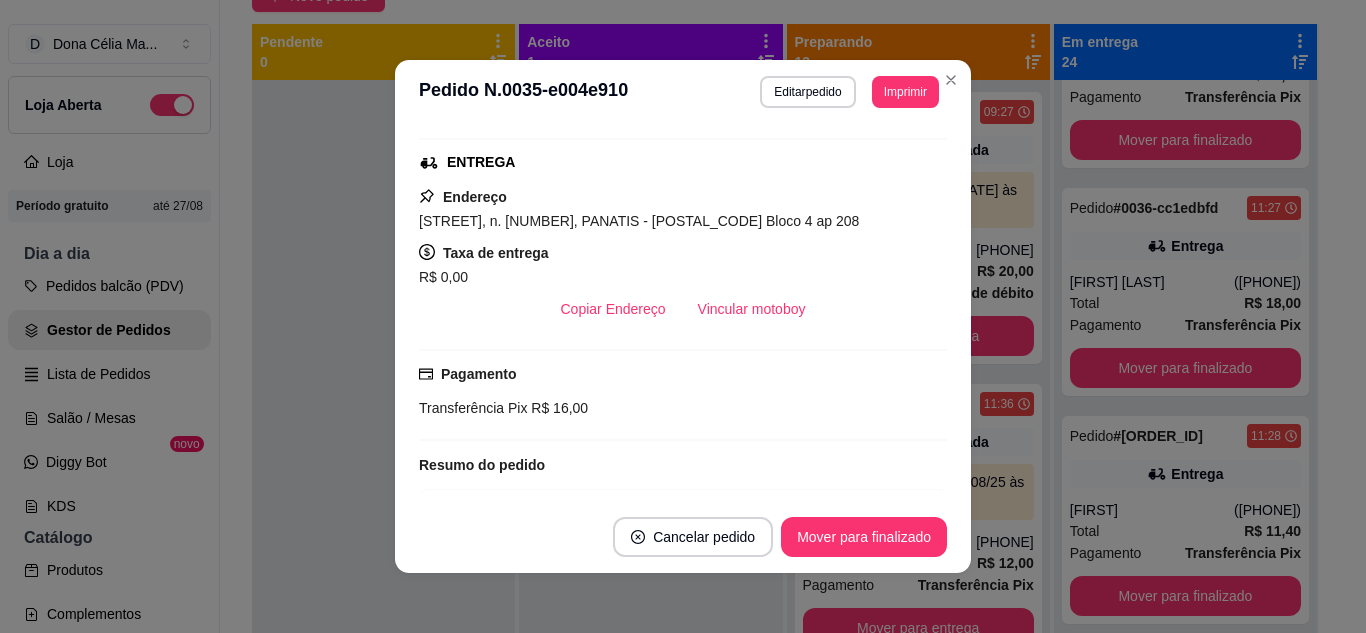 scroll, scrollTop: 400, scrollLeft: 0, axis: vertical 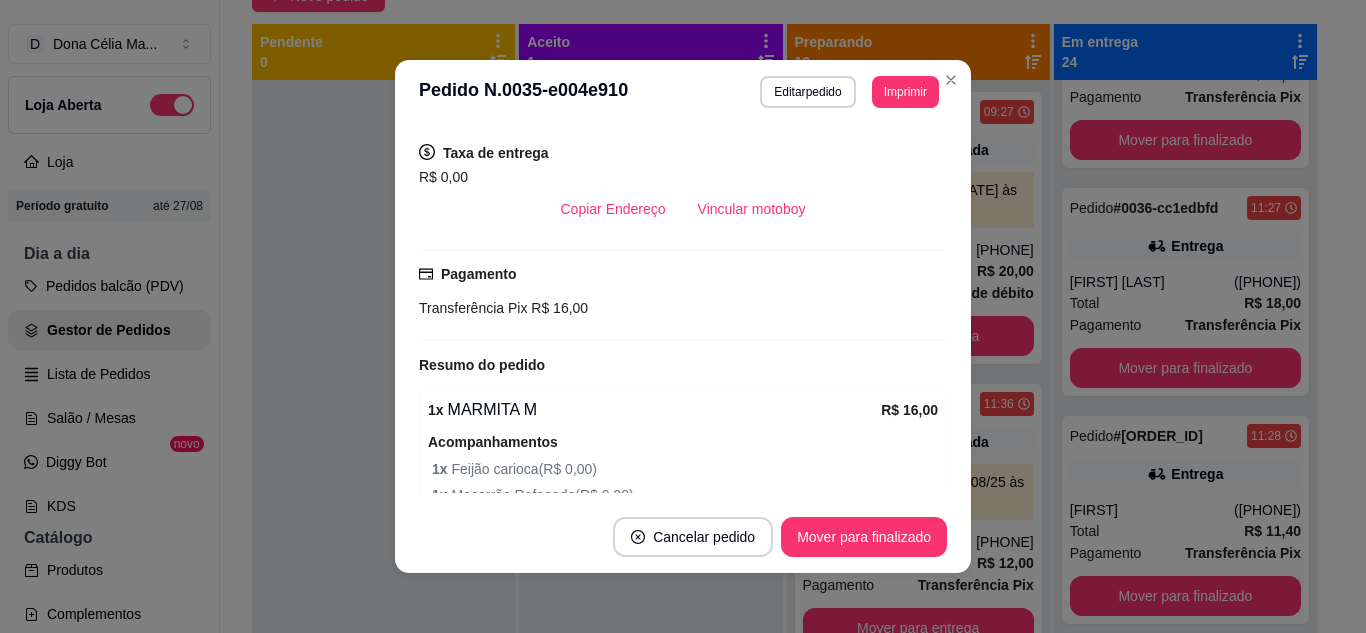 click on "feito há  68   minutos Horário do pedido 04/08/2025 11:27 Status do pedido SAIU PARA ENTREGA Nome do cliente Jenniffer Telefone (84) 9 8787-5999 Entrar em contato com o cliente Enviar pedido ao WhatsApp Enviar link de avaliação ENTREGA Endereço  Avenida Maranguape, n. 359, PANATIS - 59112000 Bloco 4 ap 208 Taxa de entrega  R$ 0,00 Copiar Endereço Vincular motoboy Pagamento Transferência Pix   R$ 16,00 Resumo do pedido 1 x     MARMITA M R$ 16,00 Acompanhamentos   1 x   Feijão carioca  ( R$ 0,00 )   1 x   Macarrão Refogado  ( R$ 0,00 )   1 x   Batata Chips  ( R$ 0,00 ) Proteínas   1 x   Frango Grelhado  ( R$ 0,00 )   1 x   Linguiça Toscana Acebolada  ( R$ 0,00 ) Subtotal R$ 16,00 Total R$ 16,00" at bounding box center [683, 312] 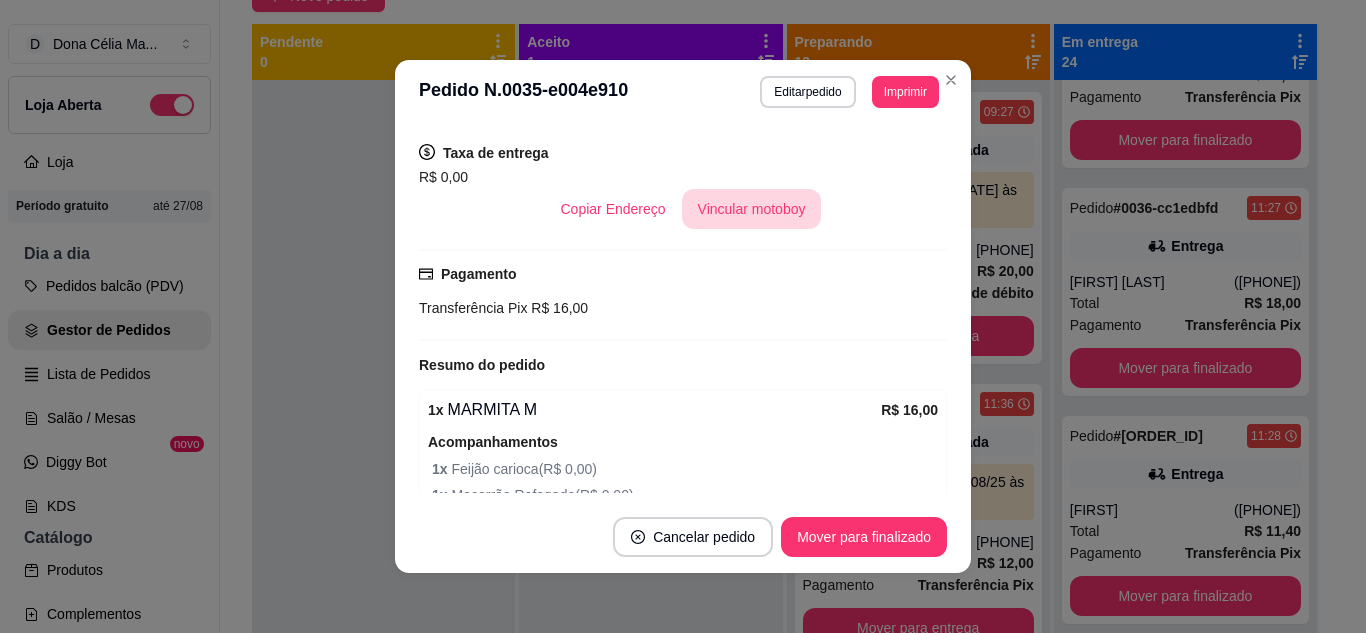 click on "Vincular motoboy" at bounding box center (752, 209) 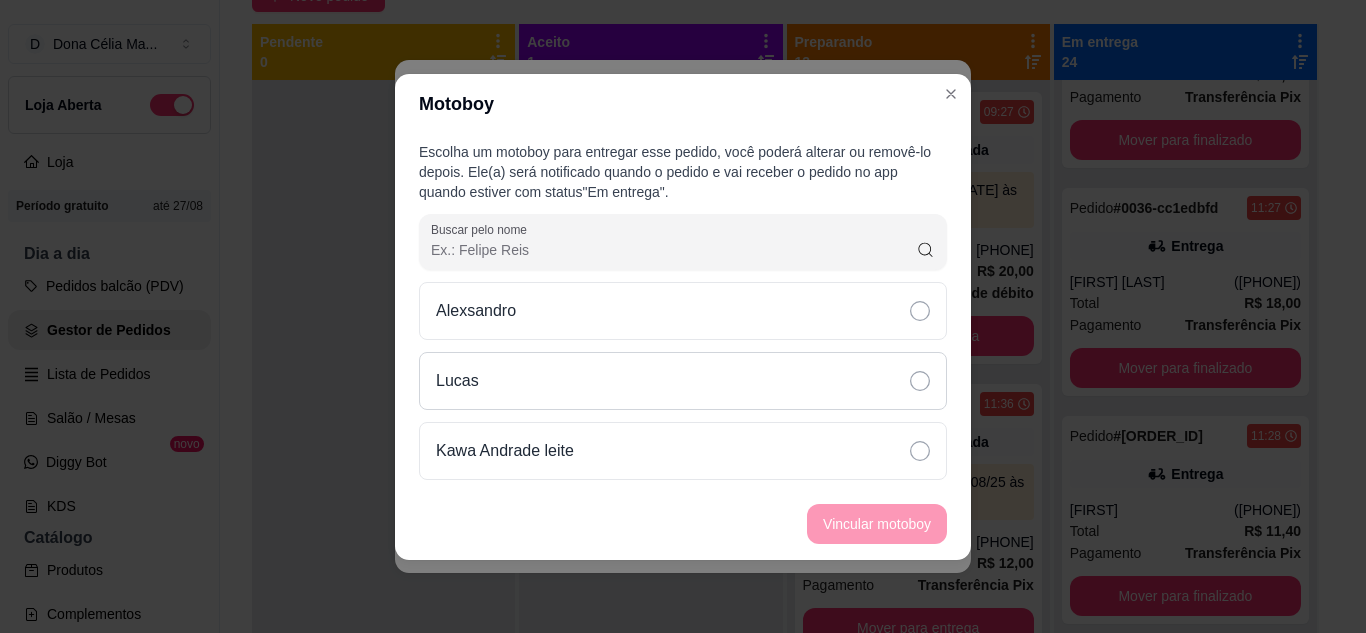 click on "Lucas" at bounding box center (683, 381) 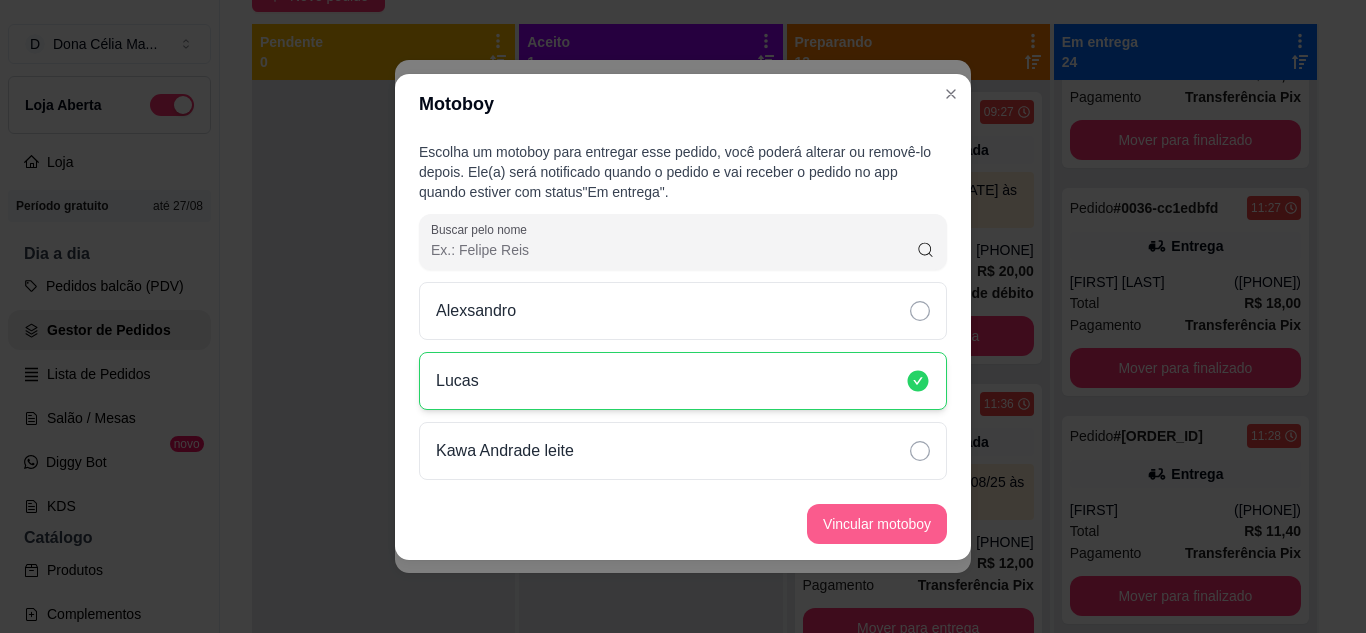 click on "Vincular motoboy" at bounding box center (877, 524) 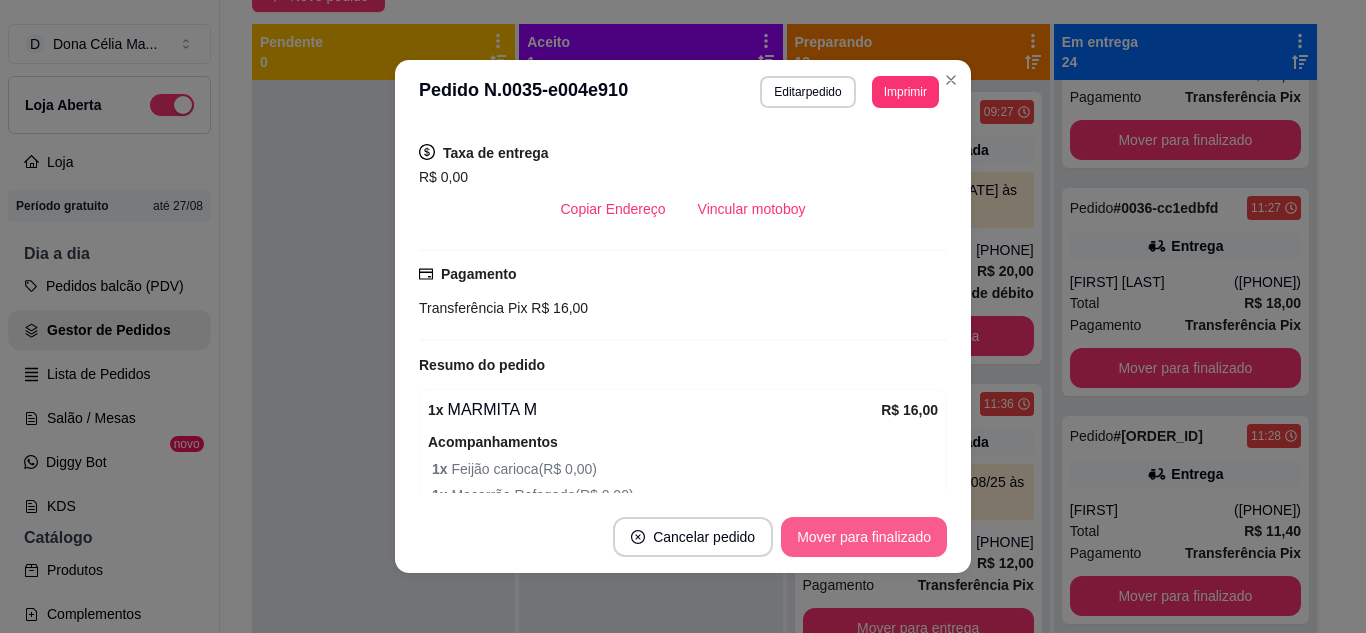 click on "Mover para finalizado" at bounding box center [864, 537] 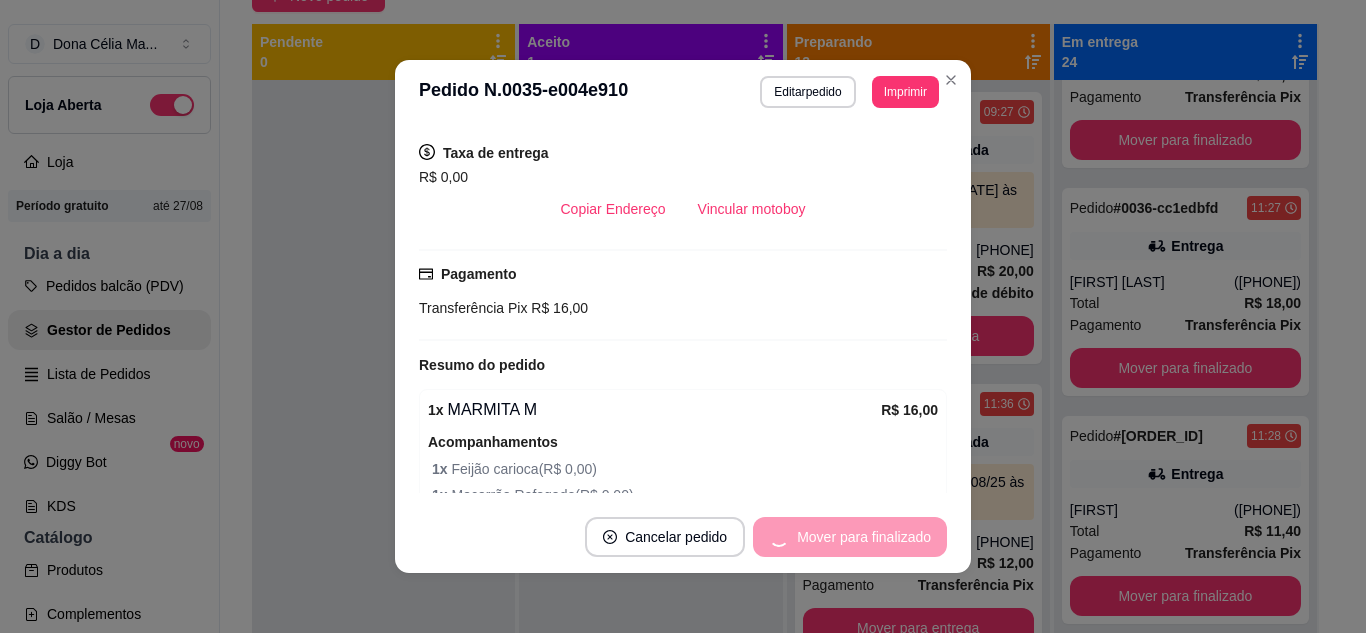 scroll, scrollTop: 3972, scrollLeft: 0, axis: vertical 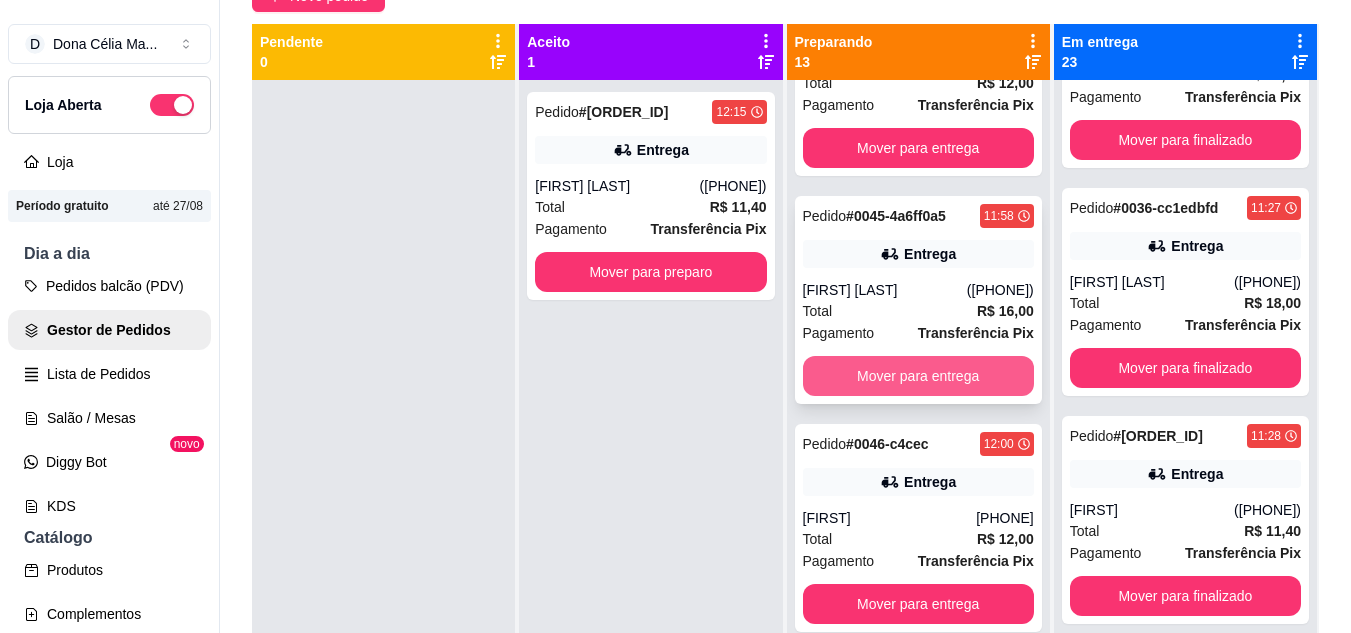 click on "Mover para entrega" at bounding box center [918, 376] 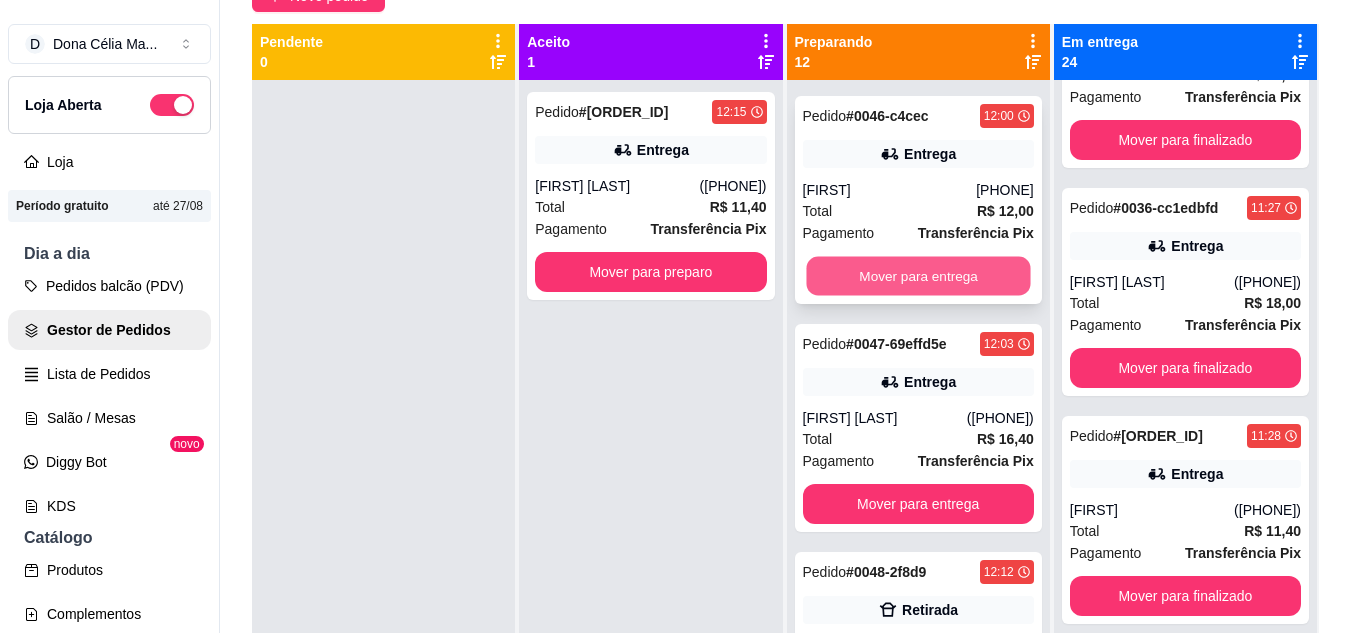 click on "Mover para entrega" at bounding box center [918, 276] 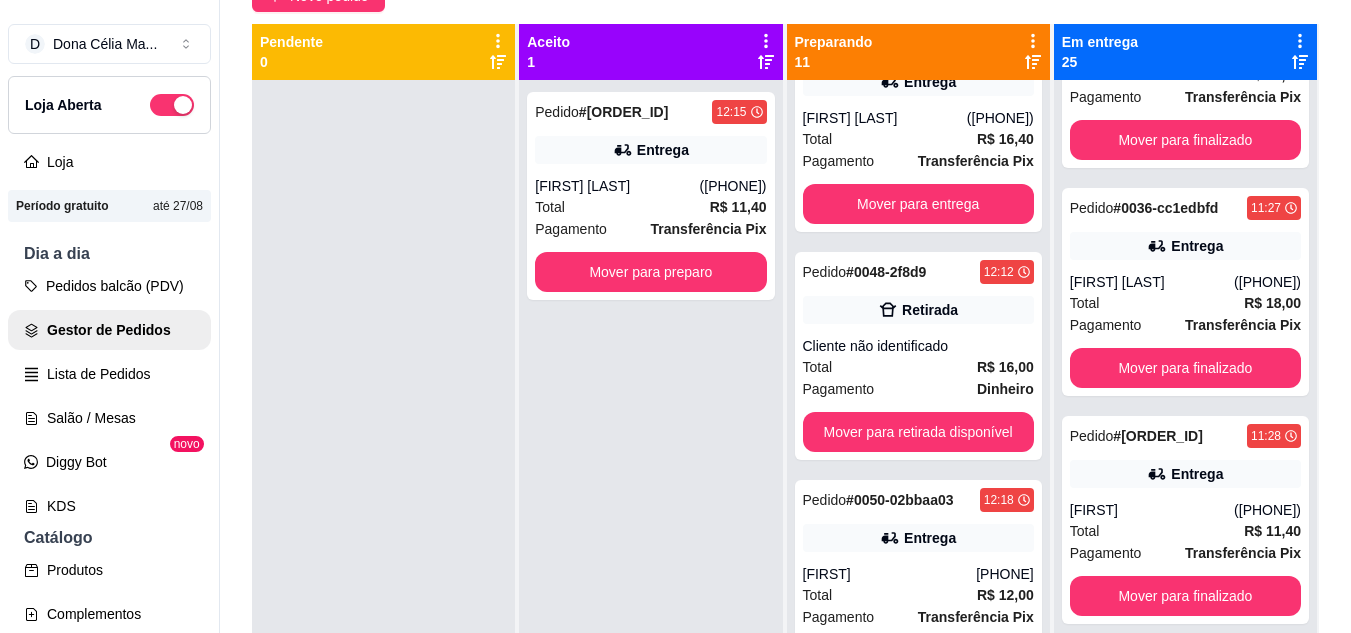 scroll, scrollTop: 1272, scrollLeft: 0, axis: vertical 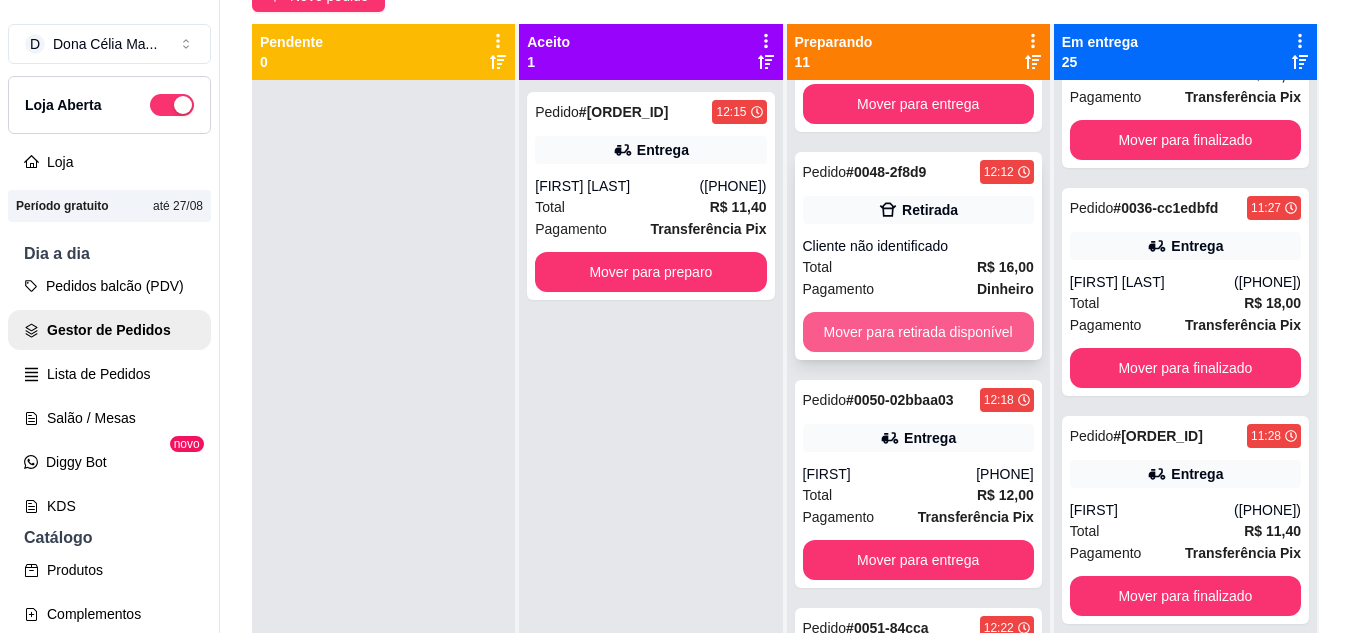 click on "Mover para retirada disponível" at bounding box center [918, 332] 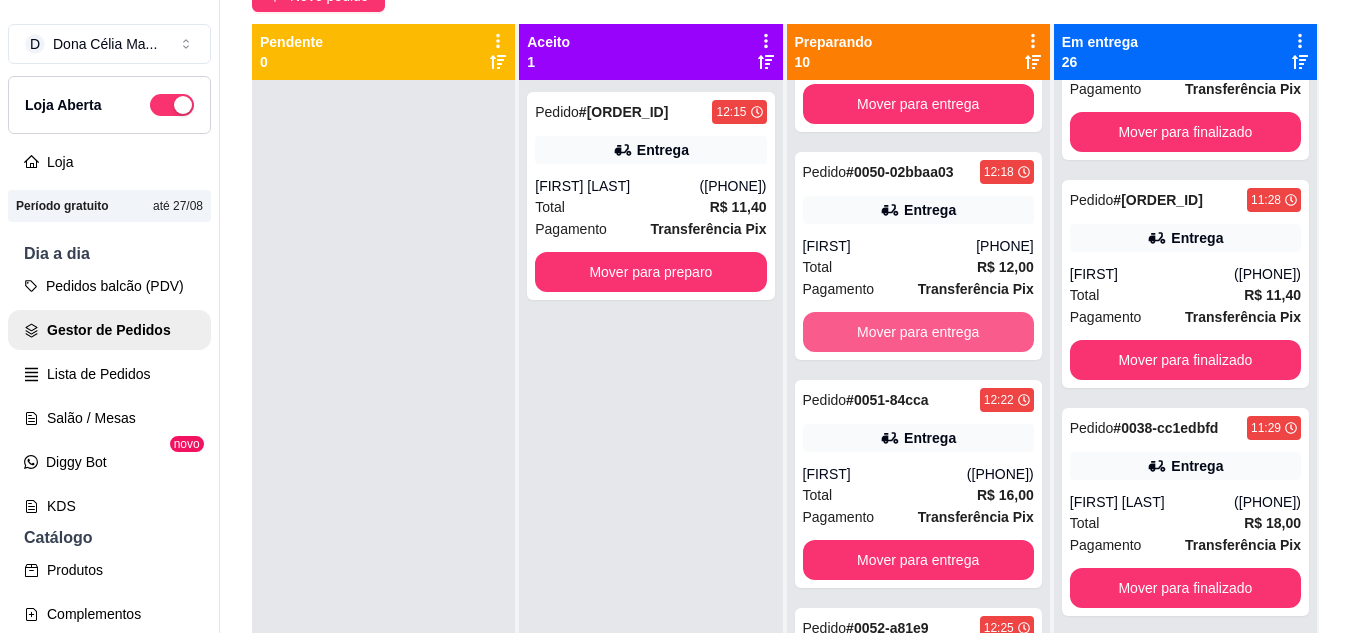 scroll, scrollTop: 3972, scrollLeft: 0, axis: vertical 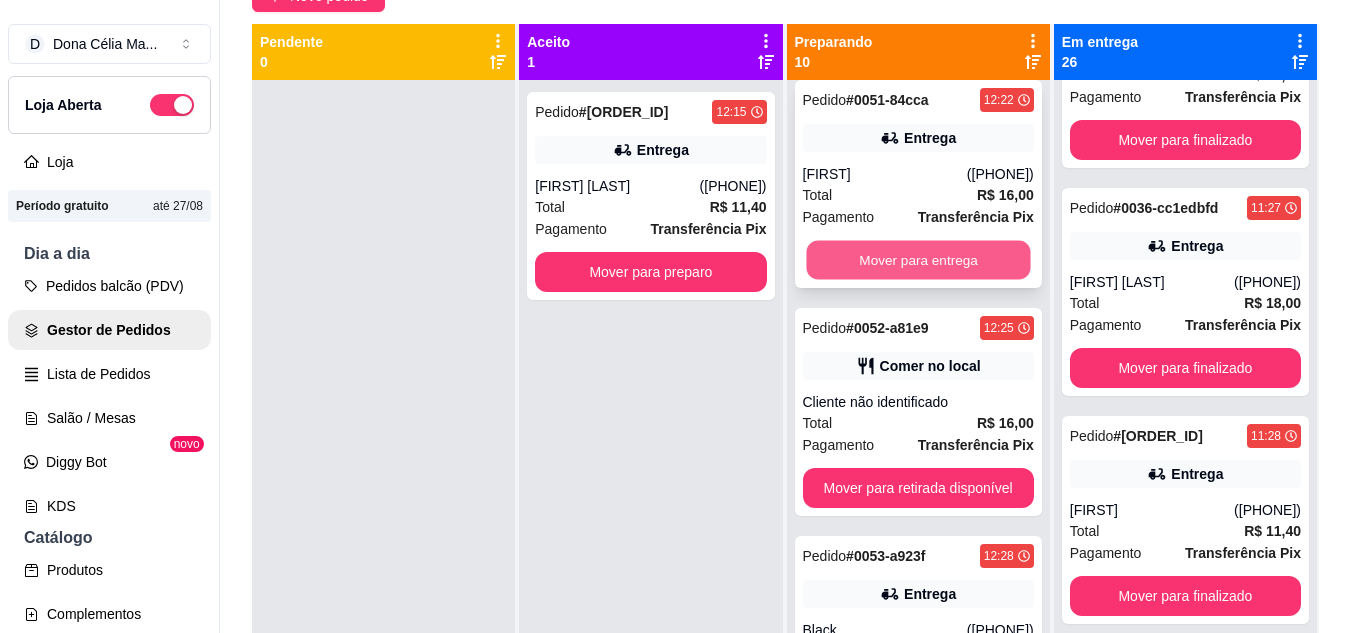 click on "Mover para entrega" at bounding box center (918, 260) 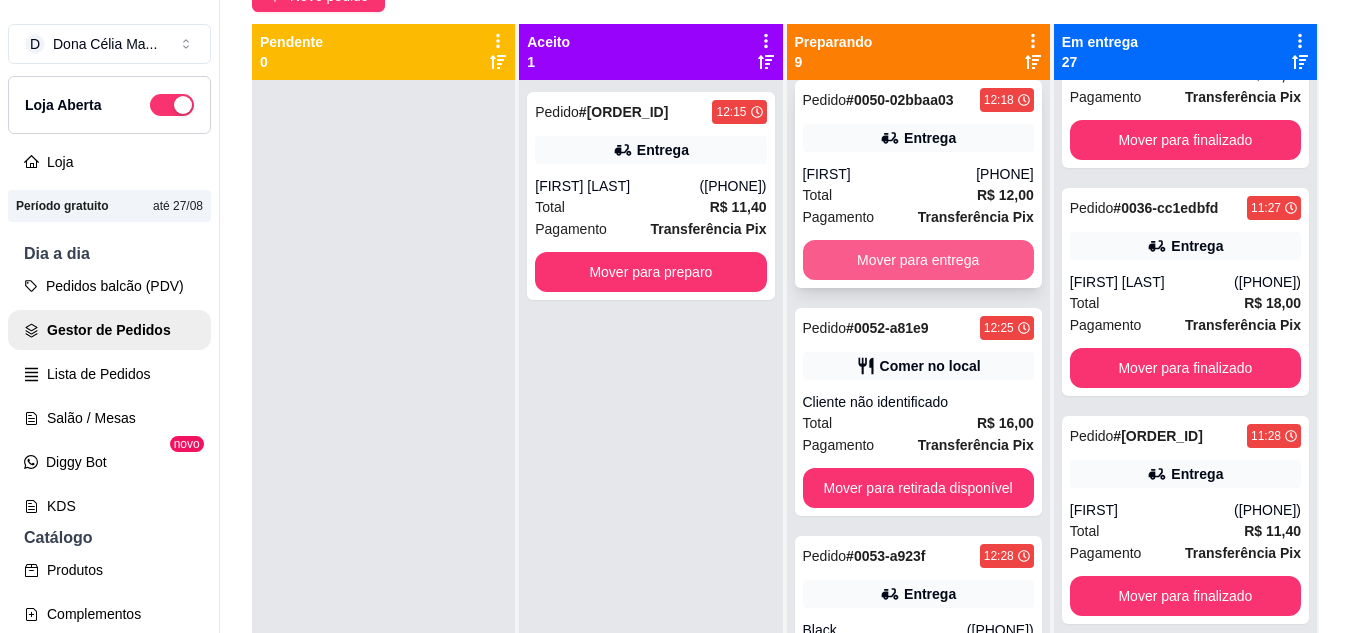 scroll, scrollTop: 1444, scrollLeft: 0, axis: vertical 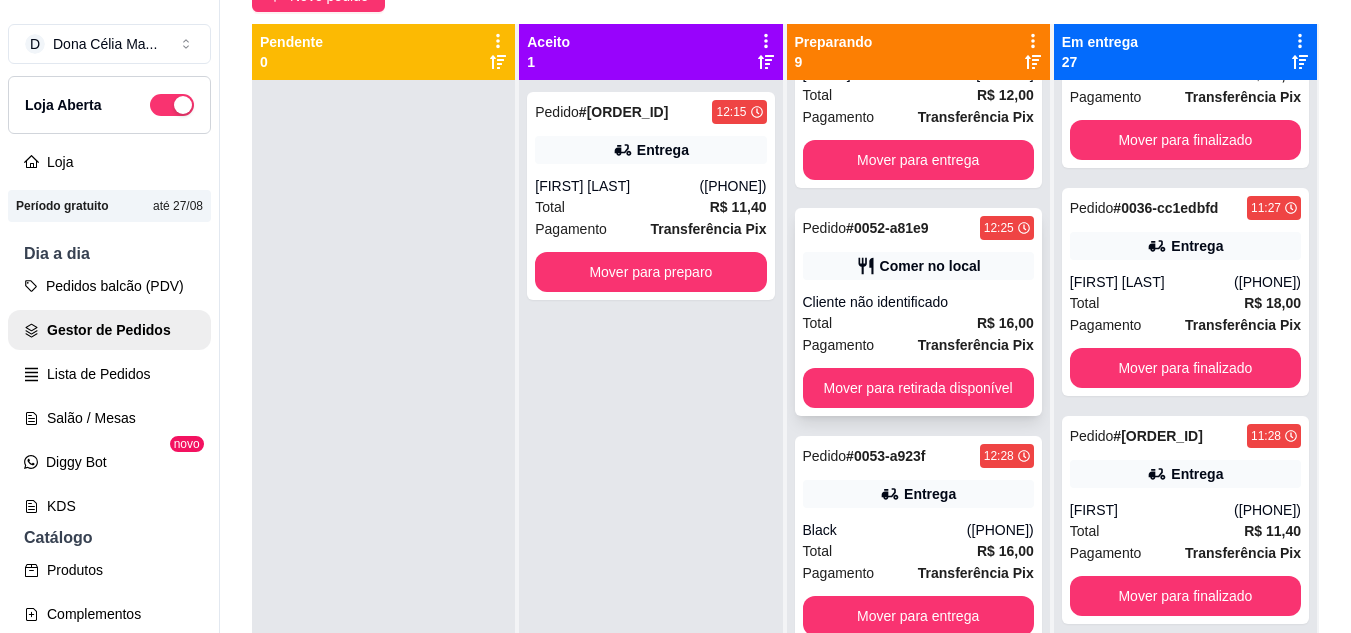 click on "Mover para retirada disponível" at bounding box center [918, 388] 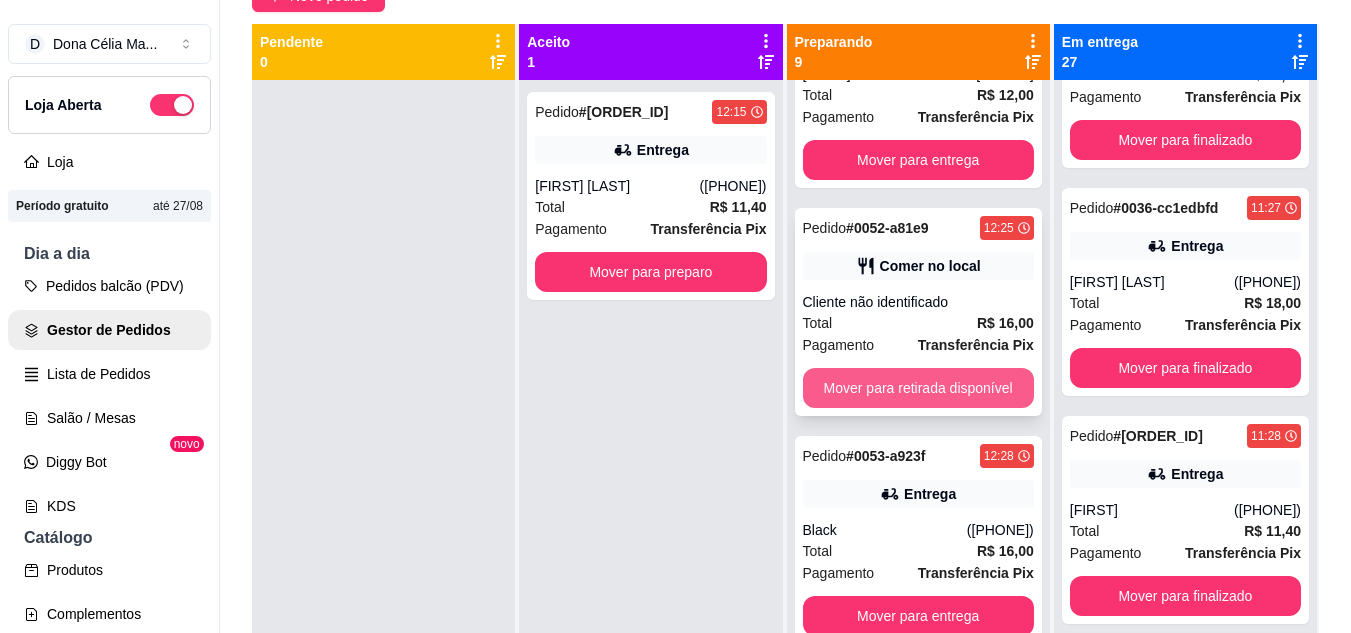 scroll, scrollTop: 4208, scrollLeft: 0, axis: vertical 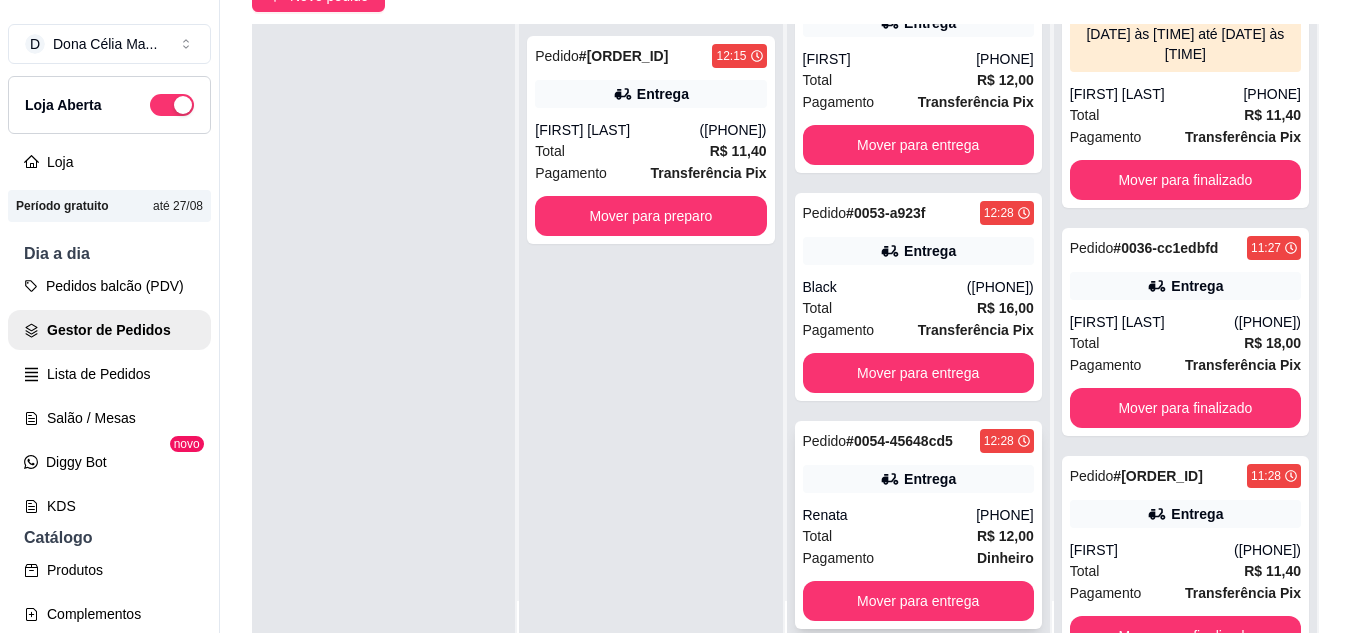 click on "Entrega" at bounding box center [930, 479] 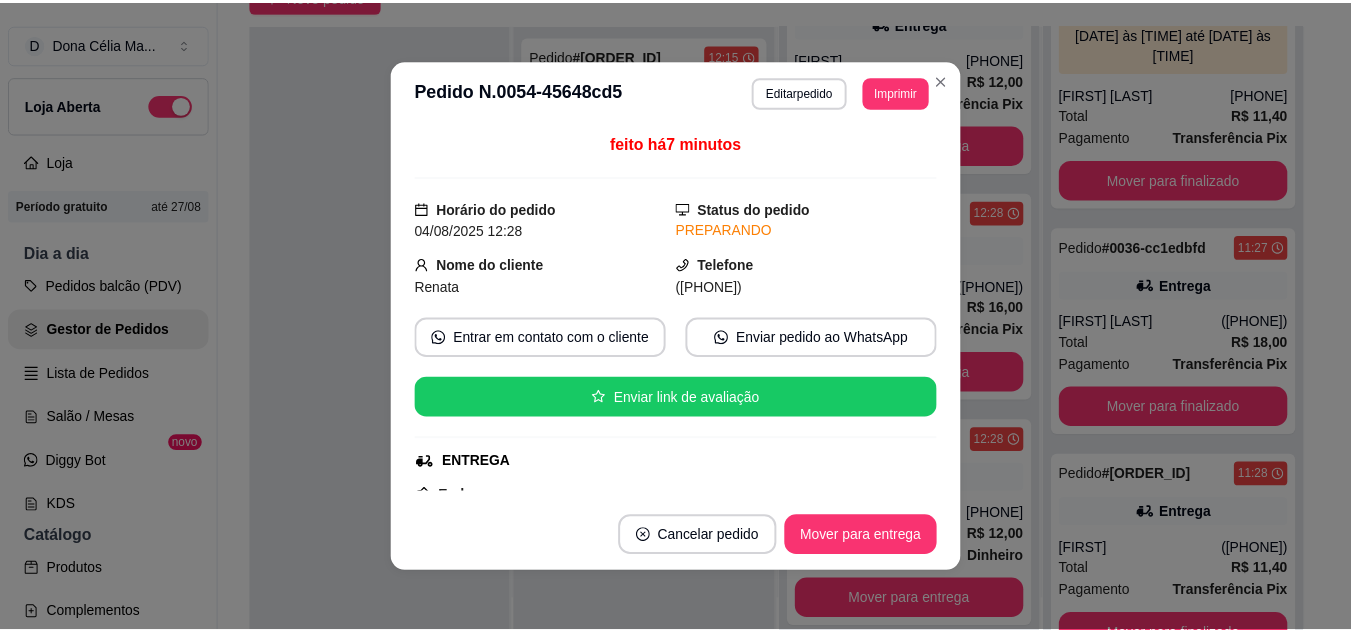 scroll, scrollTop: 300, scrollLeft: 0, axis: vertical 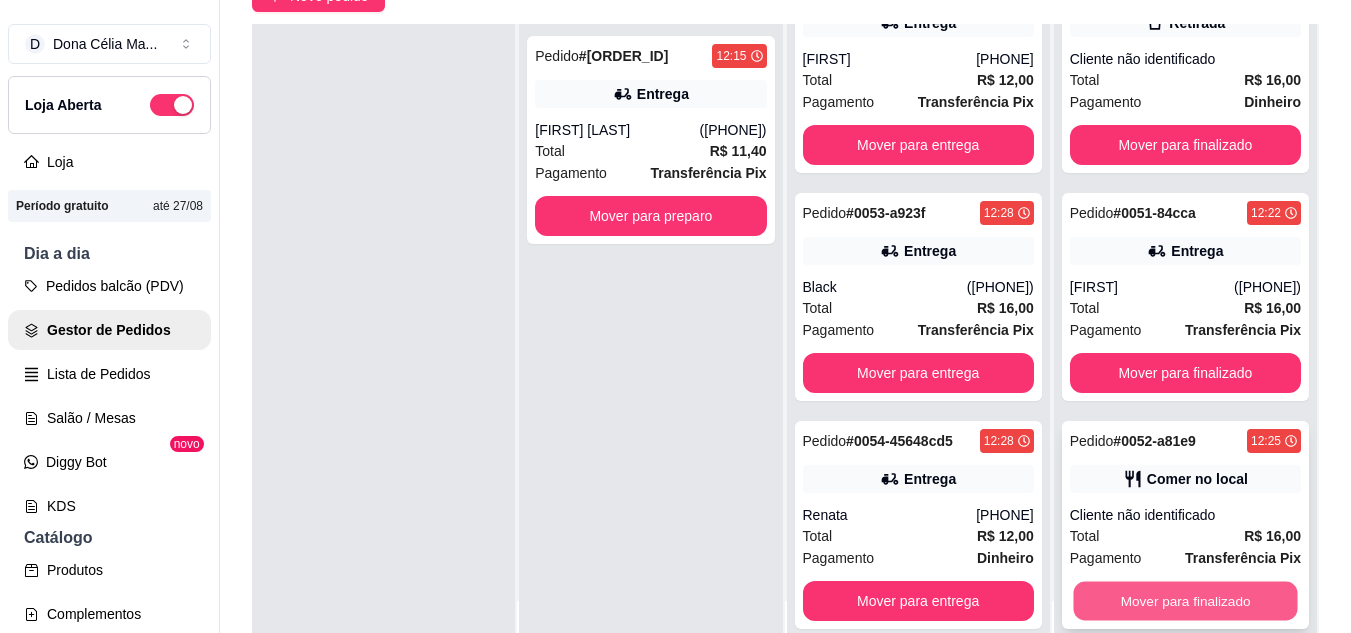 click on "Mover para finalizado" at bounding box center (1185, 601) 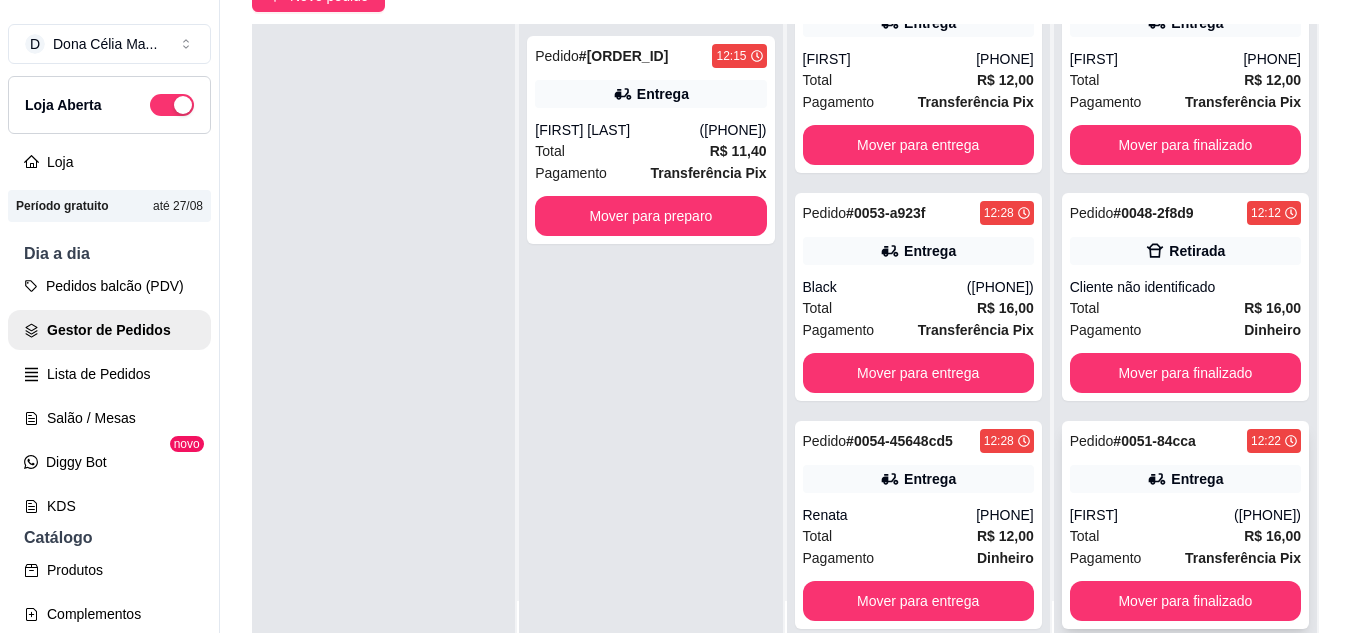 scroll, scrollTop: 5795, scrollLeft: 0, axis: vertical 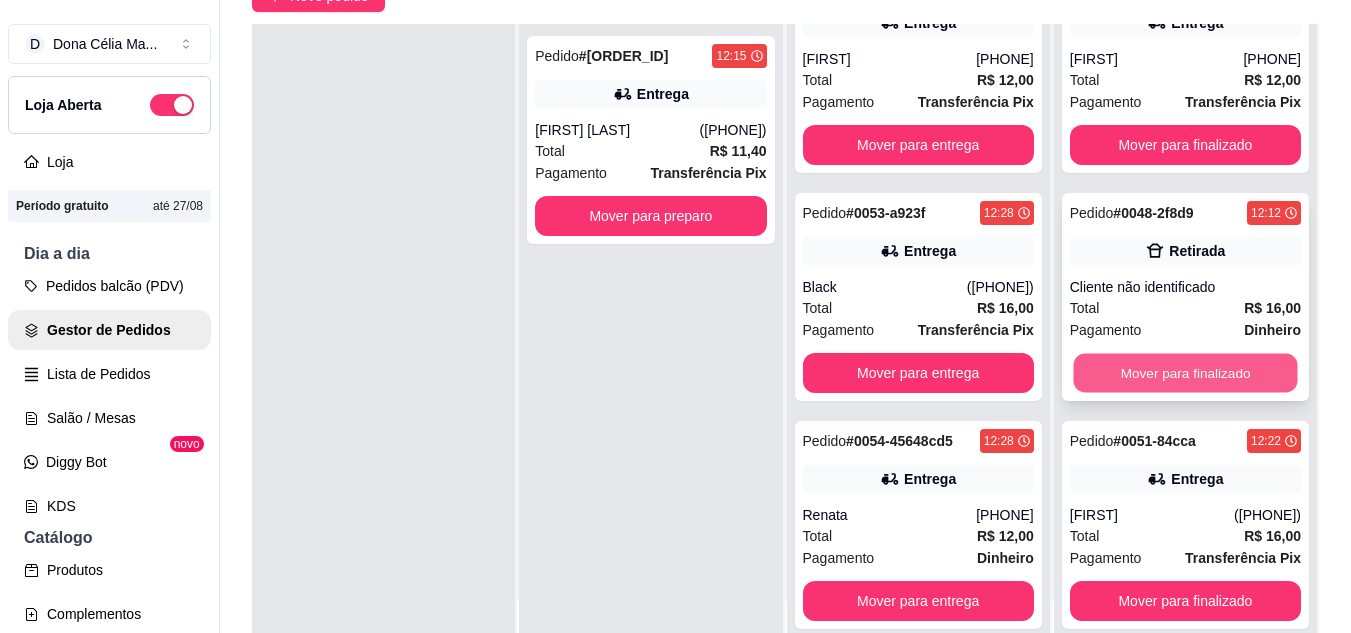 click on "Mover para finalizado" at bounding box center [1185, 373] 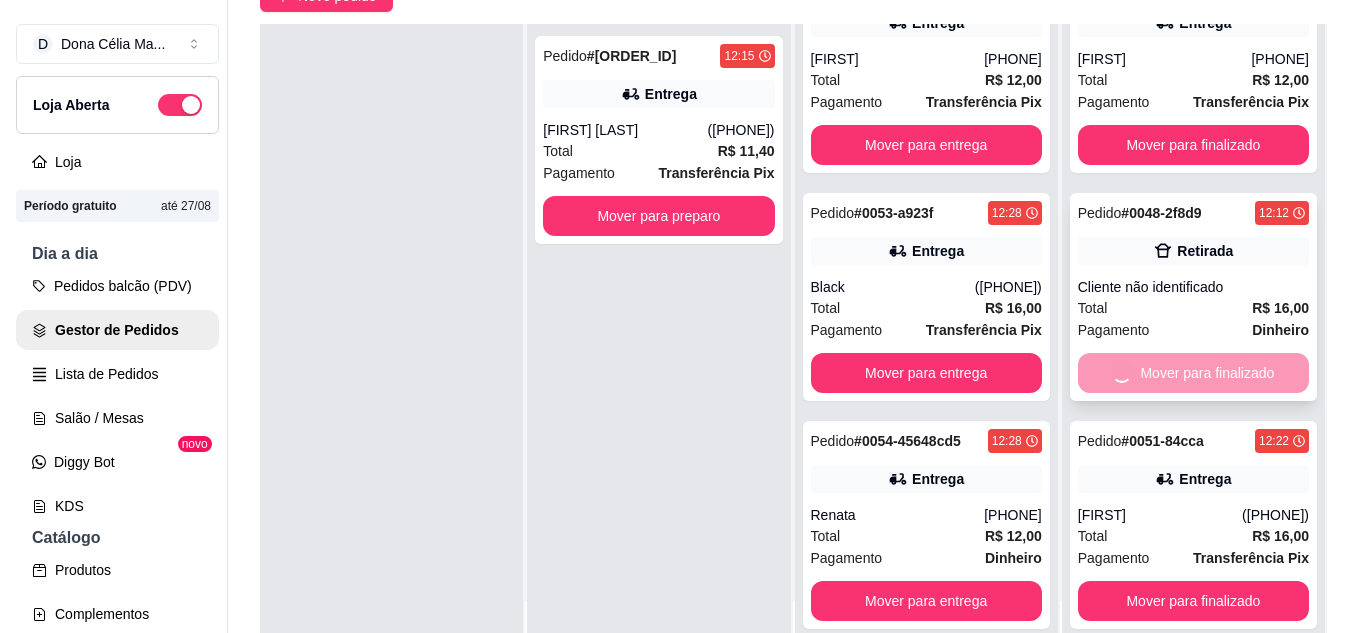 scroll, scrollTop: 5567, scrollLeft: 0, axis: vertical 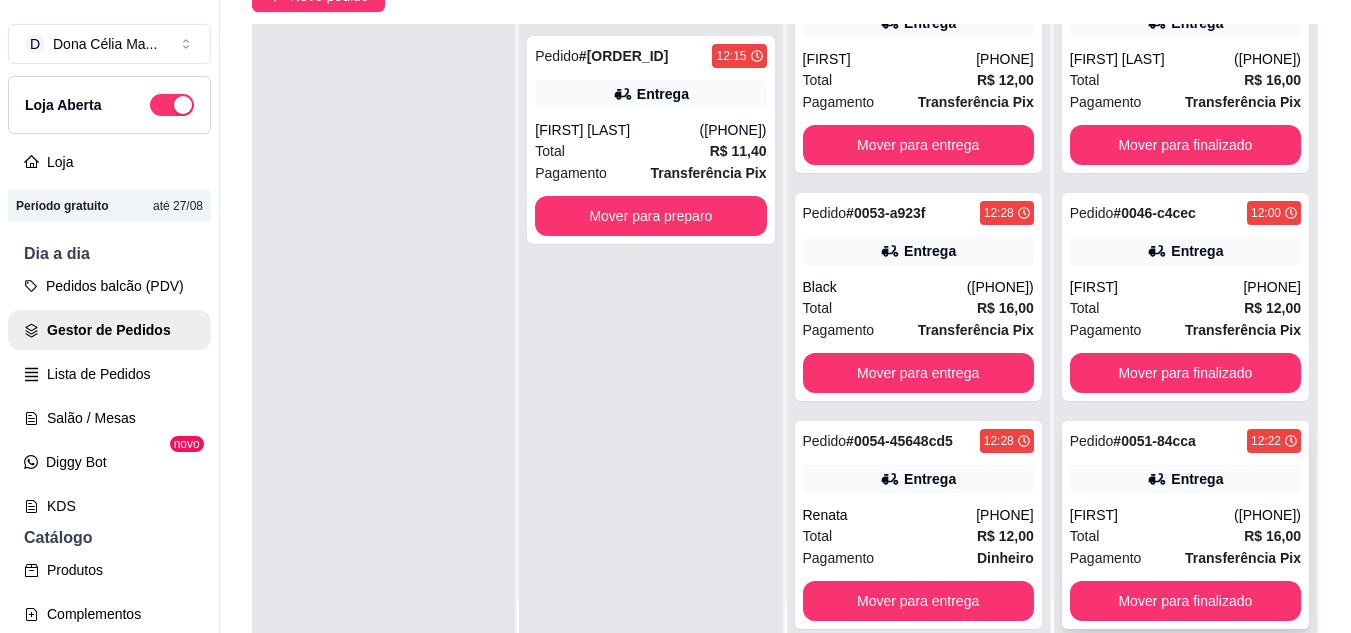 click on "Entrega" at bounding box center (1185, 479) 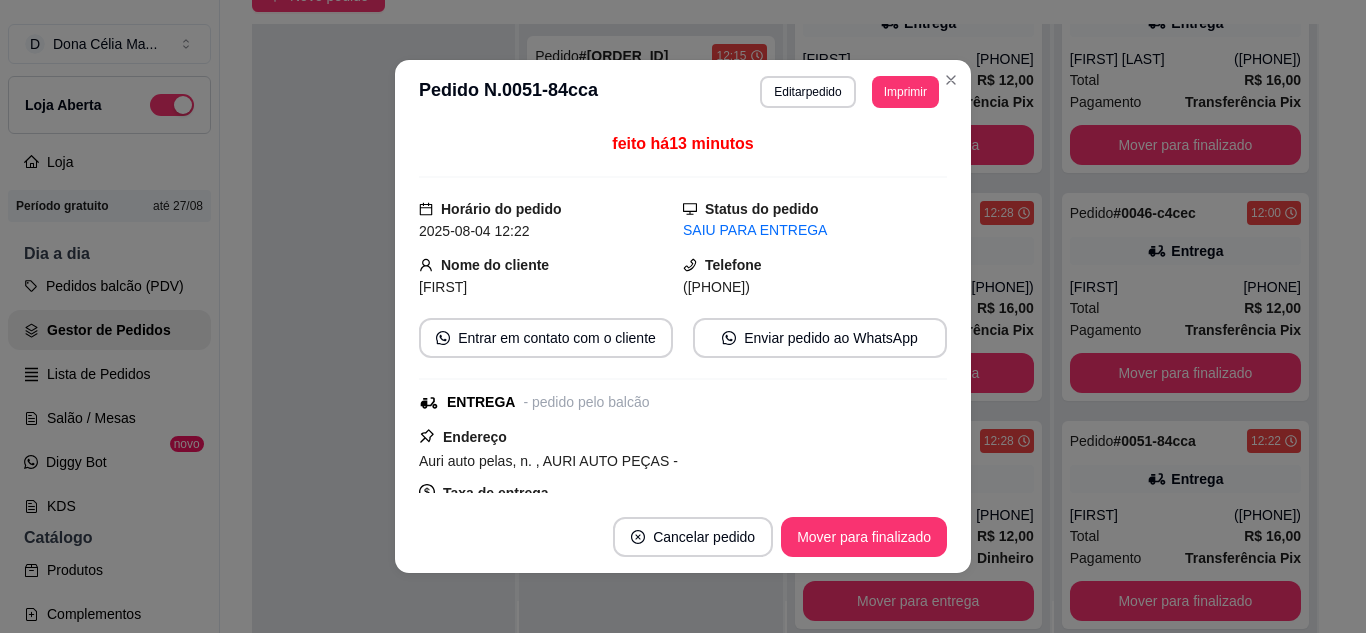scroll, scrollTop: 200, scrollLeft: 0, axis: vertical 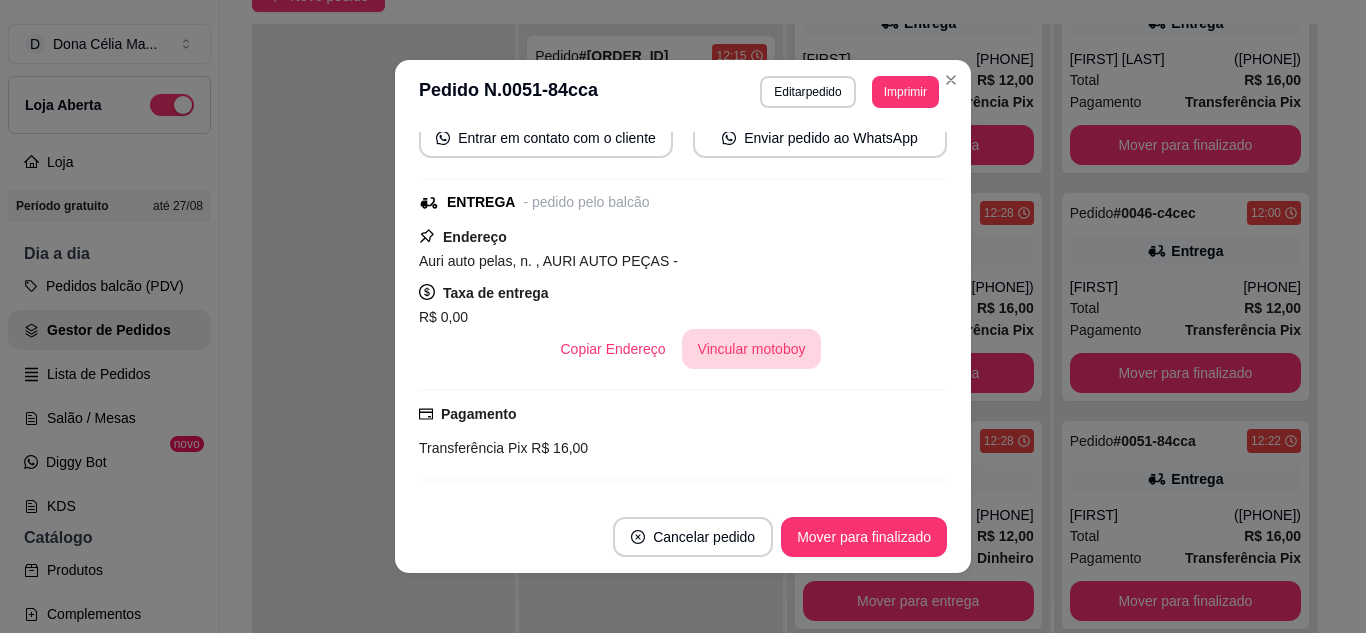 click on "Vincular motoboy" at bounding box center (752, 349) 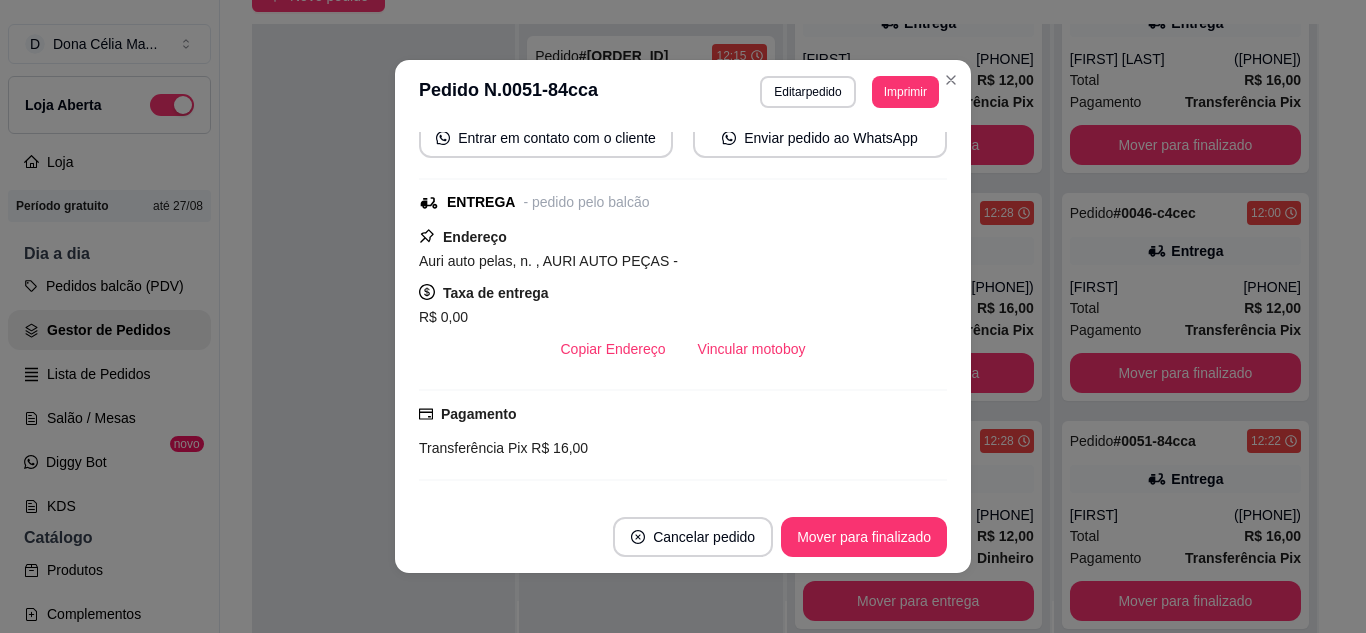 click on "Lucas" at bounding box center [683, 381] 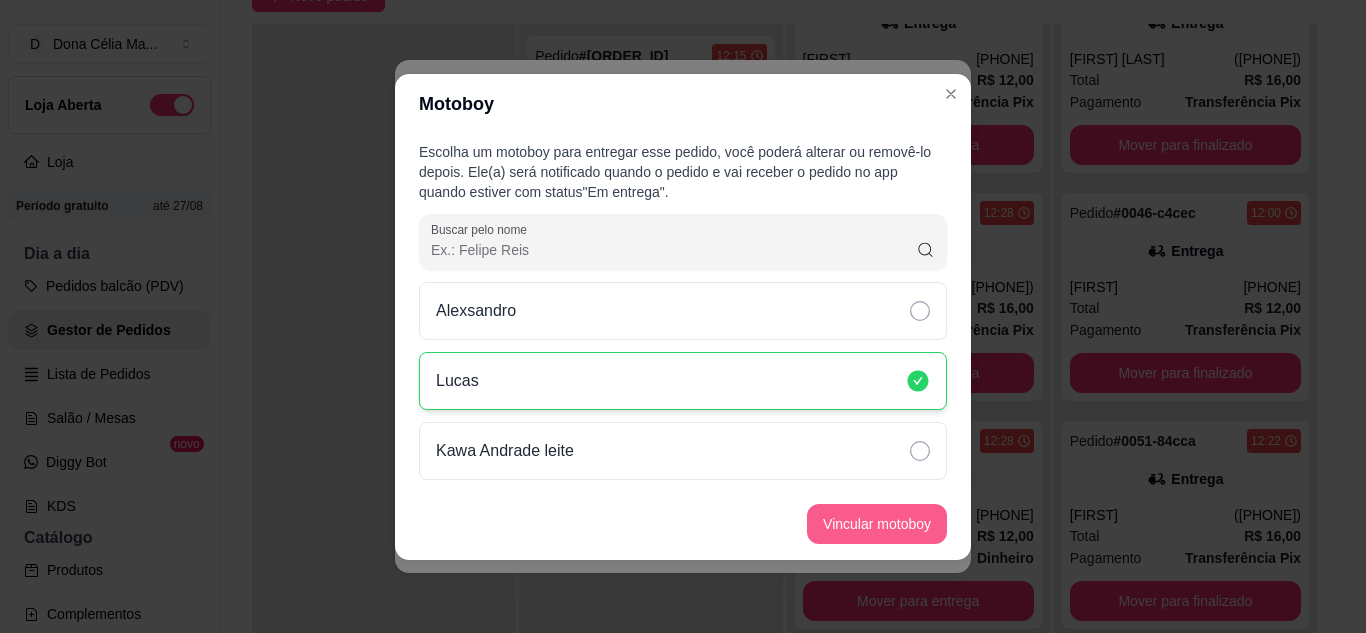 click on "Vincular motoboy" at bounding box center (877, 524) 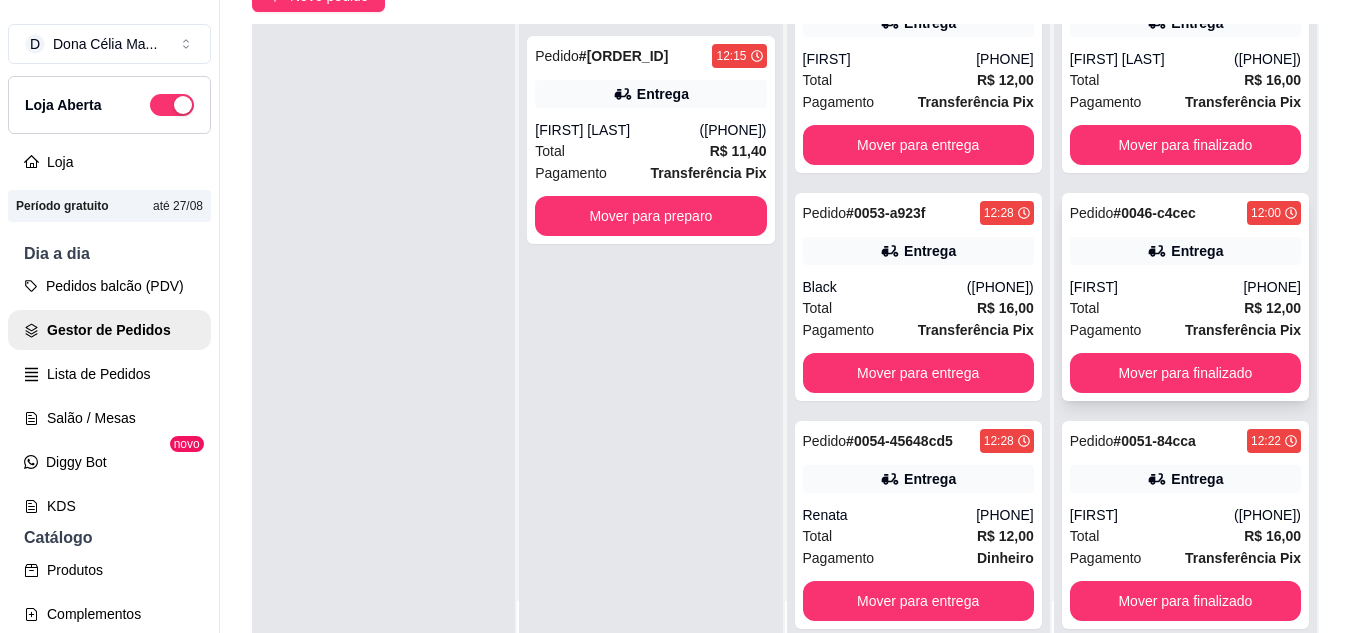 click on "Cynthia" at bounding box center [1157, 287] 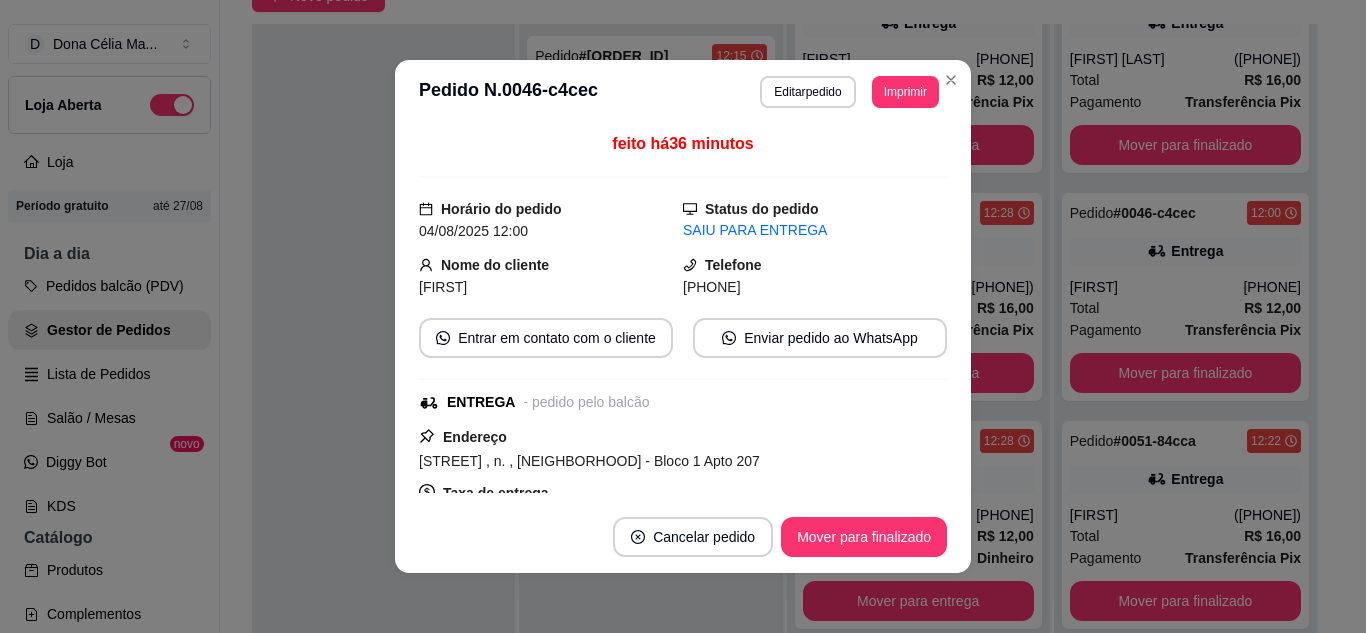 scroll, scrollTop: 200, scrollLeft: 0, axis: vertical 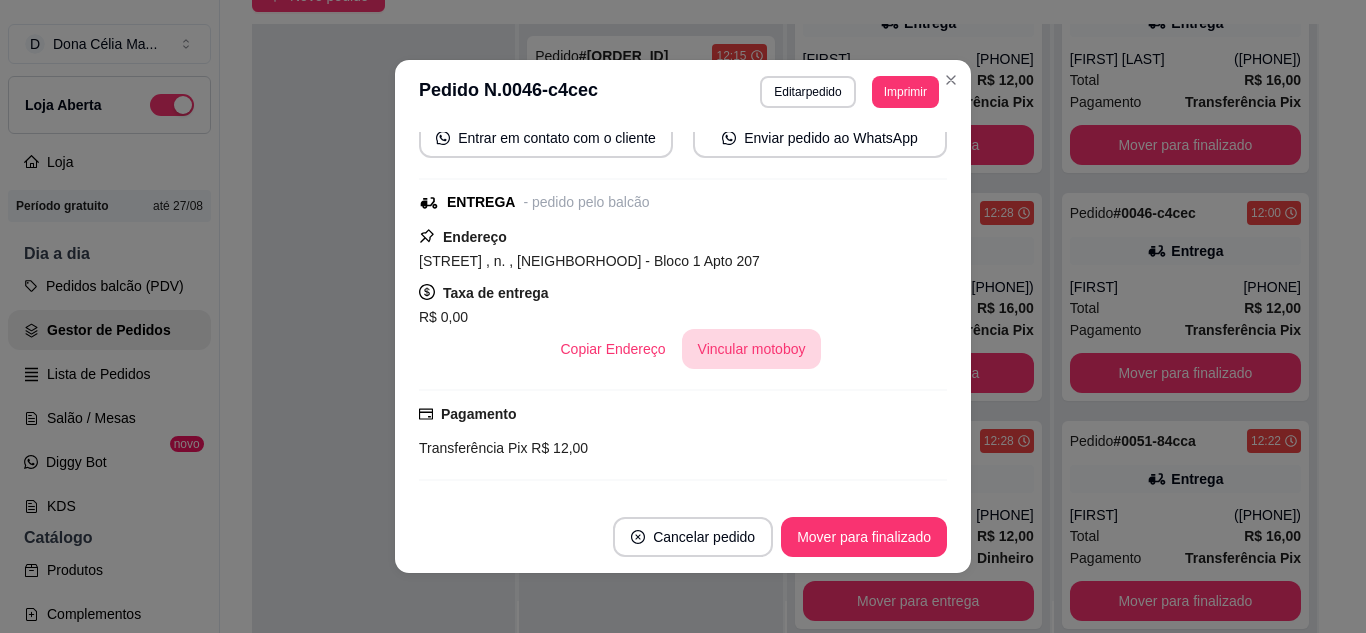 click on "Vincular motoboy" at bounding box center [752, 349] 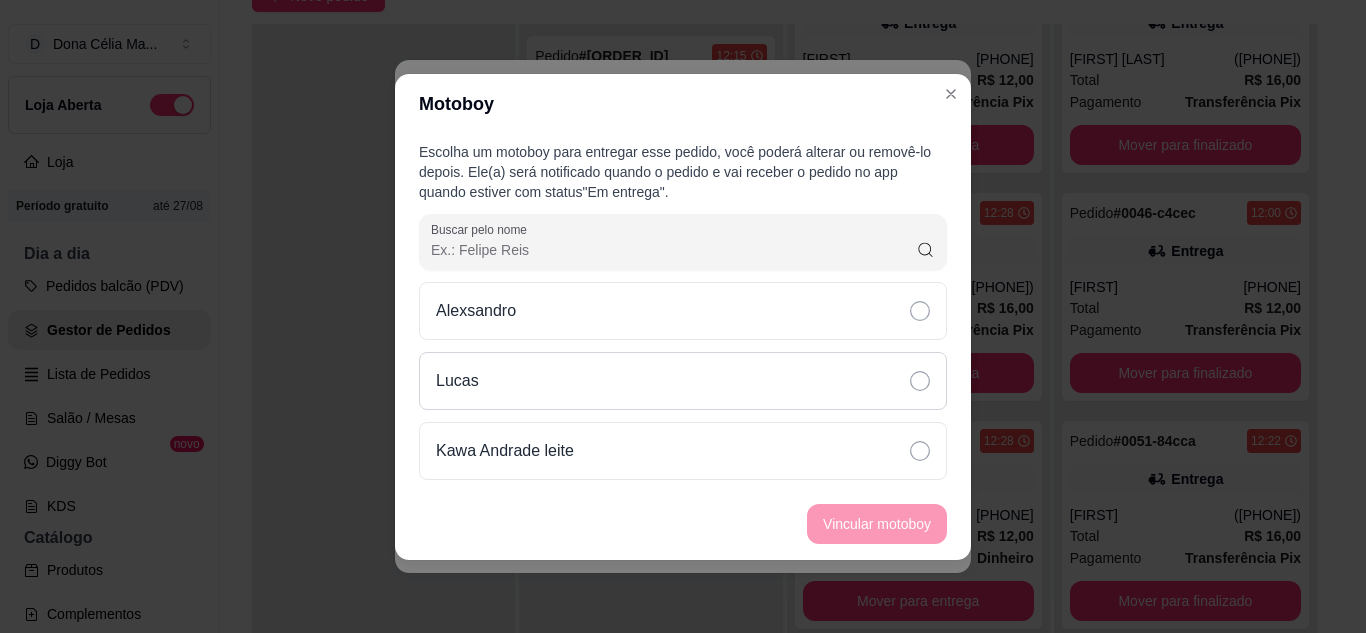 click on "Lucas" at bounding box center [683, 381] 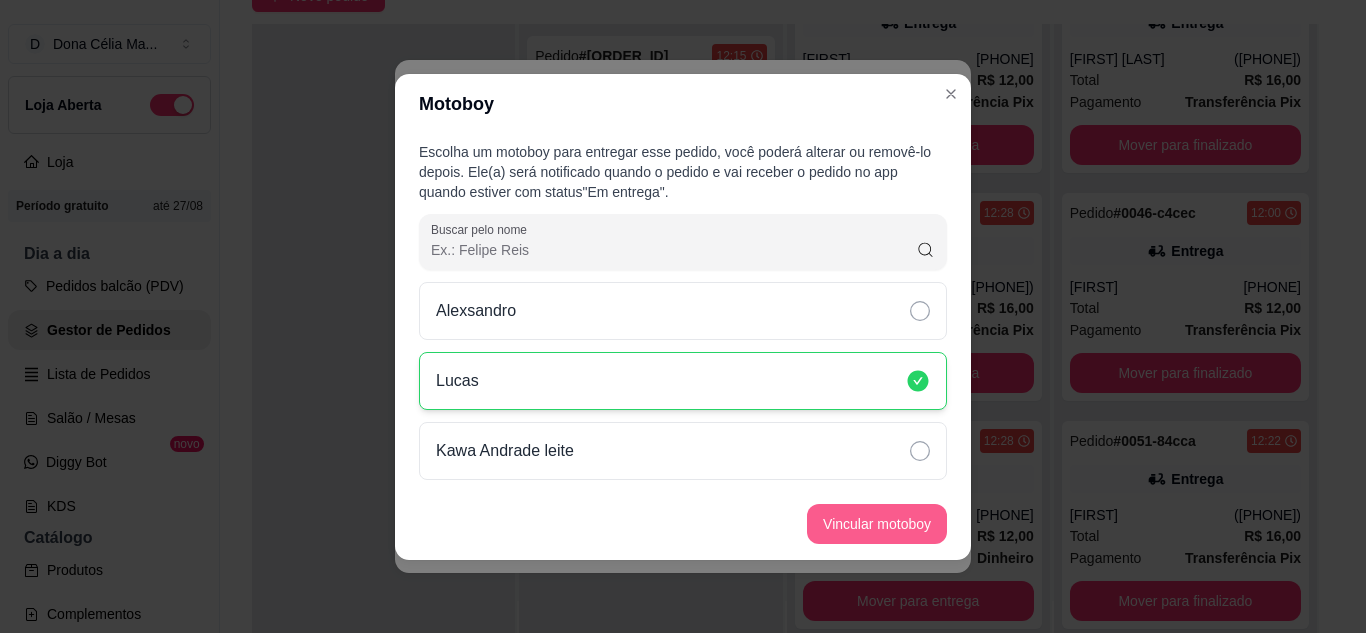 click on "Vincular motoboy" at bounding box center [877, 524] 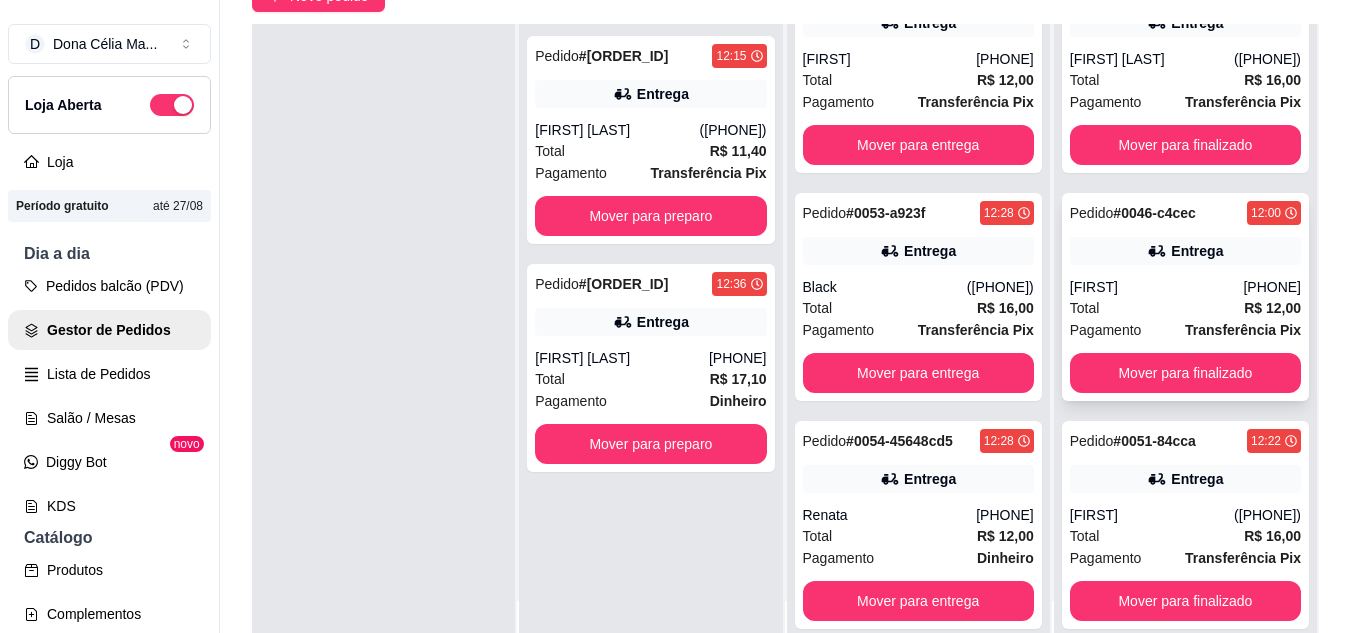 click on "Cynthia" at bounding box center (1157, 287) 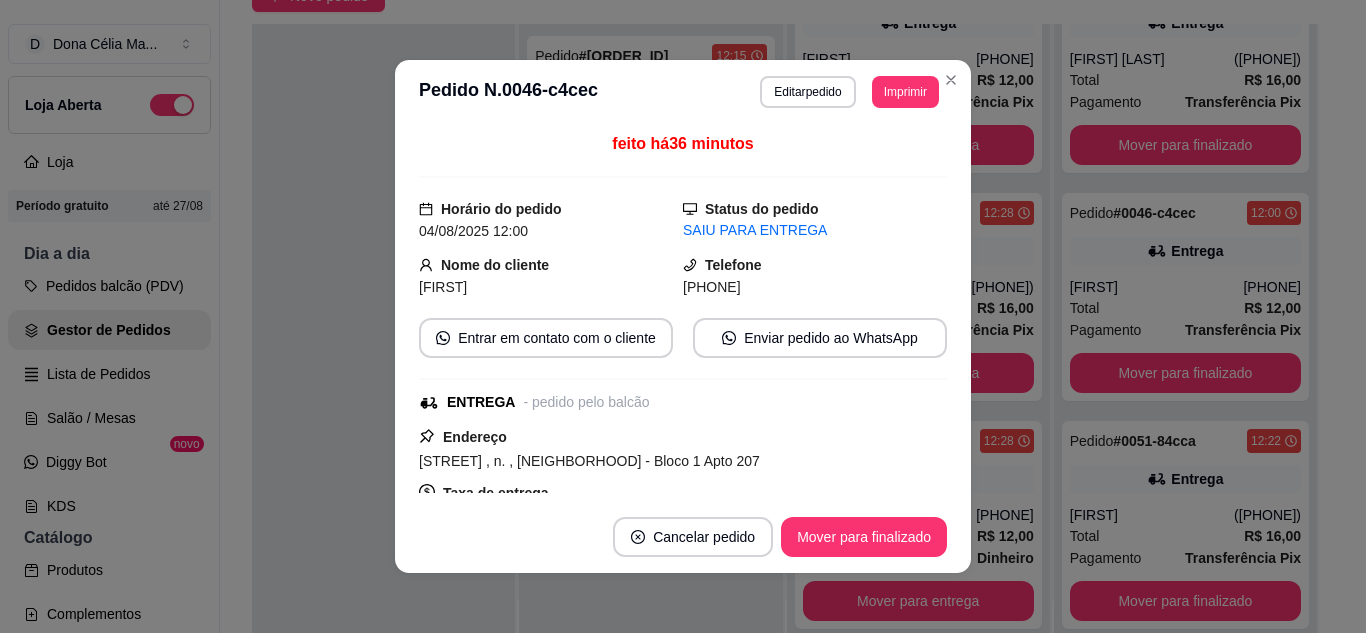scroll, scrollTop: 200, scrollLeft: 0, axis: vertical 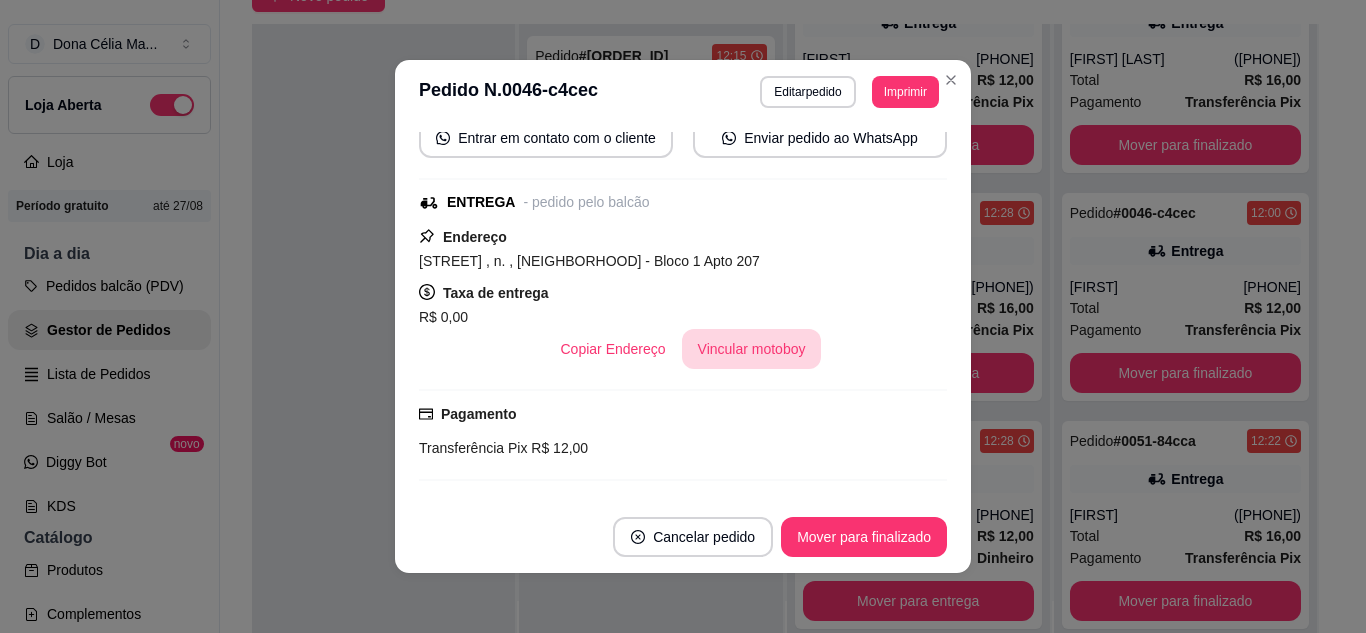 click on "Vincular motoboy" at bounding box center (752, 349) 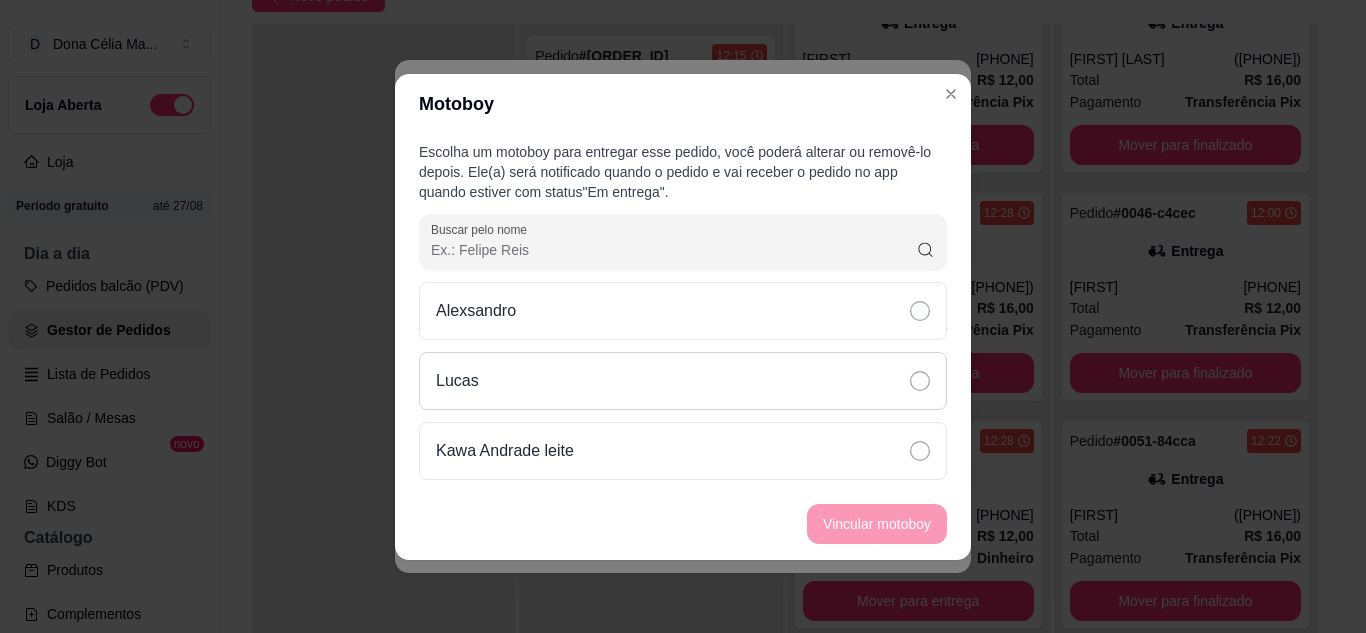 click on "Lucas" at bounding box center [683, 381] 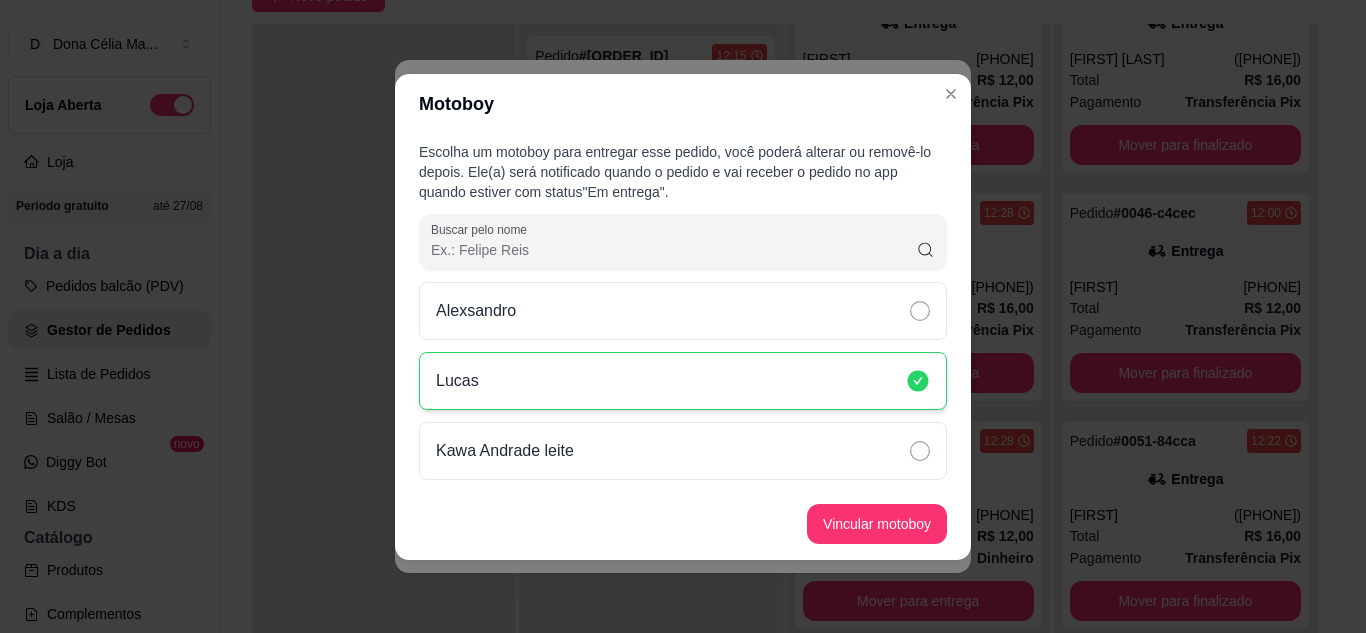 click on "Vincular motoboy" at bounding box center (683, 524) 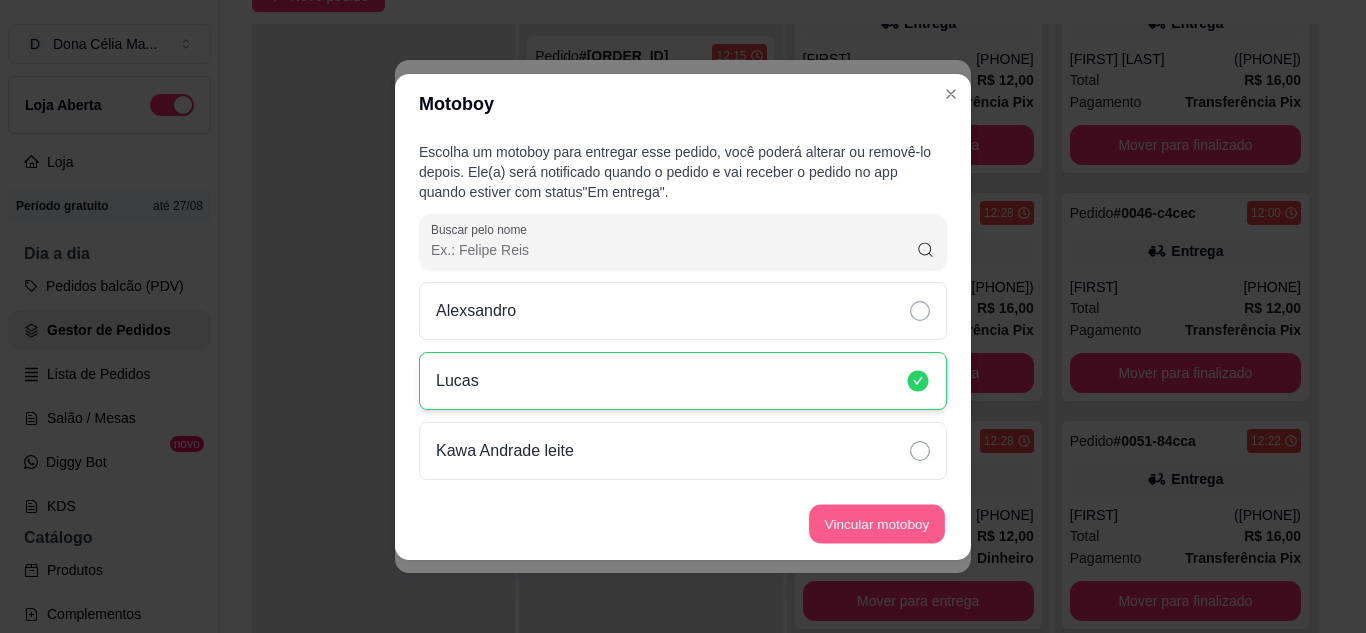 click on "Vincular motoboy" at bounding box center [877, 523] 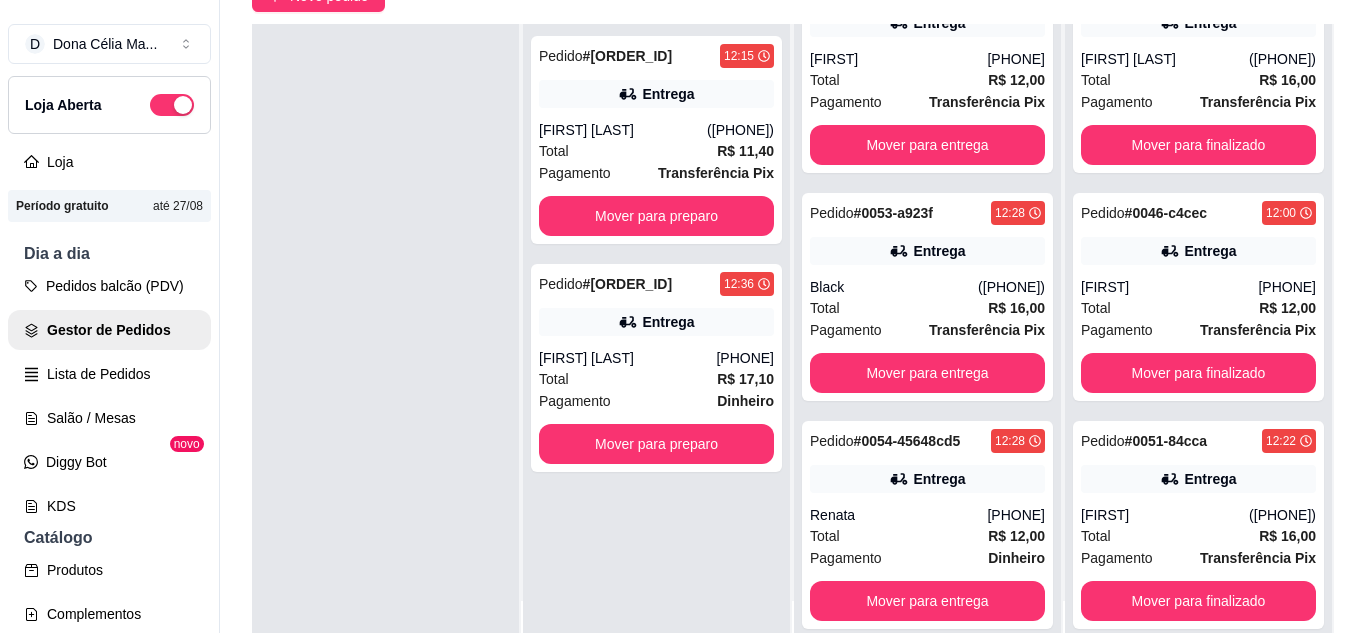click on "Total" at bounding box center [1096, 308] 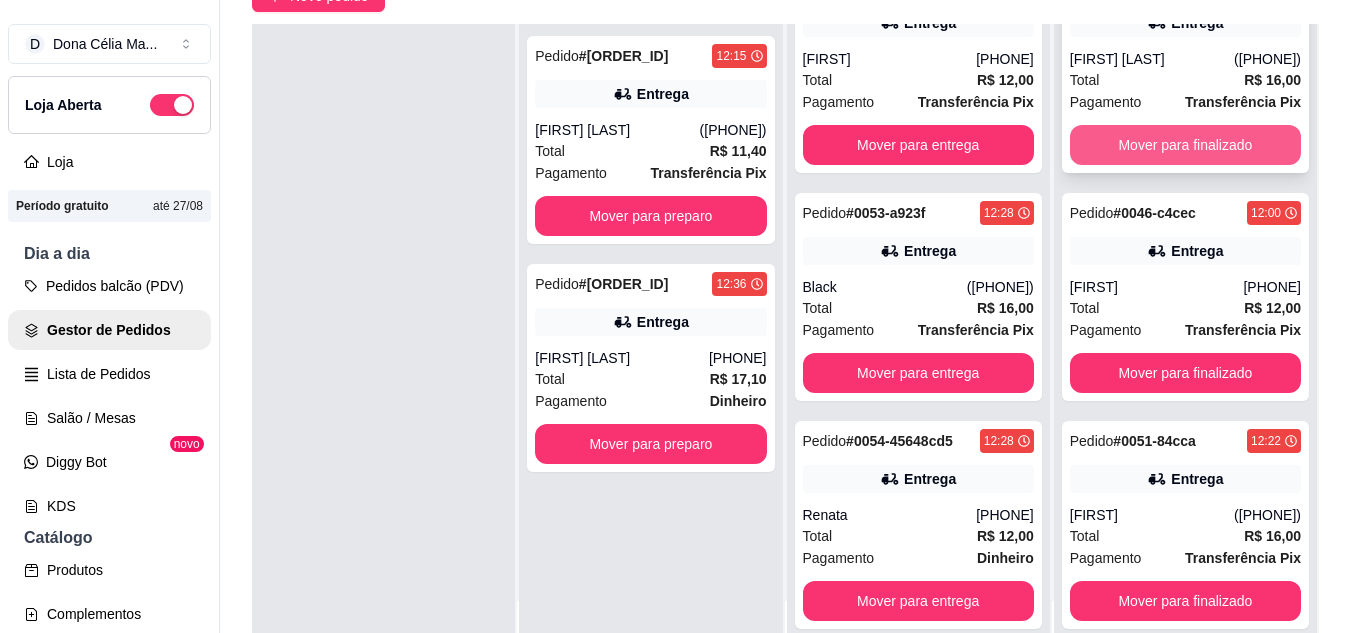 click on "Franciane Batista Basilio" at bounding box center (1152, 59) 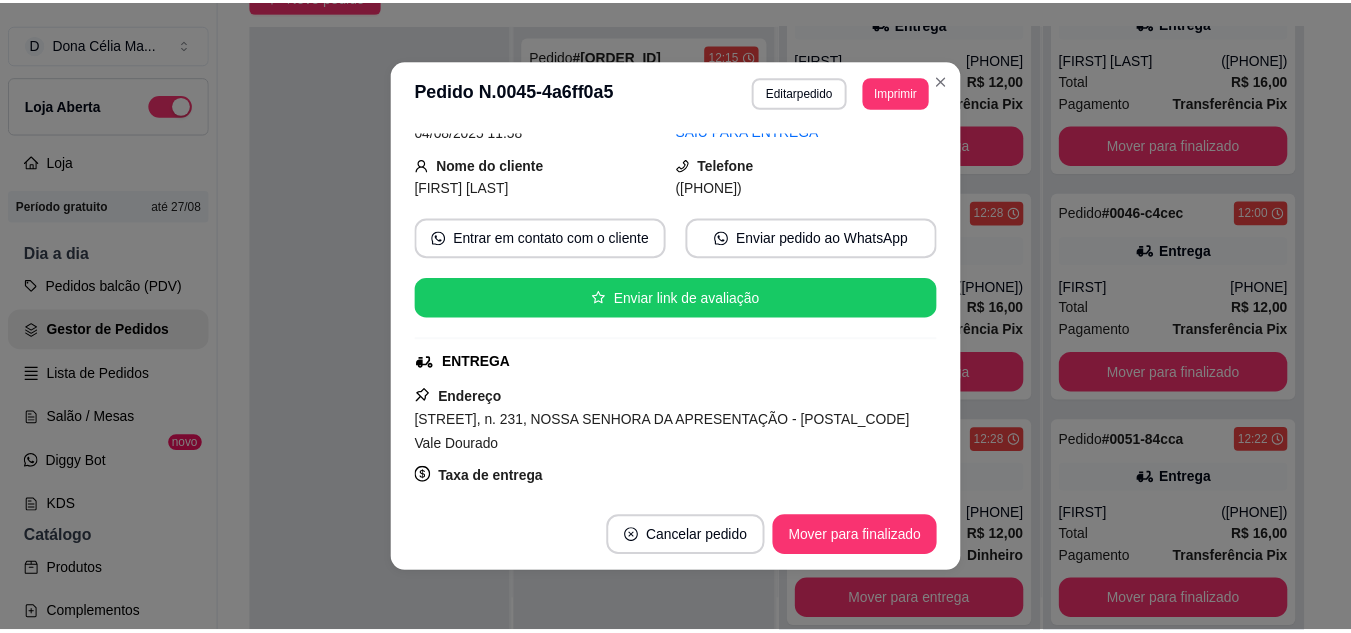 scroll, scrollTop: 300, scrollLeft: 0, axis: vertical 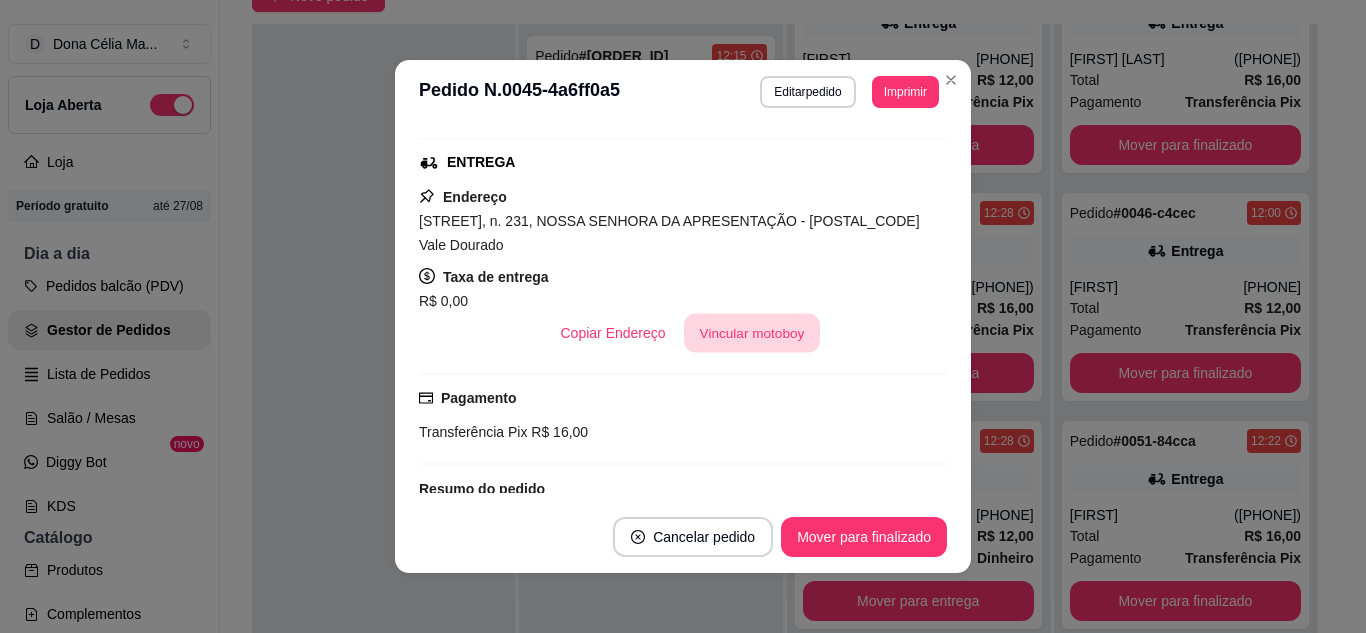 click on "Vincular motoboy" at bounding box center (752, 333) 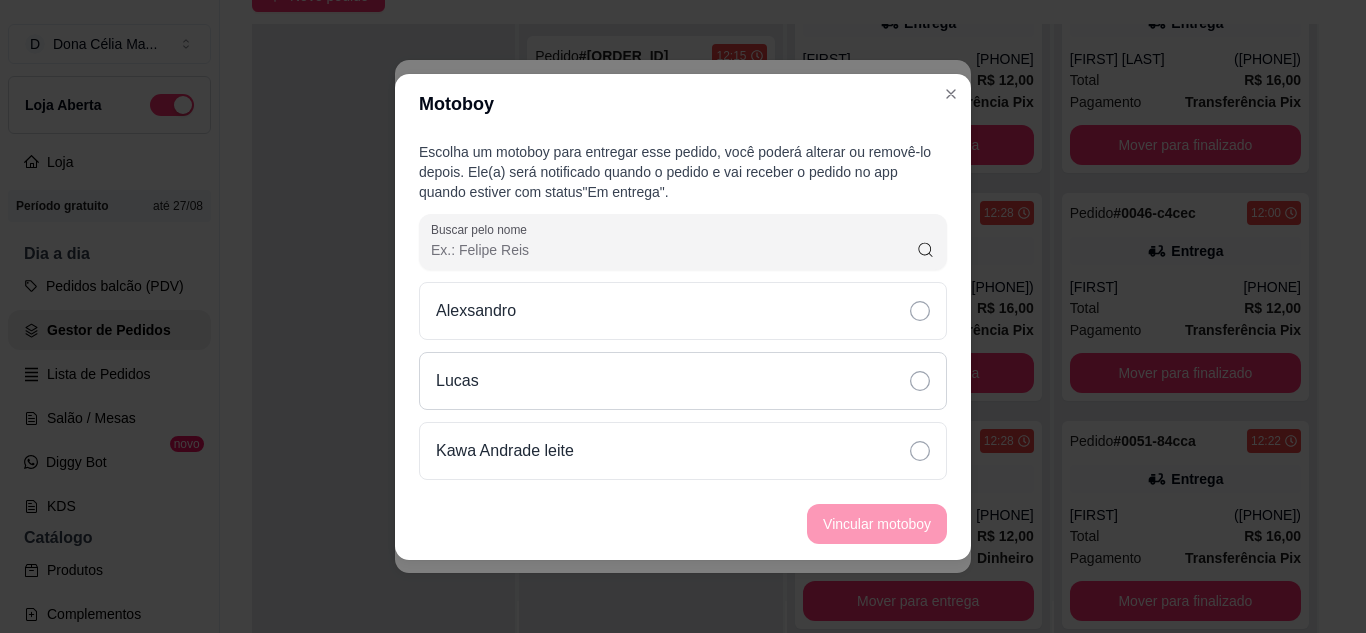 click on "Lucas" at bounding box center (683, 381) 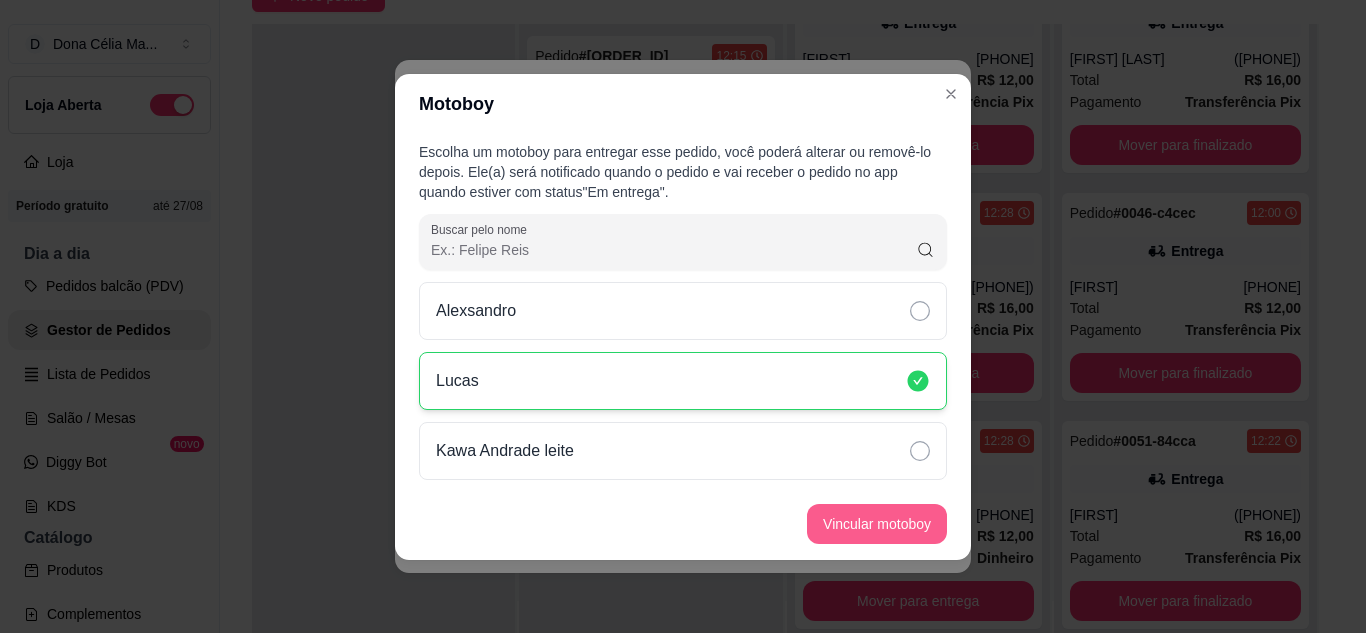 click on "Vincular motoboy" at bounding box center (877, 524) 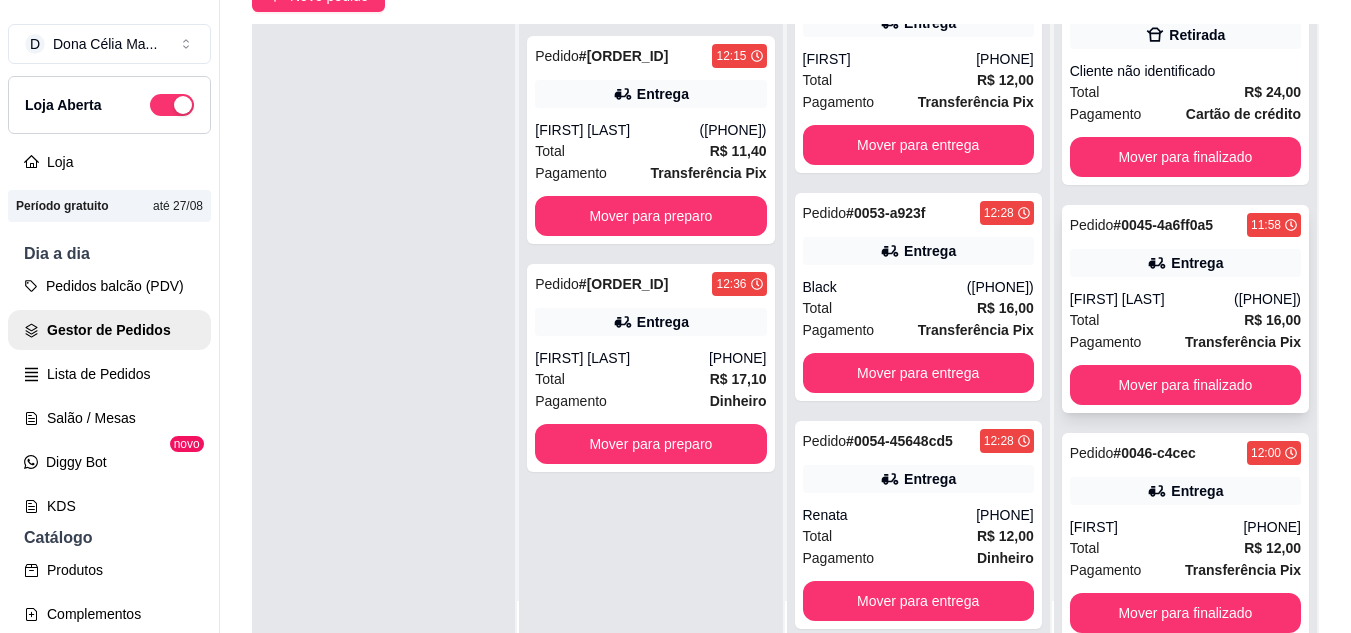 scroll, scrollTop: 5167, scrollLeft: 0, axis: vertical 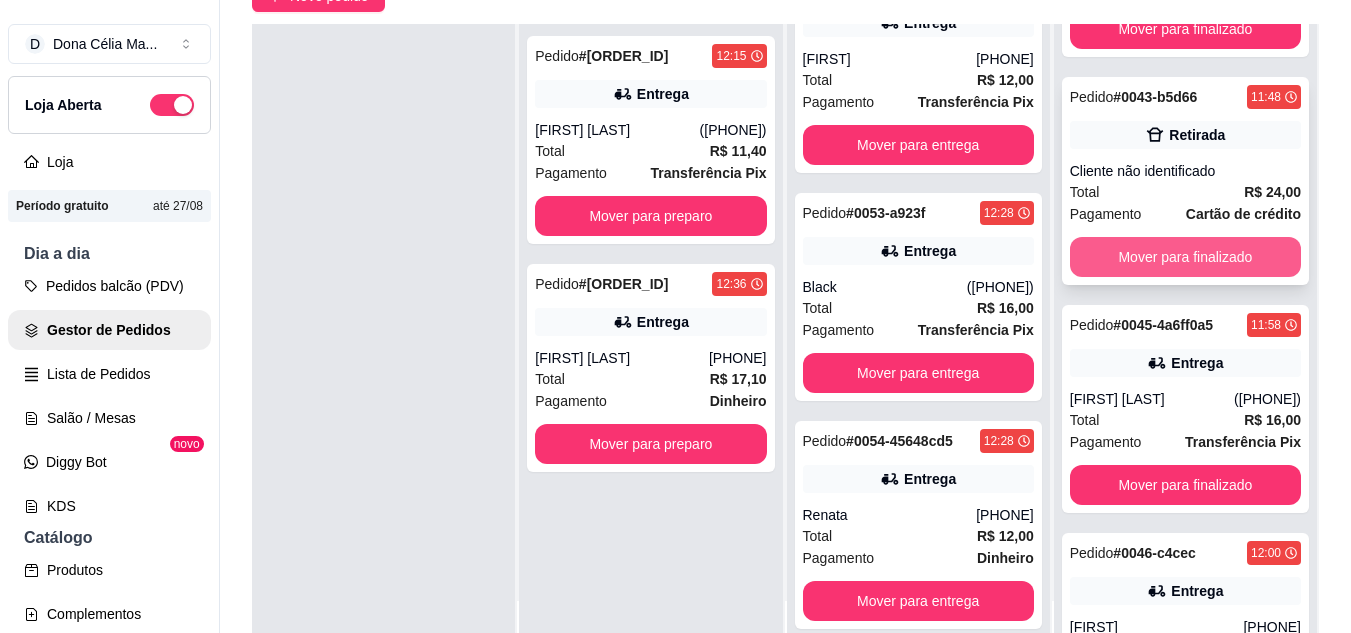 click on "Mover para finalizado" at bounding box center (1185, 257) 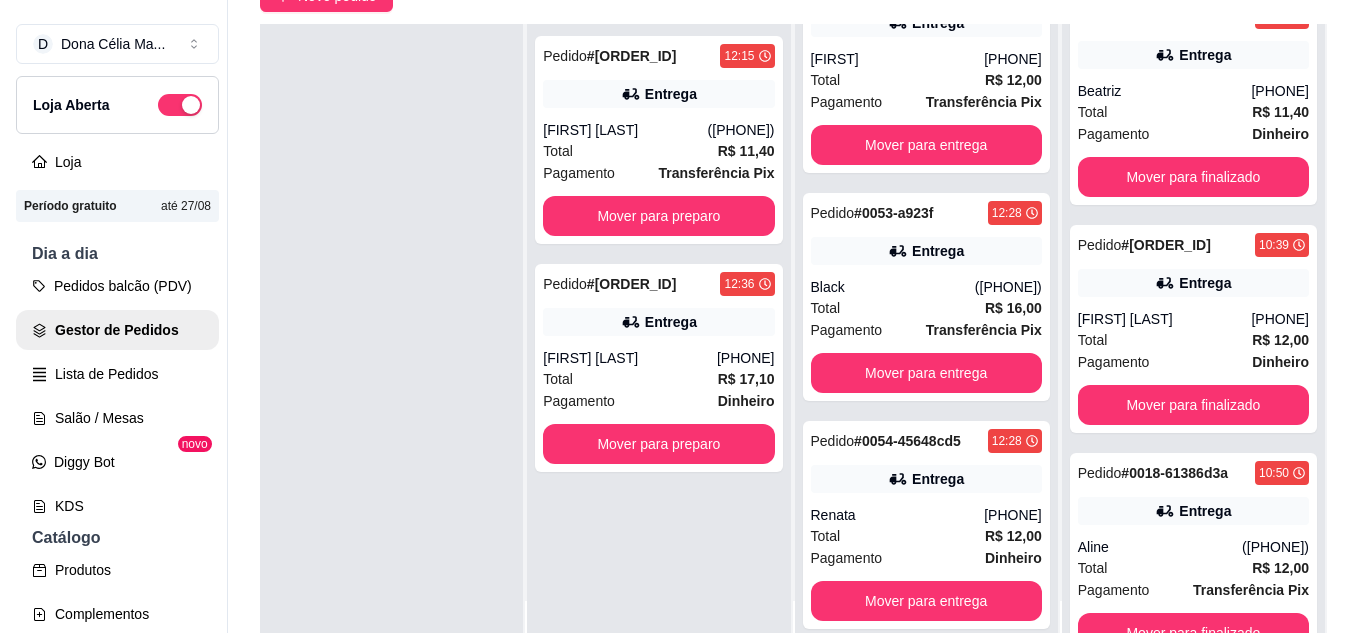 scroll, scrollTop: 0, scrollLeft: 0, axis: both 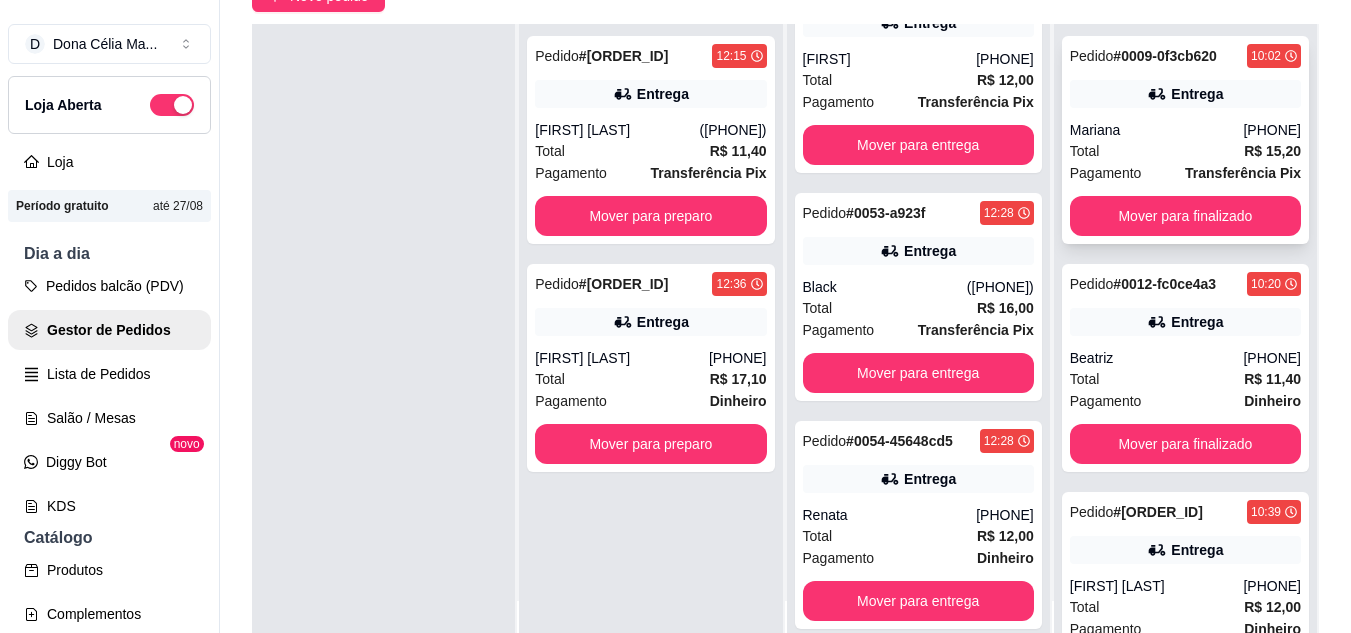click on "Mariana" at bounding box center [1157, 130] 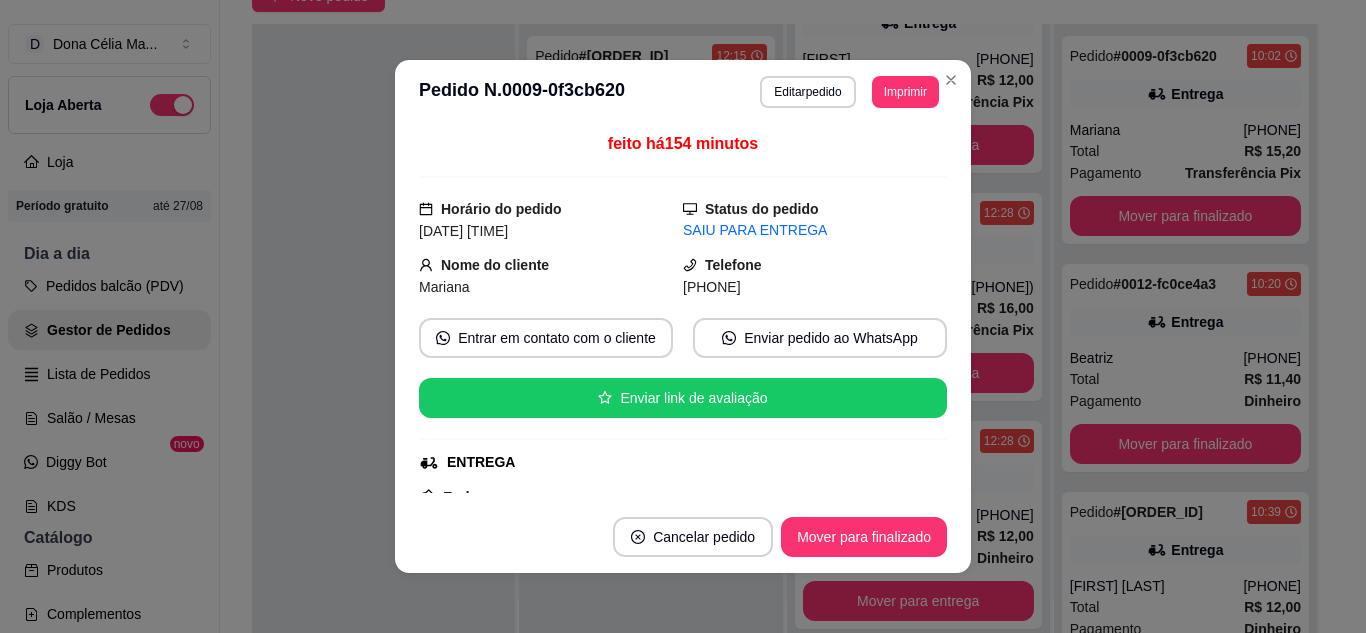 scroll, scrollTop: 100, scrollLeft: 0, axis: vertical 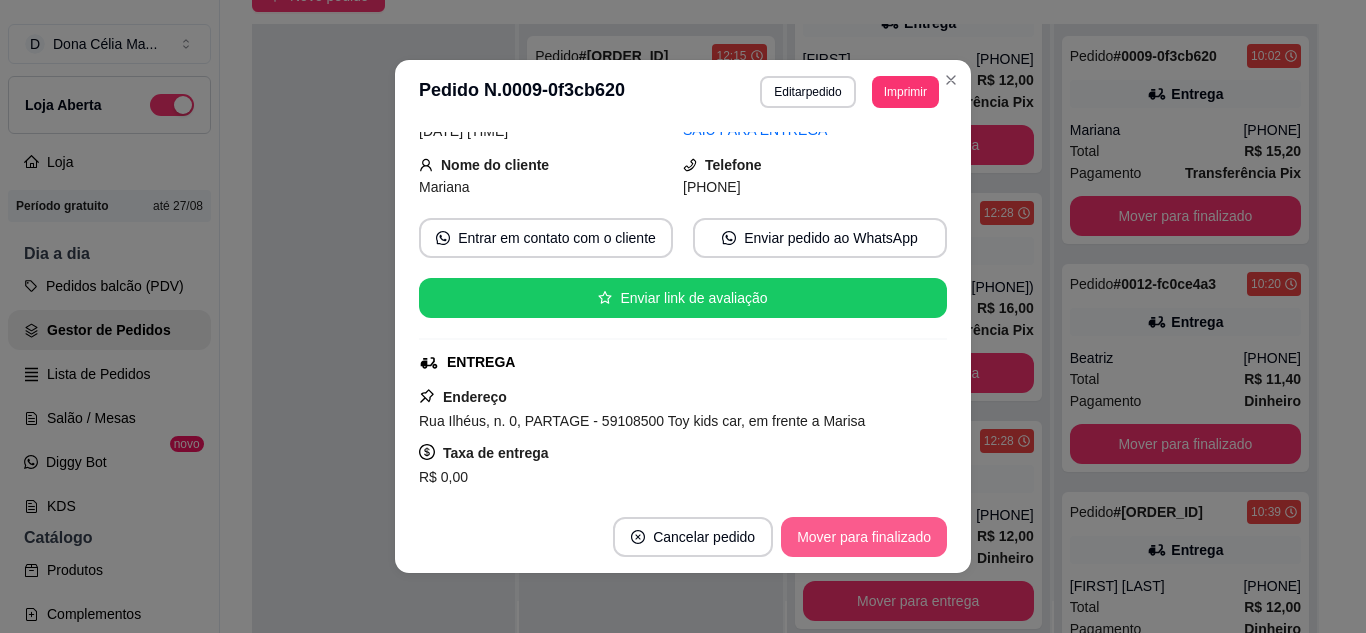 click on "Mover para finalizado" at bounding box center [864, 537] 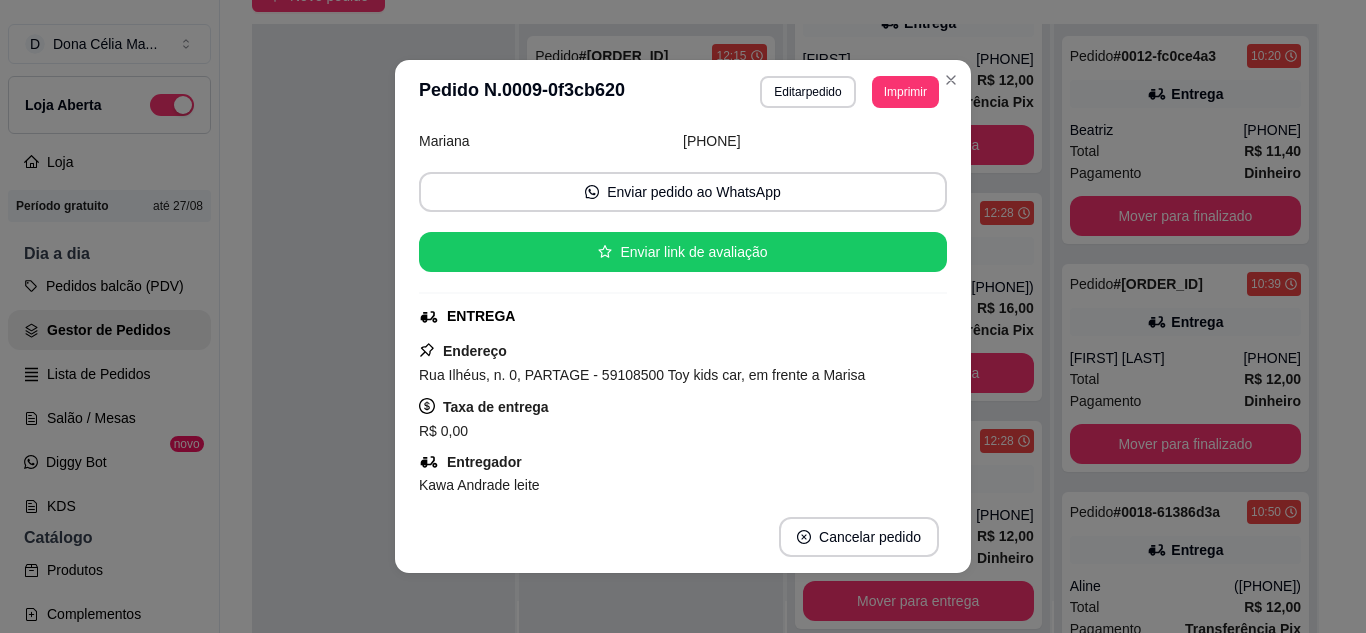scroll, scrollTop: 54, scrollLeft: 0, axis: vertical 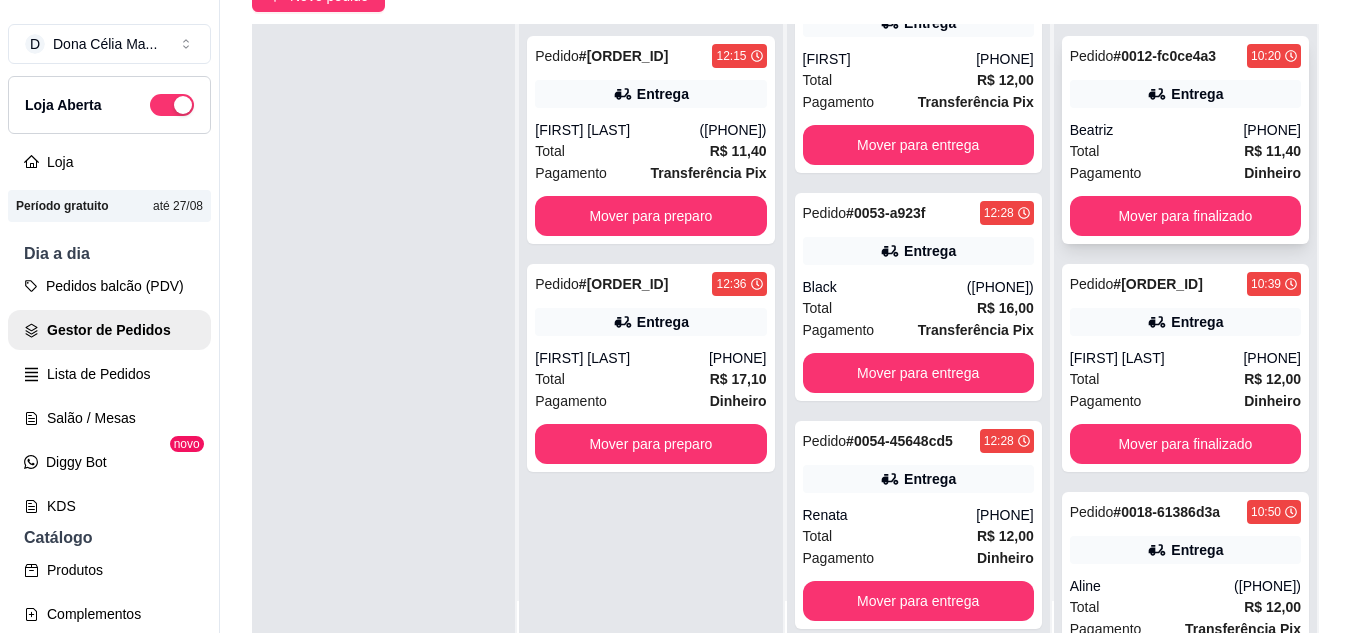 click on "Total R$ 11,40" at bounding box center (1185, 151) 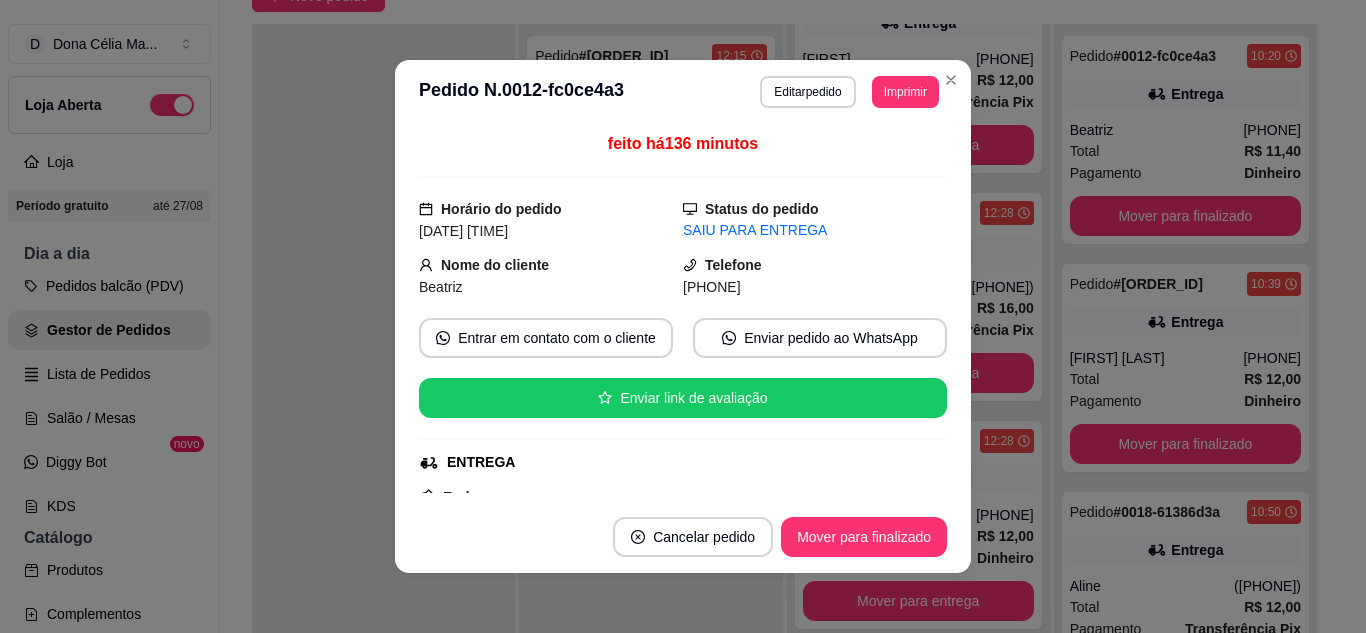 scroll, scrollTop: 200, scrollLeft: 0, axis: vertical 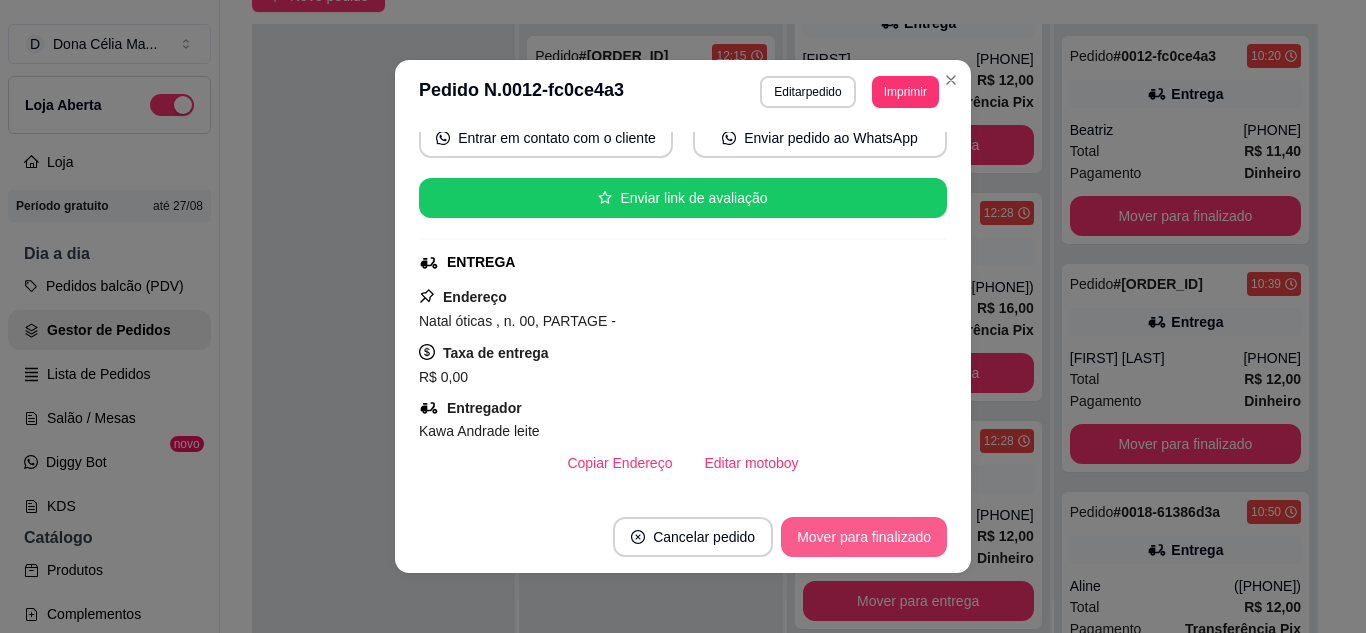 click on "Mover para finalizado" at bounding box center [864, 537] 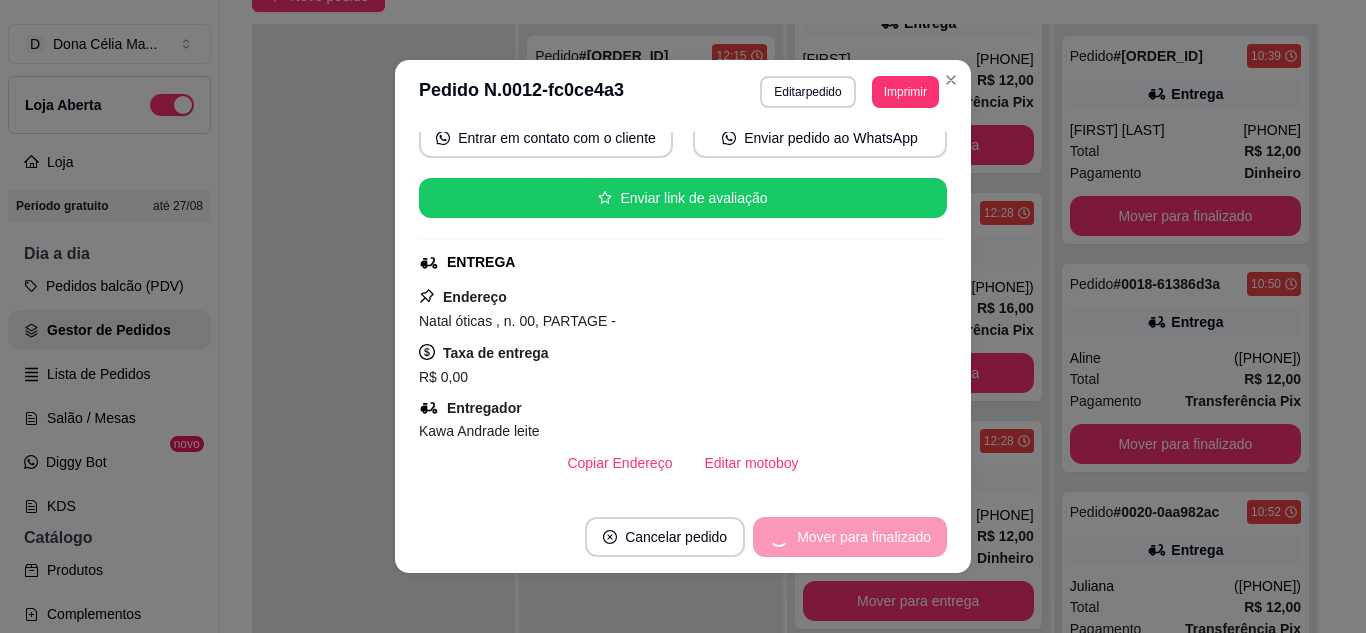 scroll, scrollTop: 154, scrollLeft: 0, axis: vertical 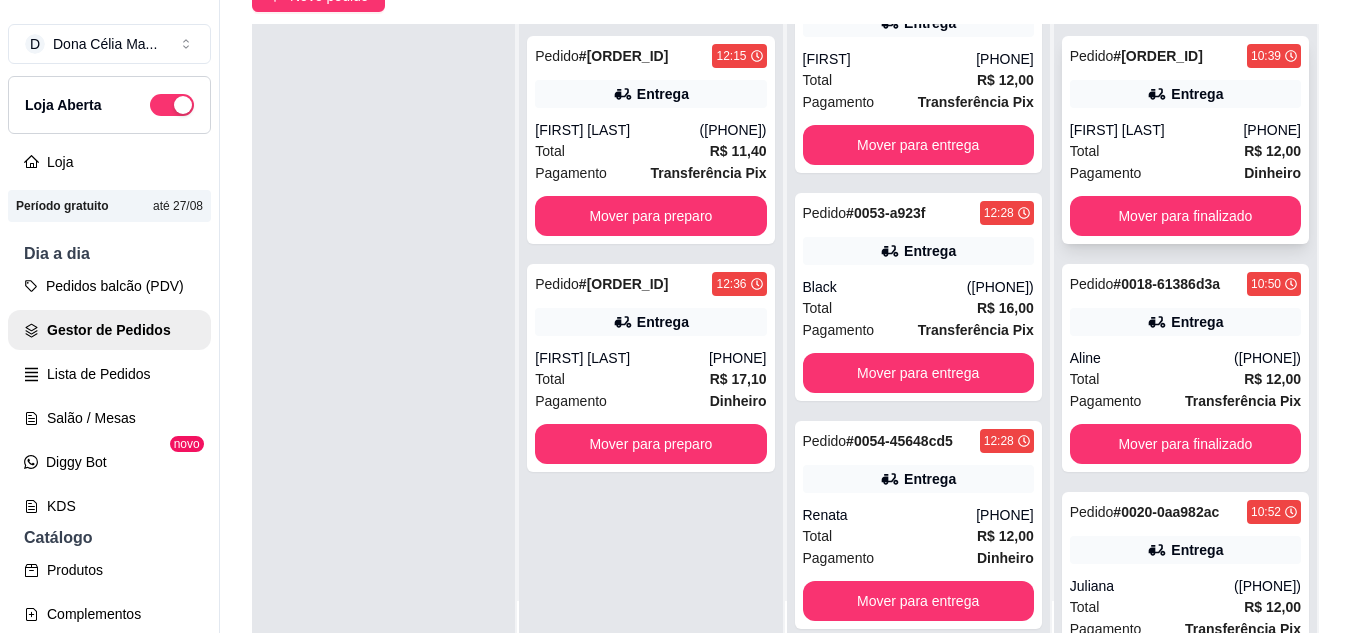 click on "Beatriz Ramos" at bounding box center [1157, 130] 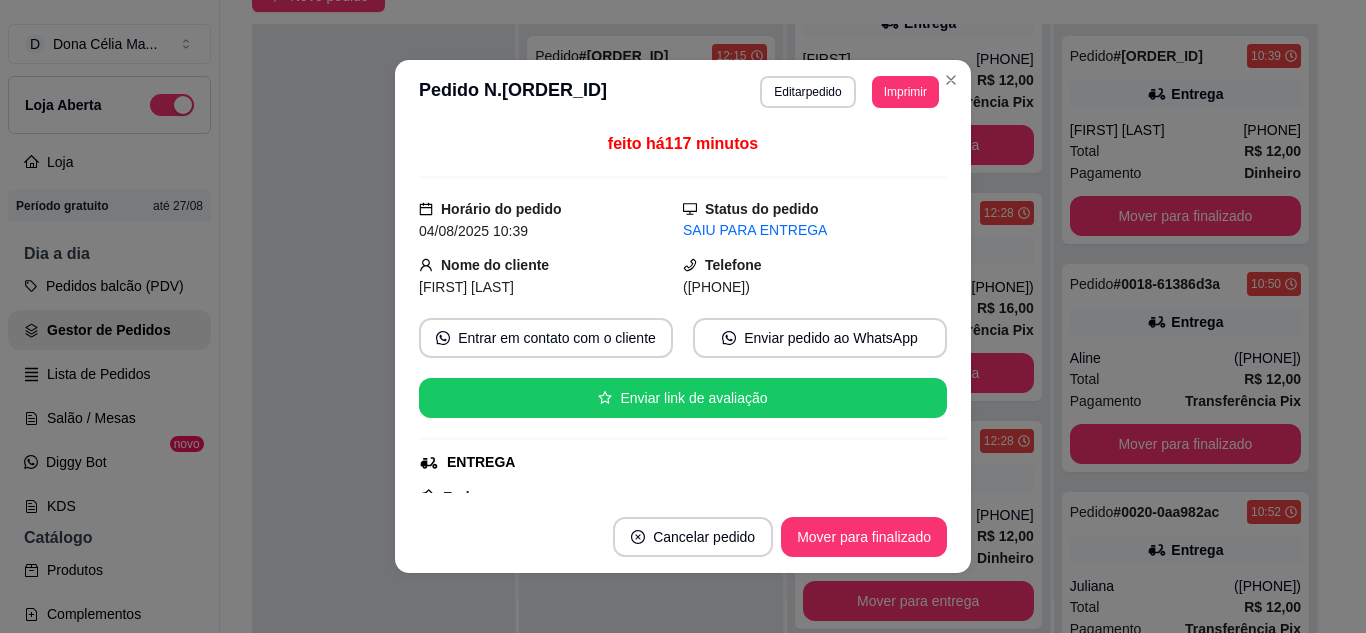 scroll, scrollTop: 200, scrollLeft: 0, axis: vertical 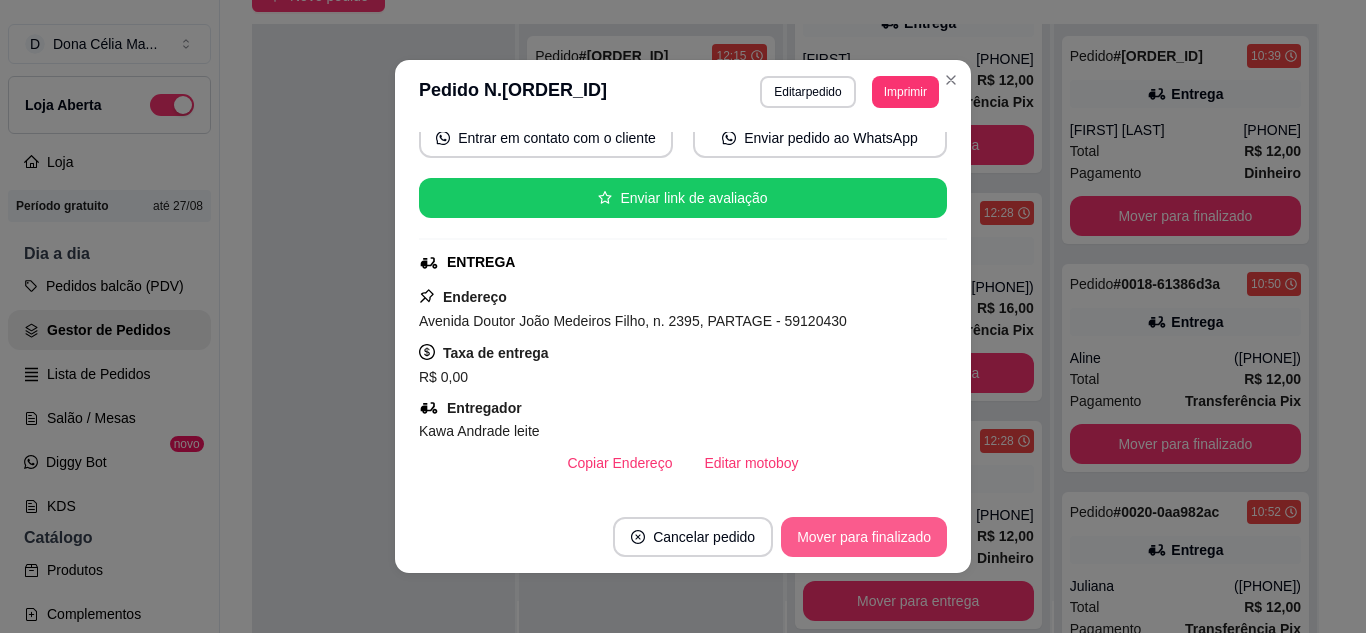 click on "Mover para finalizado" at bounding box center (864, 537) 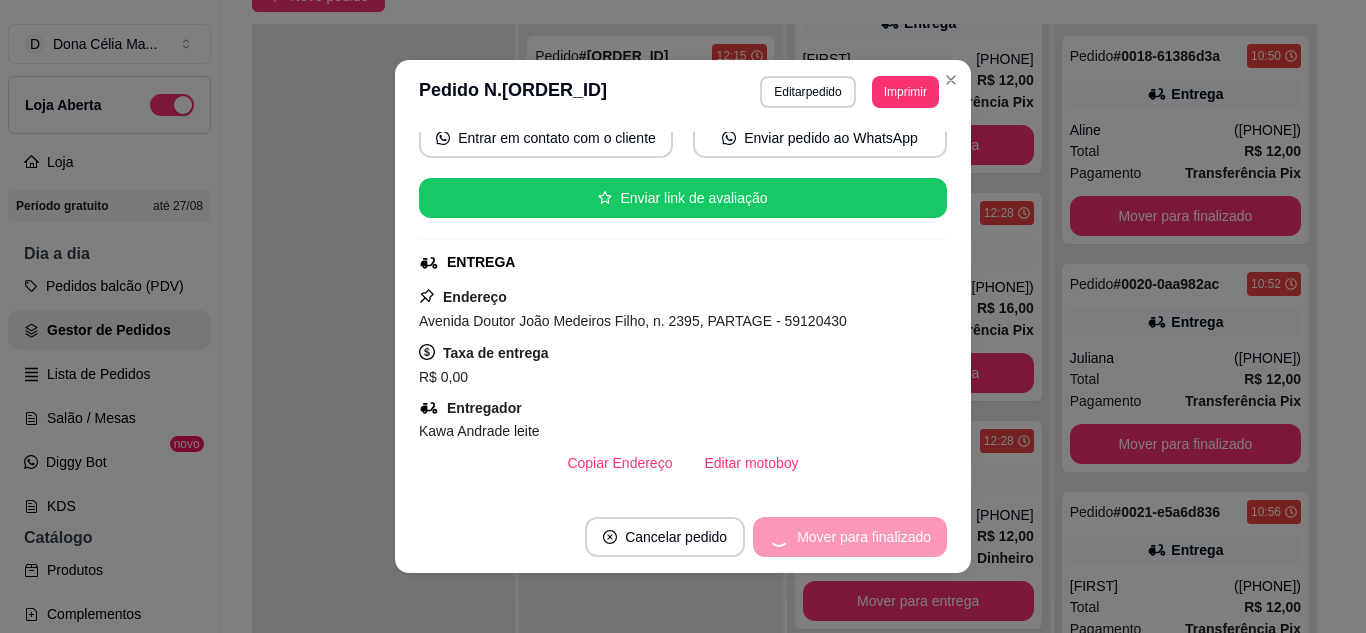 scroll, scrollTop: 154, scrollLeft: 0, axis: vertical 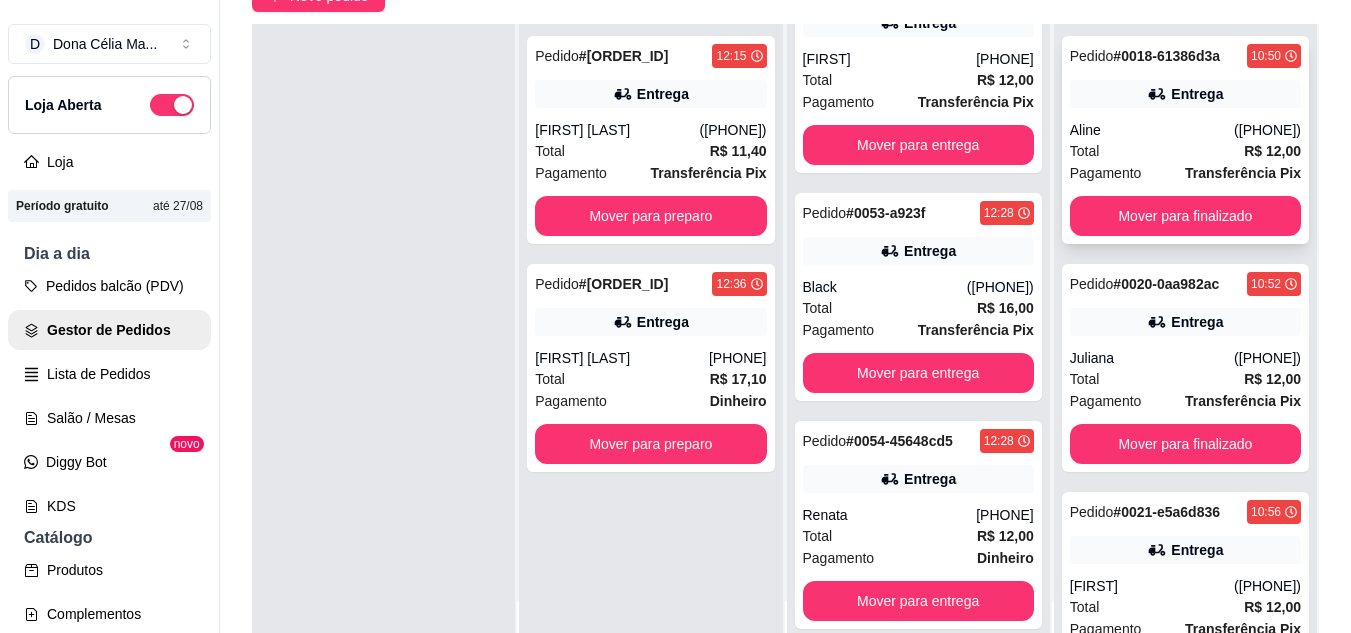 click on "Aline" at bounding box center [1152, 130] 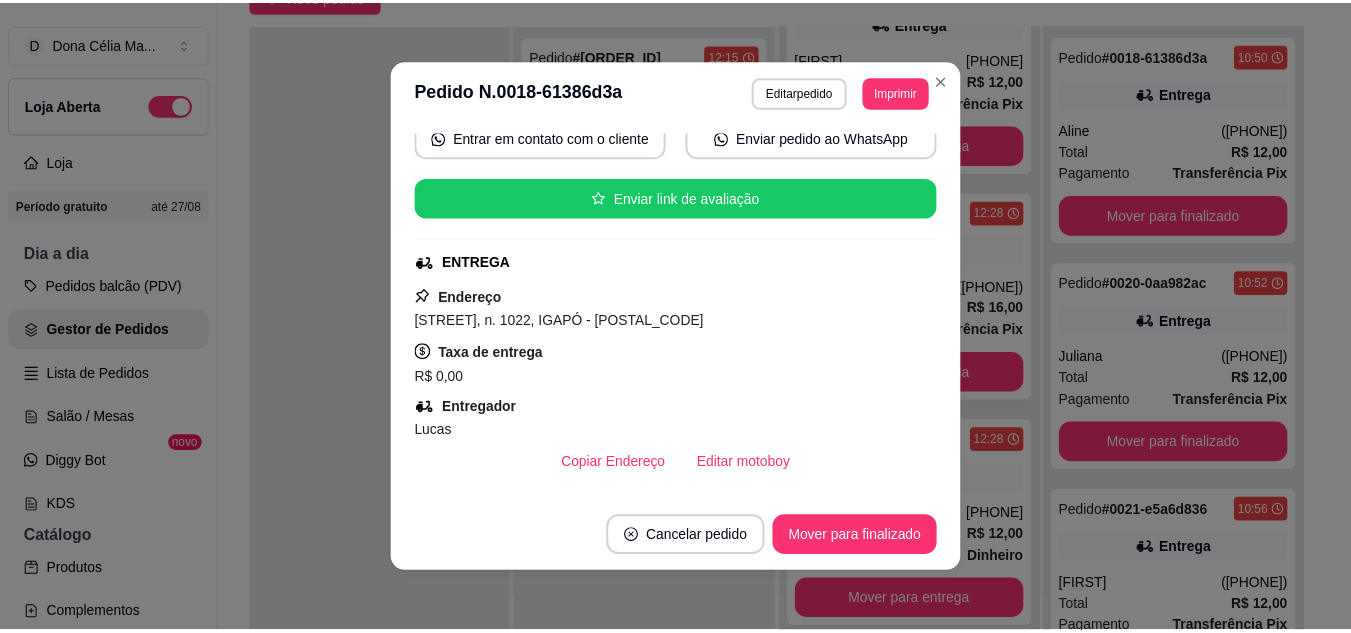 scroll, scrollTop: 0, scrollLeft: 0, axis: both 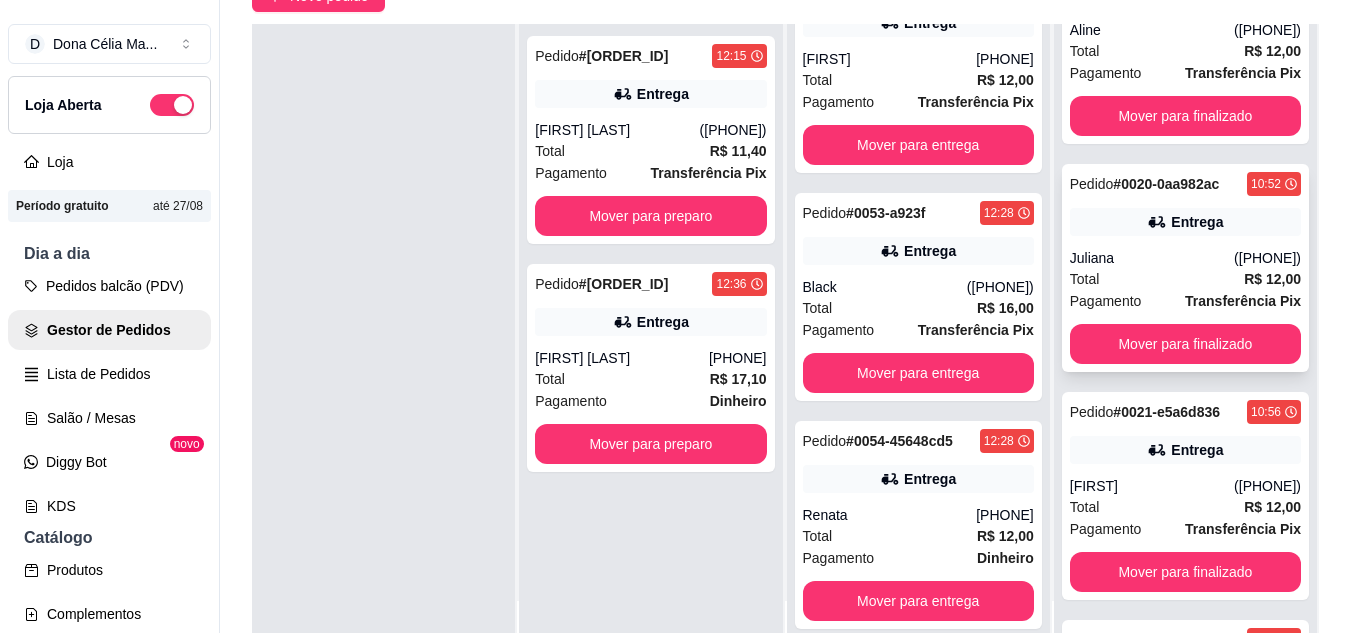 click on "Pedido  # 0020-0aa982ac 10:52 Entrega Juliana (84) 99440-2349 Total R$ 12,00 Pagamento Transferência Pix Mover para finalizado" at bounding box center (1185, 268) 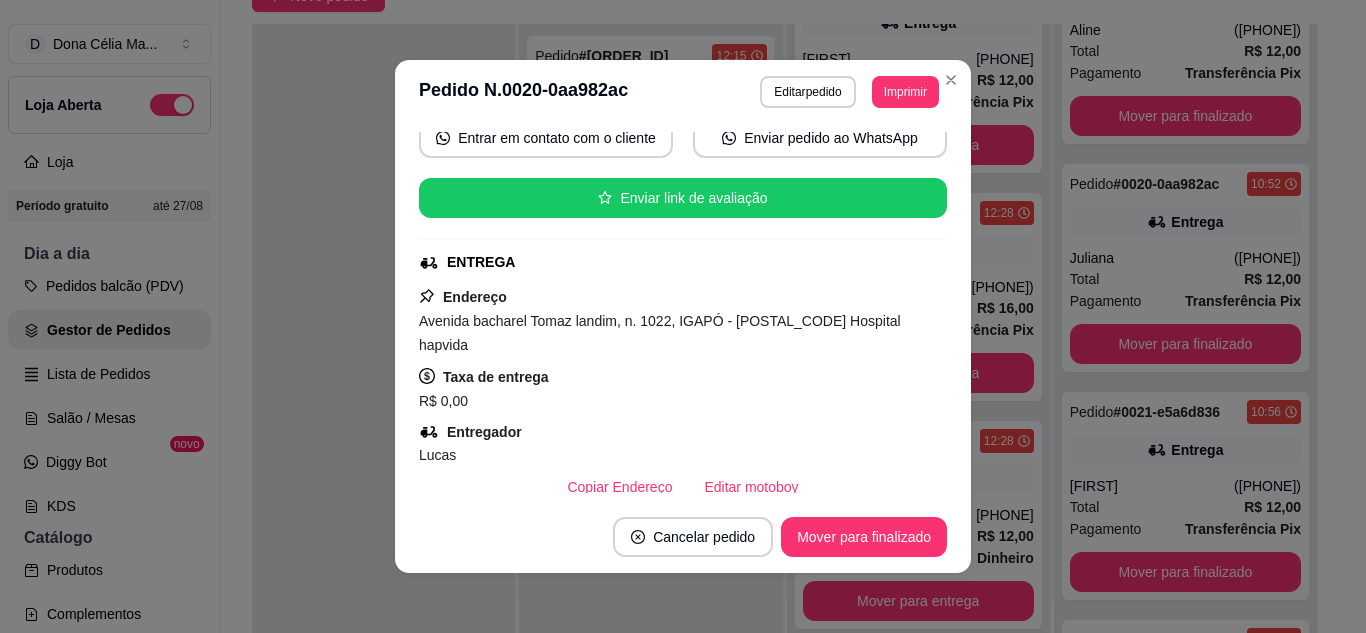 scroll, scrollTop: 300, scrollLeft: 0, axis: vertical 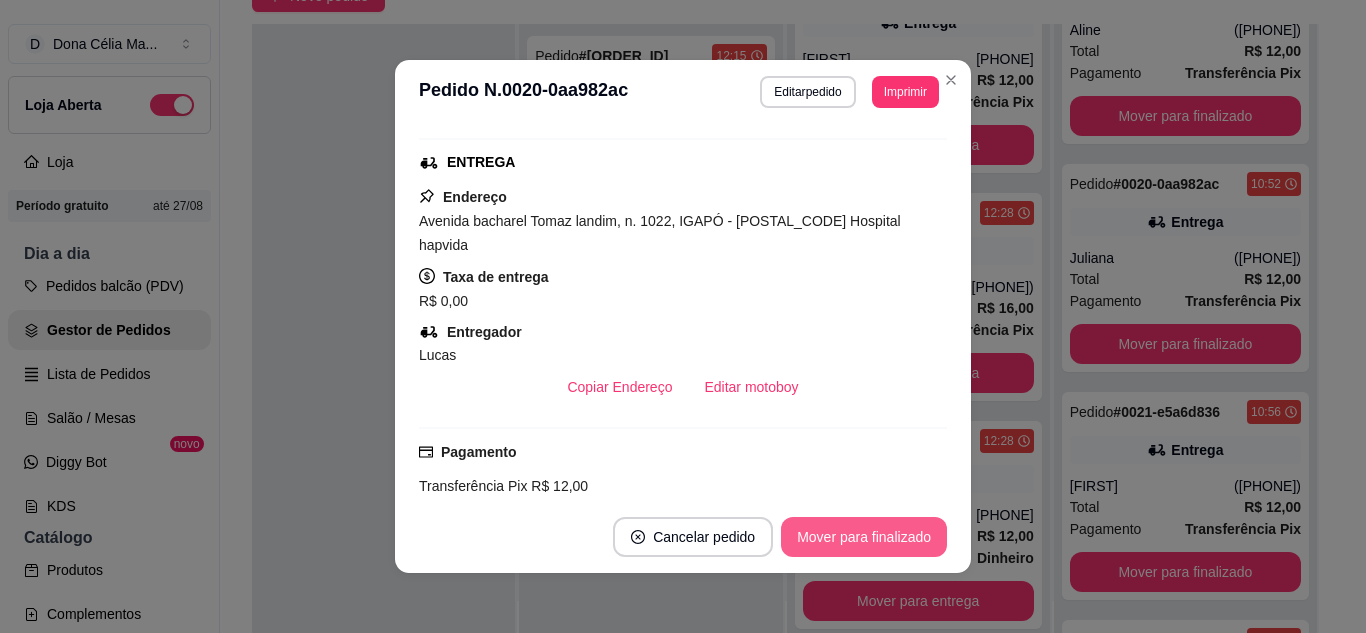 click on "Mover para finalizado" at bounding box center (864, 537) 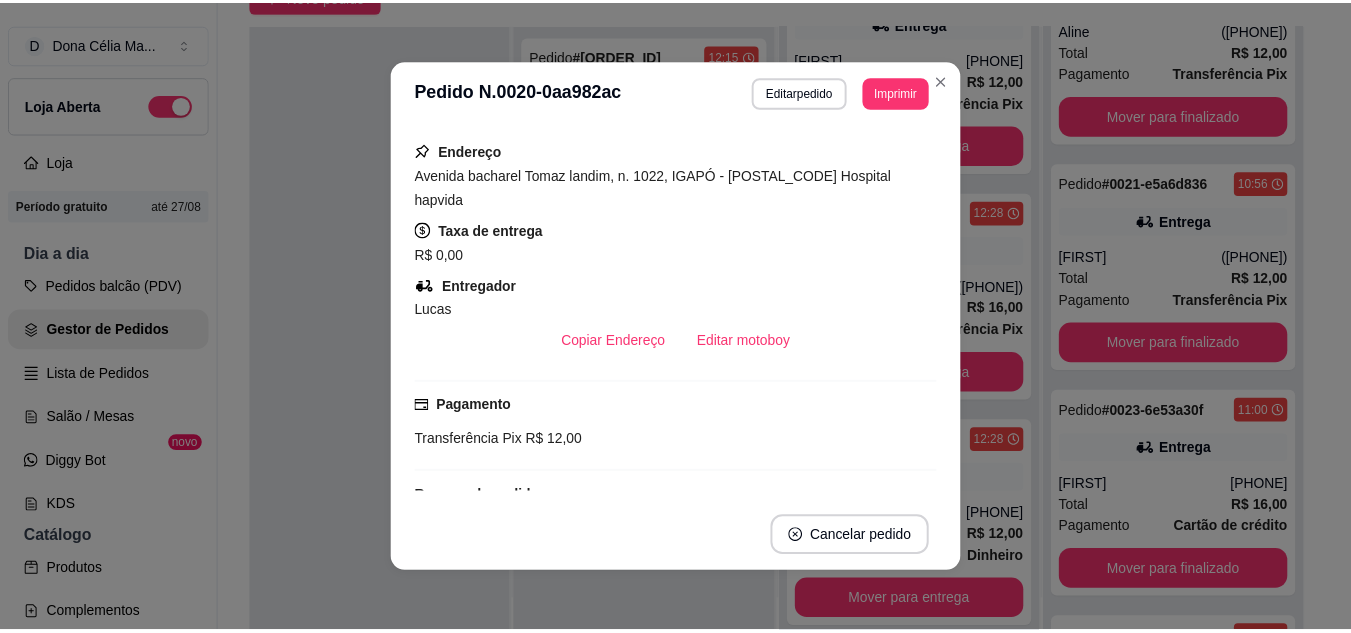 scroll, scrollTop: 254, scrollLeft: 0, axis: vertical 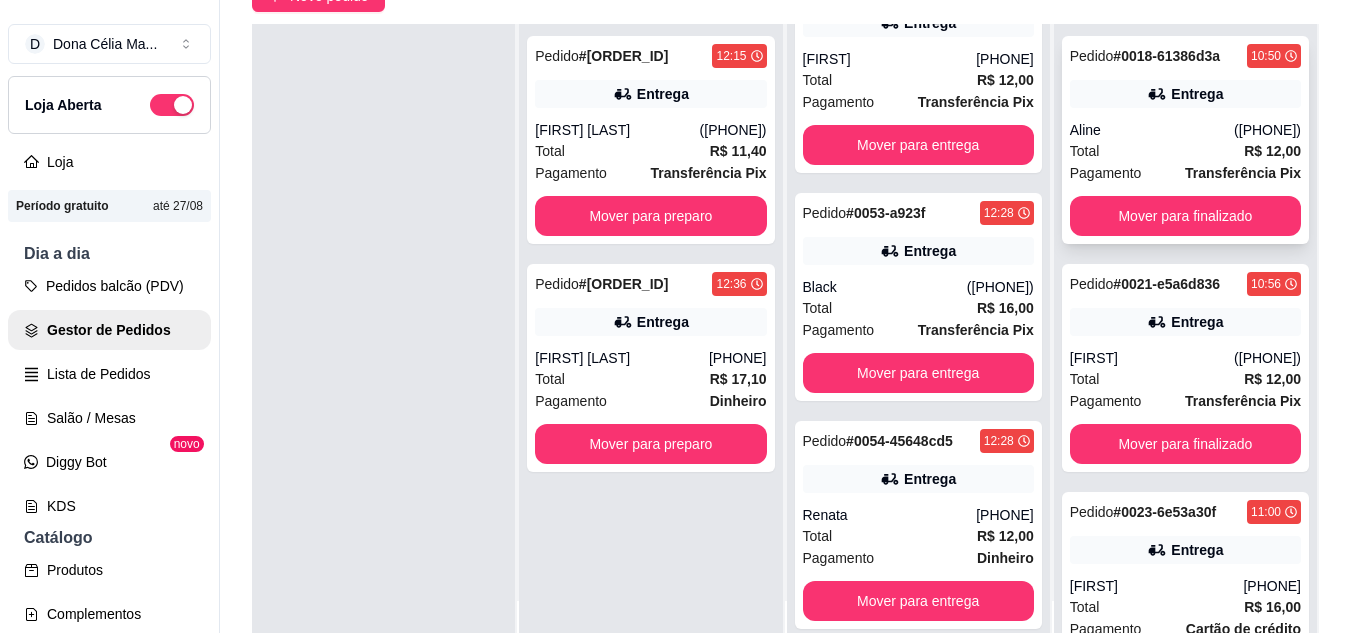 click on "Pagamento" at bounding box center [1106, 173] 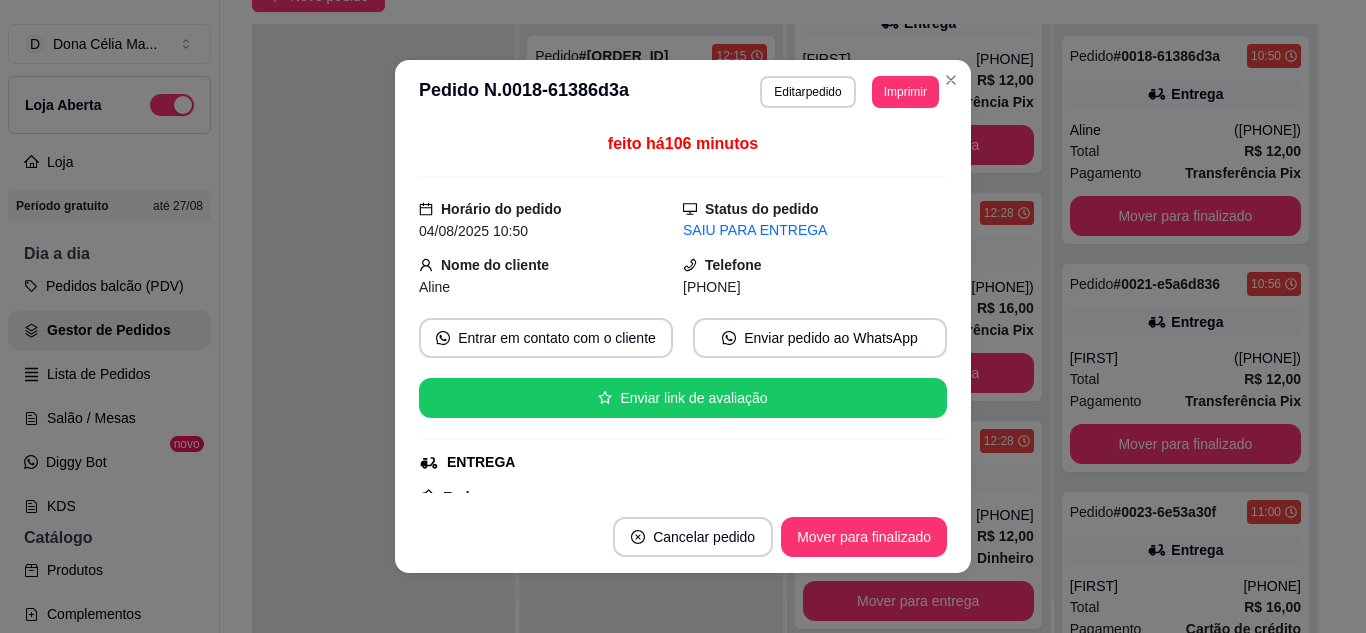 scroll, scrollTop: 200, scrollLeft: 0, axis: vertical 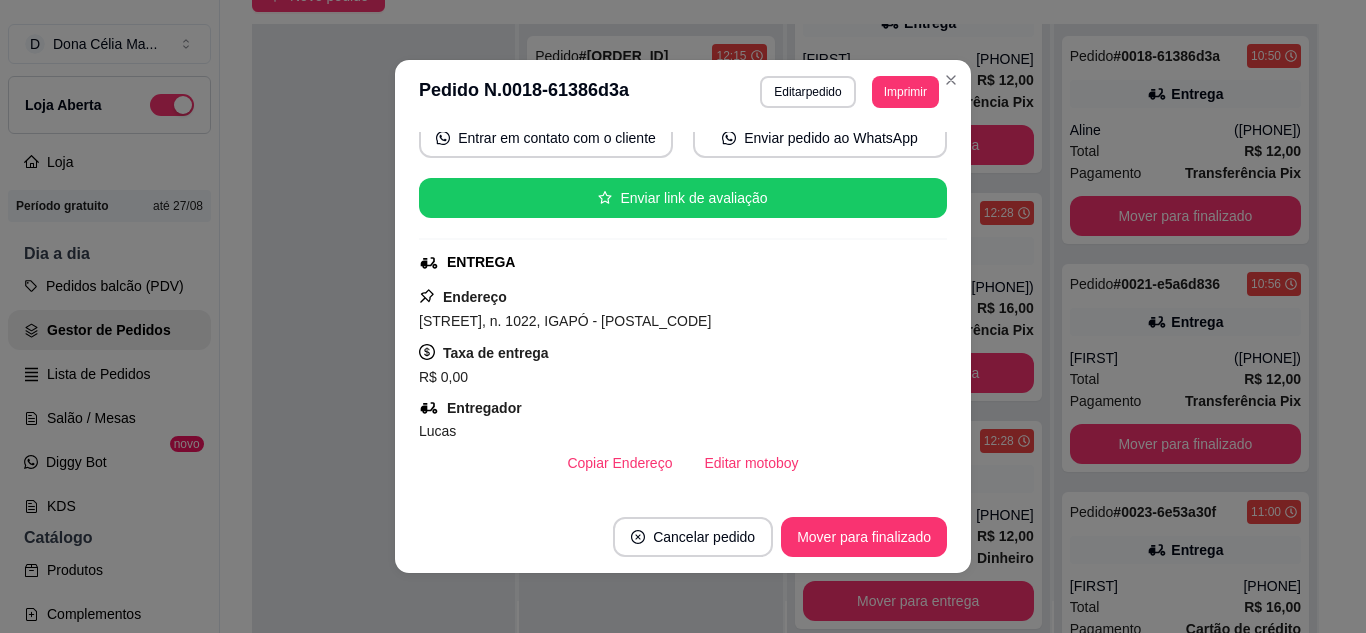 click on "Cancelar pedido Mover para finalizado" at bounding box center (683, 537) 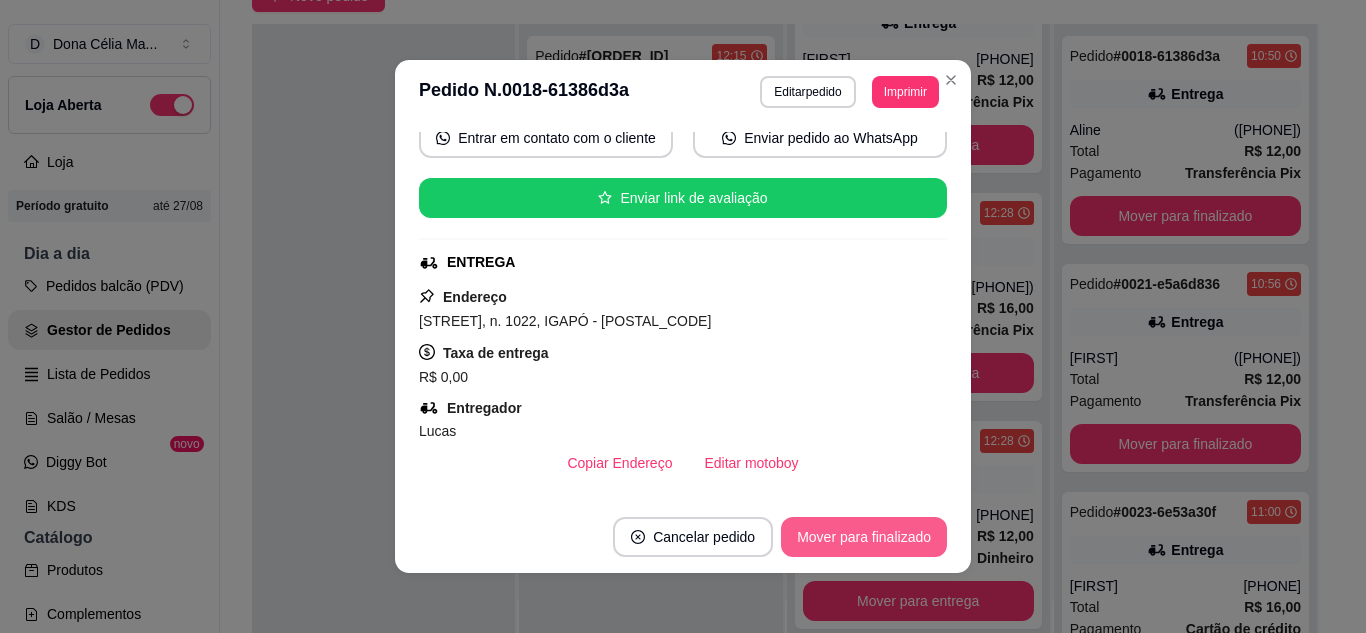 click on "Mover para finalizado" at bounding box center [864, 537] 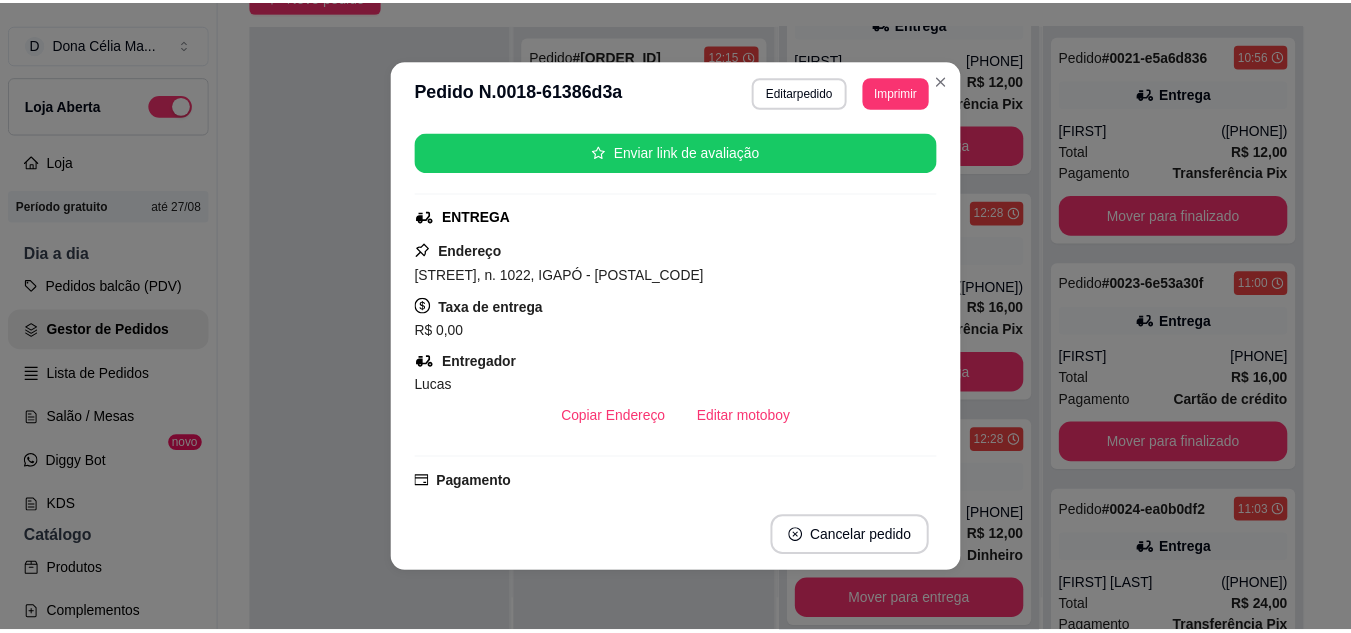 scroll, scrollTop: 154, scrollLeft: 0, axis: vertical 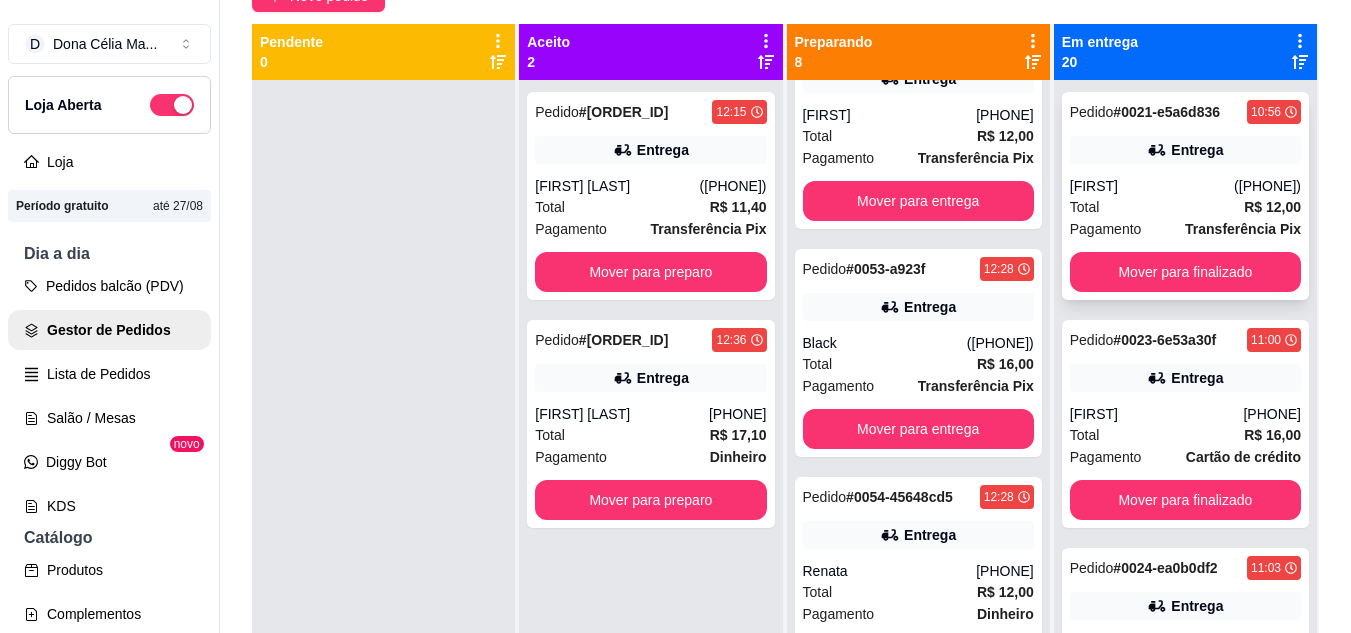 click on "Eduarda" at bounding box center [1152, 186] 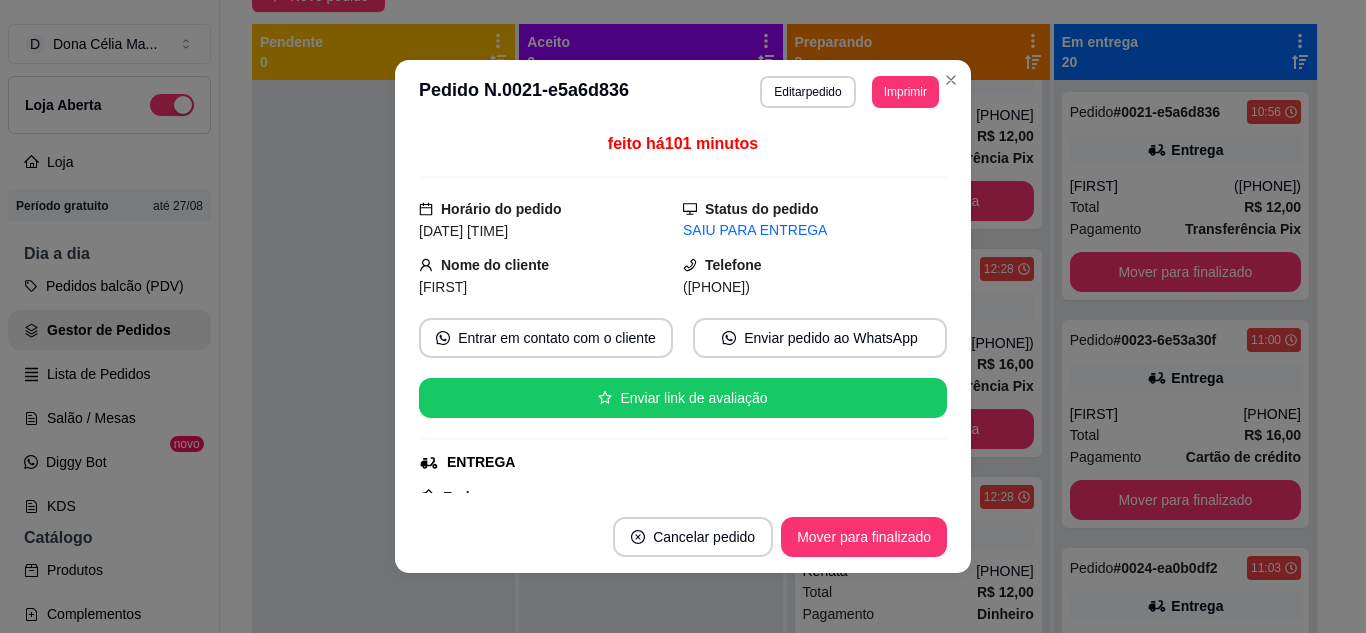 scroll, scrollTop: 200, scrollLeft: 0, axis: vertical 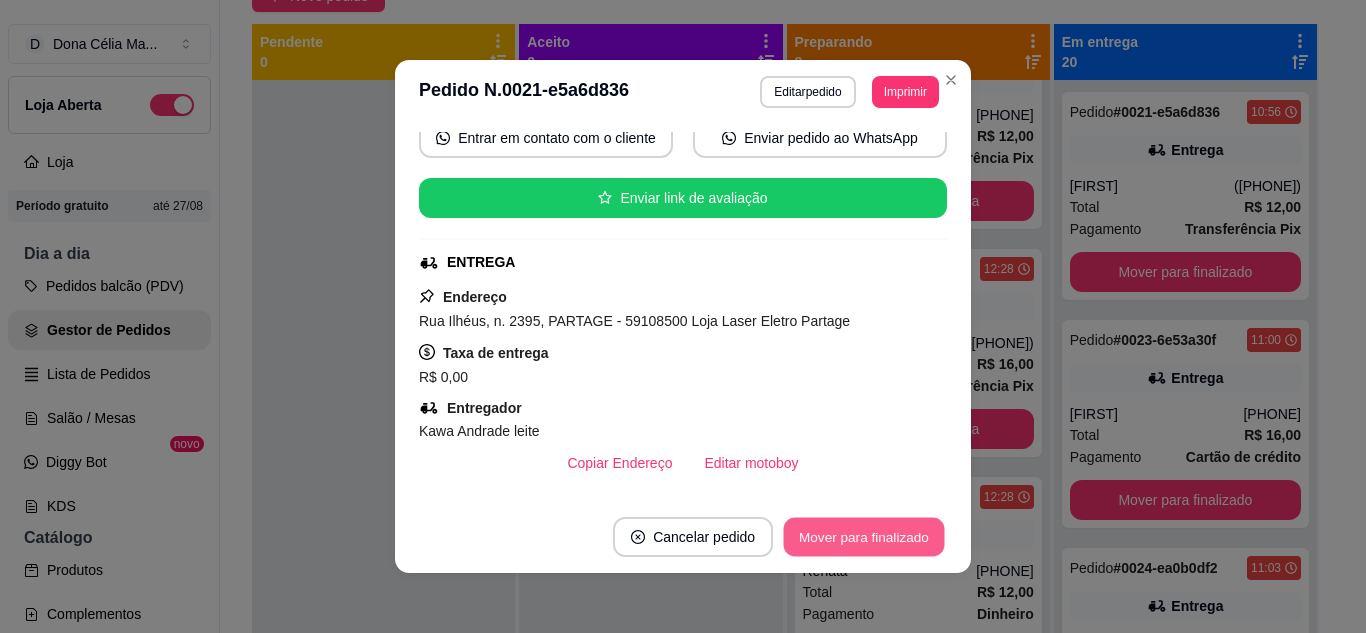 click on "Mover para finalizado" at bounding box center (864, 537) 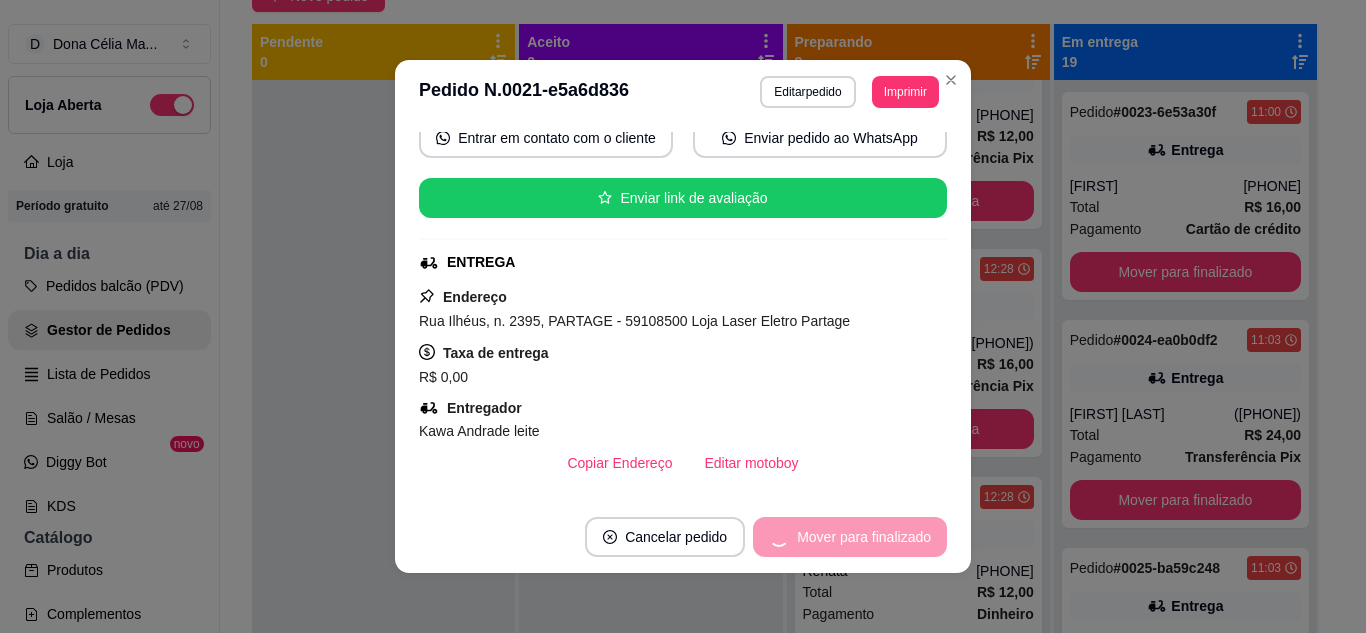 scroll, scrollTop: 154, scrollLeft: 0, axis: vertical 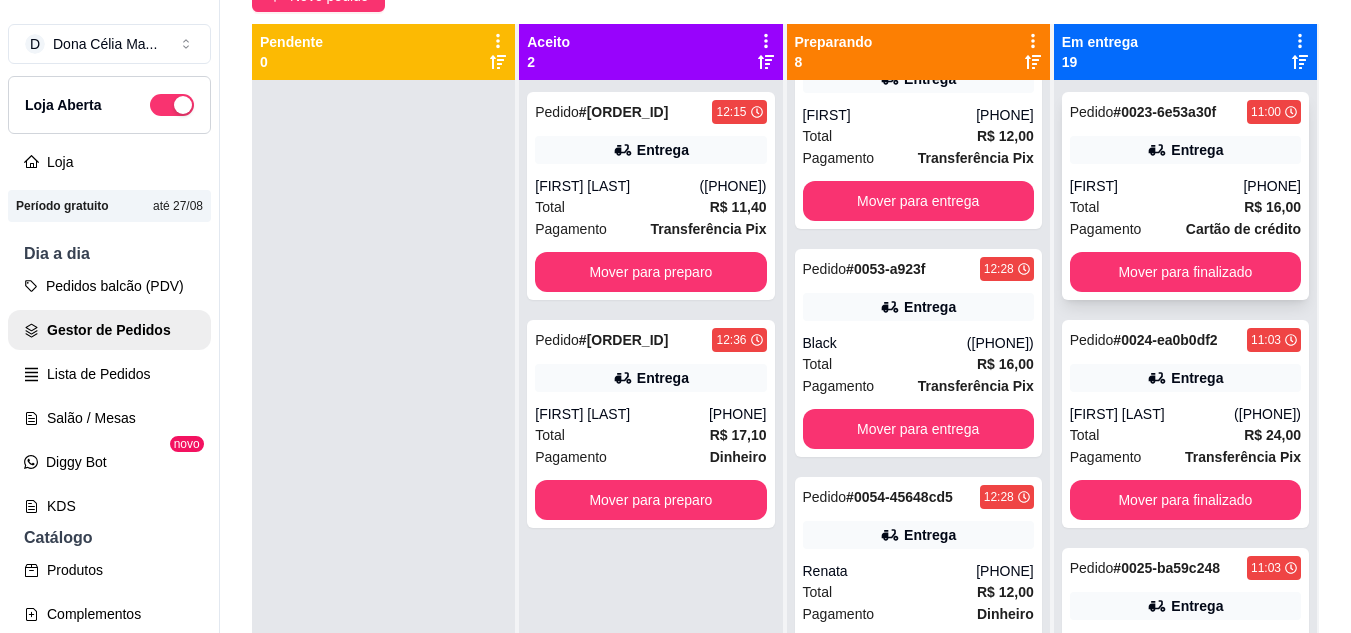 click on "Fabiola" at bounding box center [1157, 186] 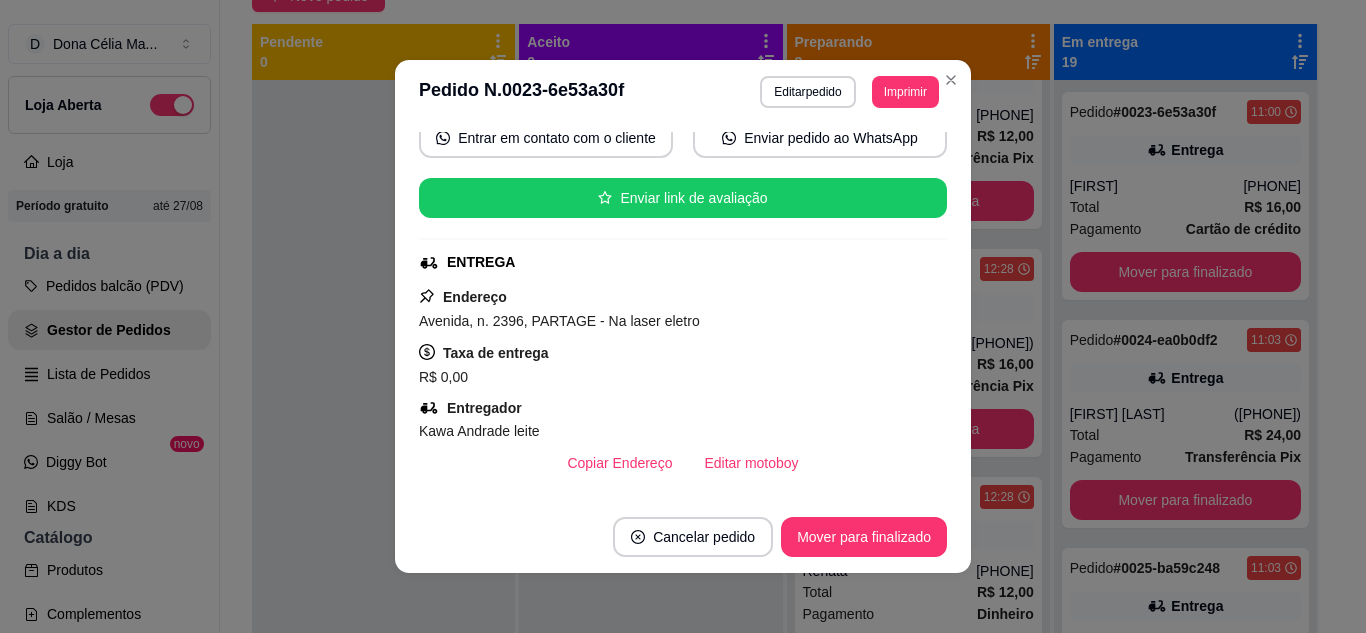 scroll, scrollTop: 300, scrollLeft: 0, axis: vertical 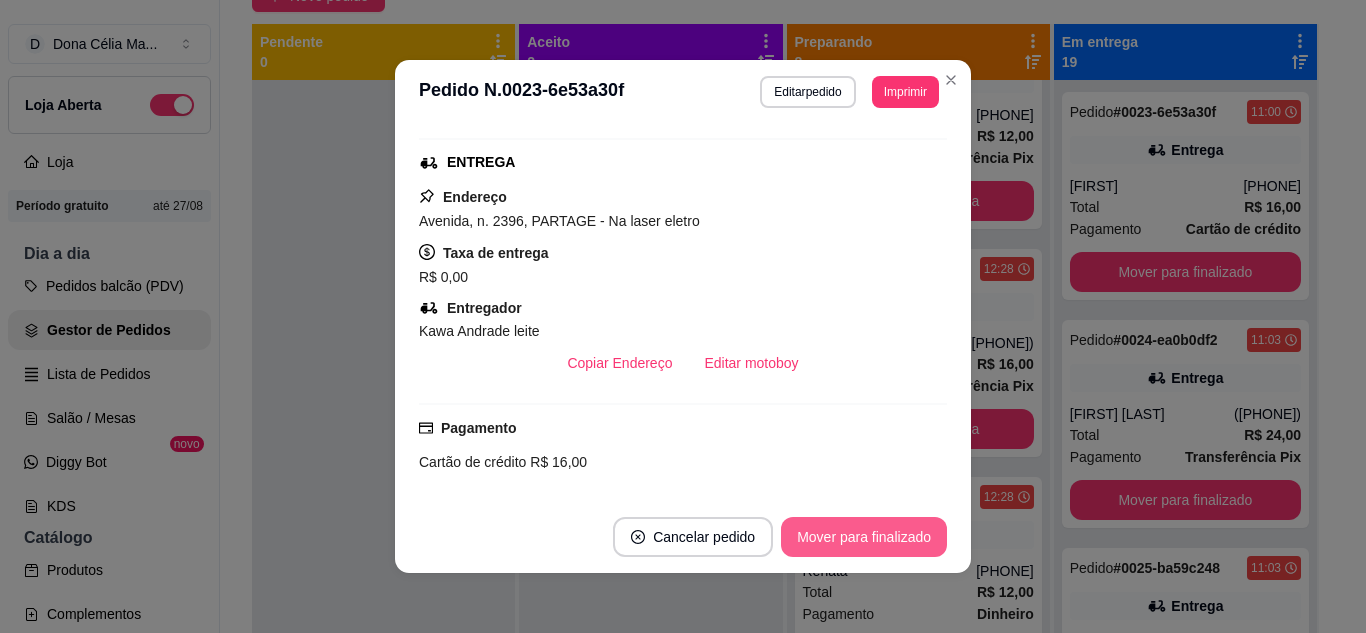 click on "Mover para finalizado" at bounding box center [864, 537] 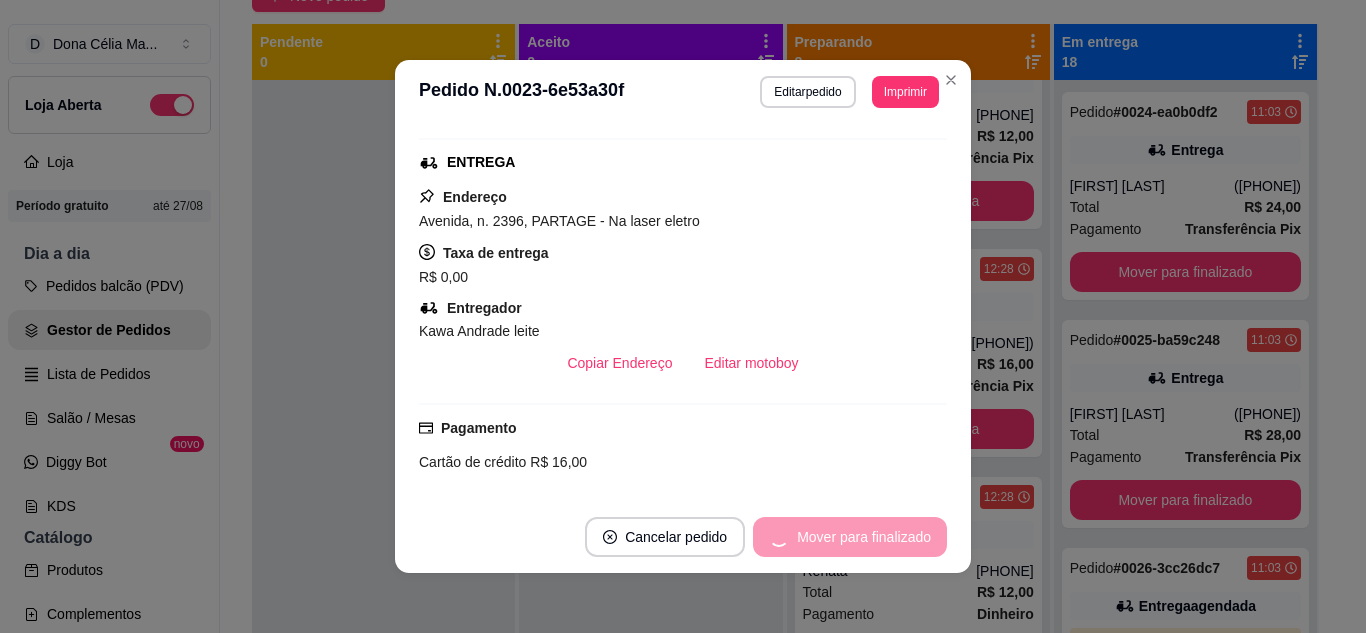 scroll, scrollTop: 254, scrollLeft: 0, axis: vertical 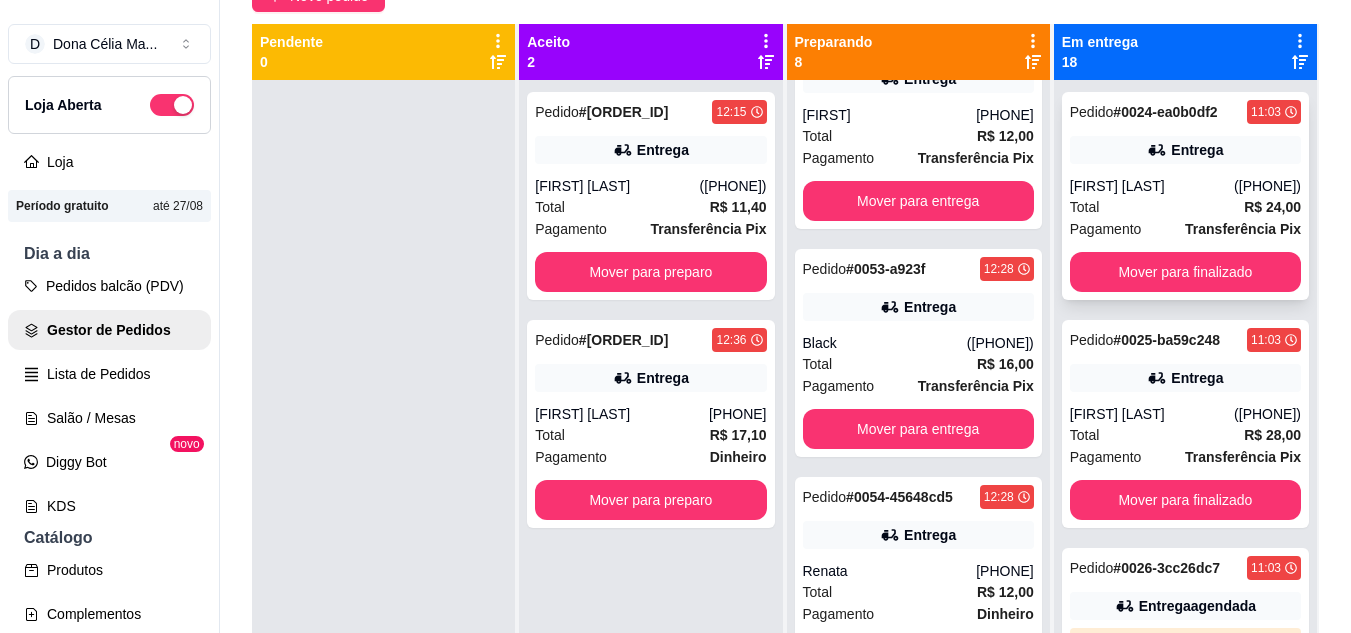 click on "Rafaella barros" at bounding box center (1152, 186) 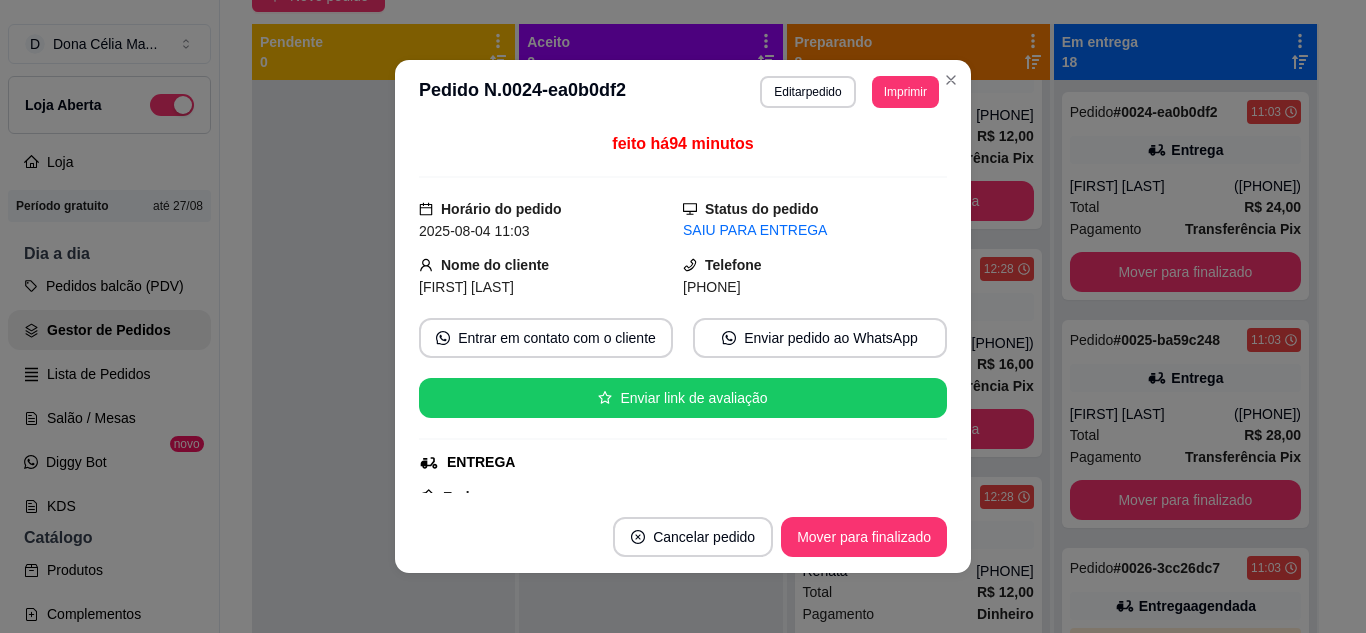 scroll, scrollTop: 200, scrollLeft: 0, axis: vertical 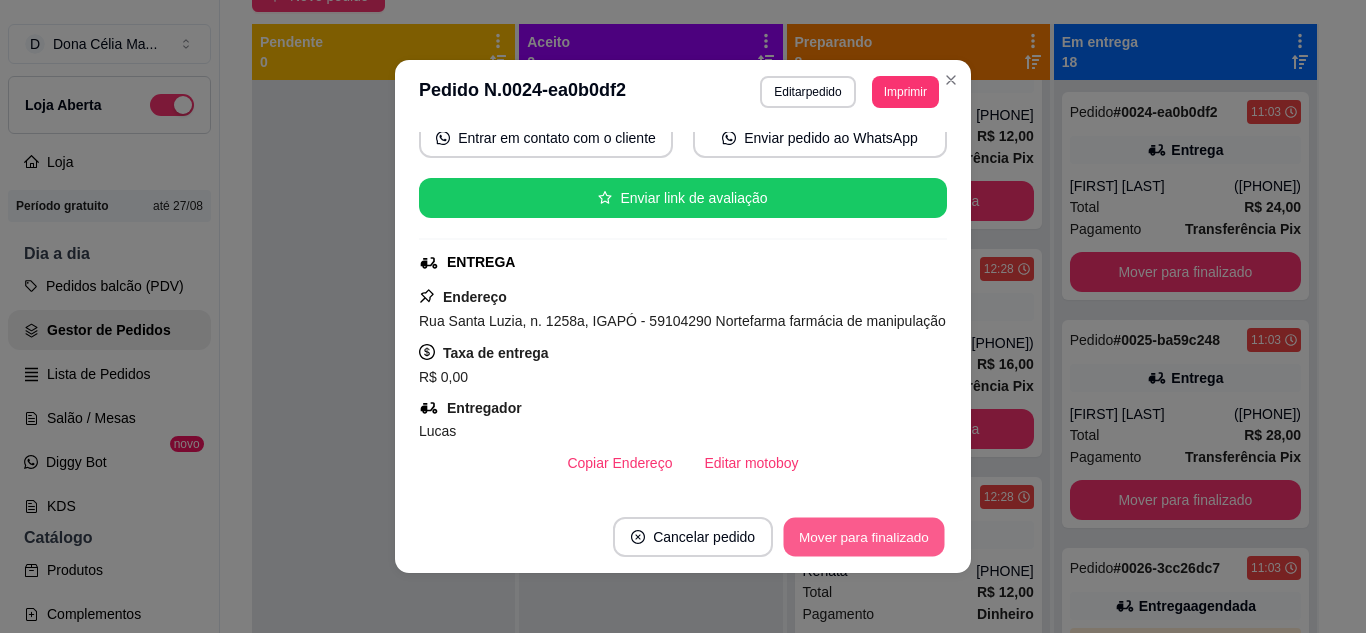 click on "Mover para finalizado" at bounding box center (864, 537) 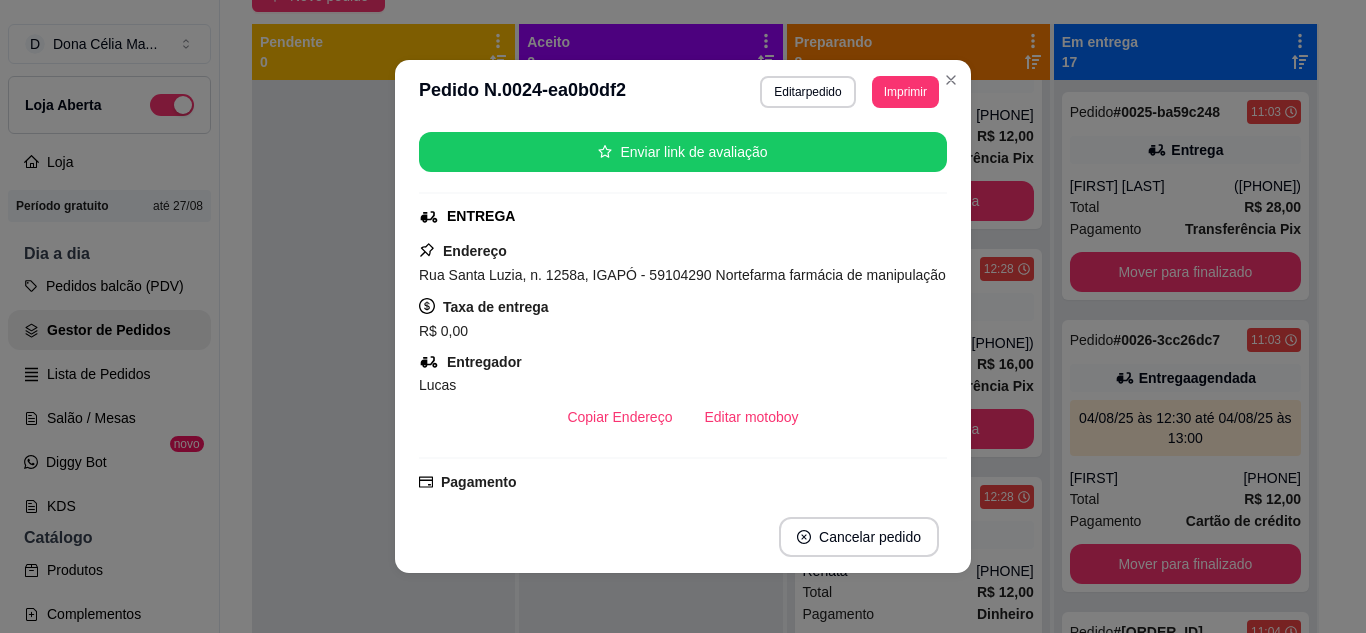 scroll, scrollTop: 154, scrollLeft: 0, axis: vertical 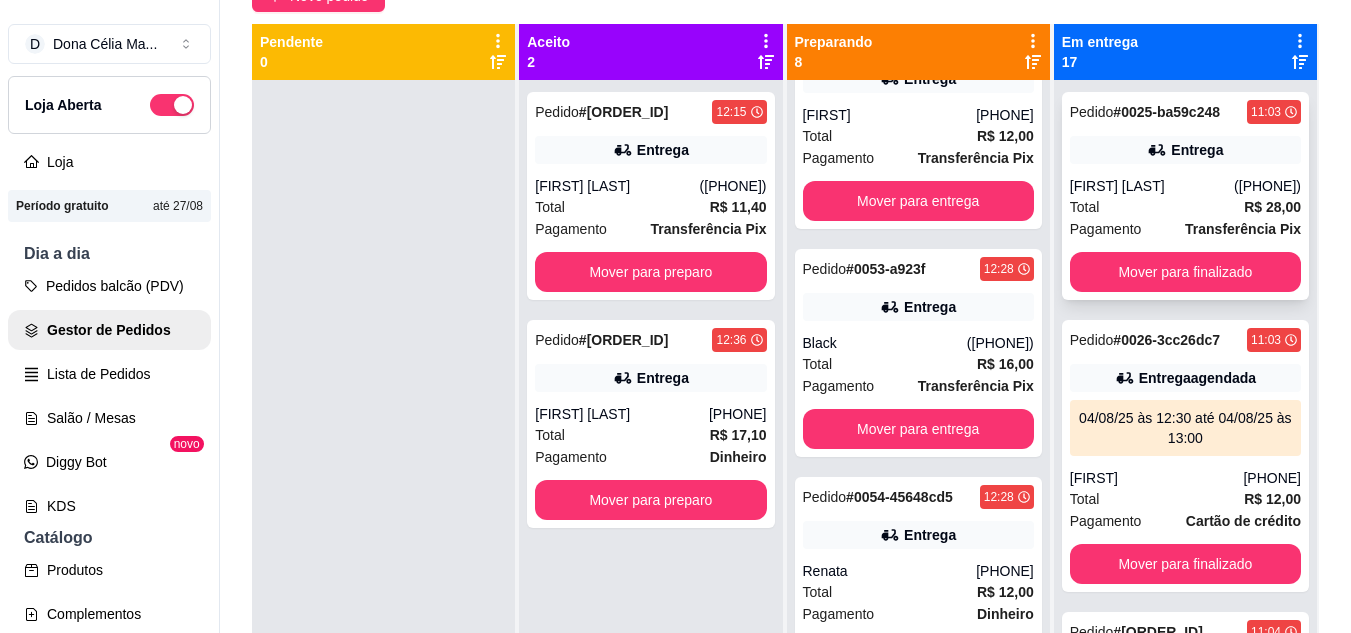 click on "Pedido  # 0025-ba59c248 11:03 Entrega Amanda Martins  (84) 98671-9300 Total R$ 28,00 Pagamento Transferência Pix Mover para finalizado" at bounding box center [1185, 196] 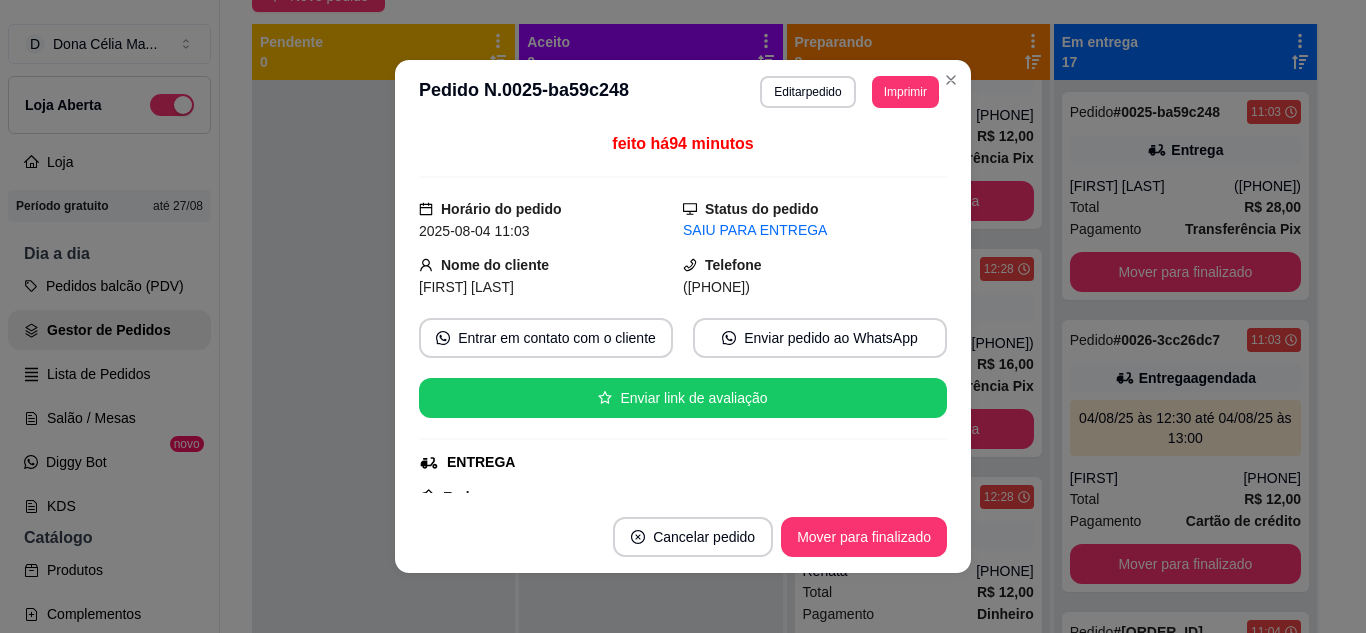 scroll, scrollTop: 300, scrollLeft: 0, axis: vertical 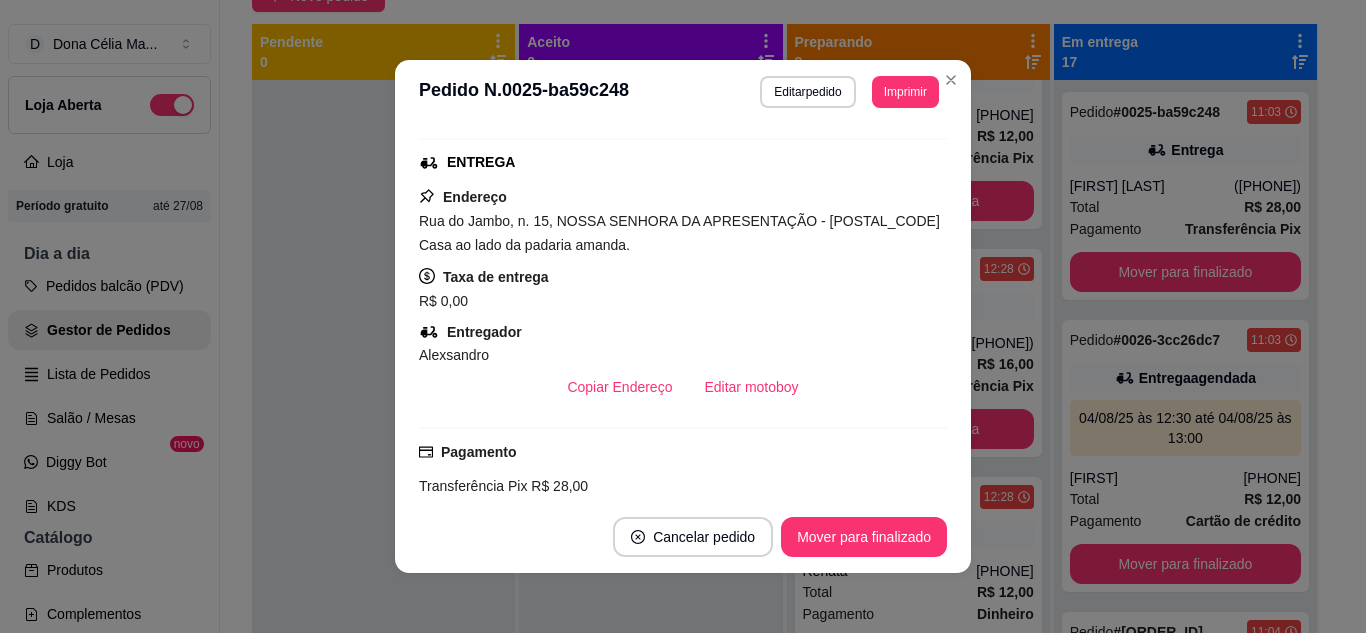 click on "Cancelar pedido Mover para finalizado" at bounding box center [683, 537] 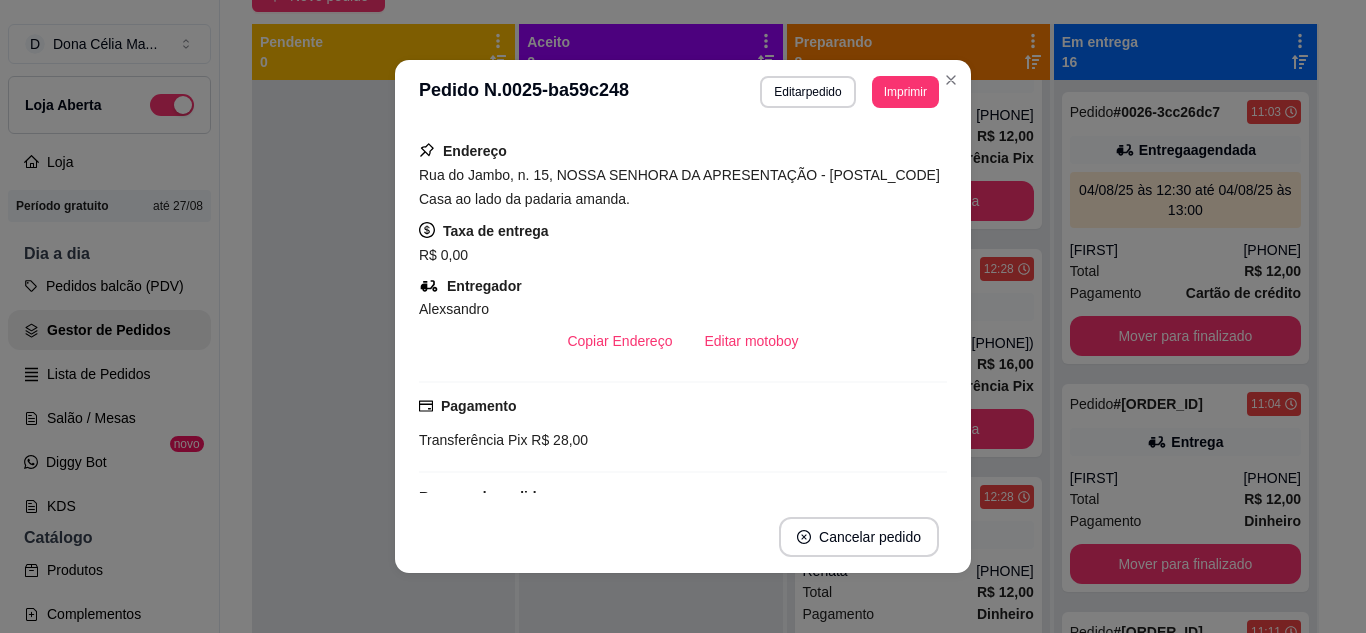 scroll, scrollTop: 254, scrollLeft: 0, axis: vertical 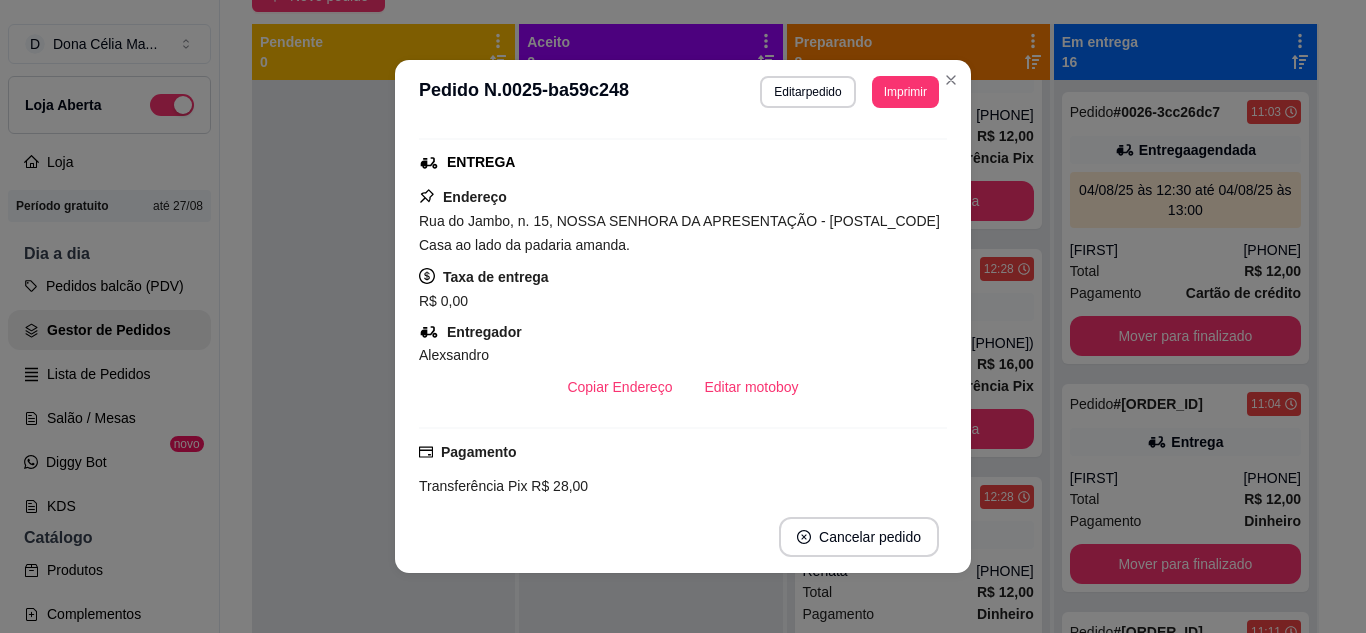 click on "Editar motoboy" at bounding box center [751, 387] 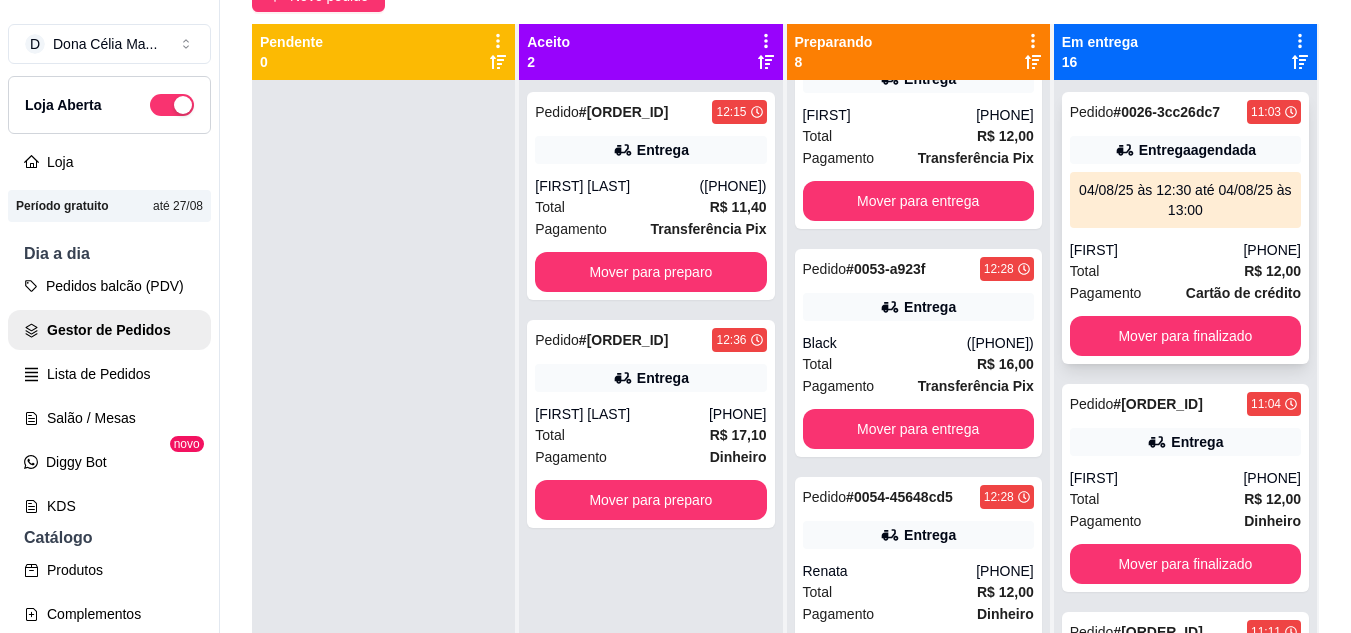 click on "Total R$ 12,00" at bounding box center [1185, 271] 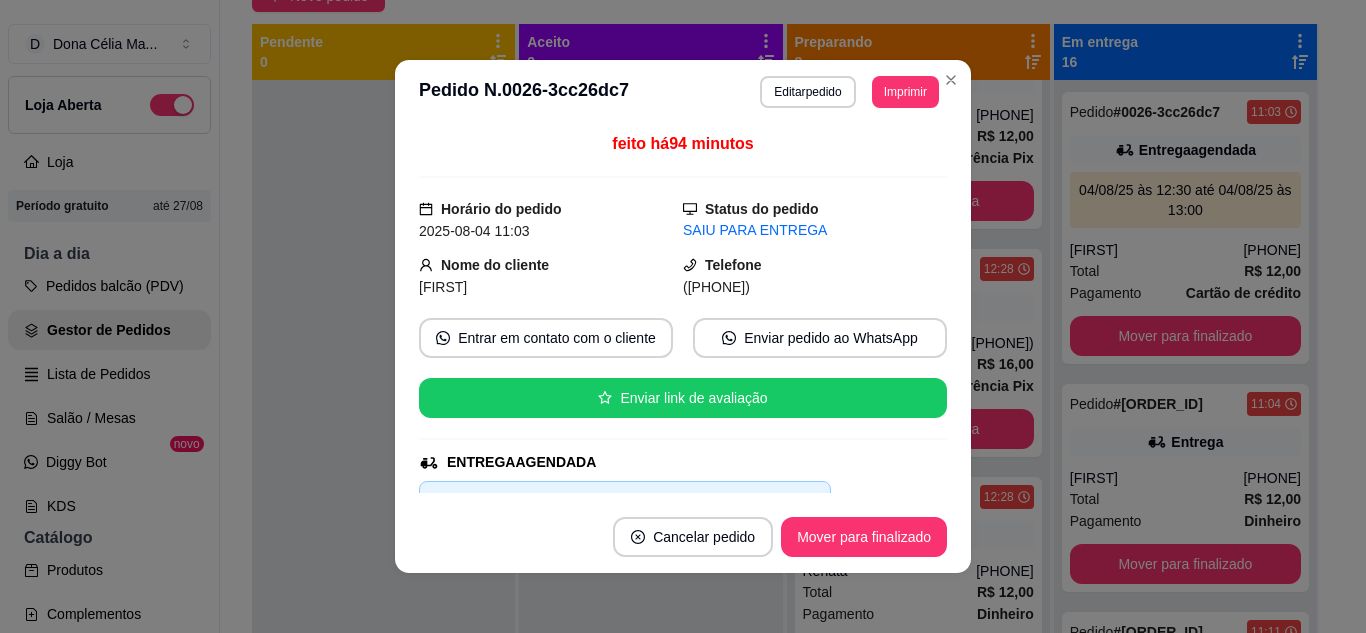 scroll, scrollTop: 300, scrollLeft: 0, axis: vertical 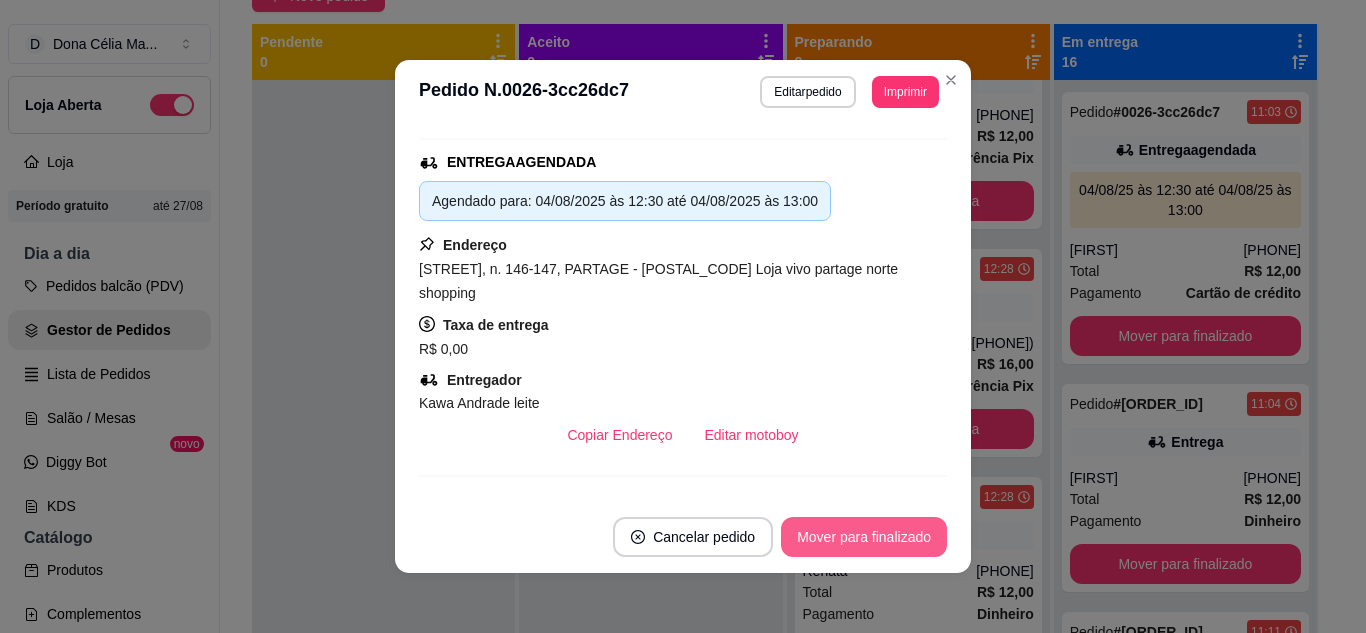 click on "Mover para finalizado" at bounding box center (864, 537) 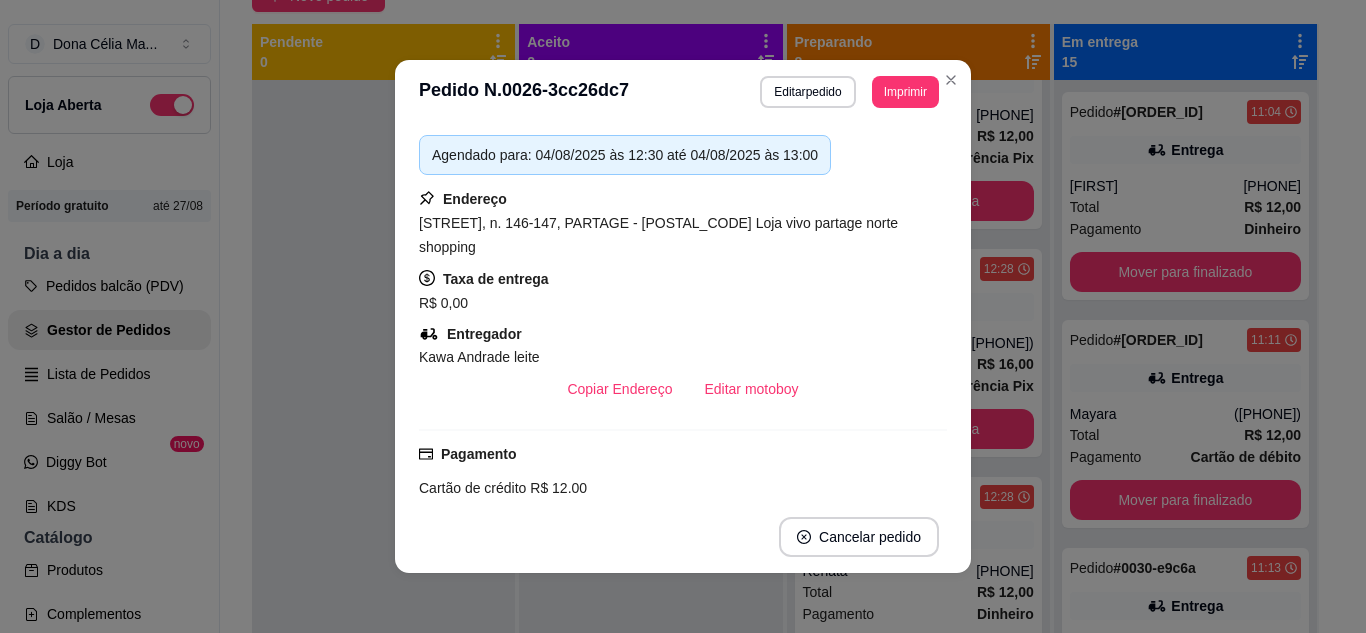 scroll, scrollTop: 254, scrollLeft: 0, axis: vertical 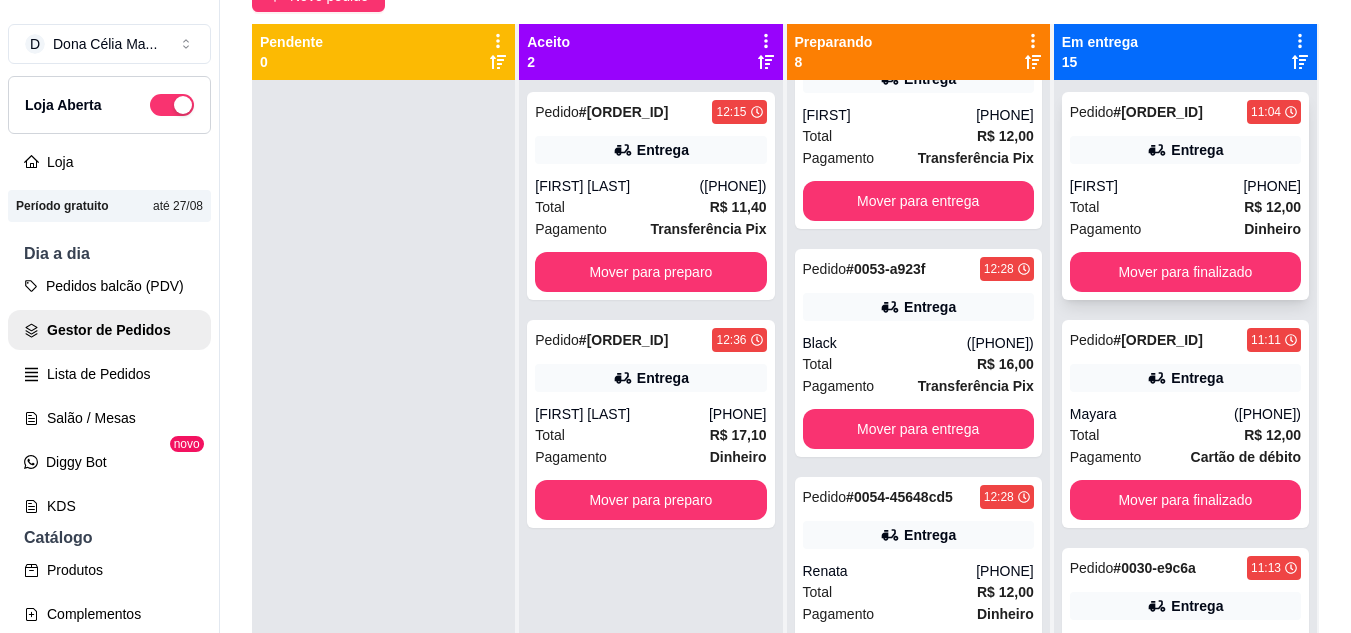 click on "Loanne" at bounding box center (1157, 186) 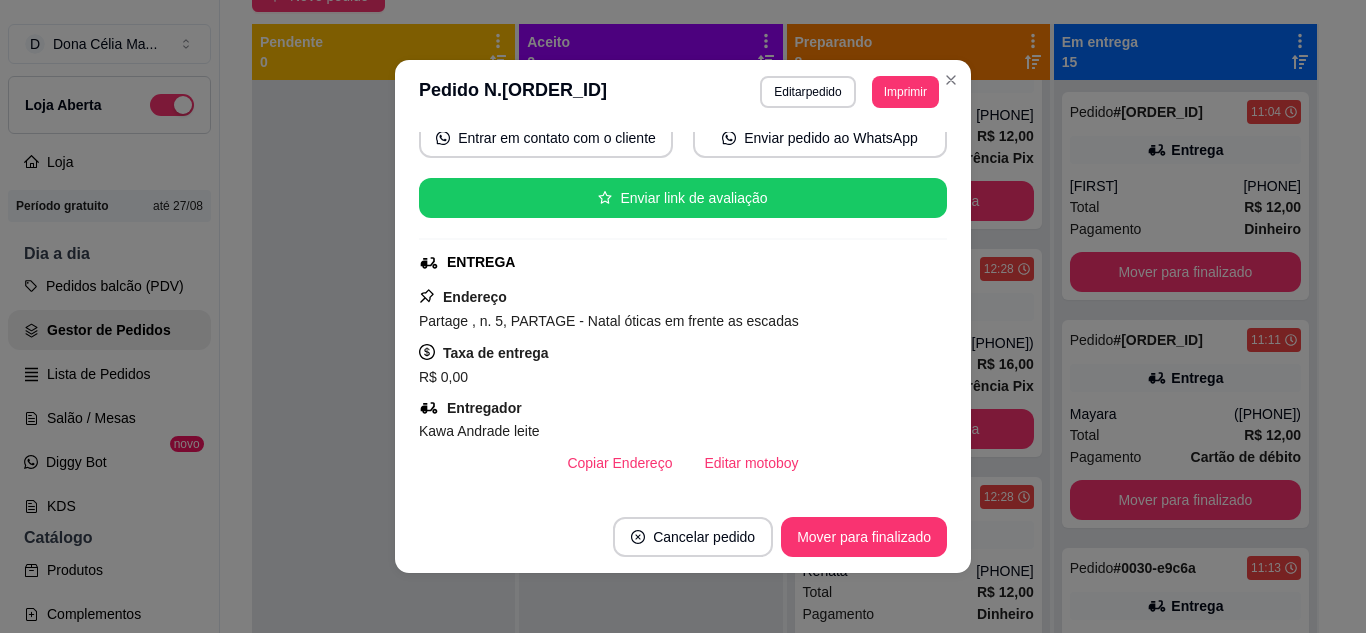 scroll, scrollTop: 300, scrollLeft: 0, axis: vertical 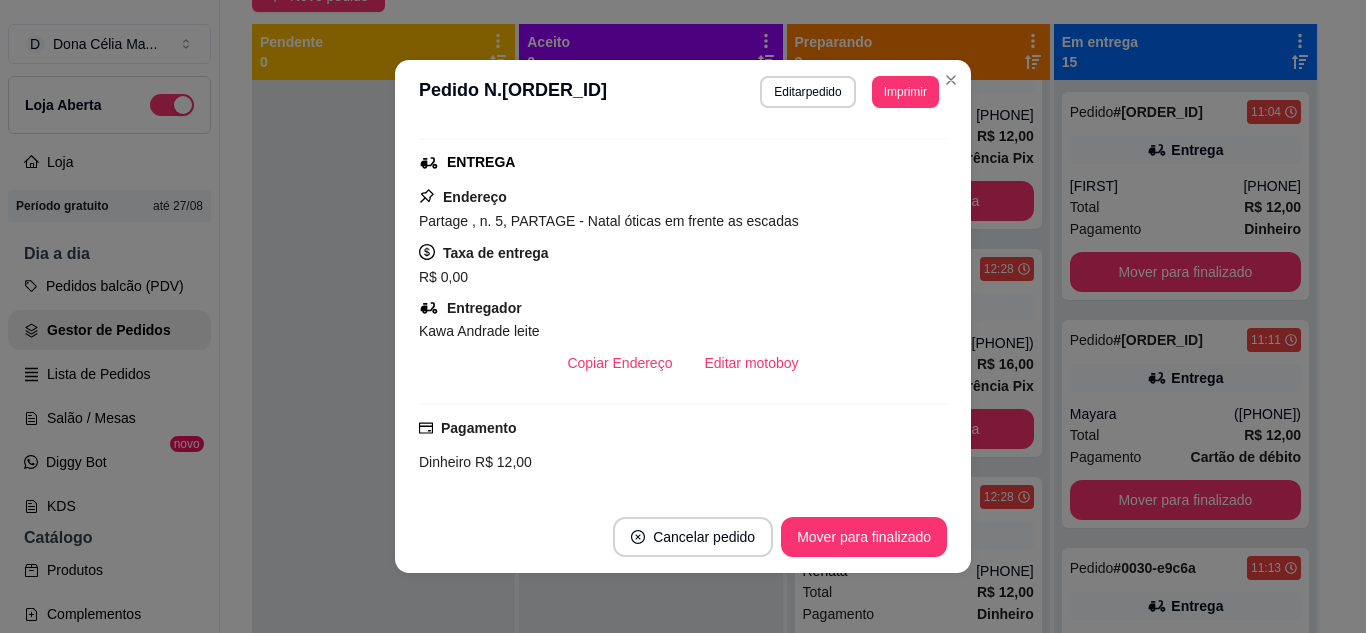 click on "Mover para finalizado" at bounding box center [864, 537] 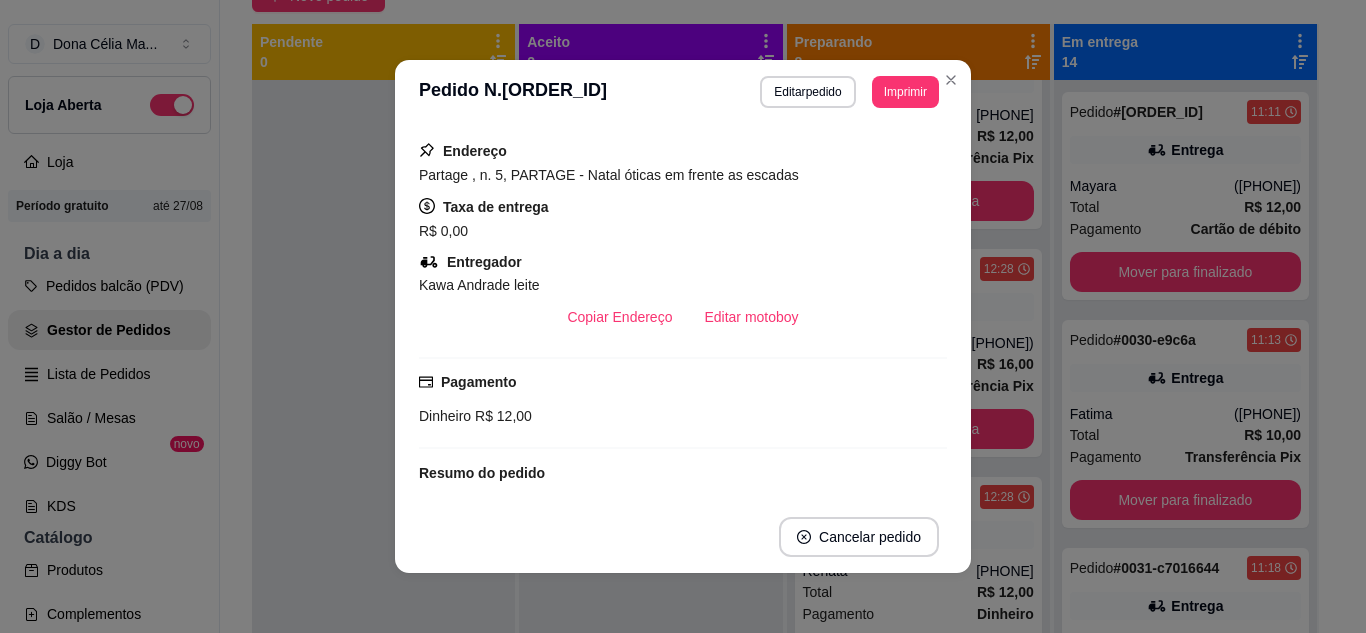 scroll, scrollTop: 254, scrollLeft: 0, axis: vertical 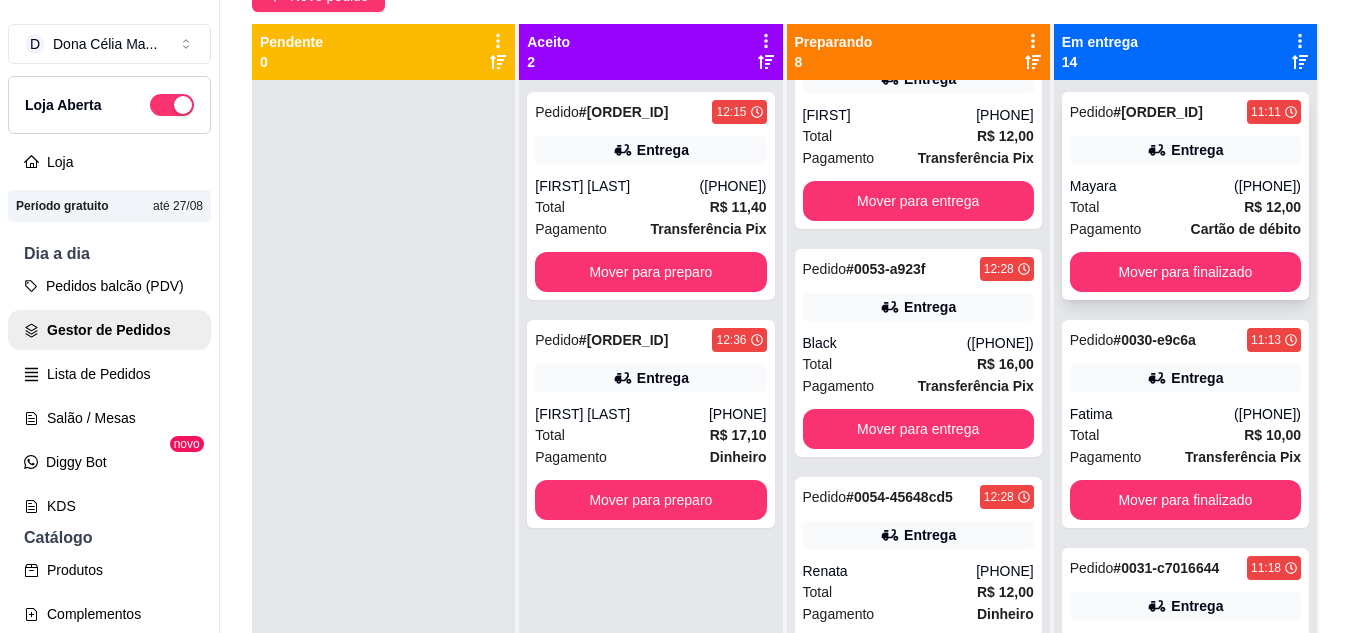 click on "Mayara" at bounding box center [1152, 186] 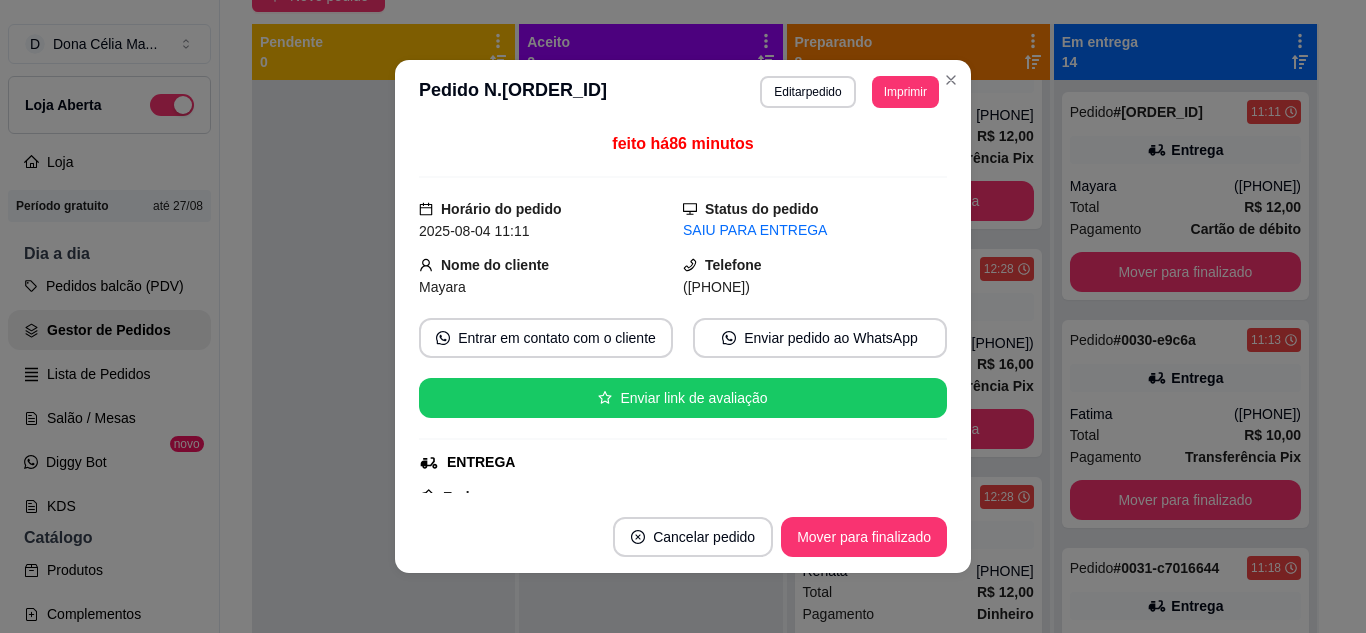 scroll, scrollTop: 200, scrollLeft: 0, axis: vertical 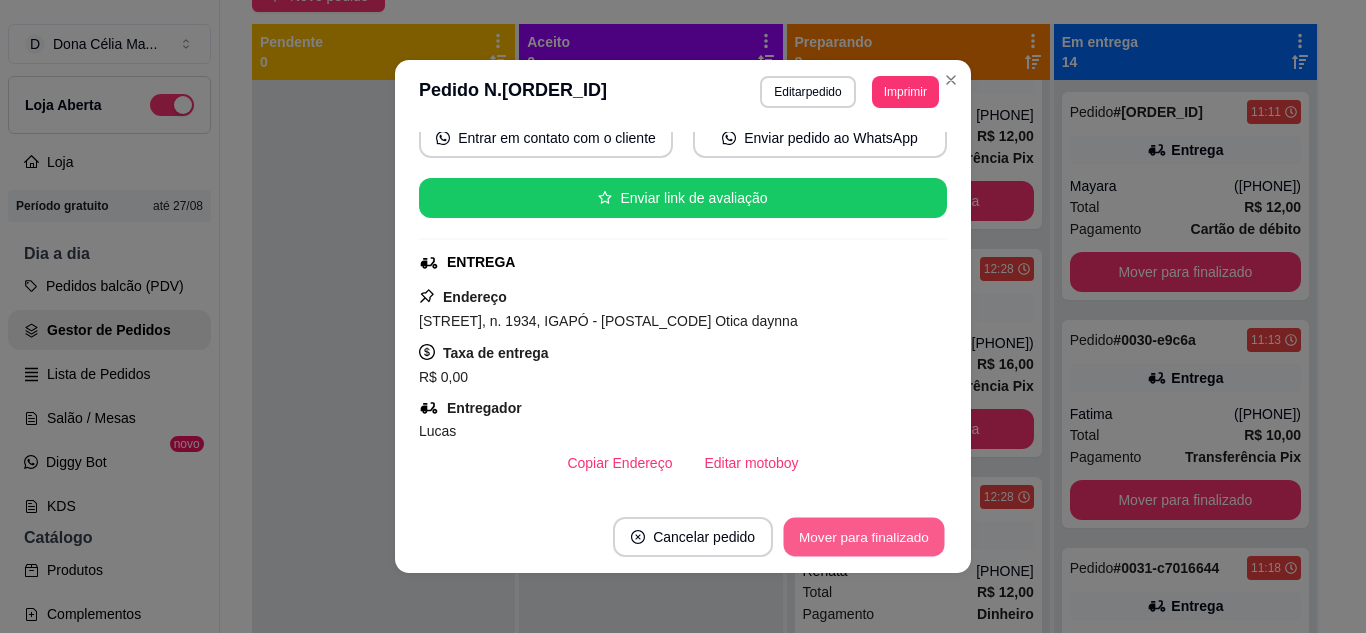 click on "Mover para finalizado" at bounding box center [864, 537] 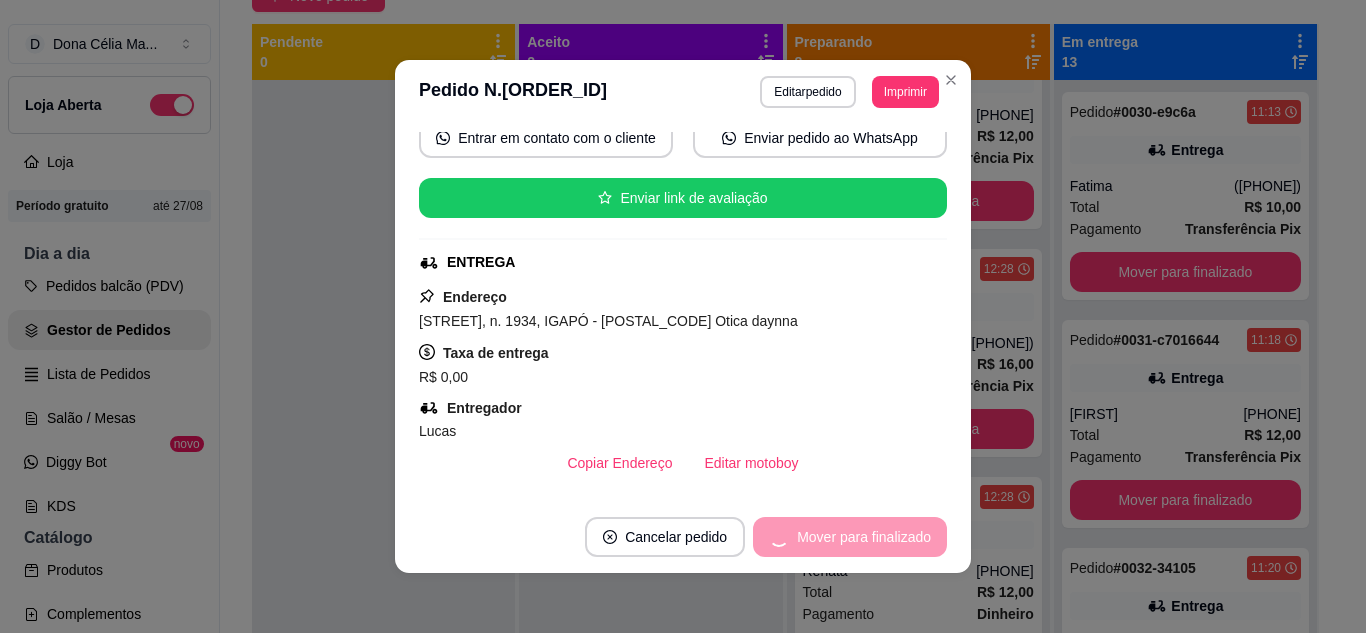 scroll, scrollTop: 154, scrollLeft: 0, axis: vertical 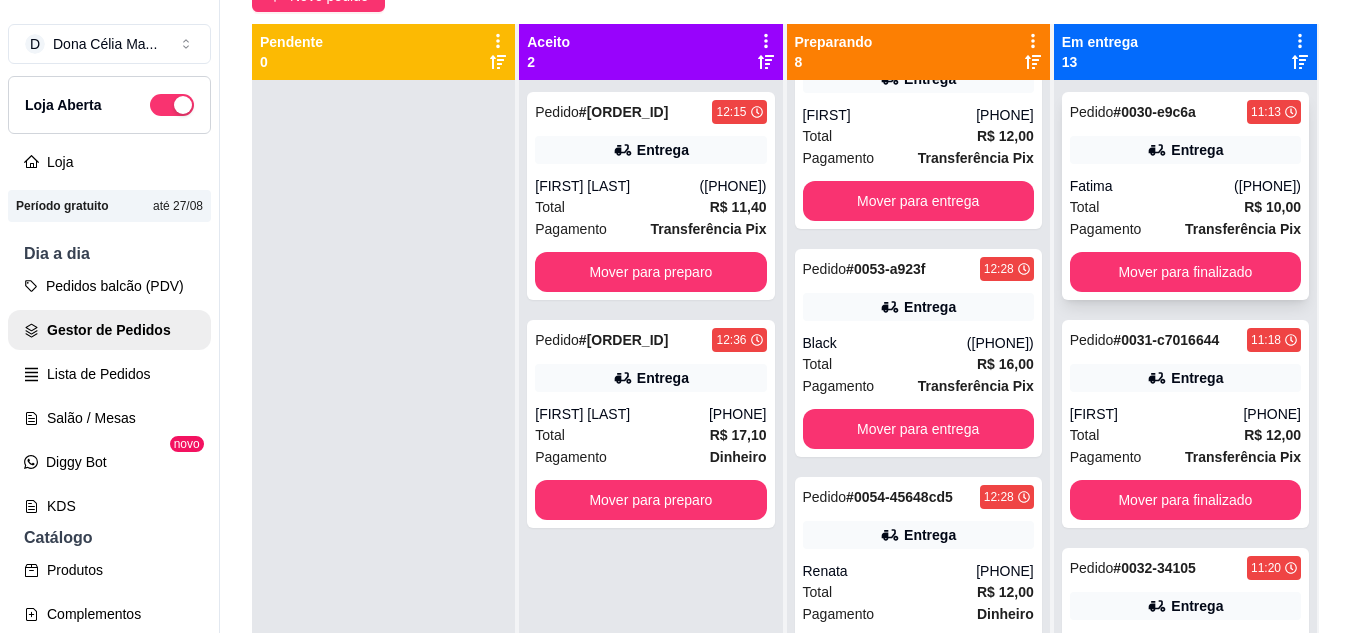 click on "Fatima" at bounding box center (1152, 186) 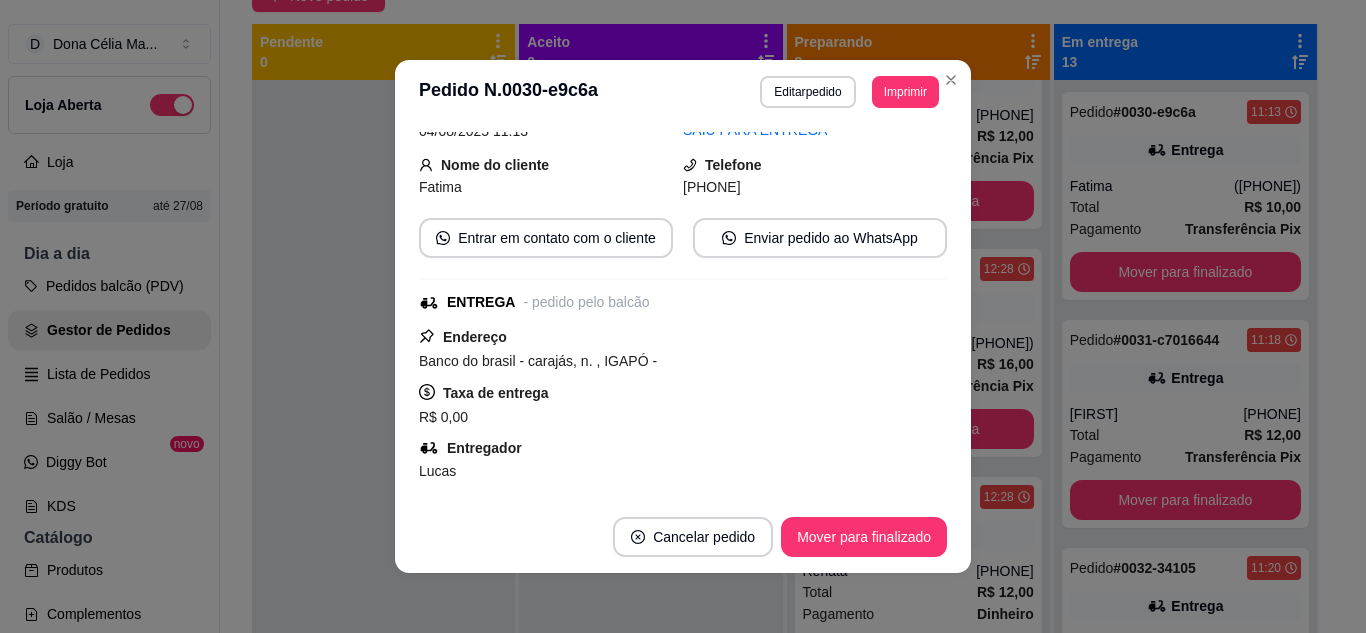 scroll, scrollTop: 200, scrollLeft: 0, axis: vertical 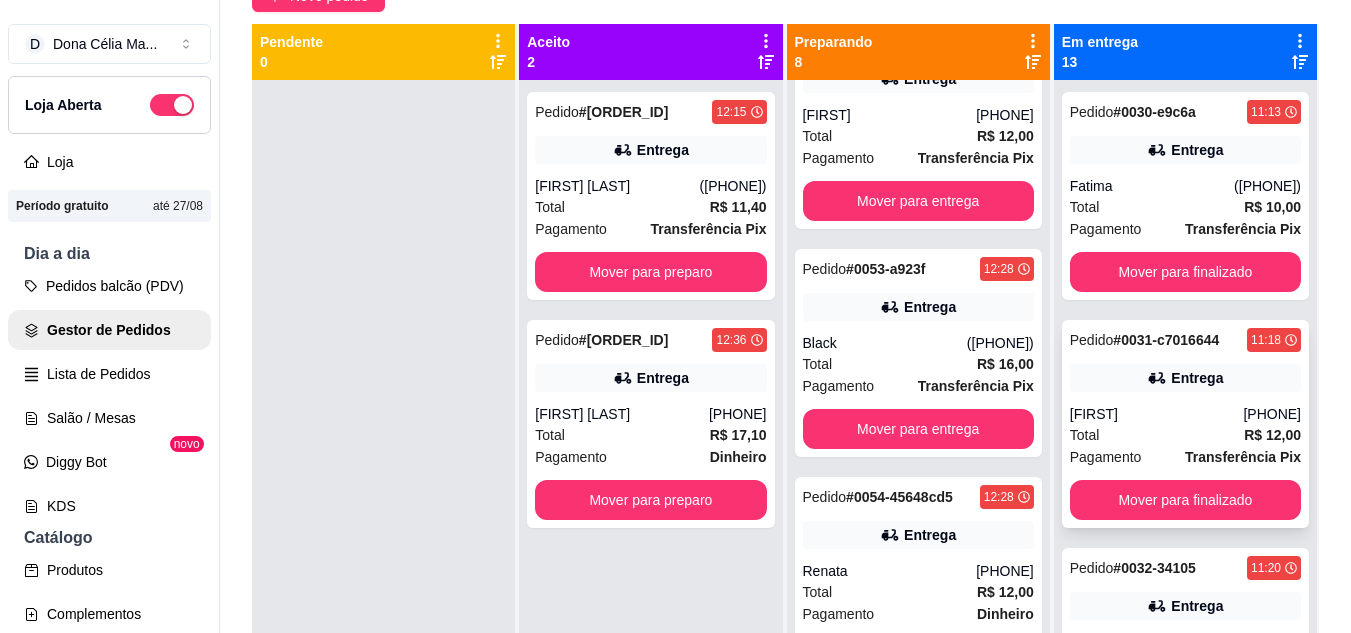 click on "Entrega" at bounding box center [1185, 378] 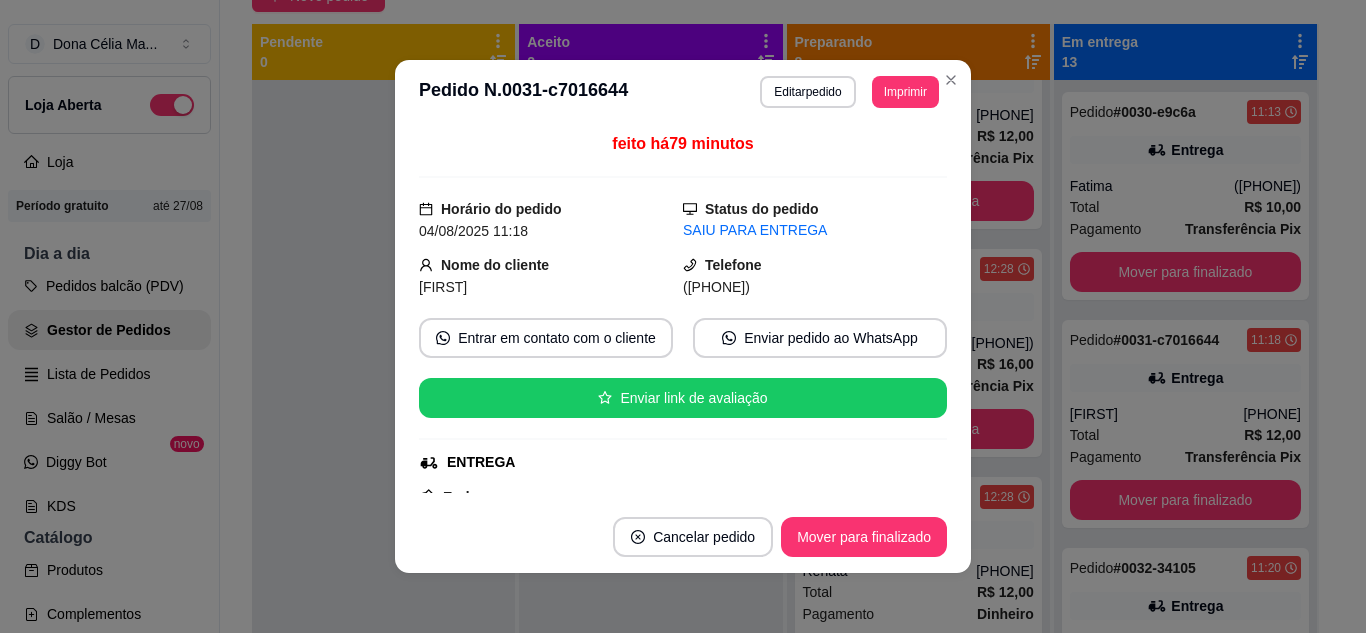 scroll, scrollTop: 200, scrollLeft: 0, axis: vertical 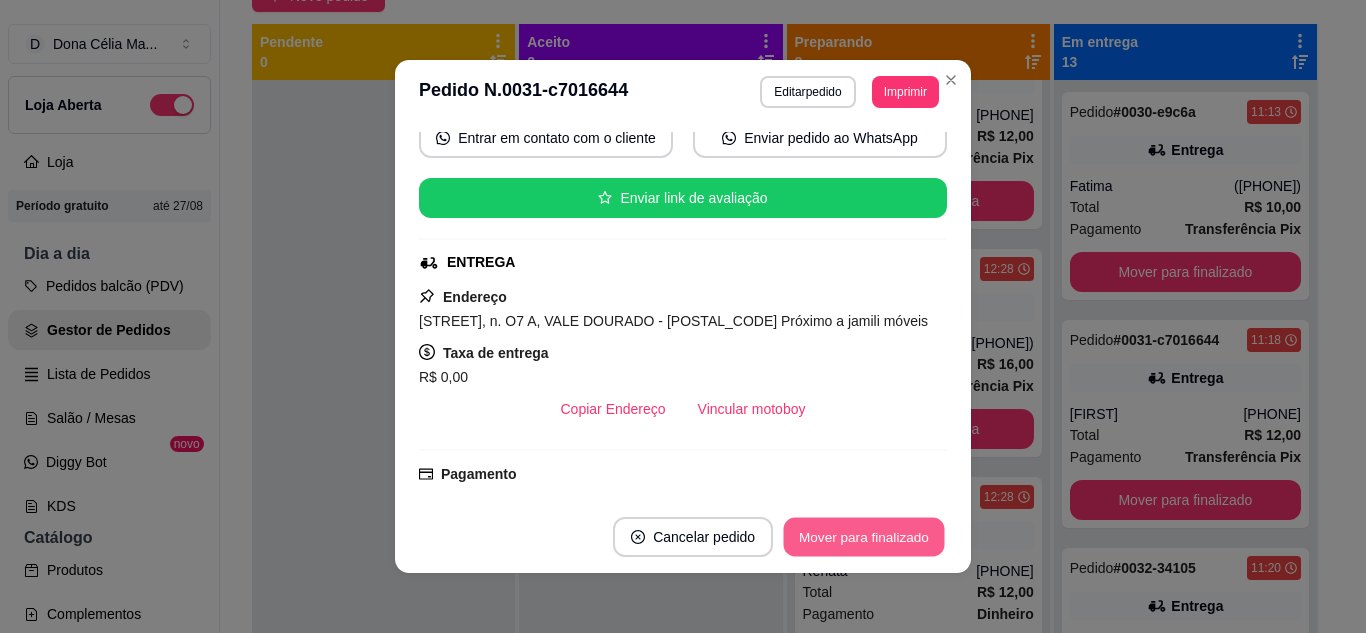 click on "Mover para finalizado" at bounding box center [864, 537] 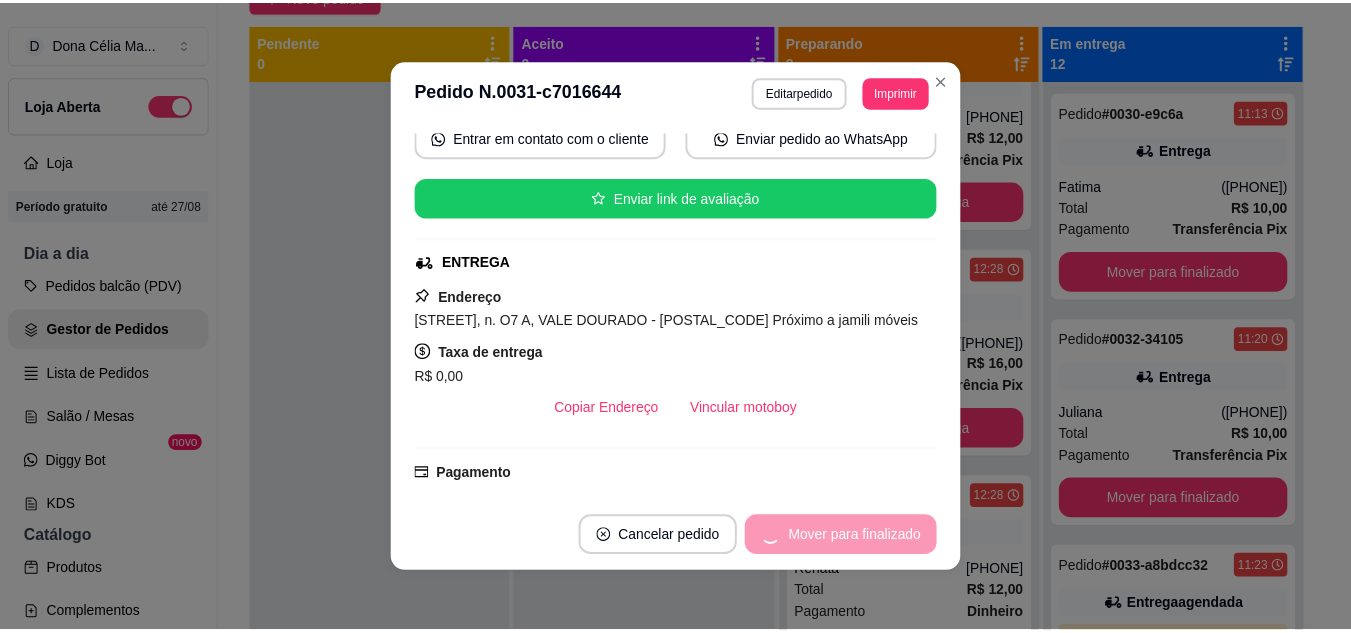scroll, scrollTop: 154, scrollLeft: 0, axis: vertical 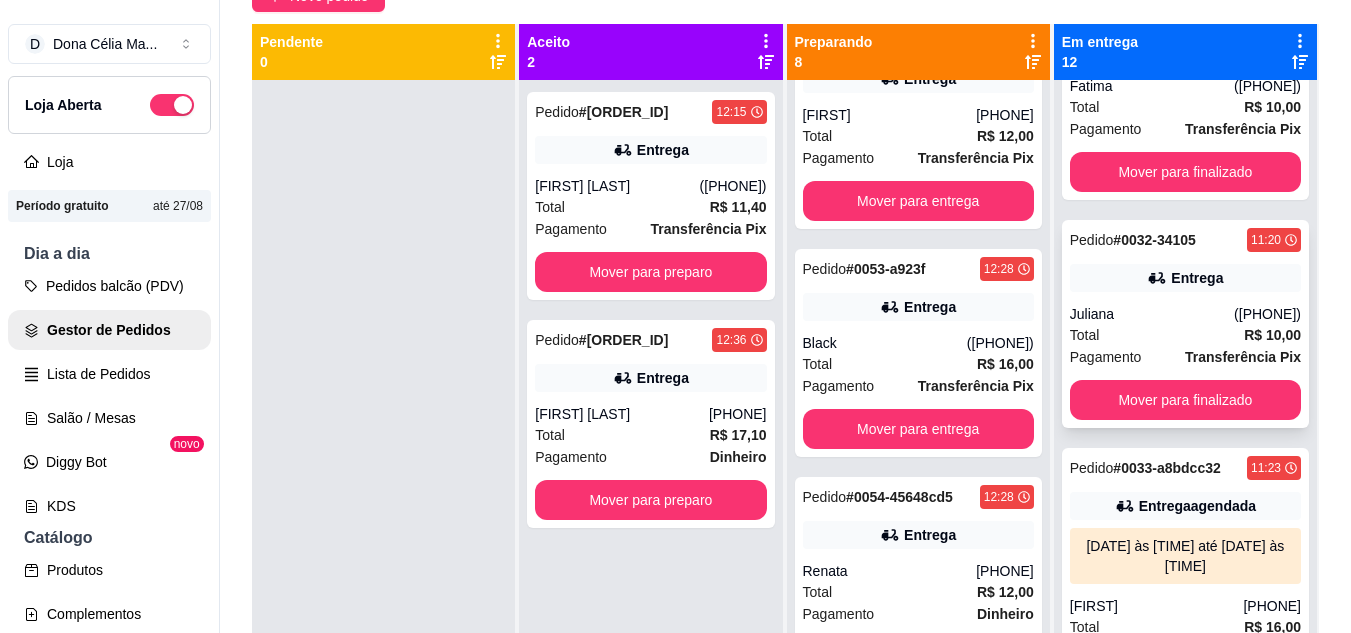 click on "Juliana" at bounding box center (1152, 314) 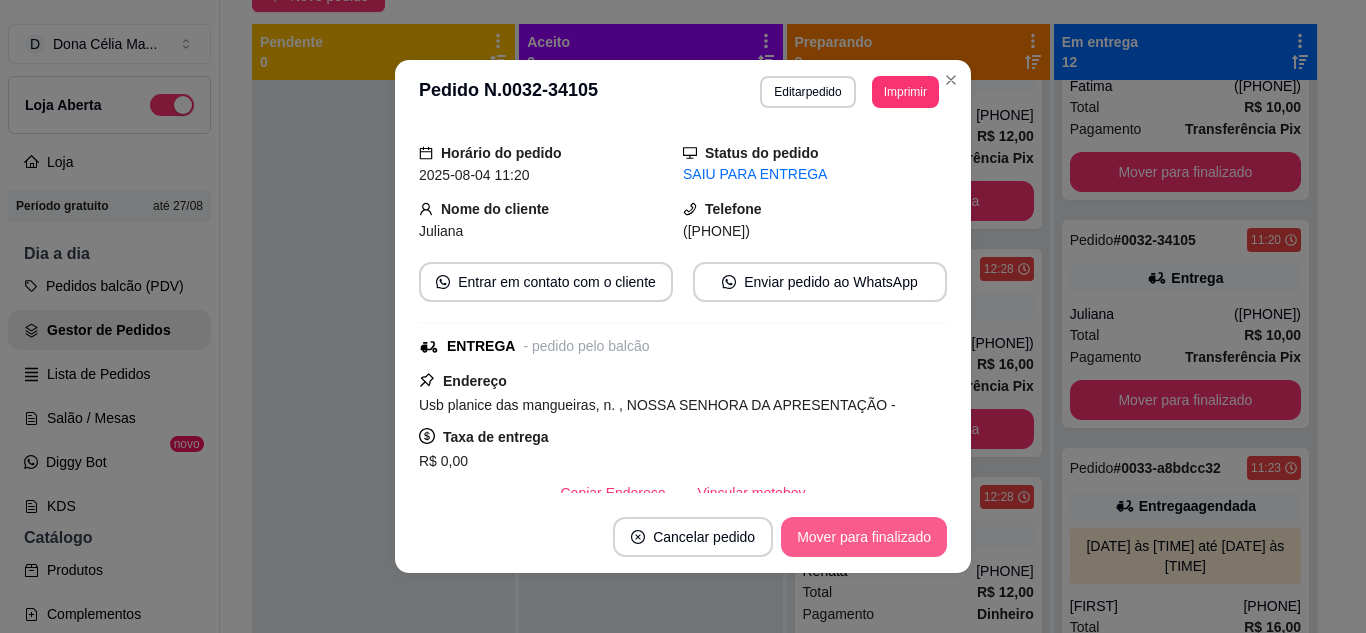 click on "Mover para finalizado" at bounding box center [864, 537] 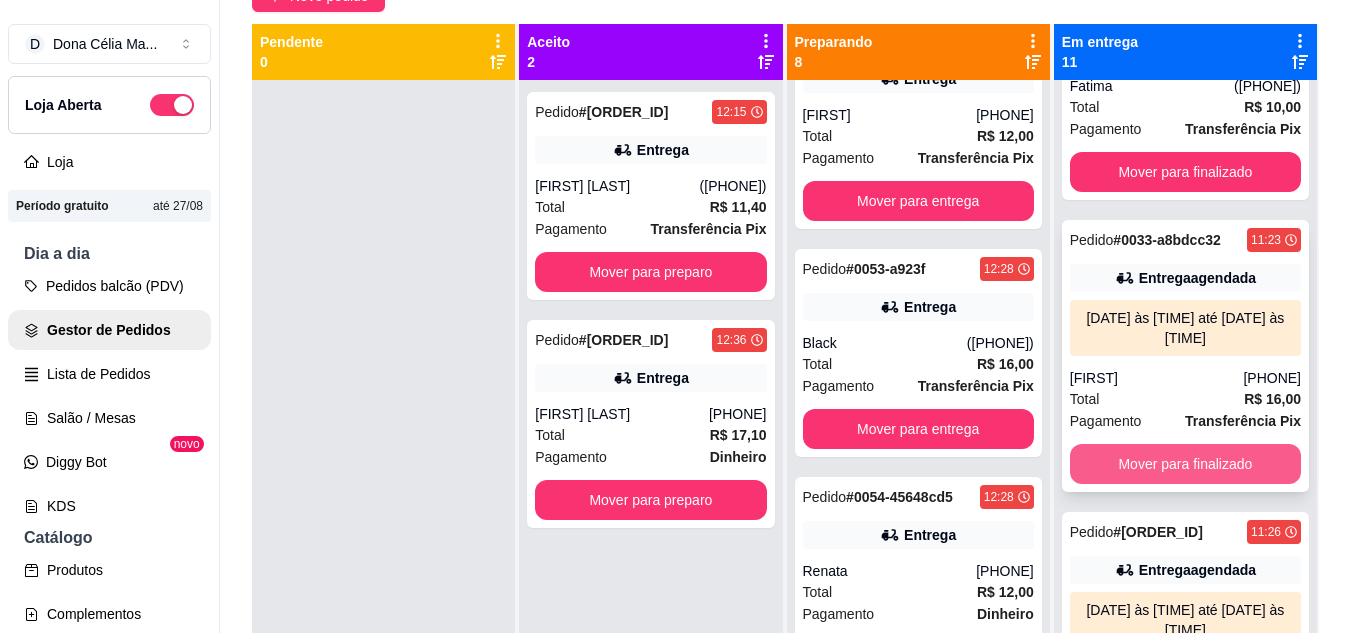 click on "Mover para finalizado" at bounding box center (1185, 464) 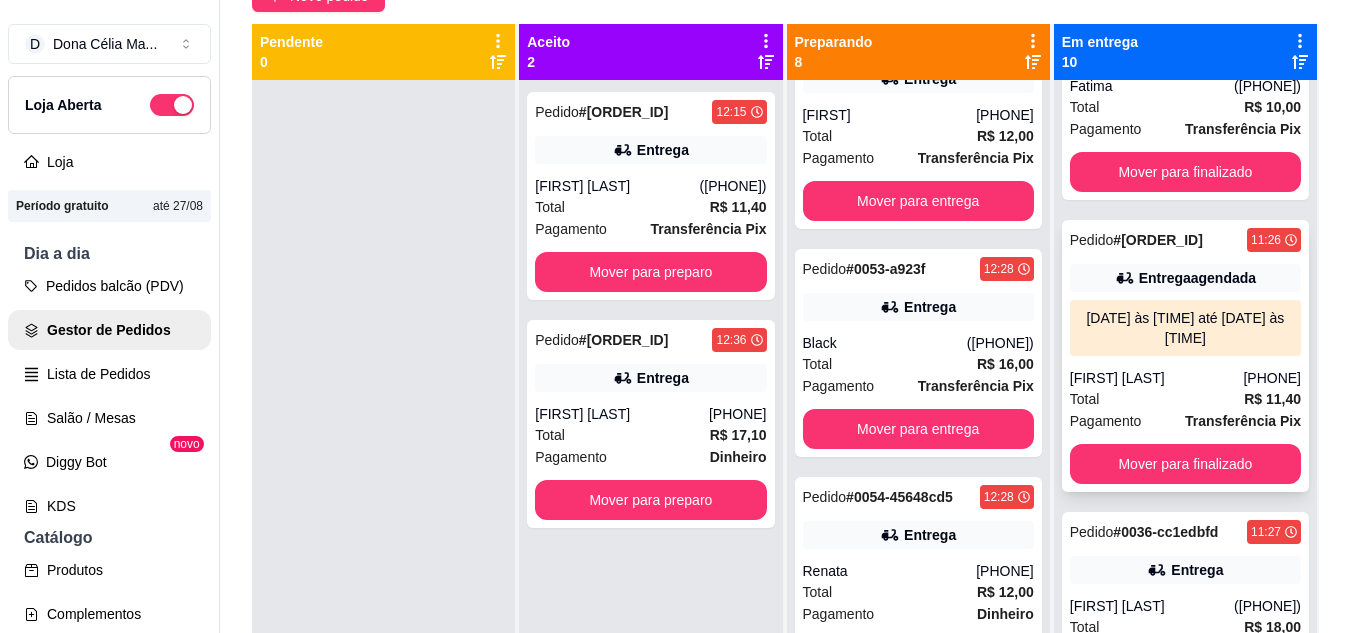 click on "Total R$ 11,40" at bounding box center [1185, 399] 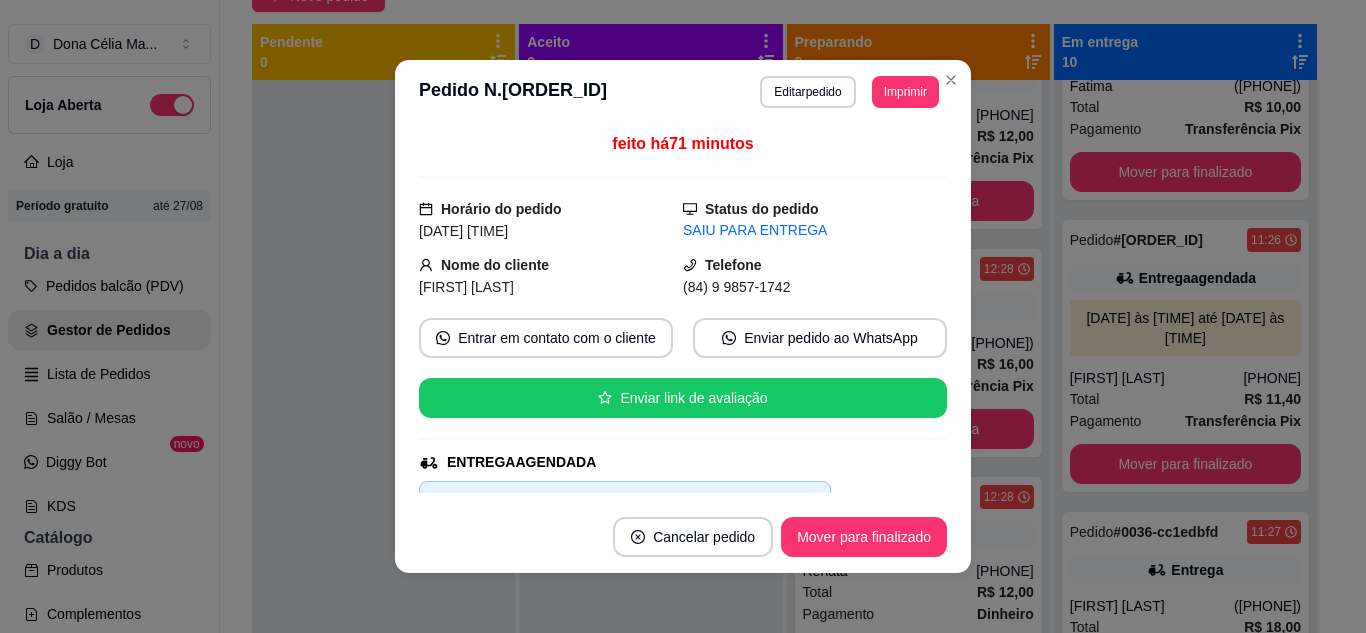 scroll, scrollTop: 200, scrollLeft: 0, axis: vertical 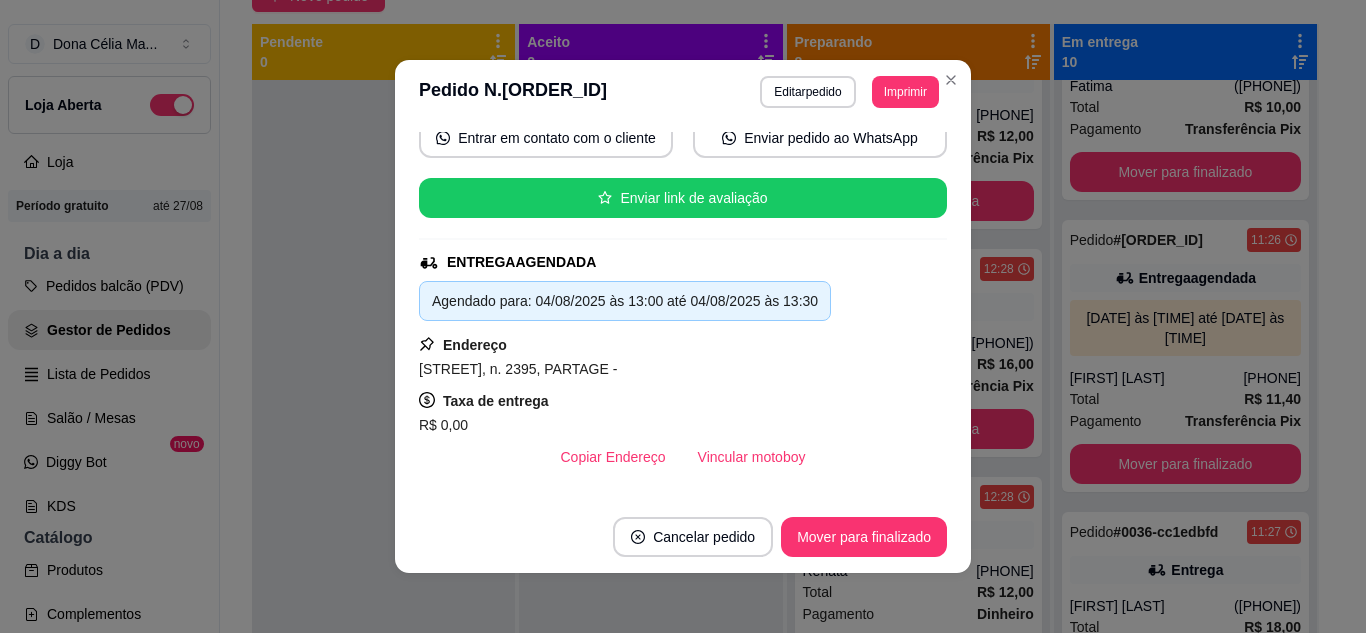 click on "Mover para finalizado" at bounding box center [864, 537] 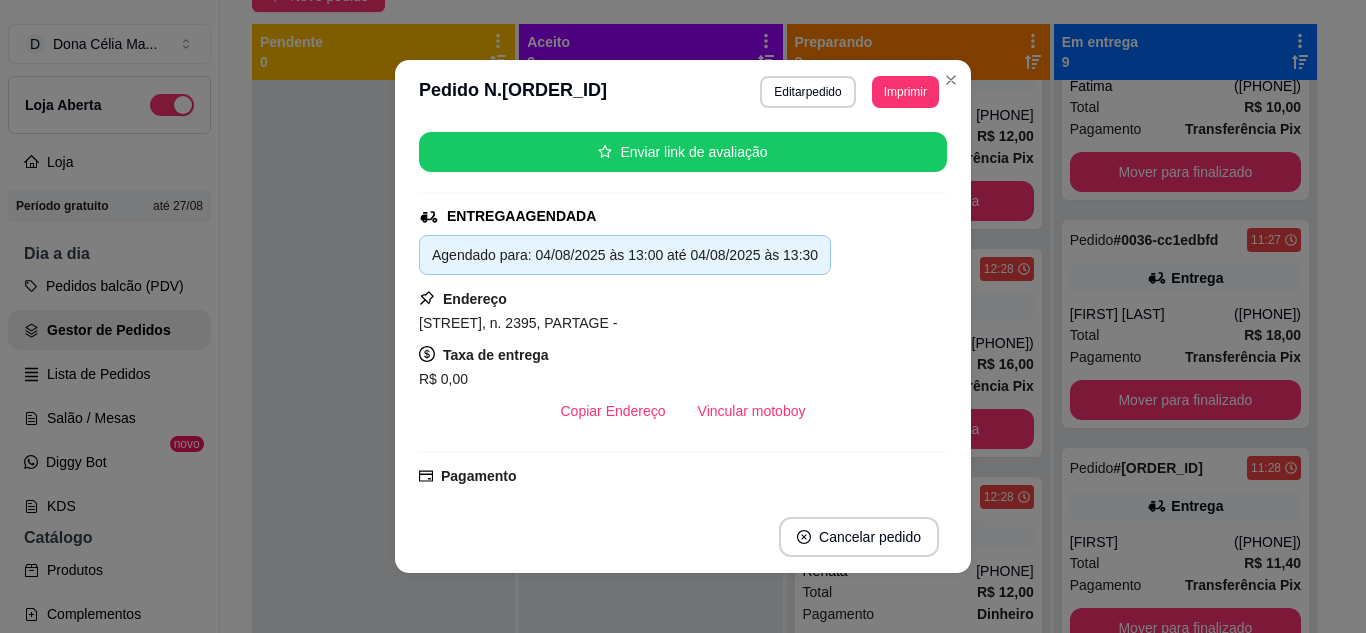scroll, scrollTop: 154, scrollLeft: 0, axis: vertical 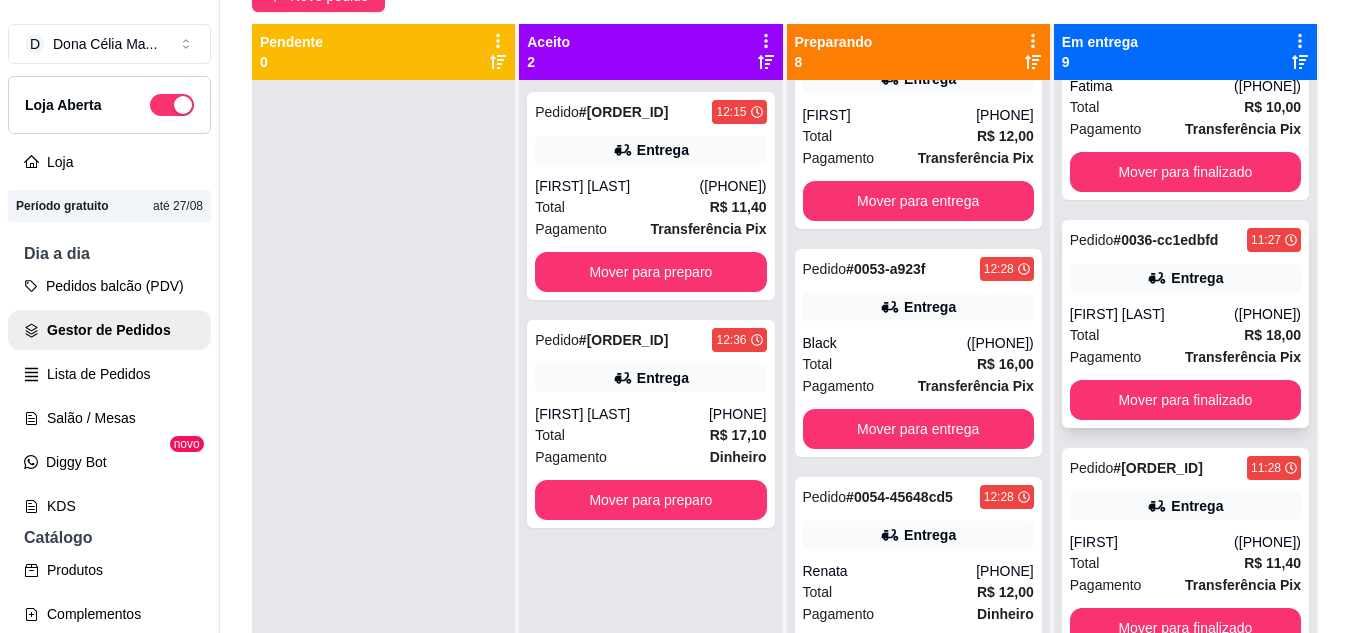 click on "Vitor Lucas" at bounding box center (1152, 314) 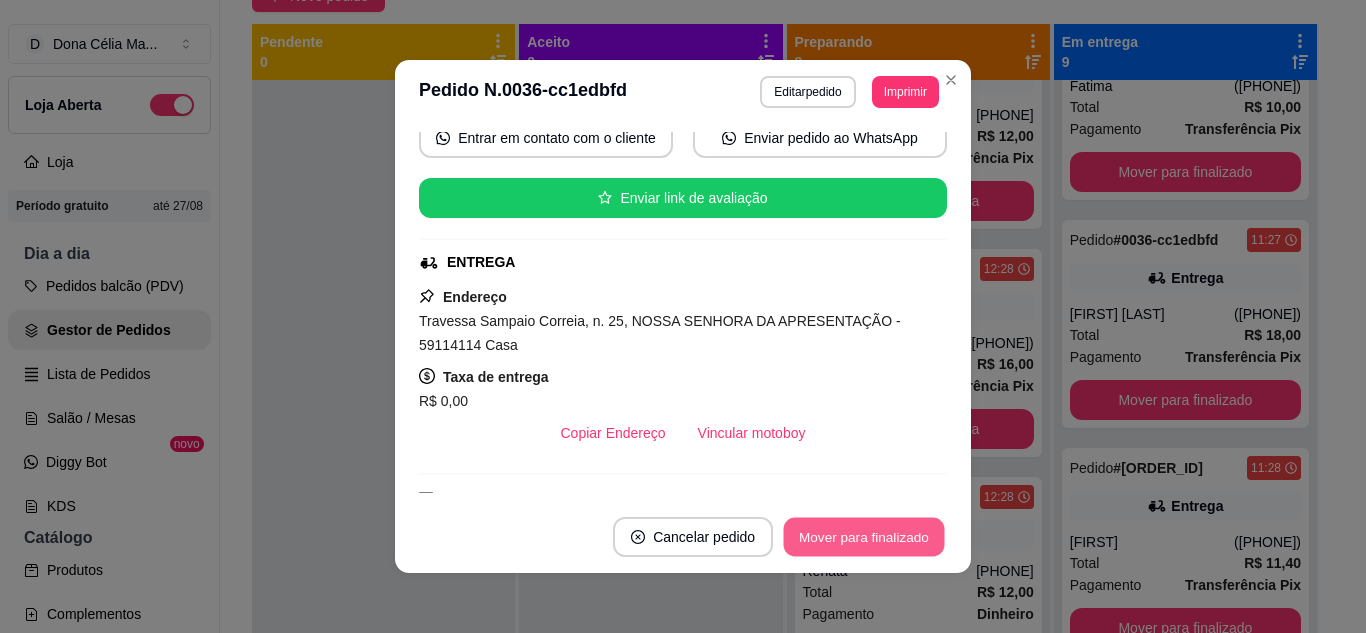 click on "Mover para finalizado" at bounding box center (864, 537) 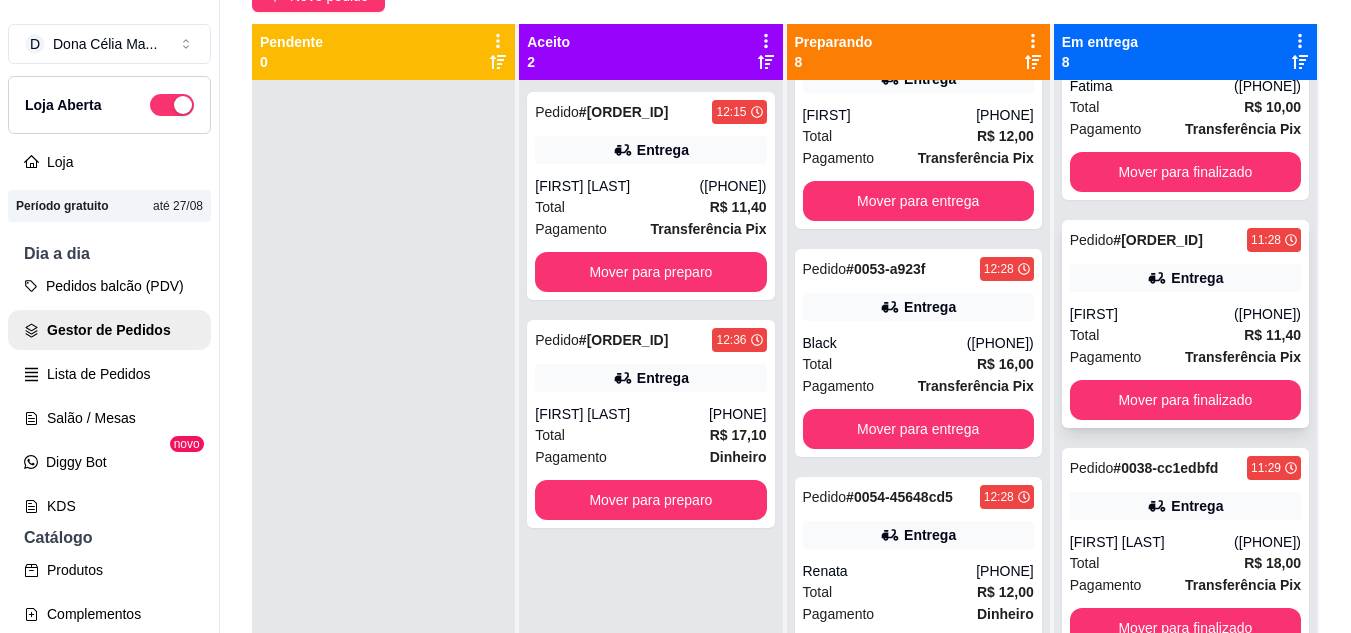click on "(84) 98105-5494" at bounding box center (1267, 314) 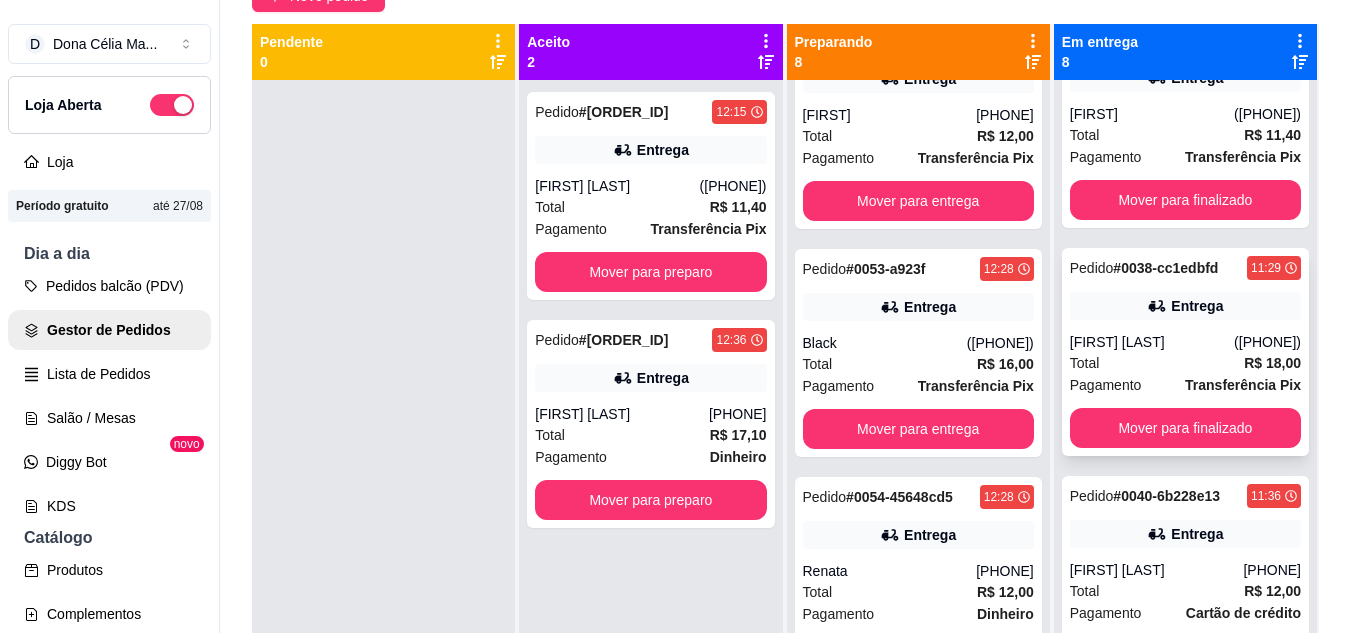 click on "Vitor Lucas" at bounding box center (1152, 342) 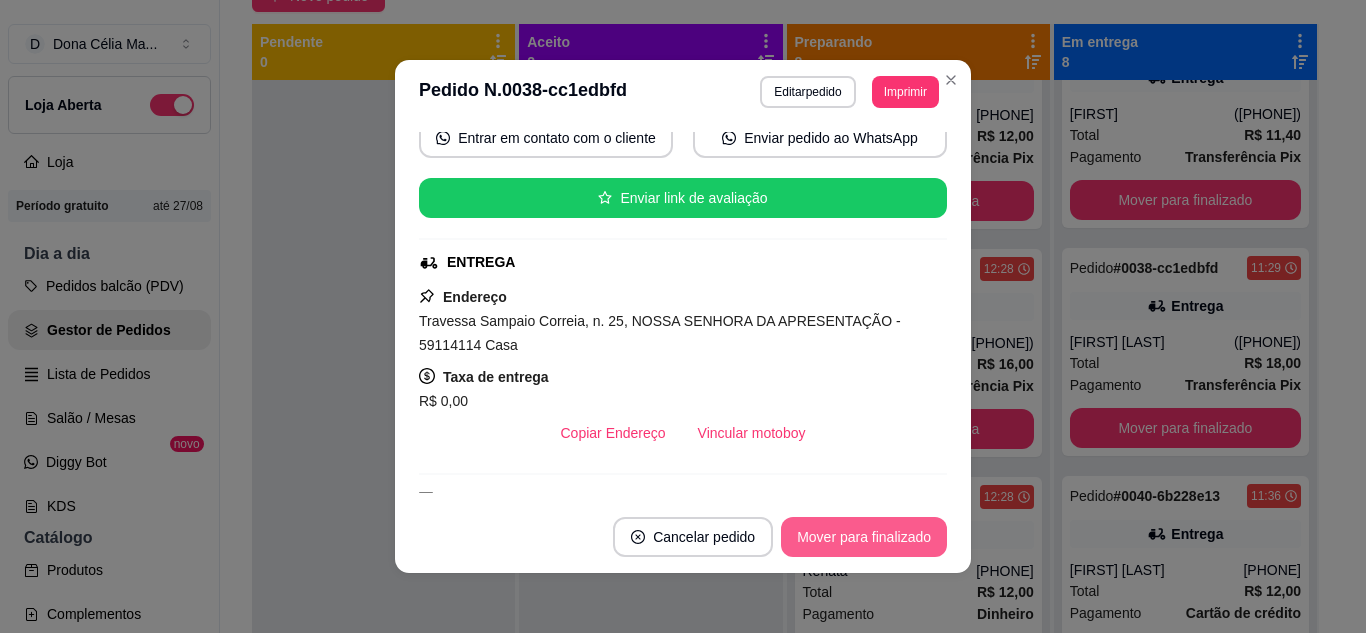 click on "Mover para finalizado" at bounding box center (864, 537) 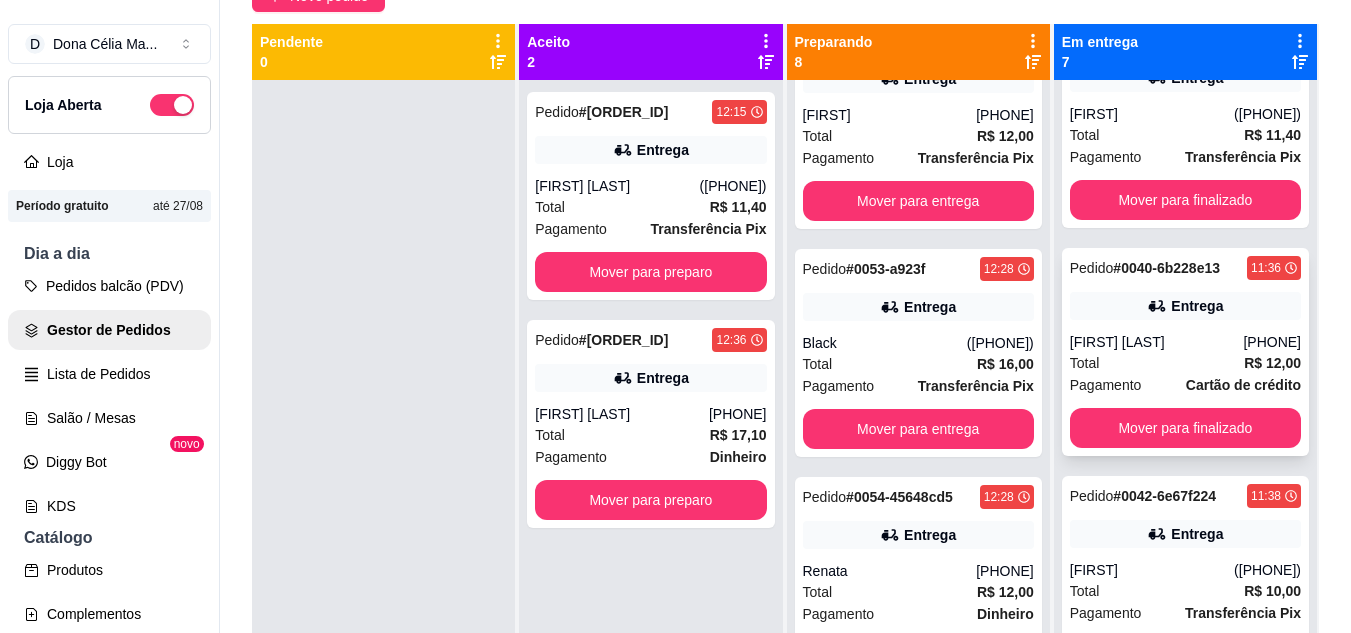 click on "Marleide Honorio" at bounding box center [1157, 342] 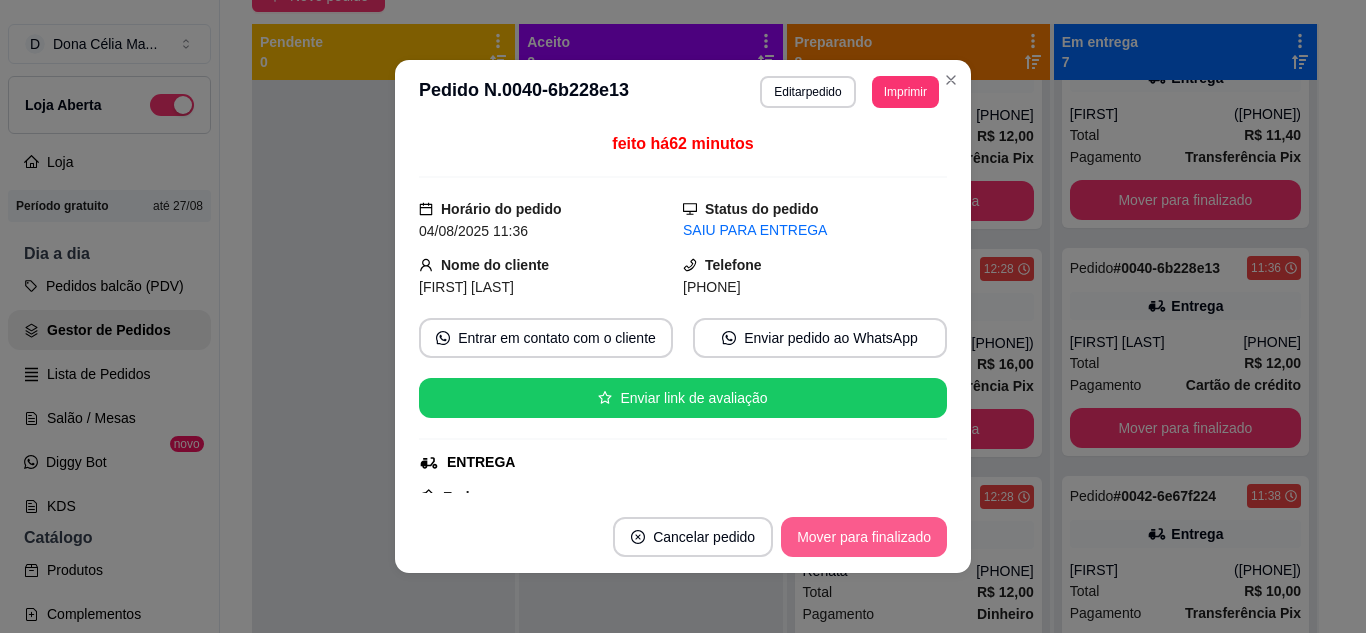 click on "Mover para finalizado" at bounding box center [864, 537] 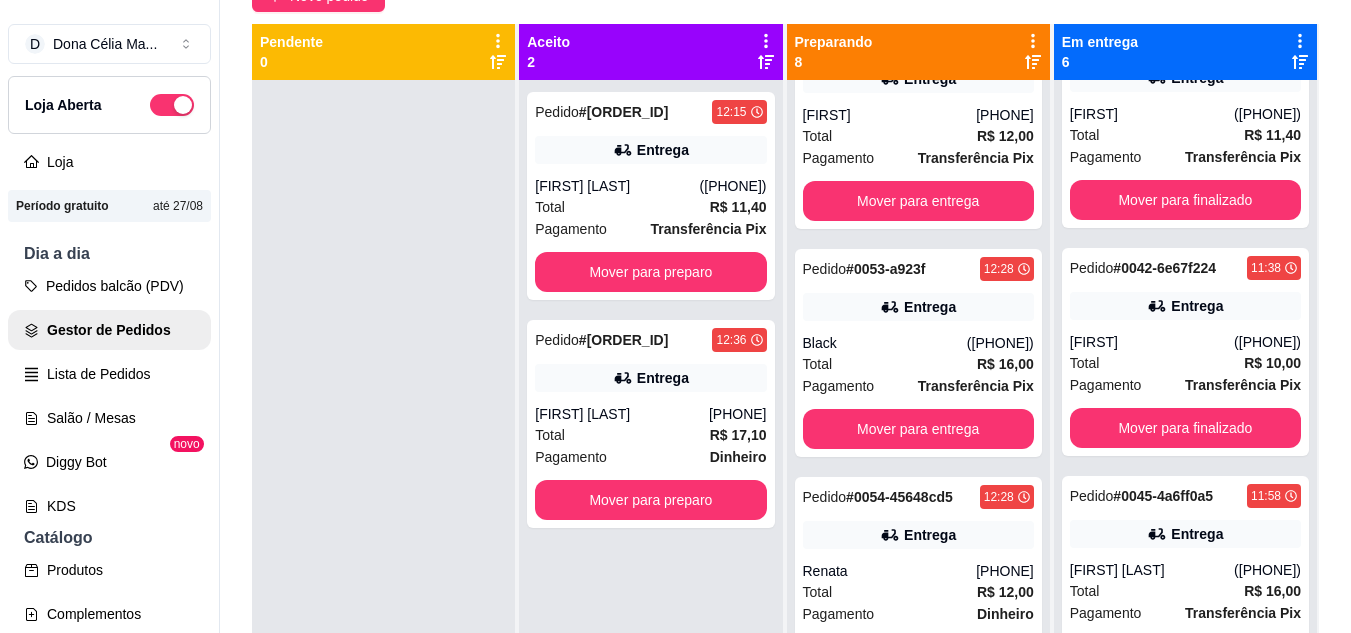 click on "Total R$ 10,00" at bounding box center (1185, 363) 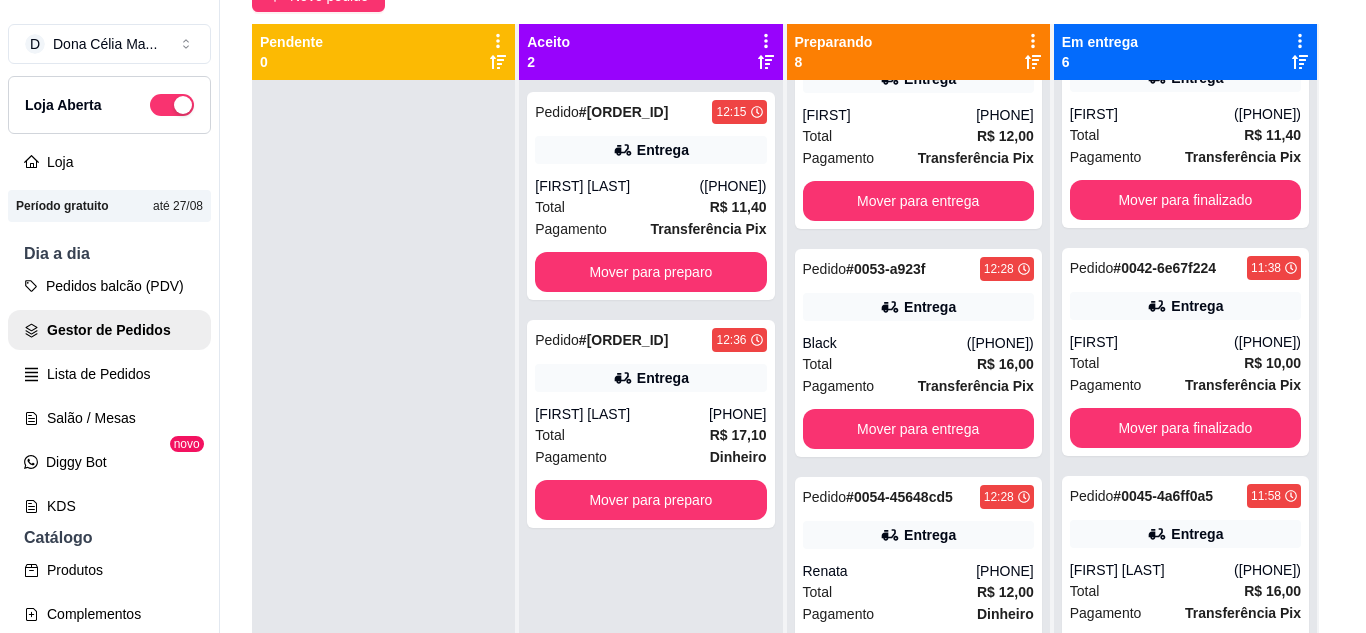 scroll, scrollTop: 200, scrollLeft: 0, axis: vertical 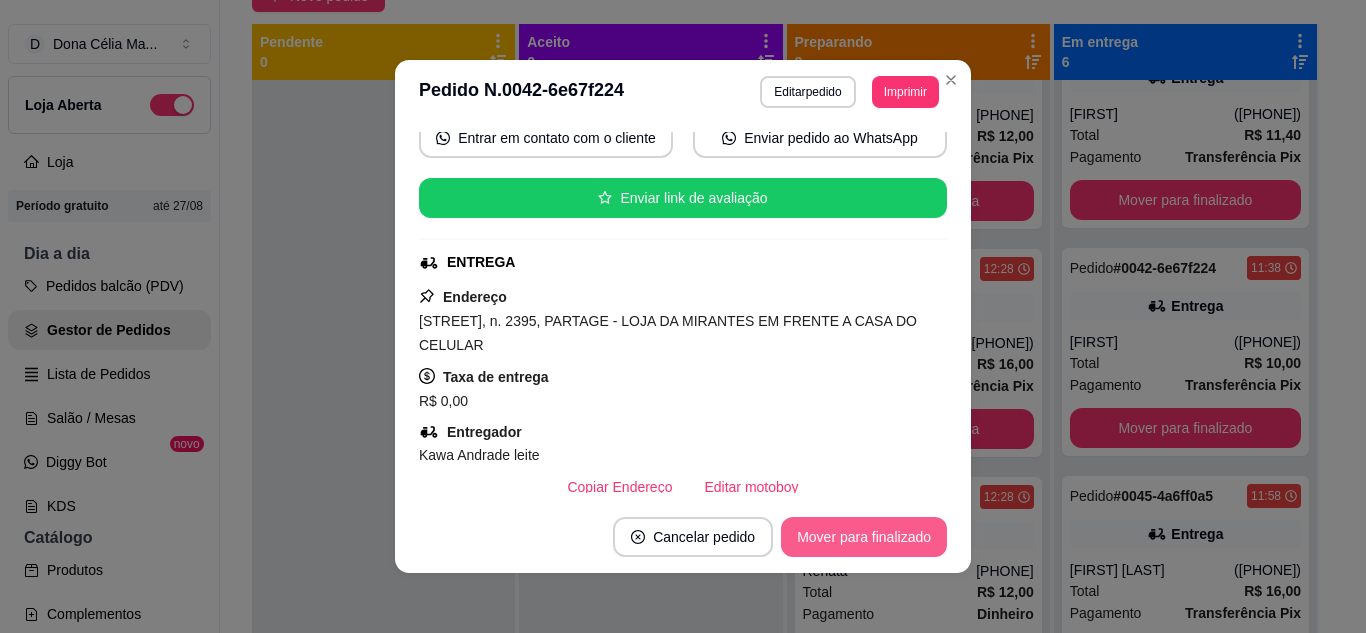 click on "Mover para finalizado" at bounding box center [864, 537] 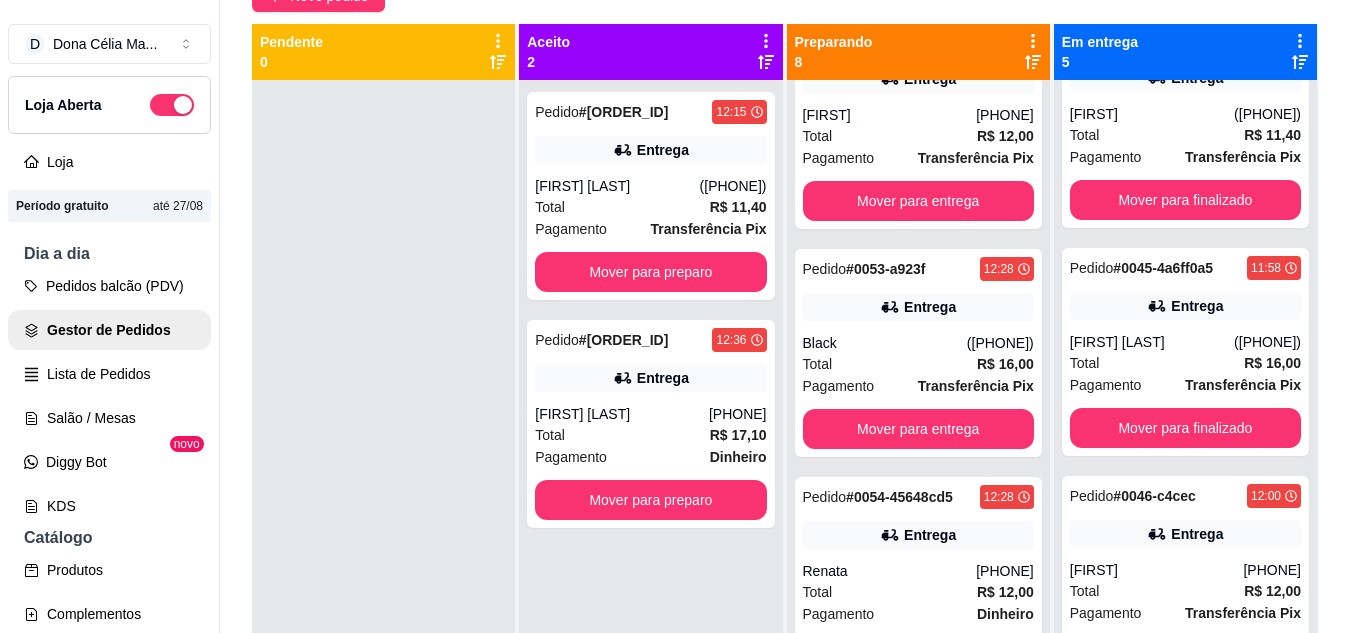 click on "Franciane Batista Basilio" at bounding box center [1152, 342] 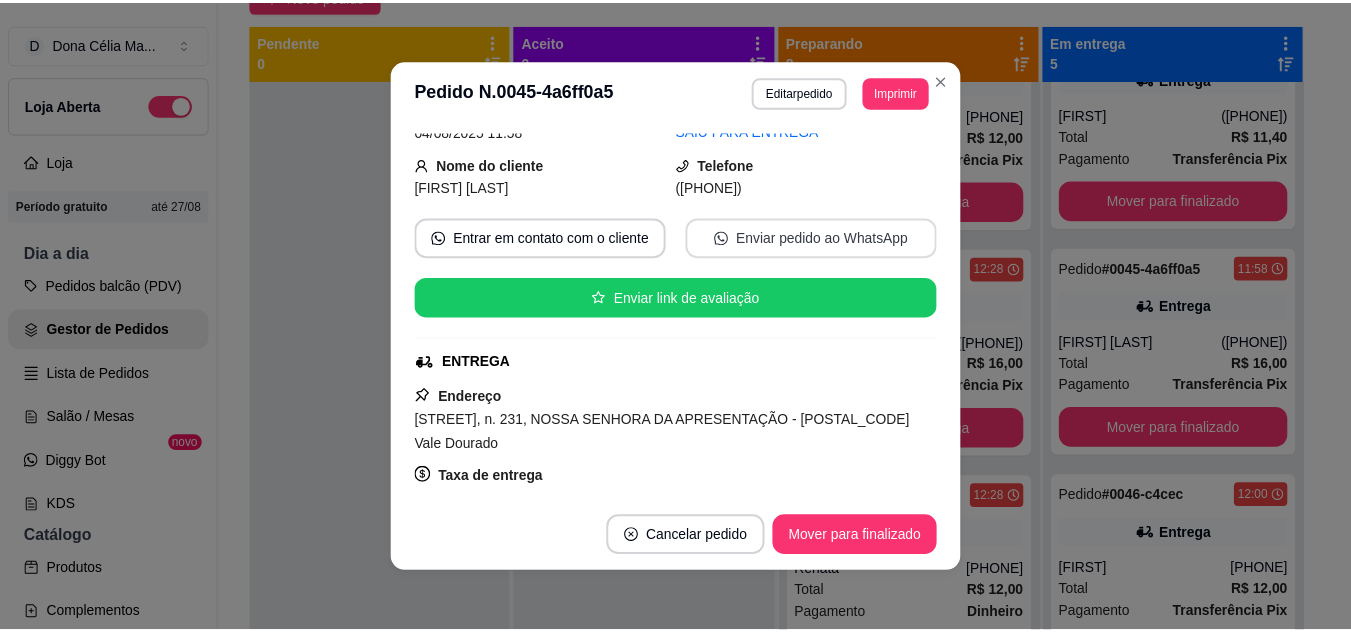 scroll, scrollTop: 200, scrollLeft: 0, axis: vertical 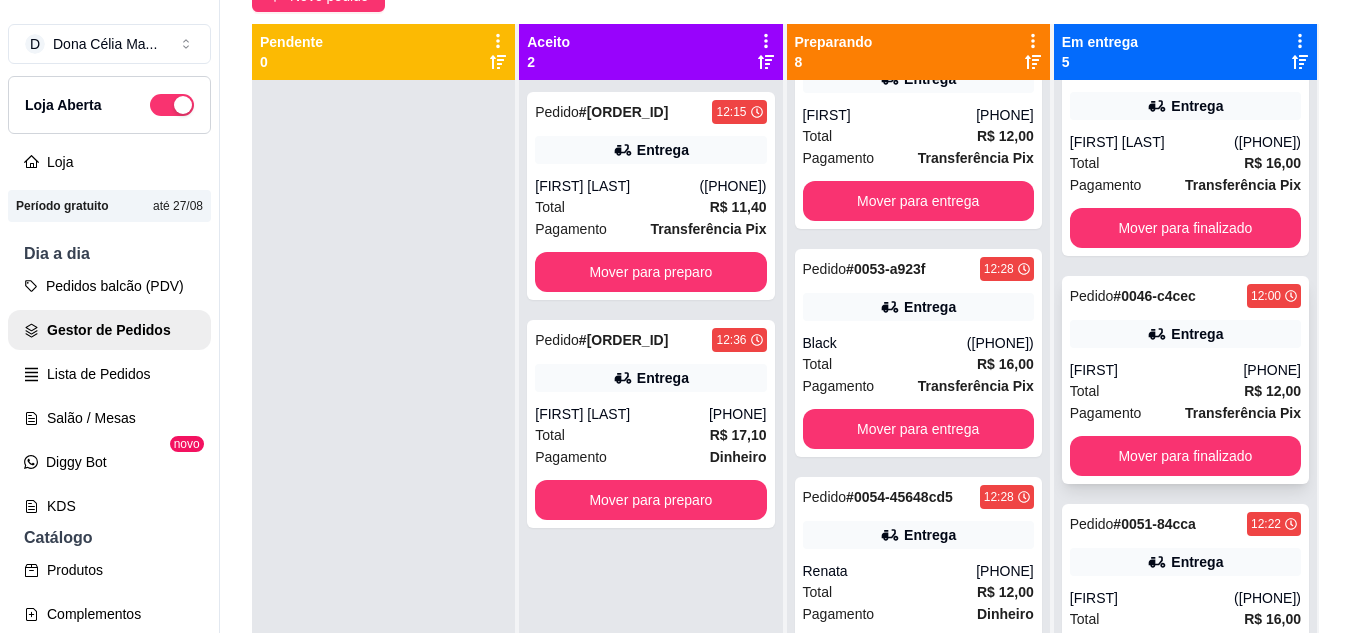 click on "Pedido  # 0046-c4cec 12:00 Entrega Cynthia (84) 98813-1038 Total R$ 12,00 Pagamento Transferência Pix Mover para finalizado" at bounding box center (1185, 380) 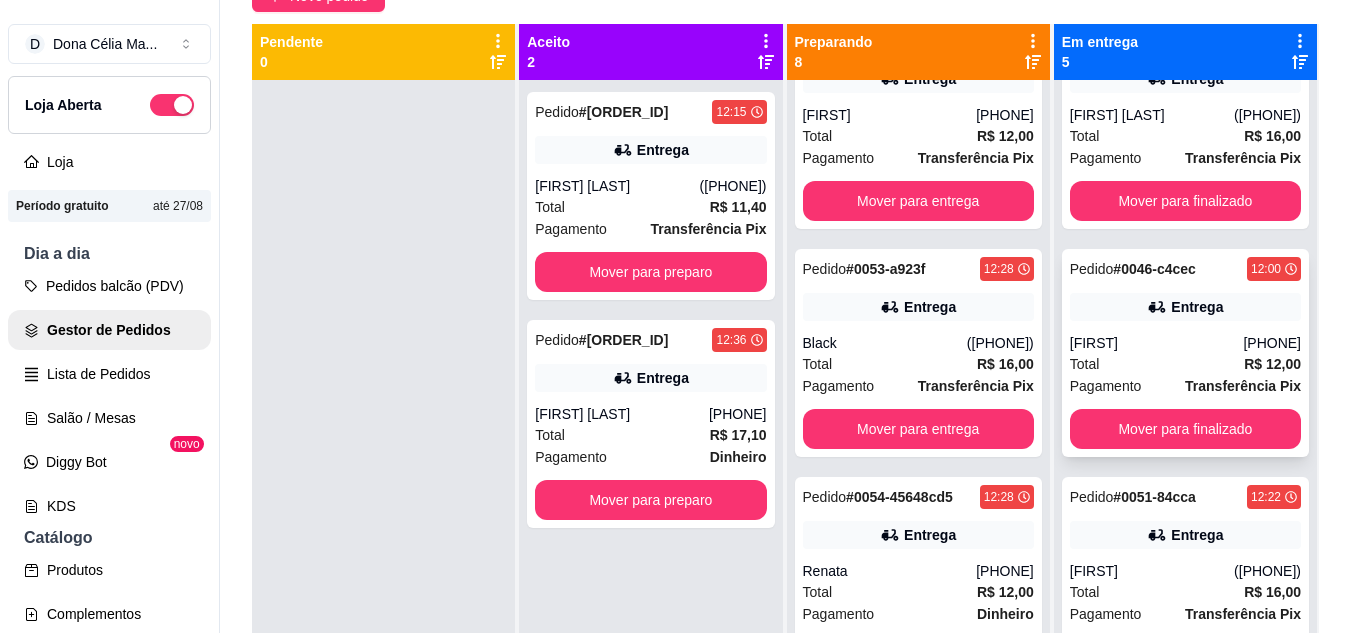 scroll, scrollTop: 347, scrollLeft: 0, axis: vertical 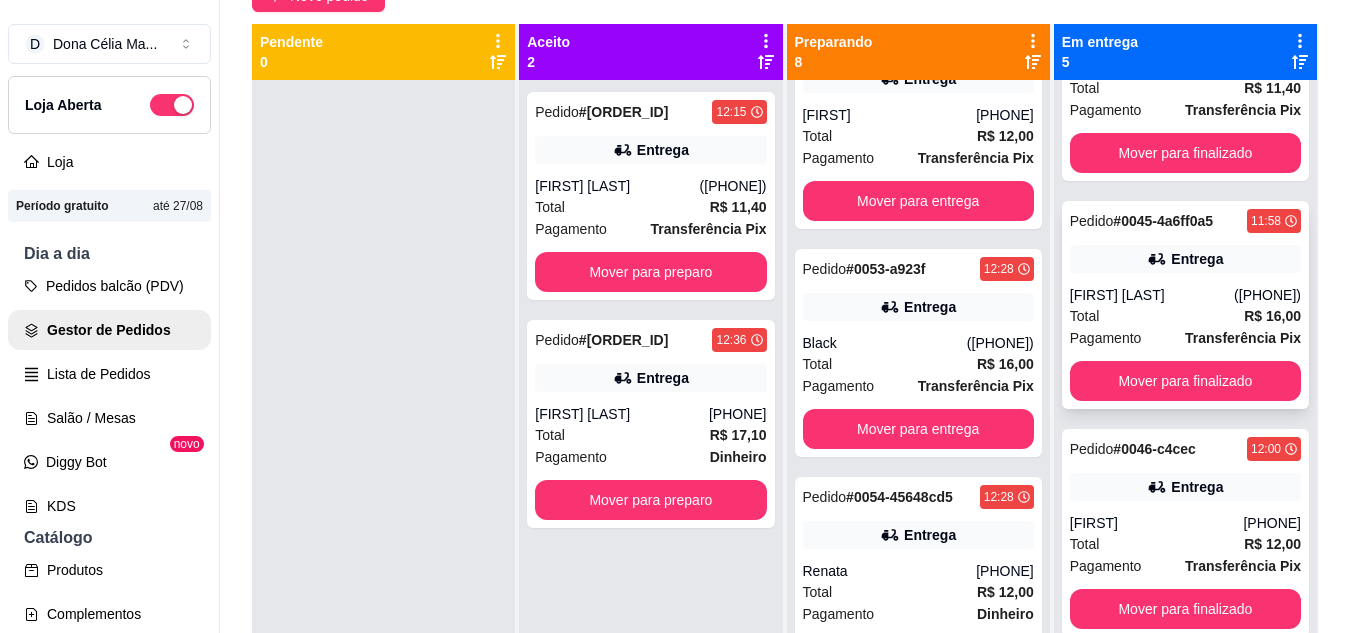 click on "Total R$ 16,00" at bounding box center (1185, 316) 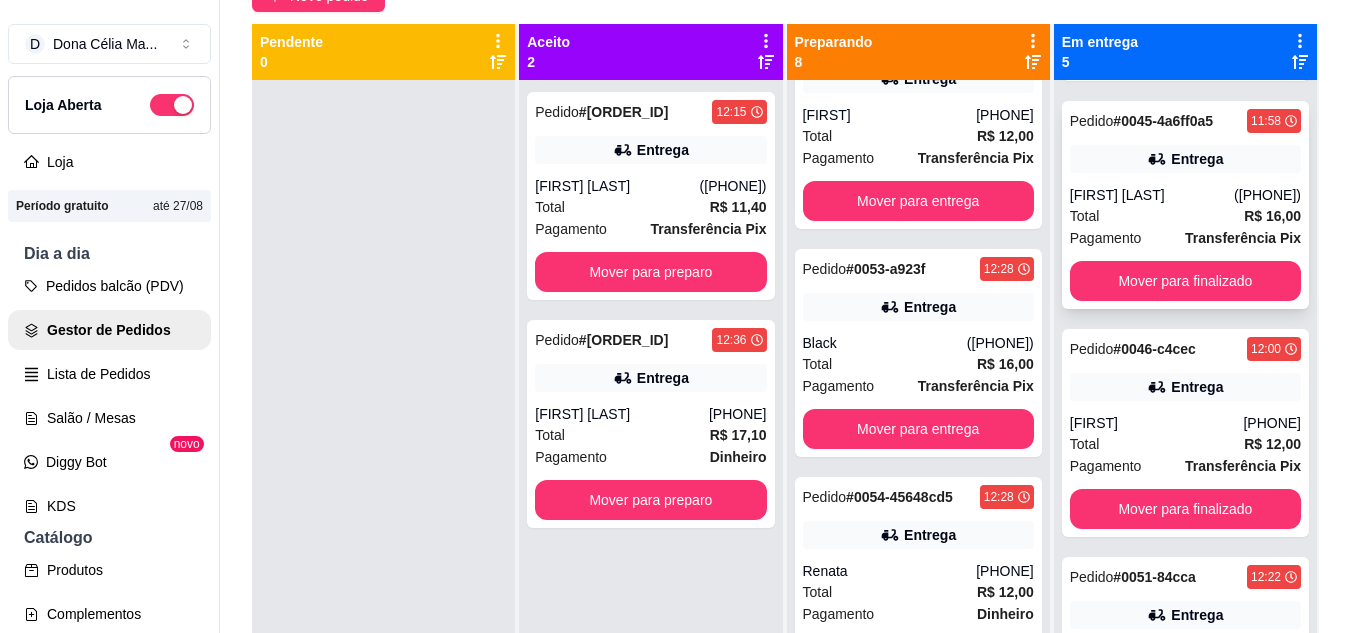 scroll, scrollTop: 547, scrollLeft: 0, axis: vertical 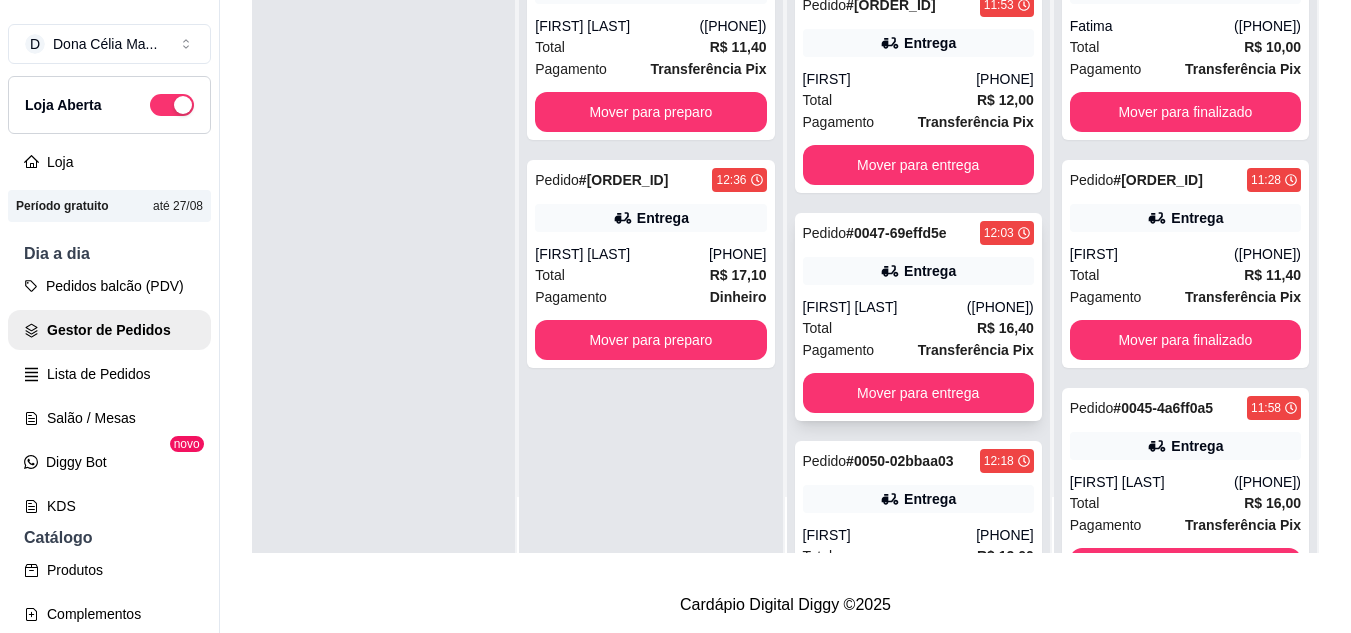 click on "Patrícia Maia" at bounding box center (885, 307) 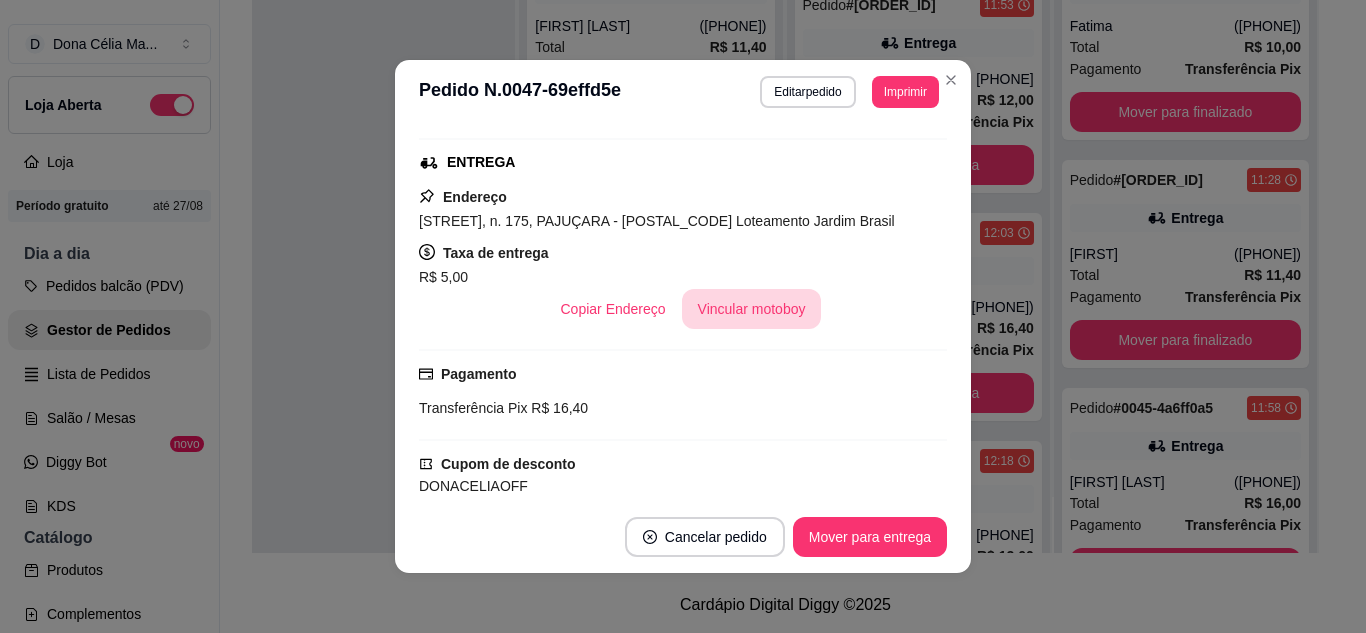 click on "Vincular motoboy" at bounding box center (752, 309) 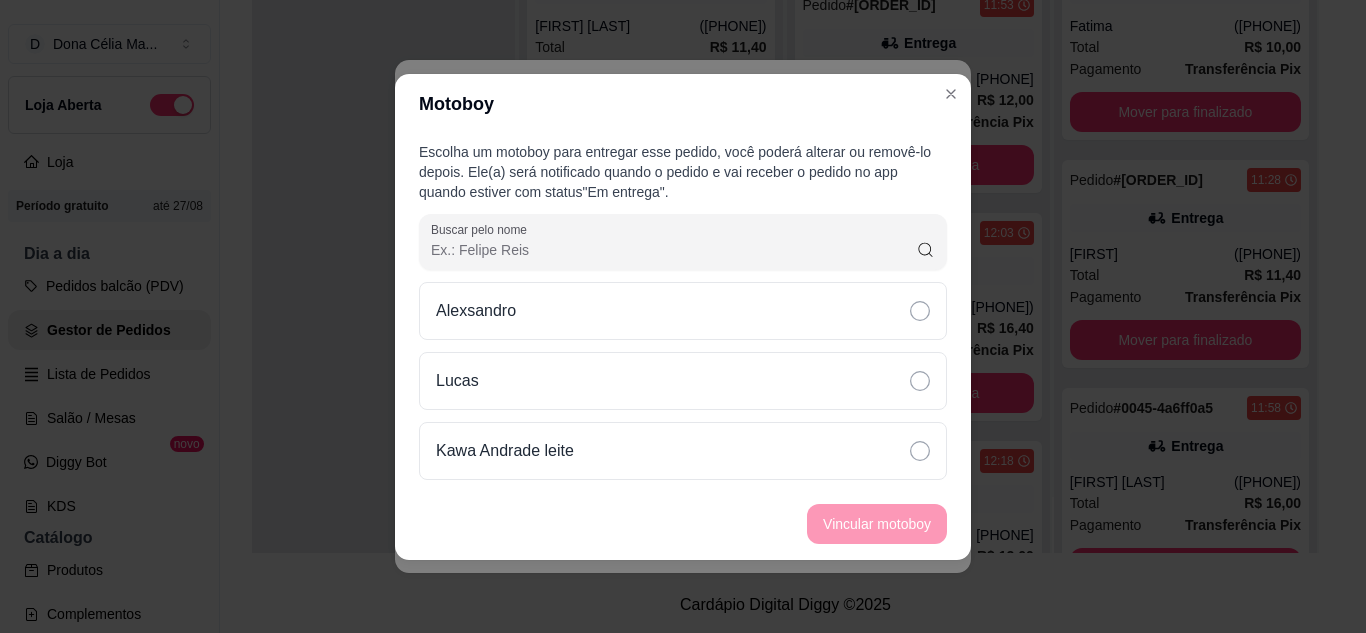 click on "Alexsandro Lucas Kawa Andrade leite" at bounding box center [683, 381] 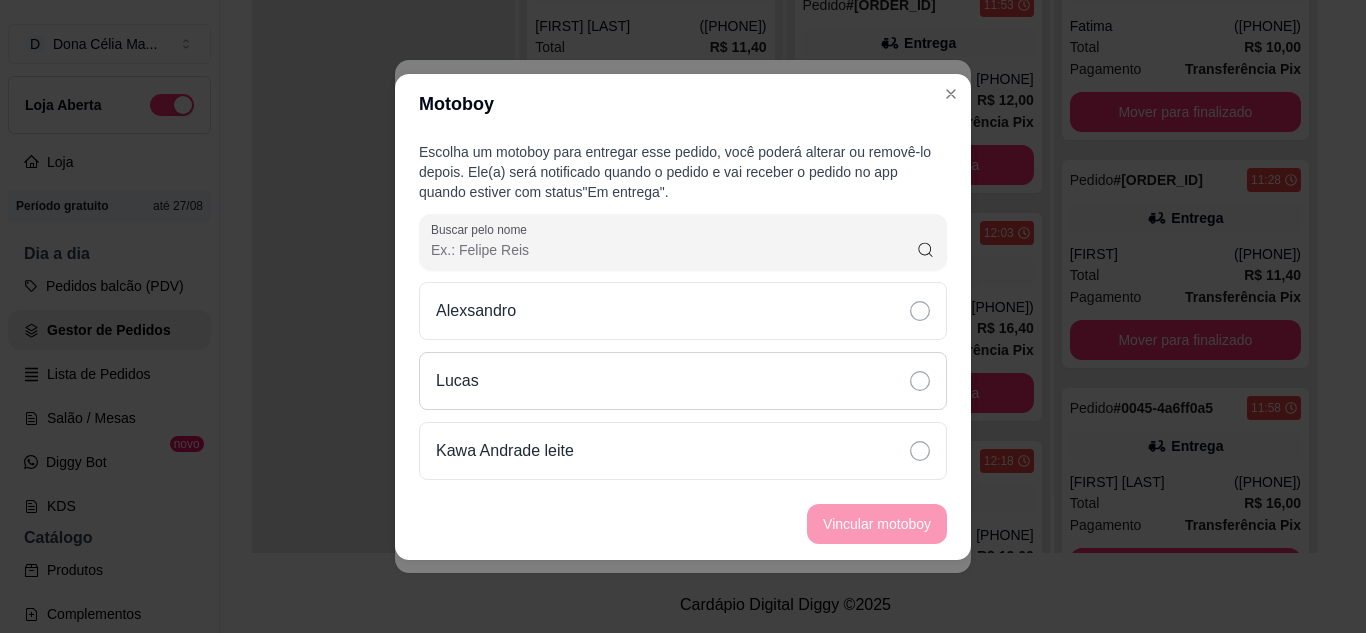 click on "Lucas" at bounding box center (683, 381) 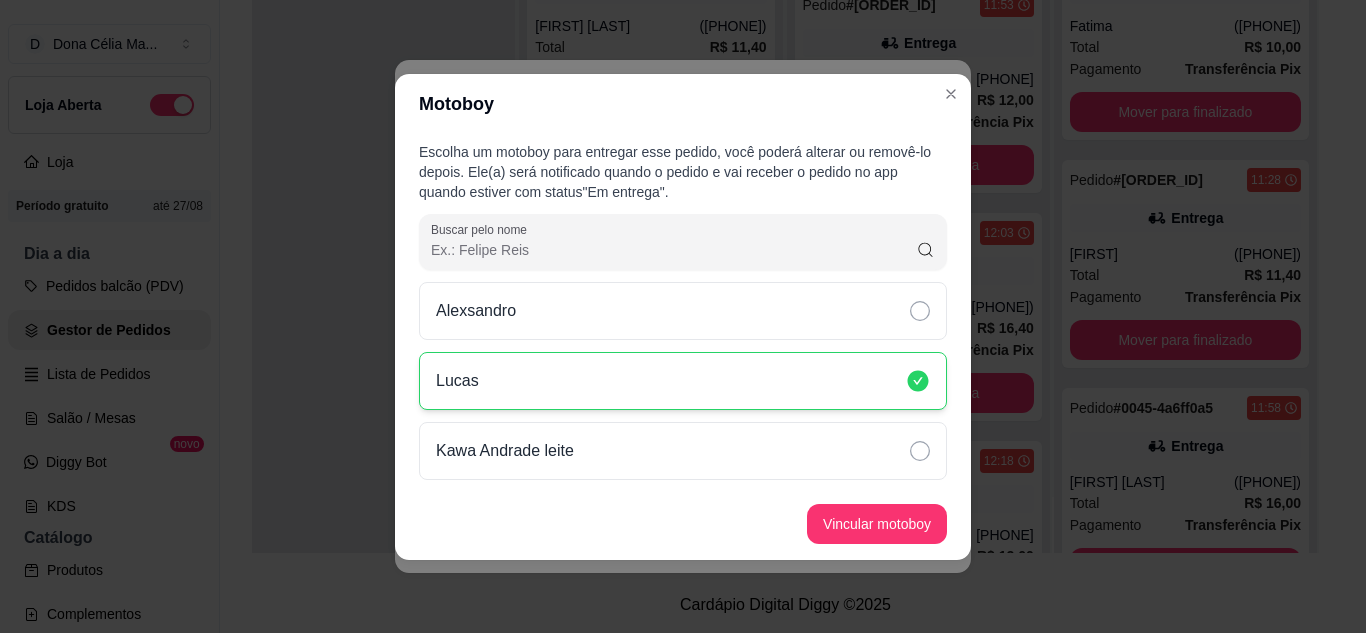 click on "Vincular motoboy" at bounding box center (877, 524) 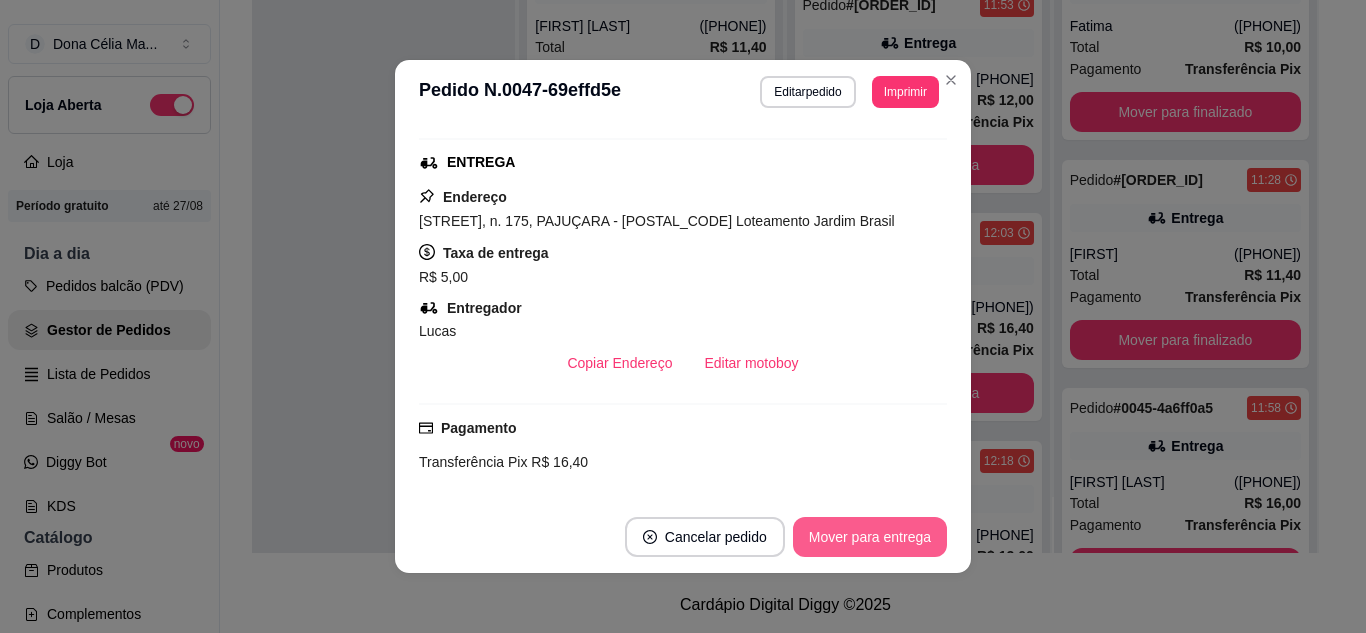 click on "Mover para entrega" at bounding box center [870, 537] 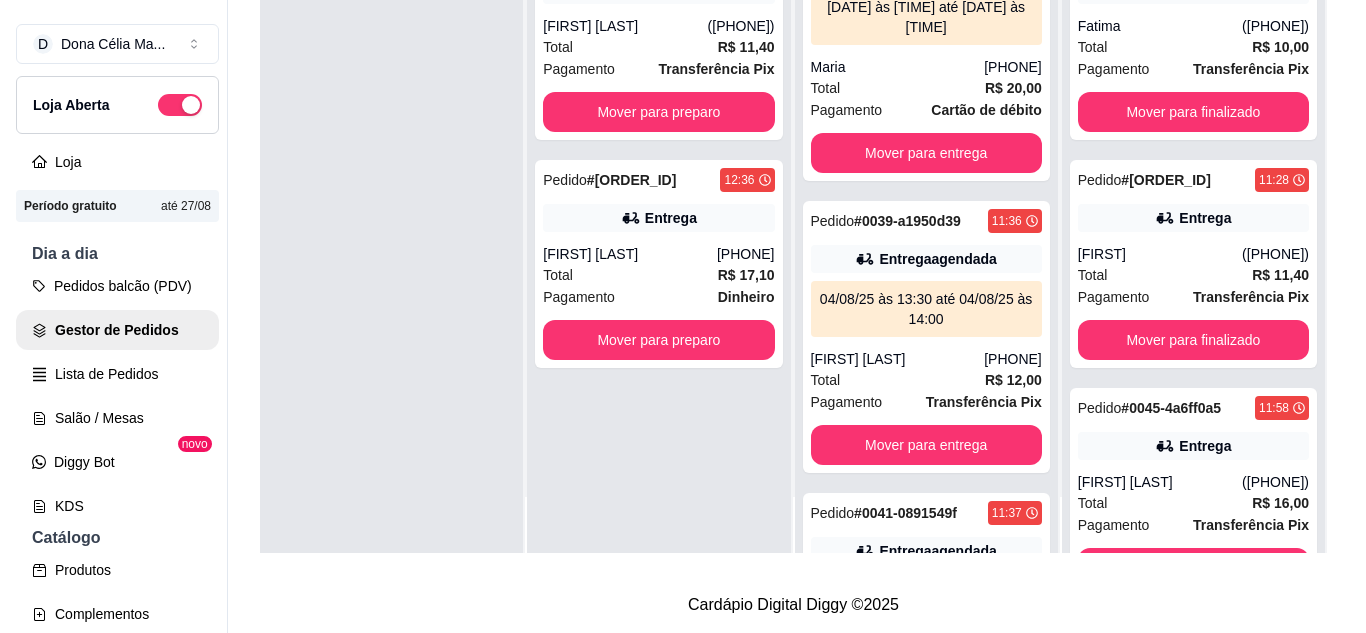 scroll, scrollTop: 0, scrollLeft: 0, axis: both 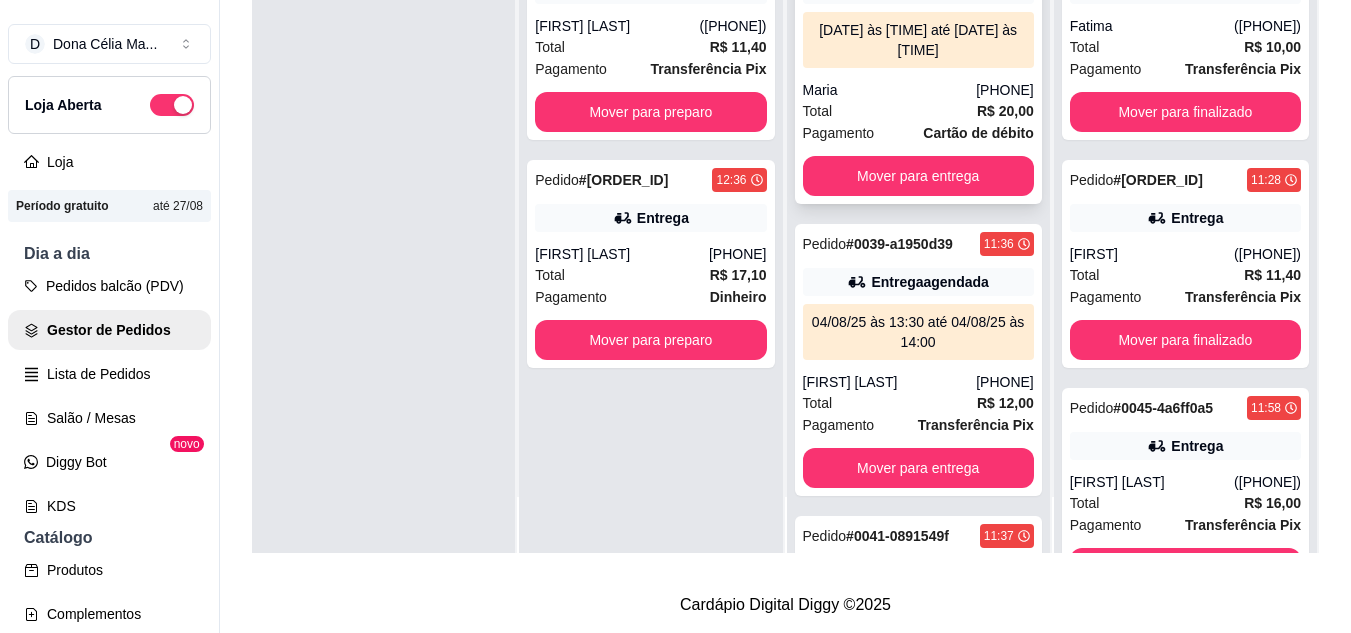 click on "Total R$ 20,00" at bounding box center [918, 111] 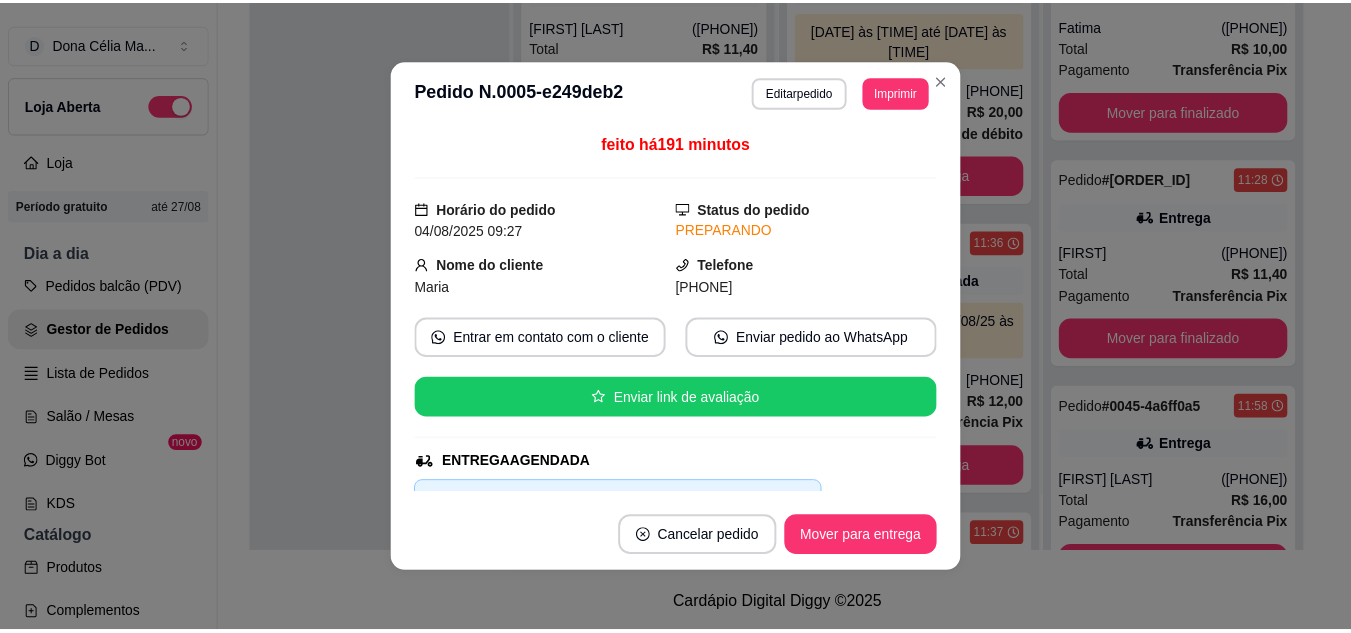 scroll, scrollTop: 300, scrollLeft: 0, axis: vertical 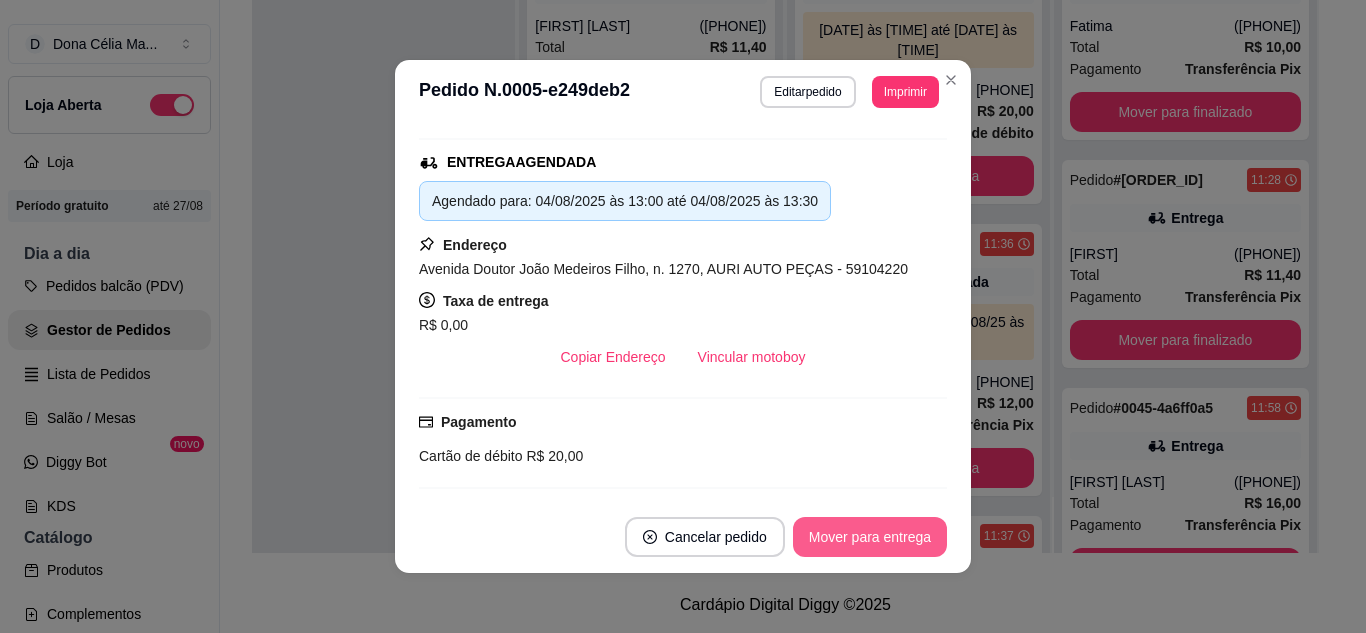 click on "Mover para entrega" at bounding box center (870, 537) 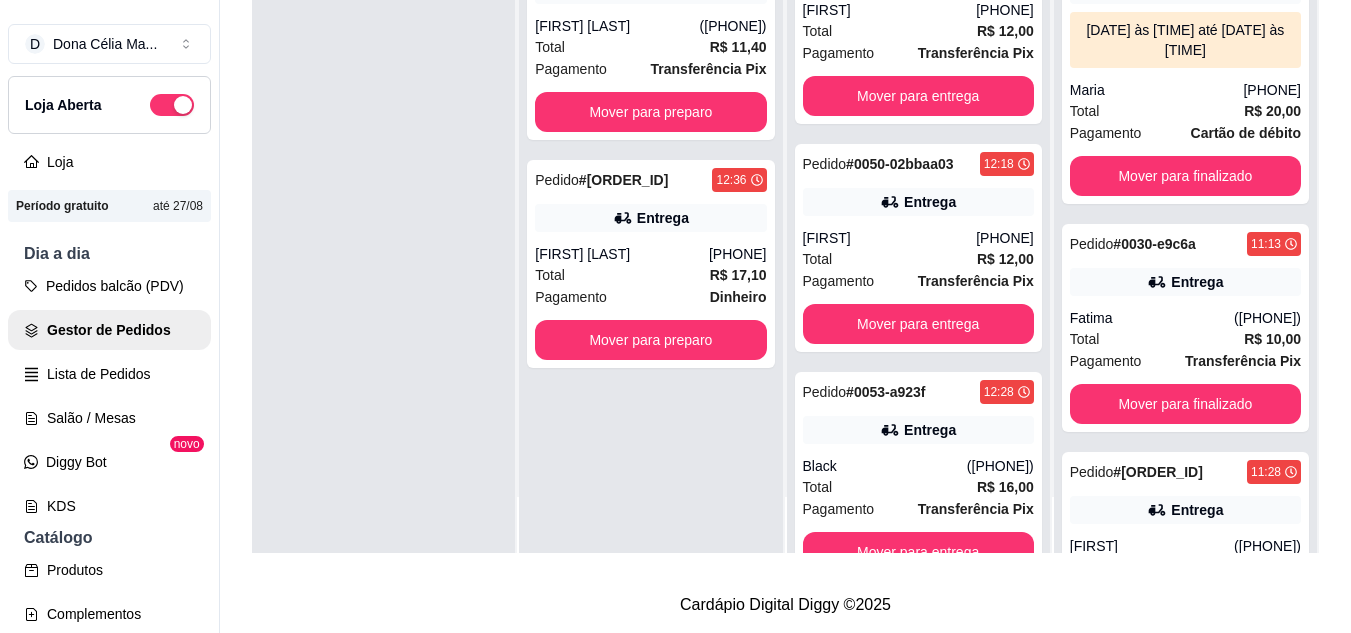 scroll, scrollTop: 903, scrollLeft: 0, axis: vertical 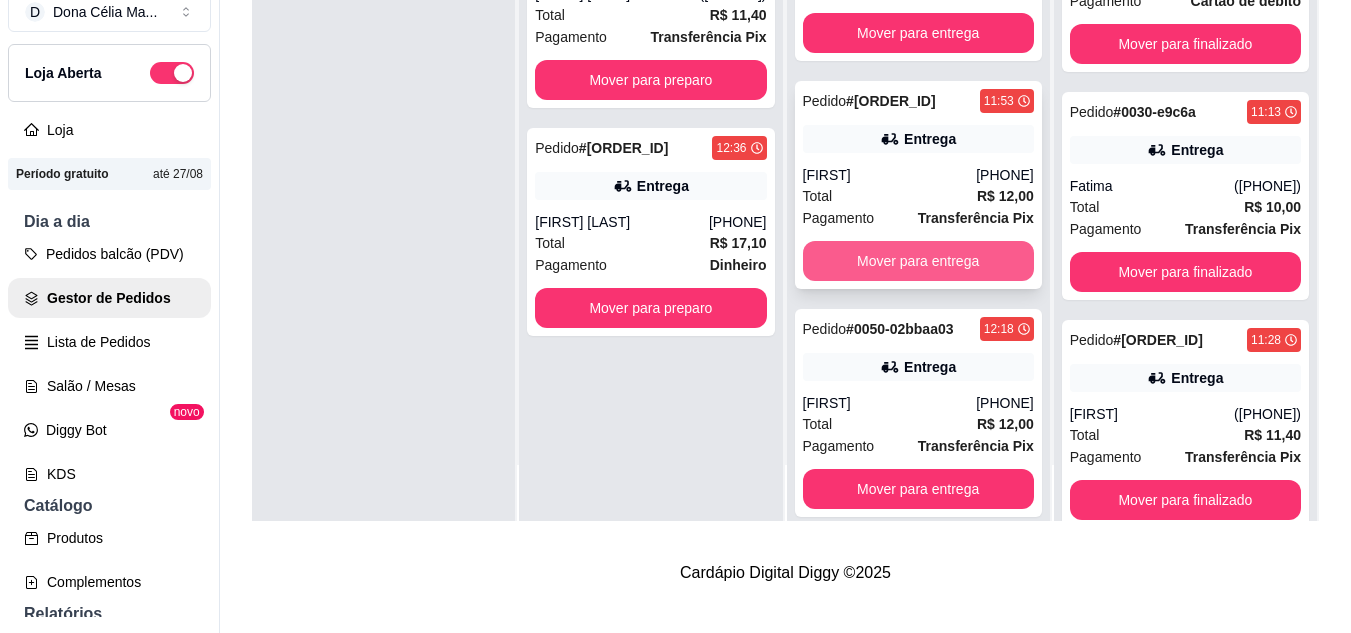 click on "Mover para entrega" at bounding box center [918, 261] 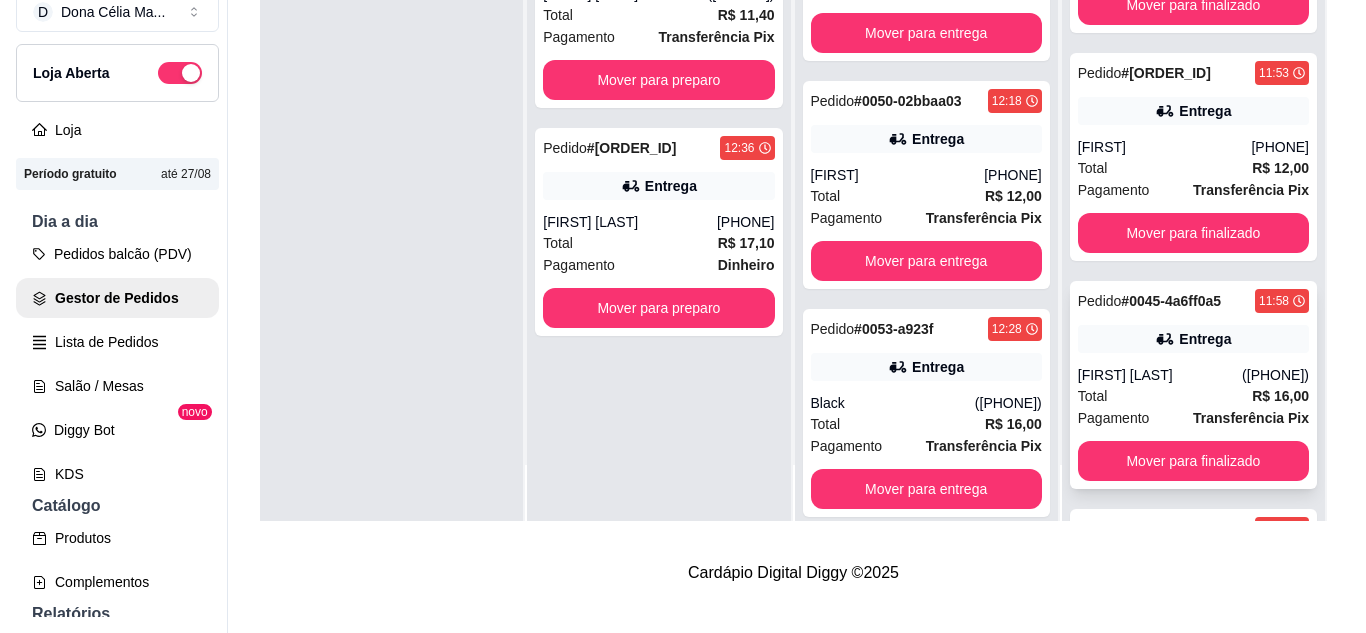 scroll, scrollTop: 495, scrollLeft: 0, axis: vertical 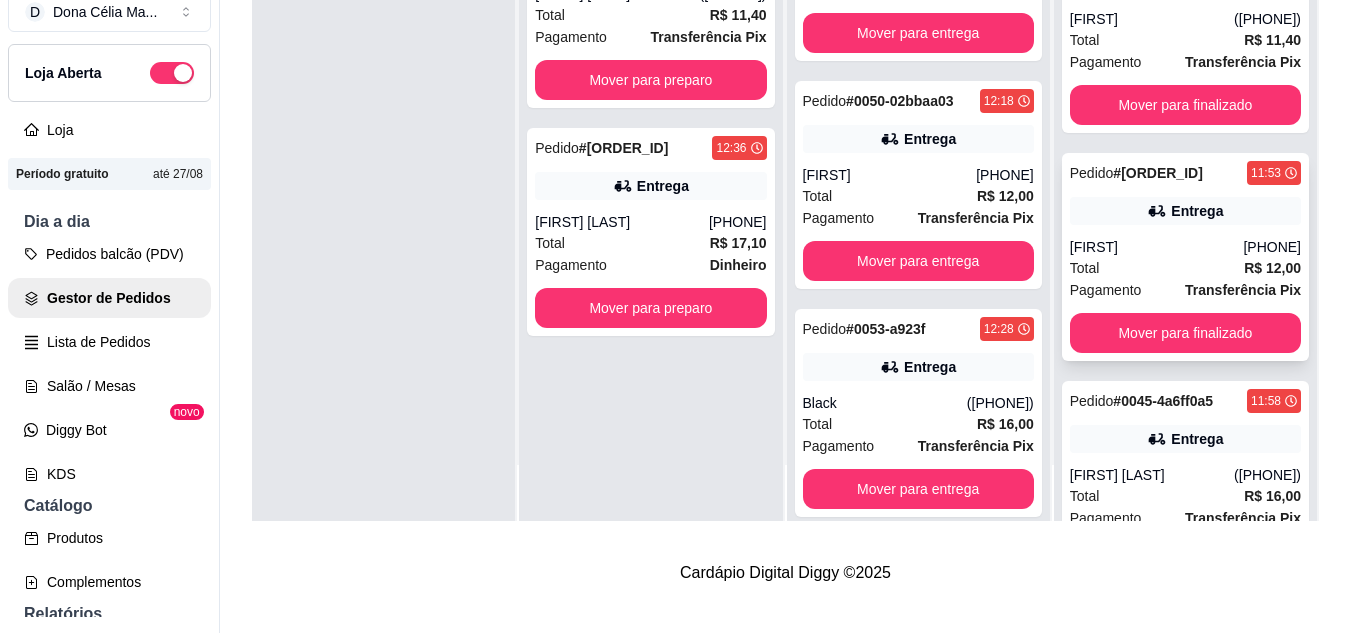 click on "Marcone" at bounding box center (1157, 247) 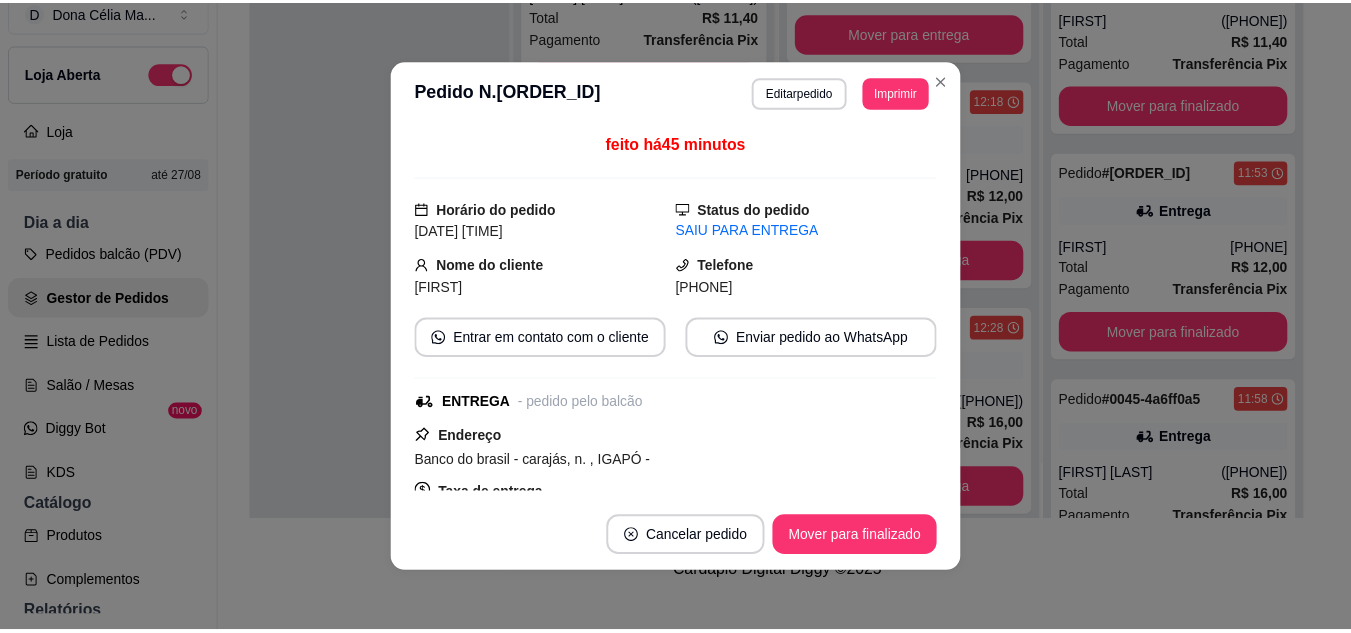 scroll, scrollTop: 100, scrollLeft: 0, axis: vertical 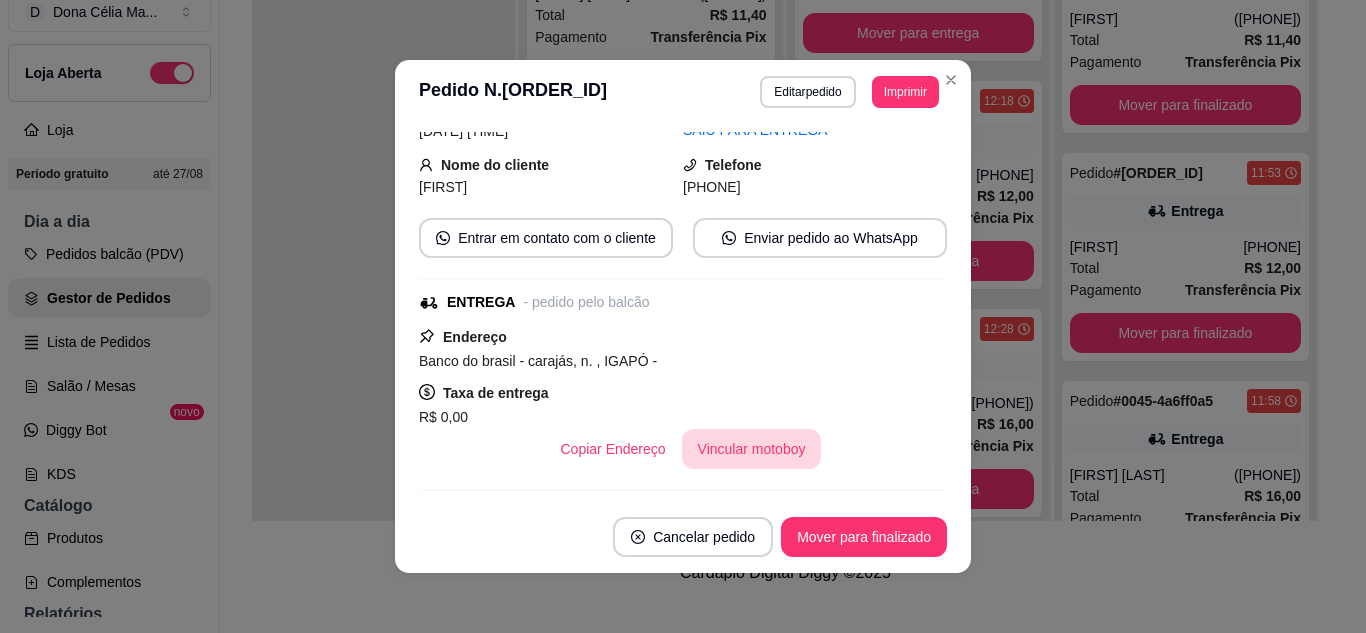 click on "Vincular motoboy" at bounding box center [752, 449] 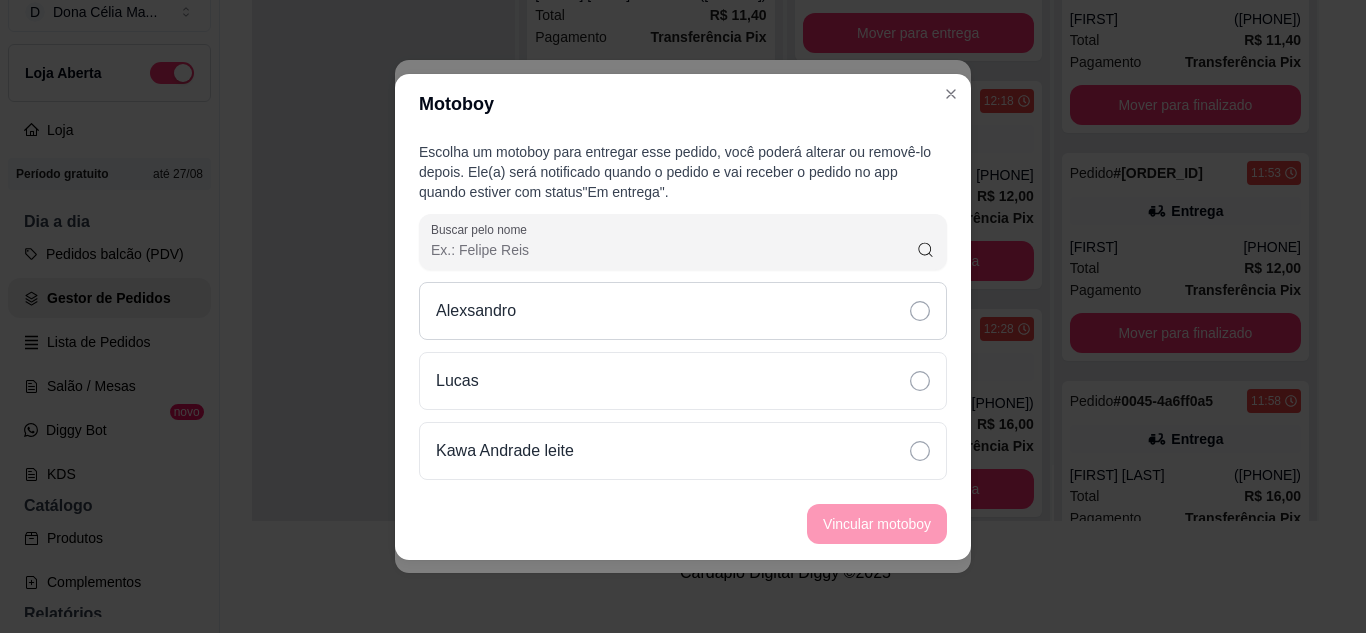 click on "Alexsandro" at bounding box center [683, 311] 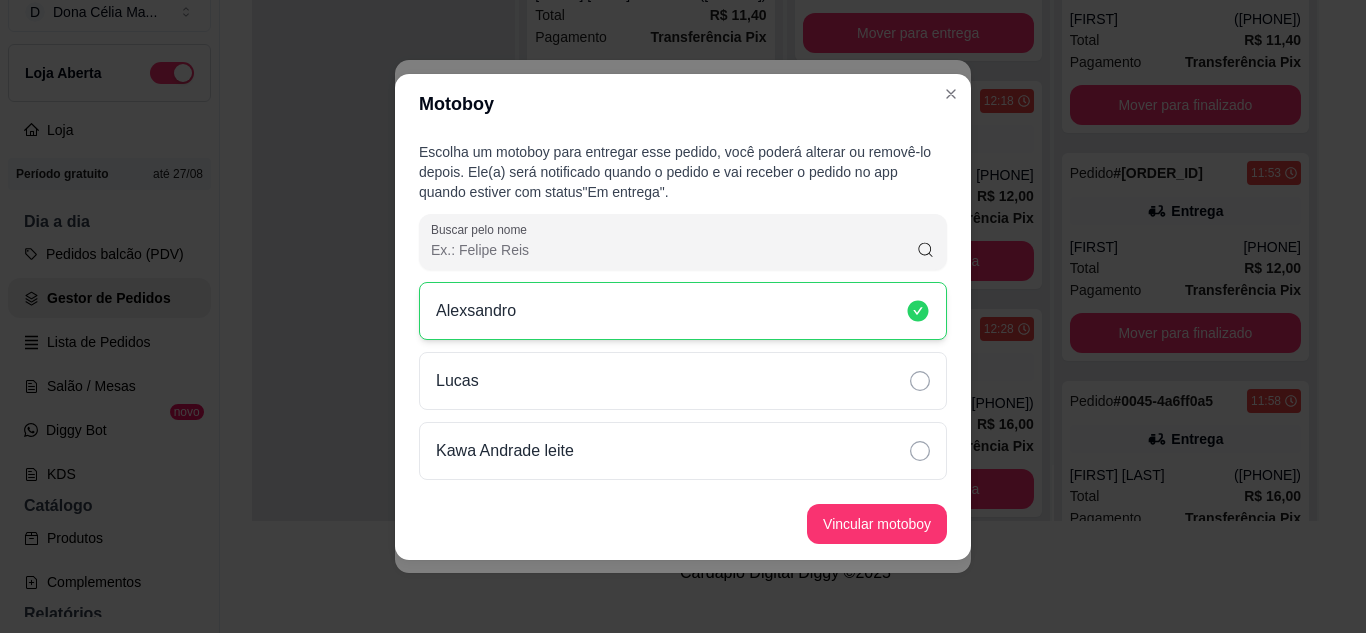 click on "Vincular motoboy" at bounding box center [877, 524] 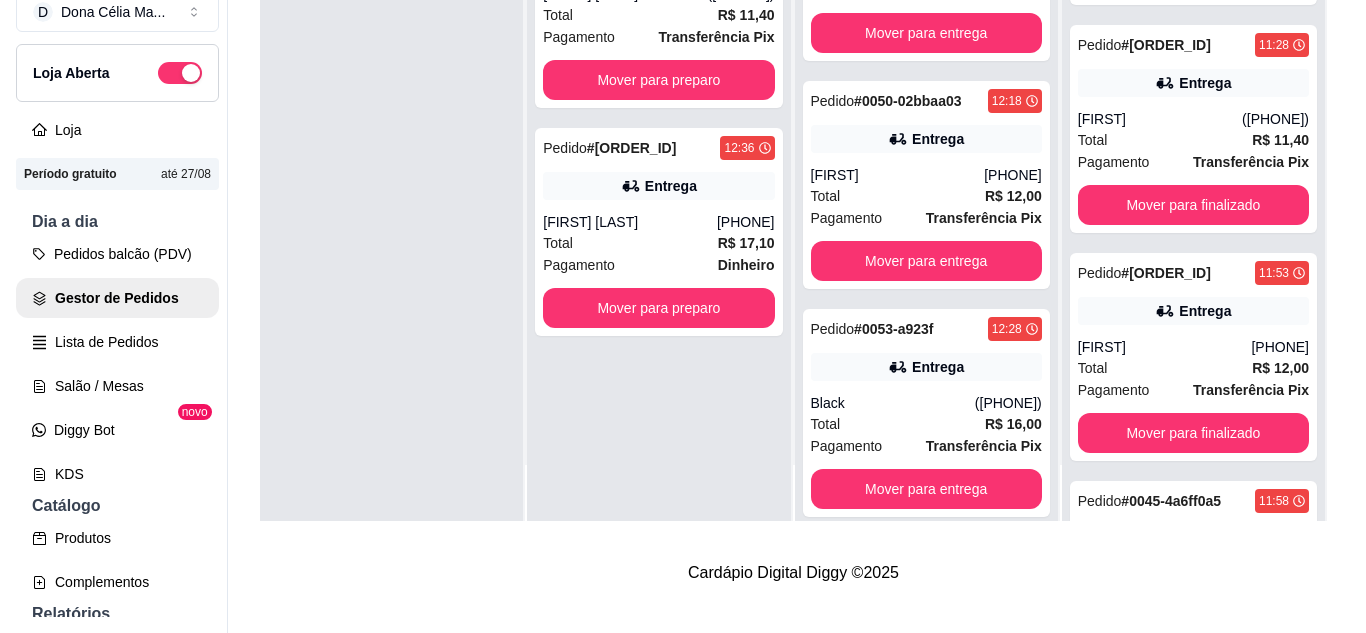 scroll, scrollTop: 295, scrollLeft: 0, axis: vertical 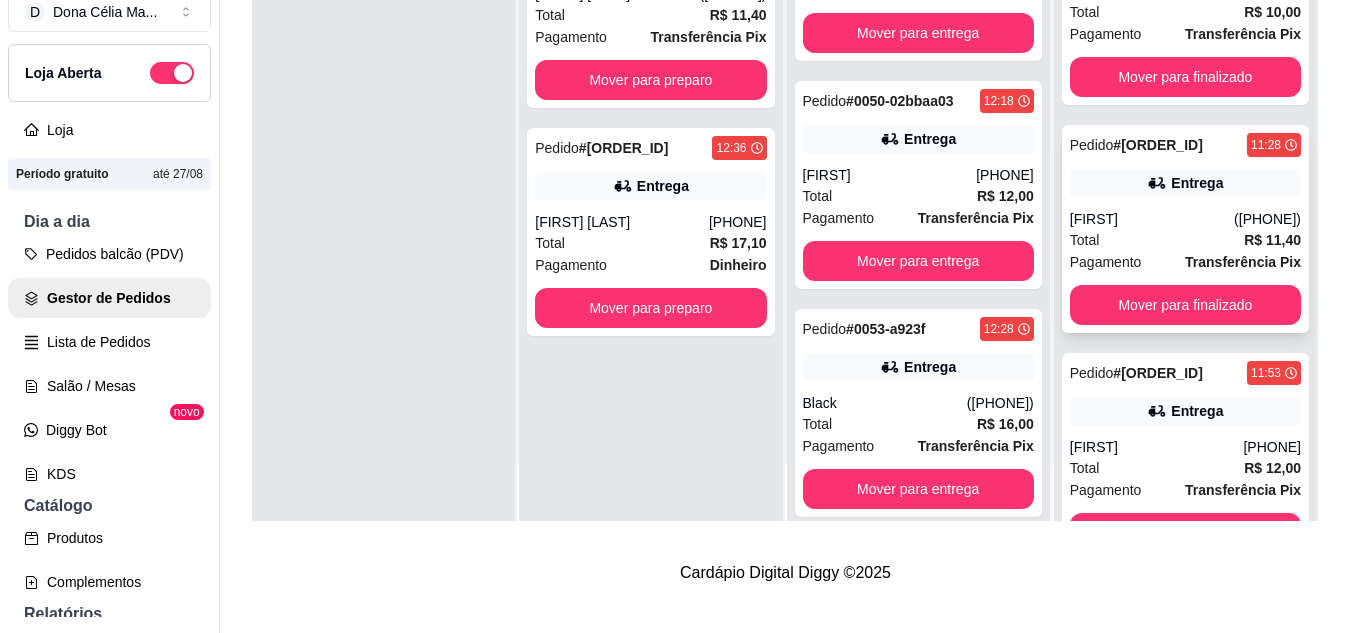 click on "Total R$ 11,40" at bounding box center (1185, 240) 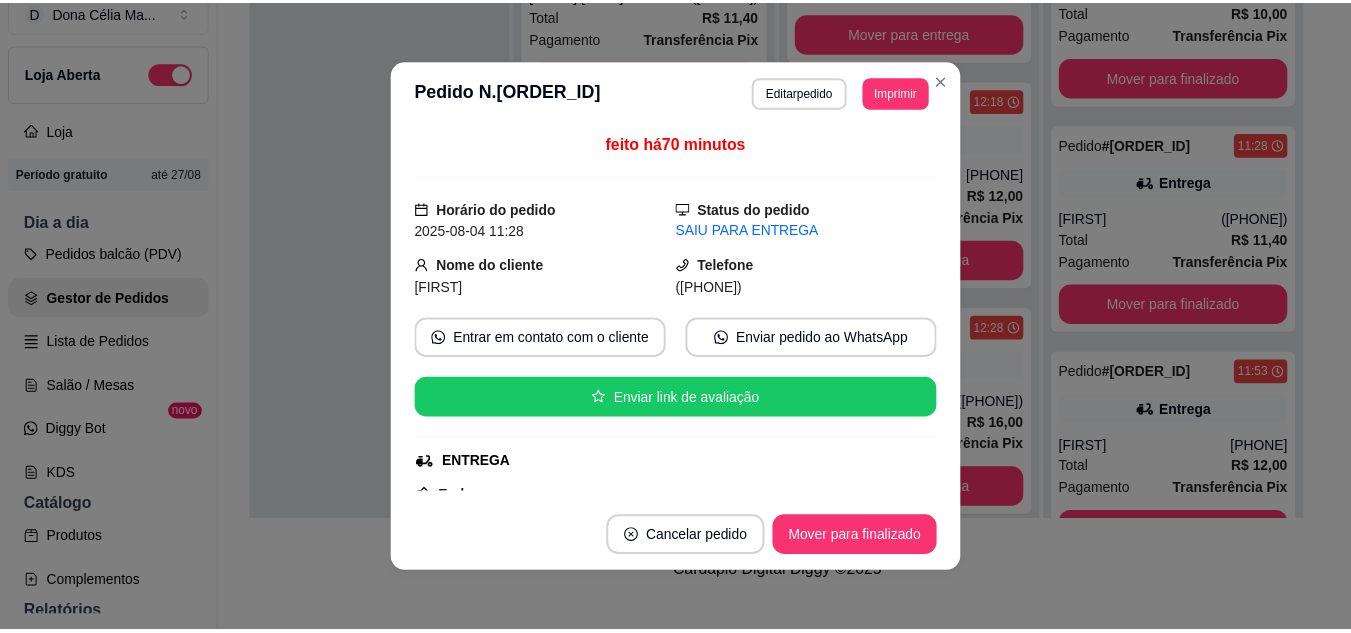 scroll, scrollTop: 300, scrollLeft: 0, axis: vertical 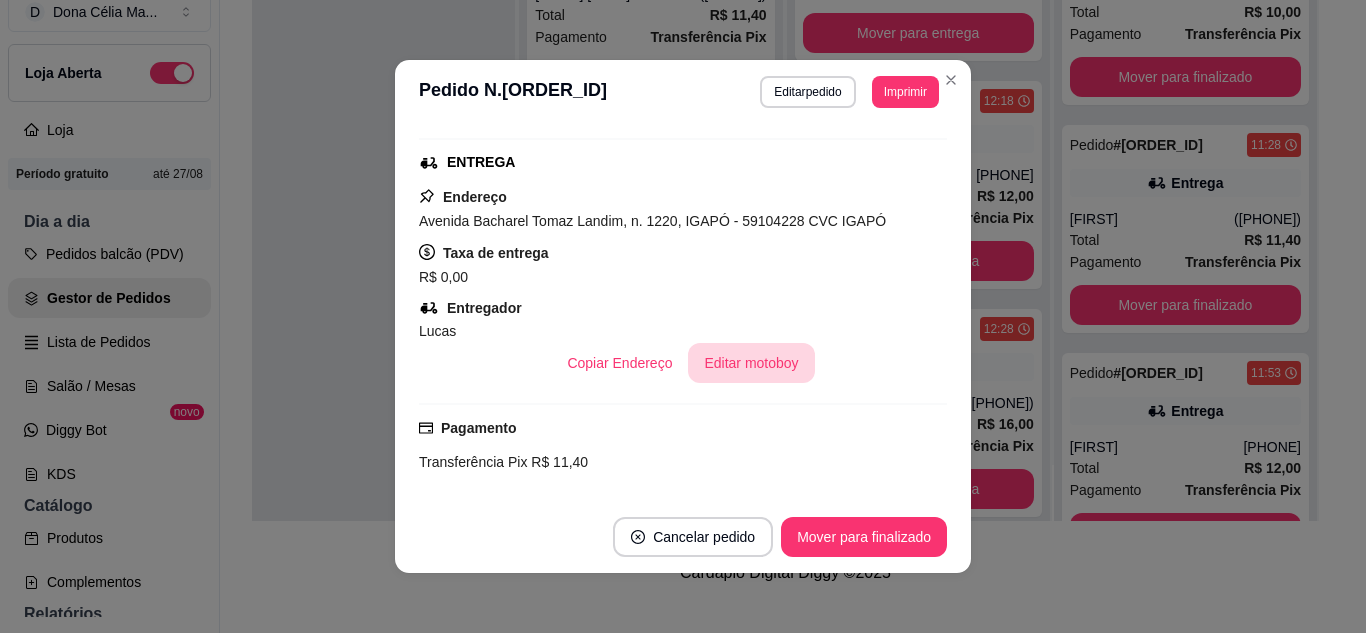 click on "Editar motoboy" at bounding box center (751, 363) 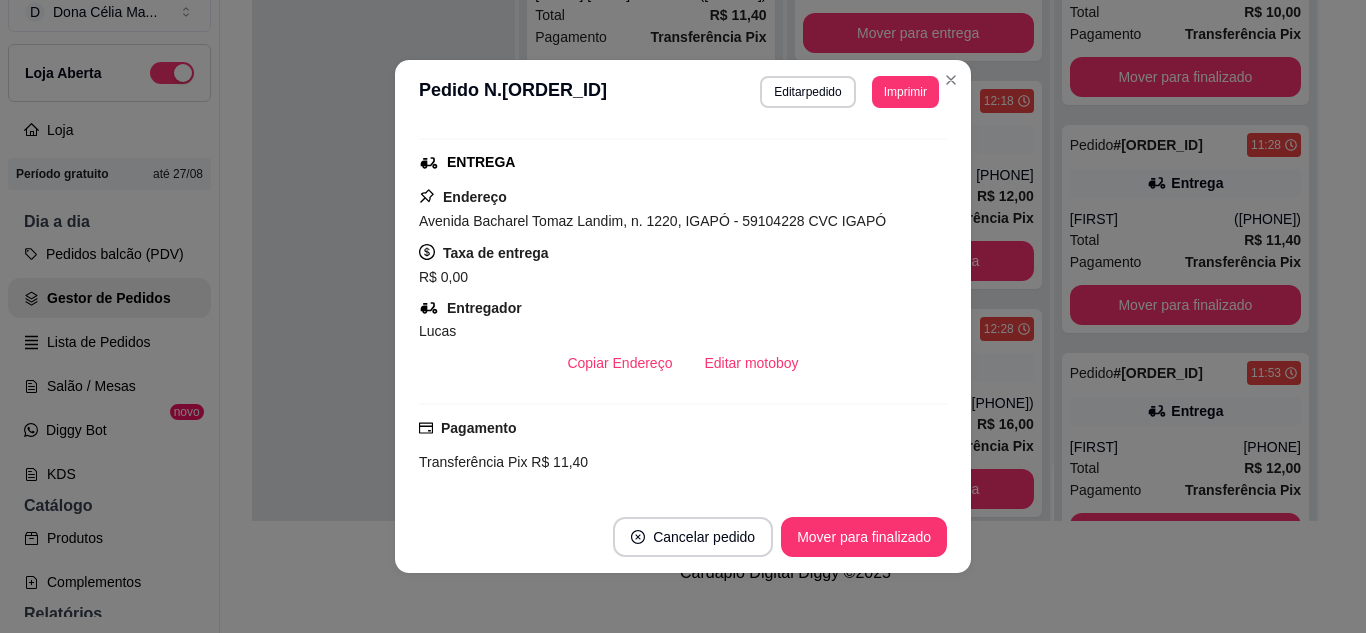 click on "Editar motoboy" at bounding box center [751, 363] 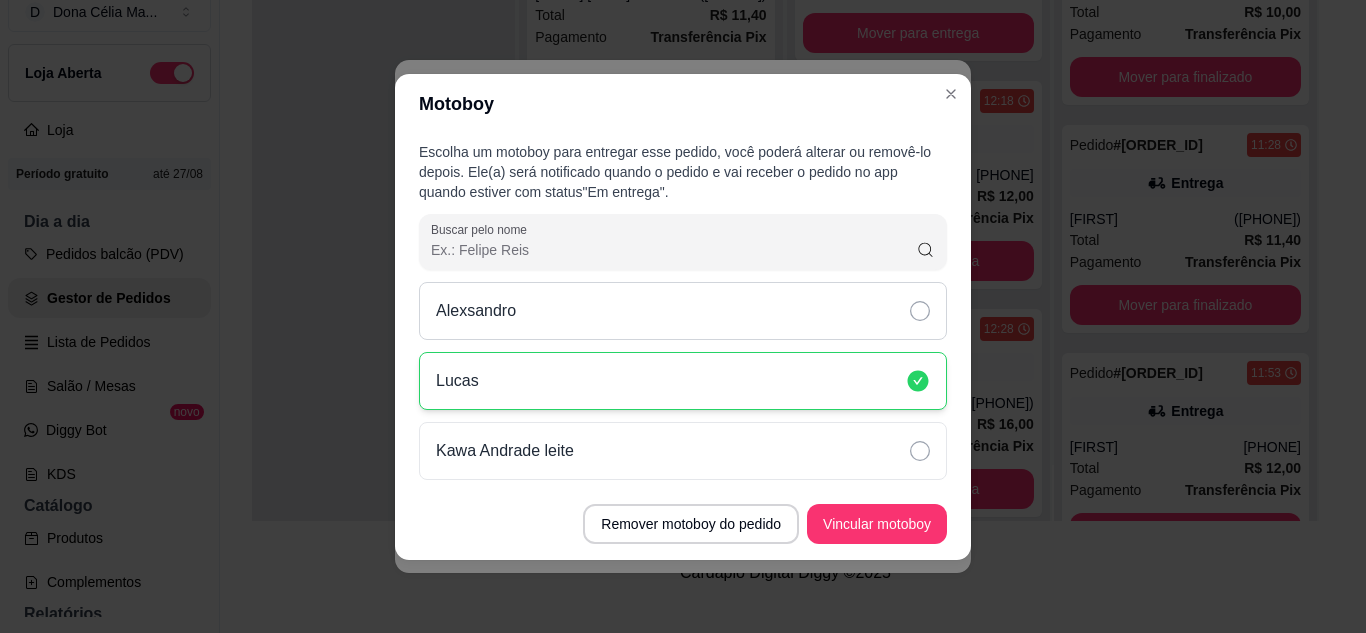 click on "Alexsandro" at bounding box center (683, 311) 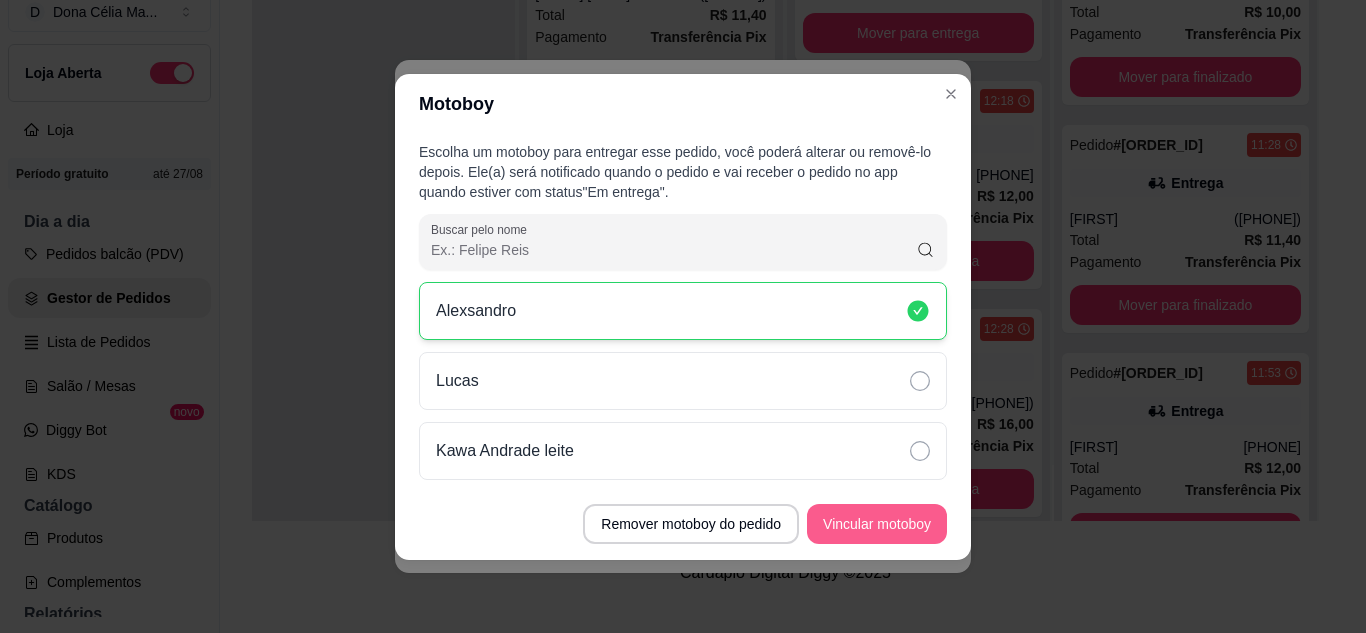 click on "Vincular motoboy" at bounding box center (877, 524) 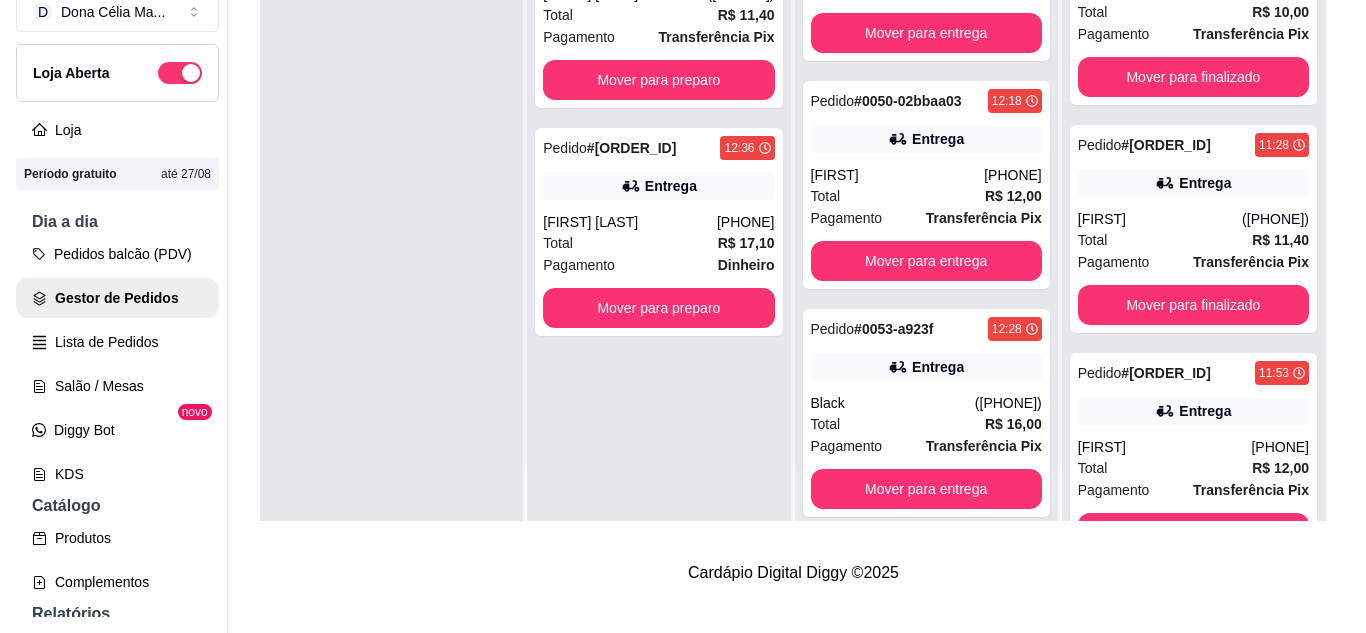 scroll, scrollTop: 95, scrollLeft: 0, axis: vertical 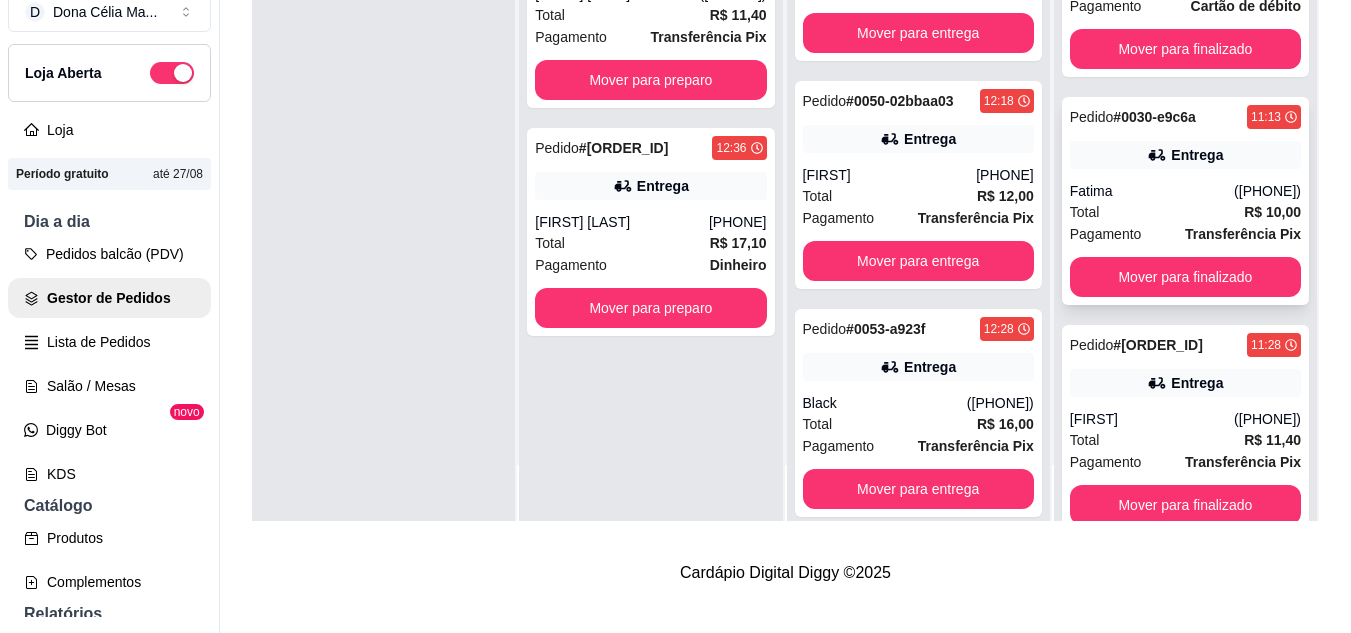 click on "Total R$ 10,00" at bounding box center [1185, 212] 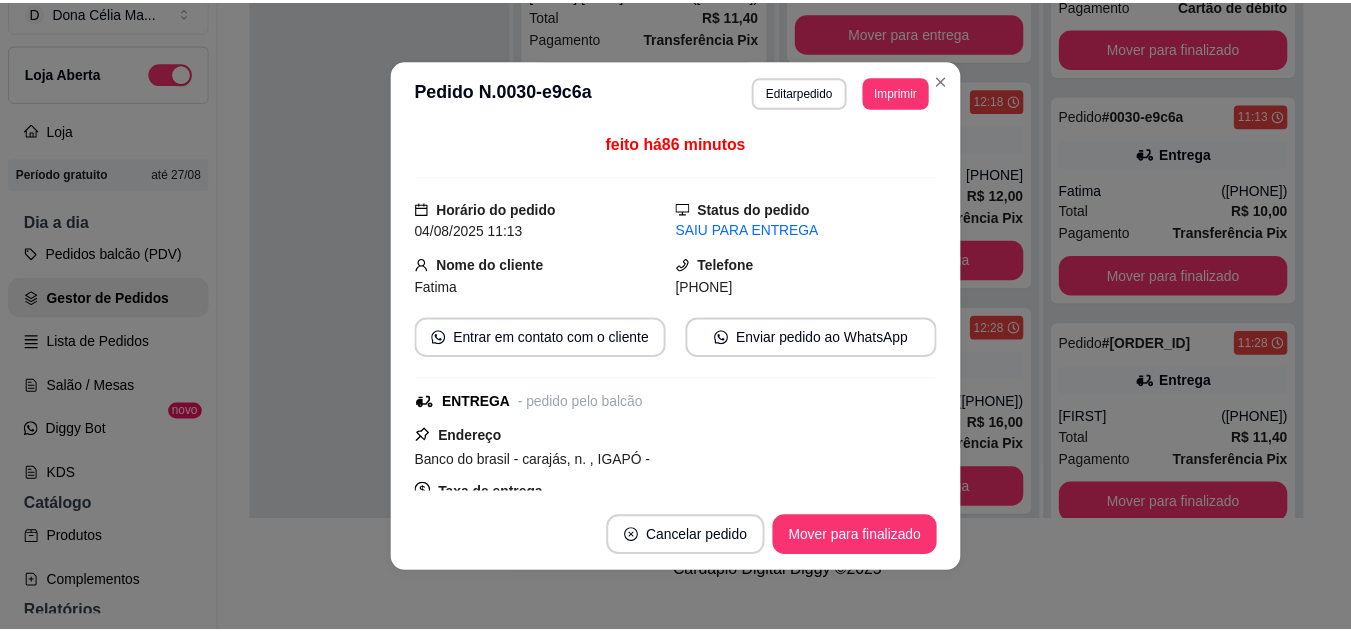 scroll, scrollTop: 200, scrollLeft: 0, axis: vertical 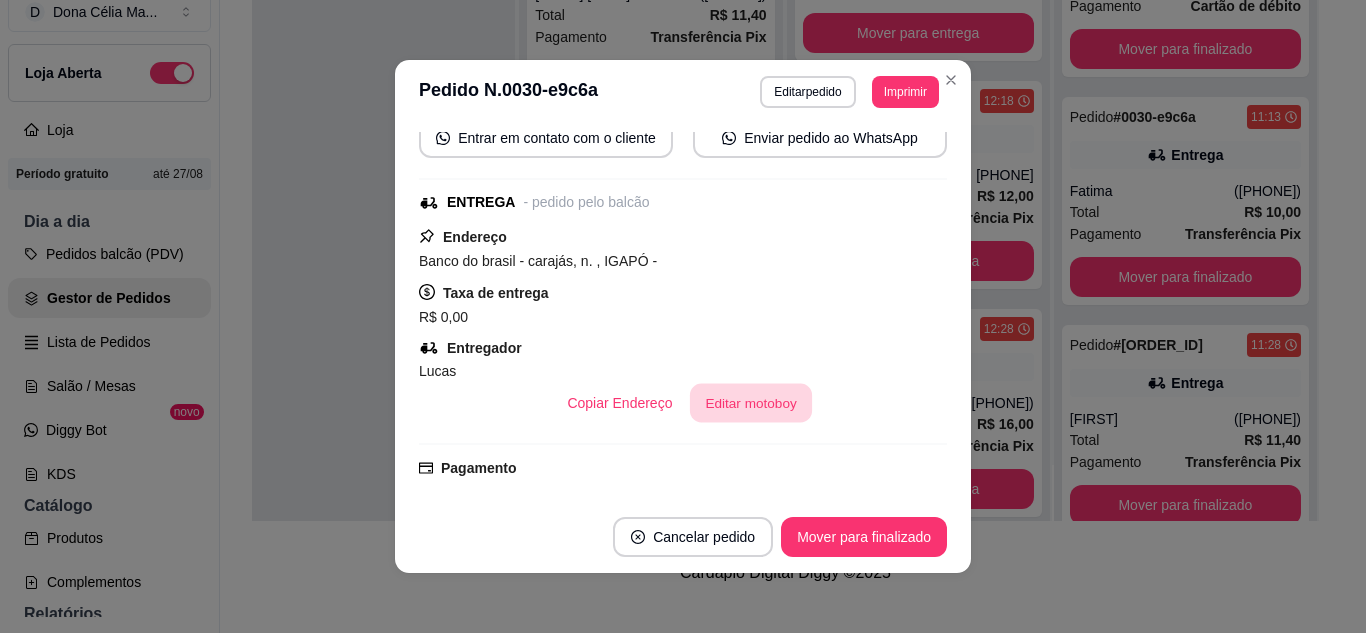 click on "Editar motoboy" at bounding box center [751, 403] 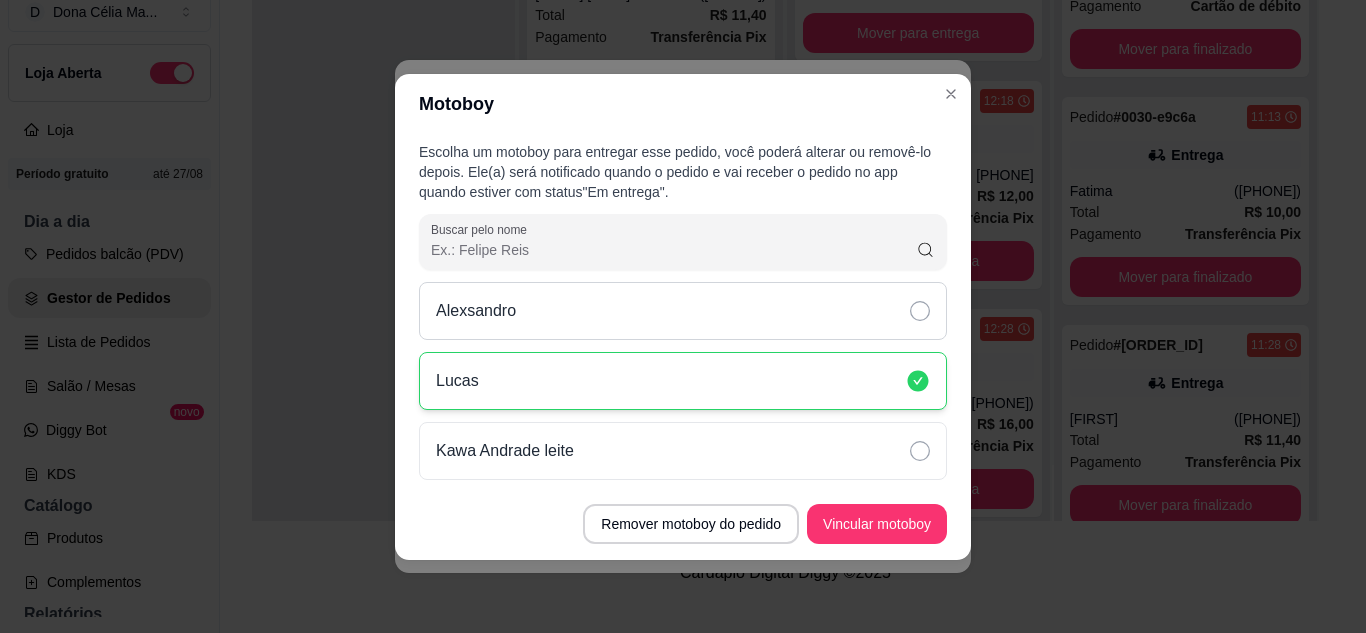 click on "Alexsandro" at bounding box center [683, 311] 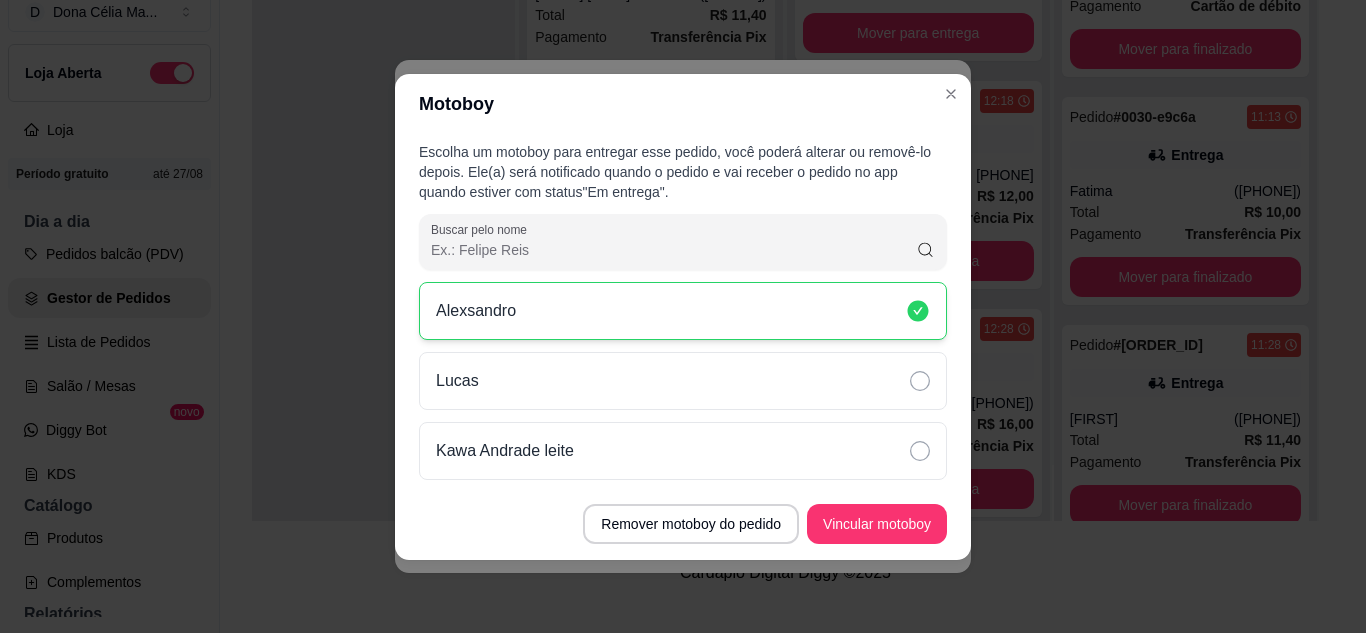 click on "Vincular motoboy" at bounding box center [877, 524] 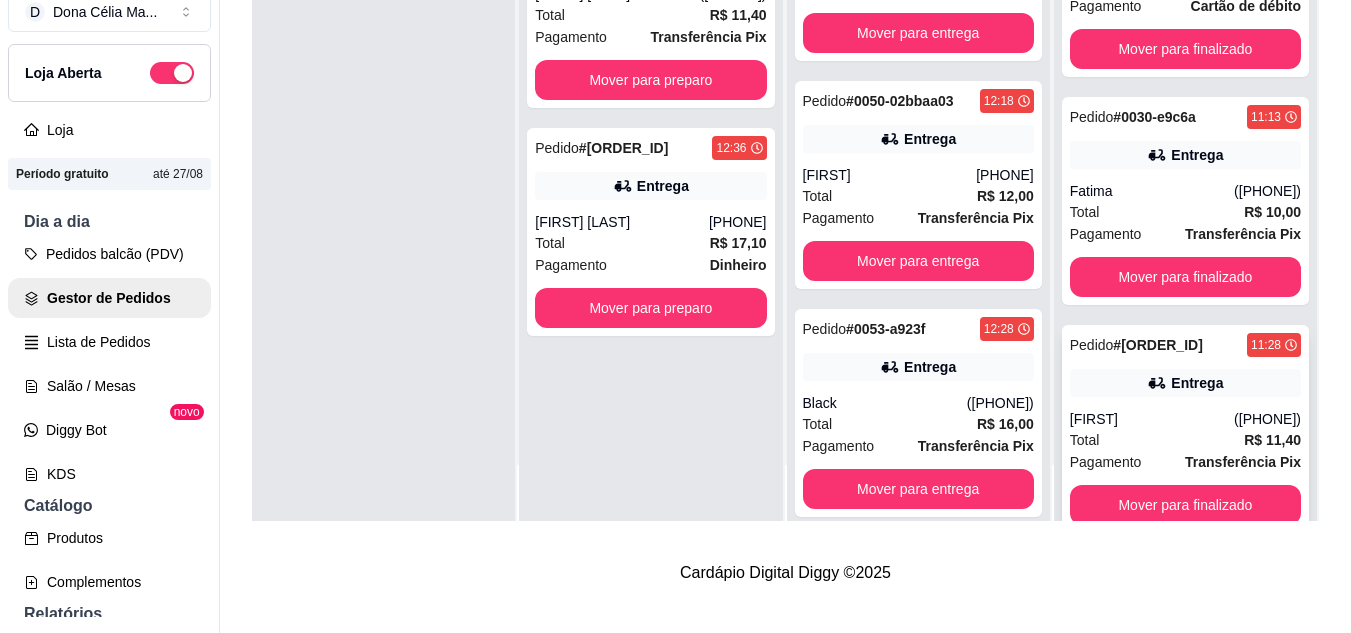 scroll, scrollTop: 0, scrollLeft: 0, axis: both 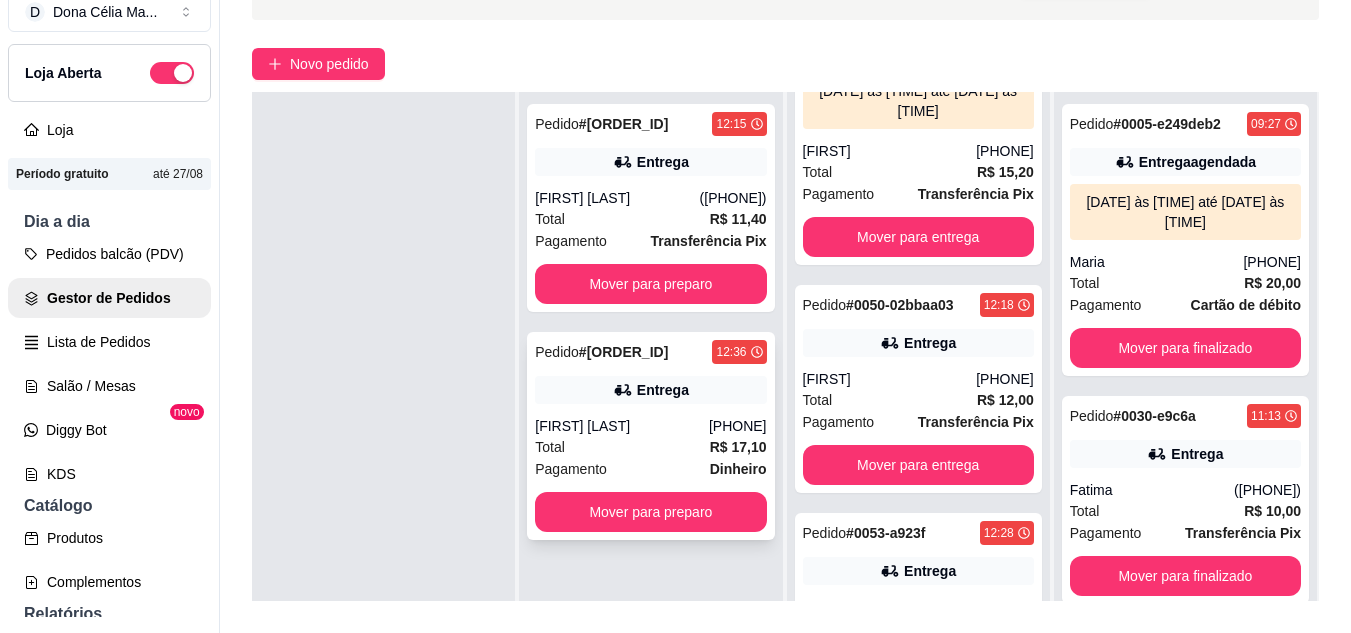 click on "Pedido  # 0055-aa8ad373 12:36 Entrega Mikarla Stefany  (84) 99494-7907 Total R$ 17,10 Pagamento Dinheiro Mover para preparo" at bounding box center [650, 436] 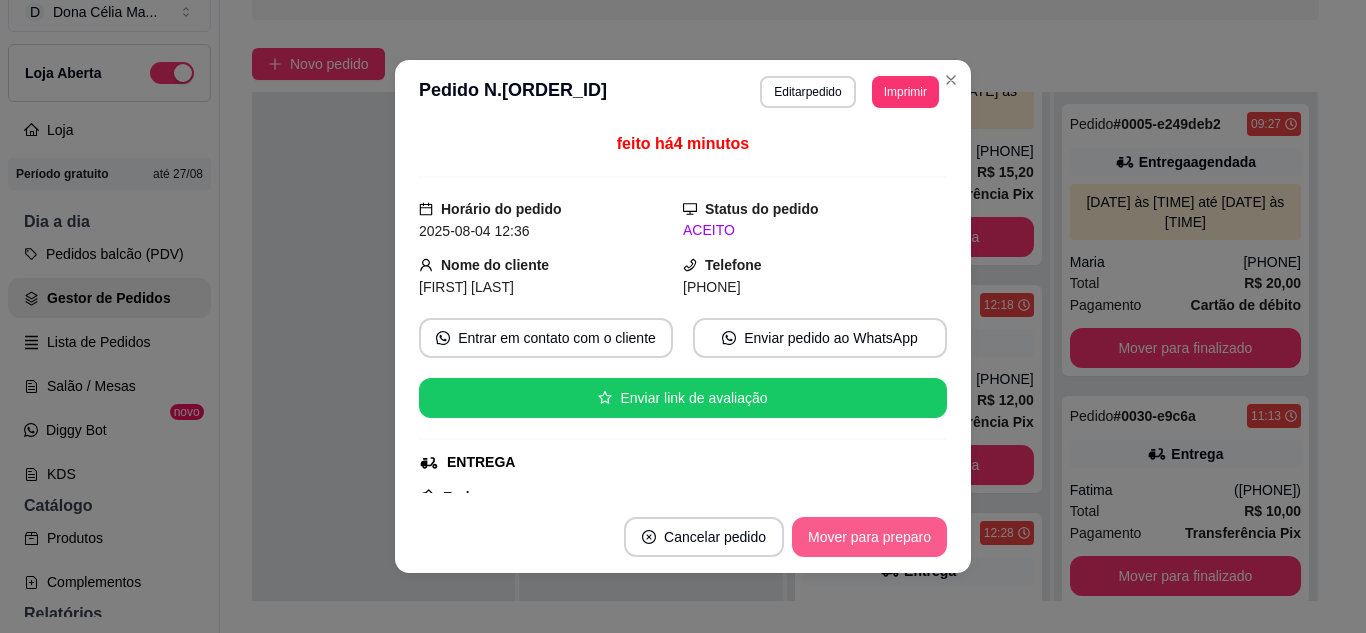 click on "Mover para preparo" at bounding box center [869, 537] 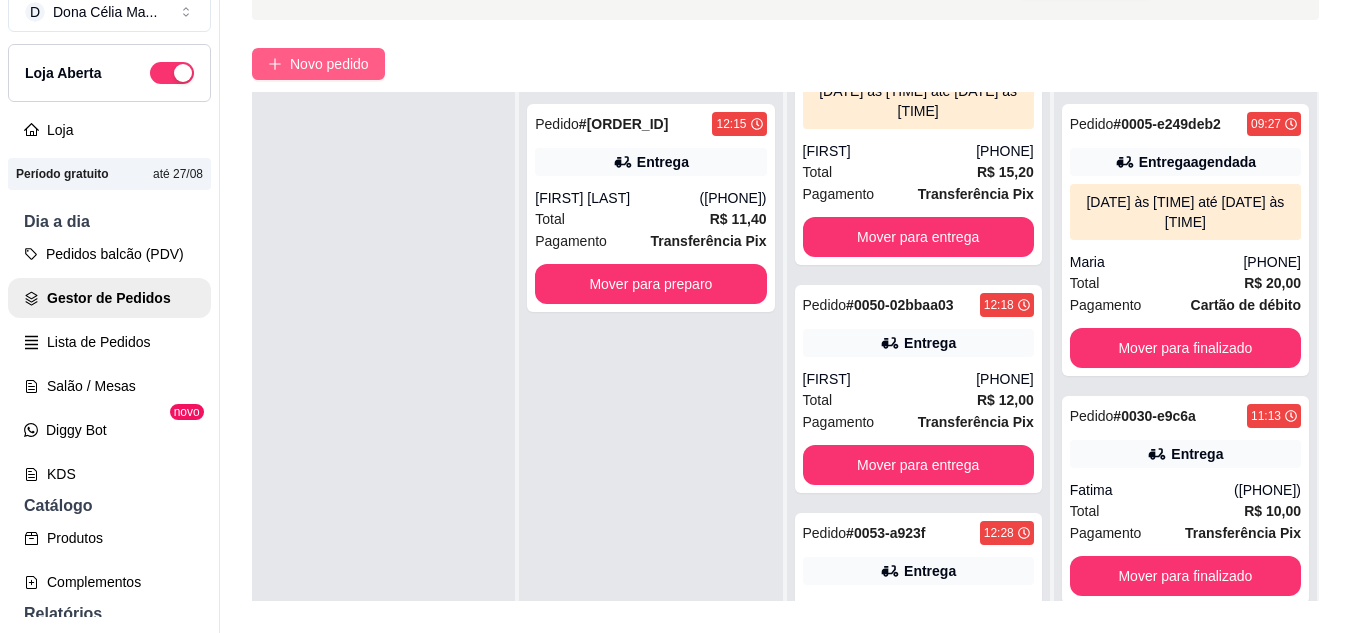 click on "Novo pedido" at bounding box center (318, 64) 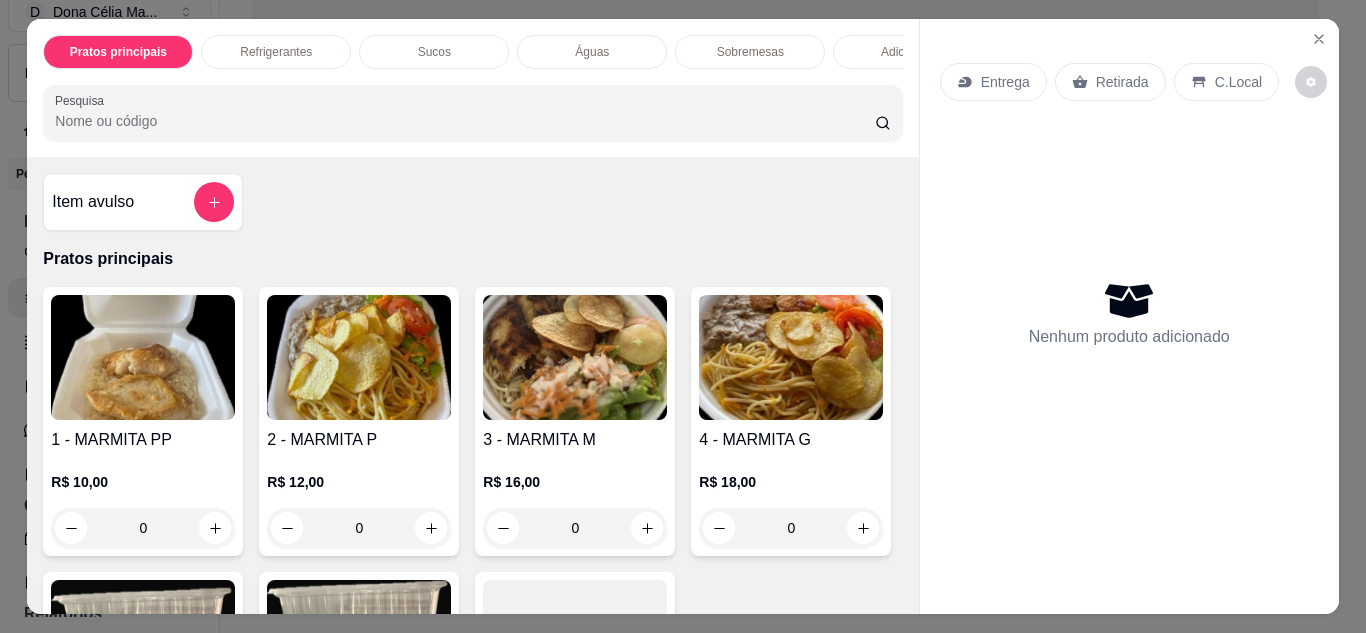 click at bounding box center [359, 357] 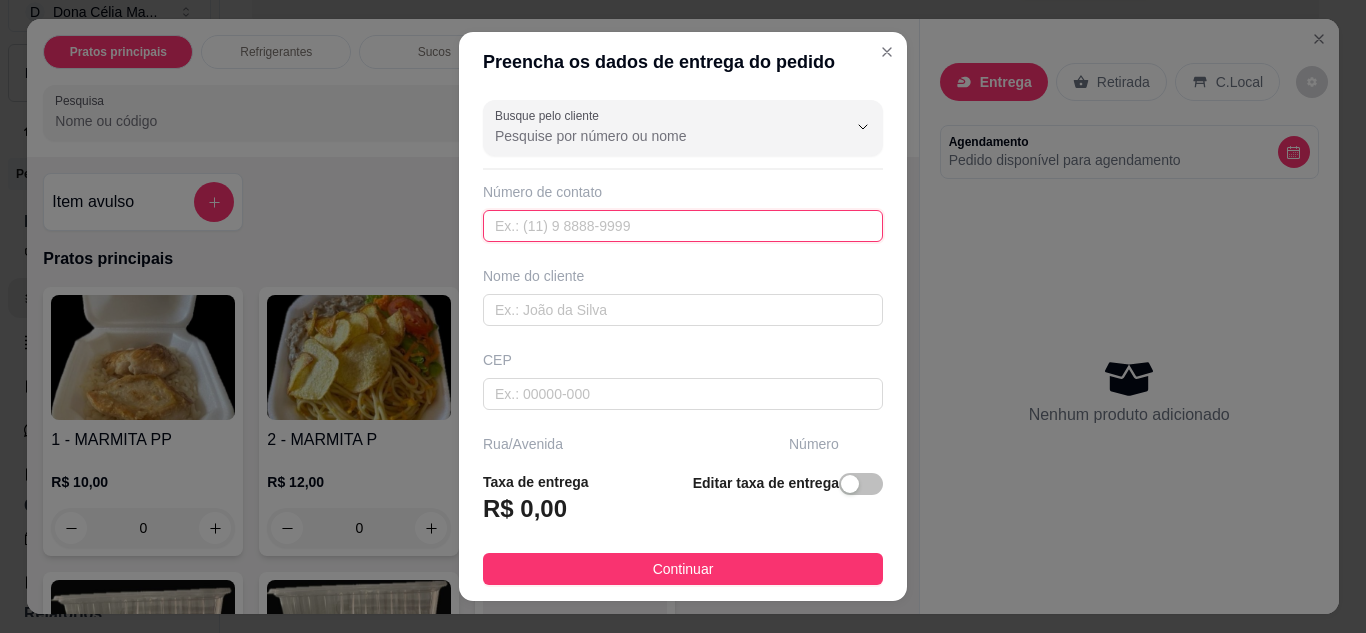 click at bounding box center (683, 226) 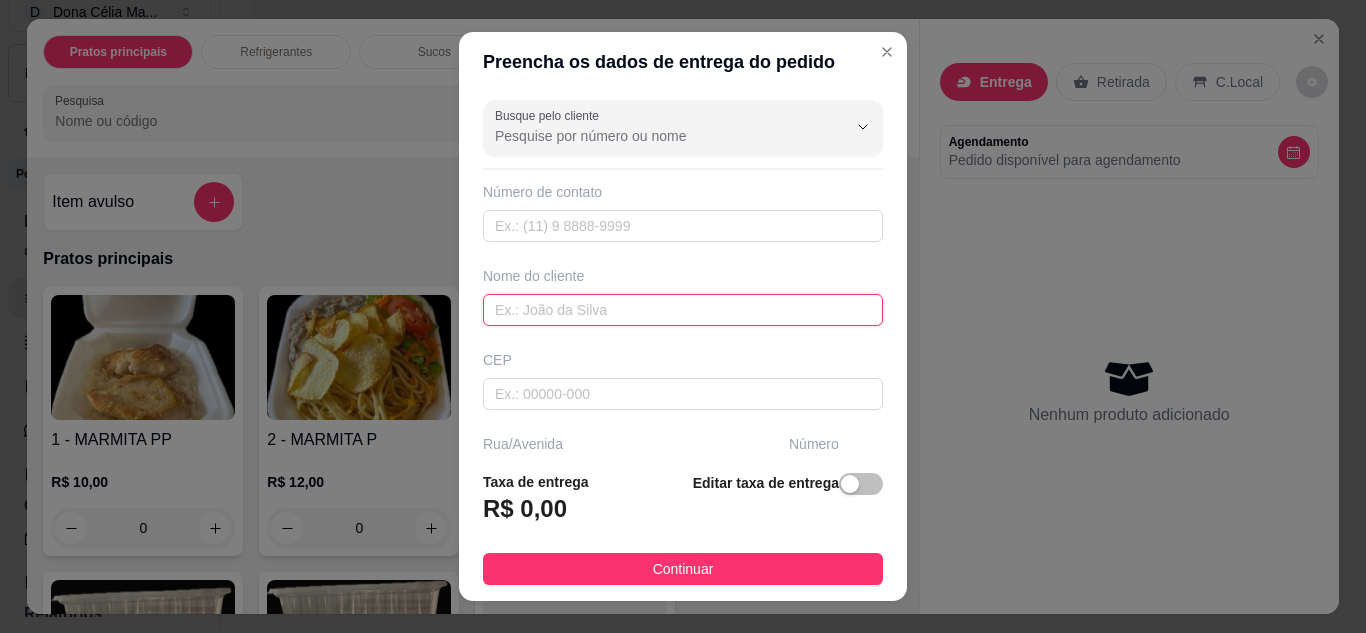 click at bounding box center (683, 310) 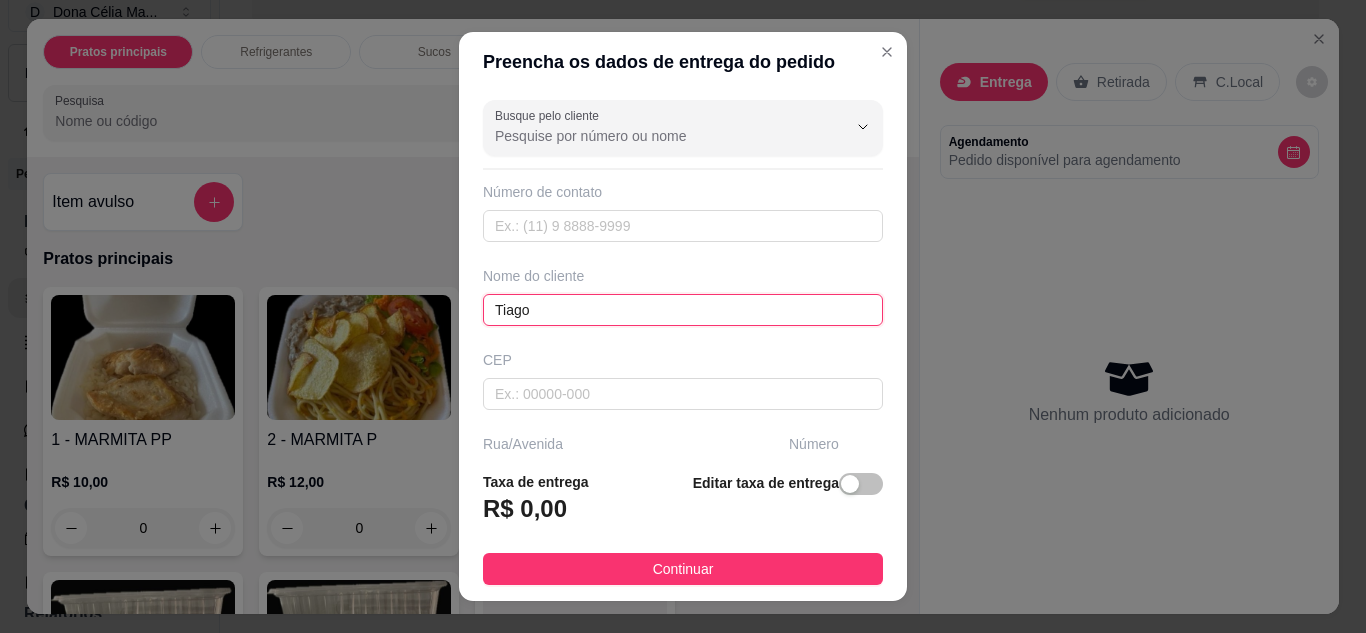 type on "Tiago" 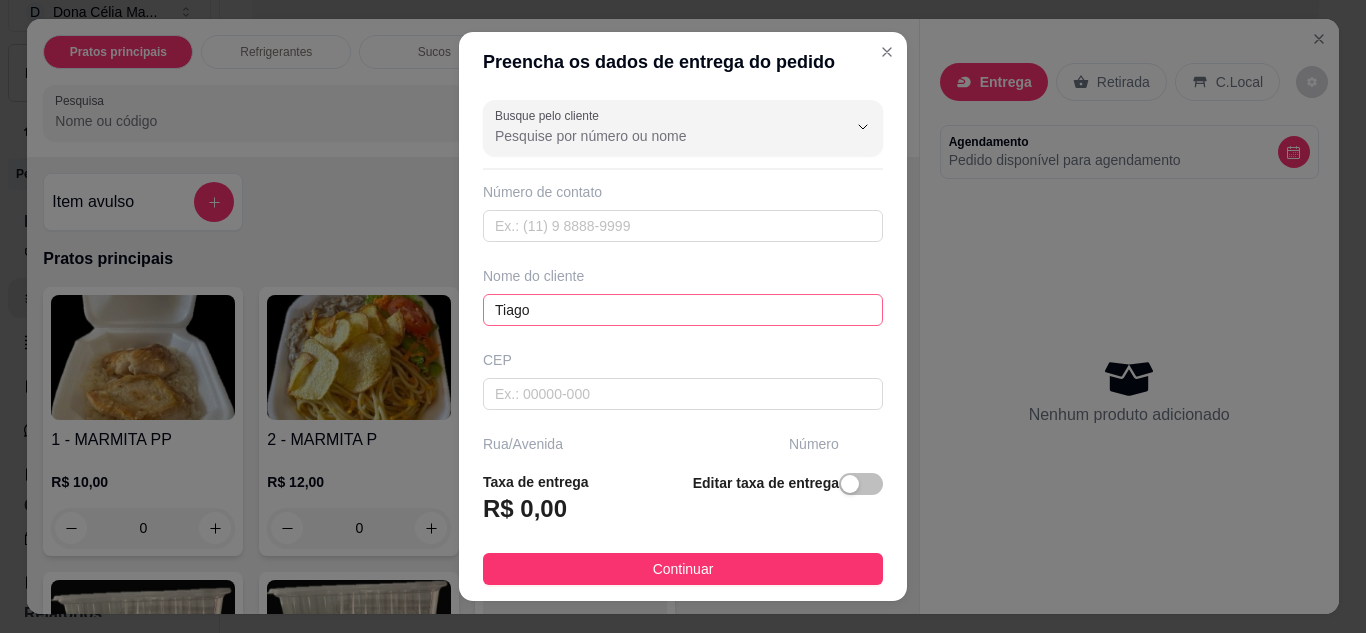 scroll, scrollTop: 204, scrollLeft: 0, axis: vertical 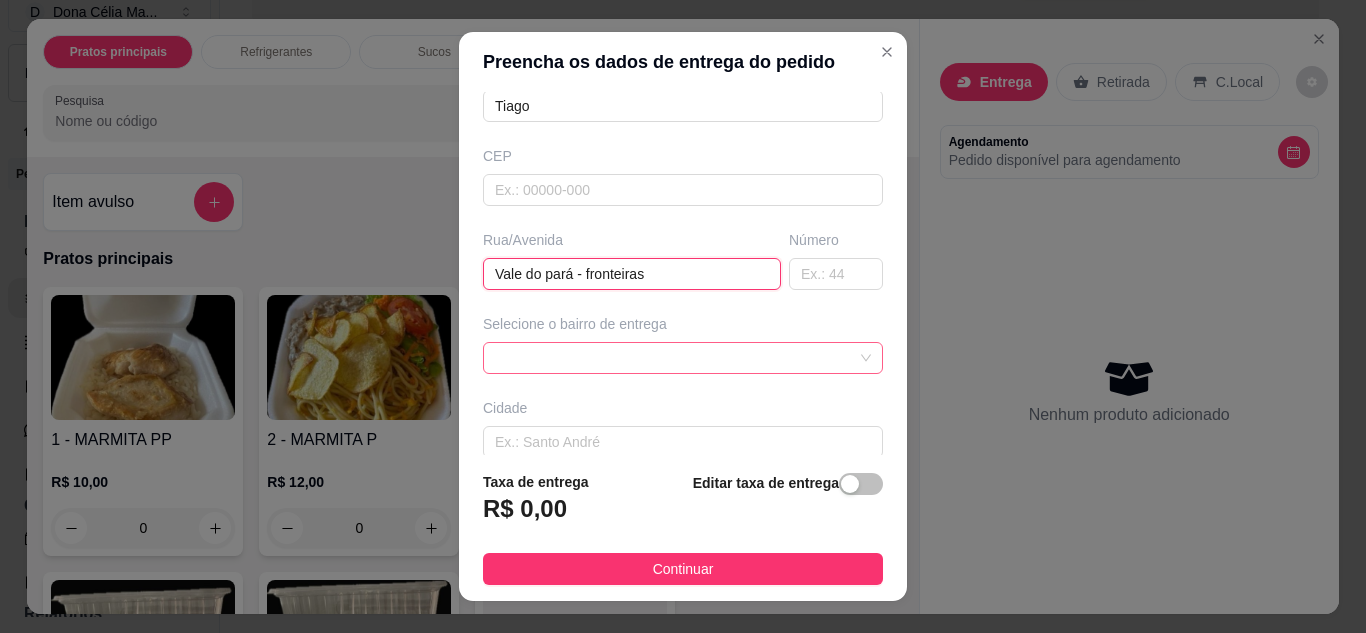 click at bounding box center [683, 358] 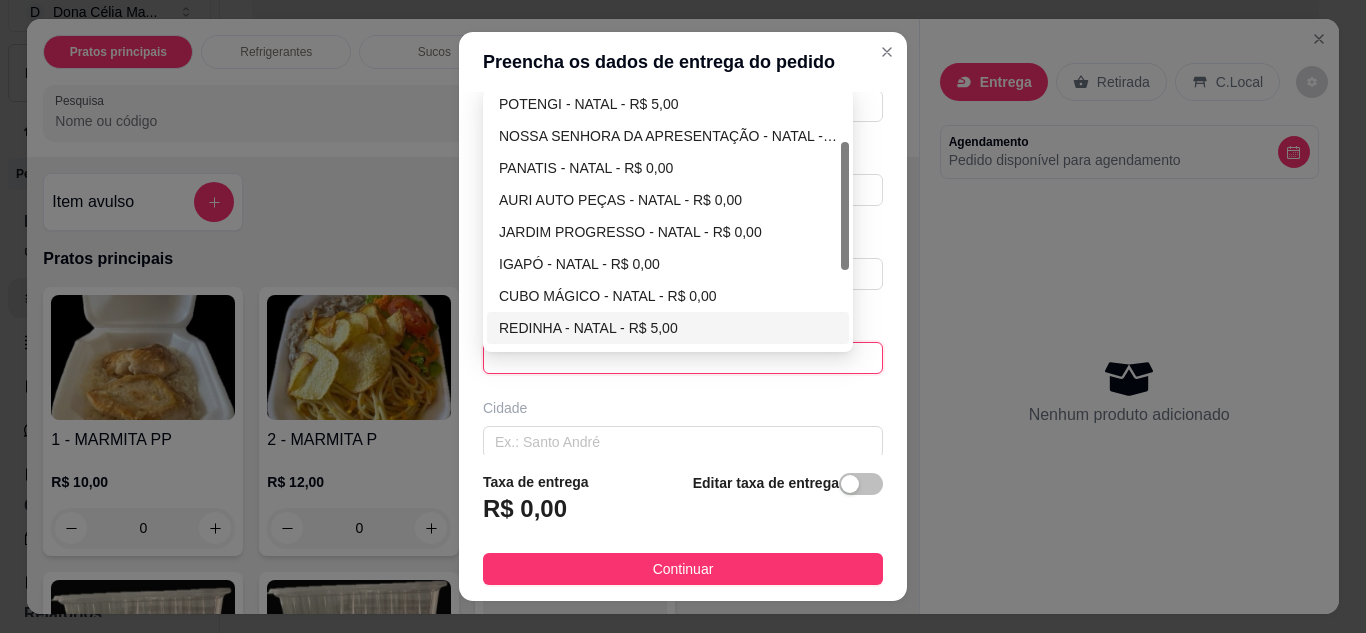 scroll, scrollTop: 200, scrollLeft: 0, axis: vertical 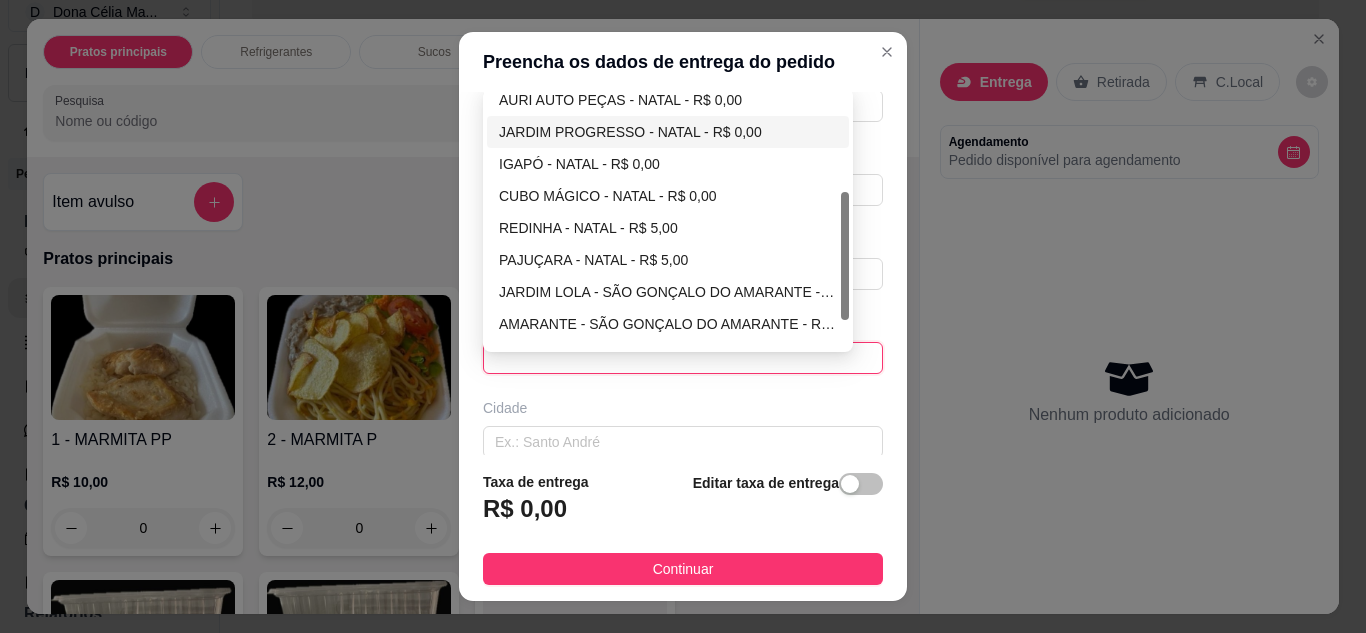 click on "IGAPÓ - NATAL -  R$ 0,00" at bounding box center (668, 164) 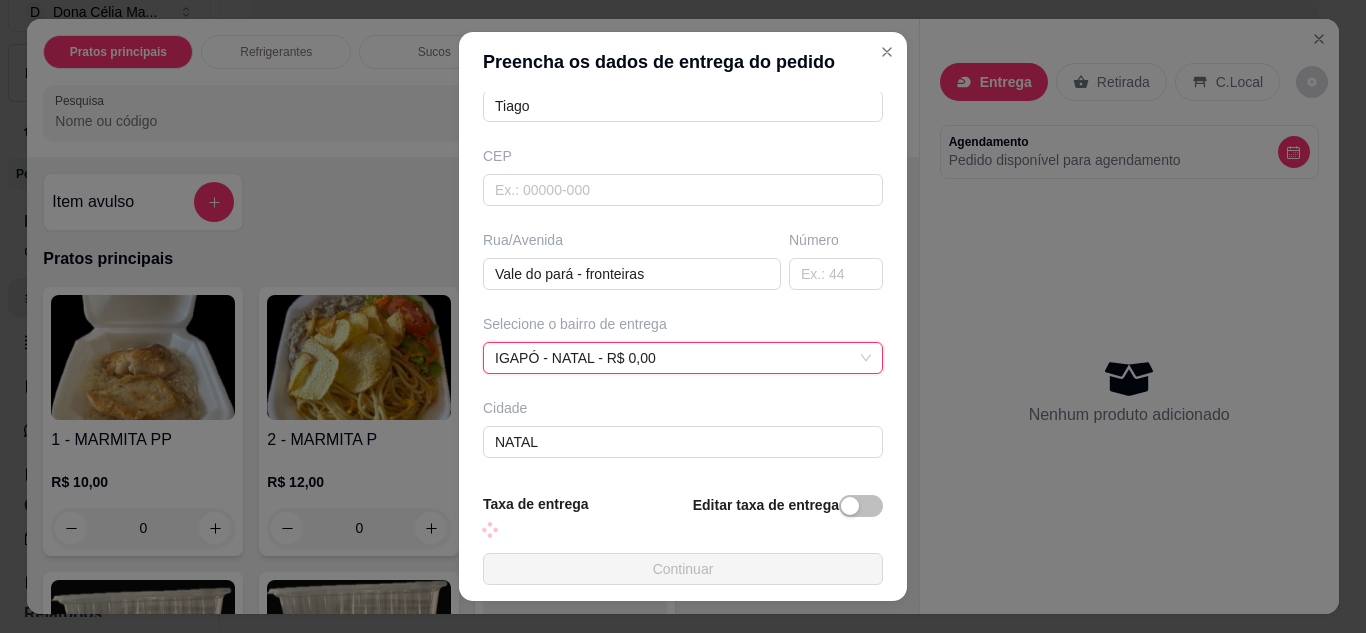 click on "Taxa de entrega Editar taxa de entrega  Continuar" at bounding box center (683, 539) 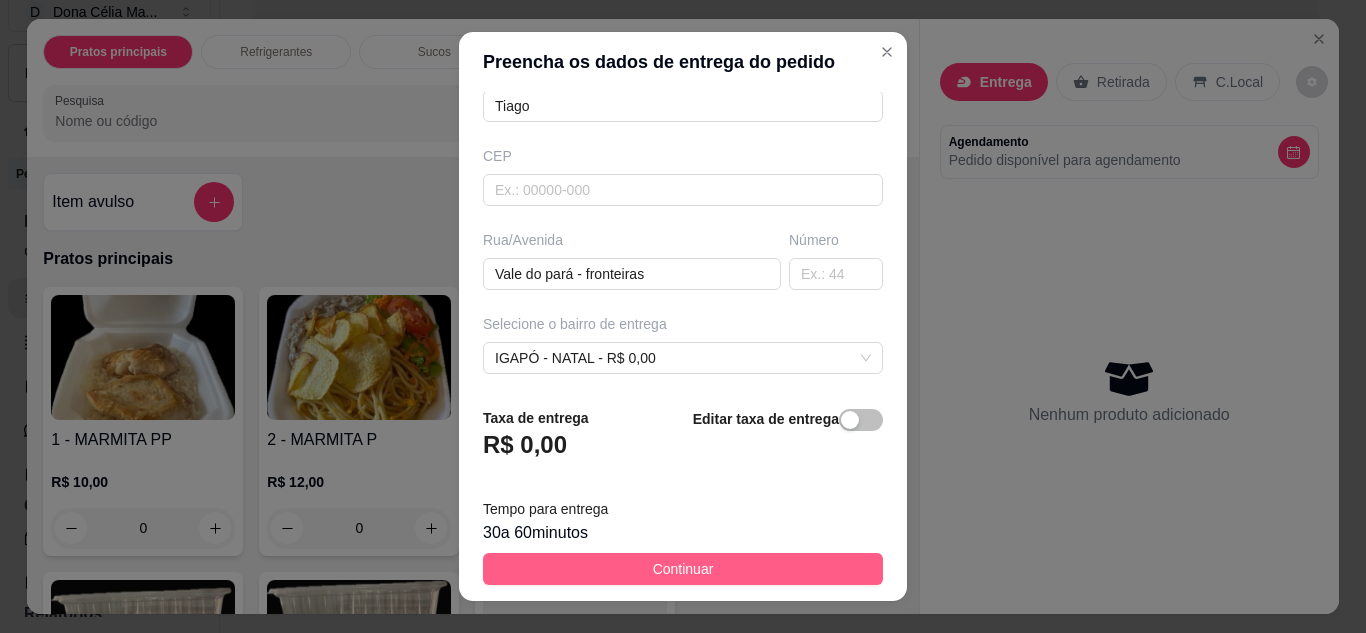 click on "Continuar" at bounding box center (683, 569) 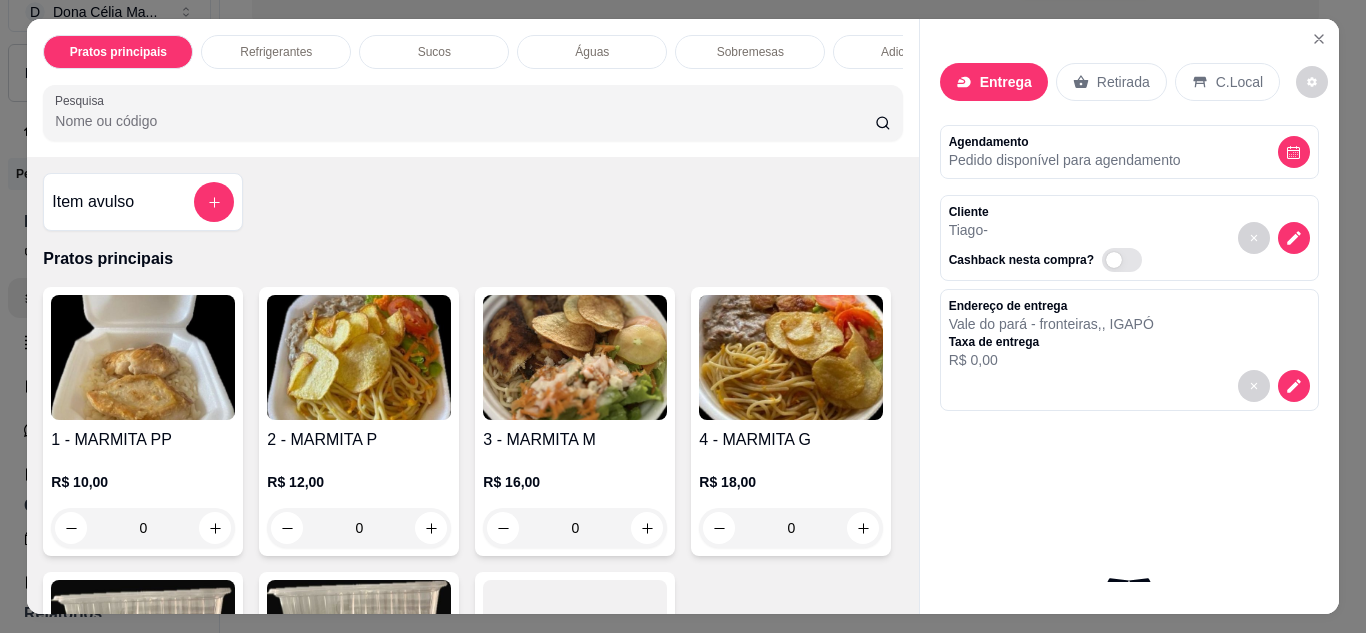 click at bounding box center (359, 357) 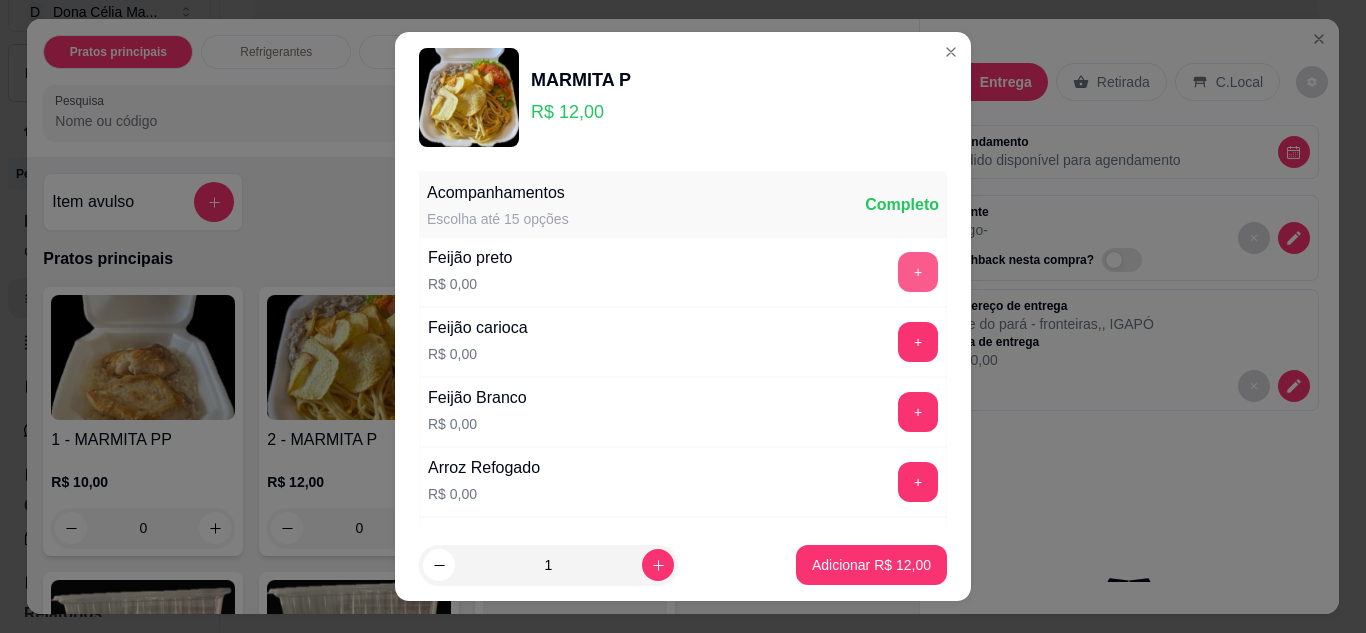 click on "+" at bounding box center (918, 272) 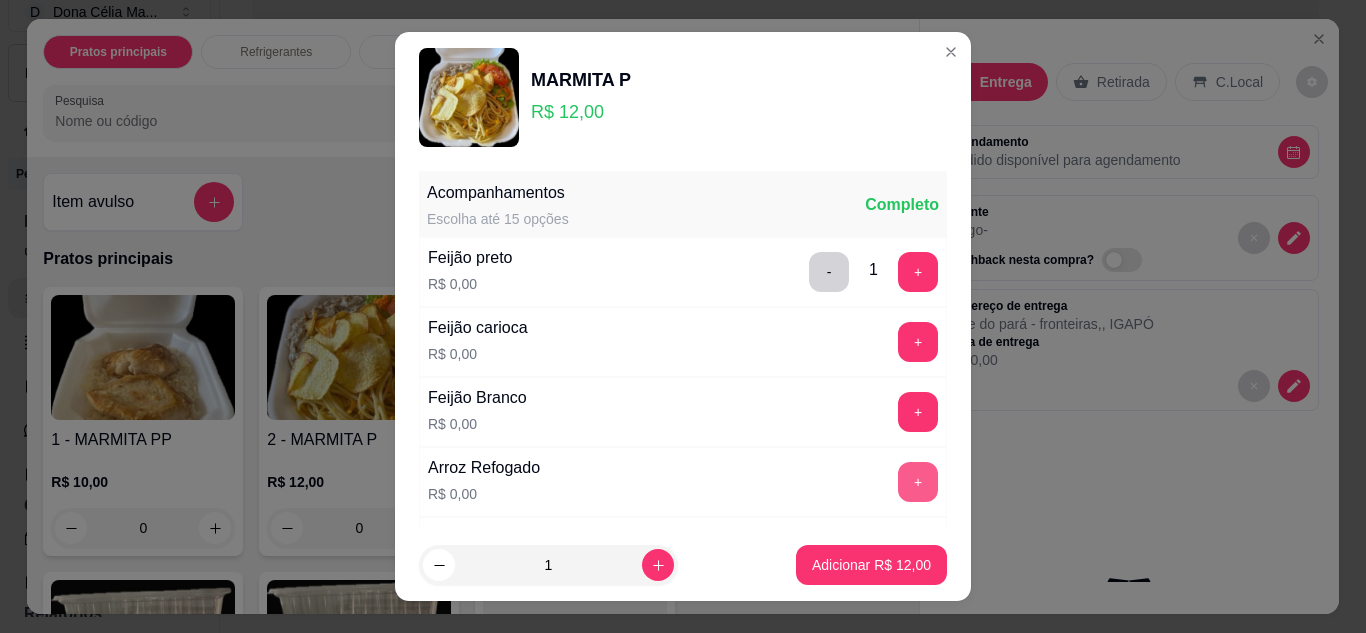 click on "+" at bounding box center [918, 482] 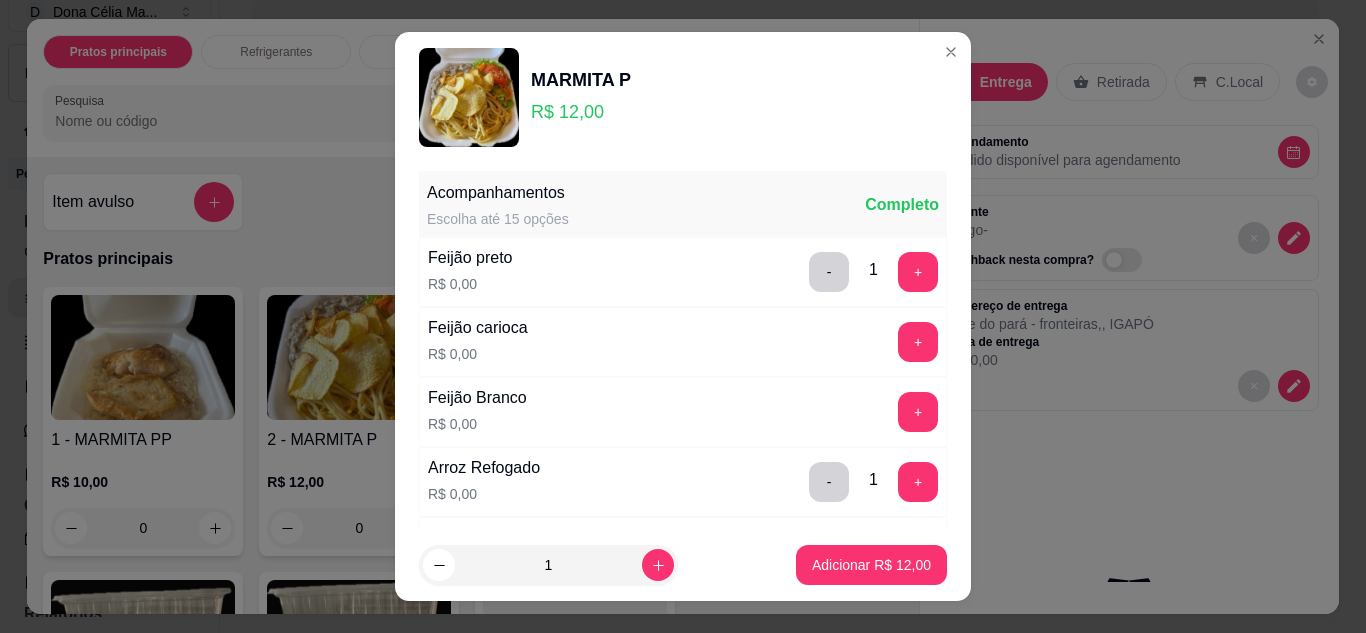 scroll, scrollTop: 300, scrollLeft: 0, axis: vertical 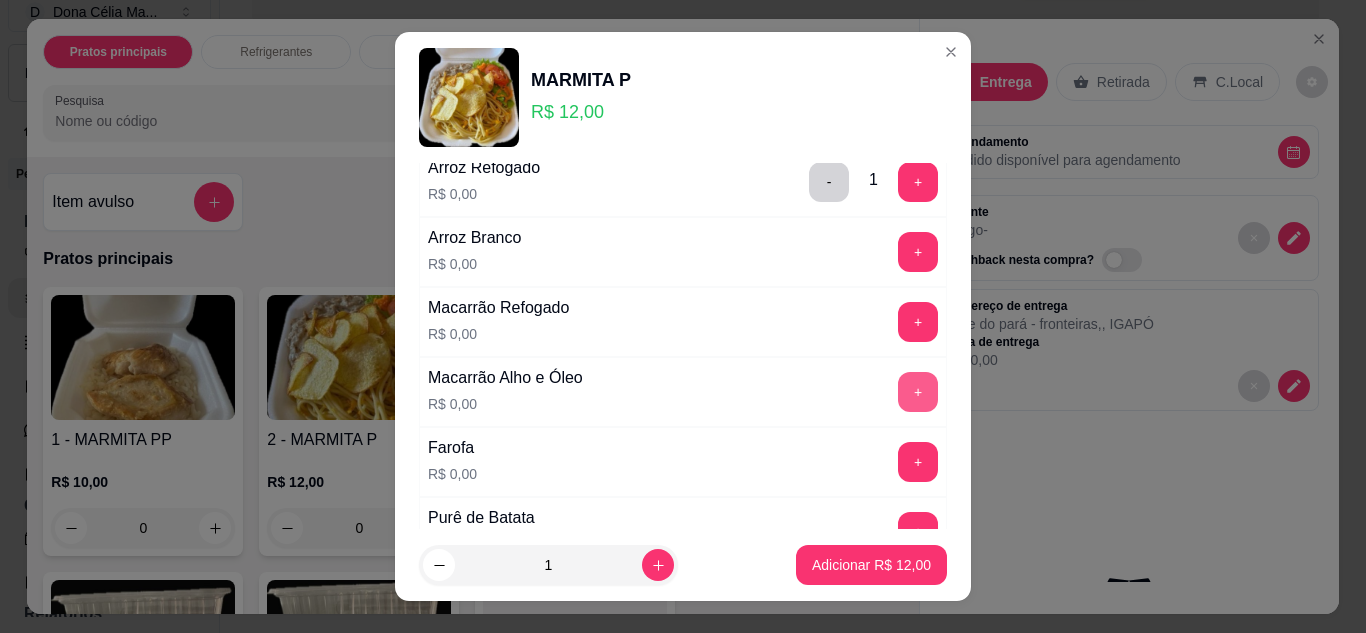 click on "+" at bounding box center (918, 392) 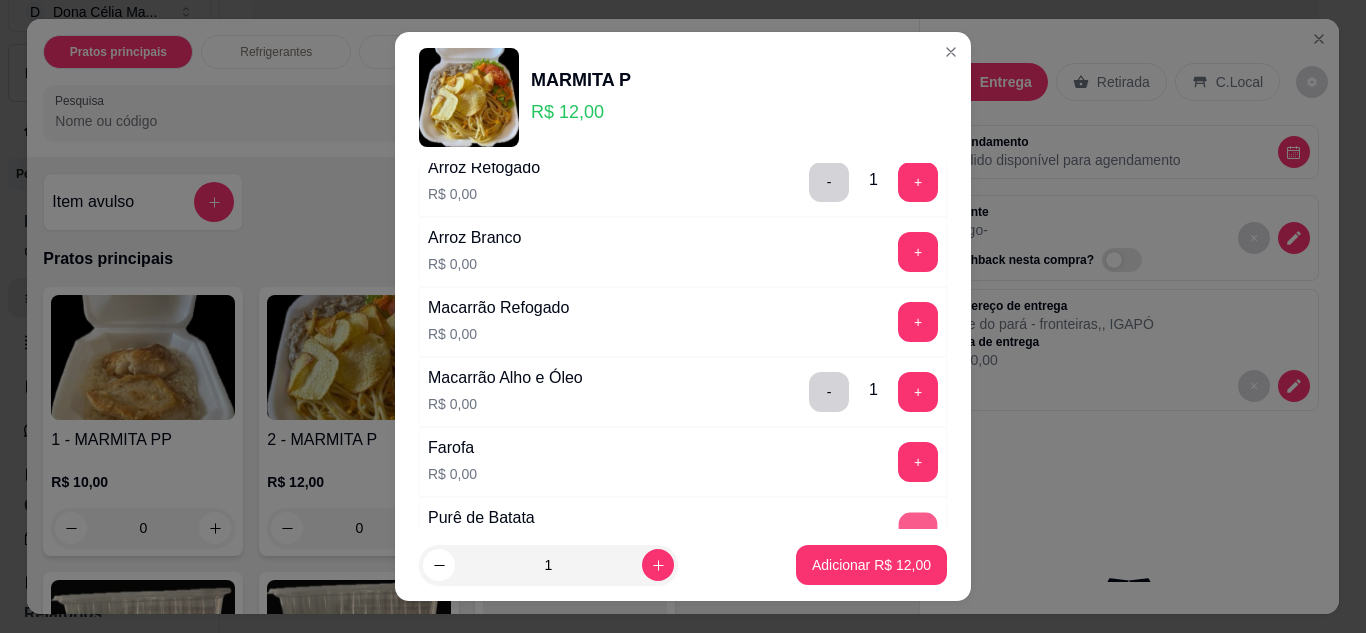 click on "+" at bounding box center (918, 532) 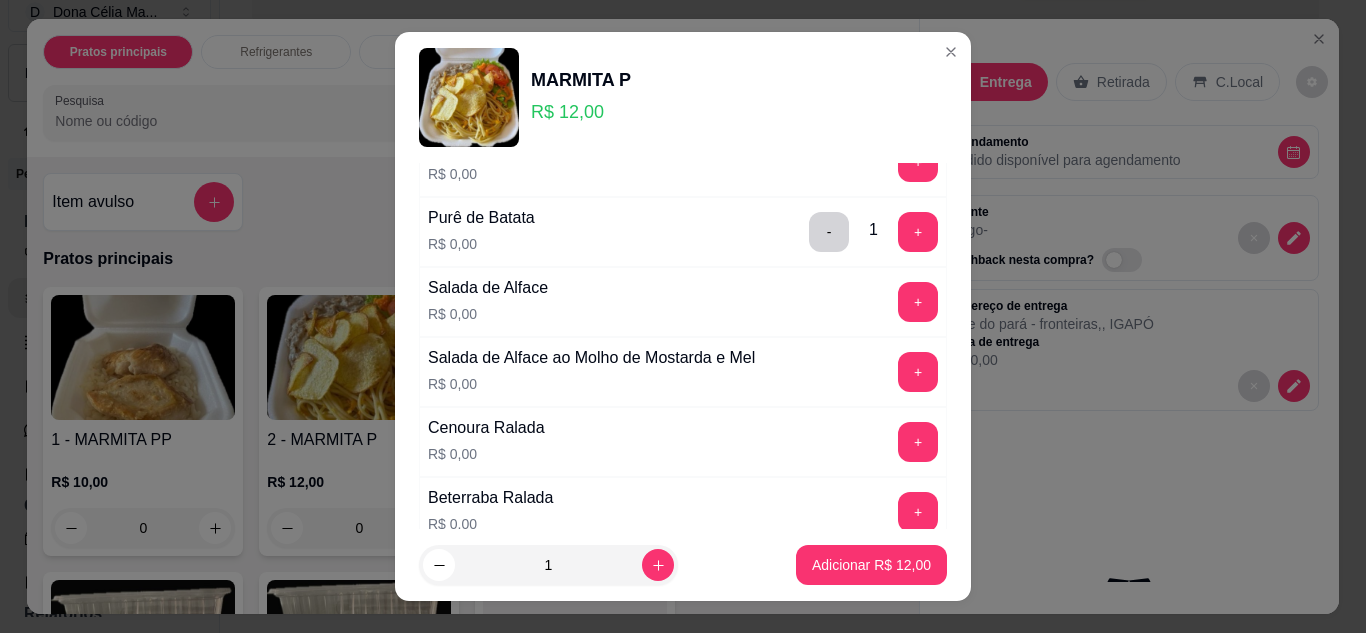 scroll, scrollTop: 800, scrollLeft: 0, axis: vertical 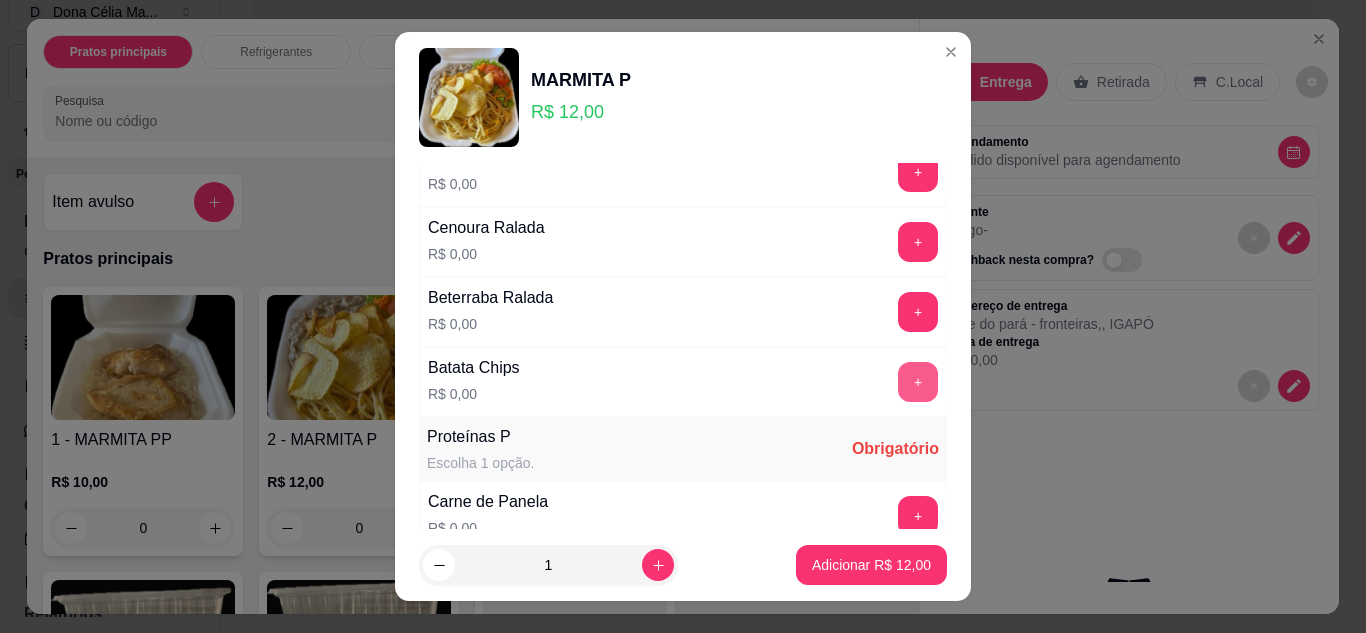 click on "+" at bounding box center (918, 382) 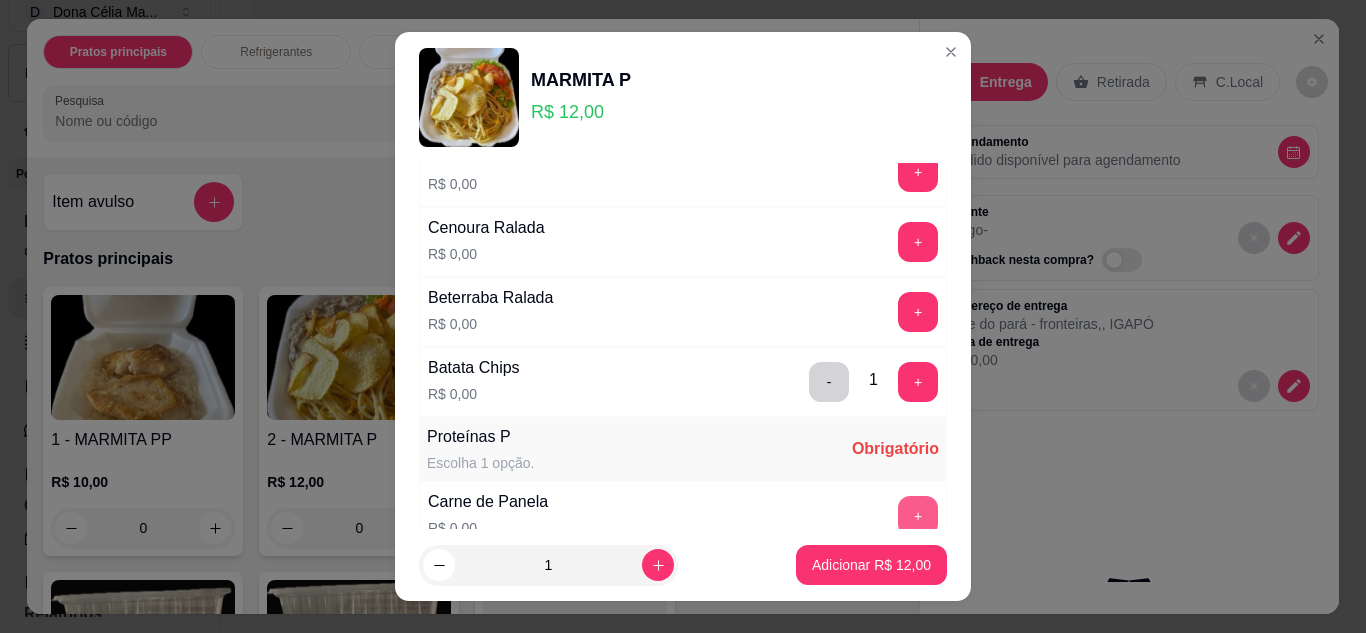 click on "+" at bounding box center (918, 516) 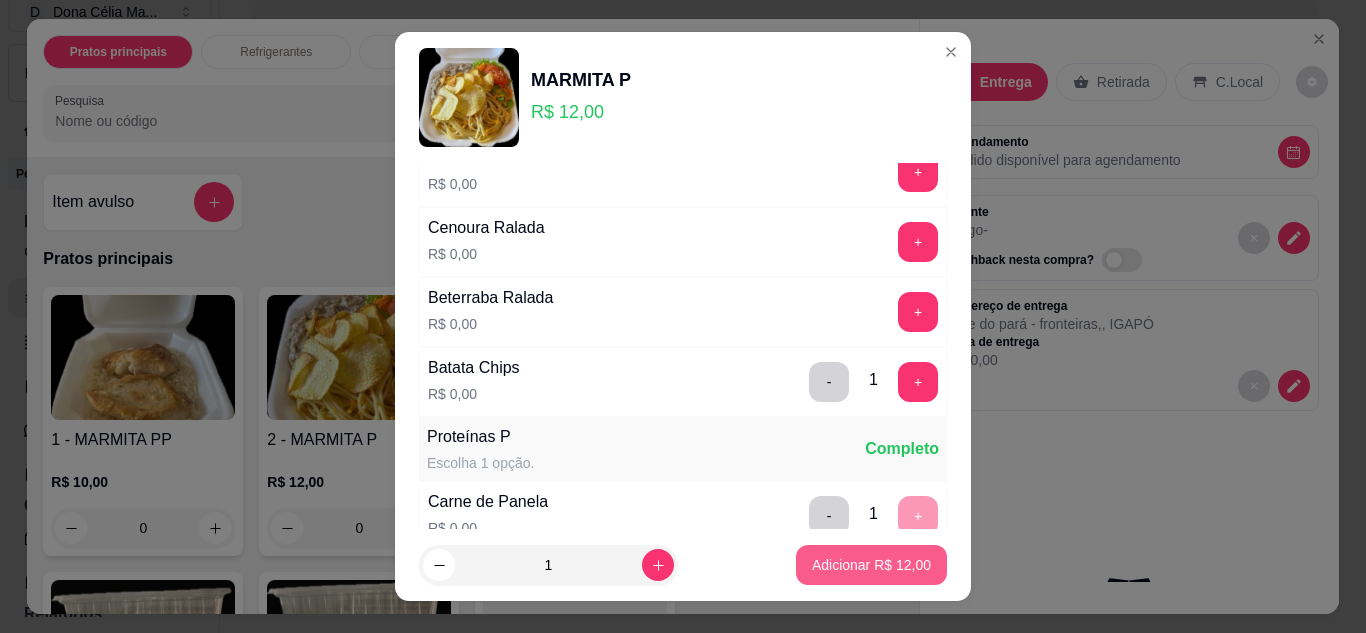 click on "Adicionar   R$ 12,00" at bounding box center (871, 565) 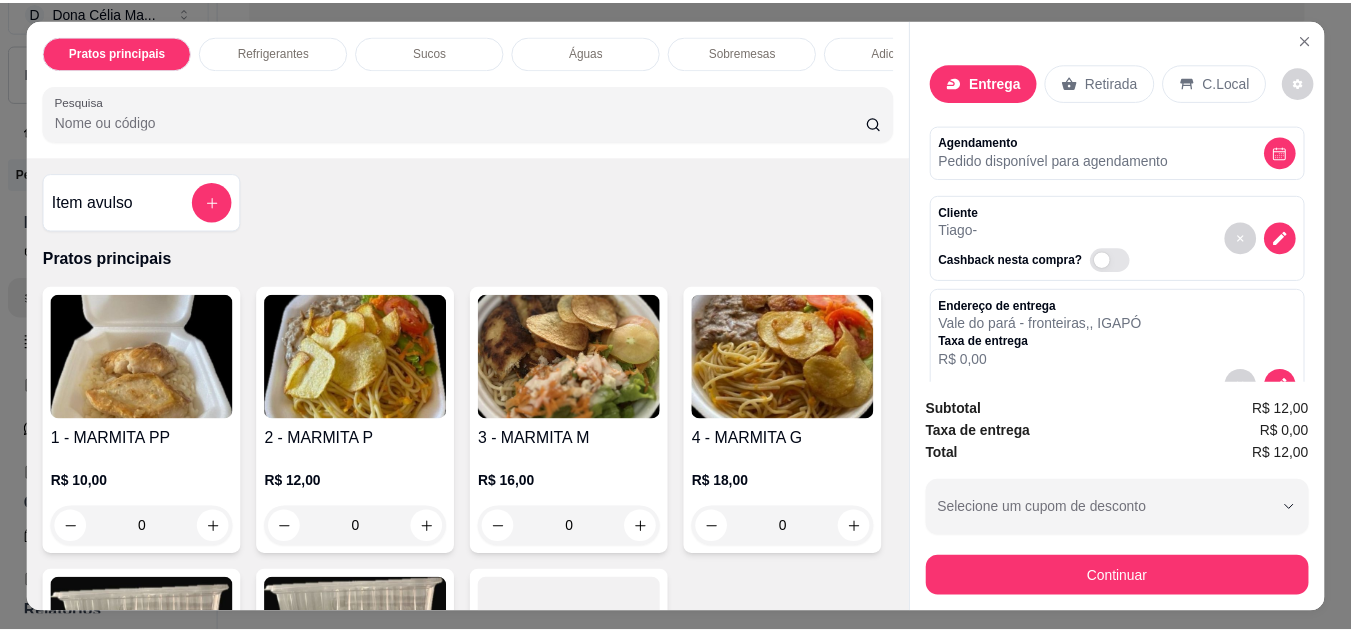 scroll, scrollTop: 53, scrollLeft: 0, axis: vertical 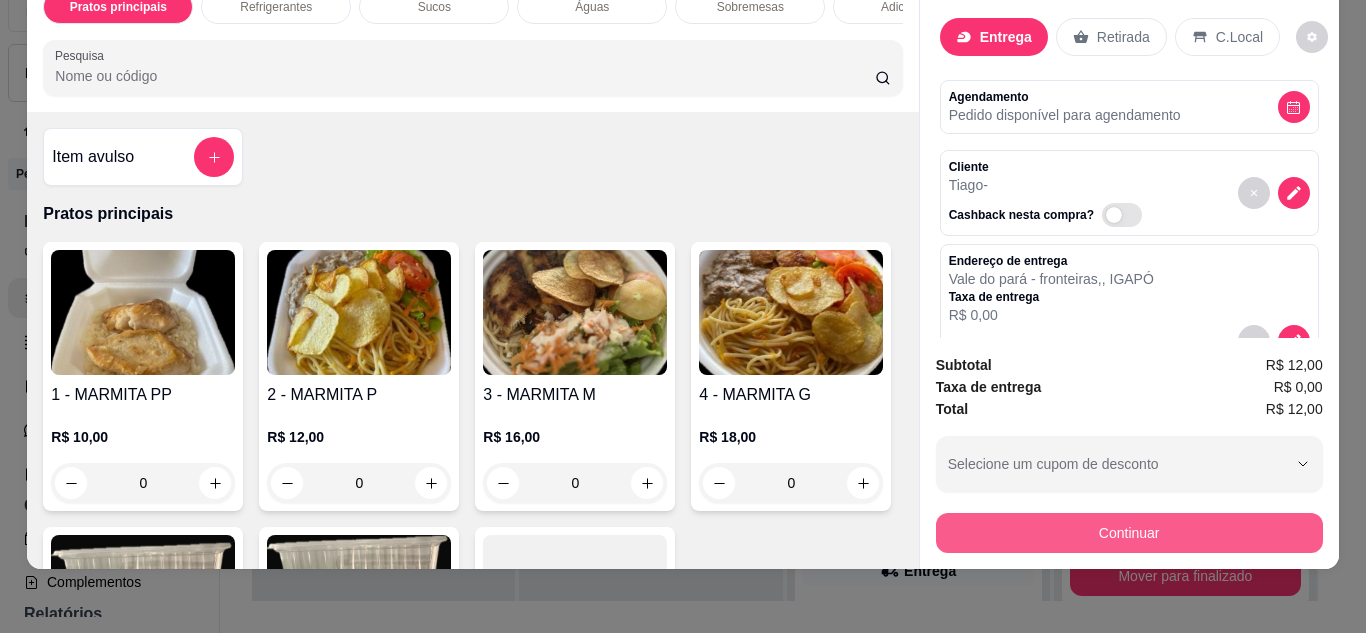 click on "Continuar" at bounding box center (1129, 533) 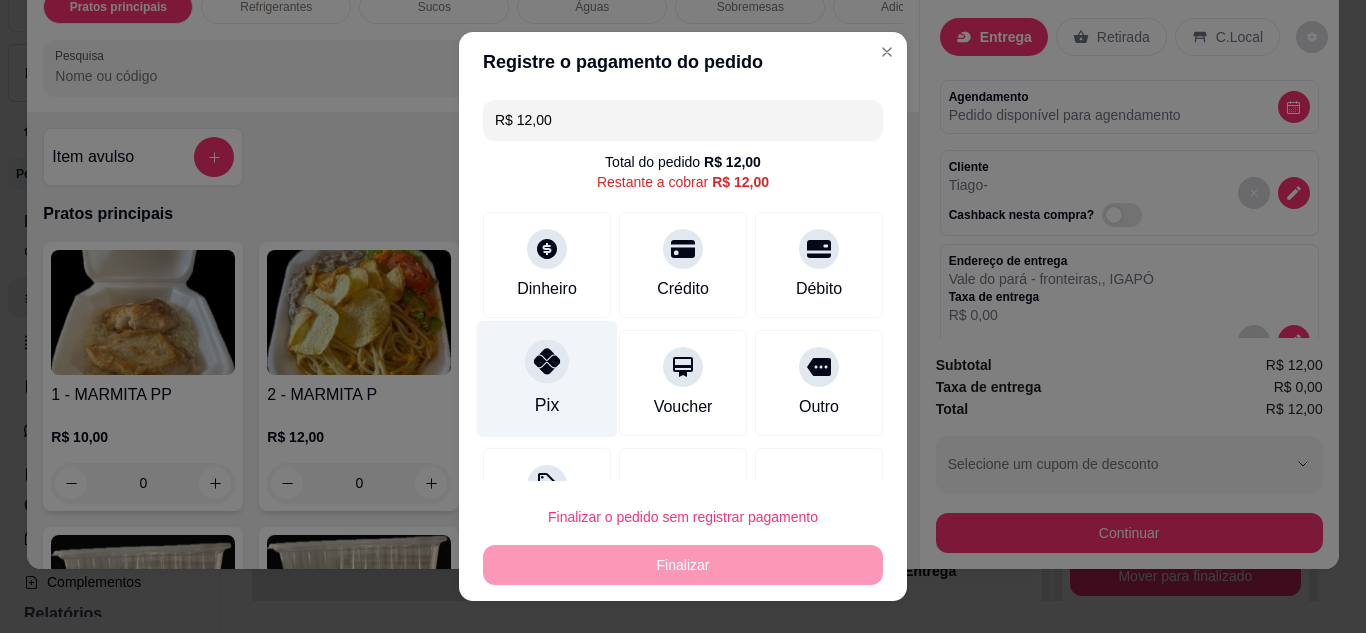 click on "Pix" at bounding box center (547, 378) 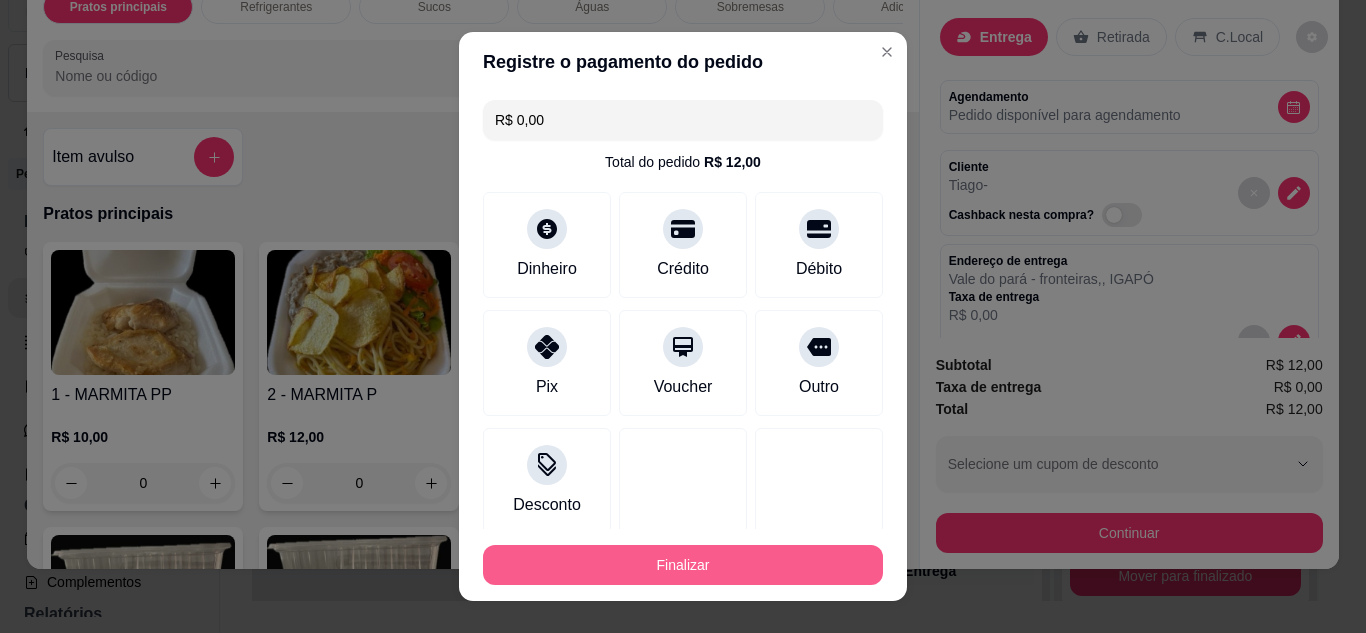 click on "Finalizar" at bounding box center (683, 565) 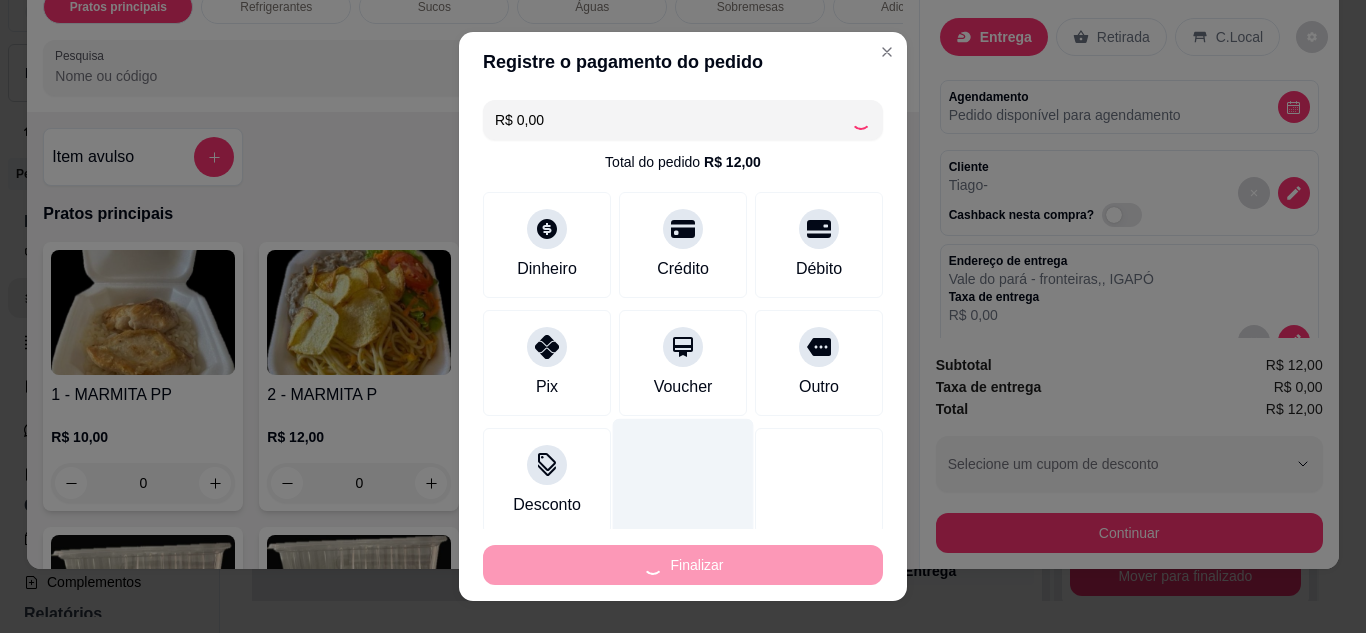 type on "-R$ 12,00" 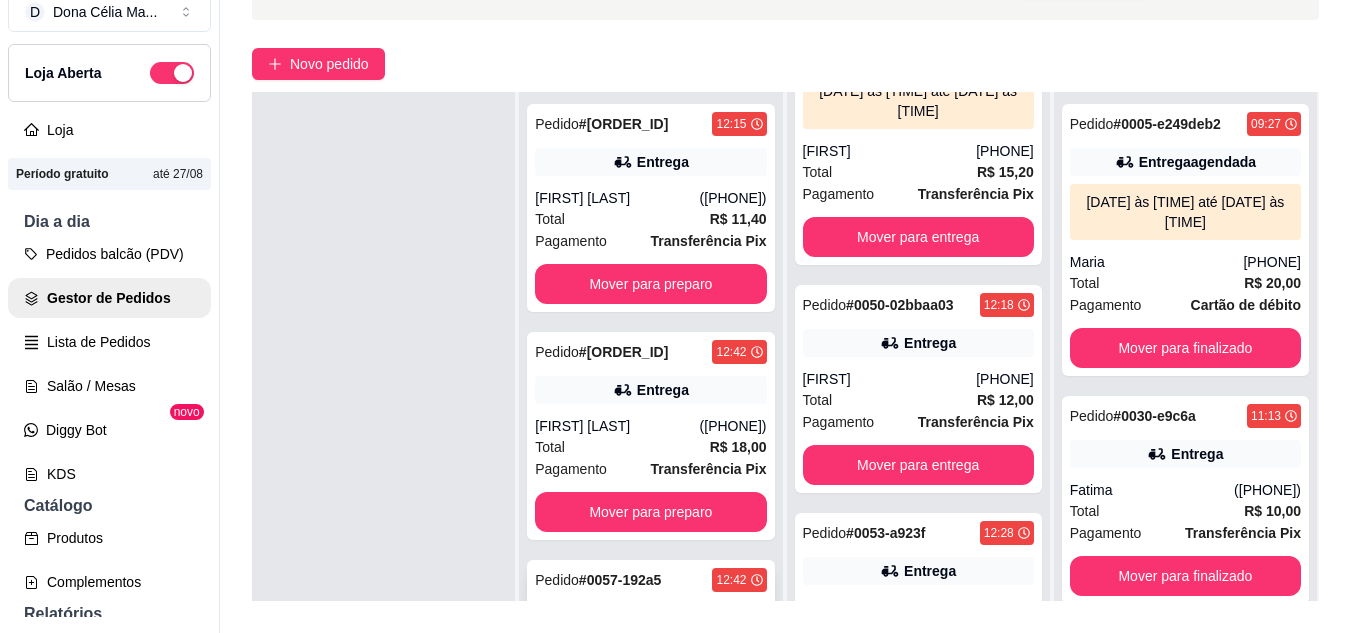 scroll, scrollTop: 91, scrollLeft: 0, axis: vertical 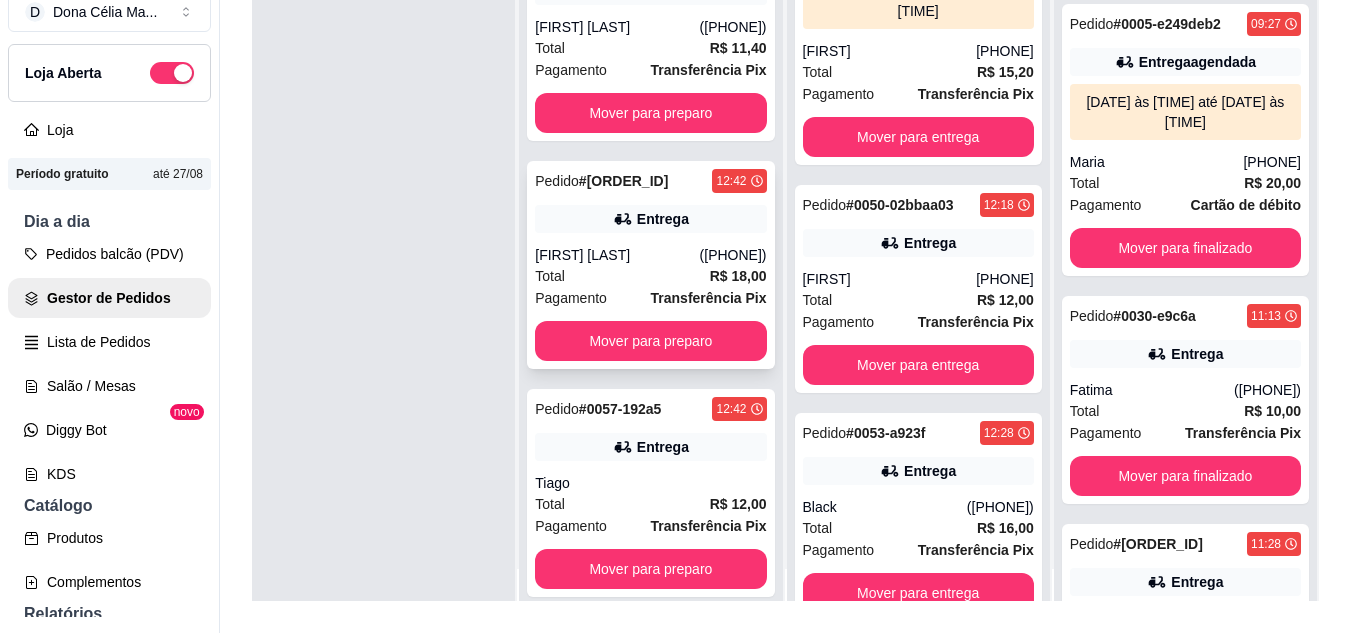 click on "Mover para preparo" at bounding box center (650, 341) 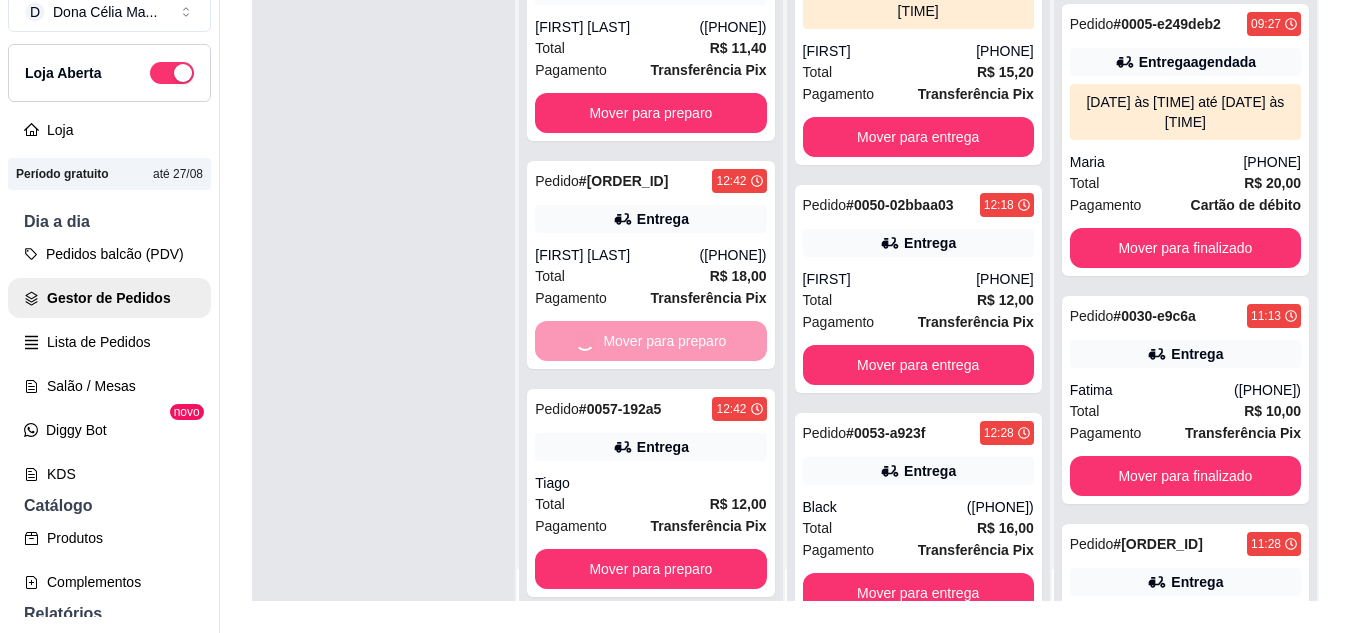 scroll, scrollTop: 0, scrollLeft: 0, axis: both 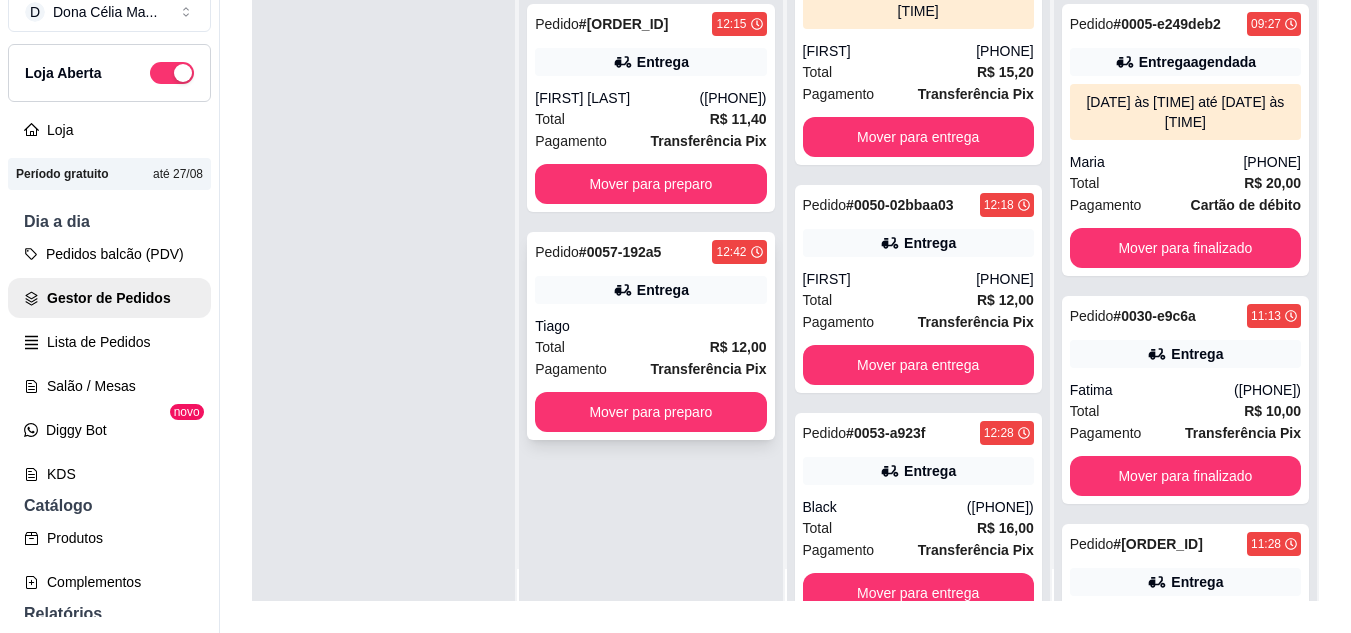 click on "Pedido  # 0057-192a5 12:42 Entrega Tiago Total R$ 12,00 Pagamento Transferência Pix Mover para preparo" at bounding box center (650, 336) 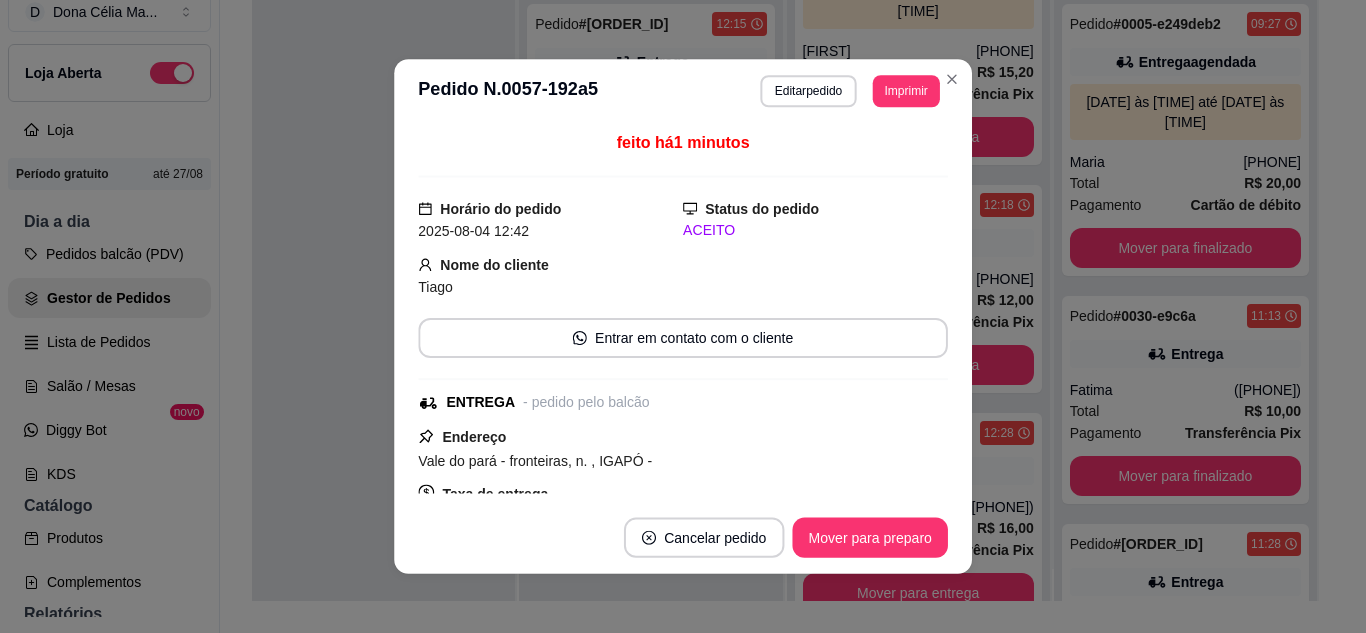 click on "feito há  1   minutos Horário do pedido 04/08/2025 12:42 Status do pedido ACEITO Nome do cliente Tiago Entrar em contato com o cliente ENTREGA - pedido pelo balcão Endereço  Vale do pará - fronteiras, n. , IGAPÓ -   Taxa de entrega  R$ 0,00 Copiar Endereço Vincular motoboy Pagamento Transferência Pix   R$ 12,00 Resumo do pedido 1 x     MARMITA P R$ 12,00 Acompanhamentos   1 x   Feijão preto  ( R$ 0,00 )   1 x   Arroz Refogado  ( R$ 0,00 )   1 x   Macarrão Alho e Óleo  ( R$ 0,00 )   1 x   Purê de Batata  ( R$ 0,00 )   1 x   Batata Chips  ( R$ 0,00 ) Proteínas P   1 x   Carne de Panela  ( R$ 0,00 ) Subtotal R$ 12,00 Total R$ 12,00" at bounding box center [683, 312] 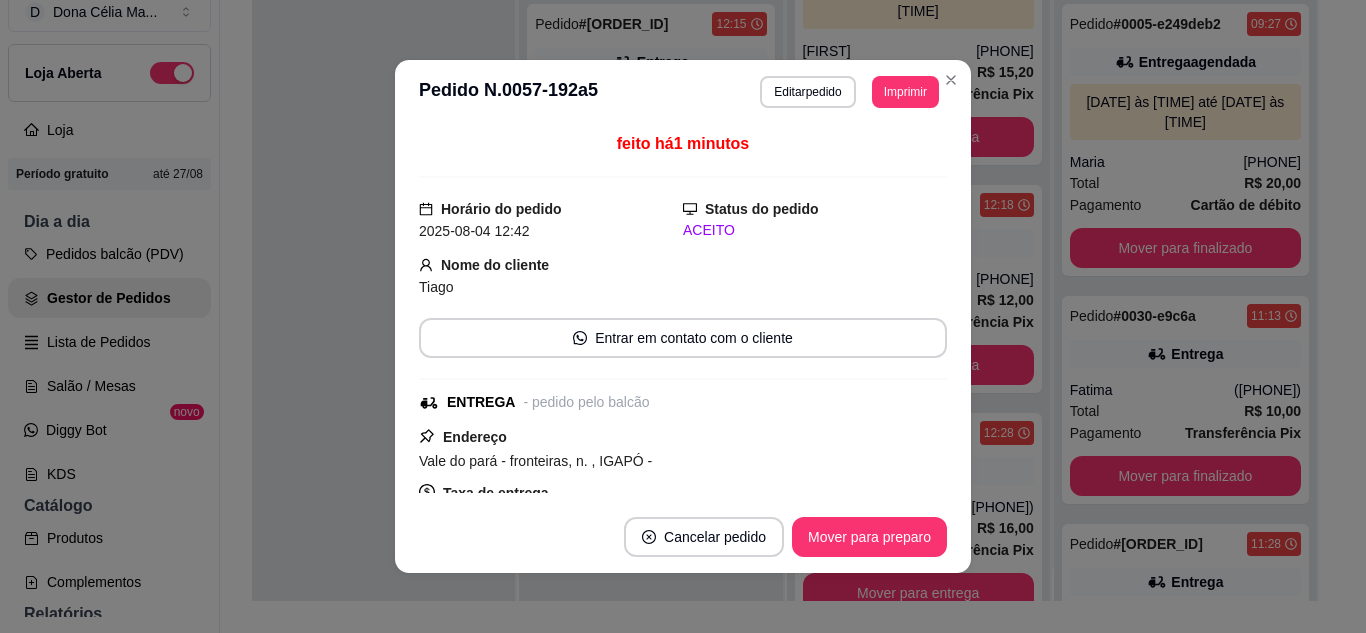 click on "feito há  1   minutos Horário do pedido 04/08/2025 12:42 Status do pedido ACEITO Nome do cliente Tiago Entrar em contato com o cliente ENTREGA - pedido pelo balcão Endereço  Vale do pará - fronteiras, n. , IGAPÓ -   Taxa de entrega  R$ 0,00 Copiar Endereço Vincular motoboy Pagamento Transferência Pix   R$ 12,00 Resumo do pedido 1 x     MARMITA P R$ 12,00 Acompanhamentos   1 x   Feijão preto  ( R$ 0,00 )   1 x   Arroz Refogado  ( R$ 0,00 )   1 x   Macarrão Alho e Óleo  ( R$ 0,00 )   1 x   Purê de Batata  ( R$ 0,00 )   1 x   Batata Chips  ( R$ 0,00 ) Proteínas P   1 x   Carne de Panela  ( R$ 0,00 ) Subtotal R$ 12,00 Total R$ 12,00" at bounding box center (683, 312) 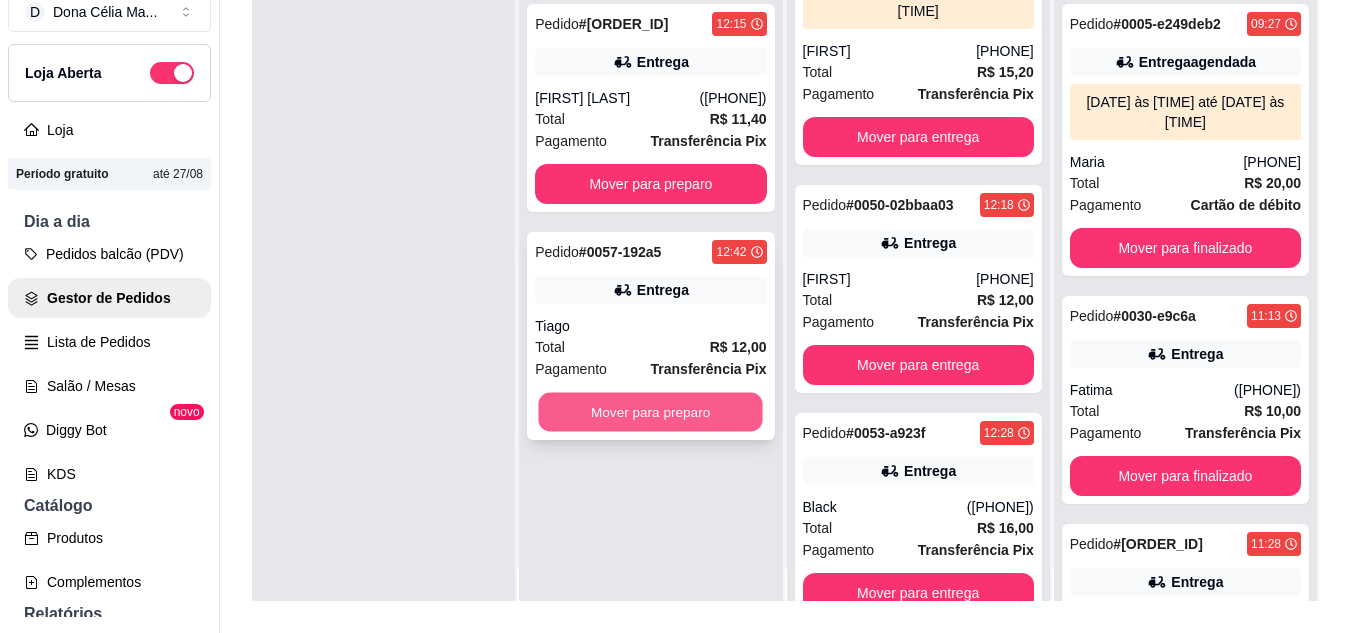 click on "Mover para preparo" at bounding box center [651, 412] 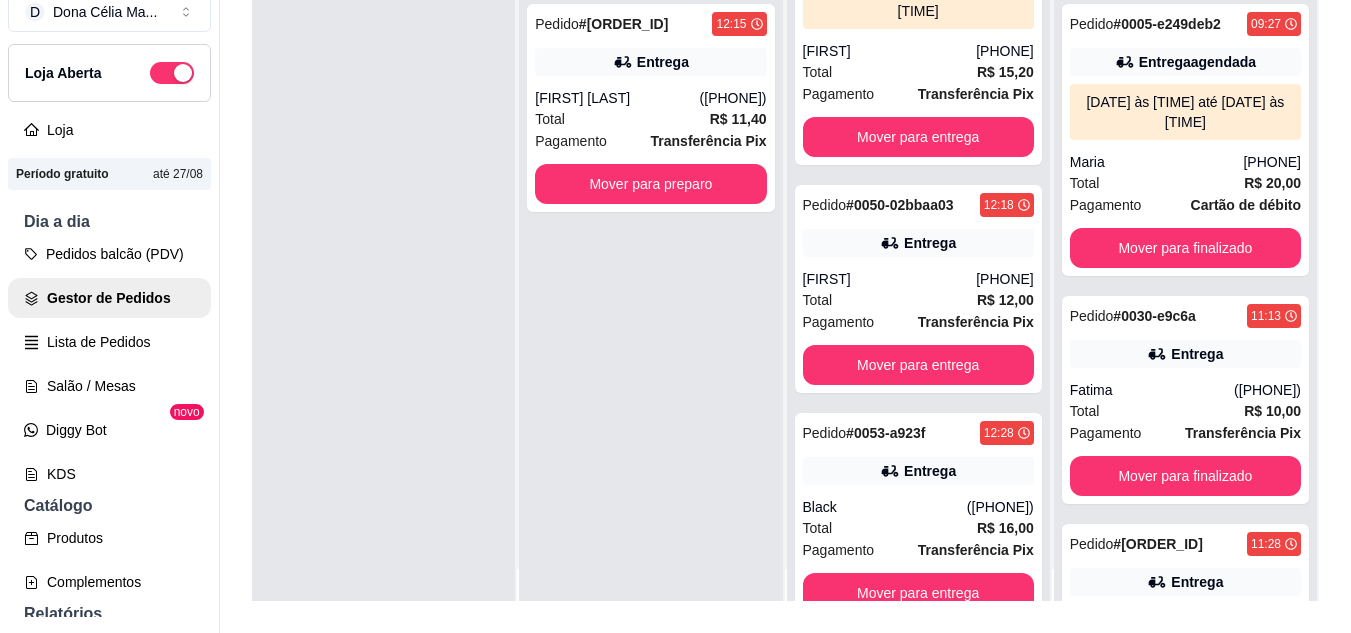 scroll, scrollTop: 0, scrollLeft: 0, axis: both 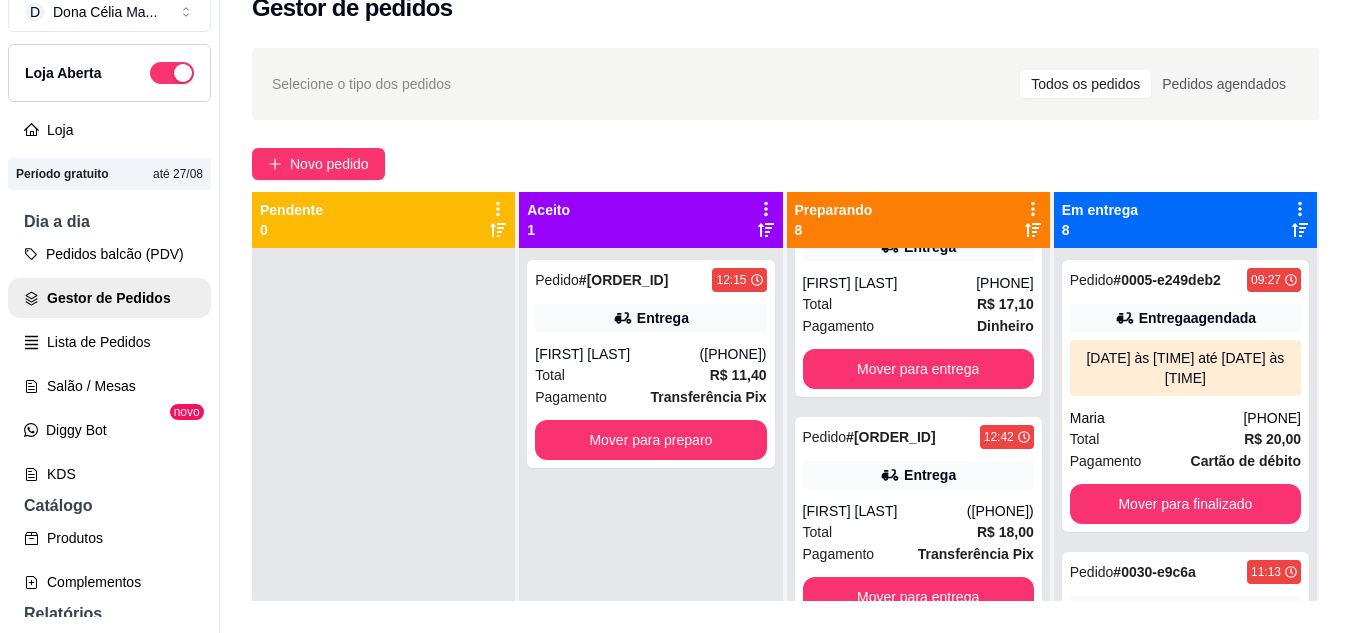 click on "Selecione o tipo dos pedidos Todos os pedidos Pedidos agendados Novo pedido Pendente 0 Aceito 1 Pedido  # 0049-3de1609c 12:15 Entrega Maria Manuella  (84) 99137-5059 Total R$ 11,40 Pagamento Transferência Pix Mover para preparo Preparando 8 Pedido  # 0039-a1950d39 11:36 Entrega  agendada 04/08/25 às 13:30 até 04/08/25 às 14:00  Ana carla benigno  (84) 99193-6520 Total R$ 12,00 Pagamento Transferência Pix Mover para entrega Pedido  # 0041-0891549f 11:37 Entrega  agendada 04/08/25 às 13:00 até 04/08/25 às 13:30  John  (84) 98627-9160 Total R$ 15,20 Pagamento Transferência Pix Mover para entrega Pedido  # 0050-02bbaa03 12:18 Entrega Rayane  (84) 99684-8100 Total R$ 12,00 Pagamento Transferência Pix Mover para entrega Pedido  # 0053-a923f 12:28 Entrega Black (84) 99409-8849 Total R$ 16,00 Pagamento Transferência Pix Mover para entrega Pedido  # 0054-45648cd5 12:28 Entrega Renata  (84) 98772-2146 Total R$ 12,00 Pagamento Dinheiro Mover para entrega Pedido  # 0055-aa8ad373 12:36 Entrega Total # # 8" at bounding box center (785, 442) 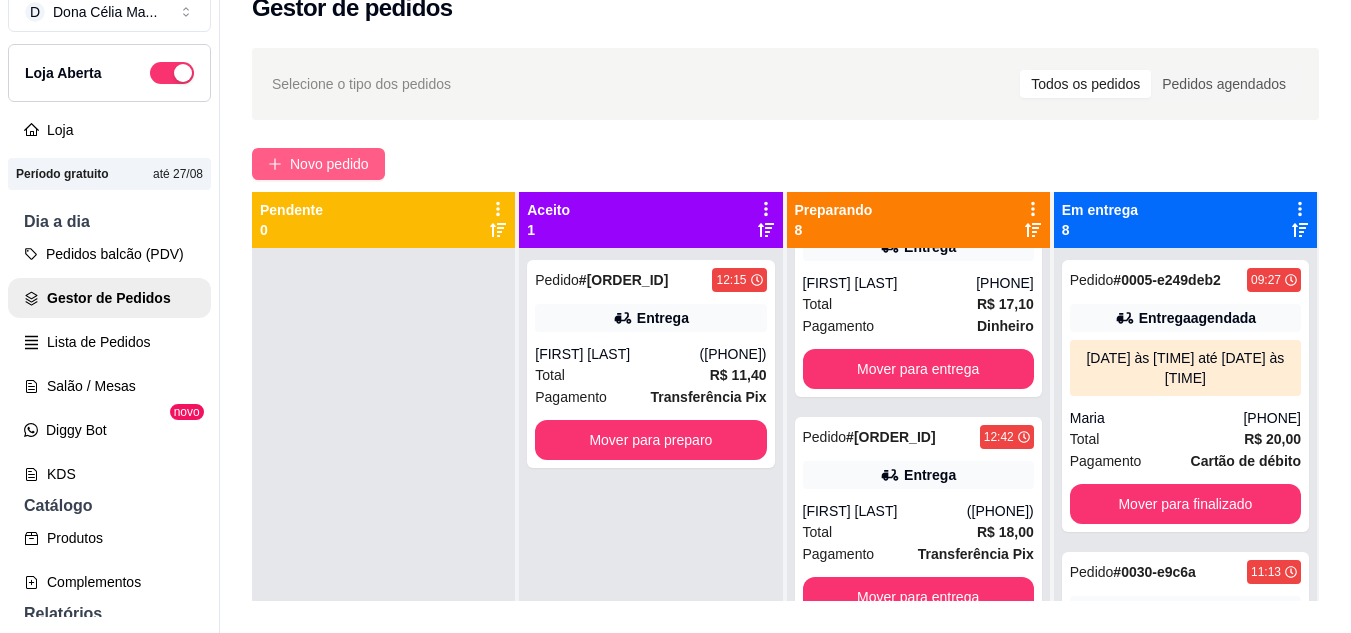 click on "Novo pedido" at bounding box center [318, 164] 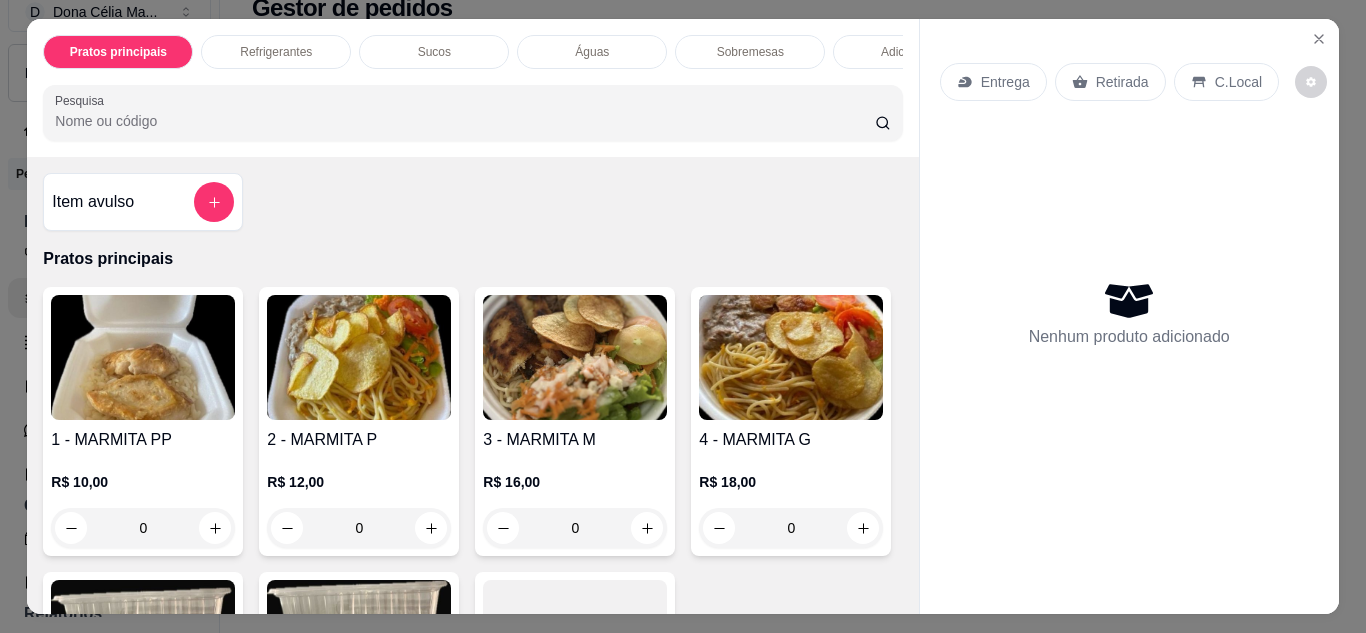 click at bounding box center (359, 357) 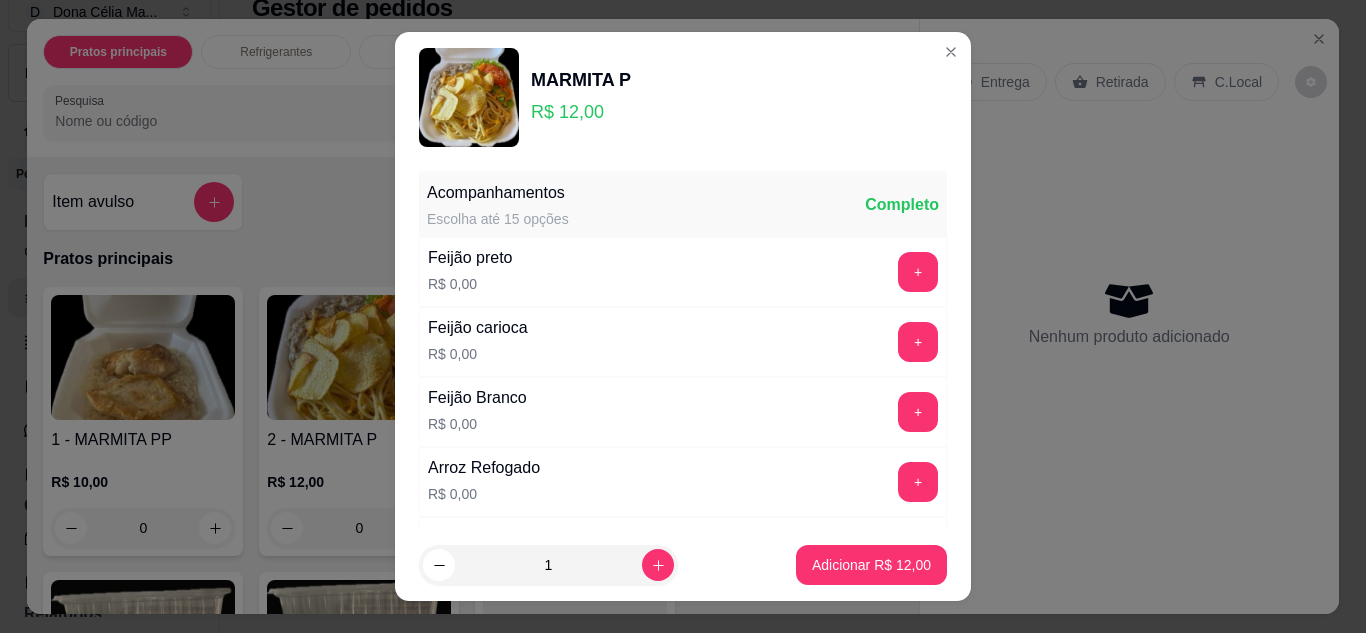 click on "MARMITA P R$ 12,00" at bounding box center [683, 98] 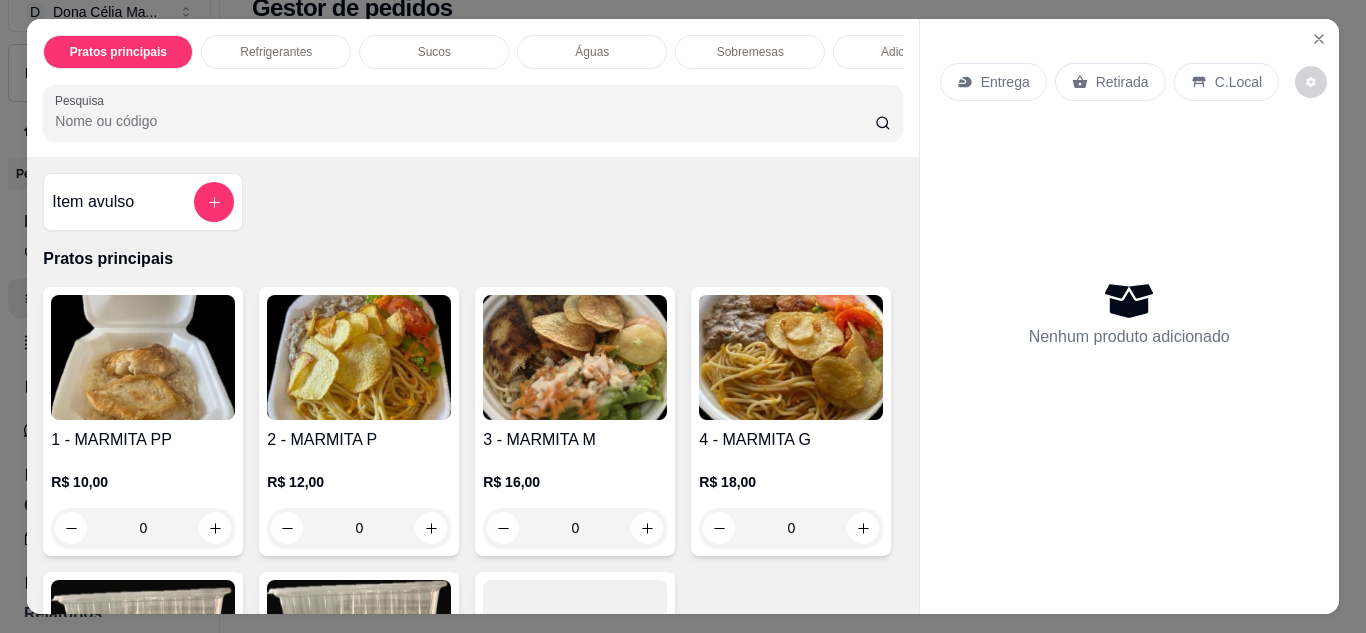 click 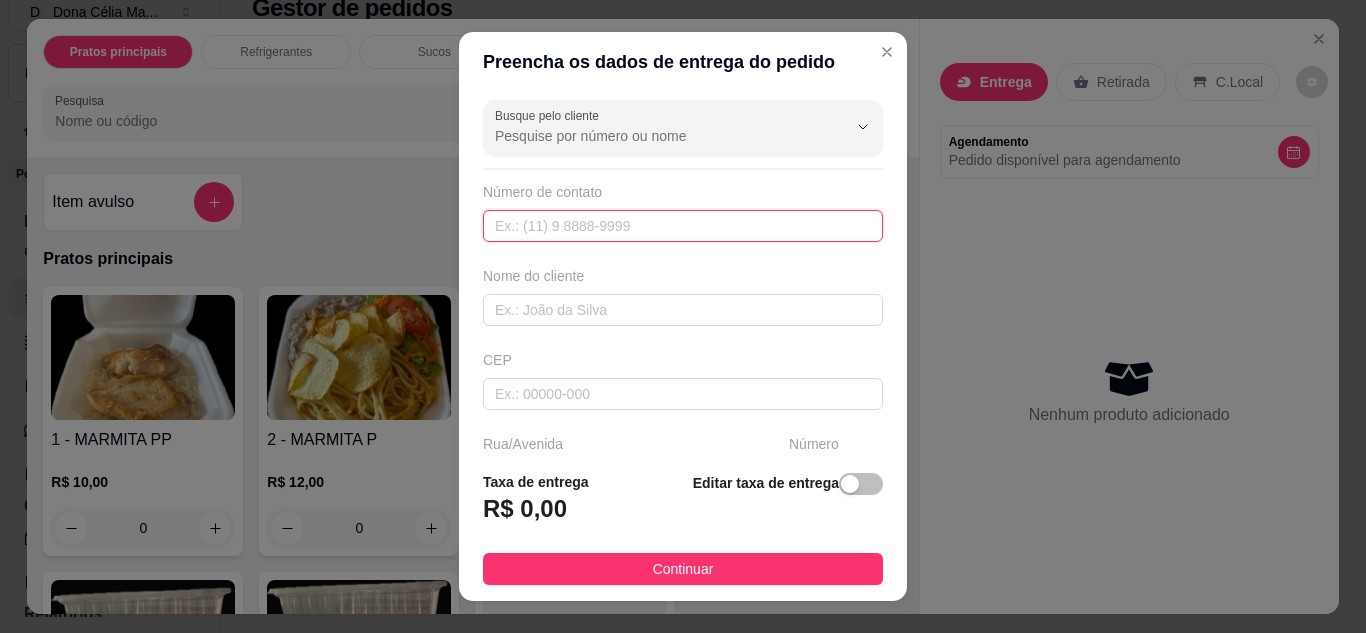 click at bounding box center (683, 226) 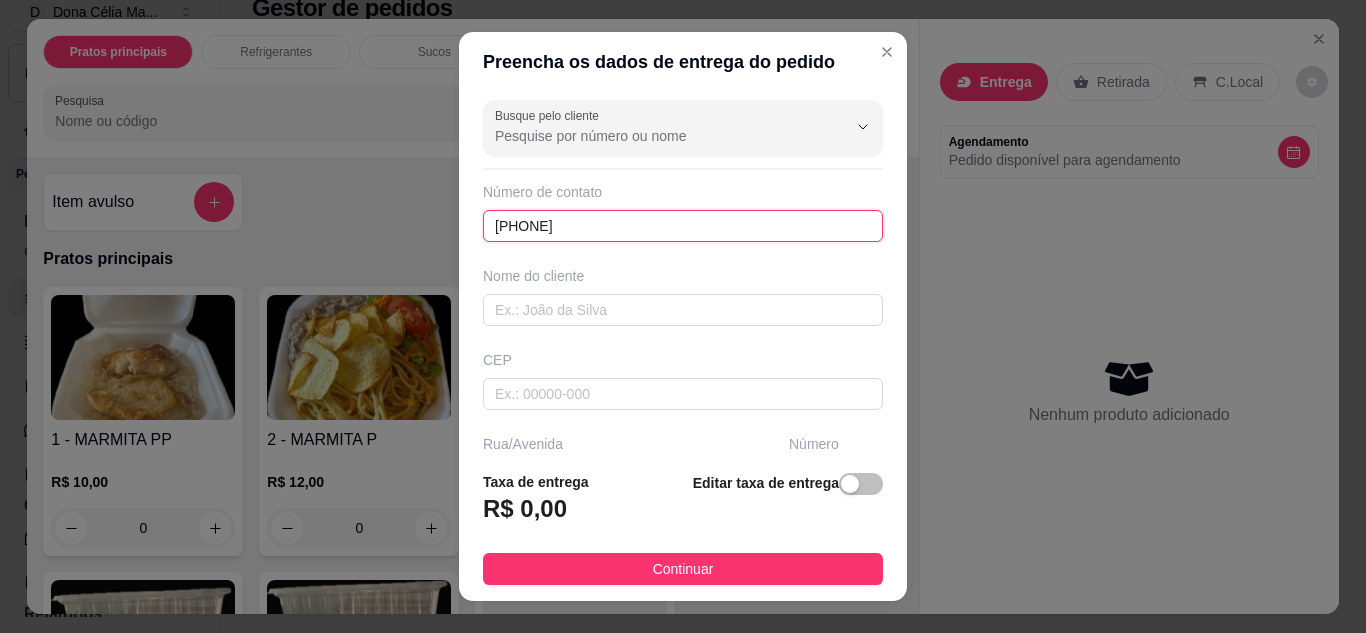 click on "(84) 9691-7691" at bounding box center (683, 226) 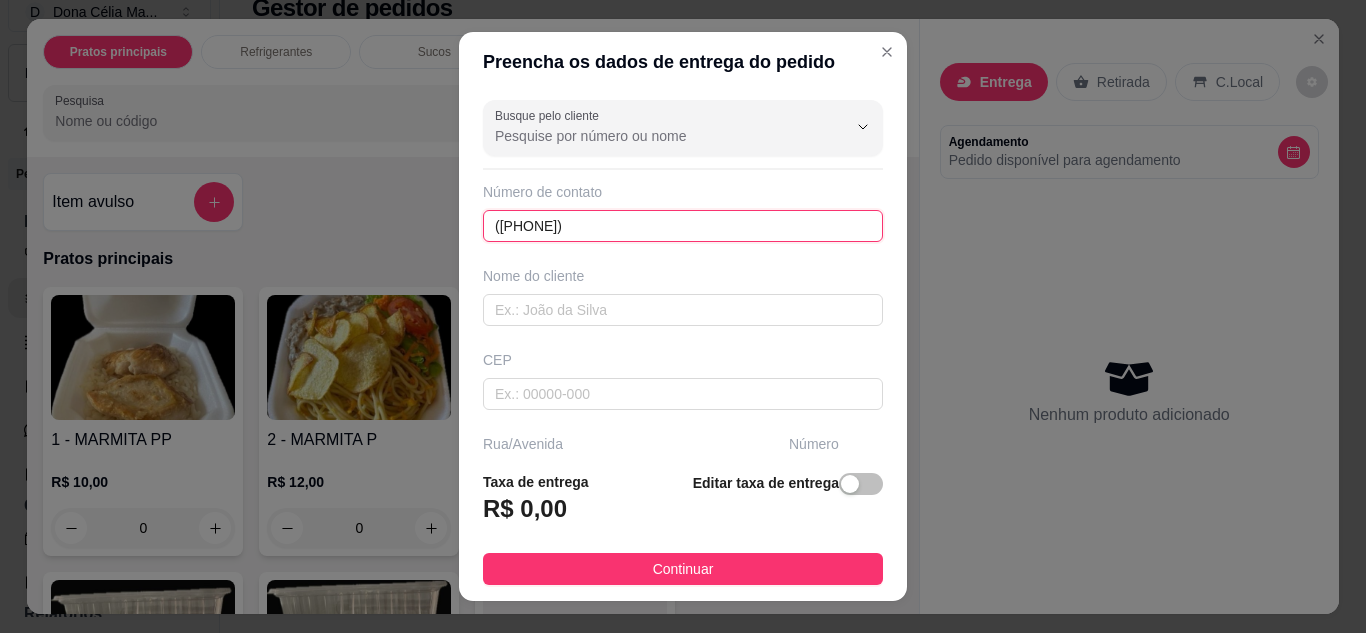 type on "(84) 99691-7691" 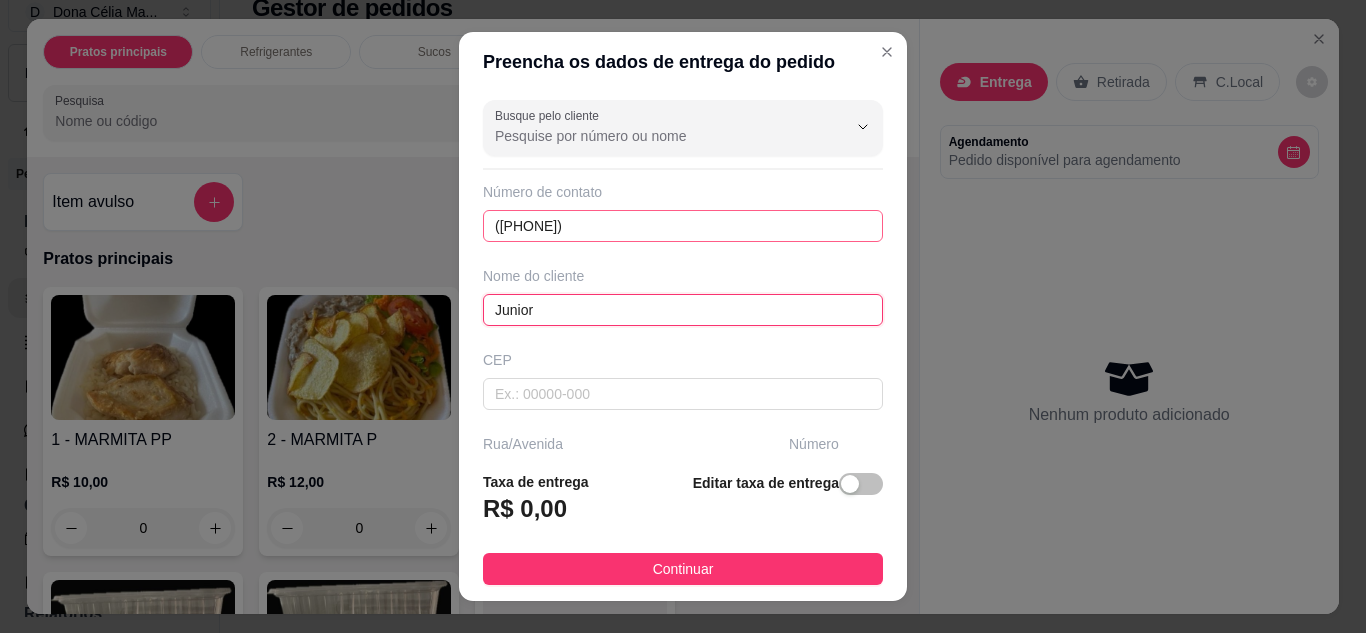 type on "Junior" 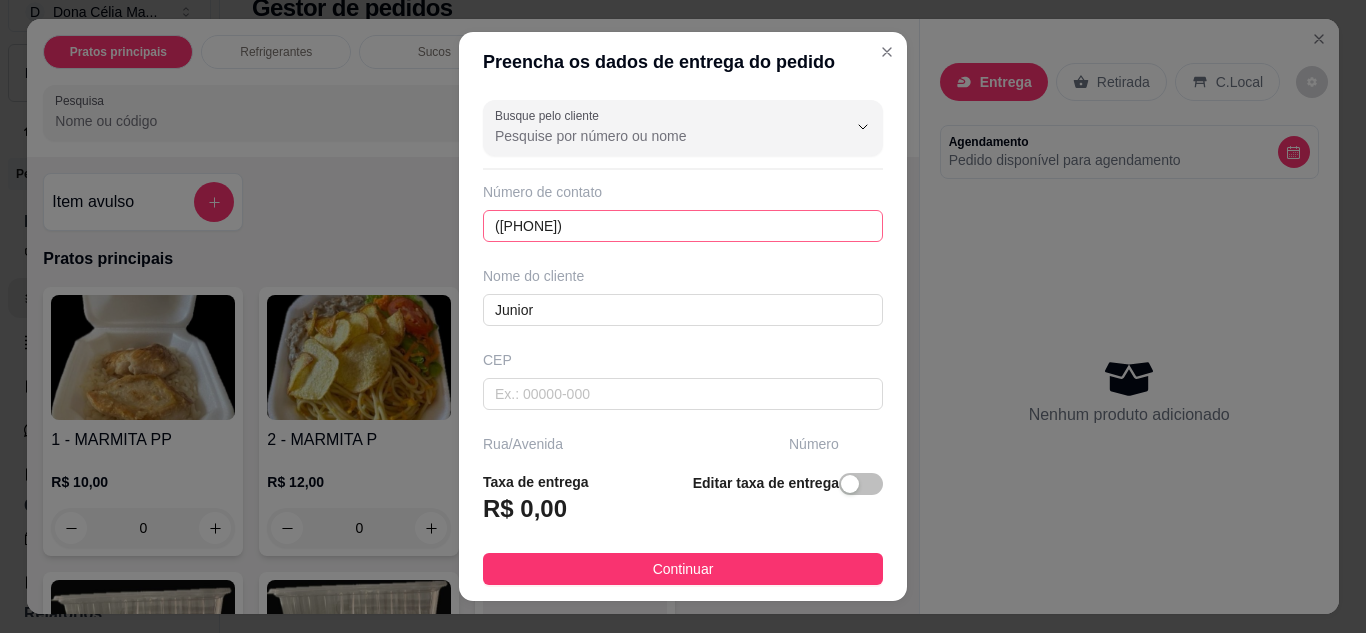 scroll, scrollTop: 204, scrollLeft: 0, axis: vertical 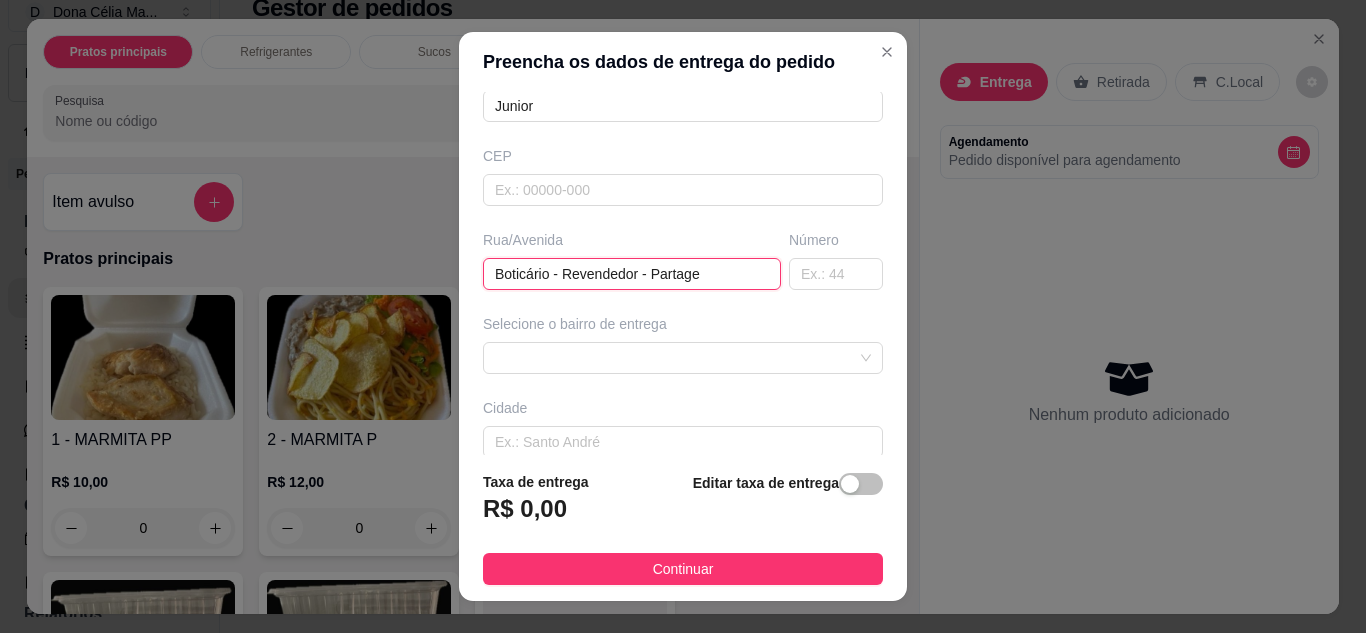 type on "Boticário - Revendedor - Partage" 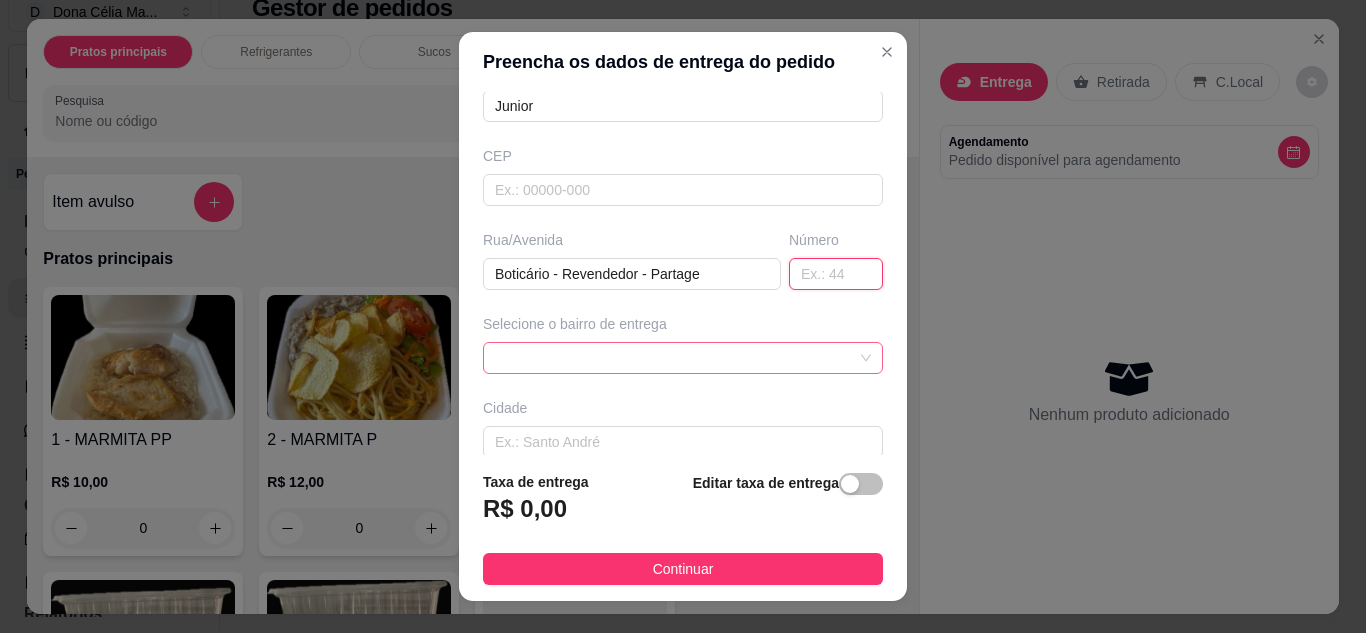 click at bounding box center [683, 358] 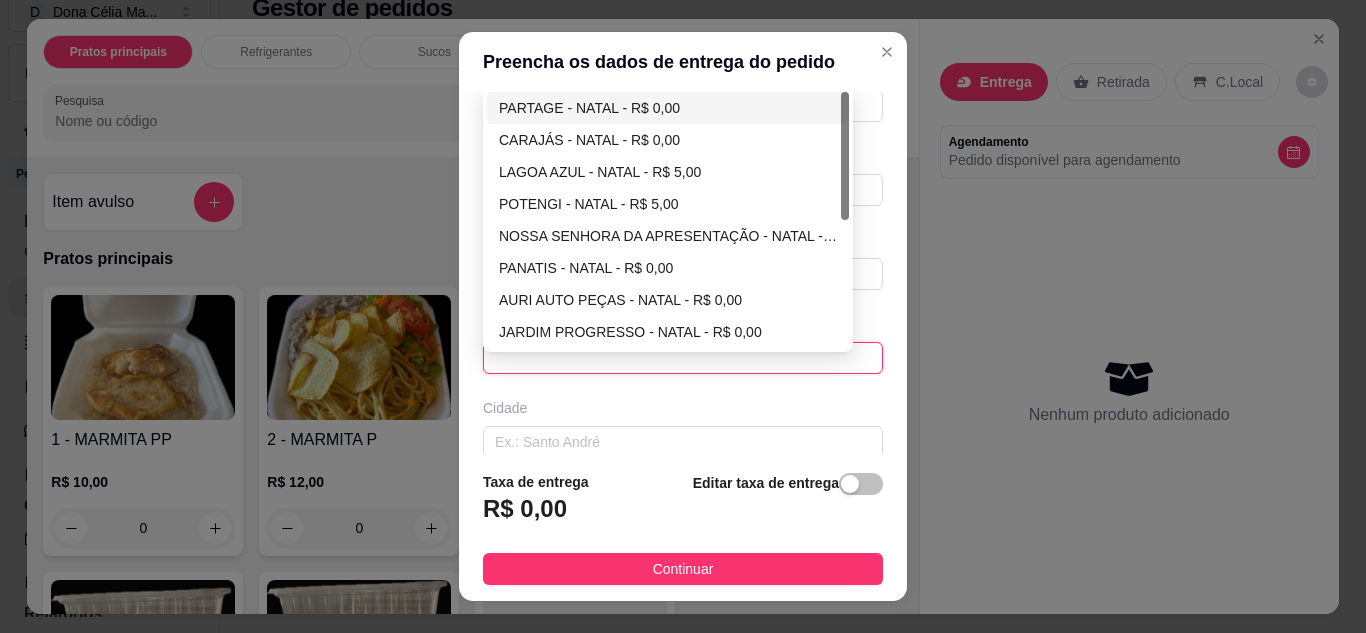 click on "PARTAGE - NATAL -  R$ 0,00" at bounding box center (668, 108) 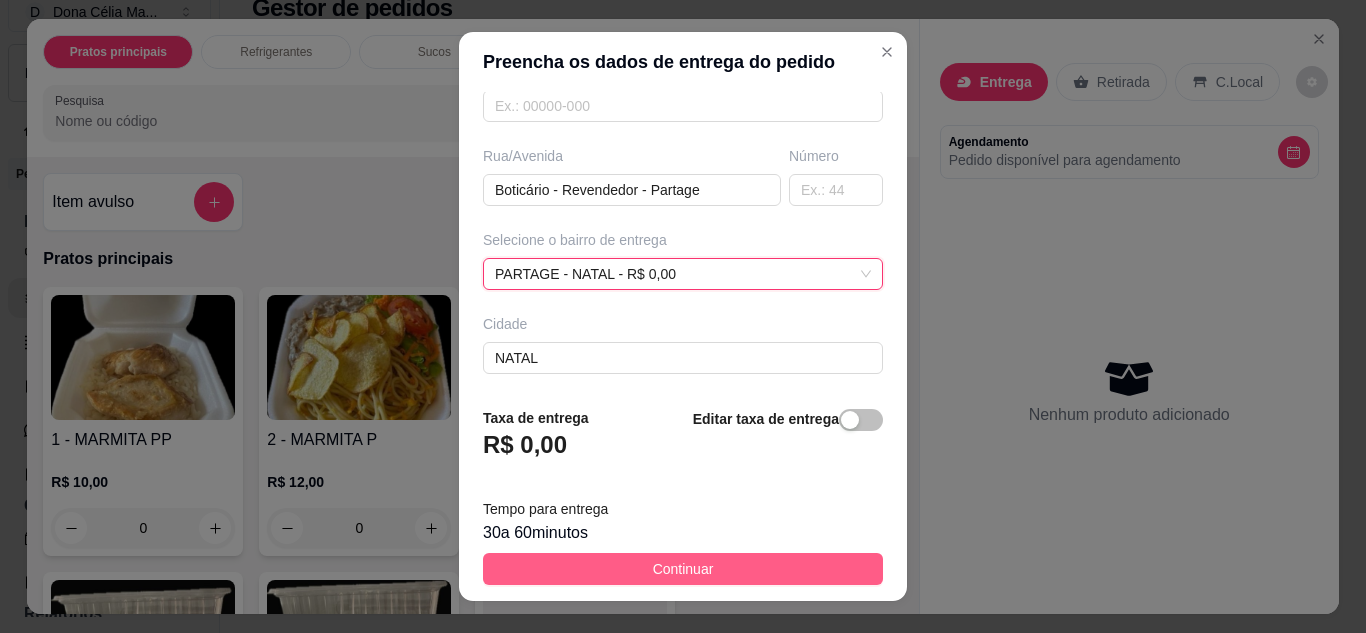 scroll, scrollTop: 310, scrollLeft: 0, axis: vertical 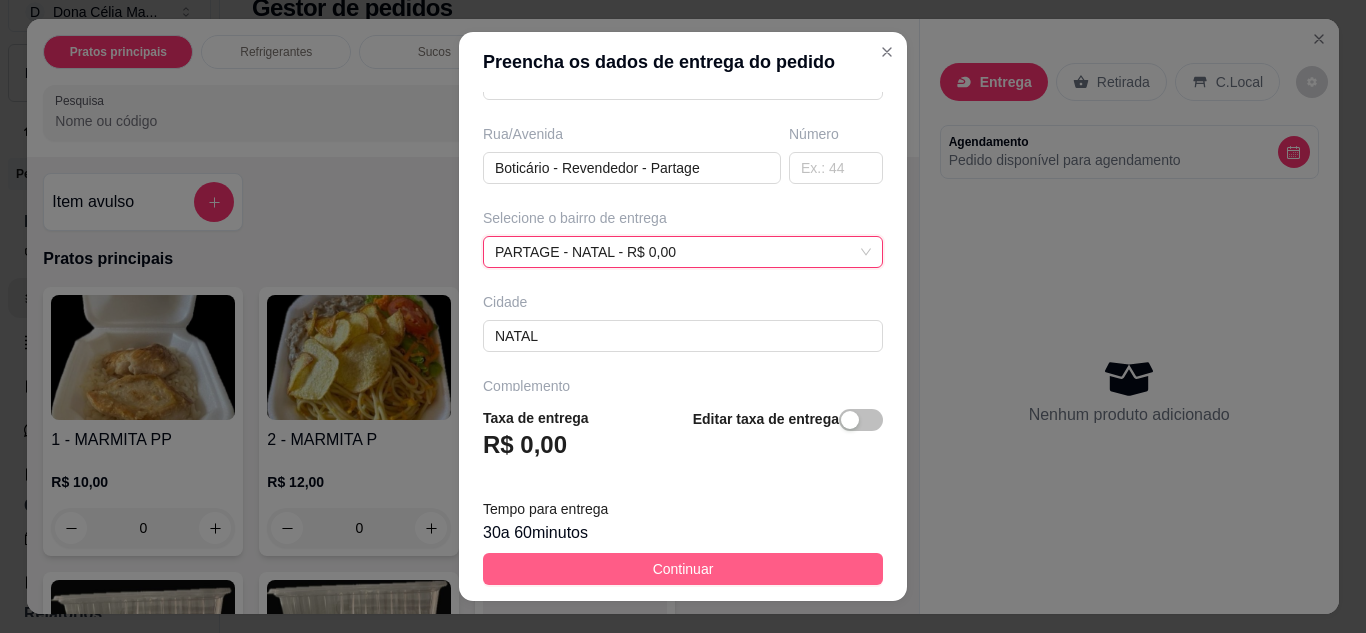 click on "Continuar" at bounding box center [683, 569] 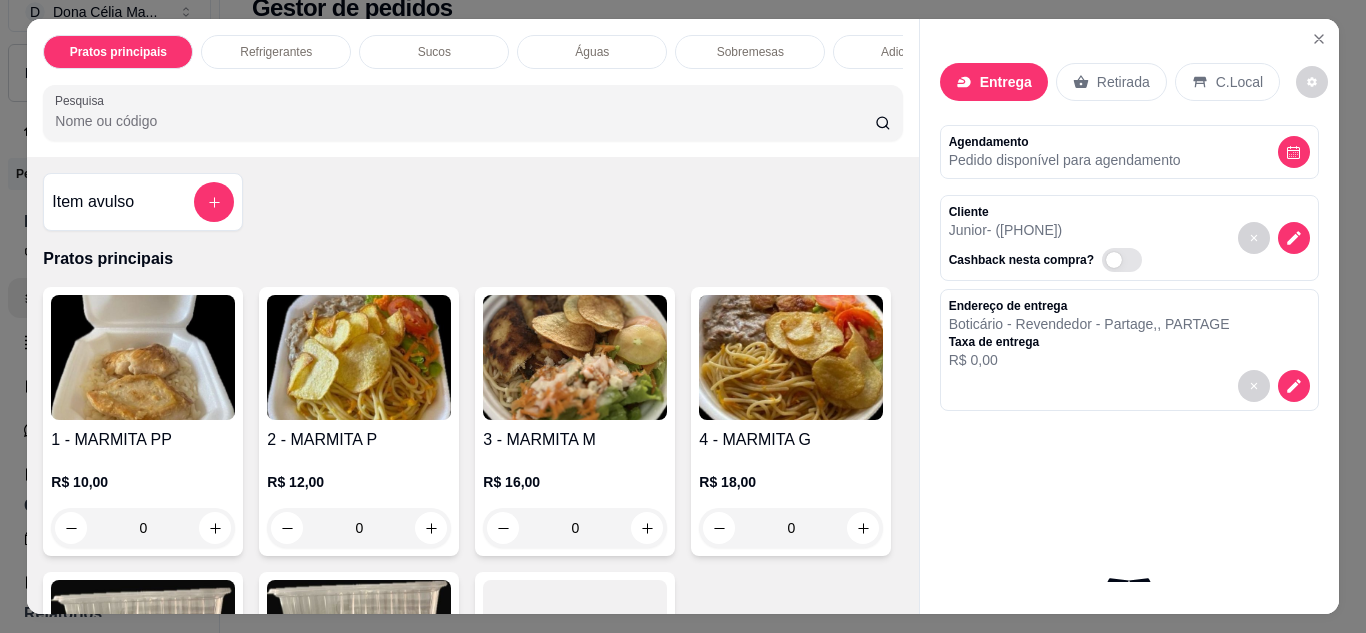 click at bounding box center [359, 357] 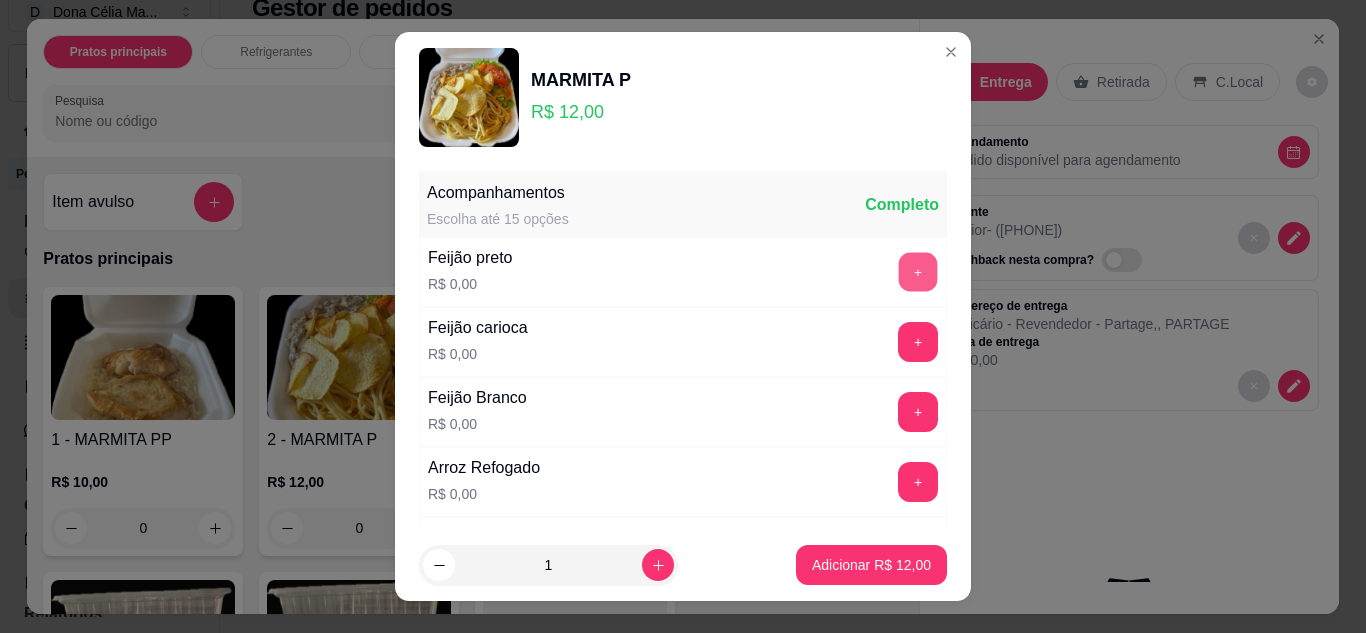 click on "+" at bounding box center (918, 272) 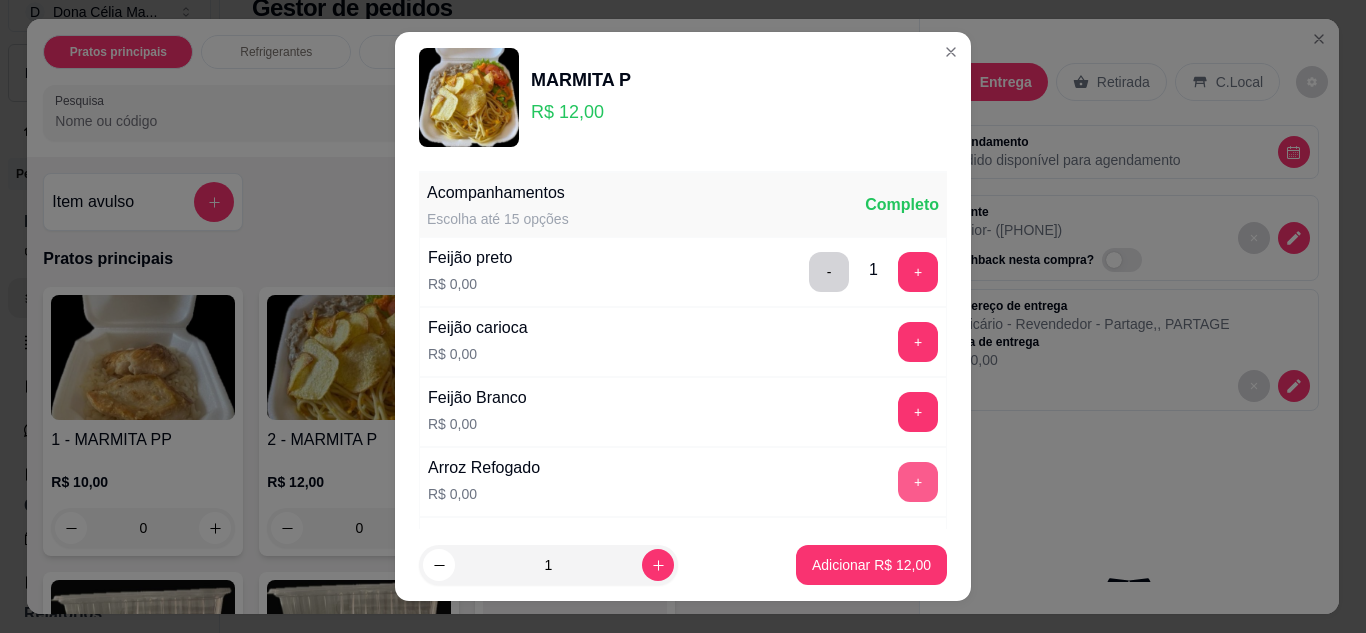 click on "+" at bounding box center [918, 482] 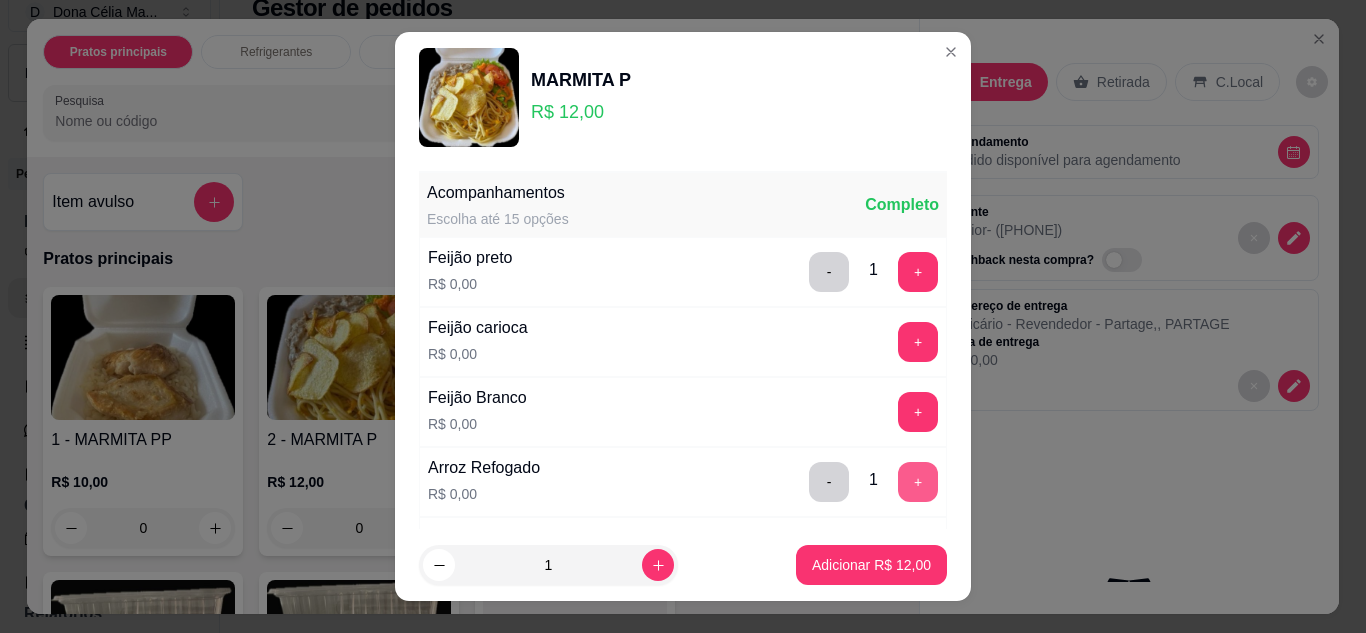 scroll, scrollTop: 300, scrollLeft: 0, axis: vertical 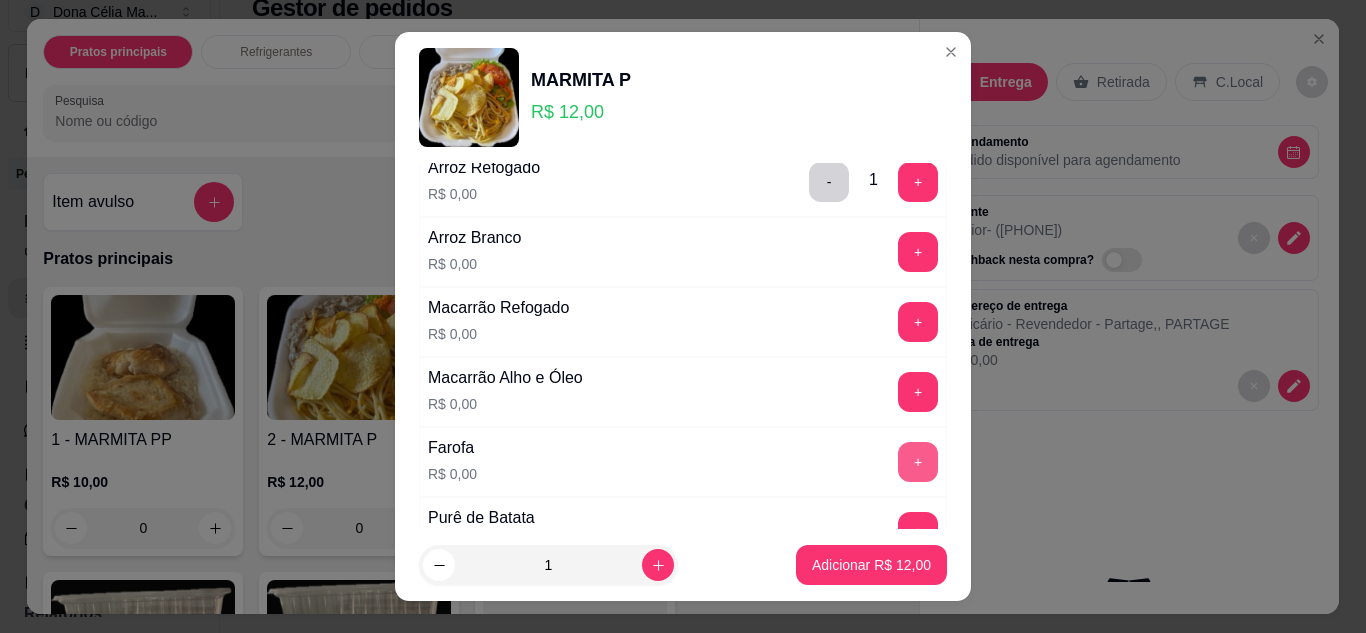 click on "+" at bounding box center (918, 462) 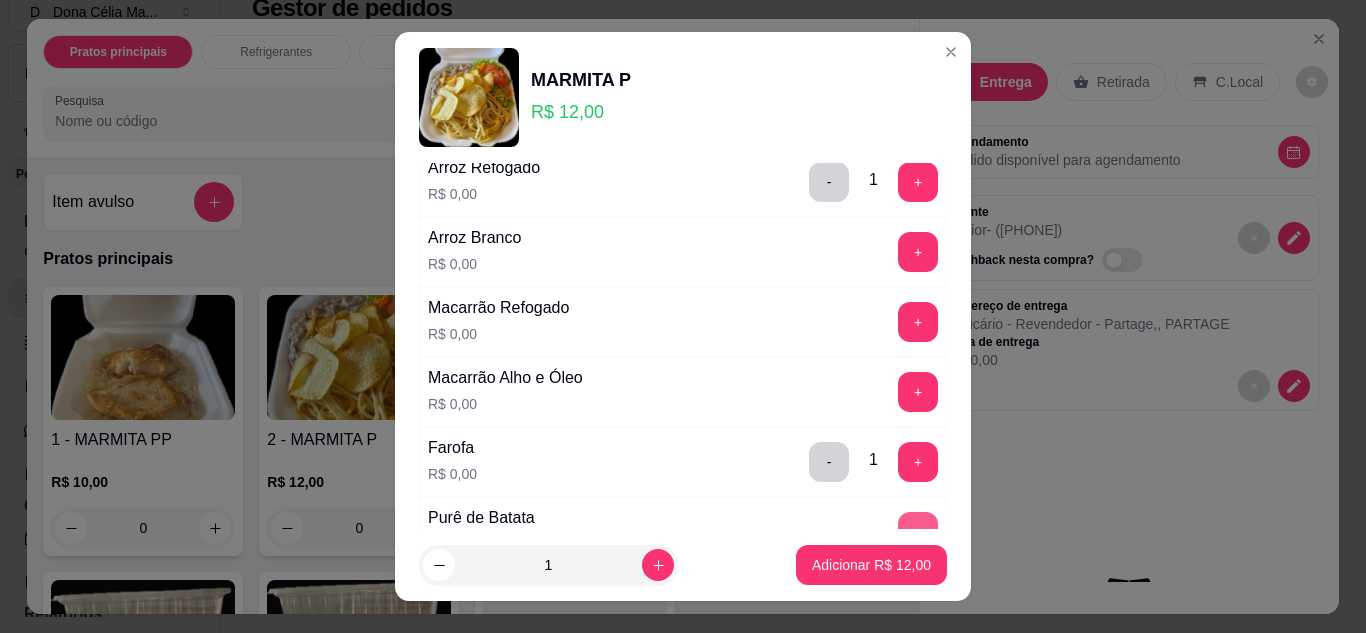 click on "+" at bounding box center (918, 532) 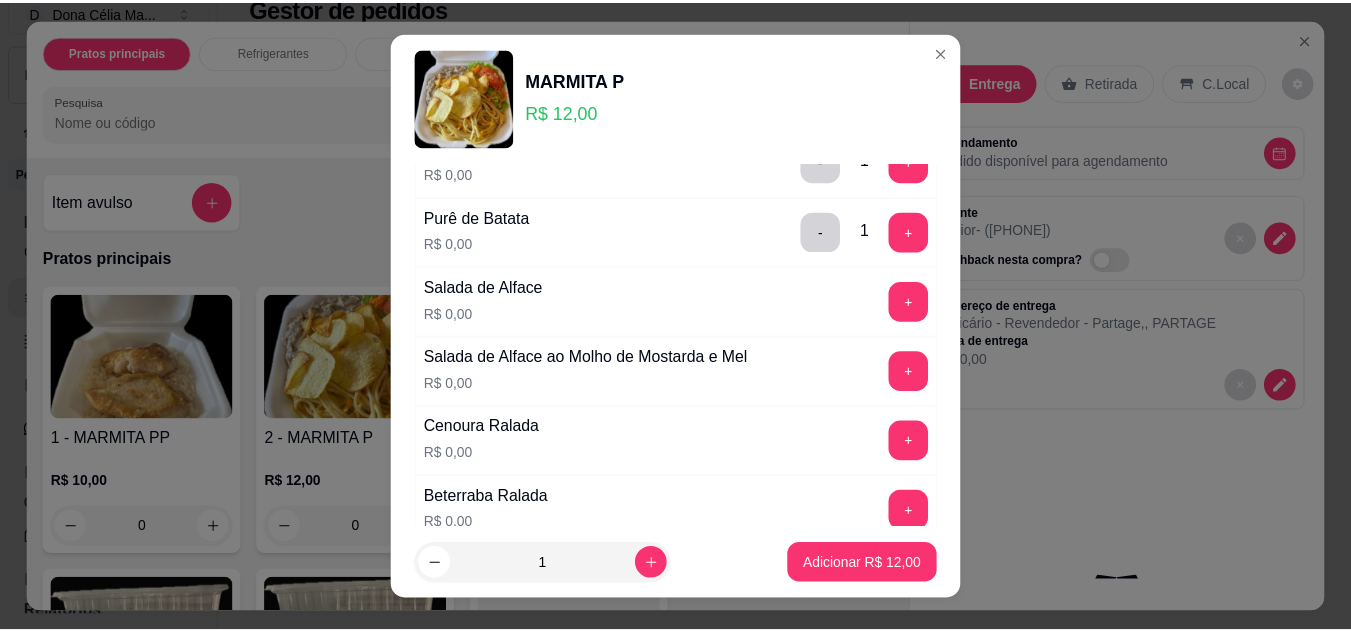 scroll, scrollTop: 800, scrollLeft: 0, axis: vertical 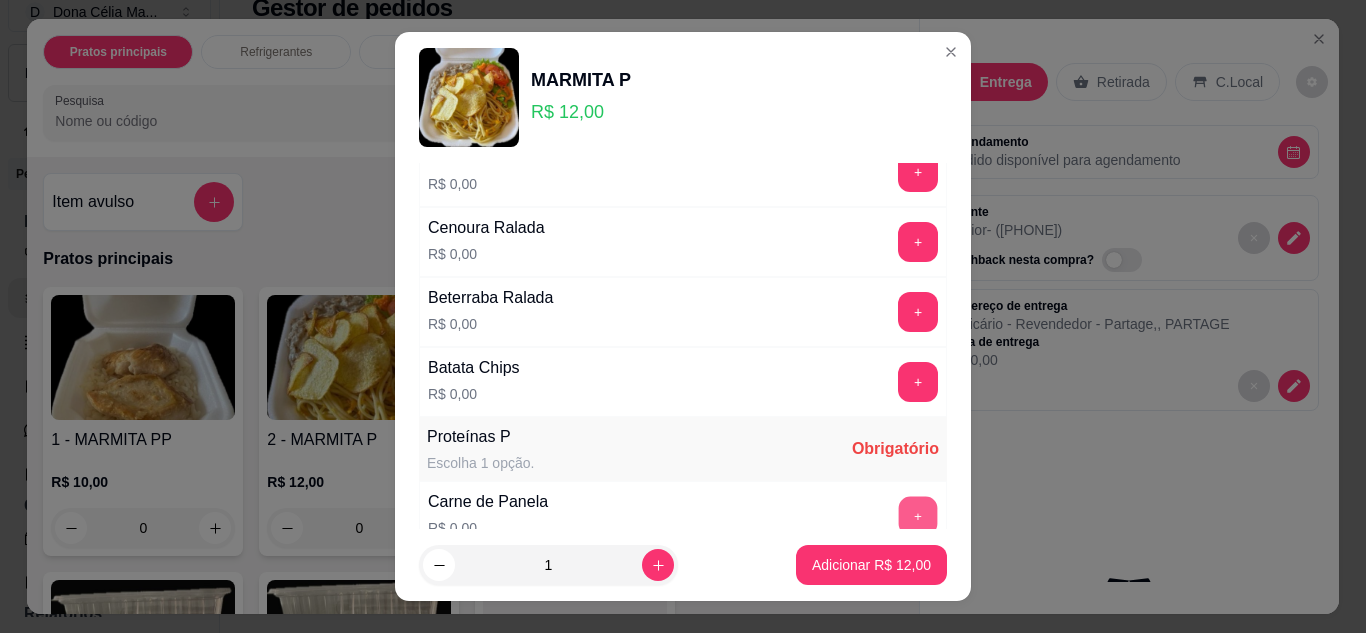 click on "+" at bounding box center (918, 516) 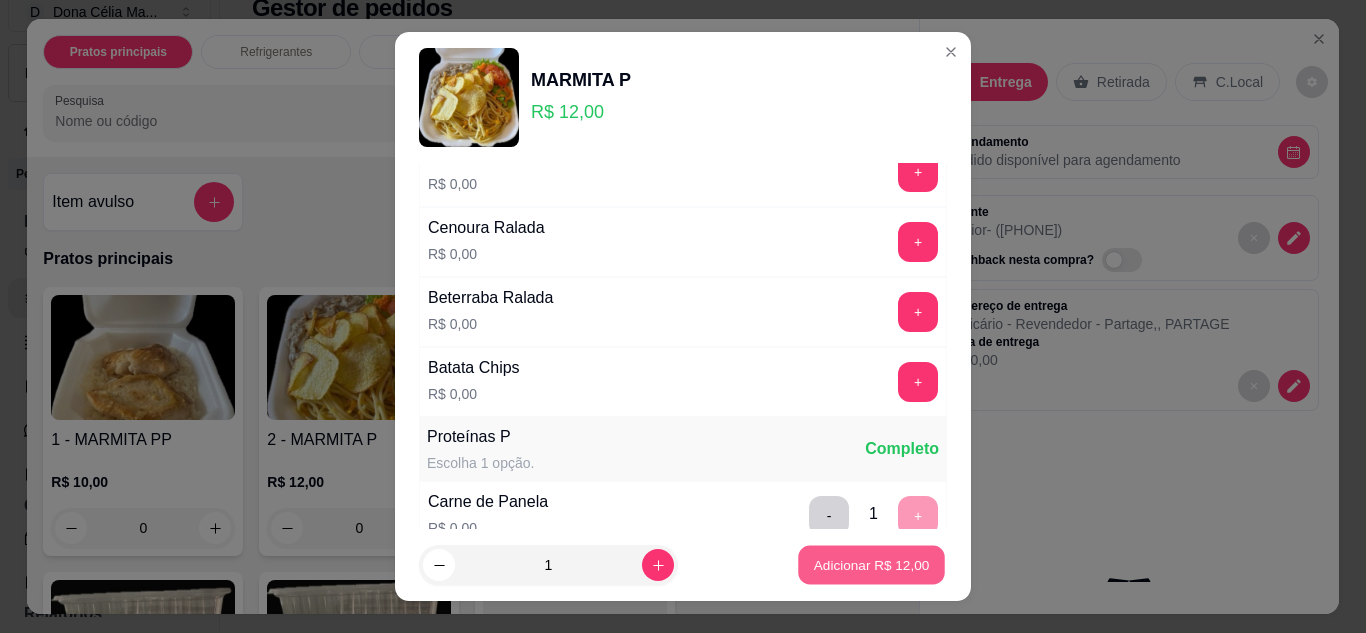 click on "Adicionar   R$ 12,00" at bounding box center [871, 565] 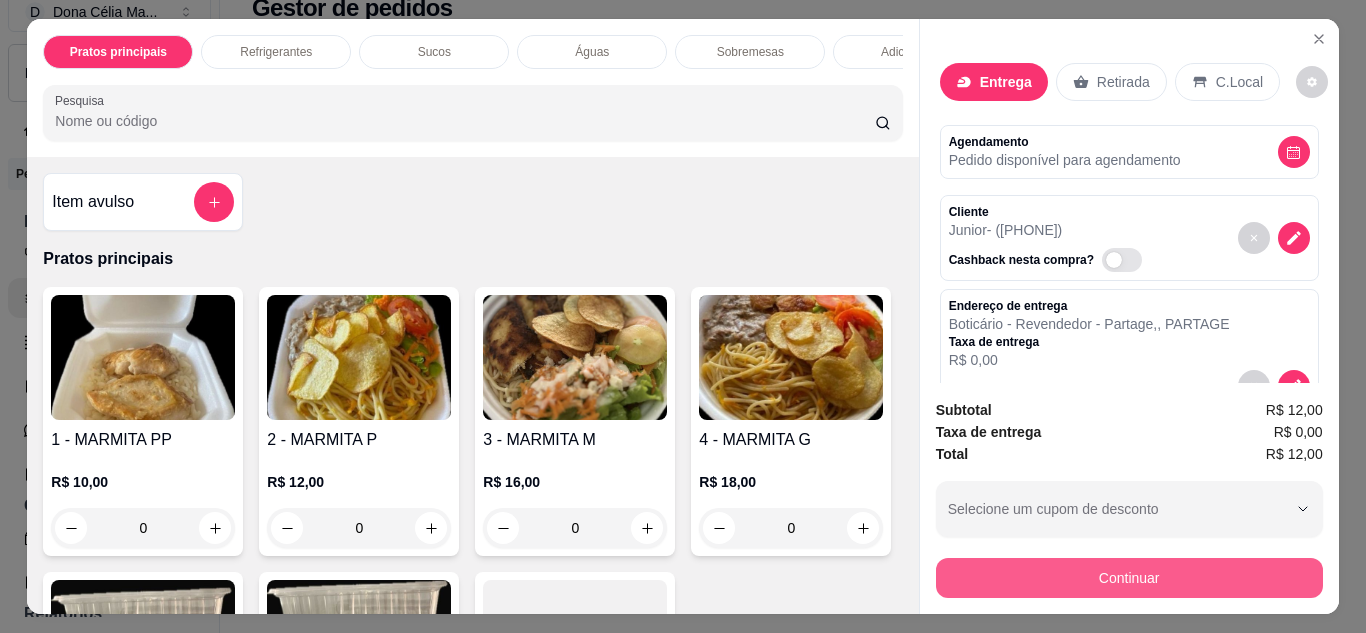 click on "Continuar" at bounding box center [1129, 578] 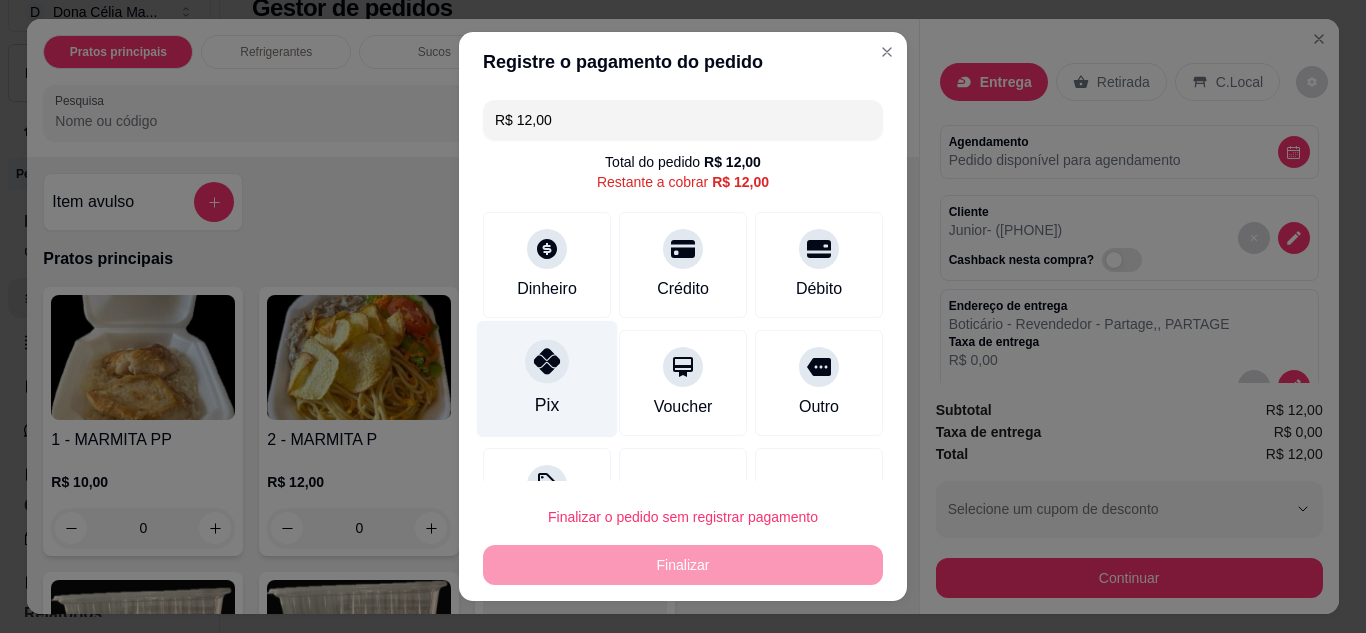click 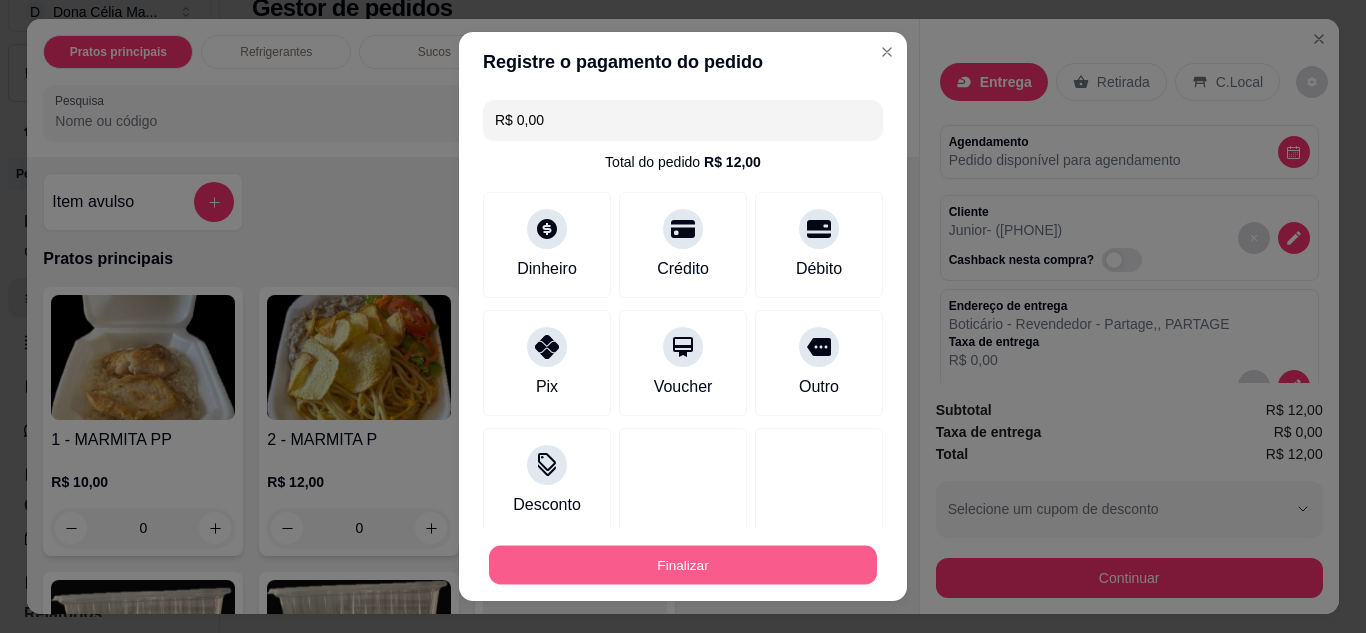 click on "Finalizar" at bounding box center [683, 565] 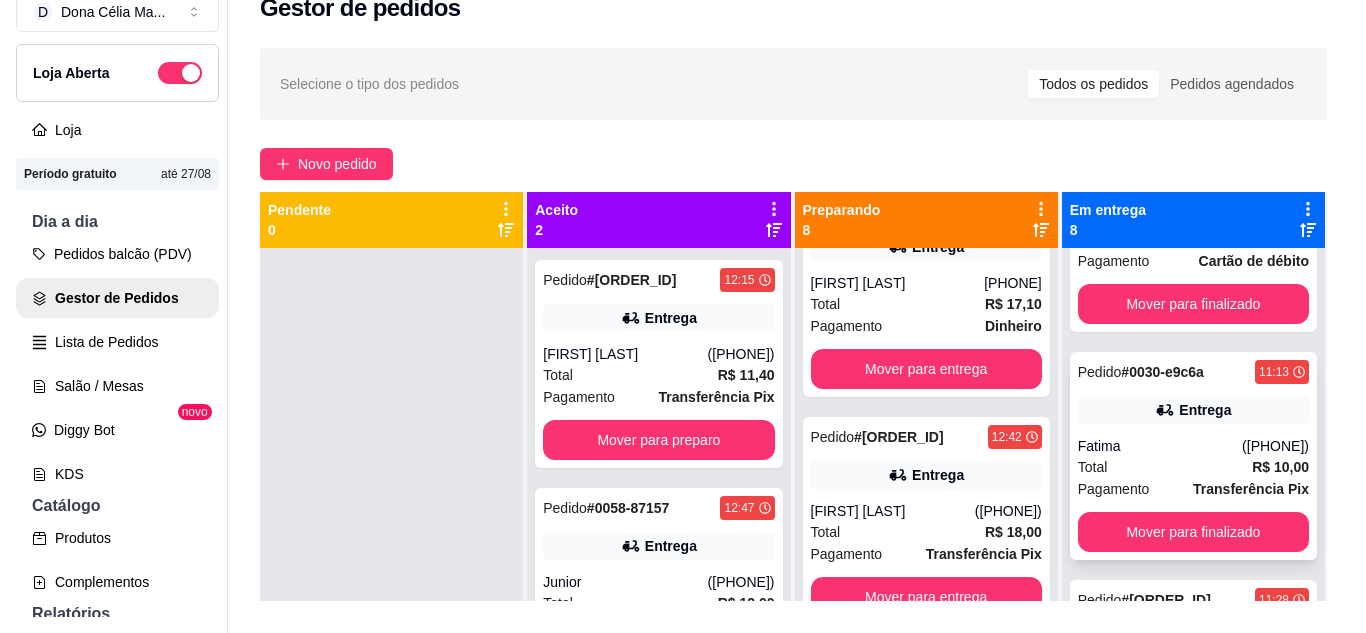 scroll, scrollTop: 0, scrollLeft: 0, axis: both 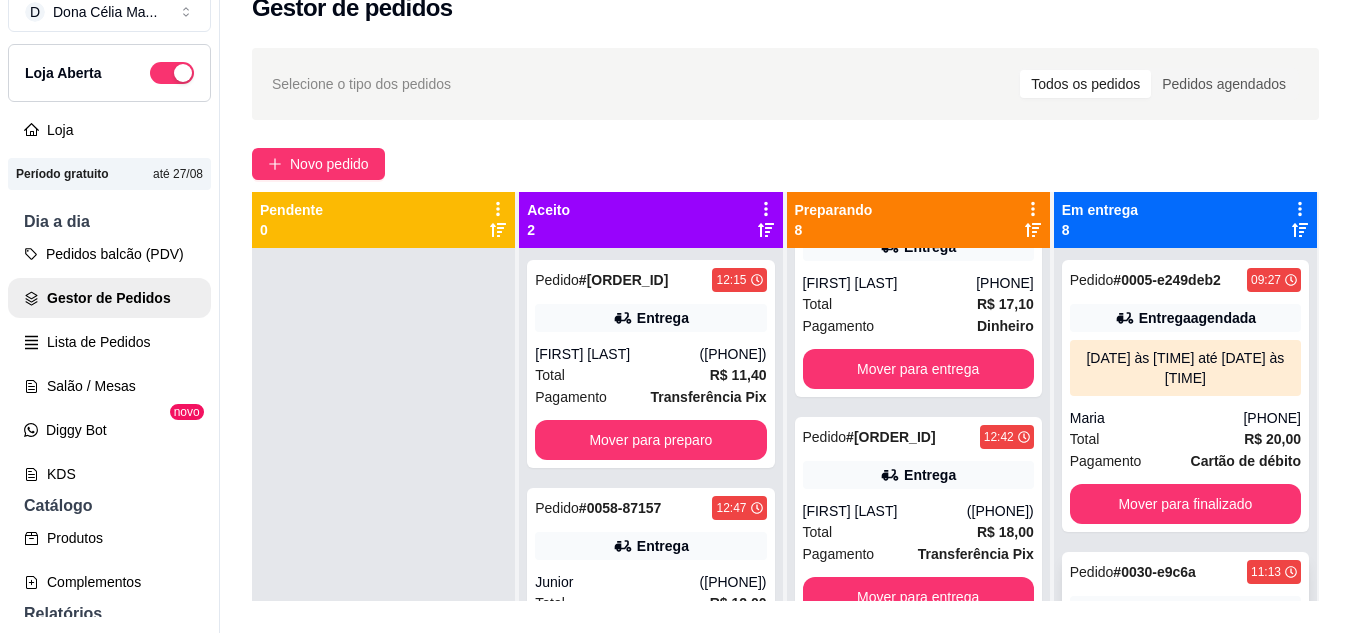 click on "04/08/25 às 13:00 até 04/08/25 às 13:30" at bounding box center (1185, 368) 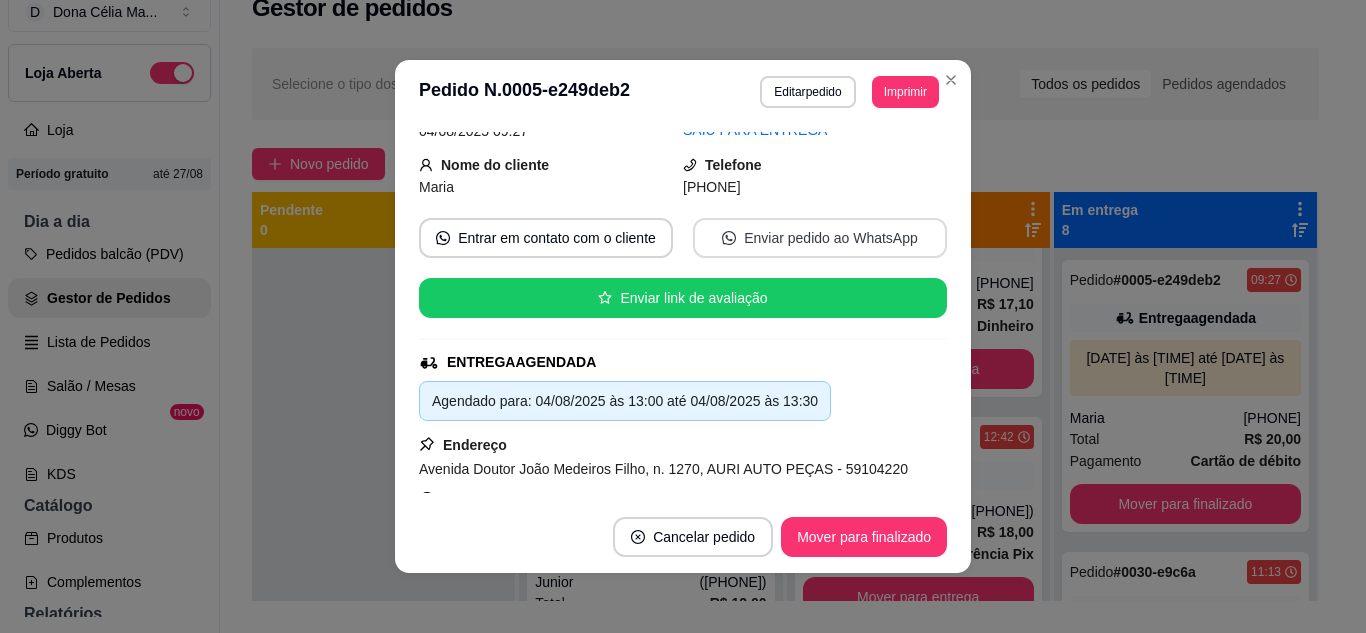 scroll, scrollTop: 200, scrollLeft: 0, axis: vertical 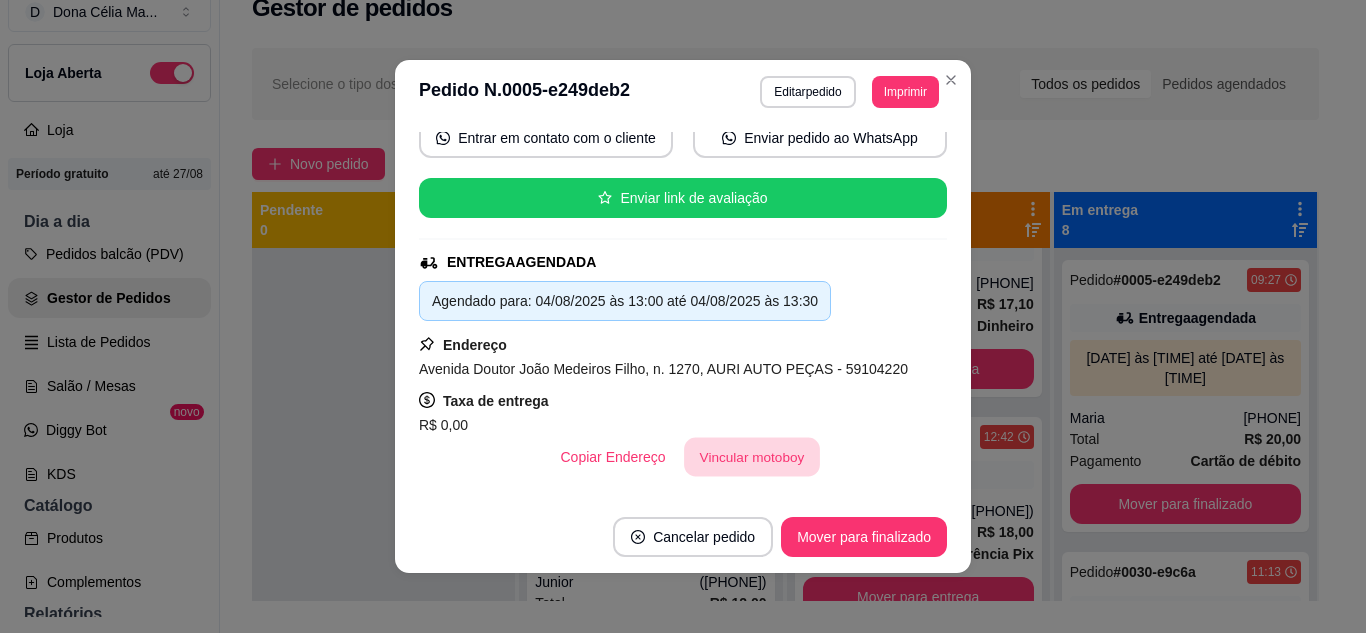 click on "Vincular motoboy" at bounding box center [752, 457] 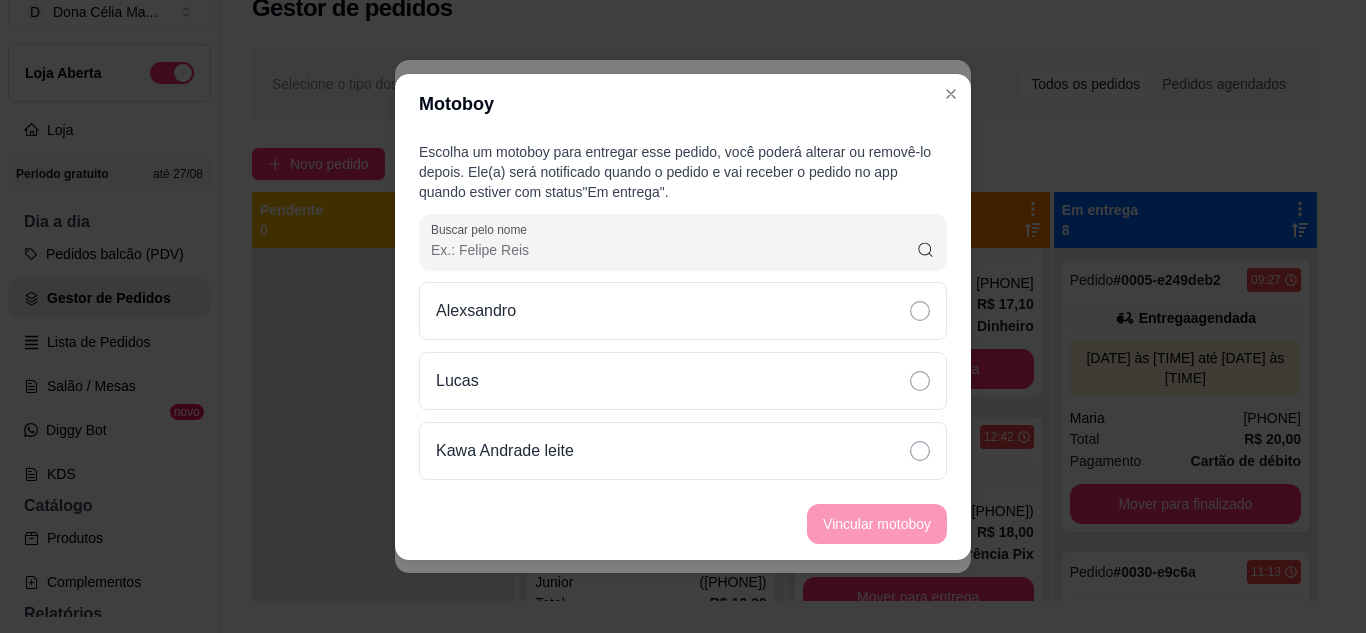 click on "Lucas" at bounding box center [683, 381] 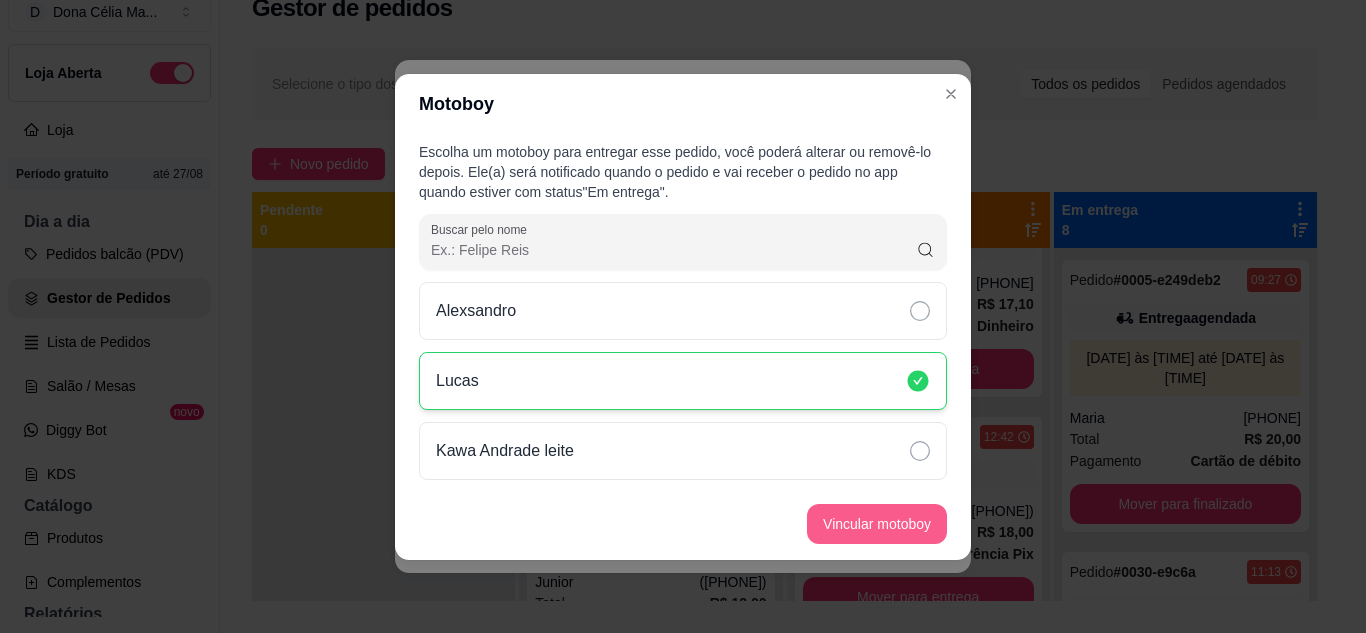 click on "Vincular motoboy" at bounding box center (877, 524) 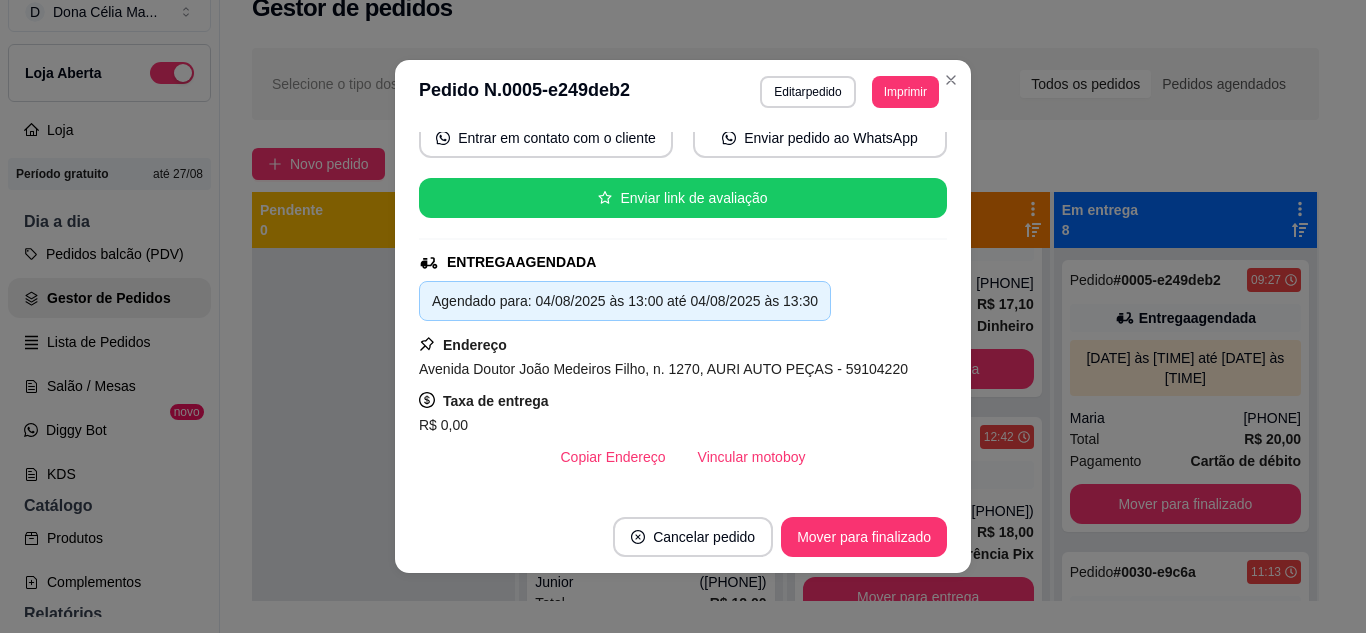 scroll, scrollTop: 4, scrollLeft: 0, axis: vertical 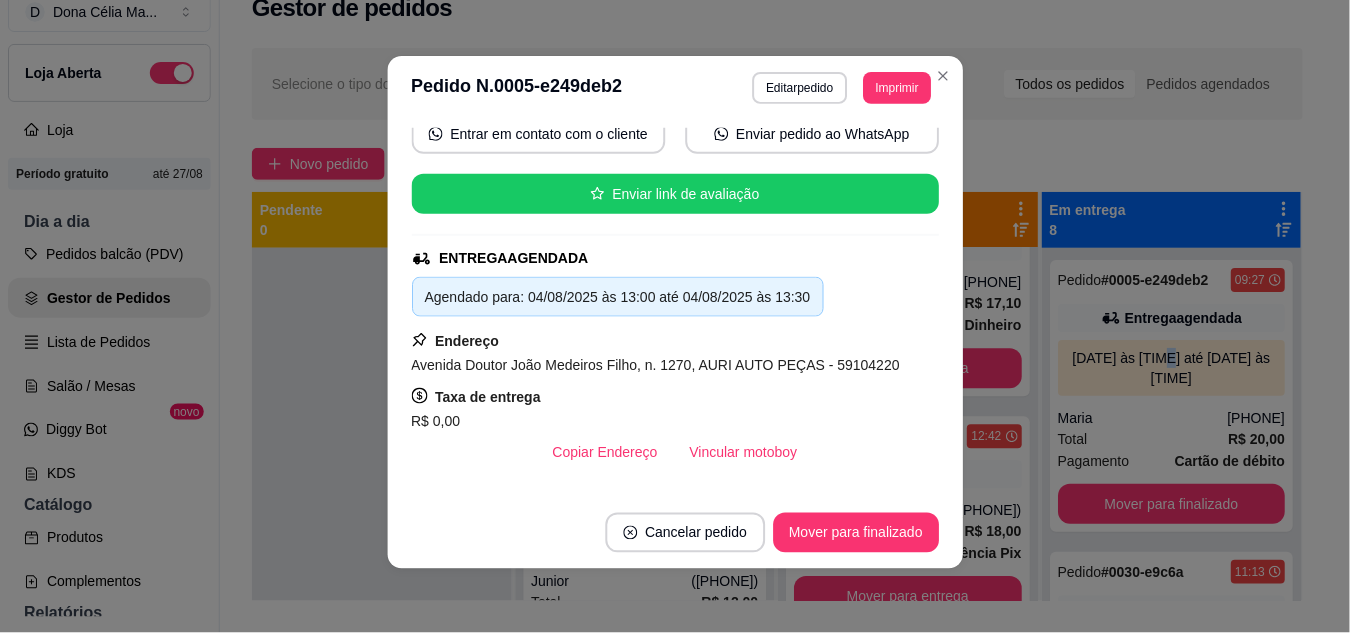 click on "04/08/25 às 13:00 até 04/08/25 às 13:30" at bounding box center [1173, 368] 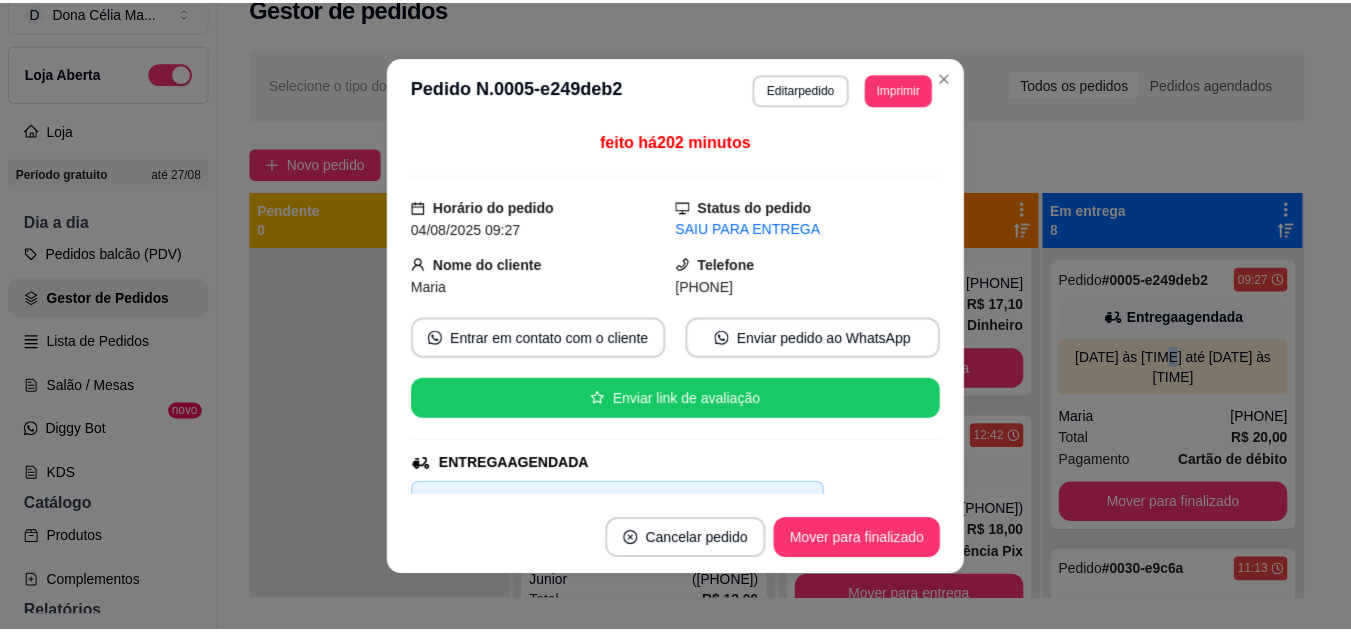 scroll, scrollTop: 4, scrollLeft: 0, axis: vertical 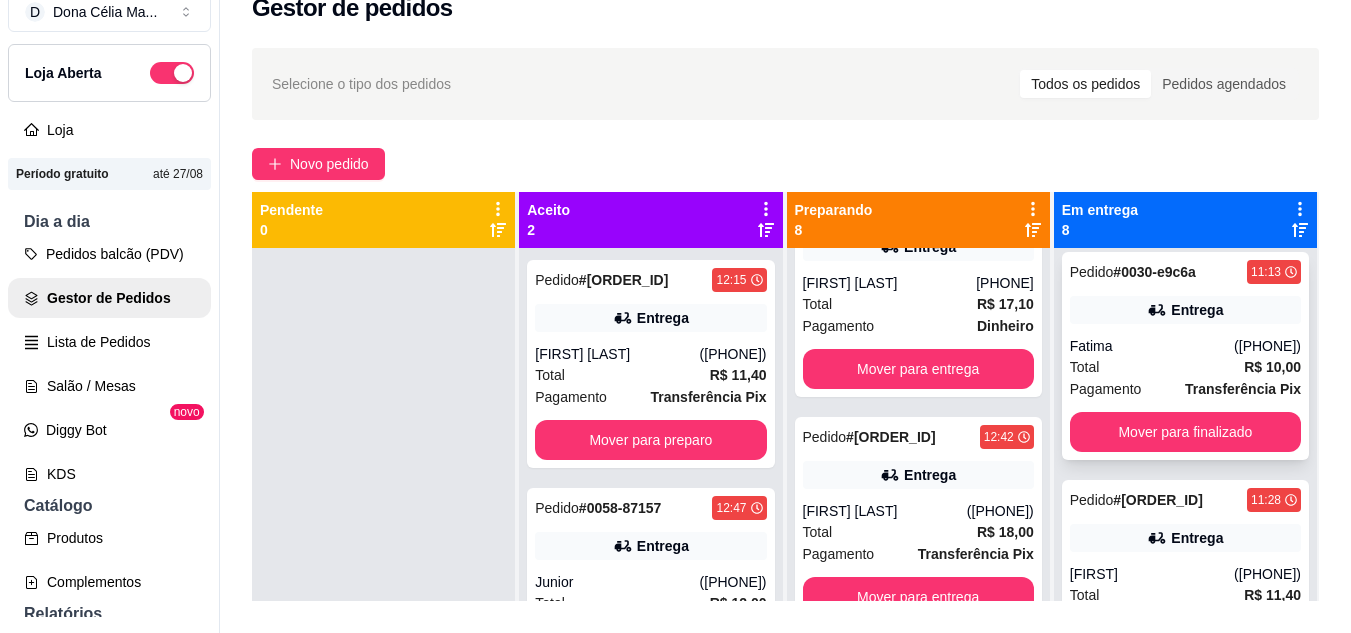click on "Fatima" at bounding box center [1152, 346] 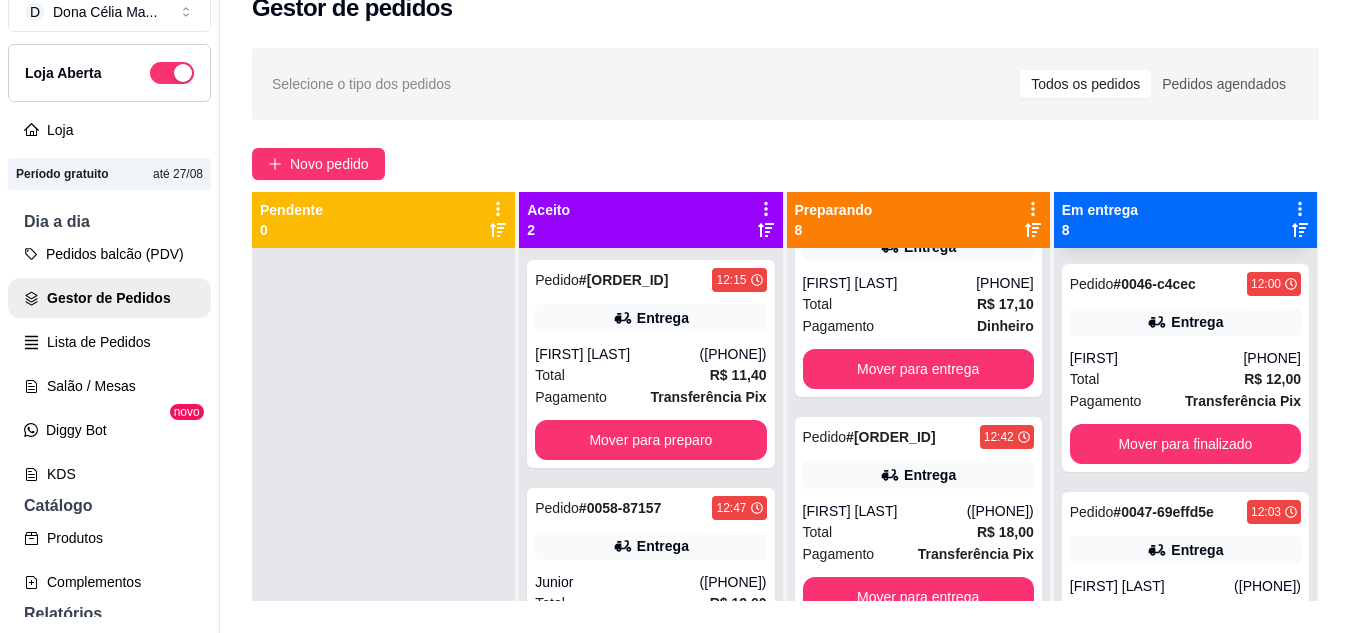 scroll, scrollTop: 1295, scrollLeft: 0, axis: vertical 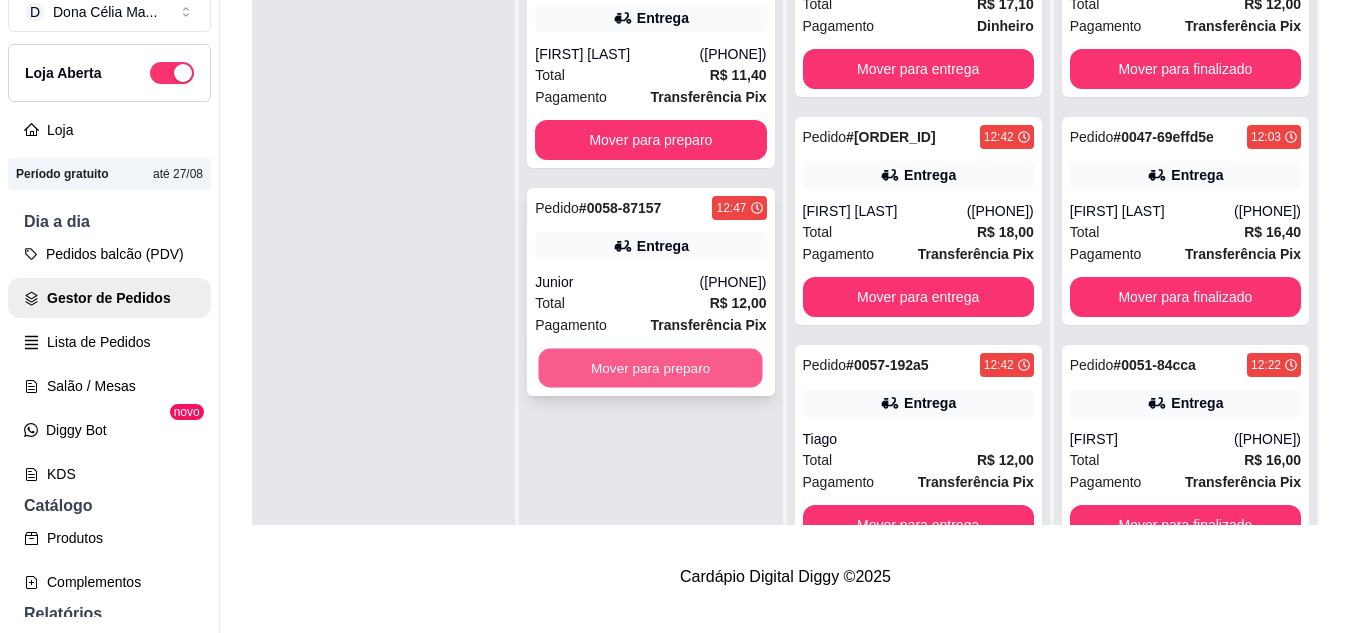click on "Mover para preparo" at bounding box center (651, 368) 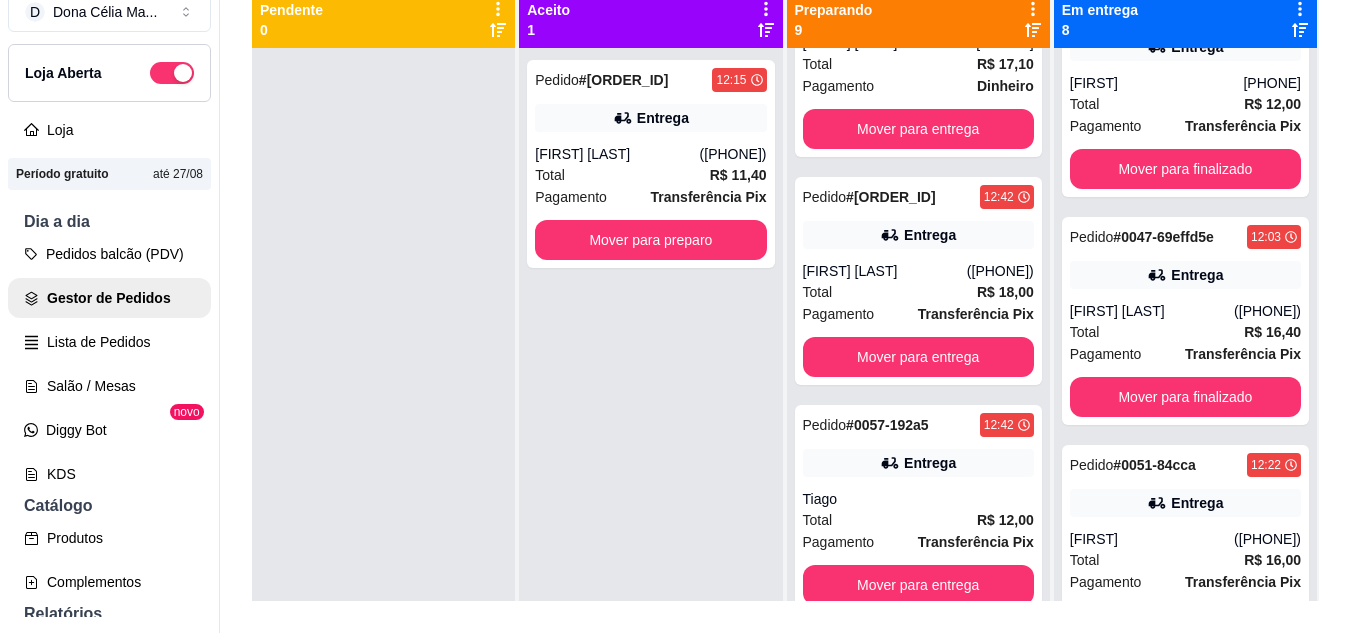 scroll, scrollTop: 0, scrollLeft: 0, axis: both 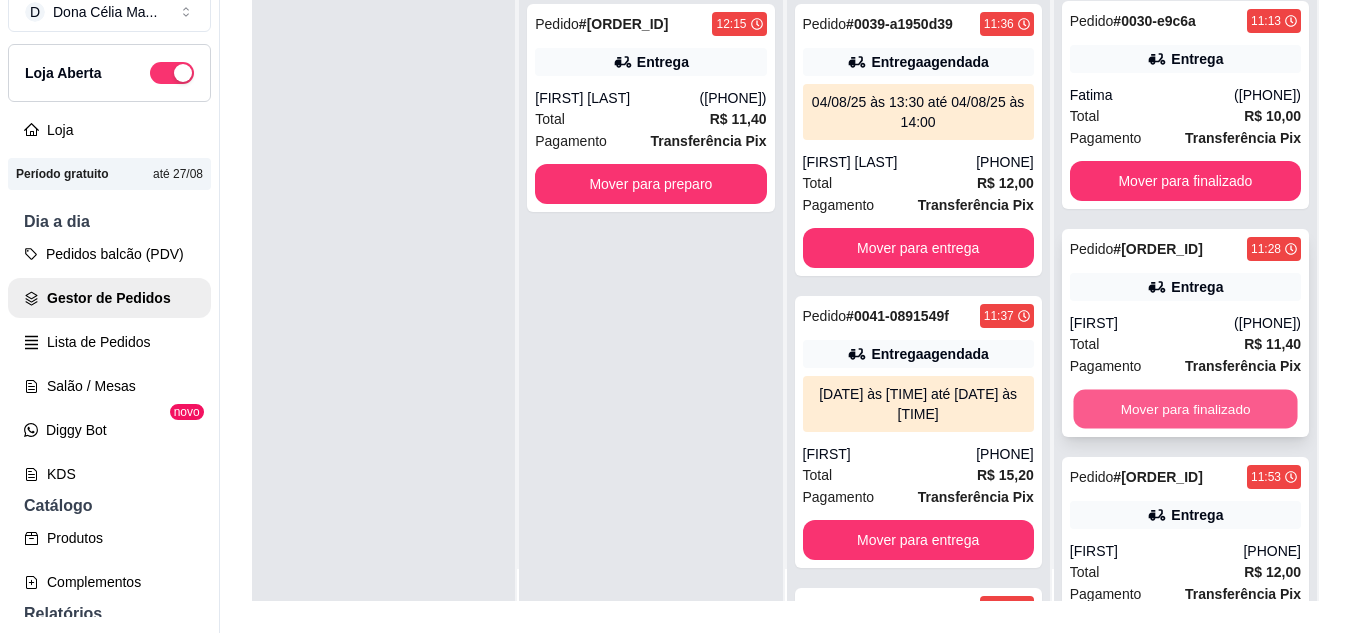 click on "Mover para finalizado" at bounding box center (1185, 409) 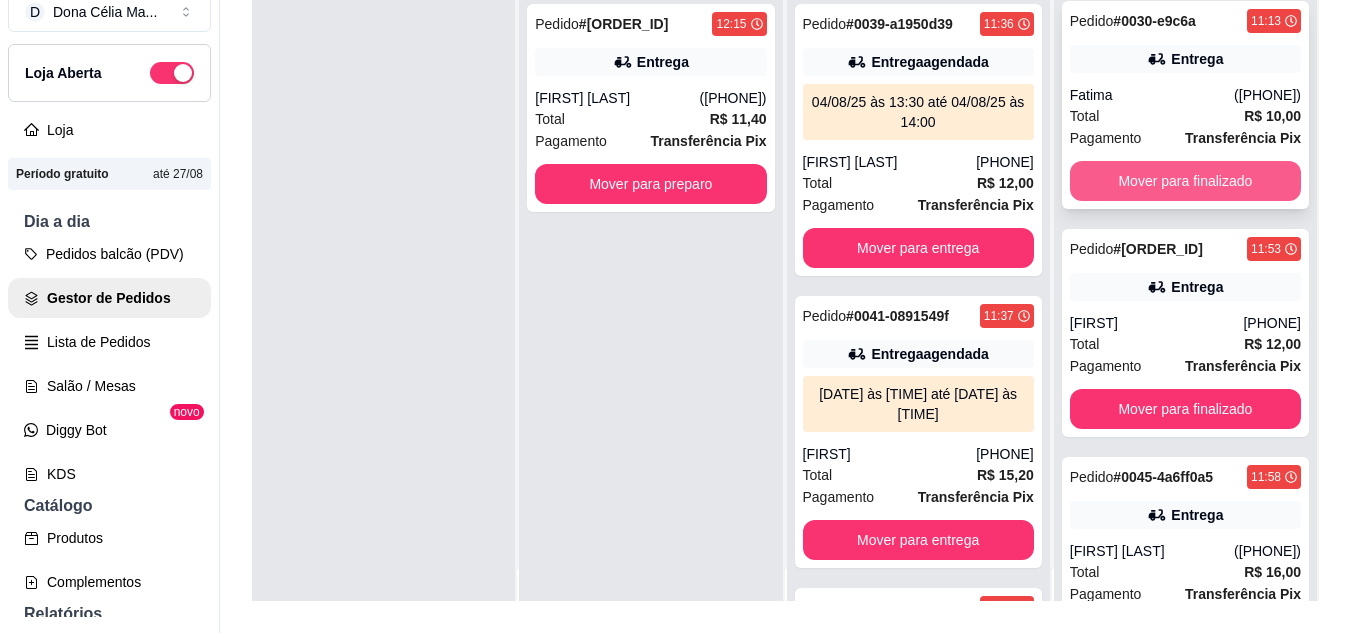 click on "Mover para finalizado" at bounding box center (1185, 181) 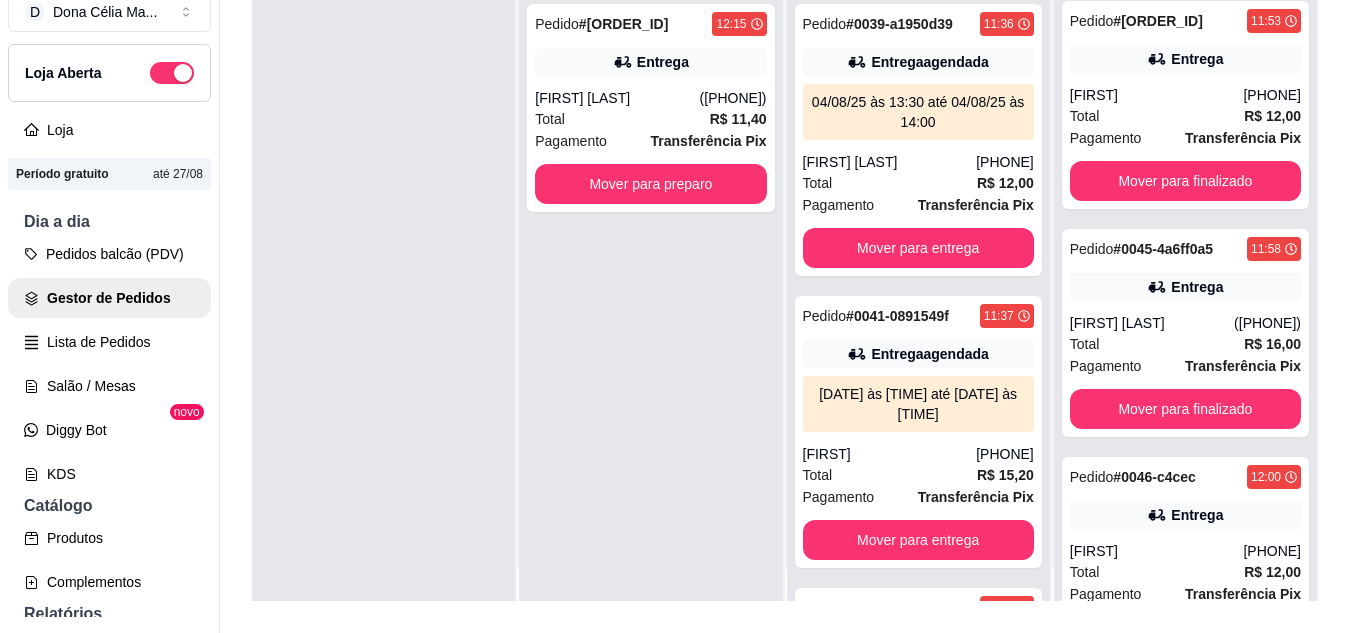scroll, scrollTop: 67, scrollLeft: 0, axis: vertical 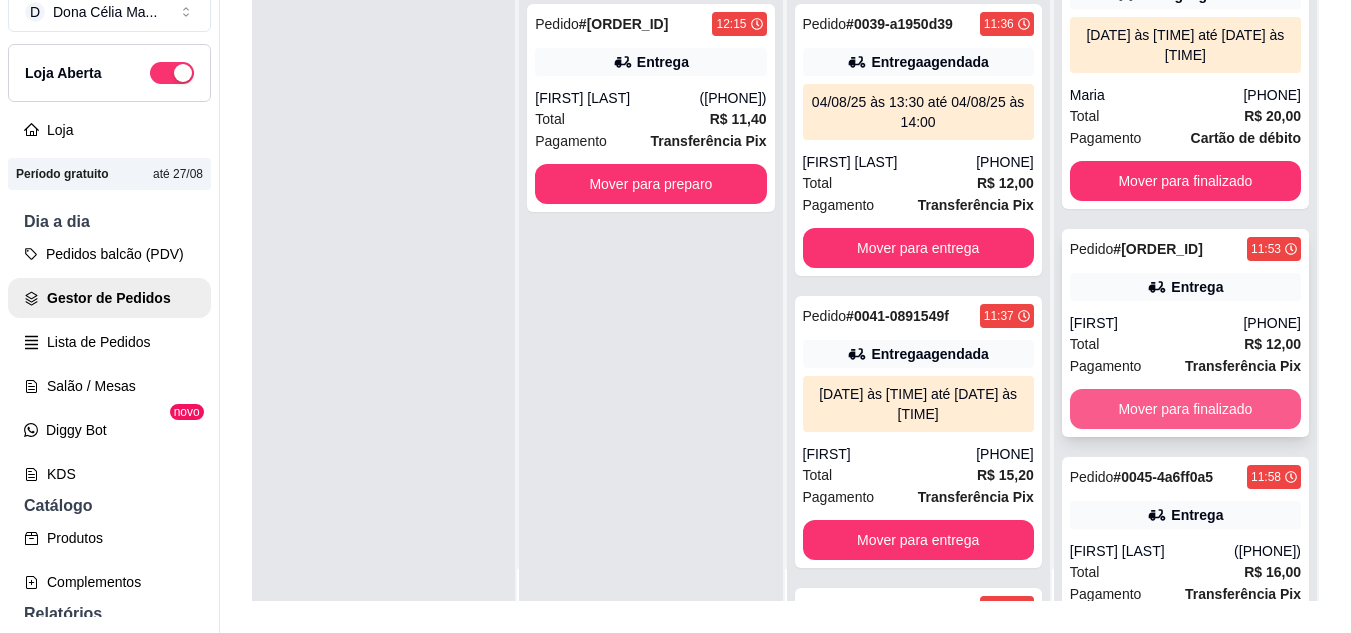 click on "Mover para finalizado" at bounding box center (1185, 409) 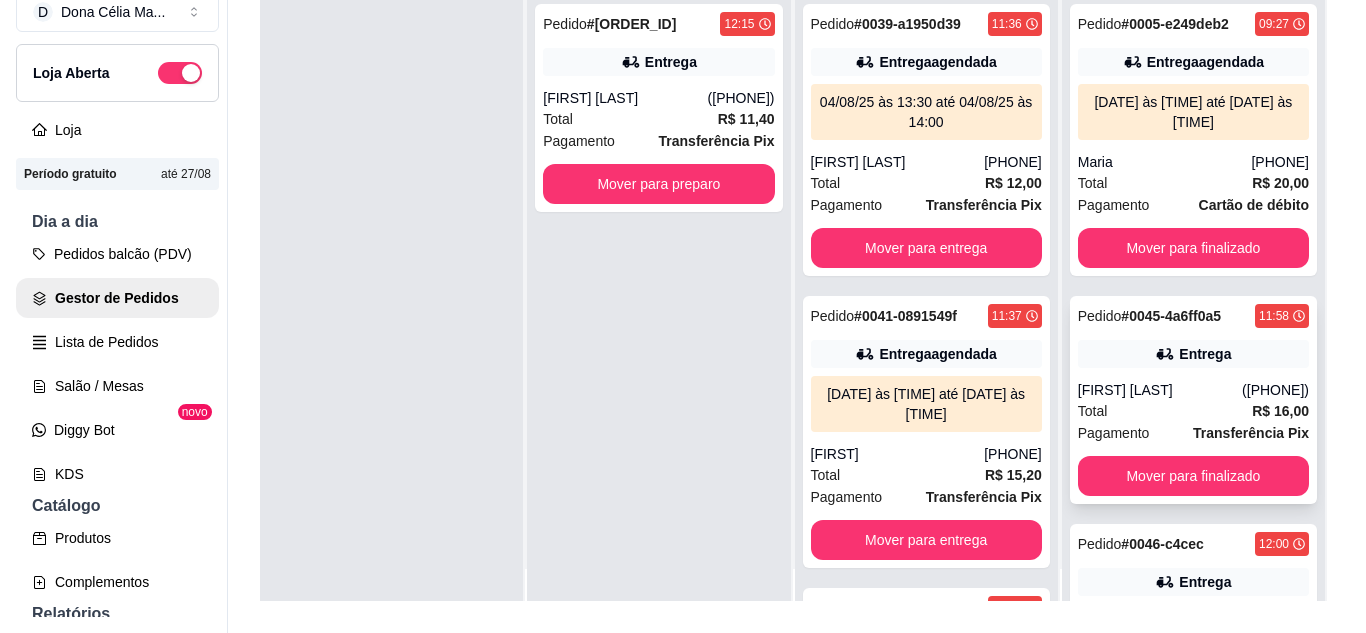 scroll, scrollTop: 100, scrollLeft: 0, axis: vertical 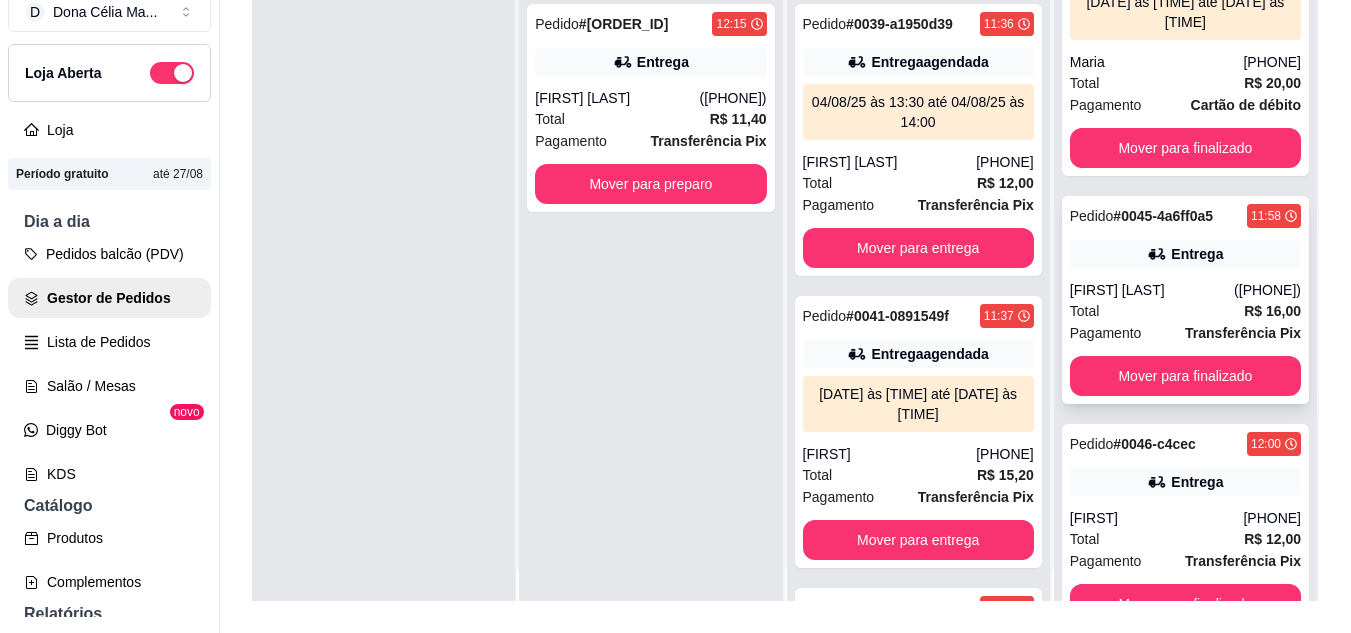 click on "Total R$ 16,00" at bounding box center [1185, 311] 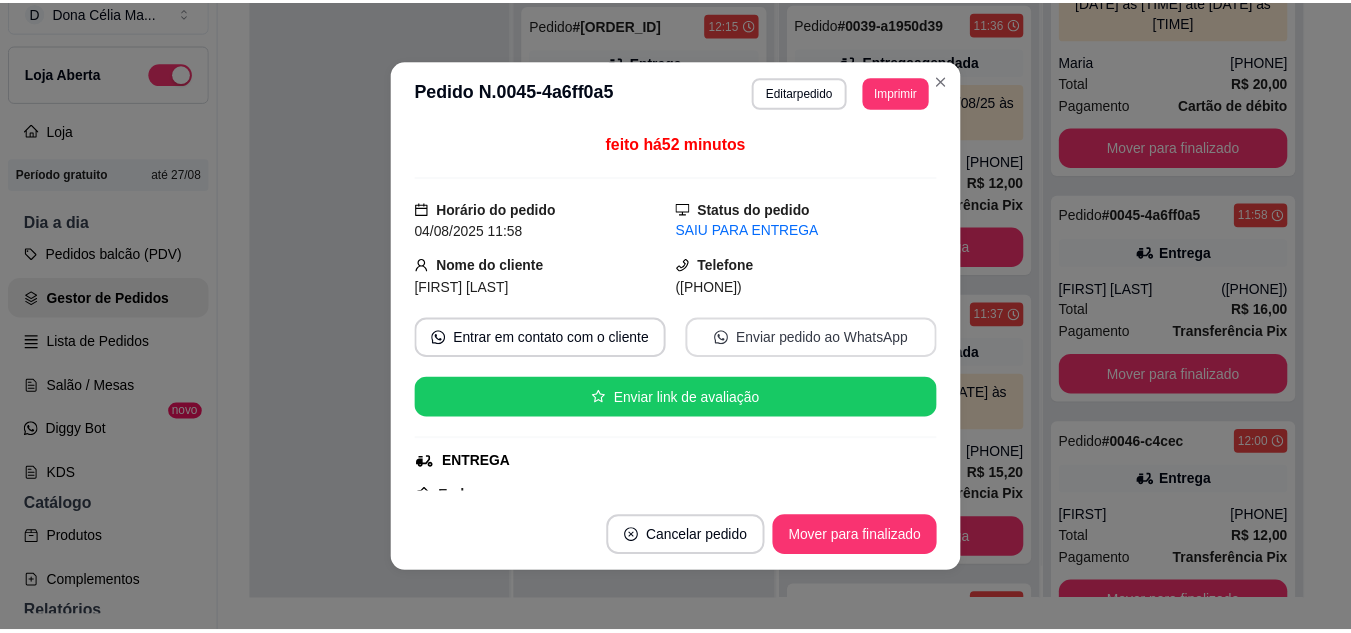 scroll, scrollTop: 200, scrollLeft: 0, axis: vertical 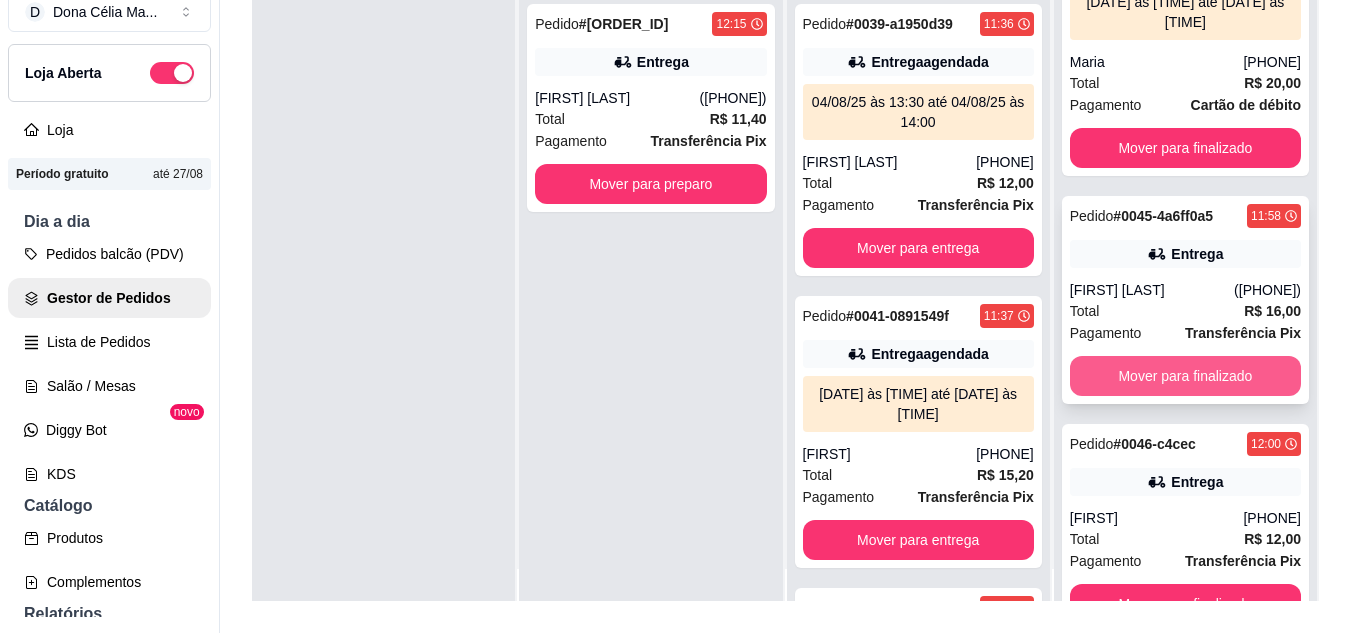 click on "Mover para finalizado" at bounding box center (1185, 376) 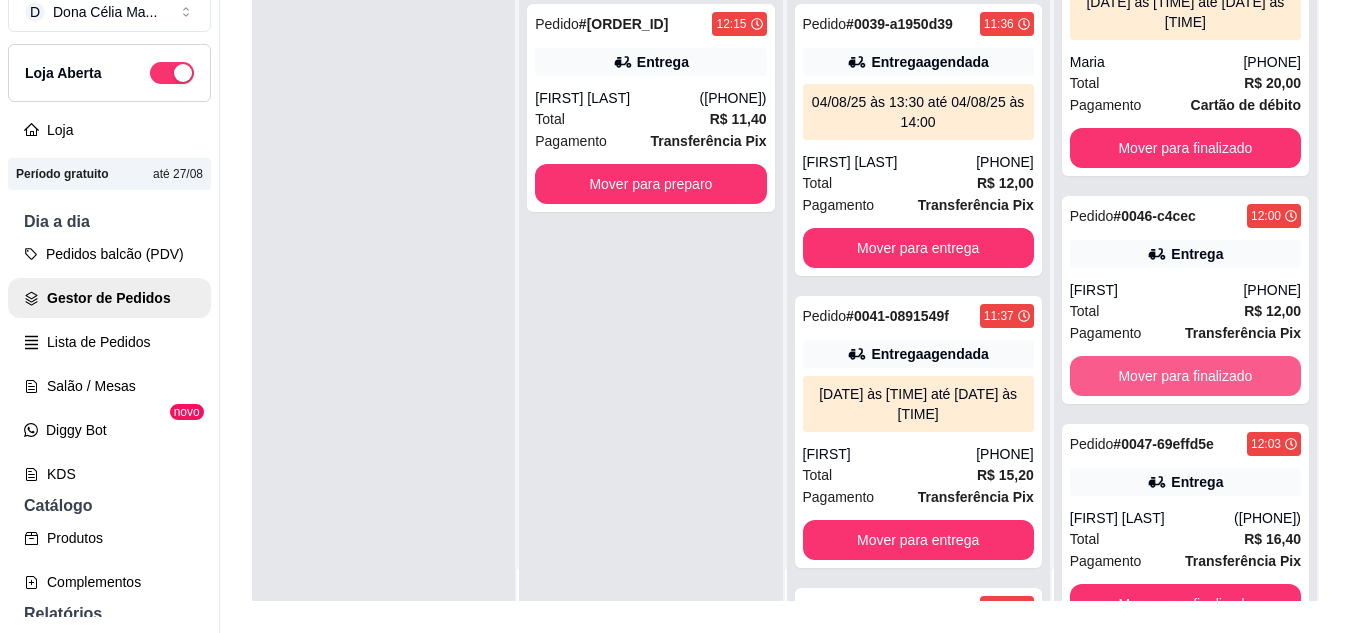 scroll, scrollTop: 200, scrollLeft: 0, axis: vertical 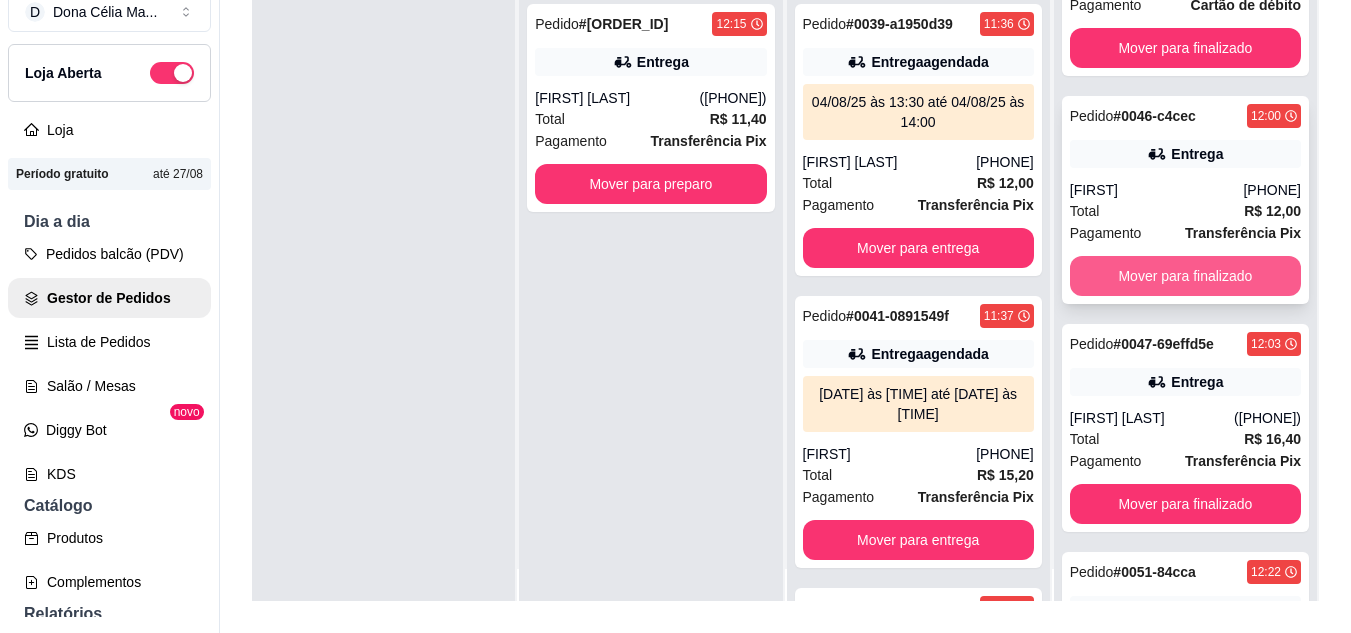 click on "Mover para finalizado" at bounding box center (1185, 276) 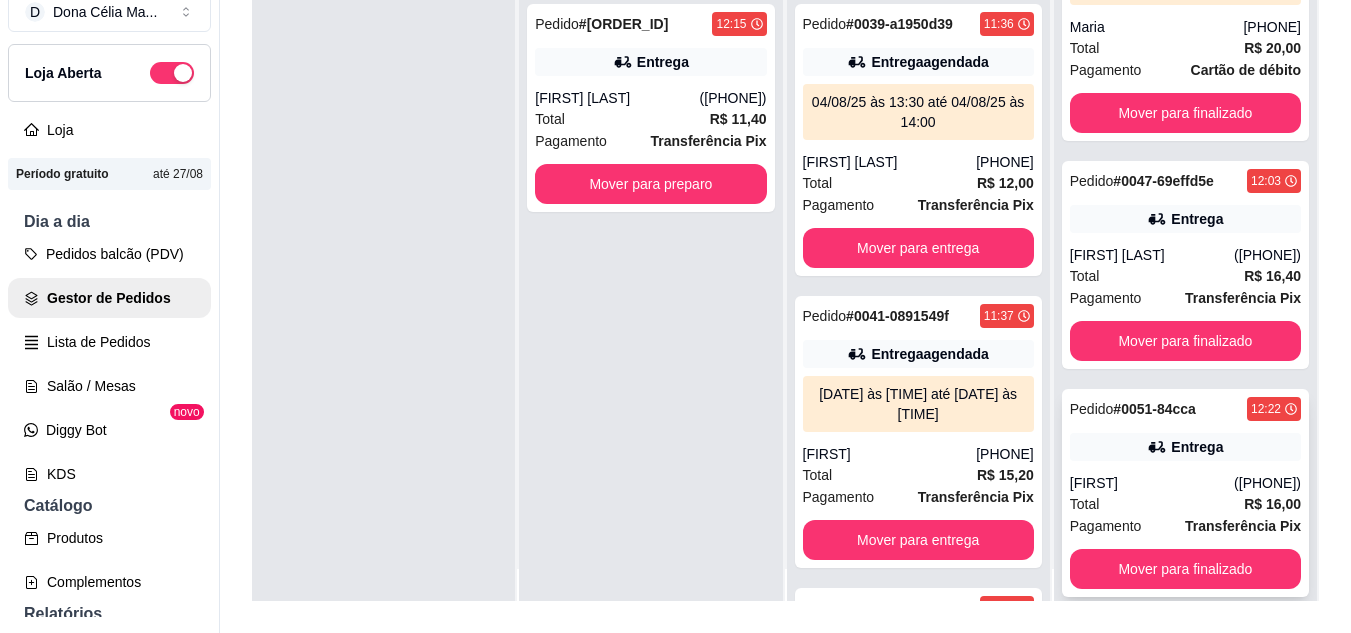 scroll, scrollTop: 135, scrollLeft: 0, axis: vertical 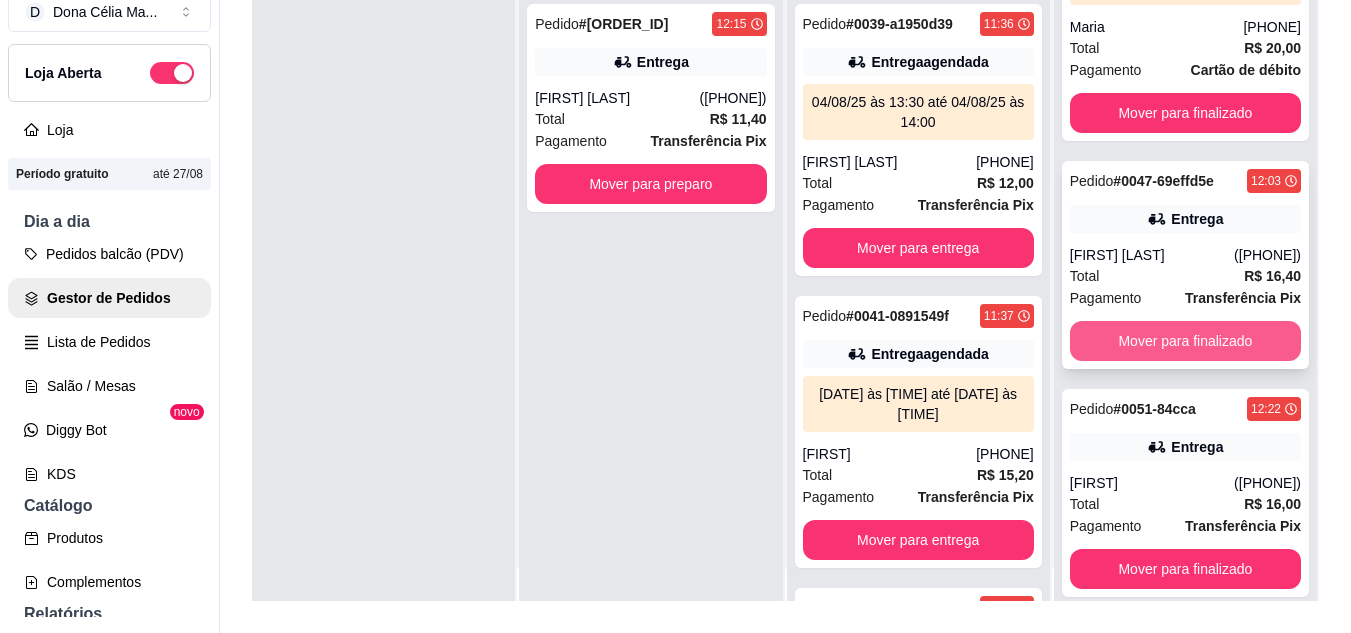click on "Mover para finalizado" at bounding box center [1185, 341] 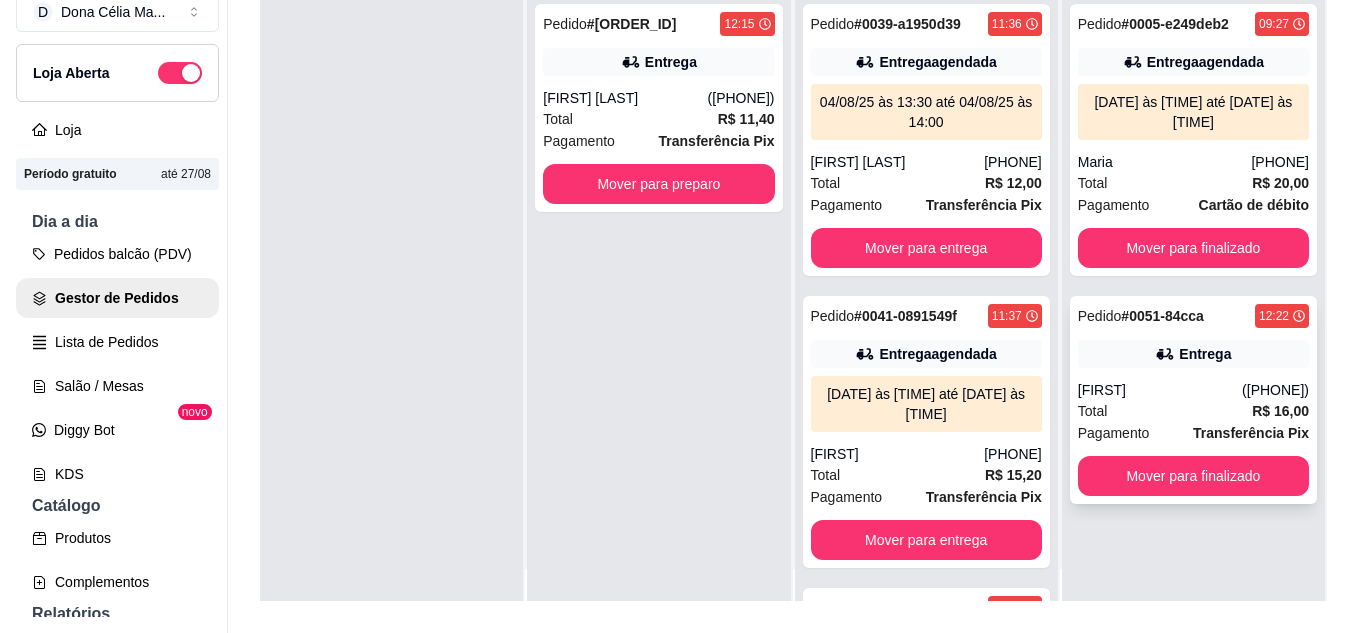 scroll, scrollTop: 0, scrollLeft: 0, axis: both 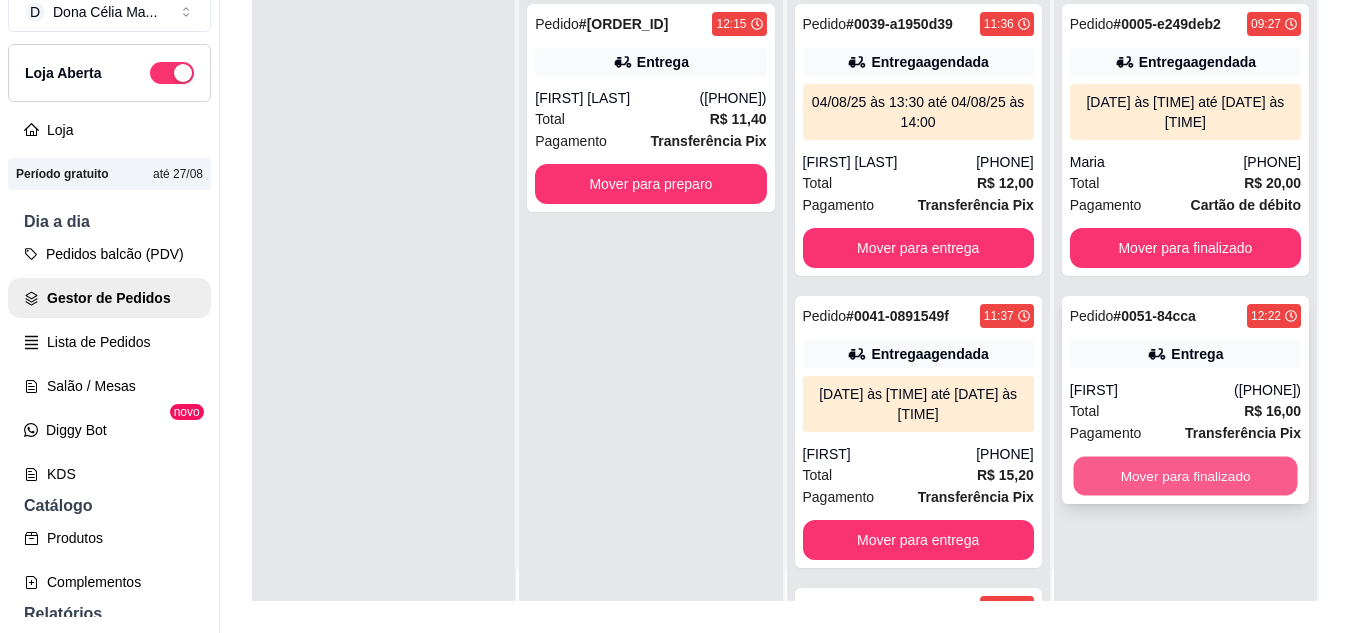 click on "Mover para finalizado" at bounding box center [1185, 476] 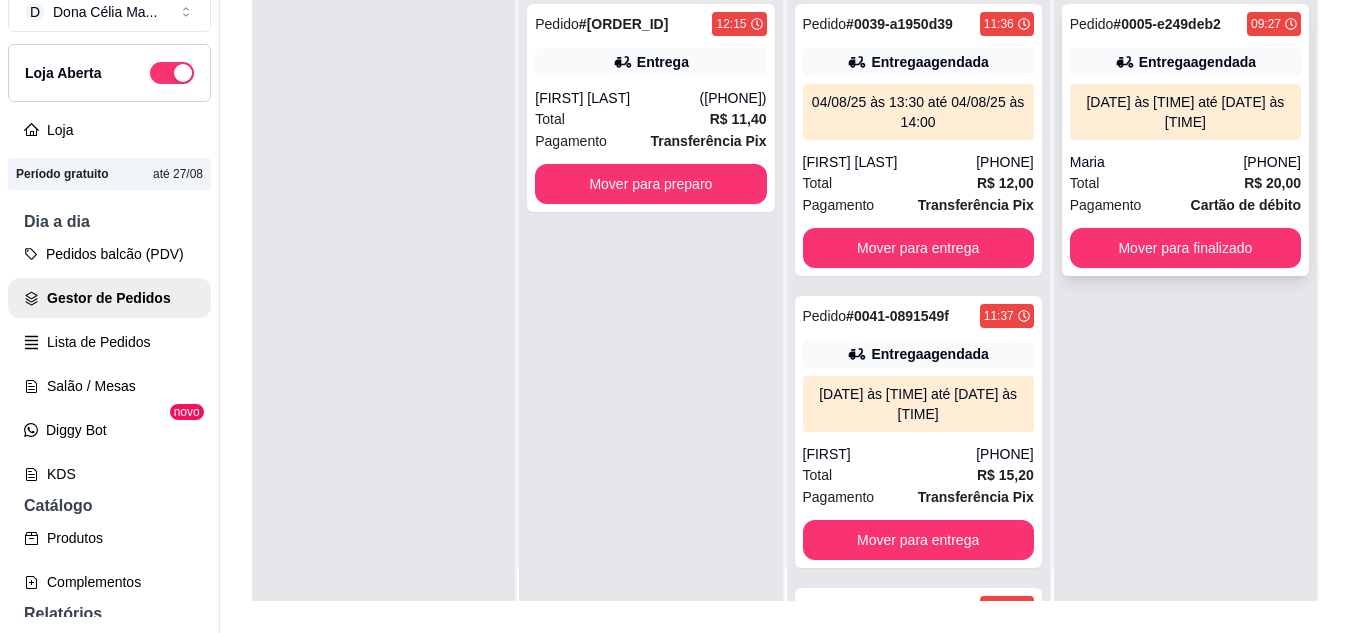 click on "Total R$ 20,00" at bounding box center (1185, 183) 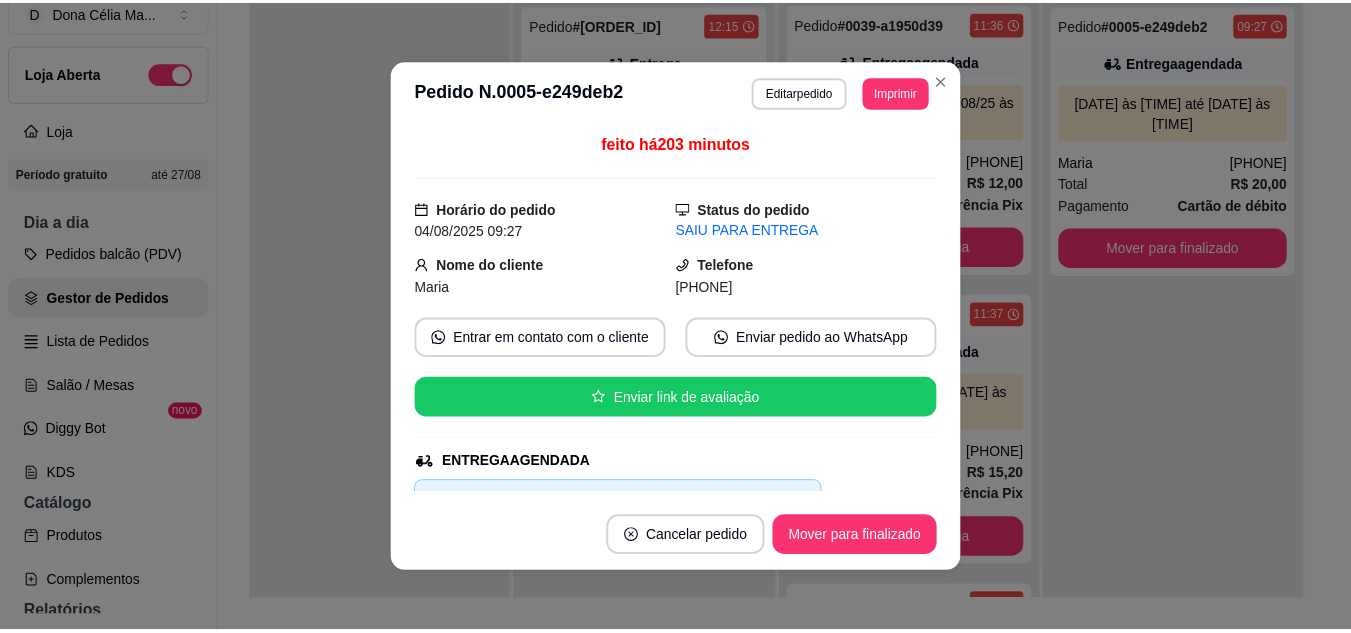 scroll, scrollTop: 200, scrollLeft: 0, axis: vertical 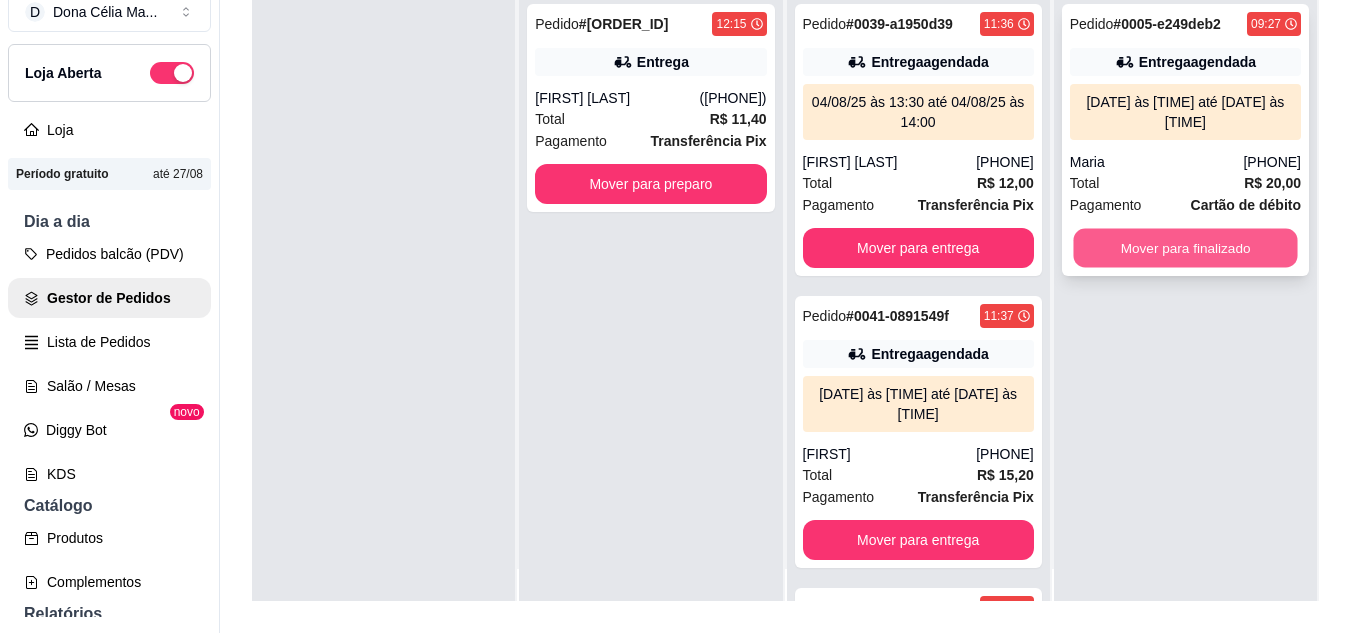 click on "Mover para finalizado" at bounding box center [1185, 248] 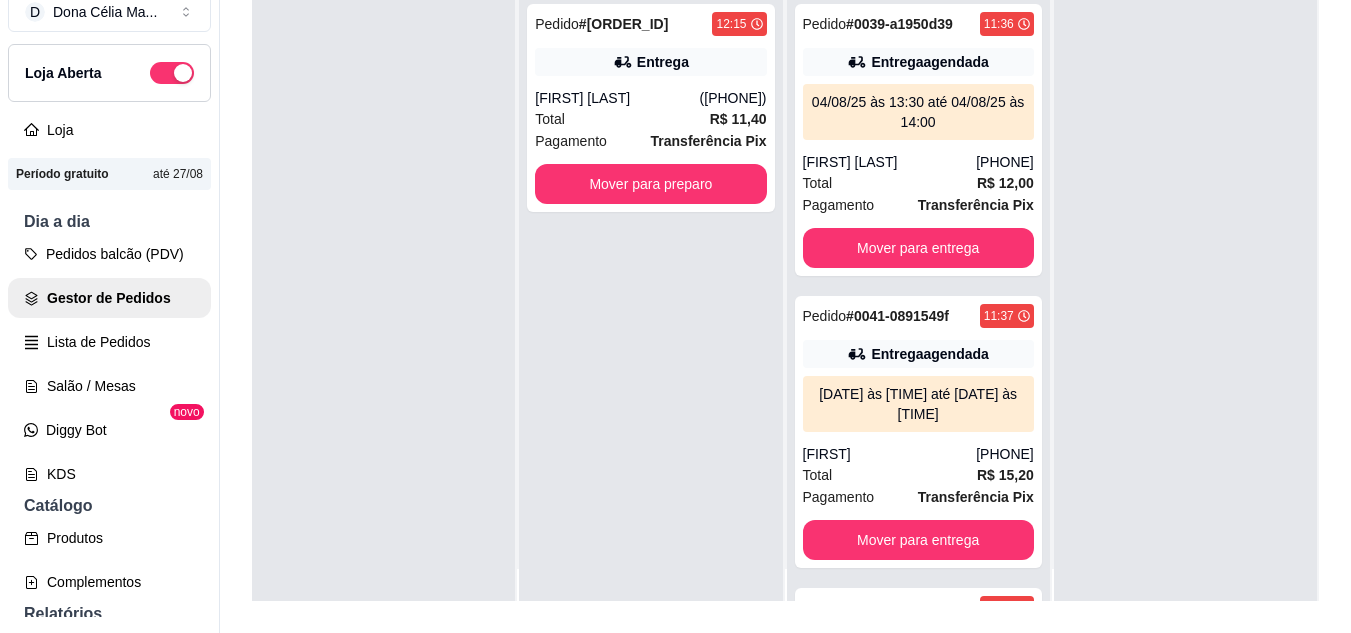scroll, scrollTop: 0, scrollLeft: 0, axis: both 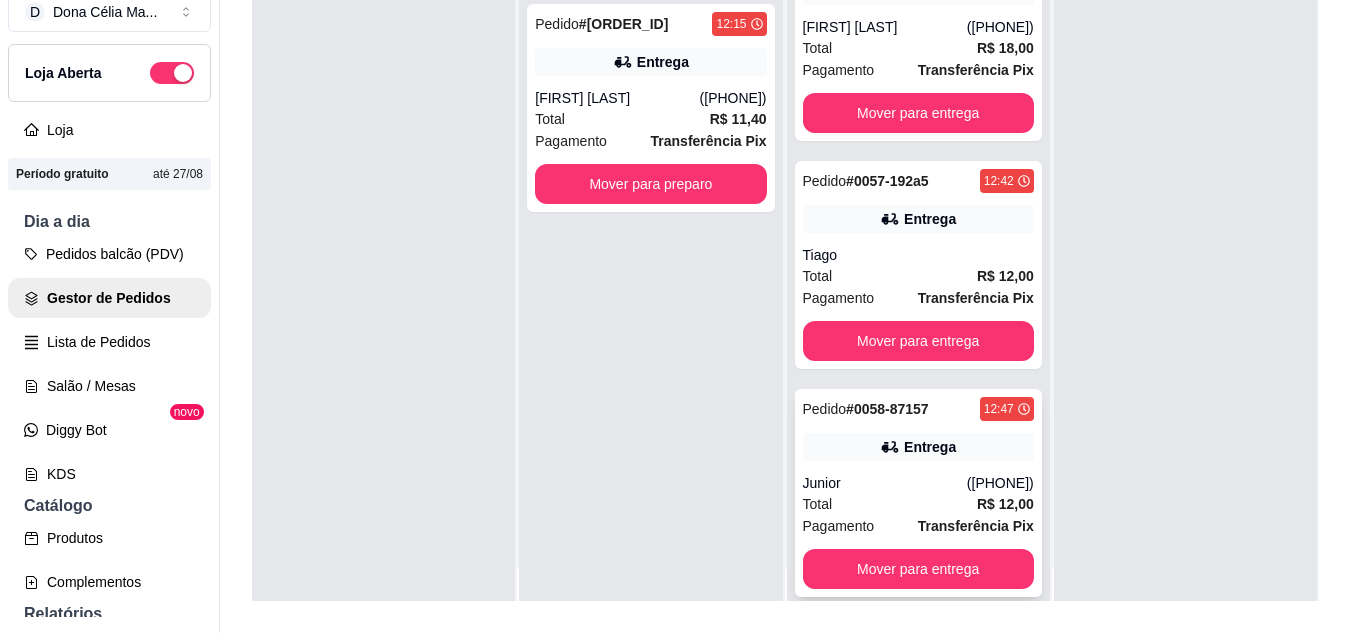 click 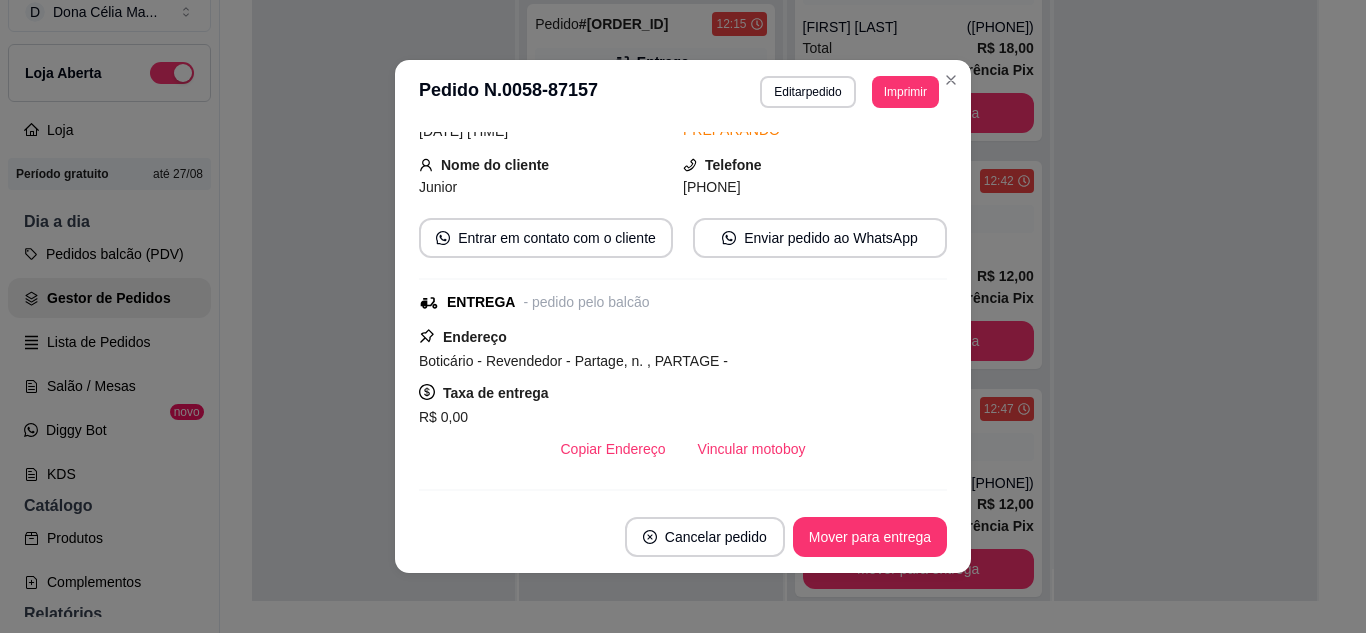 scroll, scrollTop: 400, scrollLeft: 0, axis: vertical 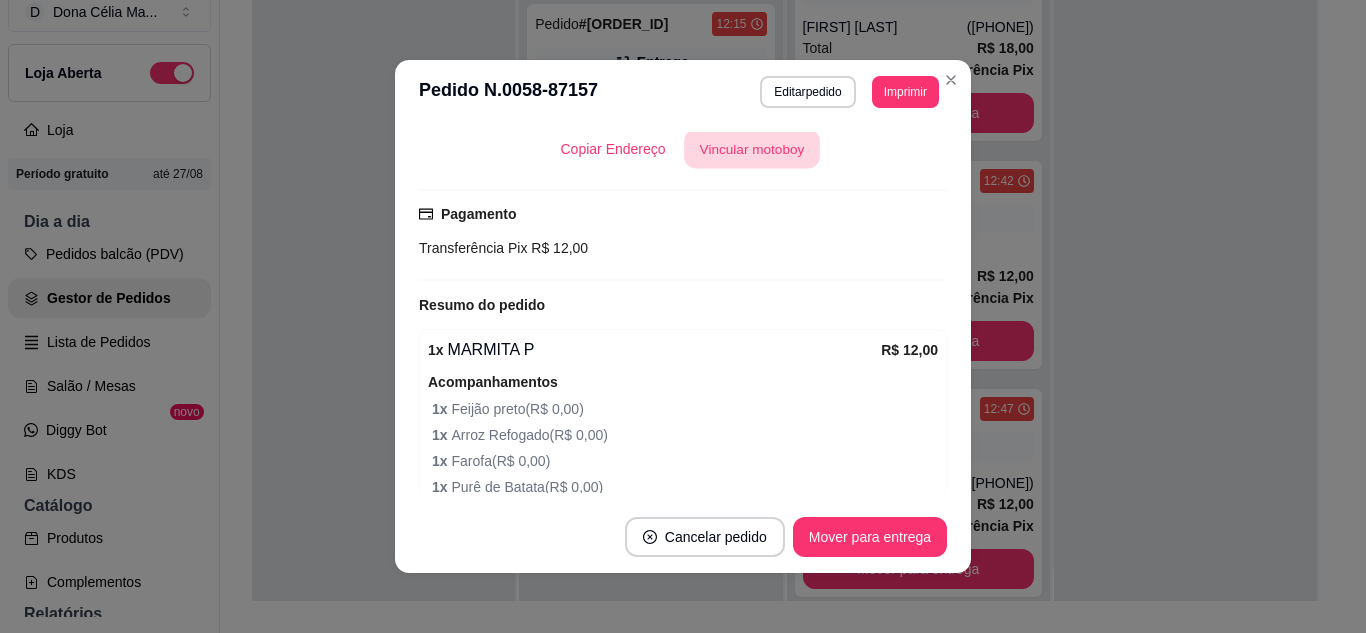 click on "Vincular motoboy" at bounding box center [752, 149] 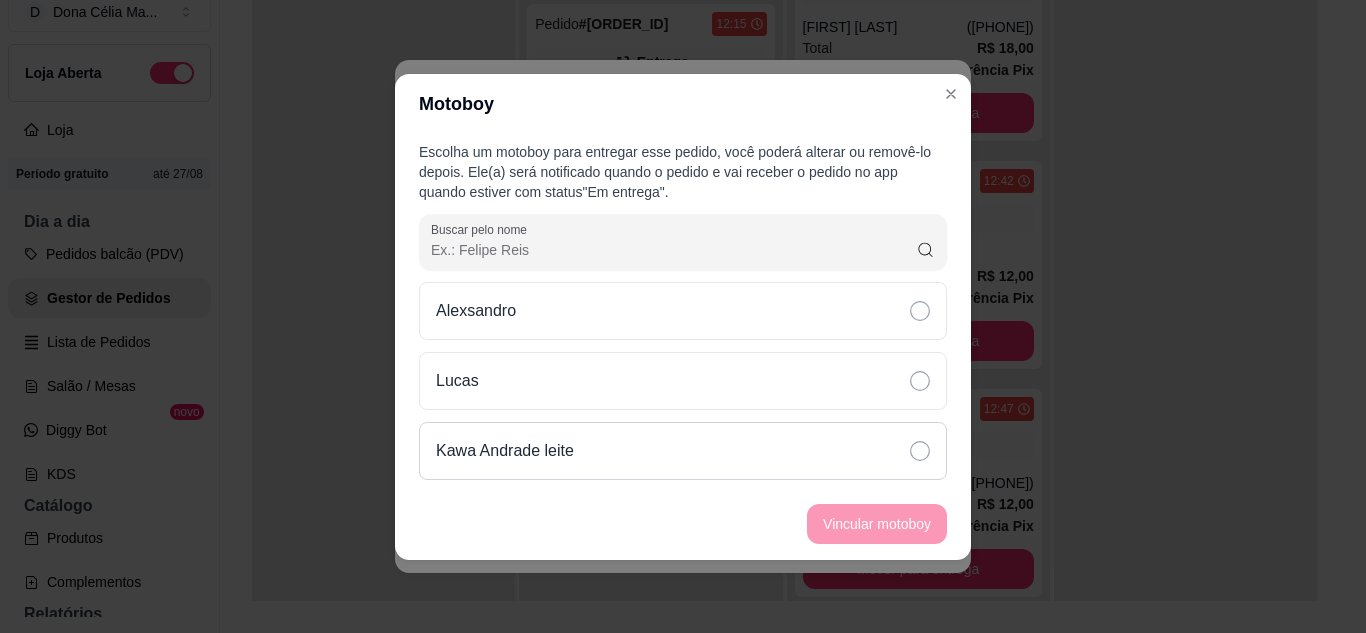 click on "Kawa Andrade leite" at bounding box center [683, 451] 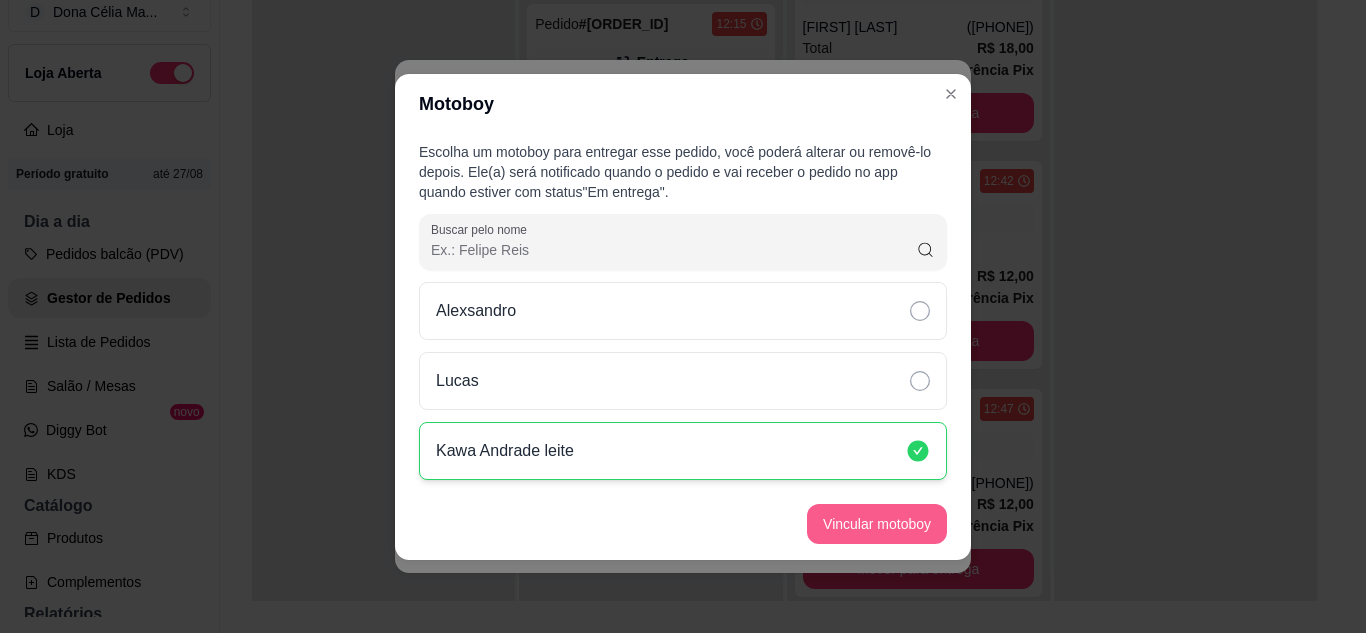 click on "Vincular motoboy" at bounding box center [877, 524] 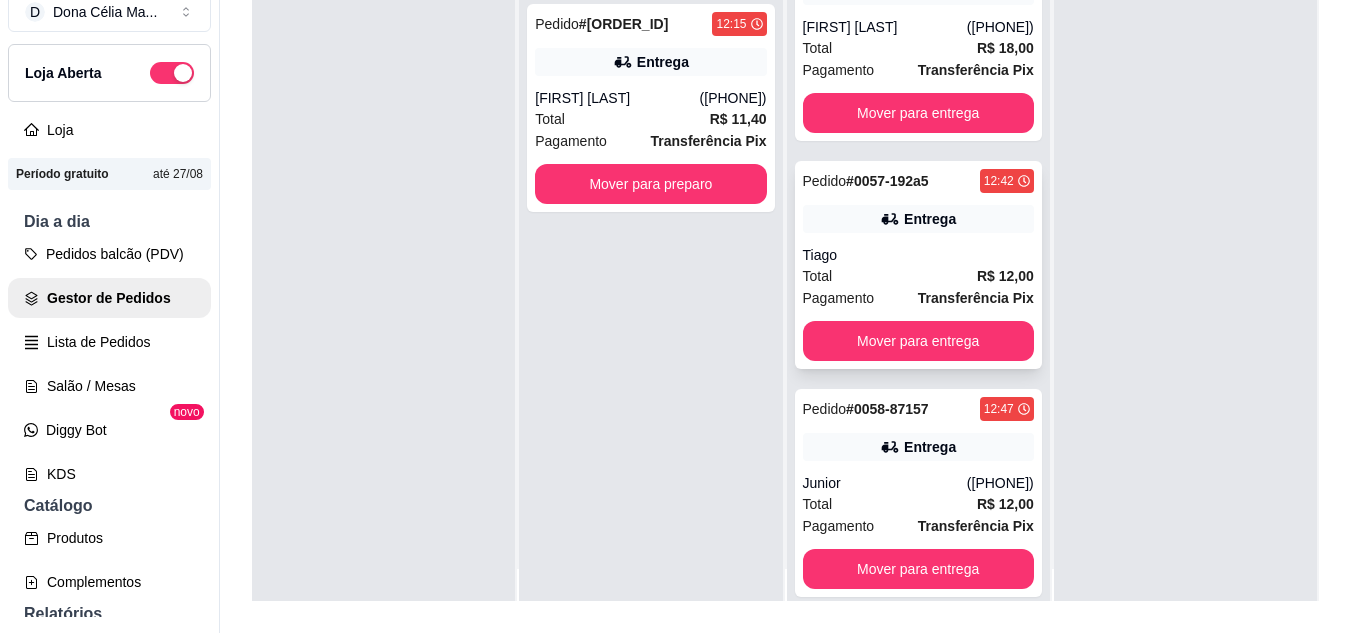click on "Tiago" at bounding box center [918, 255] 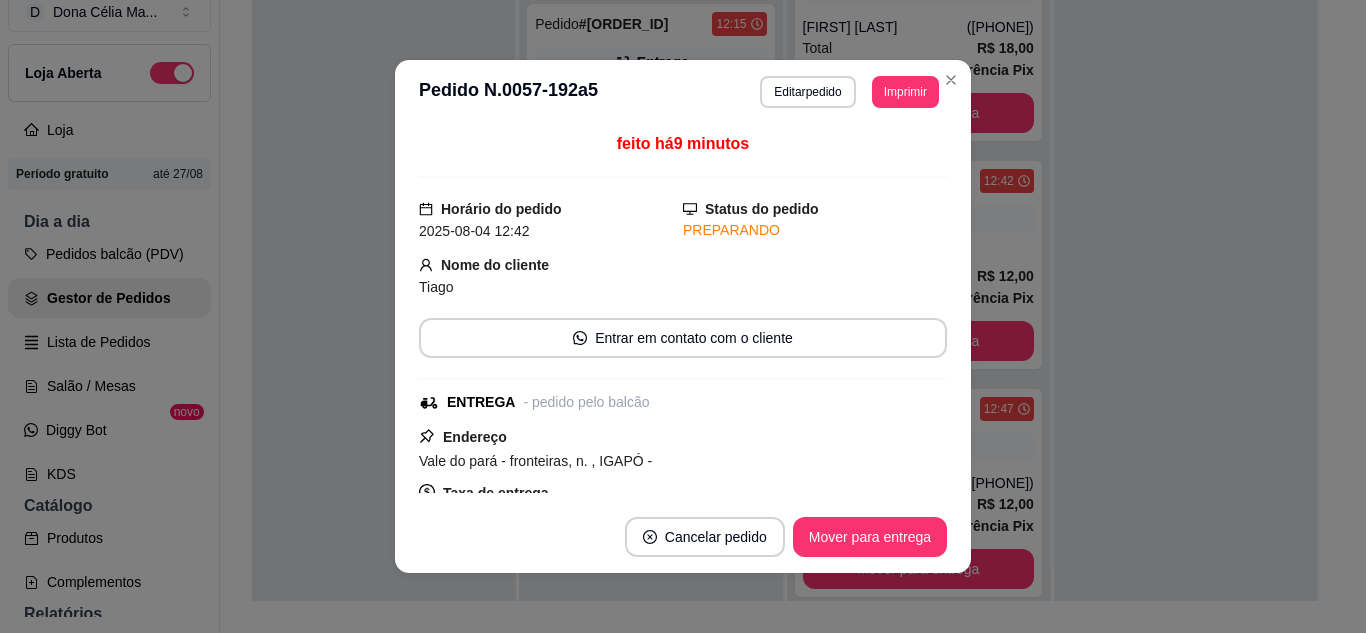scroll, scrollTop: 200, scrollLeft: 0, axis: vertical 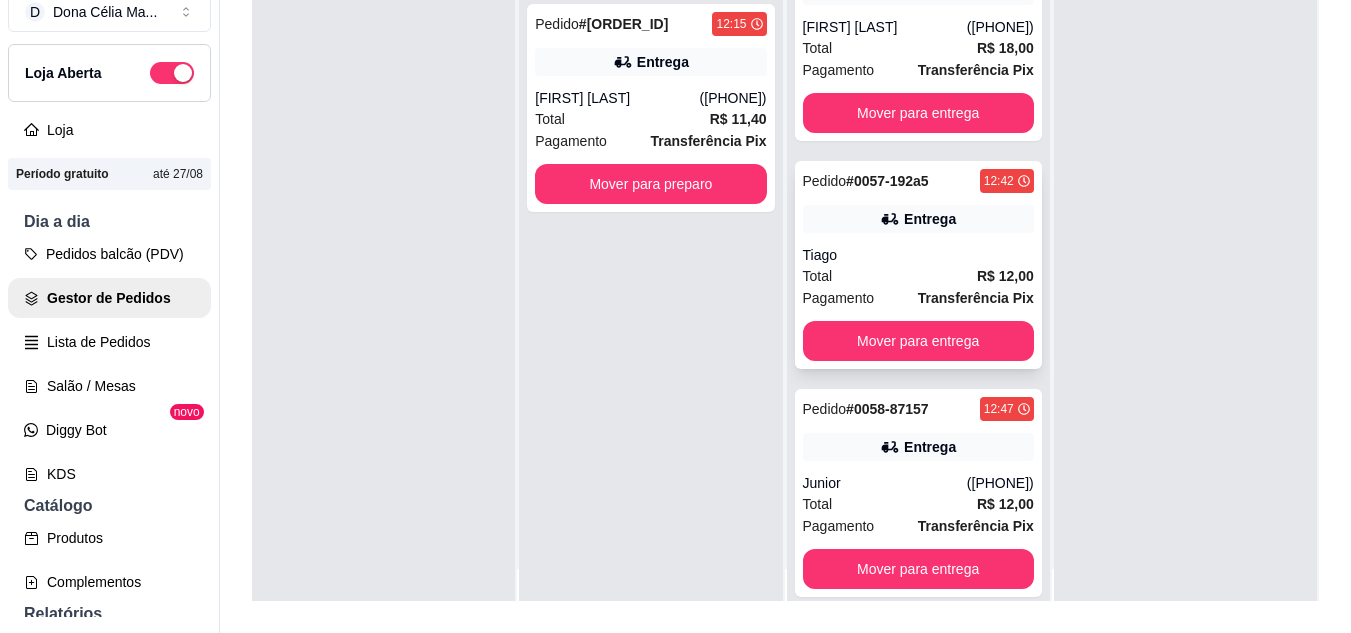 click on "Entrega" at bounding box center (930, 219) 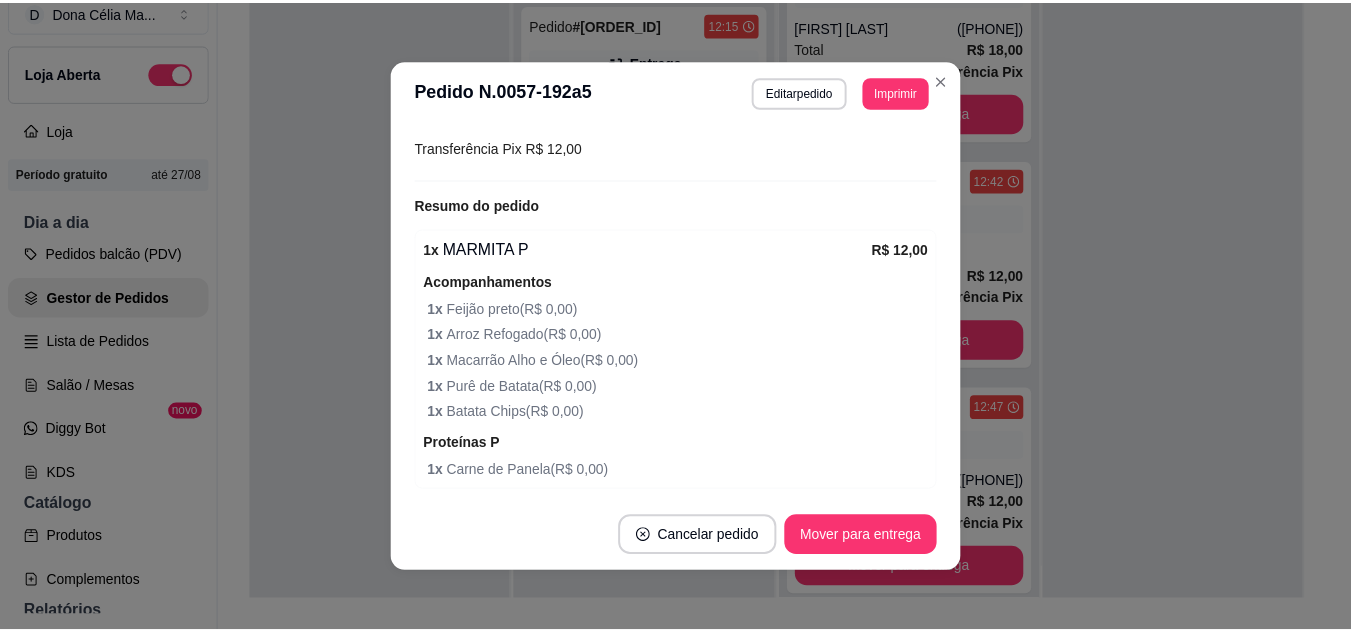 scroll, scrollTop: 300, scrollLeft: 0, axis: vertical 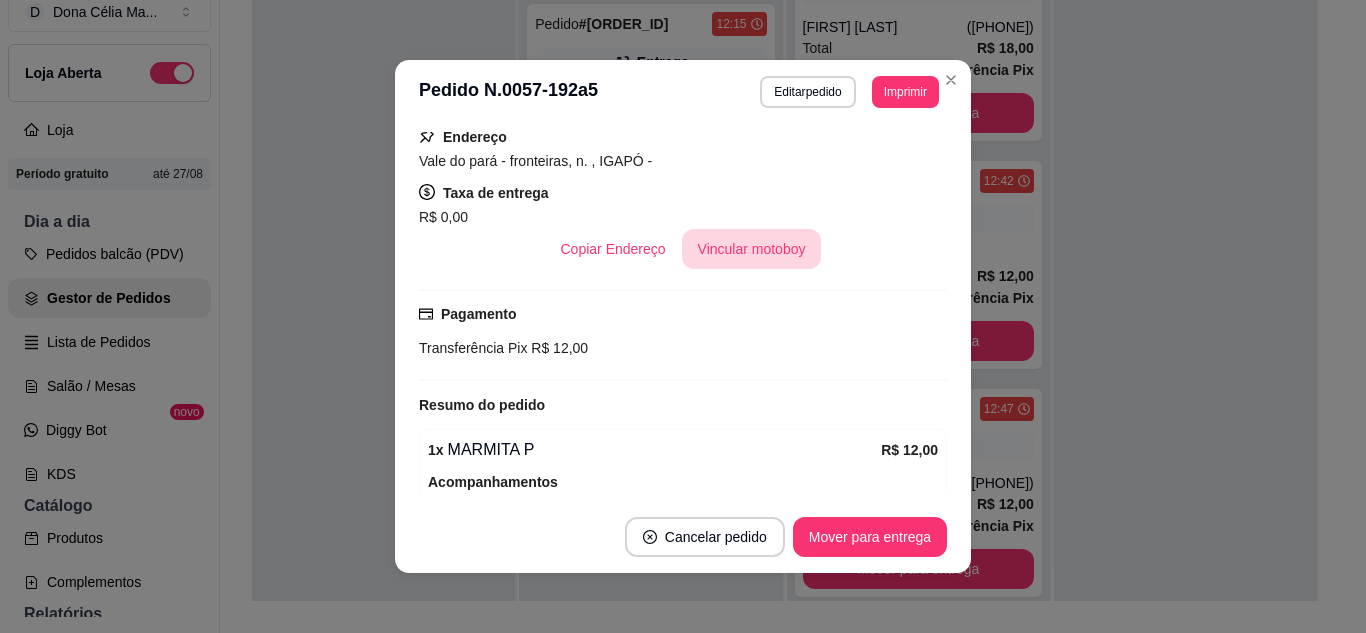 click on "Vincular motoboy" at bounding box center [752, 249] 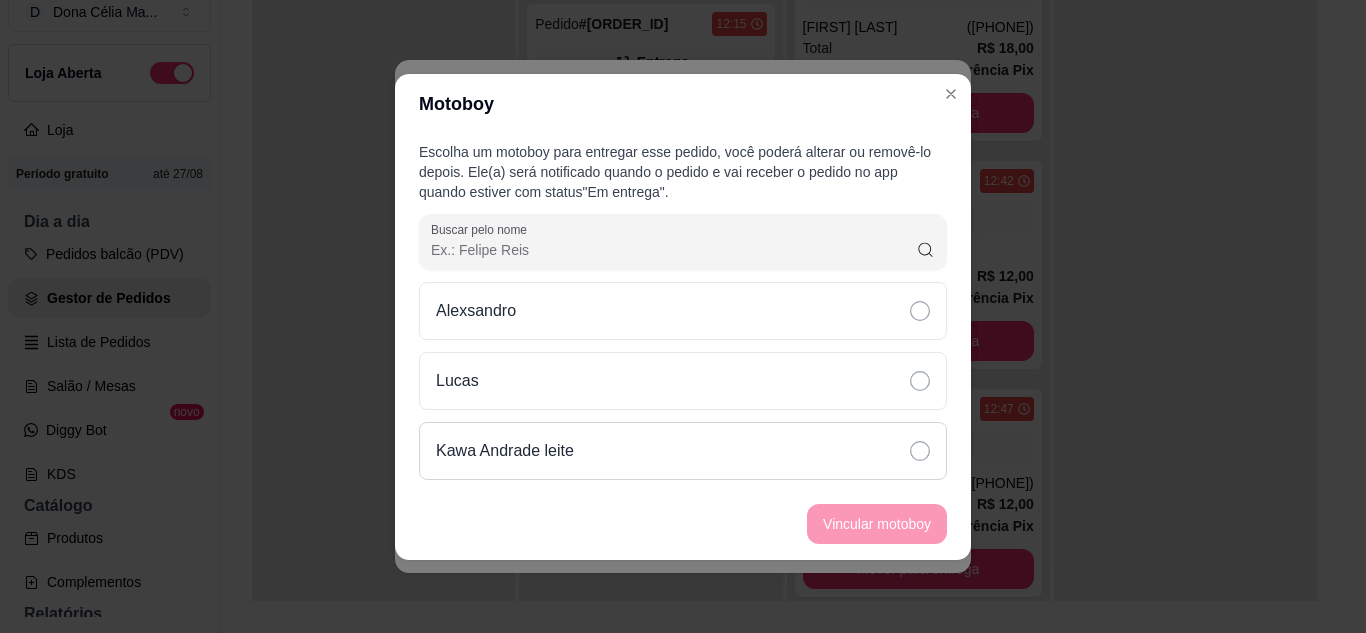 click on "Kawa Andrade leite" at bounding box center [683, 451] 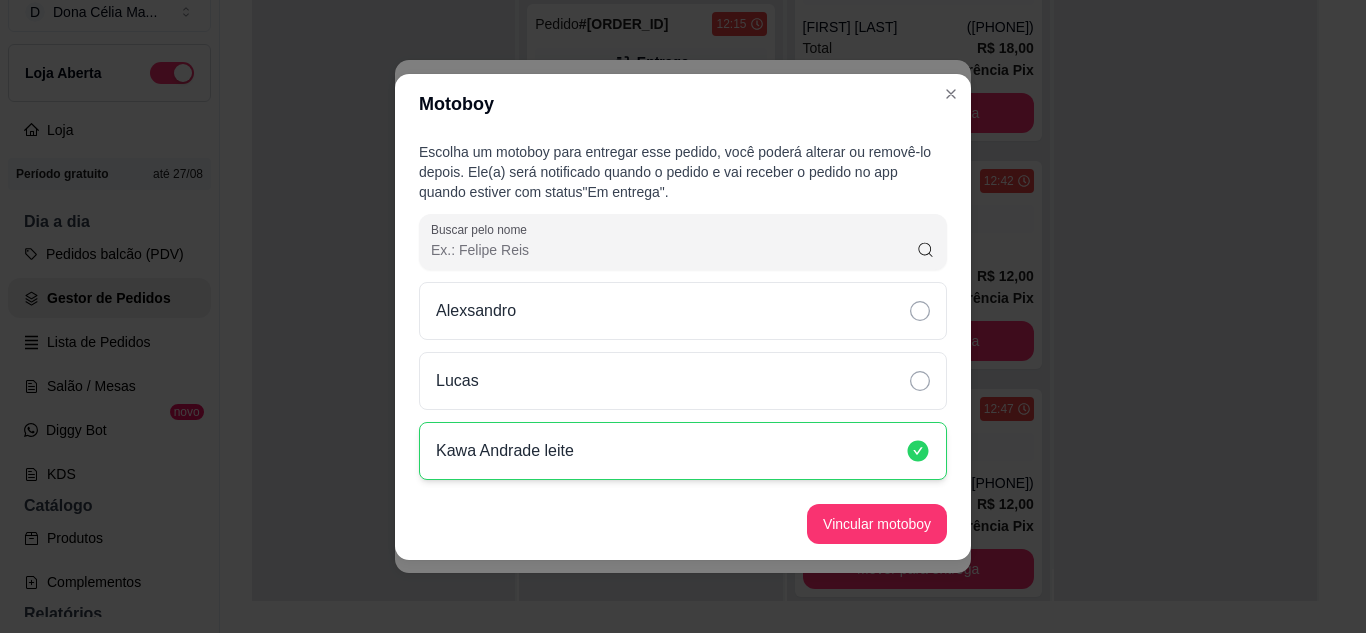 click on "Vincular motoboy" at bounding box center (877, 524) 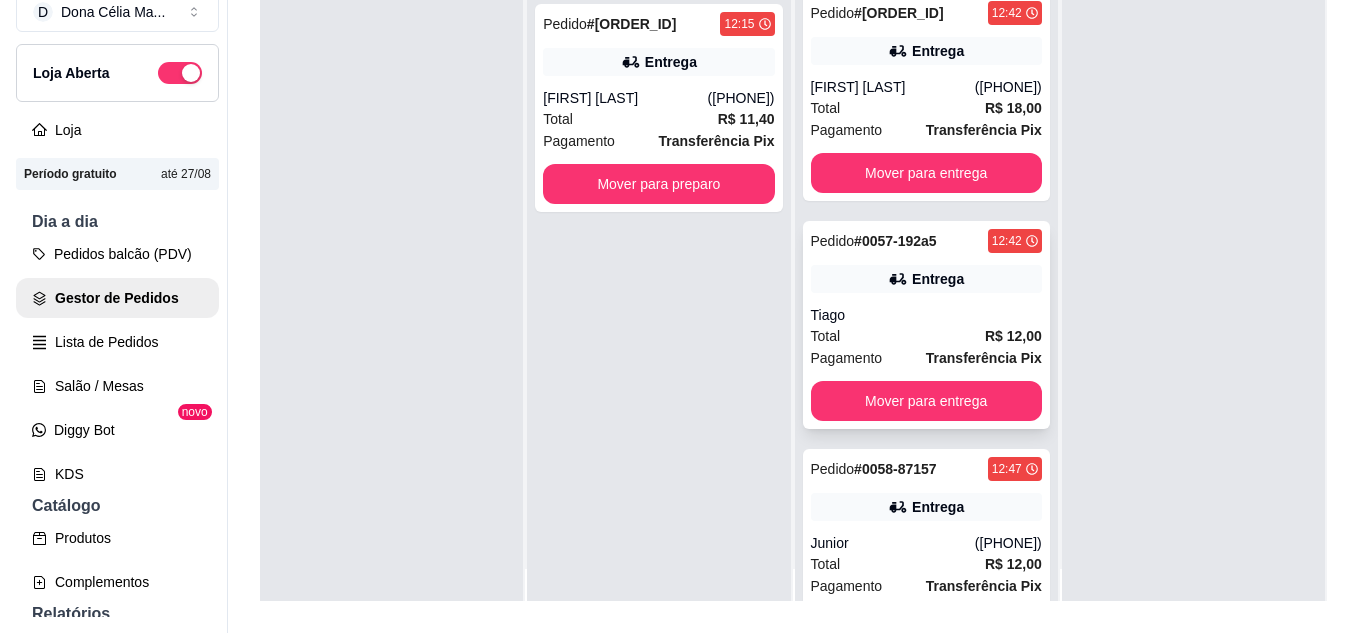scroll, scrollTop: 1407, scrollLeft: 0, axis: vertical 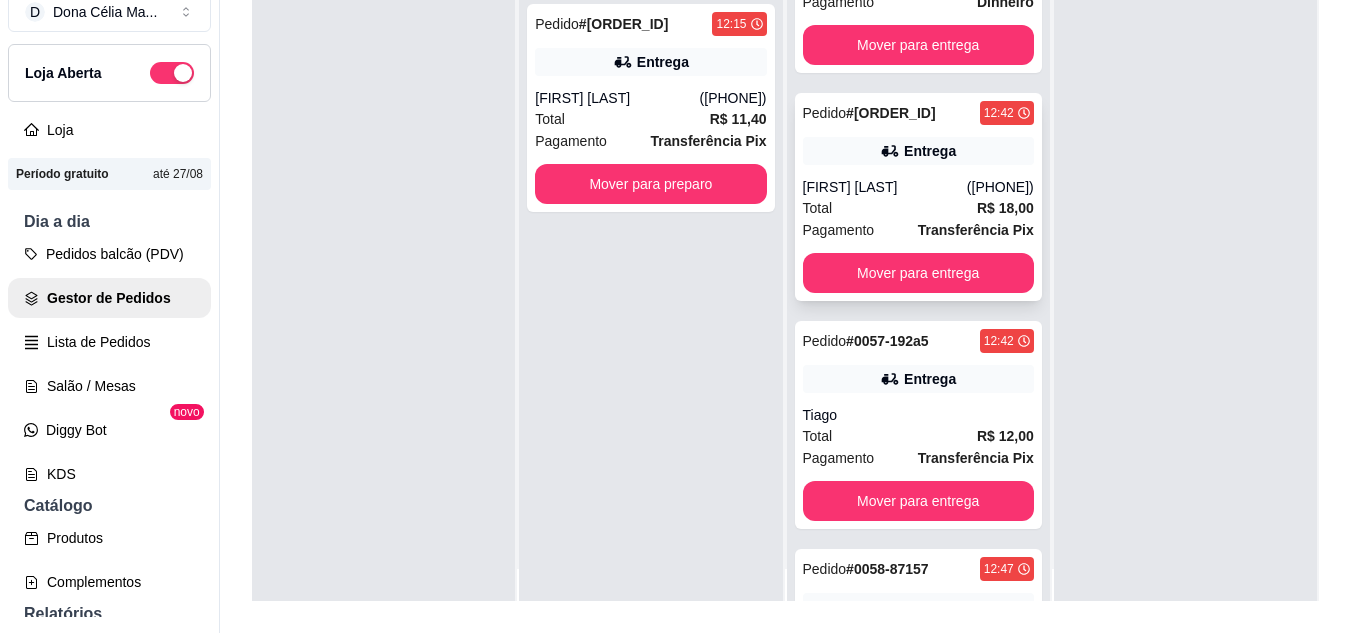 click on "Pedido  # 0056-b0c3d57c 12:42 Entrega Anderson Vinicius  (84) 99815-0458 Total R$ 18,00 Pagamento Transferência Pix Mover para entrega" at bounding box center [918, 197] 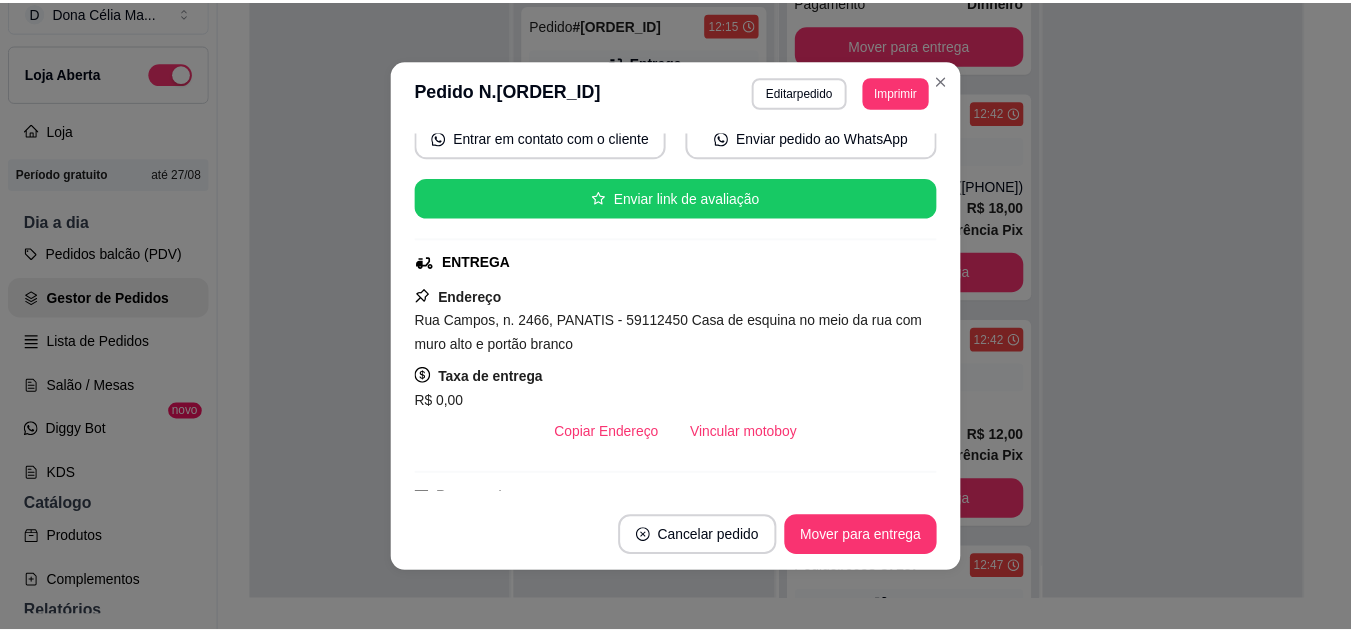 scroll, scrollTop: 300, scrollLeft: 0, axis: vertical 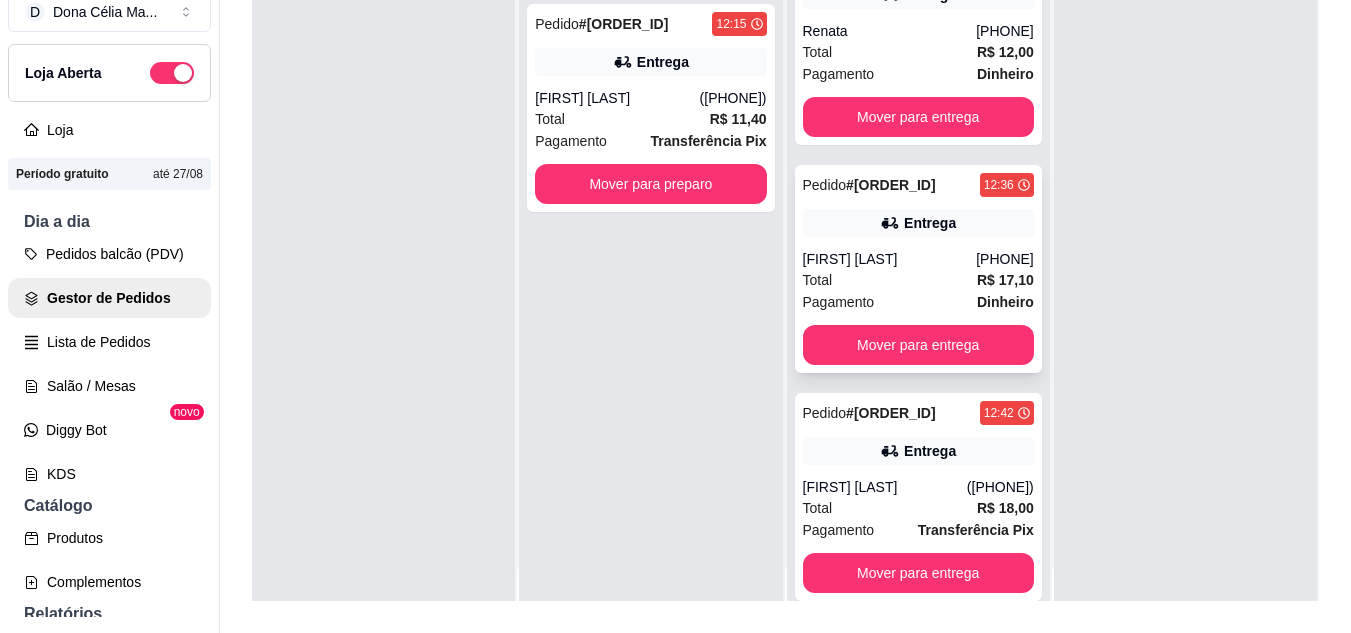click on "Pedido  # 0055-aa8ad373 12:36 Entrega Mikarla Stefany  (84) 99494-7907 Total R$ 17,10 Pagamento Dinheiro Mover para entrega" at bounding box center (918, 269) 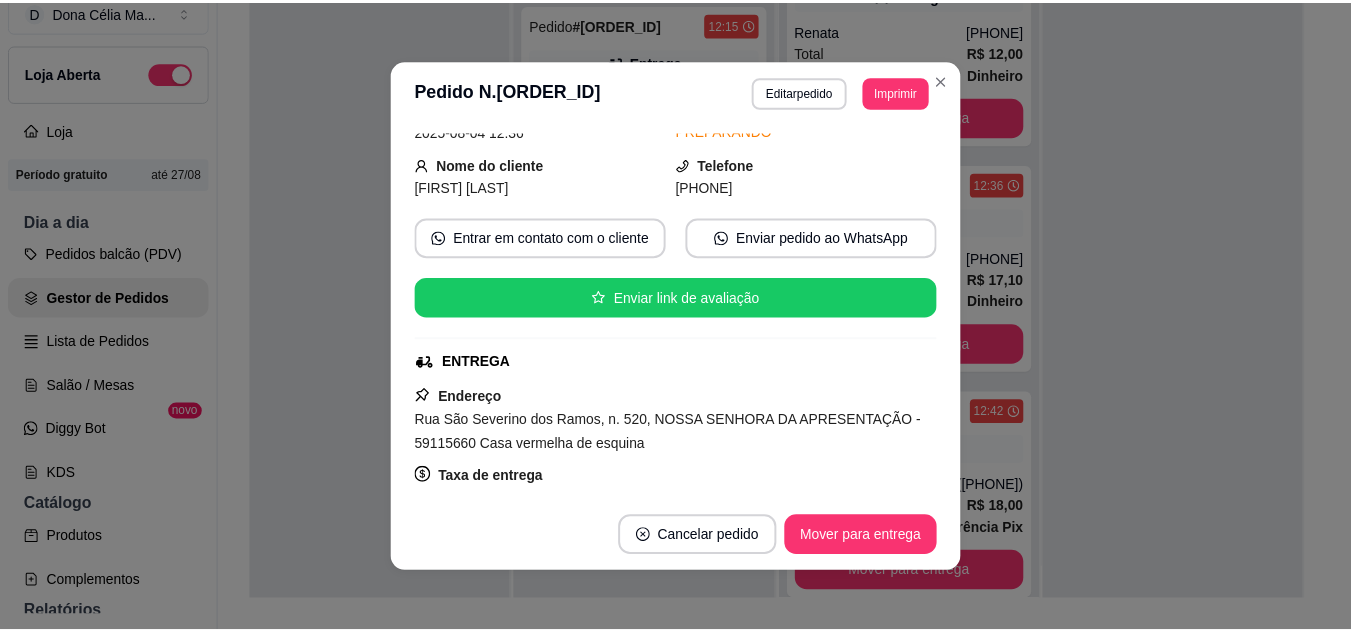 scroll, scrollTop: 200, scrollLeft: 0, axis: vertical 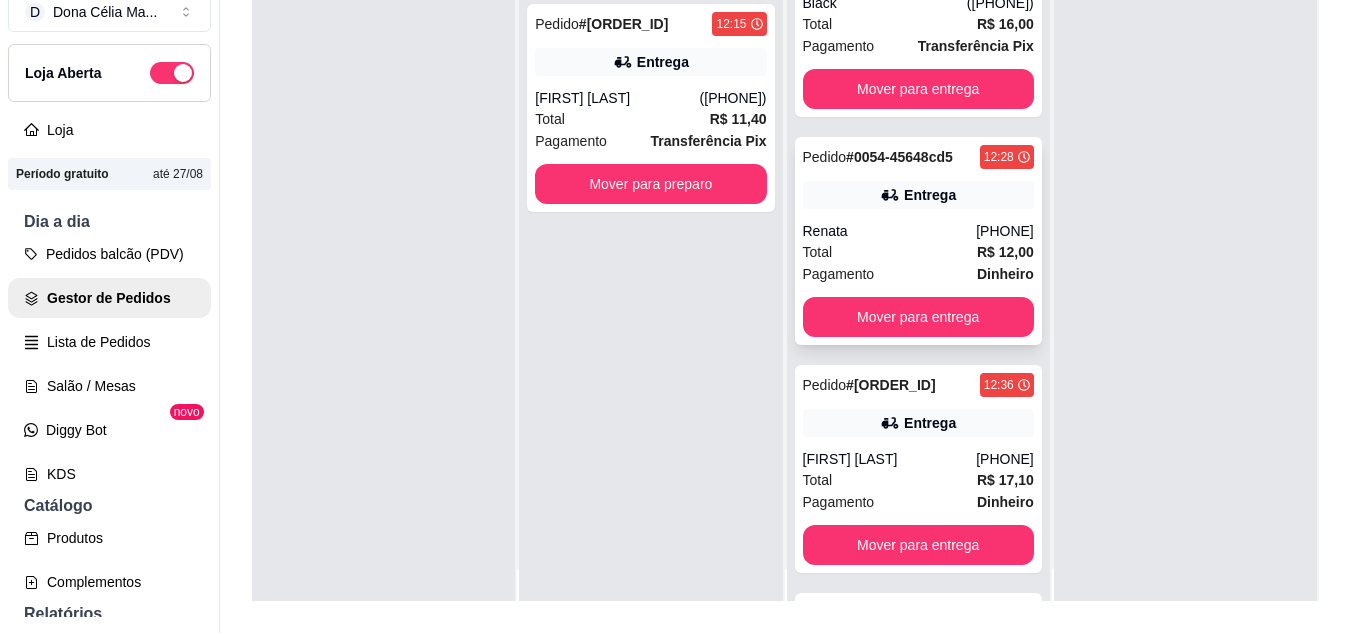 click on "Pedido  # 0054-45648cd5 12:28 Entrega Renata  (84) 98772-2146 Total R$ 12,00 Pagamento Dinheiro Mover para entrega" at bounding box center (918, 241) 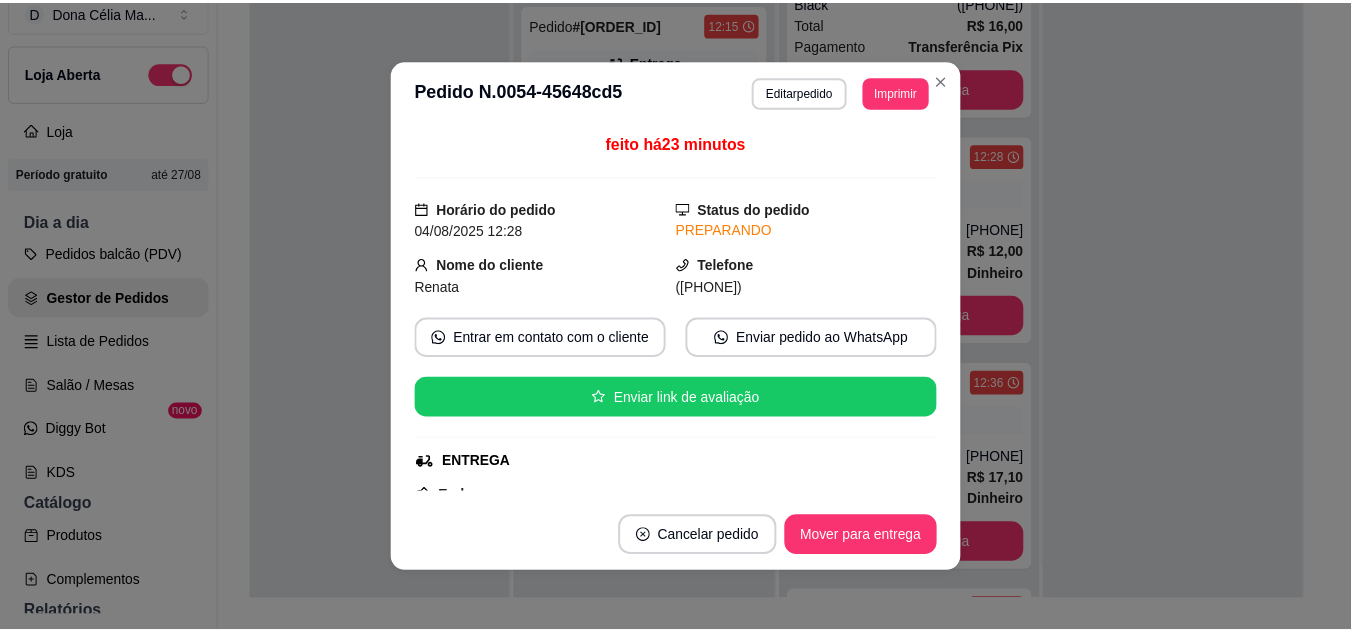 scroll, scrollTop: 200, scrollLeft: 0, axis: vertical 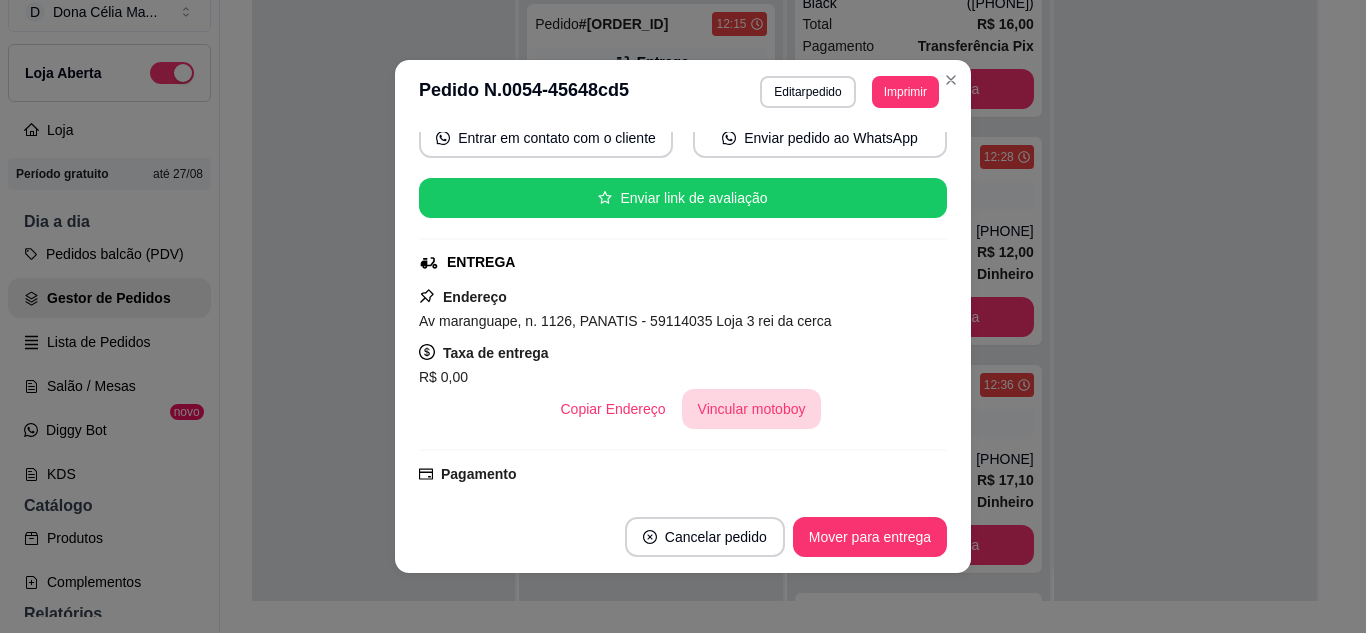 click on "Vincular motoboy" at bounding box center (752, 409) 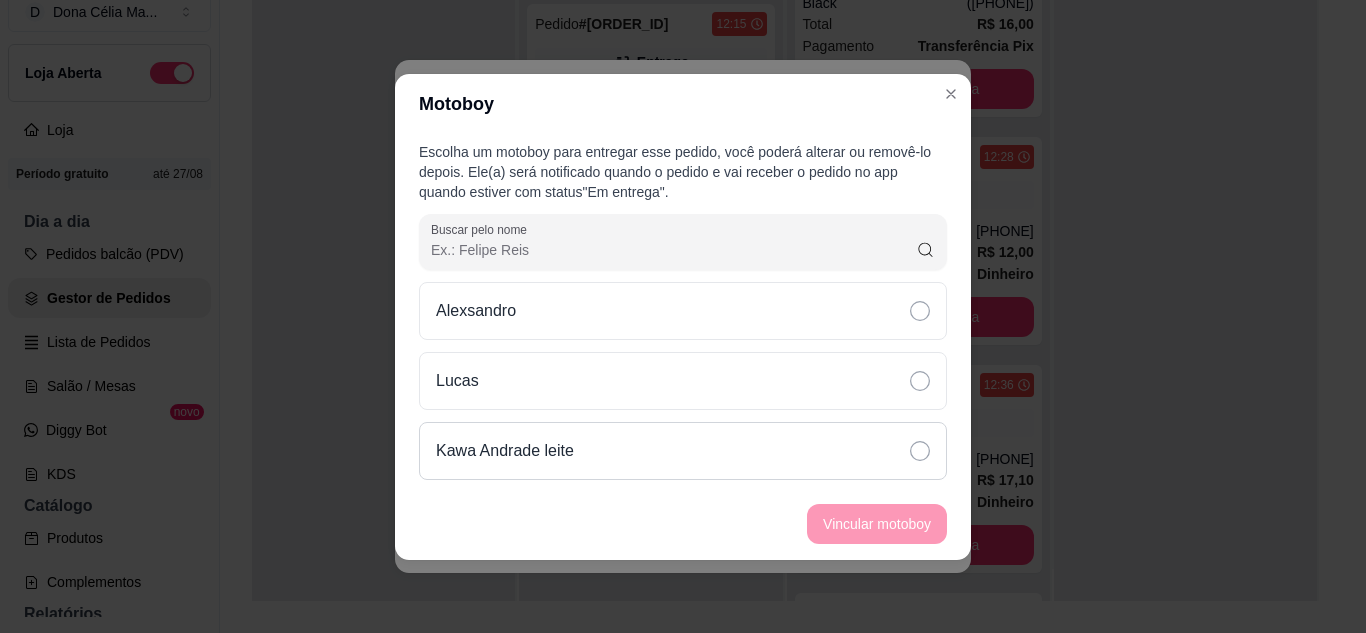 click on "Kawa Andrade leite" at bounding box center [505, 451] 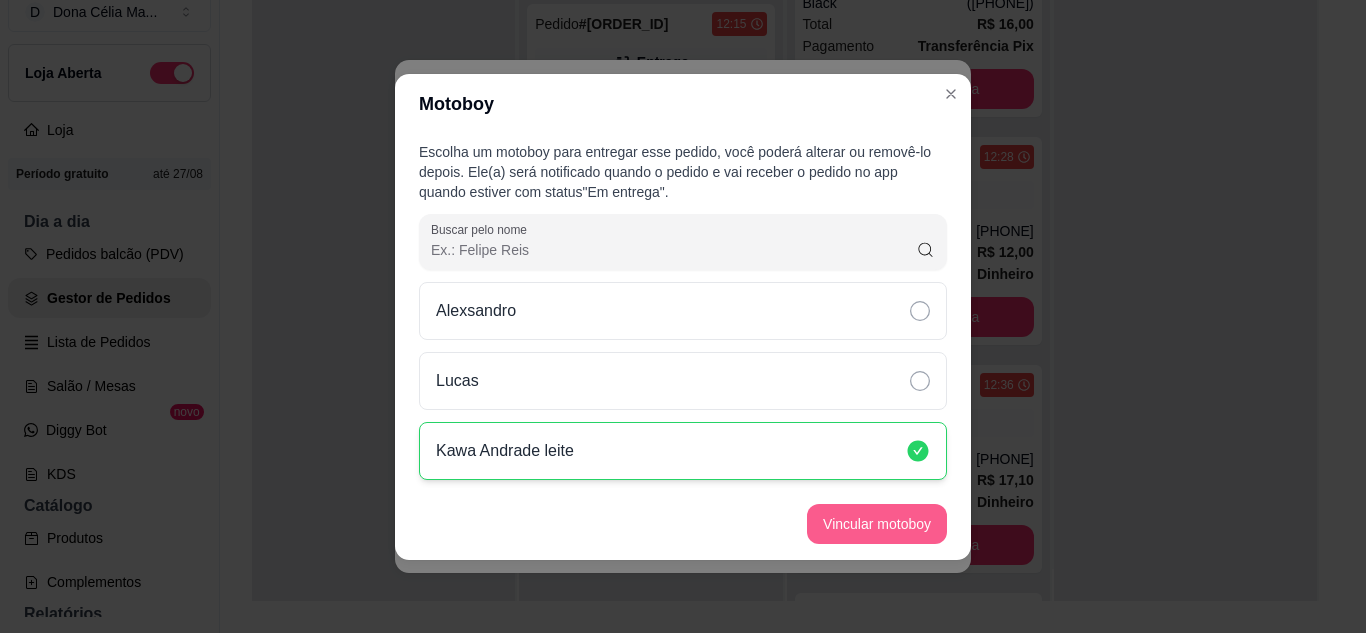 click on "Vincular motoboy" at bounding box center (877, 524) 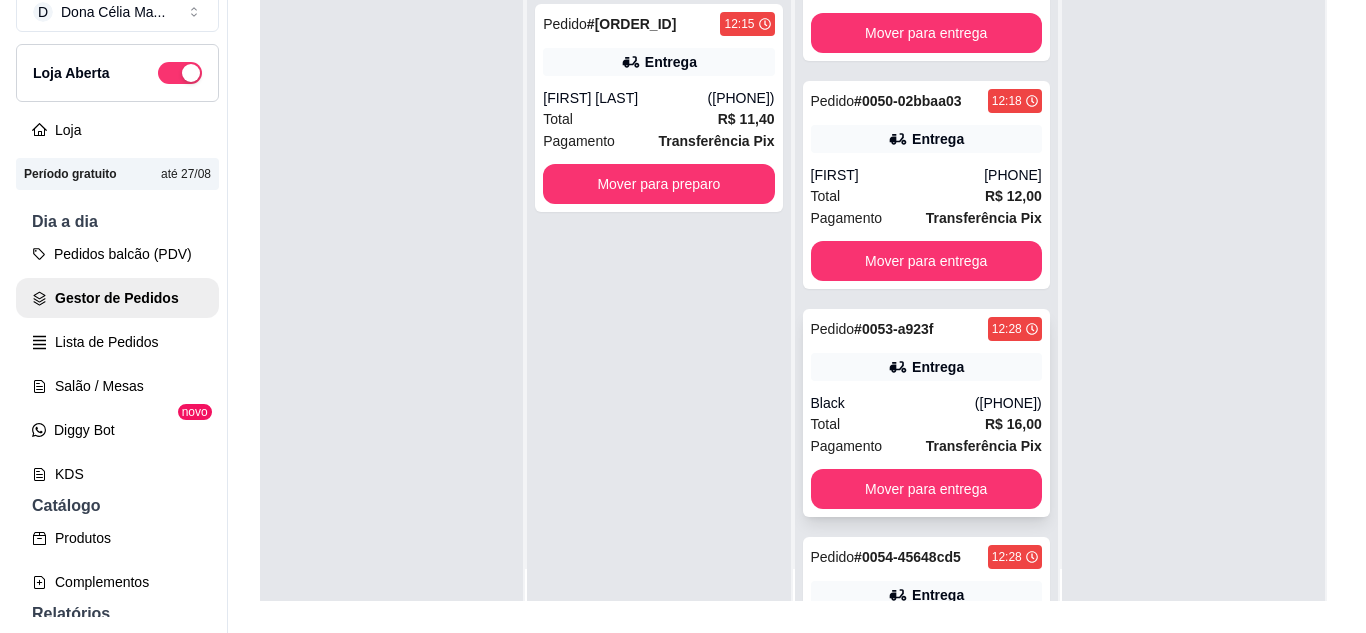 scroll, scrollTop: 407, scrollLeft: 0, axis: vertical 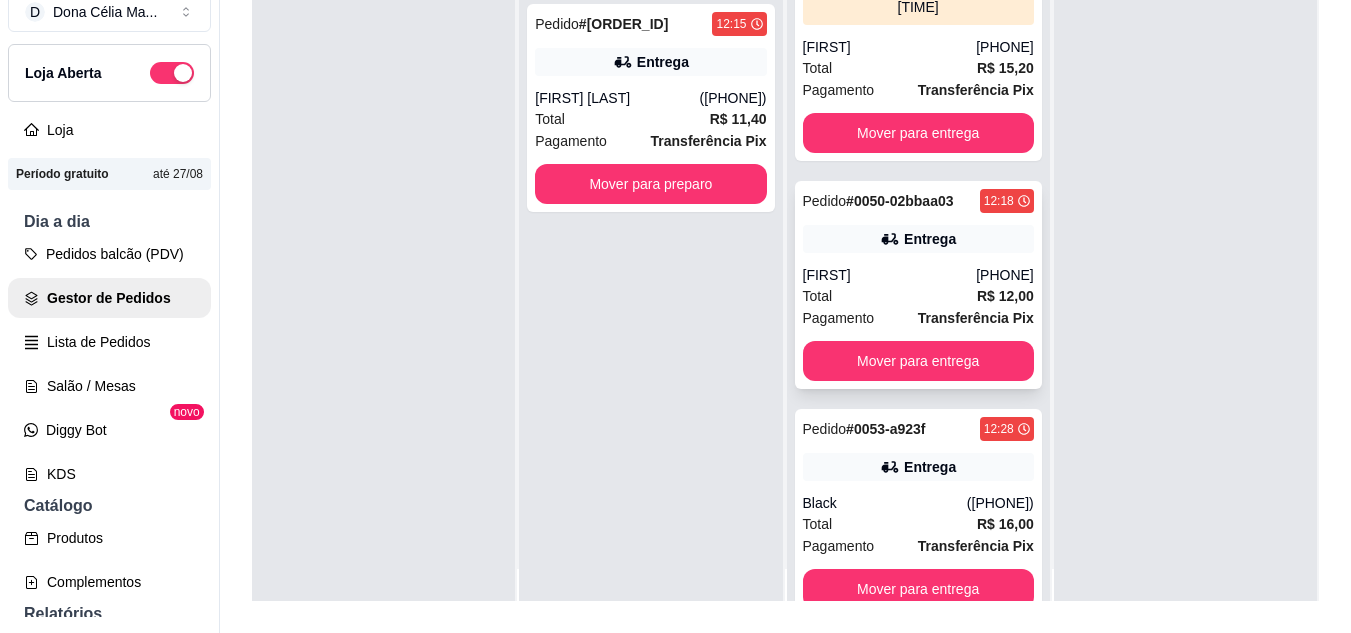 click 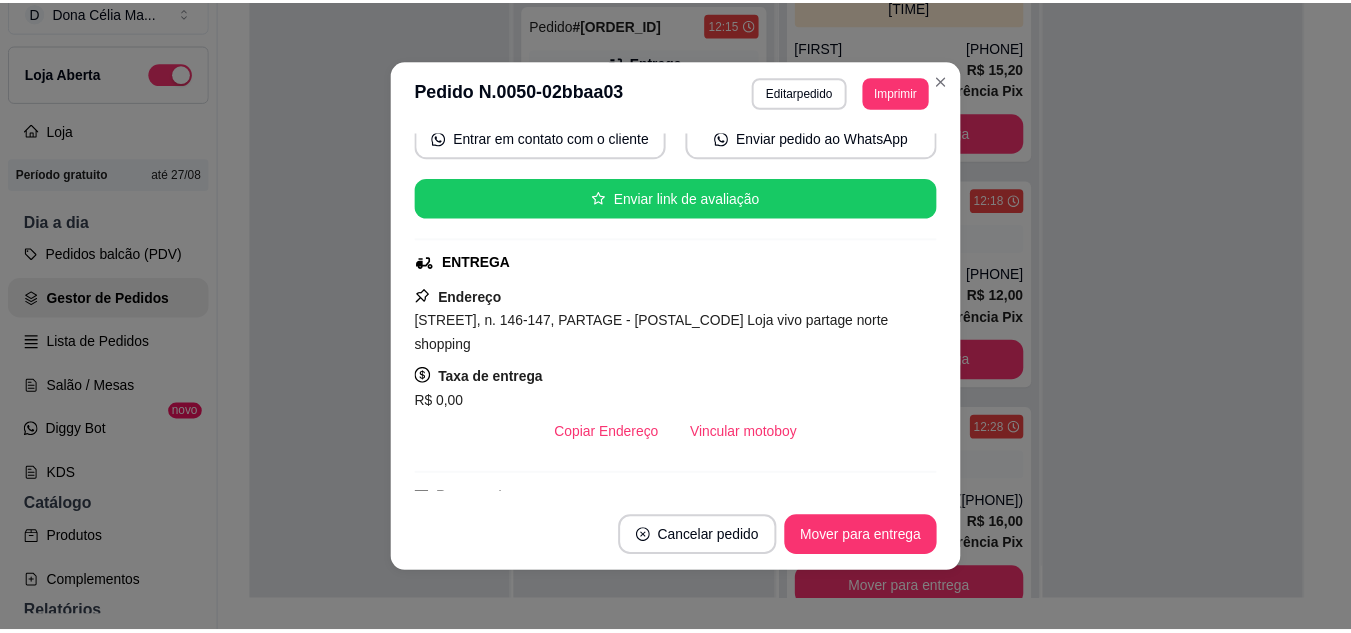 scroll, scrollTop: 300, scrollLeft: 0, axis: vertical 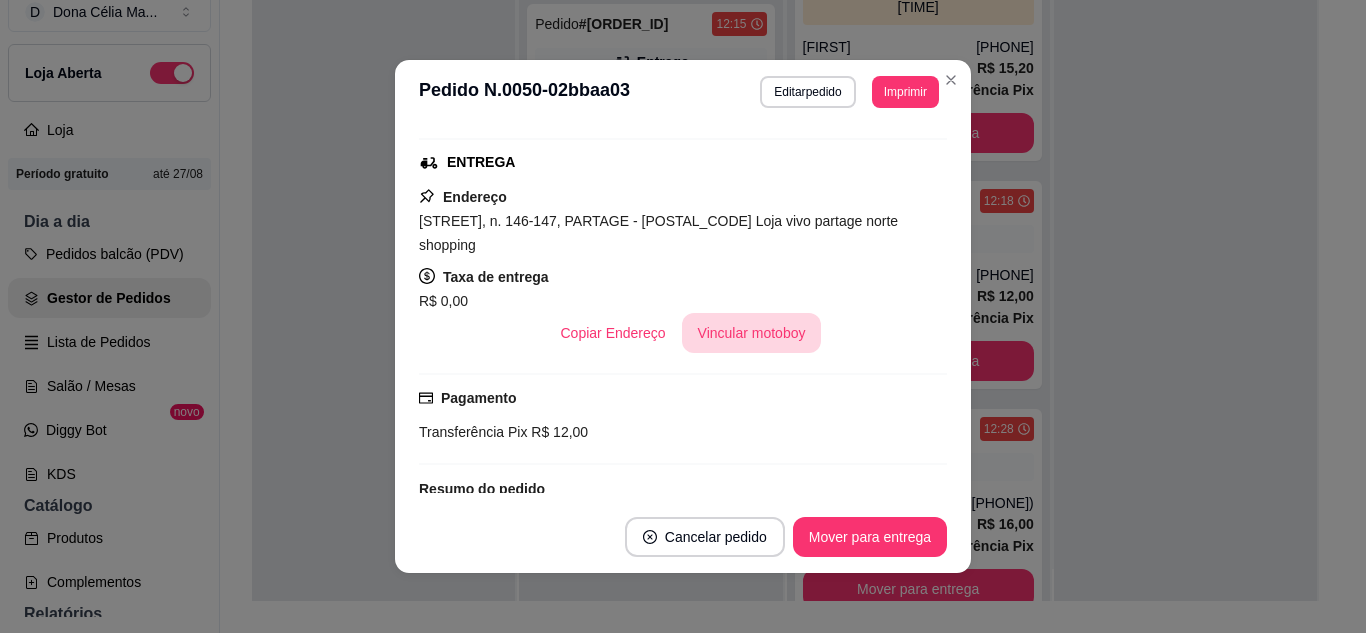 click on "Vincular motoboy" at bounding box center (752, 333) 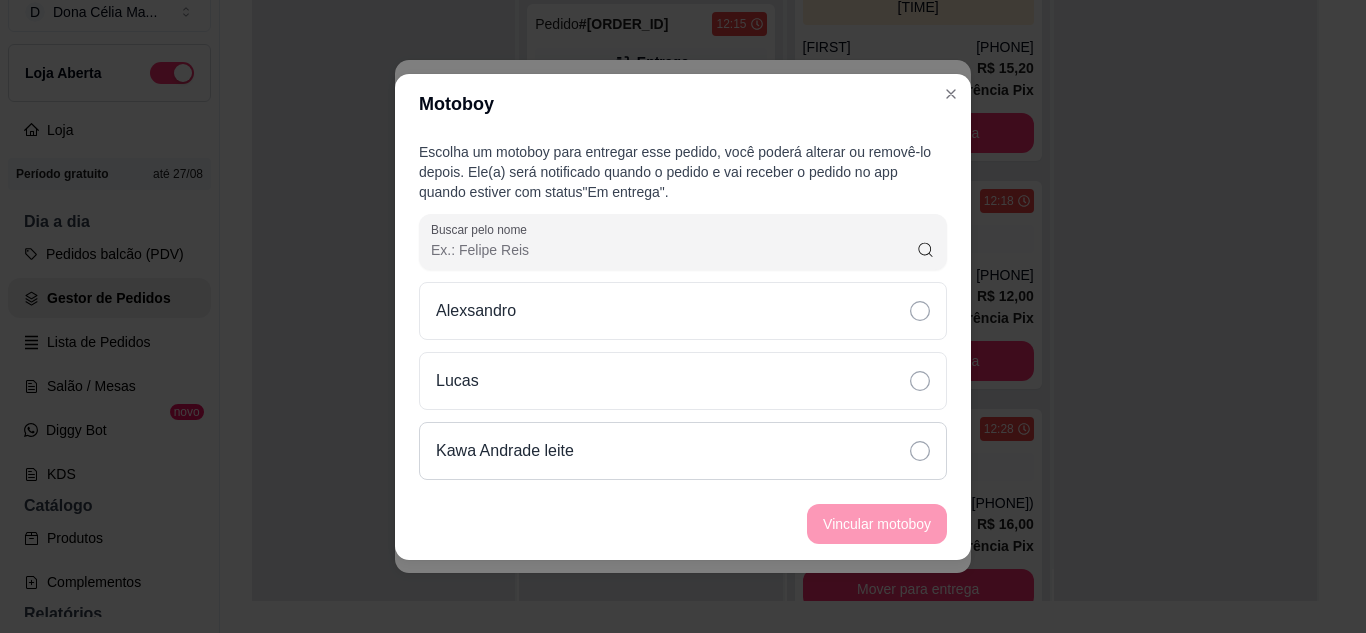 click on "Kawa Andrade leite" at bounding box center (683, 451) 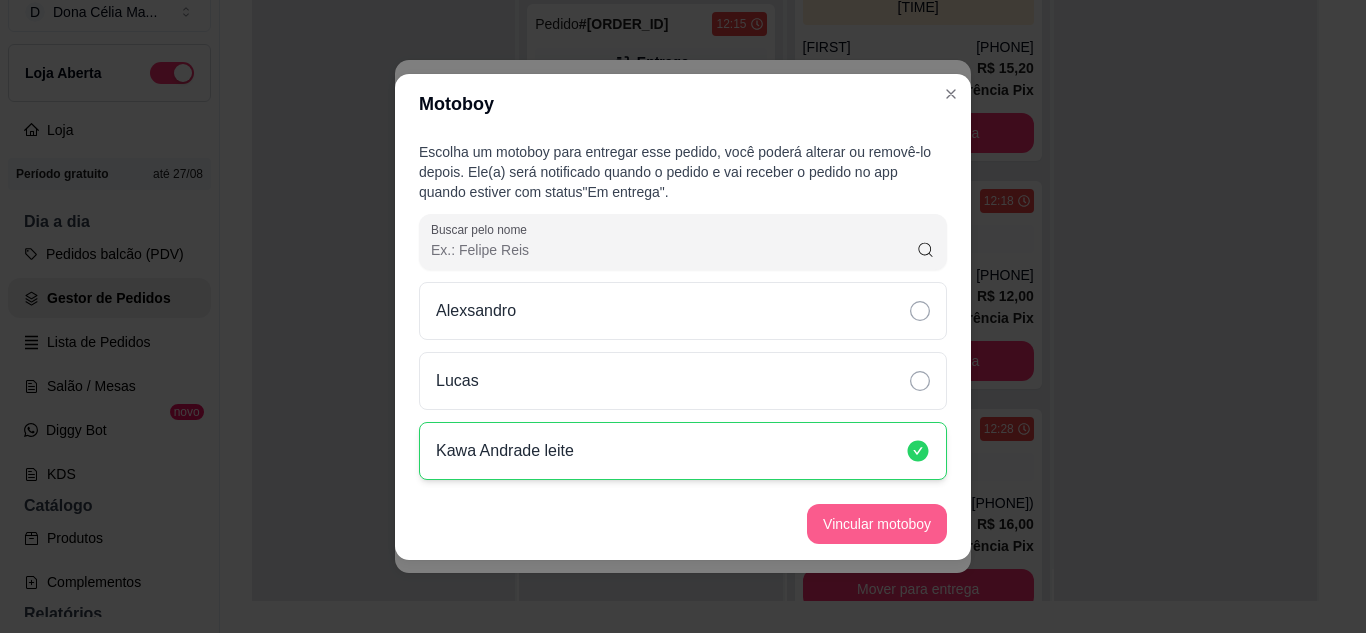 click on "Vincular motoboy" at bounding box center [877, 524] 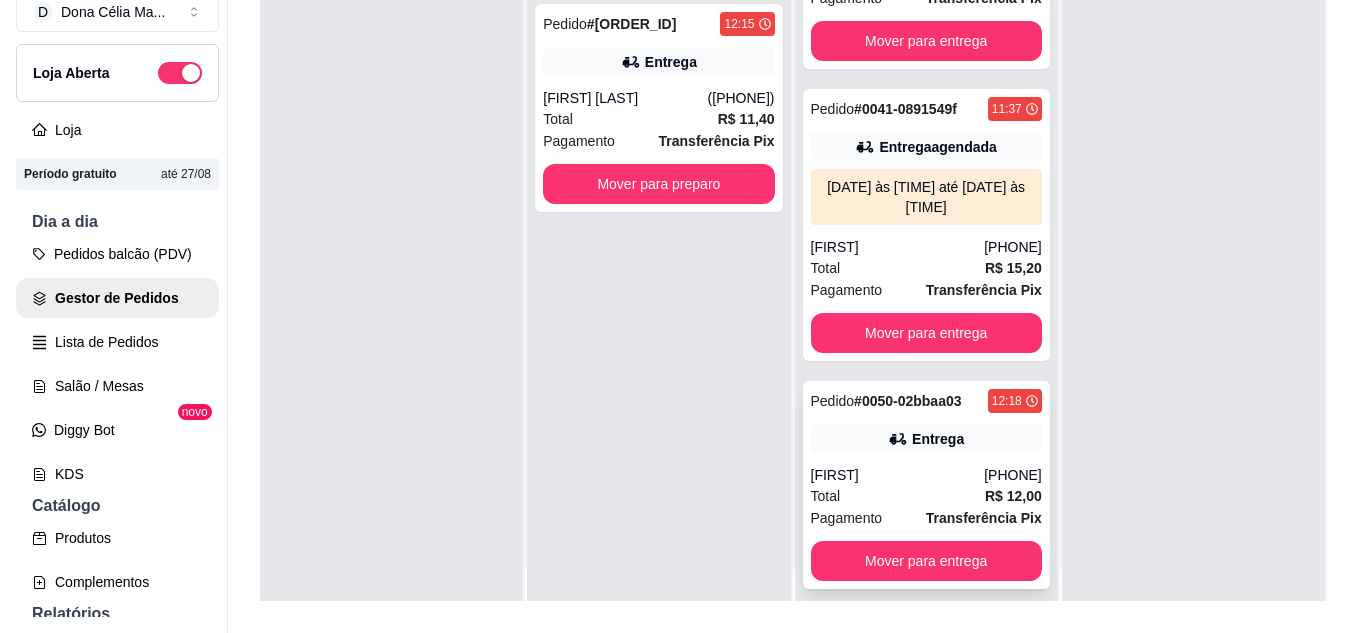 scroll, scrollTop: 107, scrollLeft: 0, axis: vertical 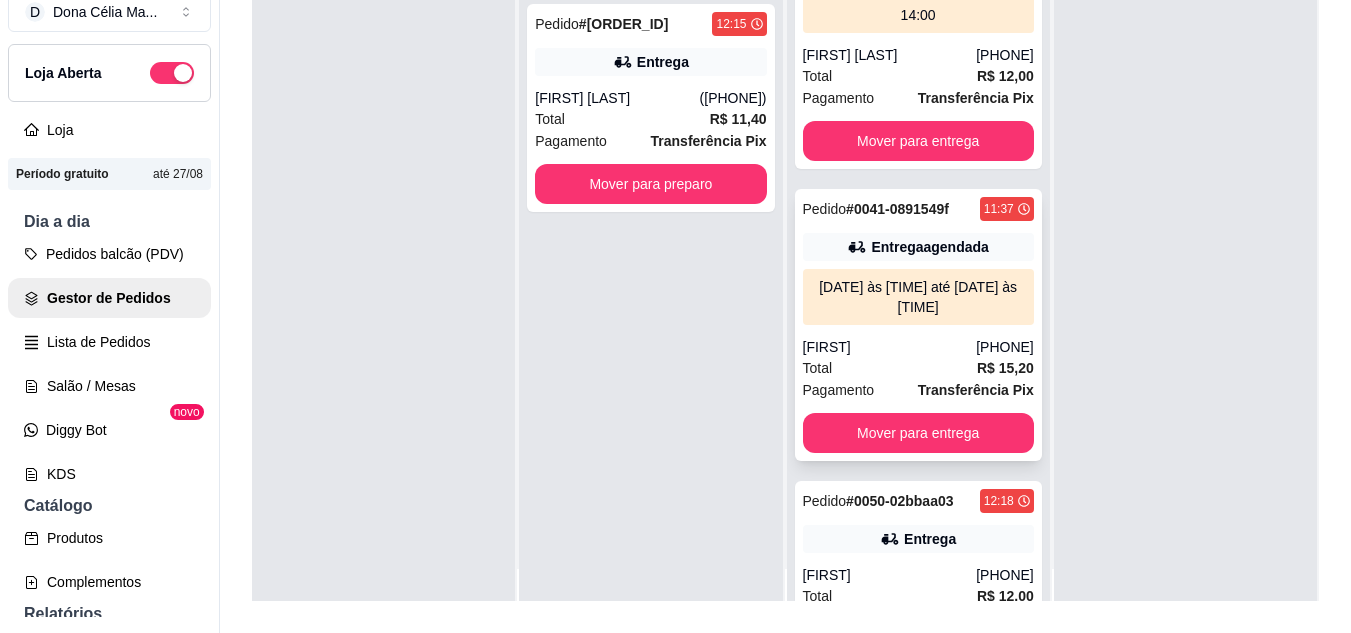 click on "04/08/25 às 13:00 até 04/08/25 às 13:30" at bounding box center [918, 297] 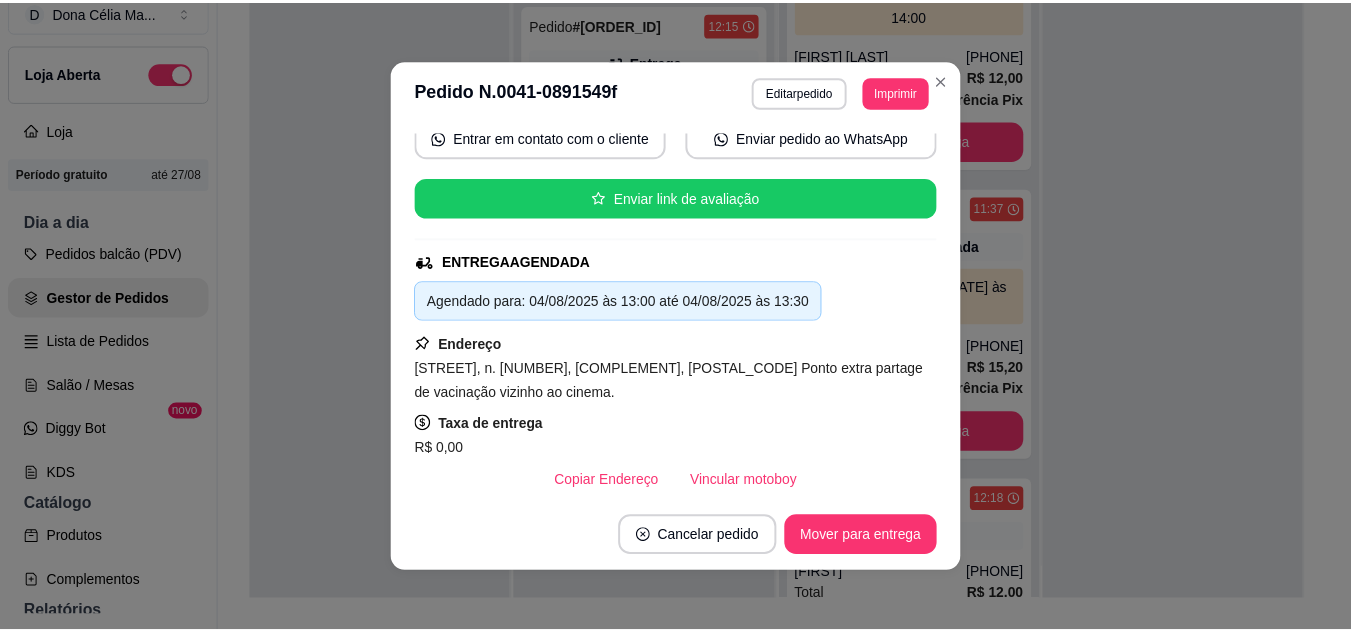 scroll, scrollTop: 300, scrollLeft: 0, axis: vertical 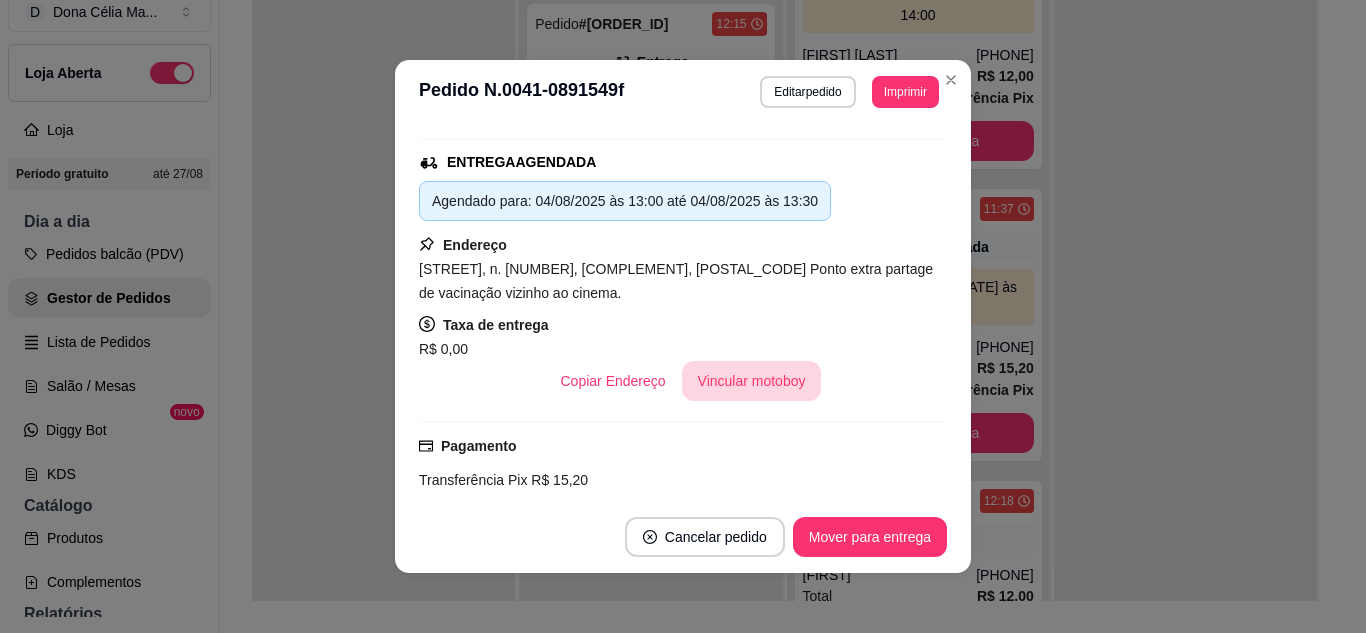 click on "Vincular motoboy" at bounding box center (752, 381) 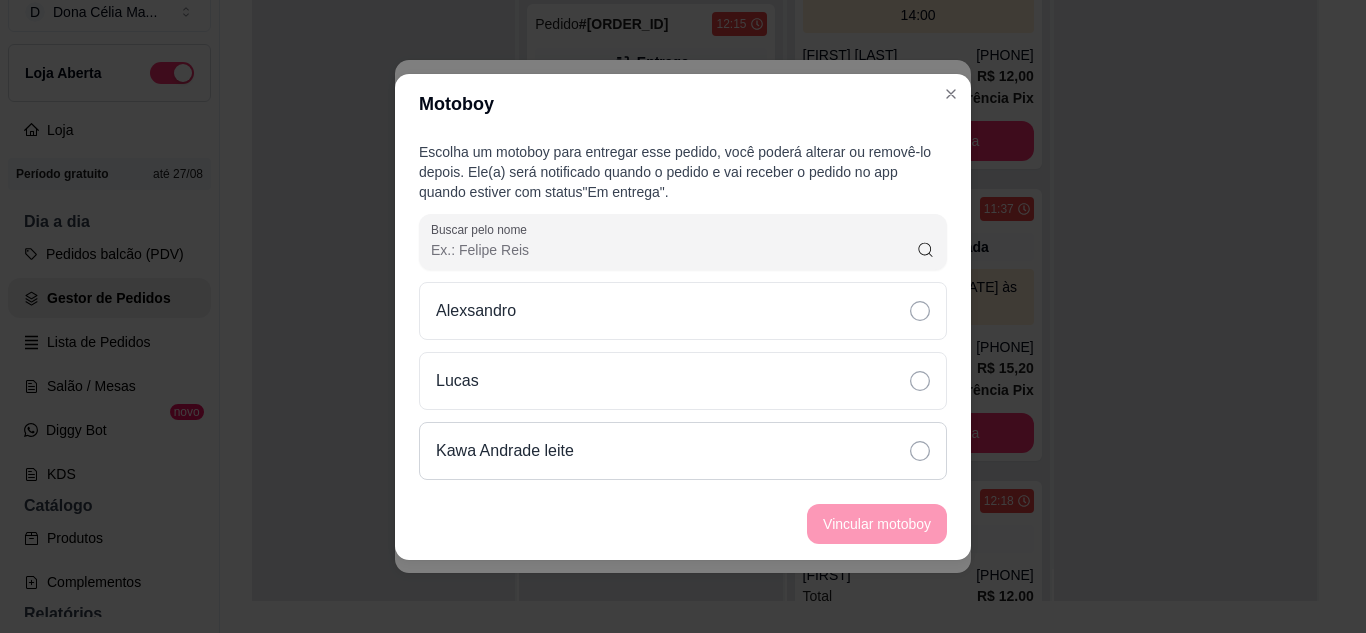 drag, startPoint x: 606, startPoint y: 450, endPoint x: 643, endPoint y: 465, distance: 39.92493 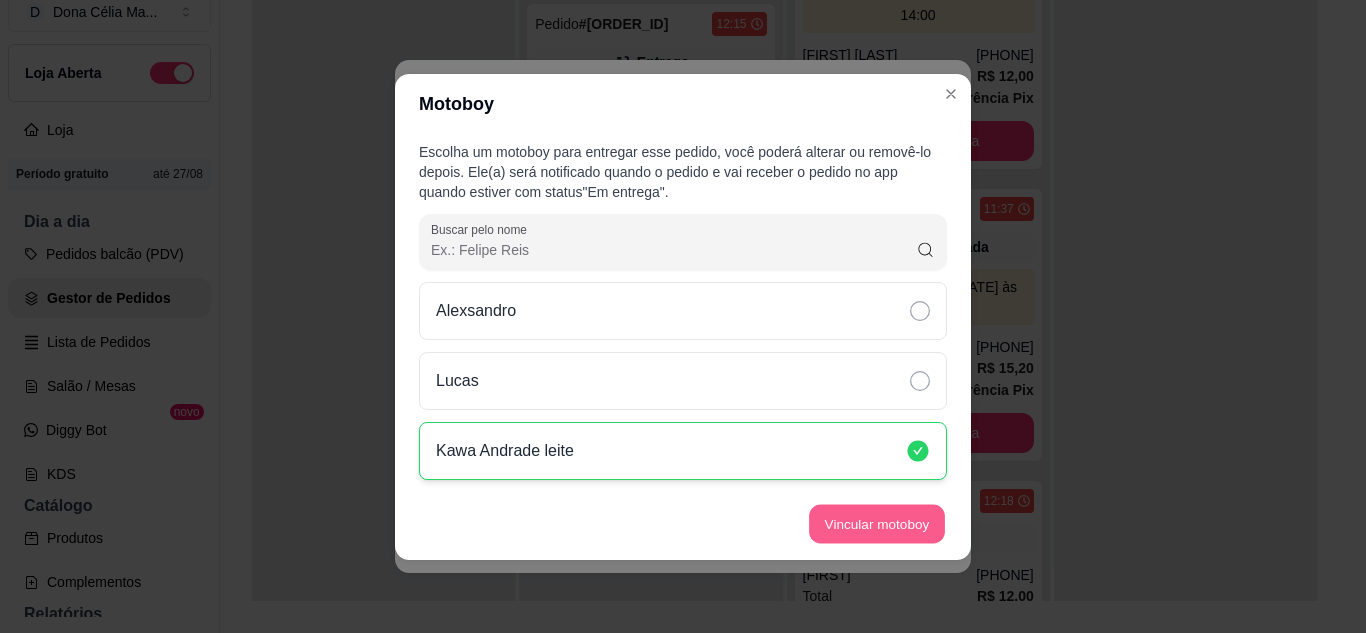 click on "Vincular motoboy" at bounding box center [877, 523] 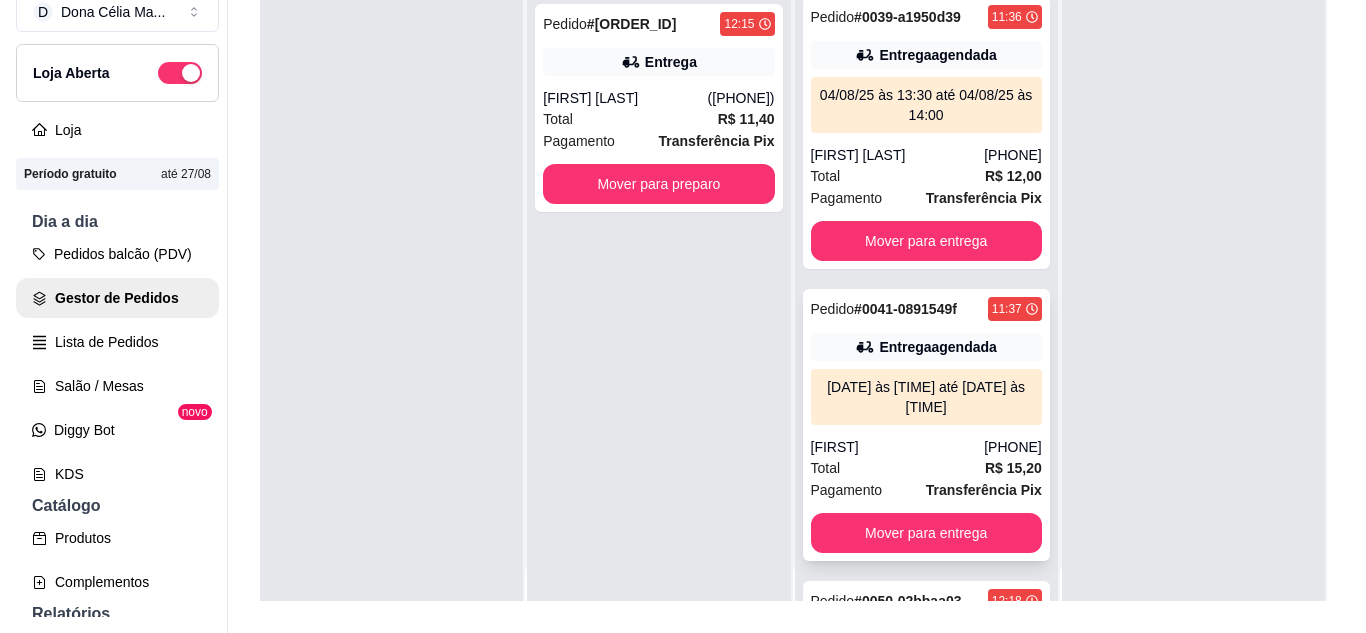 scroll, scrollTop: 0, scrollLeft: 0, axis: both 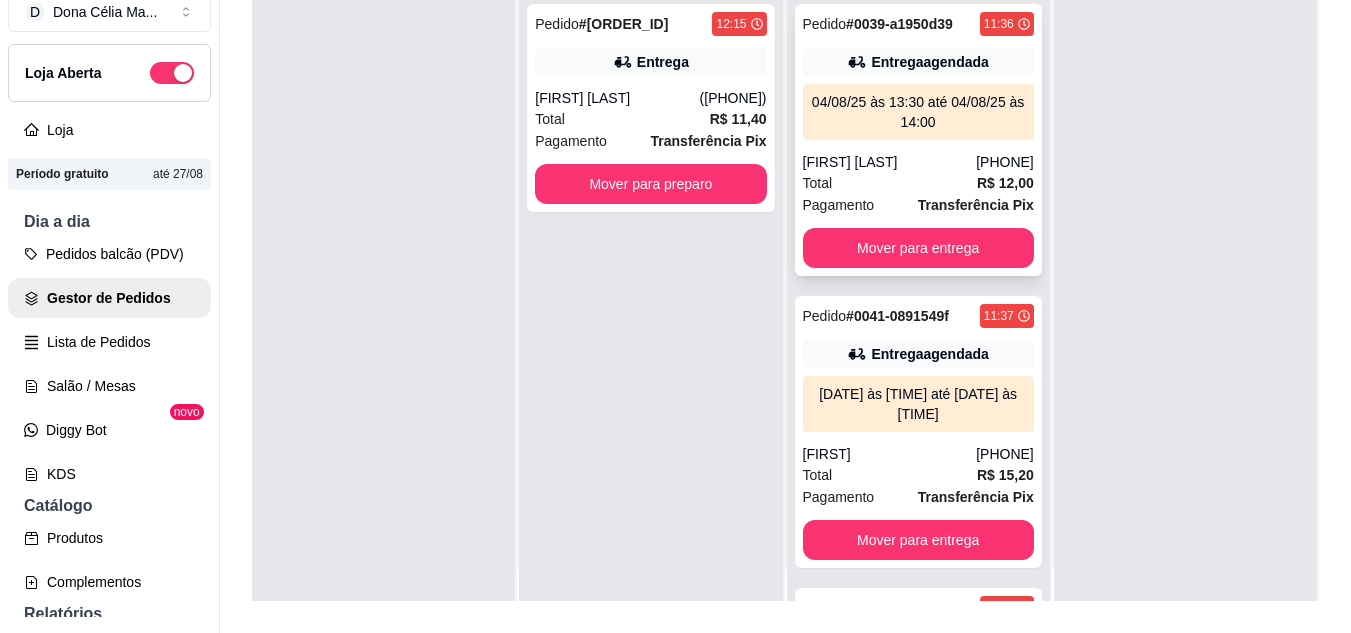 click on "Ana carla benigno" at bounding box center (890, 162) 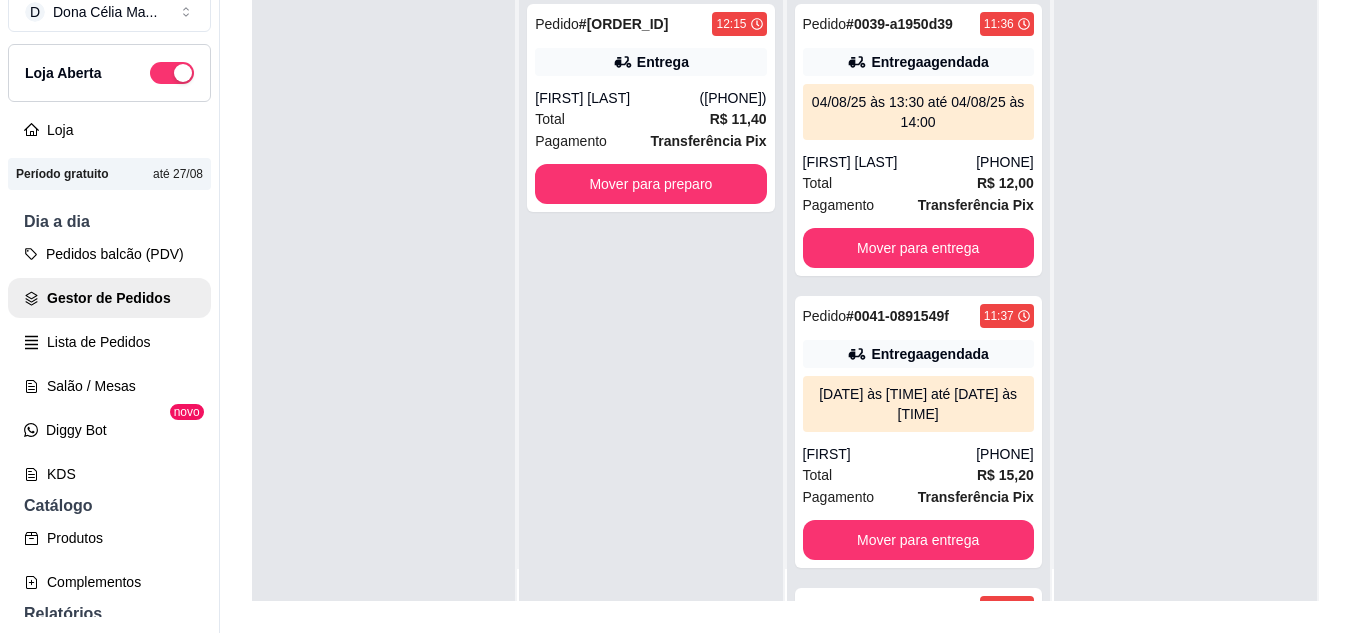 scroll, scrollTop: 200, scrollLeft: 0, axis: vertical 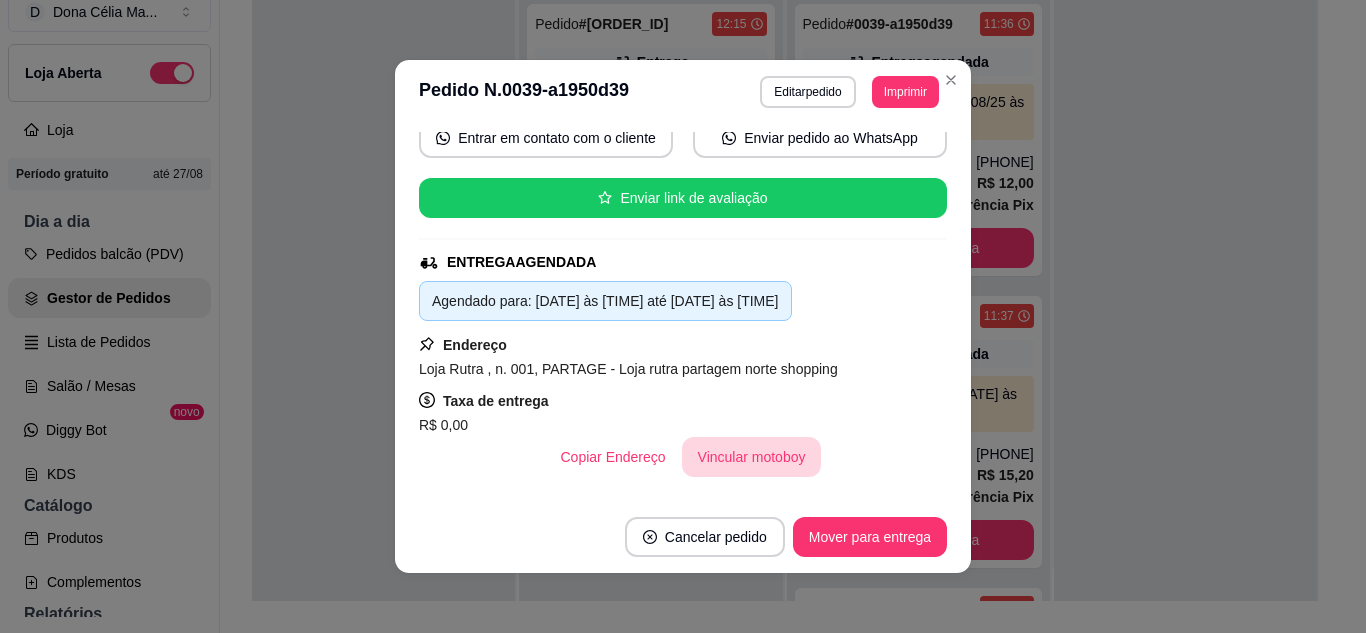 click on "Vincular motoboy" at bounding box center (752, 457) 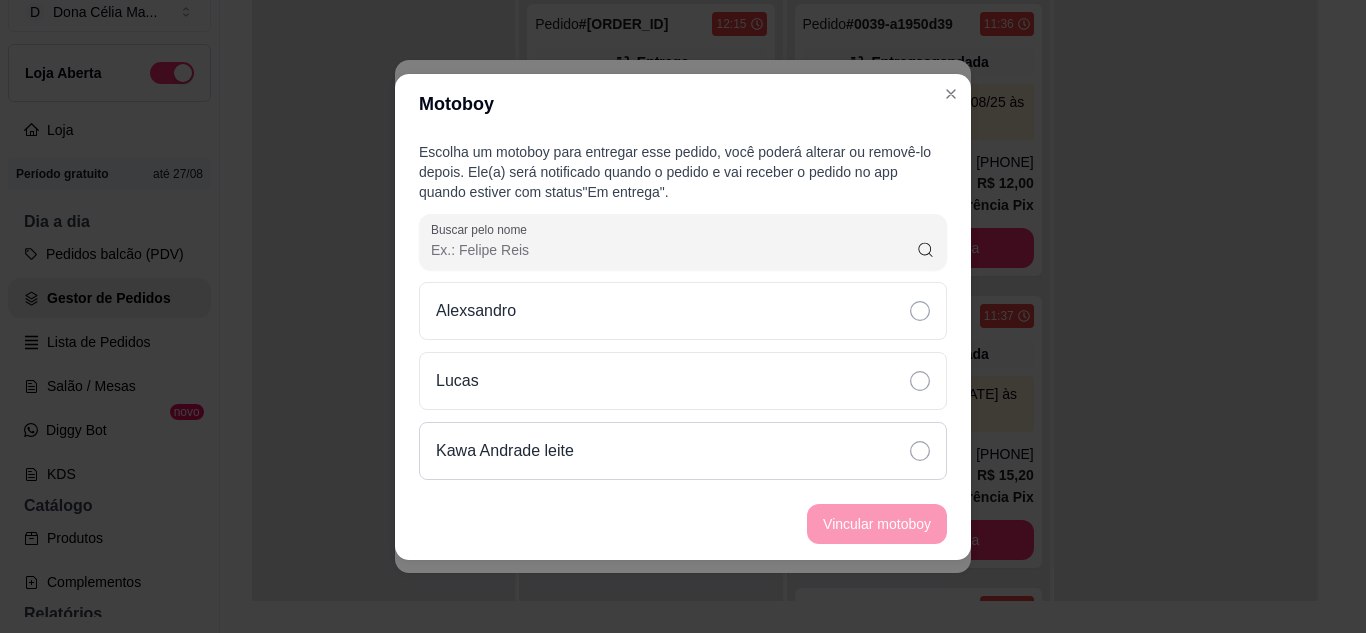 click on "Kawa Andrade leite" at bounding box center (683, 451) 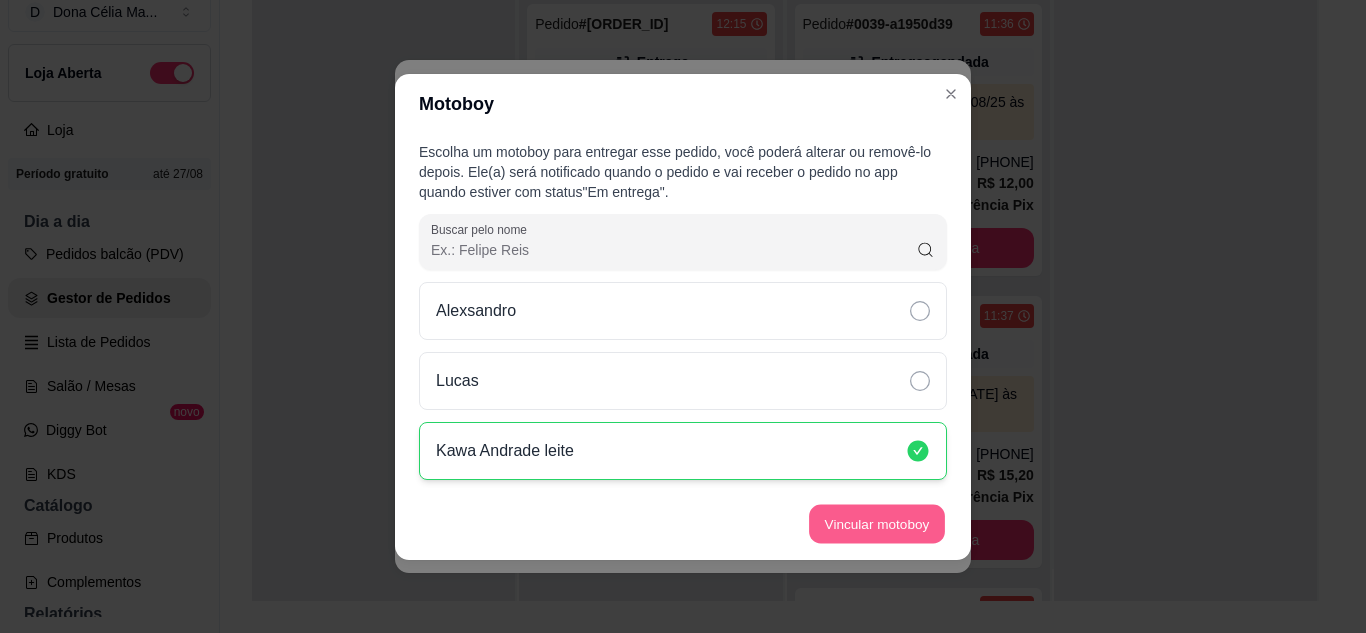 click on "Vincular motoboy" at bounding box center [877, 523] 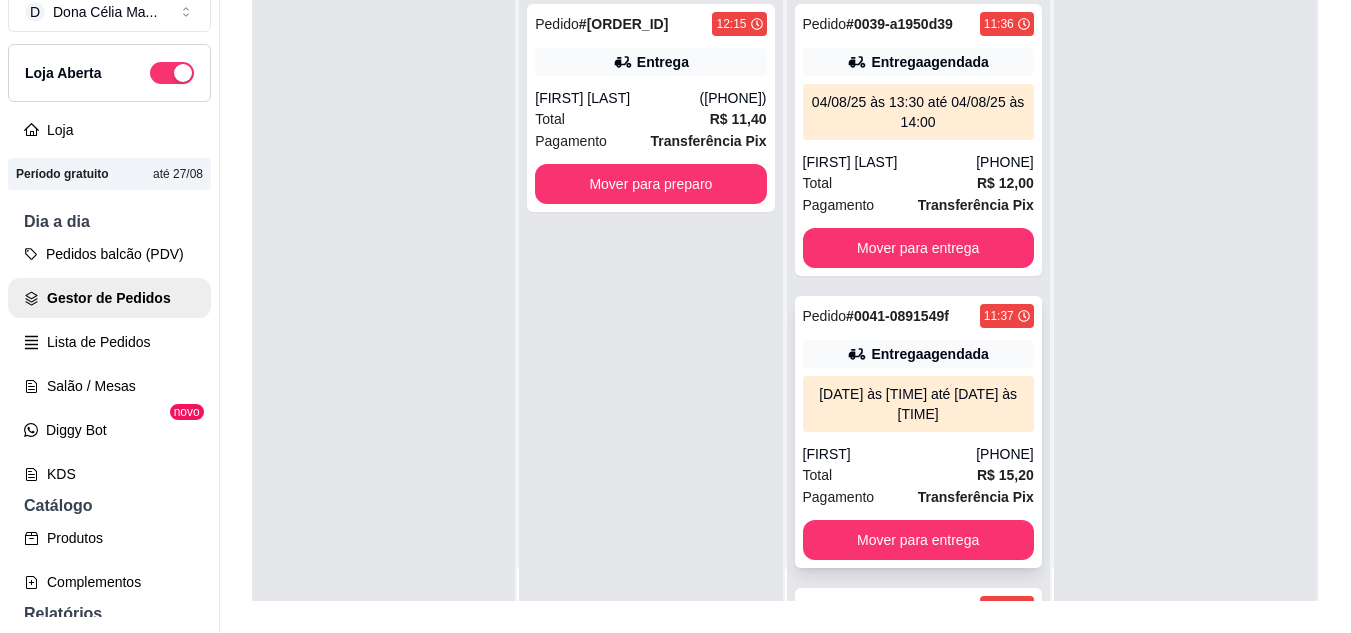 click on "Mover para entrega" at bounding box center (918, 540) 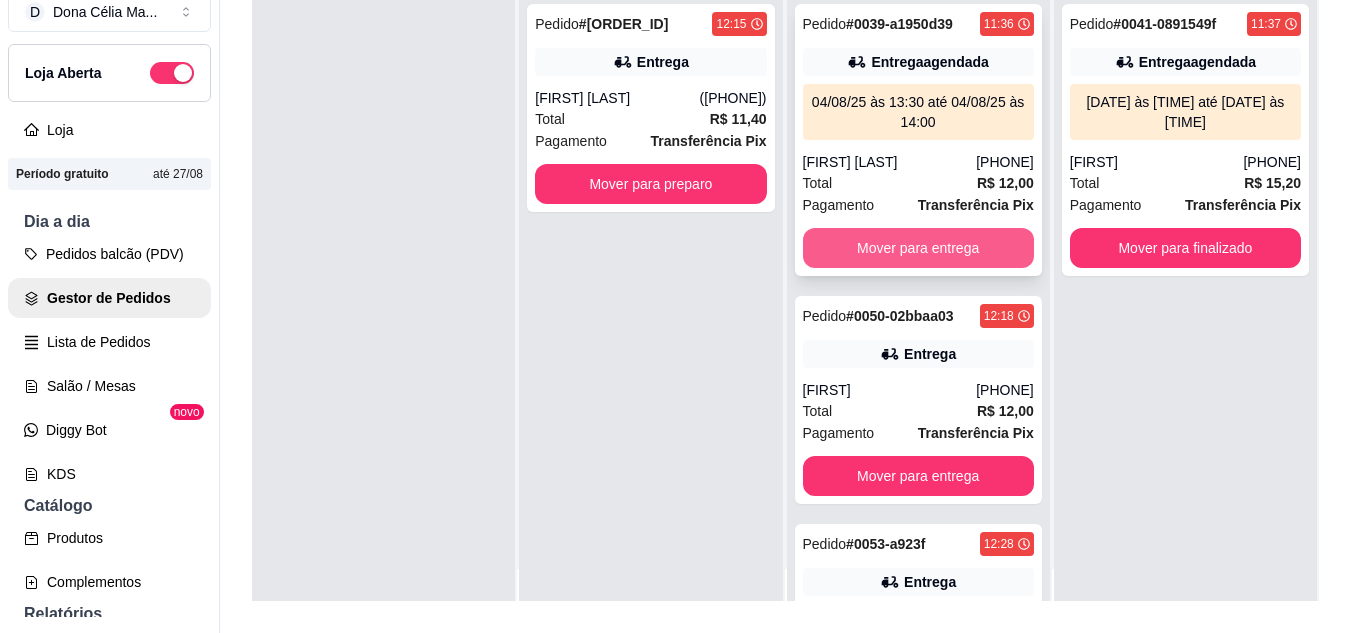 click on "Mover para entrega" at bounding box center [918, 248] 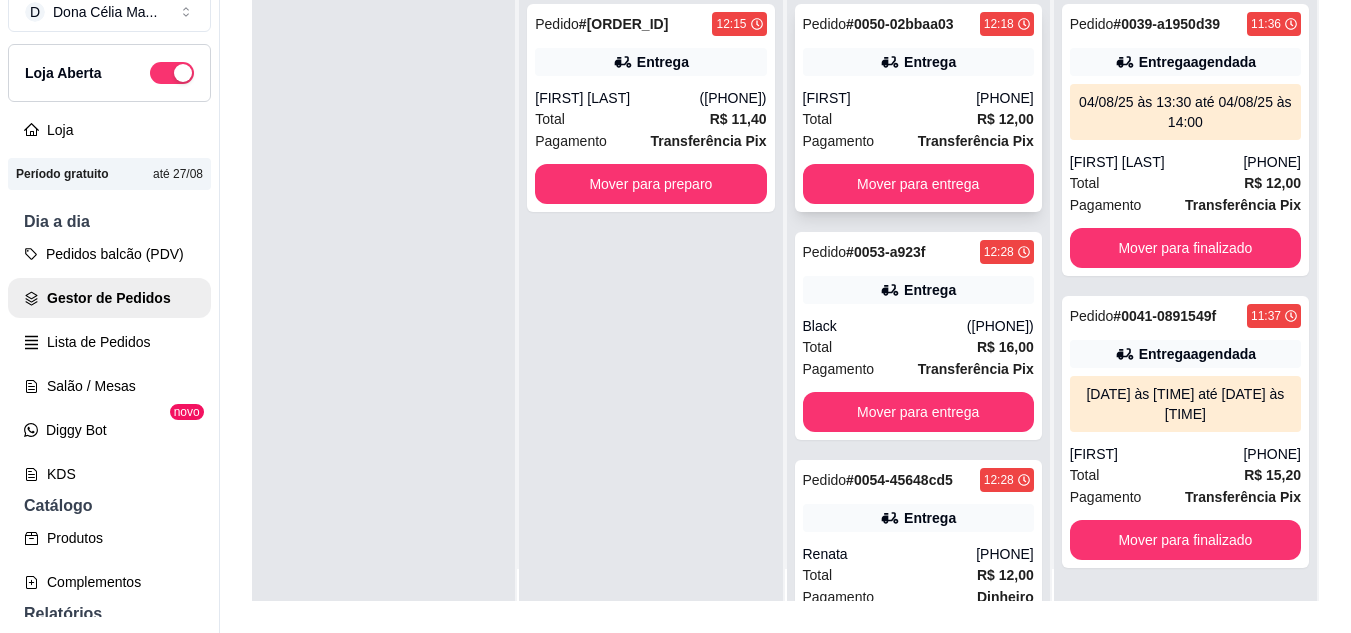 click on "Total R$ 12,00" at bounding box center (918, 119) 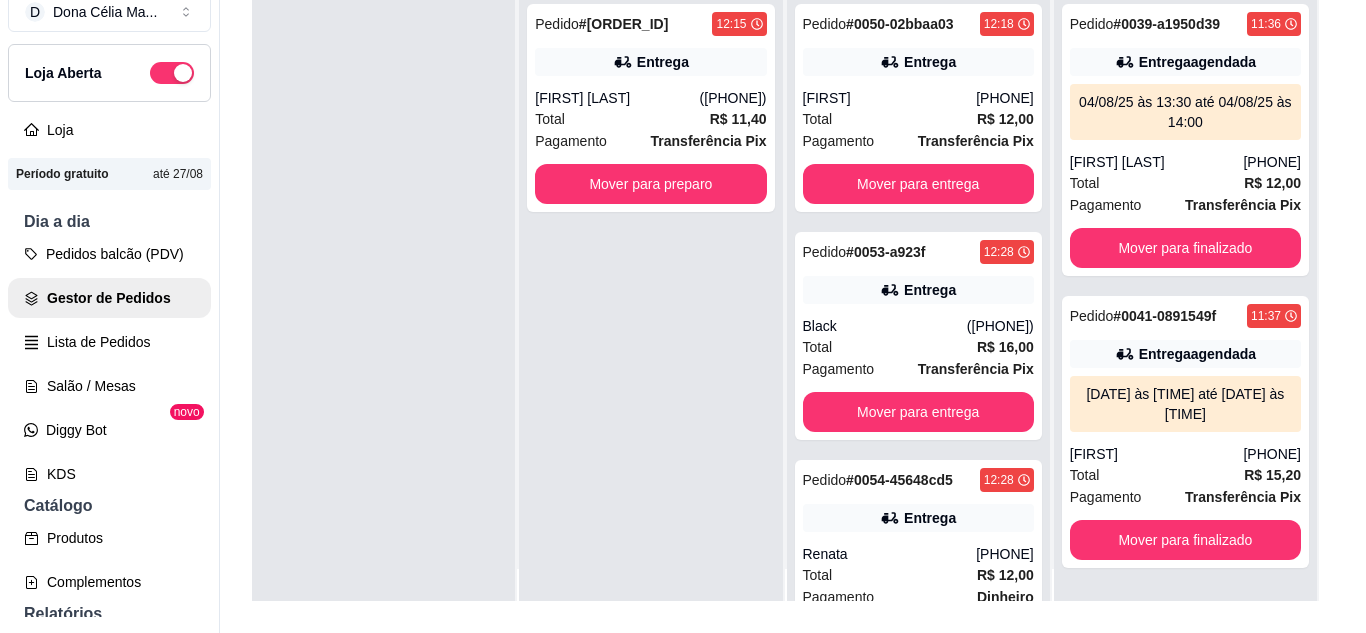 scroll, scrollTop: 200, scrollLeft: 0, axis: vertical 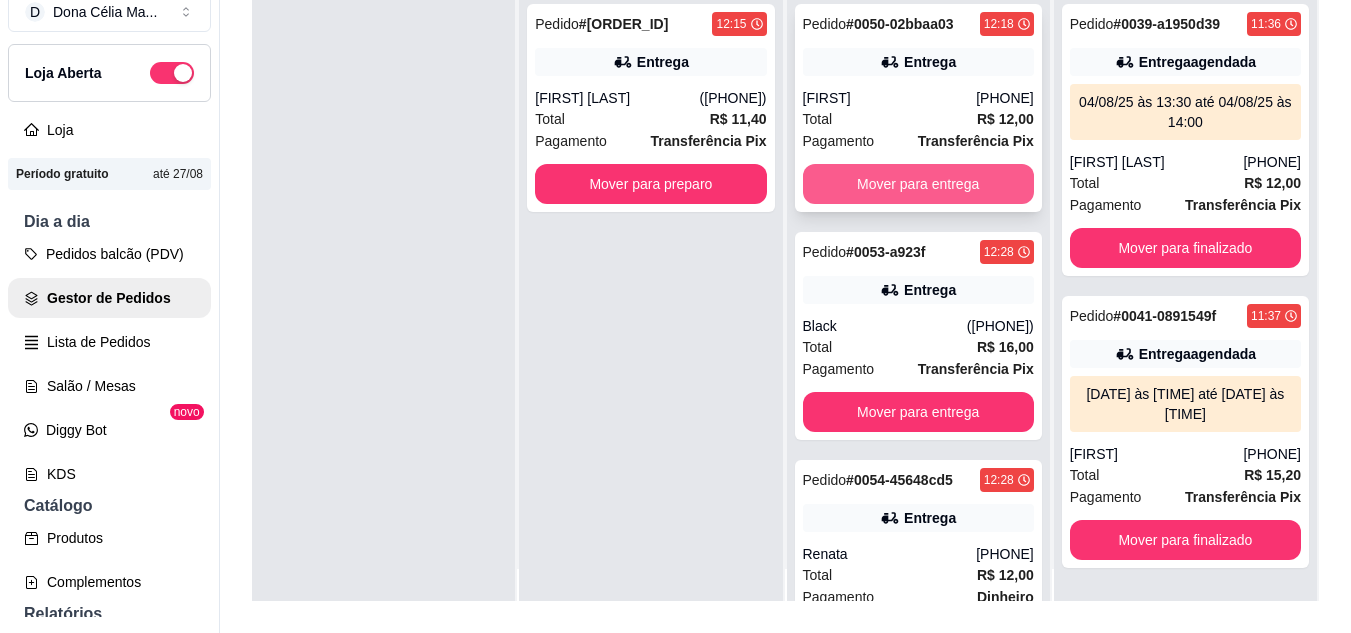 click on "Mover para entrega" at bounding box center [918, 184] 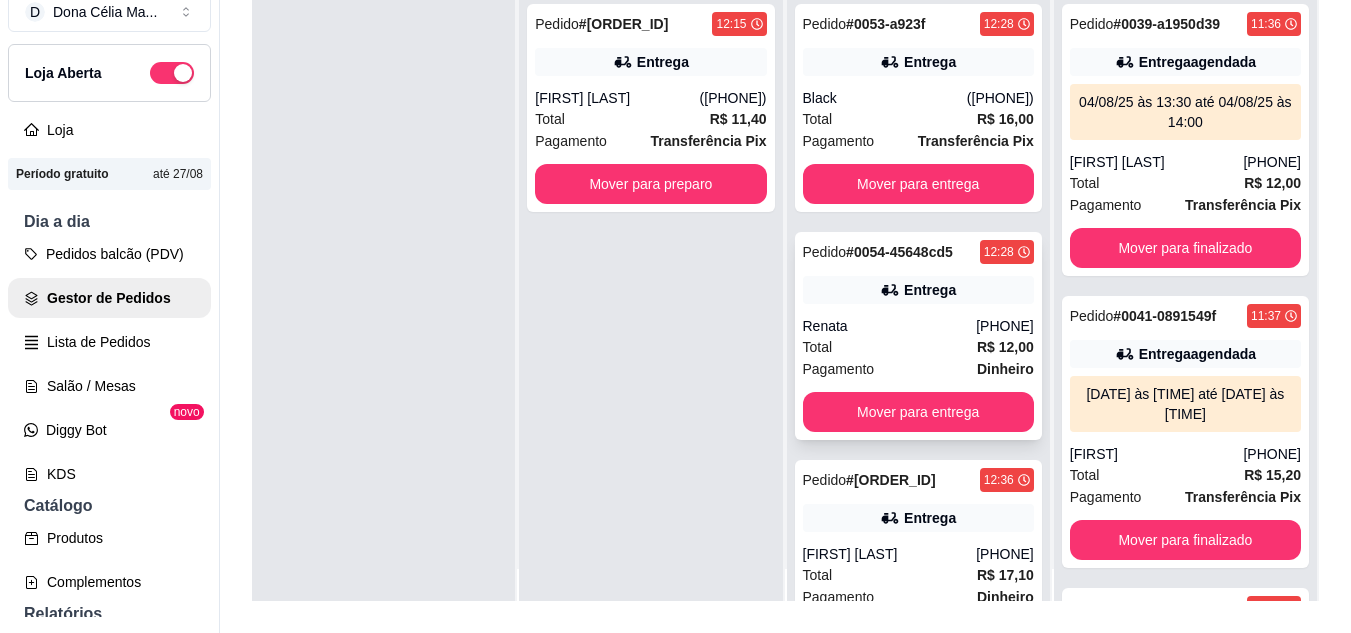 click on "Total R$ 12,00" at bounding box center (918, 347) 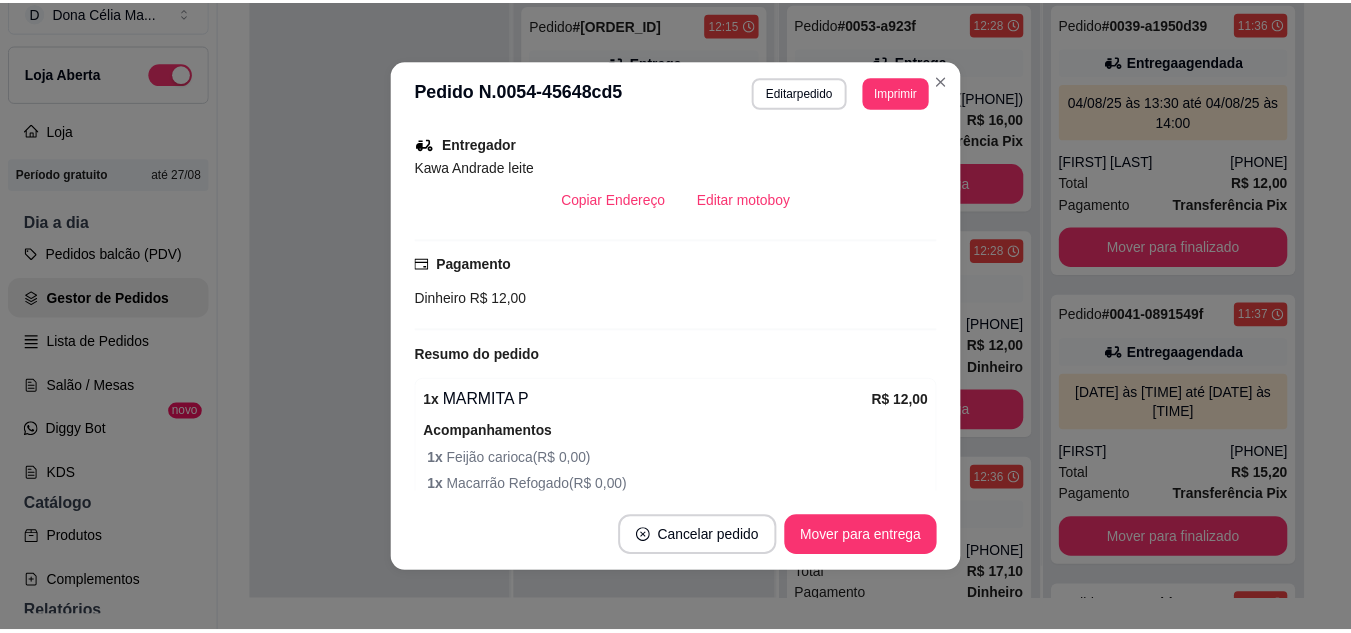 scroll, scrollTop: 564, scrollLeft: 0, axis: vertical 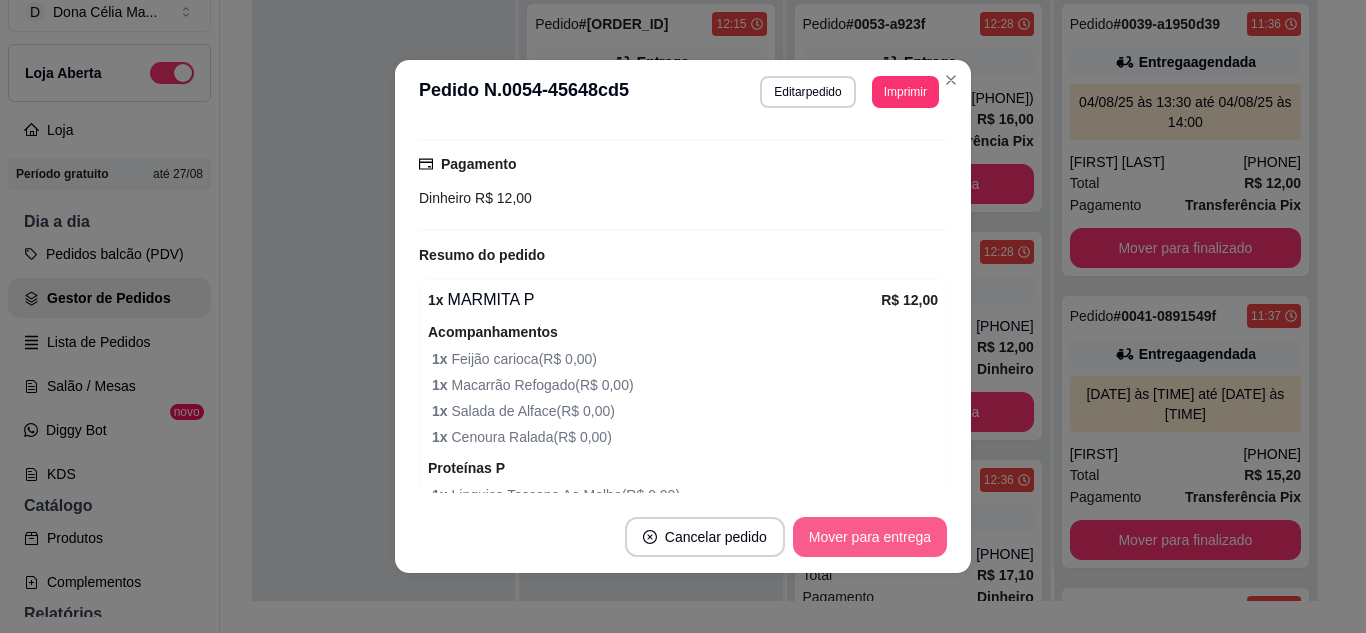 click on "Mover para entrega" at bounding box center (870, 537) 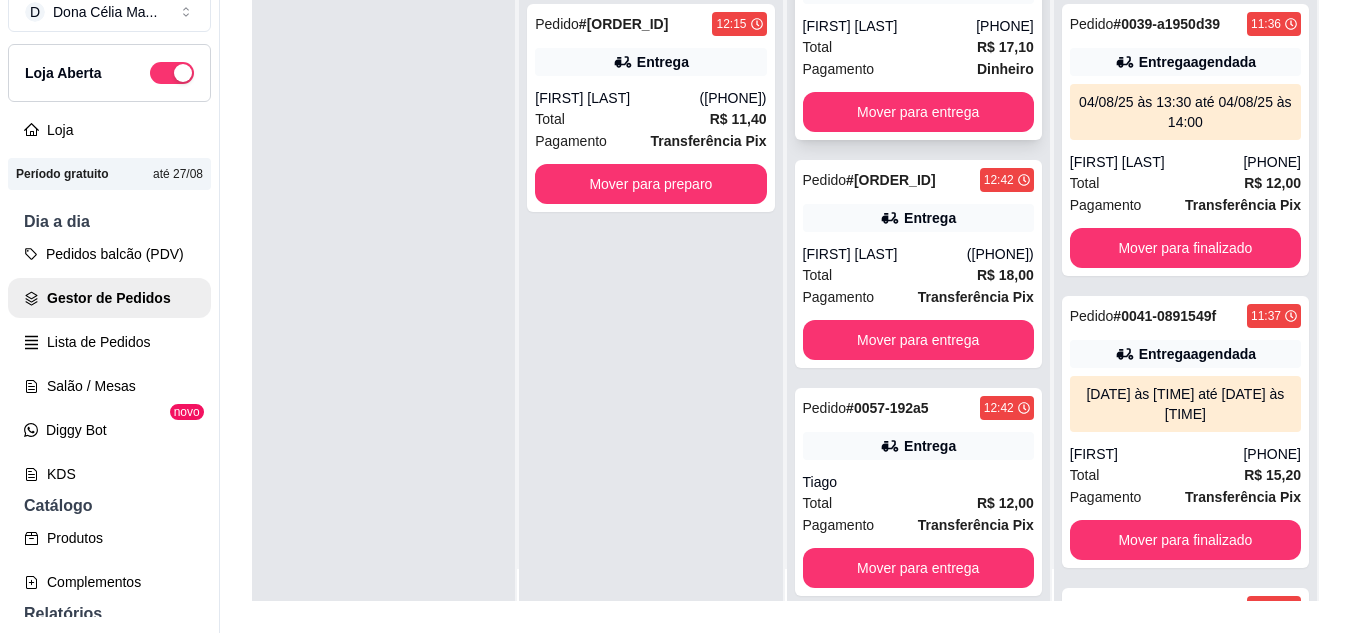 scroll, scrollTop: 400, scrollLeft: 0, axis: vertical 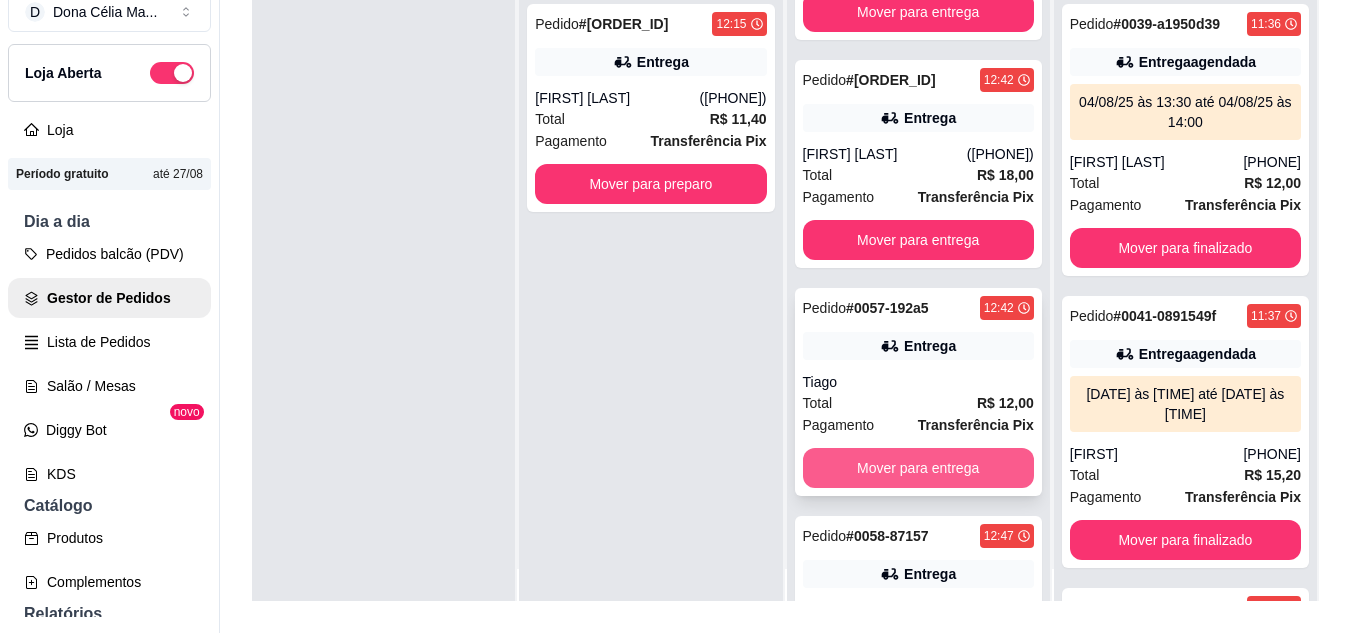 click on "Mover para entrega" at bounding box center (918, 468) 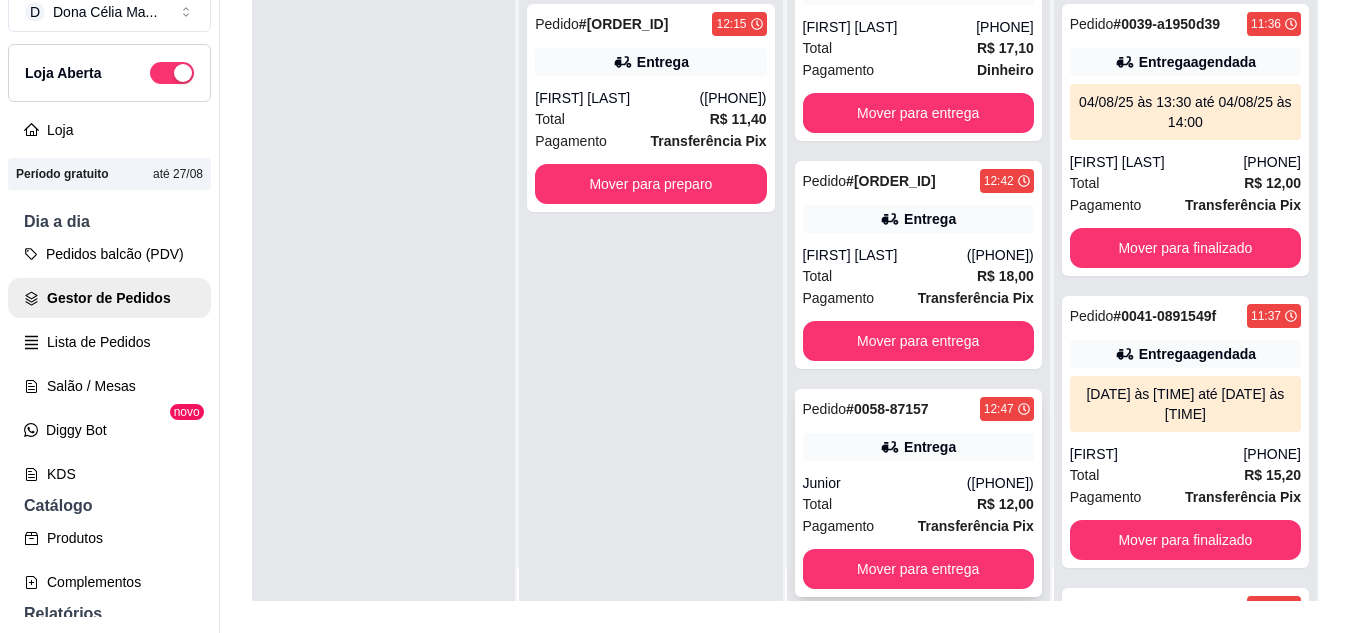 scroll, scrollTop: 319, scrollLeft: 0, axis: vertical 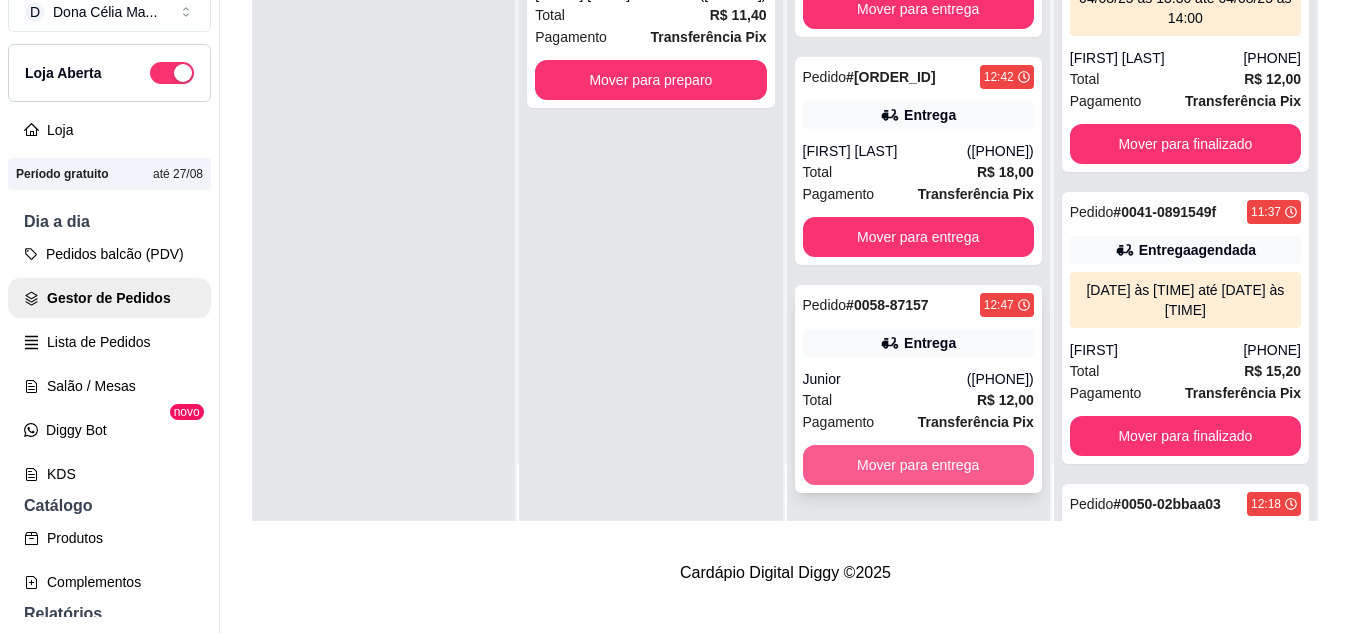 click on "Mover para entrega" at bounding box center (918, 465) 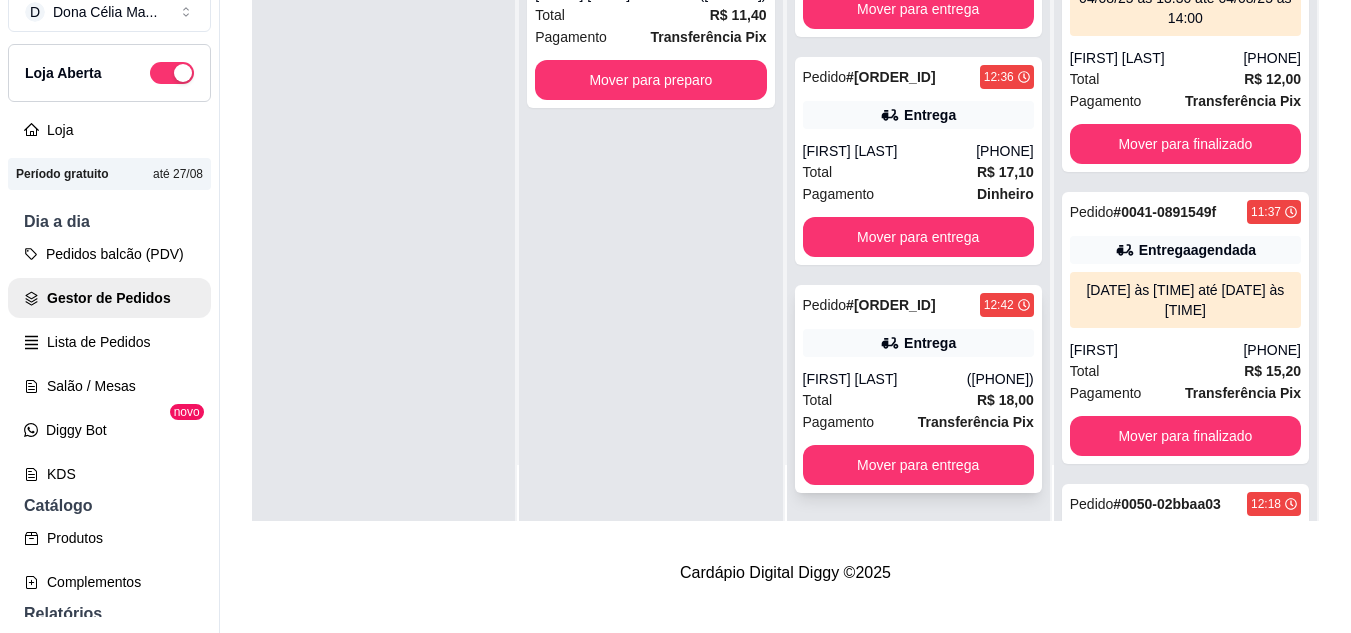 scroll, scrollTop: 0, scrollLeft: 0, axis: both 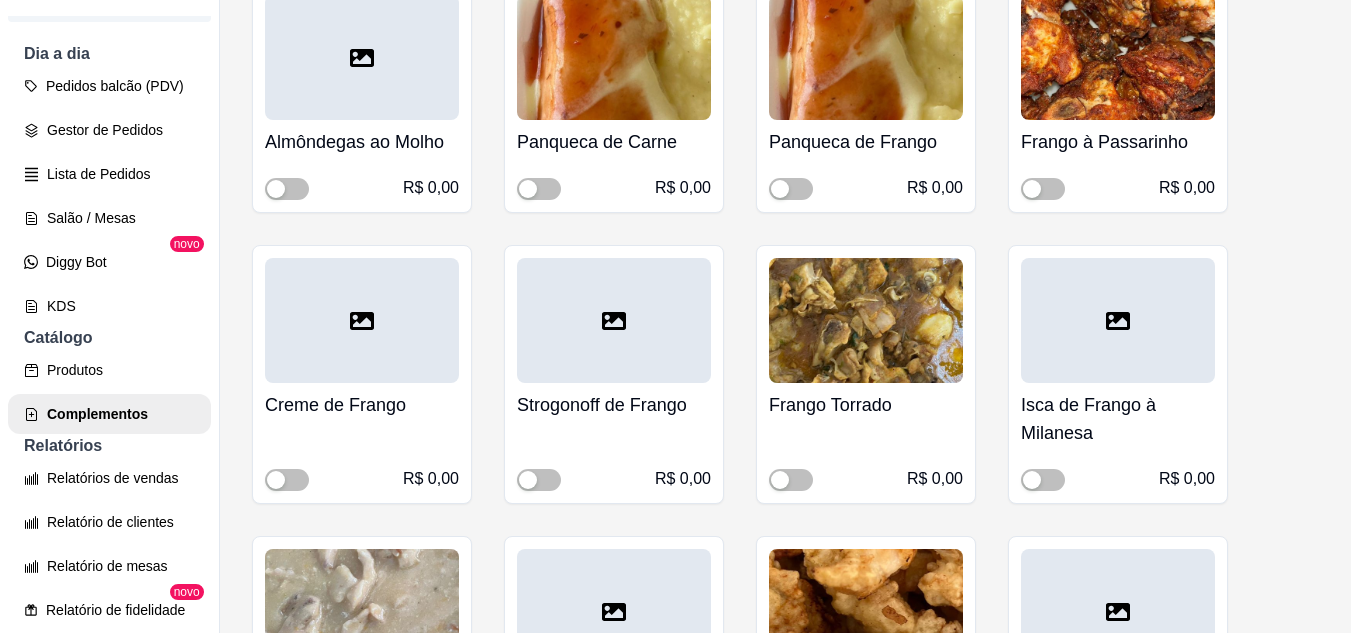 click at bounding box center (362, 611) 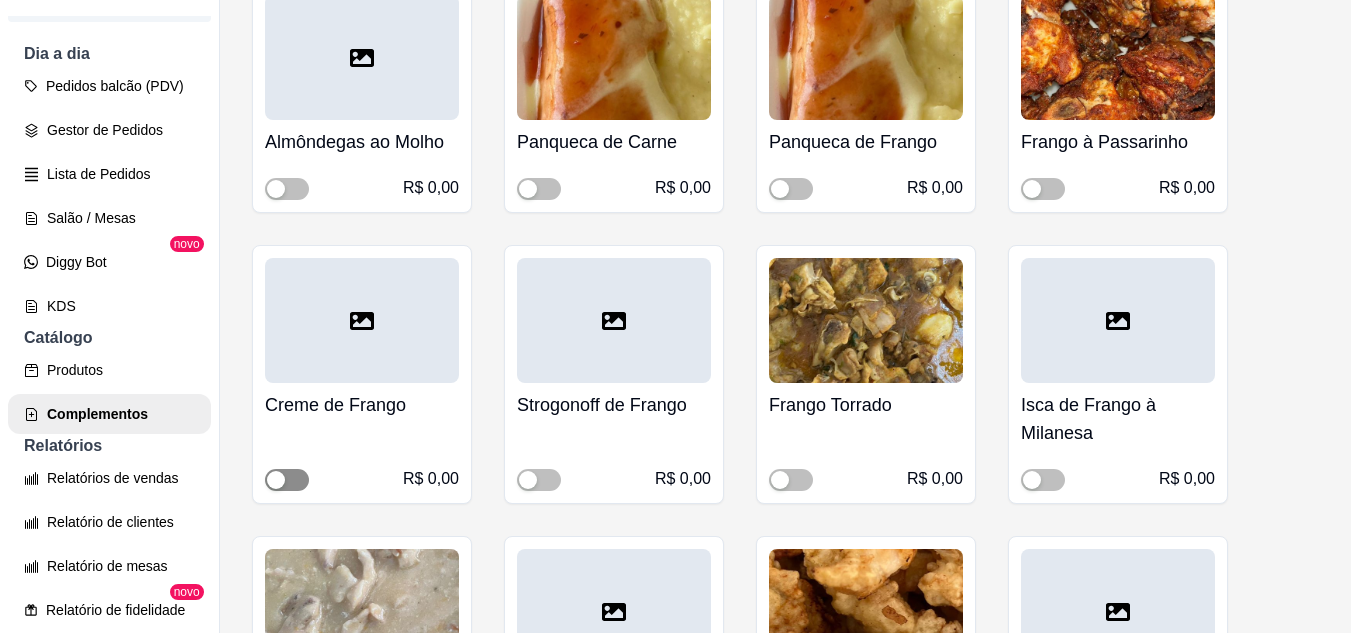 click at bounding box center (276, 480) 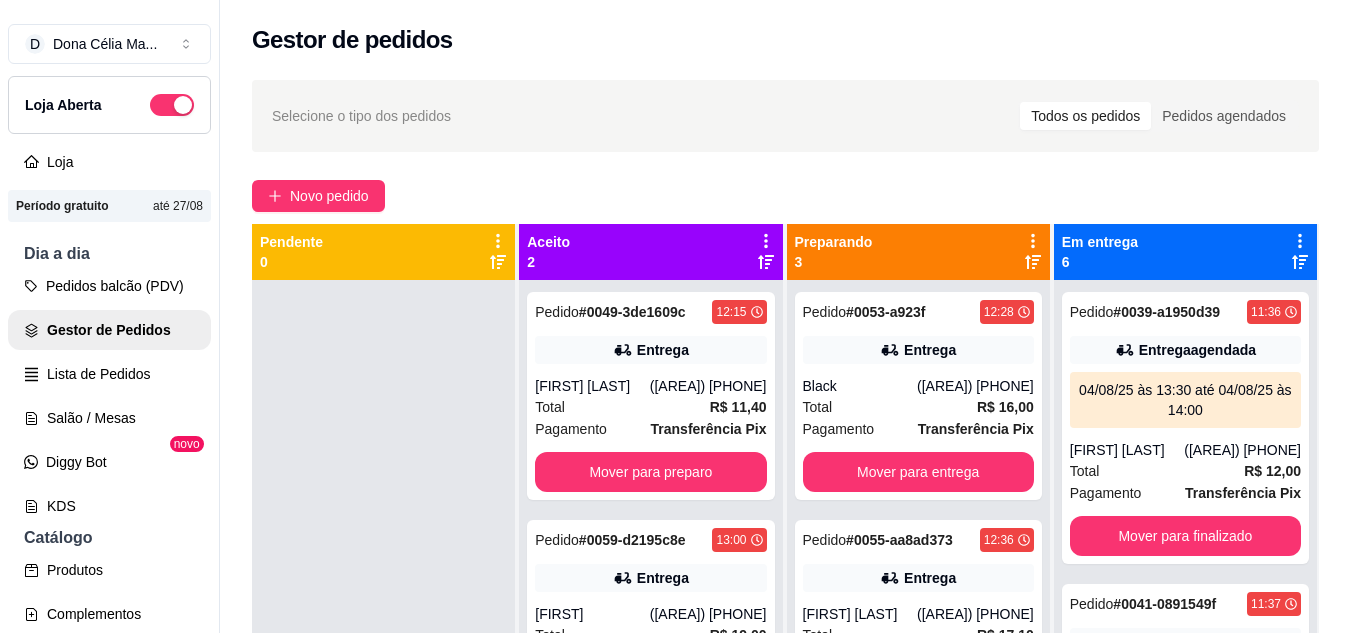 scroll, scrollTop: 0, scrollLeft: 0, axis: both 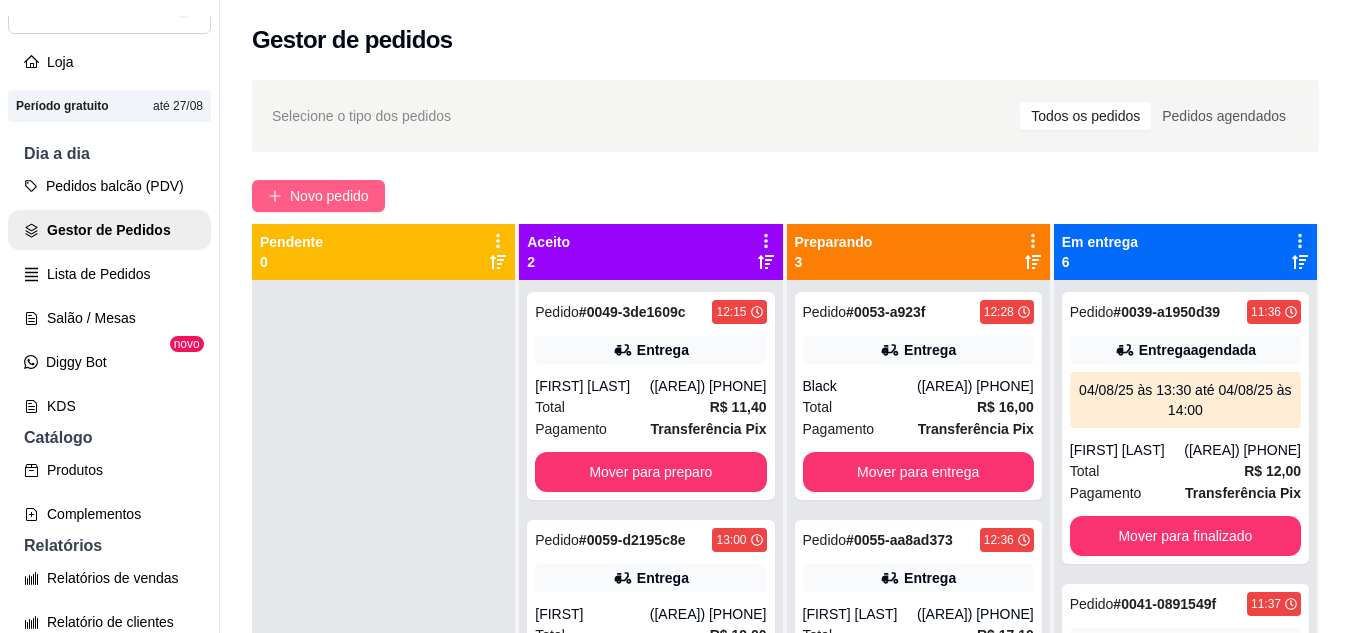 click on "Novo pedido" at bounding box center (329, 196) 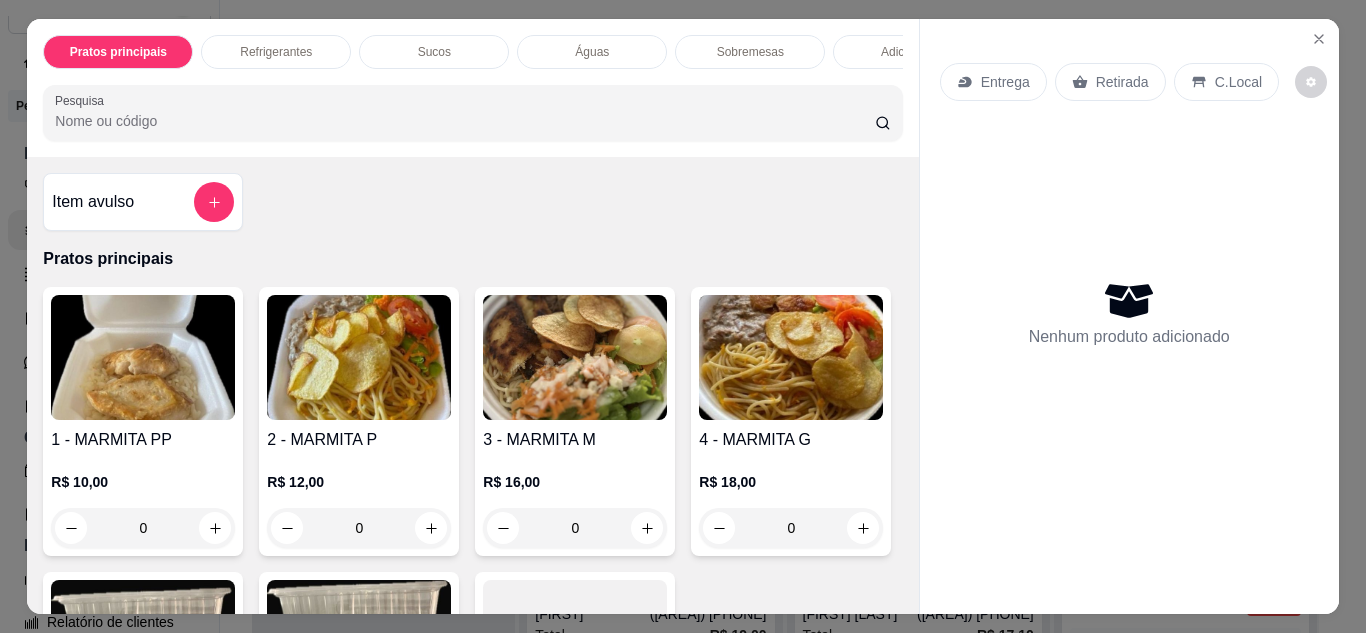 click at bounding box center (359, 357) 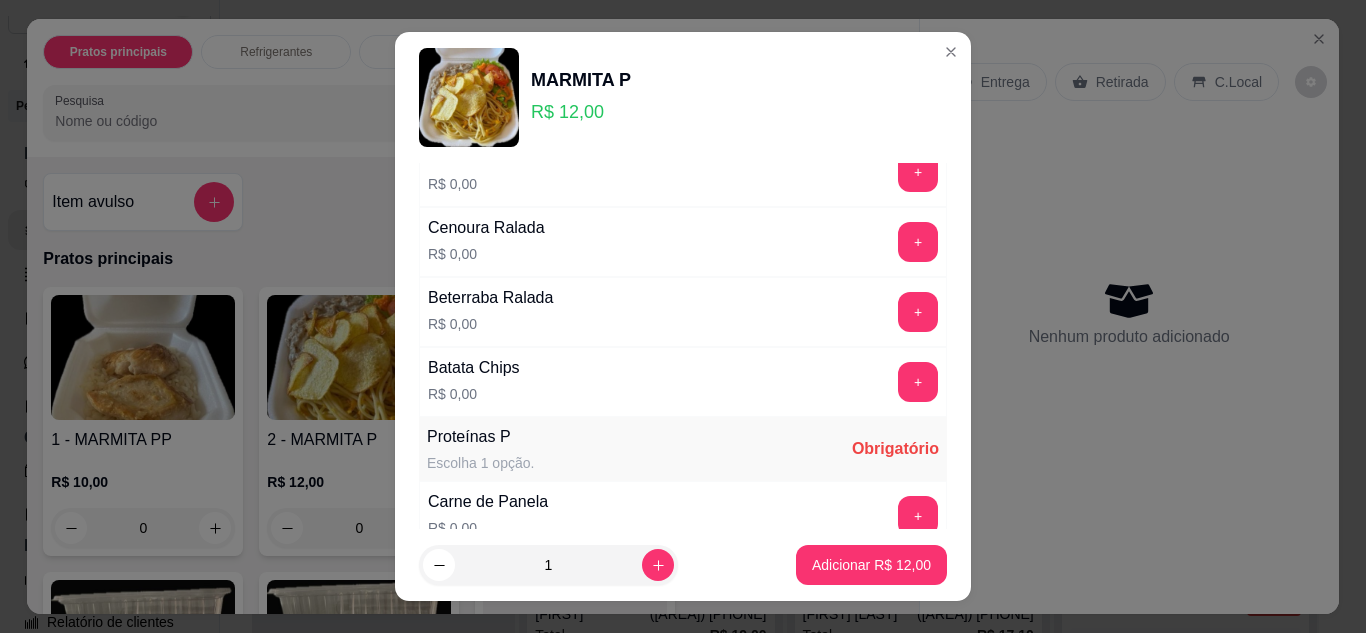 scroll, scrollTop: 1000, scrollLeft: 0, axis: vertical 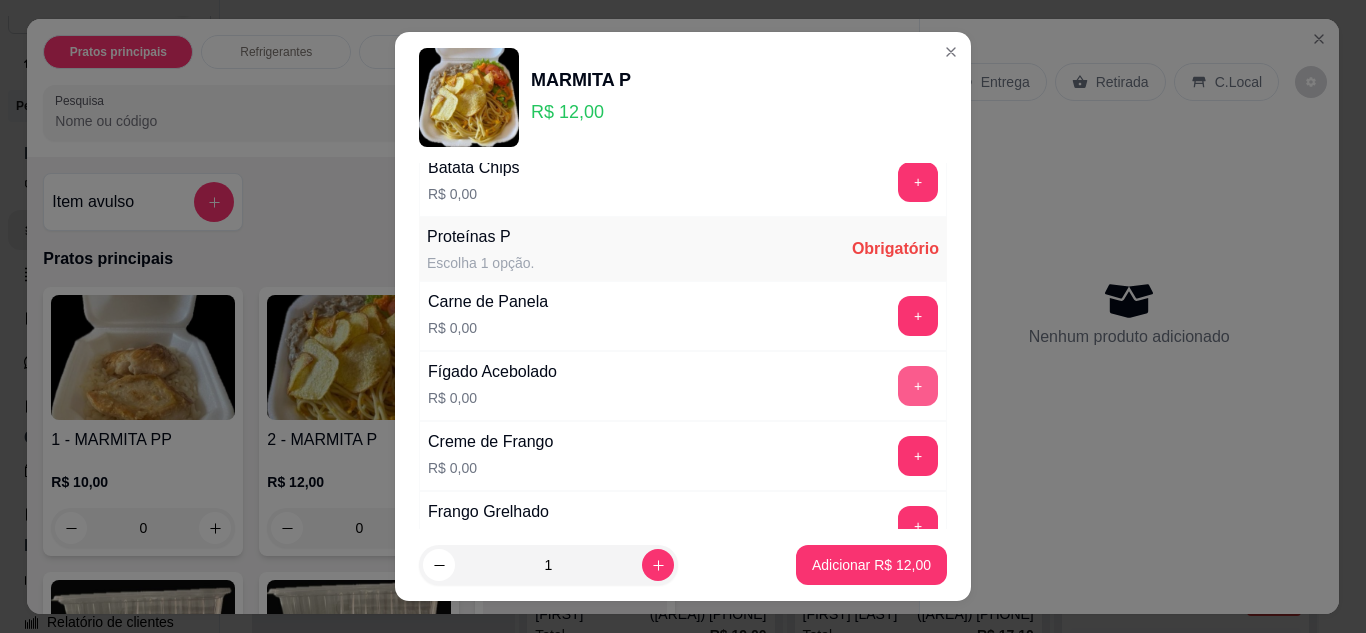 click on "+" at bounding box center [918, 386] 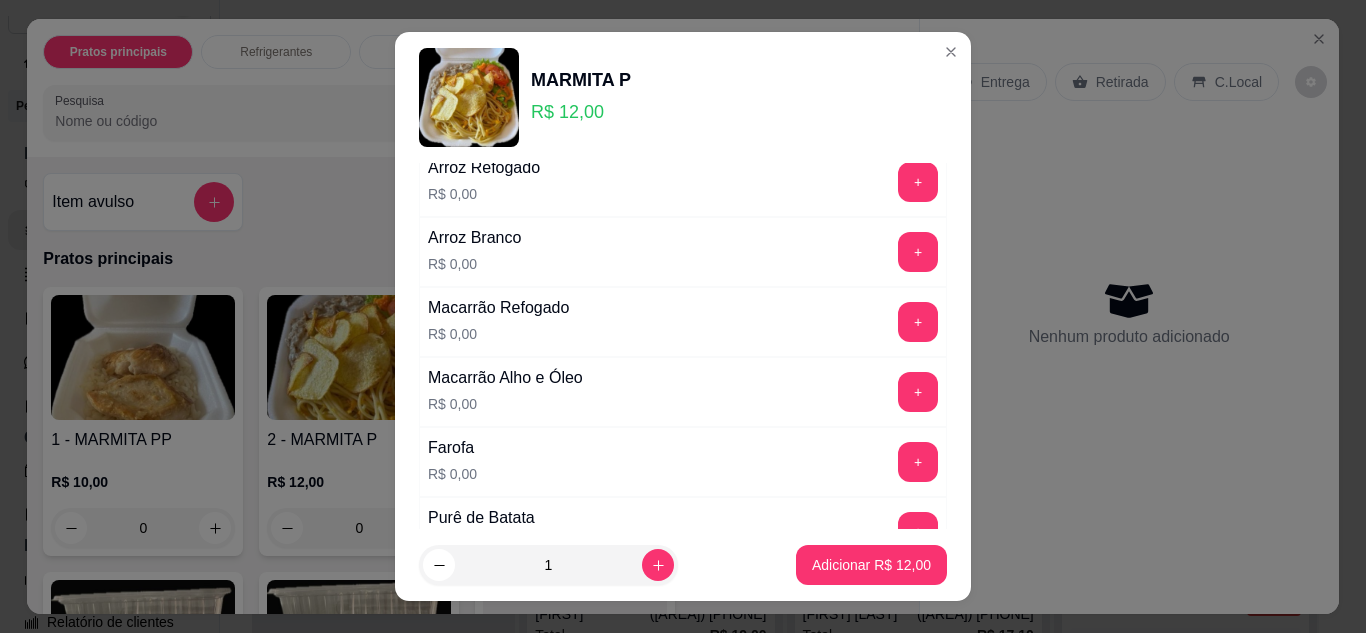 scroll, scrollTop: 0, scrollLeft: 0, axis: both 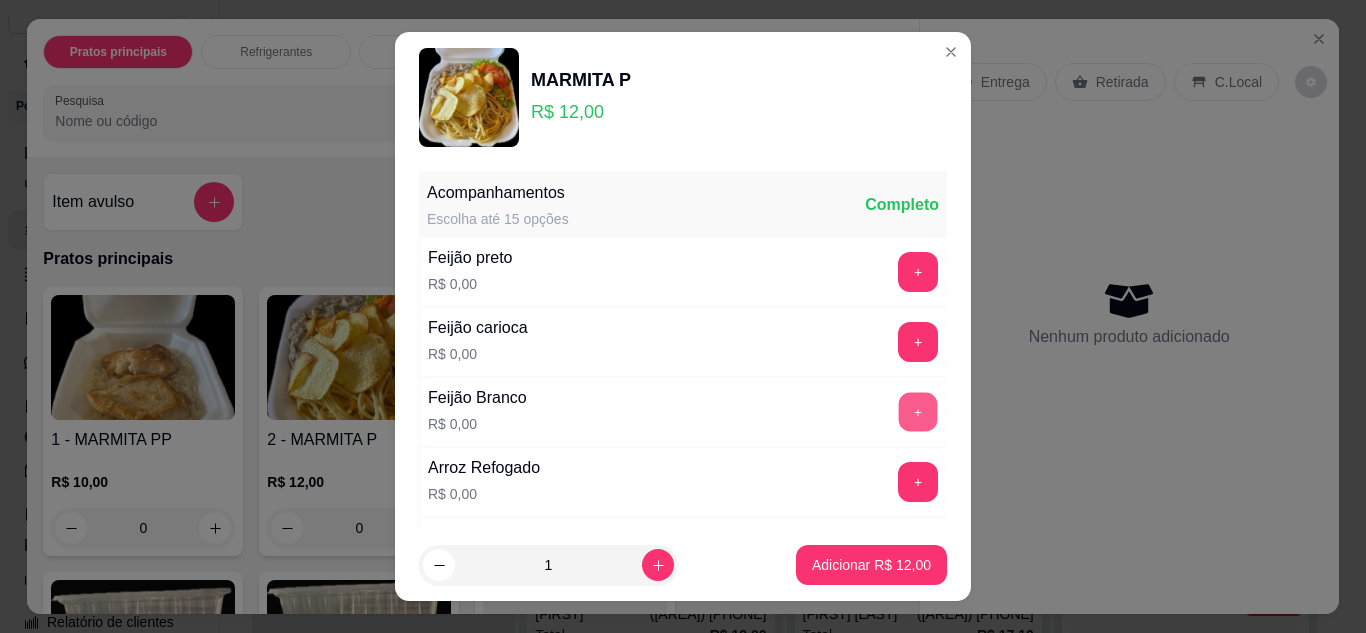 click on "+" at bounding box center (918, 412) 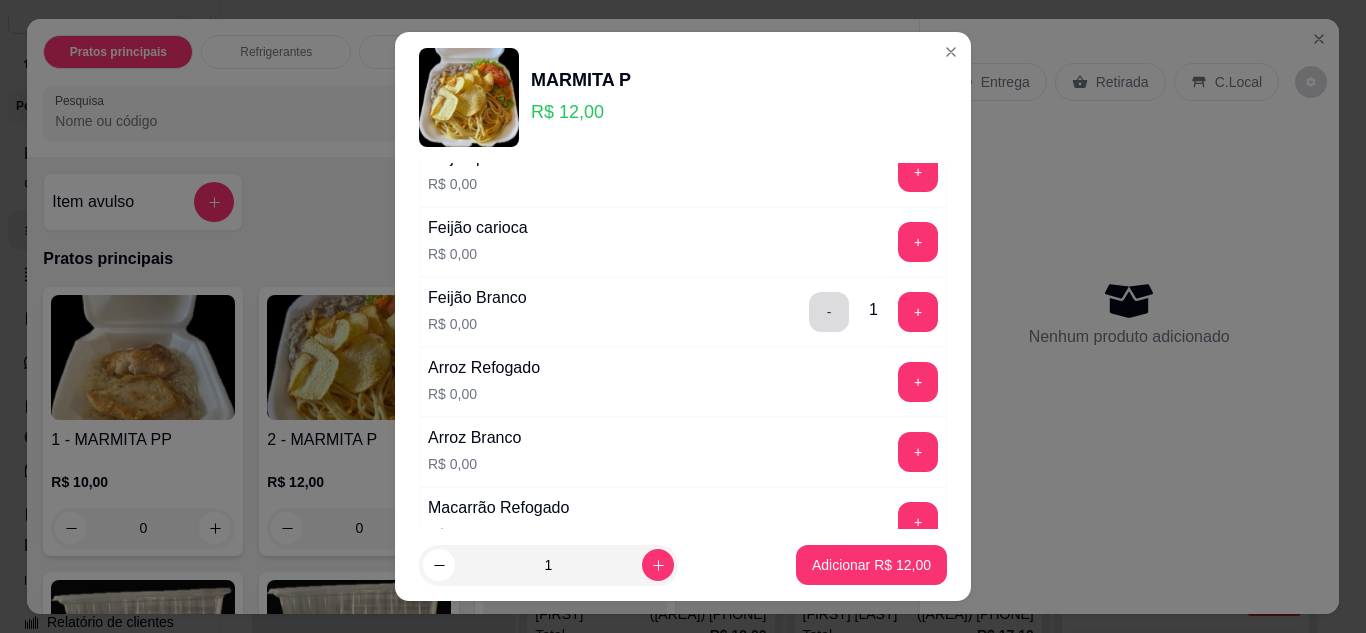 scroll, scrollTop: 200, scrollLeft: 0, axis: vertical 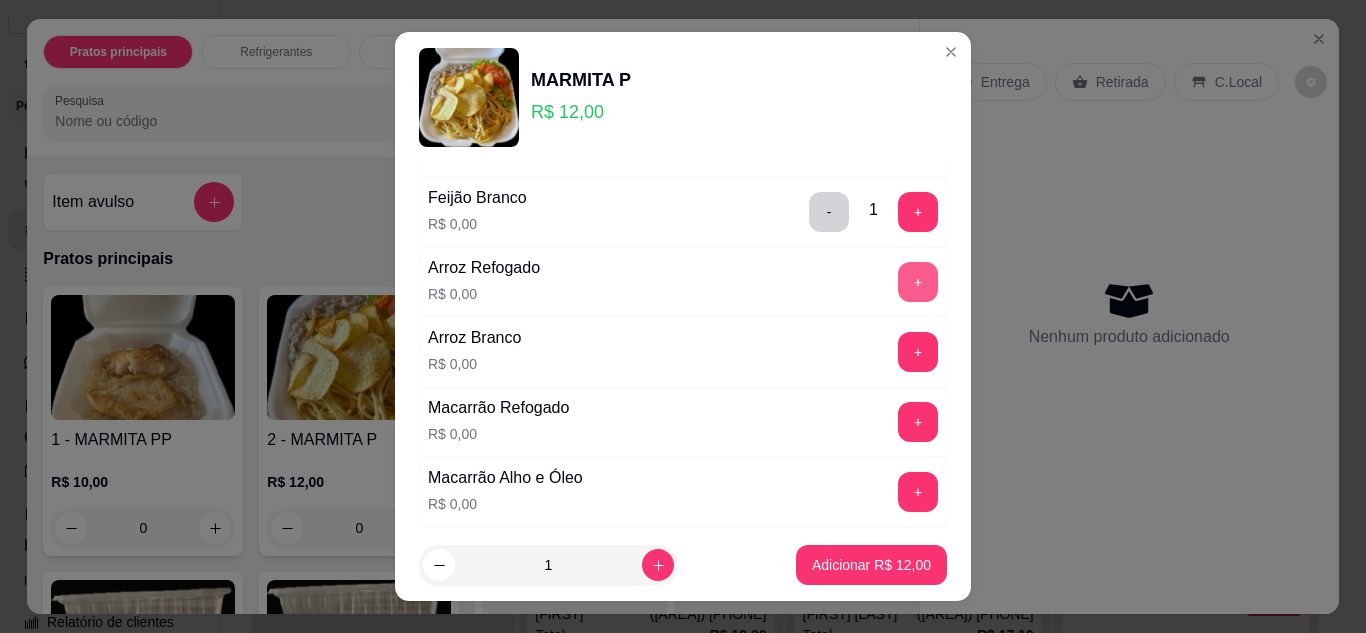 click on "+" at bounding box center [918, 282] 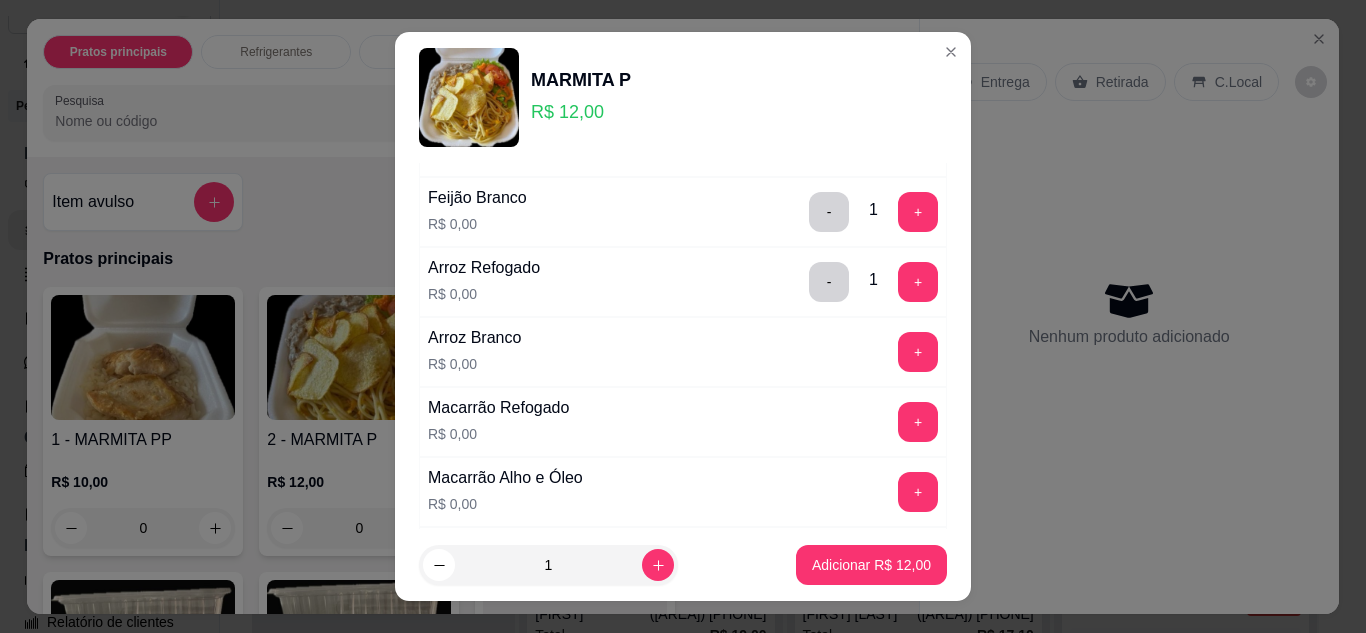 click on "Macarrão Refogado R$ 0,00 +" at bounding box center (683, 422) 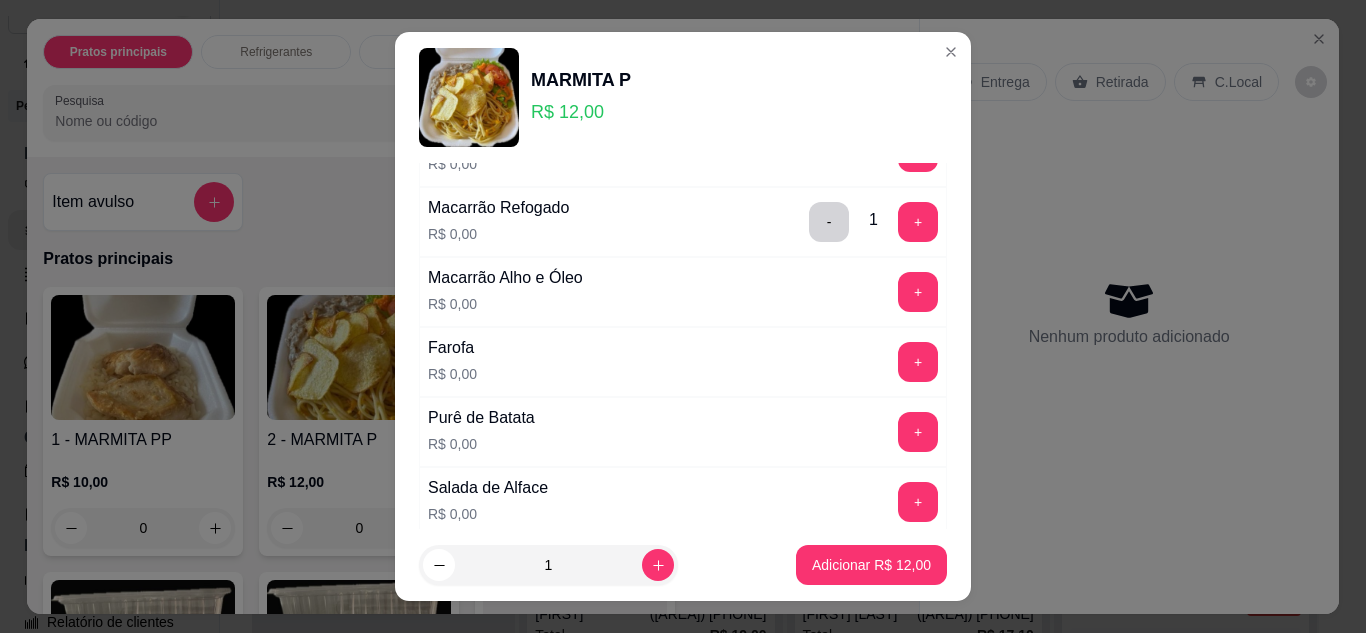 scroll, scrollTop: 500, scrollLeft: 0, axis: vertical 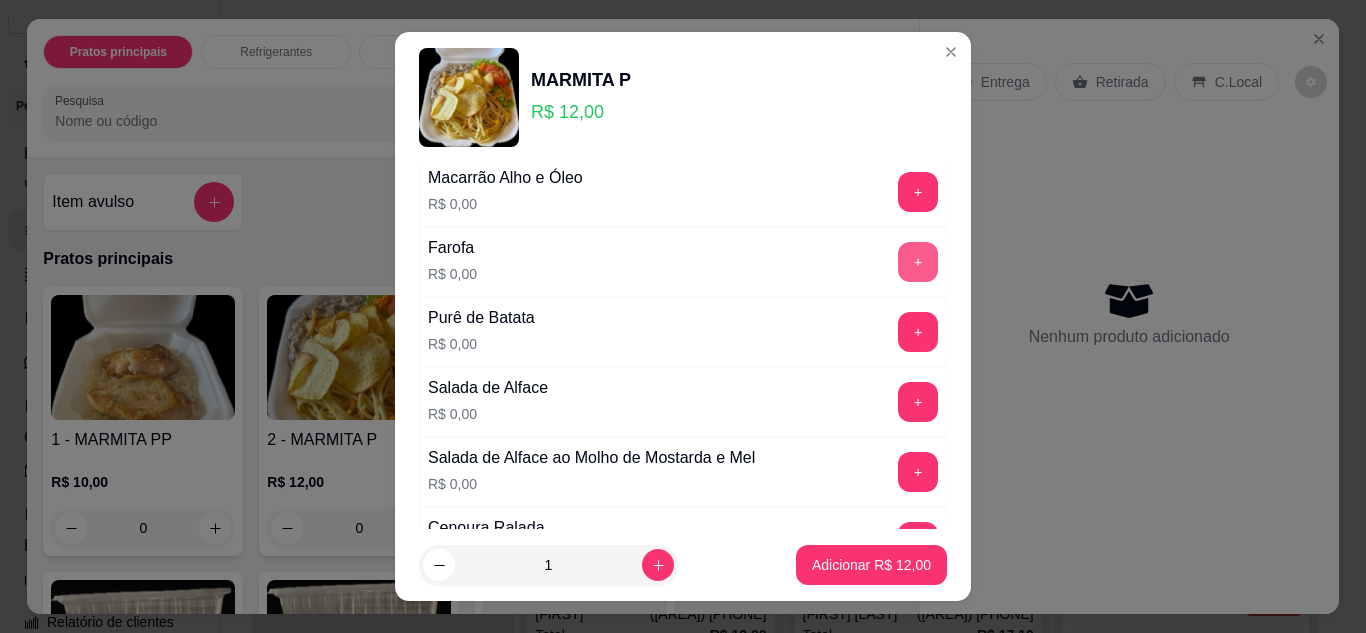 click on "+" at bounding box center (918, 262) 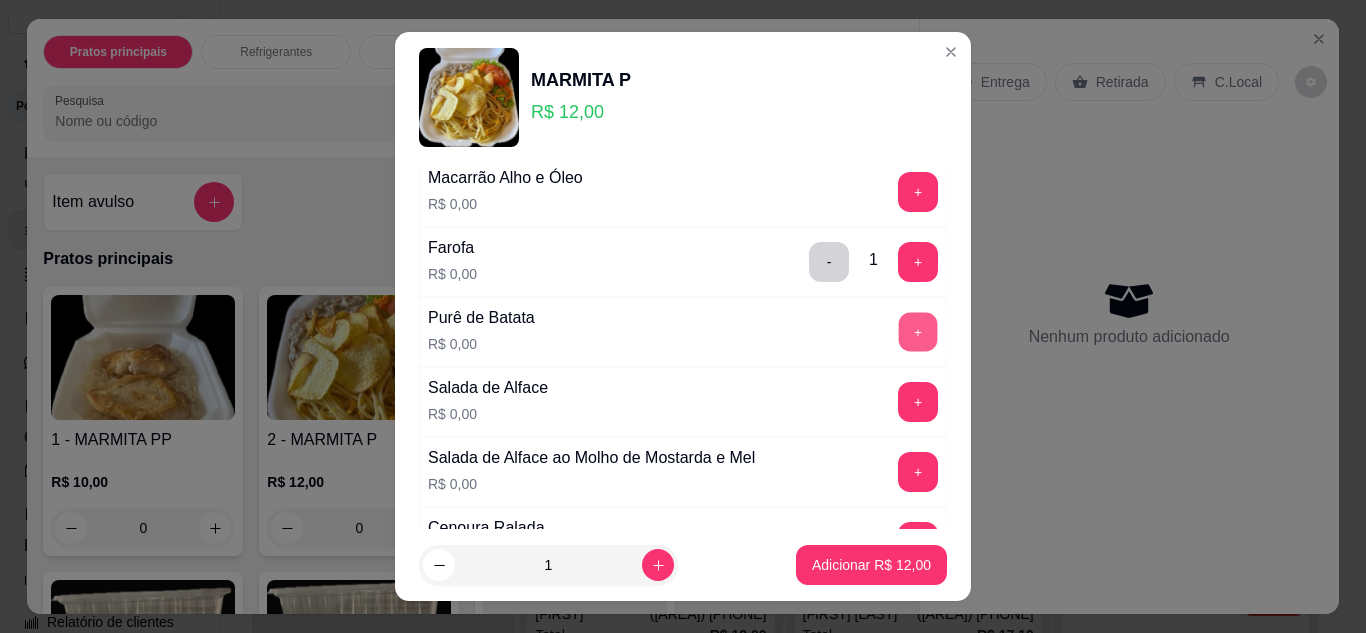 click on "+" at bounding box center [918, 332] 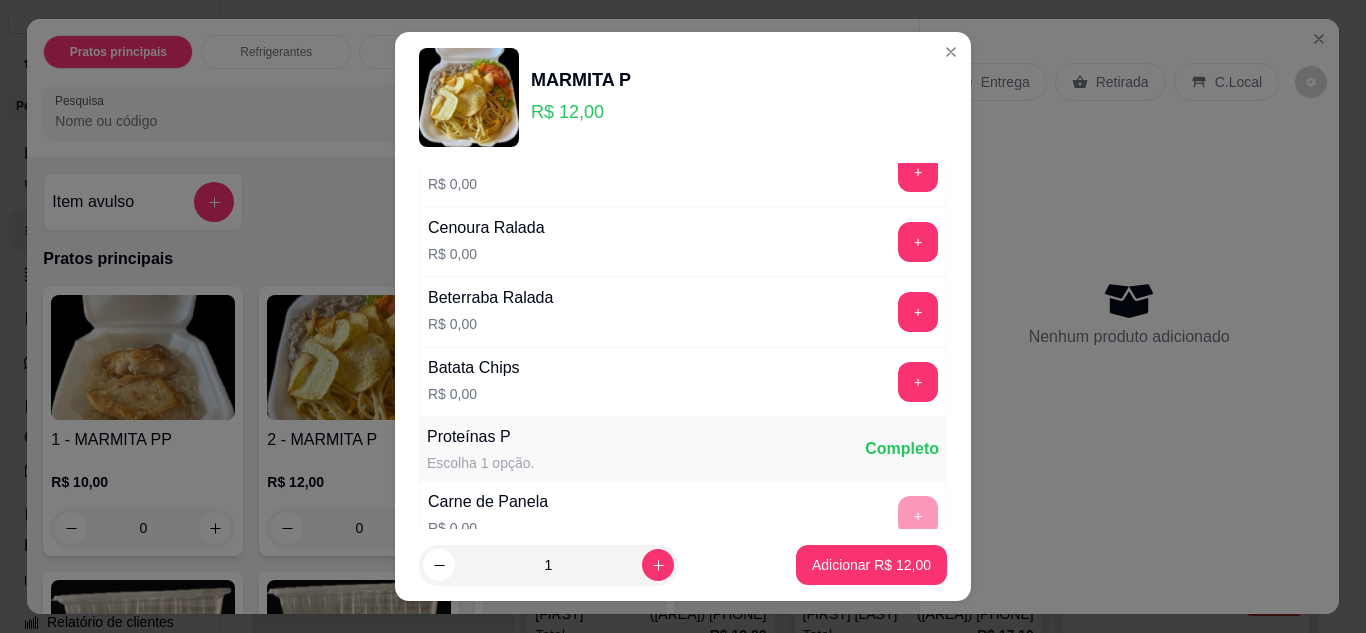 scroll, scrollTop: 700, scrollLeft: 0, axis: vertical 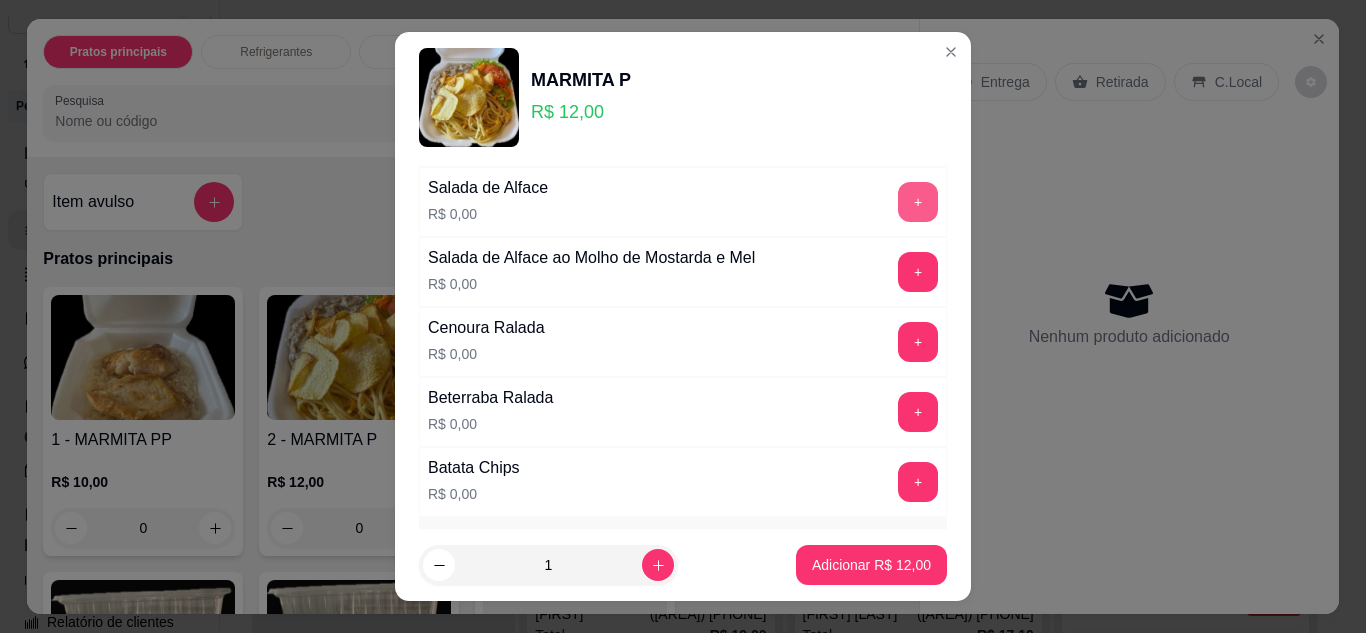 click on "+" at bounding box center (918, 202) 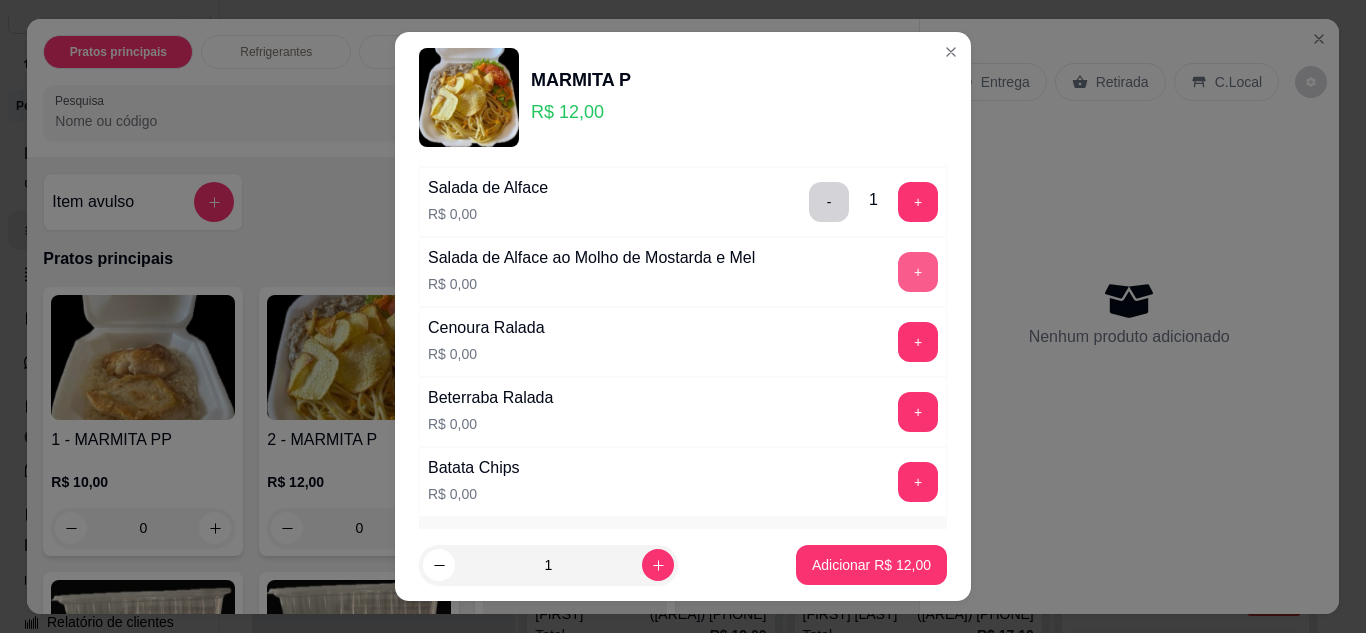 click on "+" at bounding box center [918, 272] 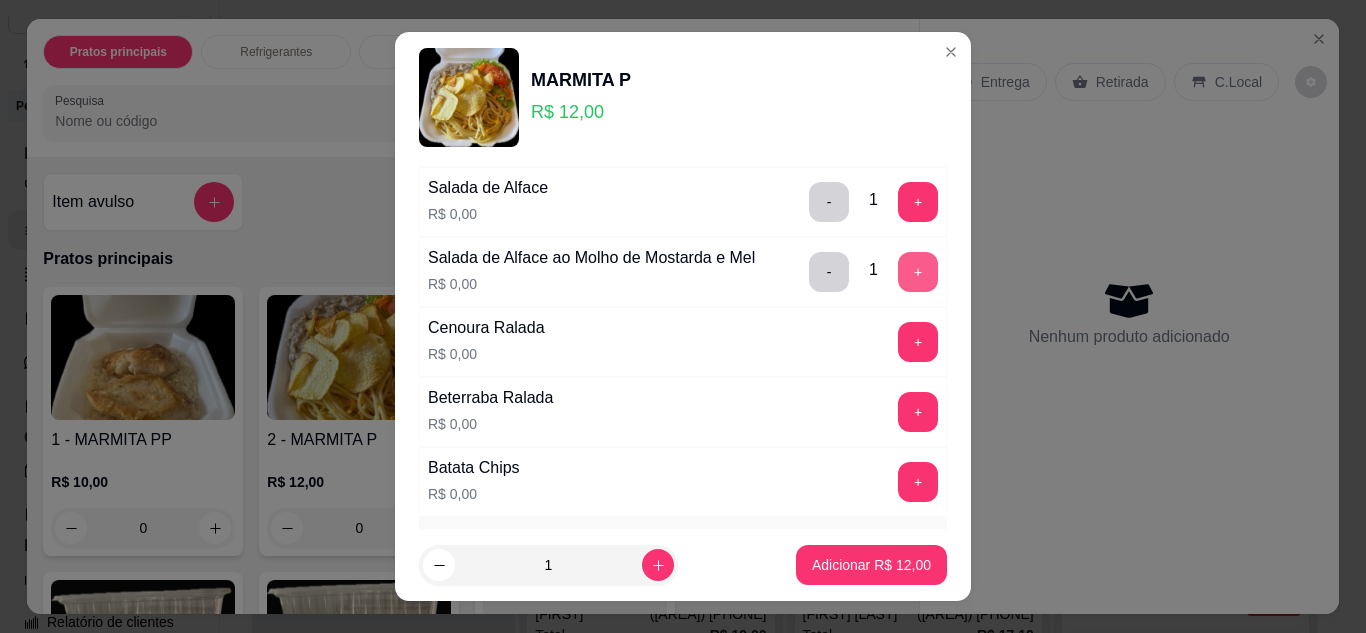 click on "+" at bounding box center [918, 342] 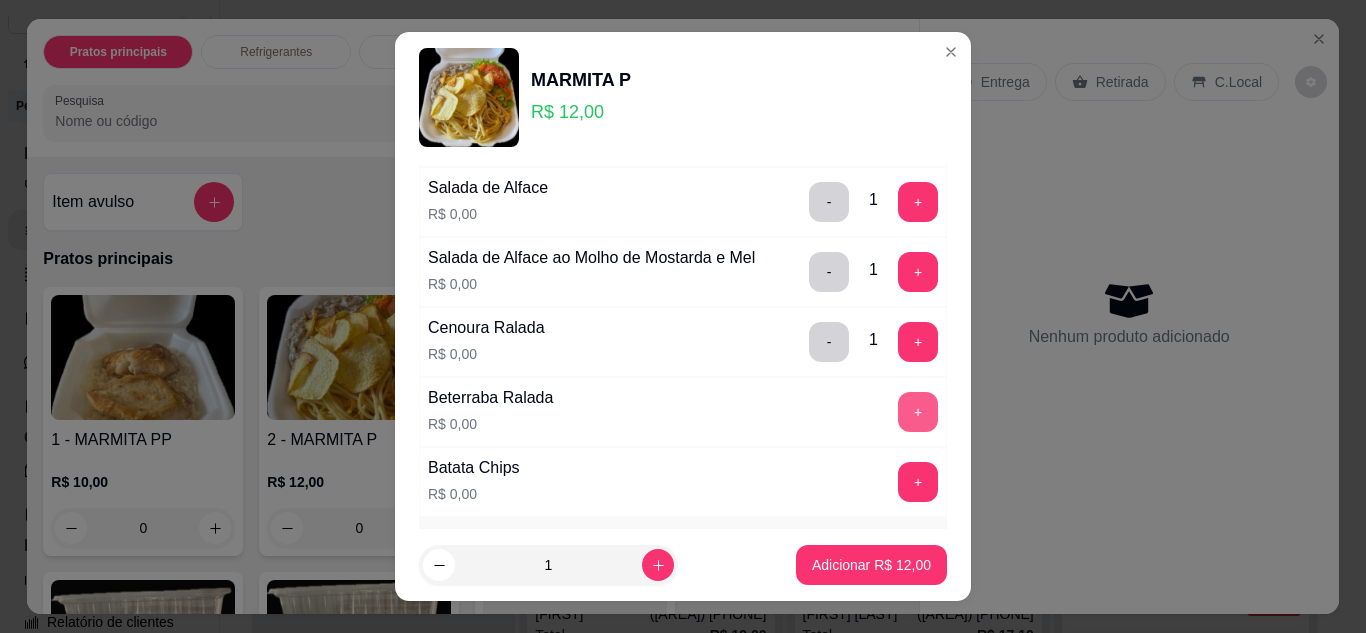 click on "+" at bounding box center (918, 412) 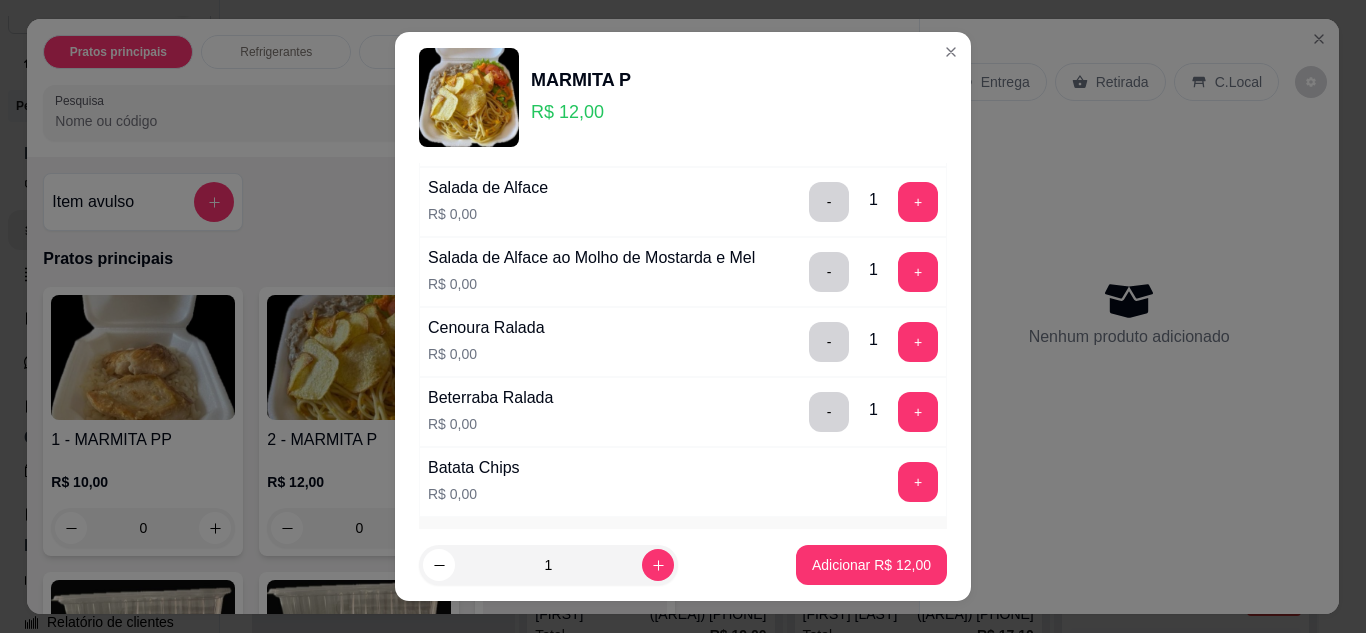 click on "+" at bounding box center [918, 482] 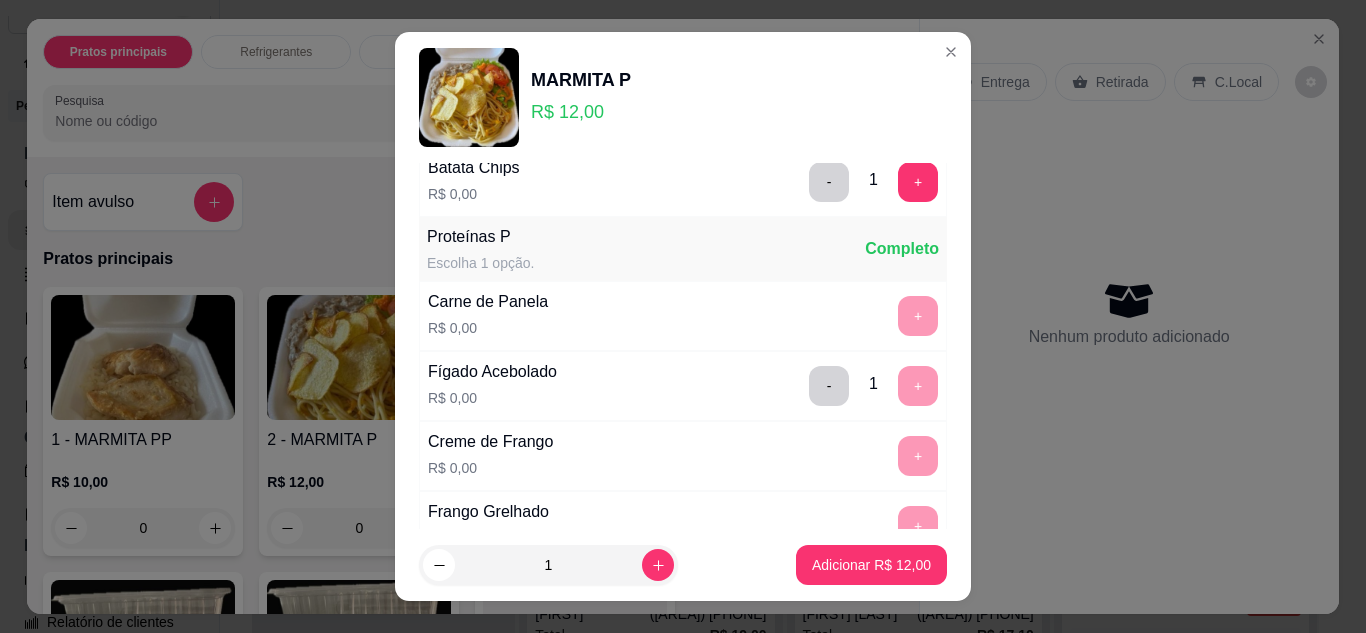 scroll, scrollTop: 1100, scrollLeft: 0, axis: vertical 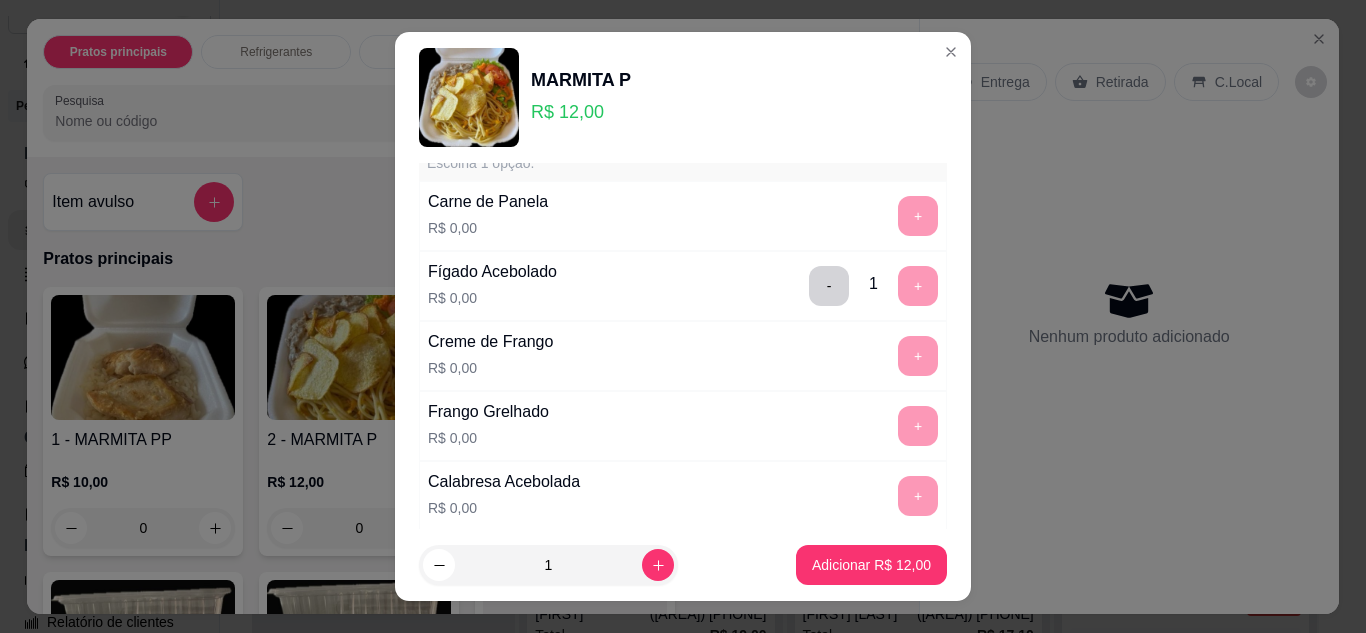 click on "- 1 +" at bounding box center [873, 286] 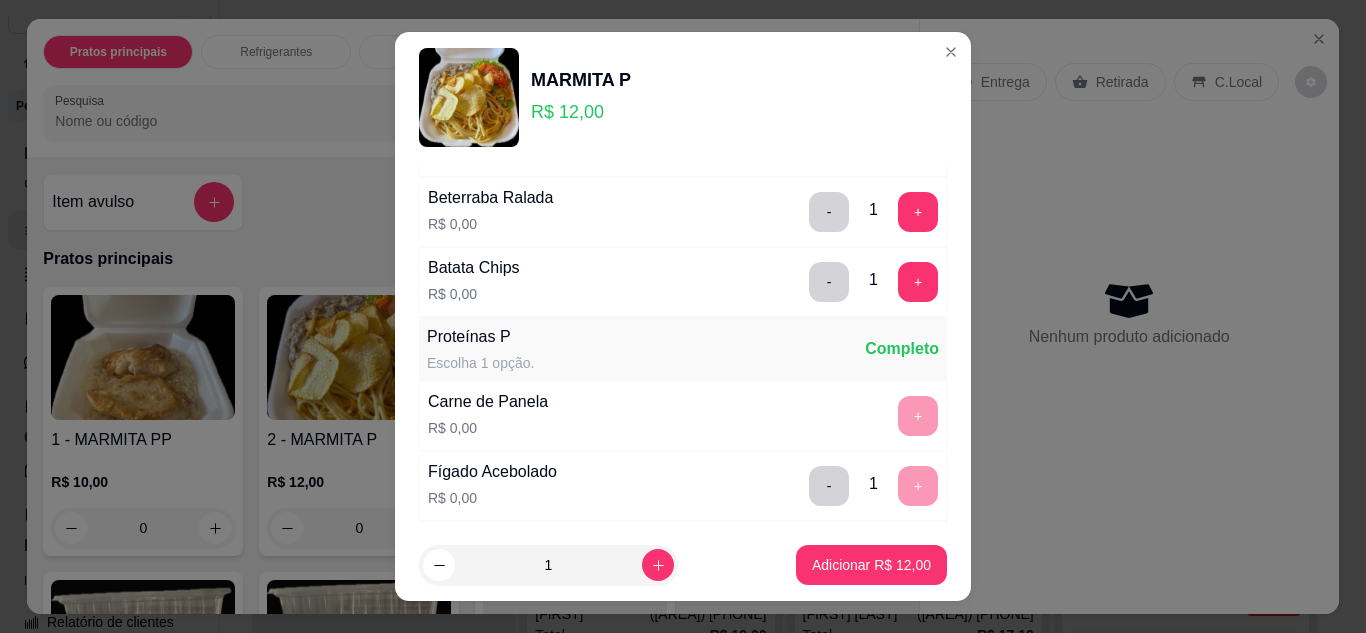 scroll, scrollTop: 1000, scrollLeft: 0, axis: vertical 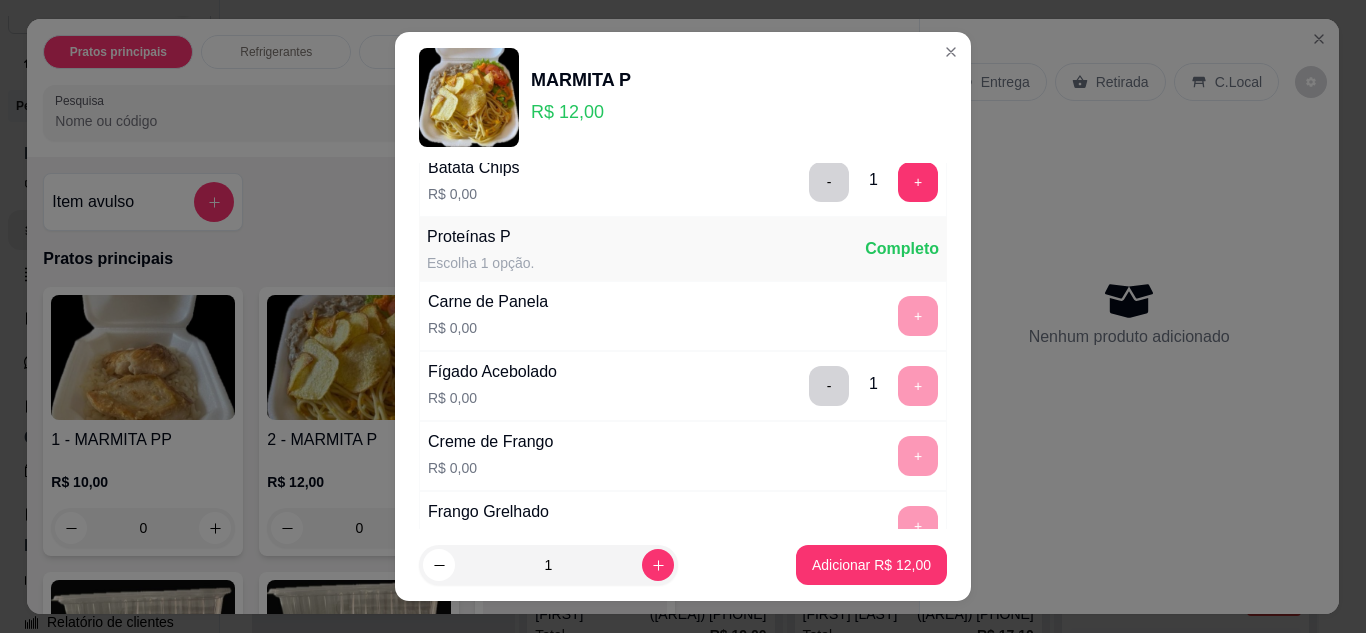 click on "+" at bounding box center (918, 316) 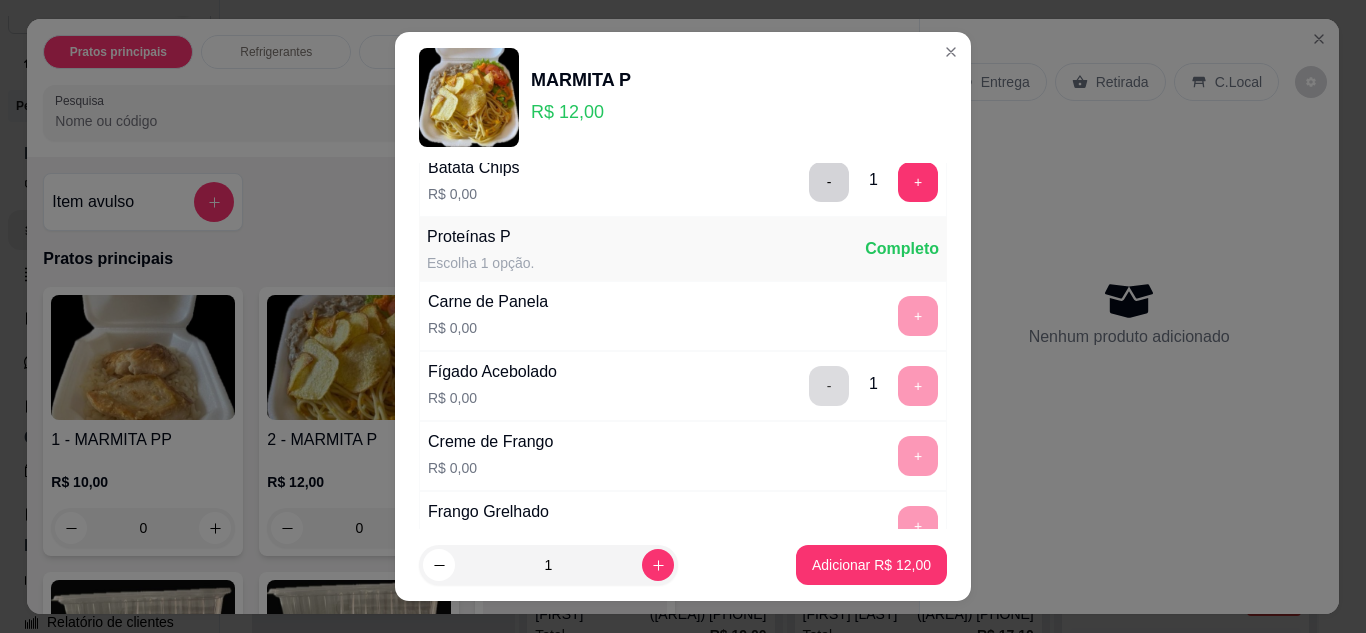click on "-" at bounding box center (829, 386) 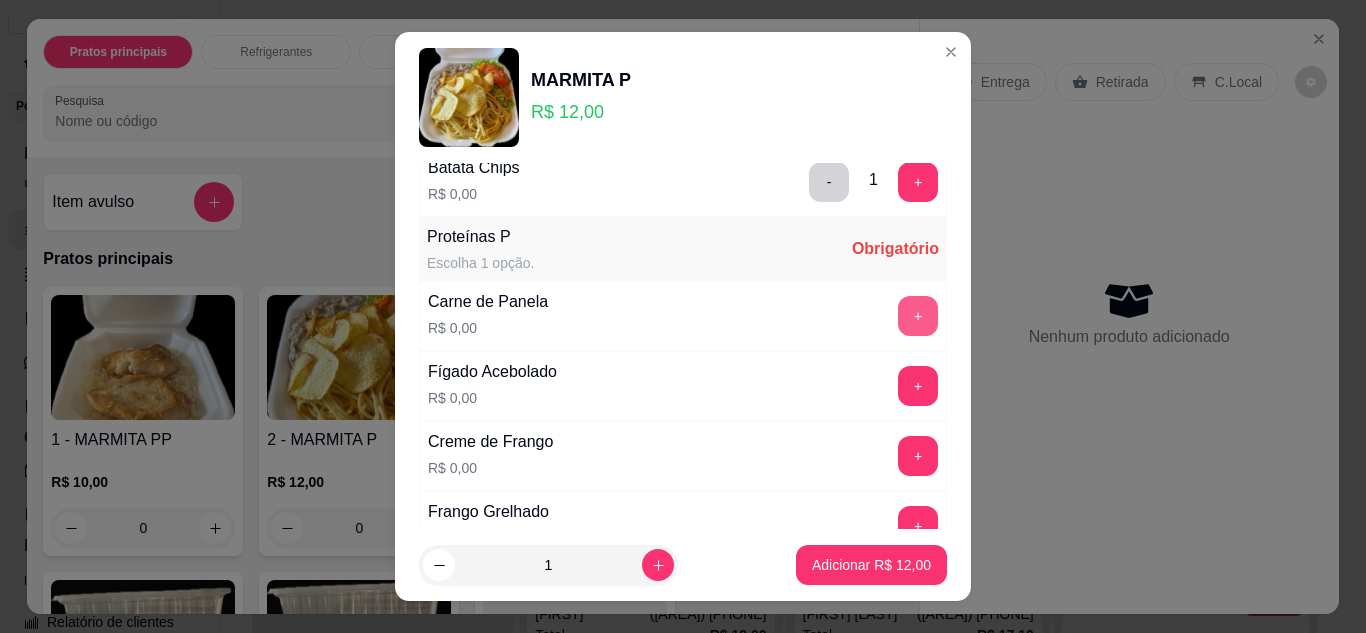 click on "+" at bounding box center (918, 316) 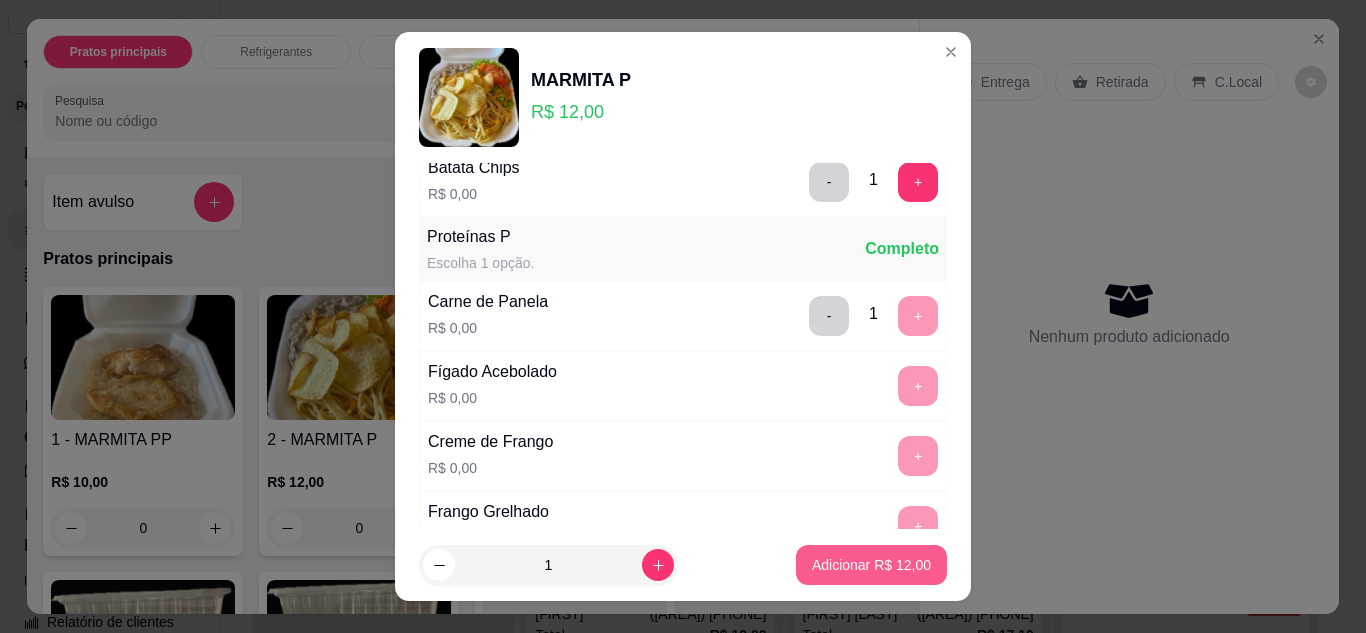 click on "Adicionar   R$ 12,00" at bounding box center (871, 565) 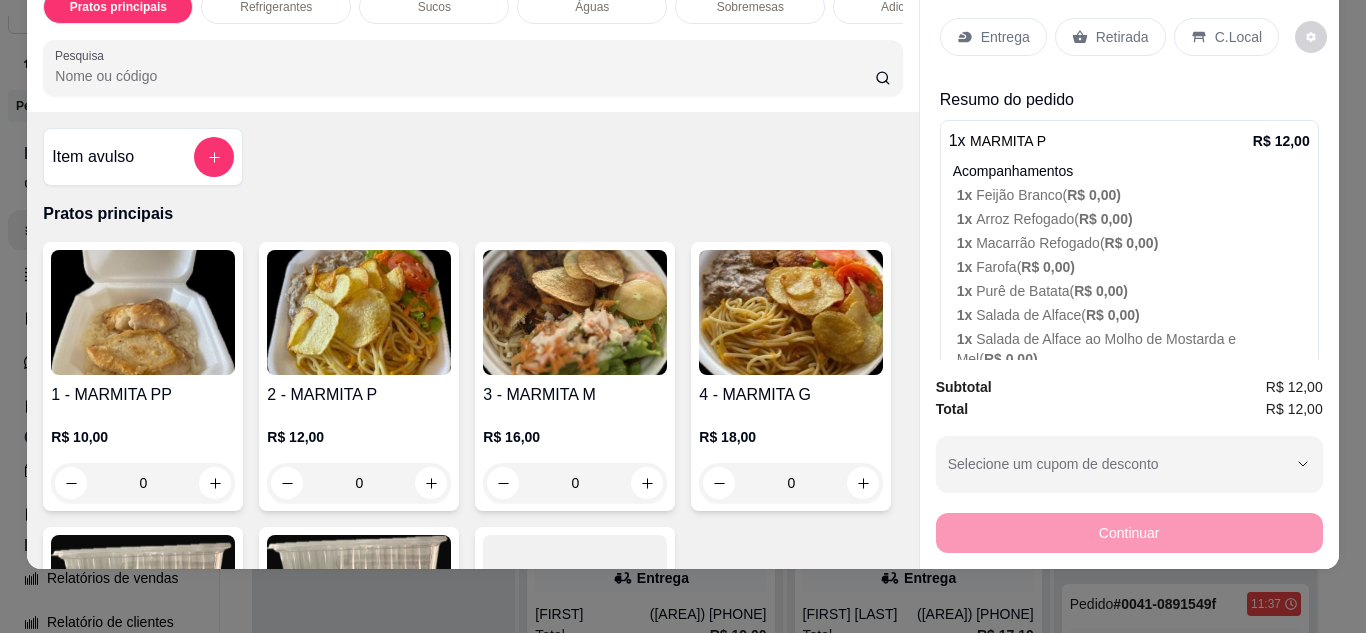 scroll, scrollTop: 0, scrollLeft: 0, axis: both 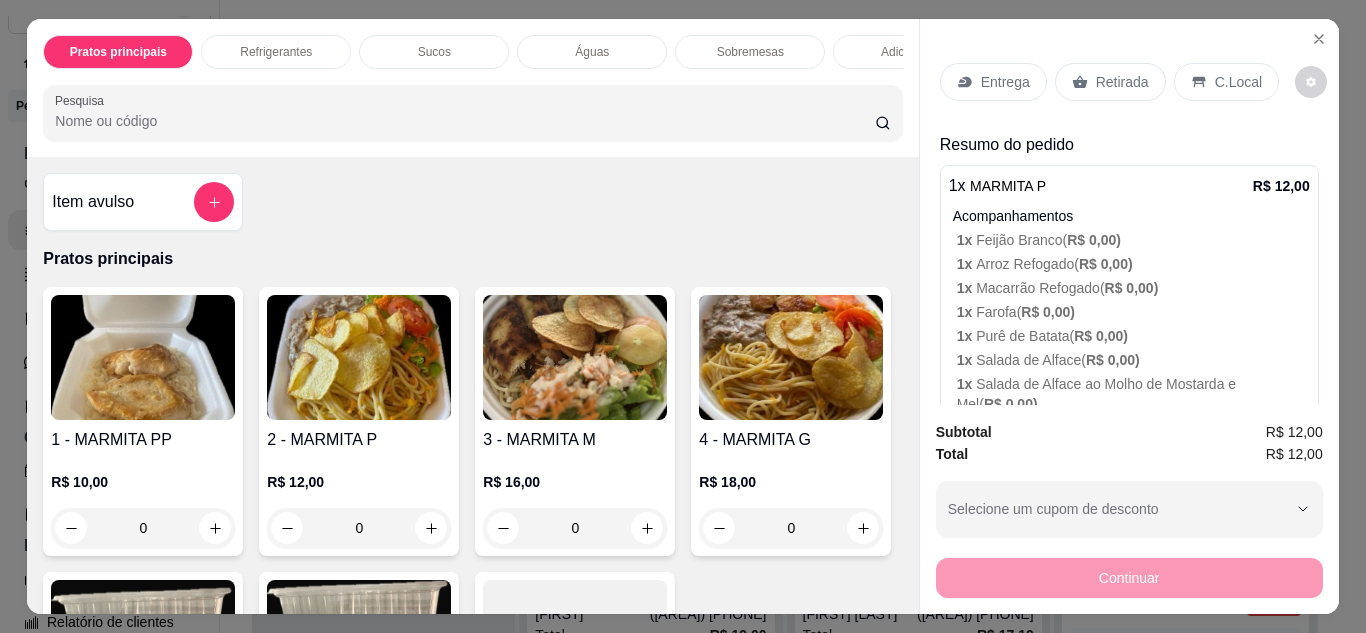 click on "Retirada" at bounding box center (1122, 82) 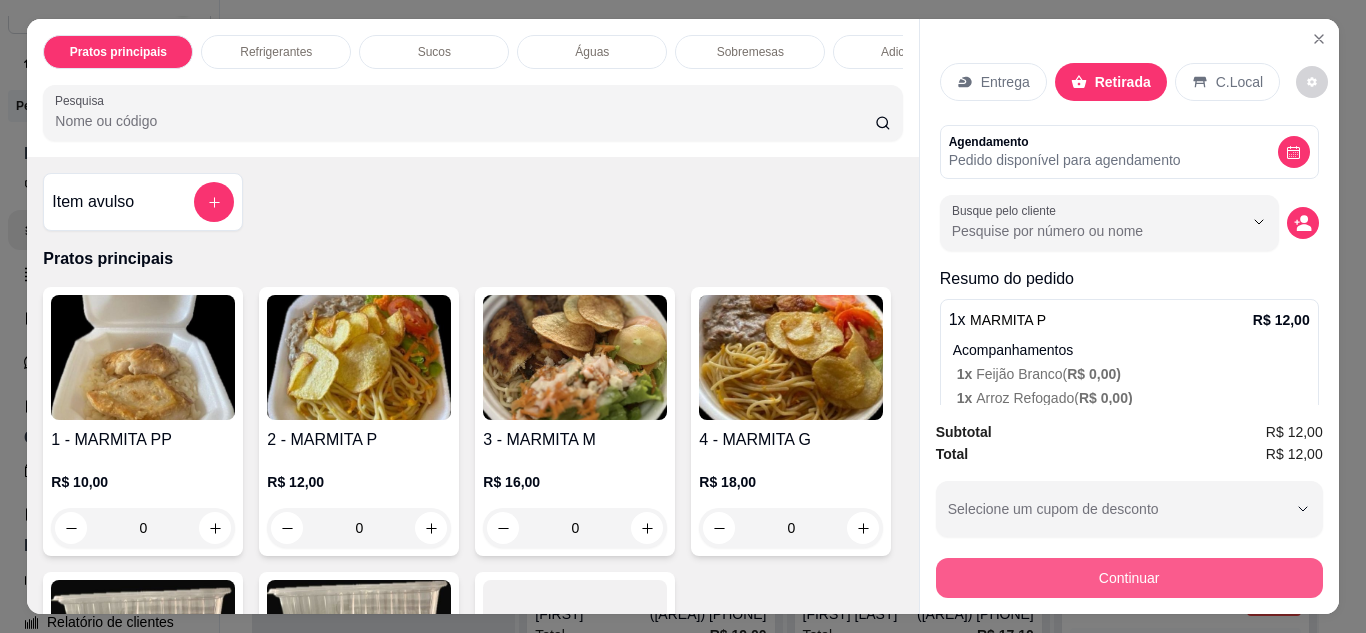 click on "Continuar" at bounding box center (1129, 578) 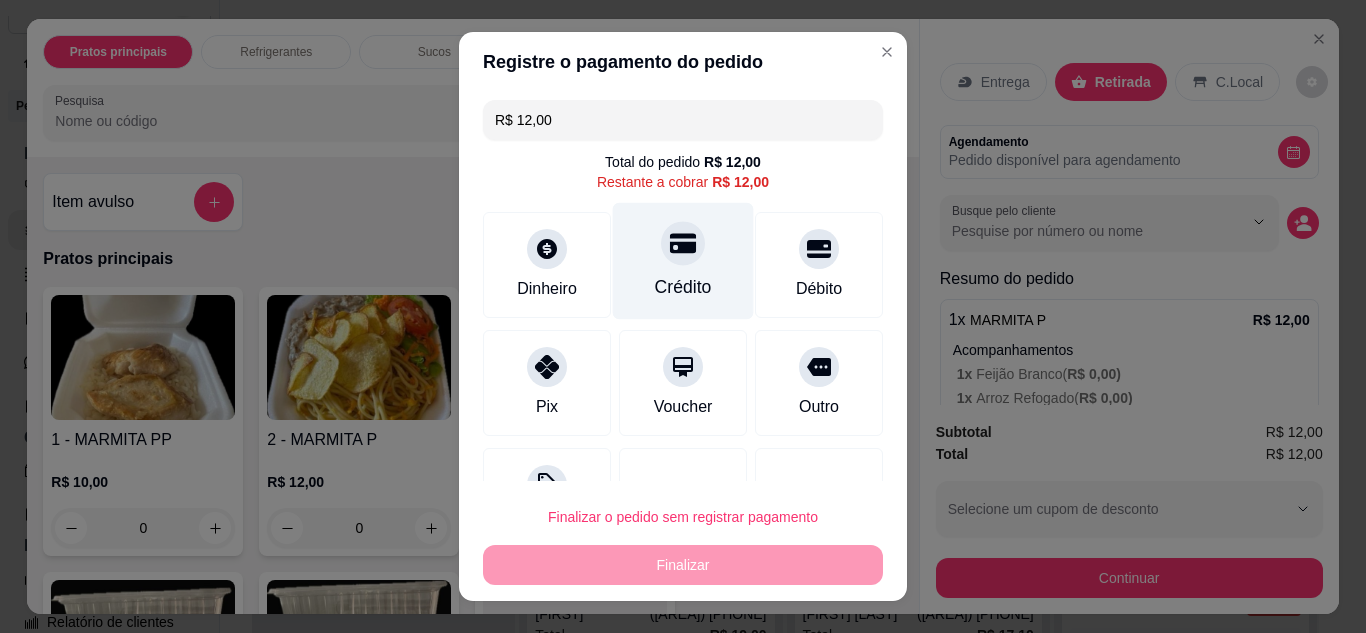 click on "Crédito" at bounding box center [683, 260] 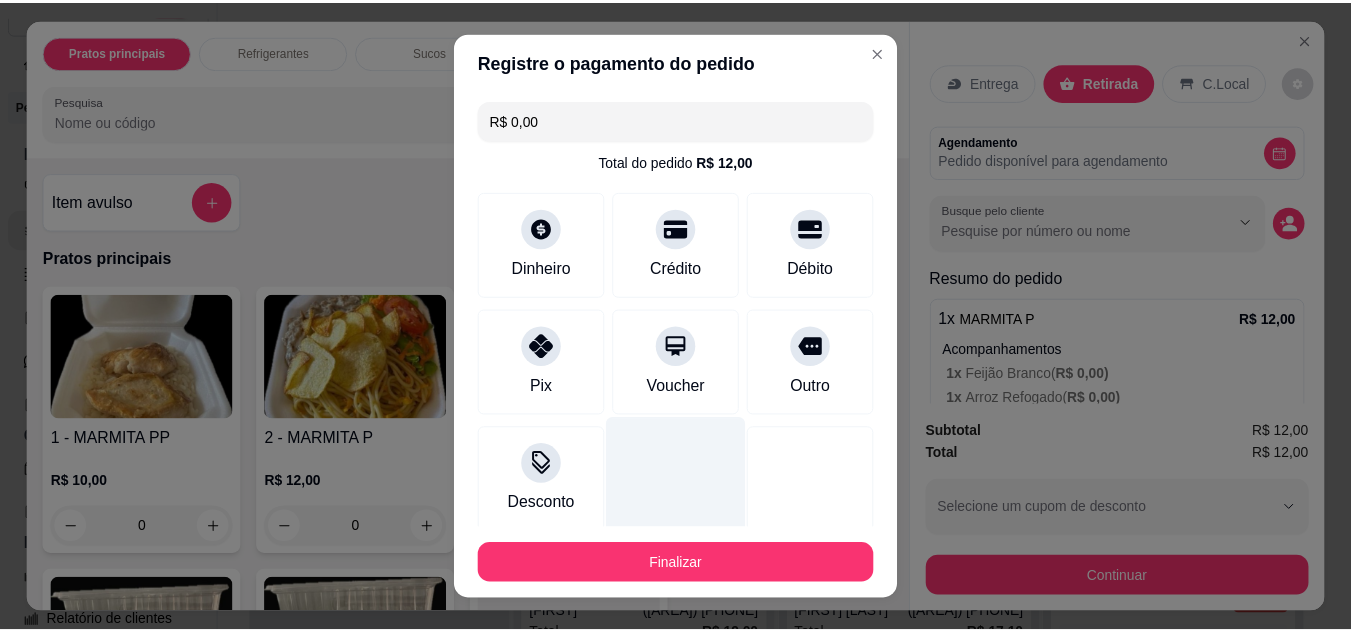scroll, scrollTop: 116, scrollLeft: 0, axis: vertical 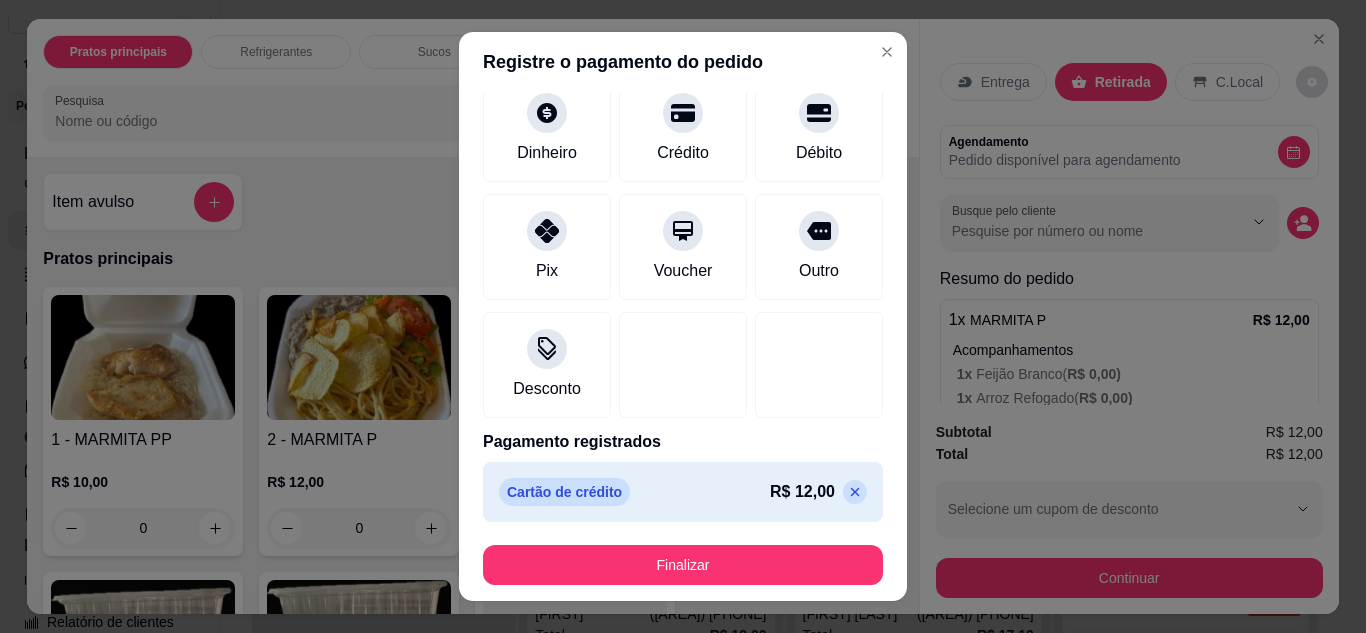 click on "Finalizar" at bounding box center (683, 565) 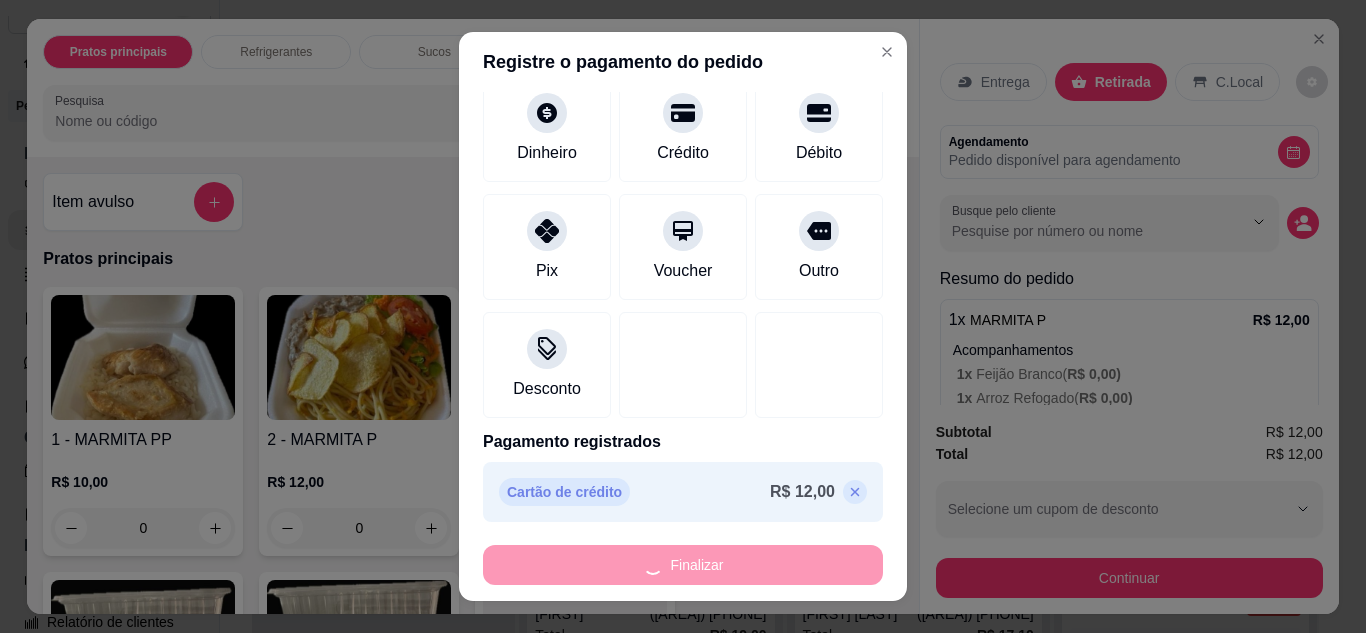 type on "-R$ 12,00" 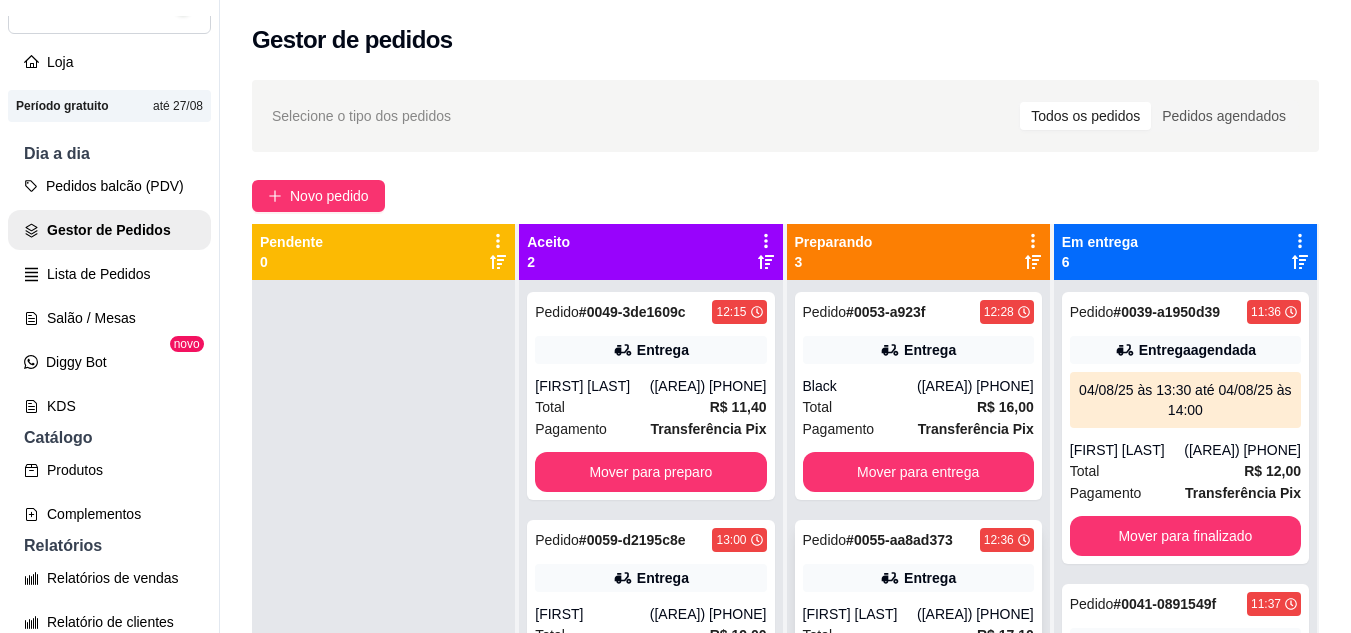 scroll, scrollTop: 91, scrollLeft: 0, axis: vertical 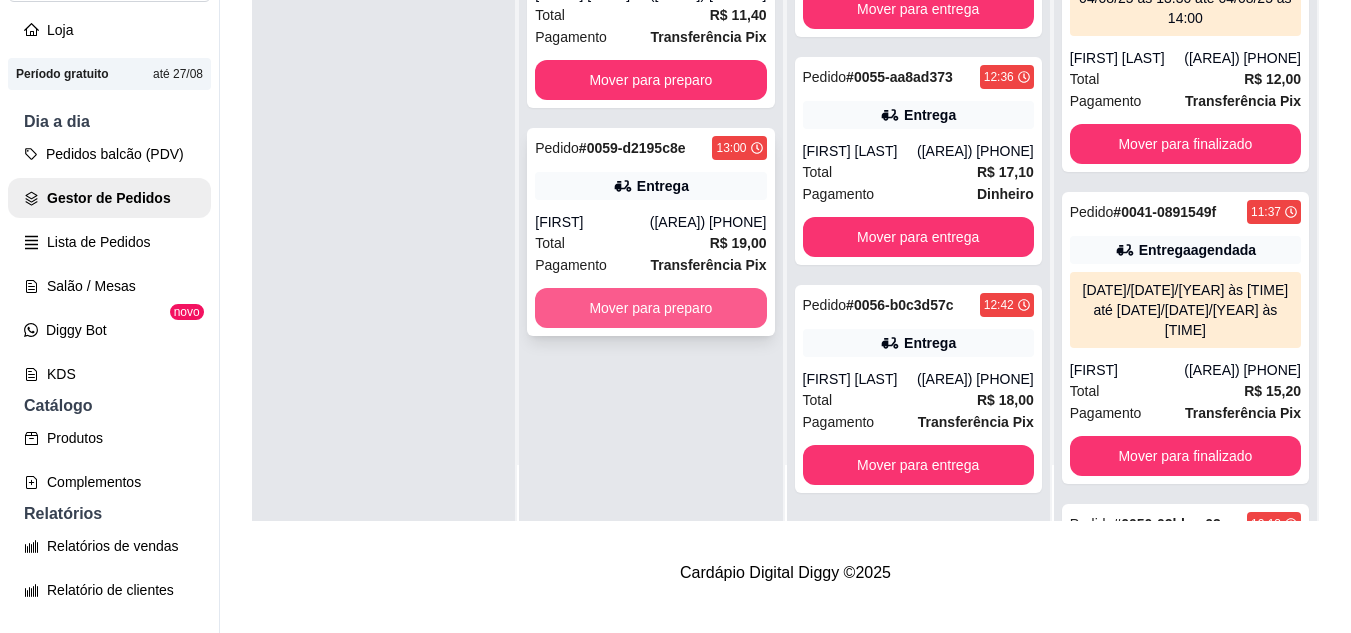 click on "Mover para preparo" at bounding box center [650, 308] 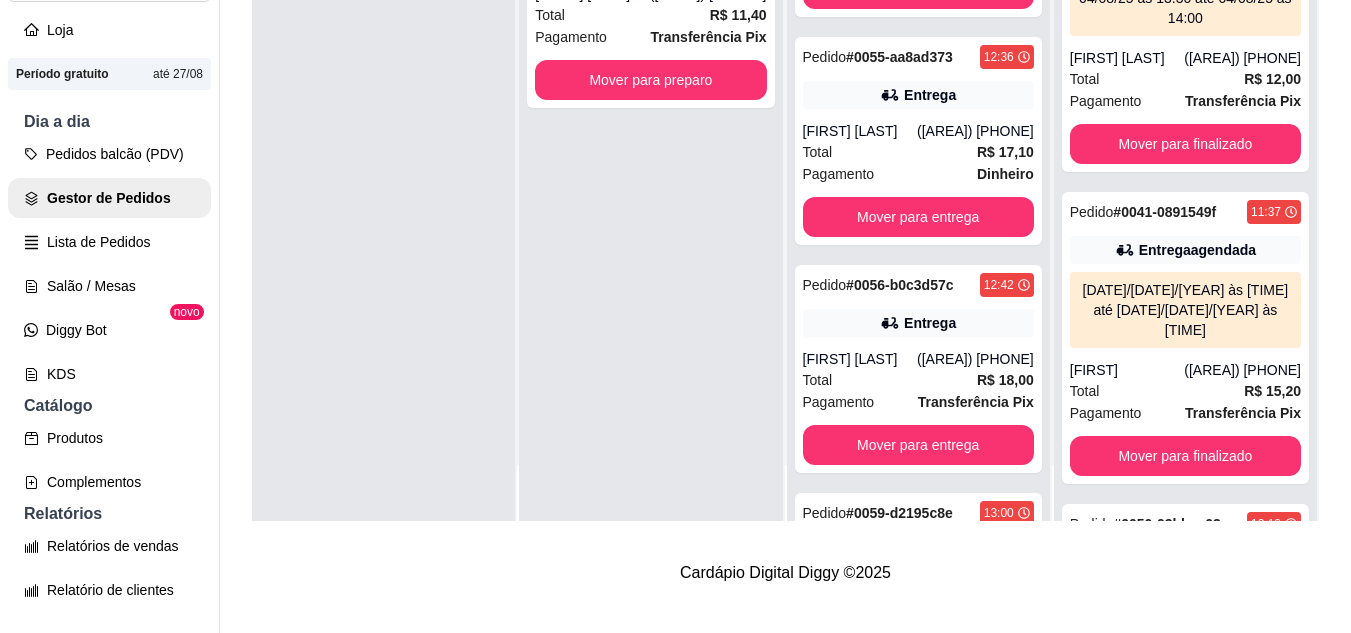 scroll, scrollTop: 0, scrollLeft: 0, axis: both 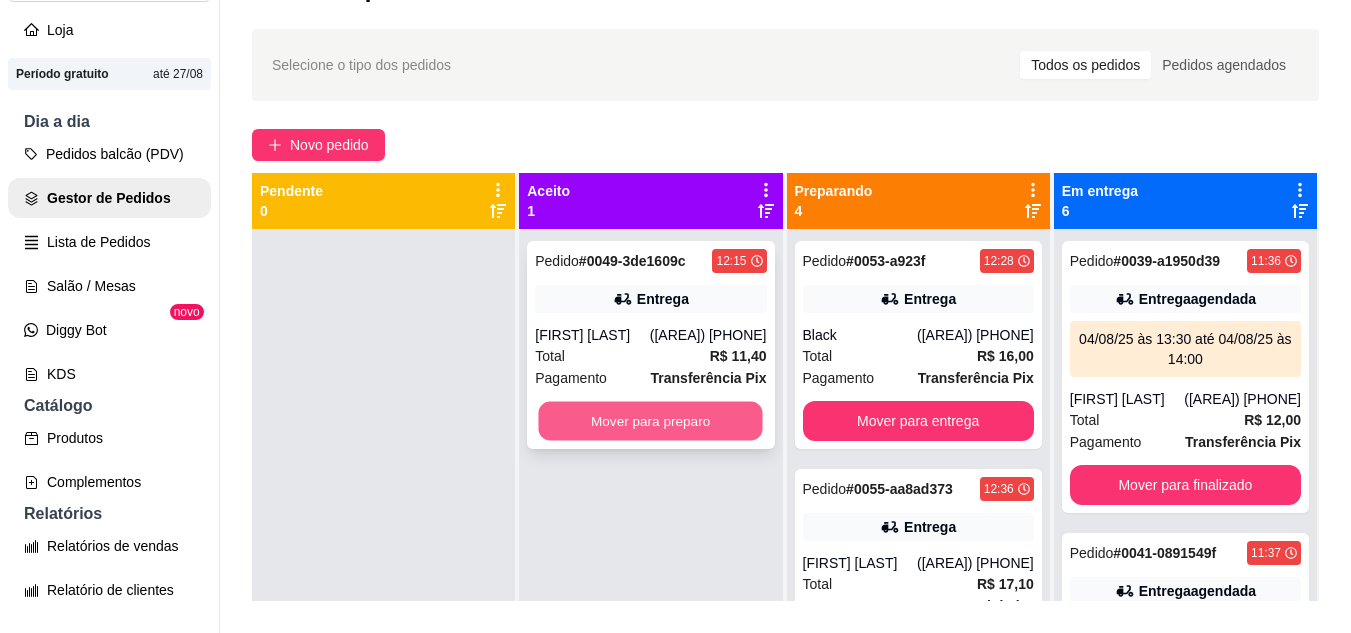 click on "Mover para preparo" at bounding box center (651, 421) 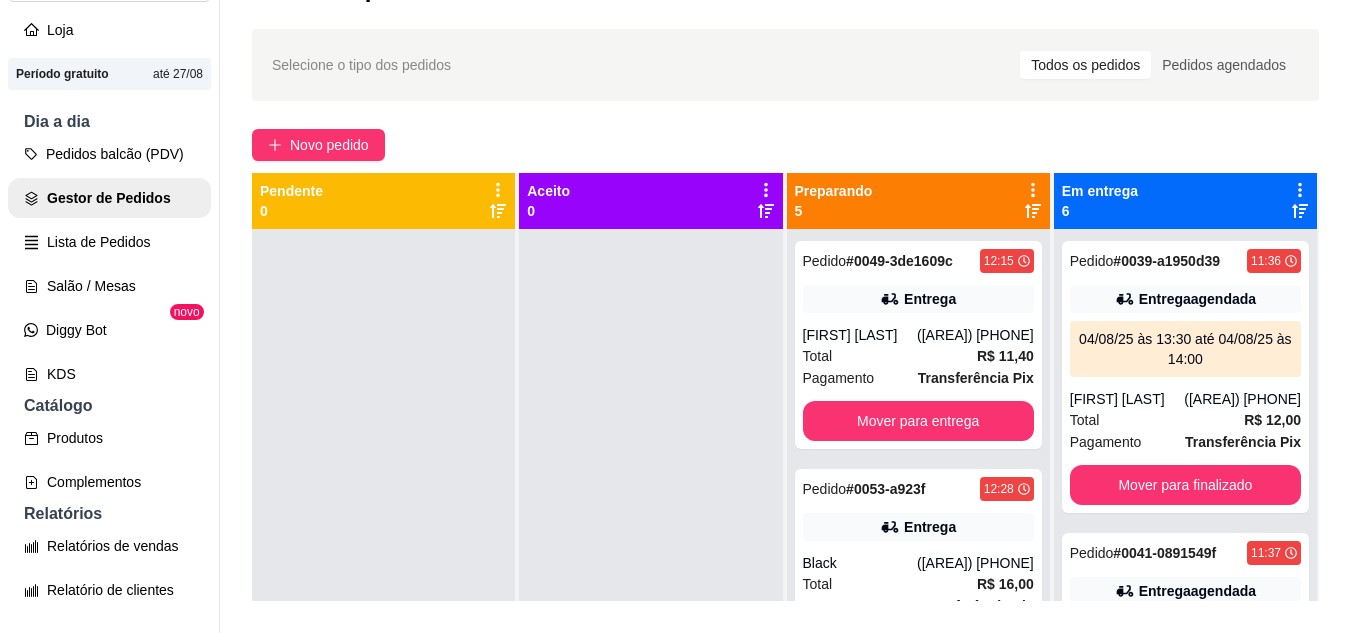 click on "Selecione o tipo dos pedidos Todos os pedidos Pedidos agendados Novo pedido Pendente 0 Aceito 0 Preparando 5 Pedido  # 0049-3de1609c 12:15 Entrega Maria Manuella  (84) 99137-5059 Total R$ 11,40 Pagamento Transferência Pix Mover para entrega Pedido  # 0053-a923f 12:28 Entrega Black (84) 99409-8849 Total R$ 16,00 Pagamento Transferência Pix Mover para entrega Pedido  # 0055-aa8ad373 12:36 Entrega Mikarla Stefany  (84) 99494-7907 Total R$ 17,10 Pagamento Dinheiro Mover para entrega Pedido  # 0056-b0c3d57c 12:42 Entrega Anderson Vinicius  (84) 99815-0458 Total R$ 18,00 Pagamento Transferência Pix Mover para entrega Pedido  # 0059-d2195c8e 13:00 Entrega Fernanda (84) 99662-0980 Total R$ 19,00 Pagamento Transferência Pix Mover para entrega Em entrega 6 Pedido  # 0039-a1950d39 11:36 Entrega  agendada 04/08/25 às 13:30 até 04/08/25 às 14:00  Ana carla benigno  (84) 99193-6520 Total R$ 12,00 Pagamento Transferência Pix Mover para finalizado Pedido  # 0041-0891549f 11:37 Entrega  agendada John  Total # #" at bounding box center (785, 423) 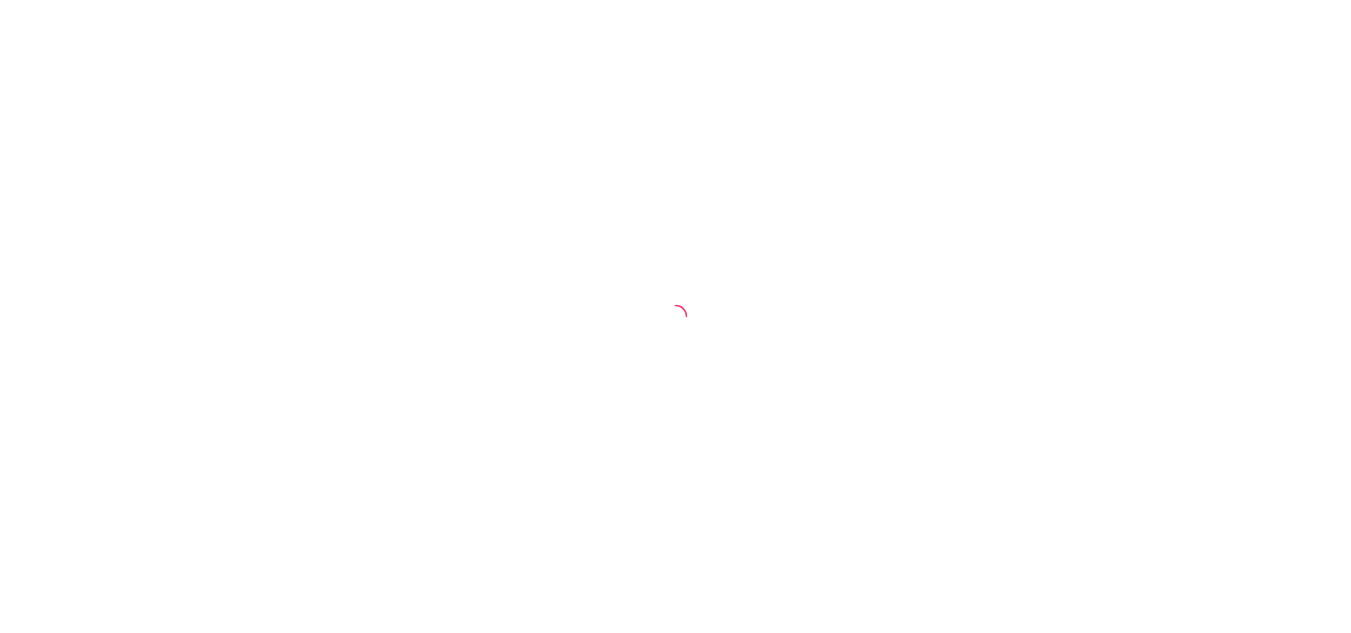 scroll, scrollTop: 0, scrollLeft: 0, axis: both 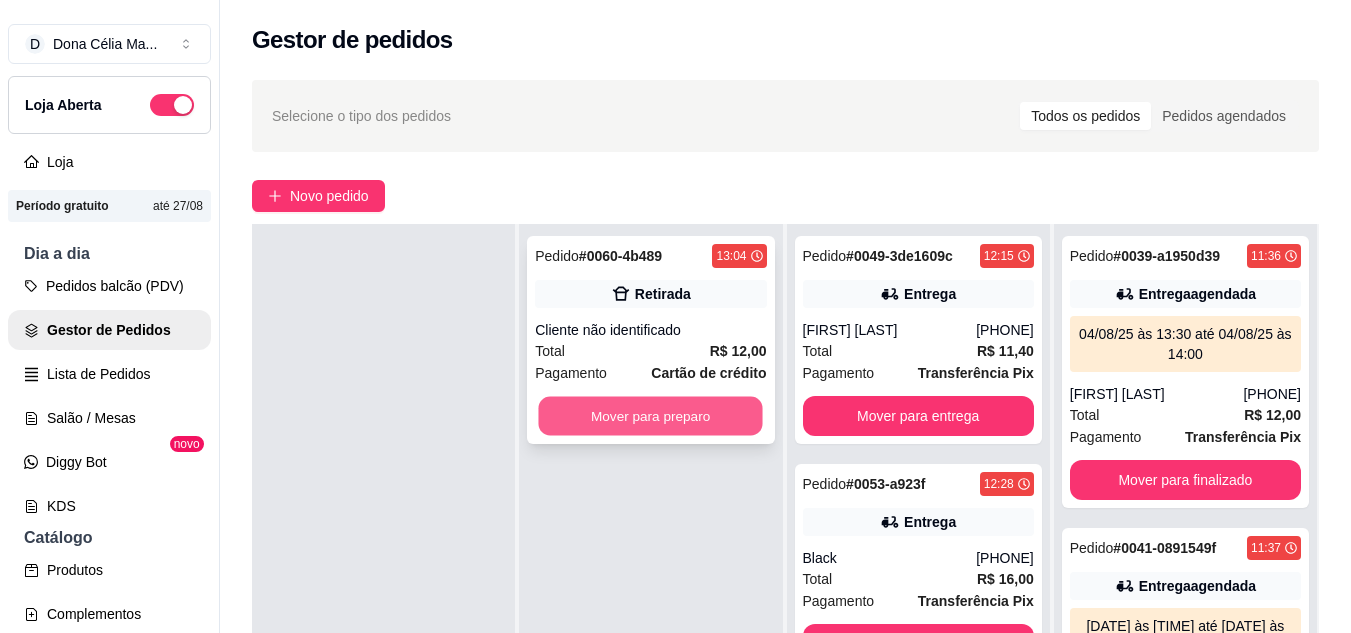 click on "Mover para preparo" at bounding box center (651, 416) 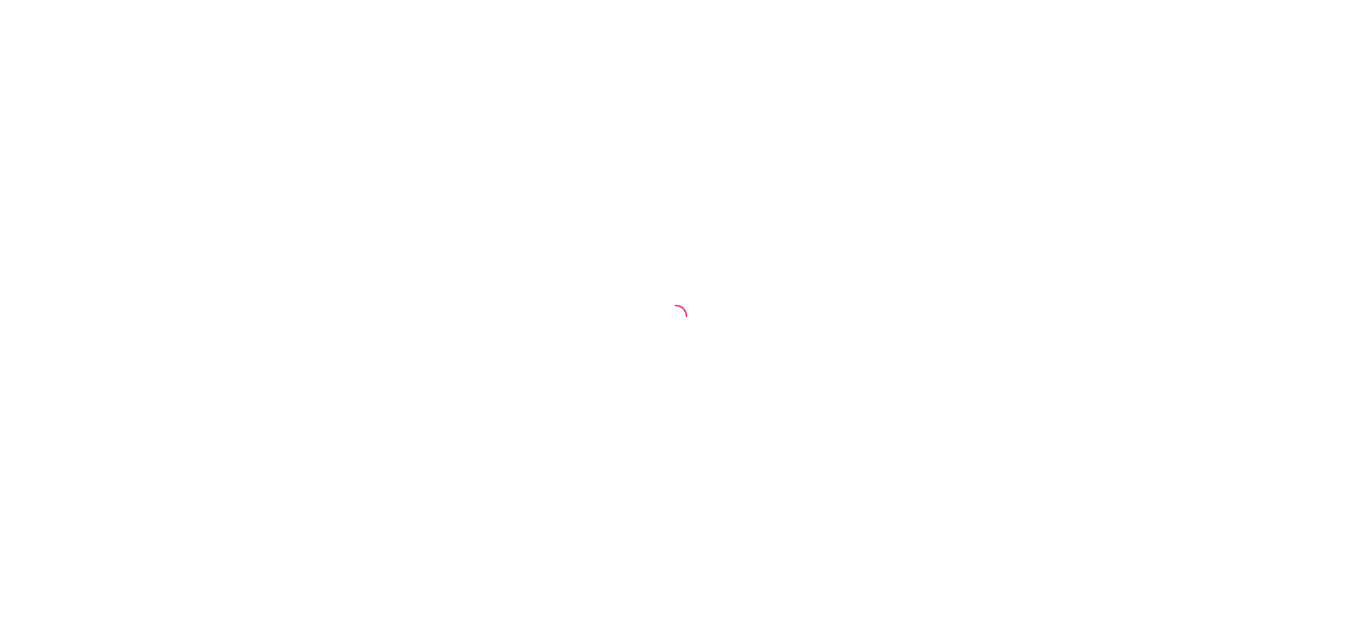 scroll, scrollTop: 0, scrollLeft: 0, axis: both 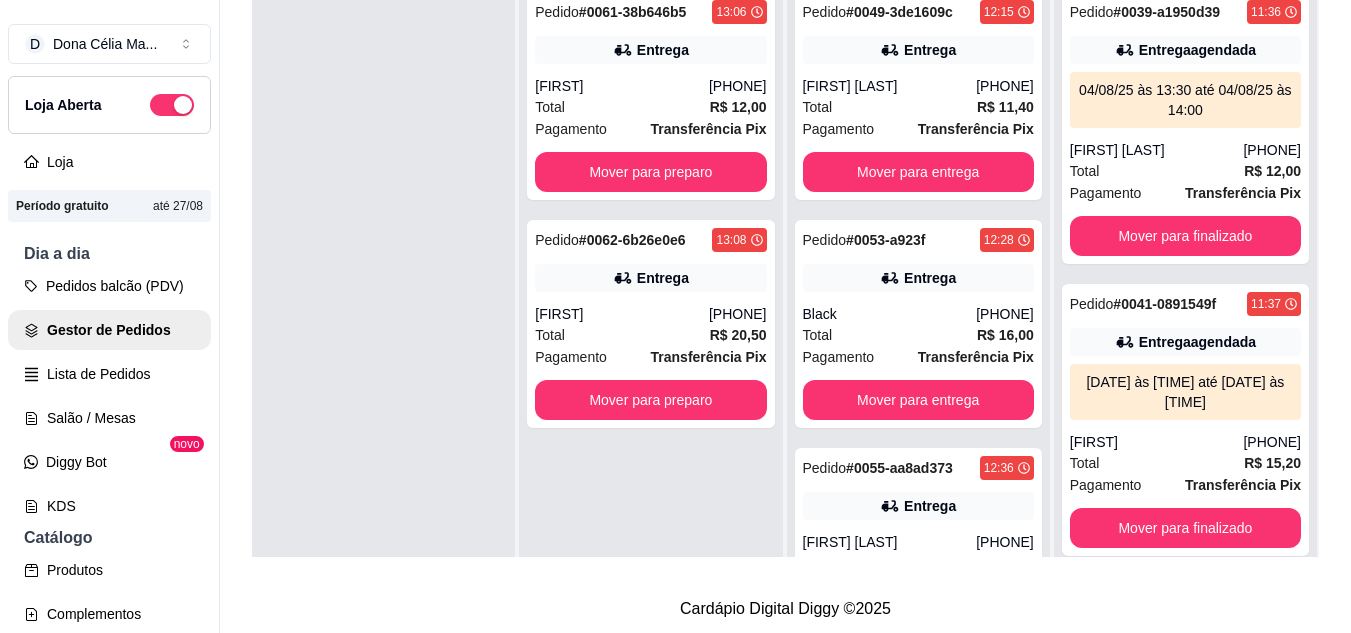 click at bounding box center (383, 296) 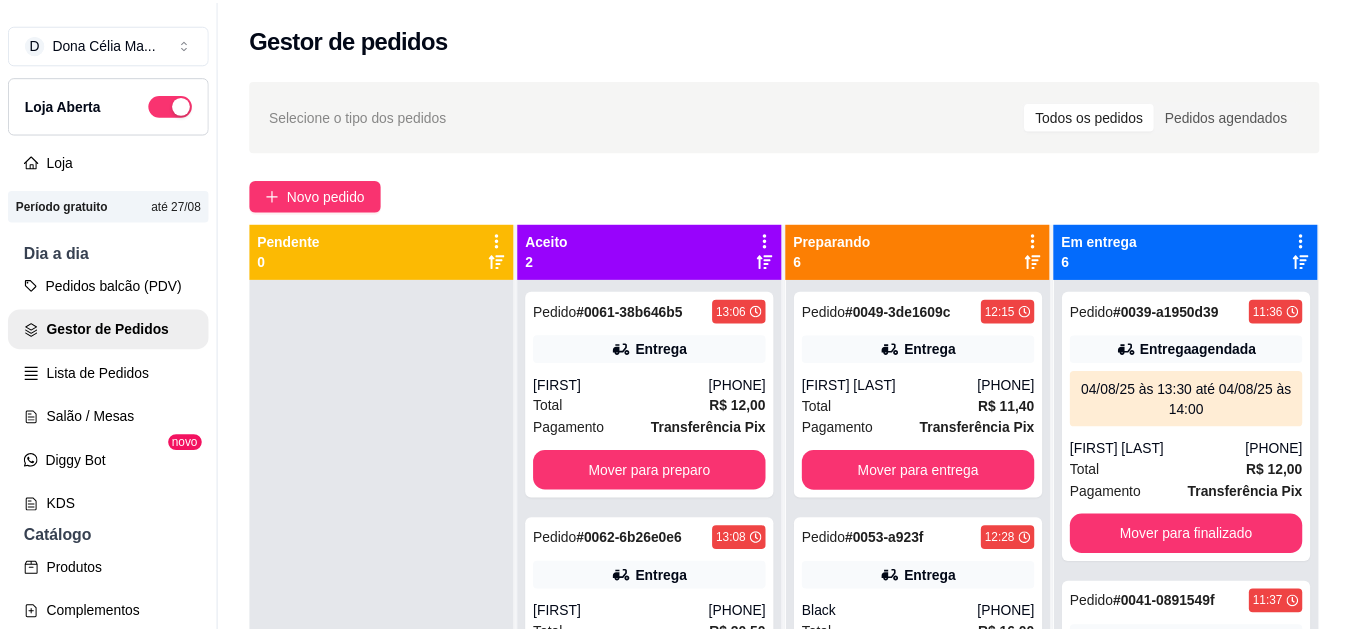 scroll, scrollTop: 0, scrollLeft: 0, axis: both 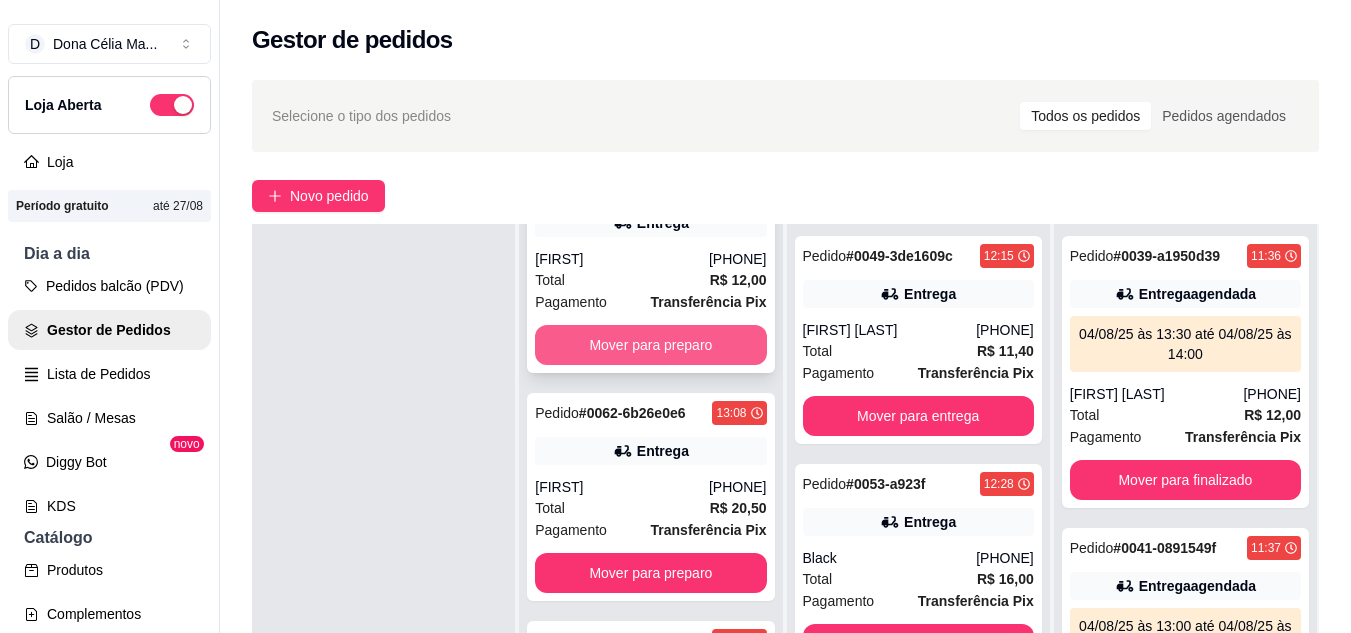 click on "Mover para preparo" at bounding box center [650, 345] 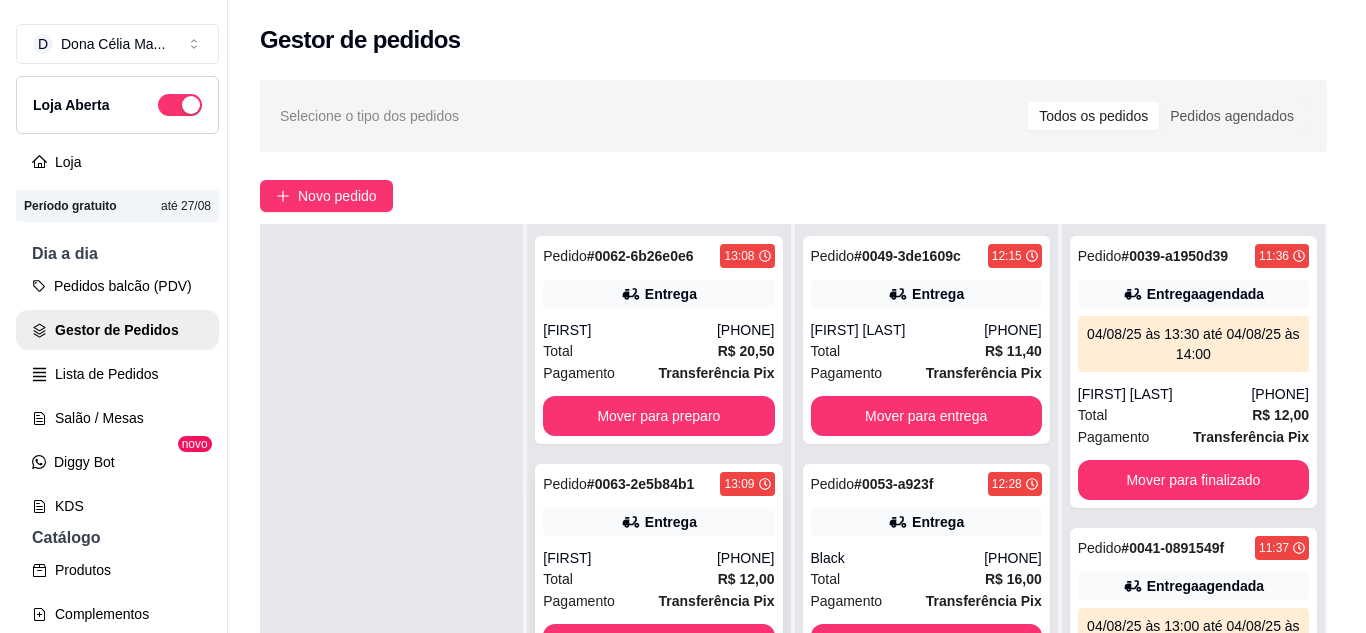 scroll, scrollTop: 0, scrollLeft: 0, axis: both 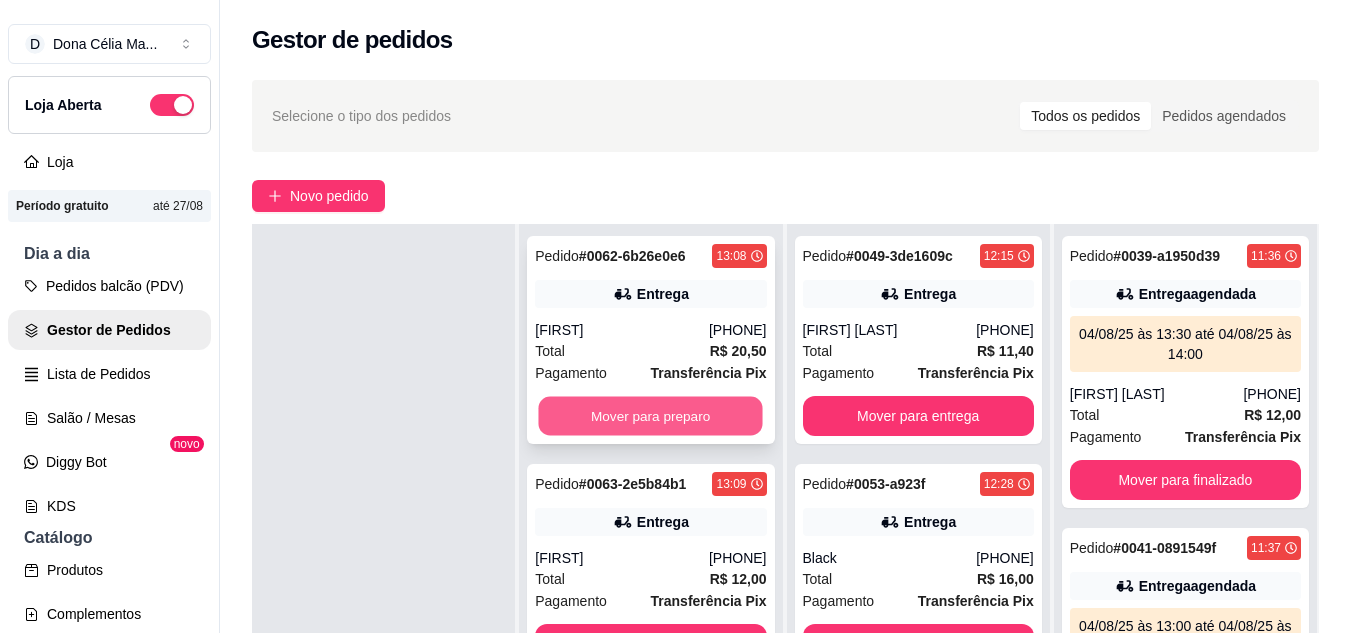 click on "Mover para preparo" at bounding box center (651, 416) 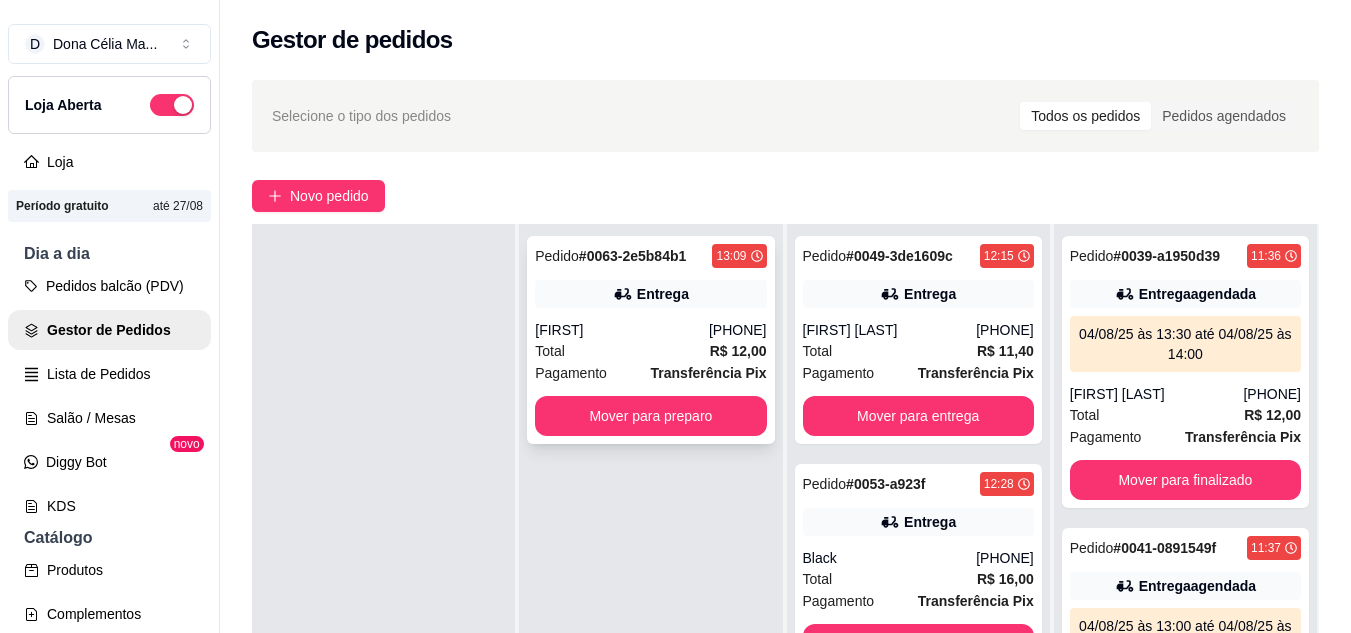 click on "Pagamento" at bounding box center (571, 373) 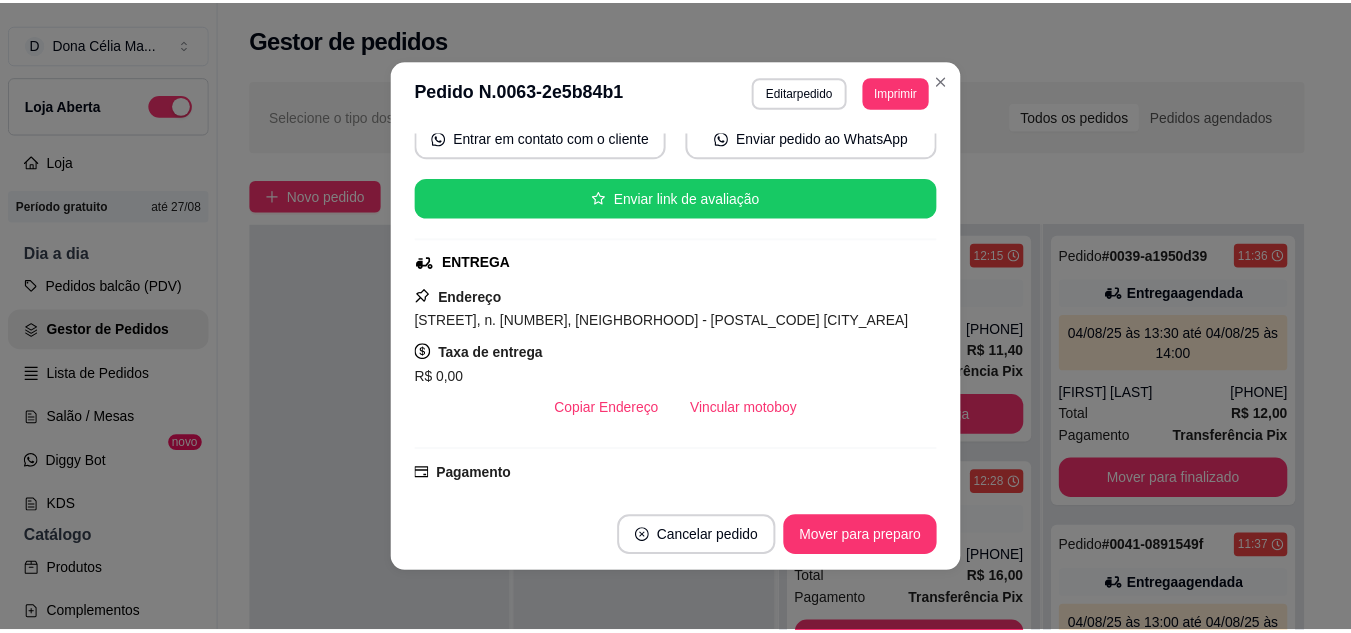 scroll, scrollTop: 0, scrollLeft: 0, axis: both 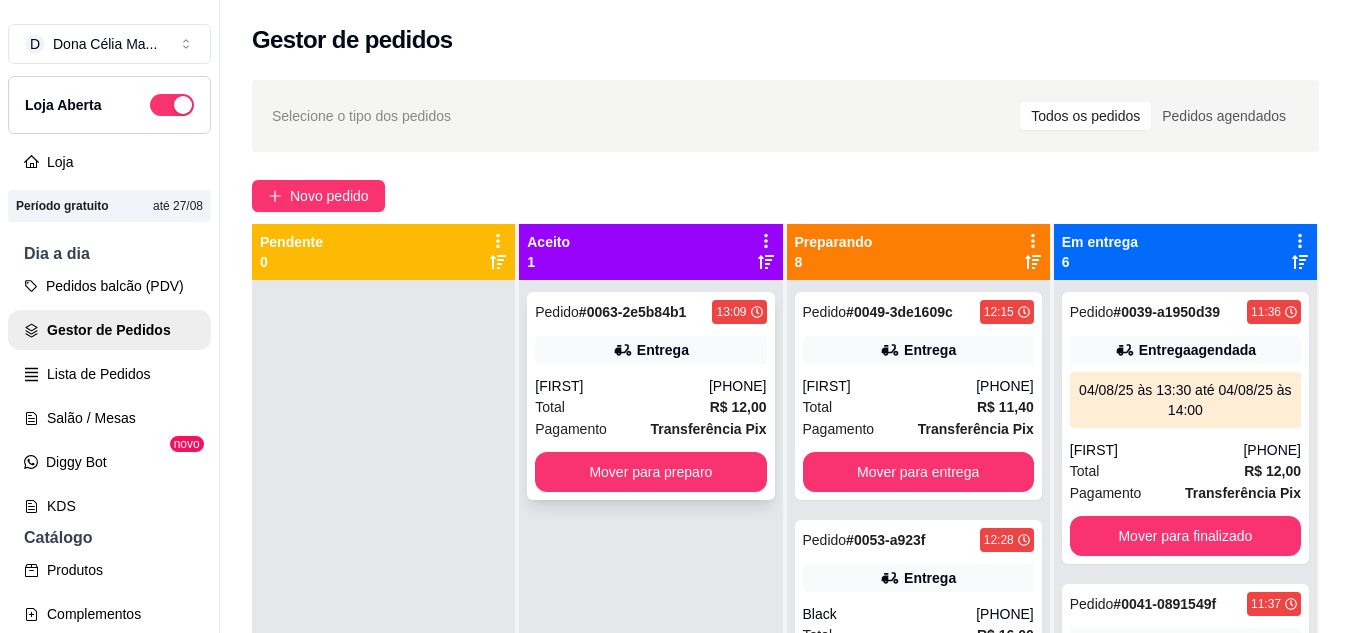 click on "Total R$ 12,00" at bounding box center [650, 407] 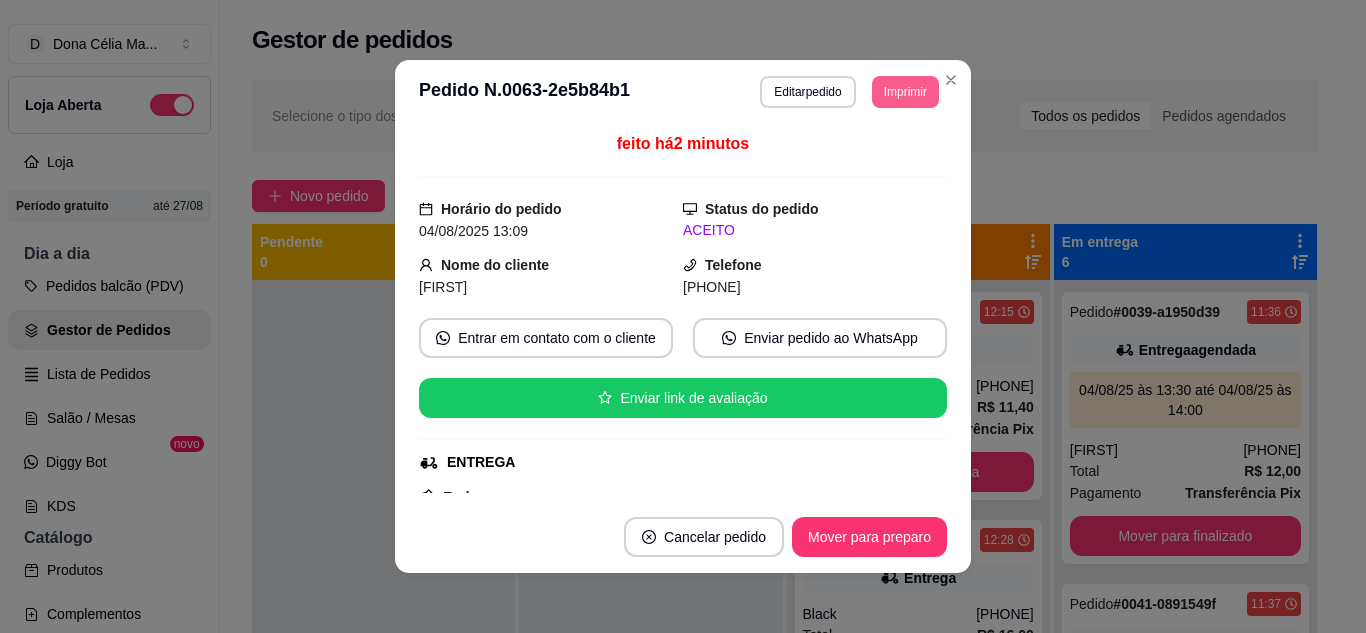 click on "Imprimir" at bounding box center (905, 92) 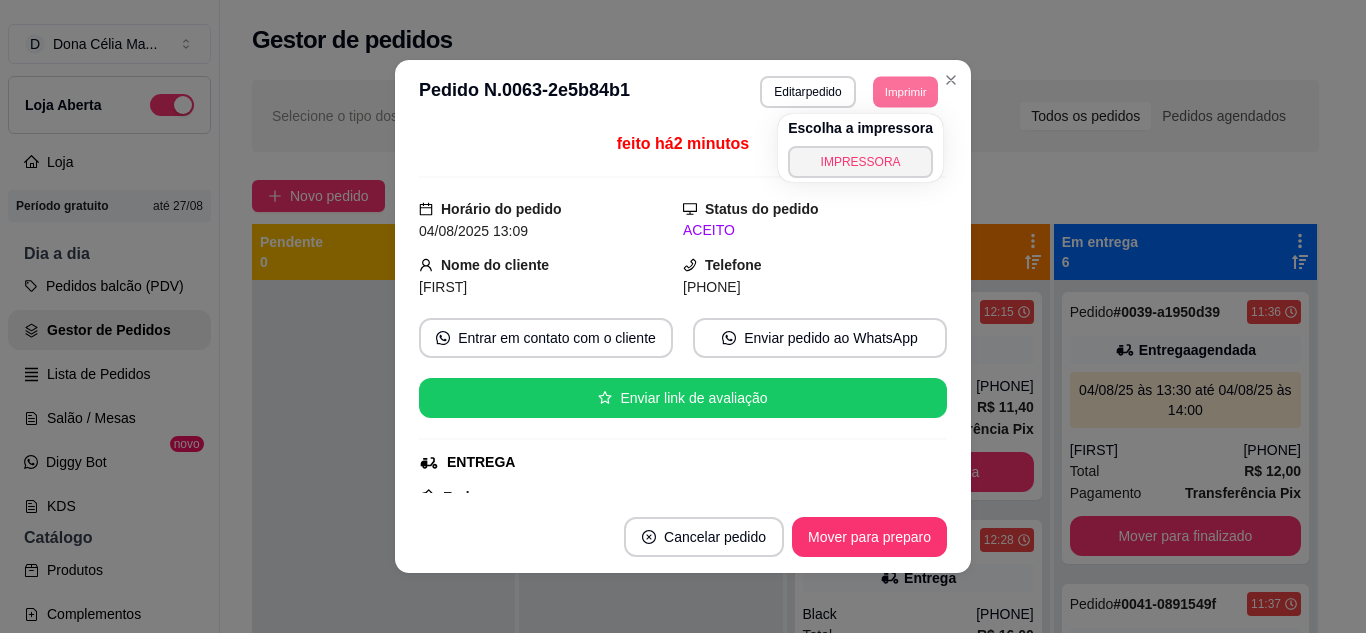 click on "IMPRESSORA" at bounding box center (860, 162) 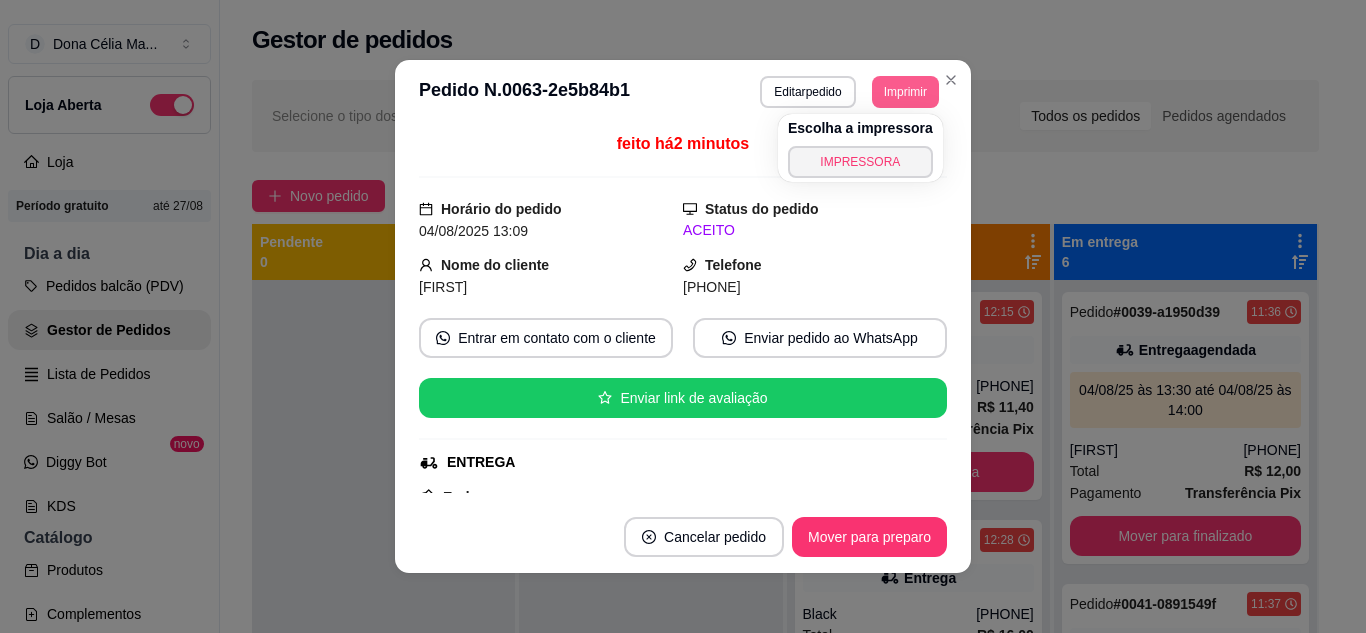 click on "Imprimir" at bounding box center (905, 92) 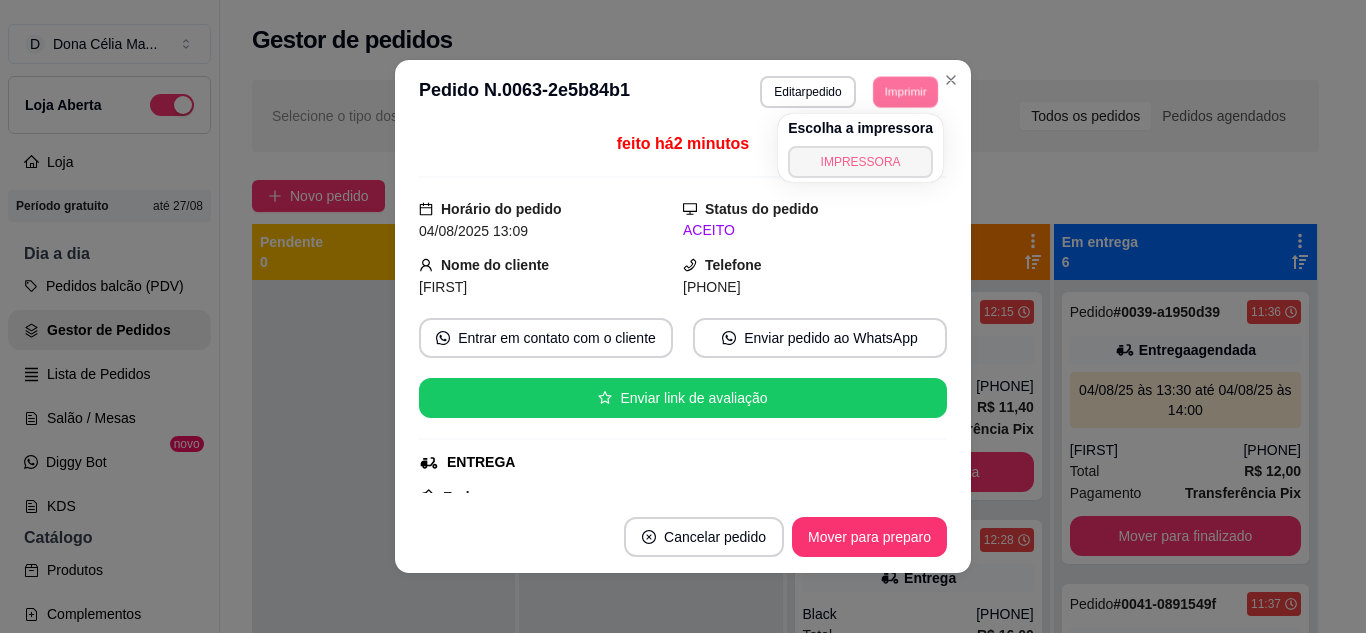 click on "IMPRESSORA" at bounding box center [860, 162] 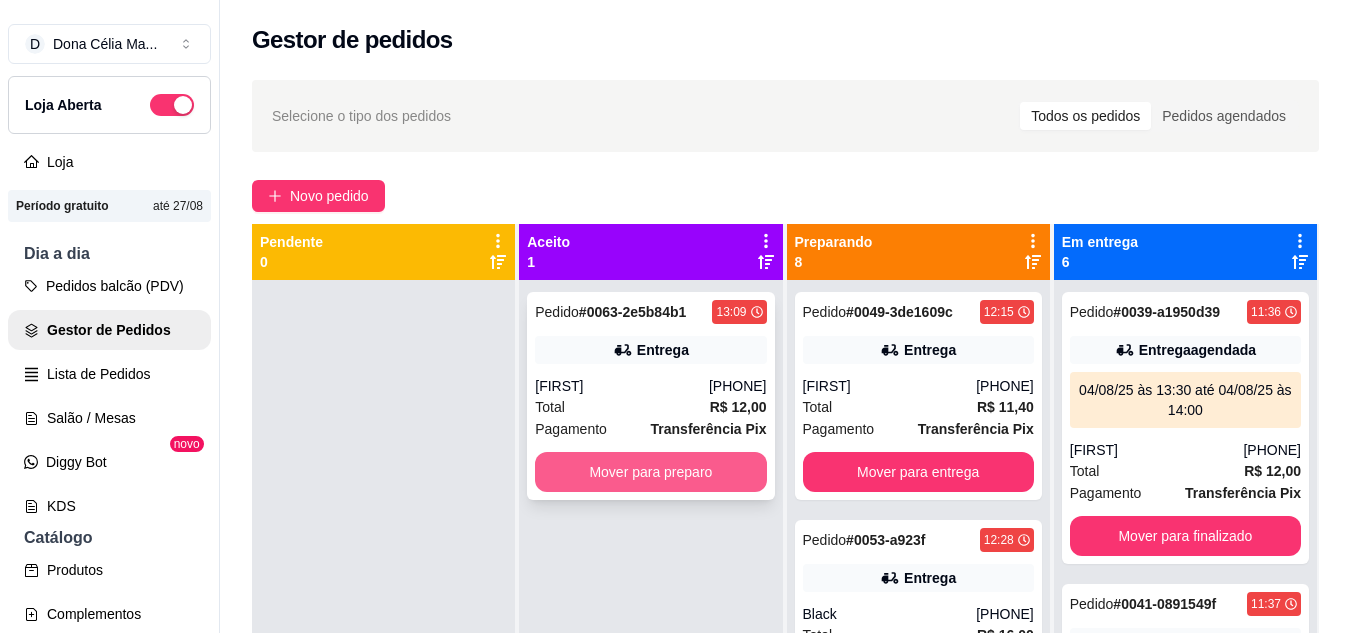 click on "Mover para preparo" at bounding box center (650, 472) 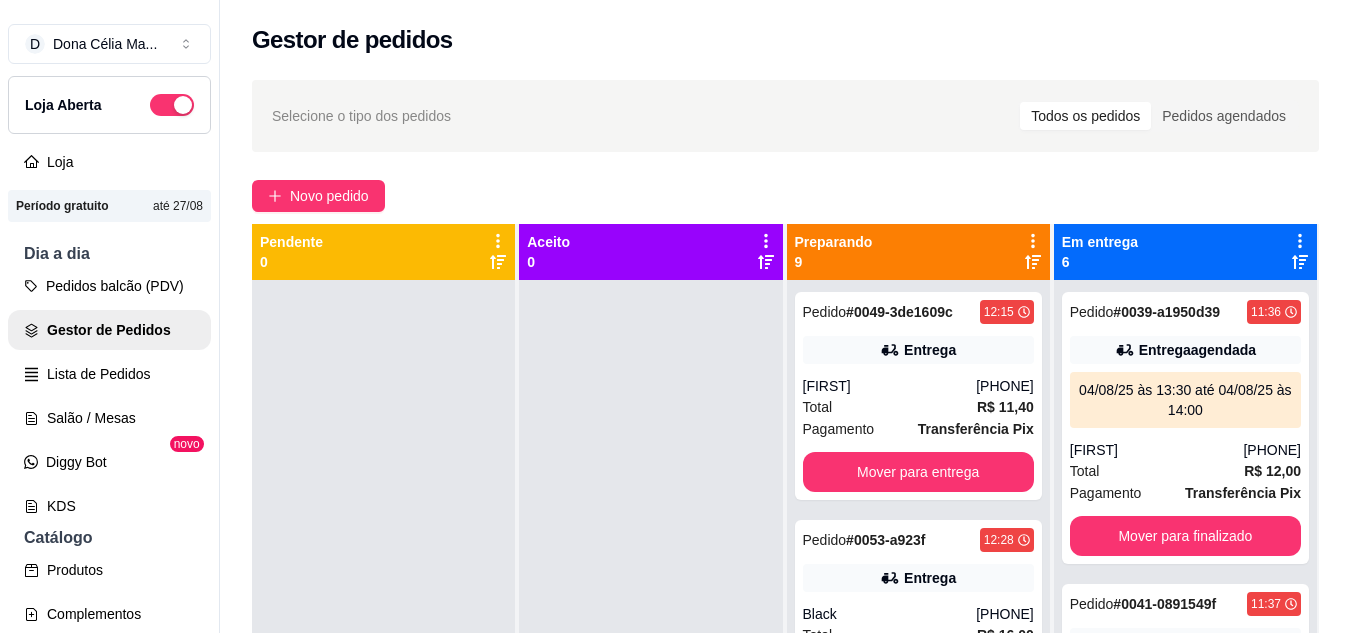 scroll, scrollTop: 56, scrollLeft: 0, axis: vertical 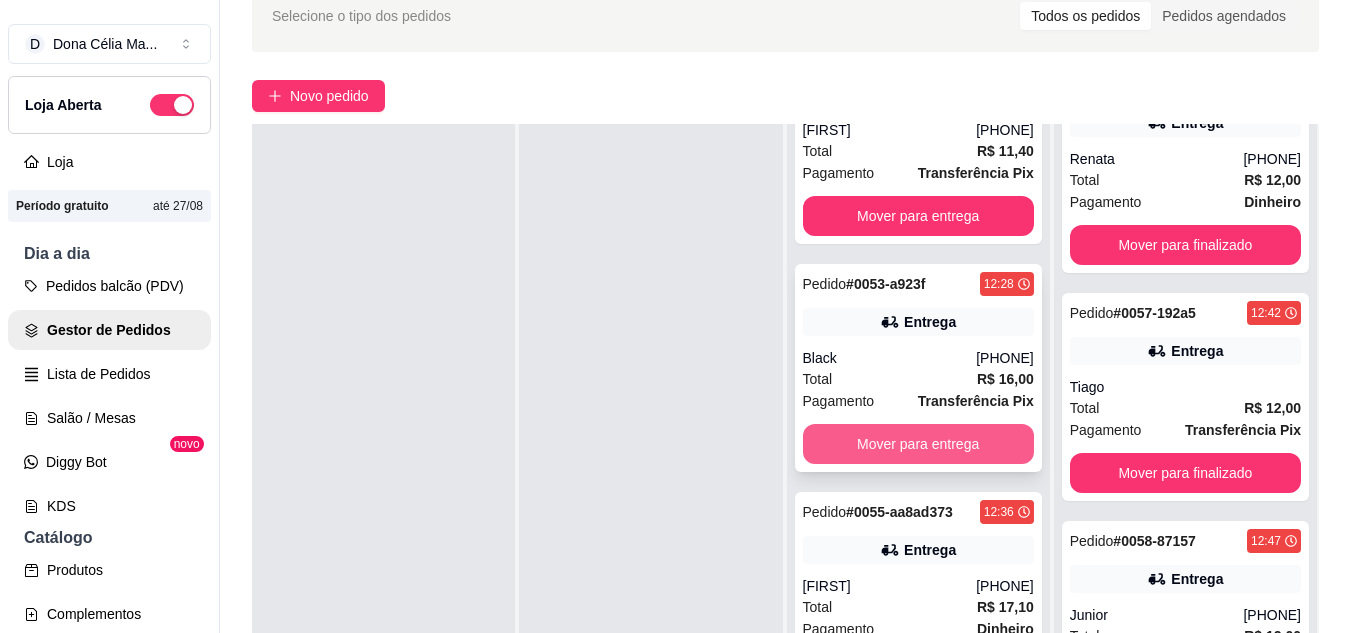 click on "Mover para entrega" at bounding box center (918, 444) 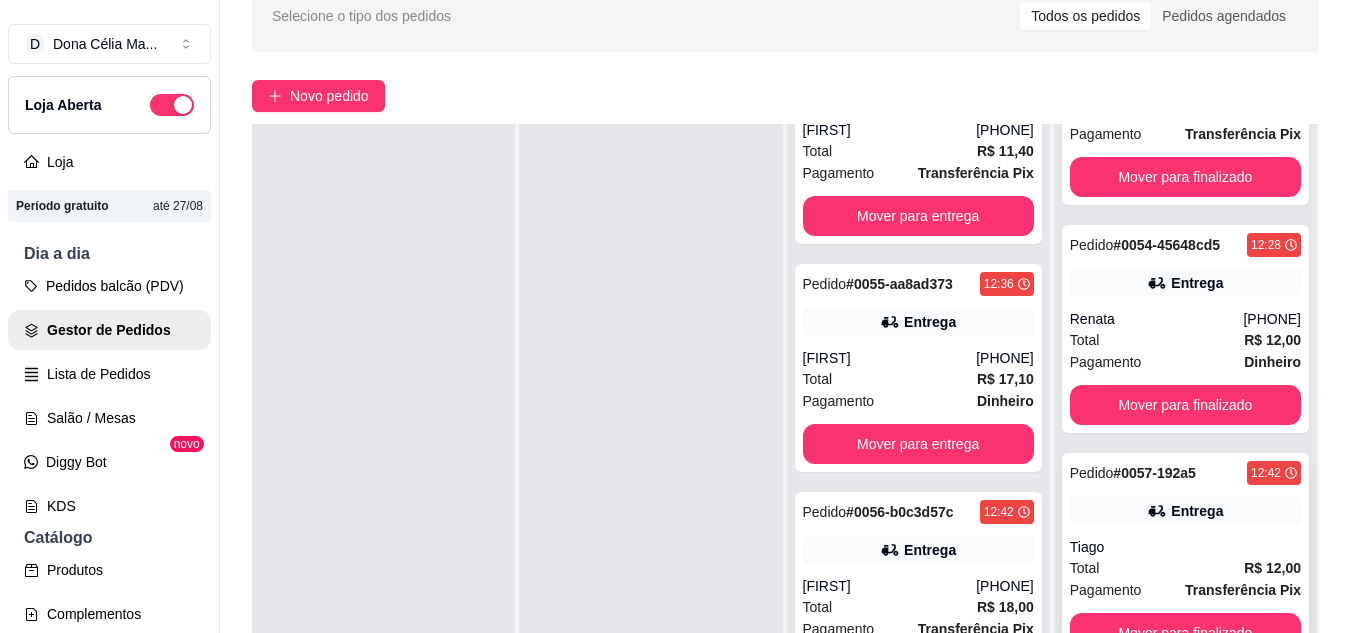 scroll, scrollTop: 1179, scrollLeft: 0, axis: vertical 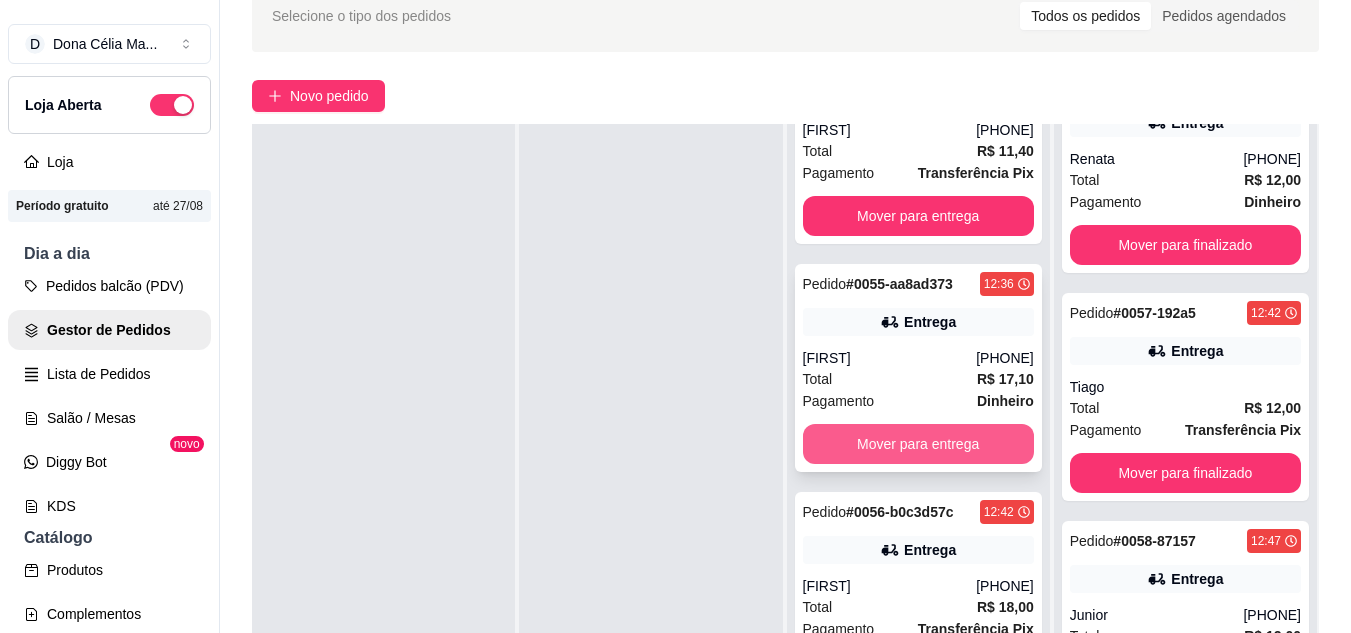 click on "Mover para entrega" at bounding box center [918, 444] 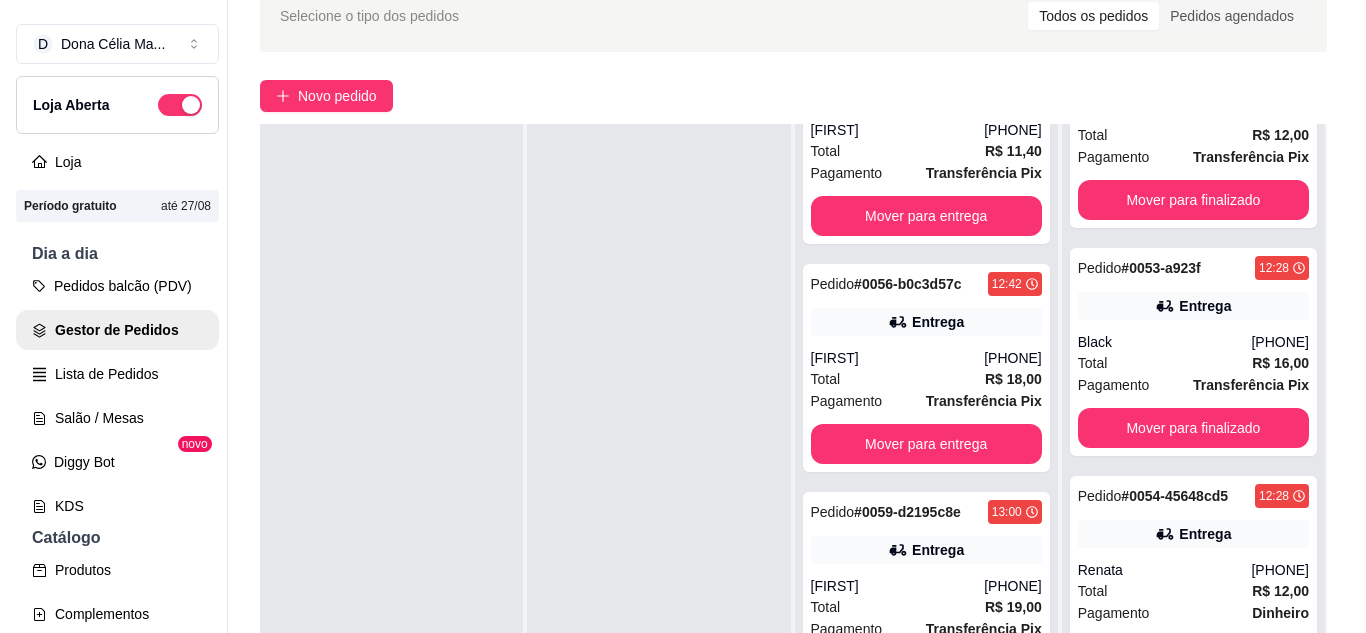 scroll, scrollTop: 800, scrollLeft: 0, axis: vertical 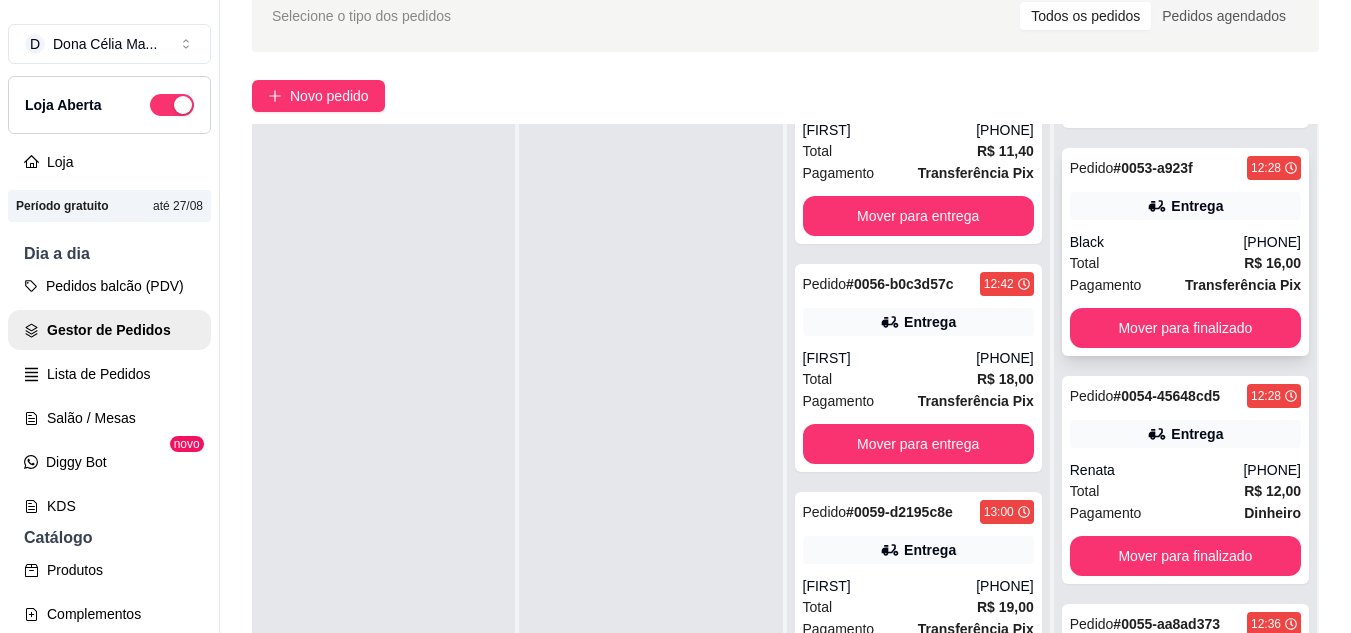 click on "Total R$ 16,00" at bounding box center [1185, 263] 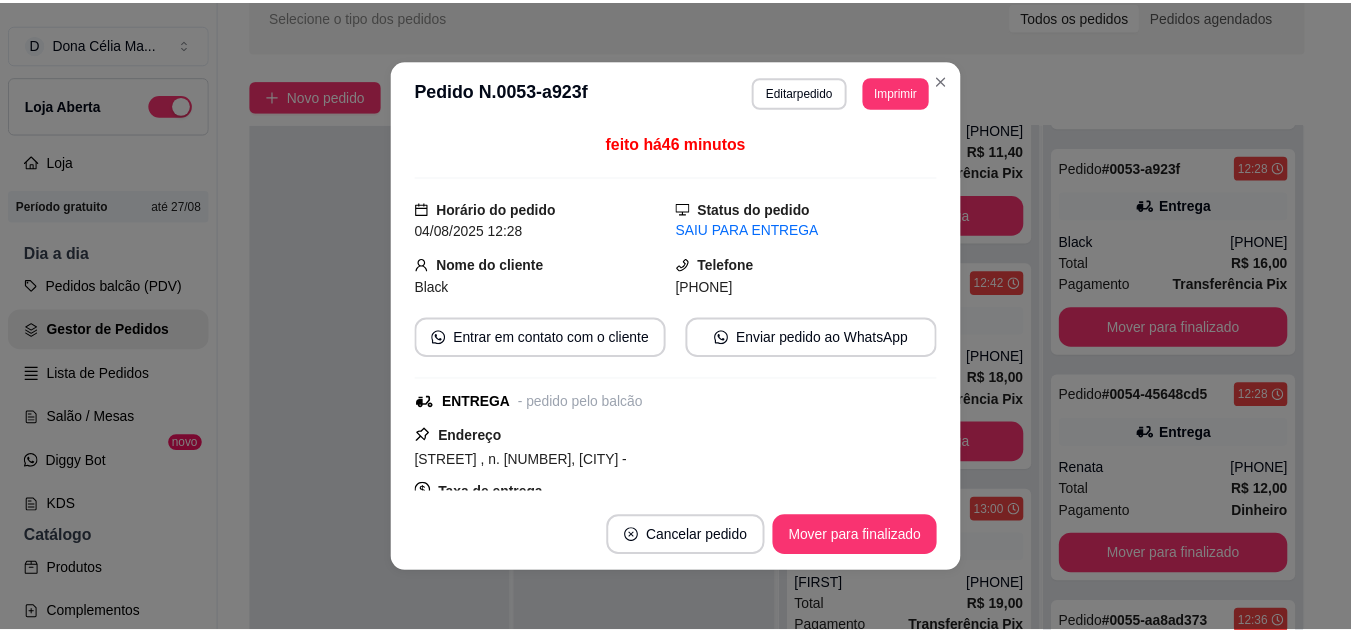 scroll, scrollTop: 200, scrollLeft: 0, axis: vertical 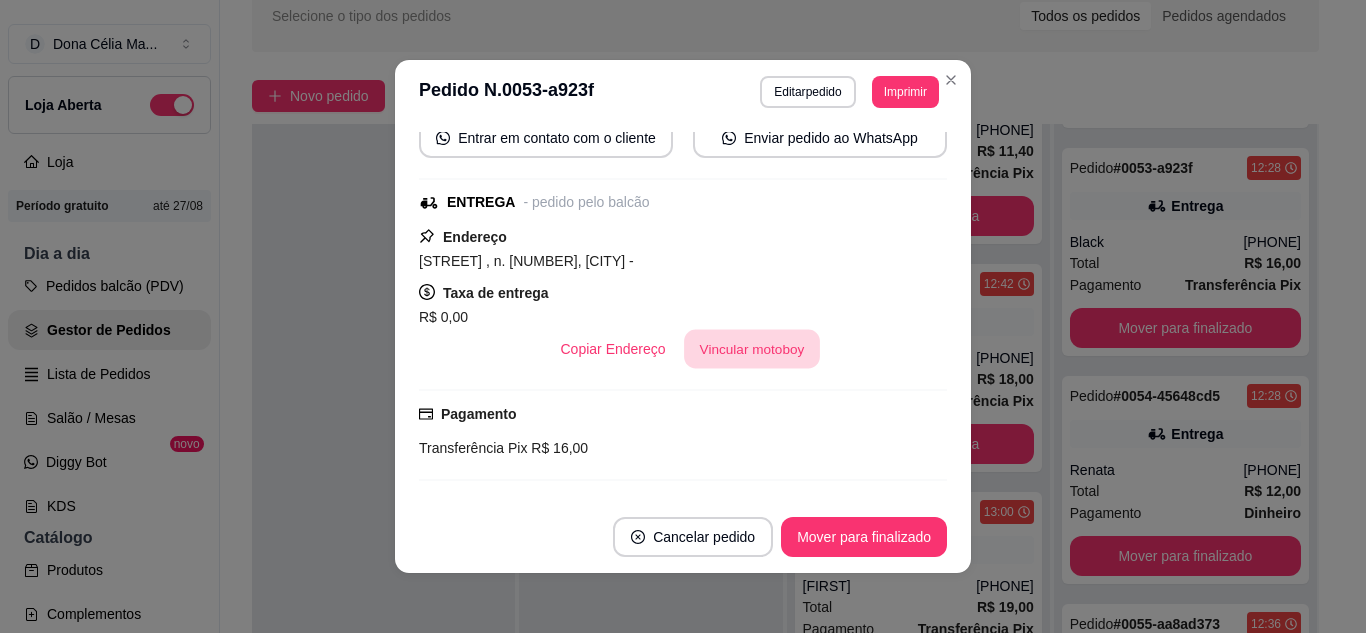 click on "Vincular motoboy" at bounding box center [752, 349] 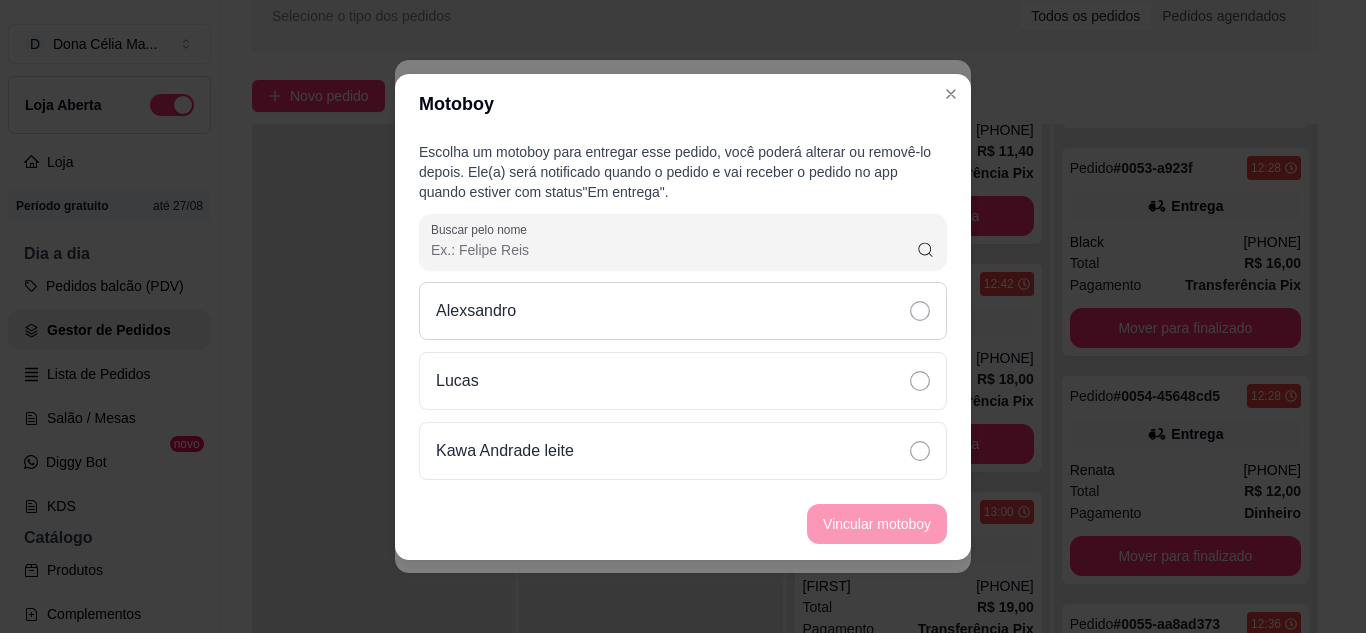 click on "Alexsandro" at bounding box center [683, 311] 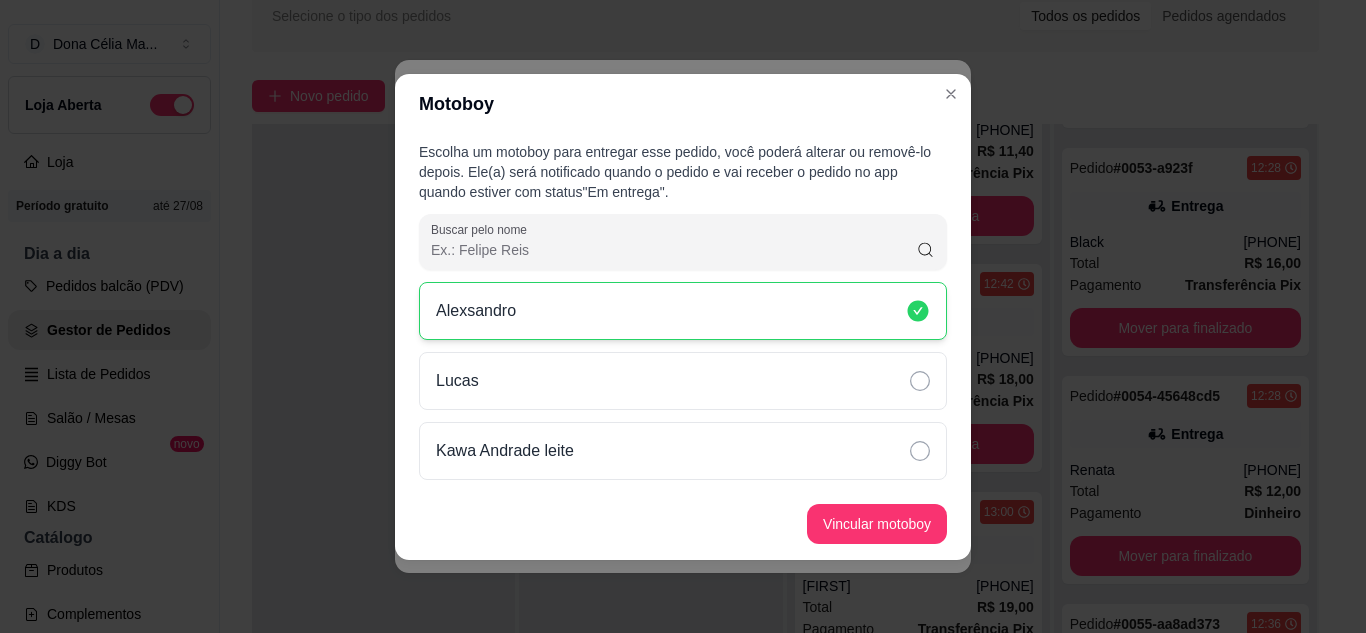 click on "Vincular motoboy" at bounding box center [877, 524] 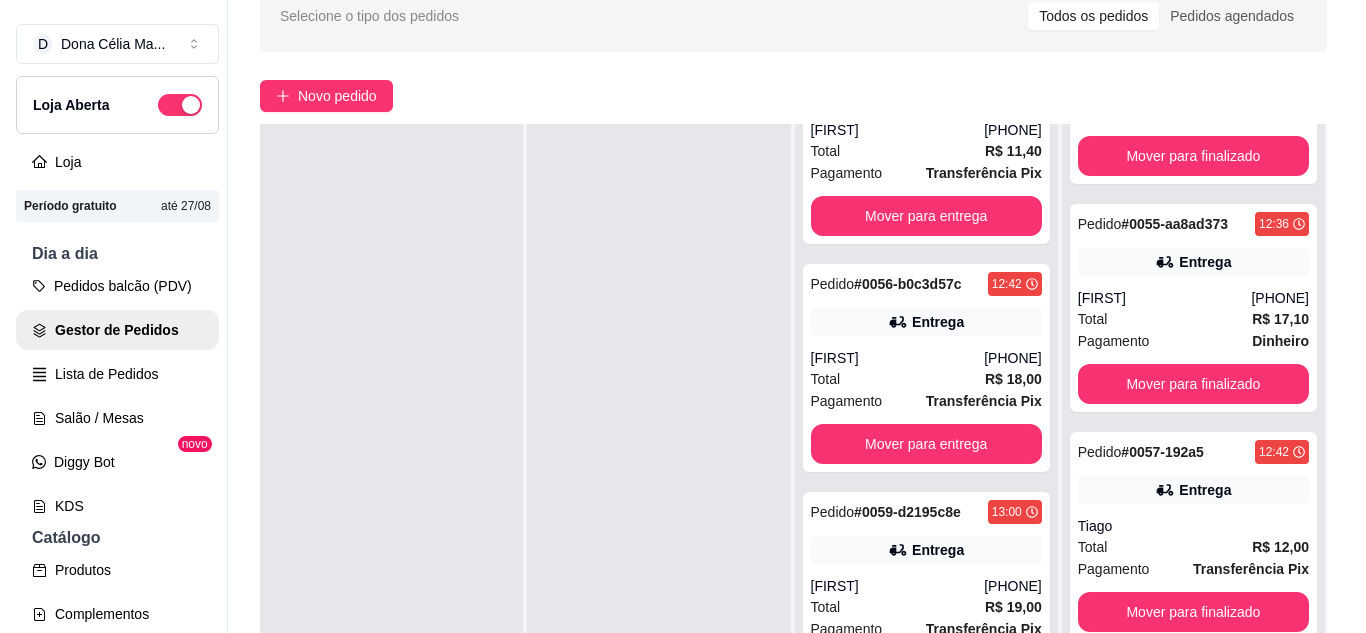 scroll, scrollTop: 1300, scrollLeft: 0, axis: vertical 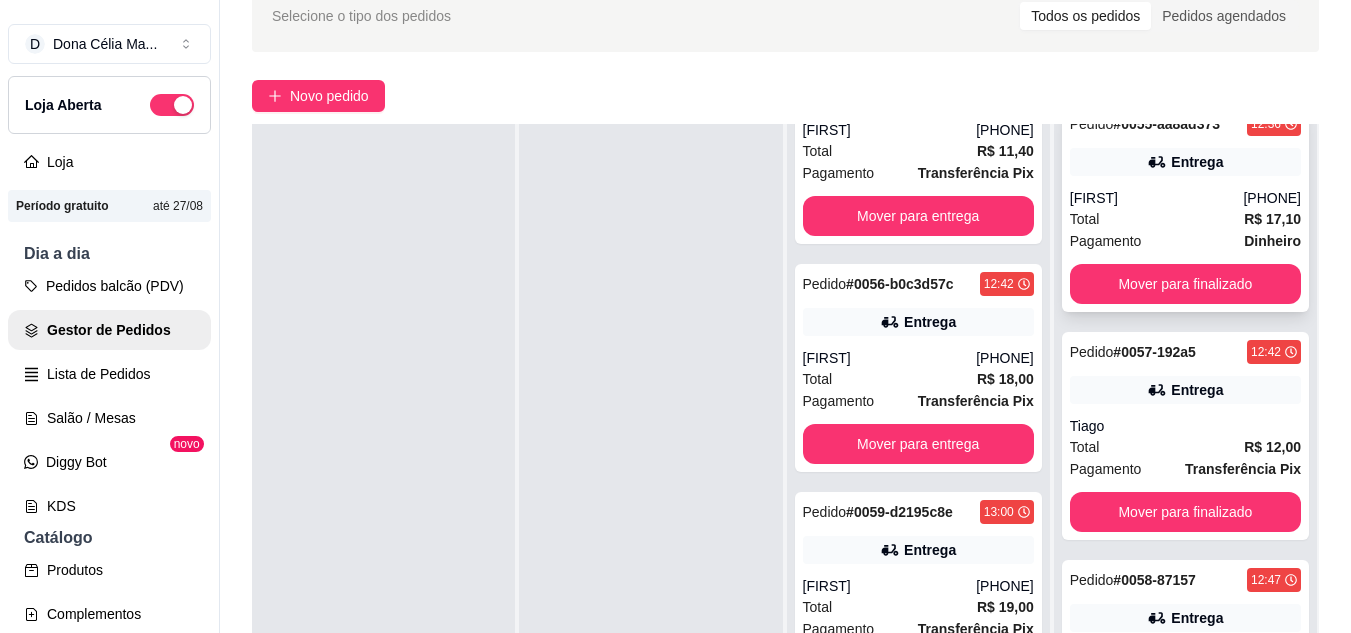 click on "[FIRST]" at bounding box center (1157, 198) 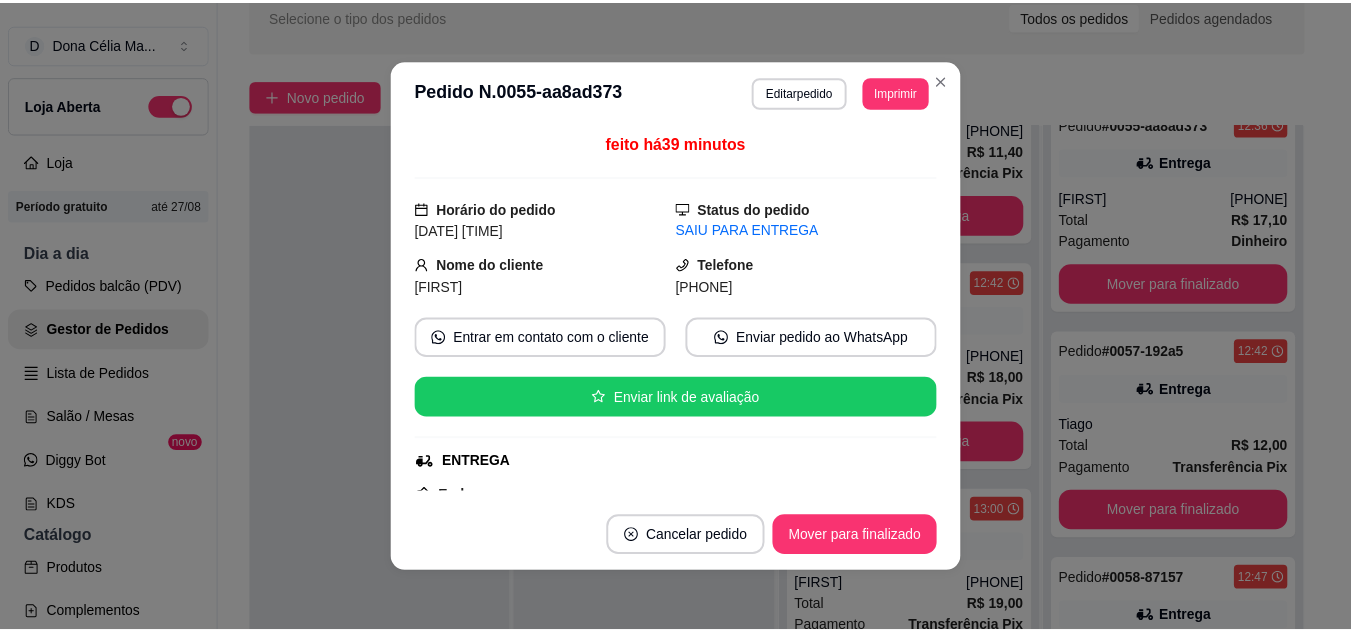 scroll, scrollTop: 300, scrollLeft: 0, axis: vertical 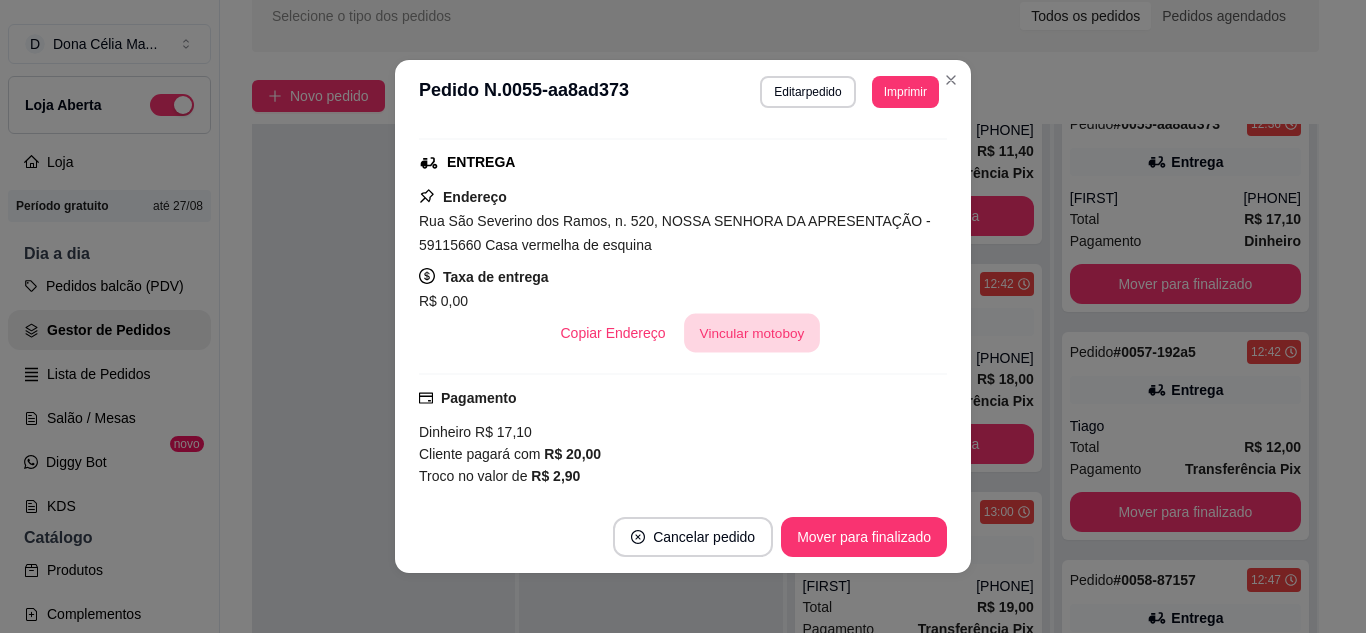 click on "Vincular motoboy" at bounding box center [752, 333] 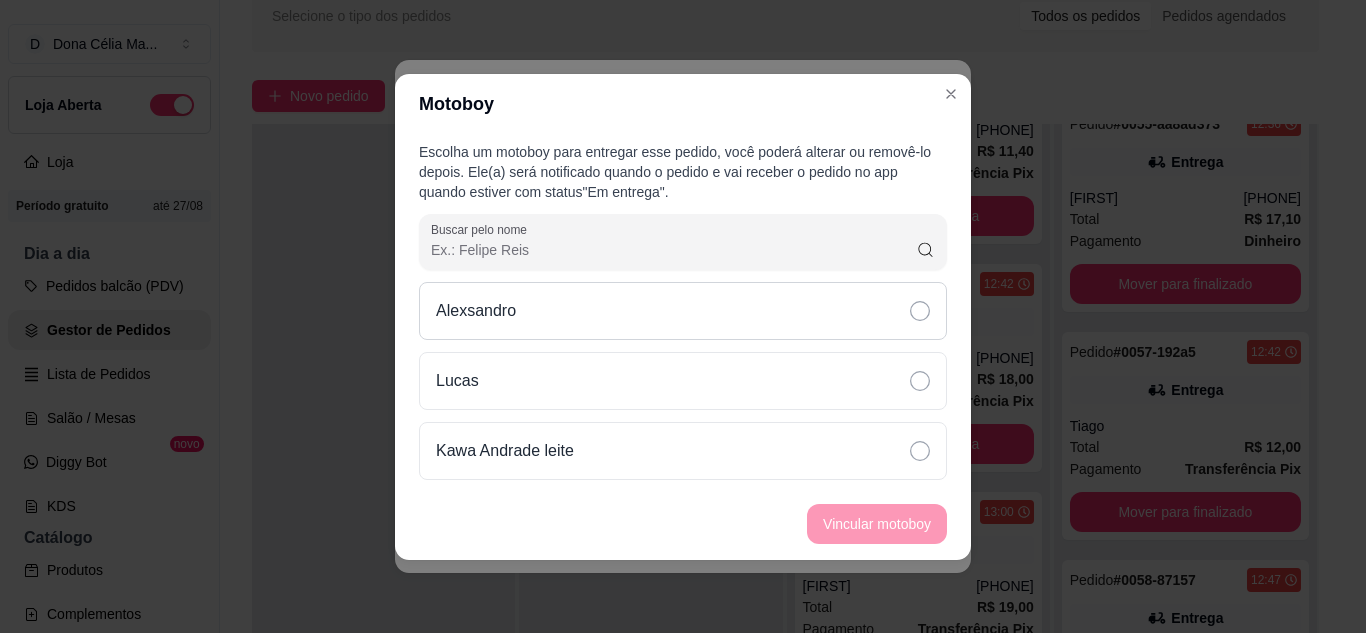 click on "Alexsandro" at bounding box center (683, 311) 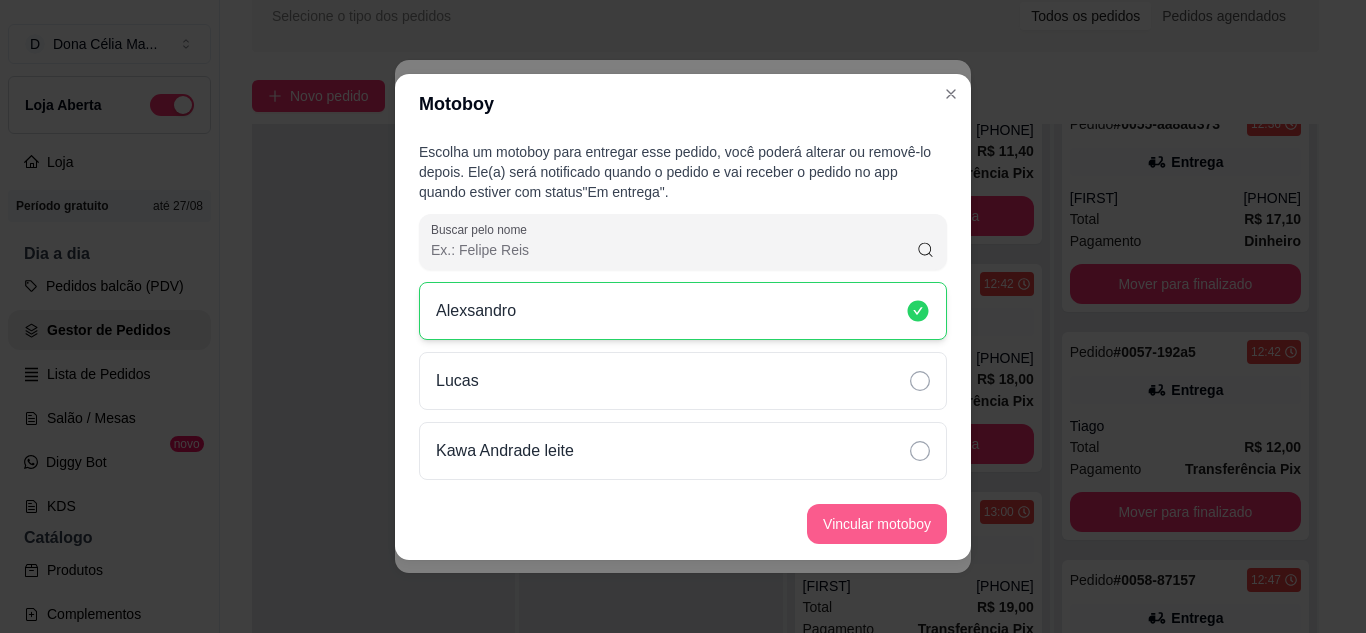 click on "Vincular motoboy" at bounding box center [877, 524] 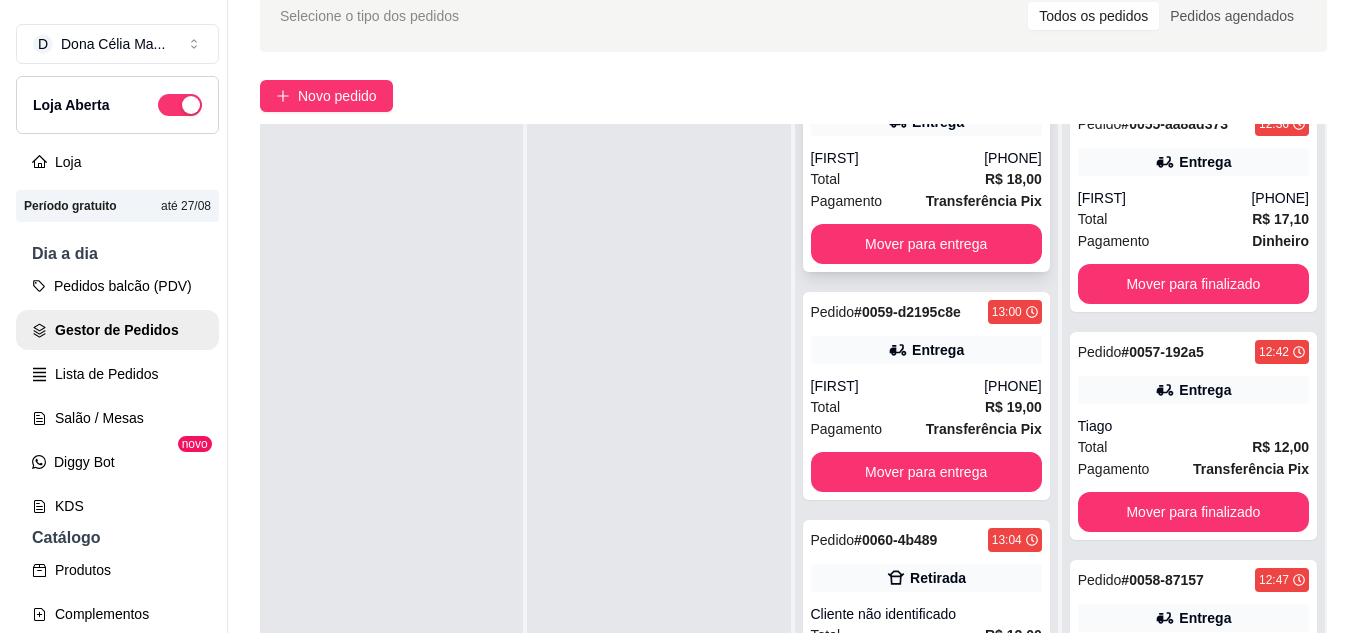 scroll, scrollTop: 400, scrollLeft: 0, axis: vertical 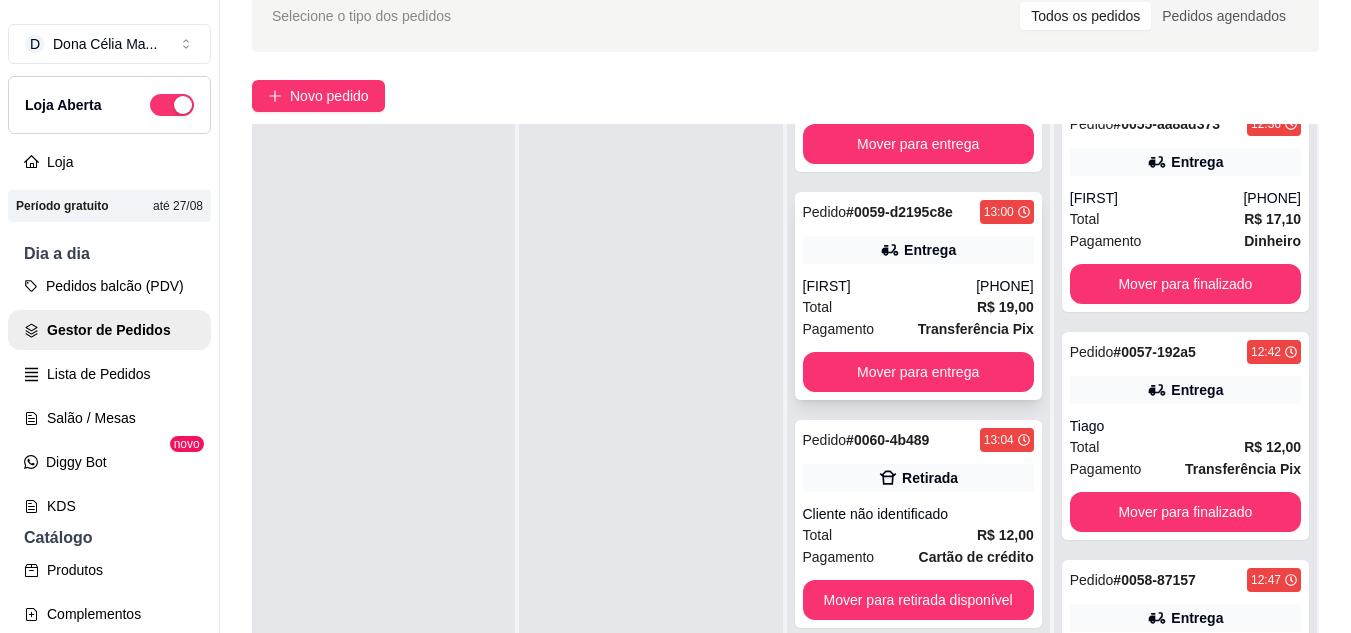 click on "[PHONE]" at bounding box center (1005, 286) 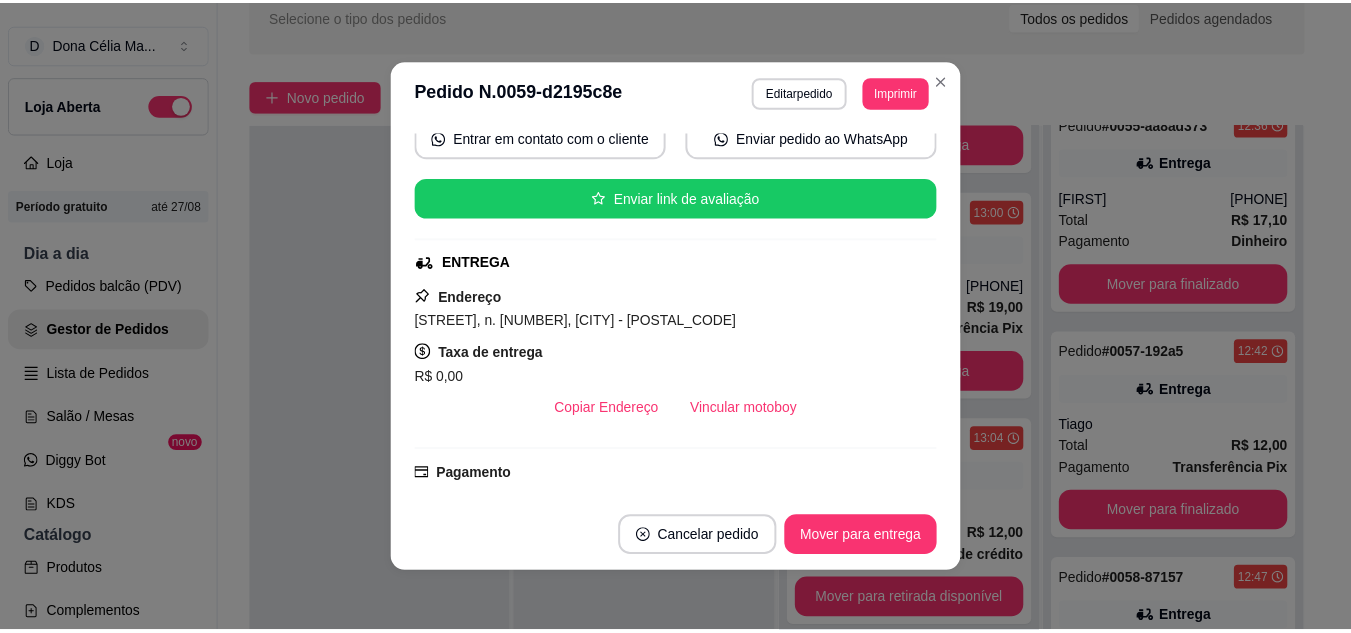 scroll, scrollTop: 300, scrollLeft: 0, axis: vertical 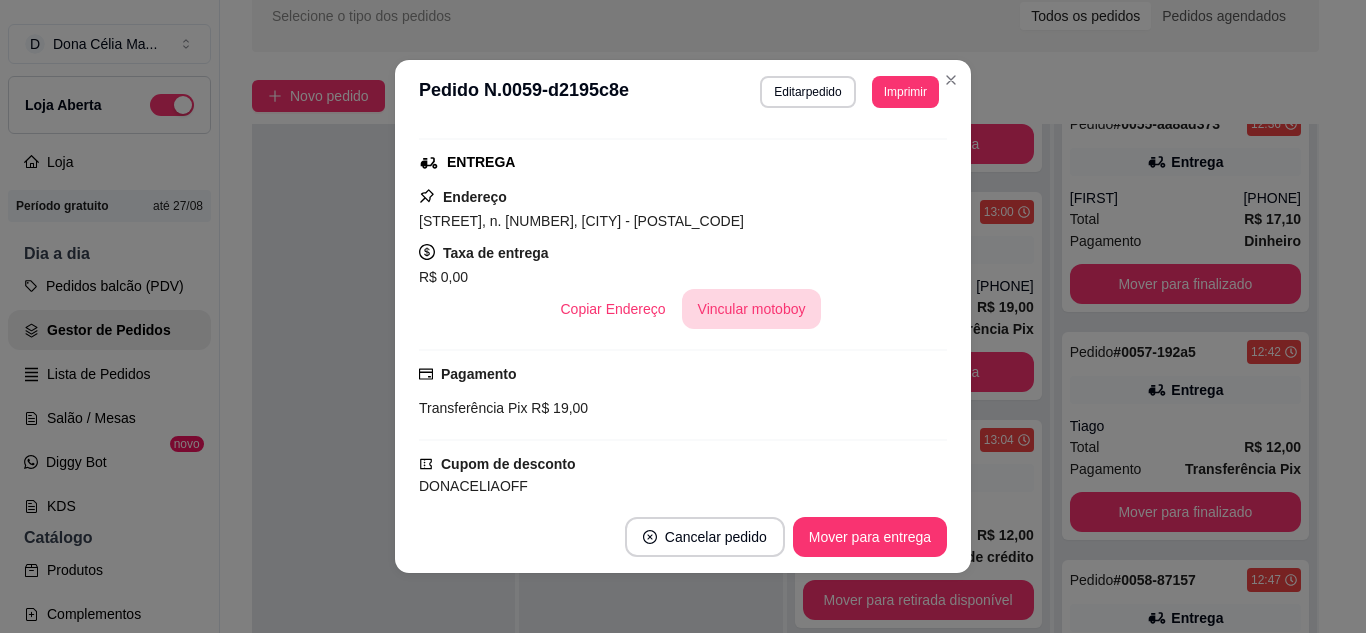 click on "Vincular motoboy" at bounding box center (752, 309) 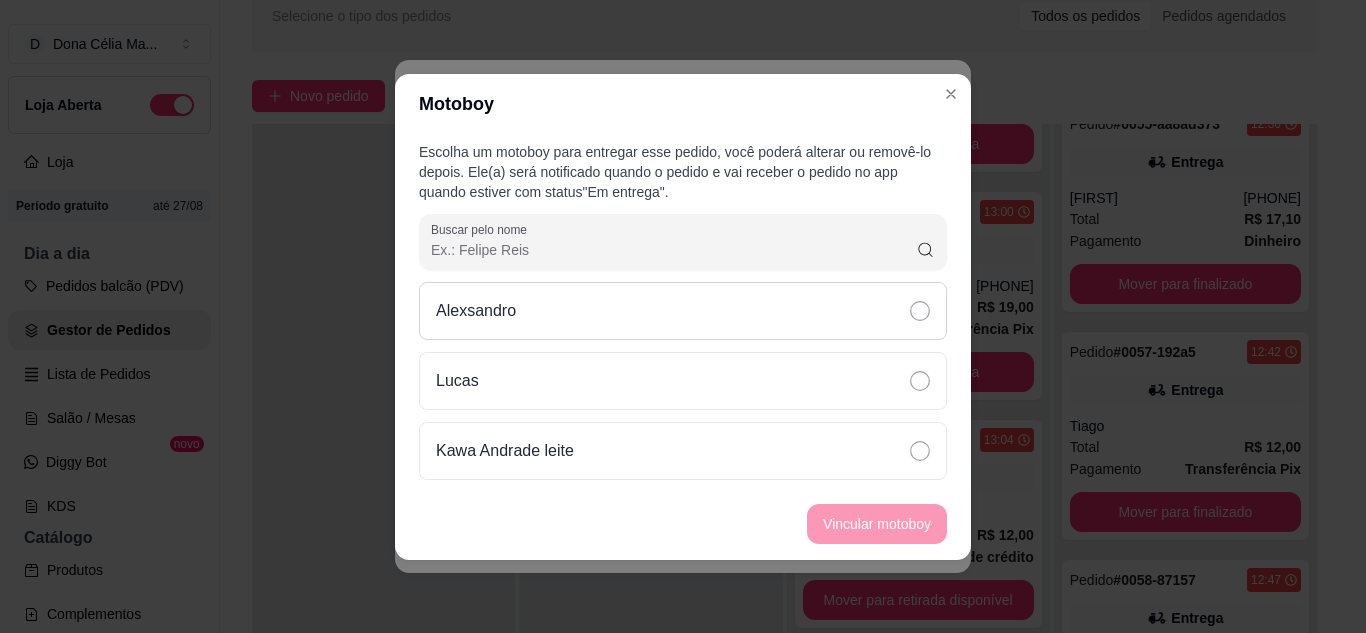 click on "Alexsandro" at bounding box center [683, 311] 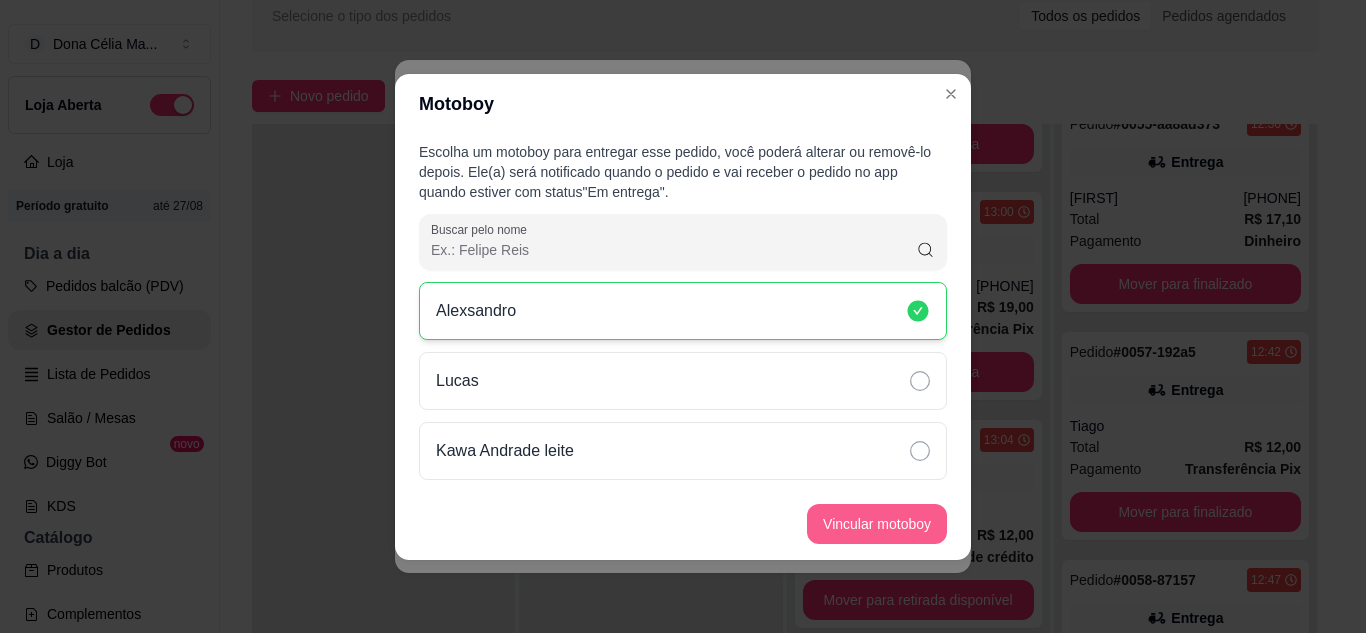 click on "Vincular motoboy" at bounding box center [877, 524] 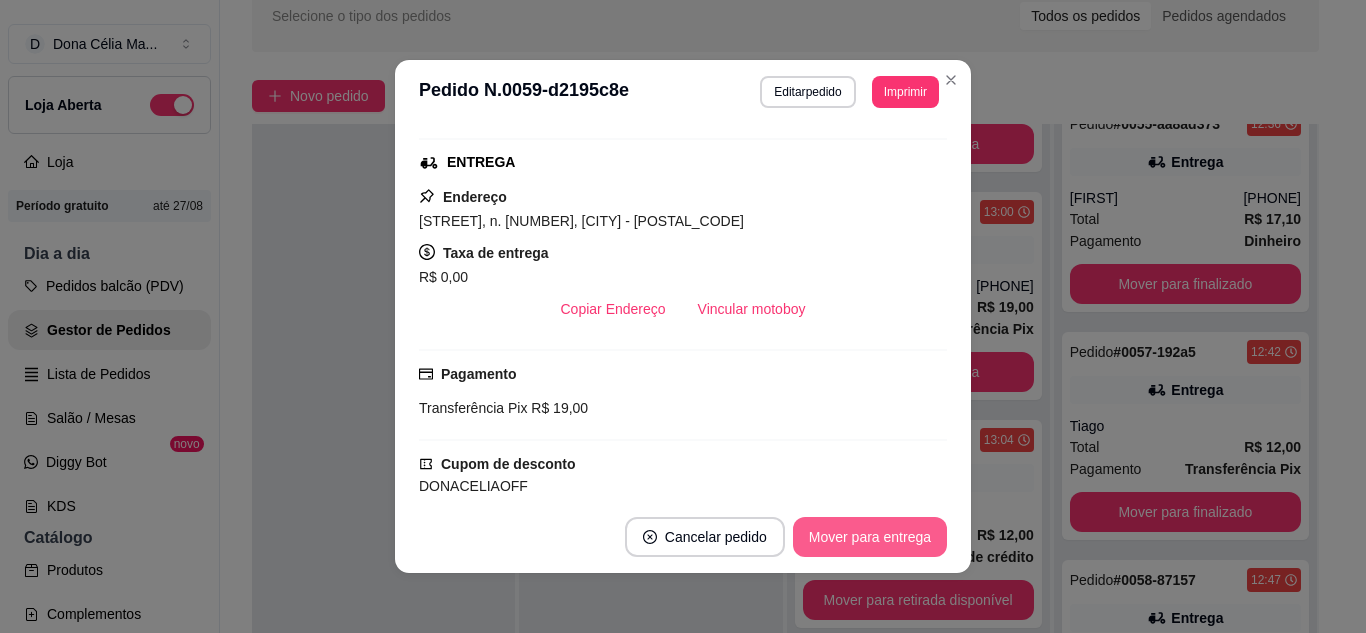 click on "Mover para entrega" at bounding box center (870, 537) 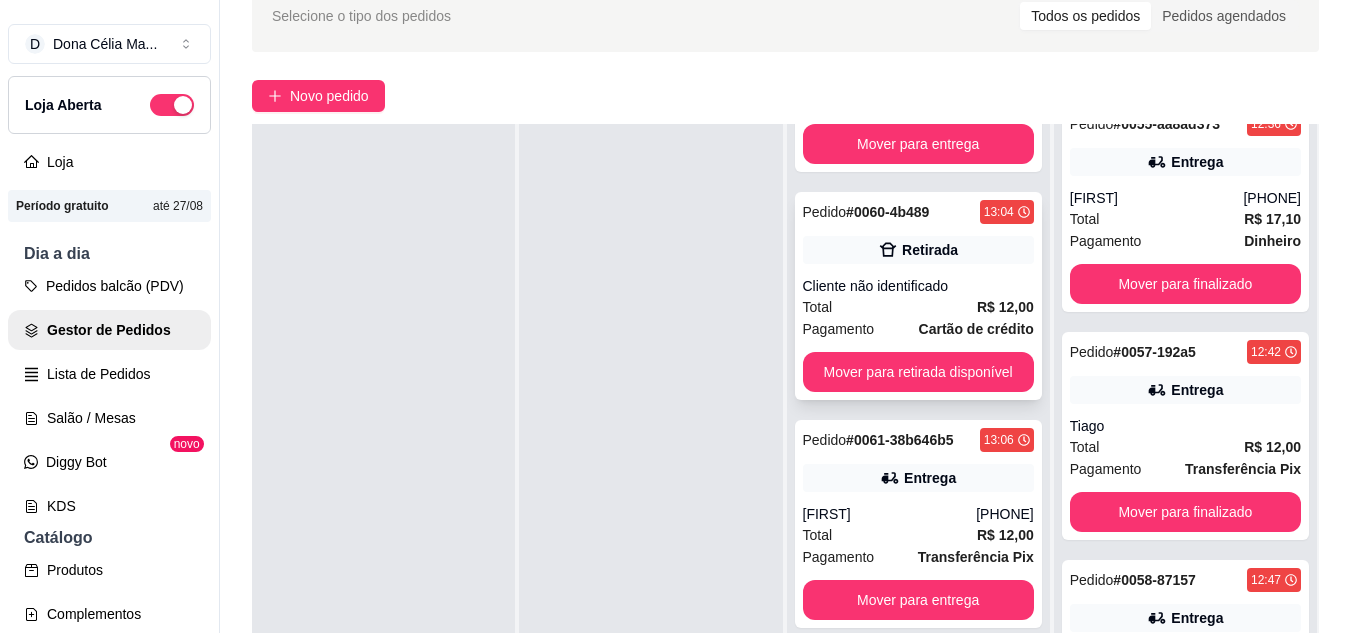 click on "Mover para retirada disponível" at bounding box center [918, 372] 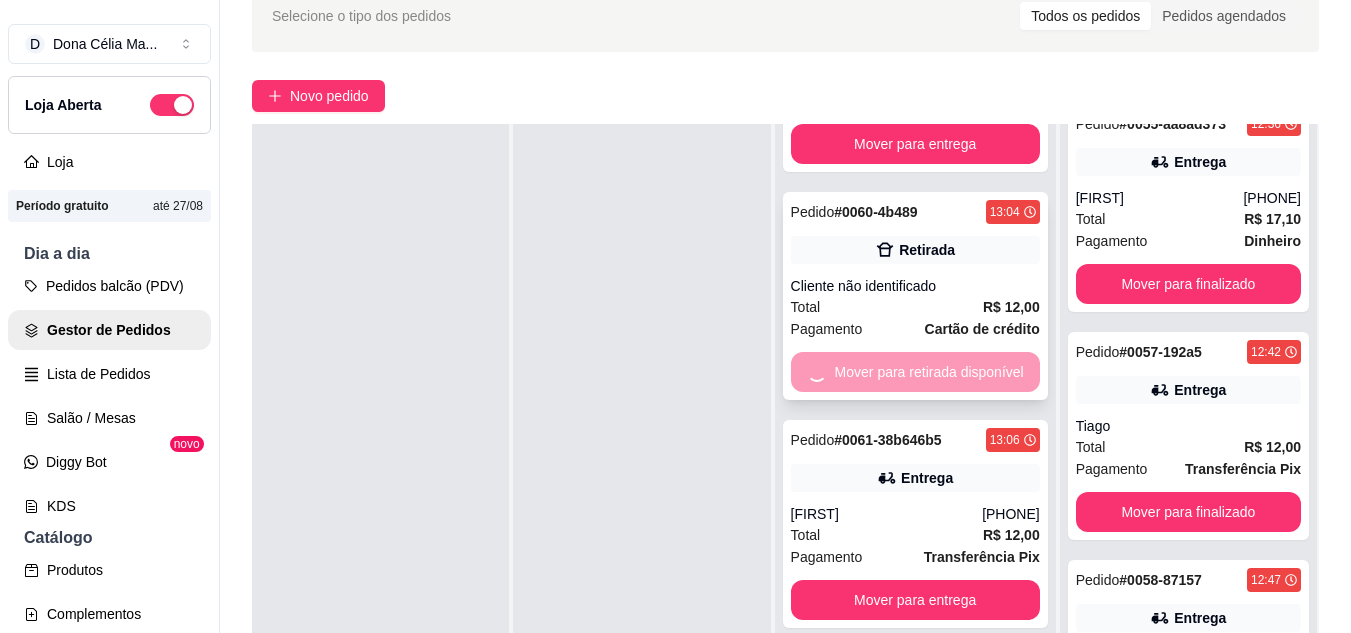 scroll, scrollTop: 1324, scrollLeft: 0, axis: vertical 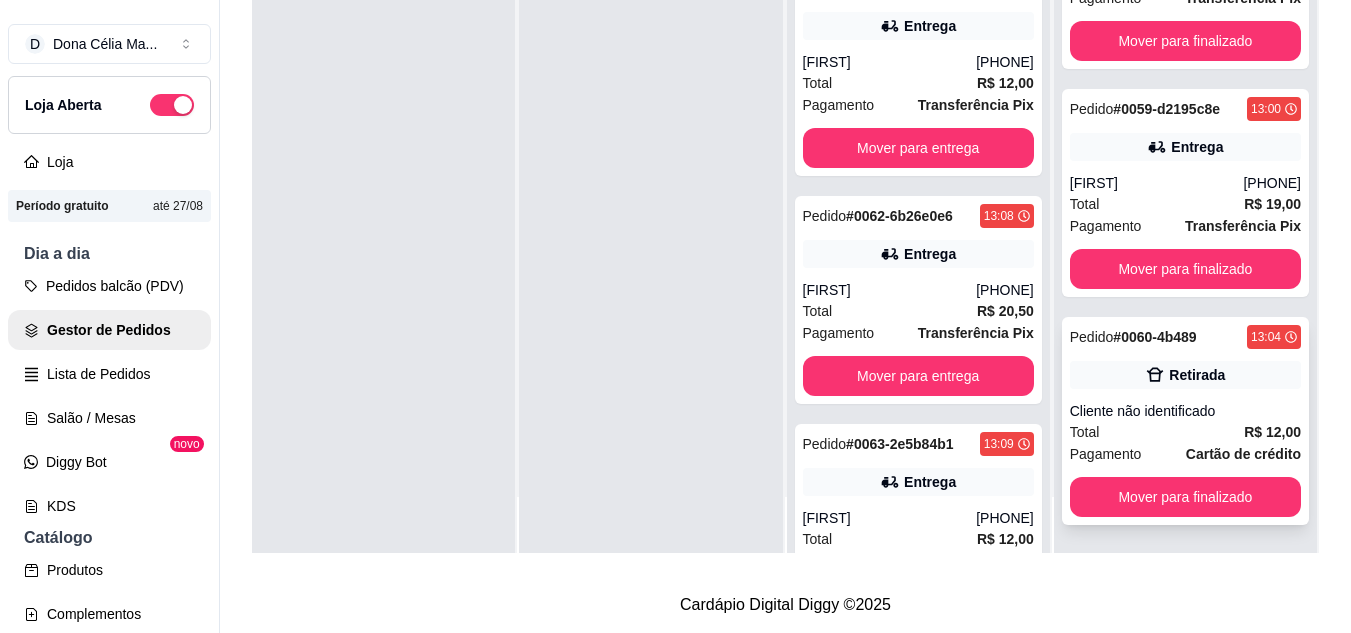 click on "Mover para finalizado" at bounding box center (1185, 497) 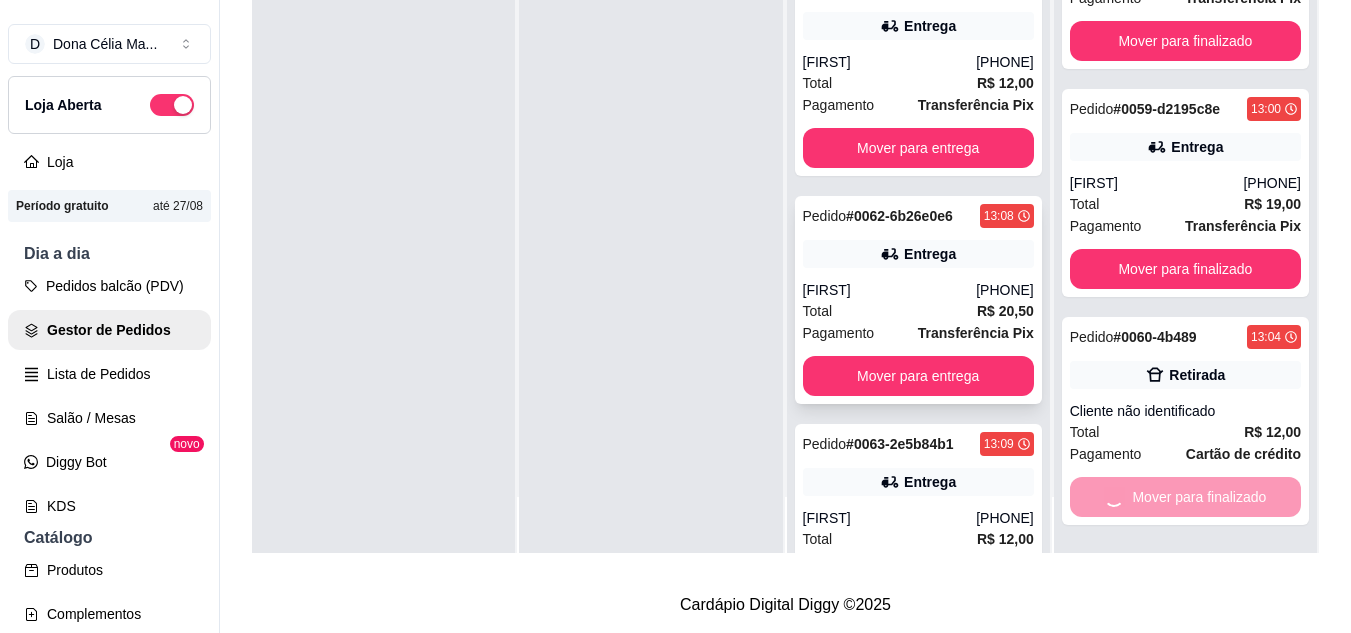 scroll, scrollTop: 1587, scrollLeft: 0, axis: vertical 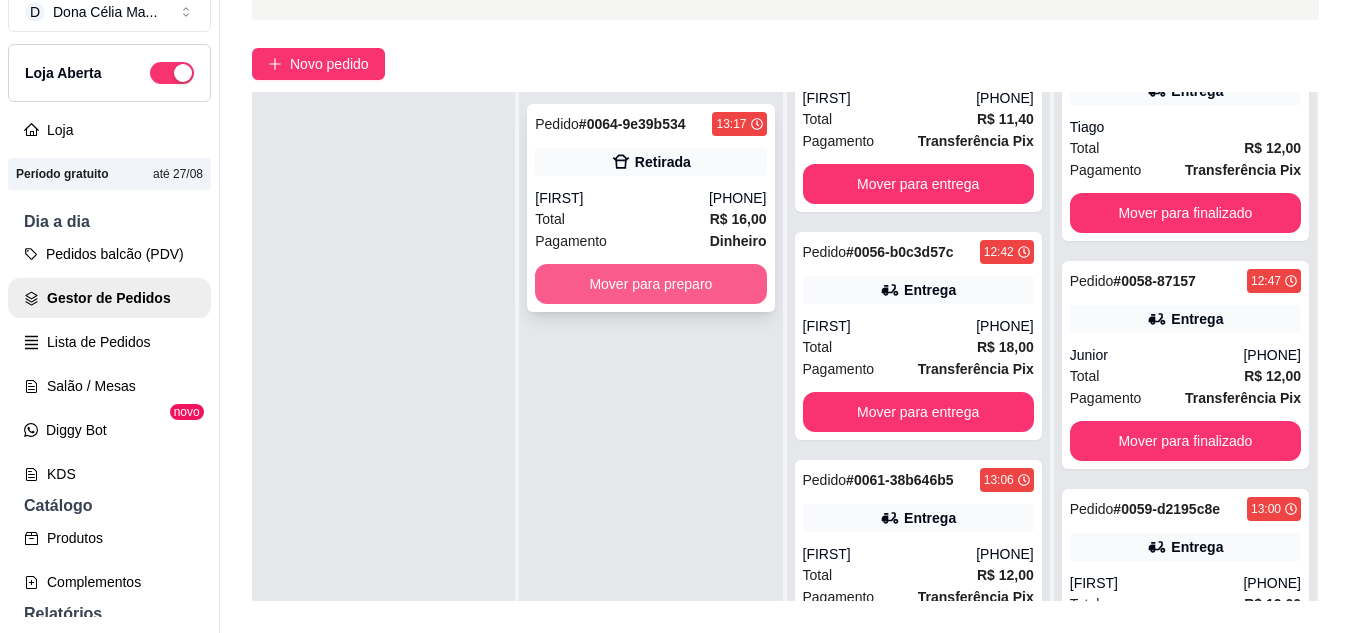 click on "Mover para preparo" at bounding box center (650, 284) 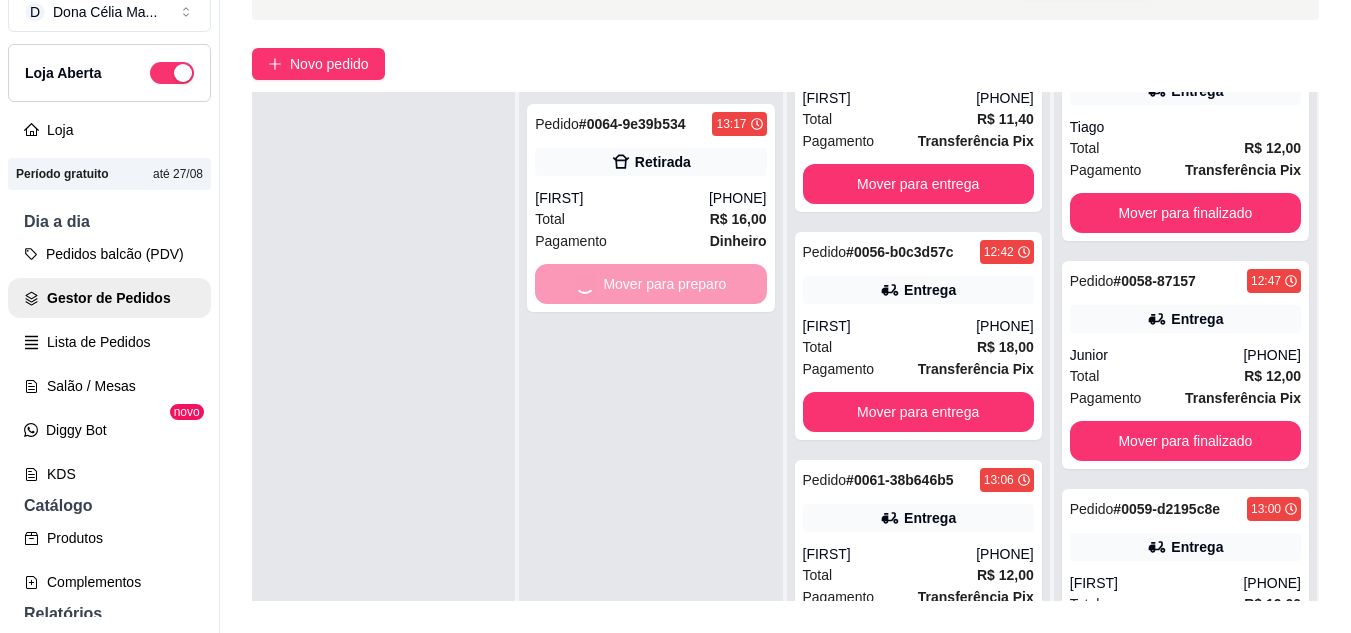 scroll, scrollTop: 1659, scrollLeft: 0, axis: vertical 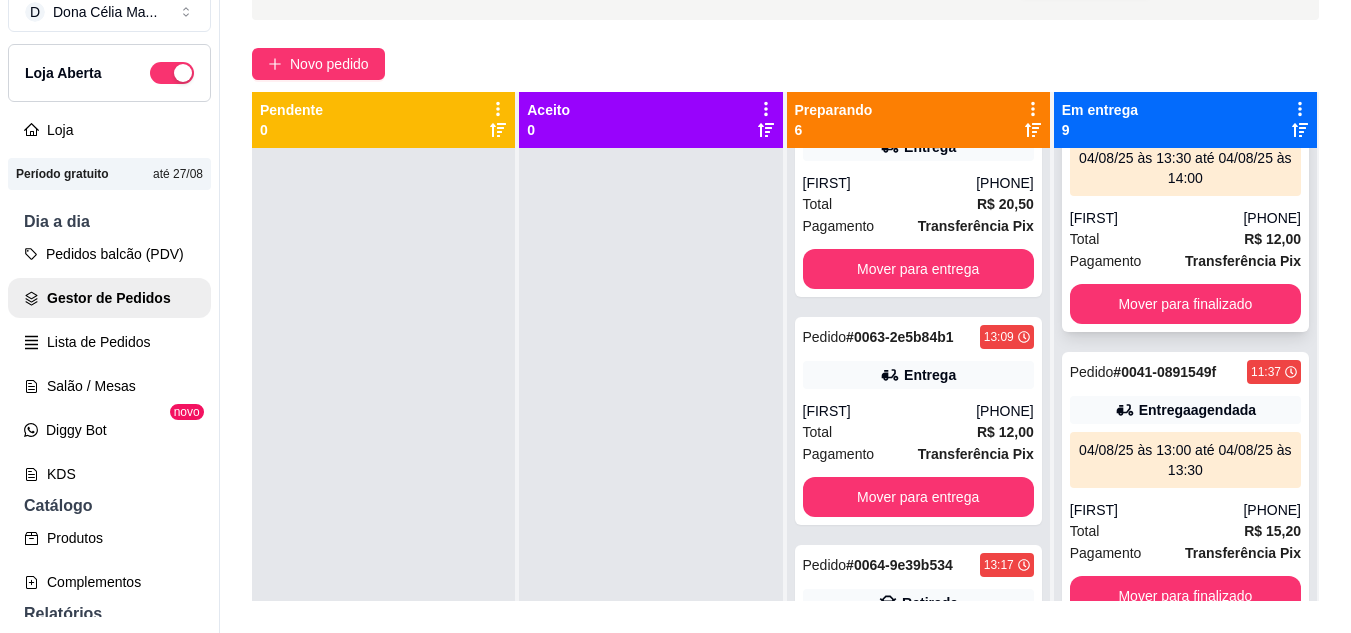 click on "[FIRST]" at bounding box center [1157, 218] 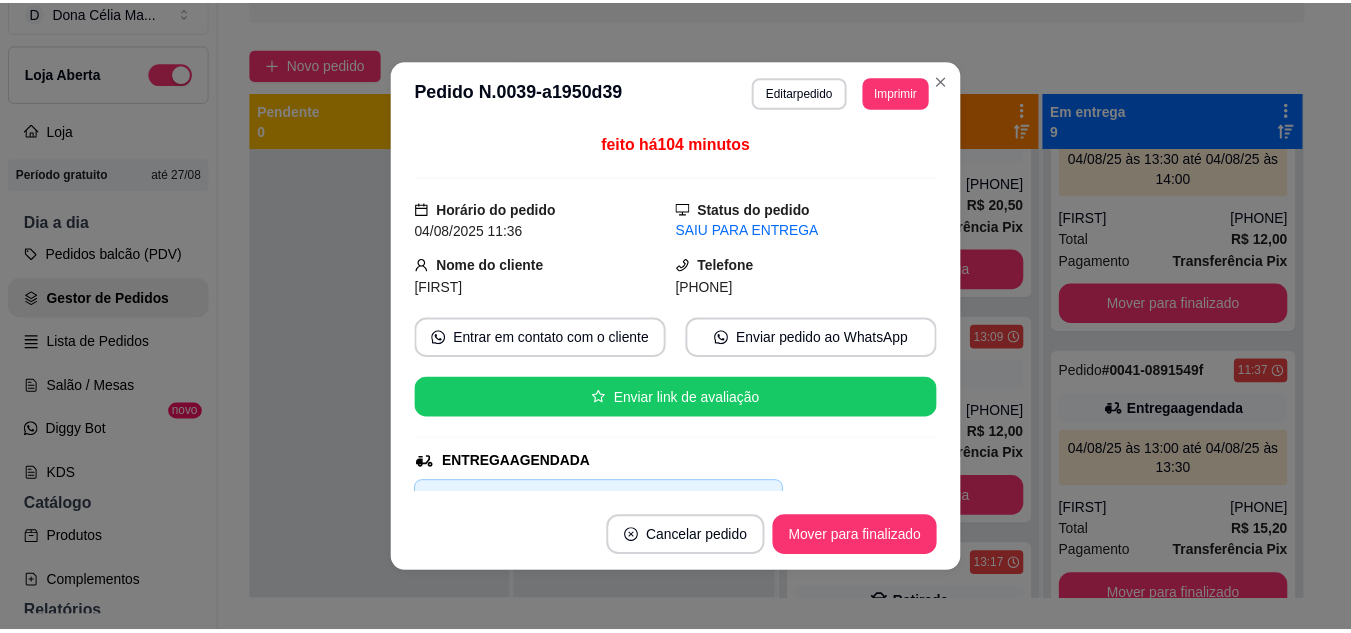 scroll, scrollTop: 200, scrollLeft: 0, axis: vertical 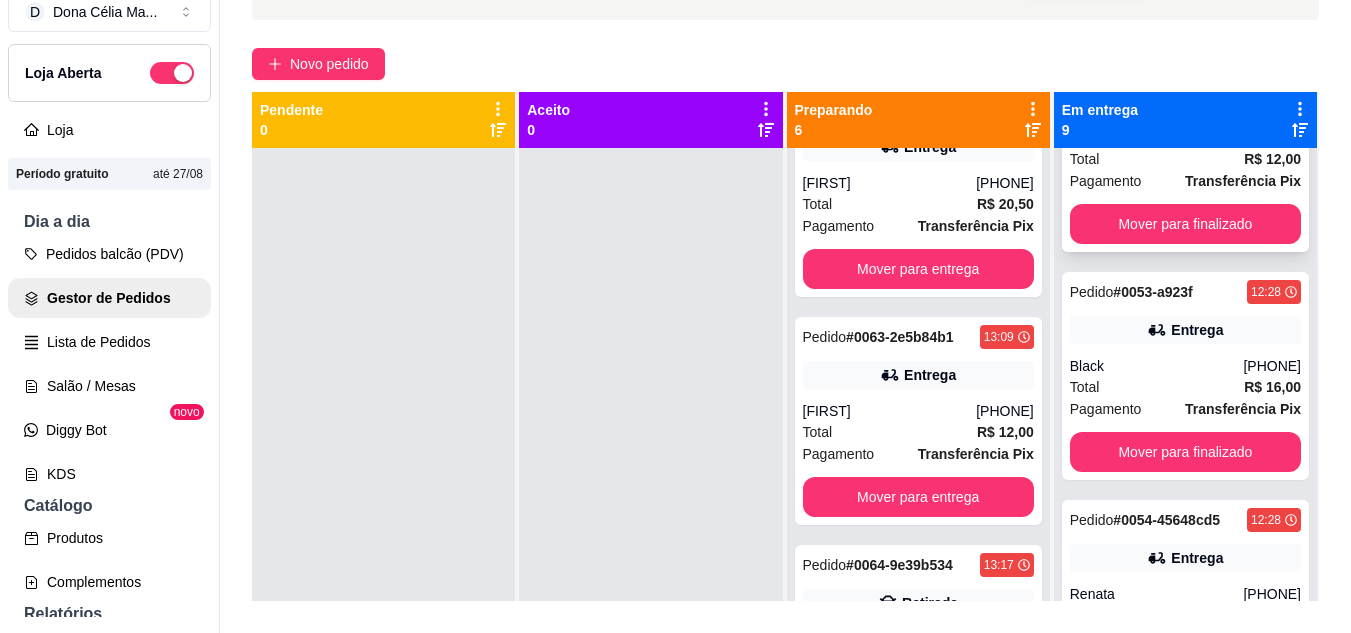 click on "Pagamento" at bounding box center [1106, 181] 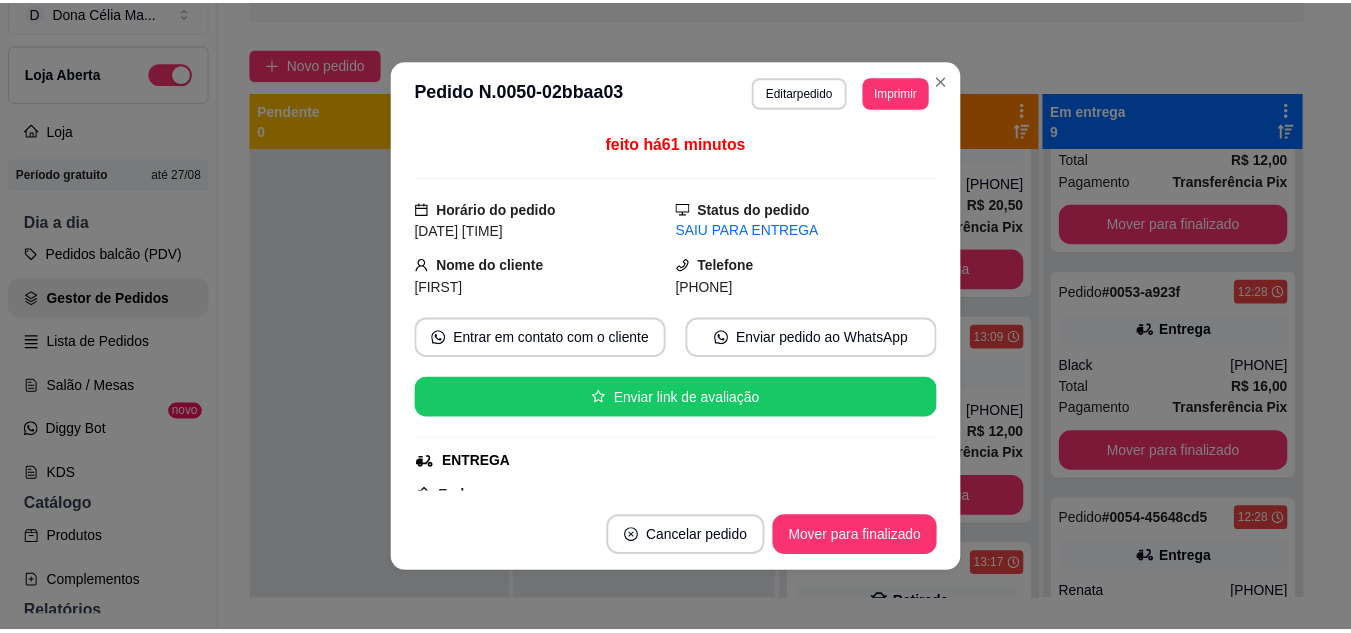 scroll, scrollTop: 200, scrollLeft: 0, axis: vertical 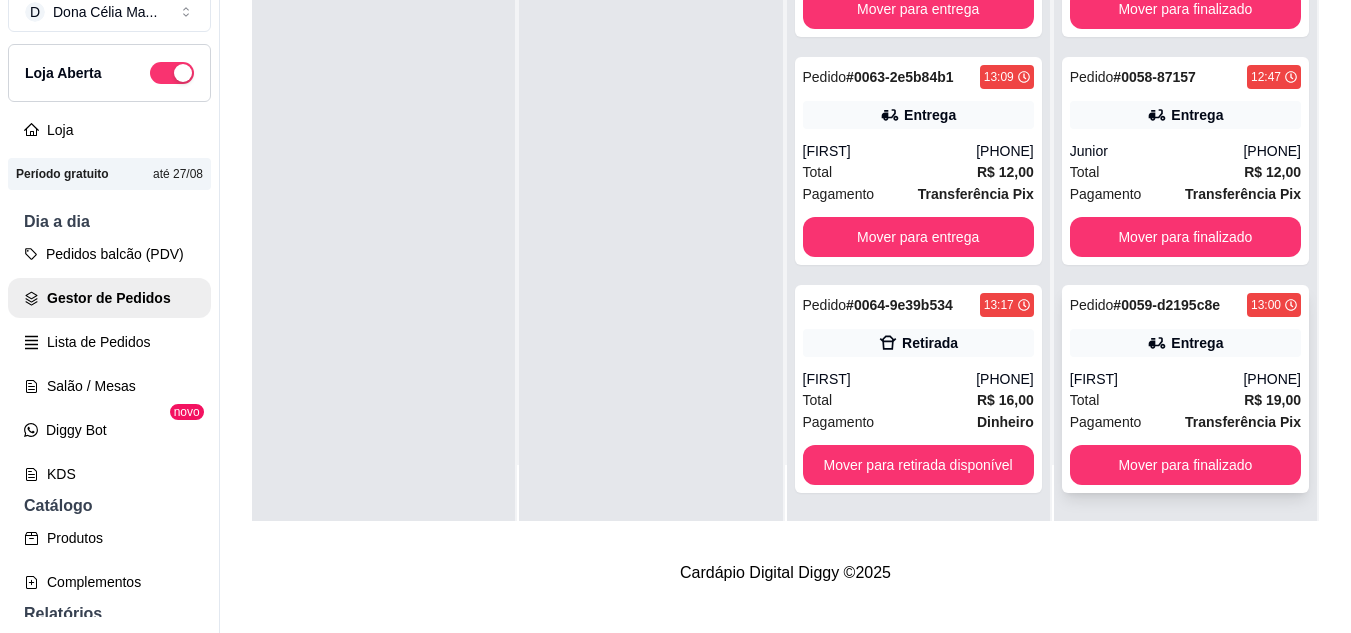 click on "Total R$ 19,00" at bounding box center [1185, 400] 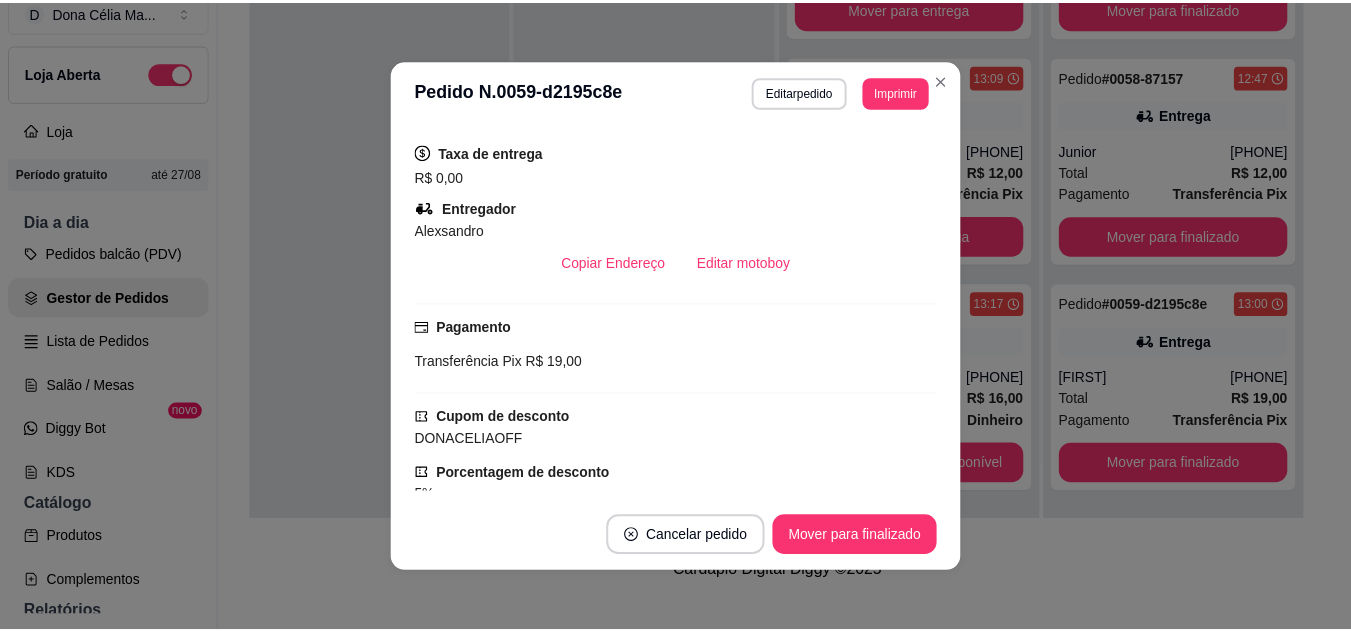 scroll, scrollTop: 300, scrollLeft: 0, axis: vertical 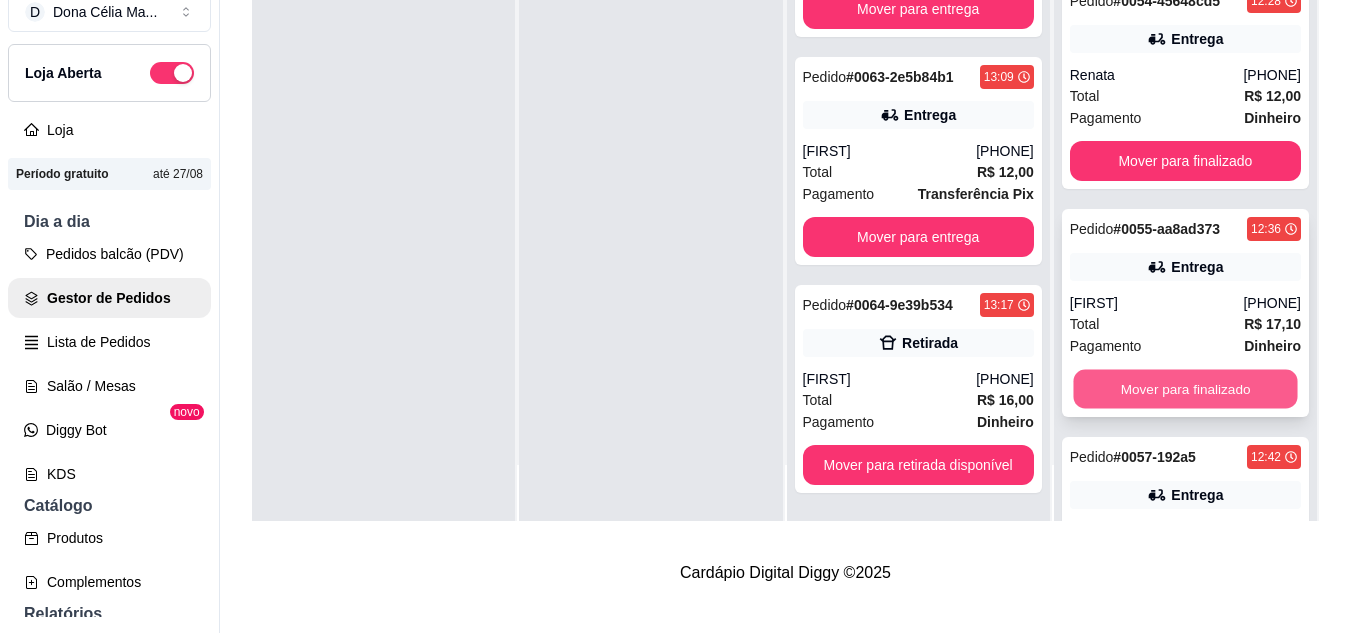 click on "Mover para finalizado" at bounding box center (1185, 389) 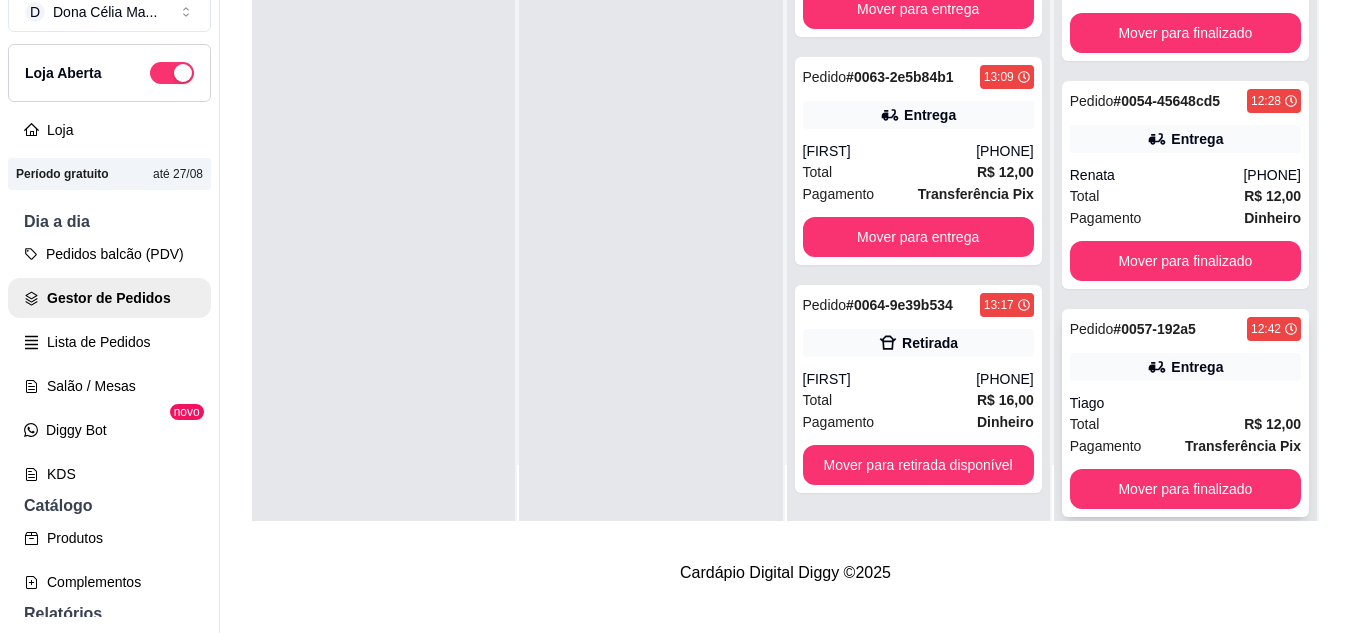 scroll, scrollTop: 559, scrollLeft: 0, axis: vertical 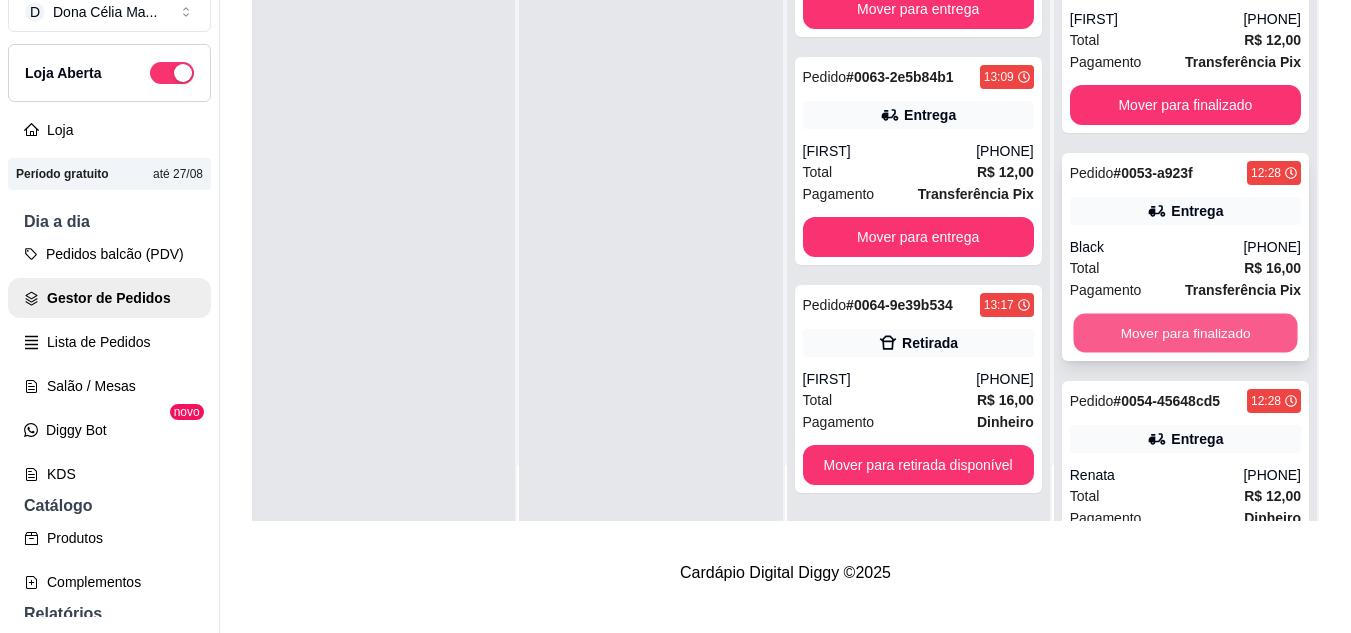 click on "Mover para finalizado" at bounding box center [1185, 333] 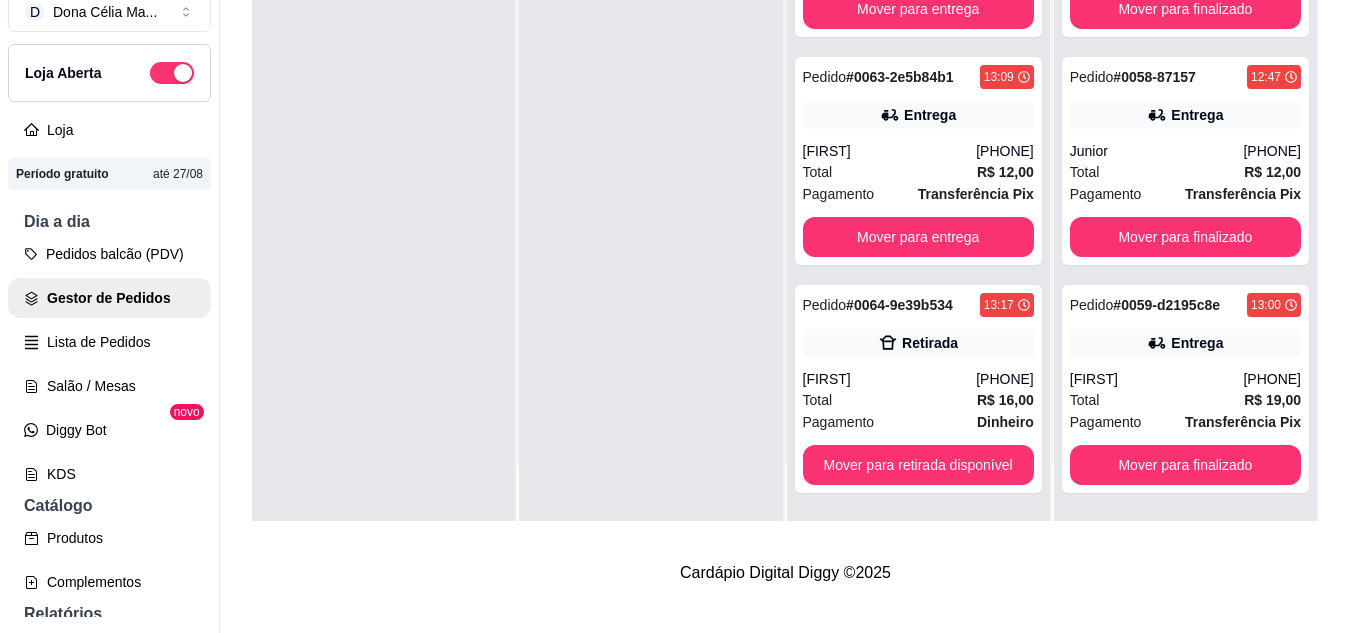 scroll, scrollTop: 1179, scrollLeft: 0, axis: vertical 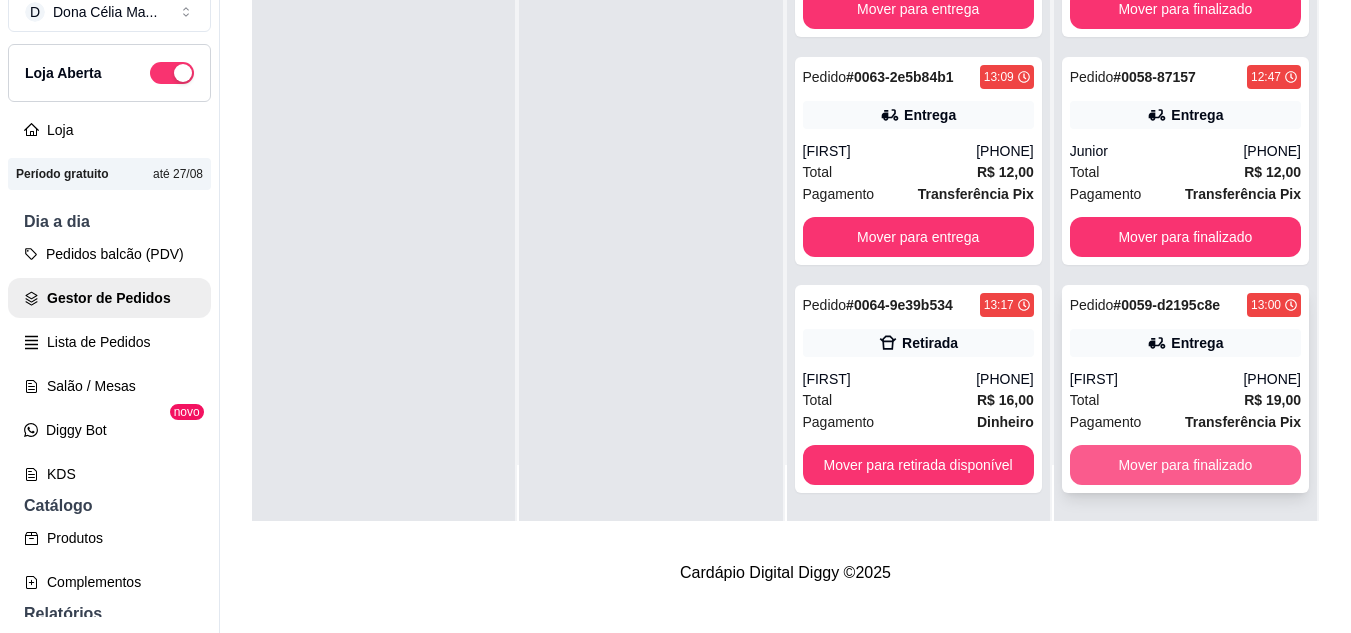click on "Mover para finalizado" at bounding box center (1185, 465) 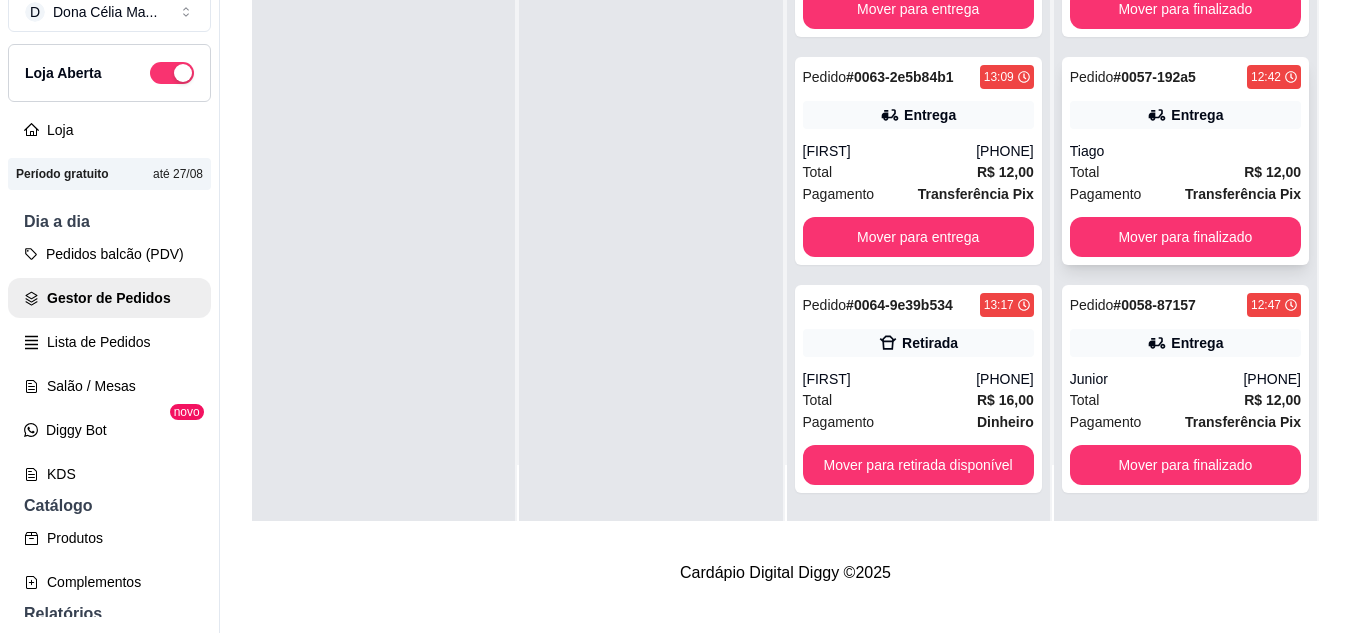 scroll, scrollTop: 851, scrollLeft: 0, axis: vertical 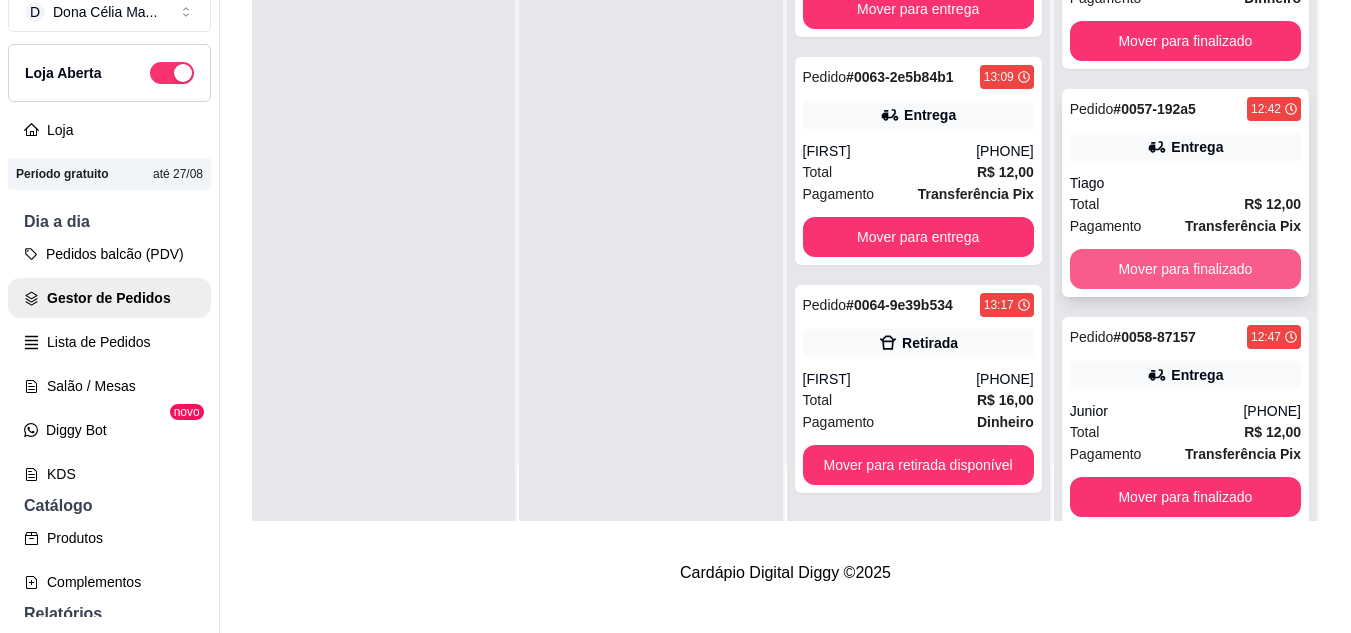 click on "Mover para finalizado" at bounding box center (1185, 269) 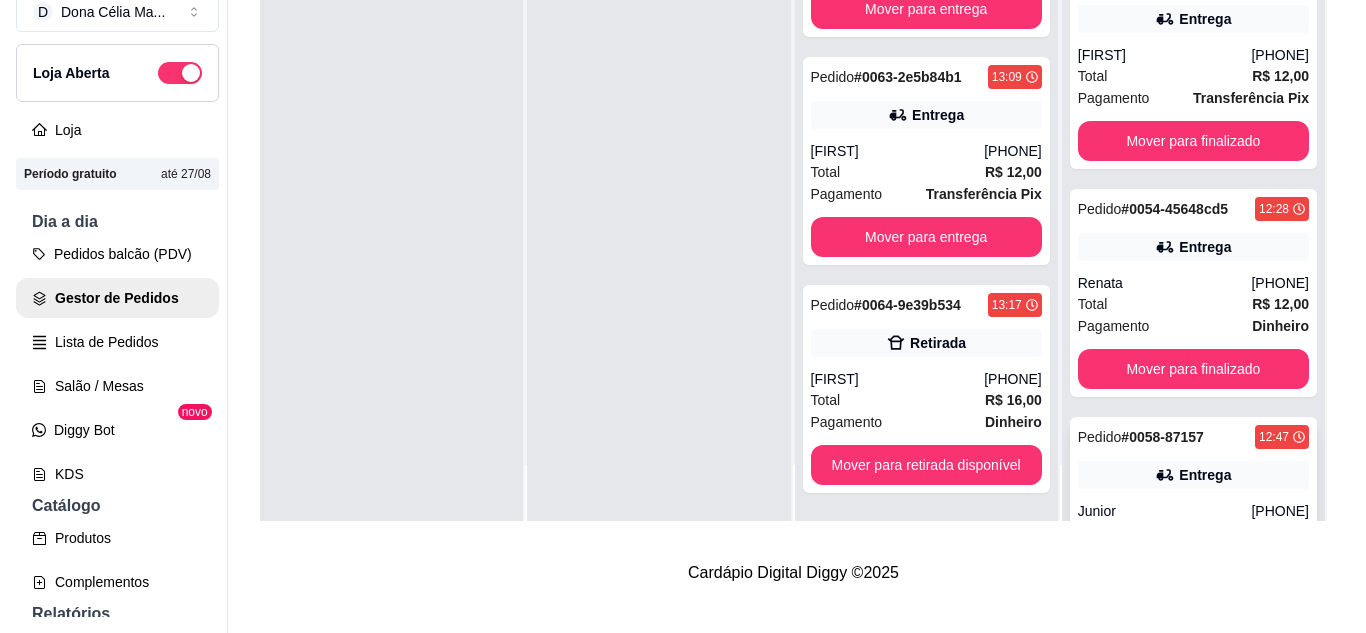 scroll, scrollTop: 423, scrollLeft: 0, axis: vertical 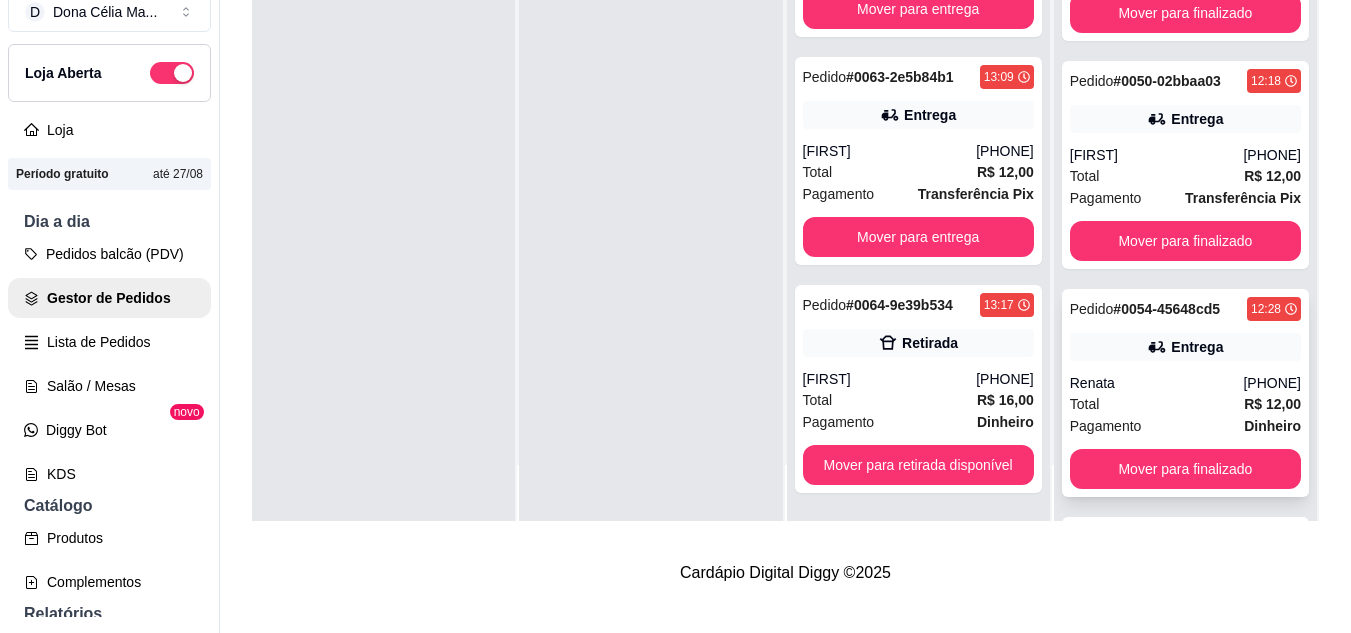 click on "Pedido  # 0054-45648cd5 [TIME] Entrega [FIRST]  [PHONE] Total R$ 12,00 Pagamento Dinheiro Mover para finalizado" at bounding box center (1185, 393) 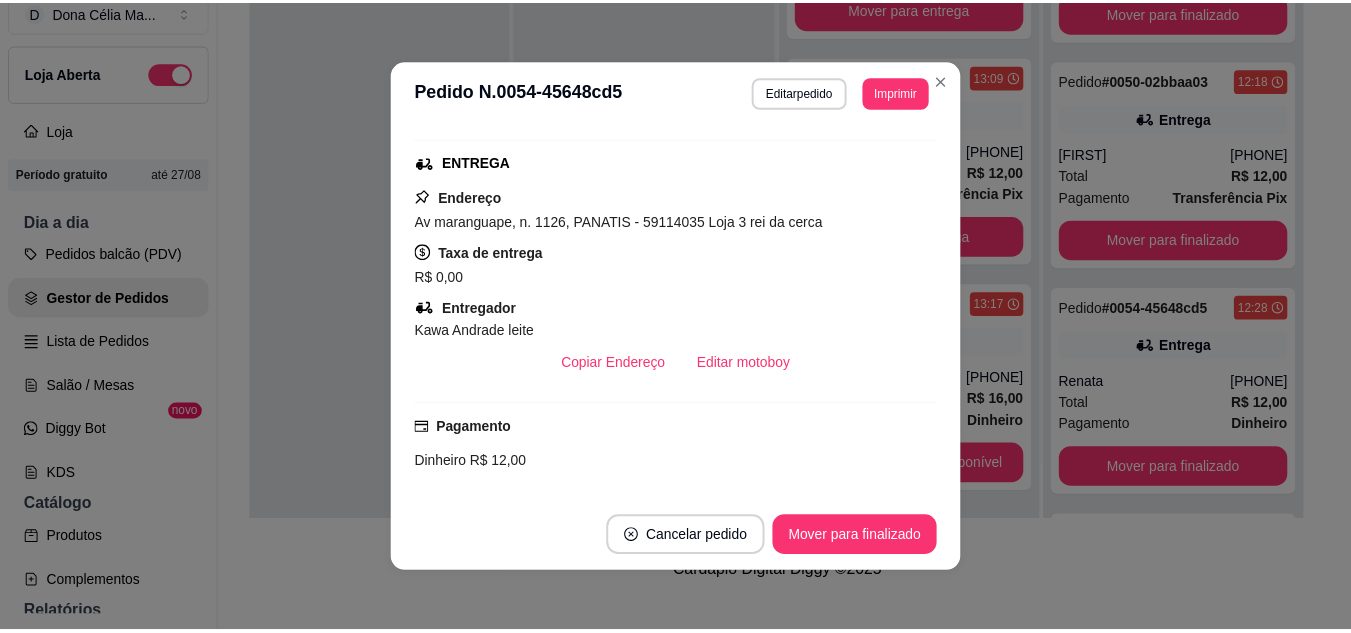 scroll, scrollTop: 0, scrollLeft: 0, axis: both 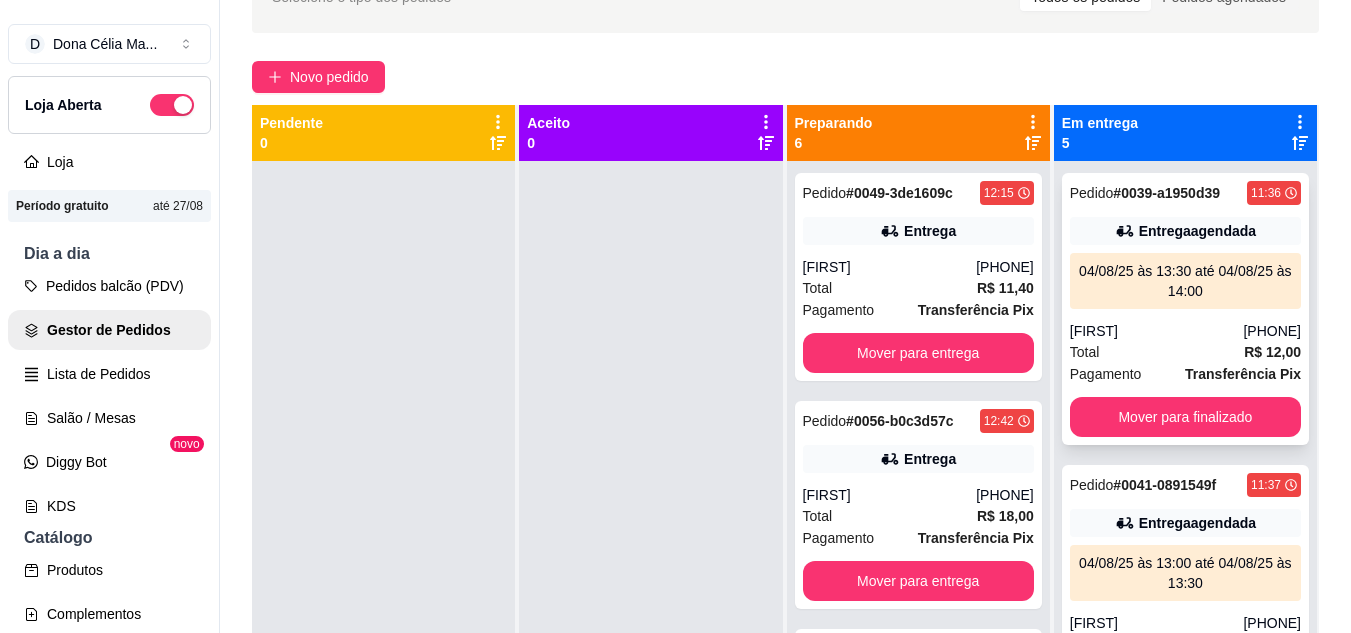 click on "Total" at bounding box center [1085, 352] 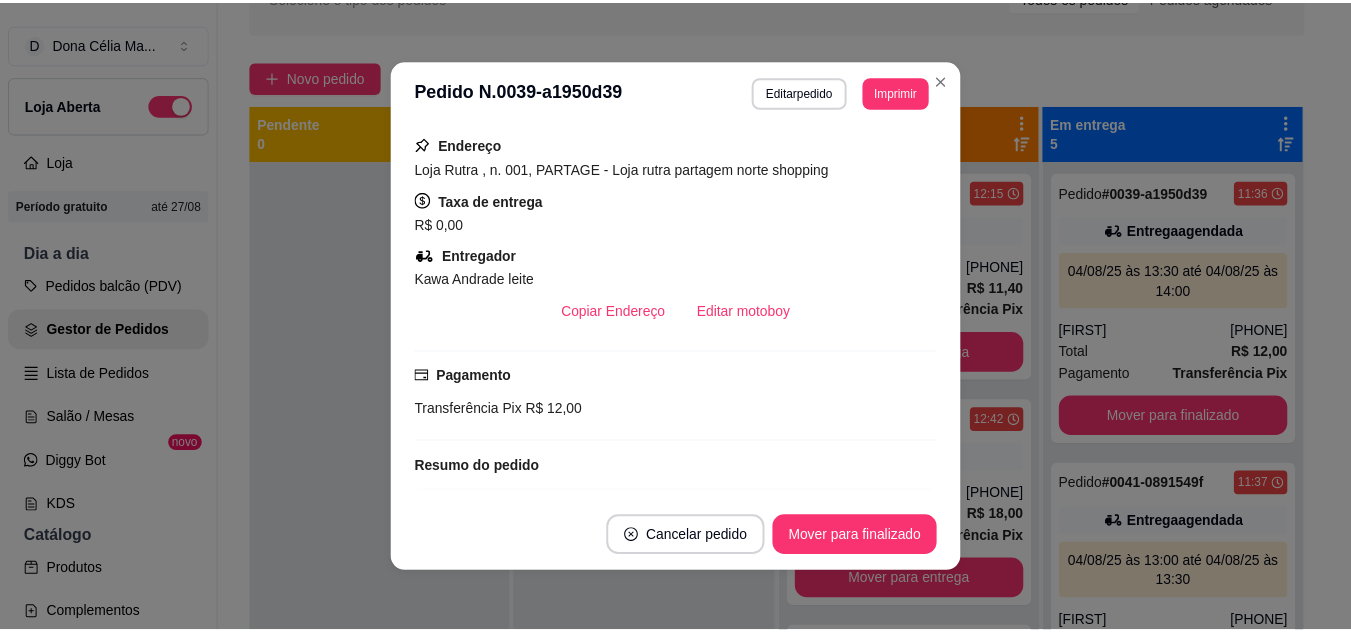 scroll, scrollTop: 0, scrollLeft: 0, axis: both 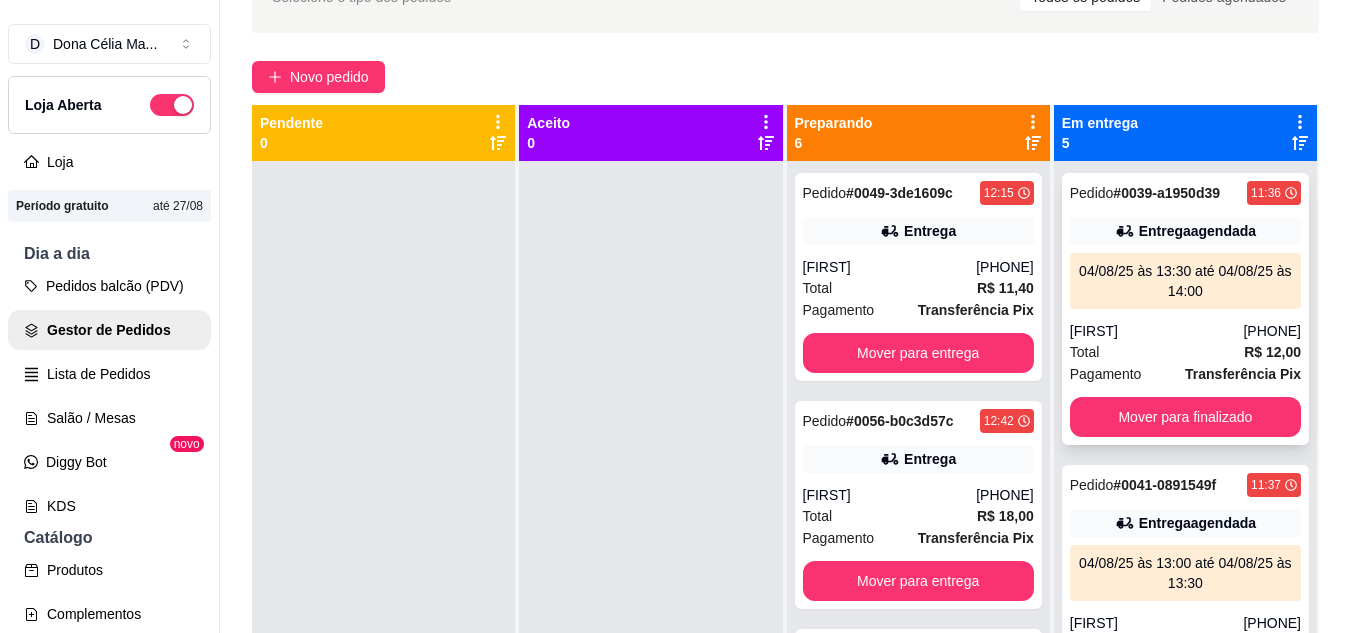 click on "Pedido  # 0039-a1950d39 11:36 Entrega  agendada 04/08/25 às 13:30 até 04/08/25 às 14:00  [FIRST] [LAST]  ([PHONE]) Total R$ 12,00 Pagamento Transferência Pix Mover para finalizado" at bounding box center [1185, 309] 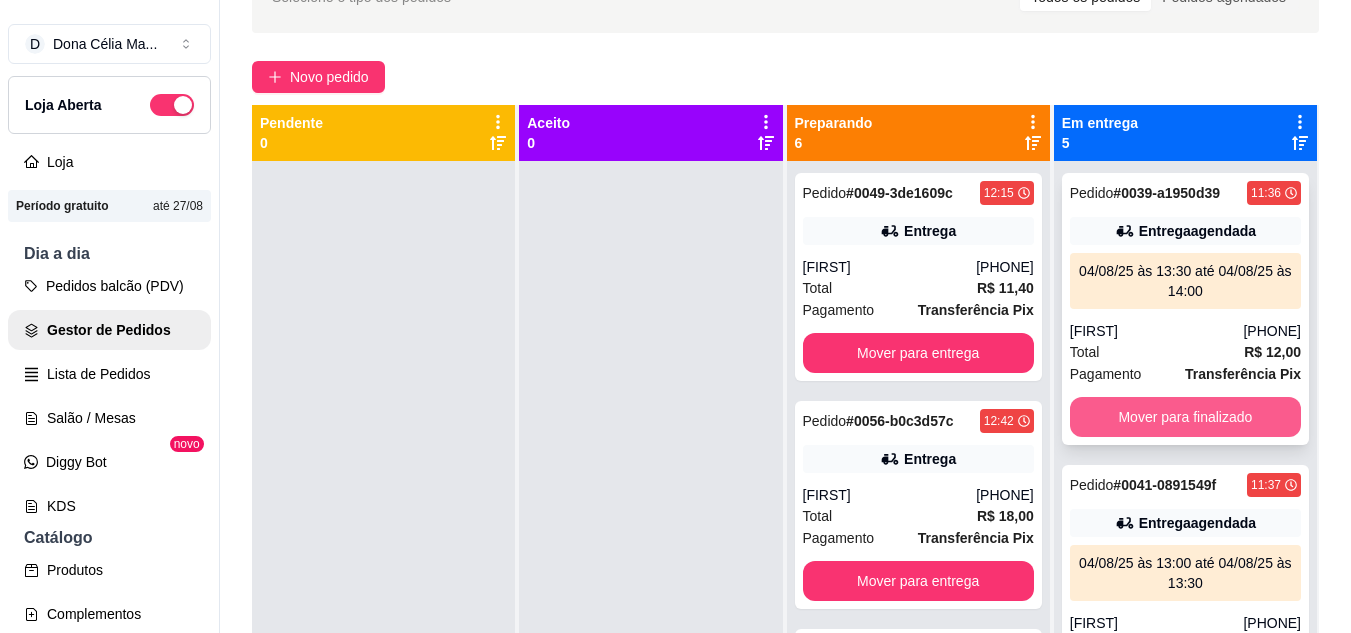 click on "Mover para finalizado" at bounding box center [1185, 417] 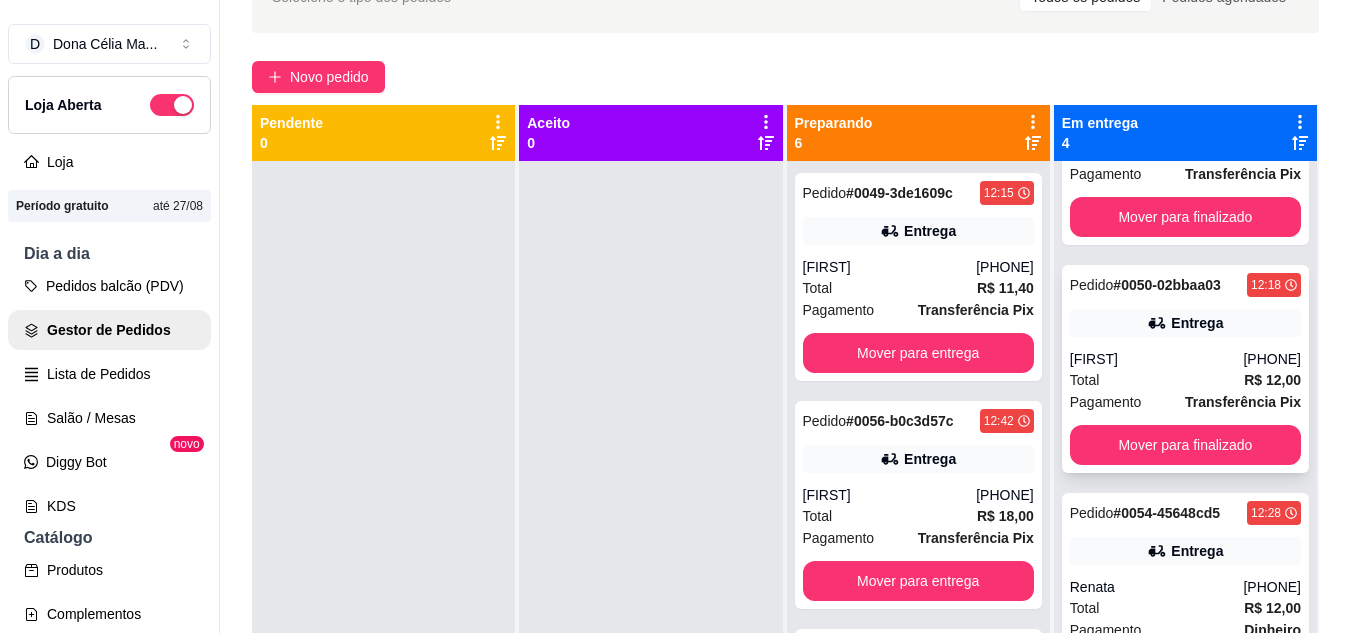 scroll, scrollTop: 100, scrollLeft: 0, axis: vertical 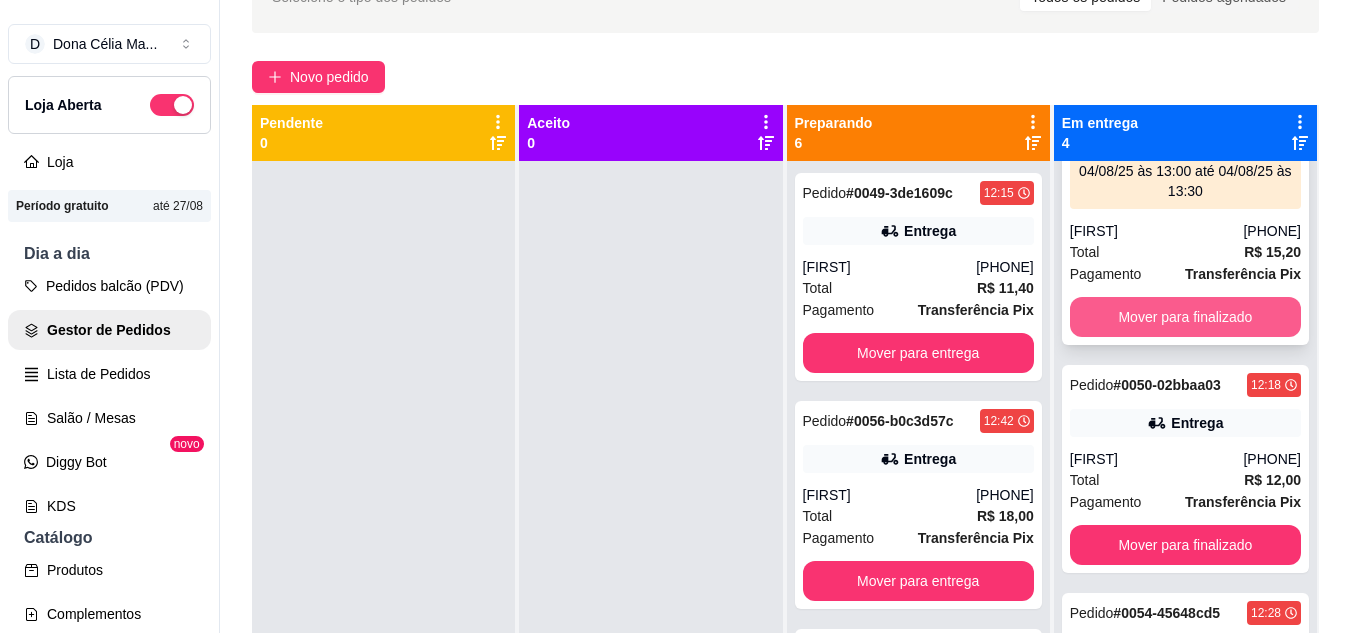 click on "Mover para finalizado" at bounding box center (1185, 317) 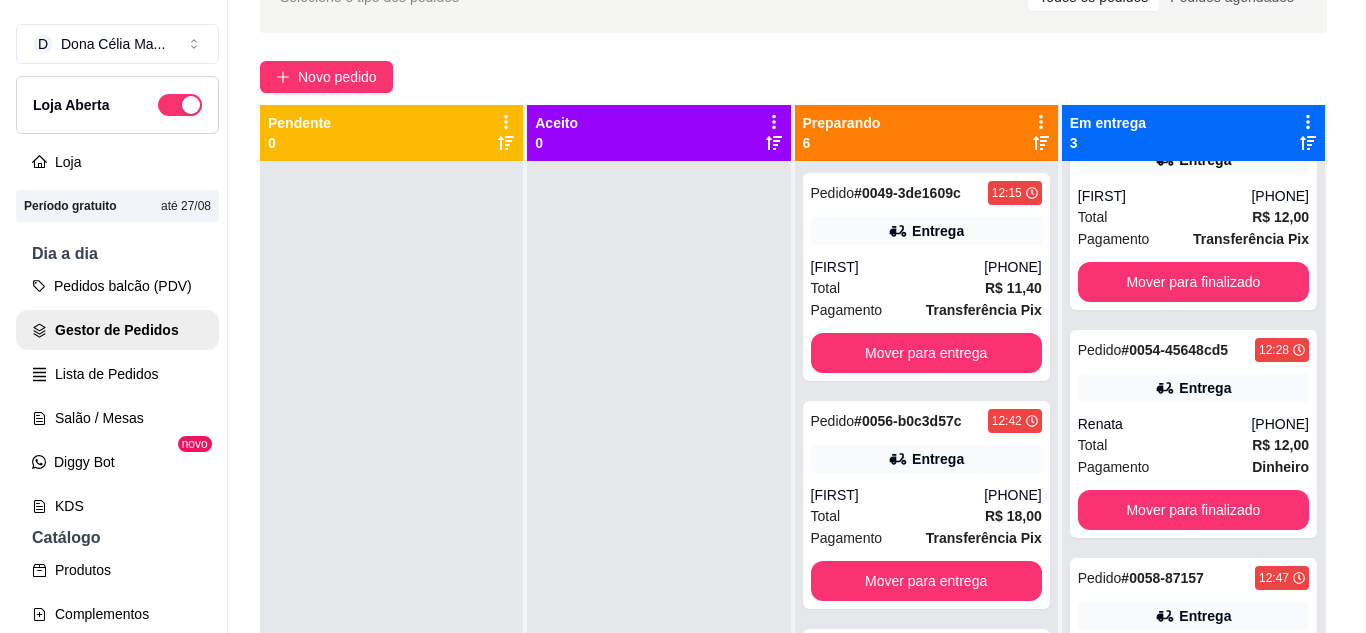 scroll, scrollTop: 0, scrollLeft: 0, axis: both 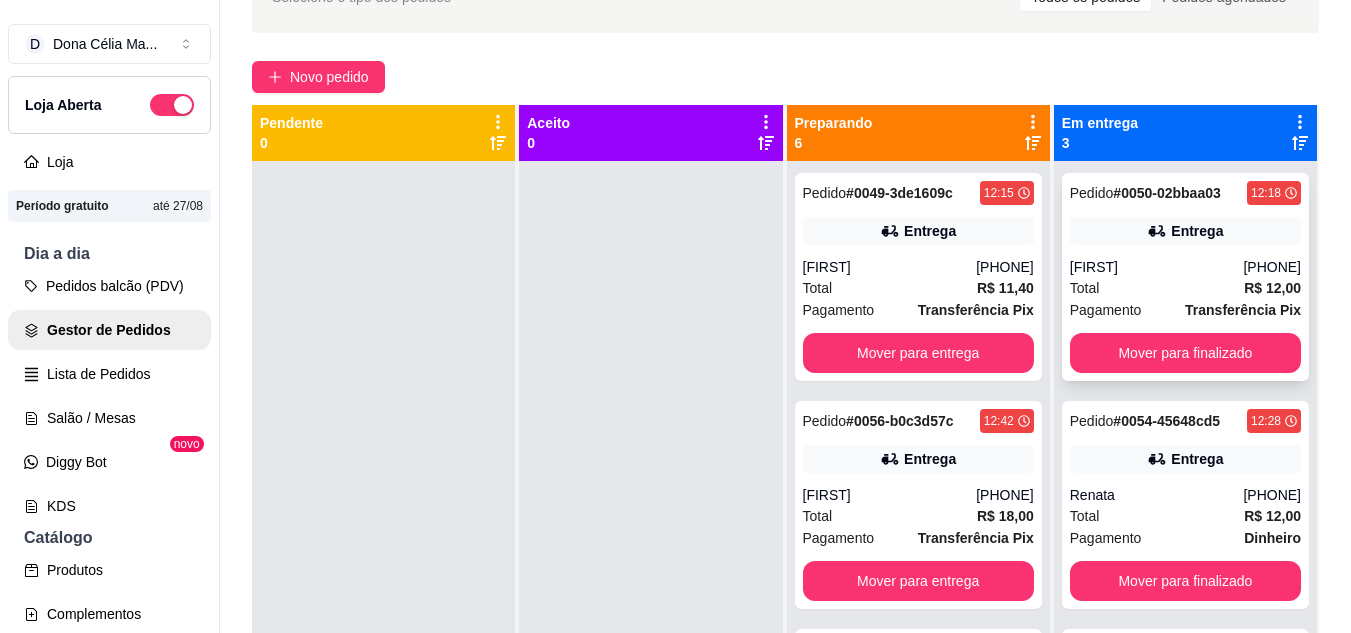 click on "[FIRST]" at bounding box center (1157, 267) 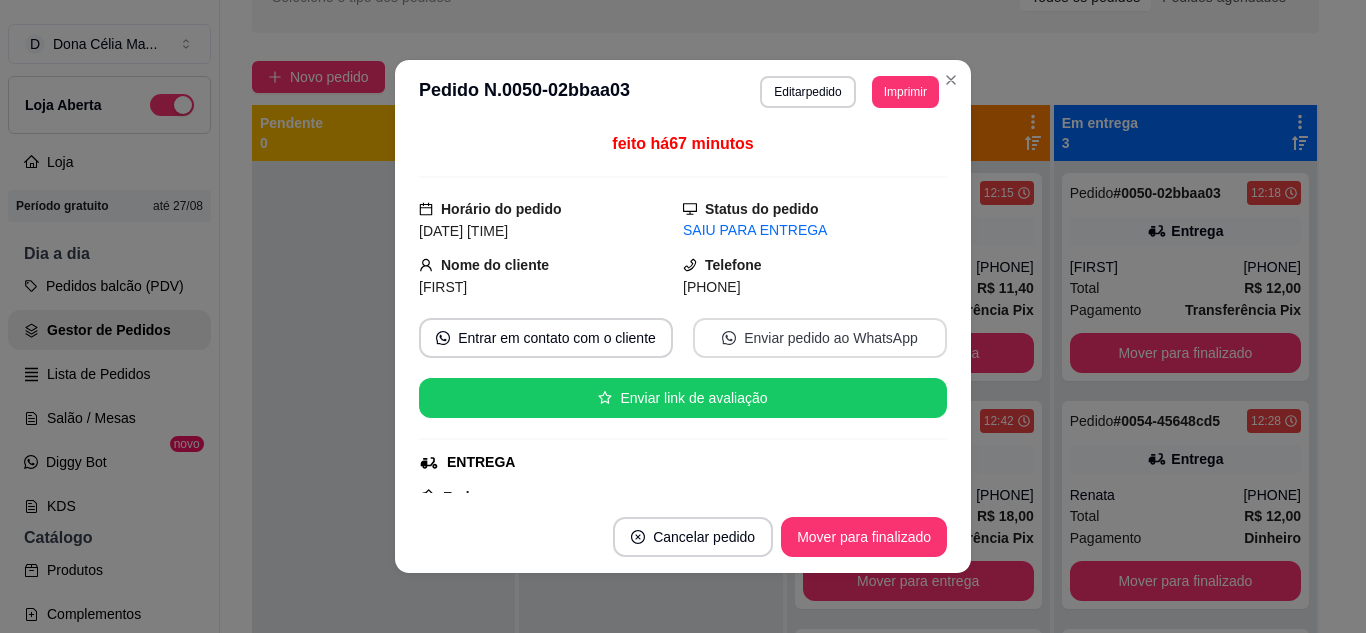 scroll, scrollTop: 200, scrollLeft: 0, axis: vertical 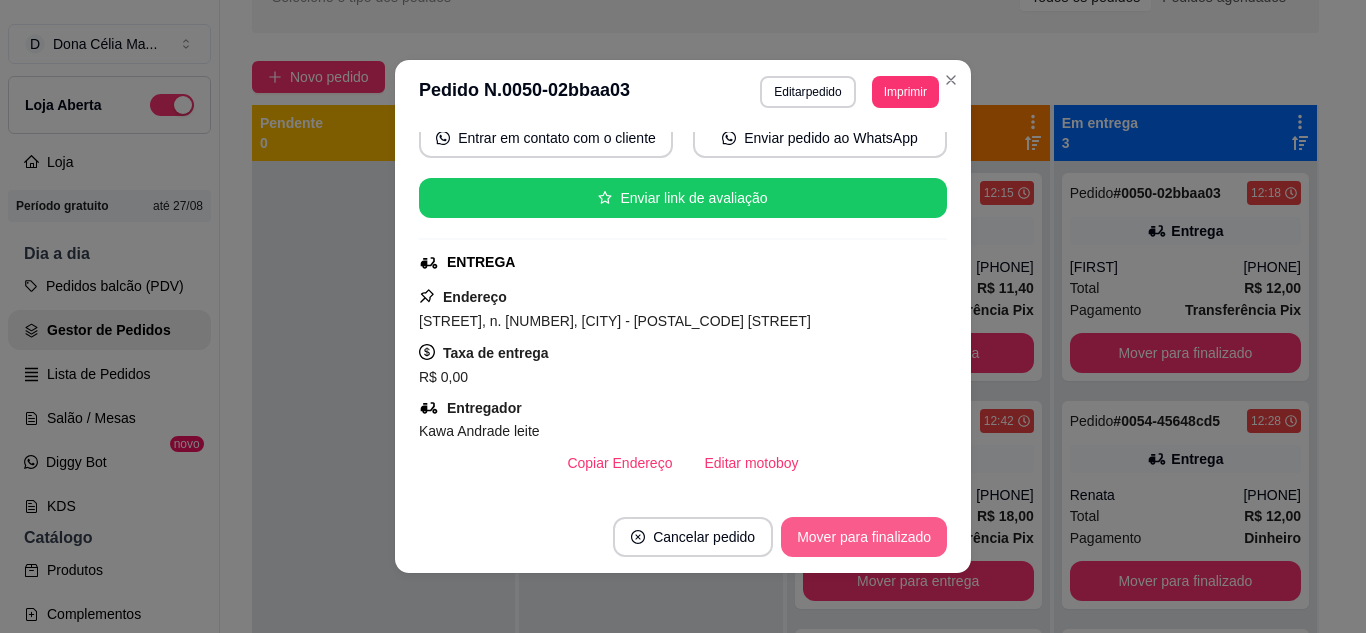 click on "Mover para finalizado" at bounding box center [864, 537] 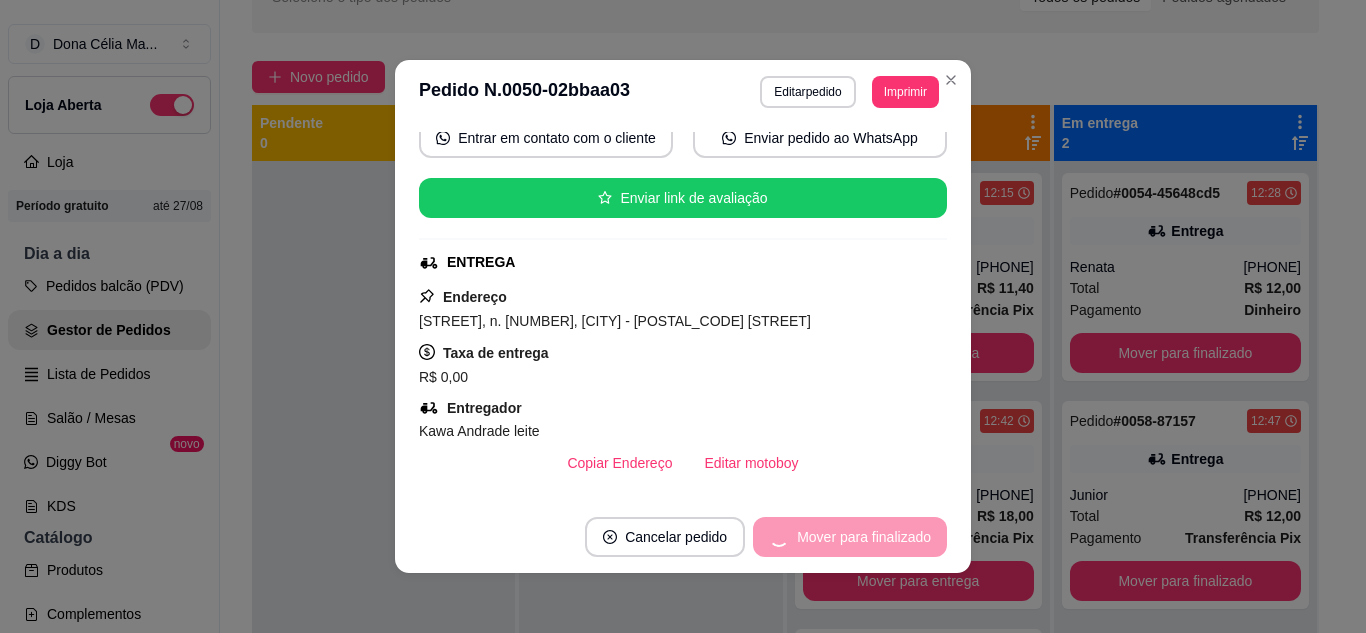 scroll, scrollTop: 154, scrollLeft: 0, axis: vertical 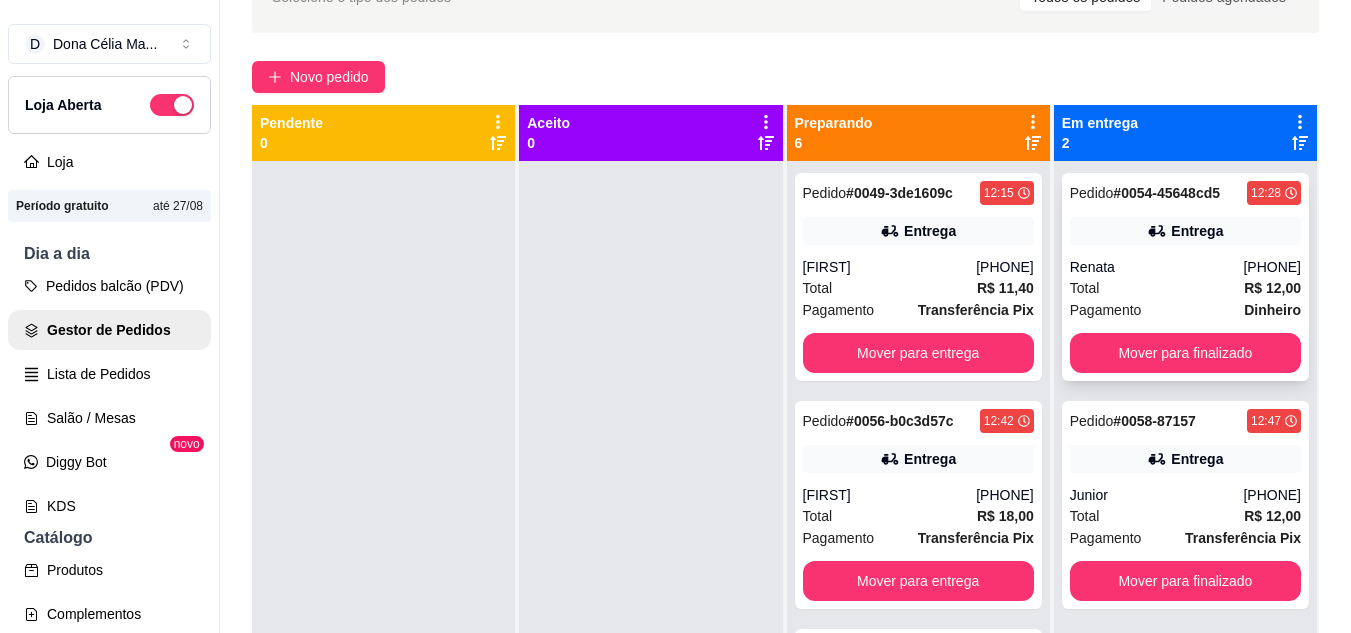 click on "Renata" at bounding box center [1157, 267] 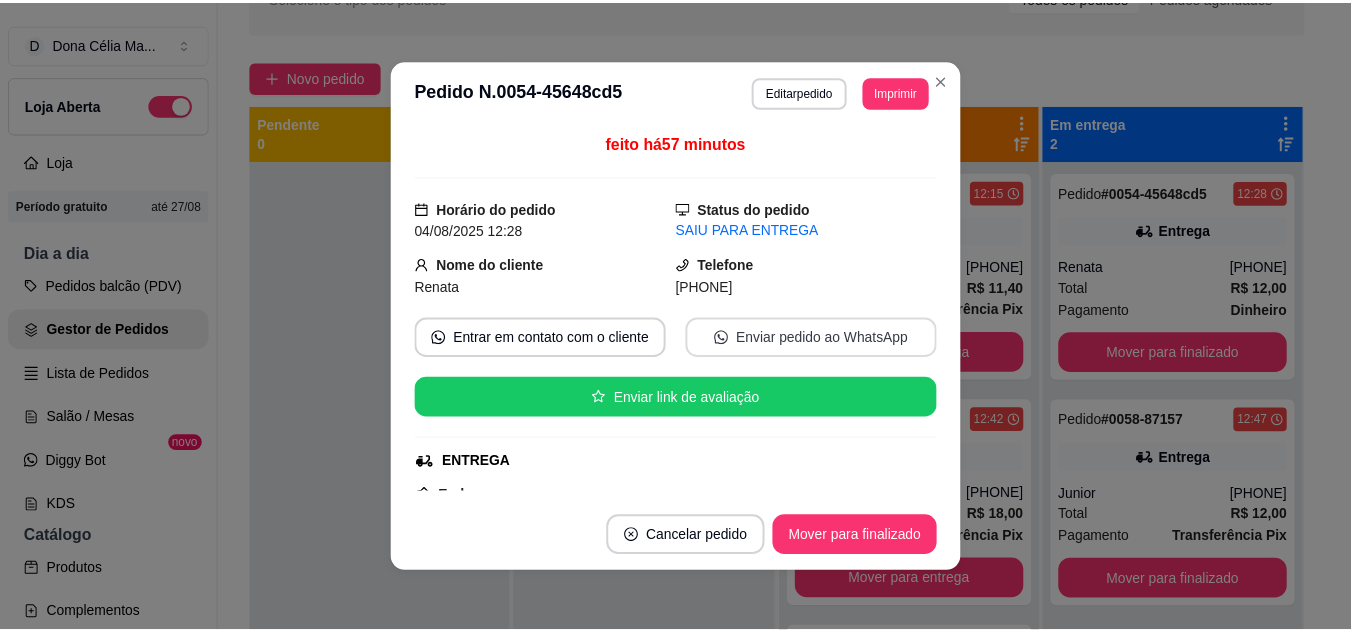 scroll, scrollTop: 400, scrollLeft: 0, axis: vertical 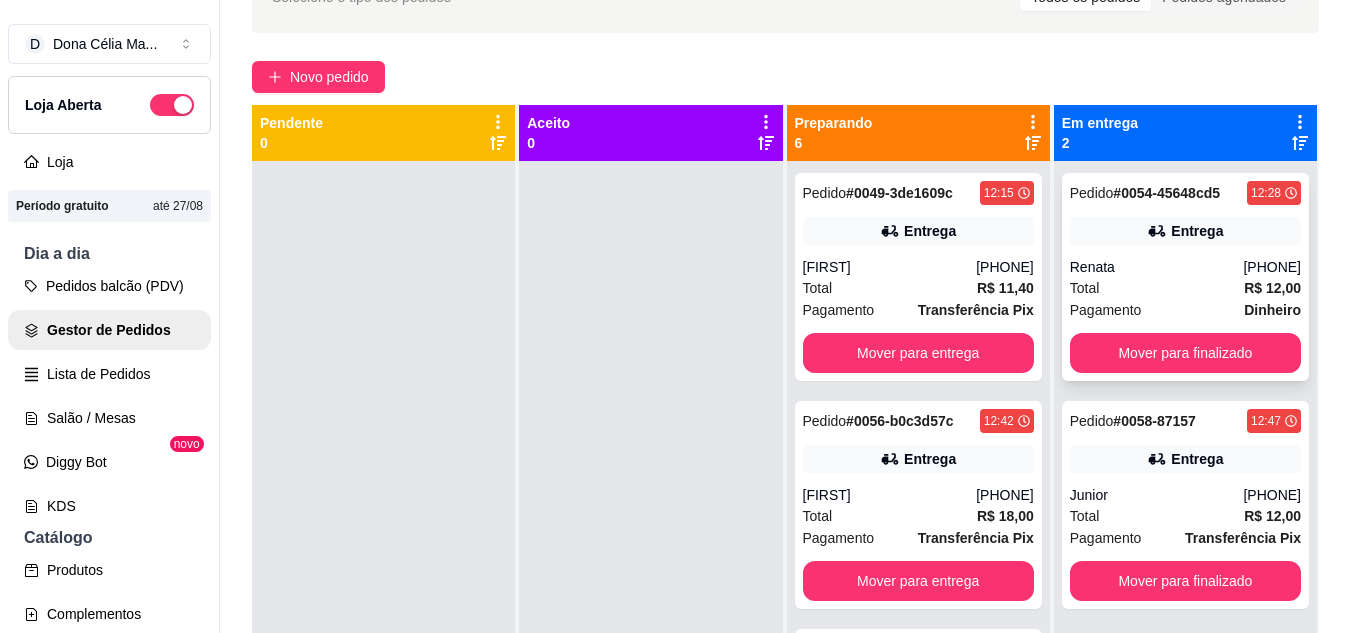 click on "Mover para finalizado" at bounding box center (1185, 353) 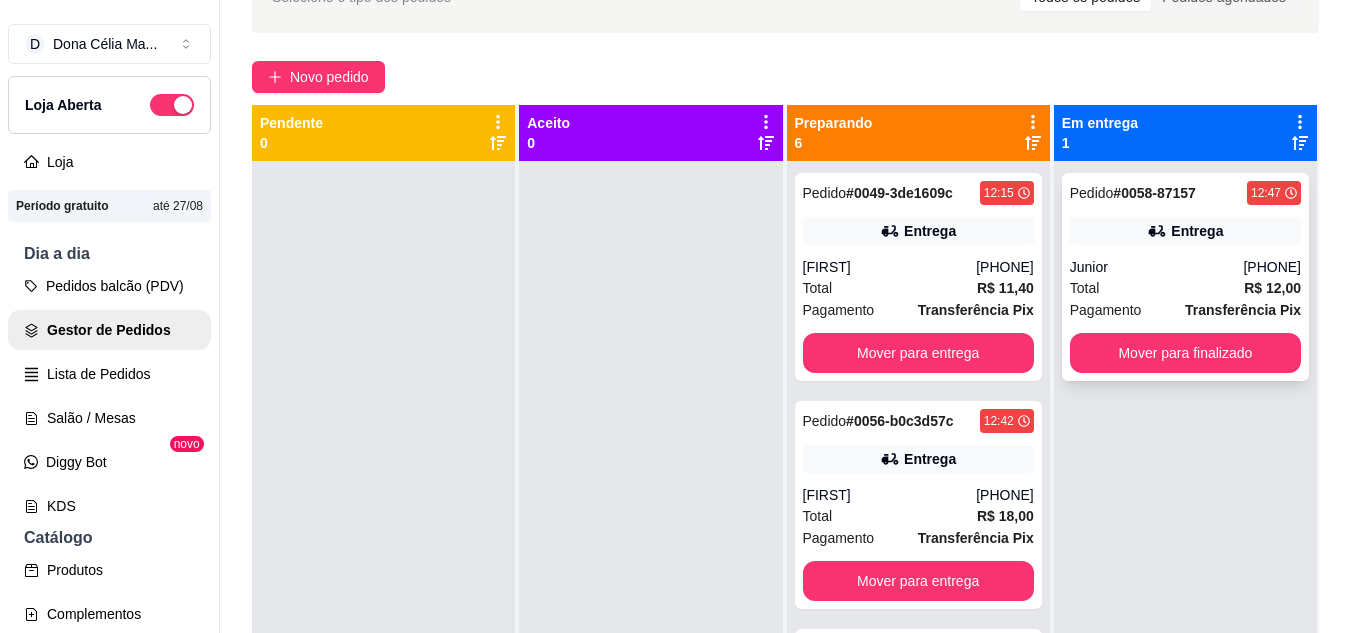 click on "Total R$ 12,00" at bounding box center [1185, 288] 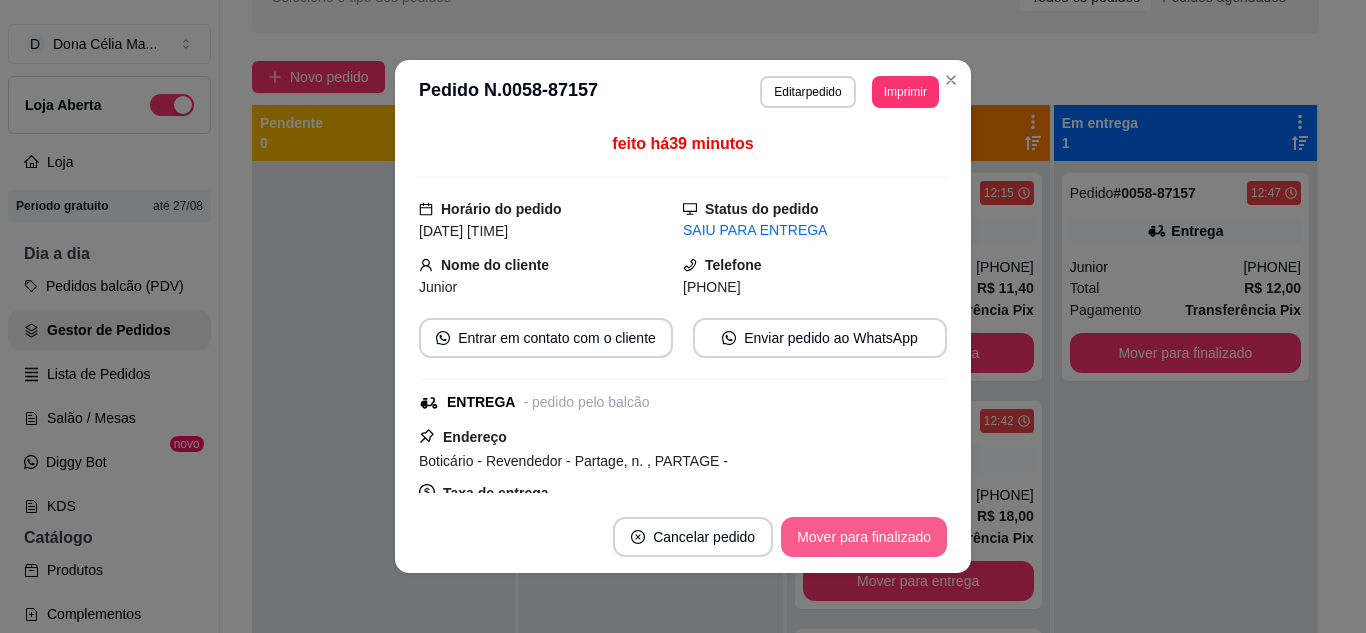 click on "Mover para finalizado" at bounding box center (864, 537) 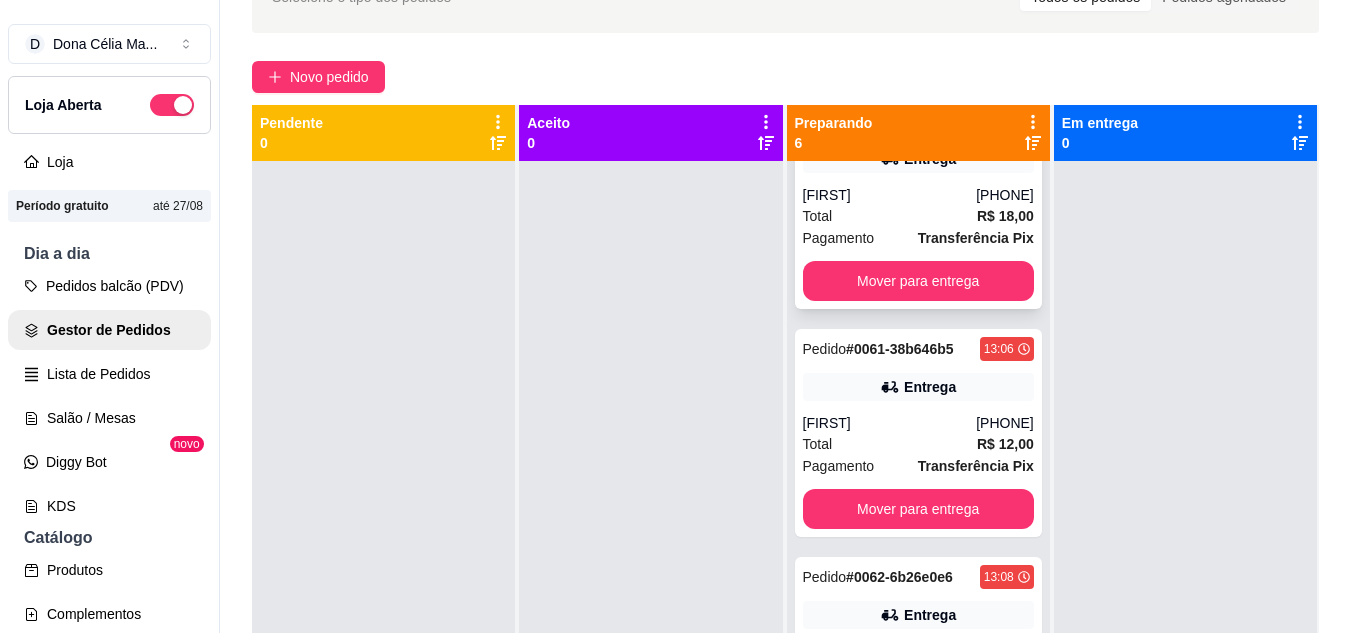 scroll, scrollTop: 755, scrollLeft: 0, axis: vertical 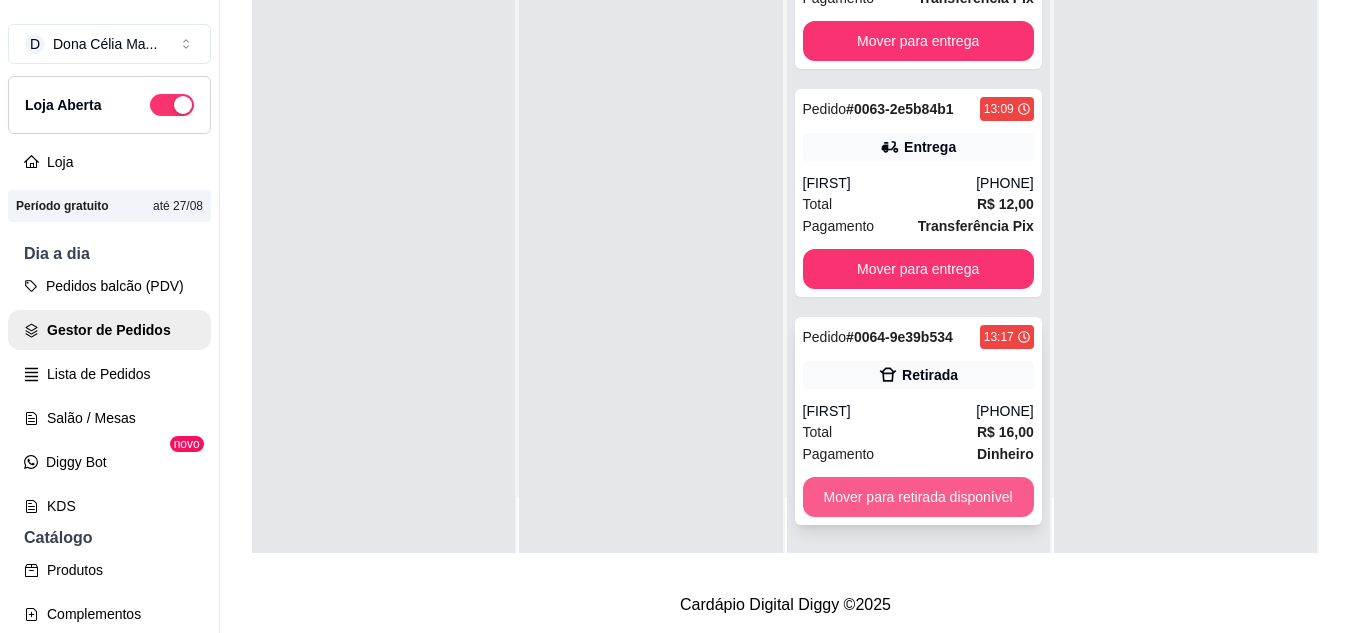 click on "Mover para retirada disponível" at bounding box center [918, 497] 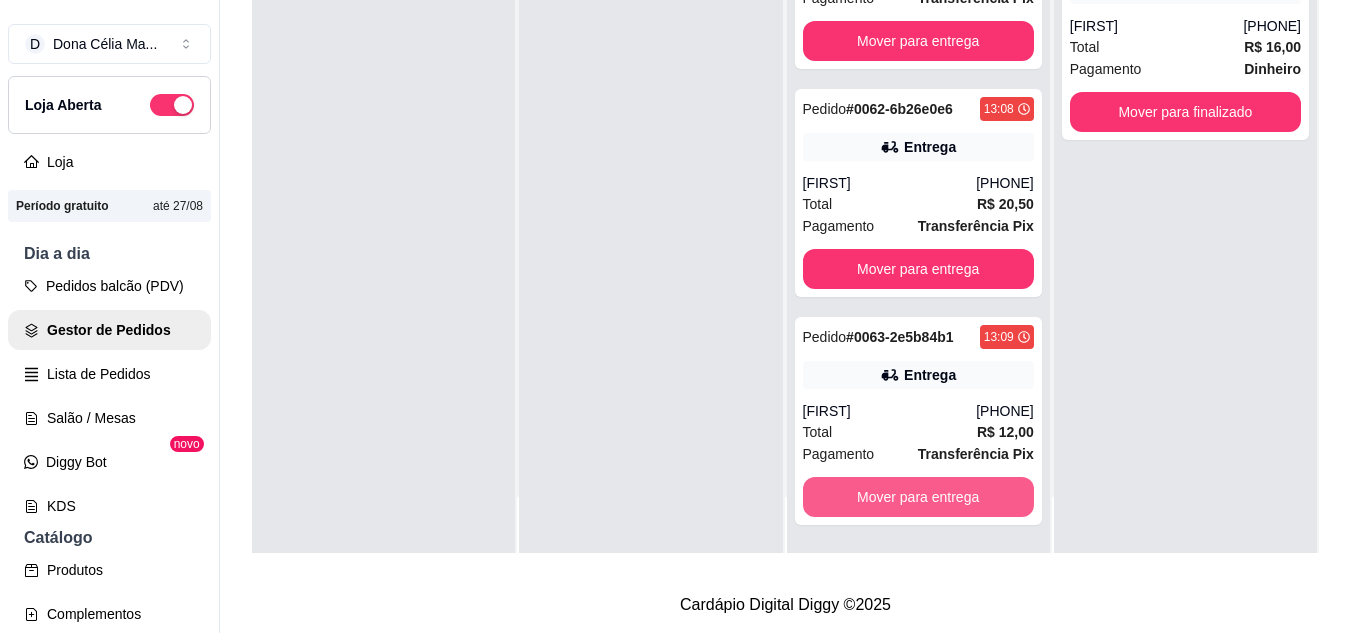 scroll, scrollTop: 547, scrollLeft: 0, axis: vertical 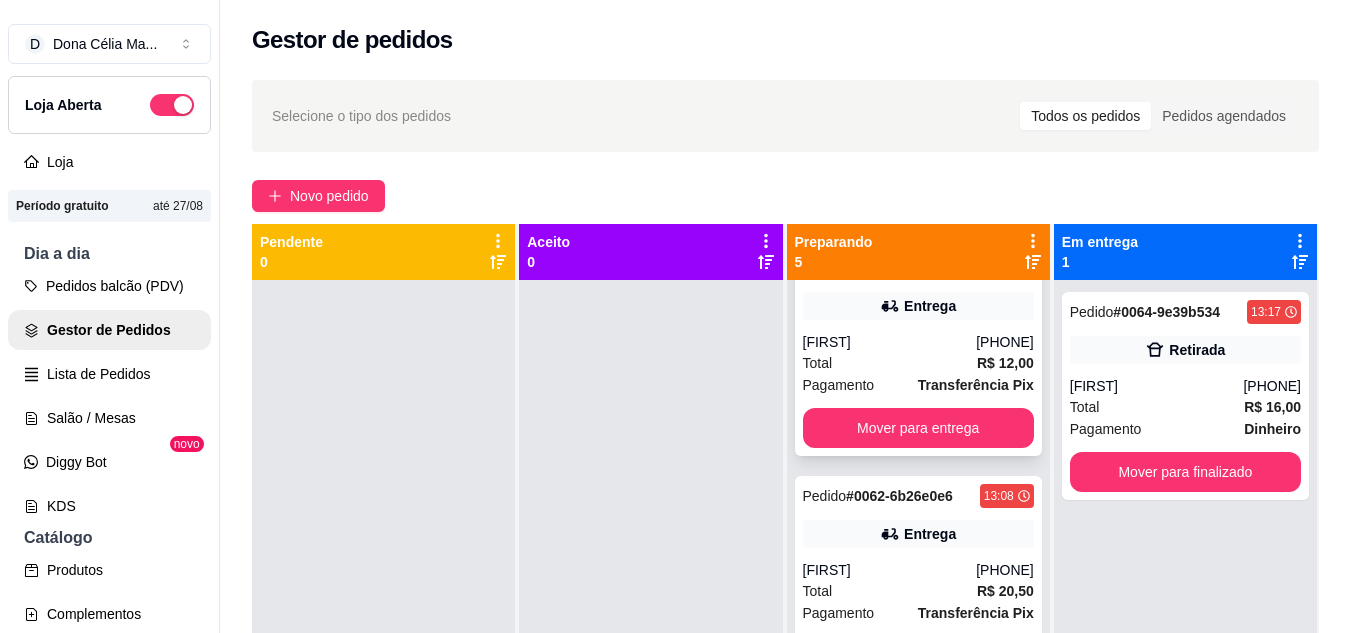 click on "Total R$ 12,00" at bounding box center [918, 363] 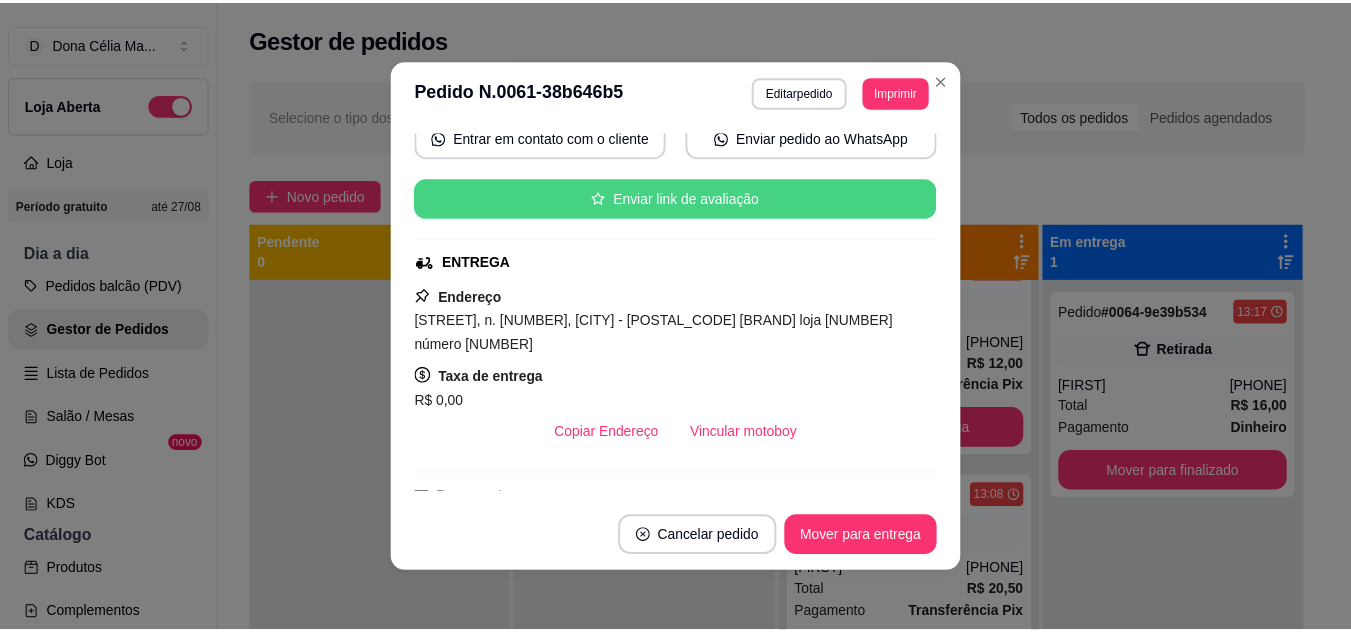 scroll, scrollTop: 300, scrollLeft: 0, axis: vertical 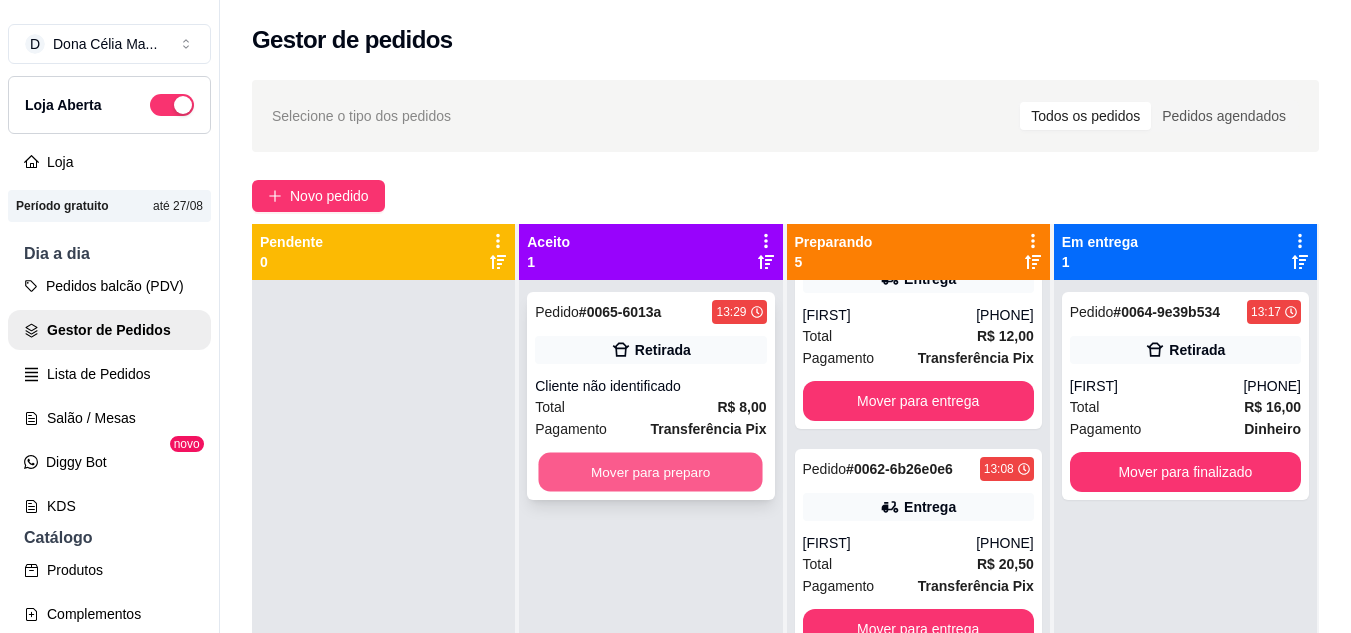 click on "Mover para preparo" at bounding box center (651, 472) 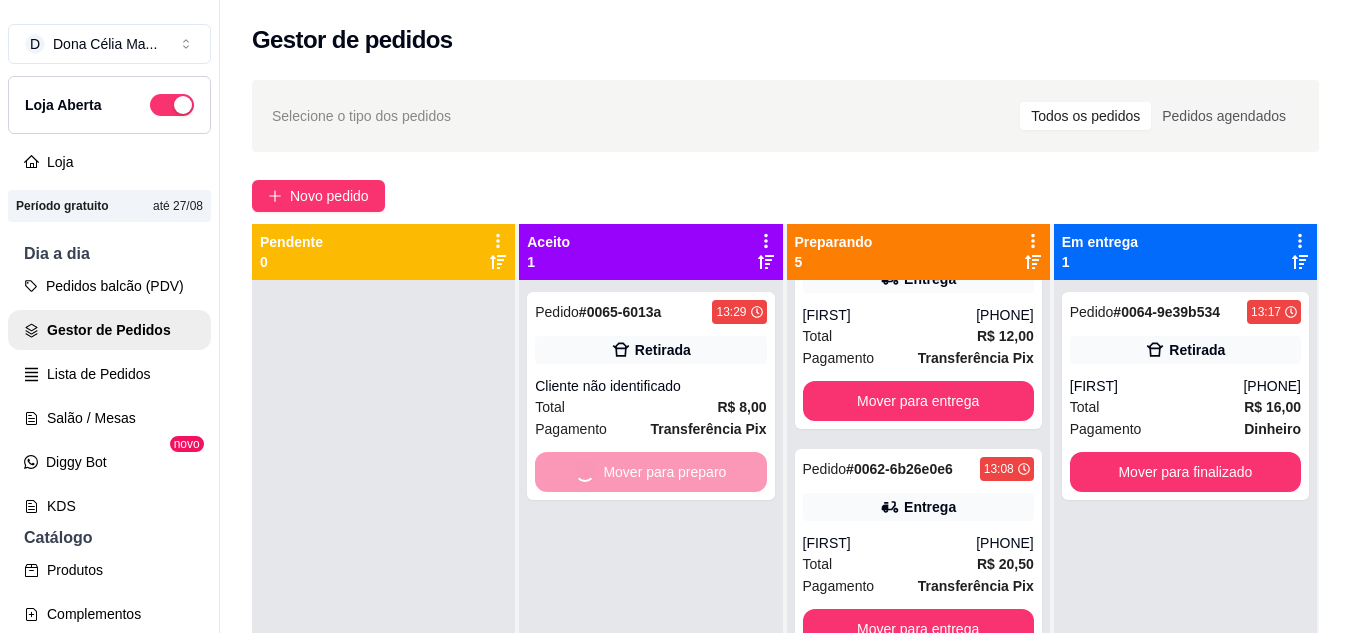 scroll, scrollTop: 527, scrollLeft: 0, axis: vertical 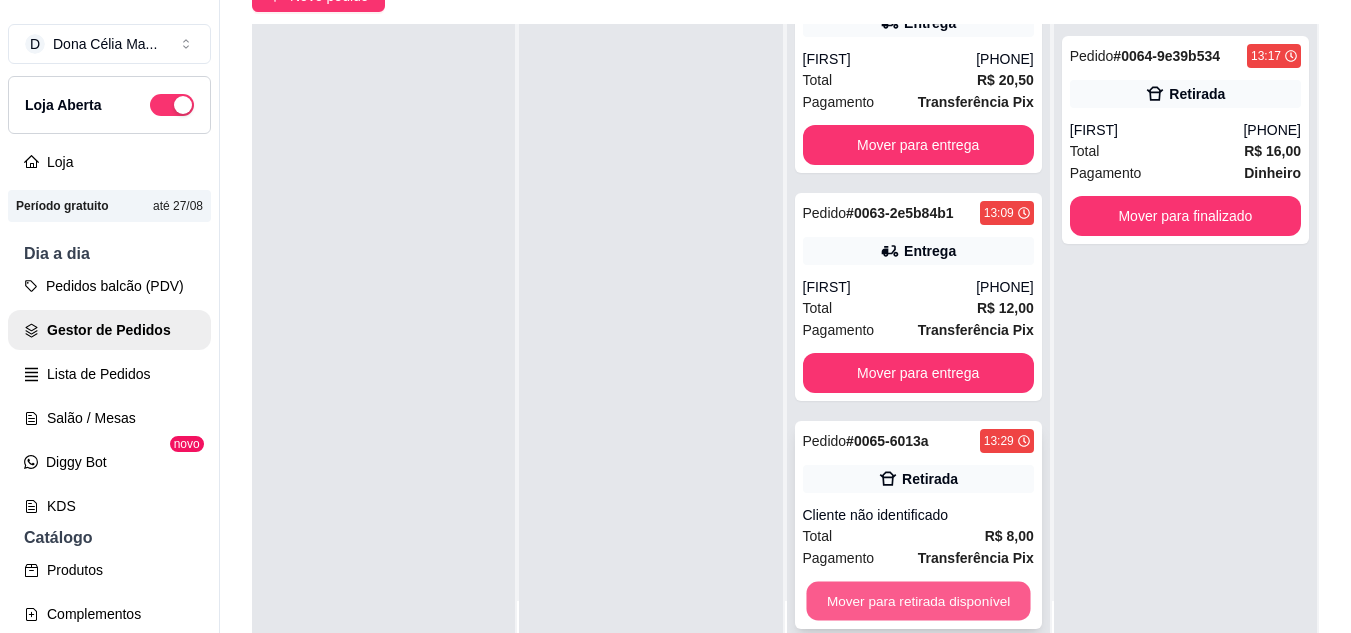 click on "Mover para retirada disponível" at bounding box center (918, 601) 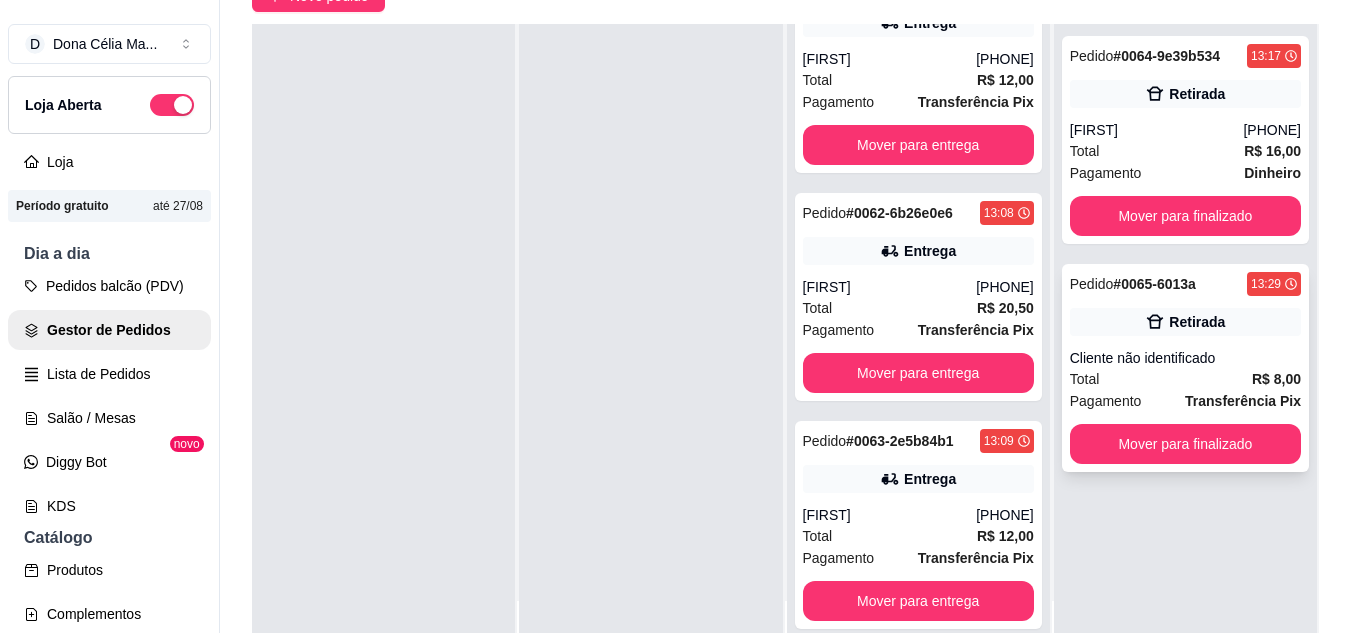 scroll, scrollTop: 547, scrollLeft: 0, axis: vertical 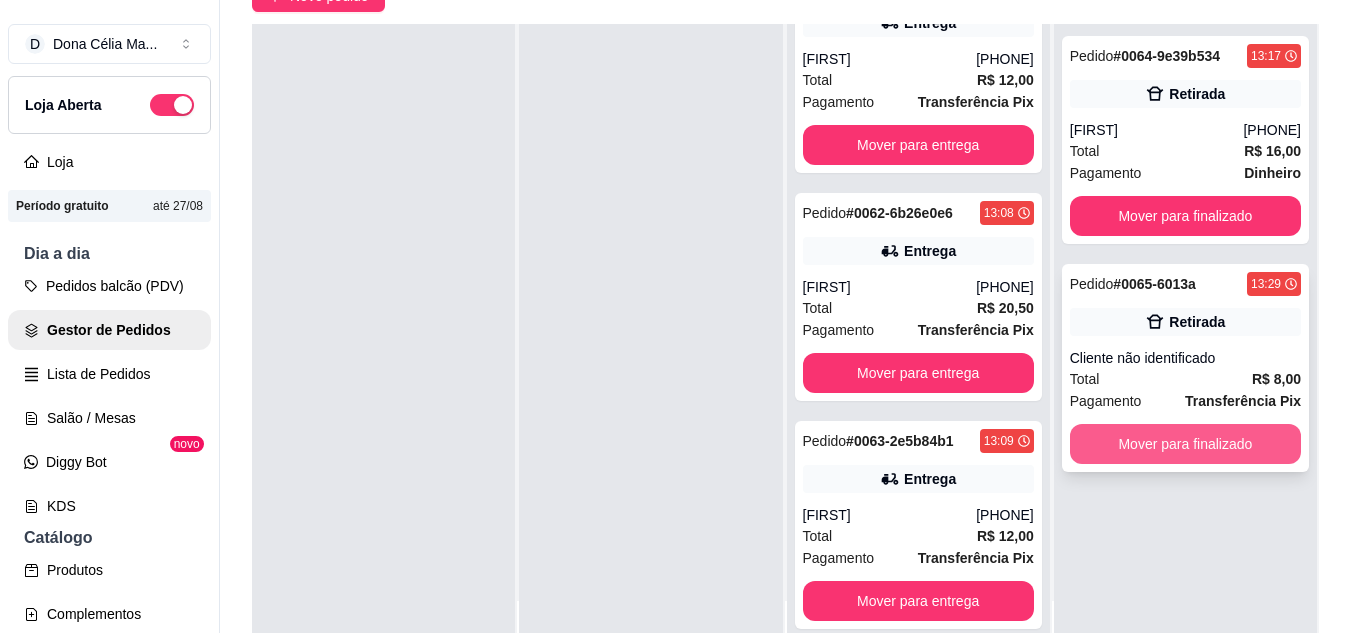 click on "Mover para finalizado" at bounding box center [1185, 444] 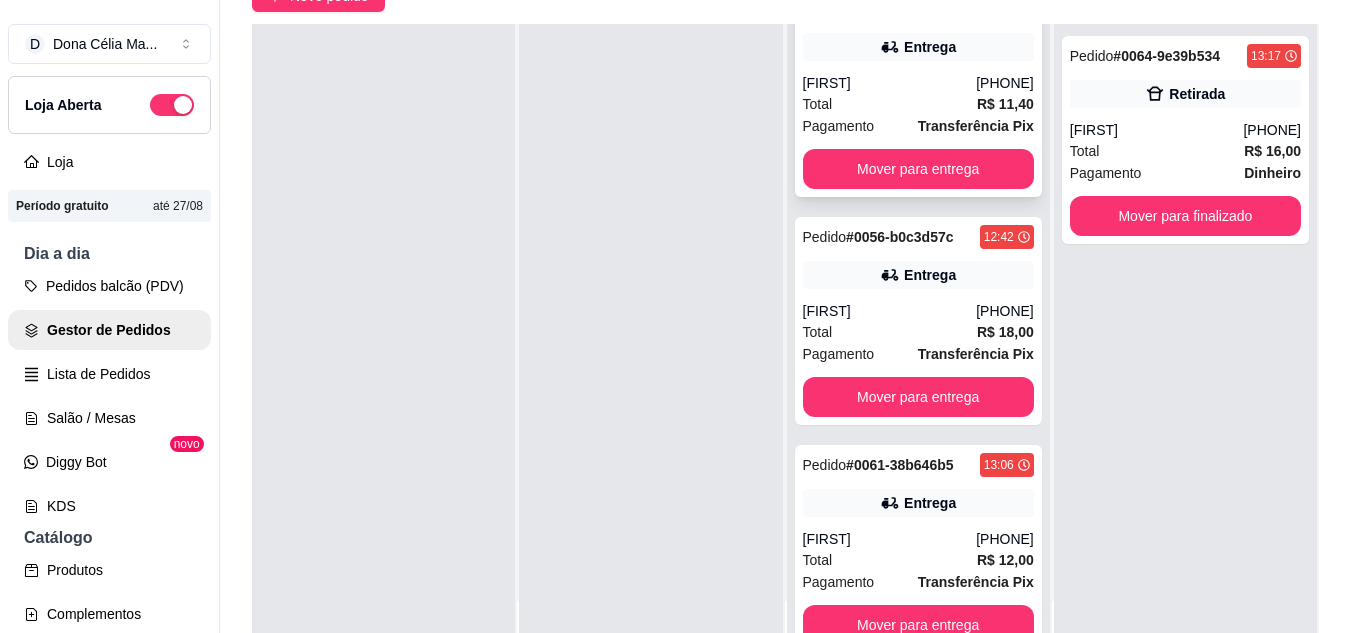scroll, scrollTop: 0, scrollLeft: 0, axis: both 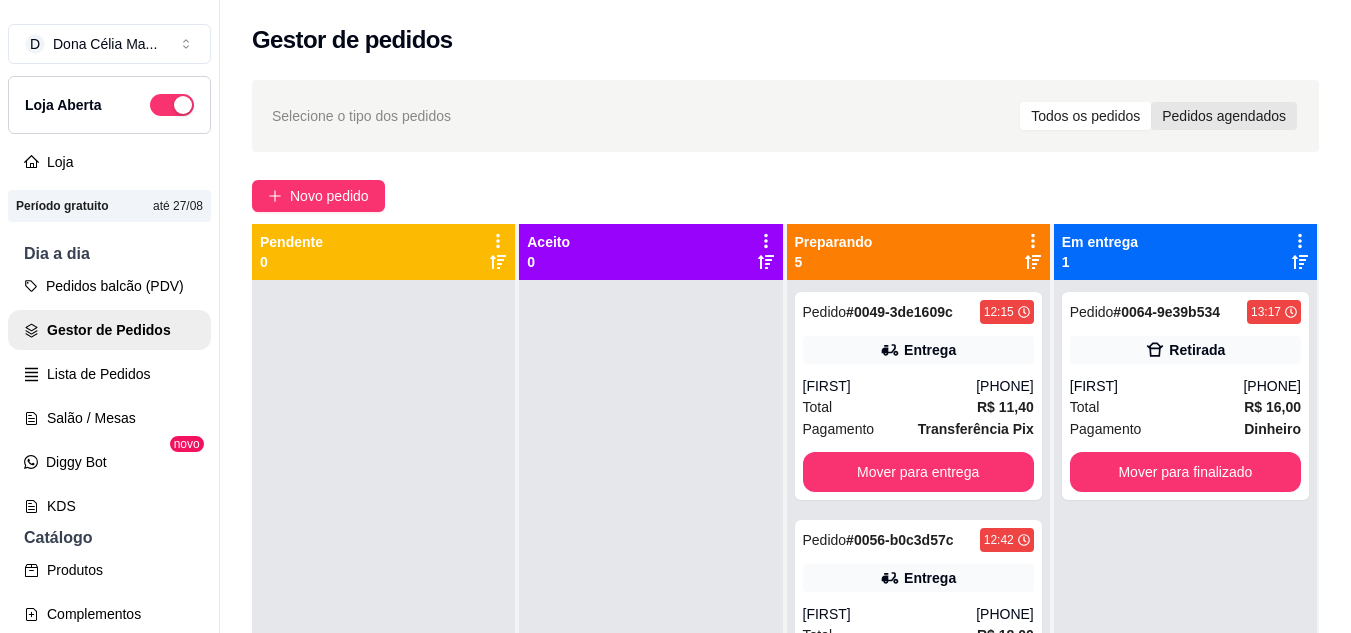 click on "Pedidos agendados" at bounding box center (1224, 116) 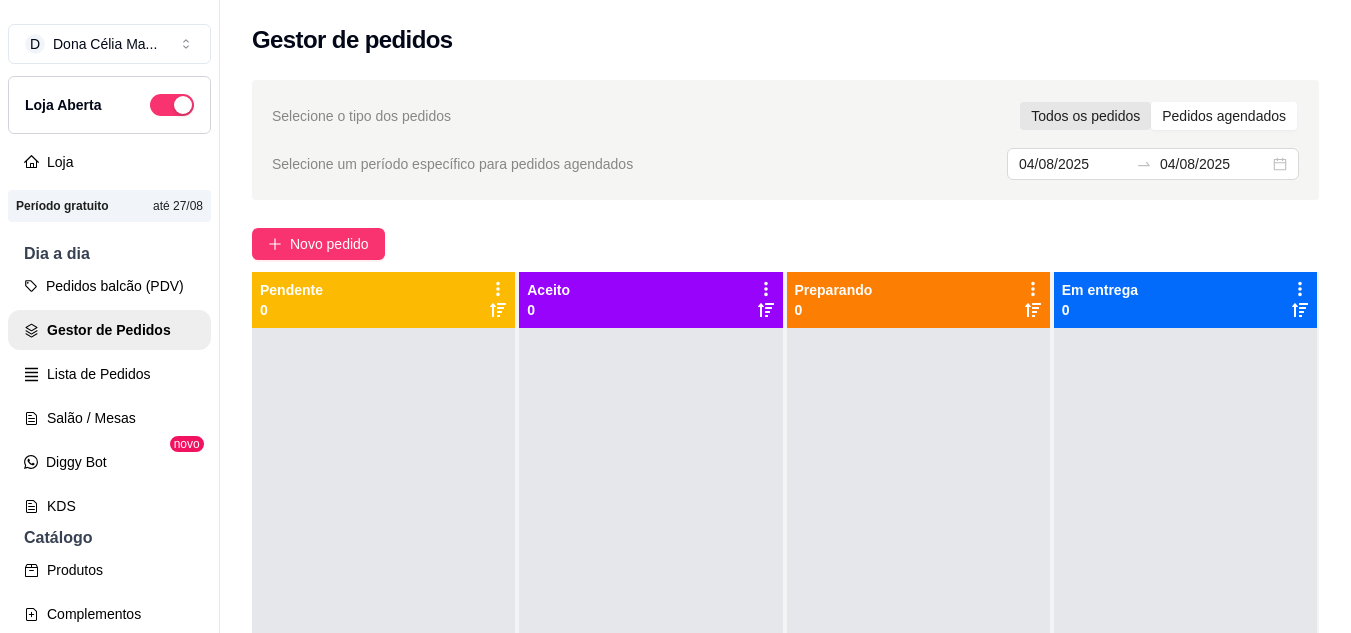 click on "Todos os pedidos" at bounding box center (1085, 116) 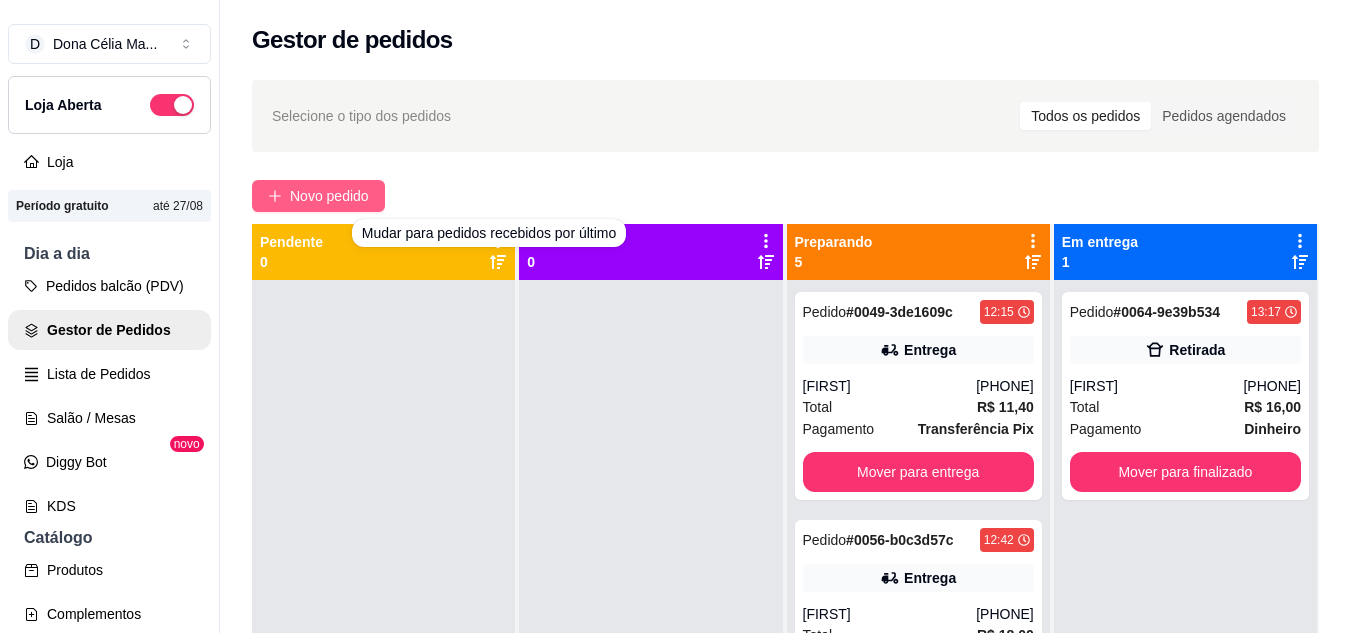 click on "Novo pedido" at bounding box center [329, 196] 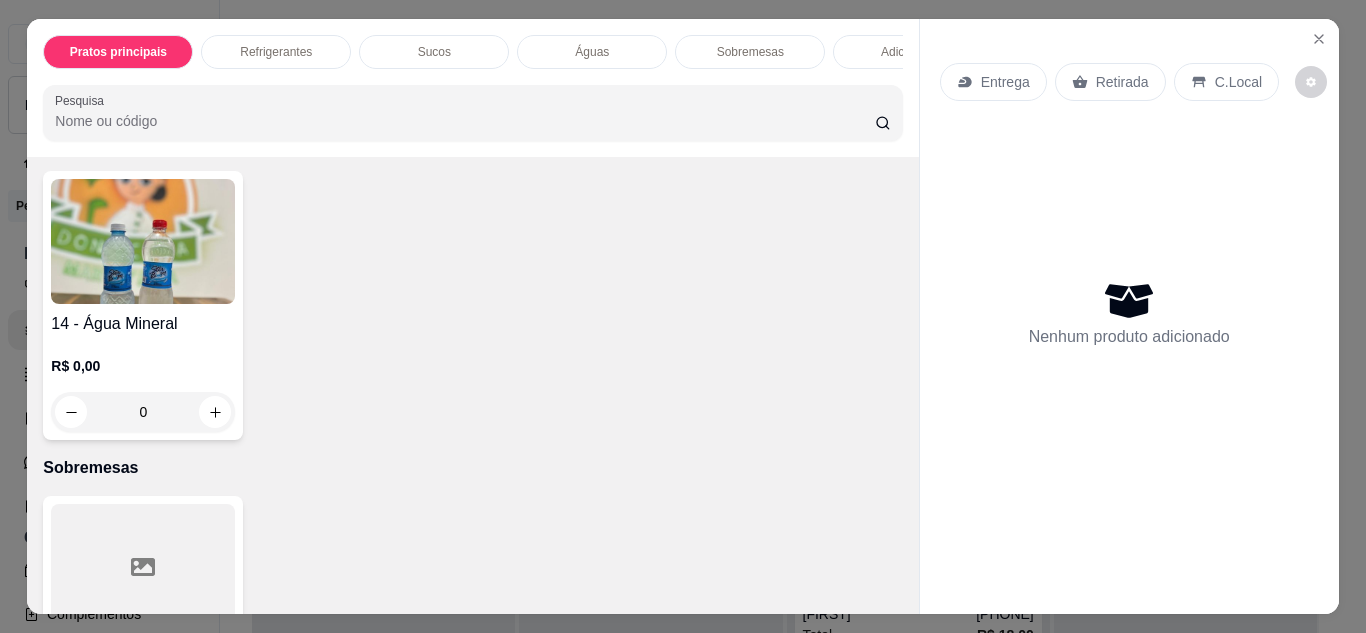 scroll, scrollTop: 1700, scrollLeft: 0, axis: vertical 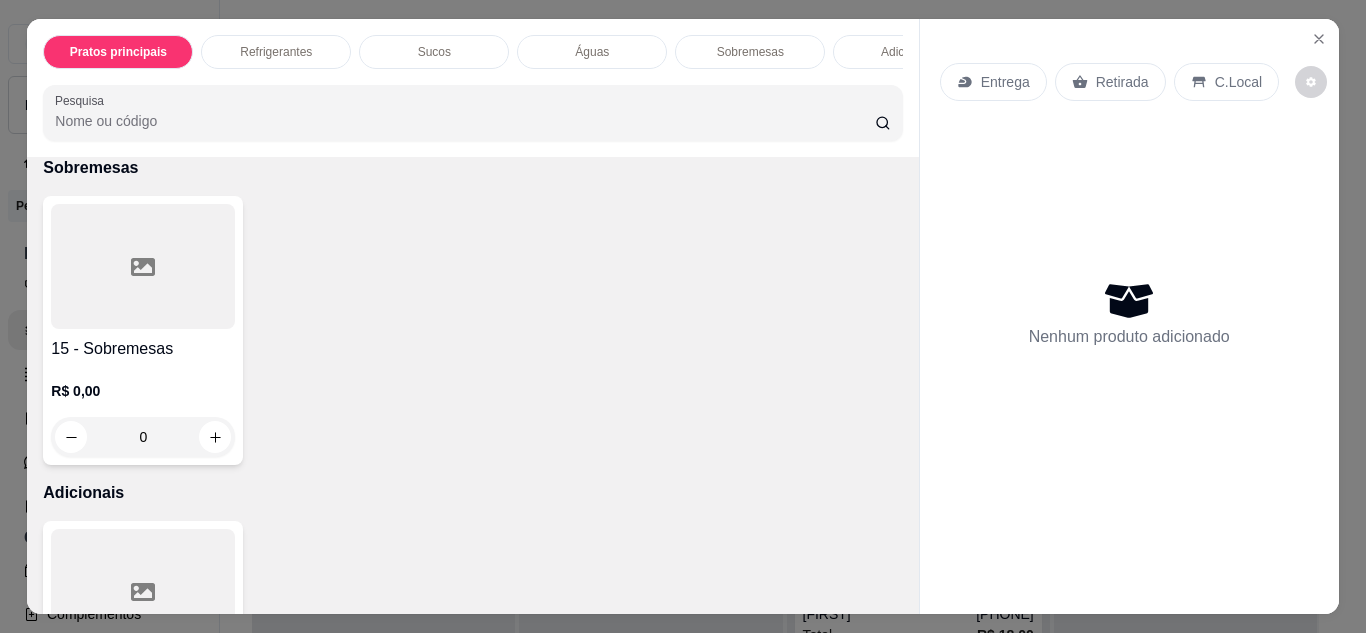 click at bounding box center (143, -384) 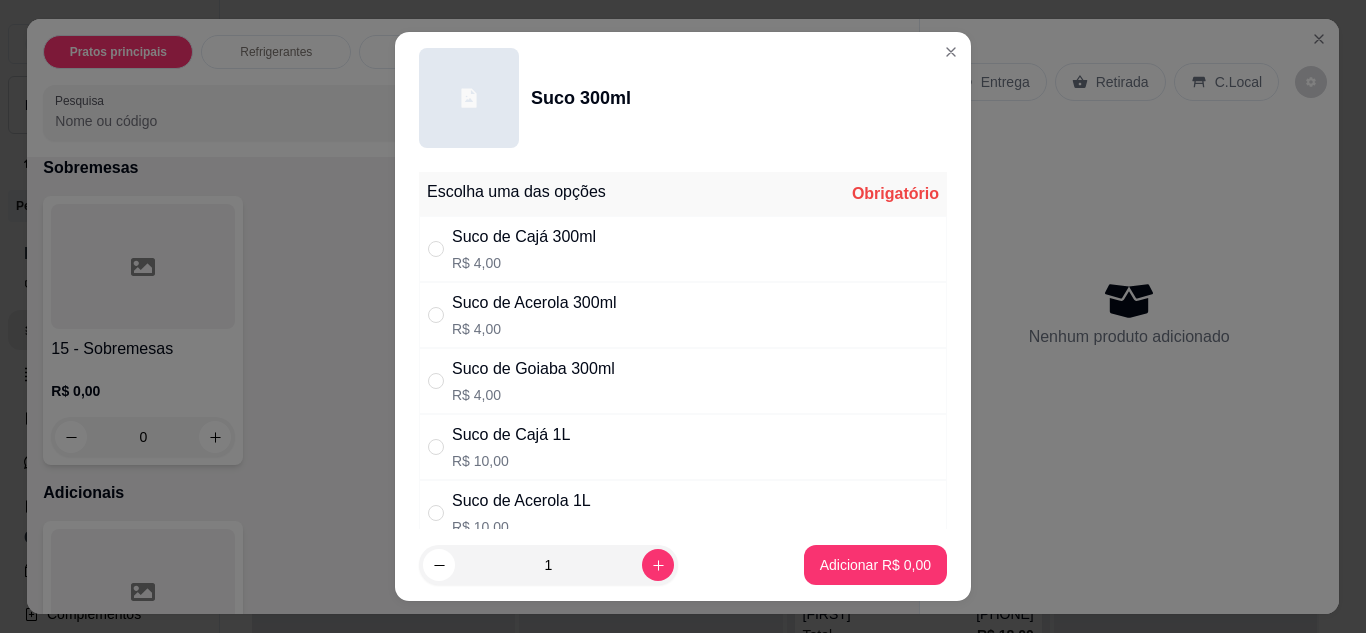 click on "Suco de Cajá 300ml" at bounding box center (524, 237) 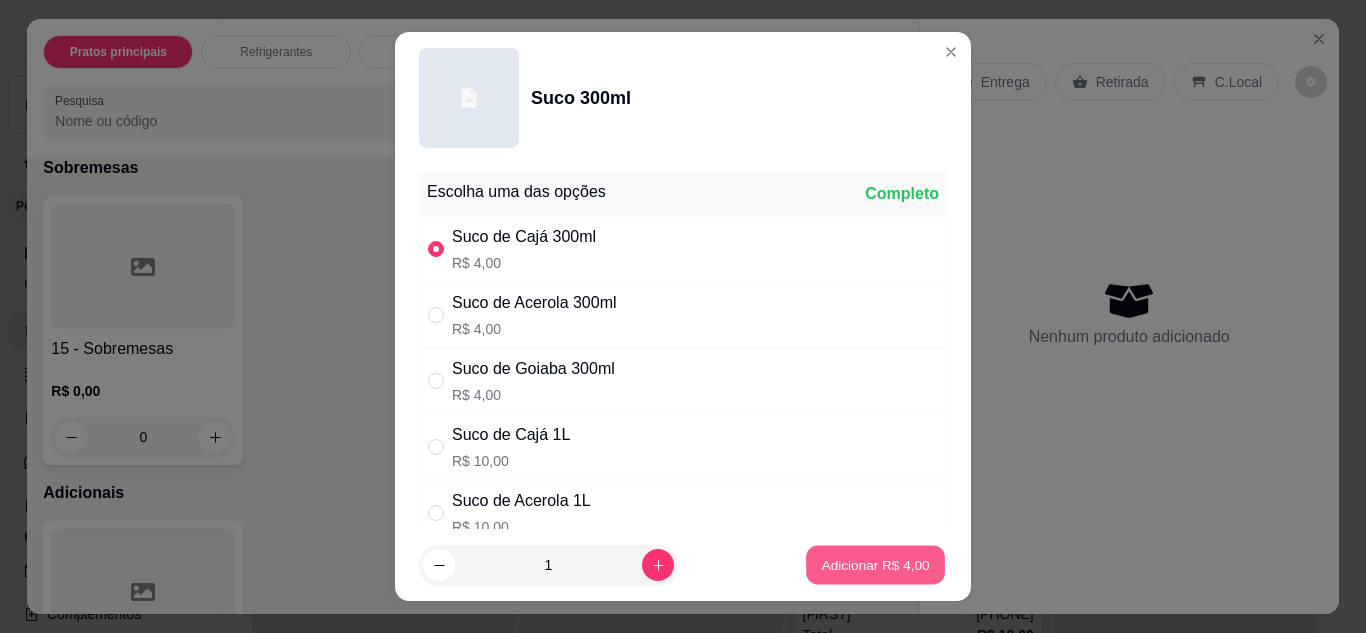 click on "Adicionar   R$ 4,00" at bounding box center [875, 565] 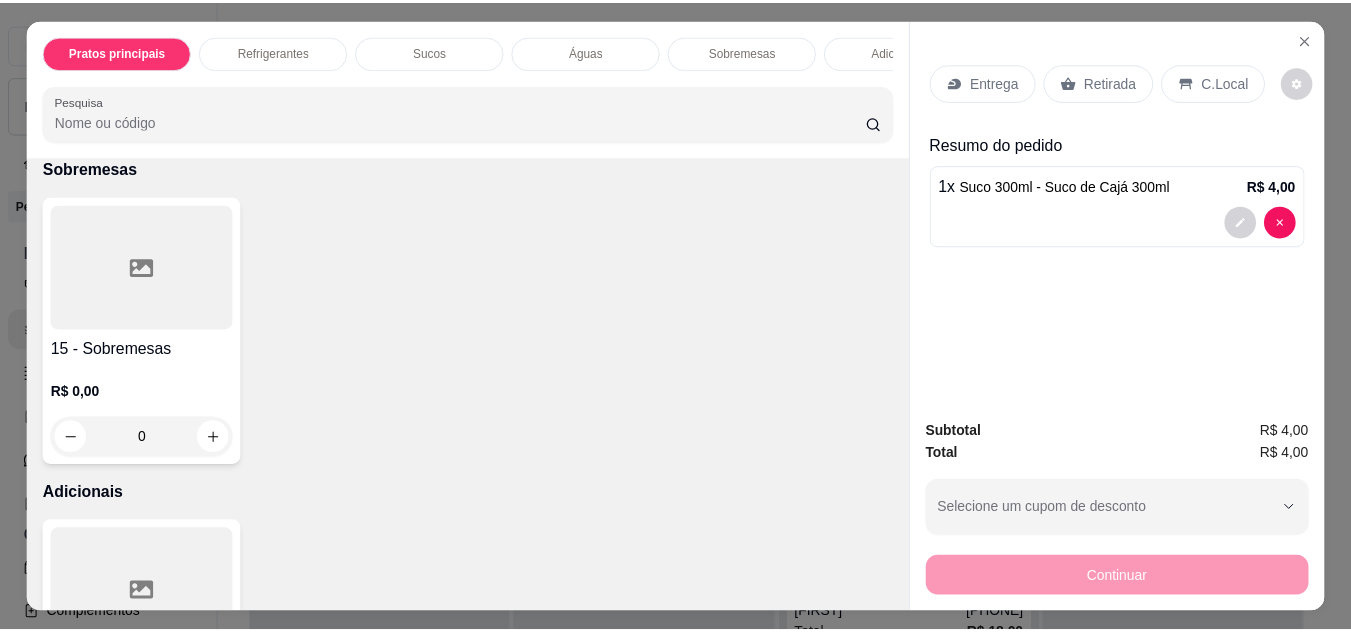 scroll, scrollTop: 1601, scrollLeft: 0, axis: vertical 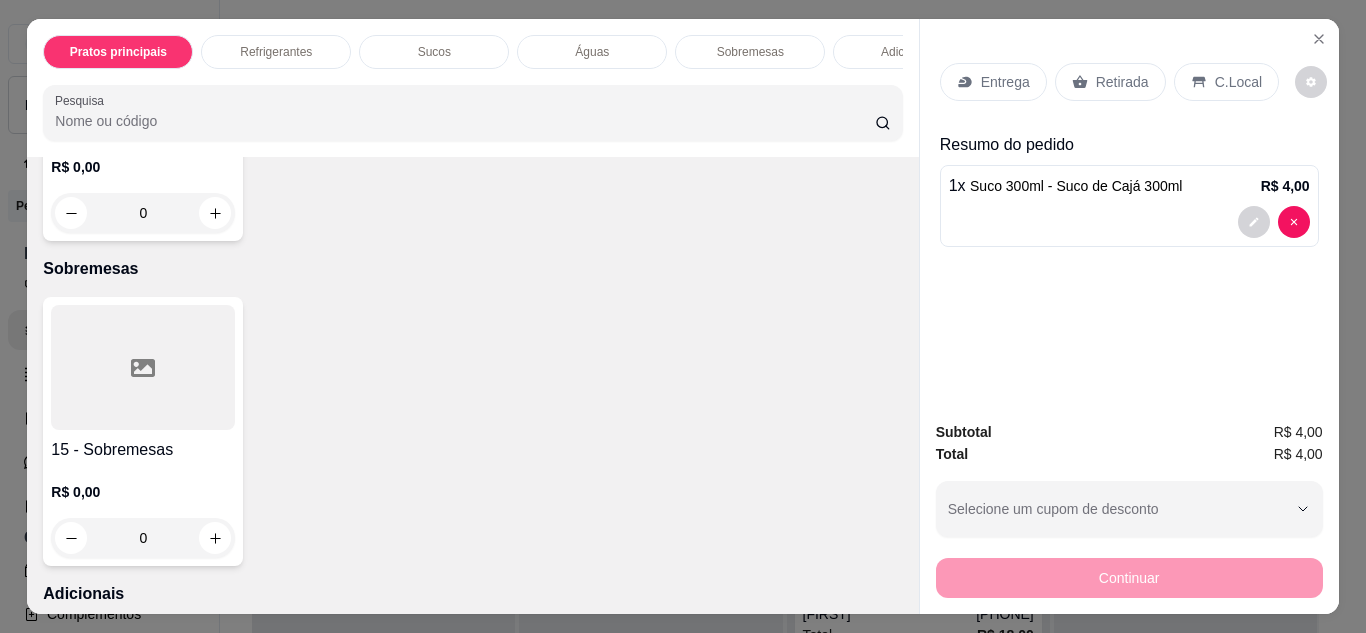 click on "Continuar" at bounding box center (1129, 575) 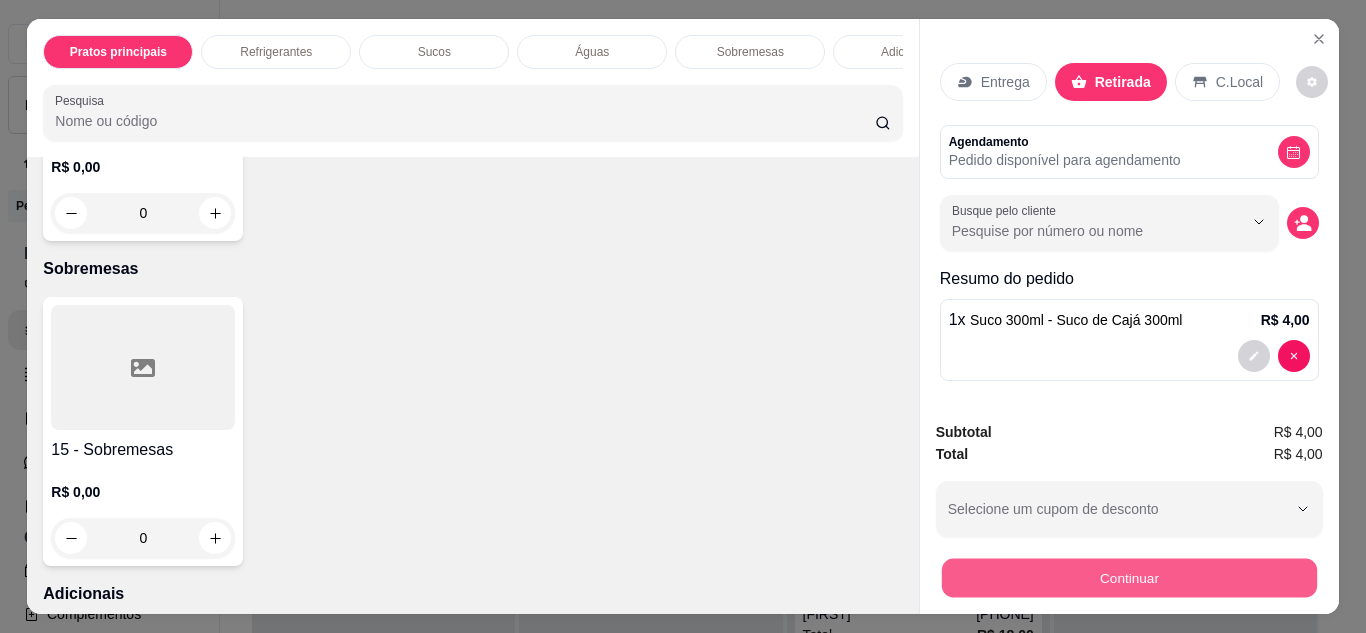 click on "Continuar" at bounding box center [1128, 578] 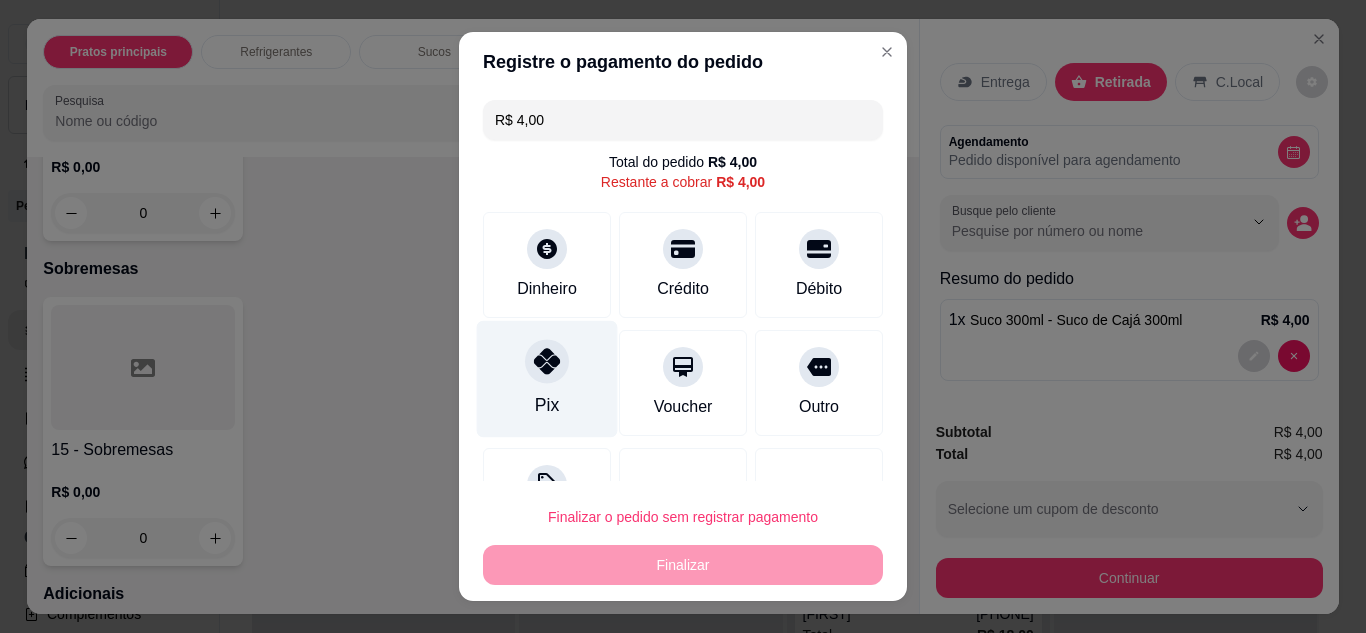 click 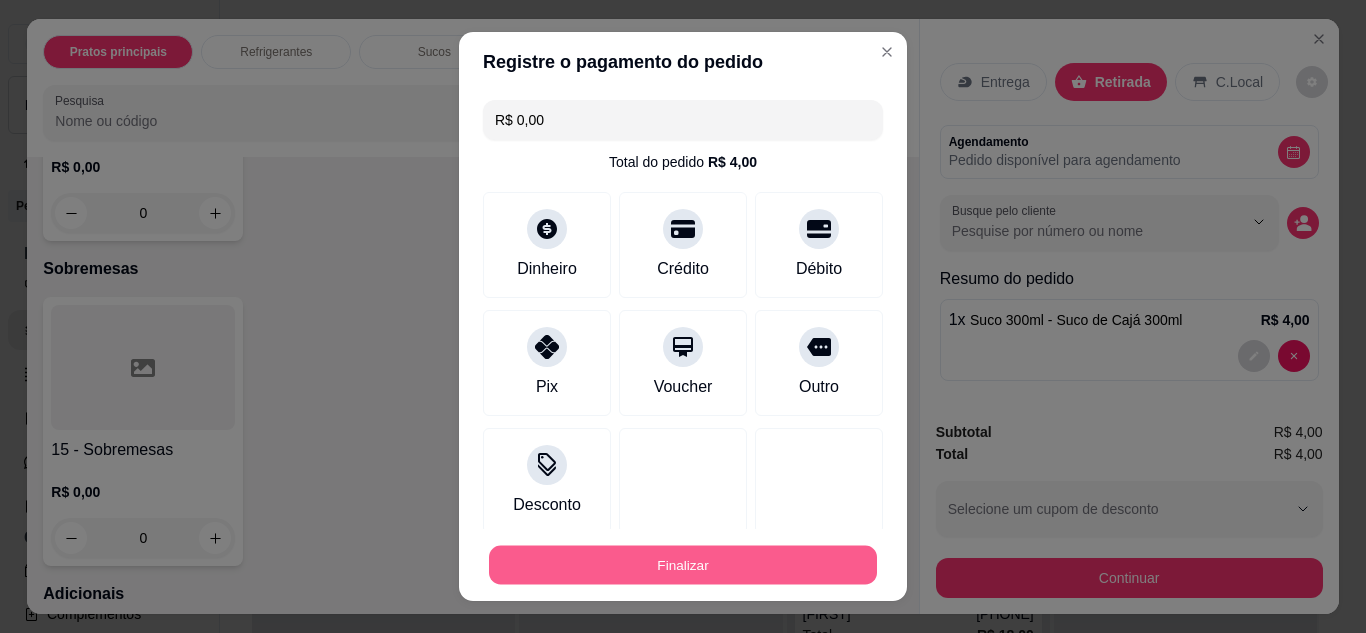click on "Finalizar" at bounding box center [683, 565] 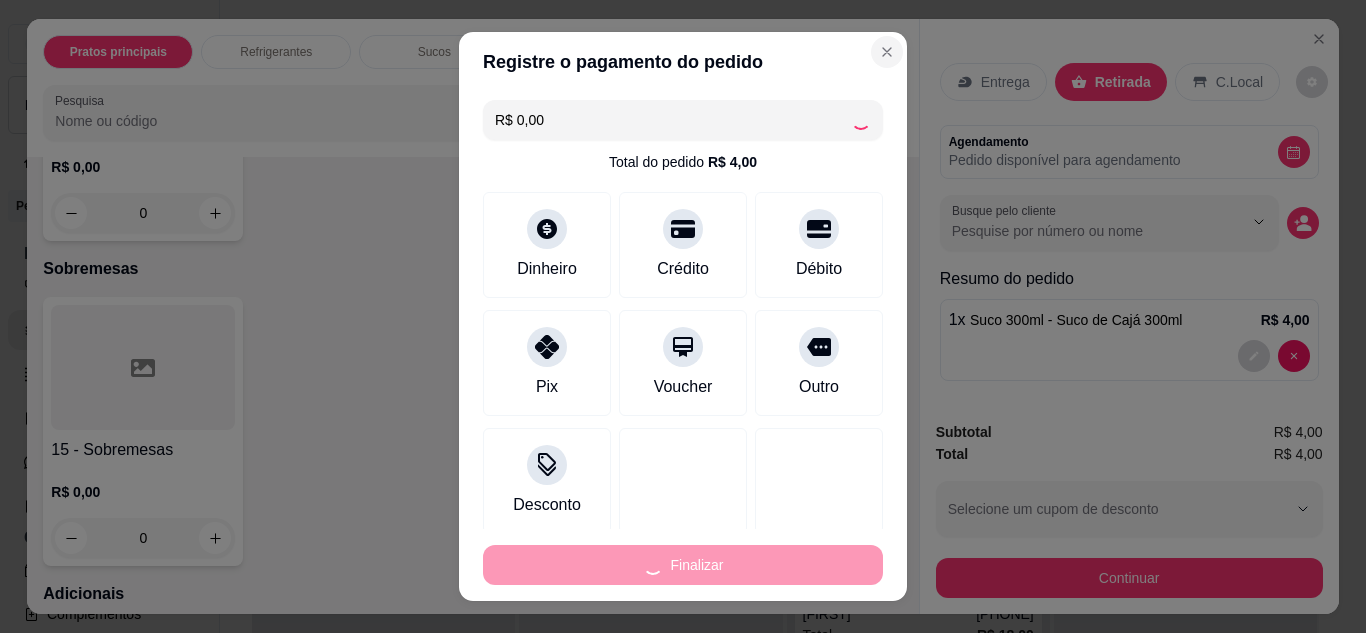 type on "0" 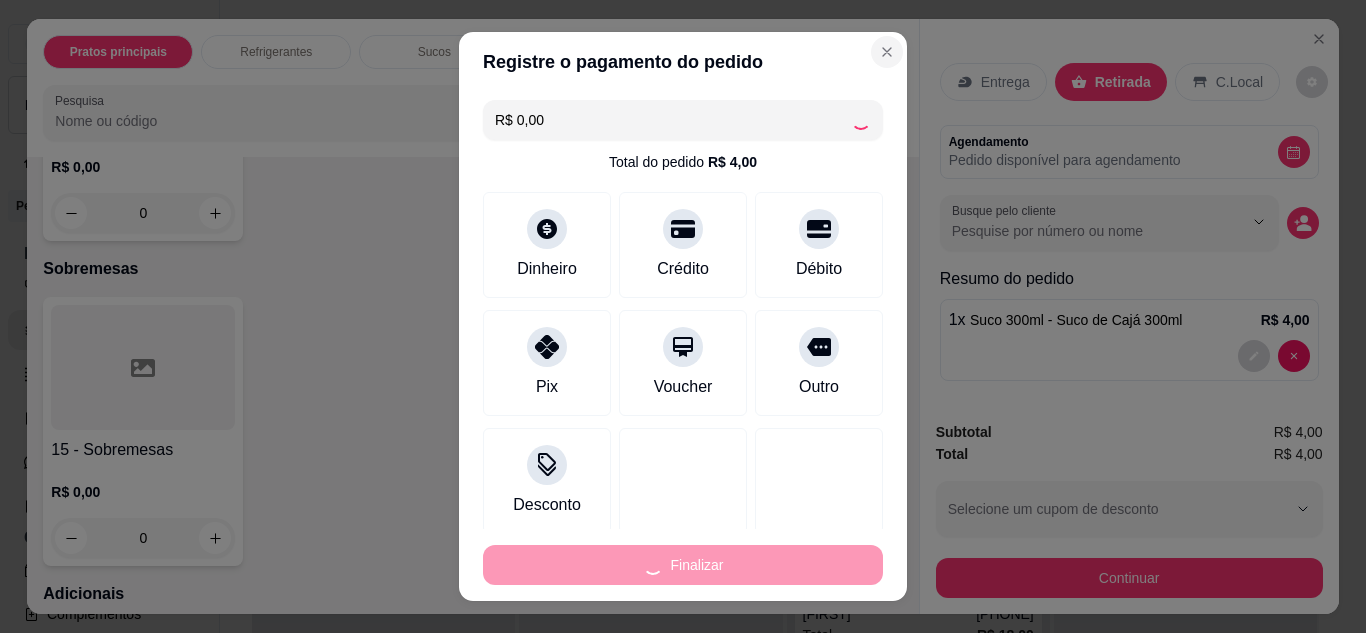 type on "-R$ 4,00" 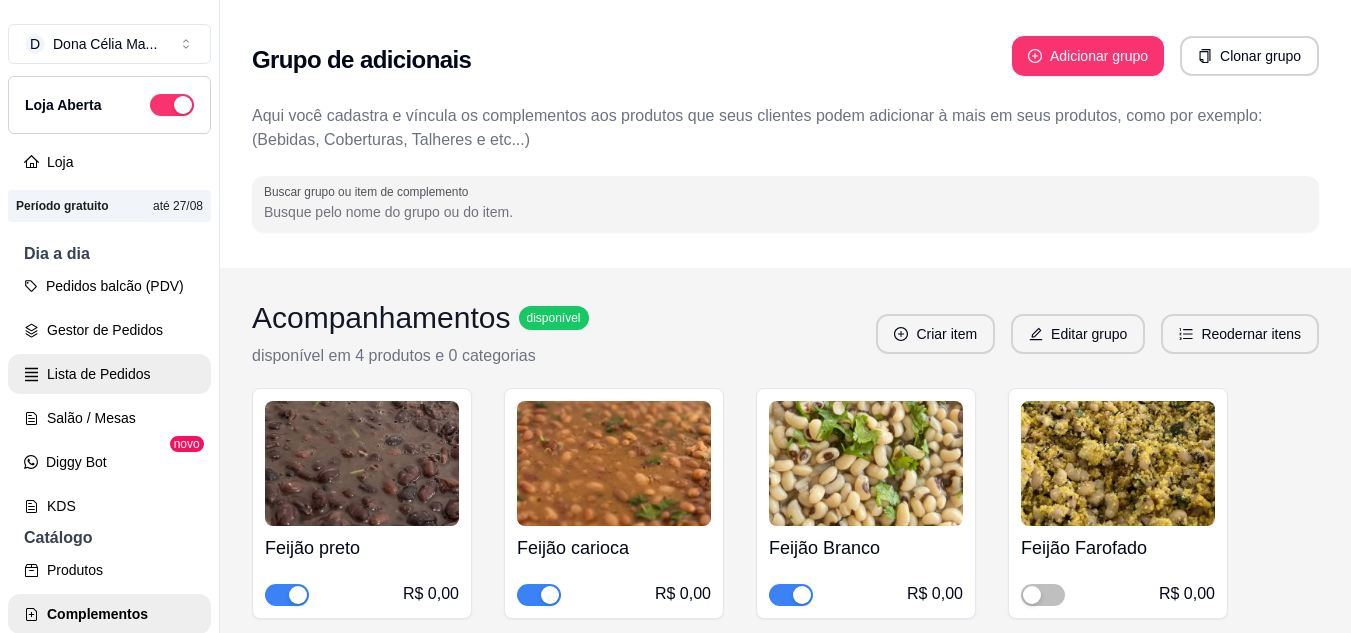 scroll, scrollTop: 32, scrollLeft: 0, axis: vertical 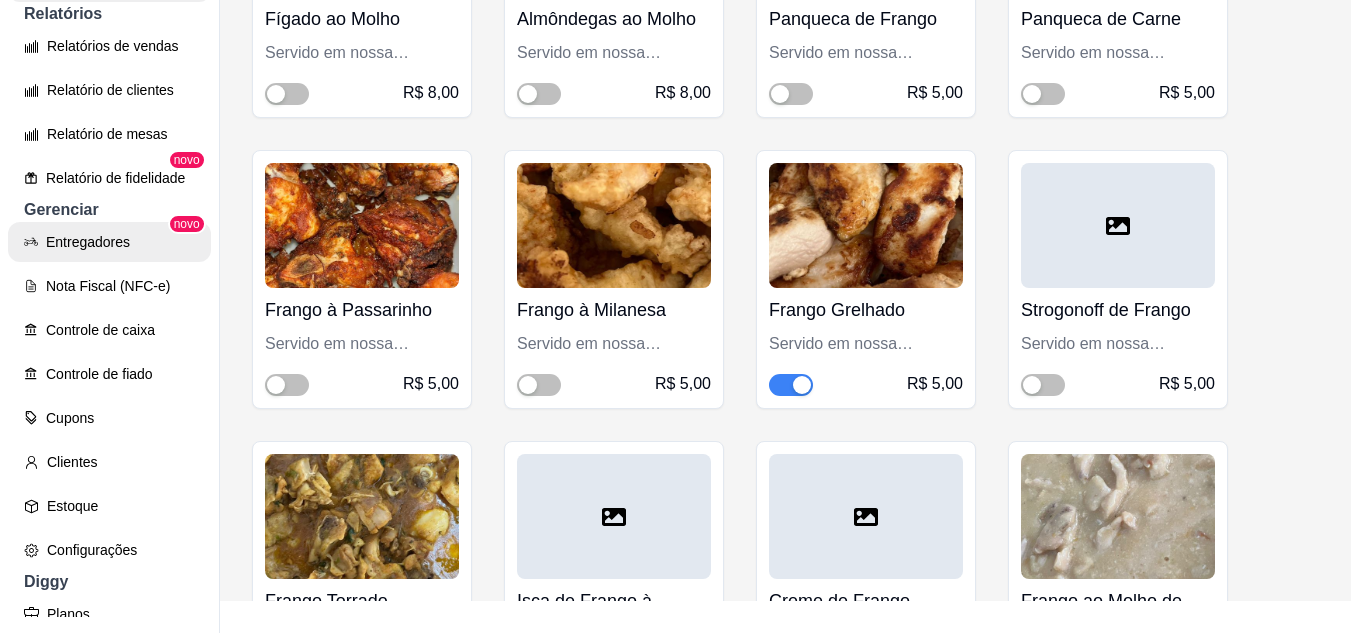 click on "Entregadores" at bounding box center [109, 242] 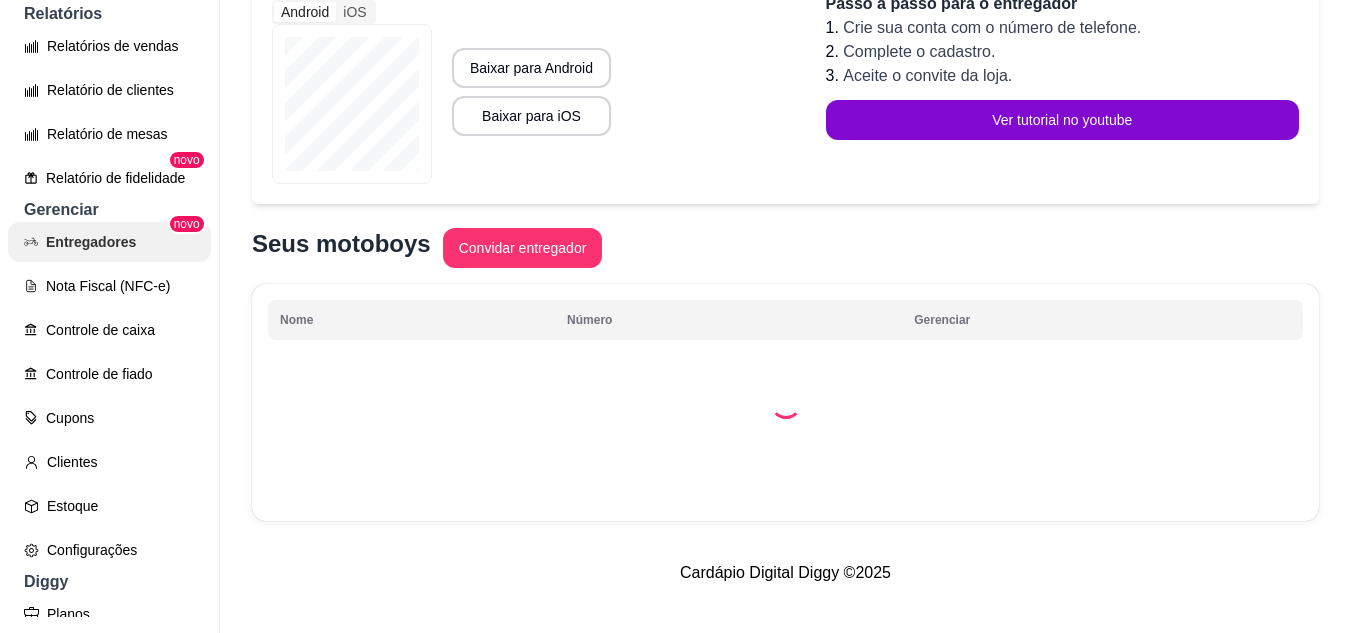 scroll, scrollTop: 0, scrollLeft: 0, axis: both 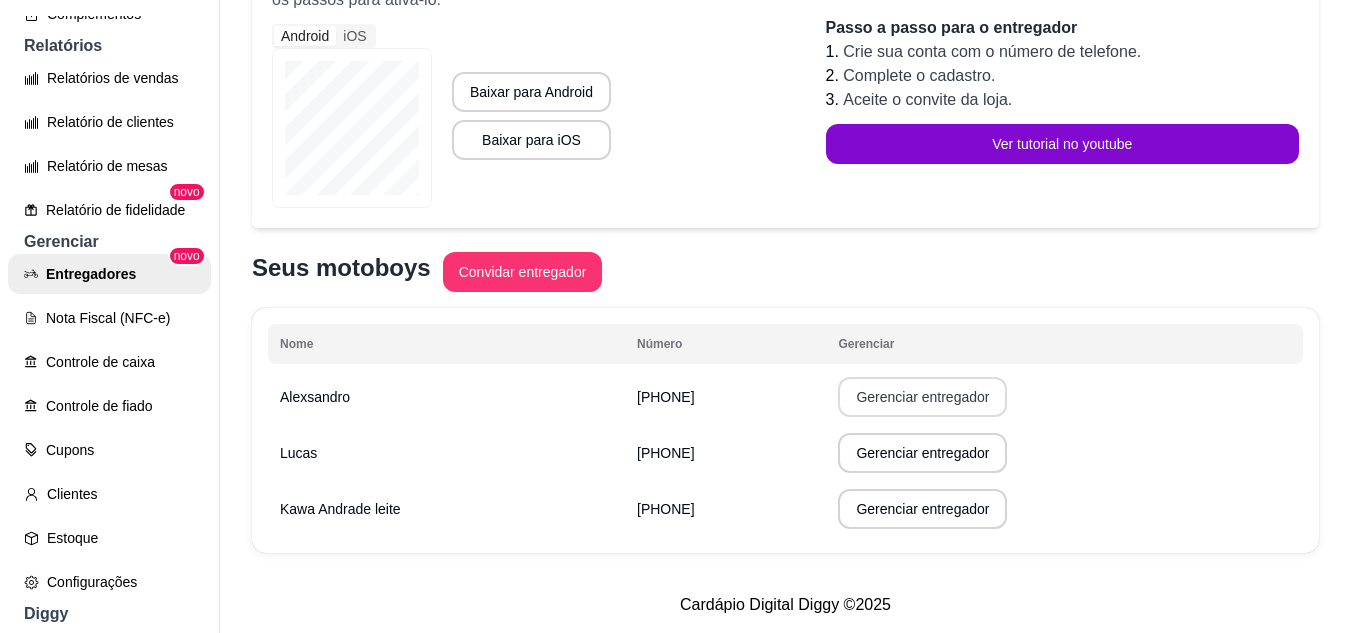 click on "Gerenciar entregador" at bounding box center [922, 397] 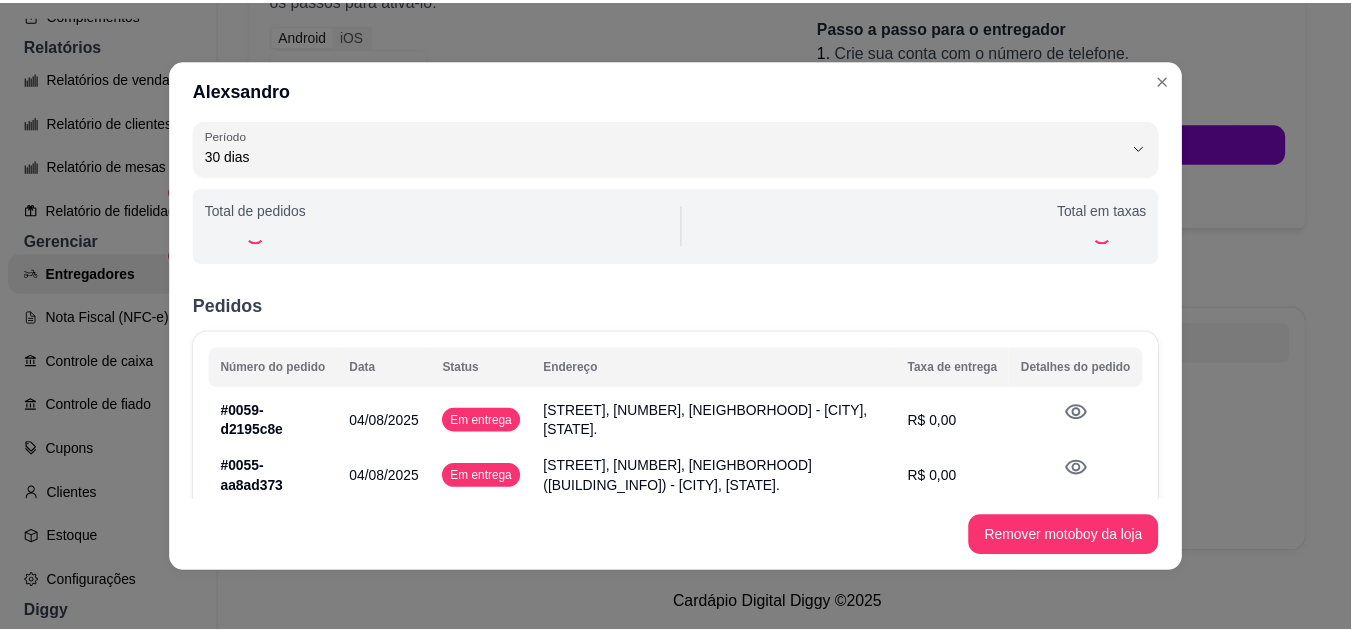 scroll, scrollTop: 0, scrollLeft: 0, axis: both 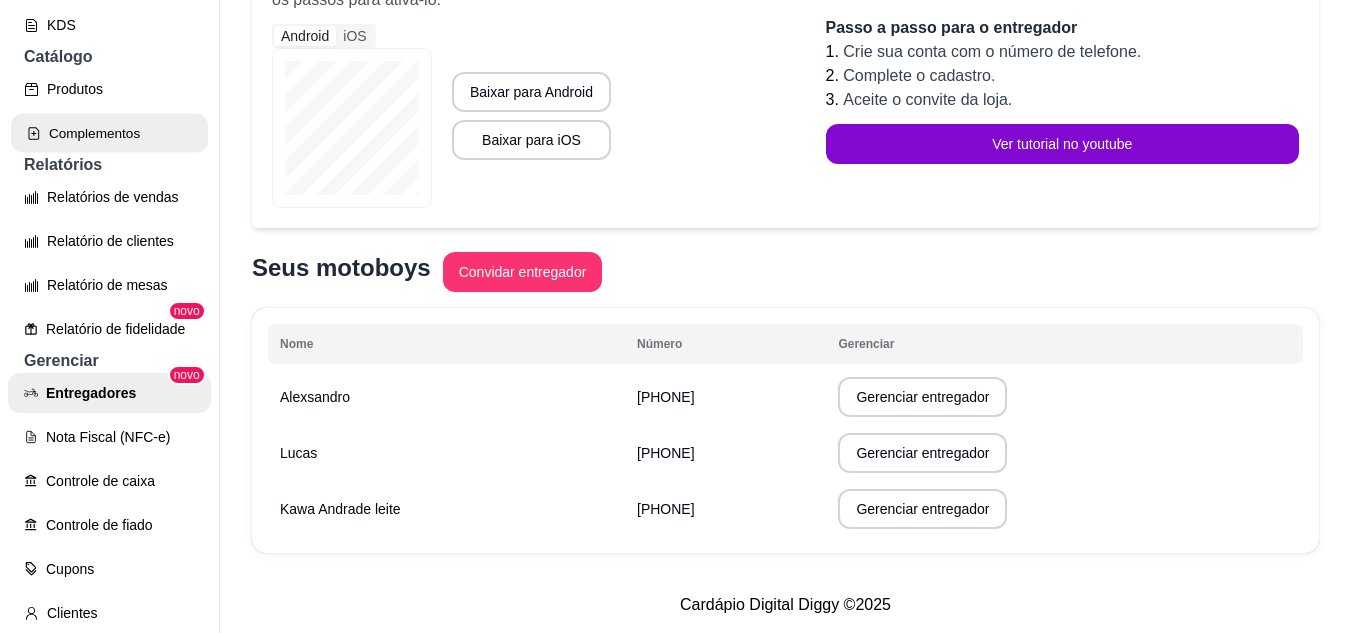 click on "Complementos" at bounding box center [109, 133] 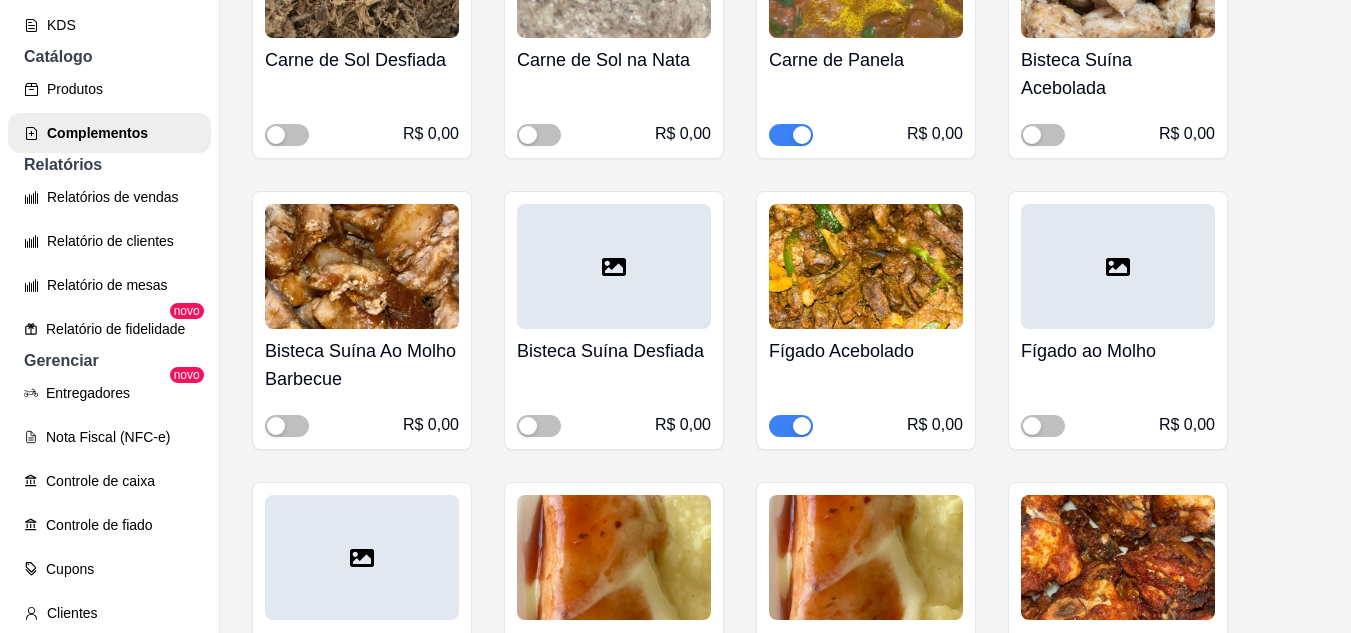 scroll, scrollTop: 2900, scrollLeft: 0, axis: vertical 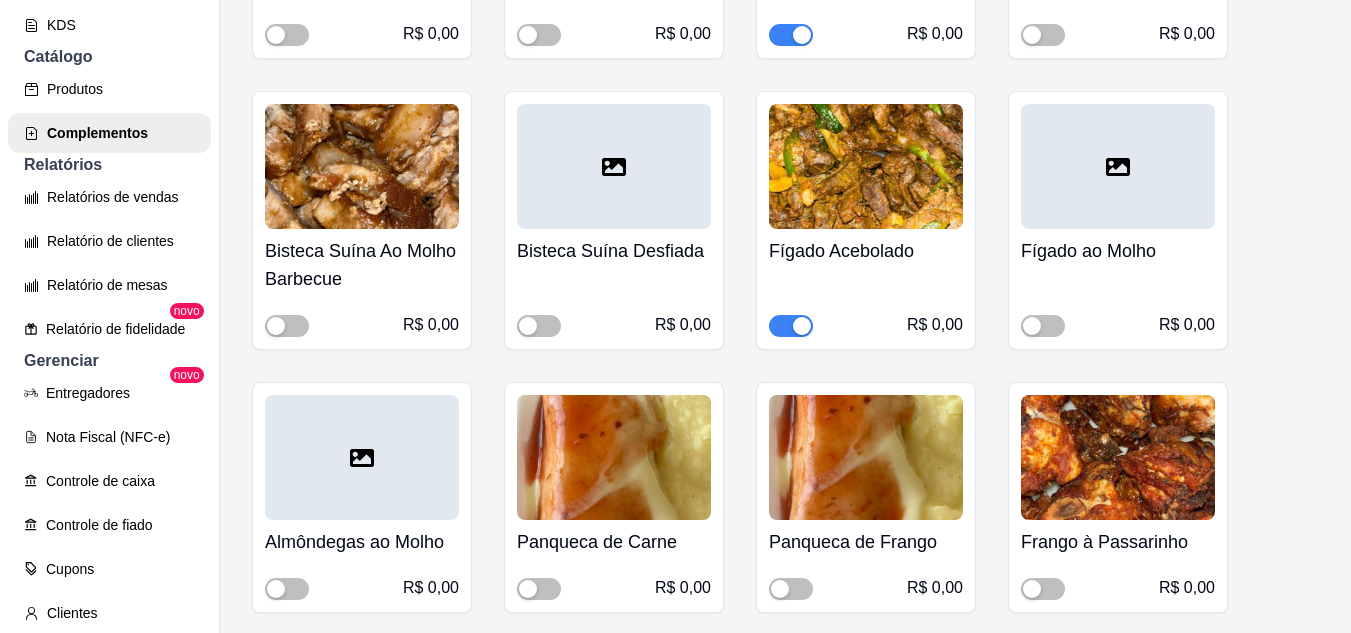 click at bounding box center [802, 326] 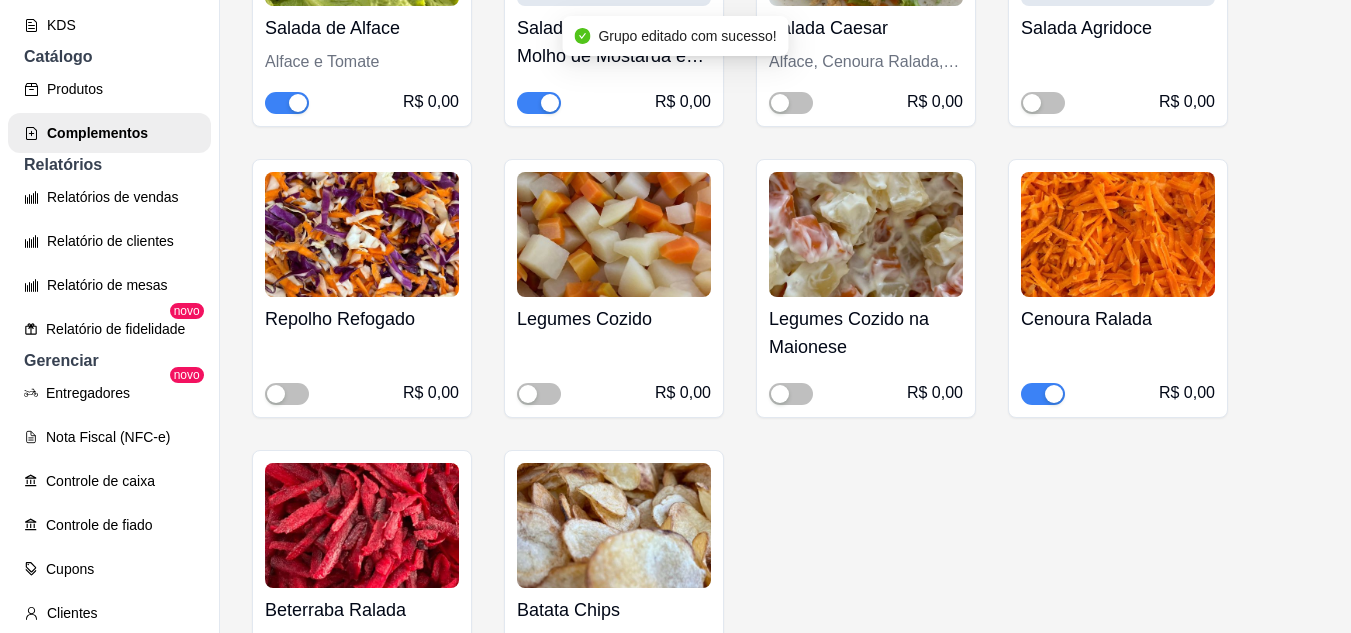 scroll, scrollTop: 1000, scrollLeft: 0, axis: vertical 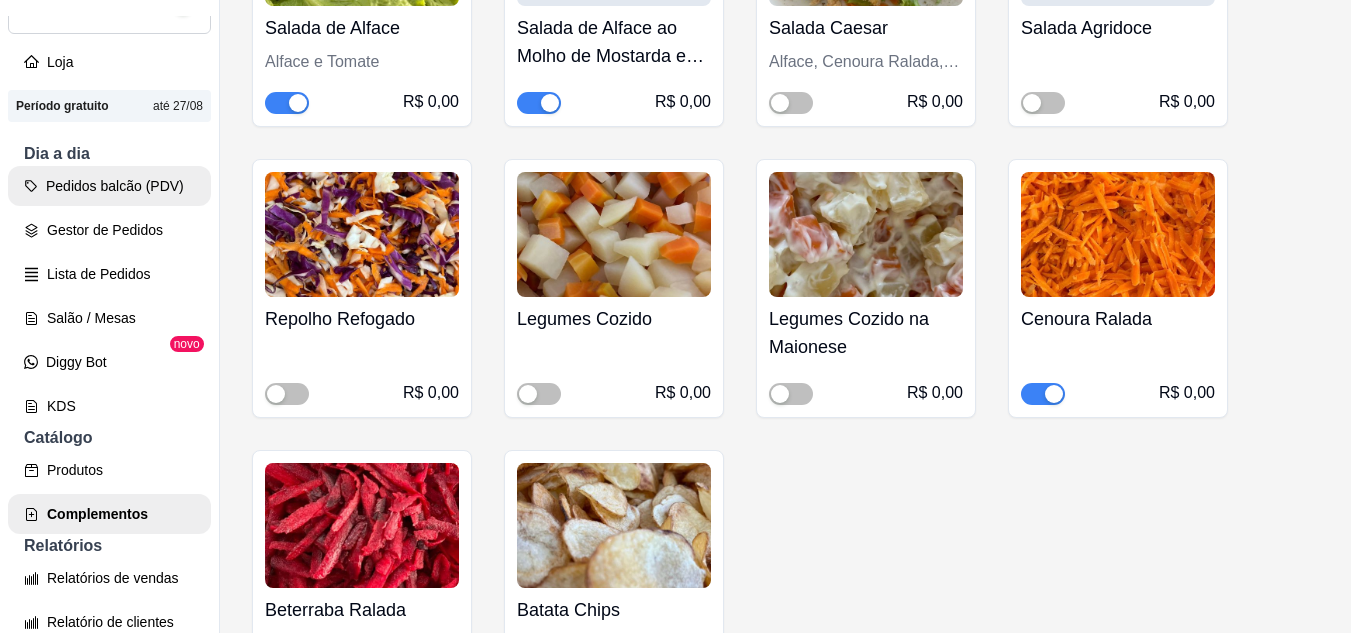 click on "Pedidos balcão (PDV)" at bounding box center (109, 186) 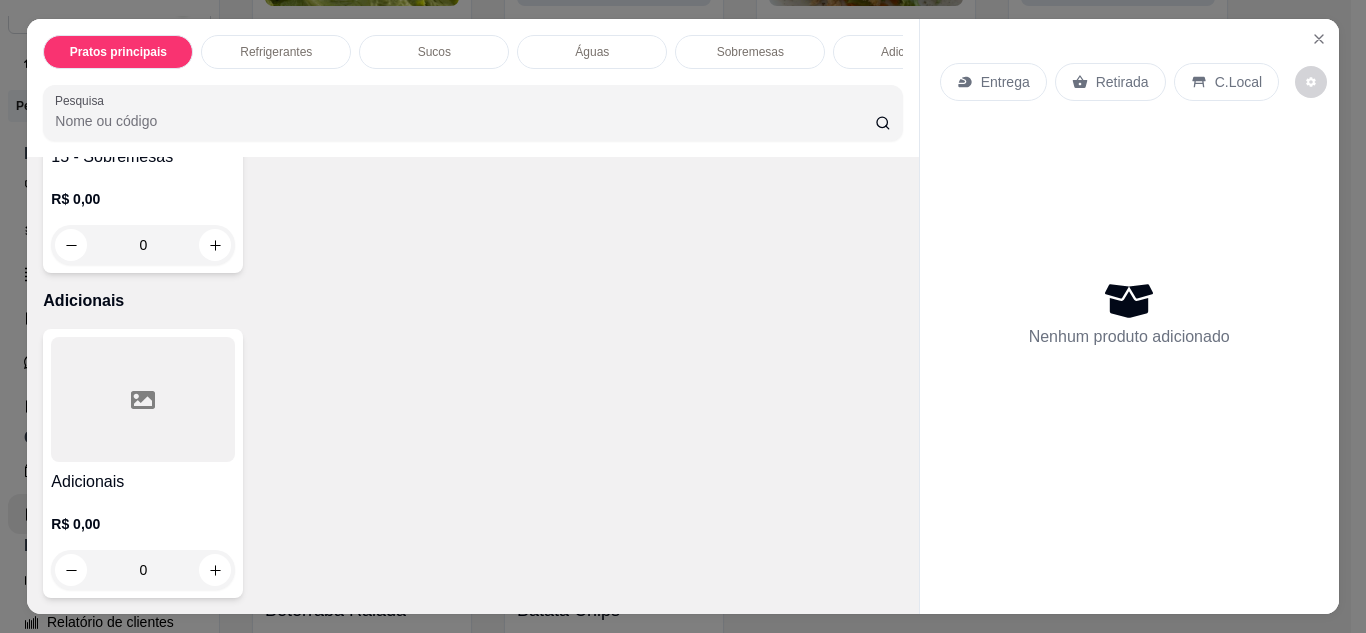scroll, scrollTop: 2377, scrollLeft: 0, axis: vertical 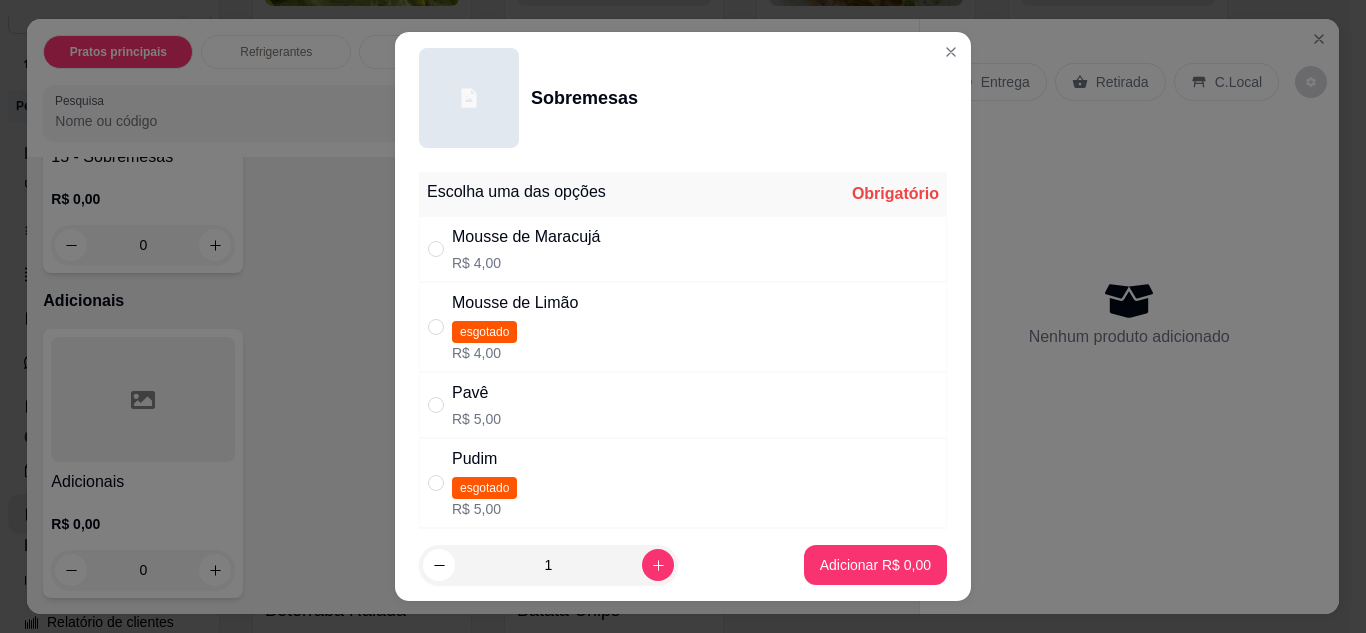 click on "Mousse de Maracujá" at bounding box center [526, 237] 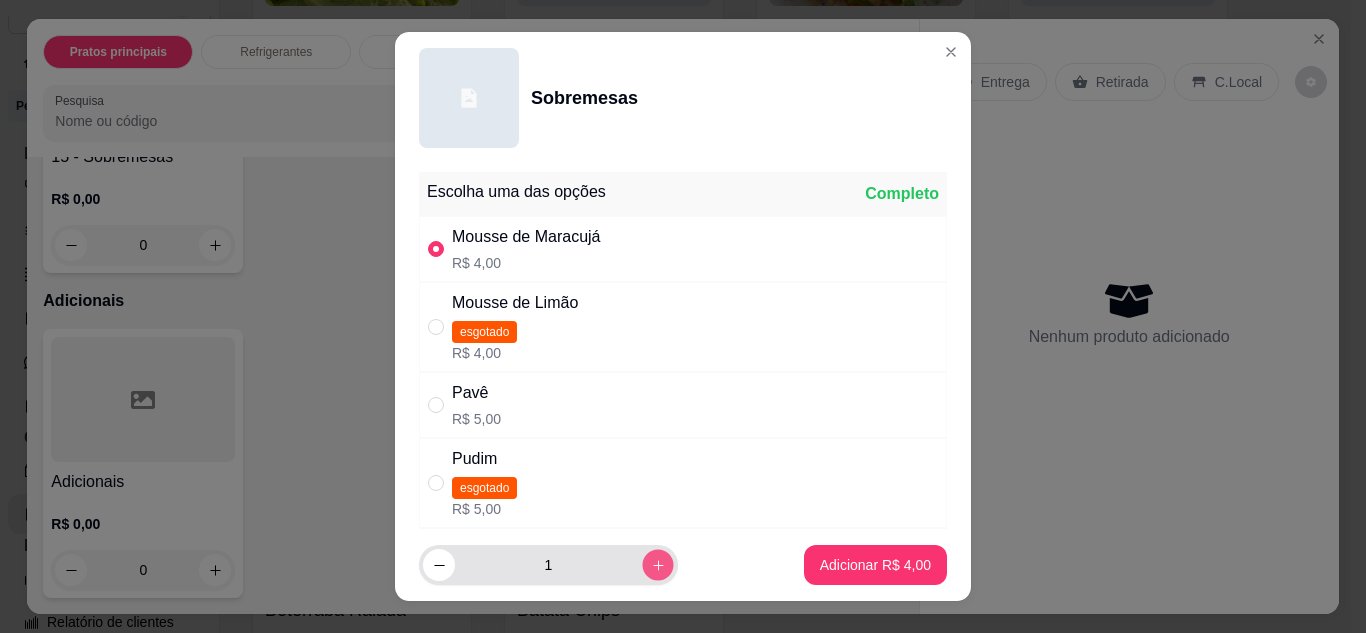 click 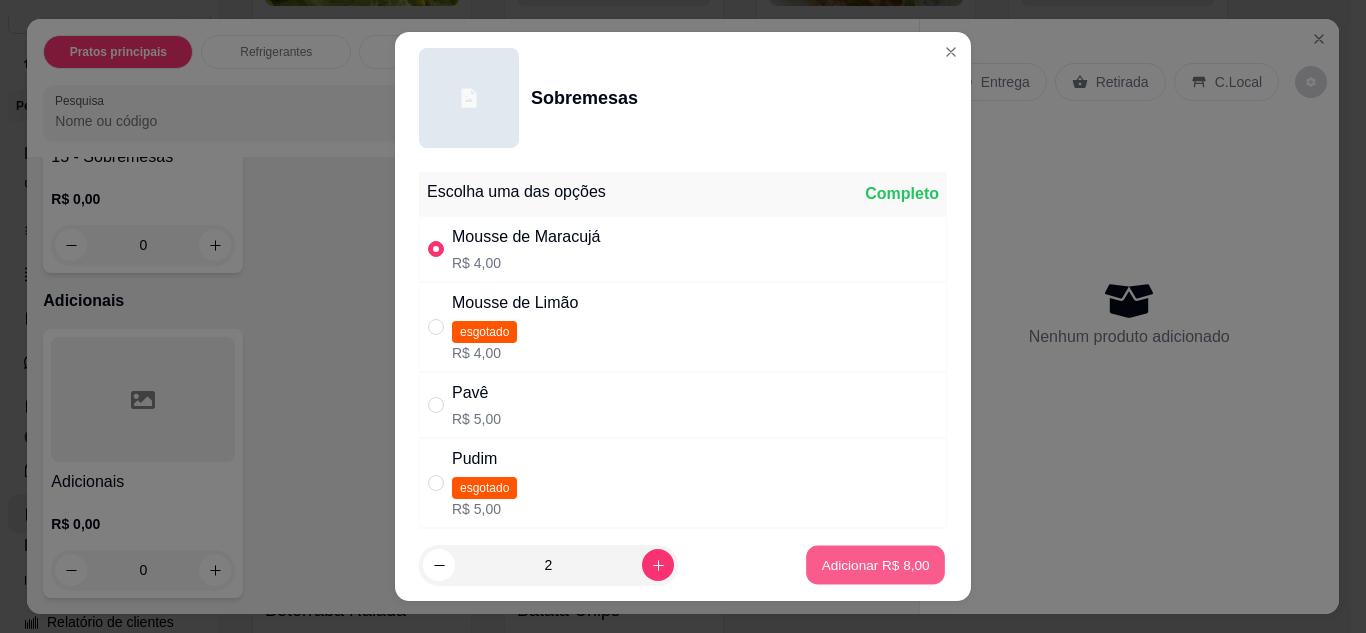 click on "Adicionar   R$ 8,00" at bounding box center [875, 565] 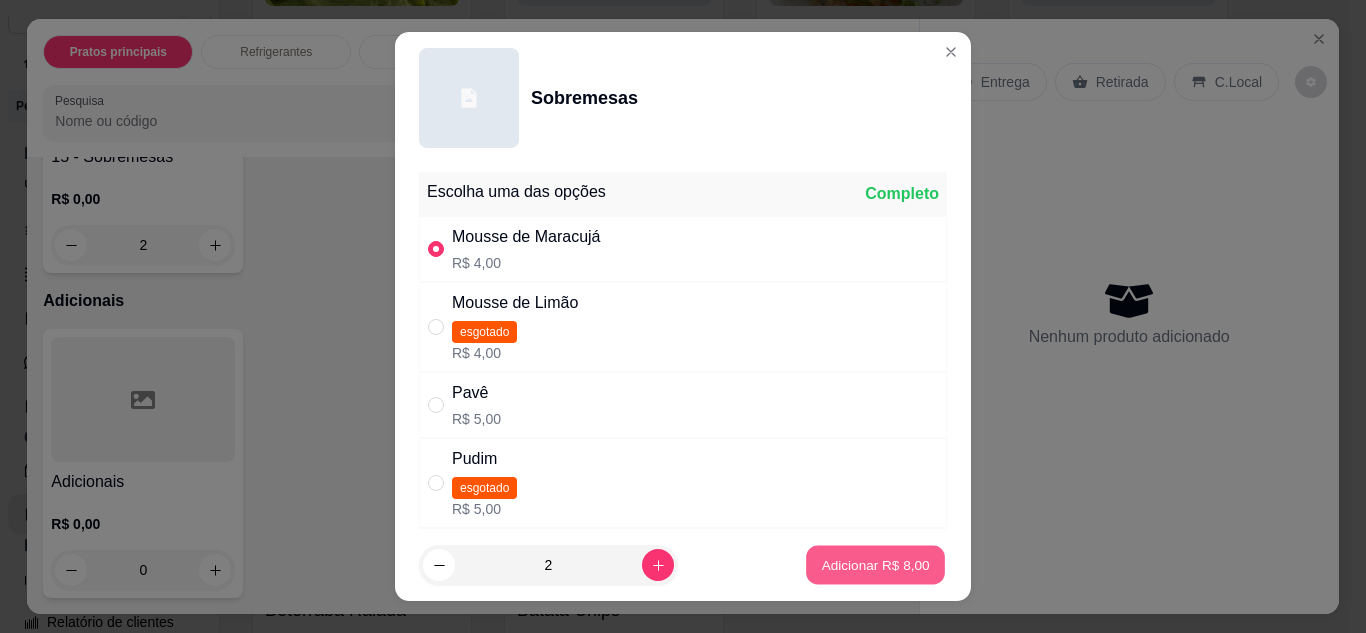 scroll, scrollTop: 2378, scrollLeft: 0, axis: vertical 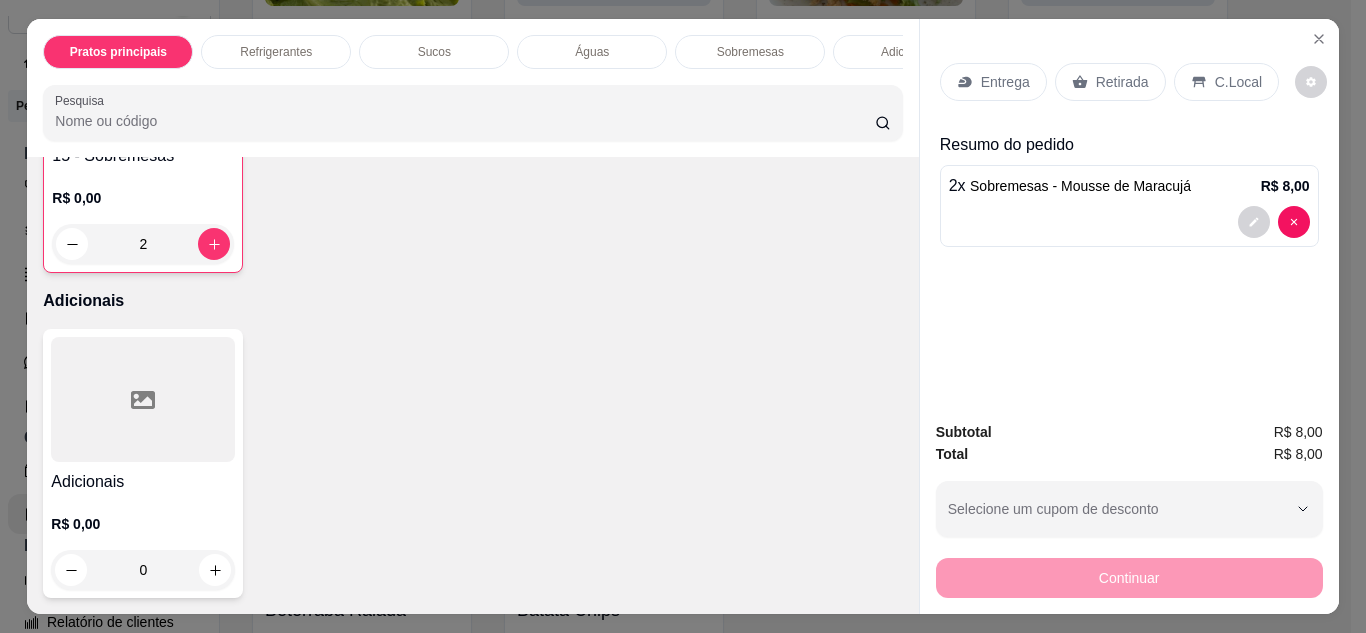 click on "Retirada" at bounding box center [1110, 82] 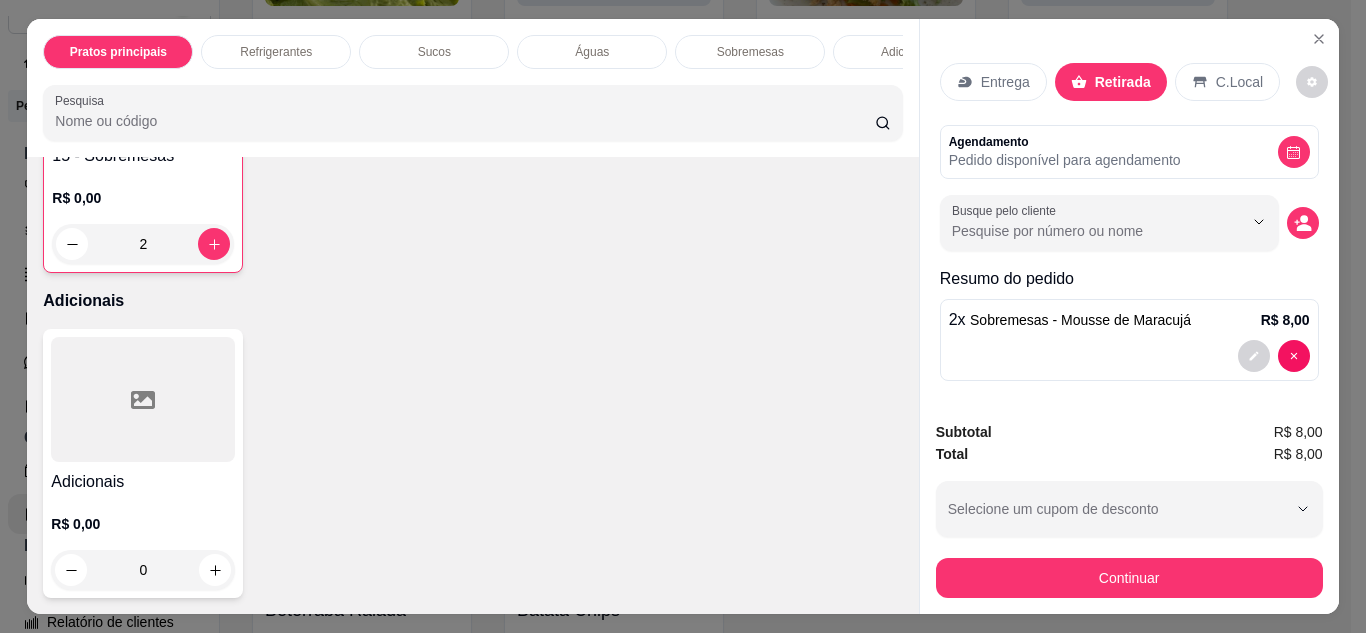 click on "Continuar" at bounding box center [1129, 578] 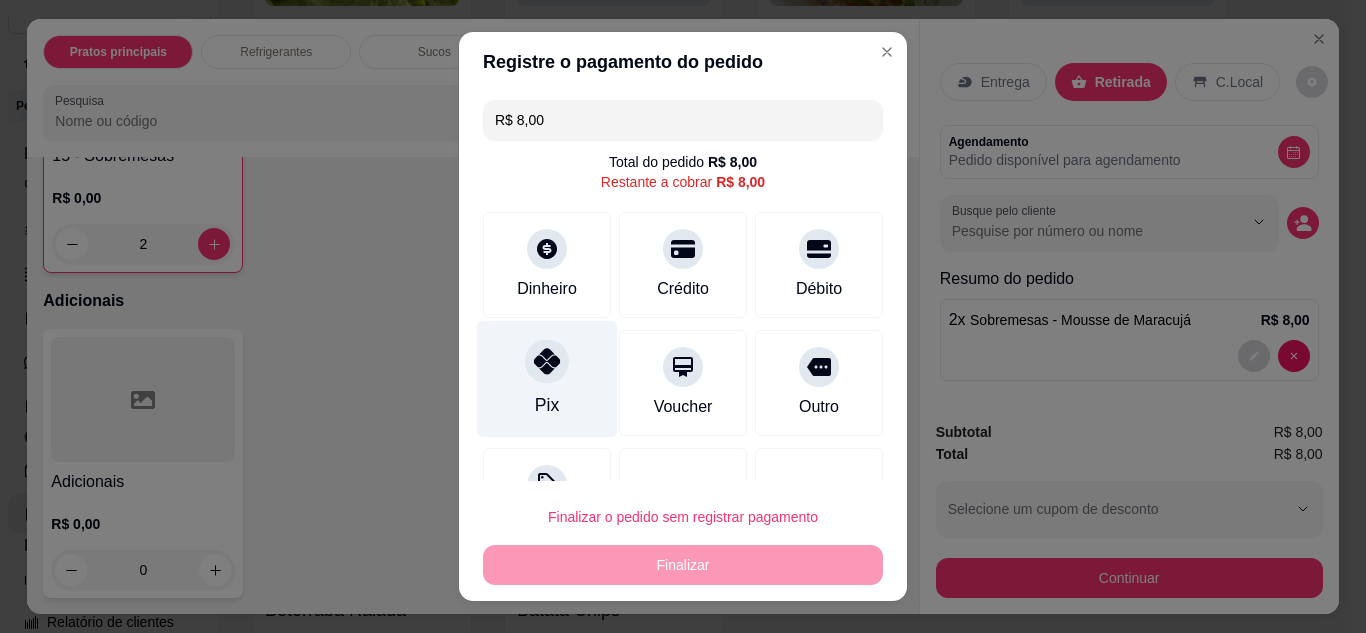 click at bounding box center [547, 361] 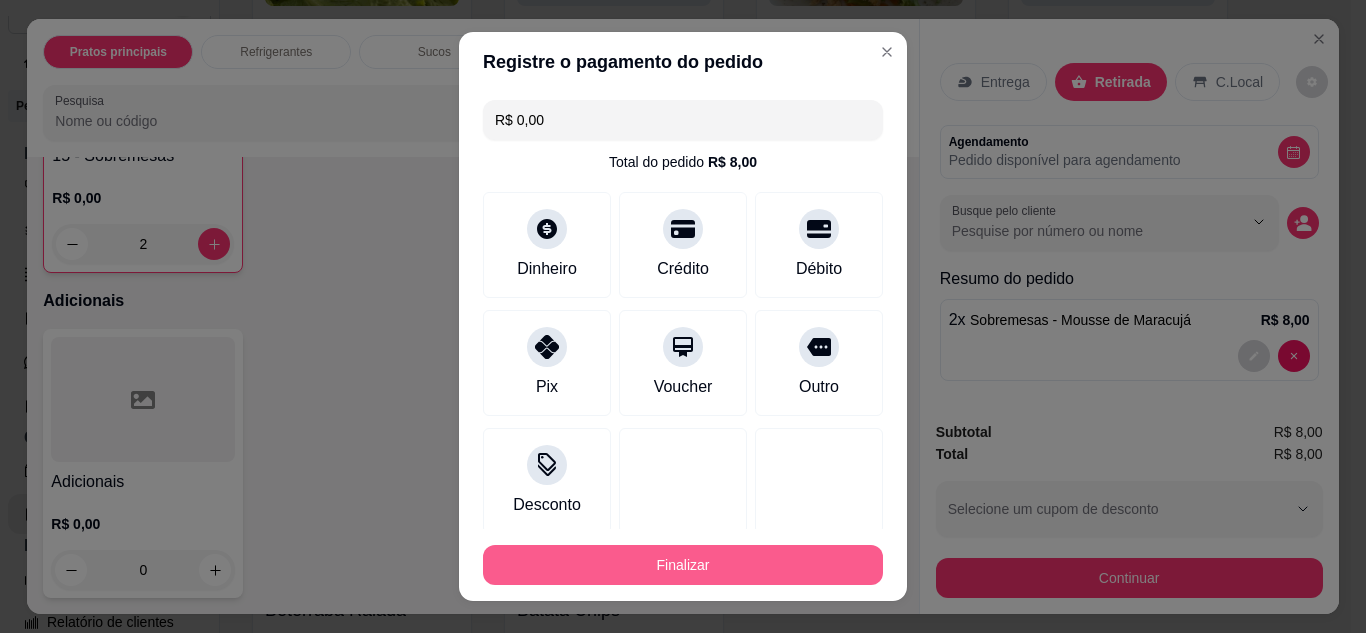 click on "Finalizar" at bounding box center [683, 565] 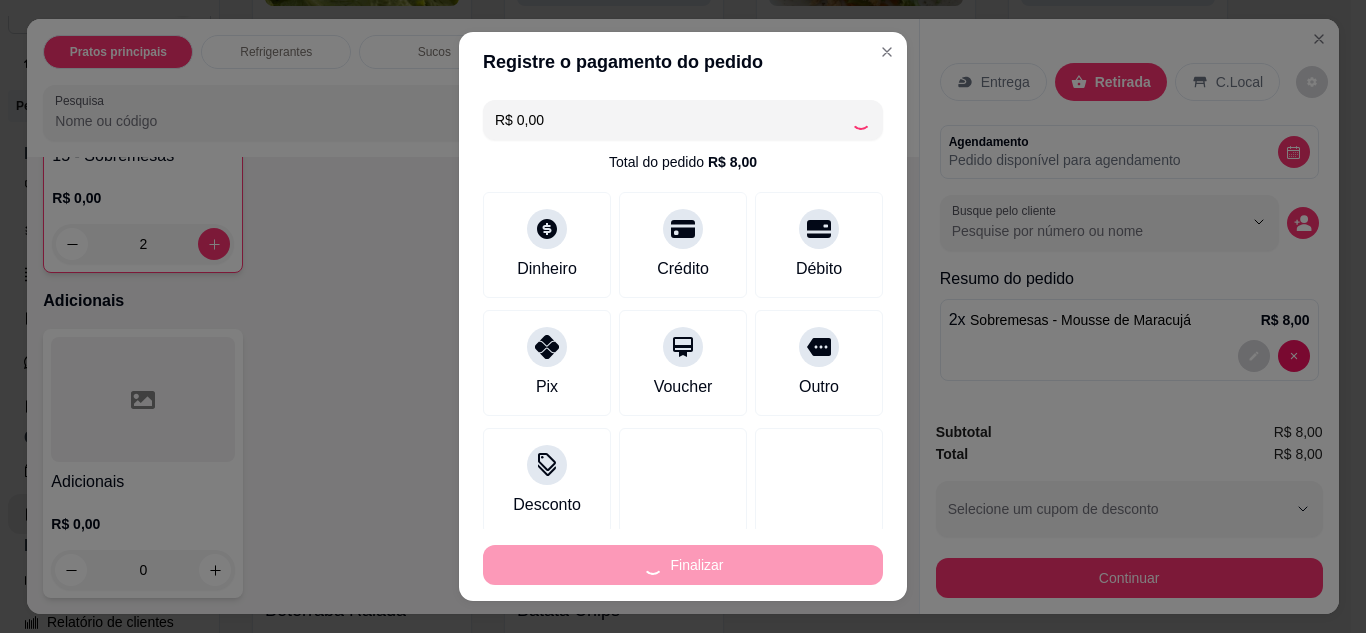 type on "0" 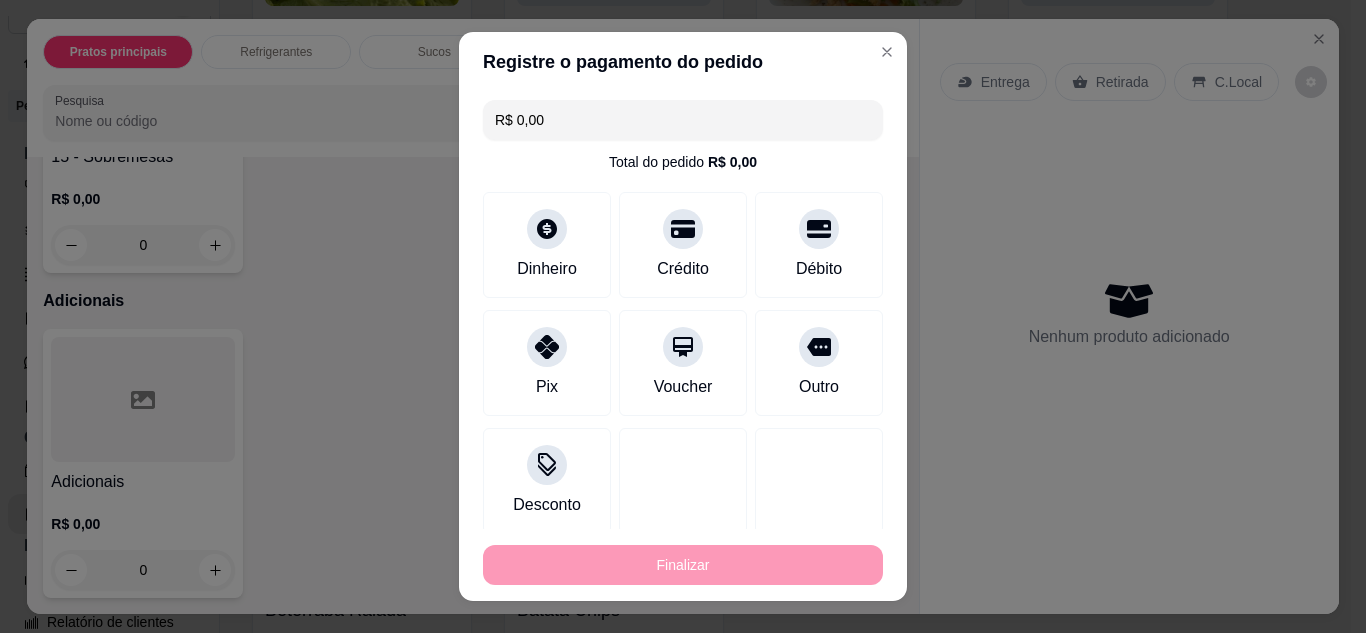 type on "-R$ 8,00" 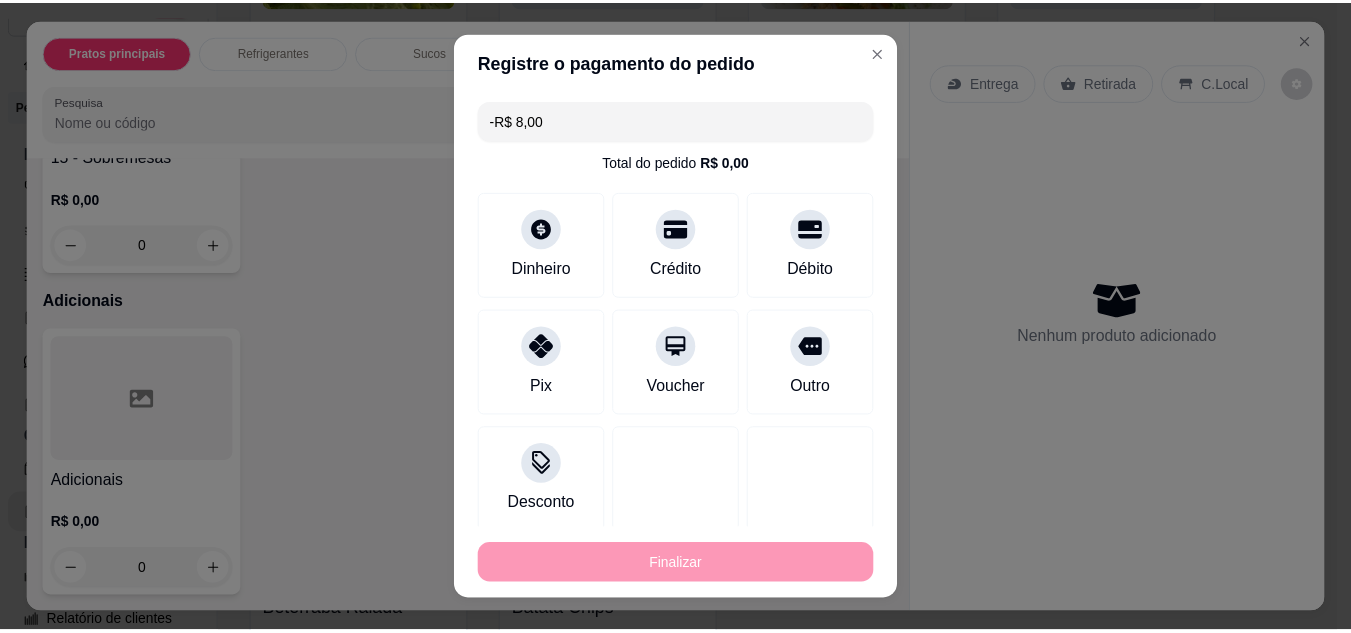 scroll, scrollTop: 2377, scrollLeft: 0, axis: vertical 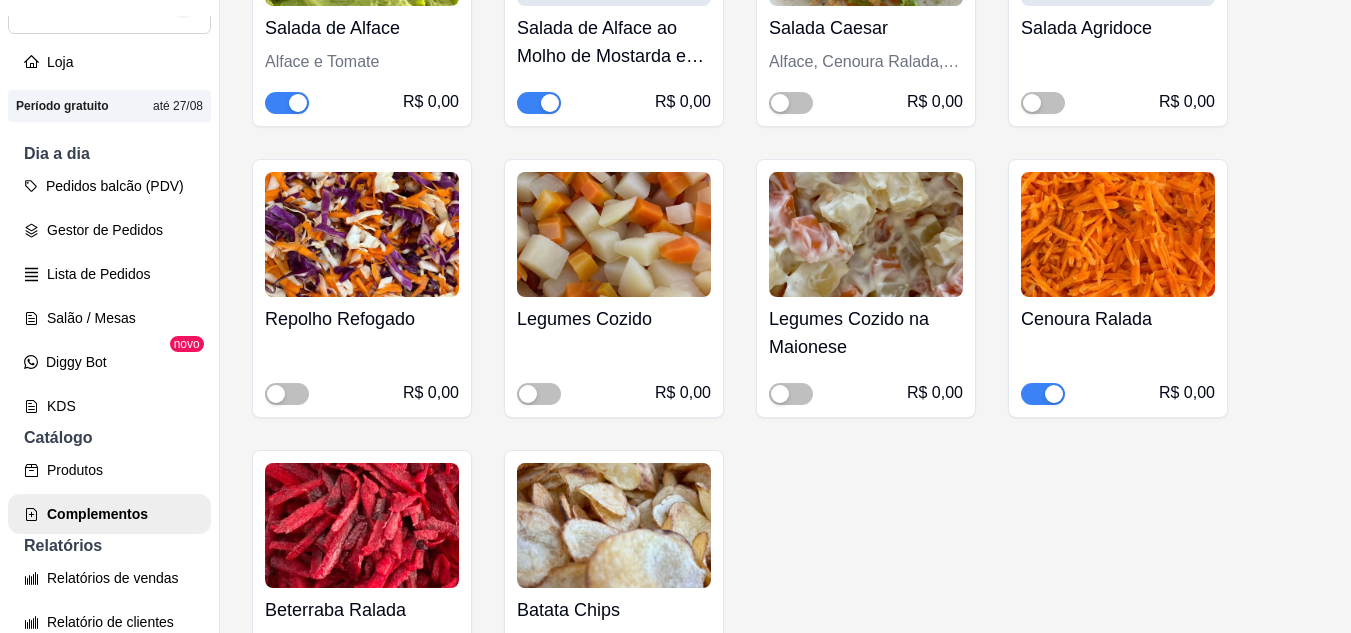 click on "Alface, Cenoura Ralada, Crotóns, Molho Caesar e Frango Desfiado" at bounding box center [866, 62] 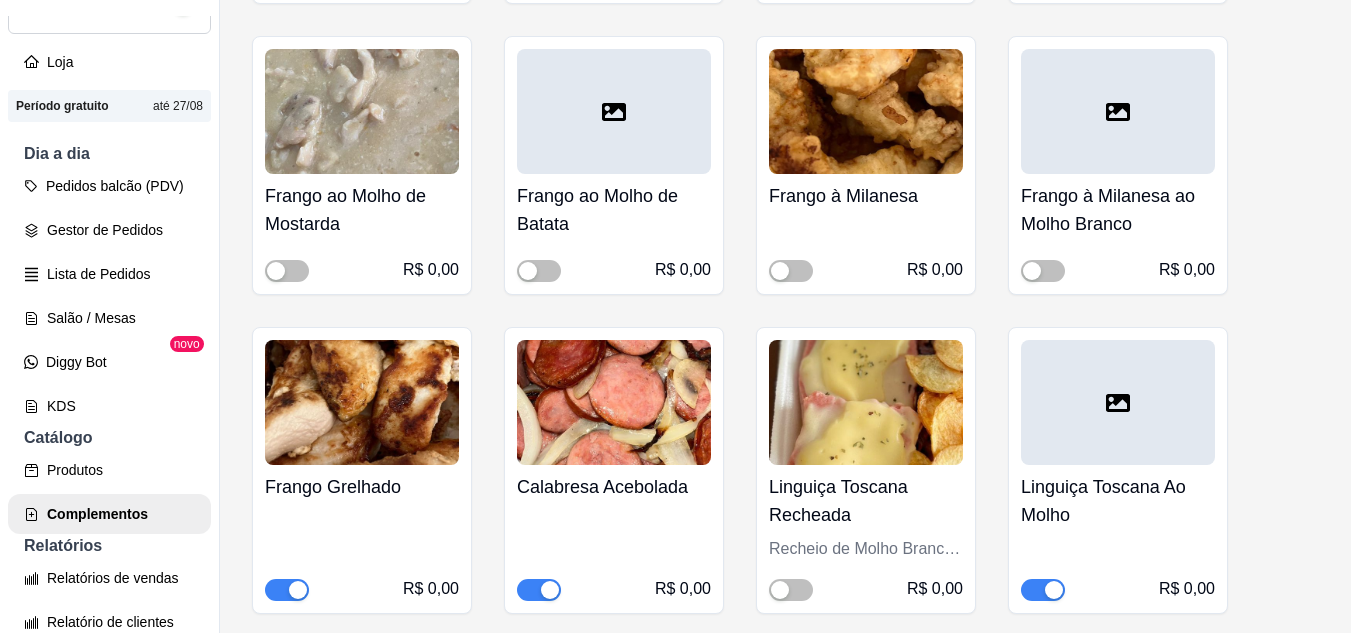 scroll, scrollTop: 4000, scrollLeft: 0, axis: vertical 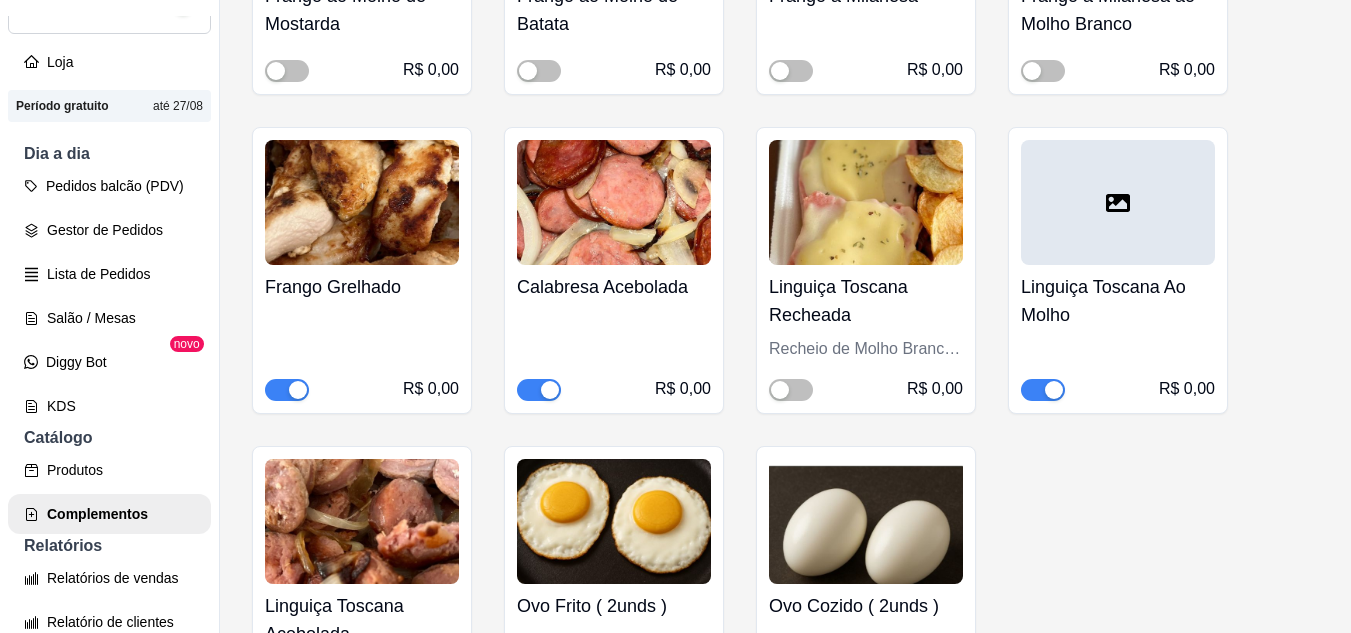 click at bounding box center (287, 390) 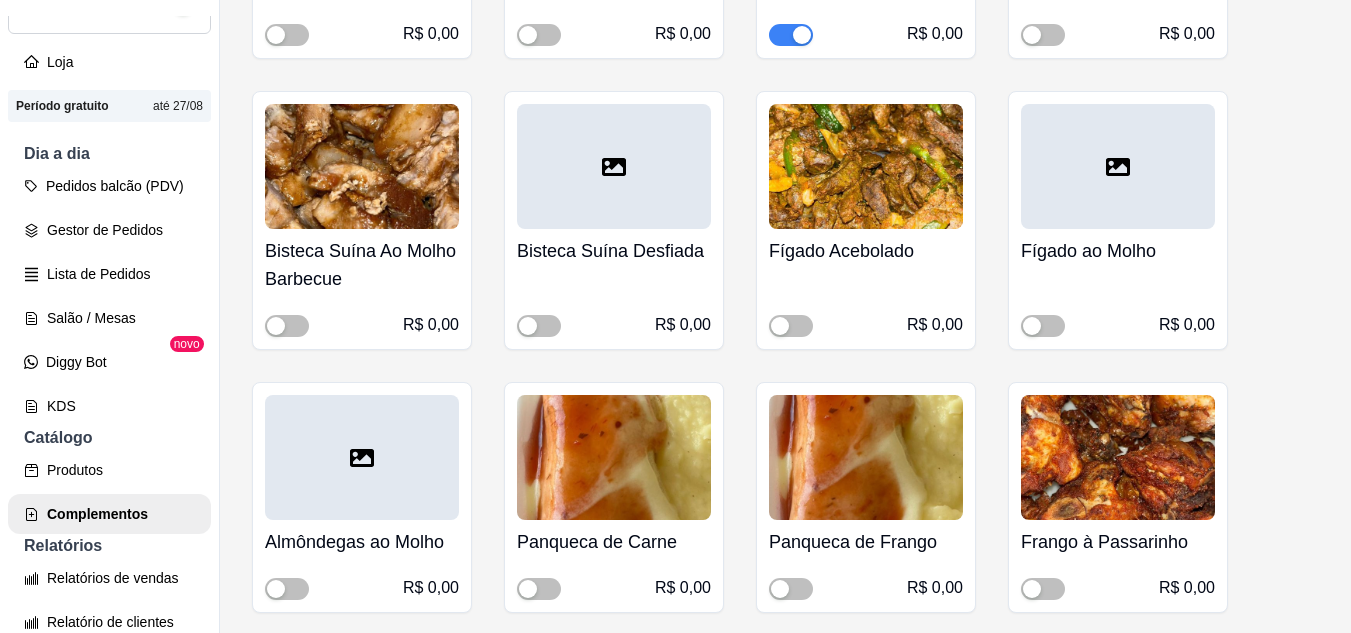 scroll, scrollTop: 2800, scrollLeft: 0, axis: vertical 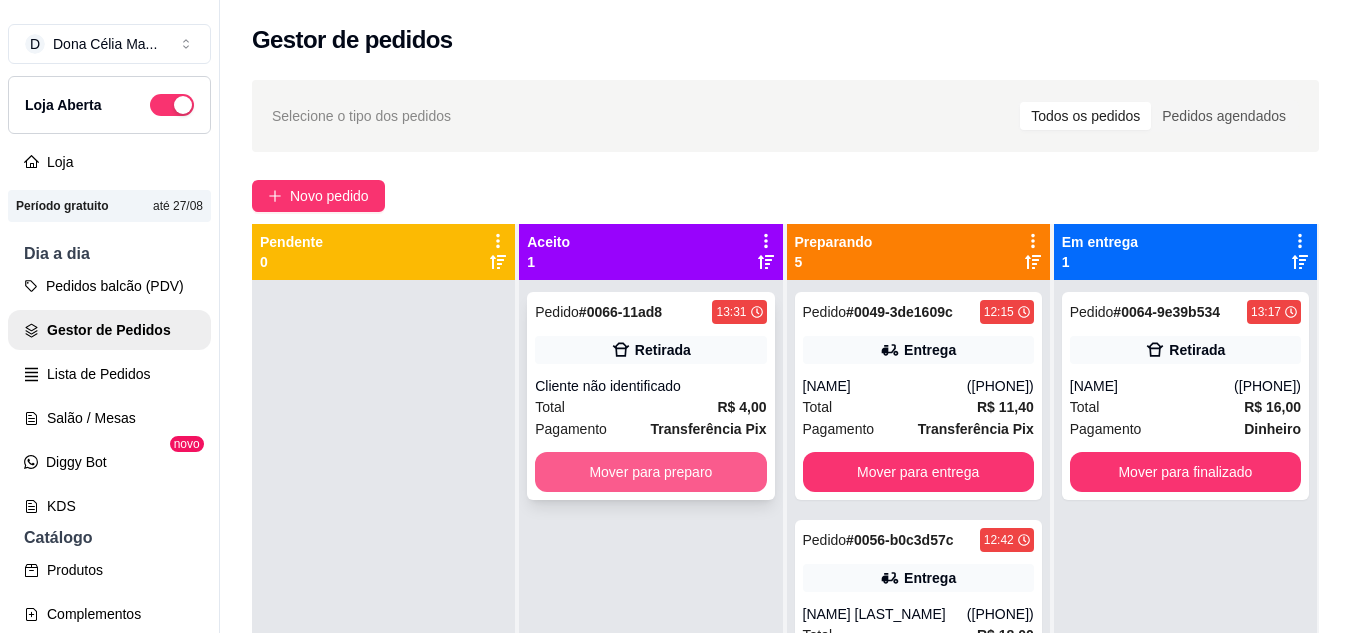 click on "Mover para preparo" at bounding box center [650, 472] 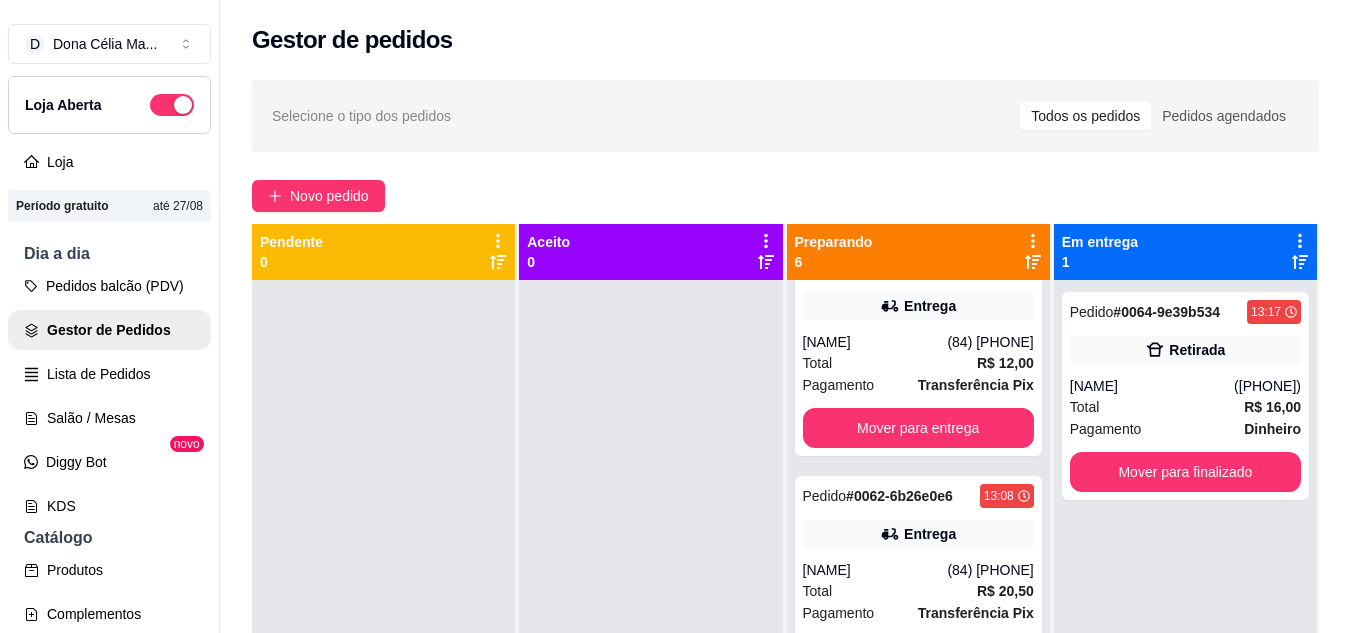 scroll, scrollTop: 755, scrollLeft: 0, axis: vertical 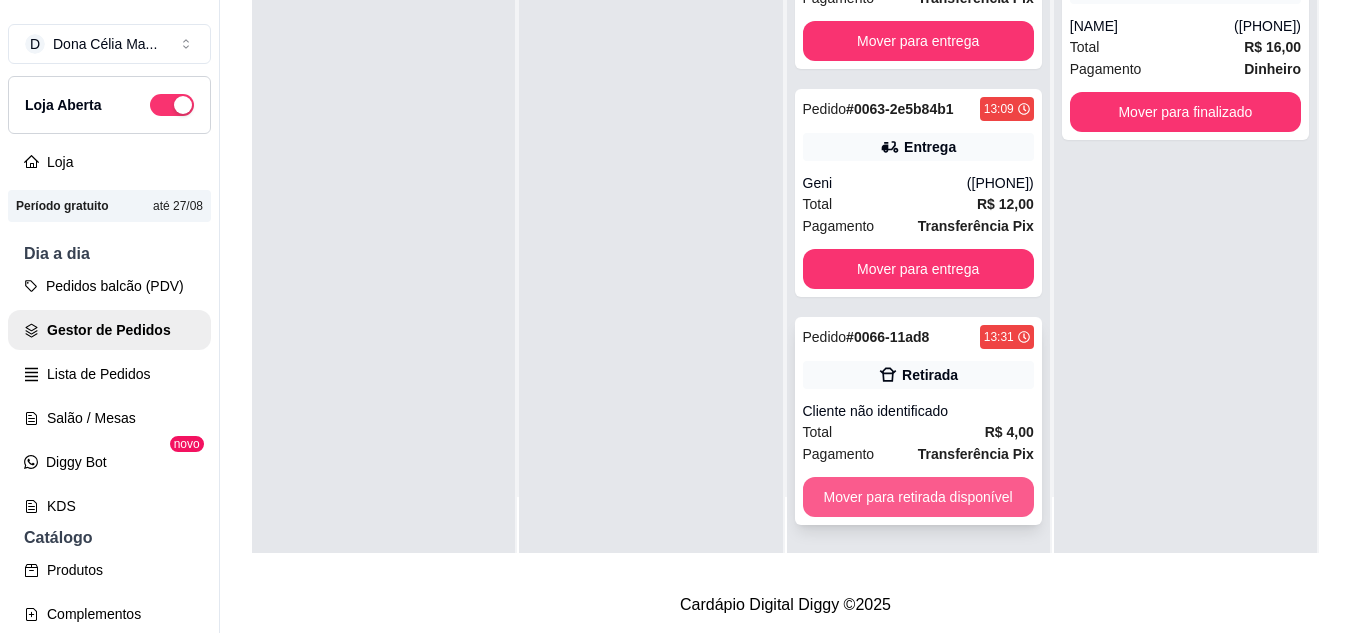 click on "Mover para retirada disponível" at bounding box center (918, 497) 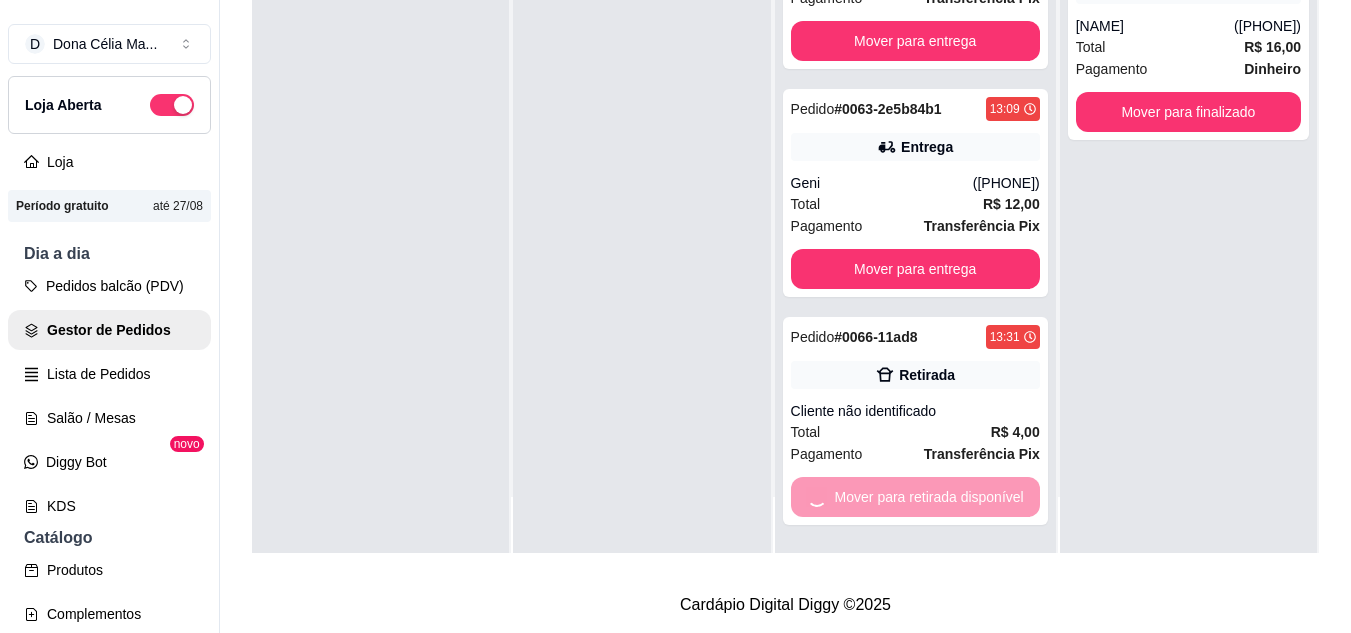 scroll, scrollTop: 547, scrollLeft: 0, axis: vertical 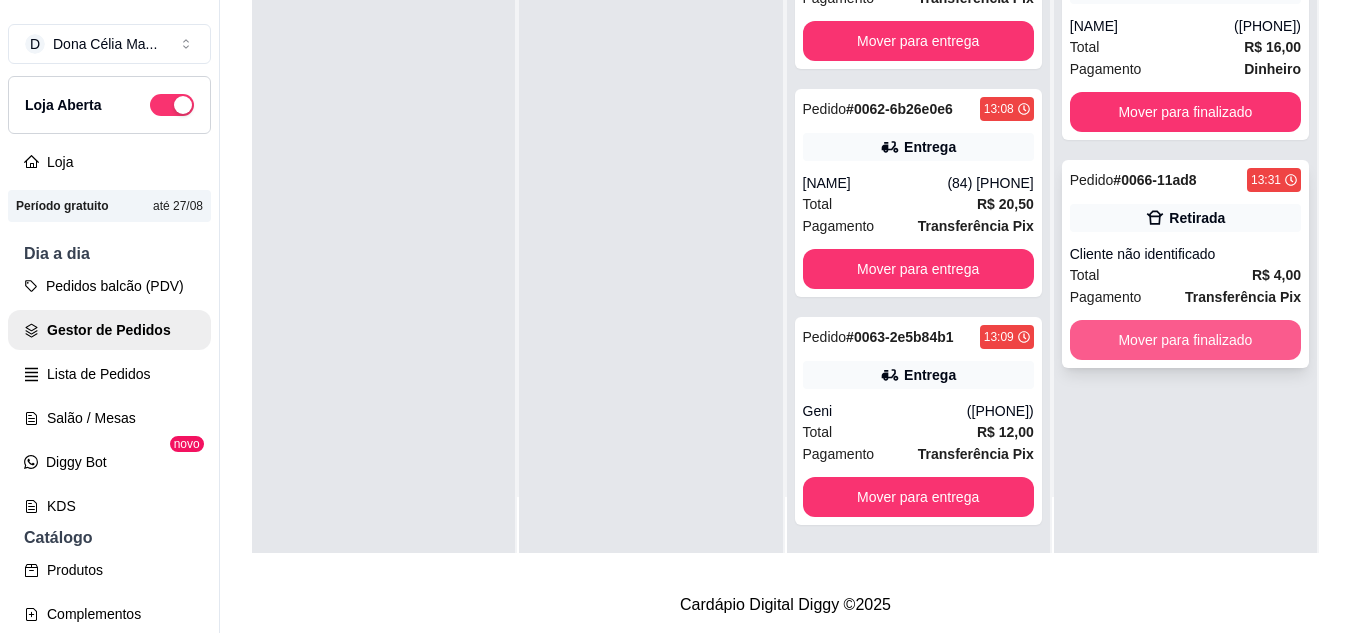 click on "Mover para finalizado" at bounding box center (1185, 340) 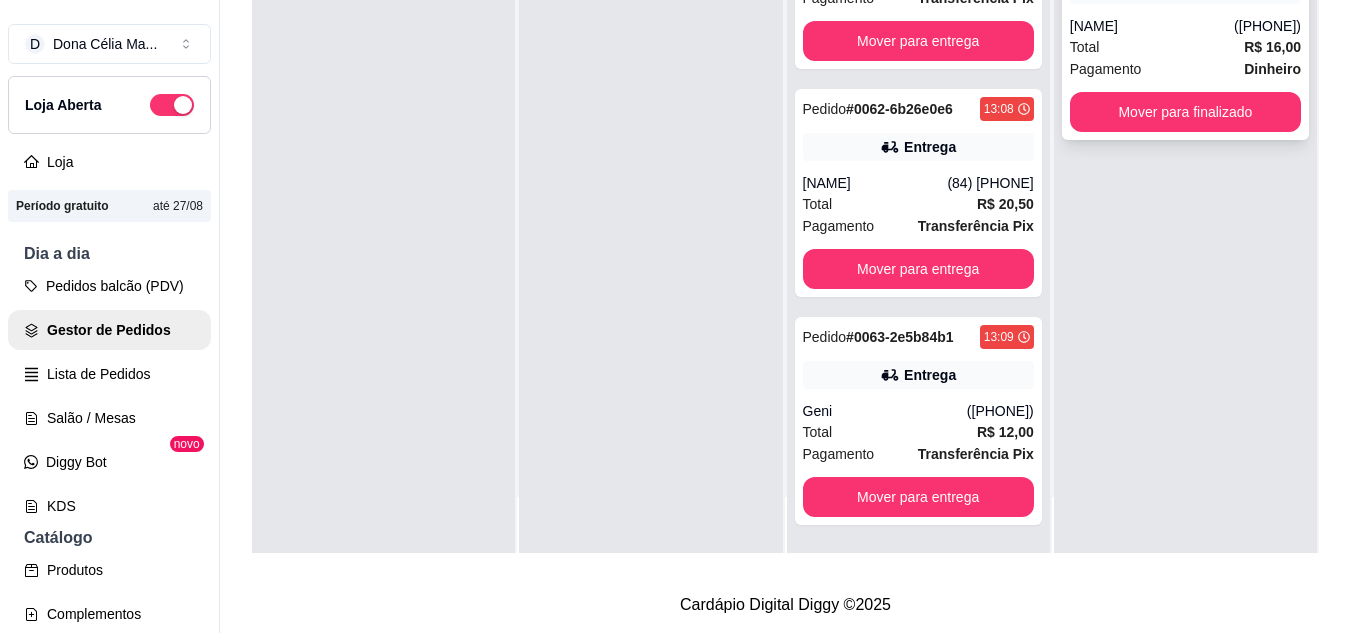 click on "Mover para finalizado" at bounding box center (1185, 112) 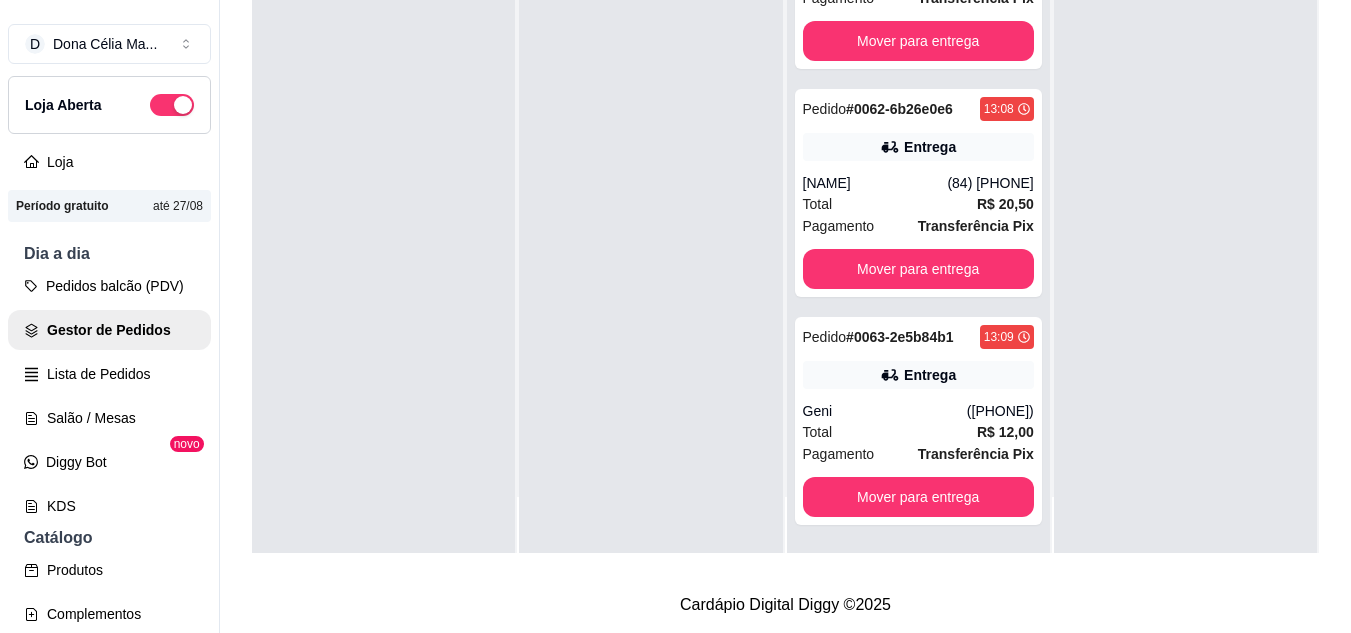 scroll, scrollTop: 0, scrollLeft: 0, axis: both 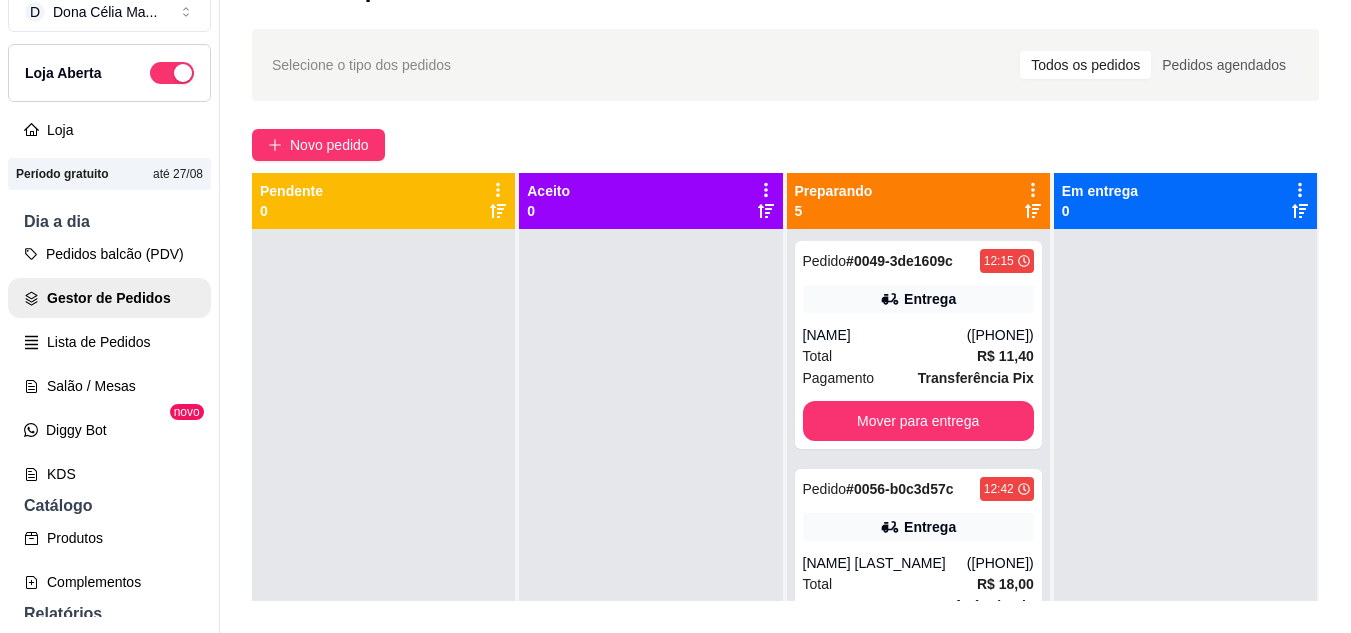 click 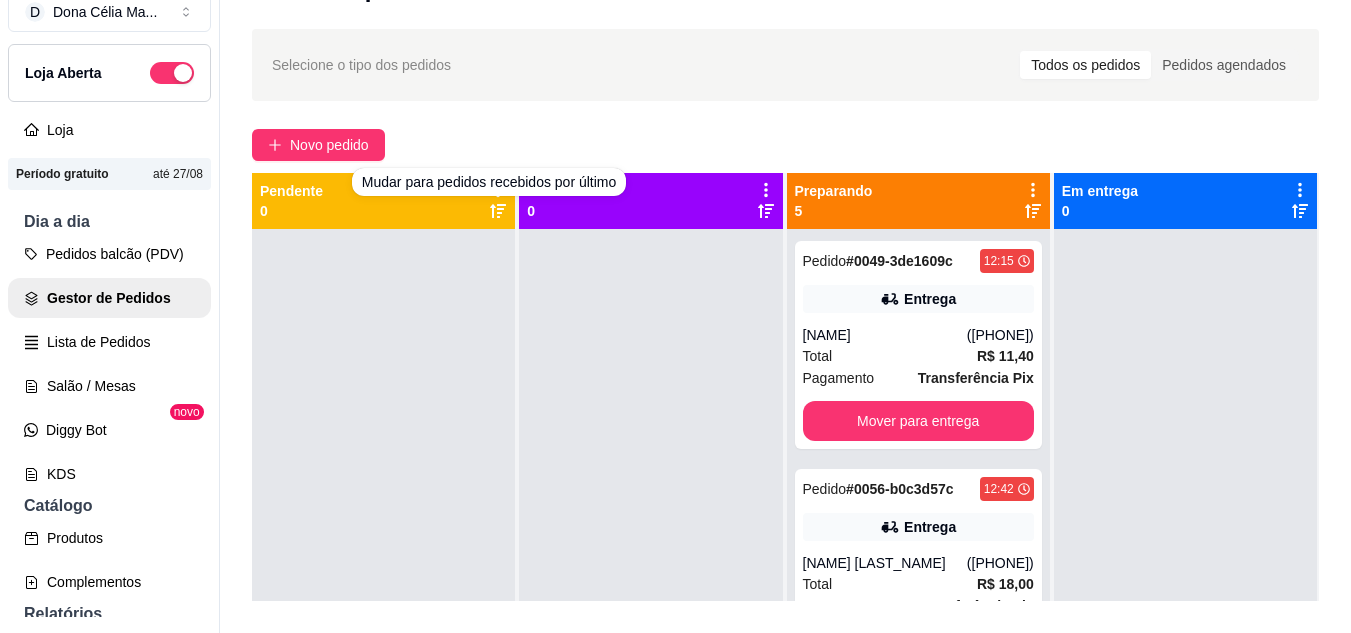 scroll, scrollTop: 0, scrollLeft: 0, axis: both 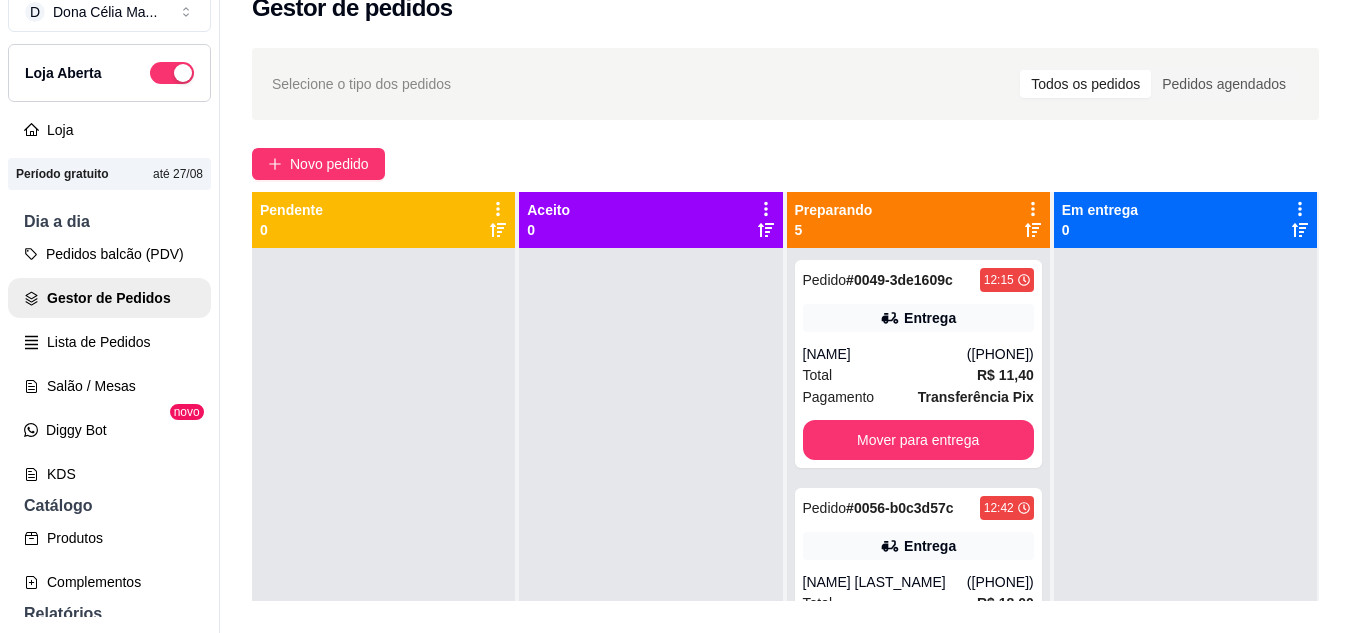 click on "Selecione o tipo dos pedidos Todos os pedidos Pedidos agendados" at bounding box center (785, 84) 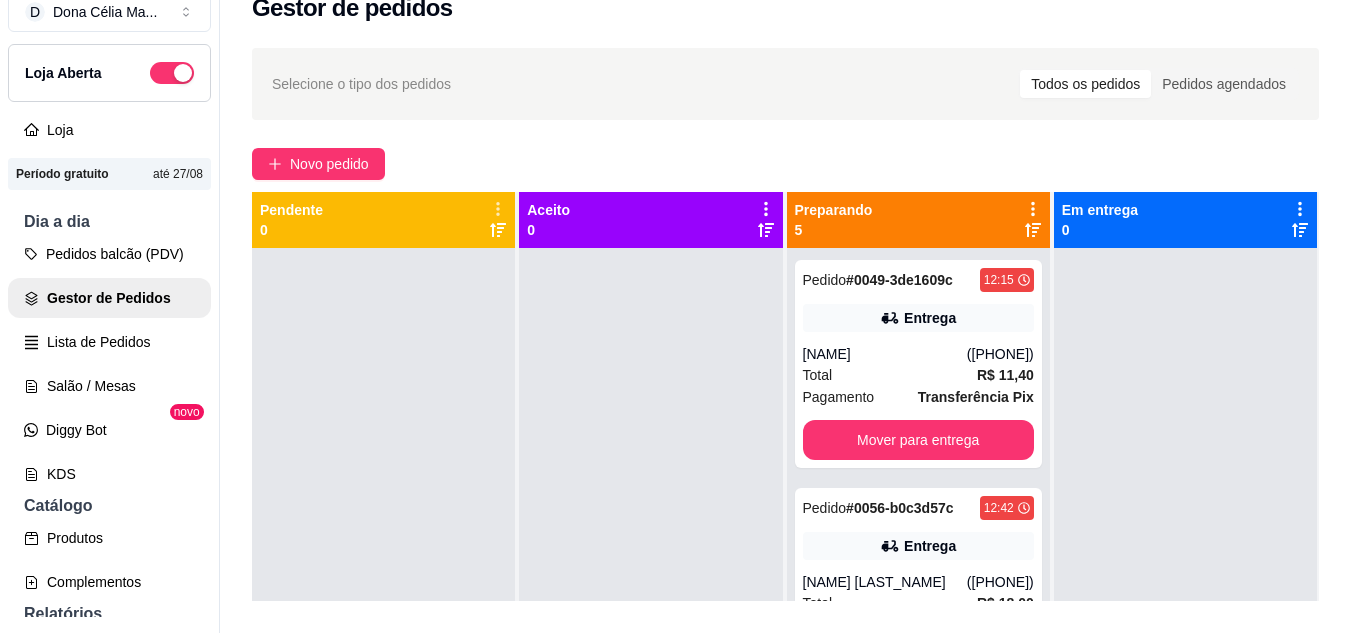click on "Selecione o tipo dos pedidos Todos os pedidos Pedidos agendados Novo pedido Pendente 0 Aceito 0 Preparando 5 Pedido  # 0049-3de1609c 12:15 Entrega [NAME]  ([PHONE]) Total R$ 11,40 Pagamento Transferência Pix Mover para entrega Pedido  # 0056-b0c3d57c 12:42 Entrega [NAME]  ([PHONE]) Total R$ 18,00 Pagamento Transferência Pix Mover para entrega Pedido  # 0061-38b646b5 13:06 Entrega [NAME]  ([PHONE]) Total R$ 12,00 Pagamento Transferência Pix Mover para entrega Pedido  # 0062-6b26e0e6 13:08 Entrega [NAME] ([PHONE]) Total R$ 20,50 Pagamento Transferência Pix Mover para entrega Pedido  # 0063-2e5b84b1 13:09 Entrega [NAME]  ([PHONE]) Total R$ 12,00 Pagamento Transferência Pix Mover para entrega Em entrega 0" at bounding box center (785, 442) 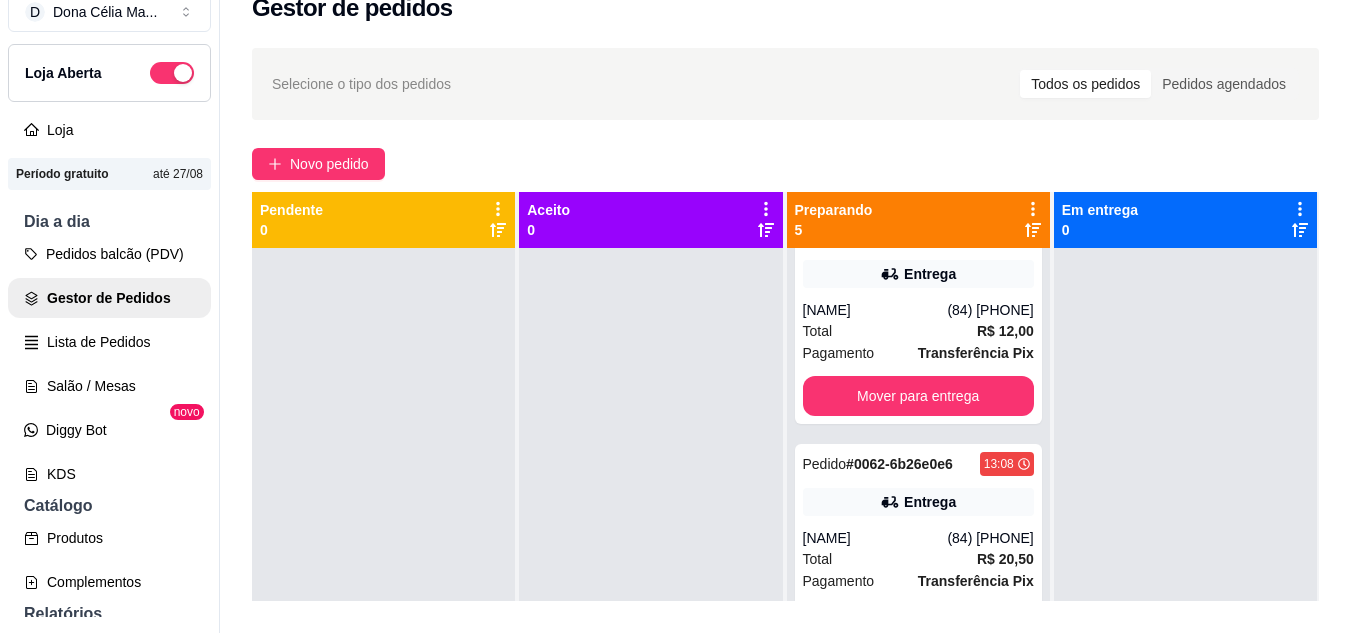 scroll, scrollTop: 547, scrollLeft: 0, axis: vertical 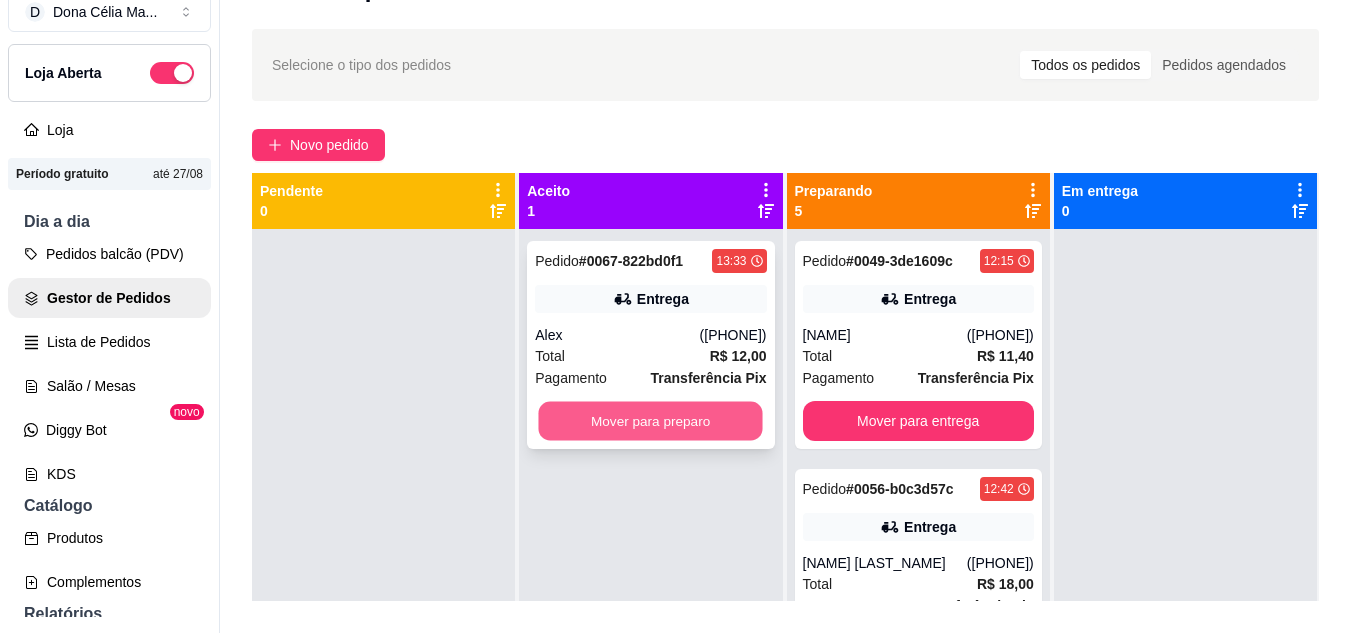 click on "Mover para preparo" at bounding box center (651, 421) 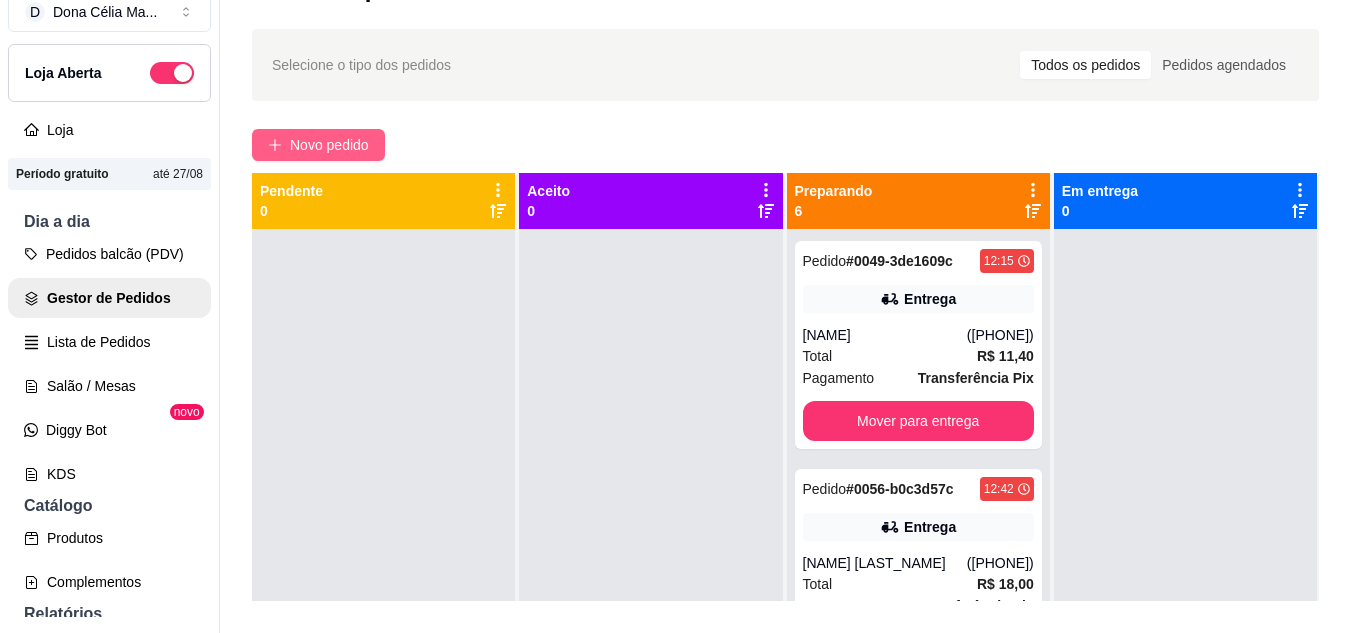 click on "Novo pedido" at bounding box center [329, 145] 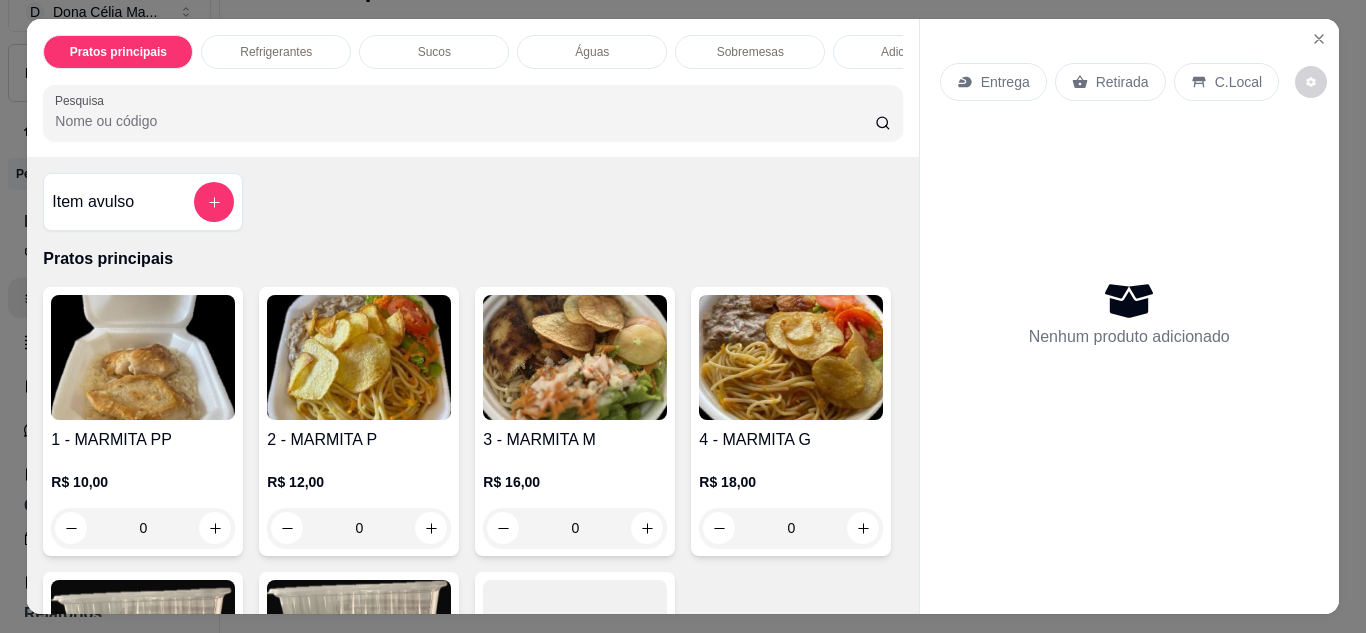 click at bounding box center [359, 357] 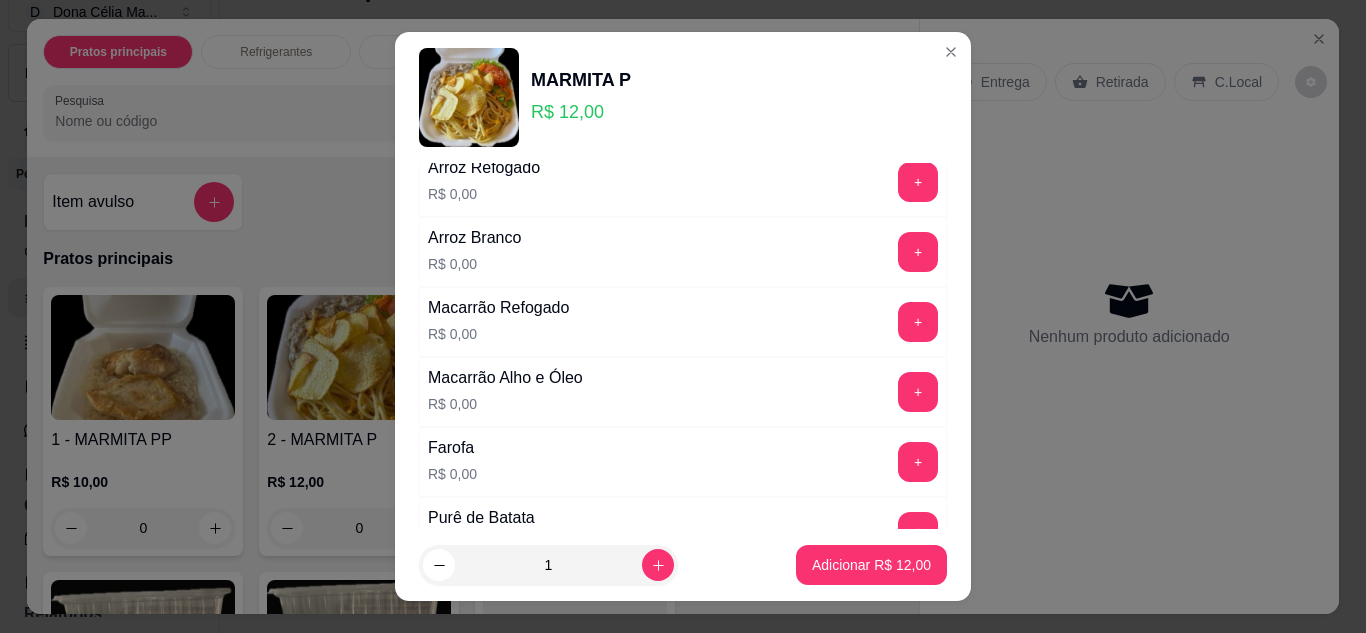 scroll, scrollTop: 0, scrollLeft: 0, axis: both 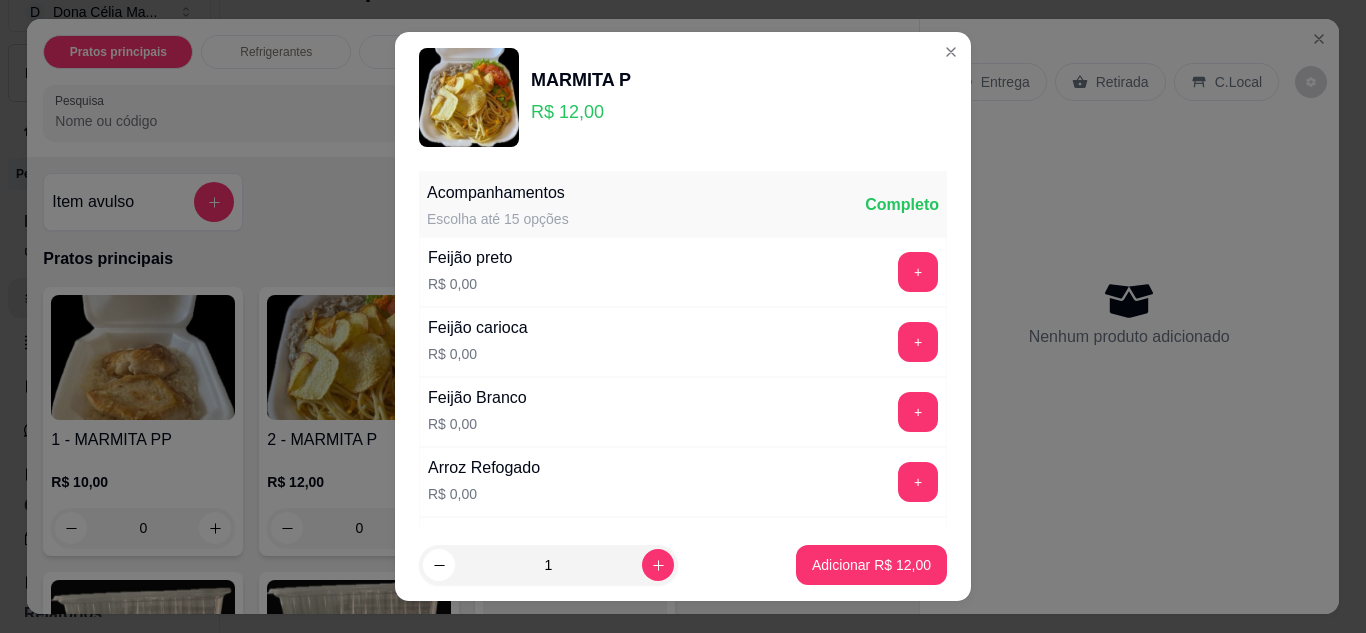 click on "Completo" at bounding box center [902, 205] 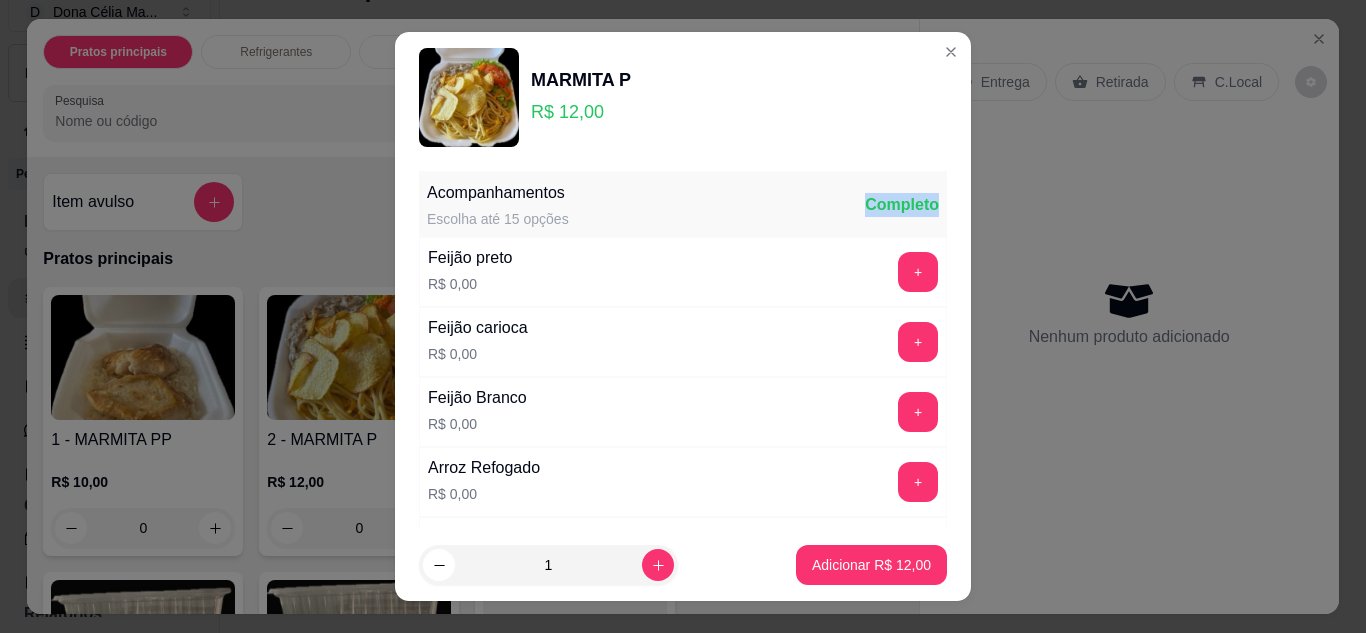click on "Completo" at bounding box center [902, 205] 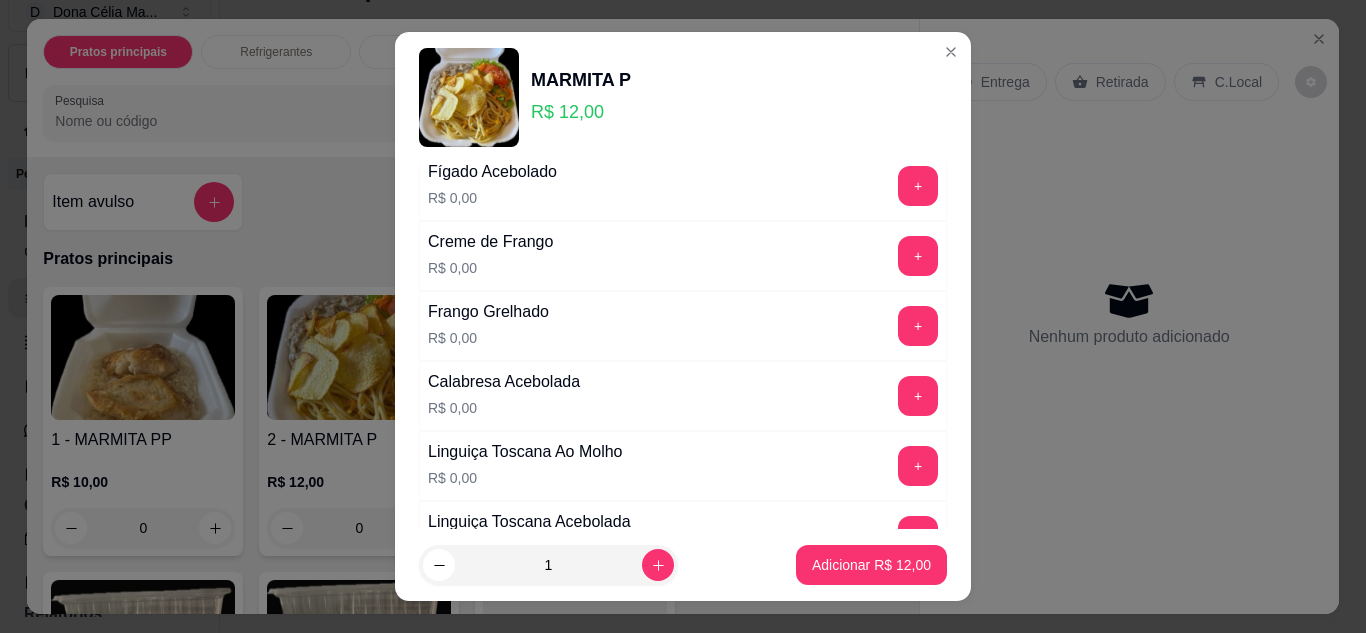 scroll, scrollTop: 1000, scrollLeft: 0, axis: vertical 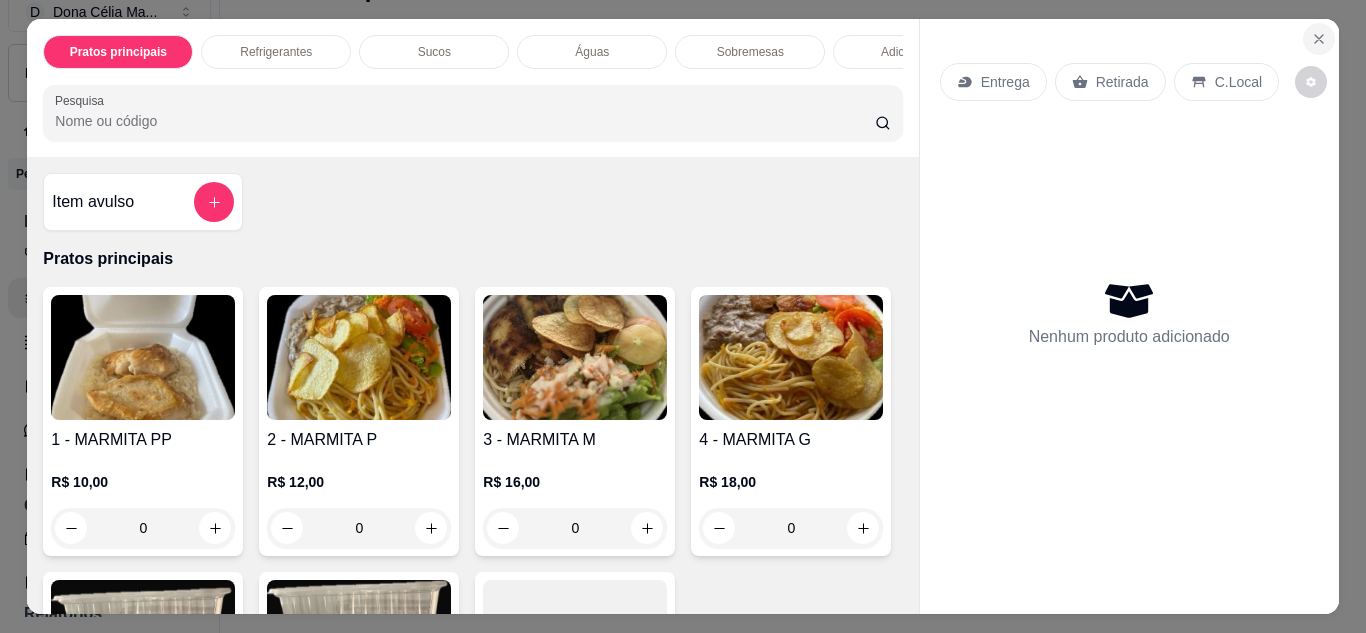 click 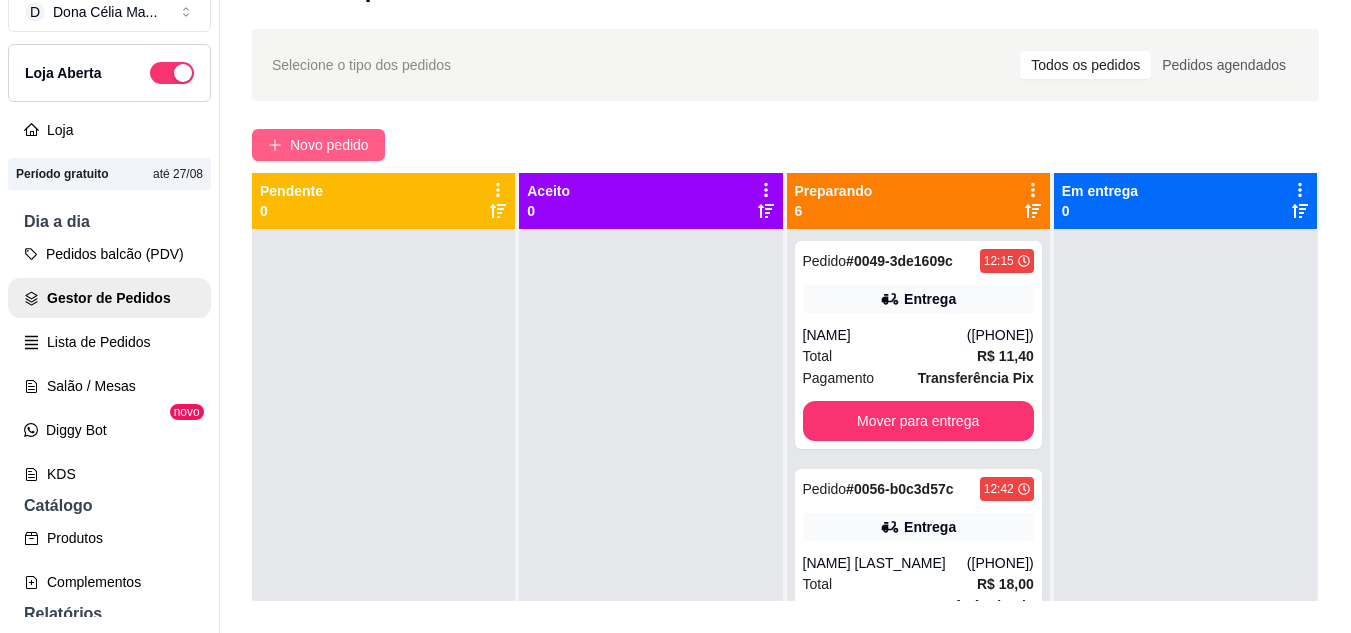 click on "Novo pedido" at bounding box center (318, 145) 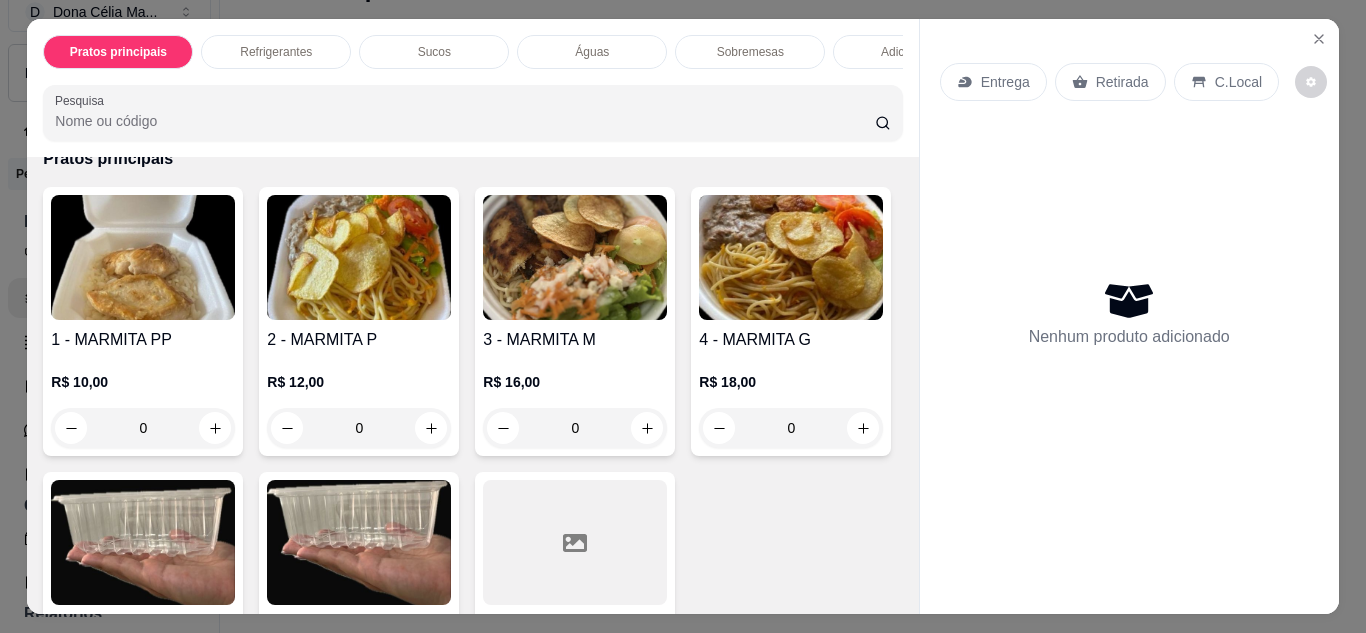 scroll, scrollTop: 200, scrollLeft: 0, axis: vertical 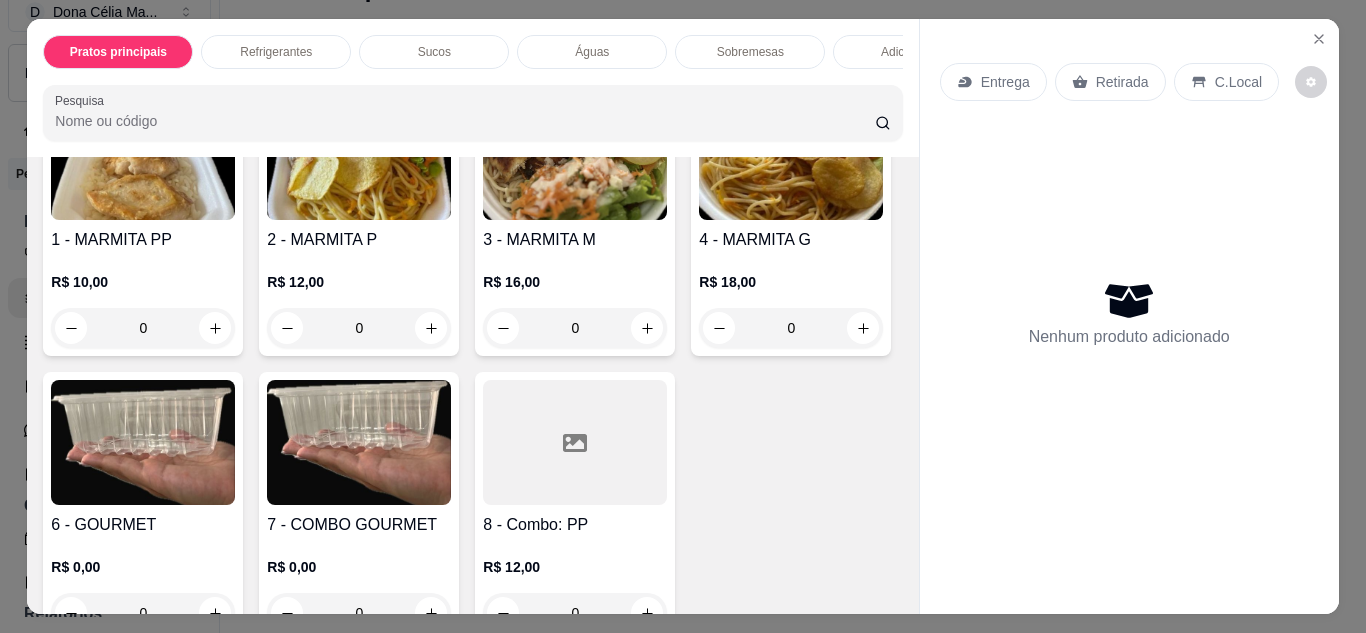 click on "2 - MARMITA P" at bounding box center [359, 240] 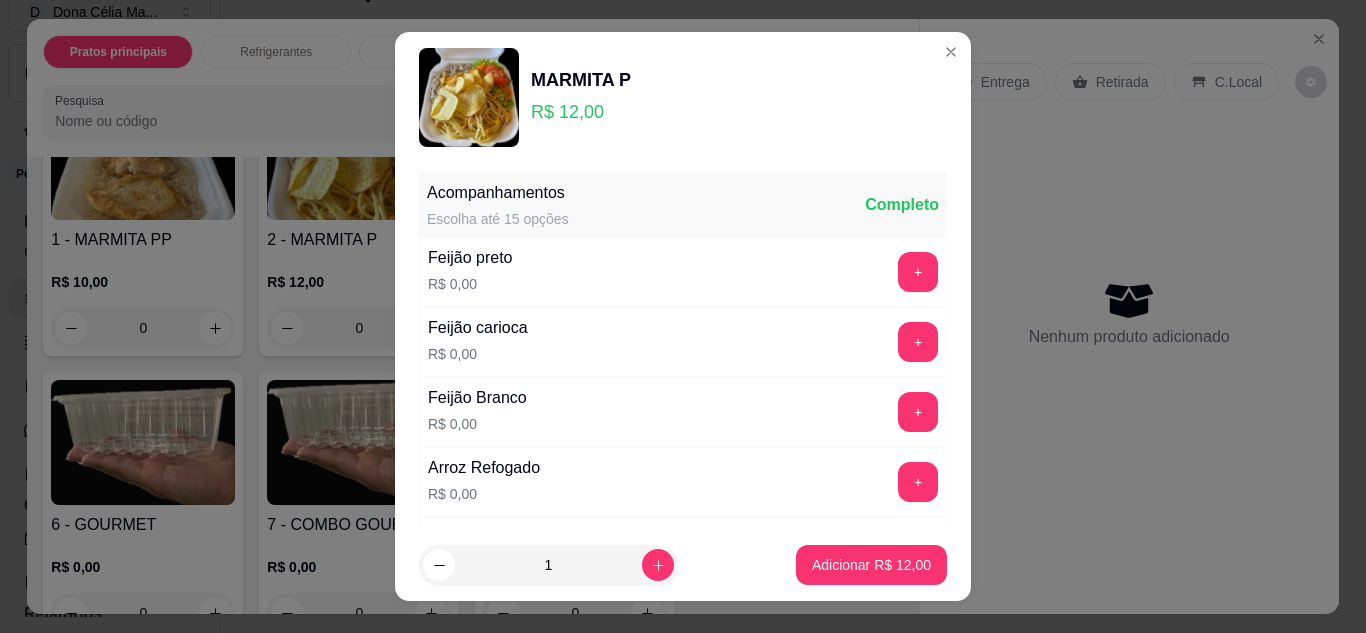 scroll, scrollTop: 32, scrollLeft: 0, axis: vertical 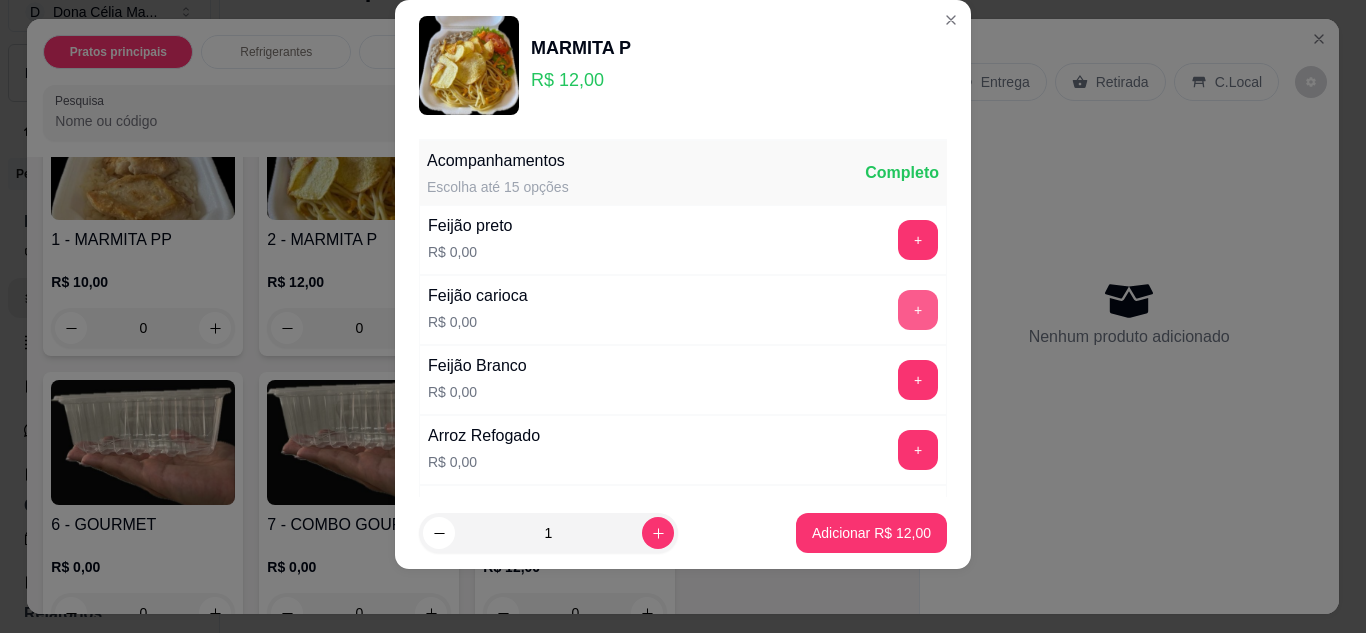 click on "+" at bounding box center [918, 310] 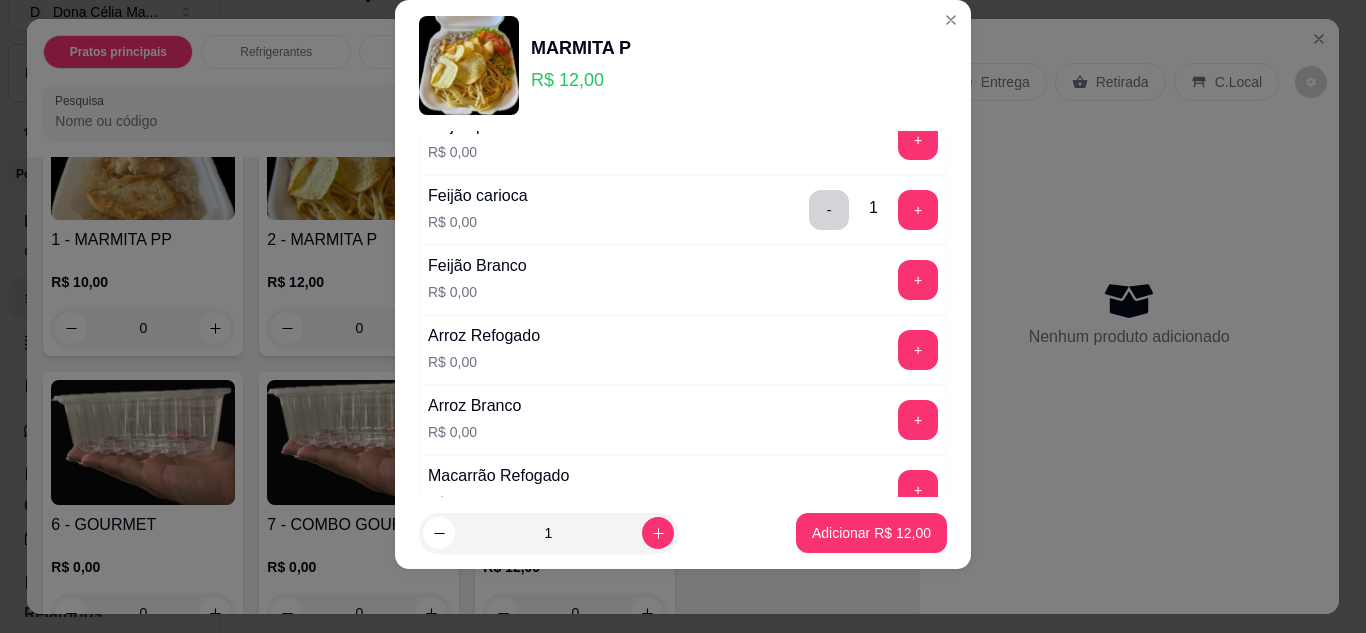 scroll, scrollTop: 200, scrollLeft: 0, axis: vertical 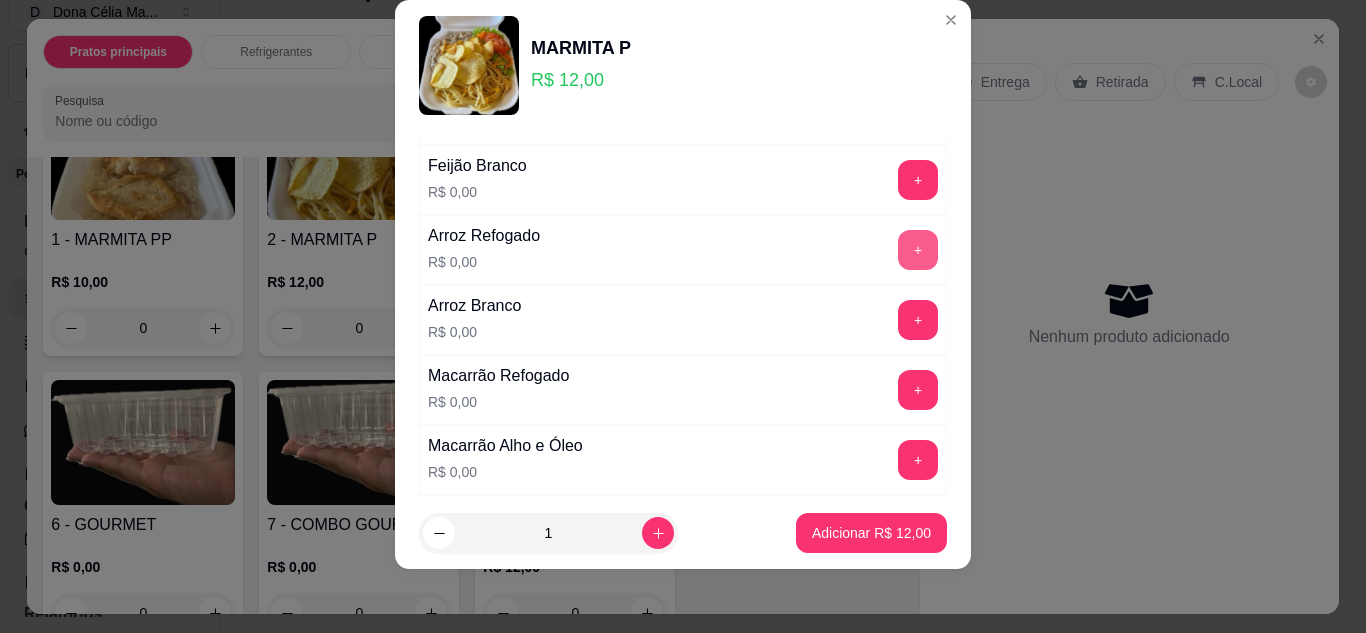 click on "+" at bounding box center (918, 250) 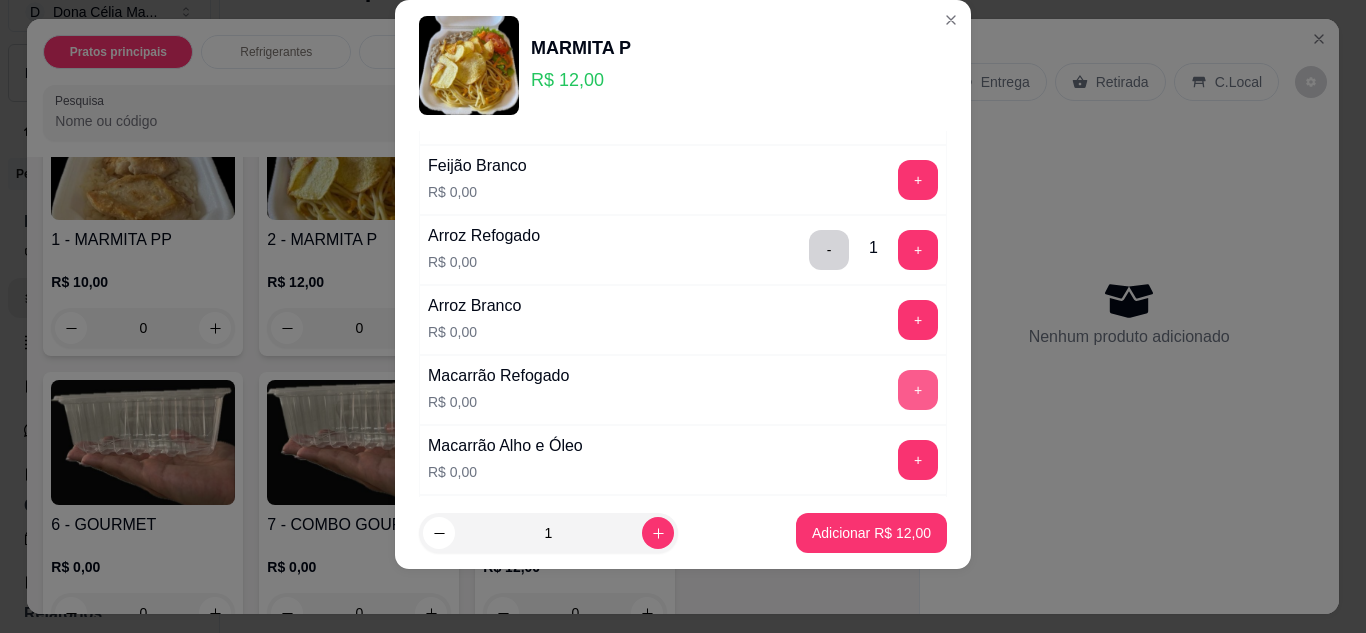 click on "+" at bounding box center [918, 390] 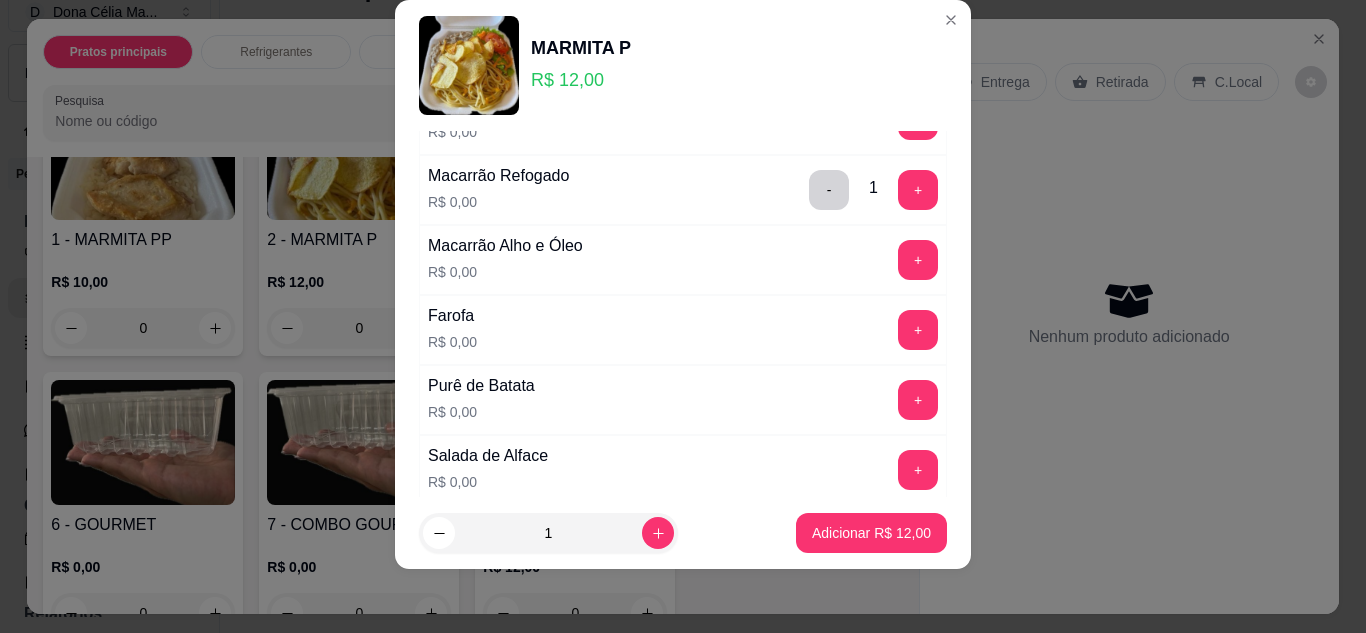 scroll, scrollTop: 500, scrollLeft: 0, axis: vertical 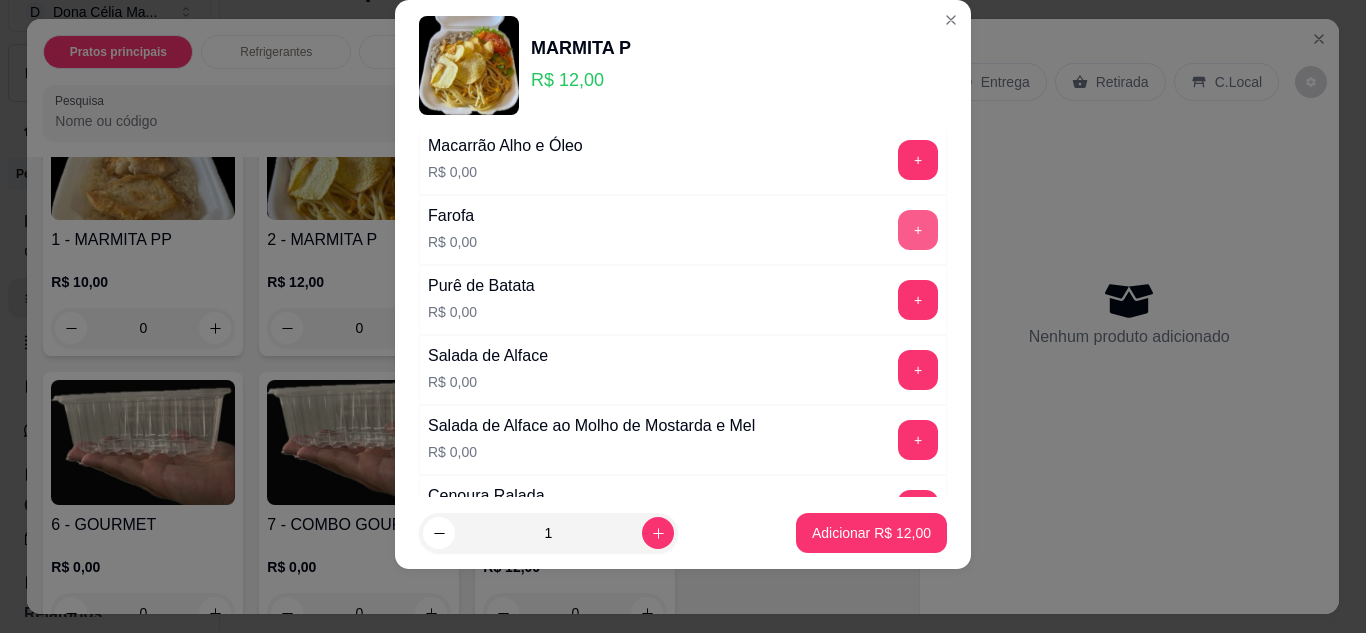 click on "+" at bounding box center (918, 230) 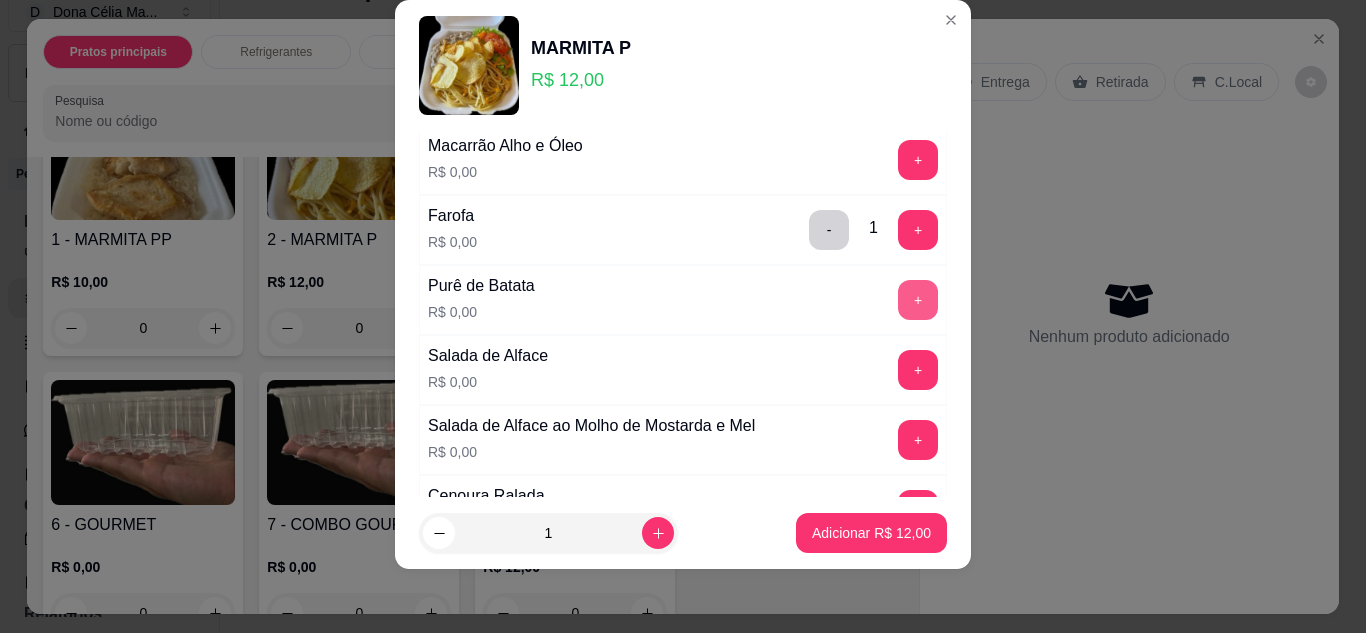 click on "+" at bounding box center (918, 300) 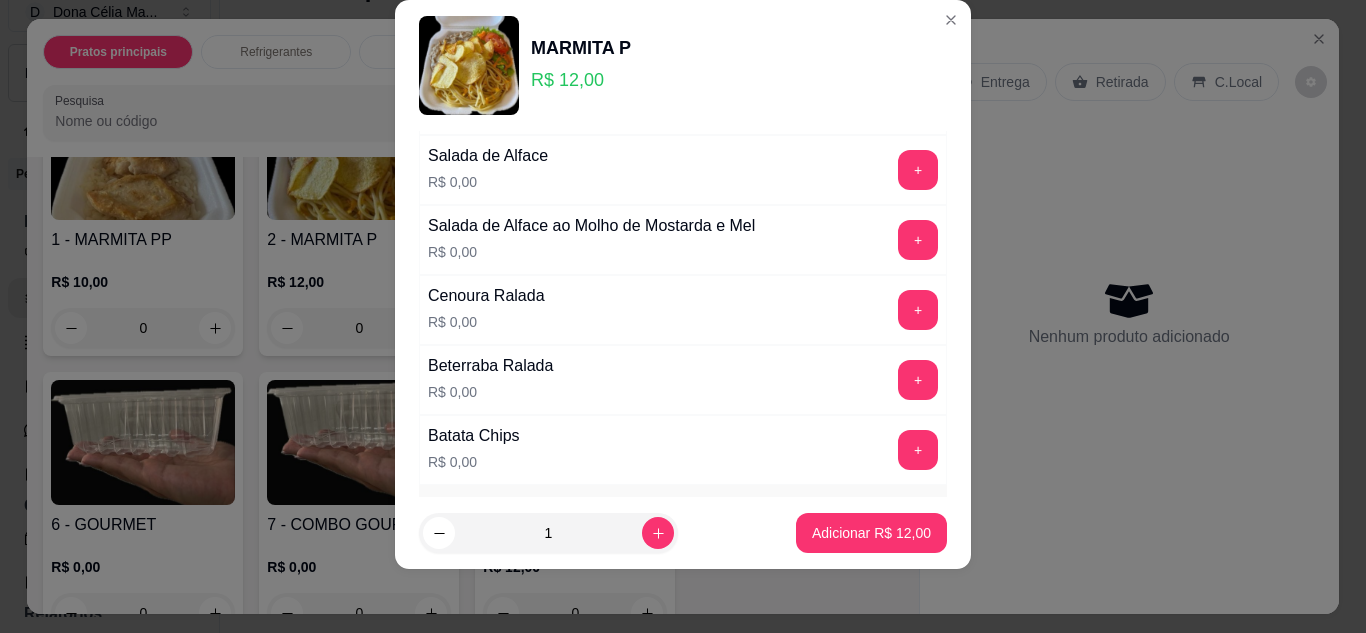 scroll, scrollTop: 800, scrollLeft: 0, axis: vertical 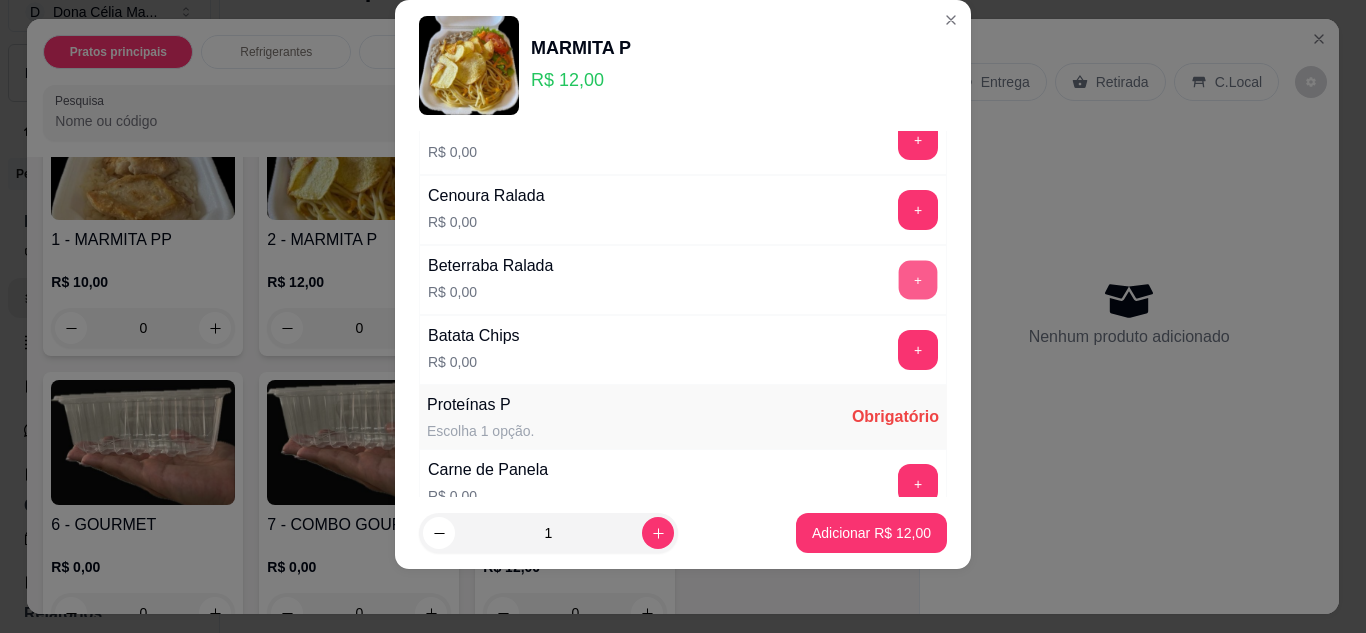 click on "+" at bounding box center (918, 280) 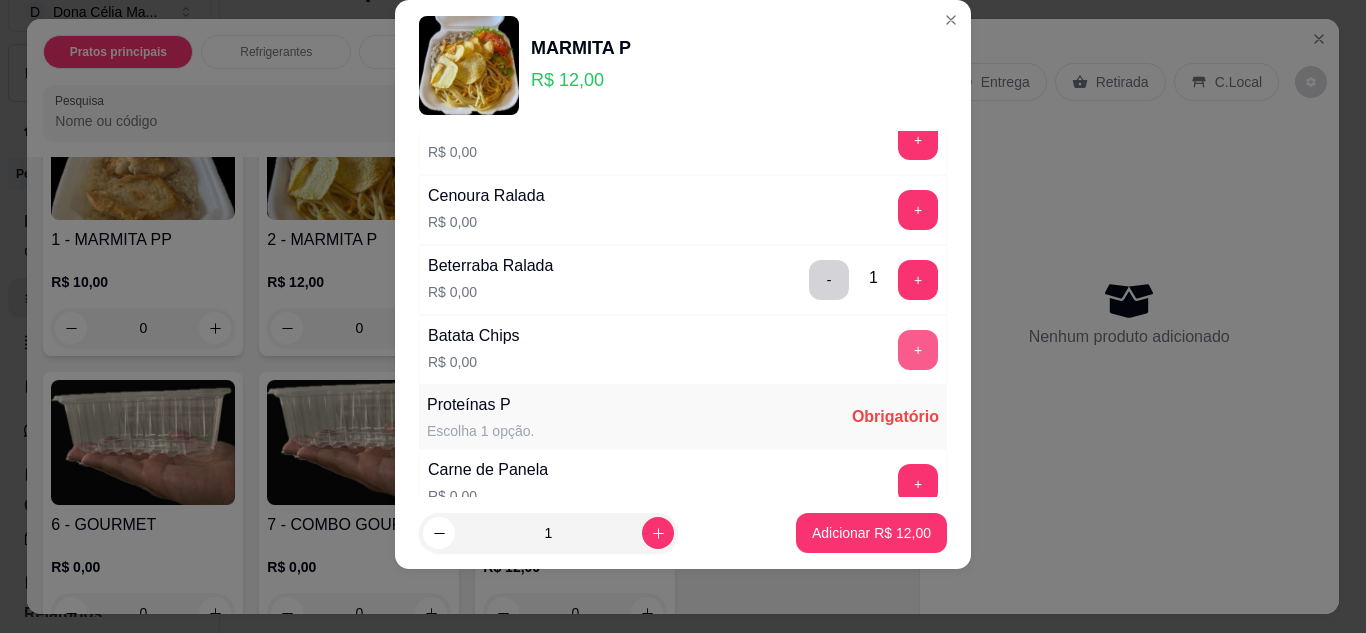 click on "+" at bounding box center (918, 350) 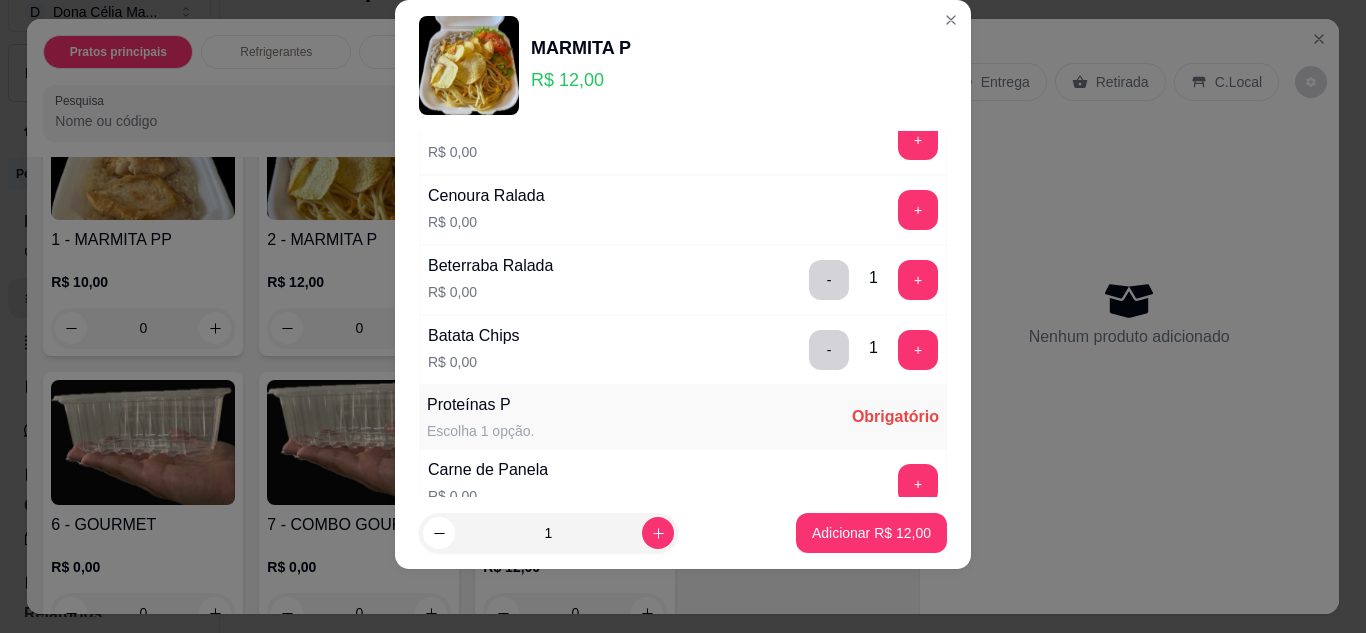 scroll, scrollTop: 1000, scrollLeft: 0, axis: vertical 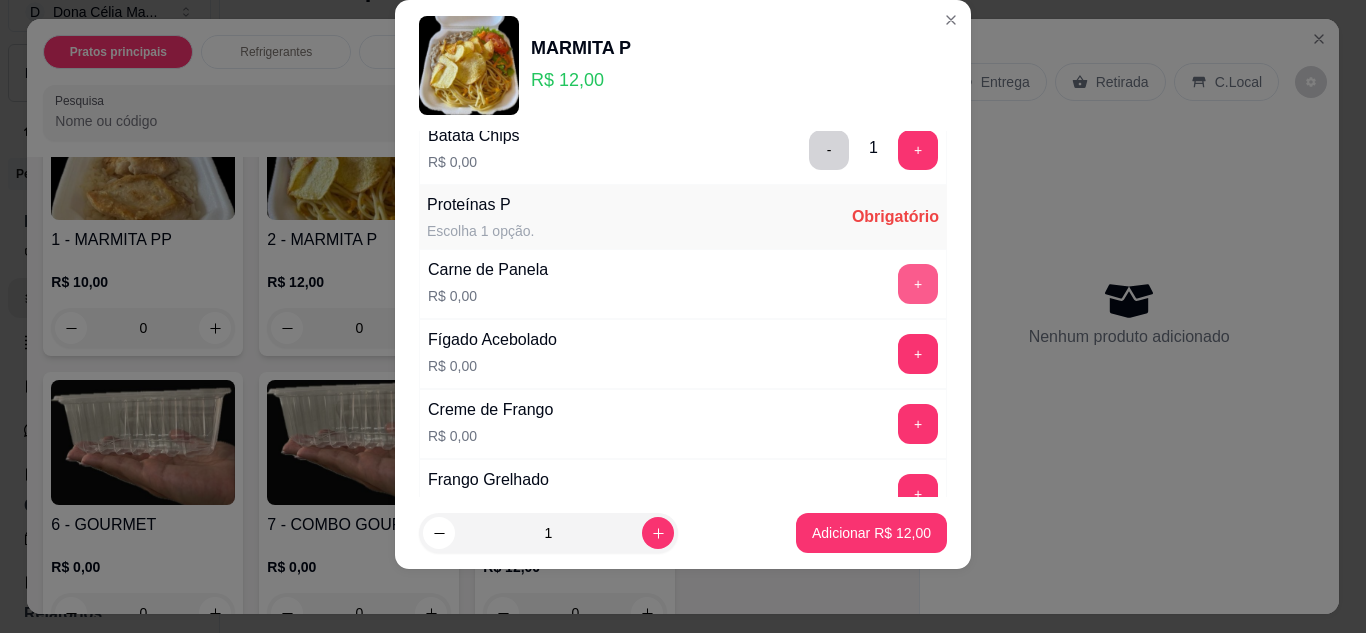 click on "+" at bounding box center (918, 284) 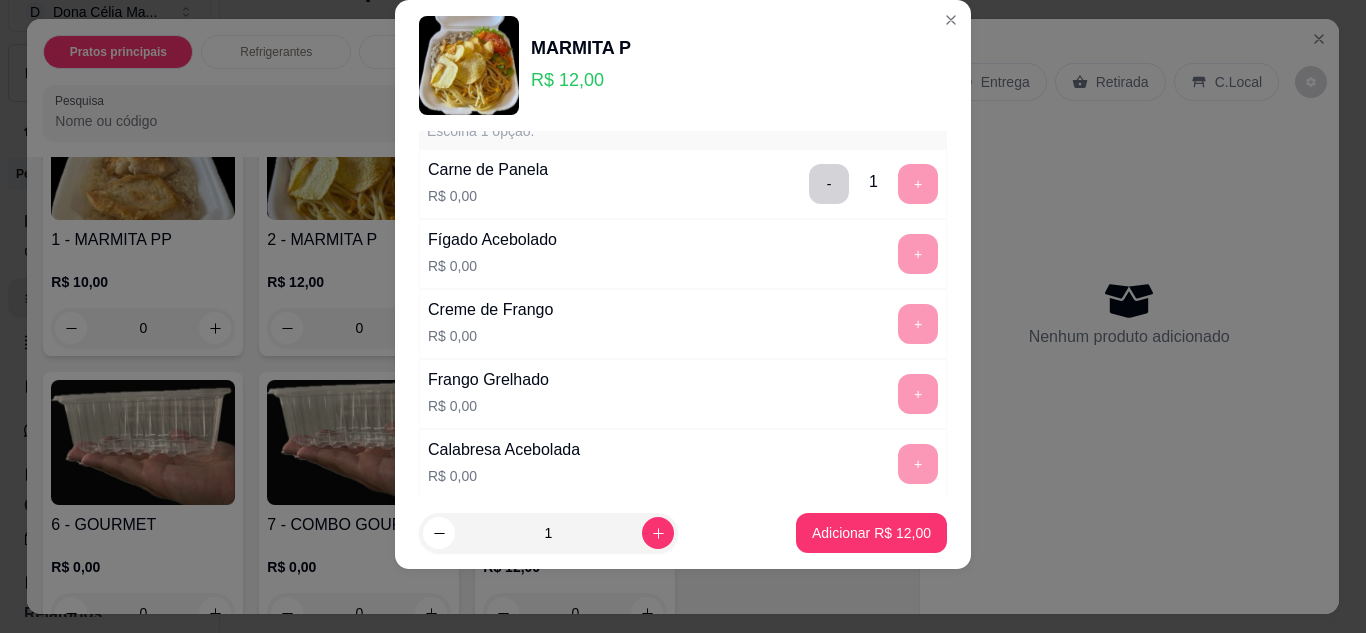 scroll, scrollTop: 1500, scrollLeft: 0, axis: vertical 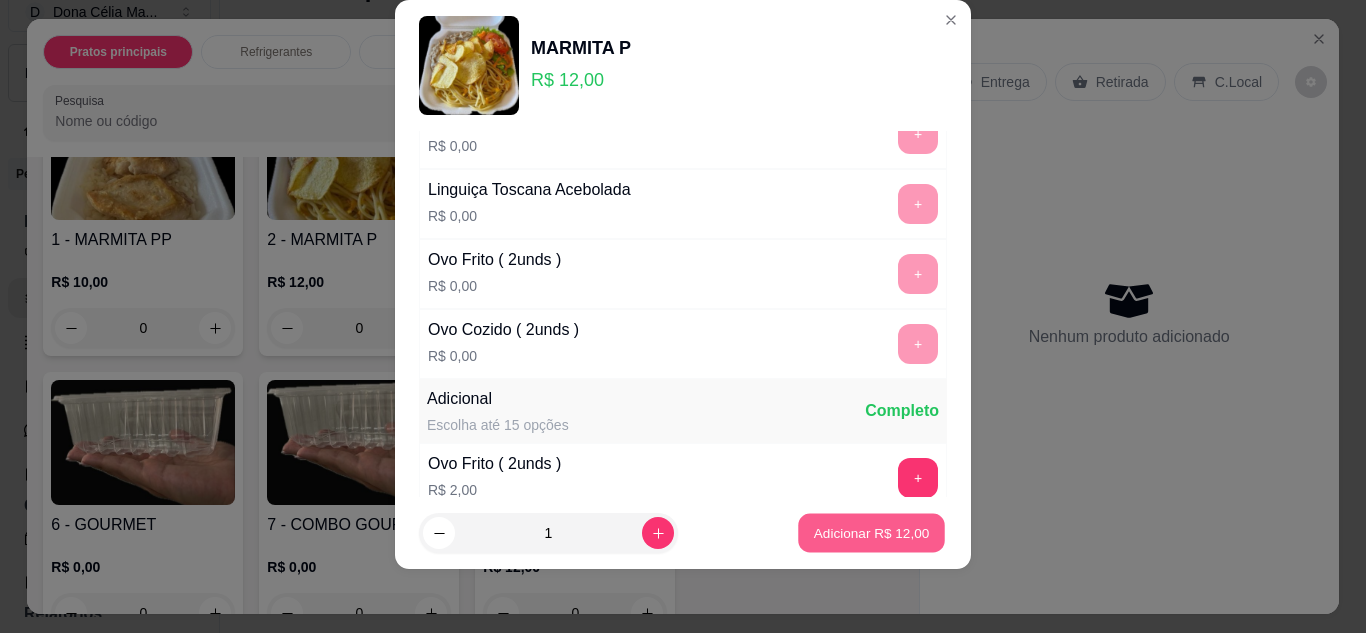 click on "Adicionar   R$ 12,00" at bounding box center (871, 533) 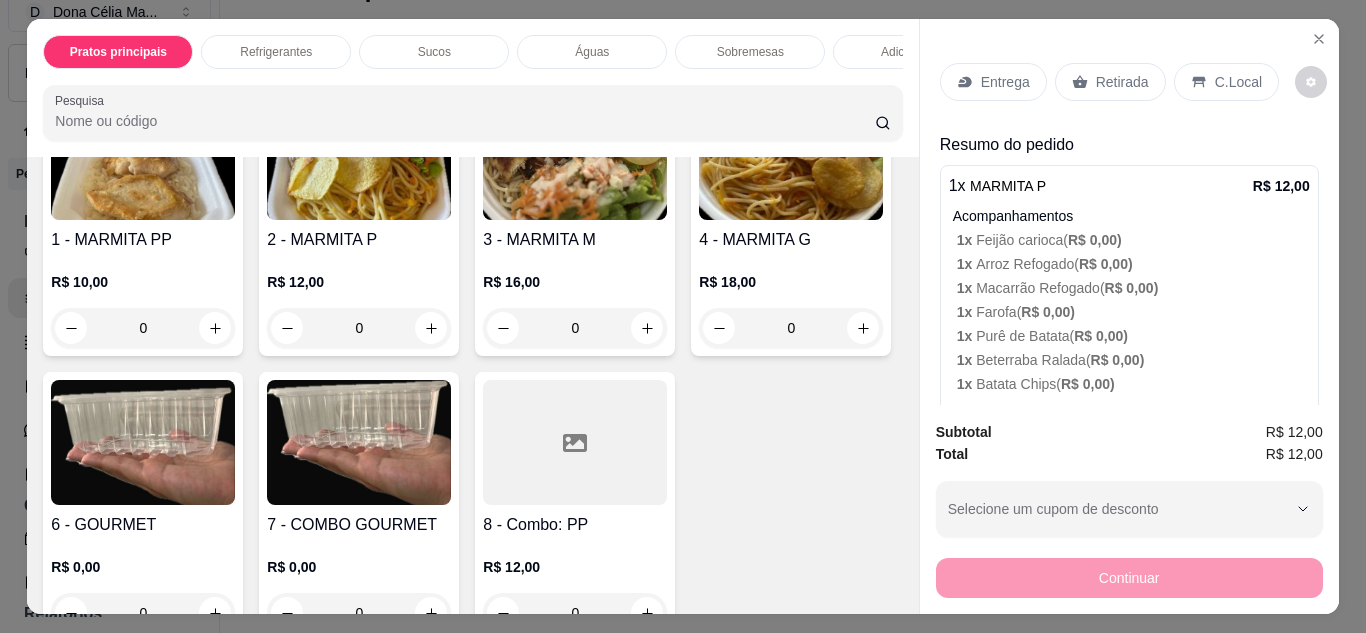 click on "Retirada" at bounding box center [1110, 82] 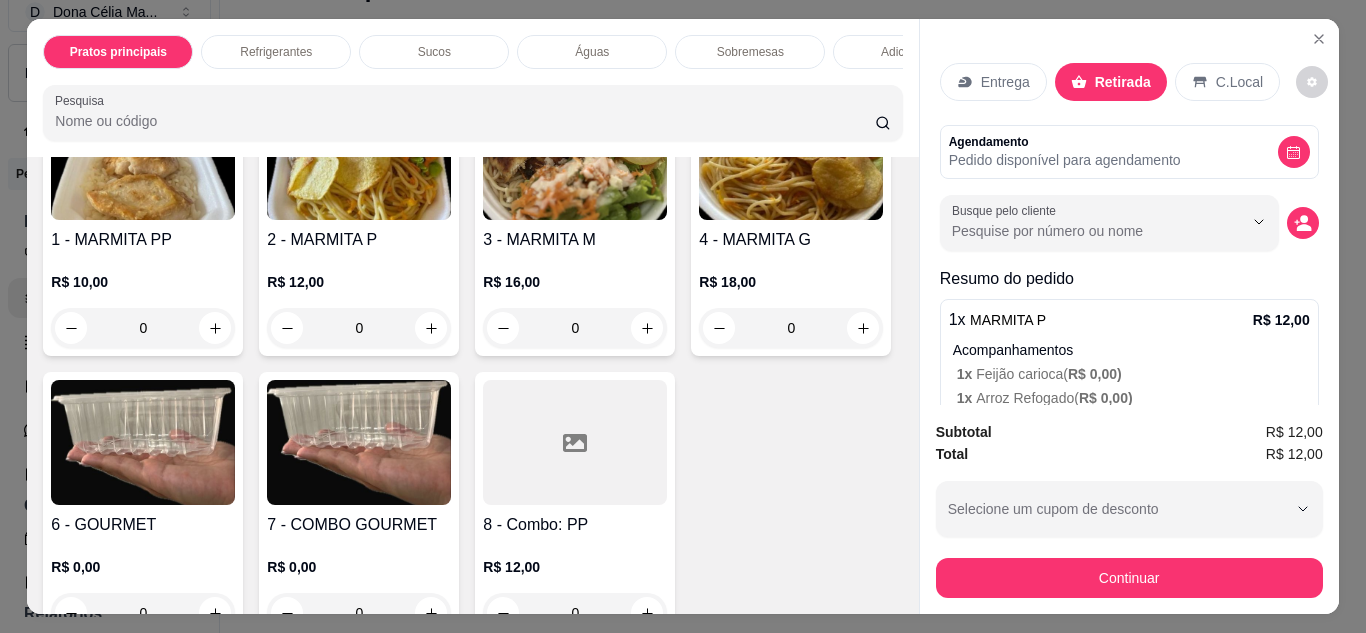scroll, scrollTop: 252, scrollLeft: 0, axis: vertical 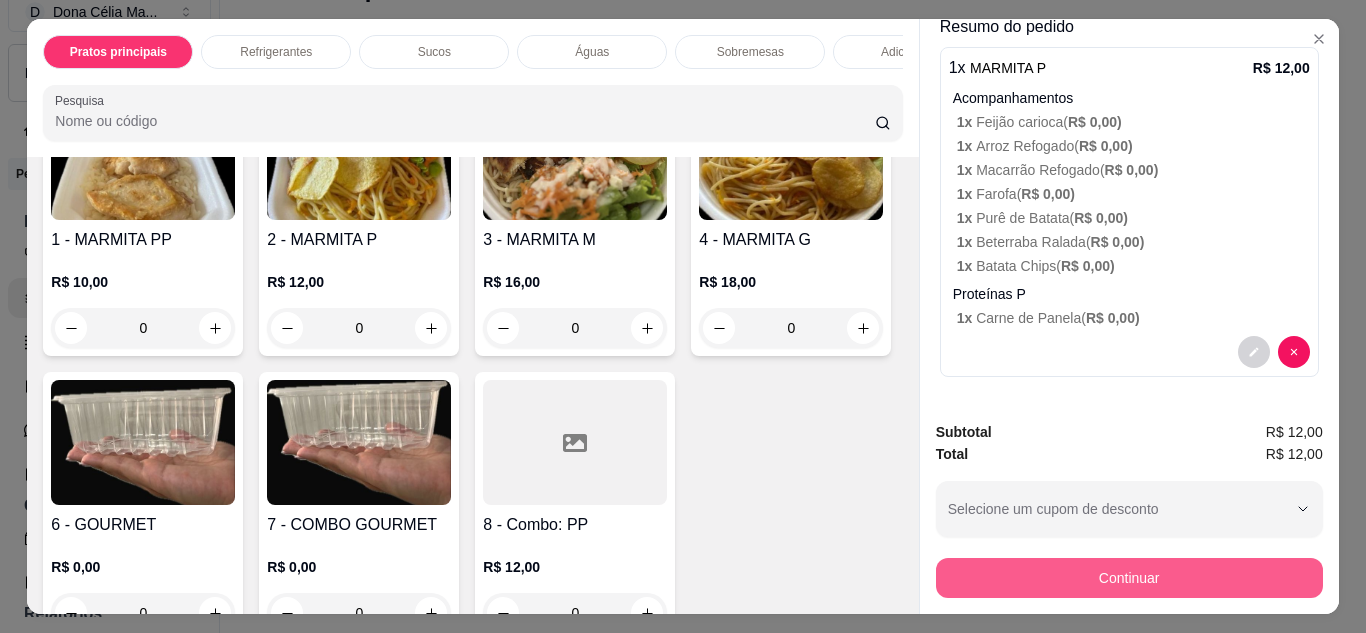 click on "Continuar" at bounding box center (1129, 578) 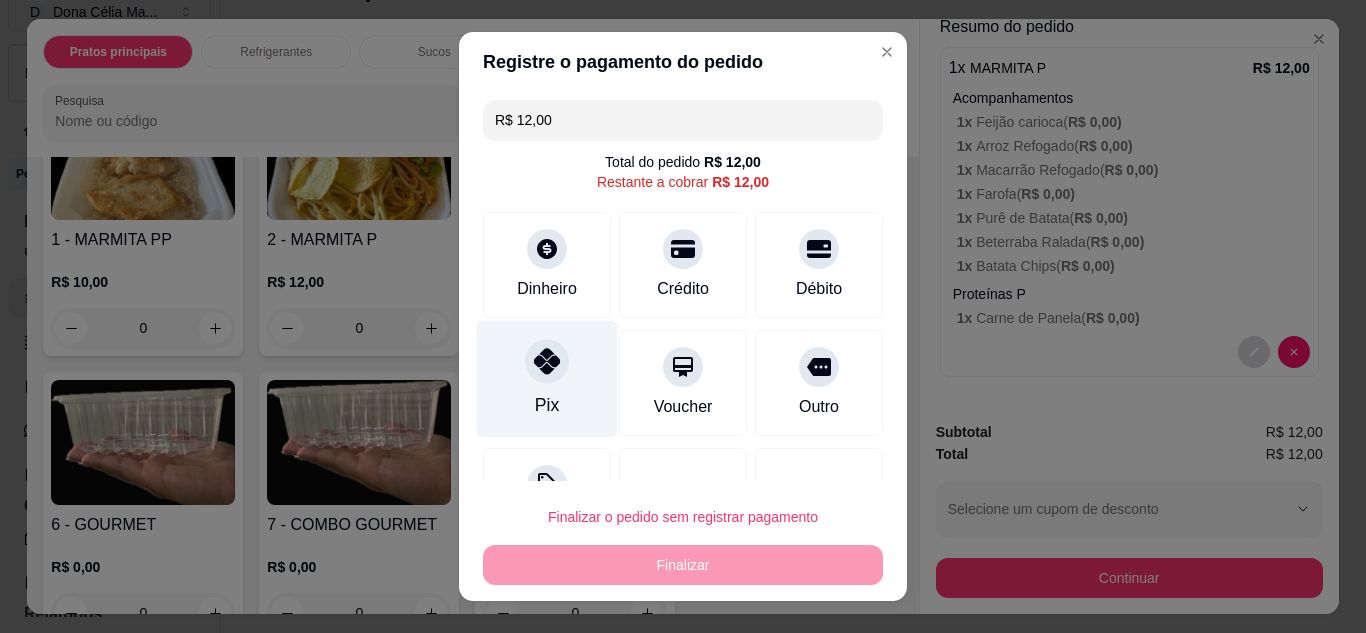 click at bounding box center (547, 361) 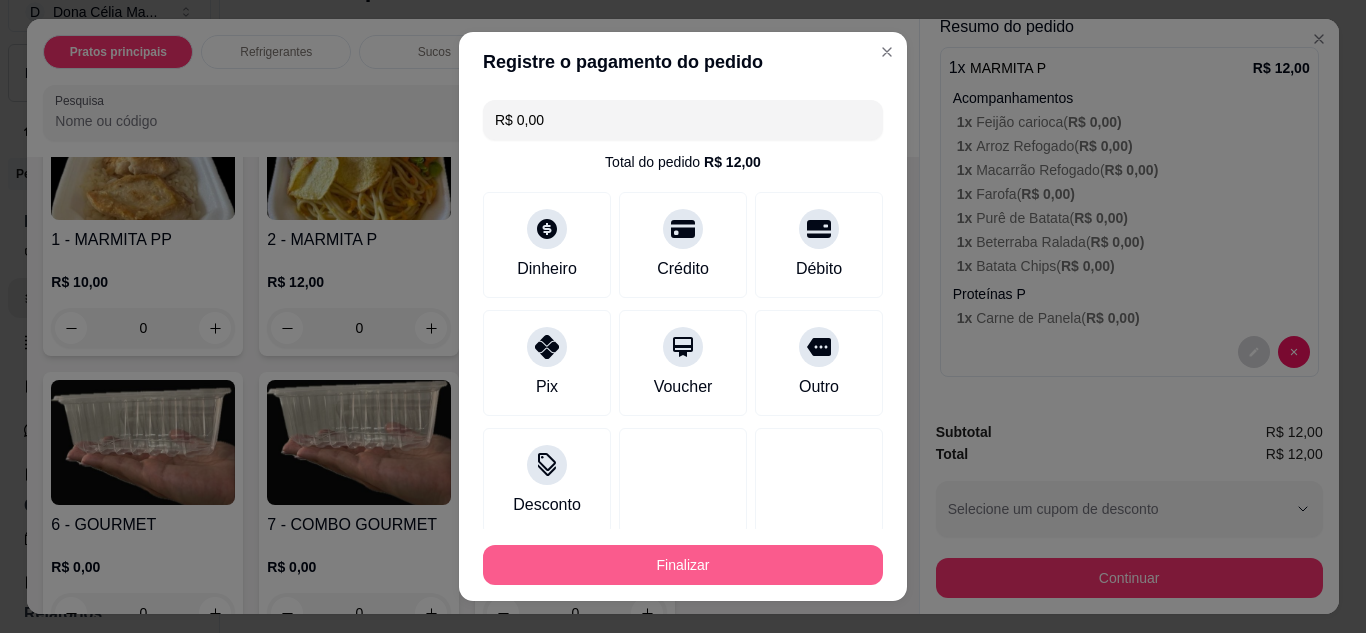 click on "Finalizar" at bounding box center (683, 565) 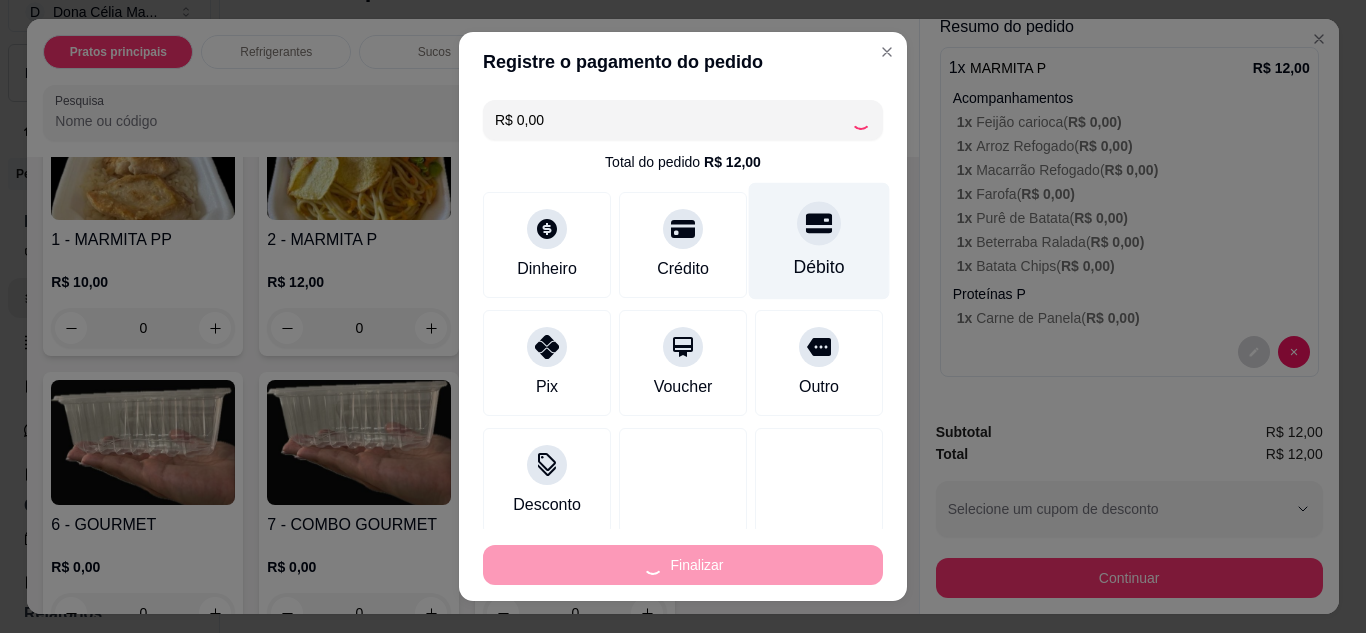 type on "-R$ 12,00" 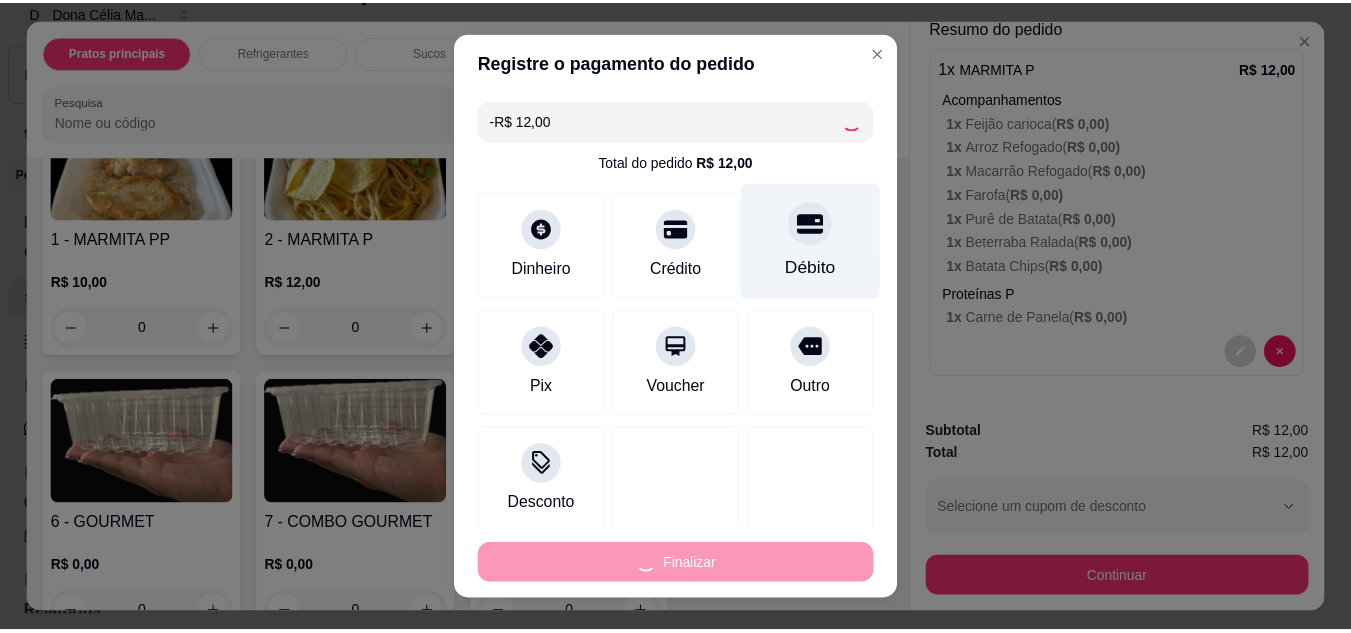 scroll, scrollTop: 0, scrollLeft: 0, axis: both 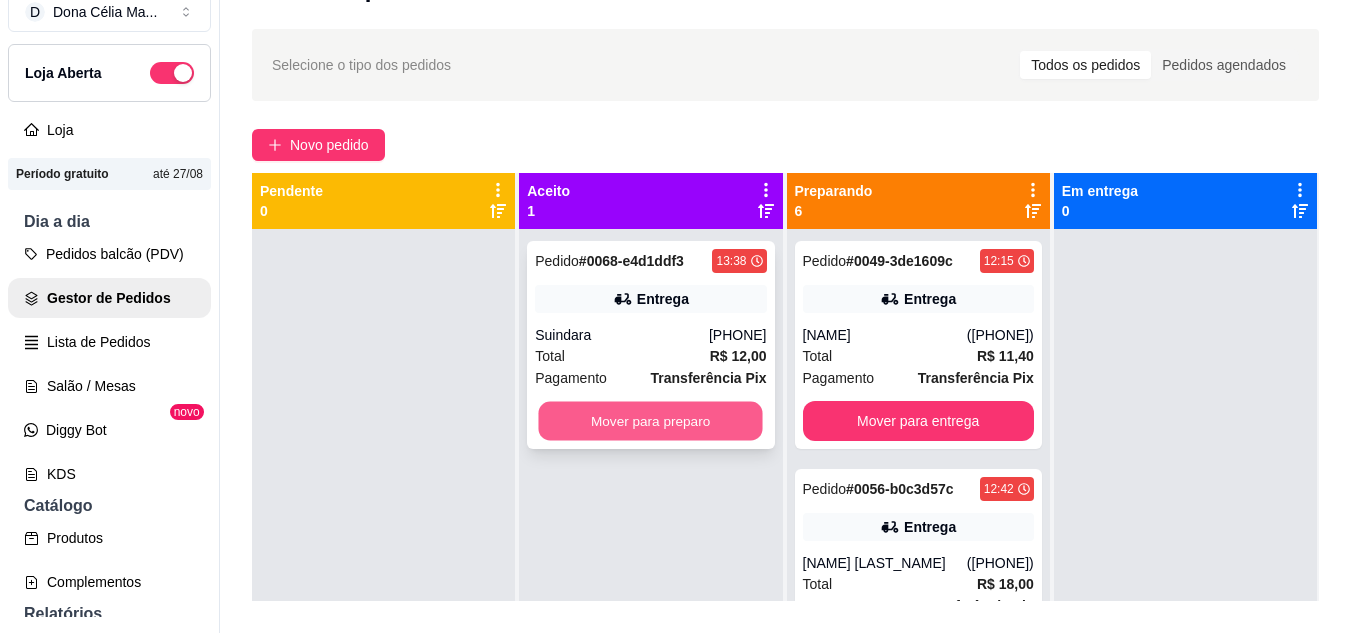 click on "Mover para preparo" at bounding box center [651, 421] 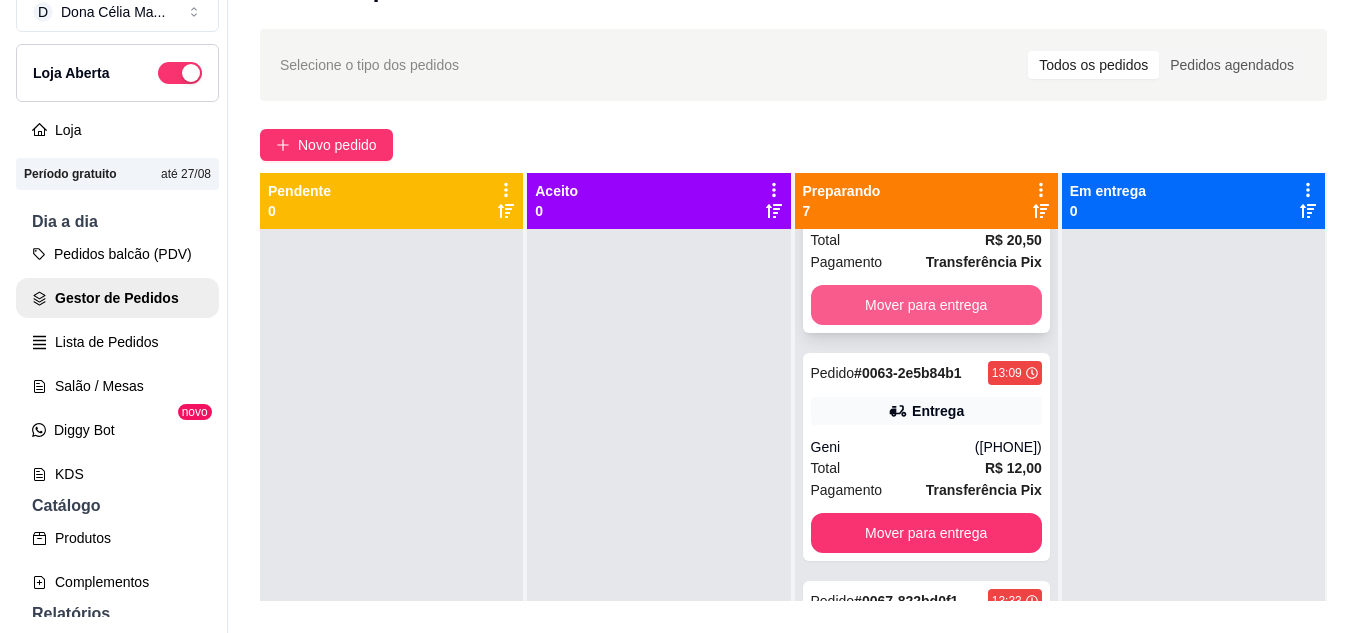 scroll, scrollTop: 700, scrollLeft: 0, axis: vertical 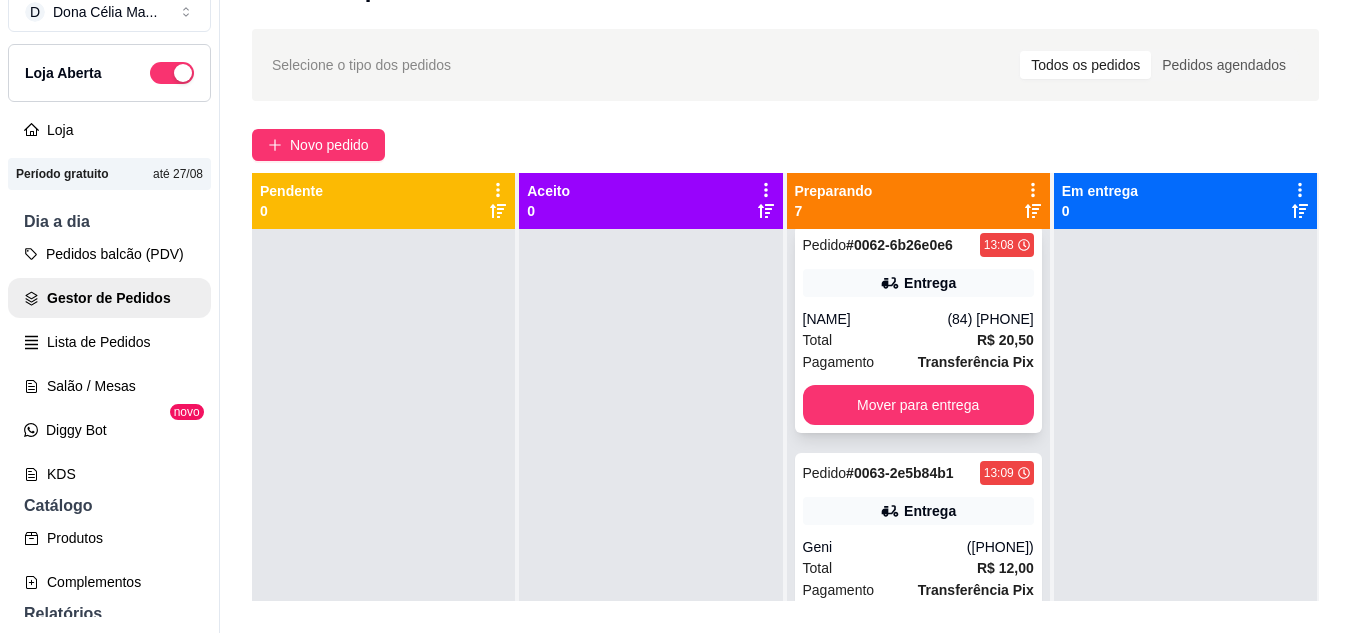 click on "Pagamento Transferência Pix" at bounding box center [918, 362] 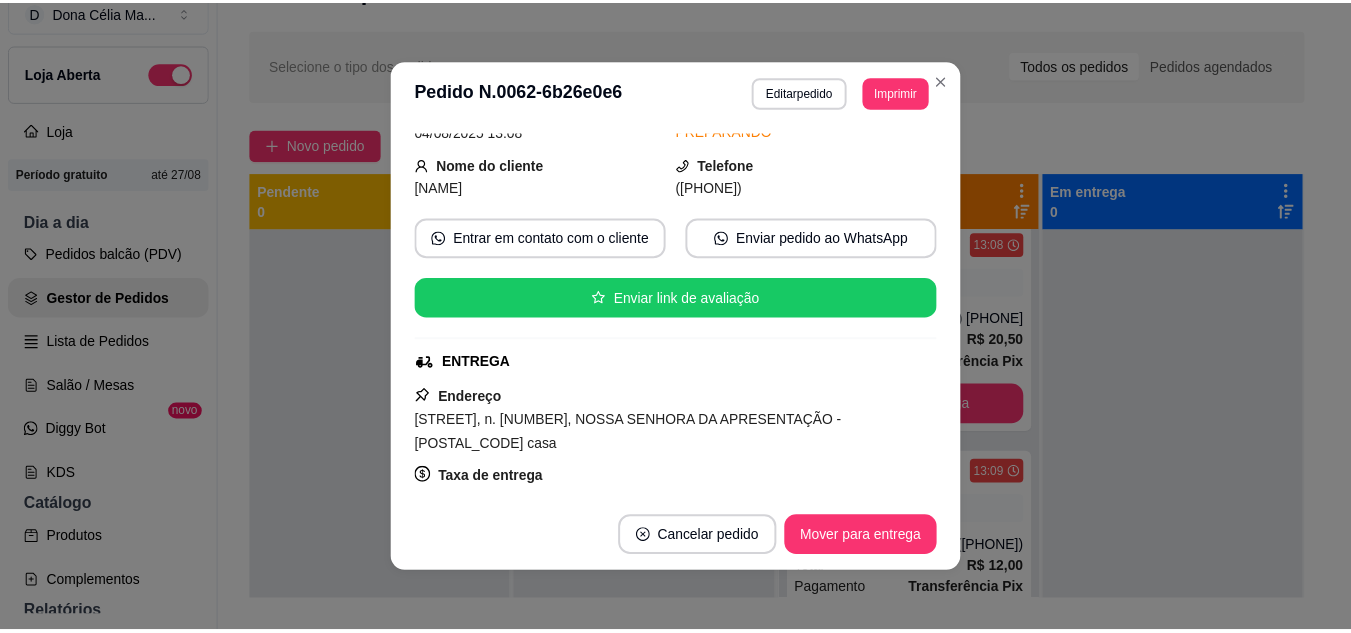 scroll, scrollTop: 300, scrollLeft: 0, axis: vertical 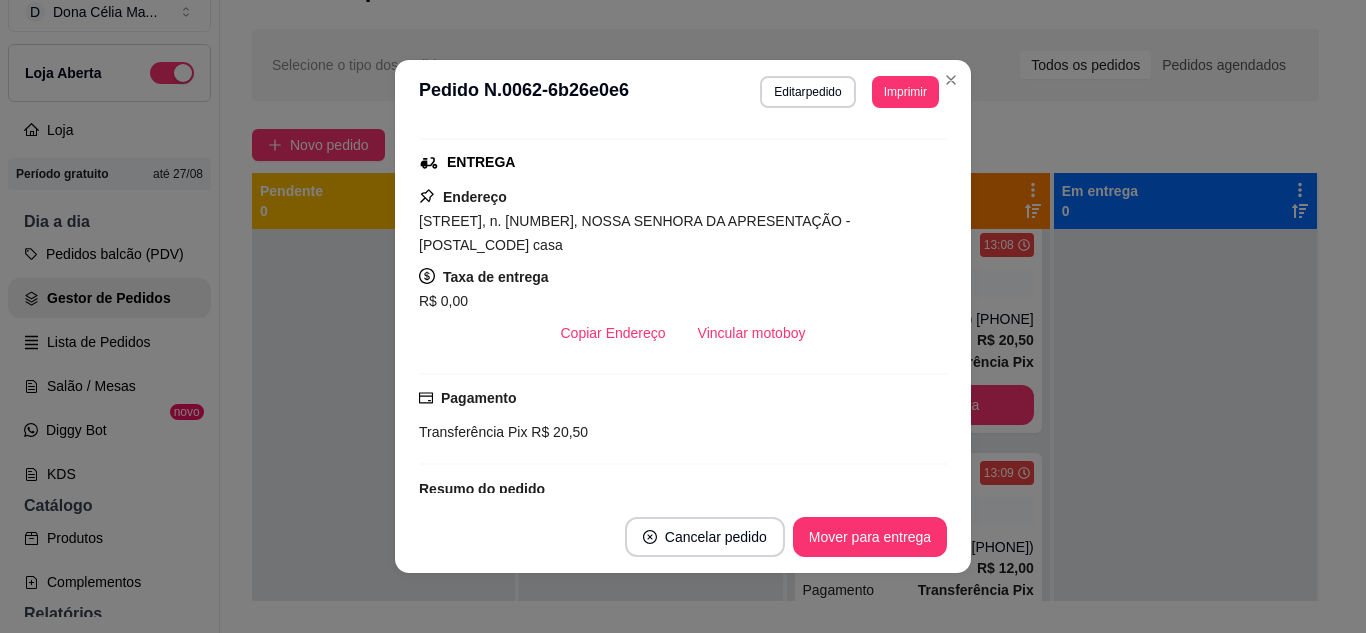 click on "Vincular motoboy" at bounding box center (752, 333) 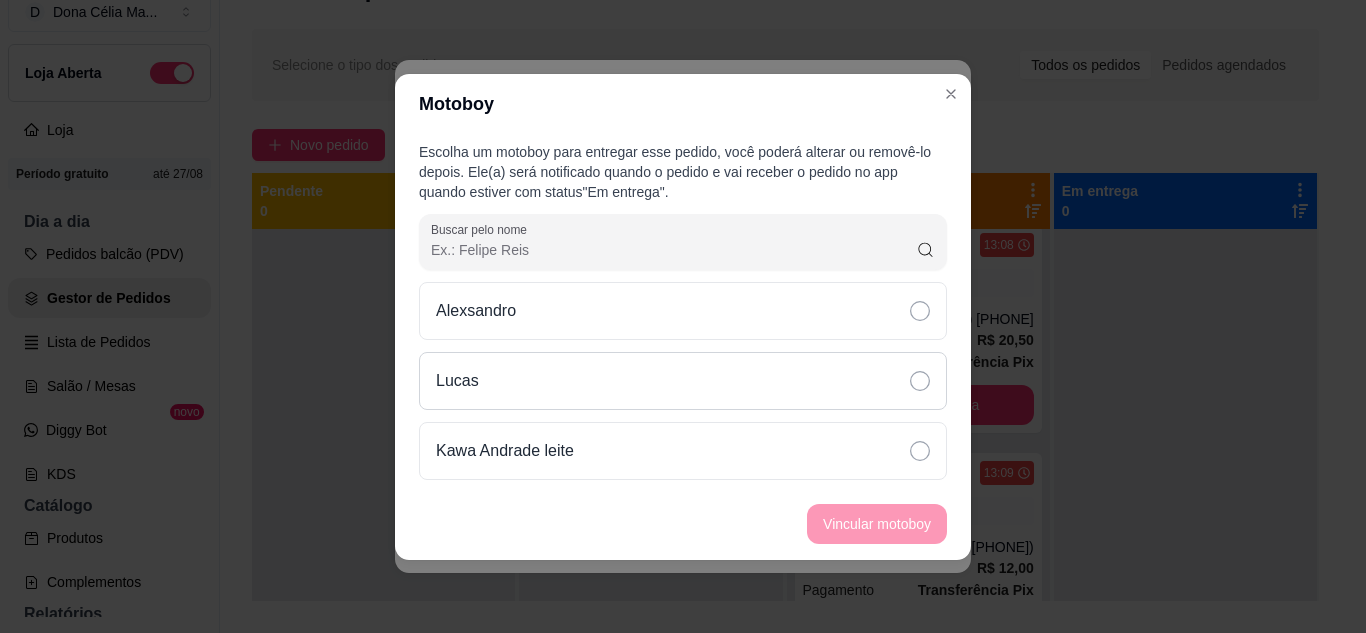 click on "Lucas" at bounding box center [683, 381] 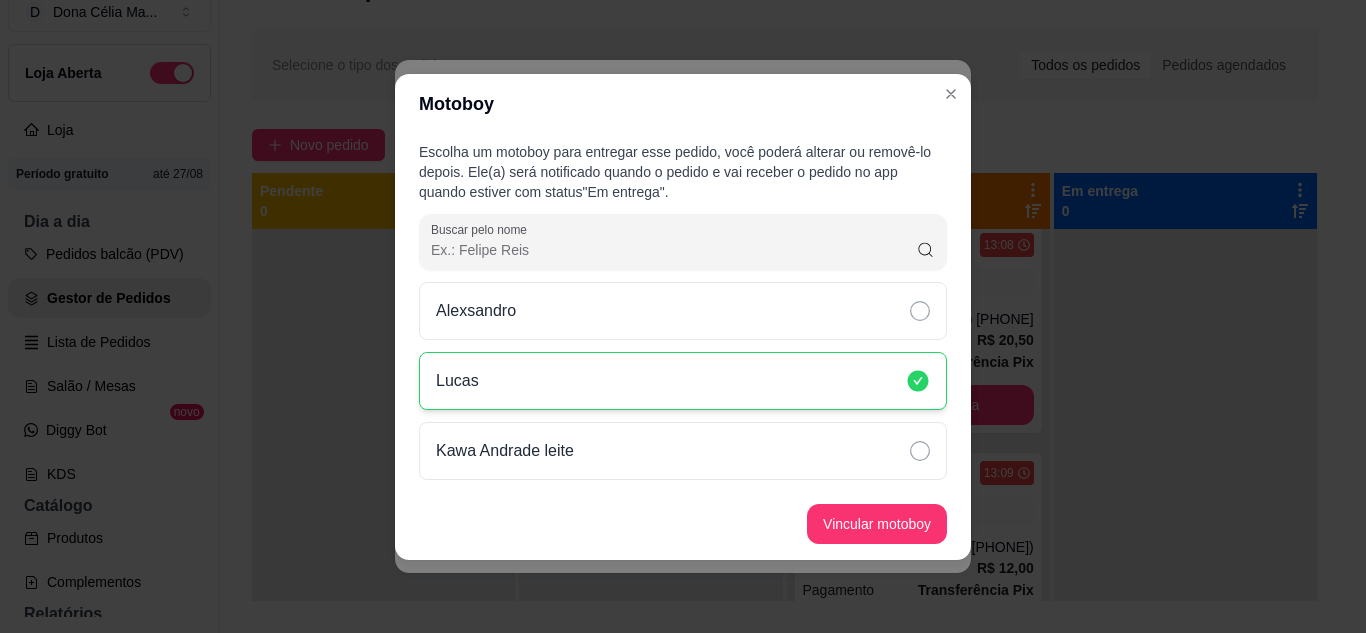 click on "Vincular motoboy" at bounding box center [877, 524] 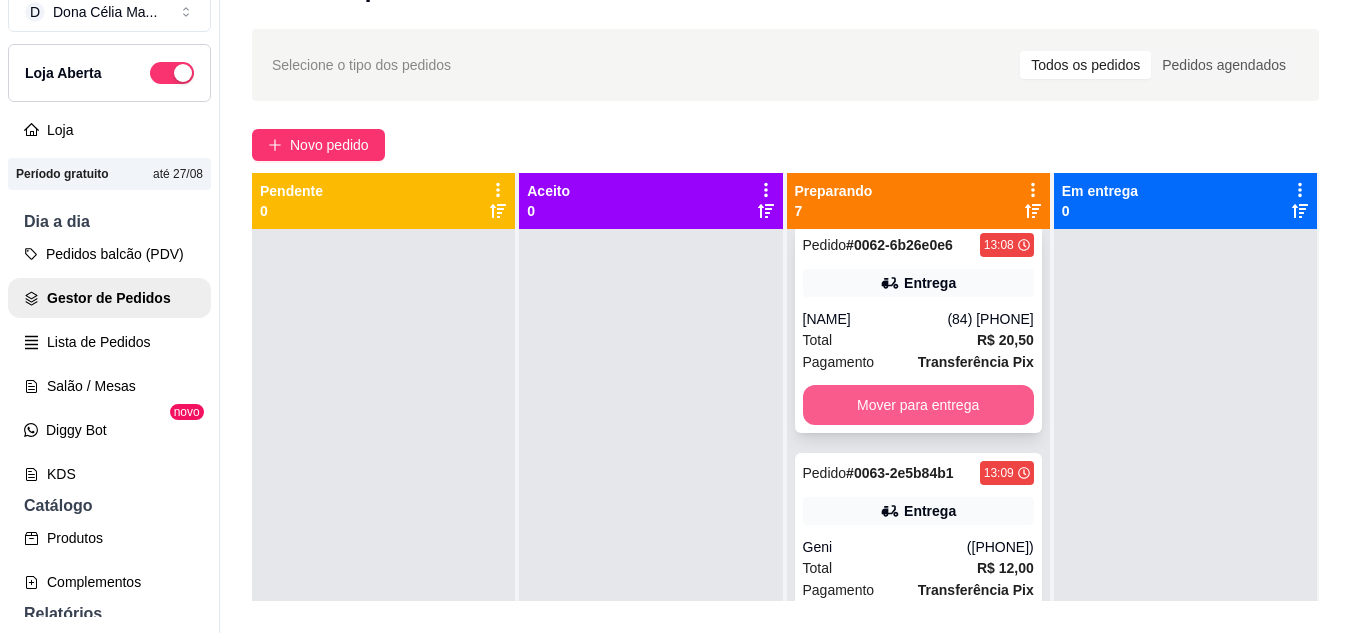click on "Mover para entrega" at bounding box center [918, 405] 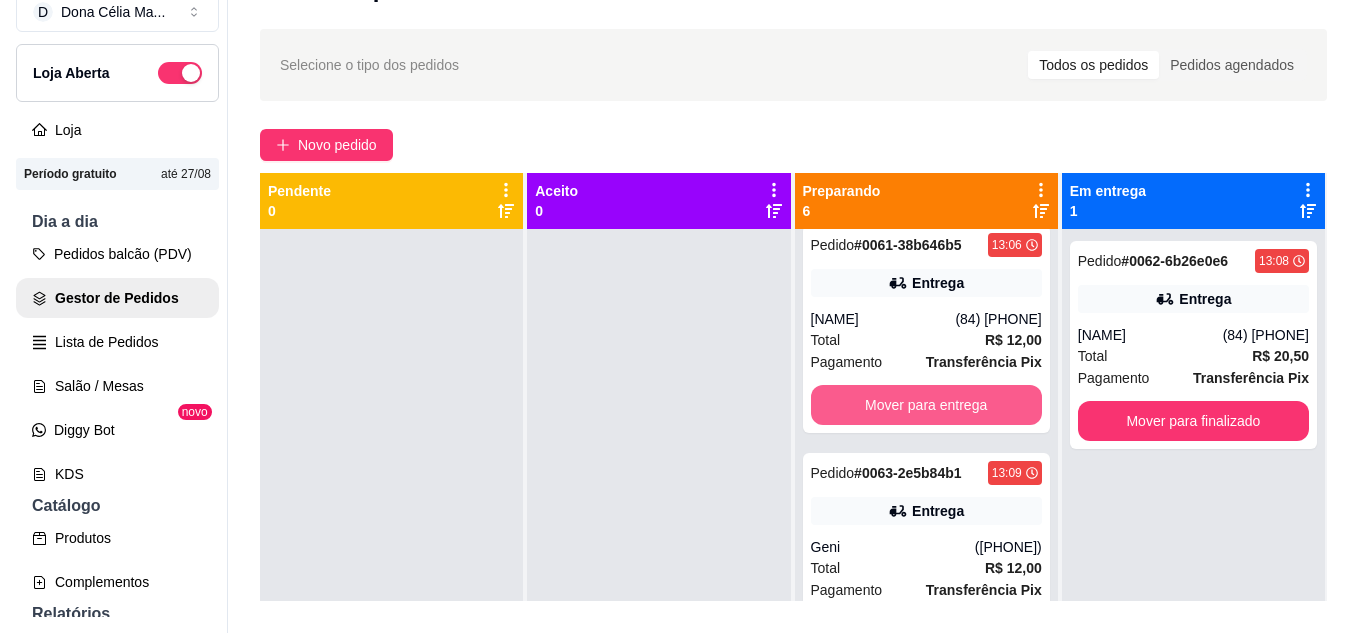 scroll, scrollTop: 572, scrollLeft: 0, axis: vertical 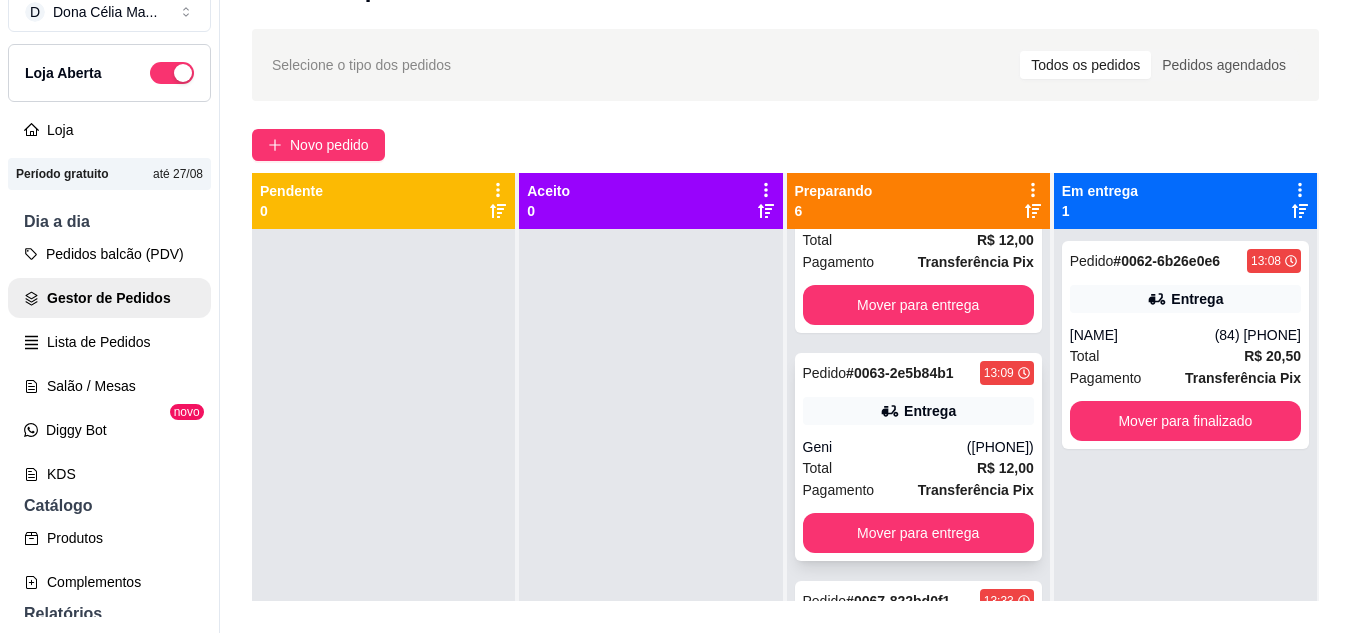 click on "Pedido  # 0063-2e5b84b1 13:09 Entrega Andressa  (84) 98843-4320 Total R$ 12,00 Pagamento Transferência Pix Mover para entrega" at bounding box center (918, 457) 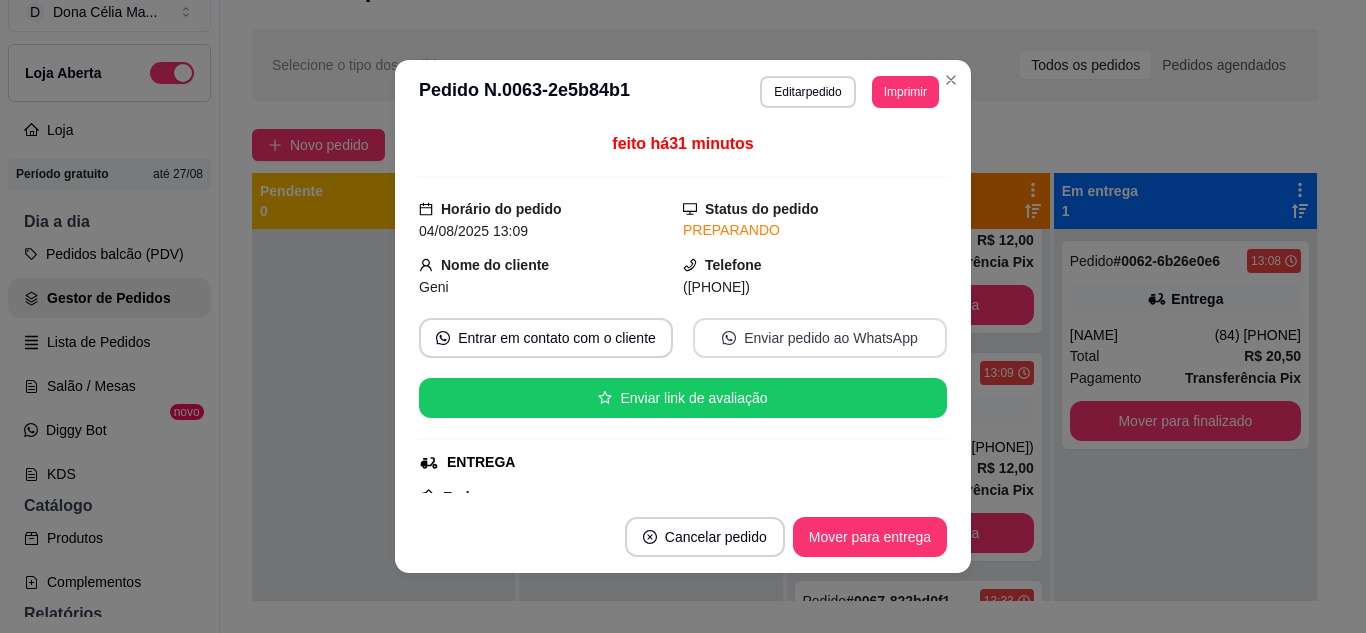 scroll, scrollTop: 200, scrollLeft: 0, axis: vertical 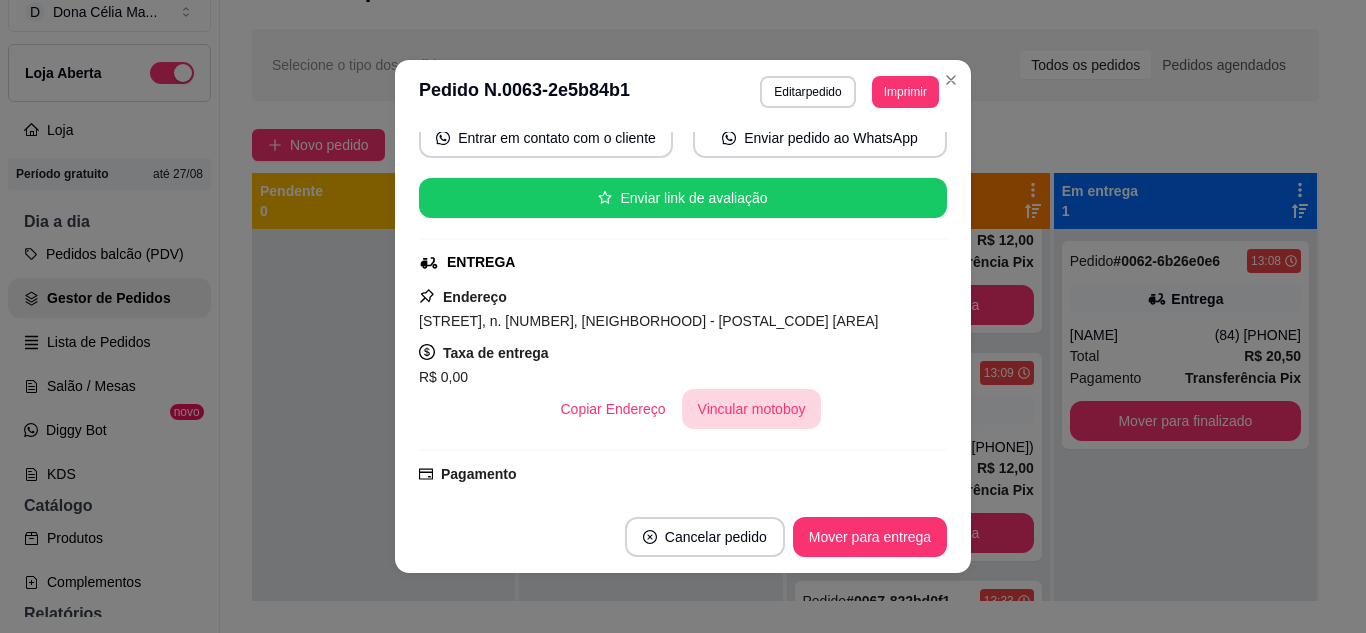 click on "Vincular motoboy" at bounding box center (752, 409) 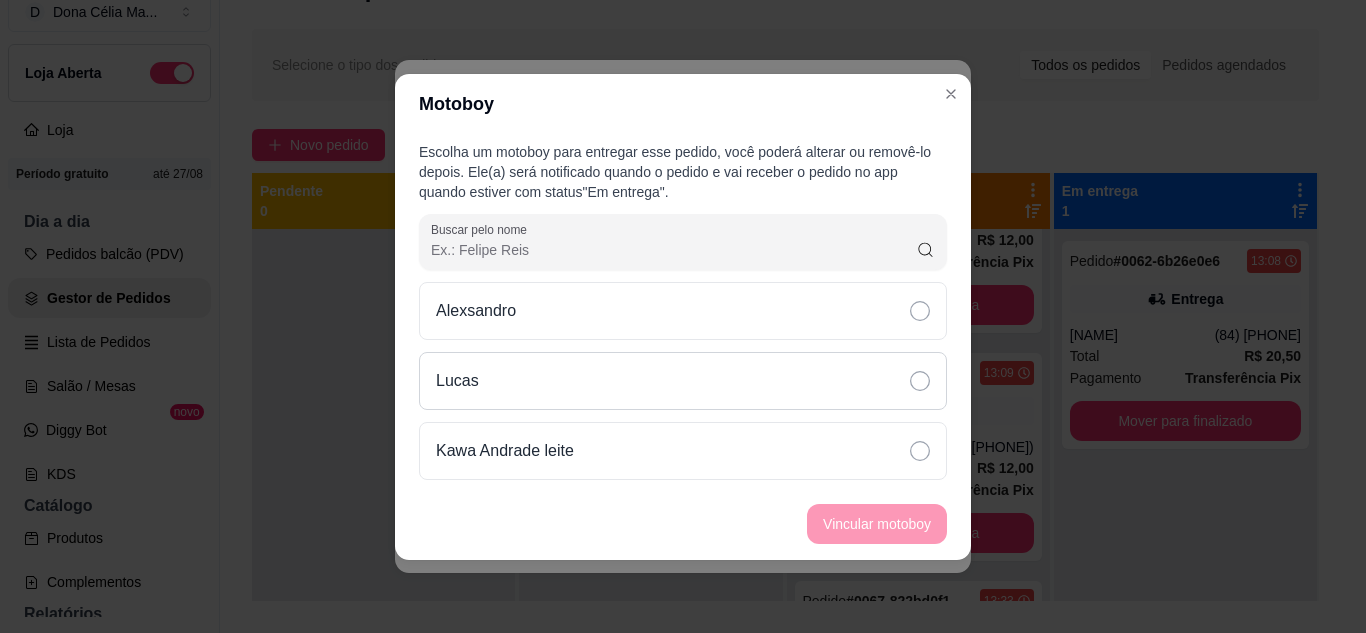 click on "Lucas" at bounding box center (683, 381) 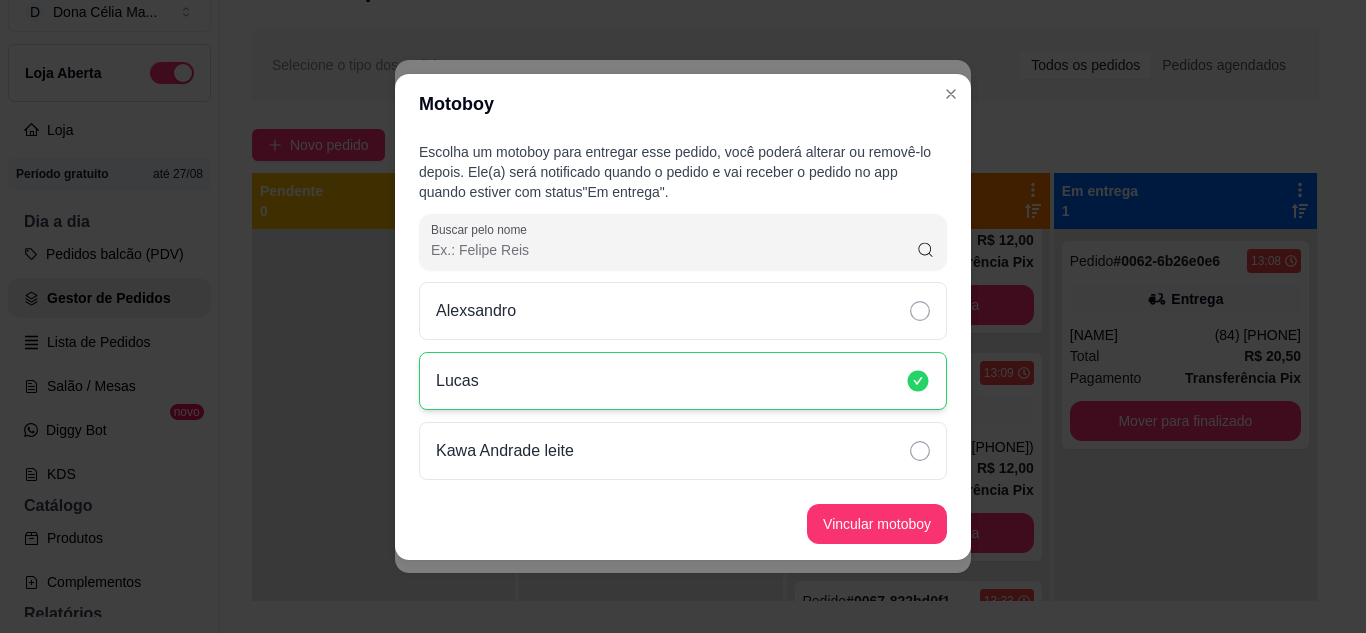 click on "Vincular motoboy" at bounding box center [877, 524] 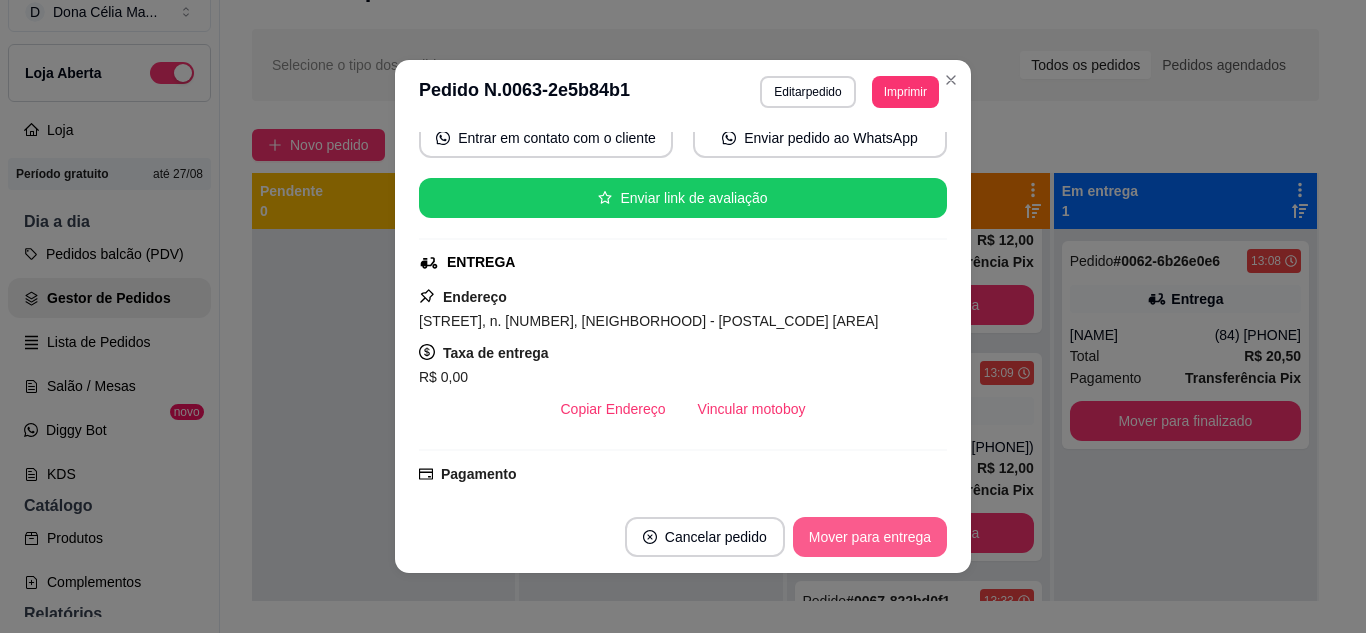 click on "Mover para entrega" at bounding box center (870, 537) 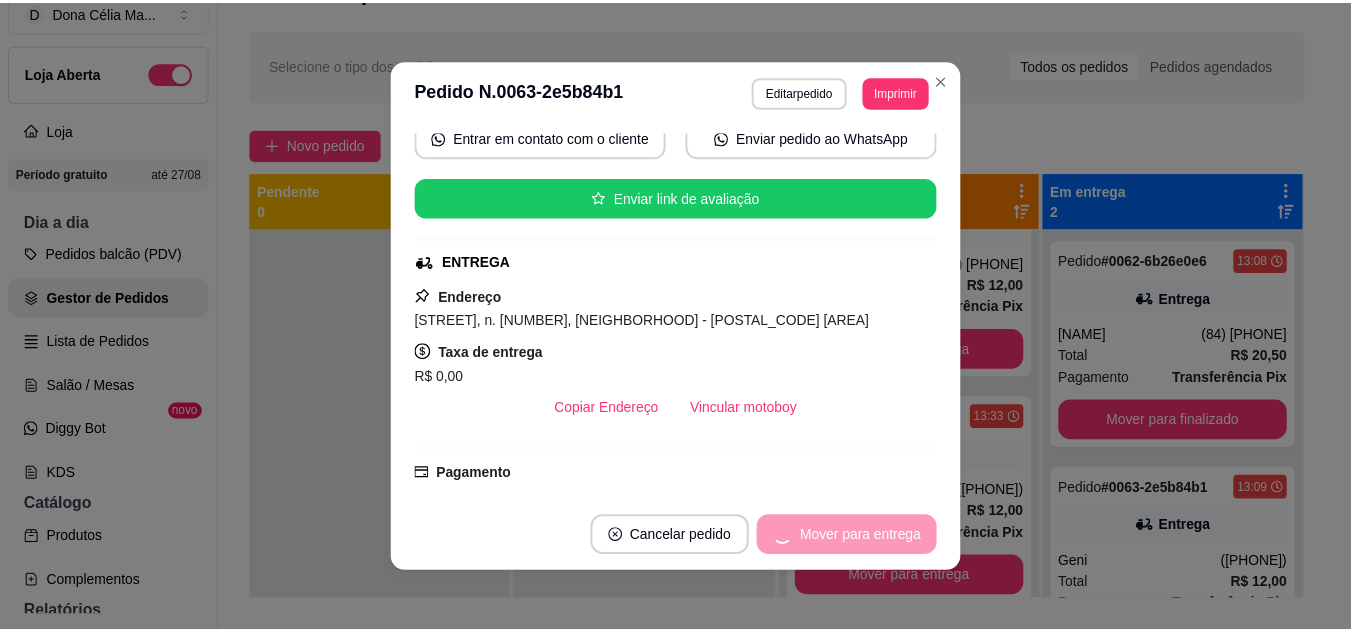 scroll, scrollTop: 547, scrollLeft: 0, axis: vertical 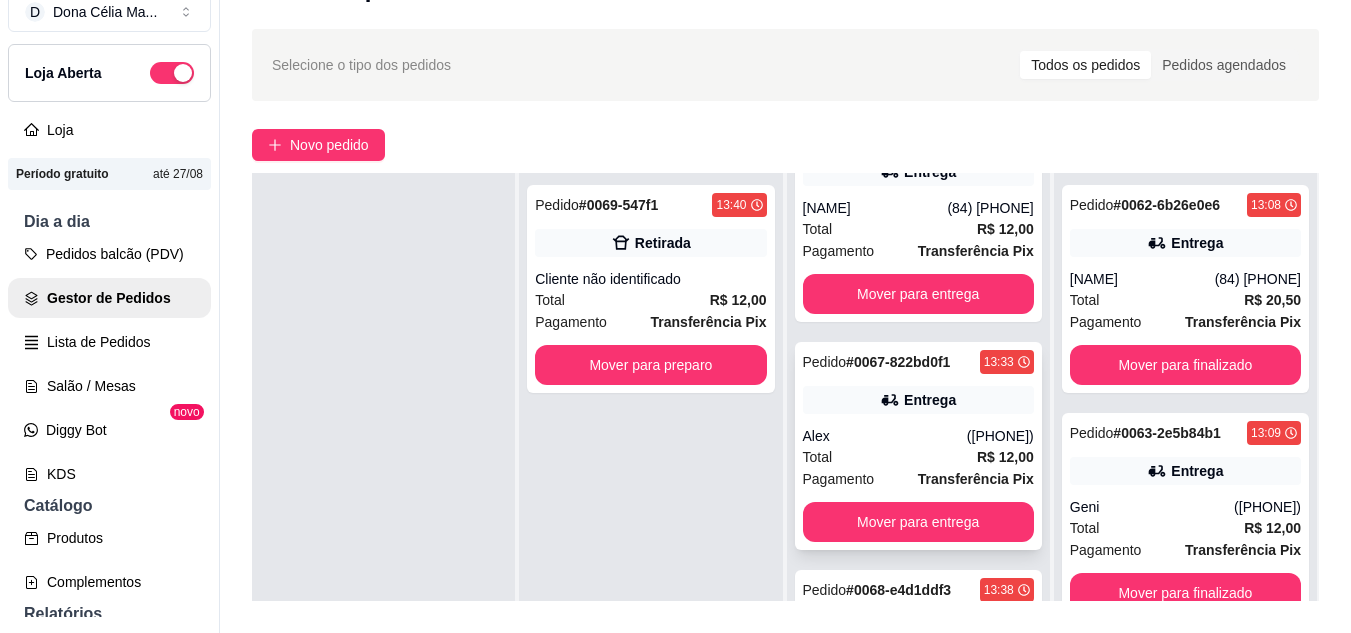 click on "Total R$ 12,00" at bounding box center (918, 457) 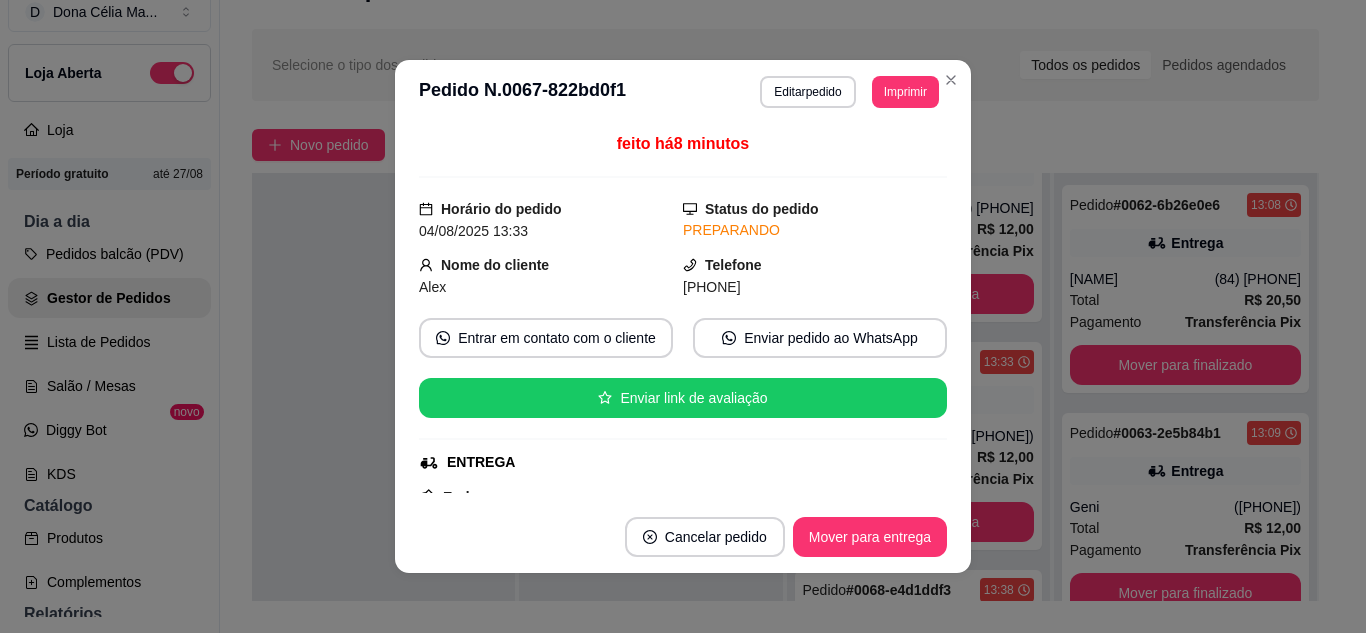 scroll, scrollTop: 200, scrollLeft: 0, axis: vertical 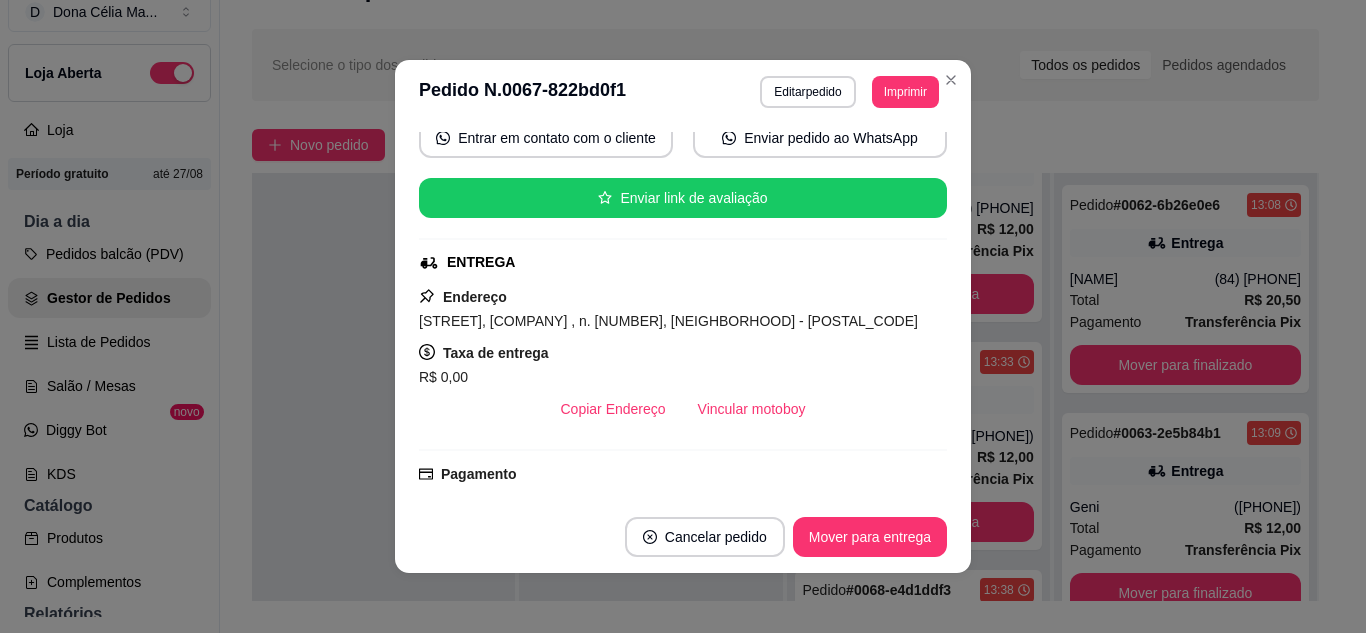 click on "Vincular motoboy" at bounding box center [752, 409] 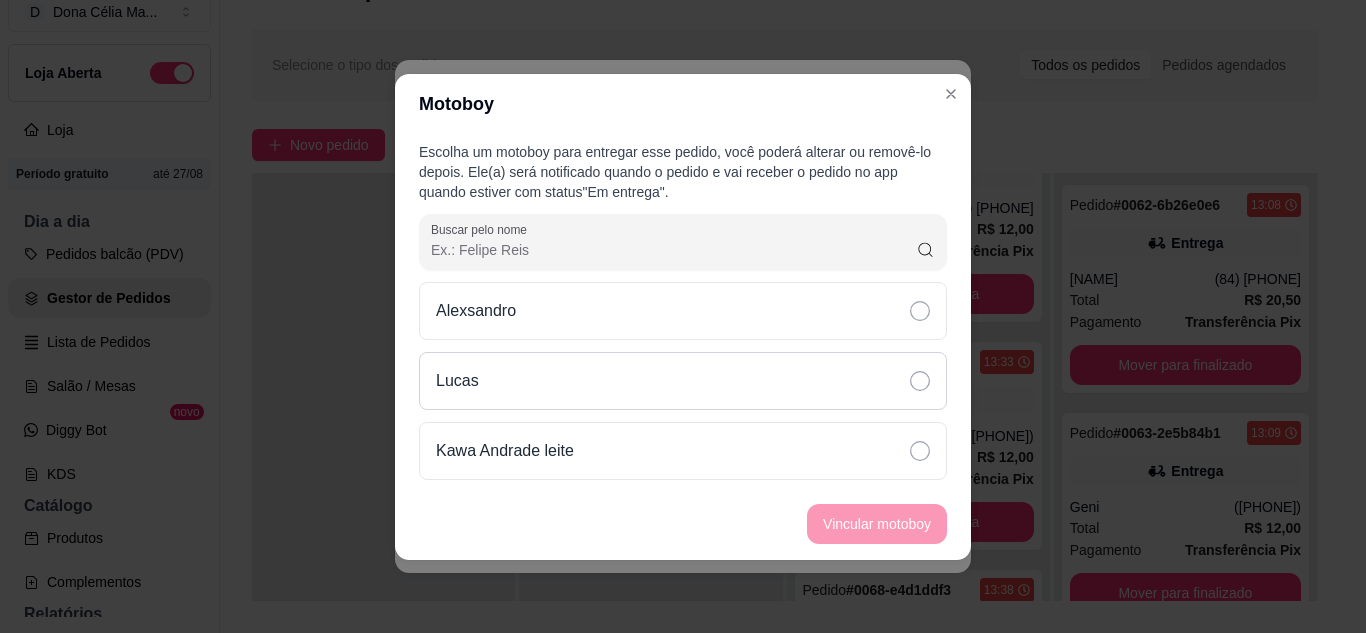 click on "Lucas" at bounding box center [683, 381] 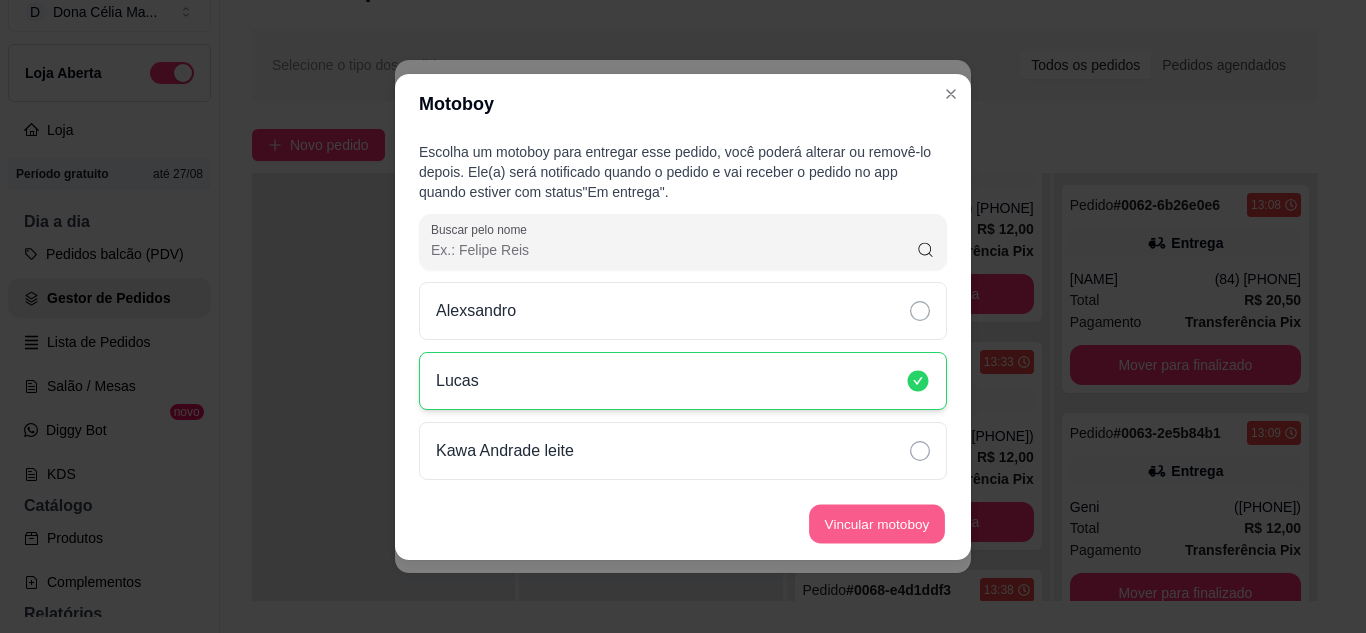 click on "Vincular motoboy" at bounding box center [877, 523] 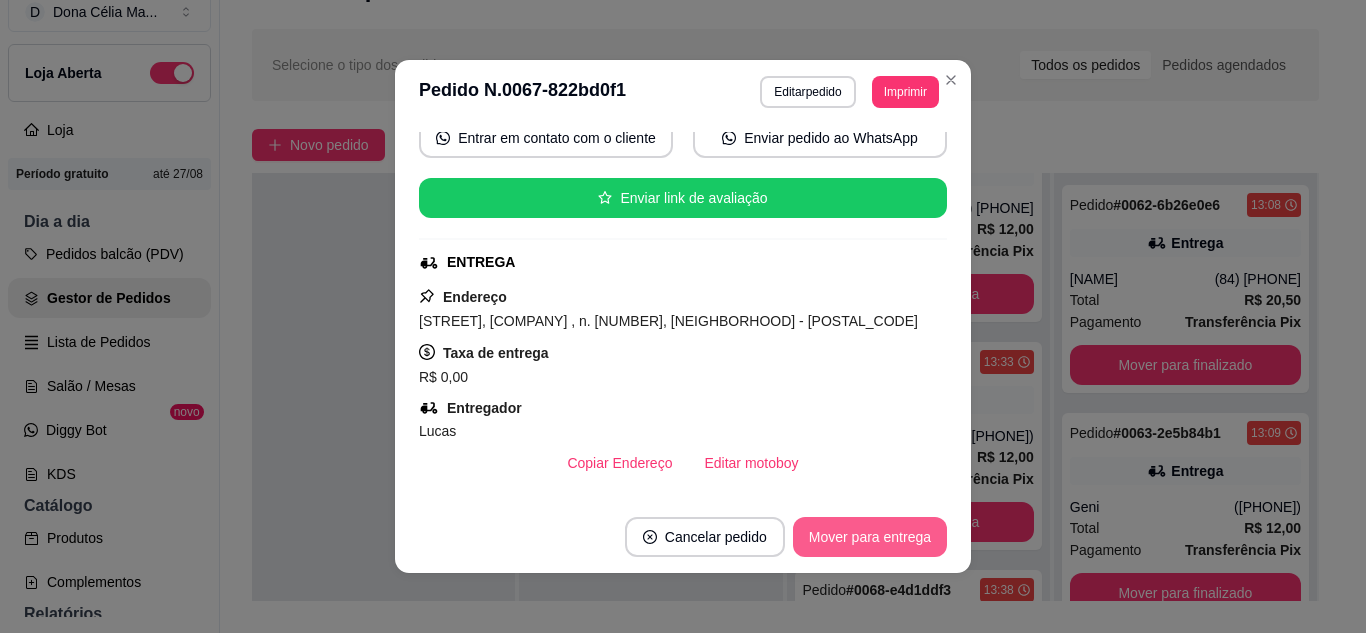 click on "Mover para entrega" at bounding box center [870, 537] 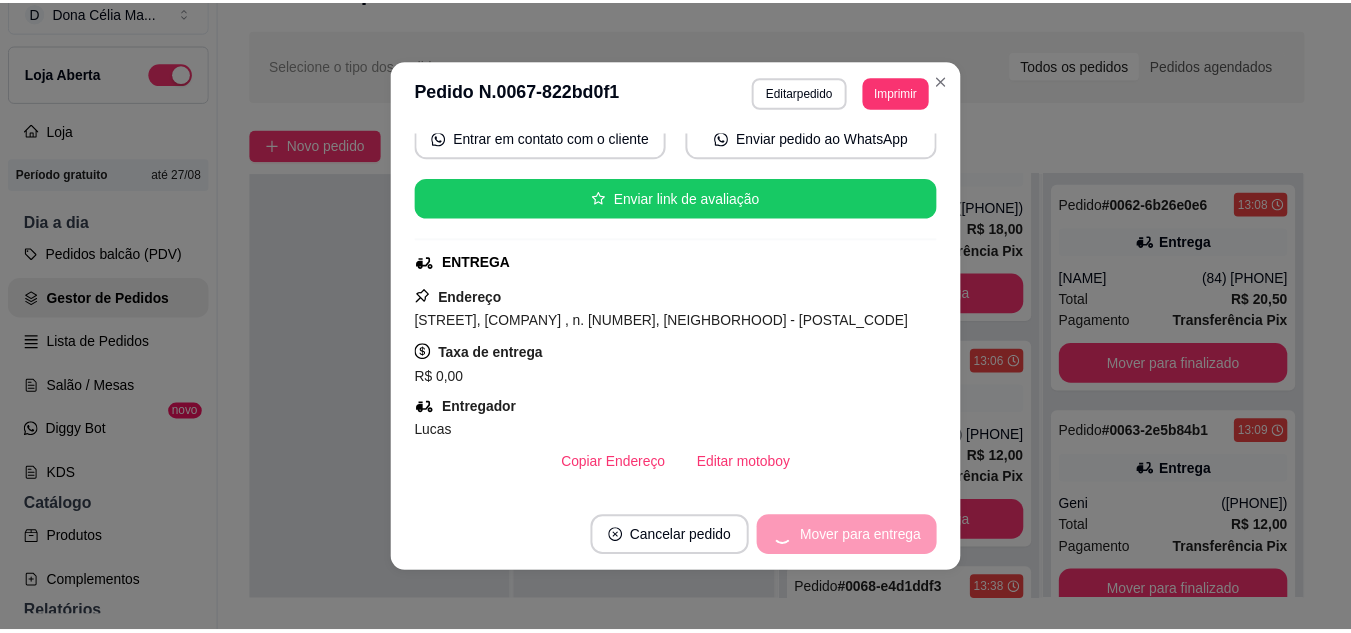 scroll, scrollTop: 319, scrollLeft: 0, axis: vertical 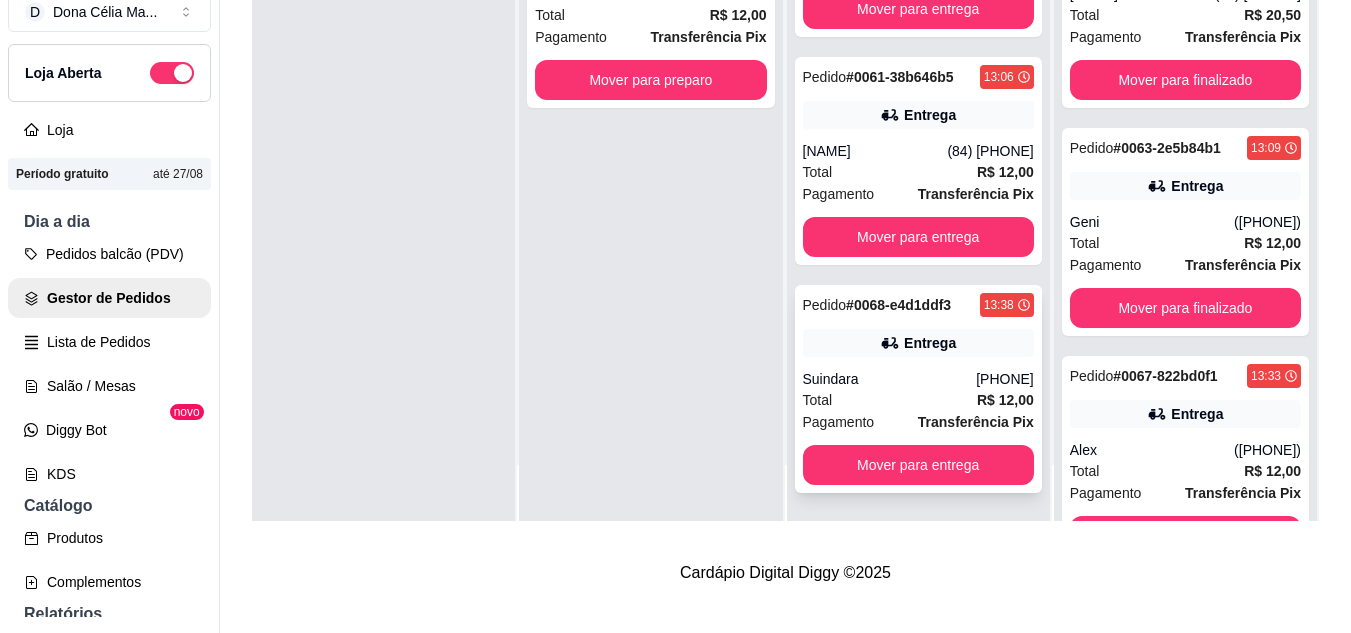 click on "Total R$ 12,00" at bounding box center [918, 400] 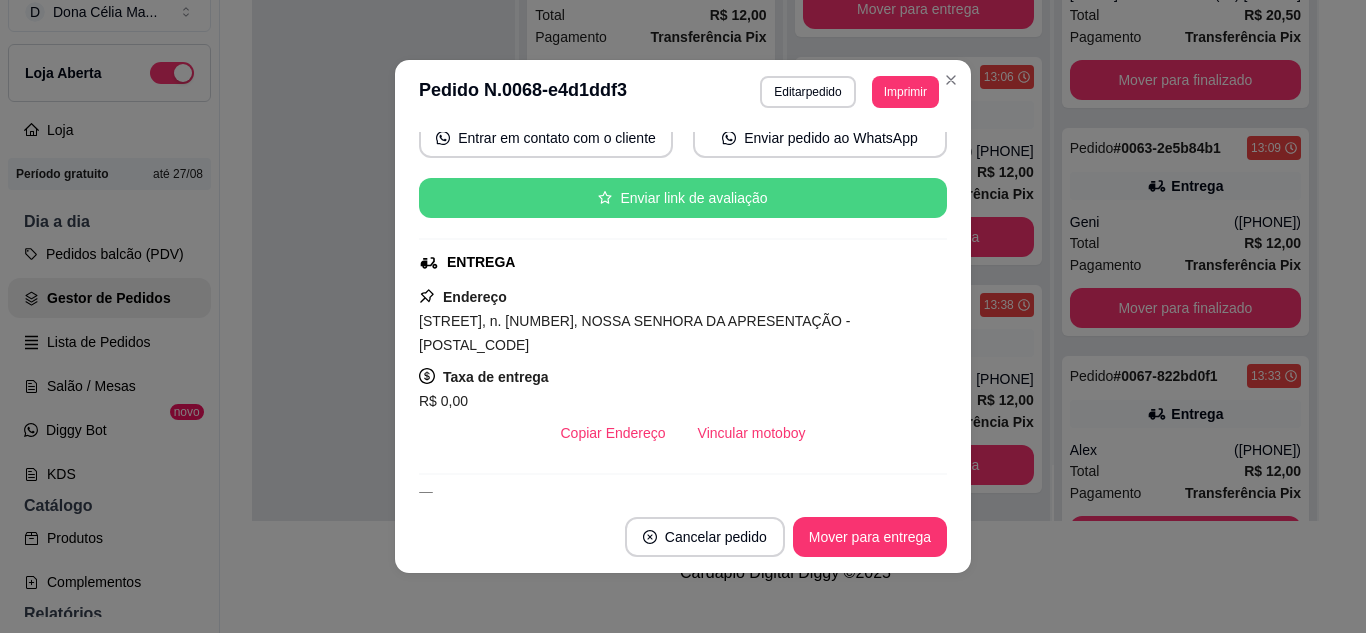 scroll, scrollTop: 300, scrollLeft: 0, axis: vertical 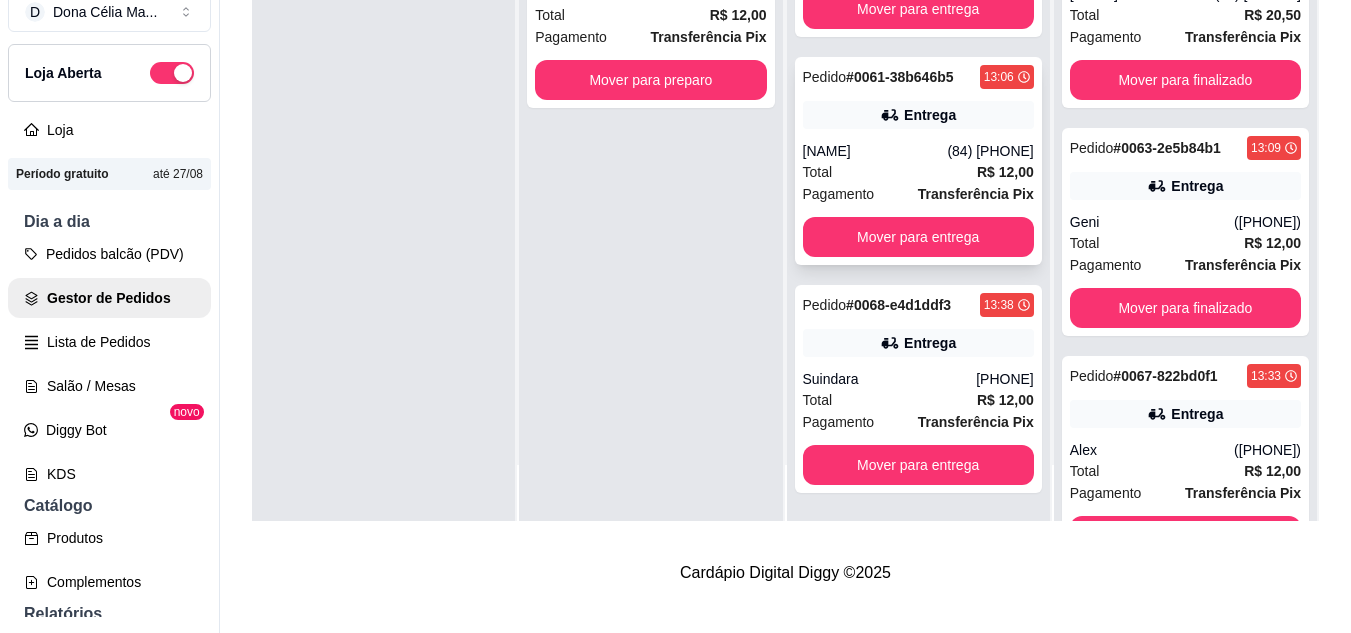 click on "Transferência Pix" at bounding box center (976, 194) 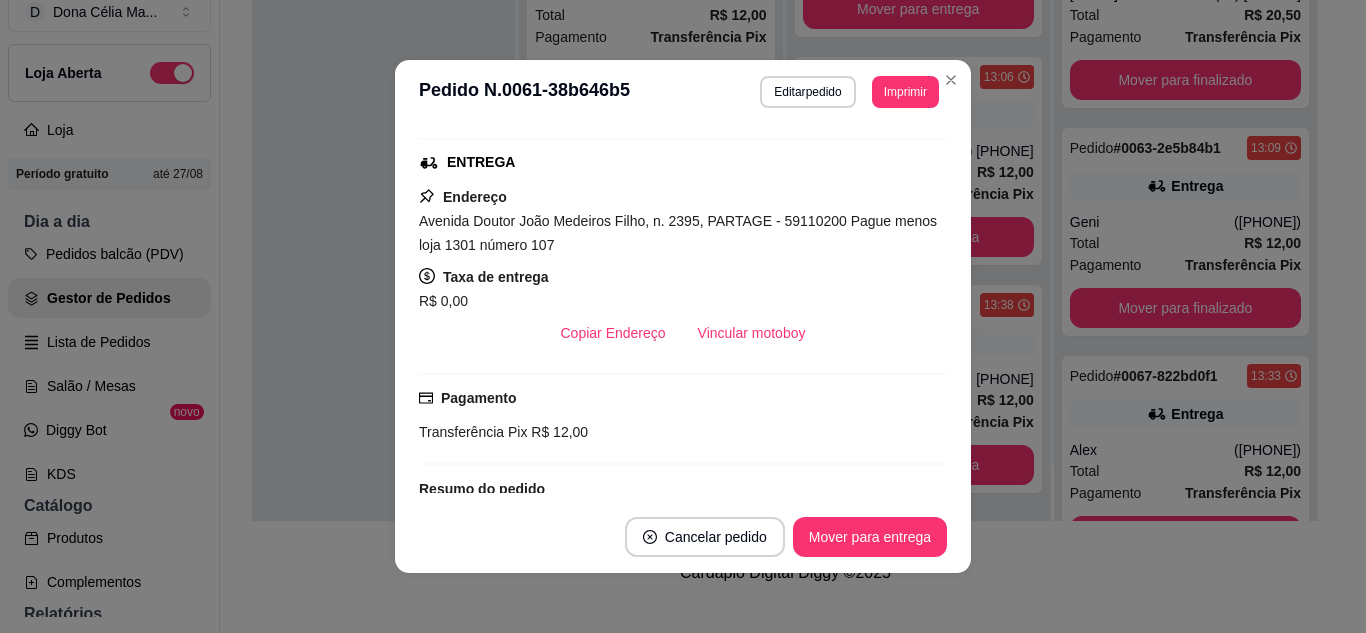 scroll, scrollTop: 200, scrollLeft: 0, axis: vertical 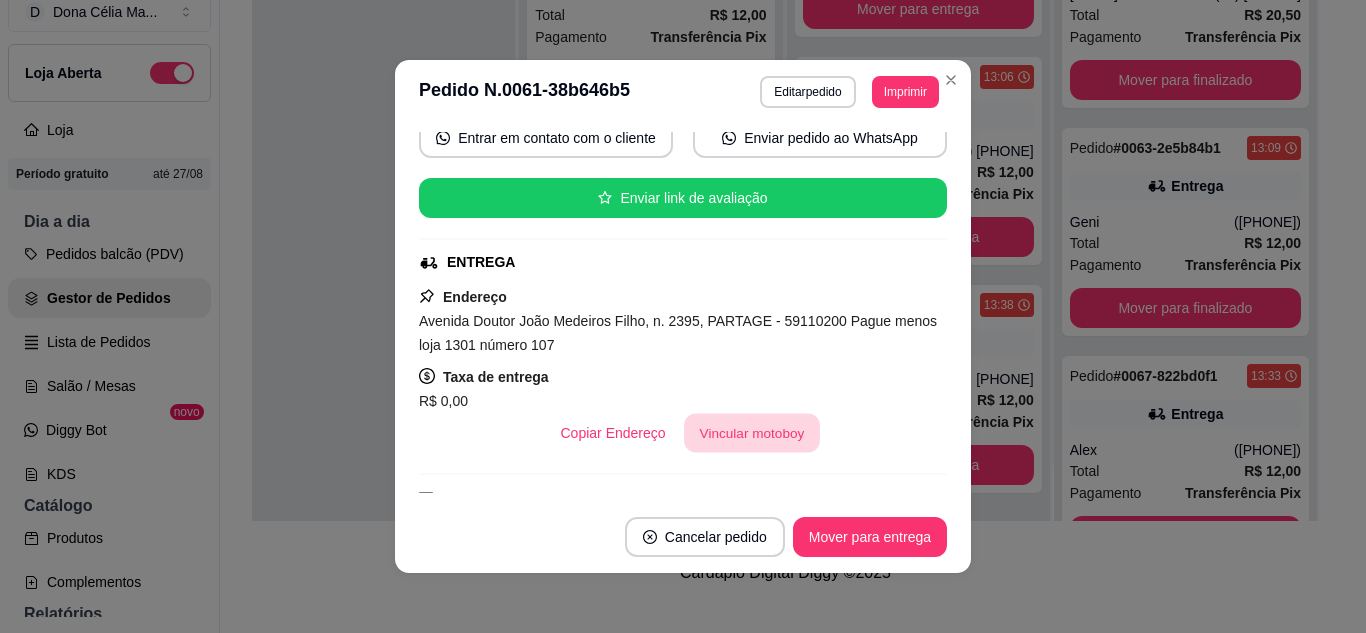 click on "Vincular motoboy" at bounding box center [752, 433] 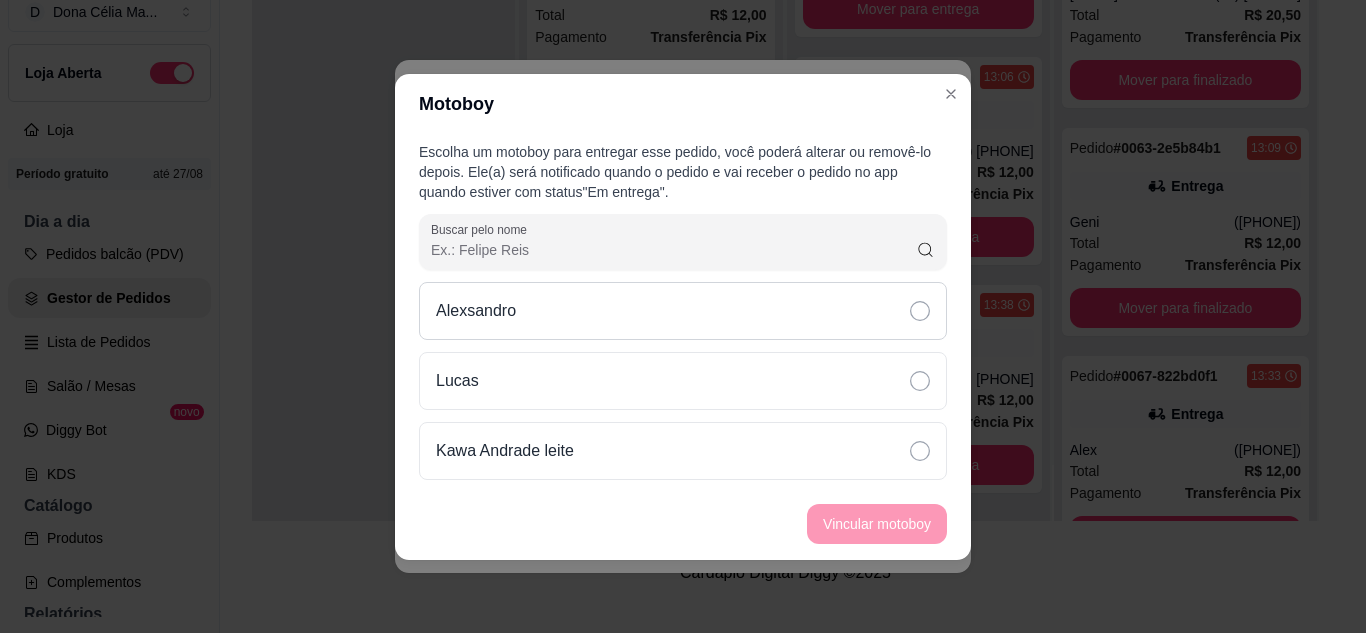 click on "Alexsandro" at bounding box center (683, 311) 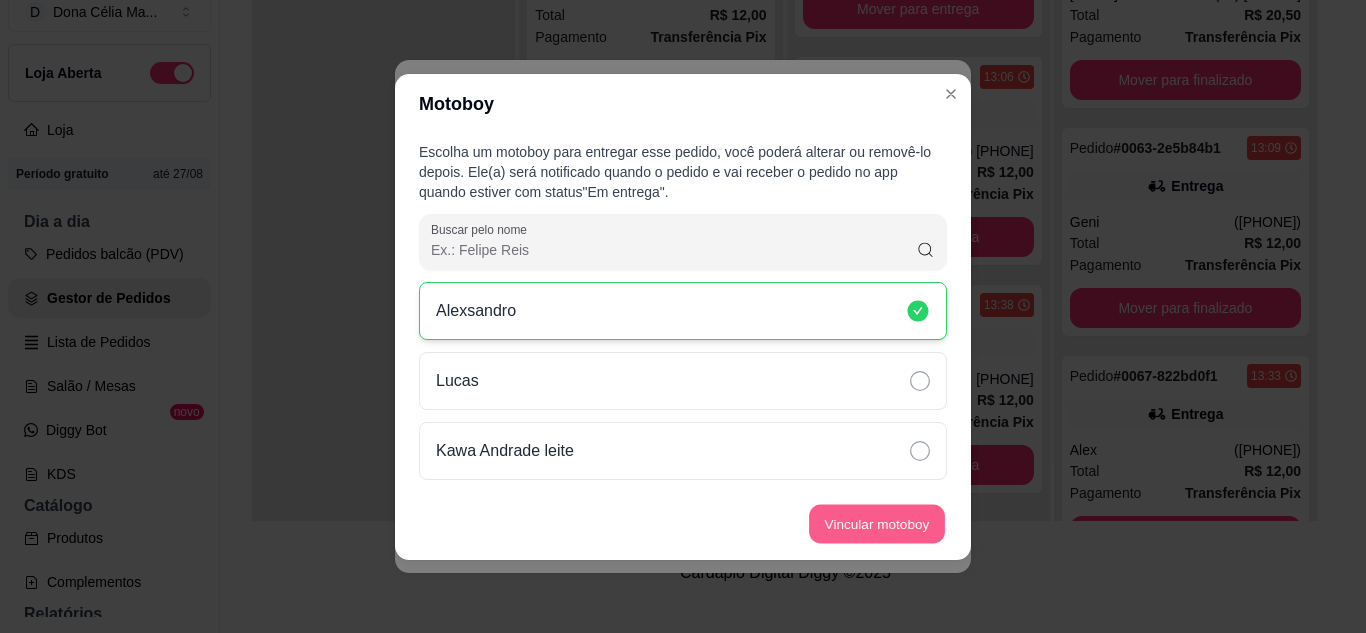 click on "Vincular motoboy" at bounding box center [877, 523] 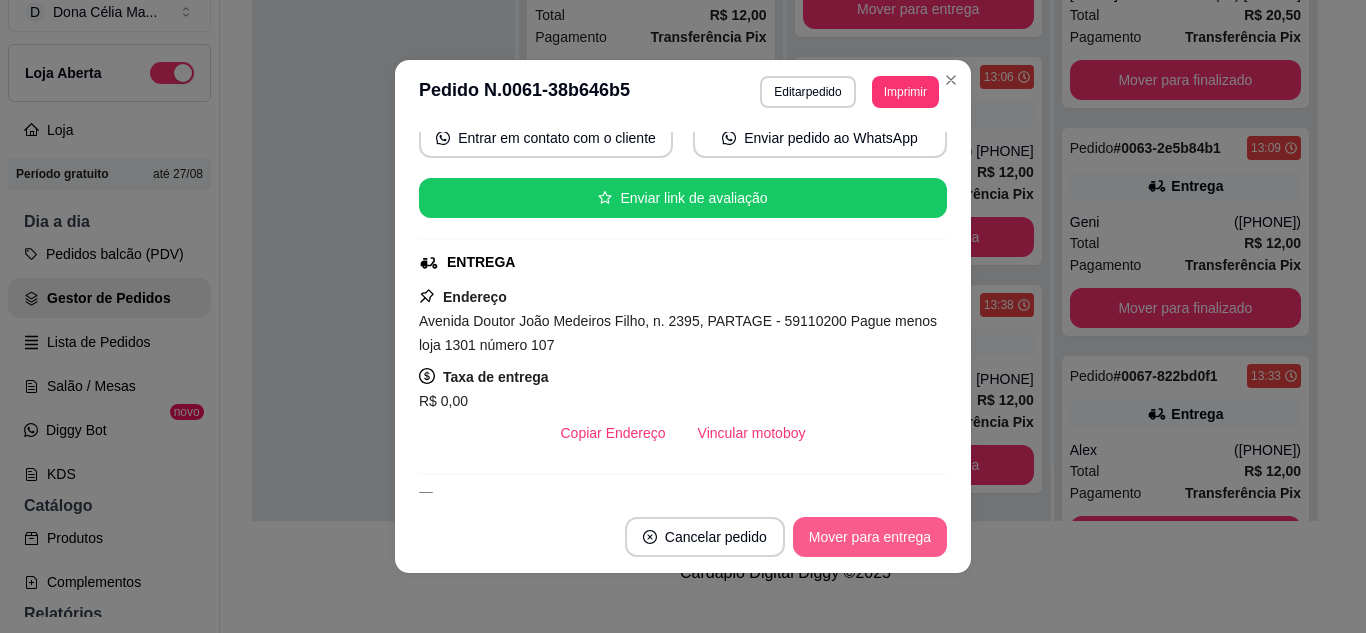 click on "Mover para entrega" at bounding box center [870, 537] 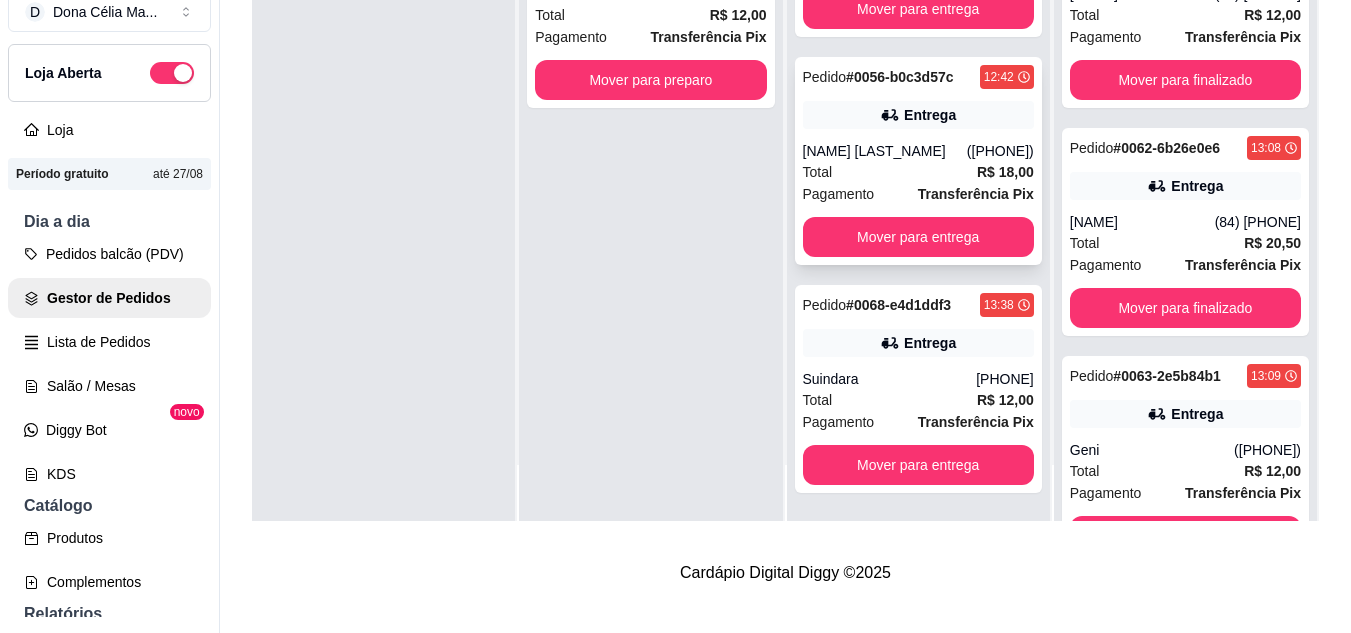 scroll, scrollTop: 0, scrollLeft: 0, axis: both 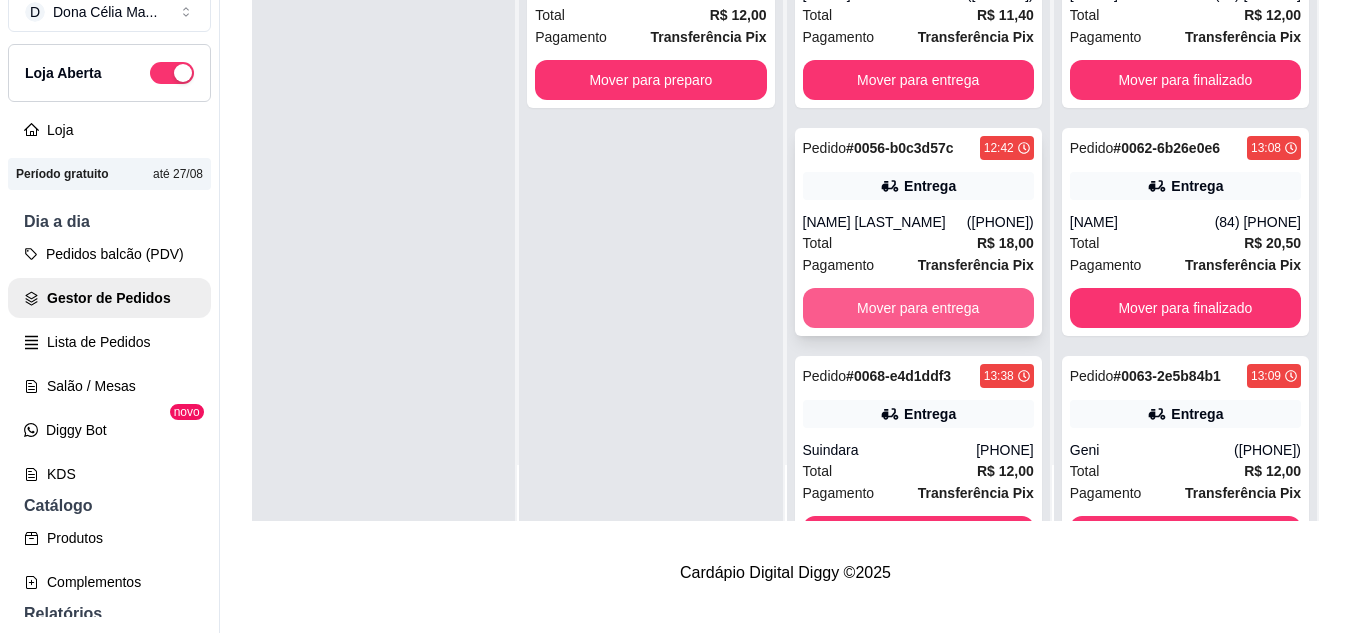 click on "Mover para entrega" at bounding box center [918, 308] 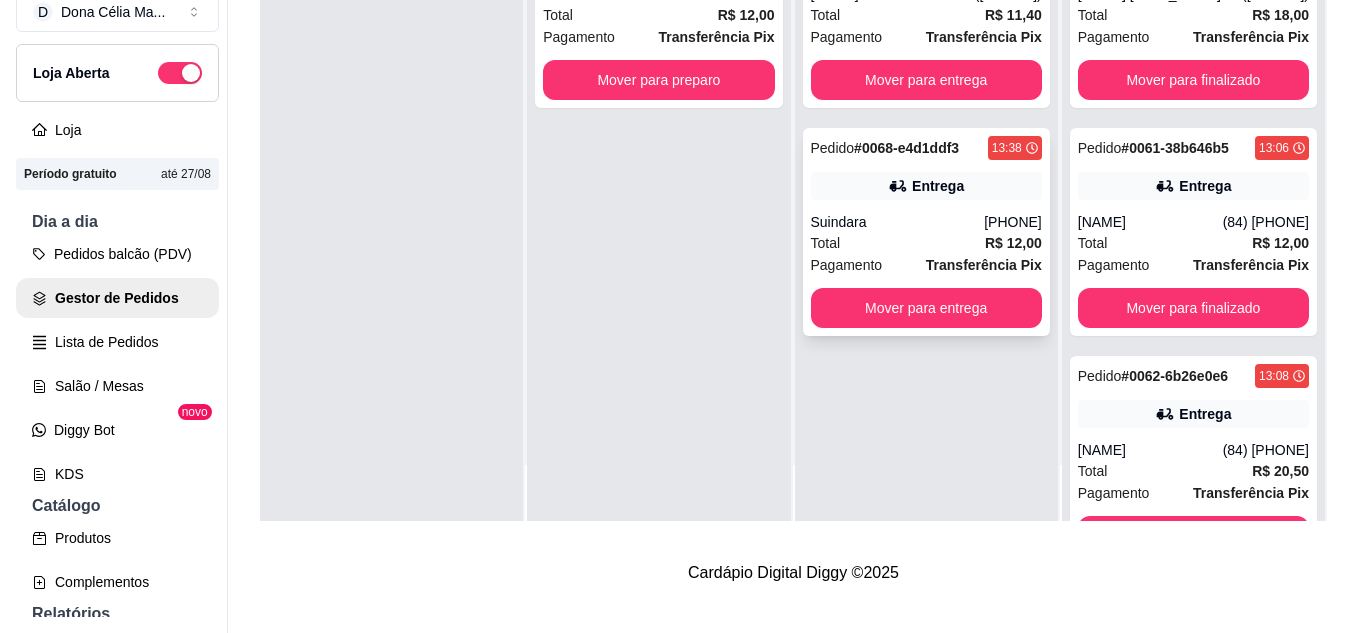 scroll, scrollTop: 0, scrollLeft: 0, axis: both 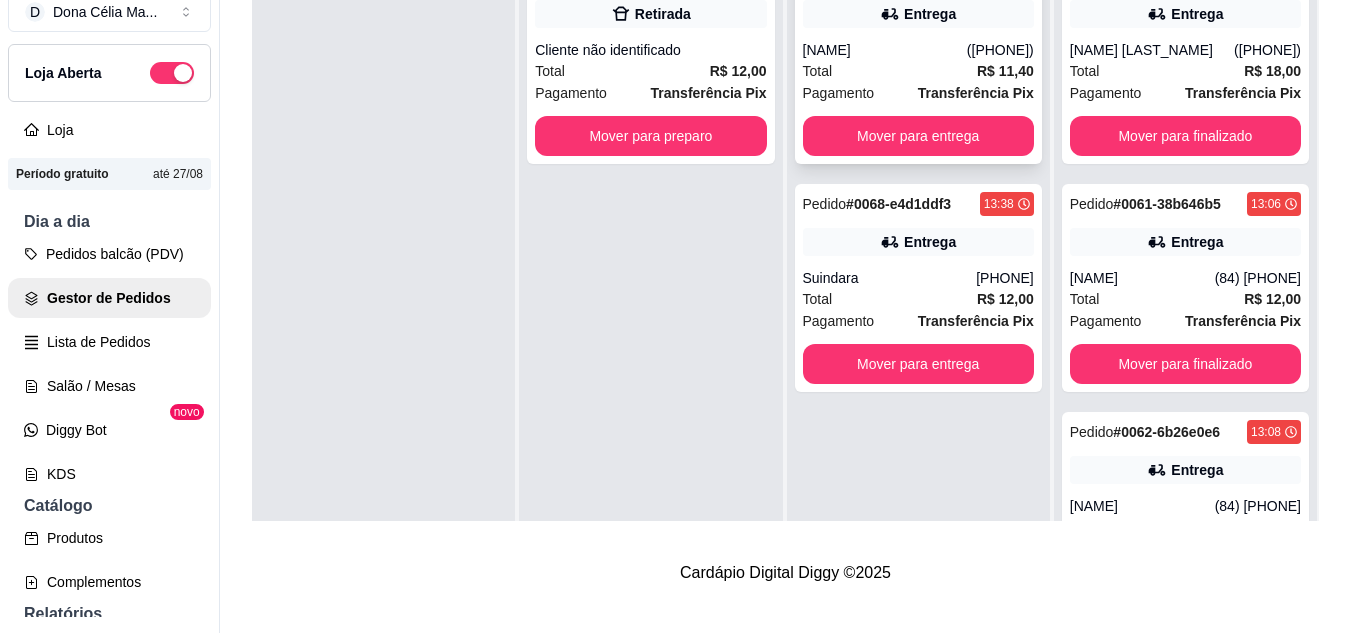 click on "Mover para entrega" at bounding box center [918, 136] 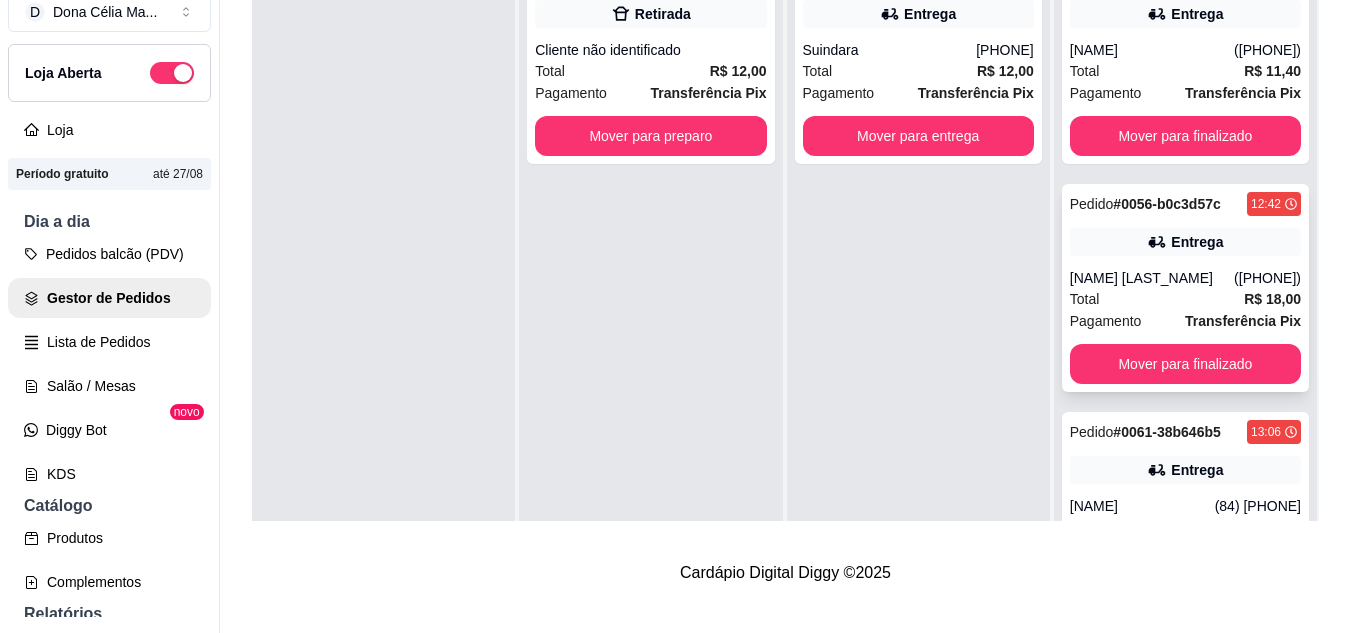click on "Anderson Vinicius" at bounding box center (1152, 278) 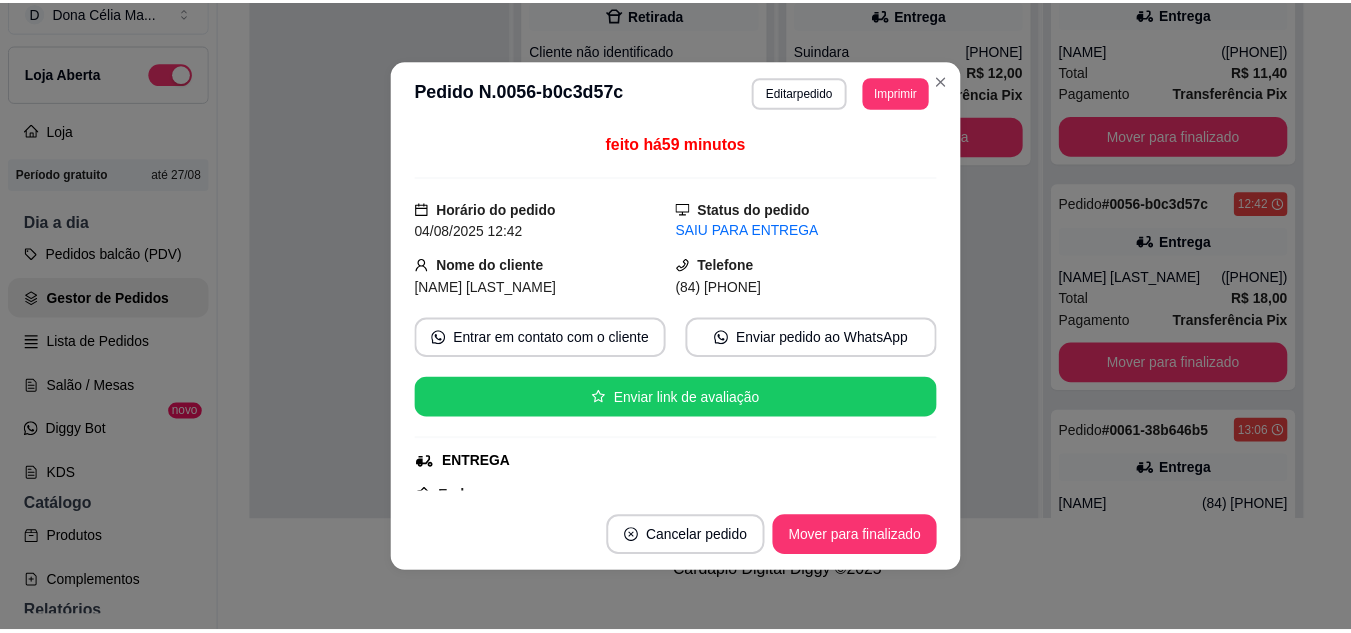 scroll, scrollTop: 200, scrollLeft: 0, axis: vertical 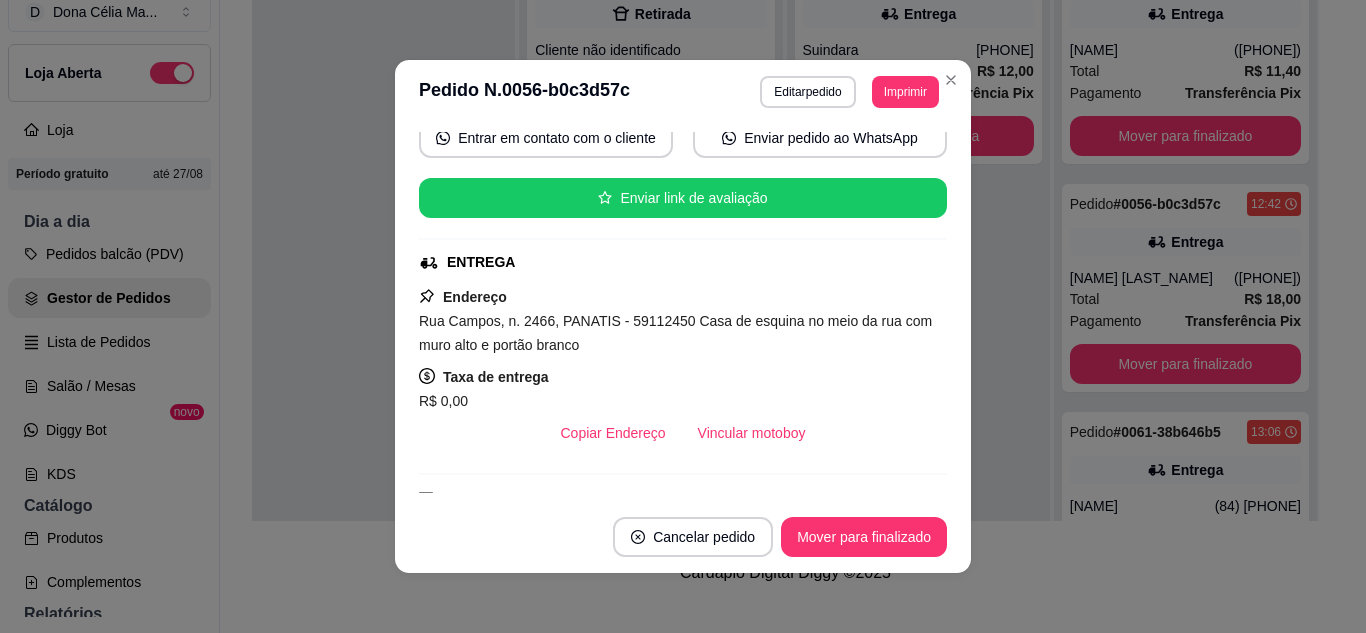 click on "Vincular motoboy" at bounding box center (752, 433) 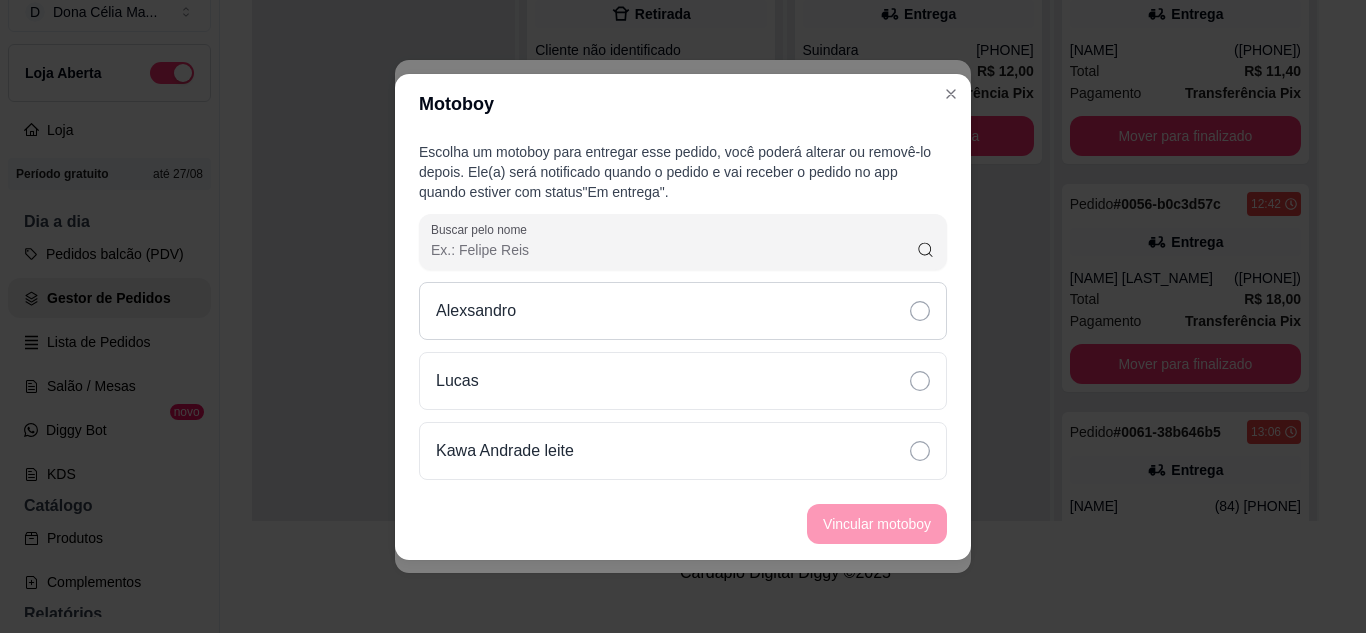 click on "Alexsandro" at bounding box center (683, 311) 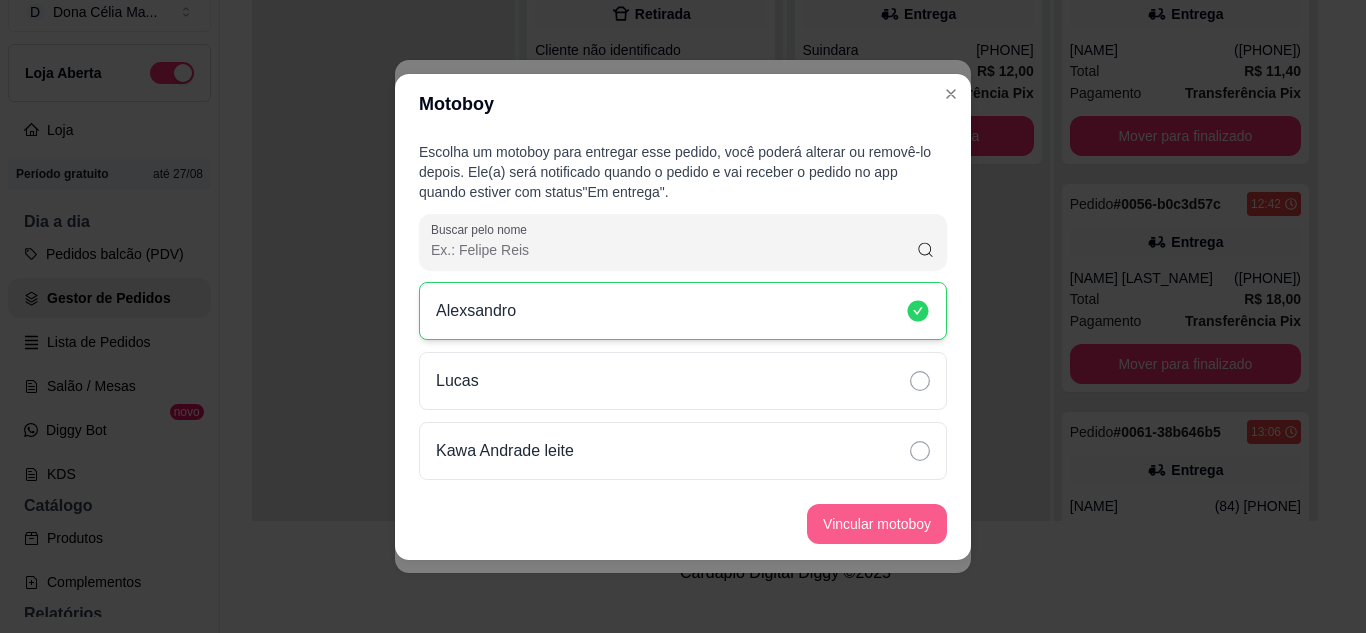 click on "Vincular motoboy" at bounding box center [877, 524] 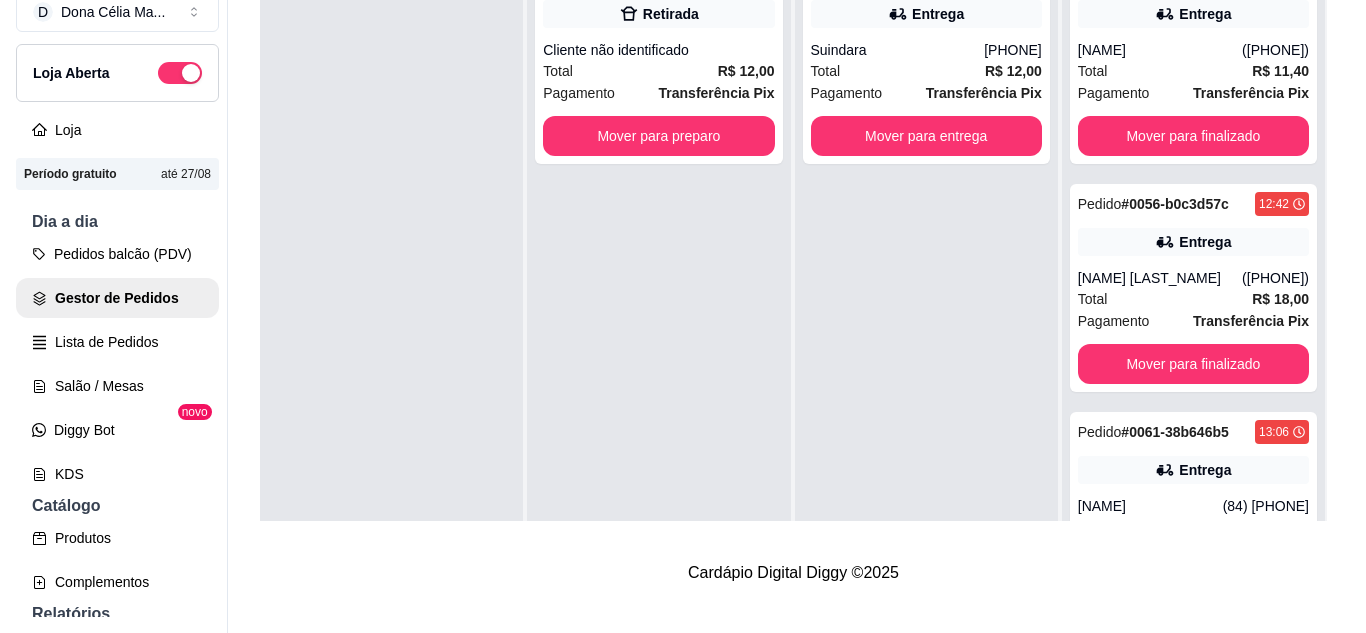 scroll, scrollTop: 19, scrollLeft: 0, axis: vertical 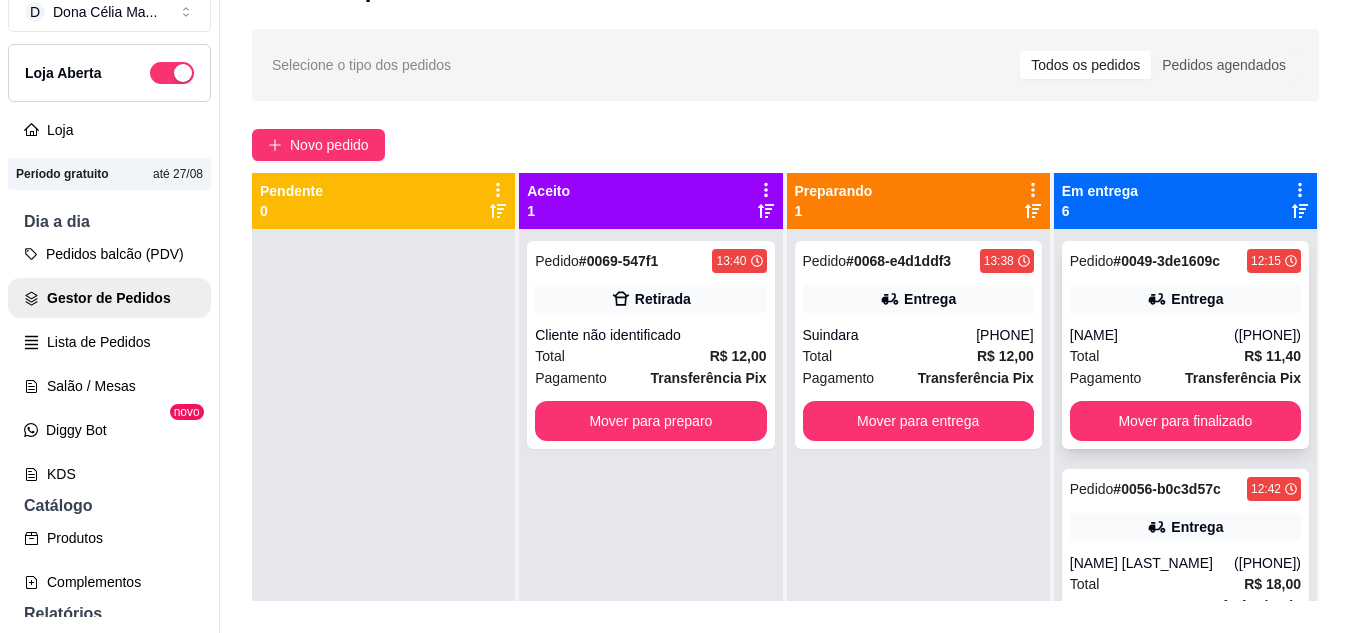 click on "Maria Manuella" at bounding box center (1152, 335) 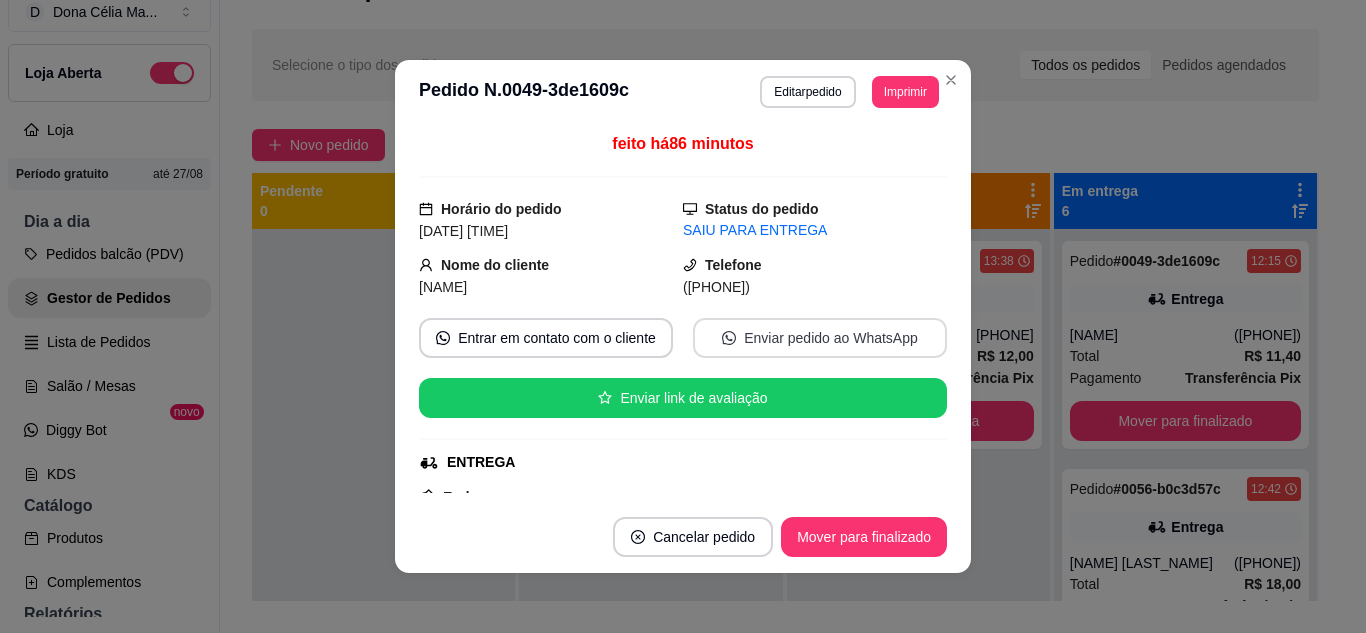 scroll, scrollTop: 200, scrollLeft: 0, axis: vertical 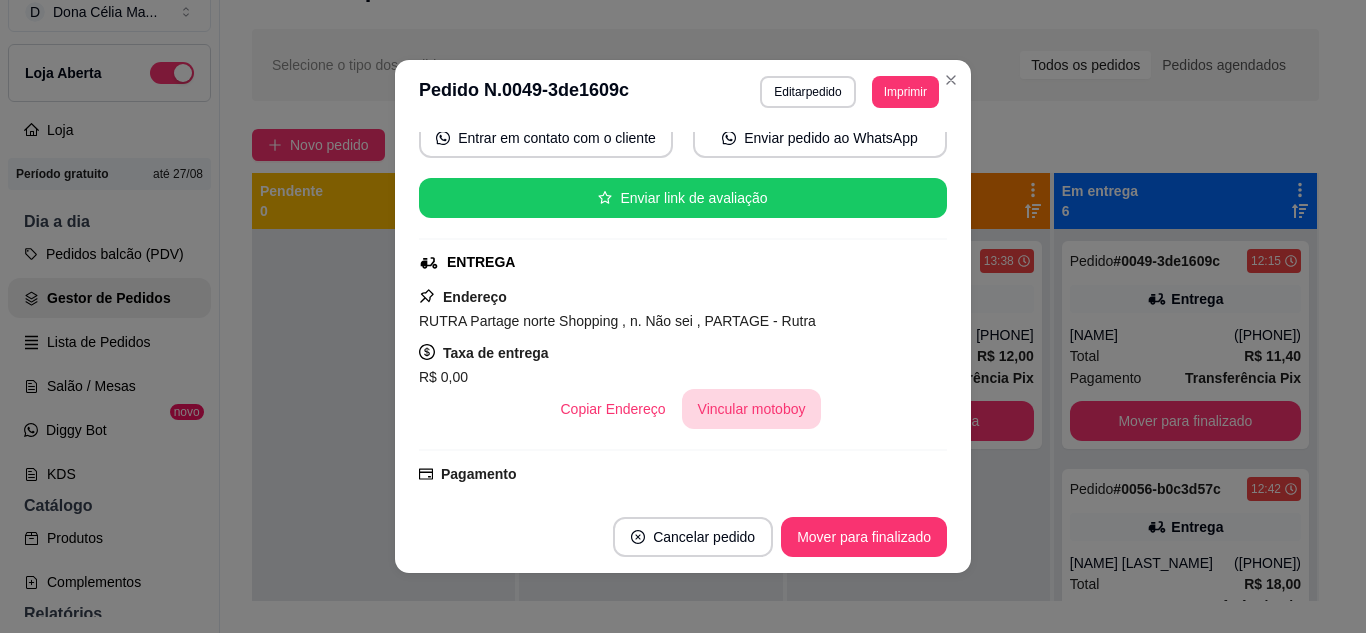 click on "Vincular motoboy" at bounding box center [752, 409] 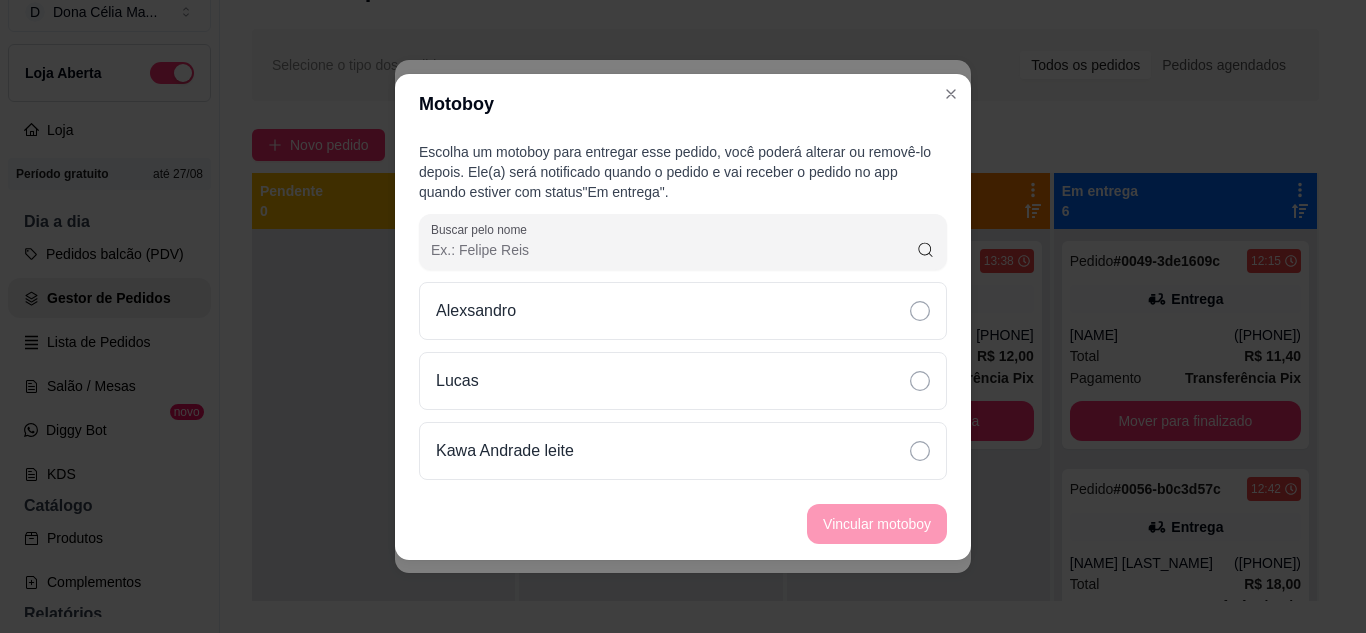 click on "Escolha um motoboy para entregar esse pedido, você poderá alterar ou removê-lo depois. Ele(a) será notificado quando o pedido e vai receber o pedido no app quando estiver com status  "Em entrega" . Buscar pelo nome Alexsandro Lucas Kawa Andrade leite" at bounding box center (683, 311) 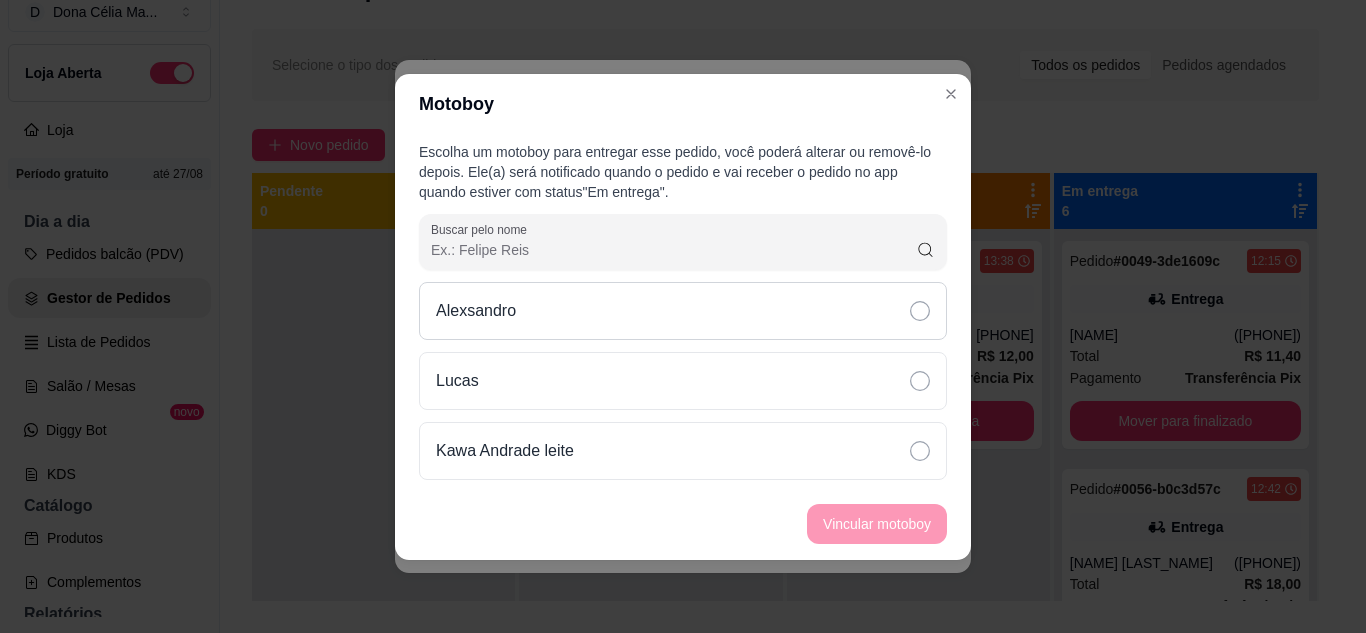 click on "Alexsandro" at bounding box center [683, 311] 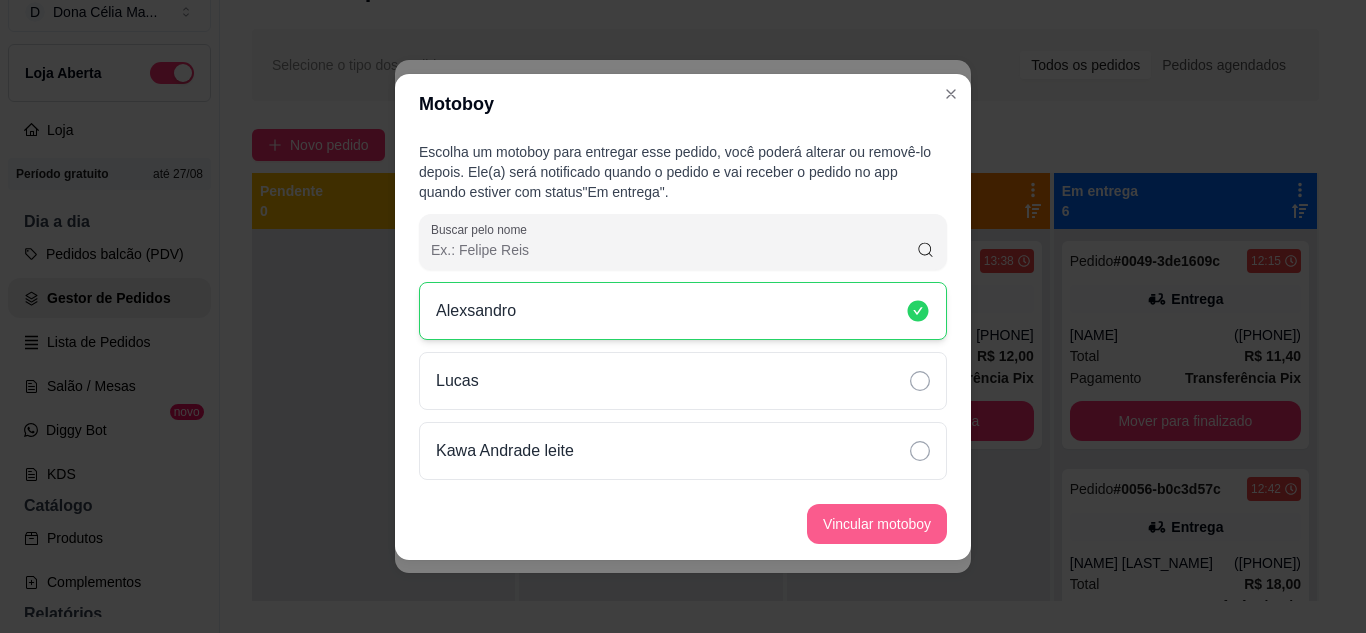 click on "Vincular motoboy" at bounding box center (877, 524) 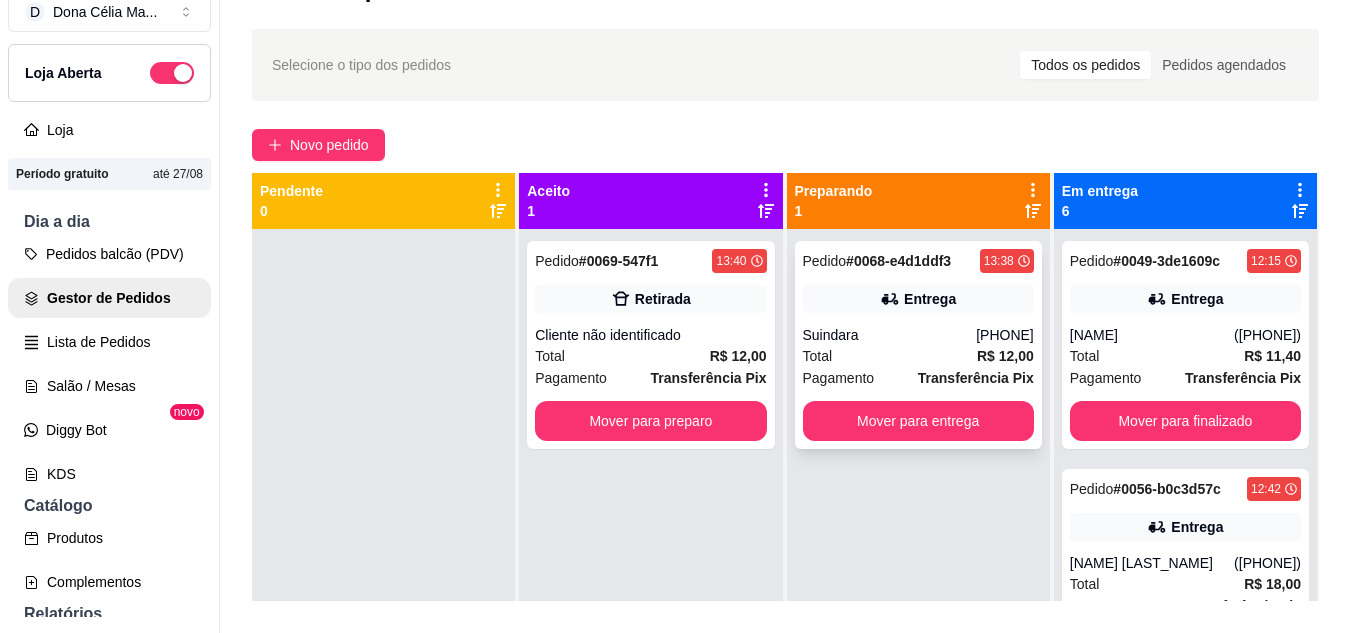 click on "Suindara" at bounding box center [890, 335] 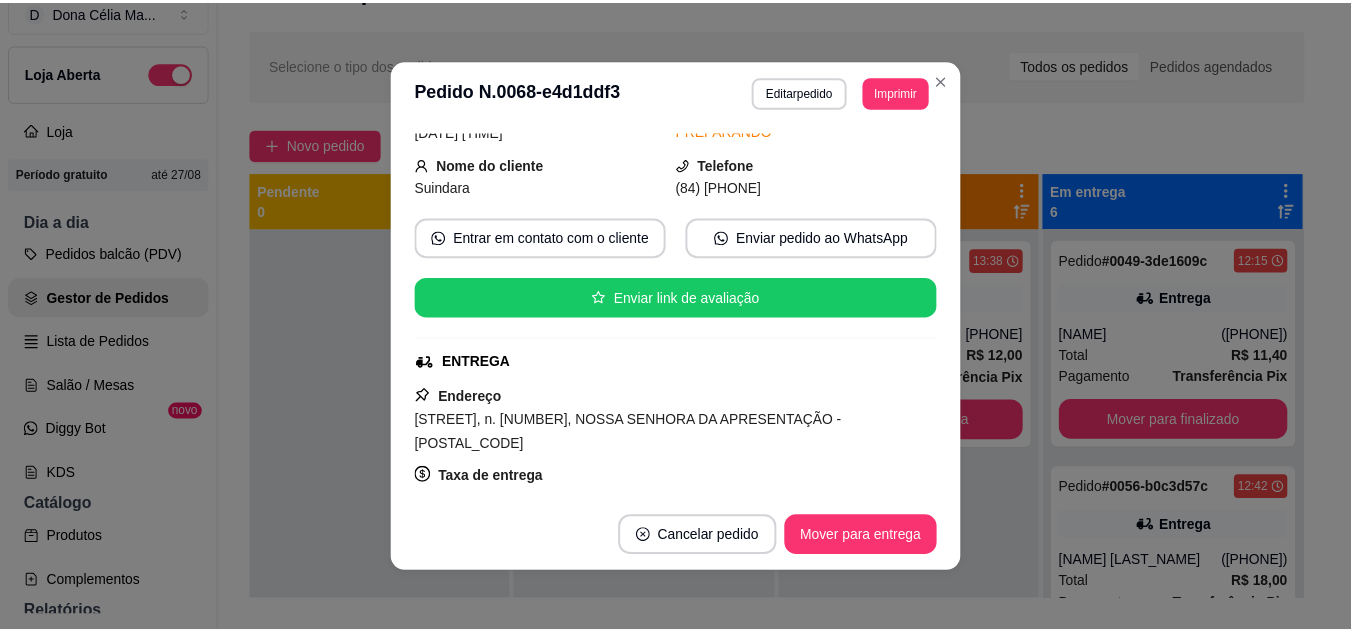 scroll, scrollTop: 200, scrollLeft: 0, axis: vertical 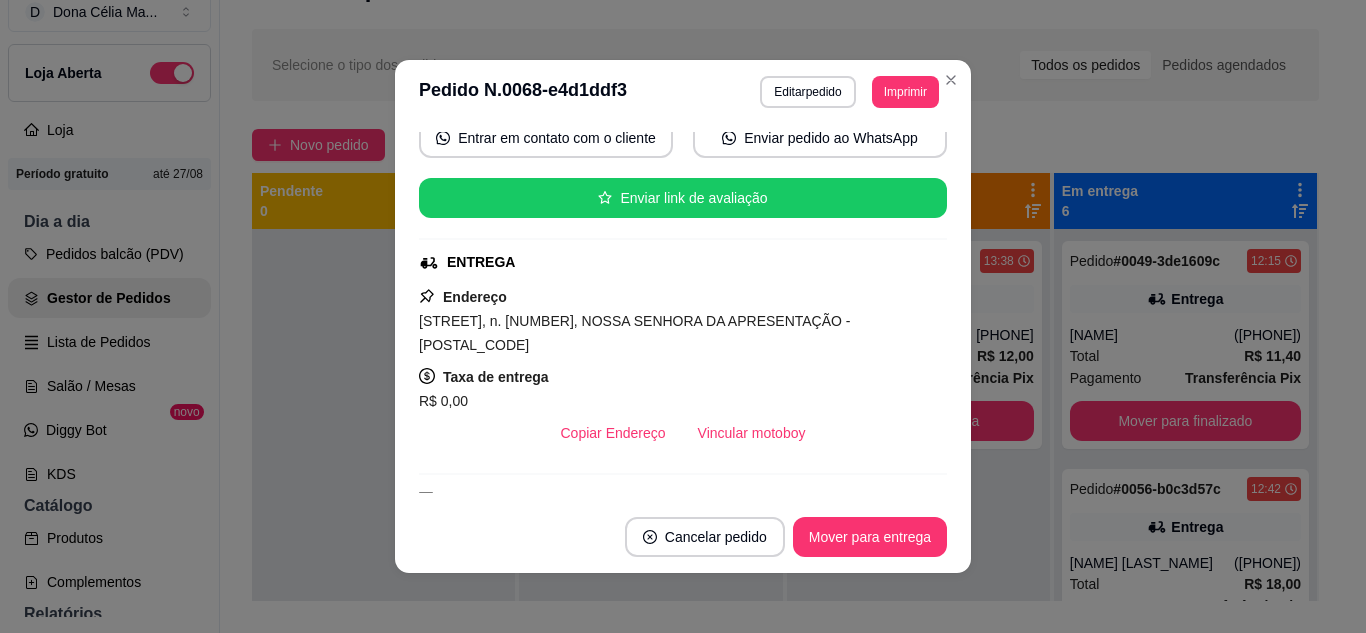 click on "feito há  3   minutos Horário do pedido 04/08/2025 13:38 Status do pedido PREPARANDO Nome do cliente Suindara Telefone (84) 9 9149-9893 Entrar em contato com o cliente Enviar pedido ao WhatsApp Enviar link de avaliação ENTREGA Endereço  Rua Noel Costa, n. 114A, NOSSA SENHORA DA APRESENTAÇÃO - 59115581  Taxa de entrega  R$ 0,00 Copiar Endereço Vincular motoboy Pagamento Transferência Pix   R$ 12,00 Resumo do pedido 1 x     MARMITA P R$ 12,00 Acompanhamentos   1 x   Feijão carioca  ( R$ 0,00 )   1 x   Arroz Refogado  ( R$ 0,00 )   1 x   Purê de Batata  ( R$ 0,00 )   1 x   Salada de Alface ao Molho de Mostarda e Mel  ( R$ 0,00 )   1 x   Batata Chips  ( R$ 0,00 ) Proteínas P   1 x   Fígado Acebolado  ( R$ 0,00 ) Subtotal R$ 12,00 Total R$ 12,00" at bounding box center [683, 312] 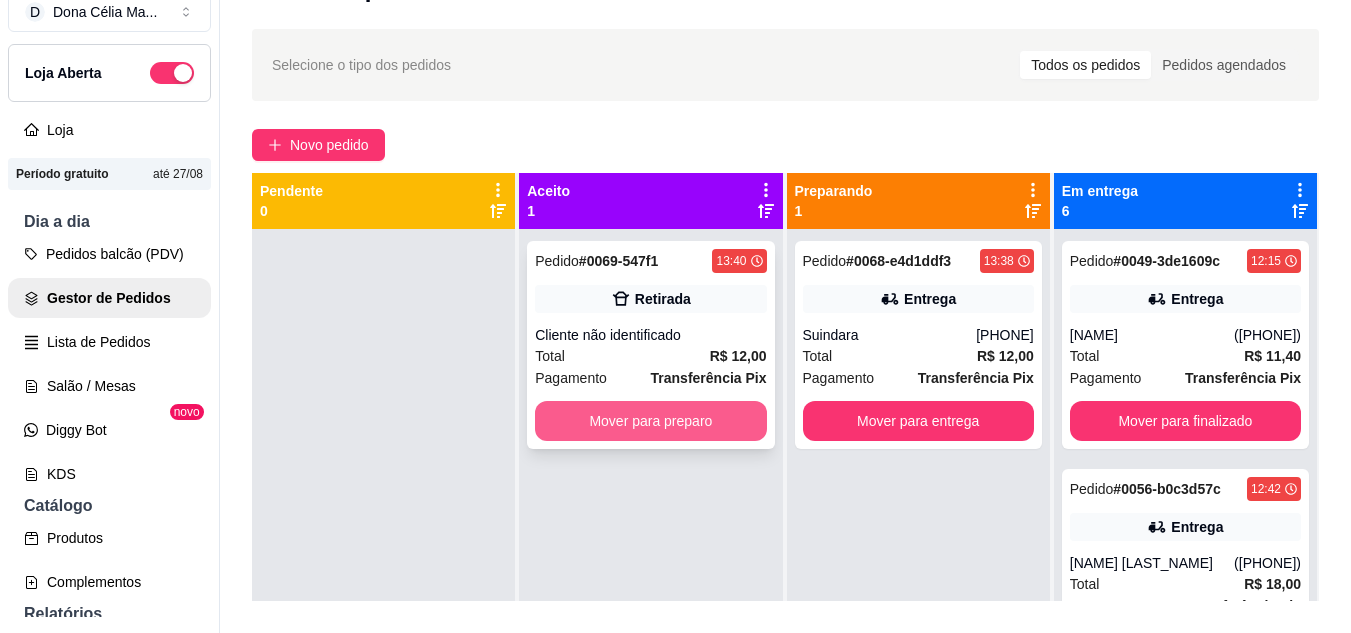 click on "Mover para preparo" at bounding box center (650, 421) 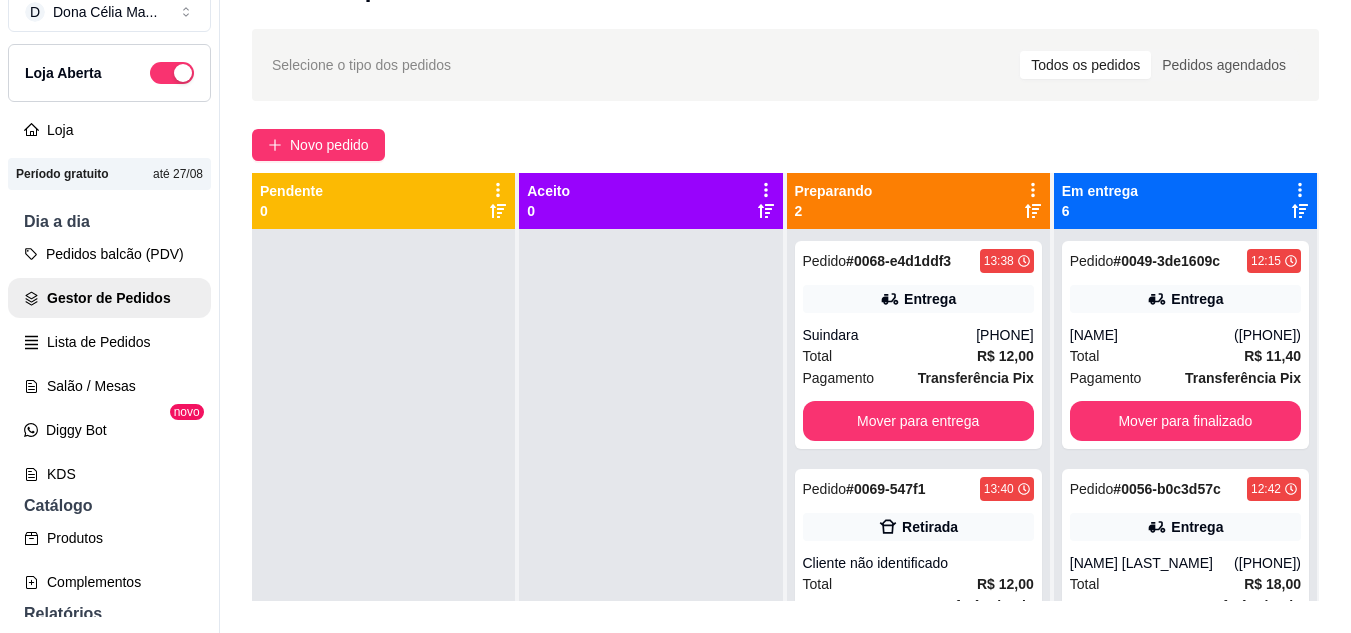 scroll, scrollTop: 56, scrollLeft: 0, axis: vertical 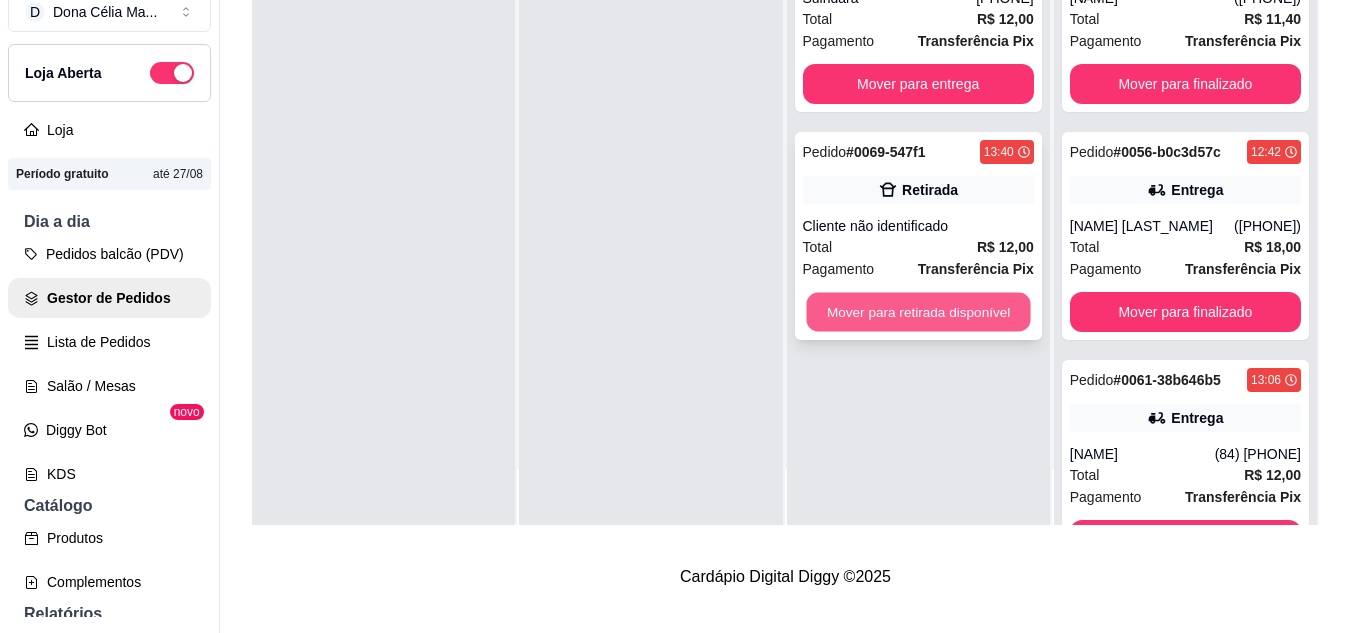 click on "Mover para retirada disponível" at bounding box center [918, 312] 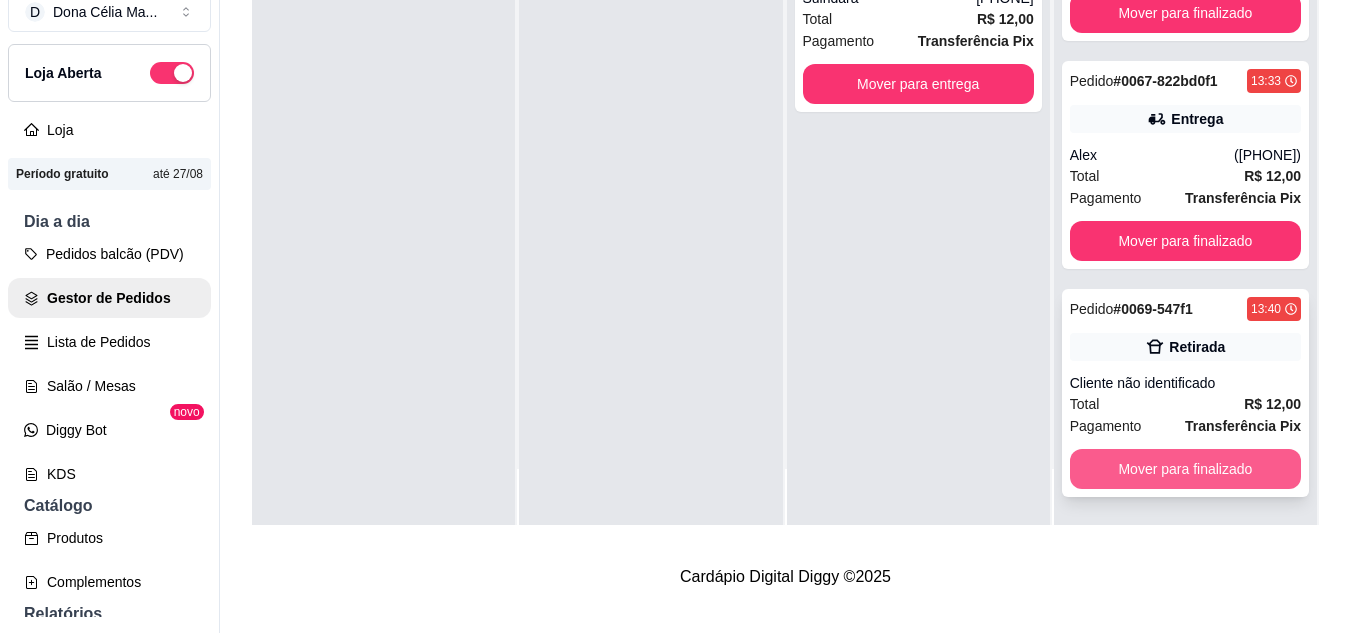 click on "Mover para finalizado" at bounding box center [1185, 469] 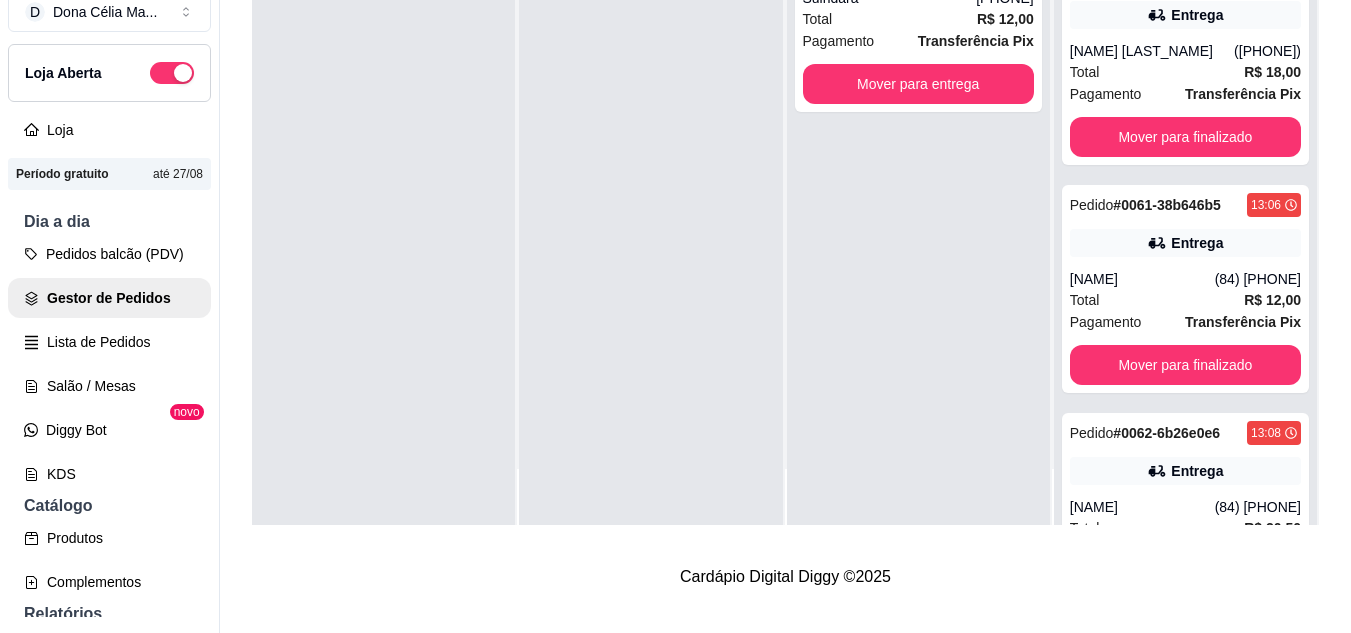 scroll, scrollTop: 0, scrollLeft: 0, axis: both 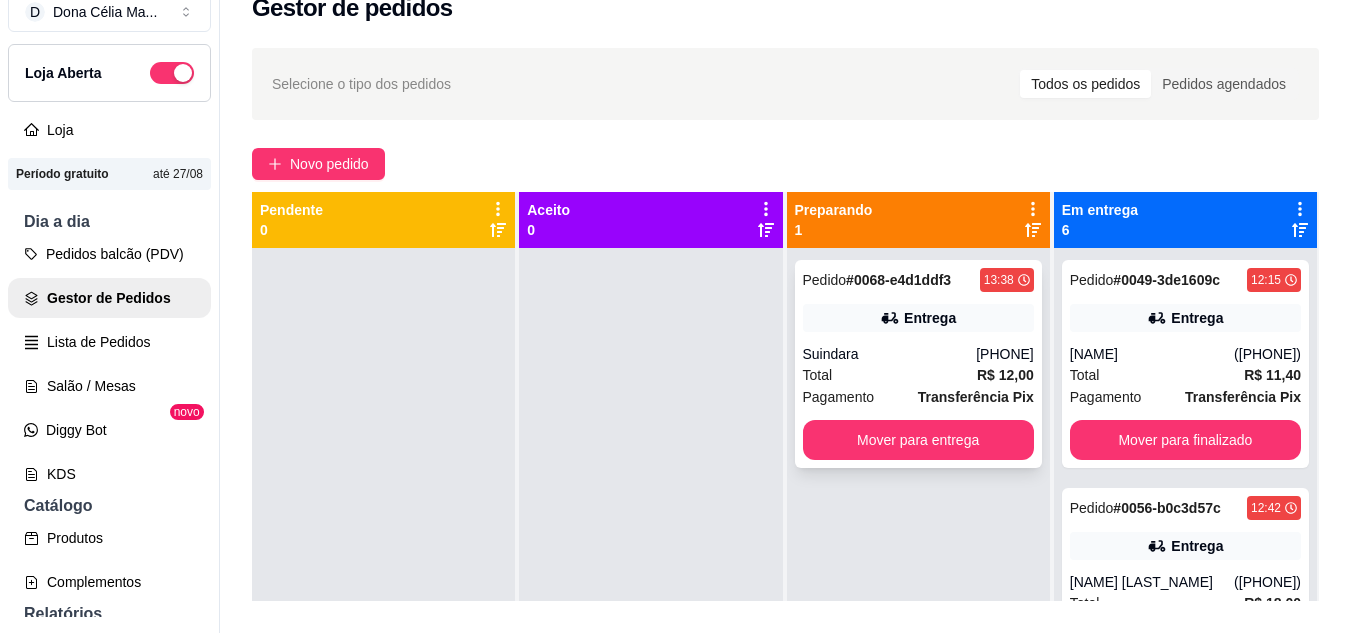 click on "Suindara" at bounding box center [890, 354] 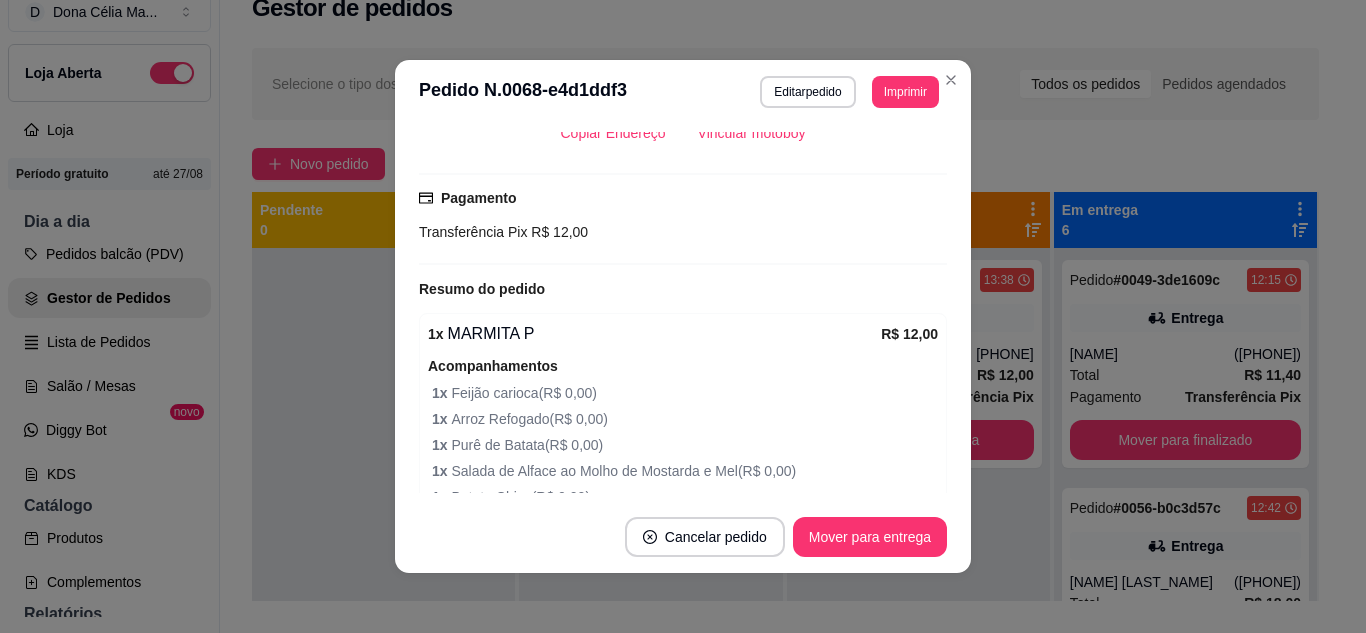 scroll, scrollTop: 600, scrollLeft: 0, axis: vertical 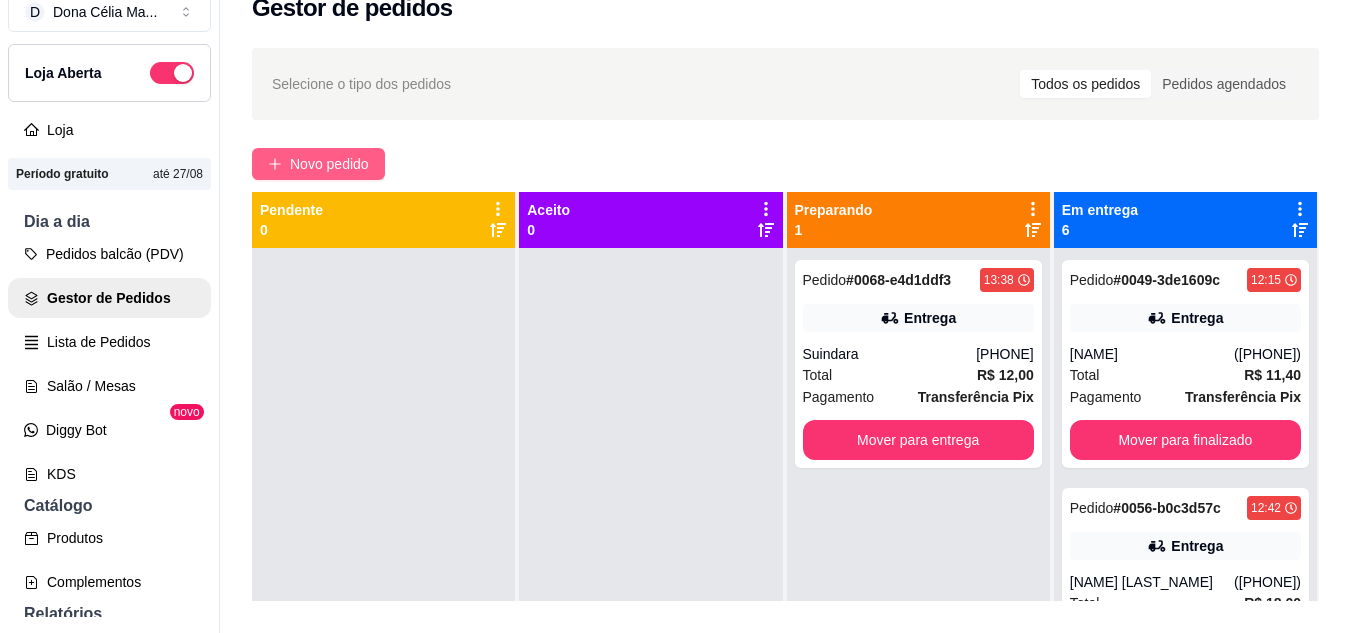 click on "Novo pedido" at bounding box center [318, 164] 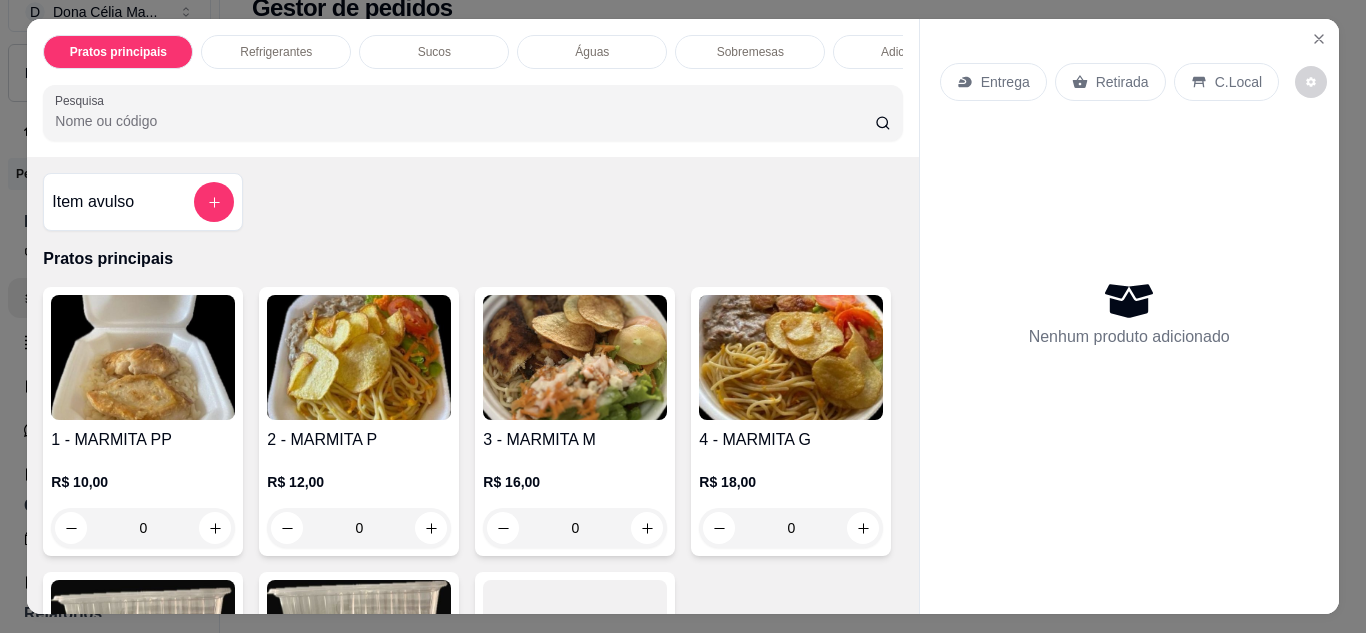 scroll, scrollTop: 200, scrollLeft: 0, axis: vertical 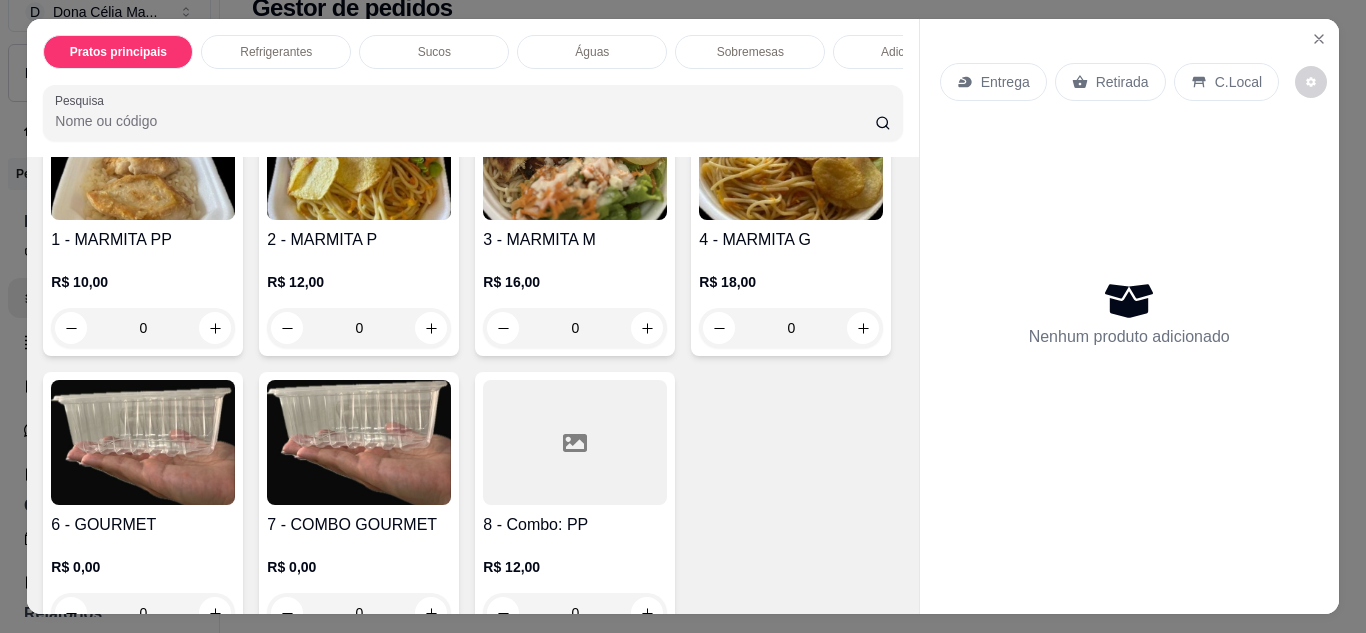 click on "2 - MARMITA P" at bounding box center (359, 240) 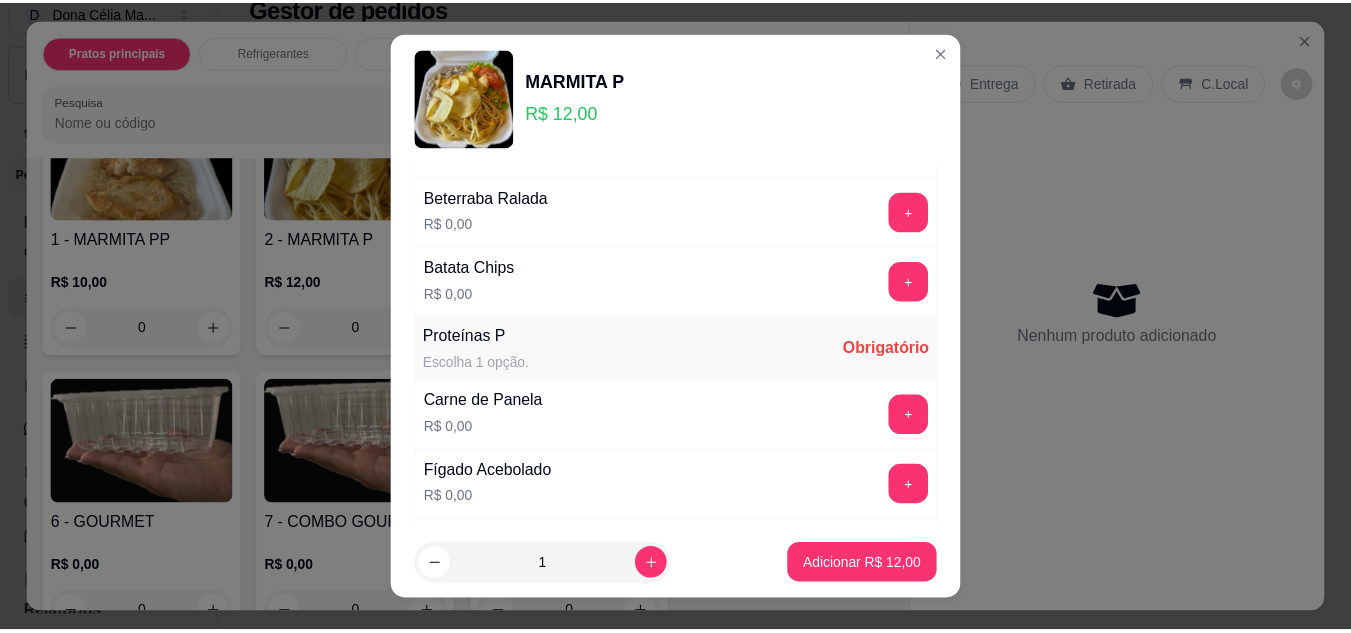 scroll, scrollTop: 1000, scrollLeft: 0, axis: vertical 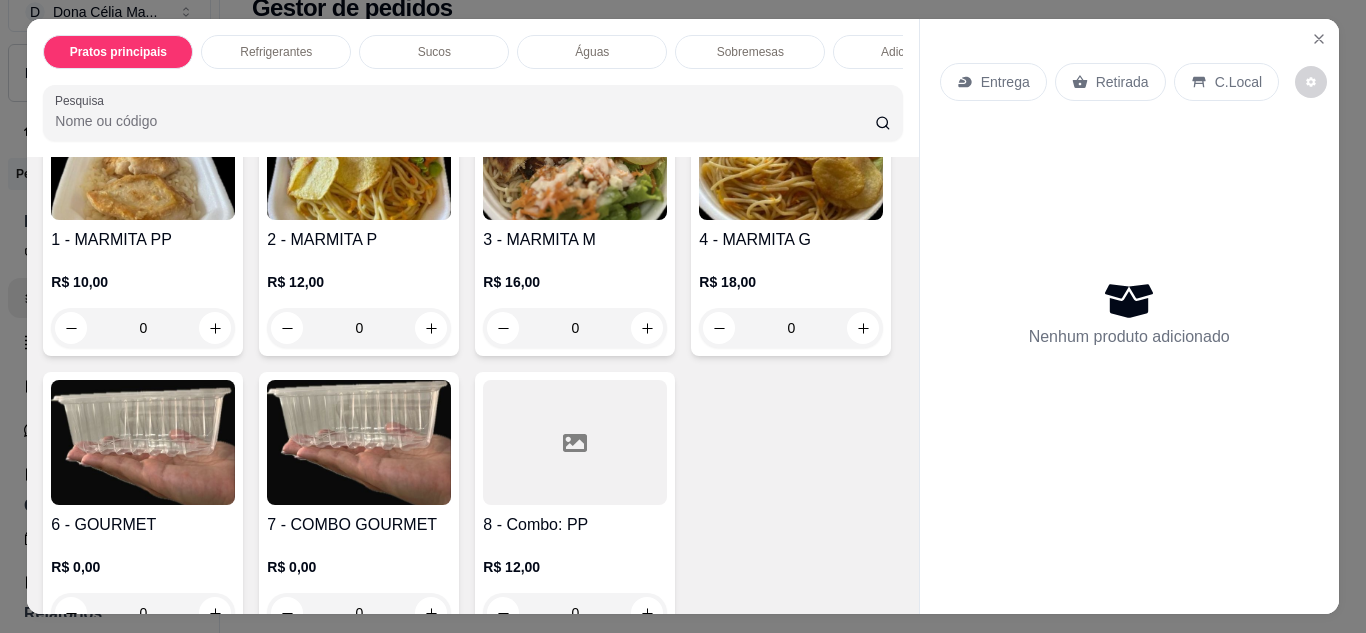 click on "Pratos principais Refrigerantes Sucos Águas Sobremesas Adicionais Pesquisa Item avulso Pratos principais 1 - MARMITA PP   R$ 10,00 0 2 - MARMITA P   R$ 12,00 0 3 - MARMITA M   R$ 16,00 0 4 - MARMITA G   R$ 18,00 0 6 - GOURMET   R$ 0,00 0 7 - COMBO GOURMET   R$ 0,00 0 8 - Combo: PP   R$ 12,00 0 Refrigerantes 9 - Refrigerante Garrafinha   R$ 3,00 0 10 - Refrigerante 250ml   R$ 0,00 0 11 - Refrigerante Lata 350ml   R$ 0,00 0 12 - Refrigerante 1L   R$ 0,00 0 Sucos 13 - Suco 300ml   R$ 0,00 0 Águas 14 - Água Mineral   R$ 0,00 0 Sobremesas 15 - Sobremesas   R$ 0,00 0 Adicionais Adicionais   R$ 0,00 0 Entrega Retirada C.Local Nenhum produto adicionado" at bounding box center (683, 316) 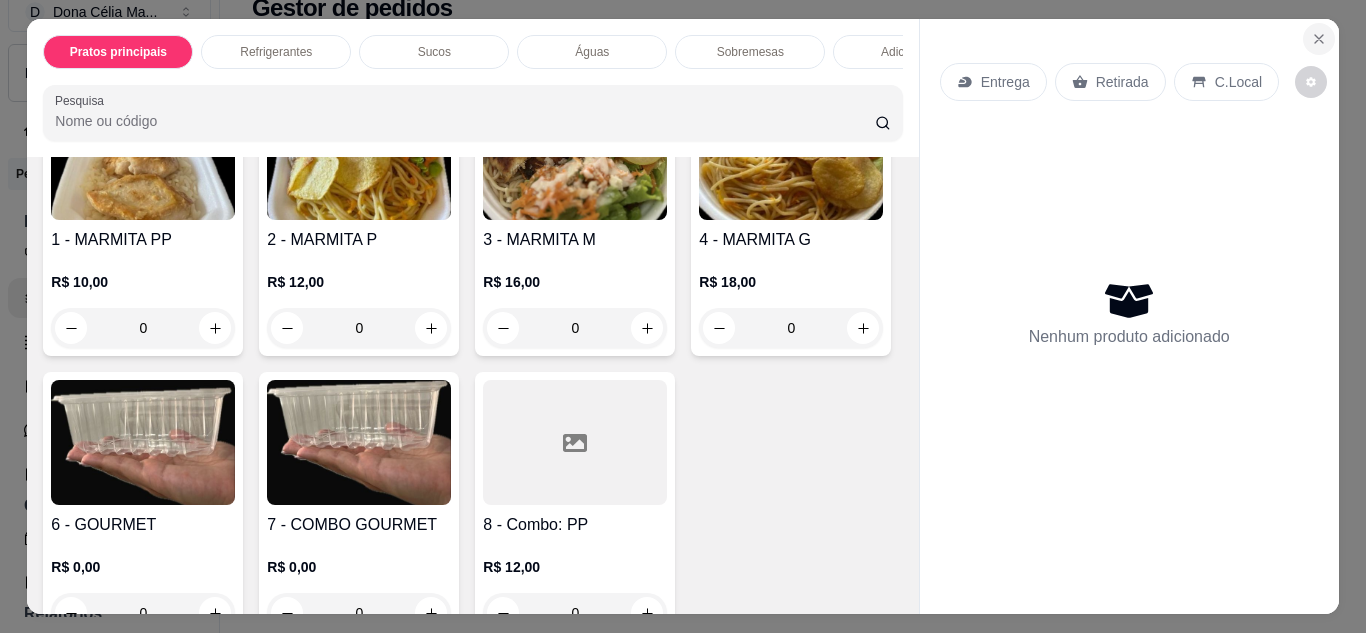 click 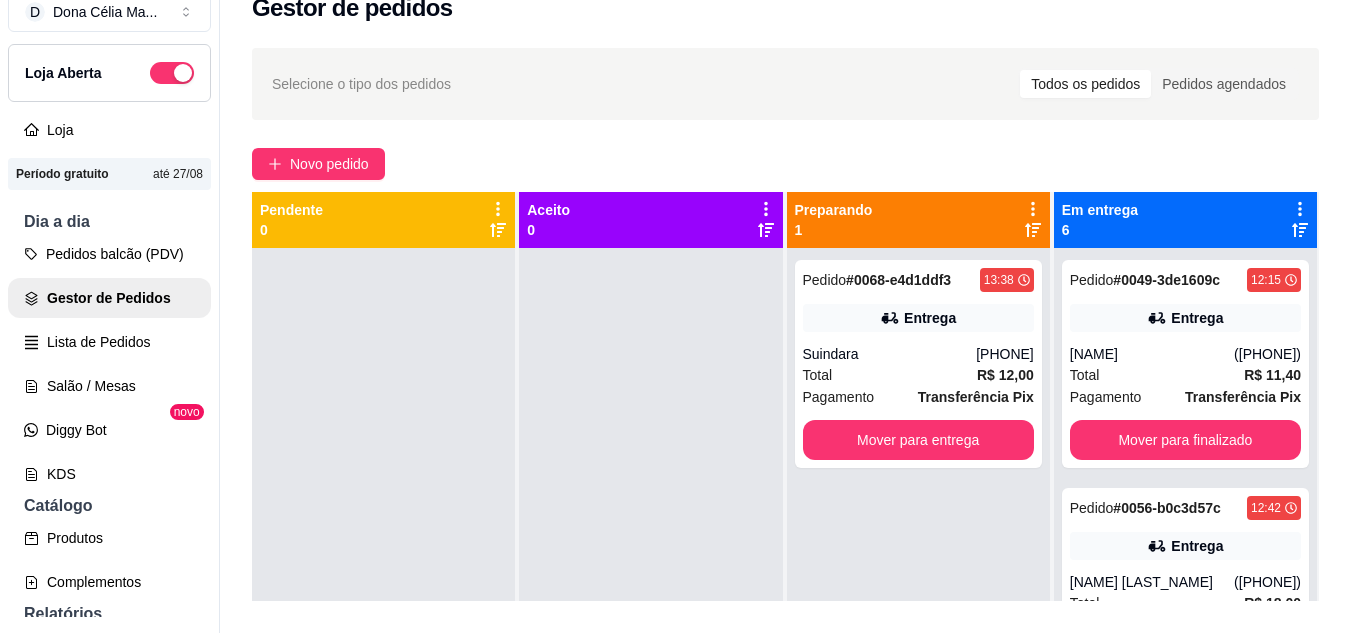 scroll, scrollTop: 100, scrollLeft: 0, axis: vertical 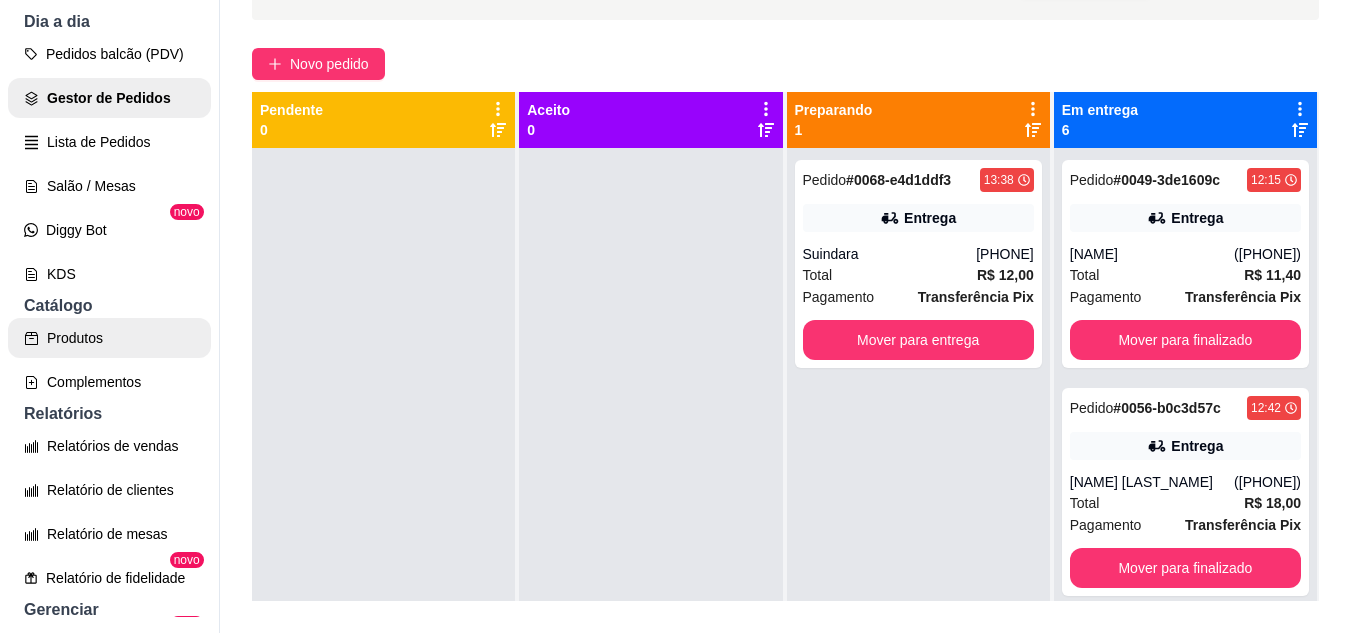 click on "Complementos" at bounding box center [109, 382] 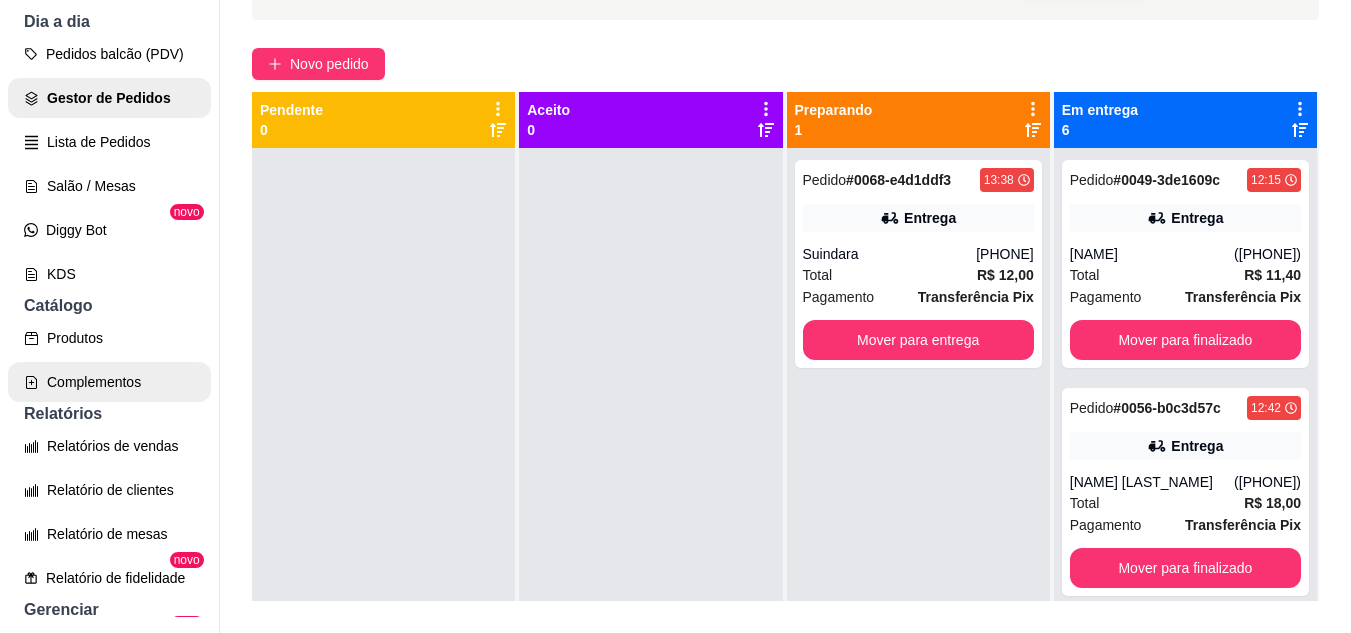 scroll, scrollTop: 0, scrollLeft: 0, axis: both 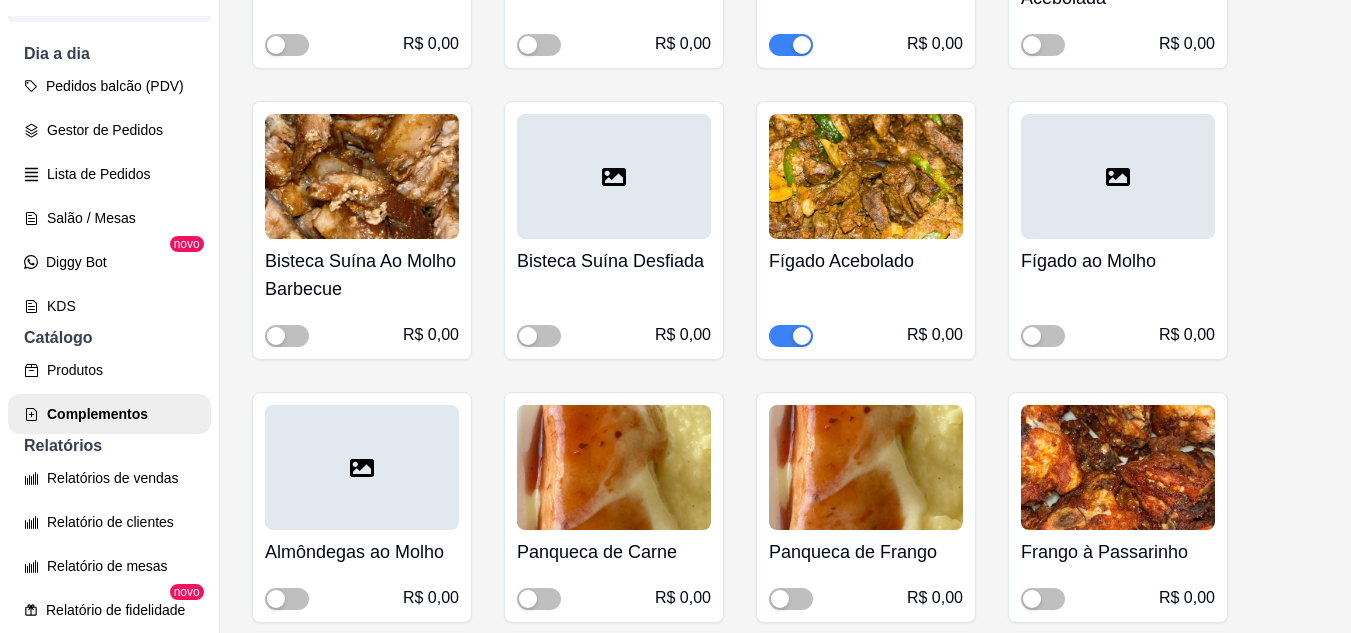 click at bounding box center [791, 336] 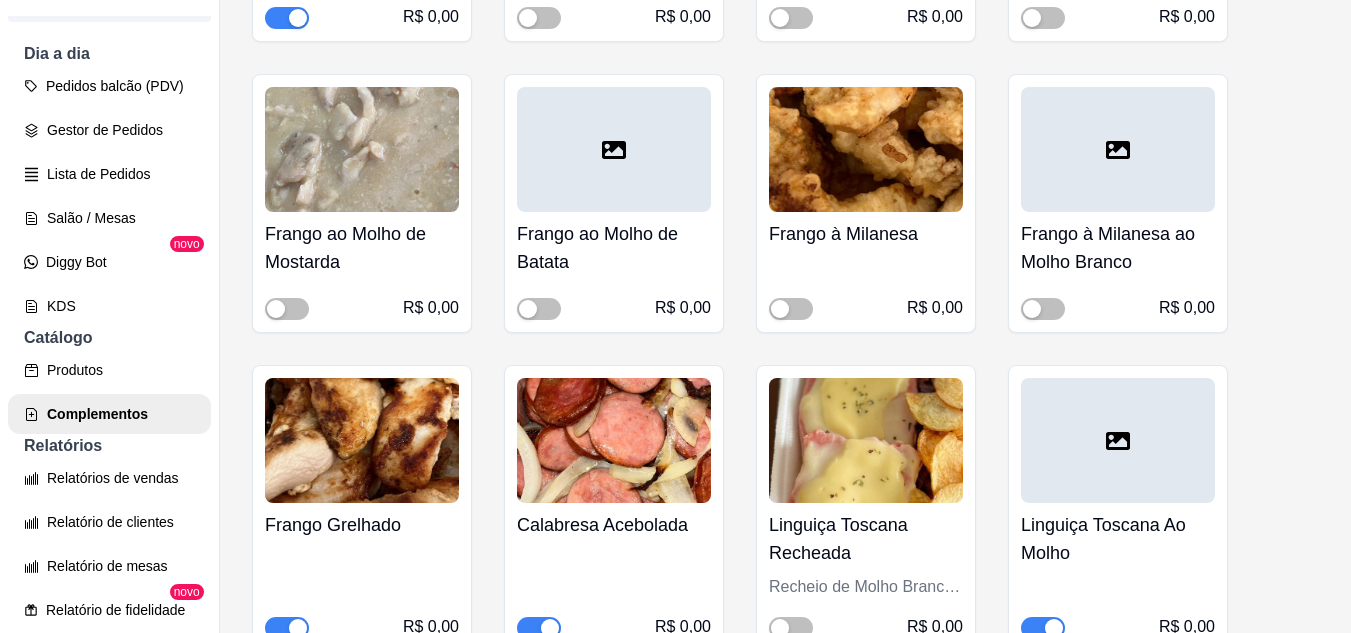 scroll, scrollTop: 16530, scrollLeft: 0, axis: vertical 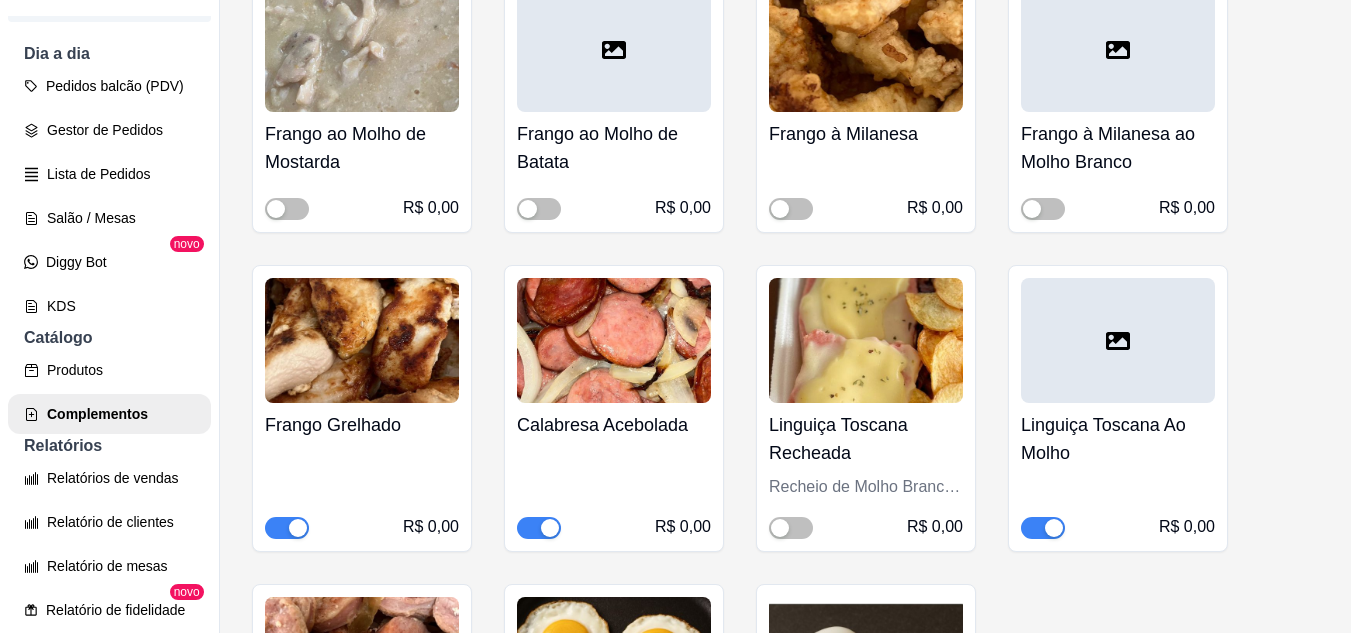 click at bounding box center [298, 528] 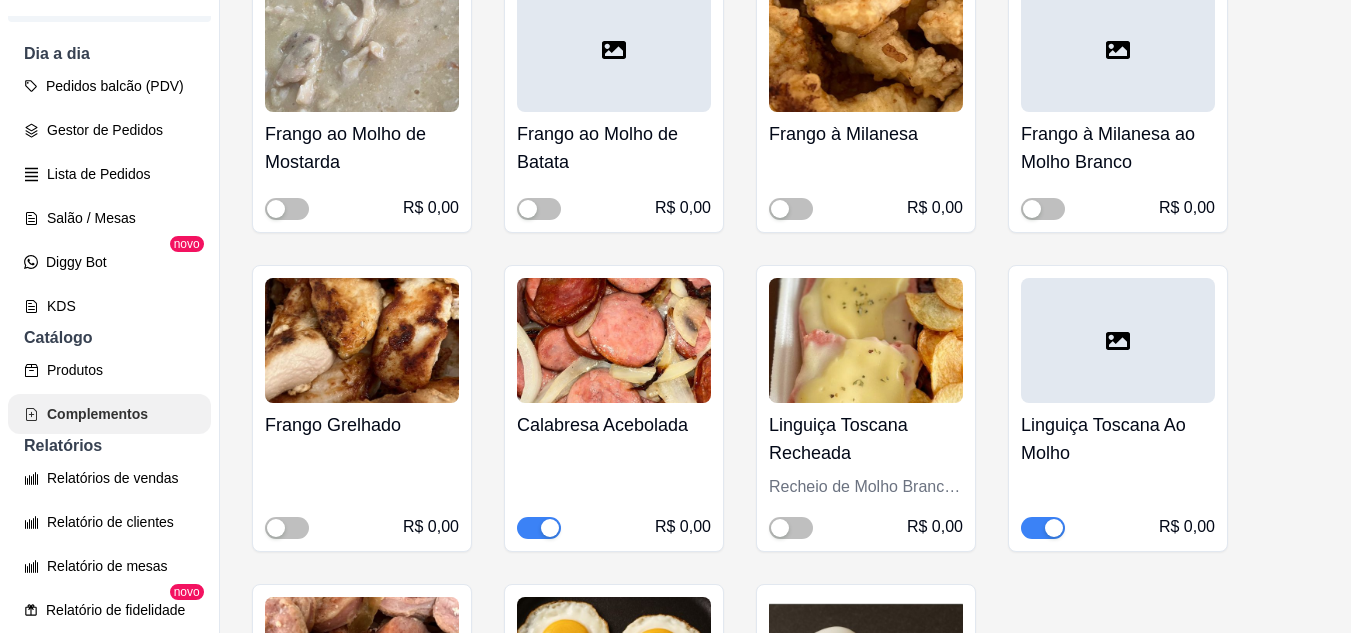 click on "Produtos" at bounding box center (109, 370) 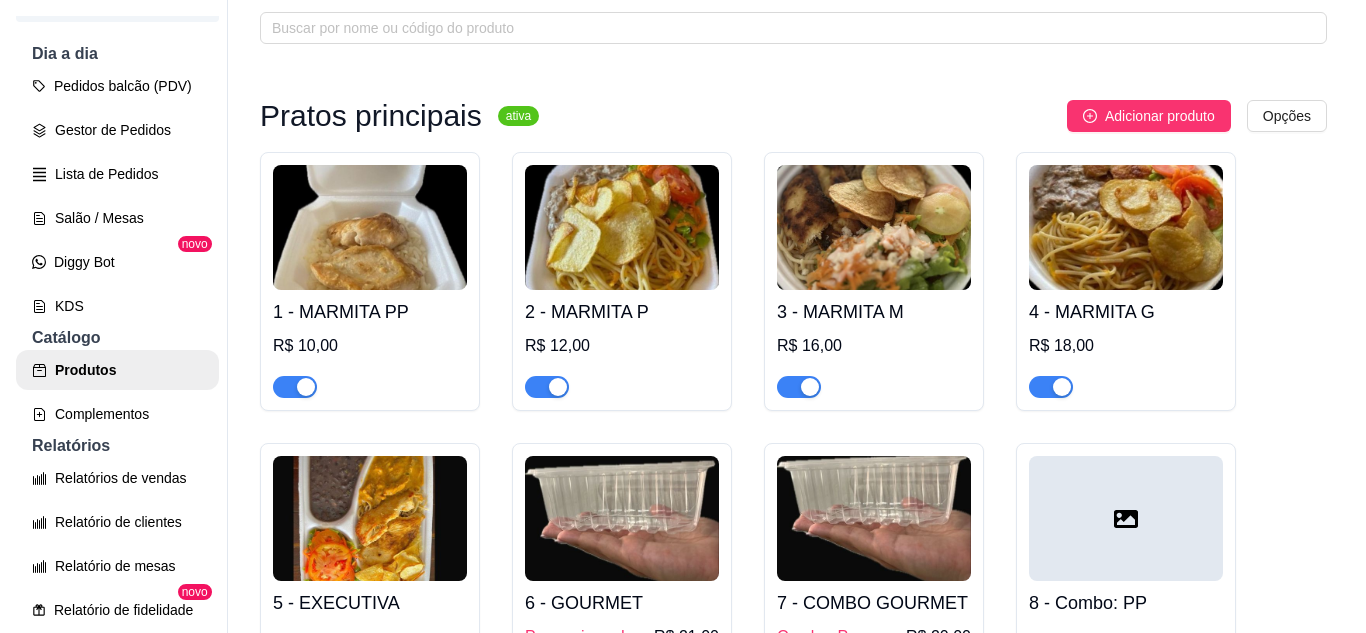 scroll, scrollTop: 0, scrollLeft: 0, axis: both 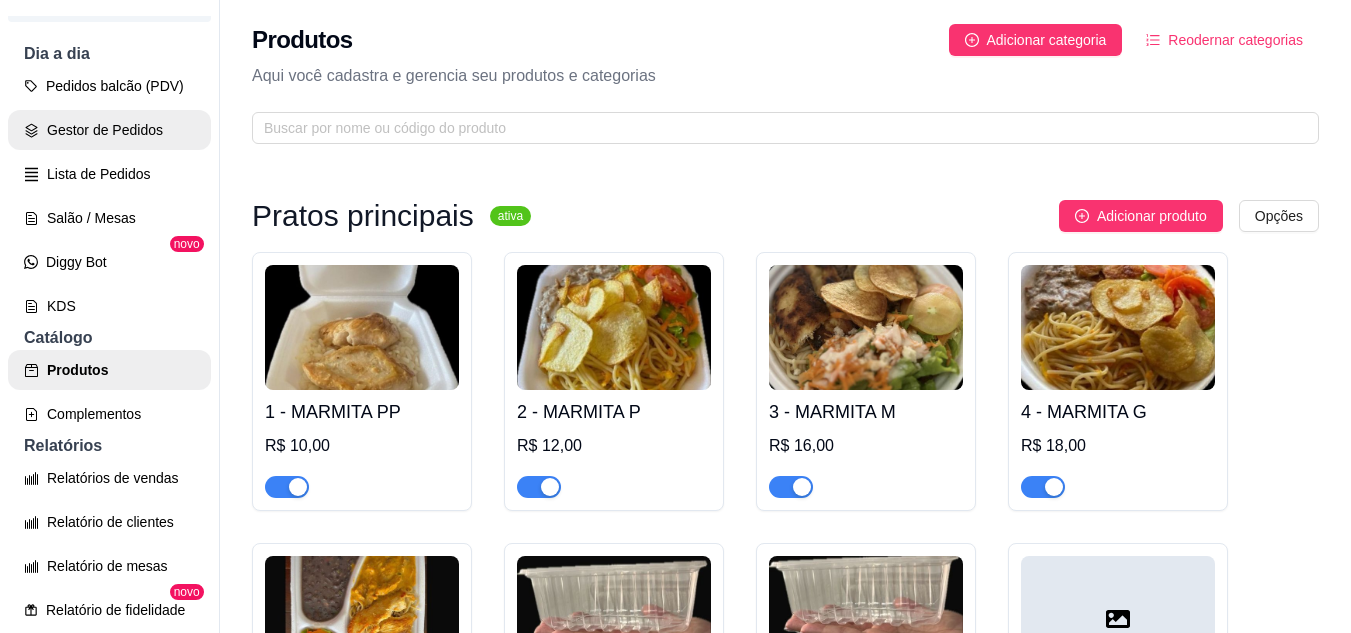 click on "Gestor de Pedidos" at bounding box center (109, 130) 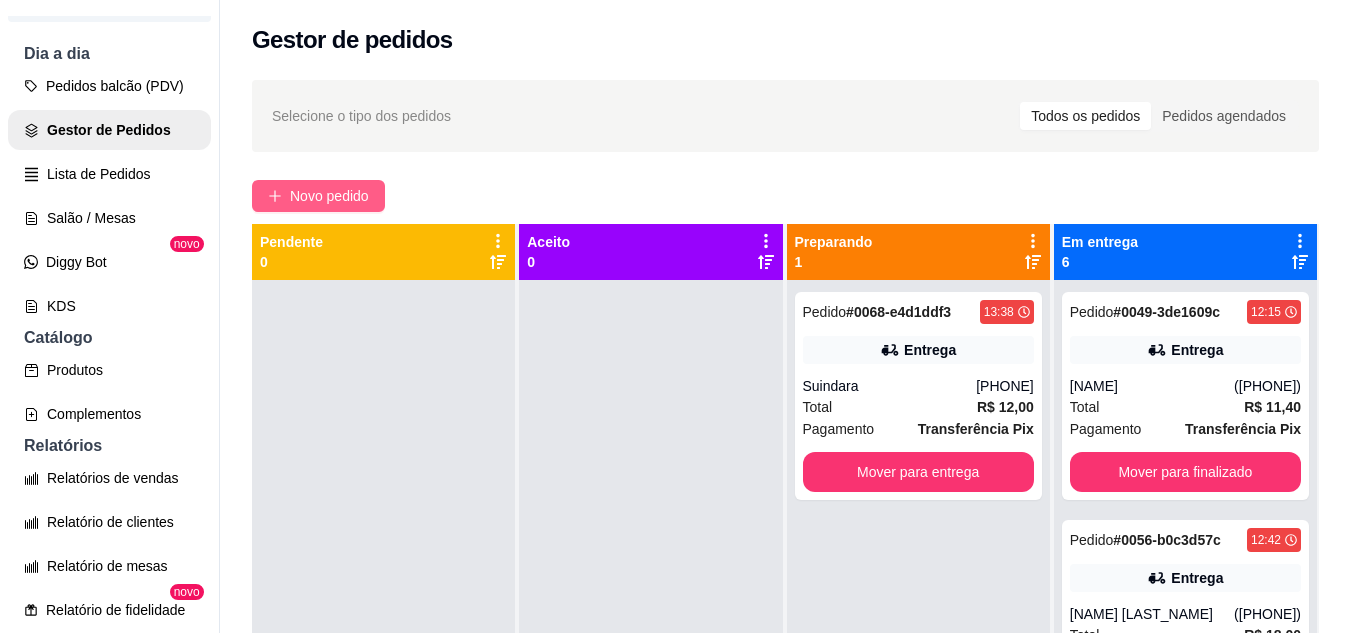 click on "Novo pedido" at bounding box center [329, 196] 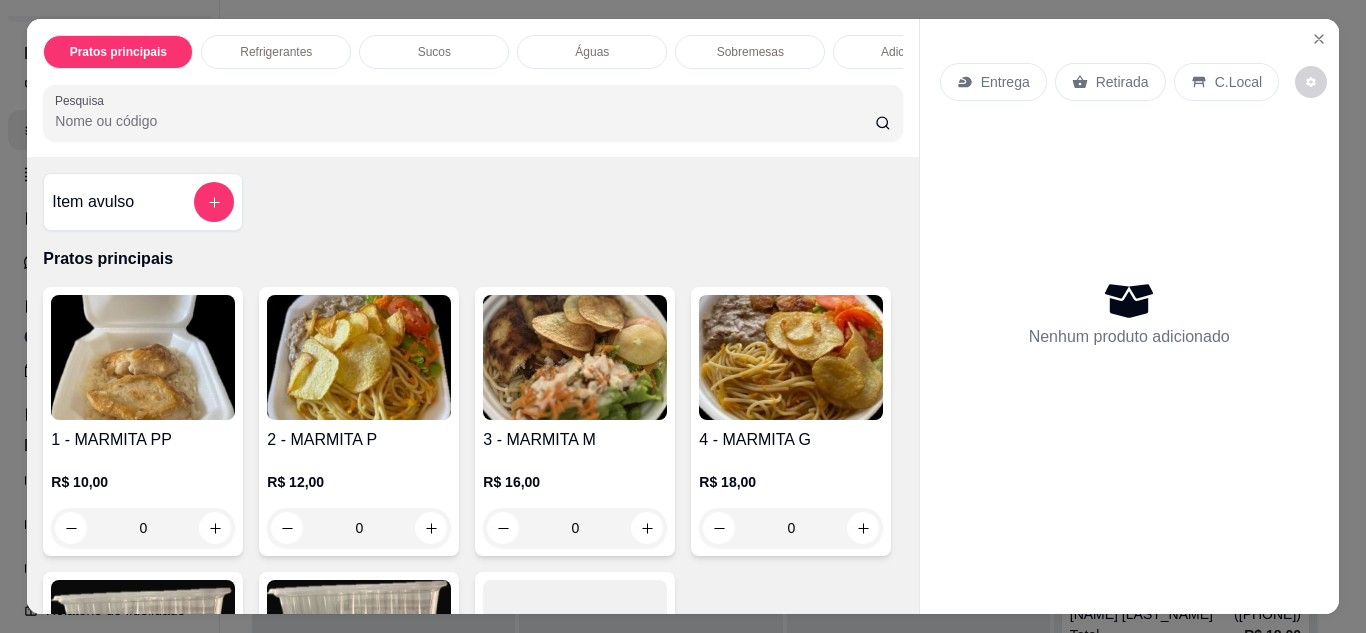 click on "Retirada" at bounding box center [1122, 82] 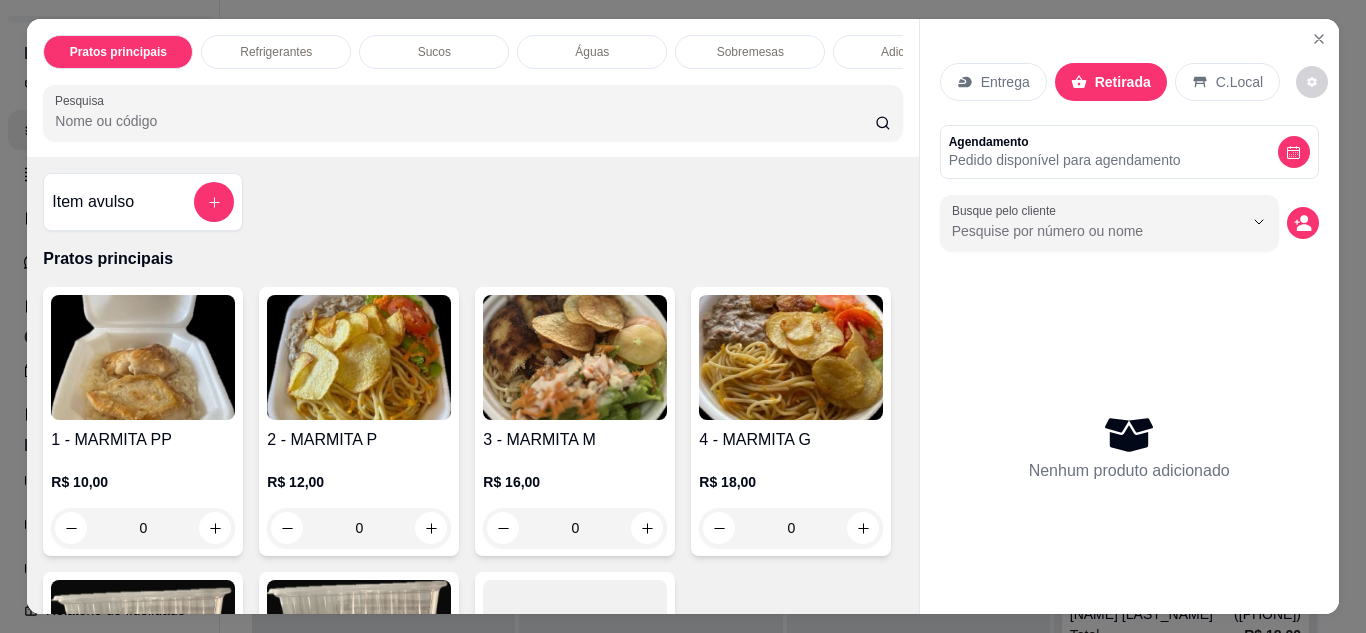 click at bounding box center (359, 357) 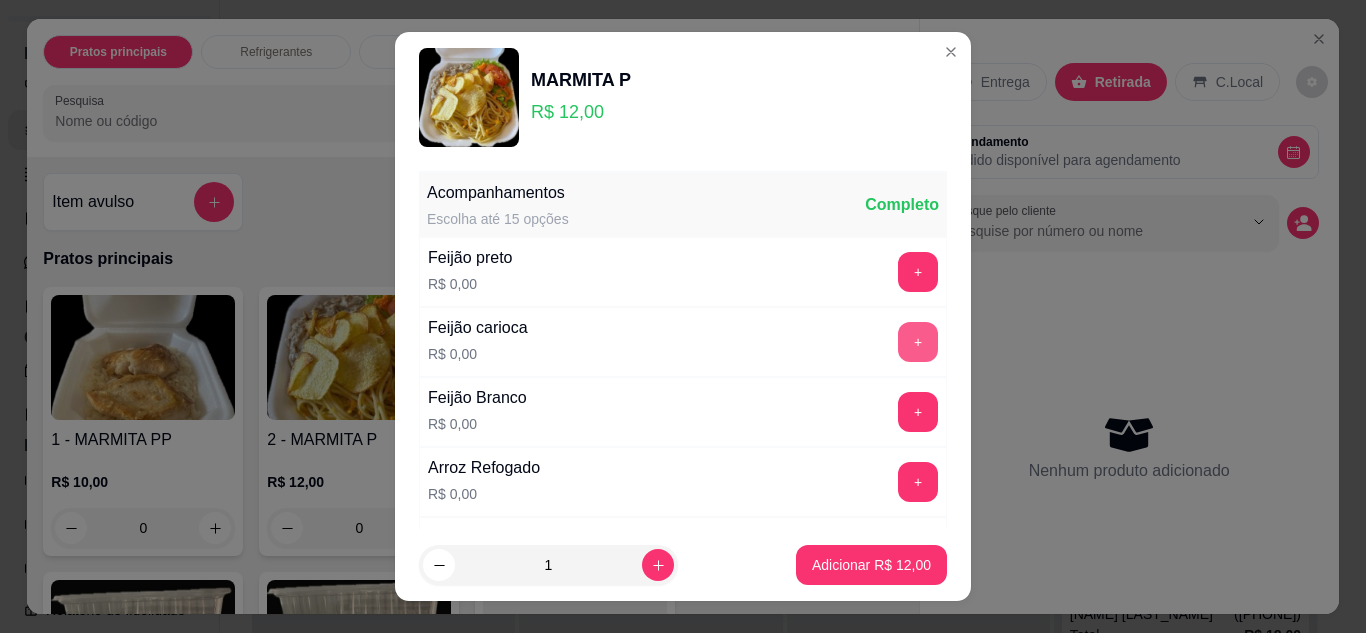 scroll, scrollTop: 100, scrollLeft: 0, axis: vertical 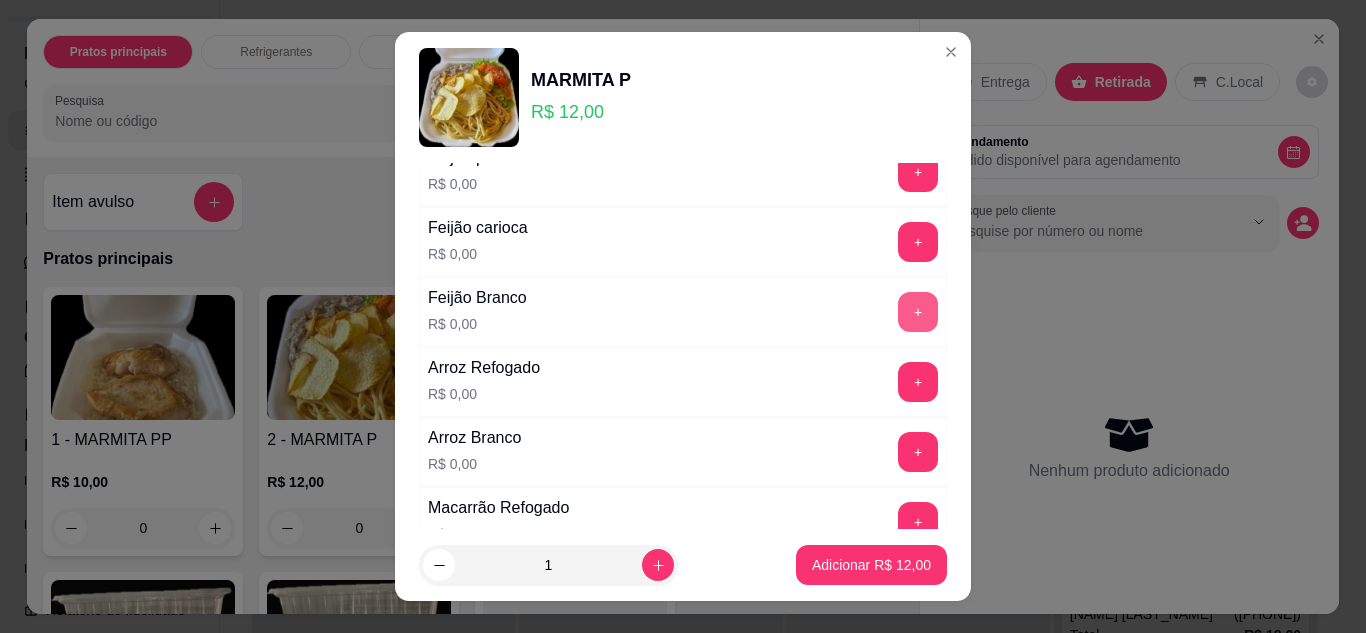 click on "+" at bounding box center (918, 312) 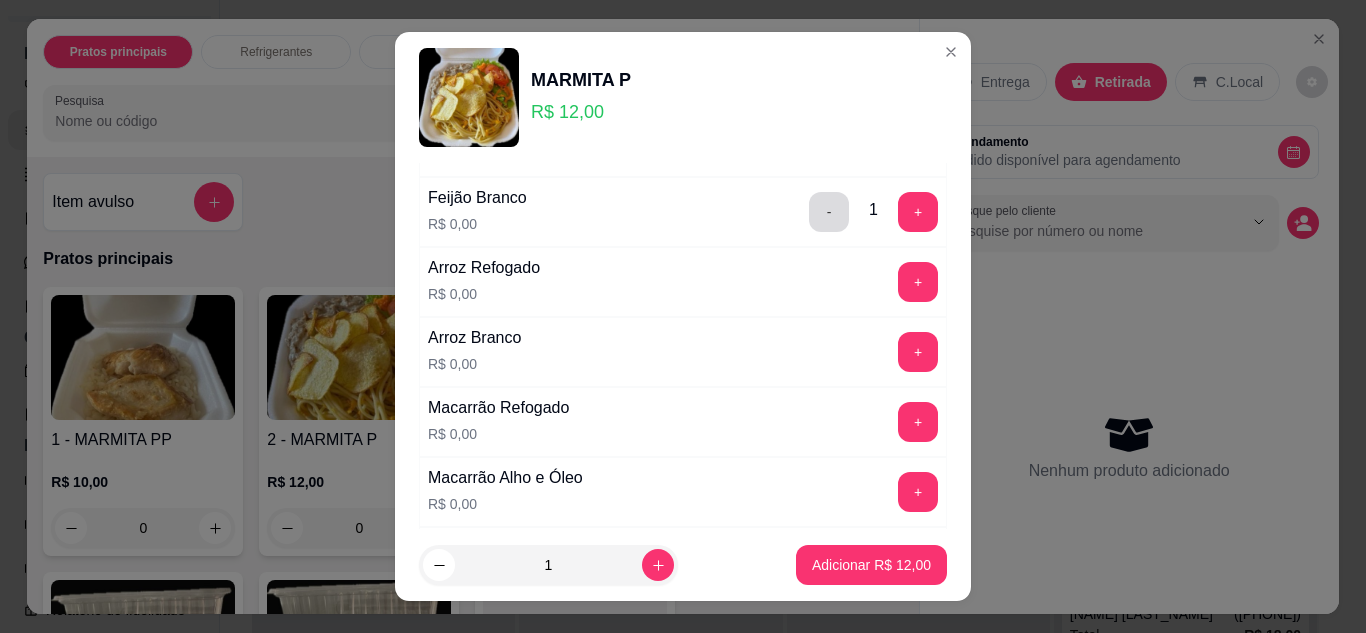 scroll, scrollTop: 300, scrollLeft: 0, axis: vertical 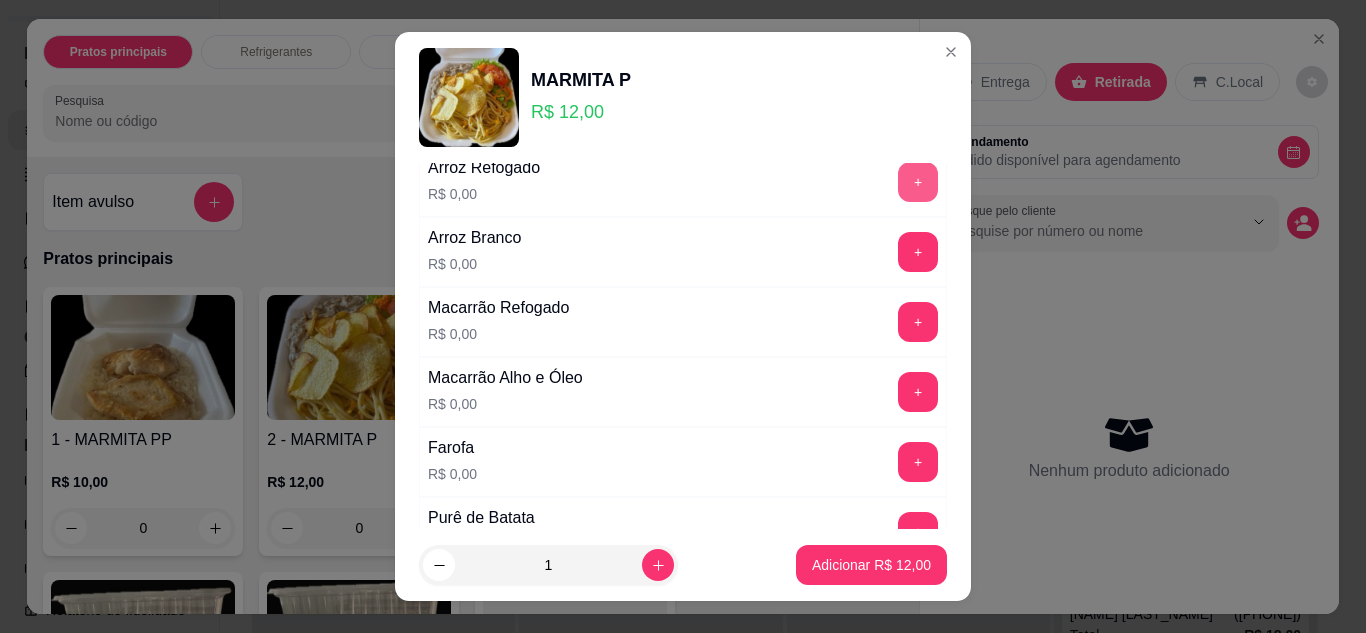 click on "+" at bounding box center (918, 182) 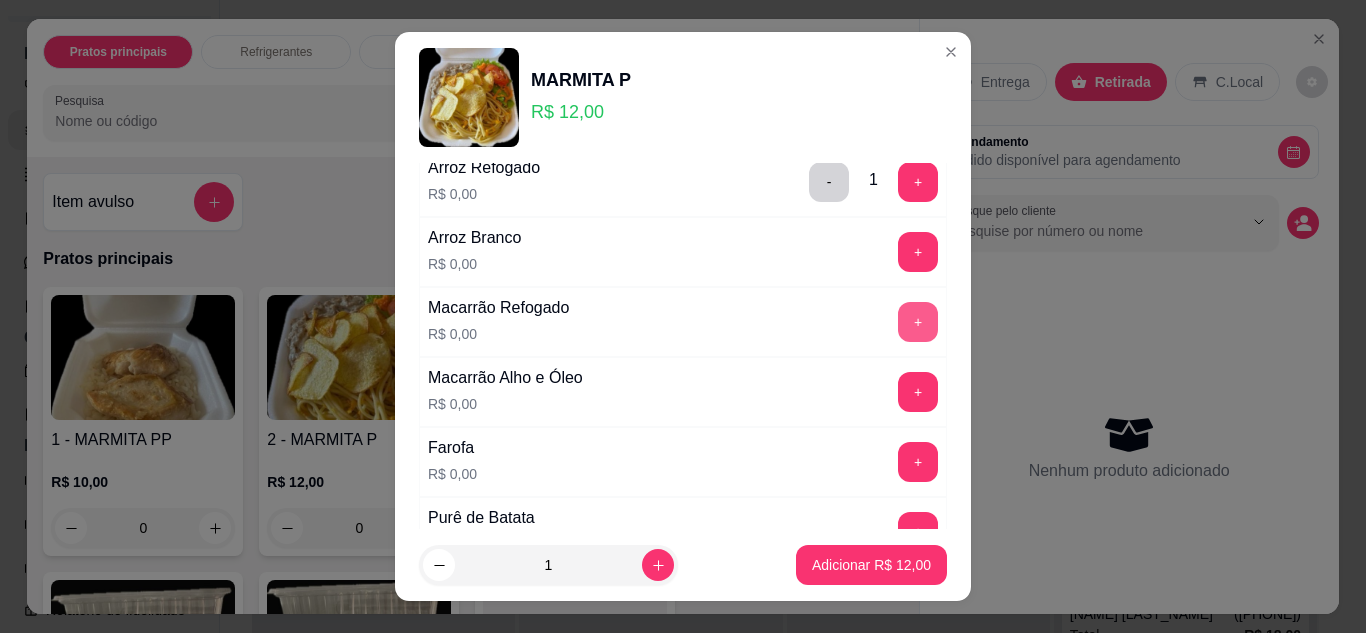 click on "+" at bounding box center [918, 322] 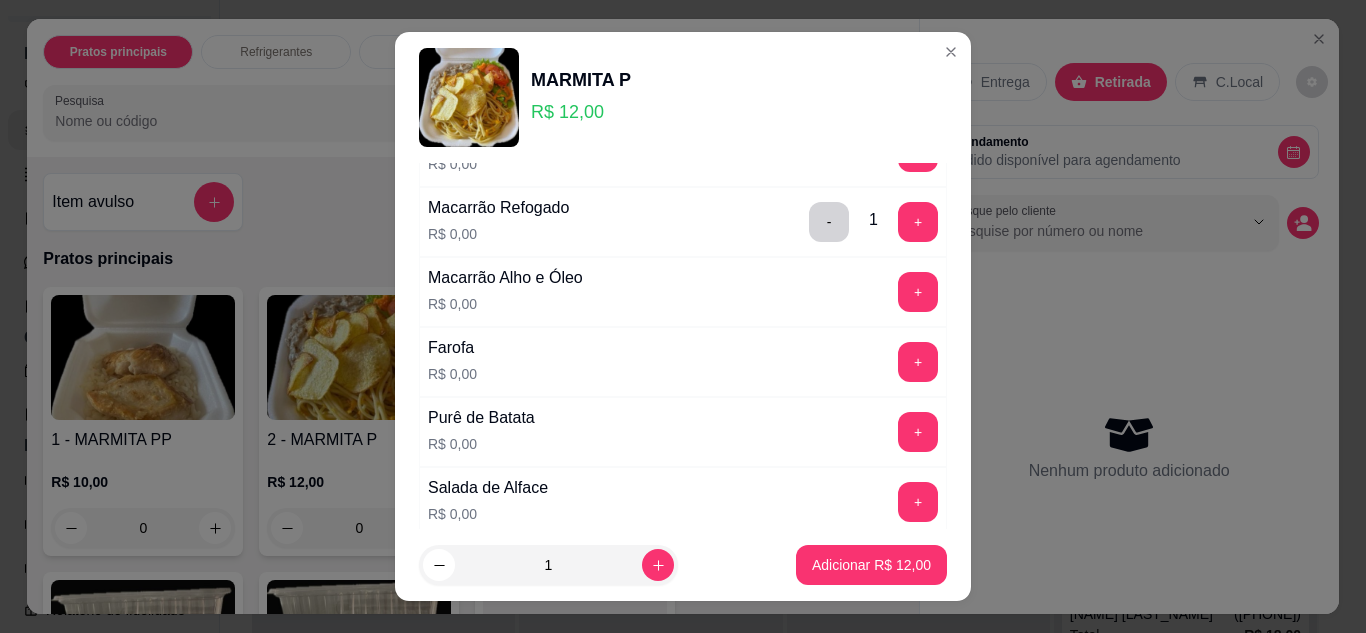 scroll, scrollTop: 500, scrollLeft: 0, axis: vertical 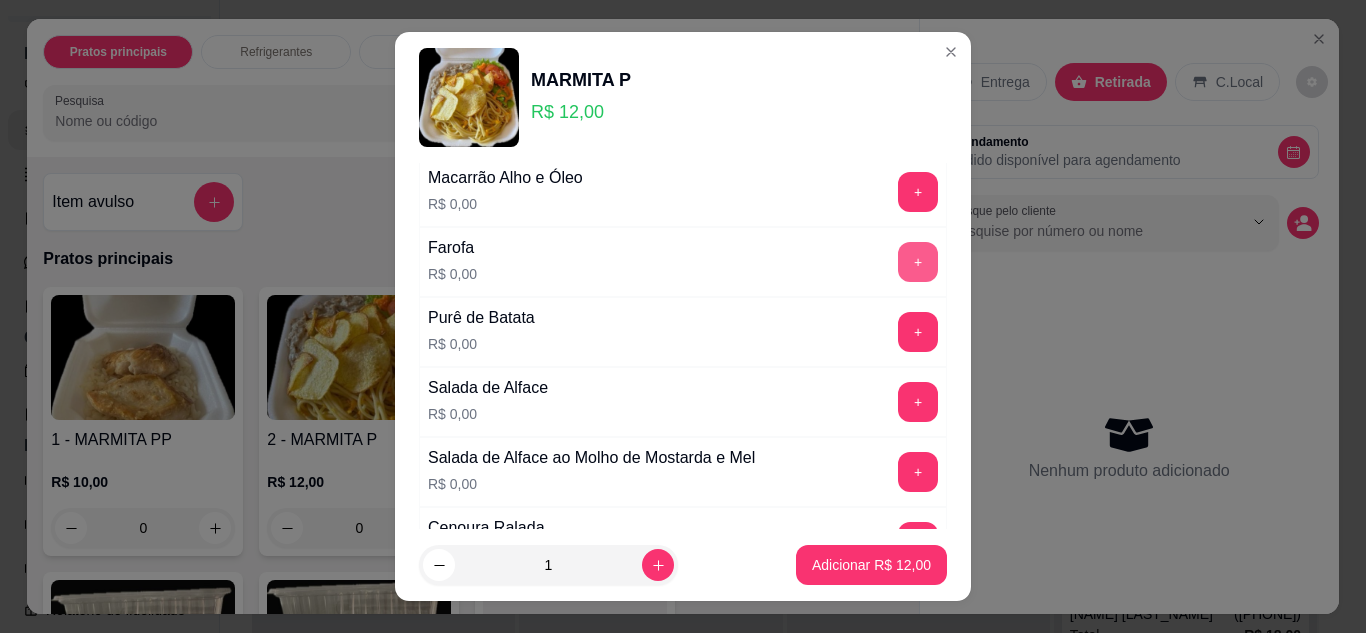 click on "+" at bounding box center [918, 262] 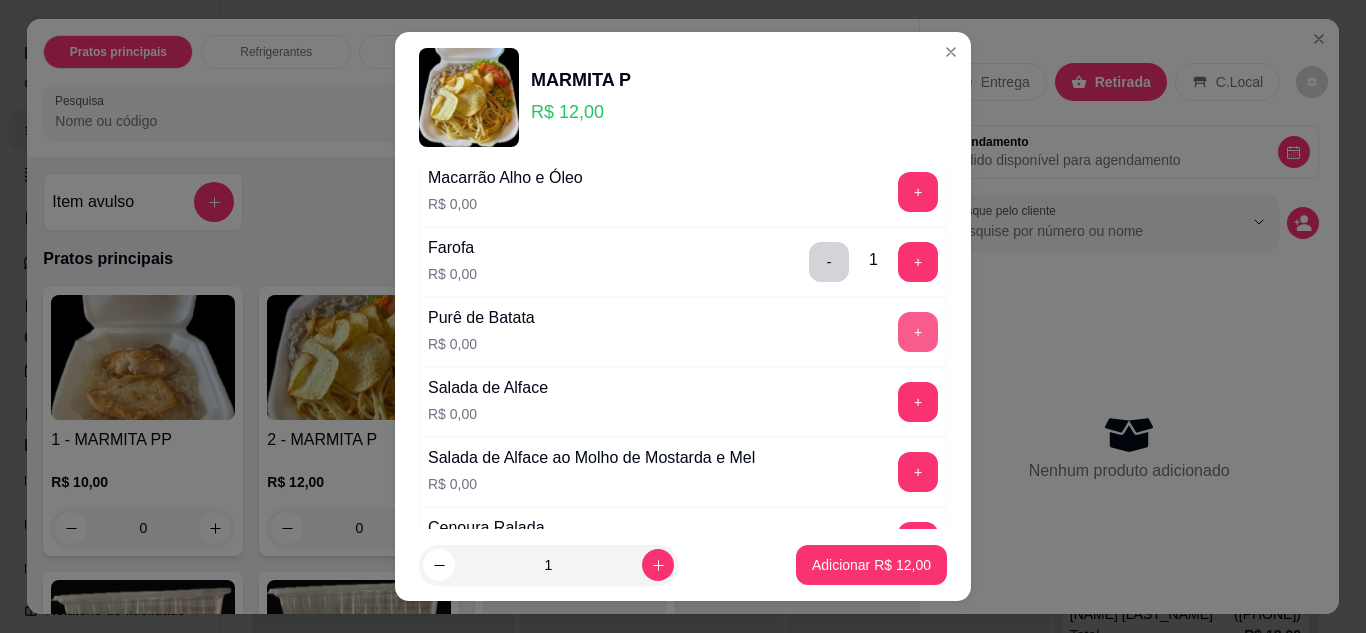 click on "+" at bounding box center [918, 332] 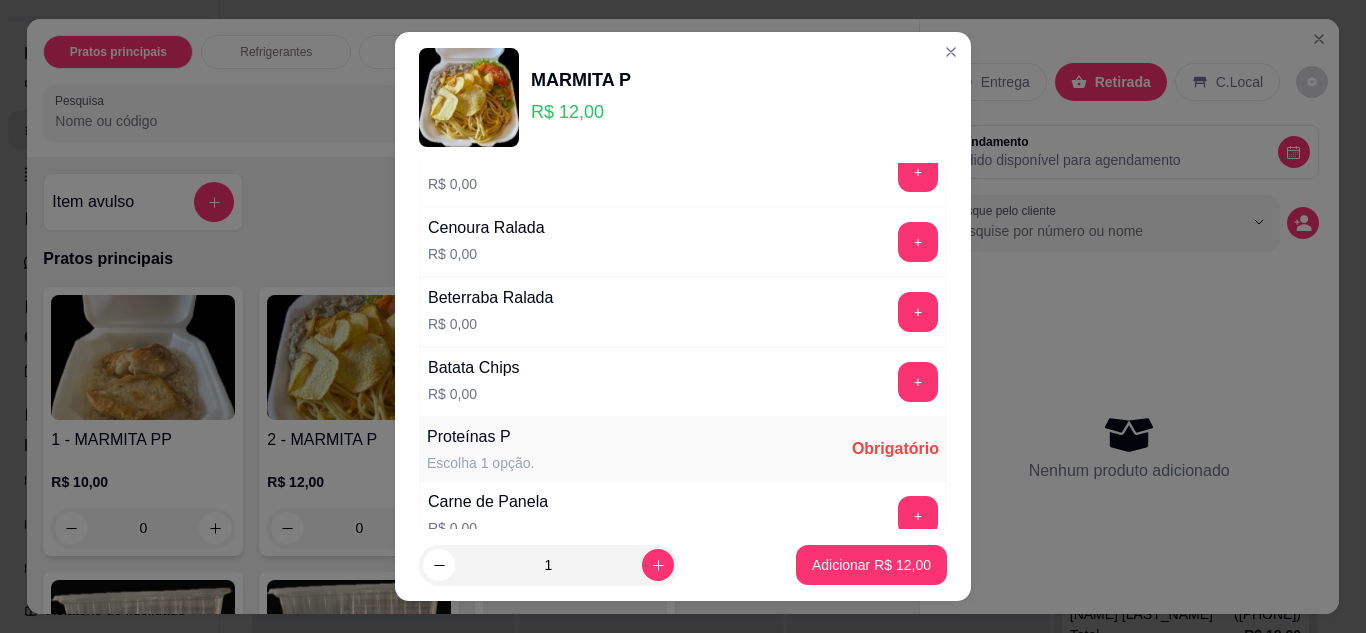 scroll, scrollTop: 900, scrollLeft: 0, axis: vertical 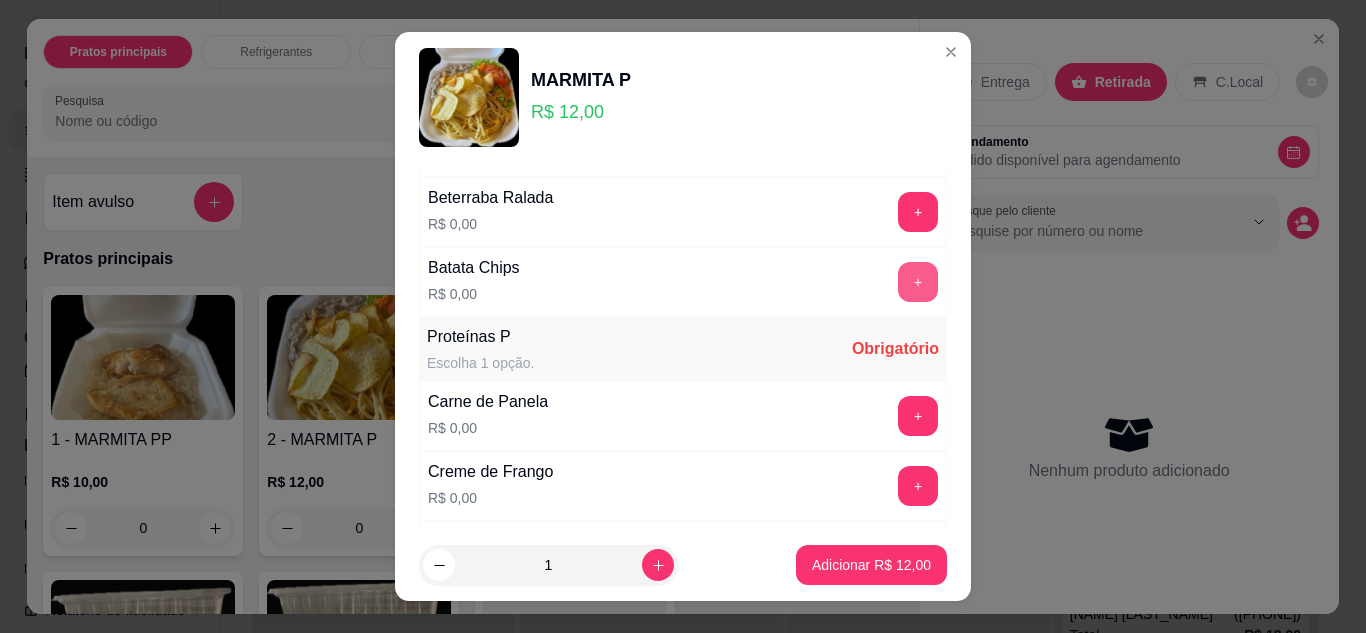 click on "+" at bounding box center [918, 282] 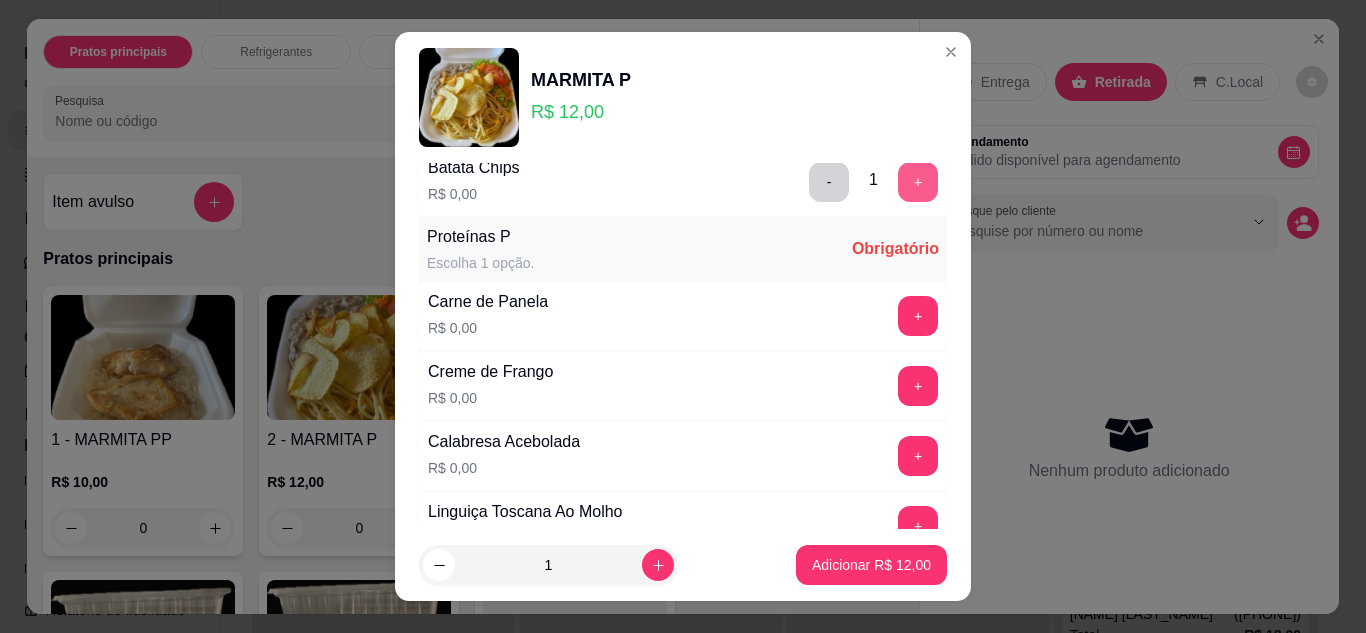 scroll, scrollTop: 1100, scrollLeft: 0, axis: vertical 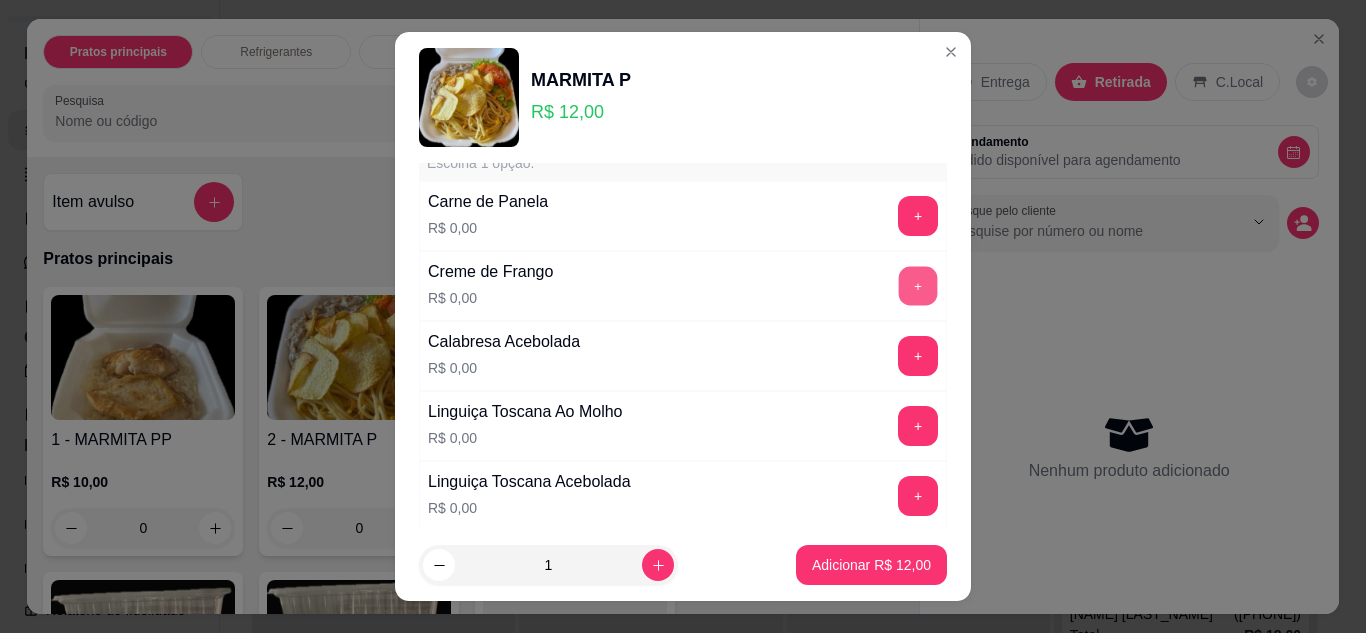 click on "+" at bounding box center (918, 286) 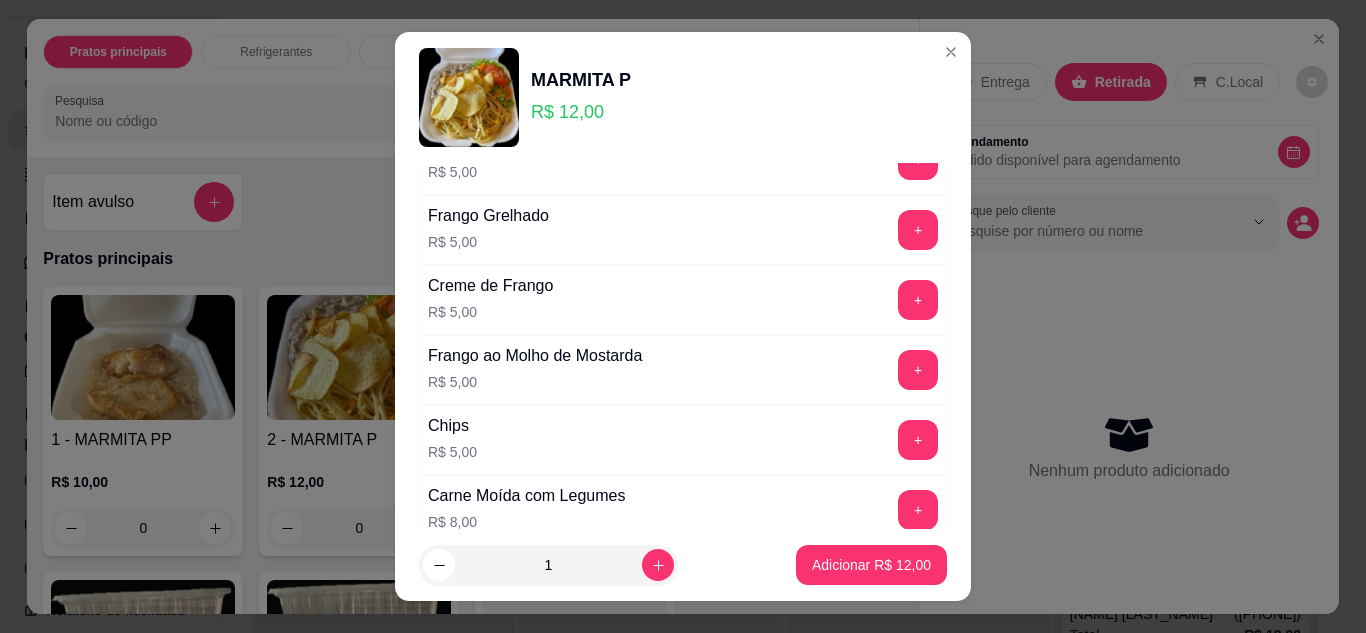 scroll, scrollTop: 2300, scrollLeft: 0, axis: vertical 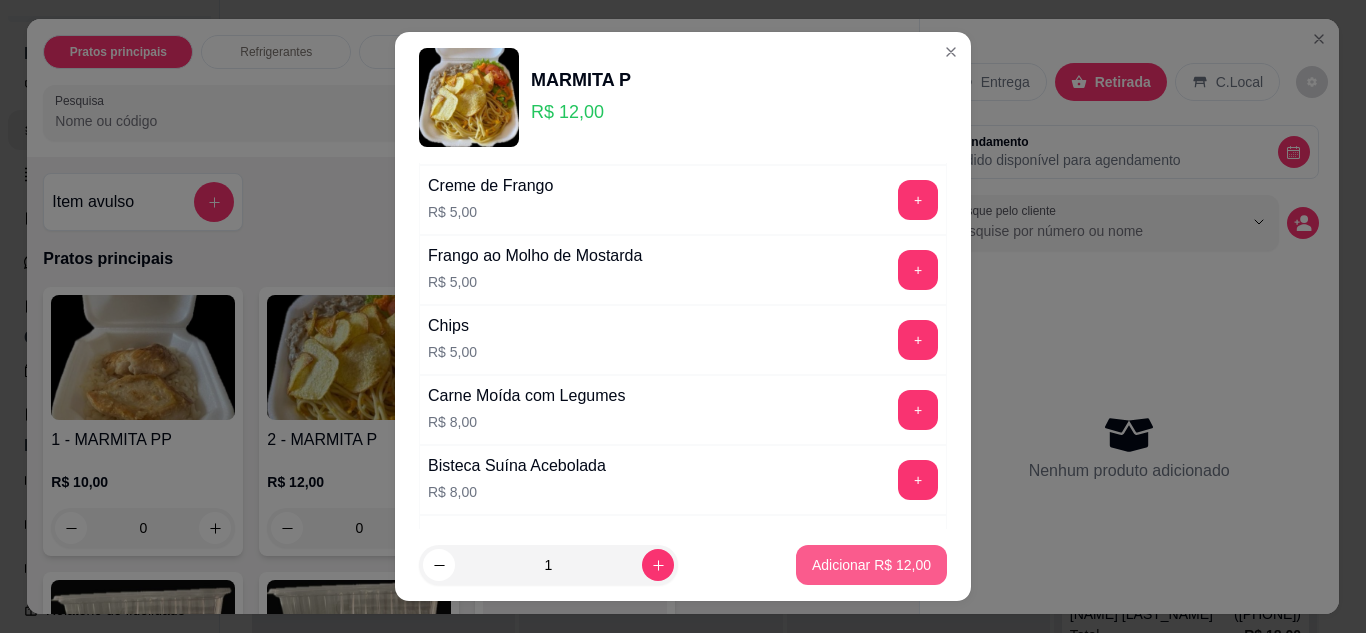 click on "Adicionar   R$ 12,00" at bounding box center (871, 565) 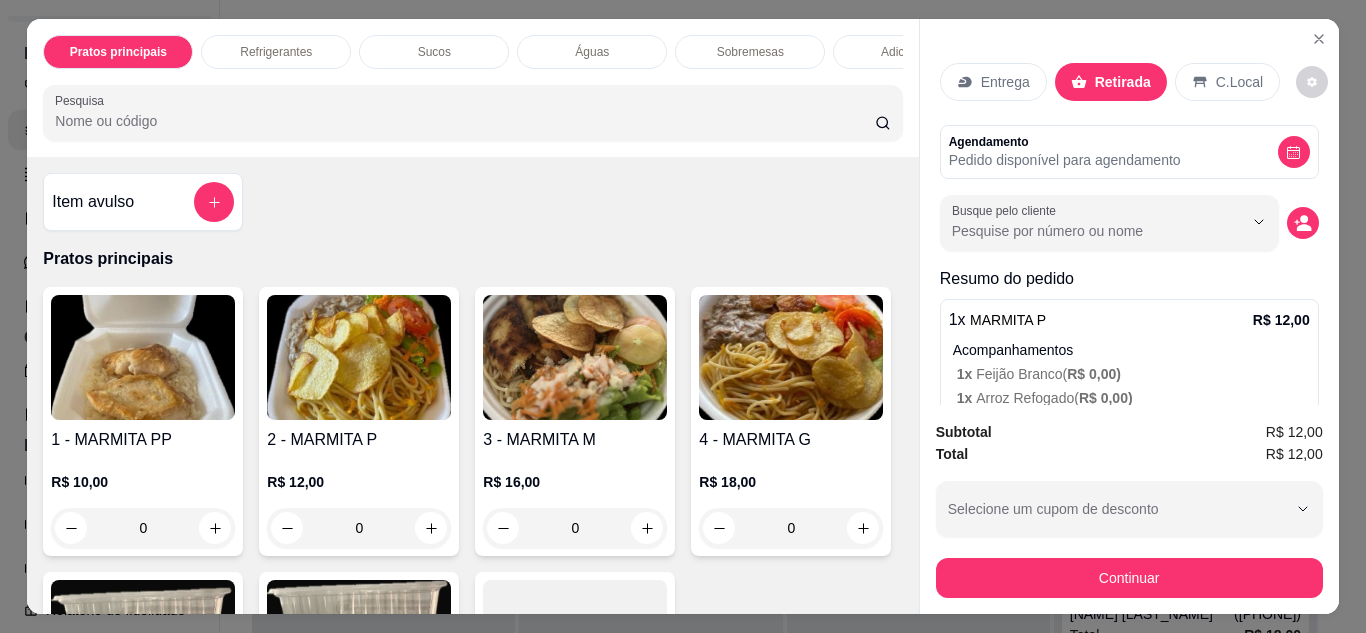 scroll, scrollTop: 228, scrollLeft: 0, axis: vertical 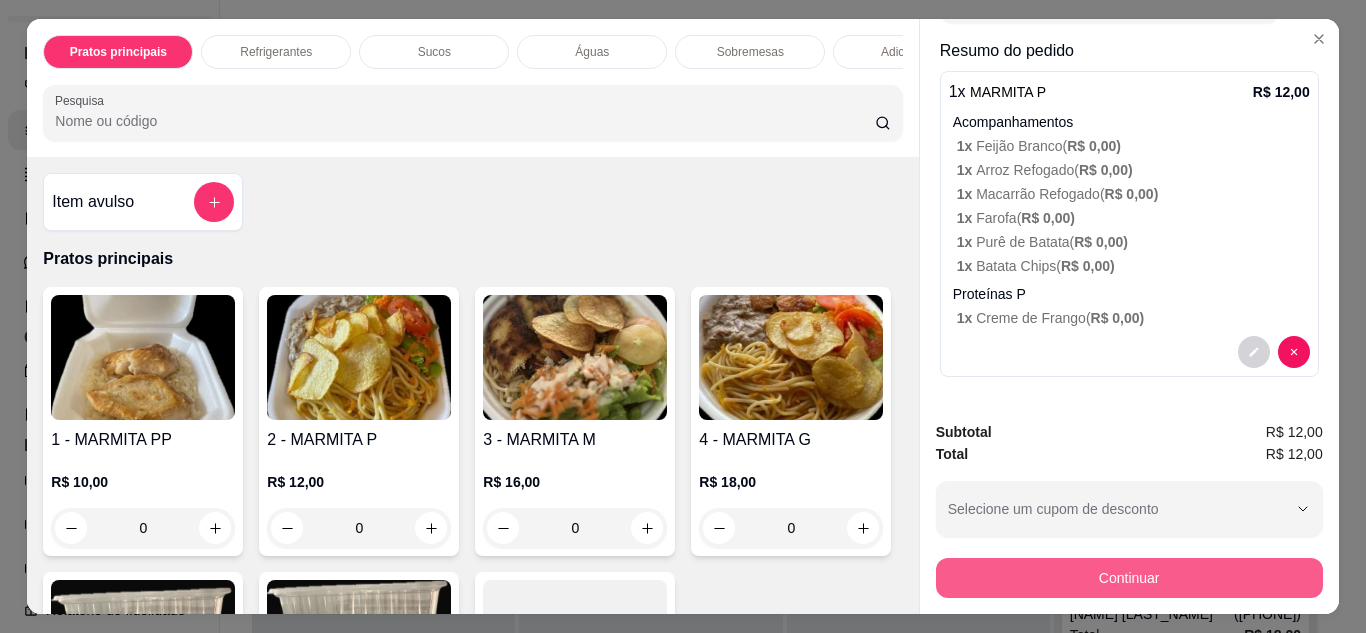 click on "Continuar" at bounding box center (1129, 578) 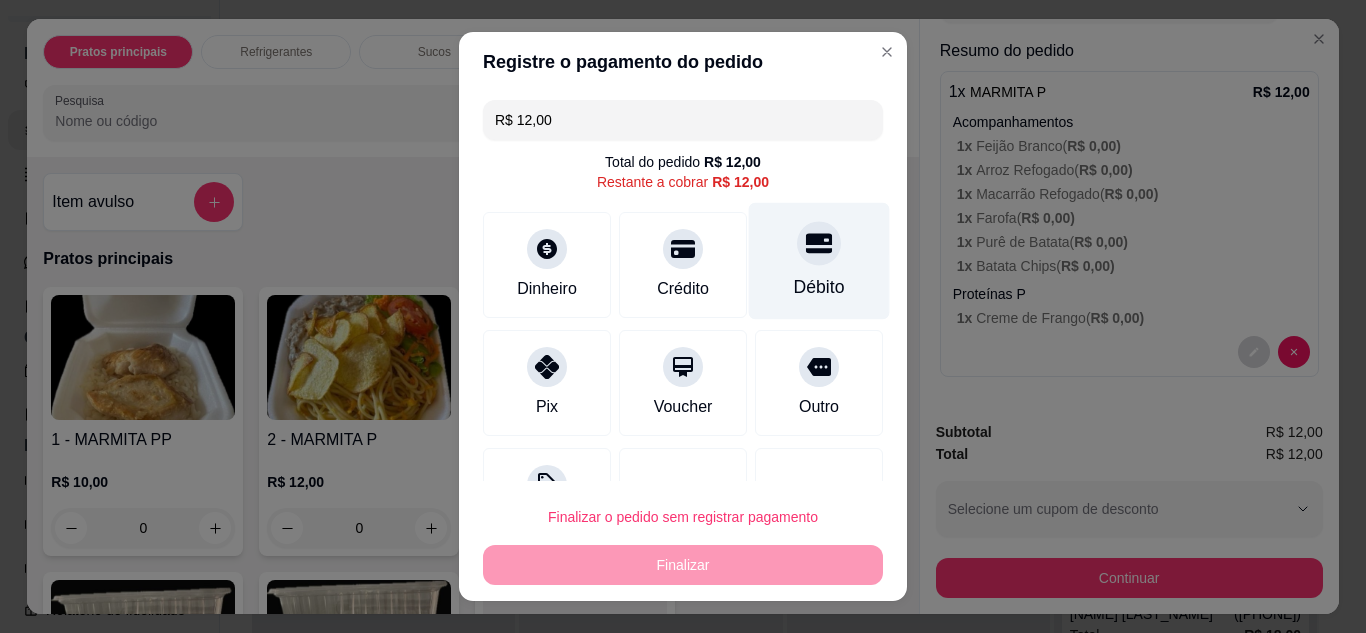 click at bounding box center (819, 243) 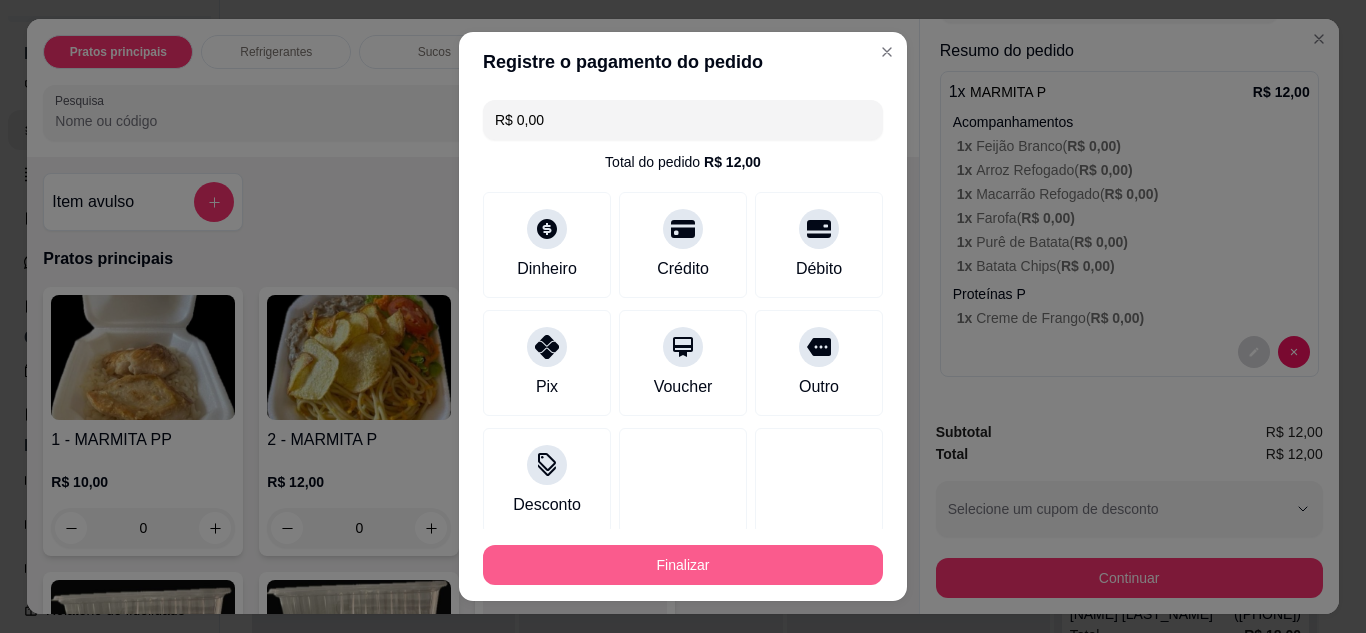 click on "Finalizar" at bounding box center (683, 565) 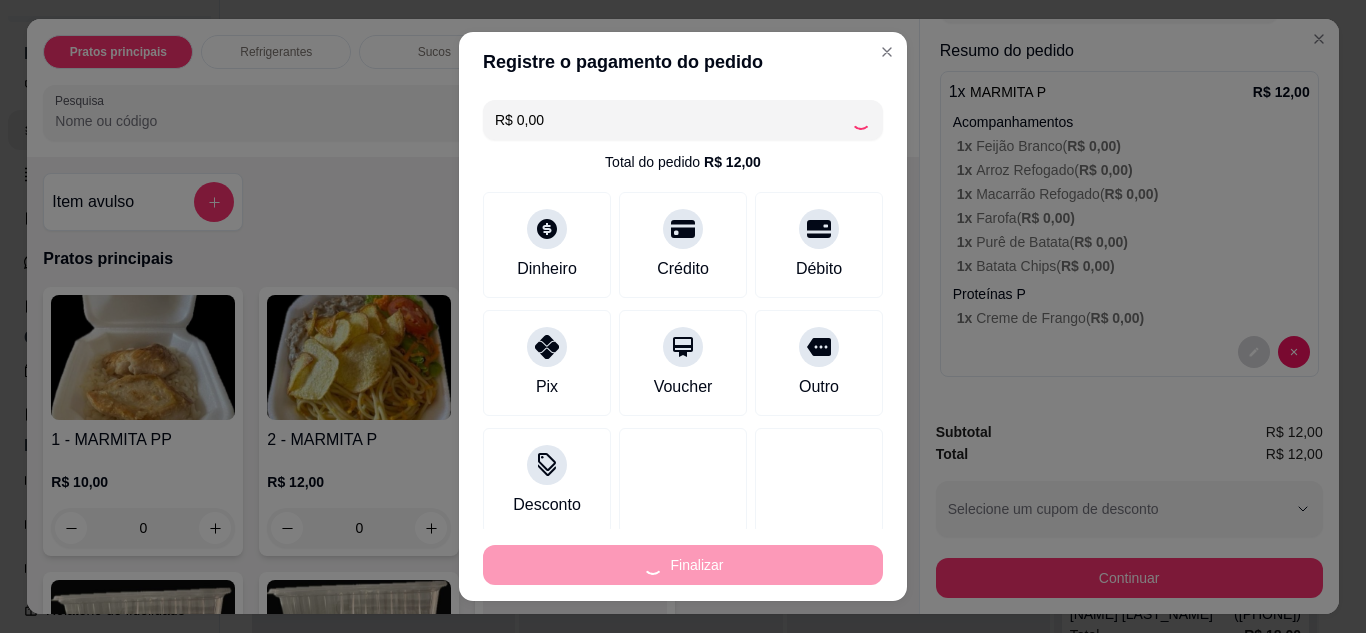 type on "-R$ 12,00" 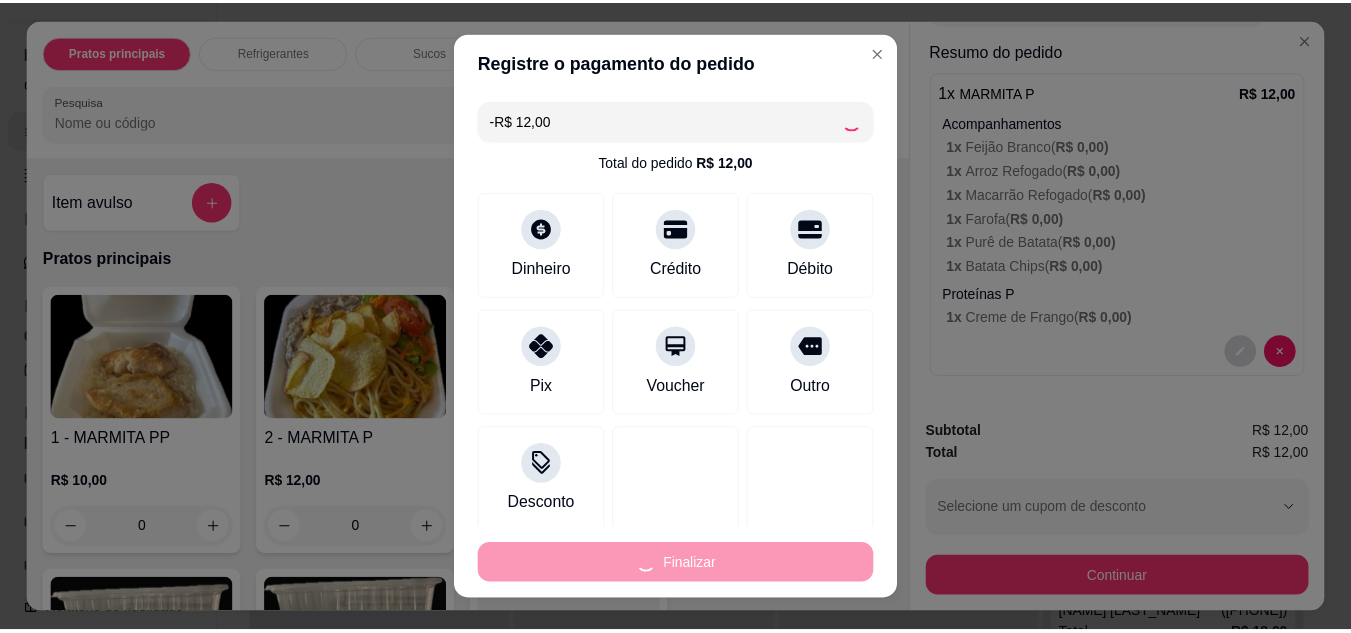 scroll, scrollTop: 0, scrollLeft: 0, axis: both 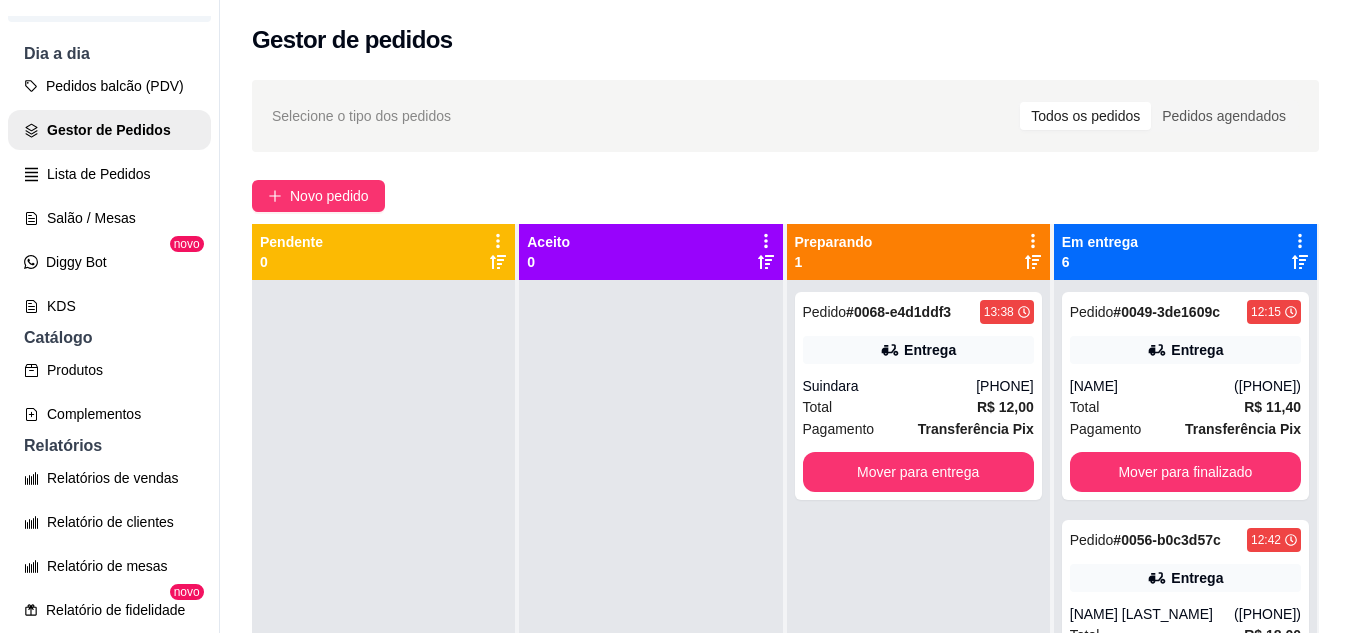 click on "Gestor de pedidos" at bounding box center [785, 40] 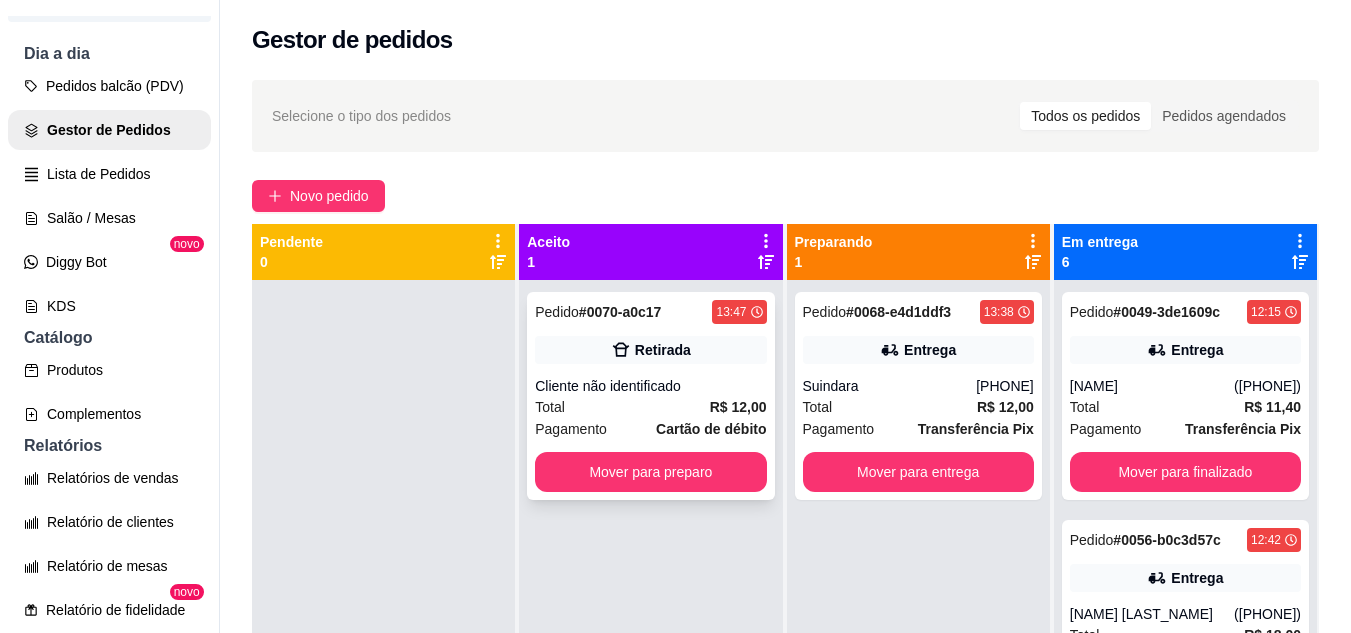click on "Mover para preparo" at bounding box center (650, 472) 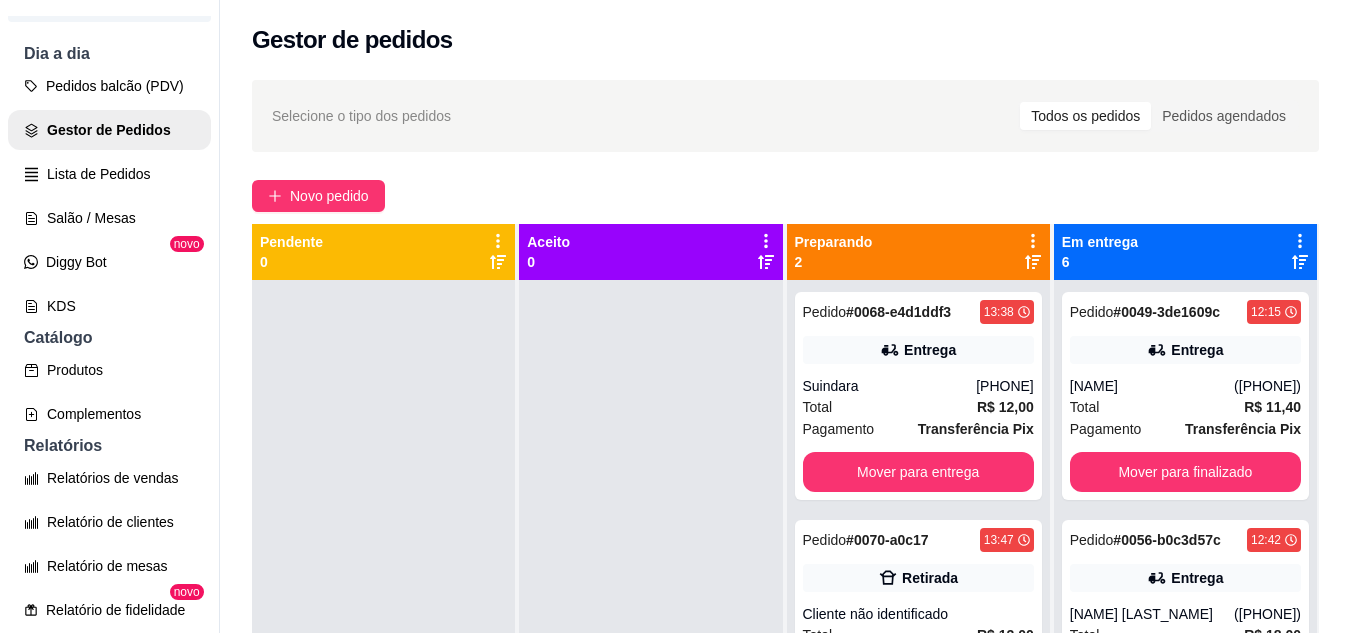 scroll, scrollTop: 56, scrollLeft: 0, axis: vertical 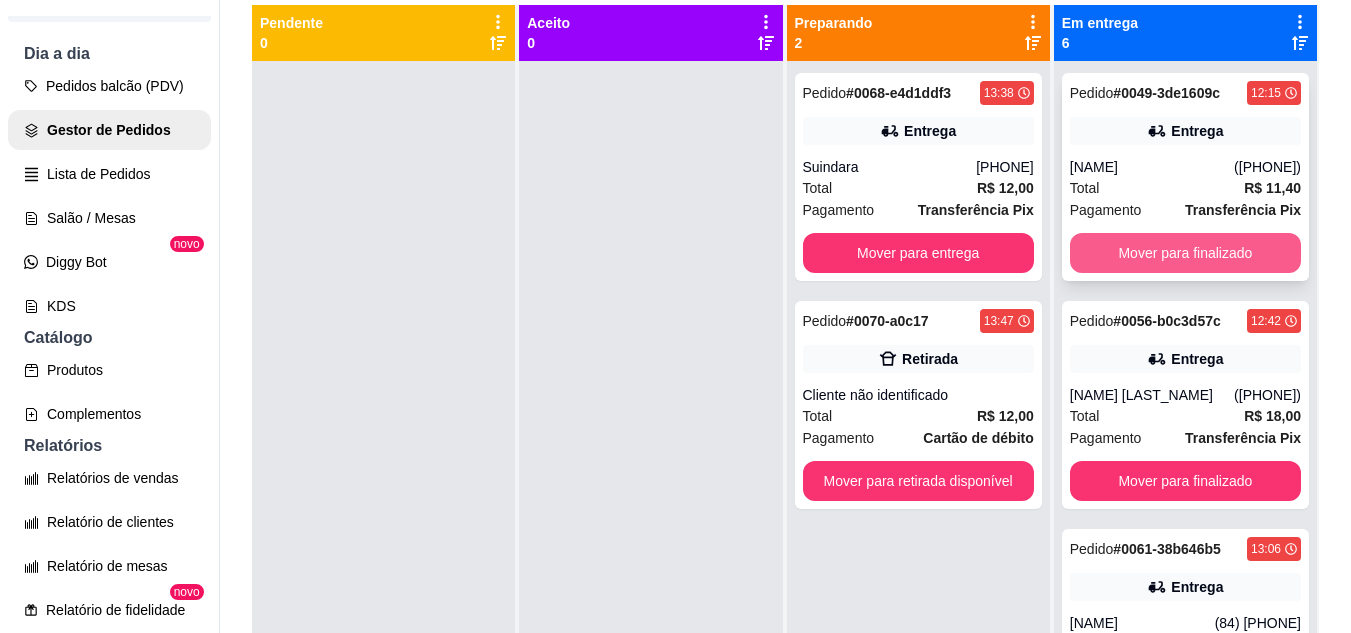 click on "Mover para finalizado" at bounding box center [1185, 253] 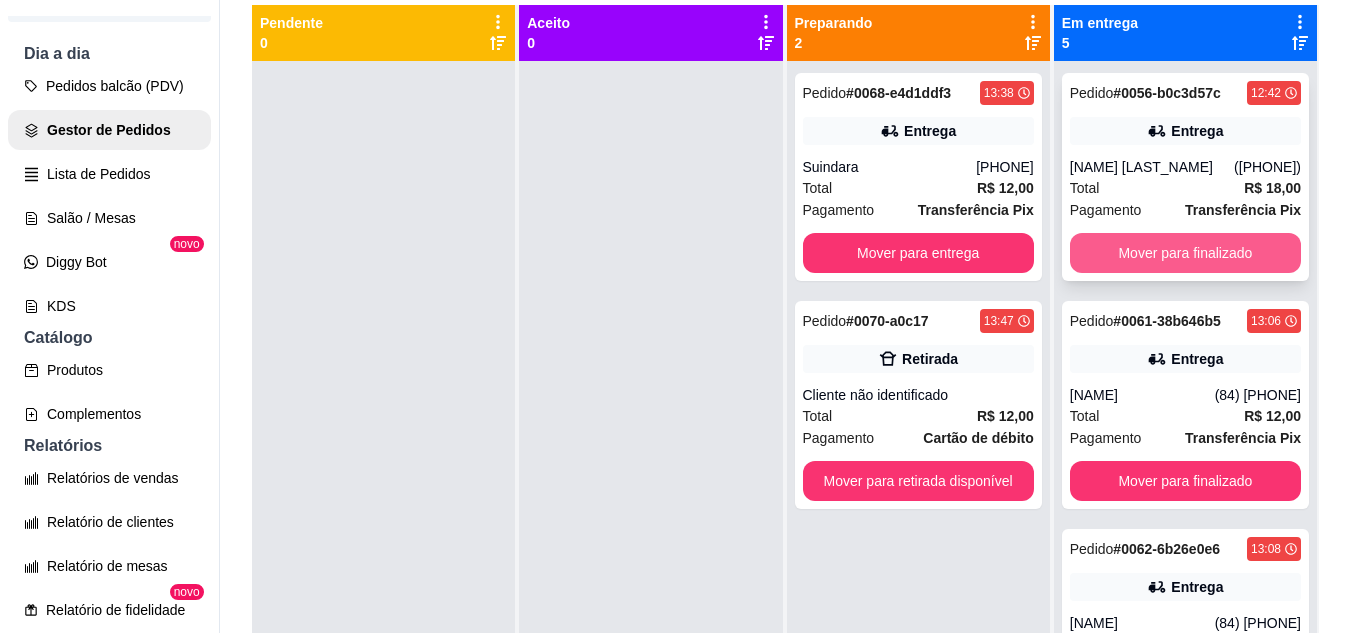 click on "Mover para finalizado" at bounding box center (1185, 253) 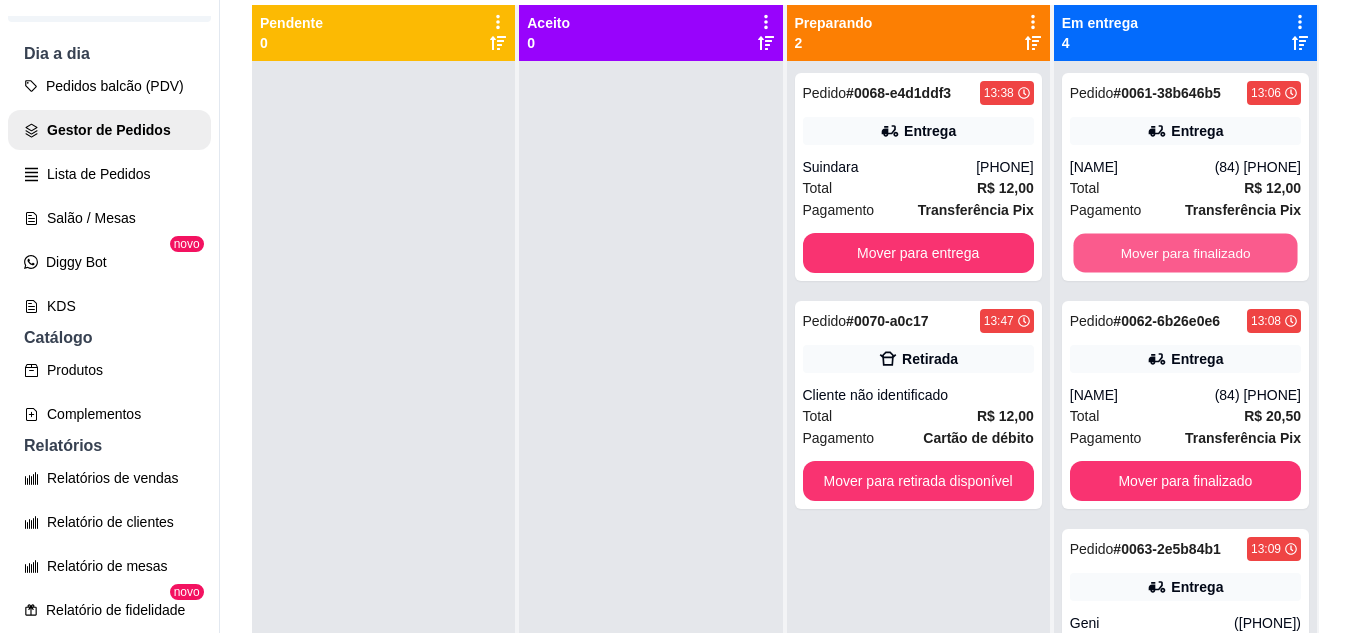 click on "Mover para finalizado" at bounding box center (1185, 253) 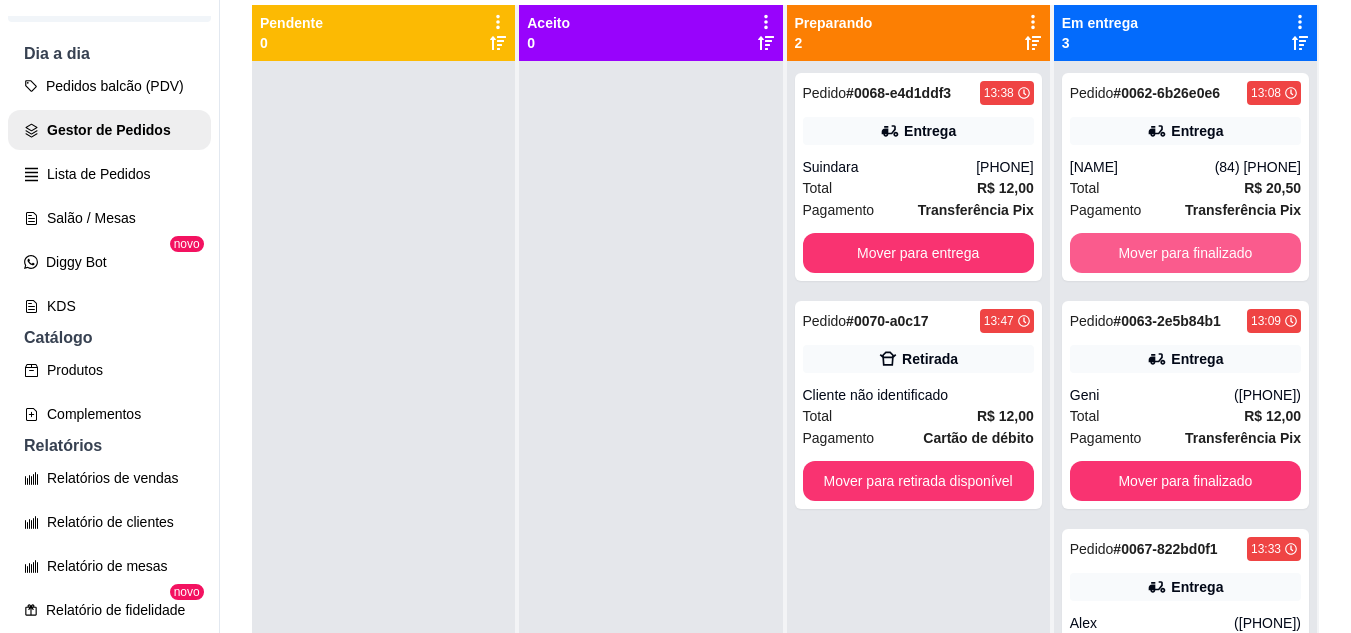 click on "Mover para finalizado" at bounding box center (1185, 253) 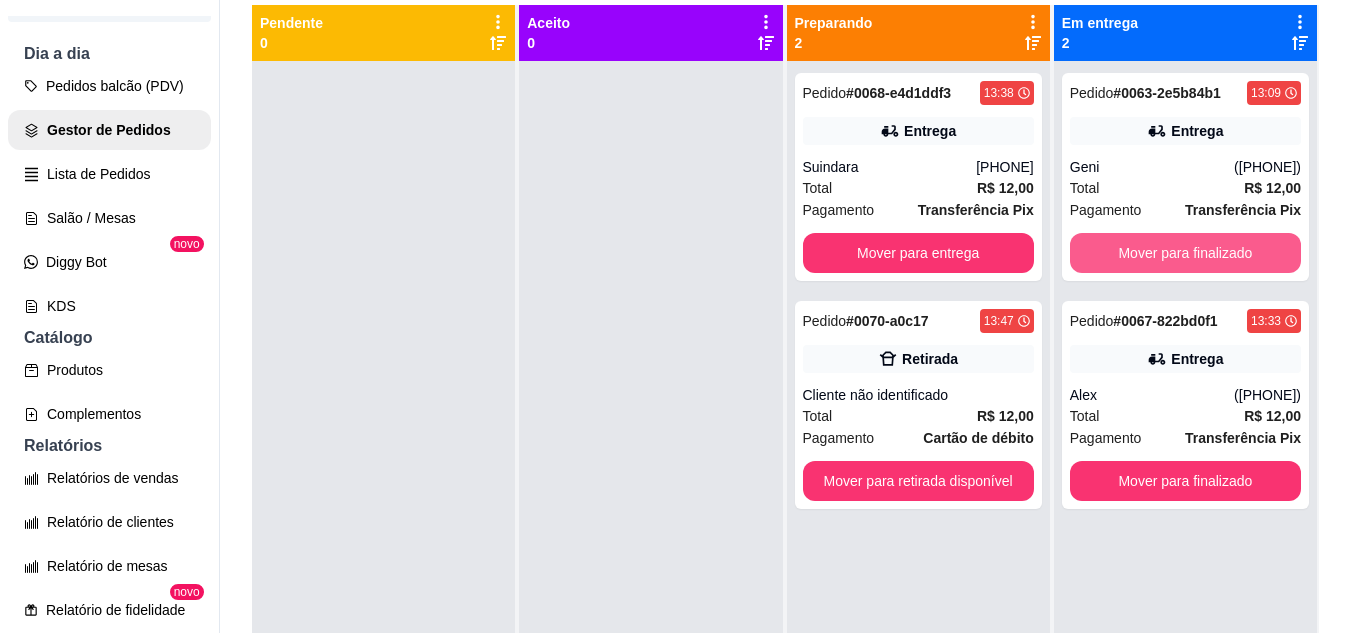 click on "Mover para finalizado" at bounding box center (1185, 253) 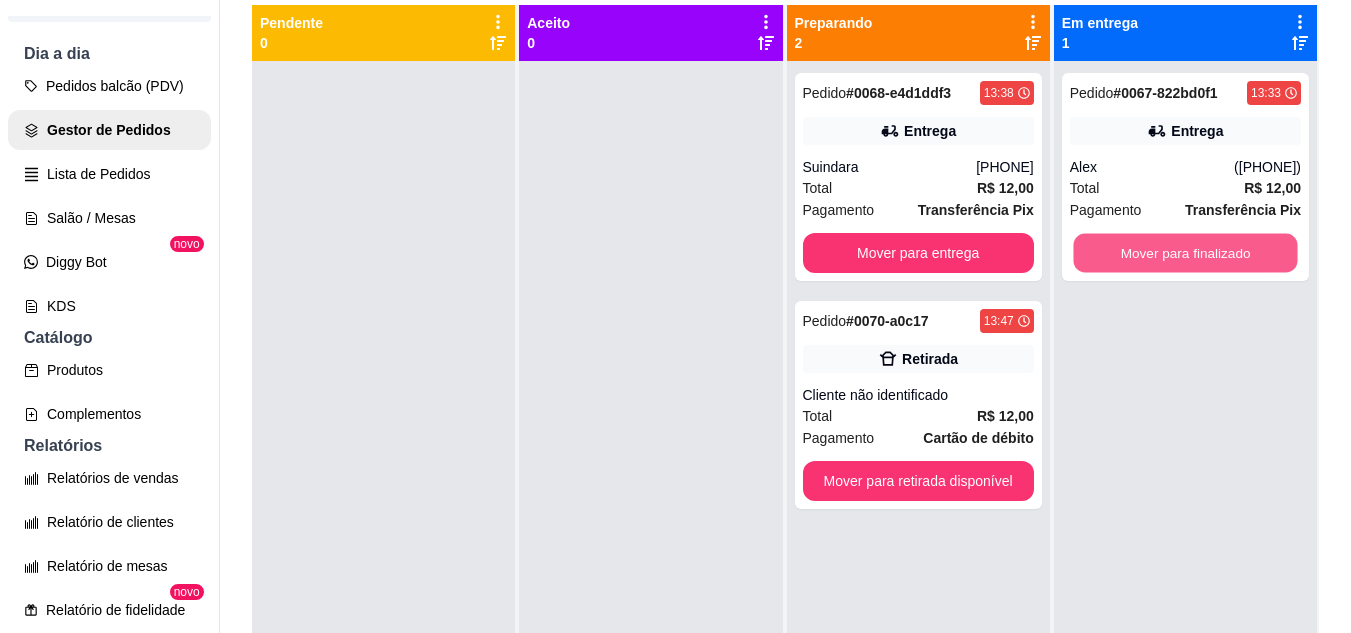 click on "Mover para finalizado" at bounding box center (1185, 253) 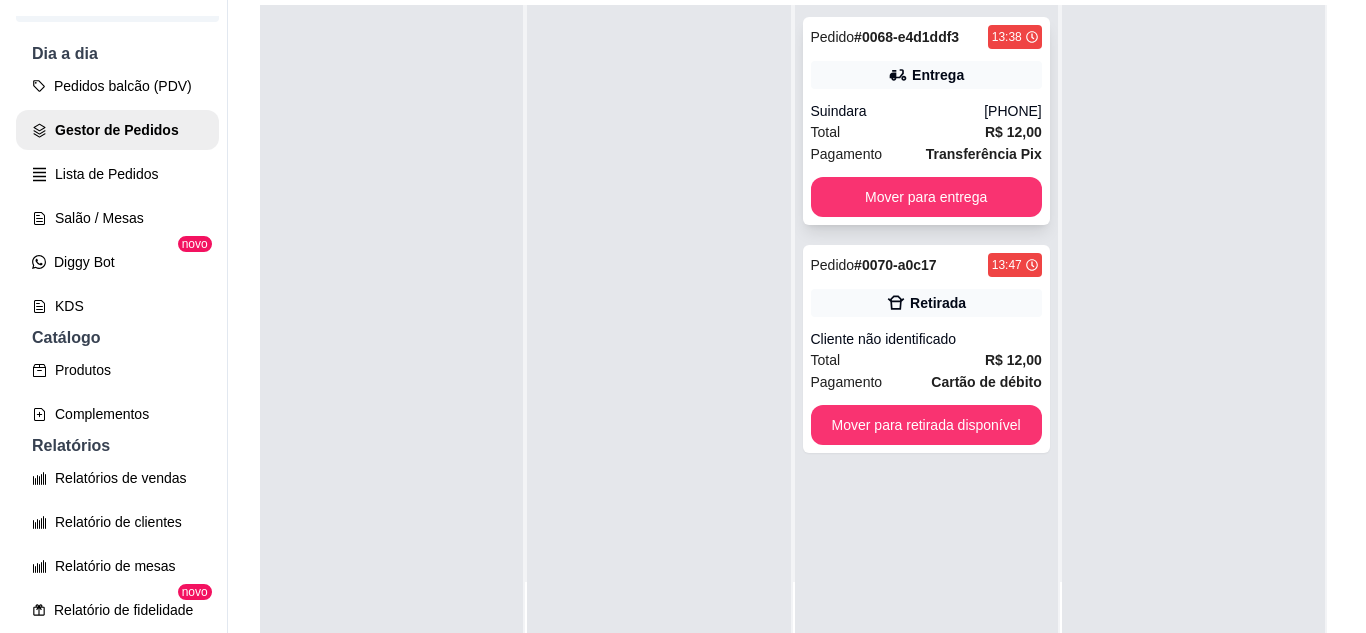 scroll, scrollTop: 0, scrollLeft: 0, axis: both 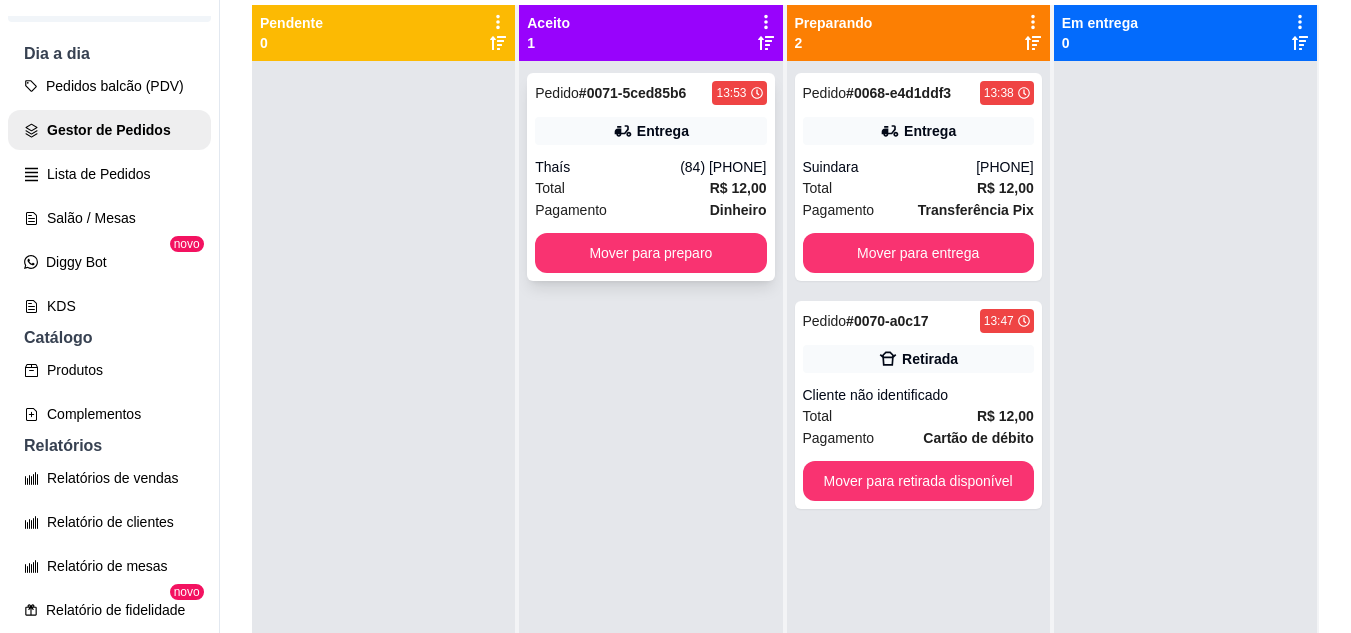 click on "Pedido  # 0071-5ced85b6 13:53 Entrega Thaís  (84) 98759-5827 Total R$ 12,00 Pagamento Dinheiro Mover para preparo" at bounding box center [650, 177] 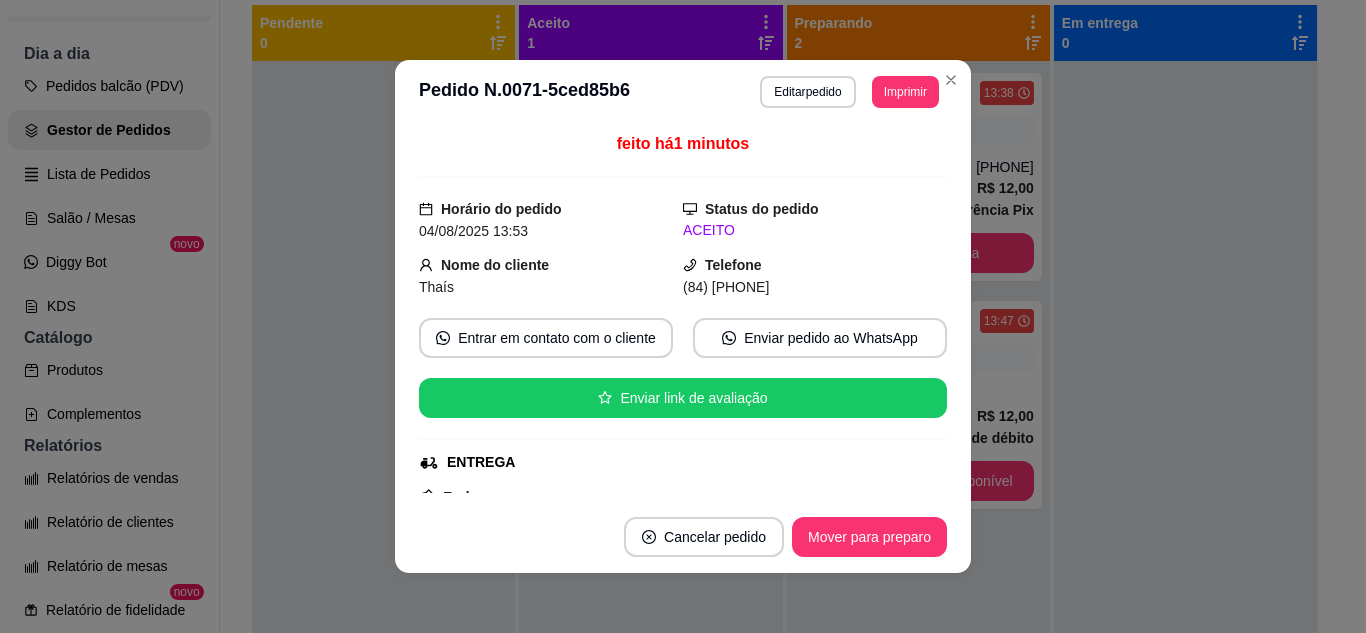 scroll, scrollTop: 200, scrollLeft: 0, axis: vertical 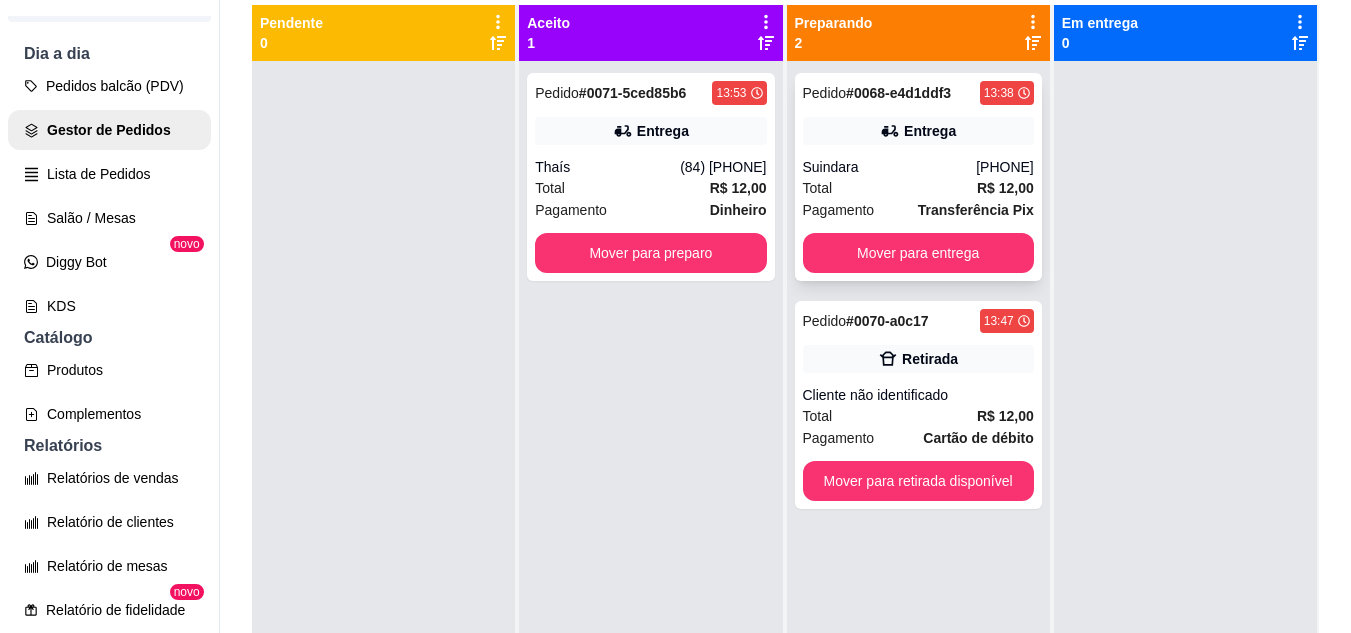 click on "Transferência Pix" at bounding box center [976, 210] 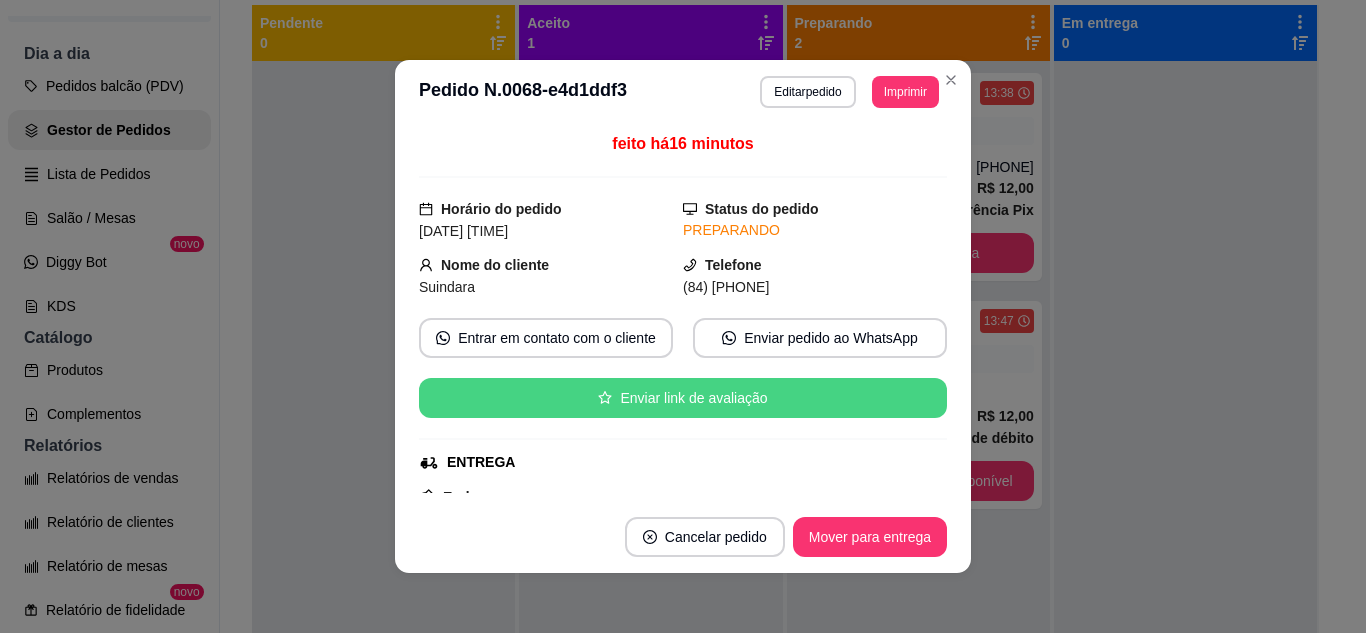 scroll, scrollTop: 200, scrollLeft: 0, axis: vertical 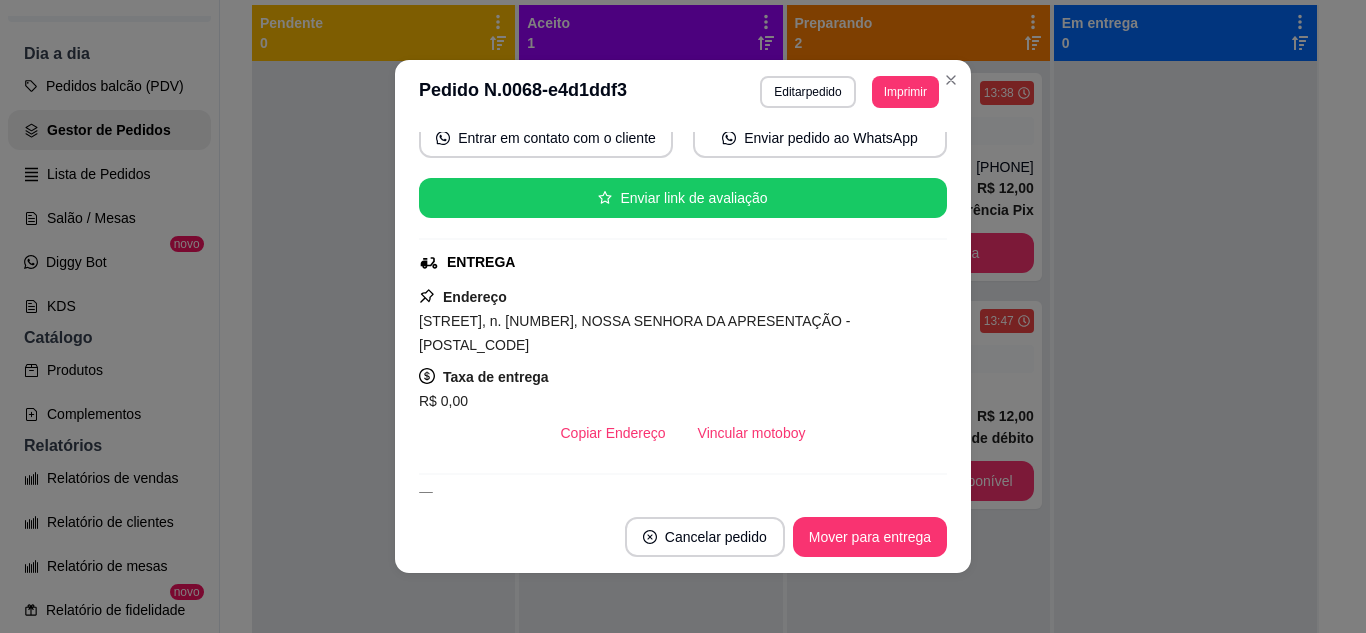 click on "Vincular motoboy" at bounding box center (752, 433) 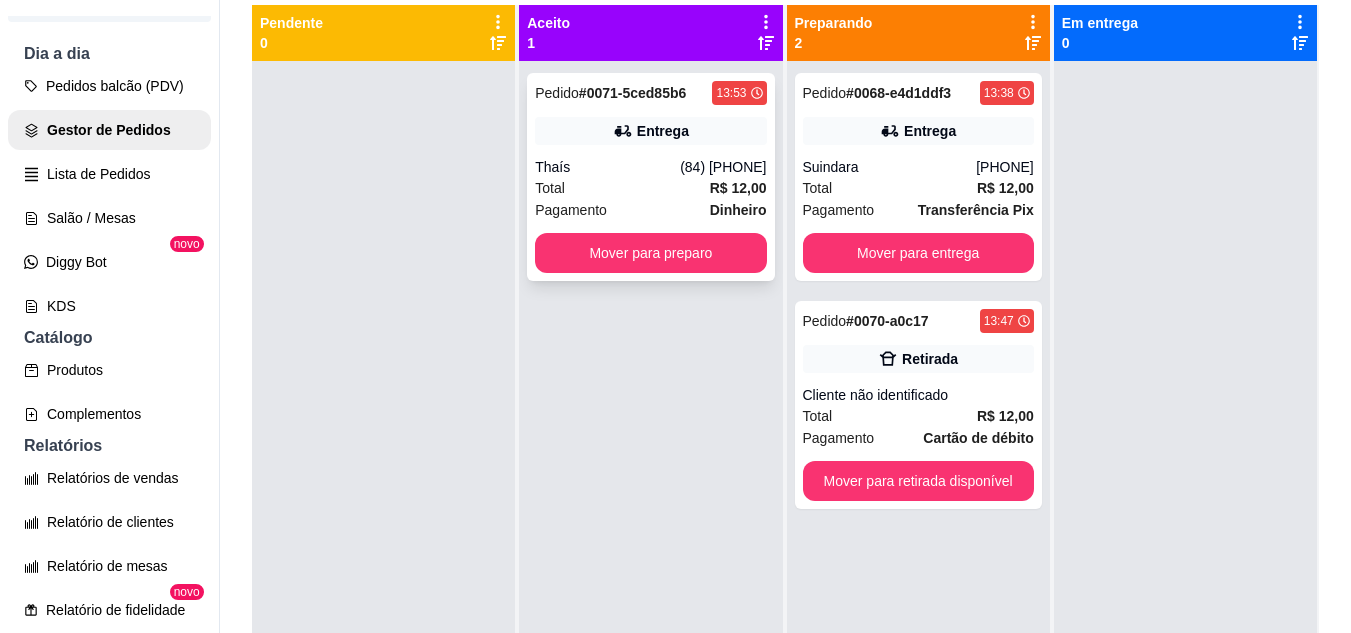 click on "Total R$ 12,00" at bounding box center [650, 188] 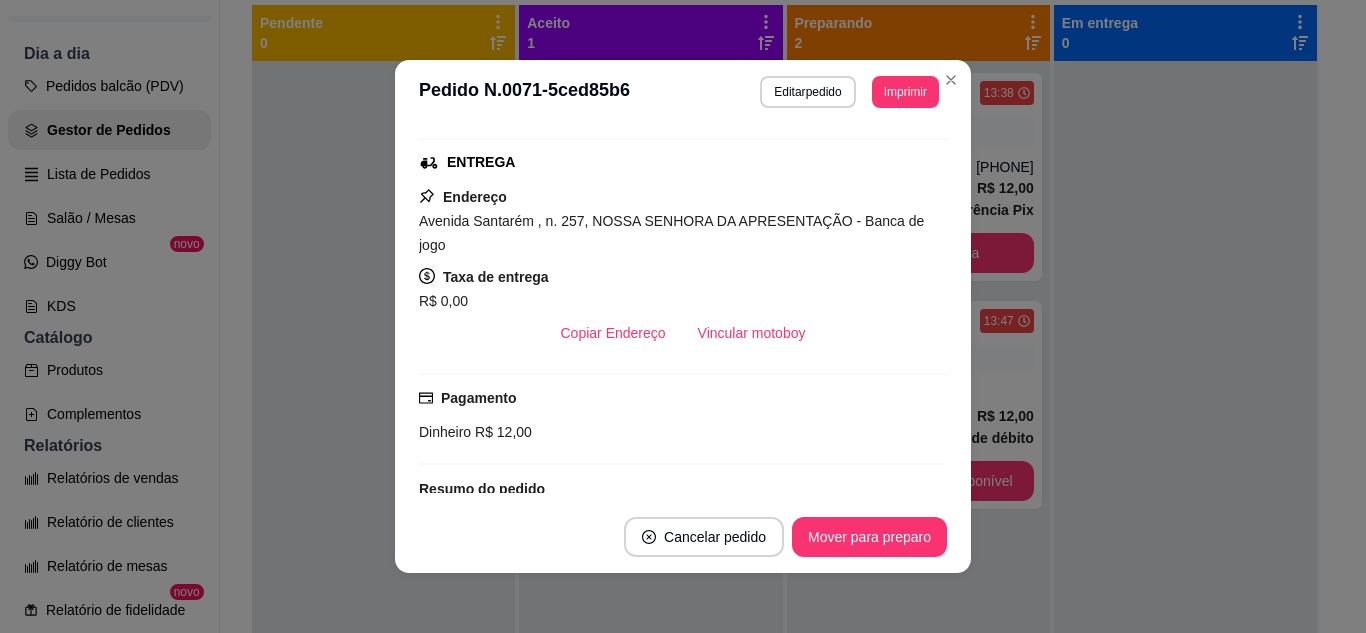 scroll, scrollTop: 500, scrollLeft: 0, axis: vertical 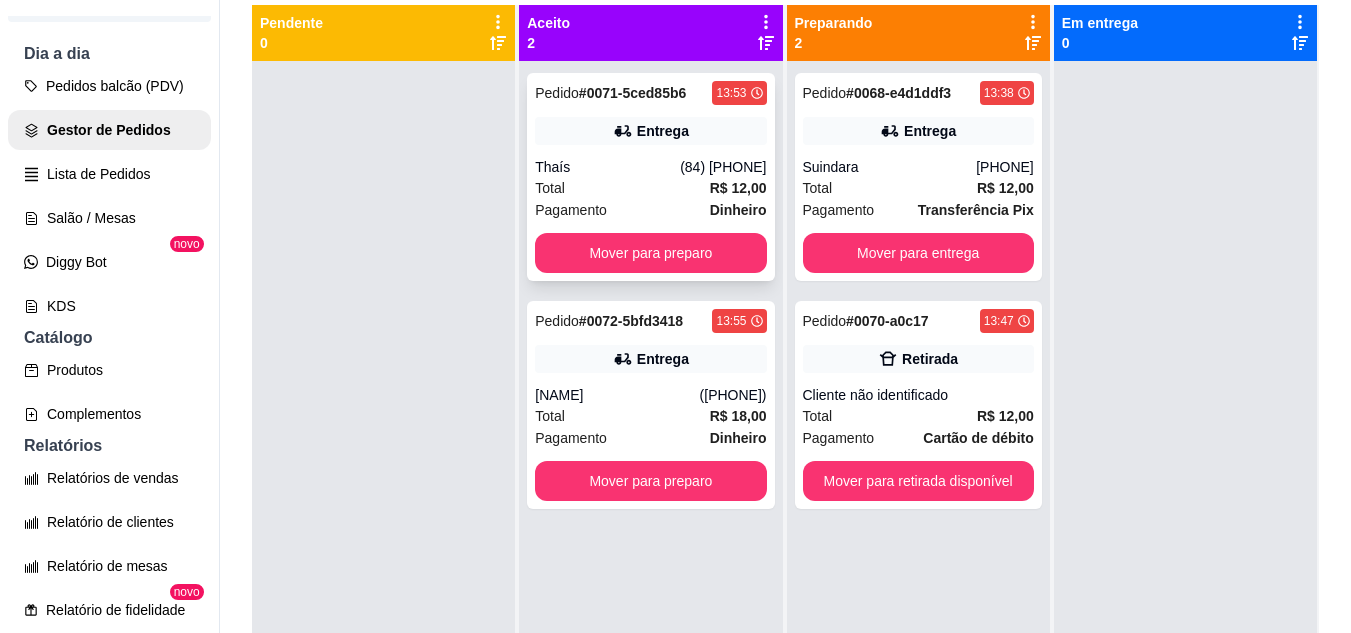 click on "Thaís" at bounding box center (607, 167) 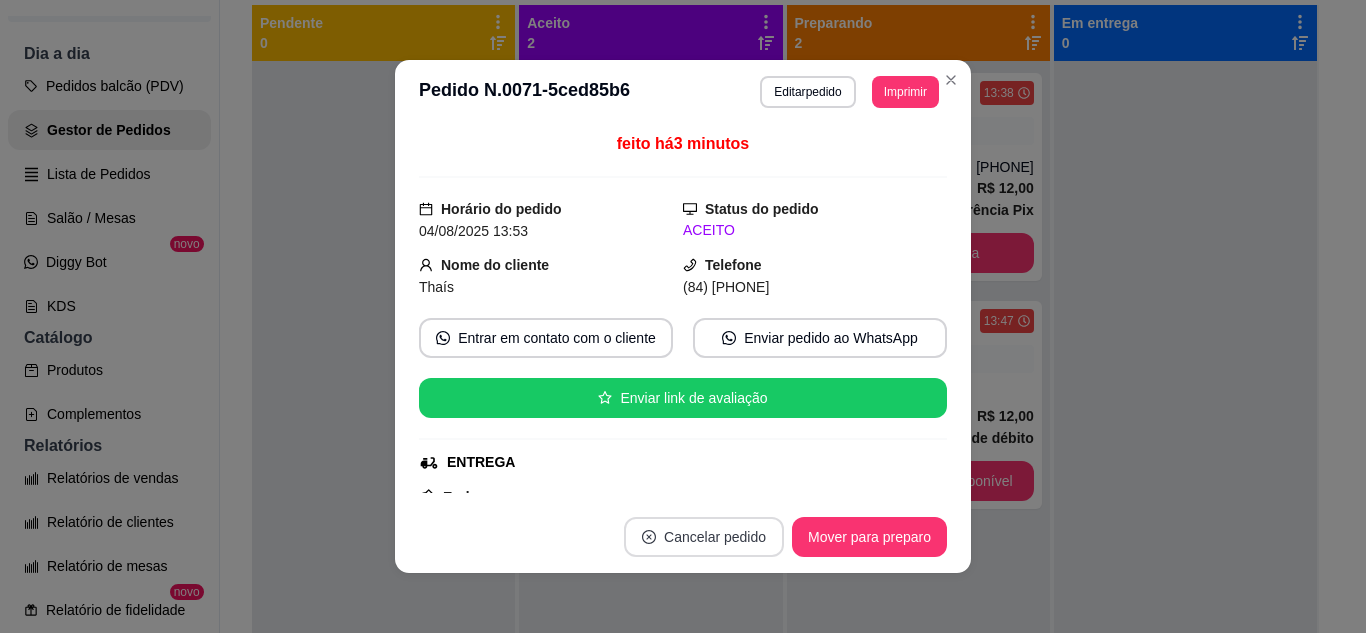 click on "Cancelar pedido" at bounding box center (704, 537) 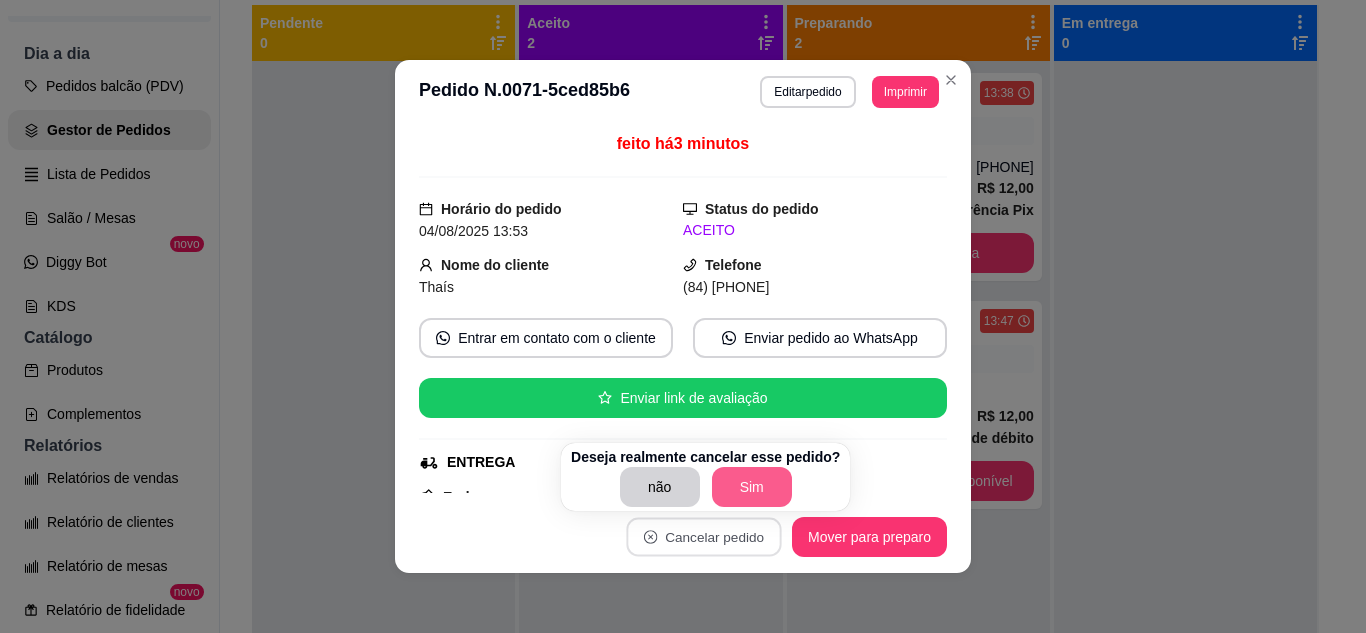 click on "Sim" at bounding box center (752, 487) 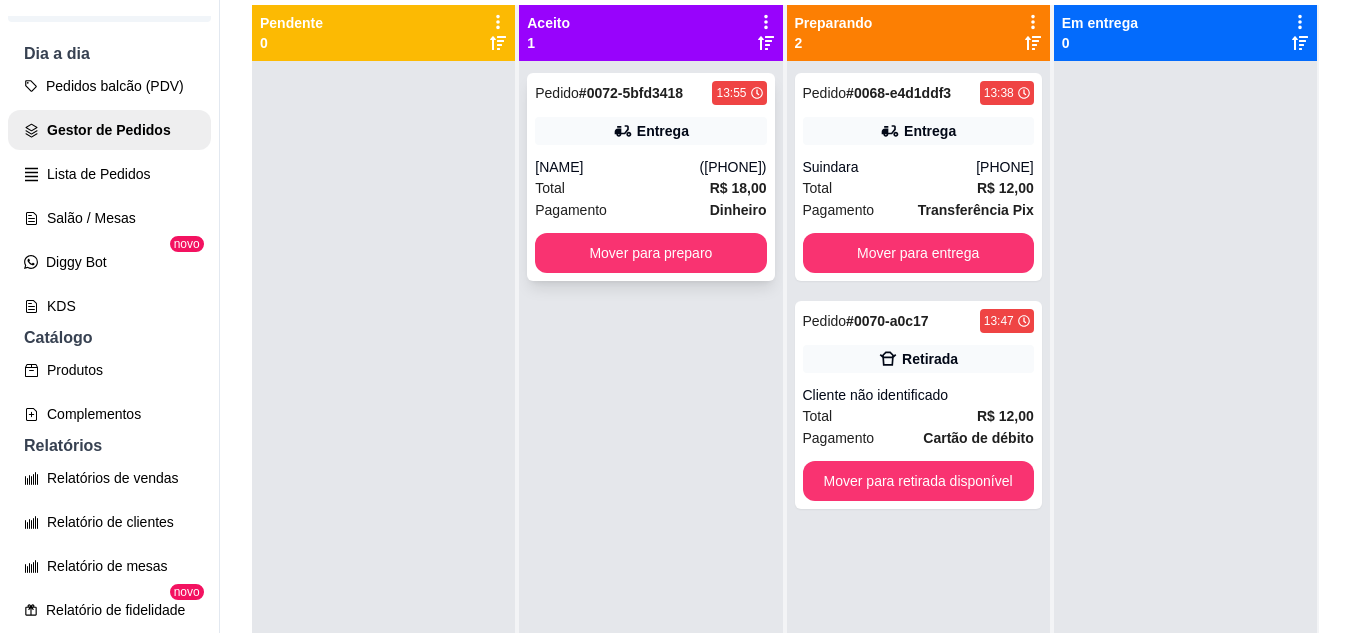 click on "Mover para preparo" at bounding box center [650, 253] 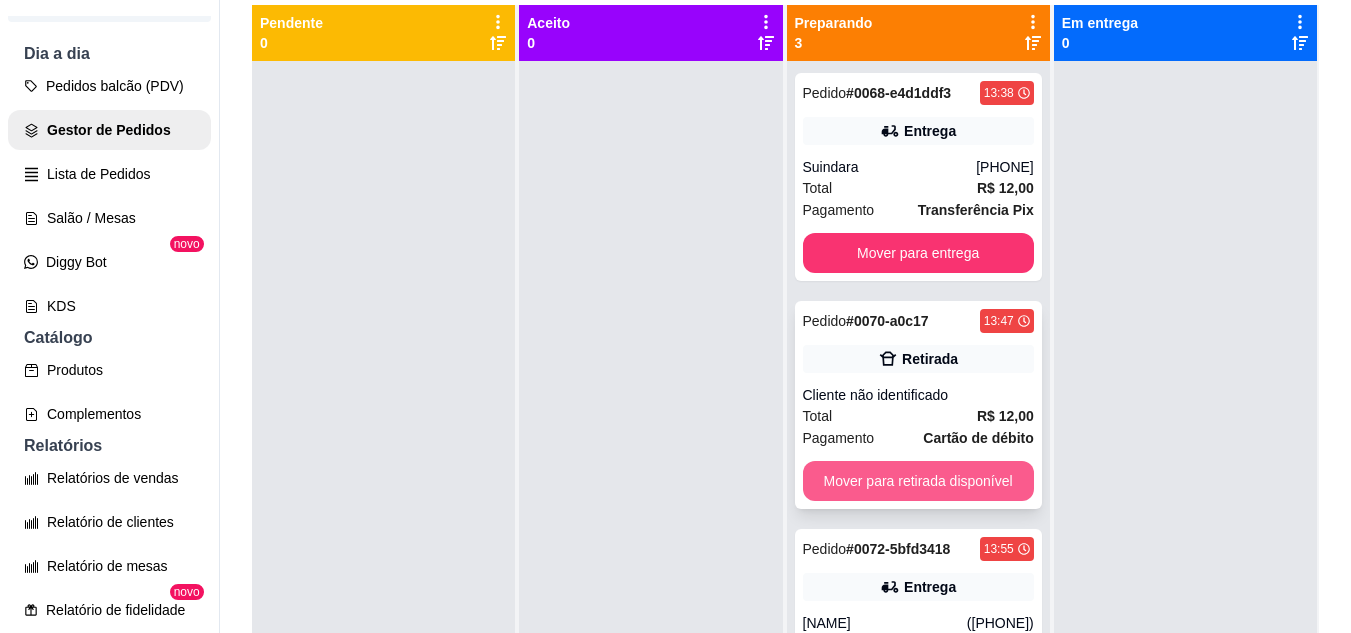click on "Mover para retirada disponível" at bounding box center (918, 481) 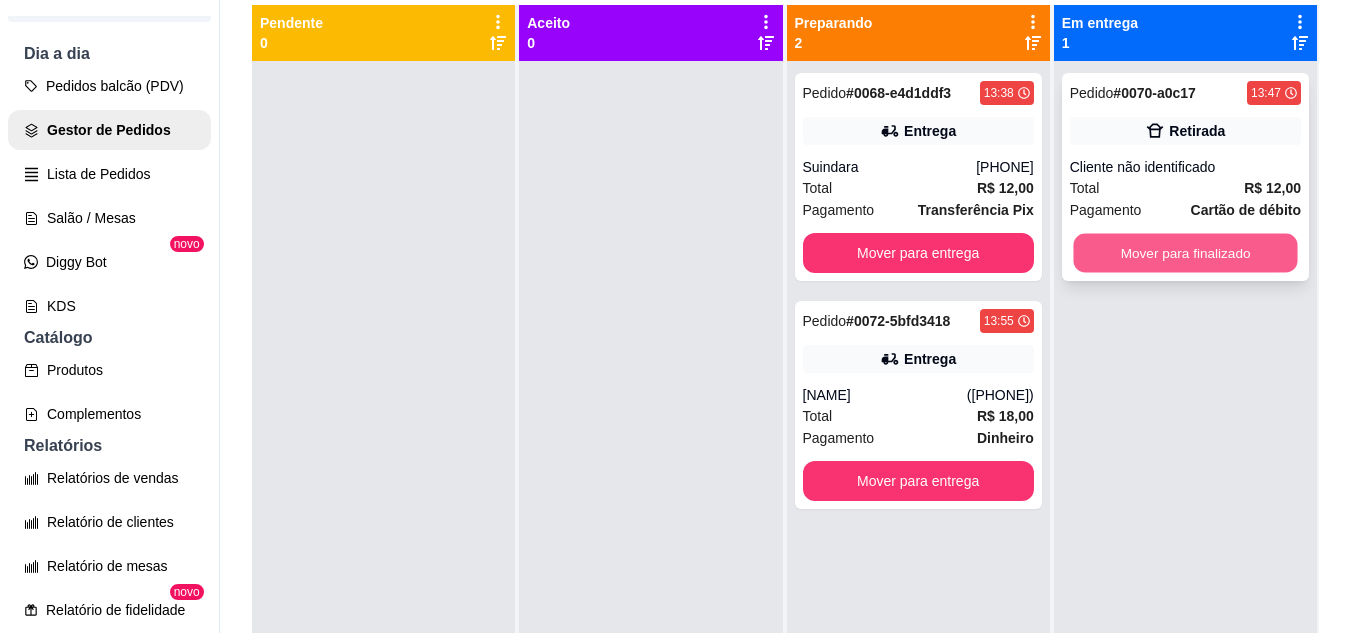 click on "Mover para finalizado" at bounding box center (1185, 253) 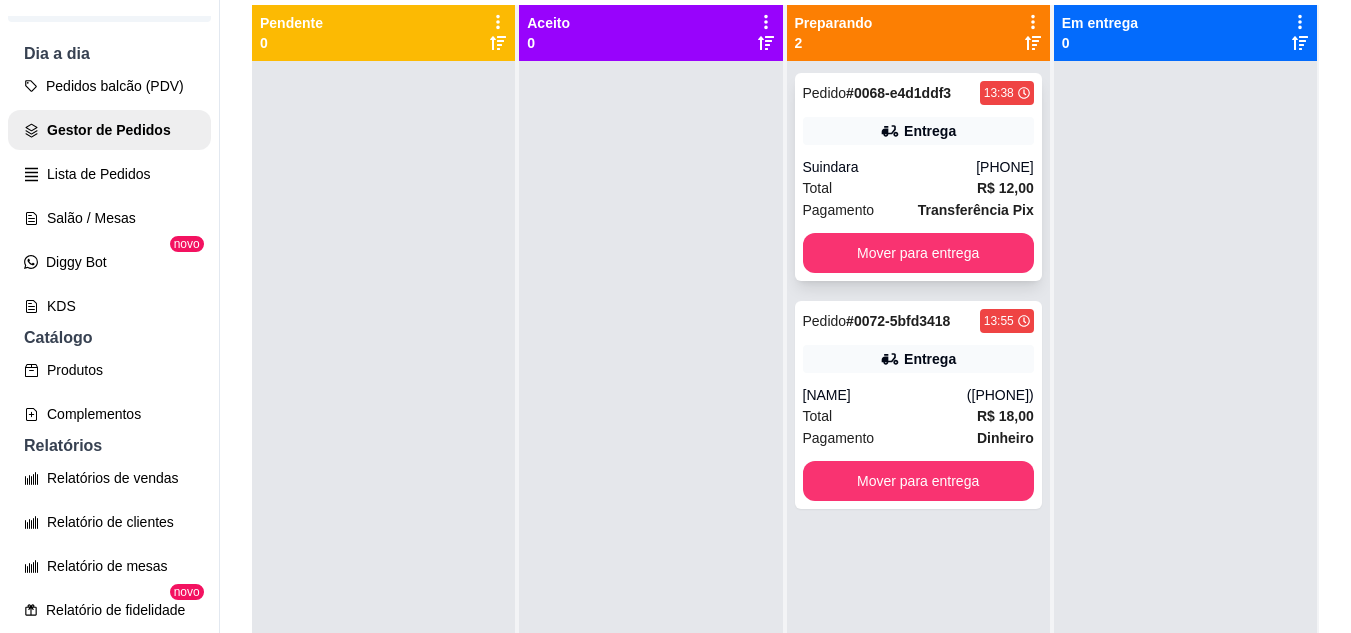 click on "Pagamento Transferência Pix" at bounding box center [918, 210] 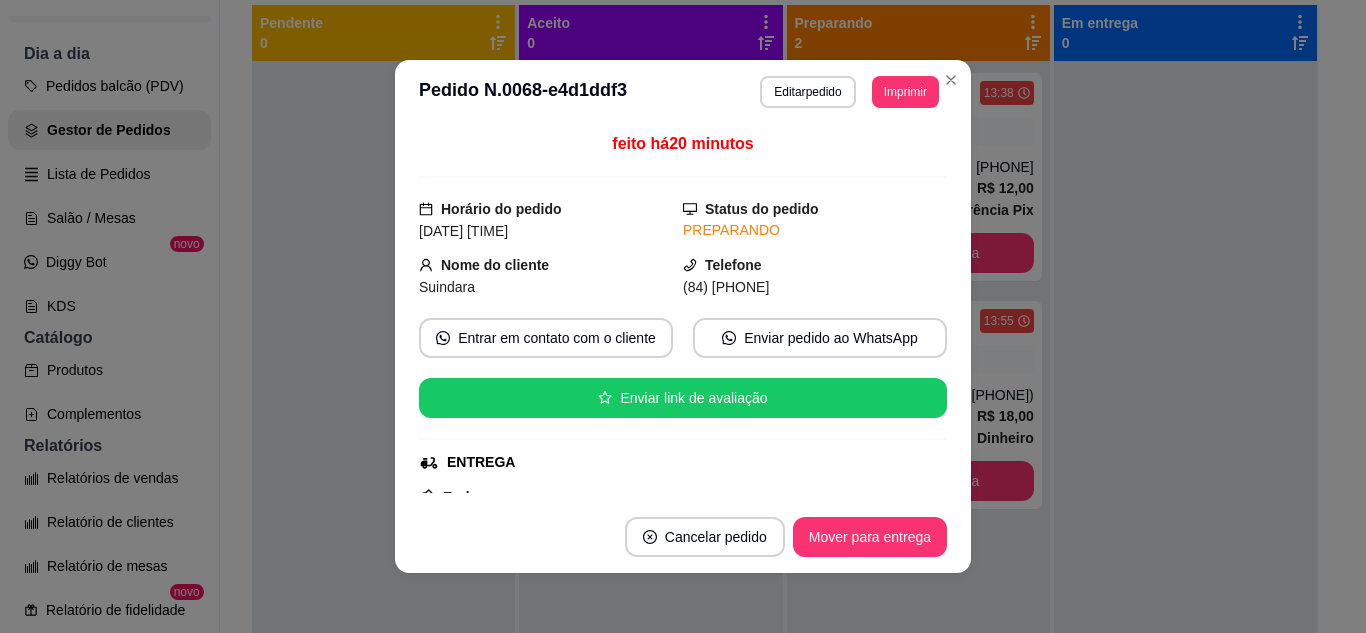 scroll, scrollTop: 300, scrollLeft: 0, axis: vertical 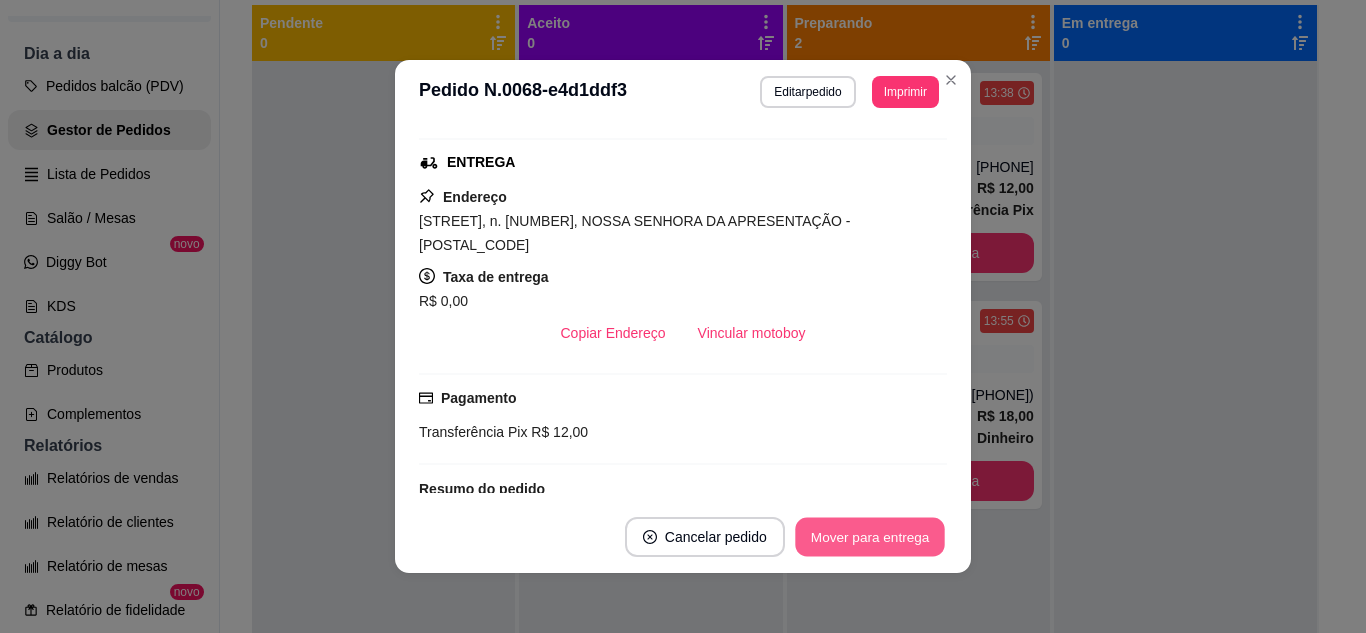 click on "Mover para entrega" at bounding box center [870, 537] 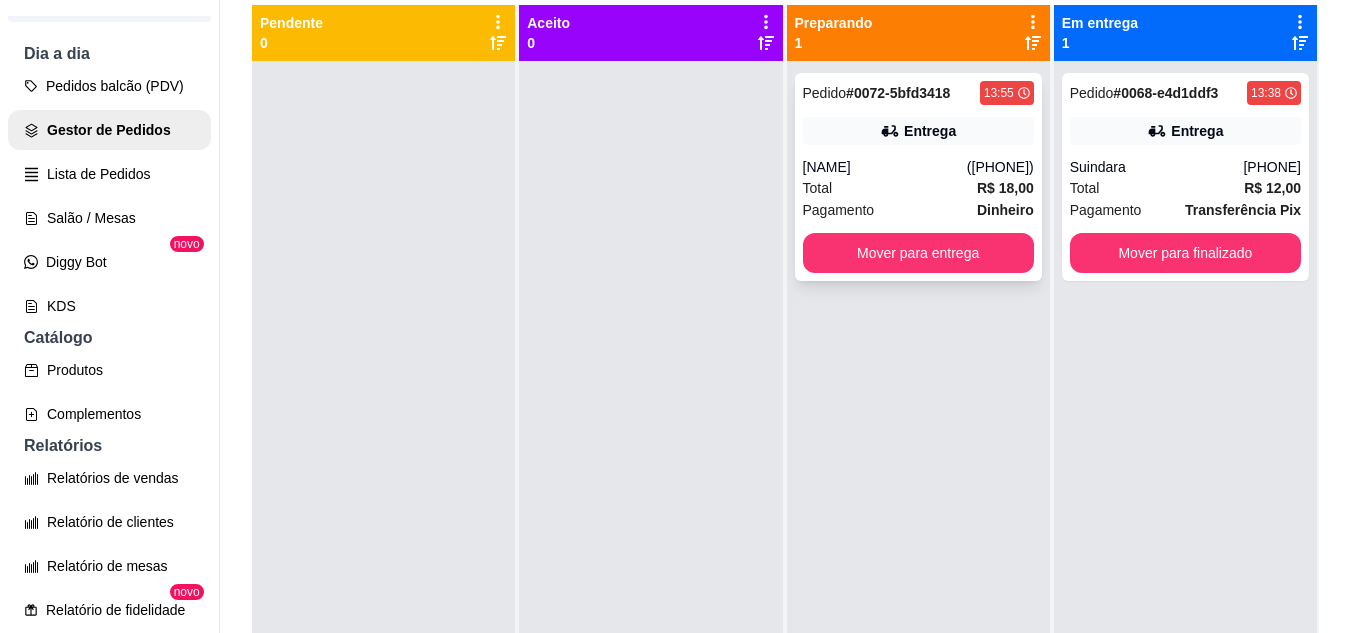 click on "R$ 18,00" at bounding box center [1005, 188] 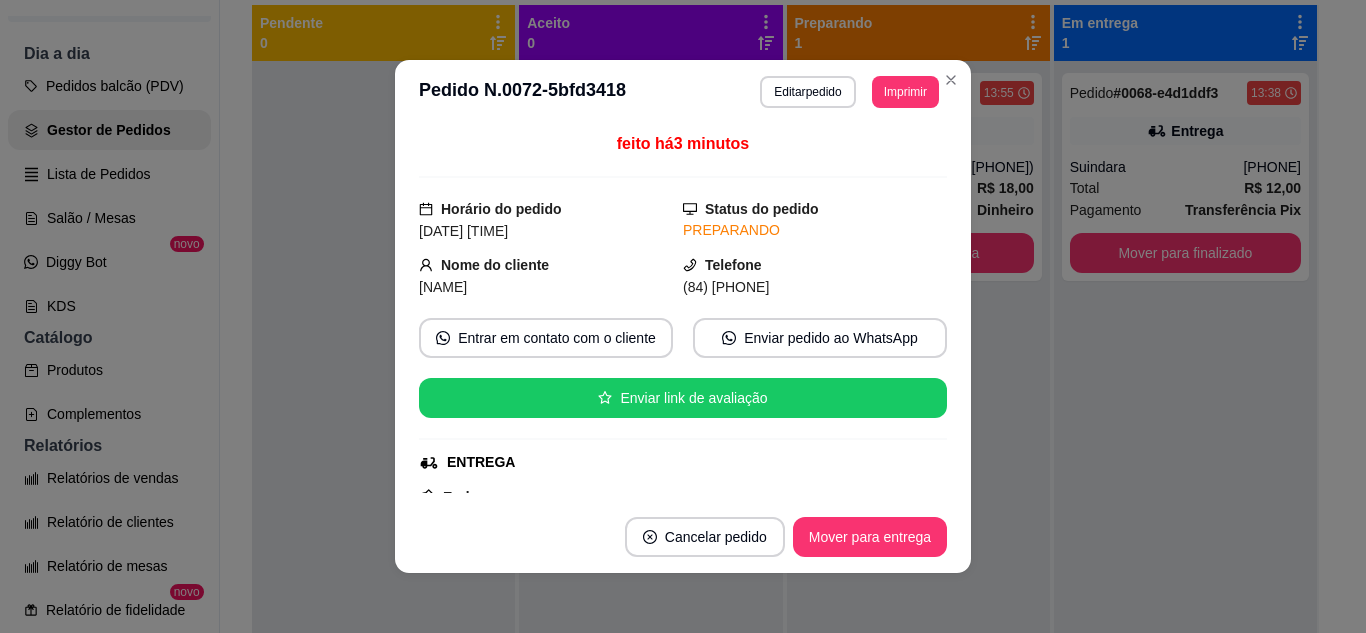 scroll, scrollTop: 4, scrollLeft: 0, axis: vertical 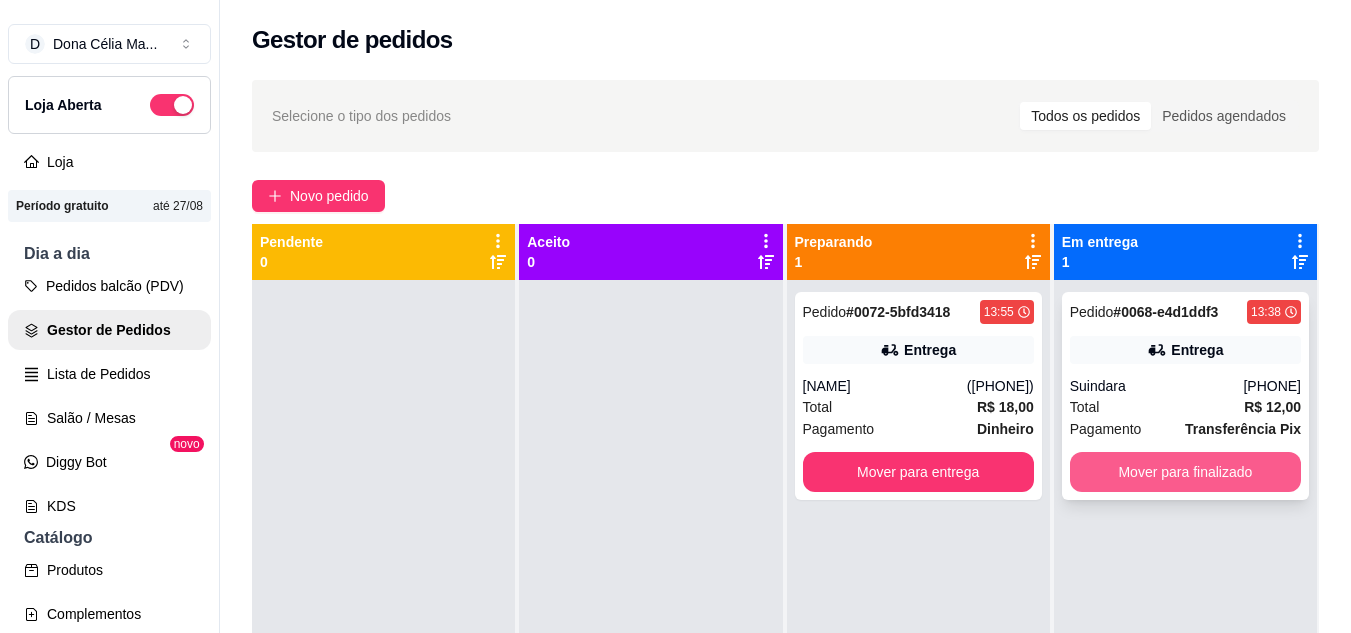 click on "Mover para finalizado" at bounding box center (1185, 472) 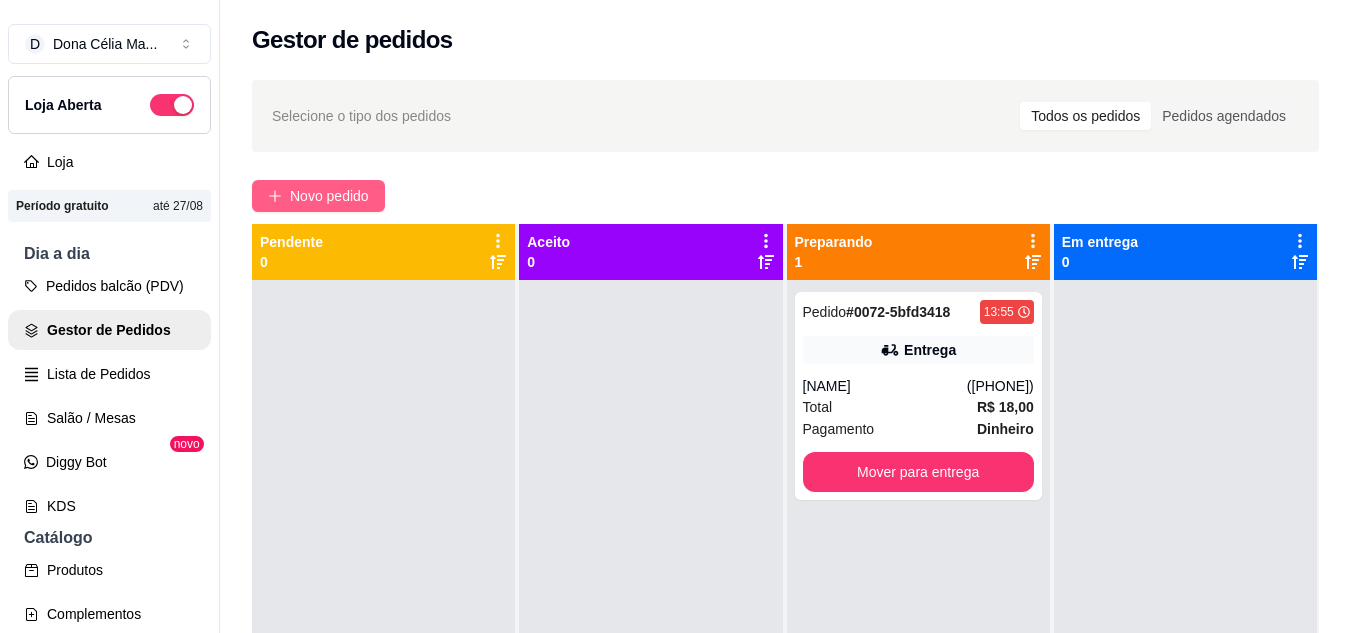 click on "Novo pedido" at bounding box center [329, 196] 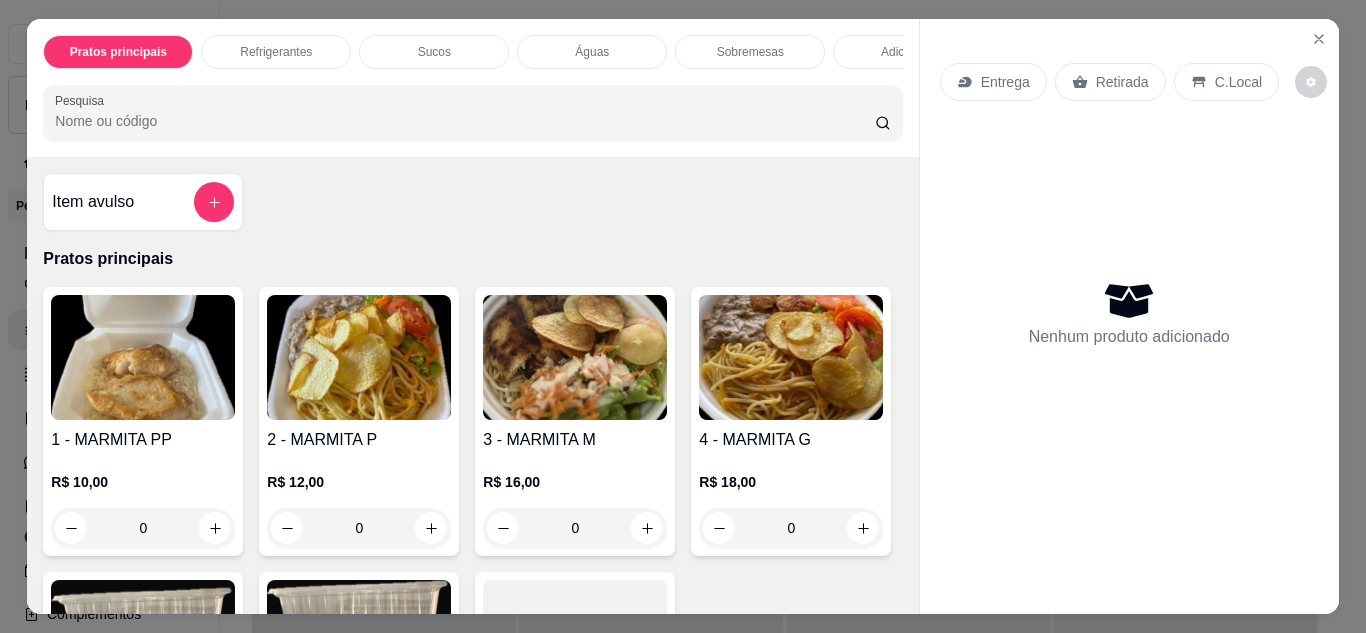 click at bounding box center [359, 357] 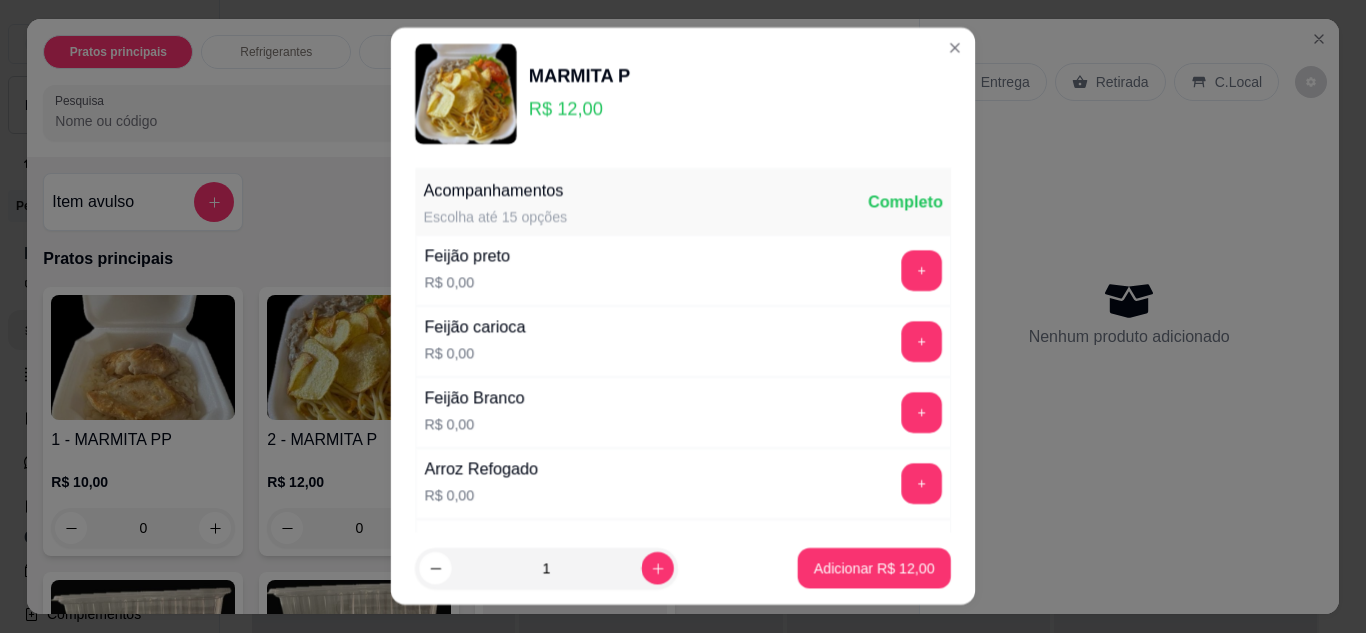 scroll, scrollTop: 32, scrollLeft: 0, axis: vertical 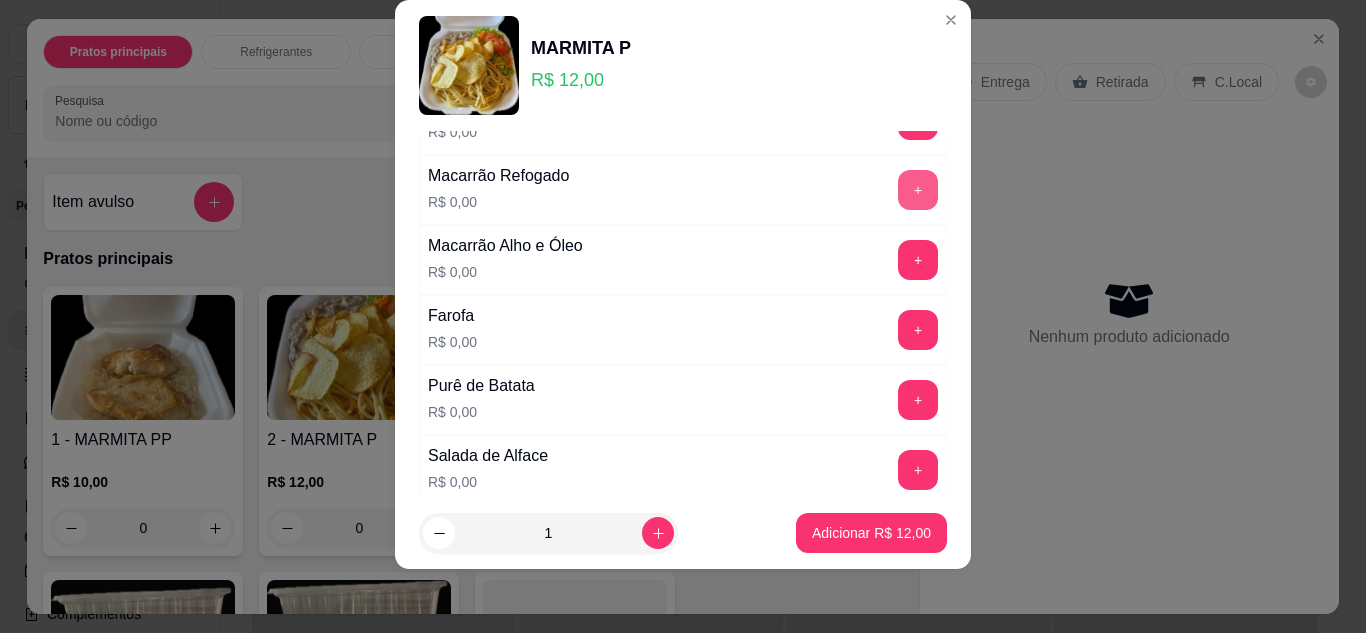 click on "+" at bounding box center (918, 190) 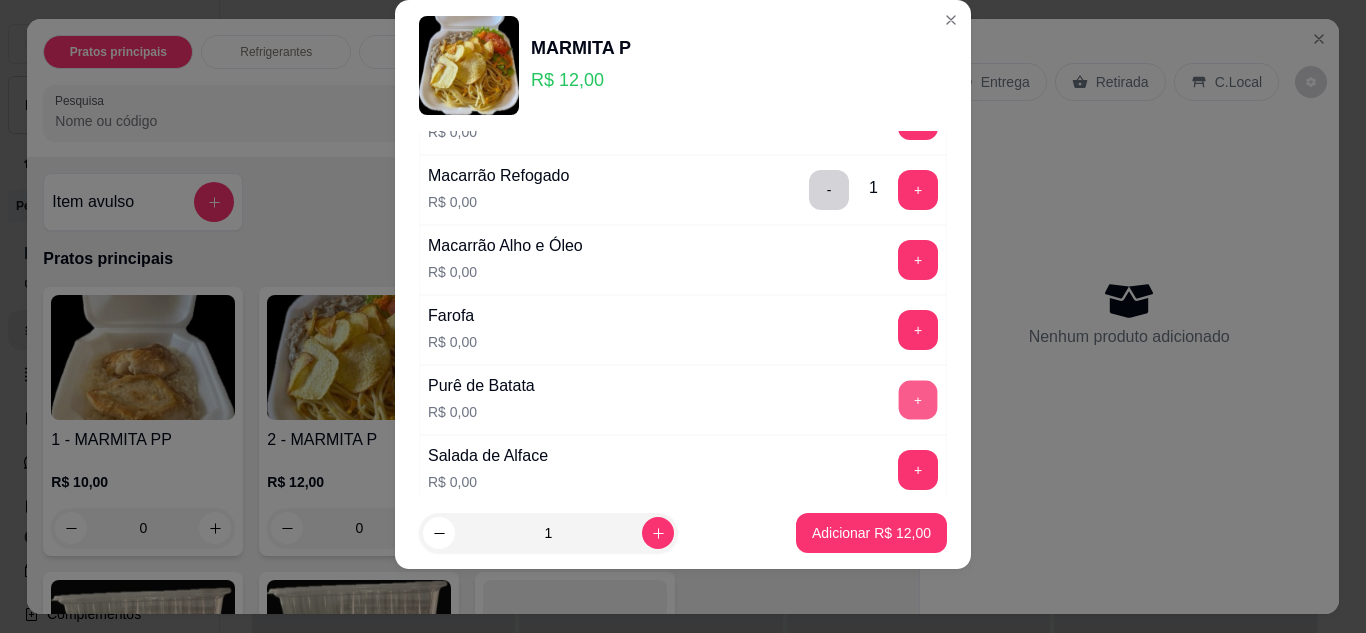 click on "+" at bounding box center [918, 400] 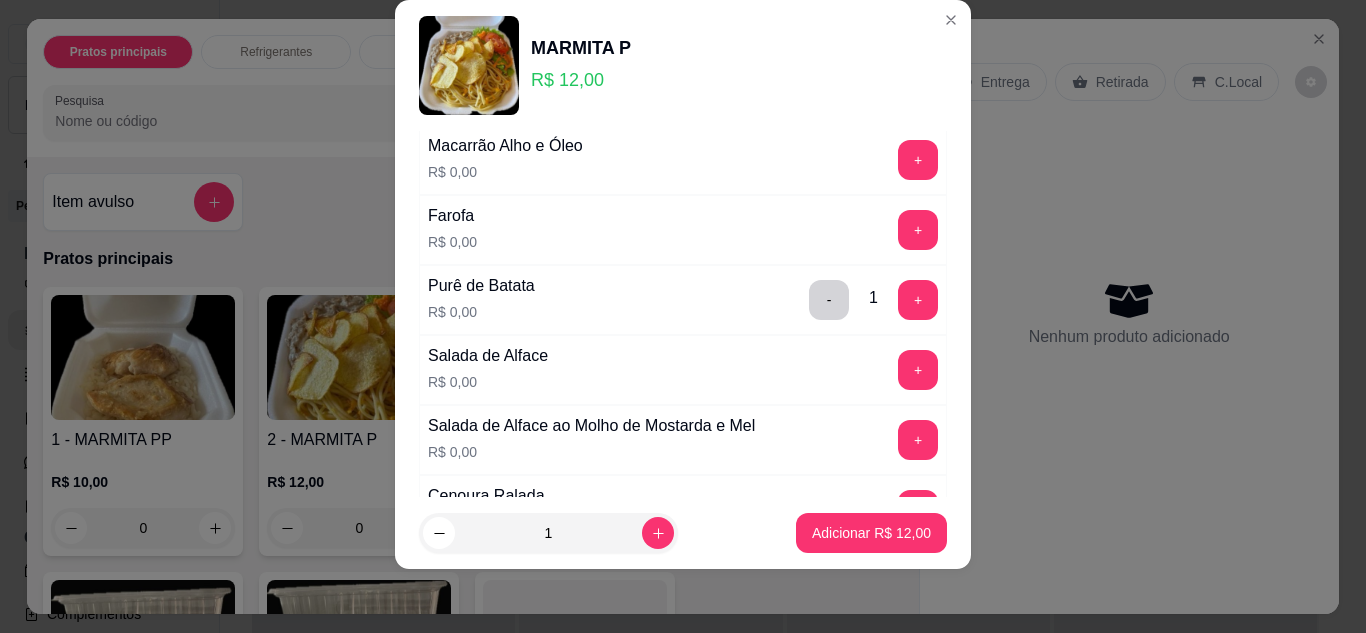 scroll, scrollTop: 600, scrollLeft: 0, axis: vertical 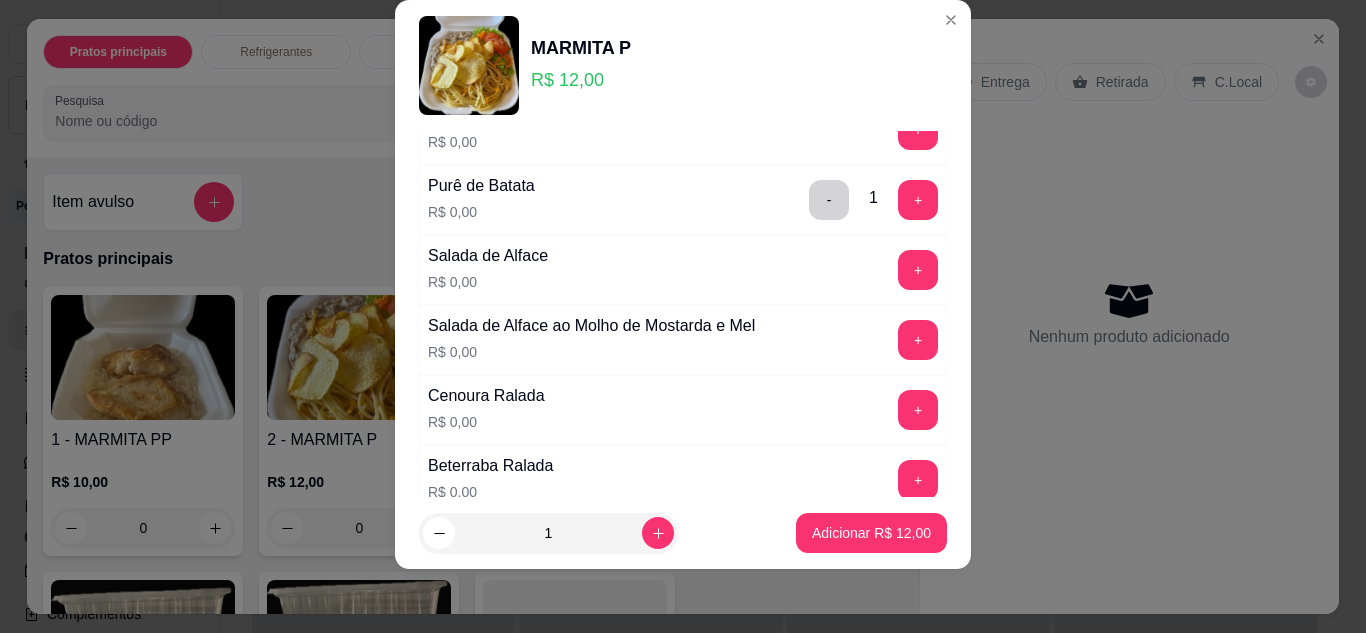 click on "-" at bounding box center [829, 200] 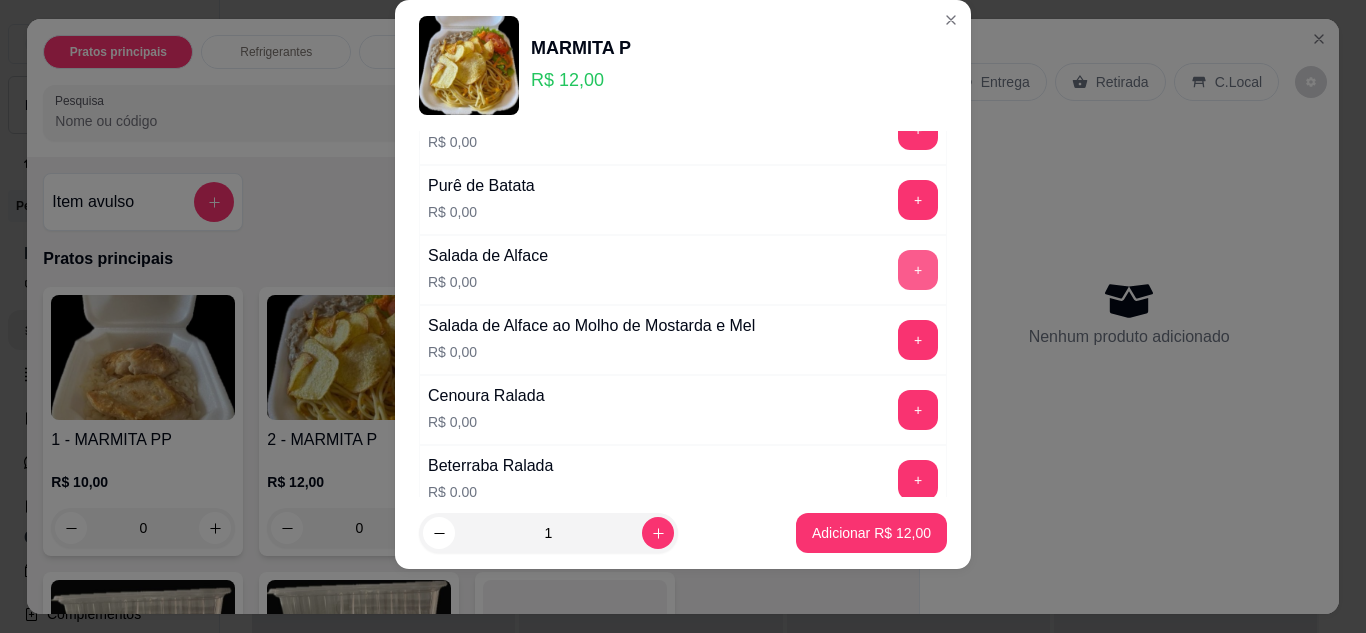 click on "+" at bounding box center (918, 270) 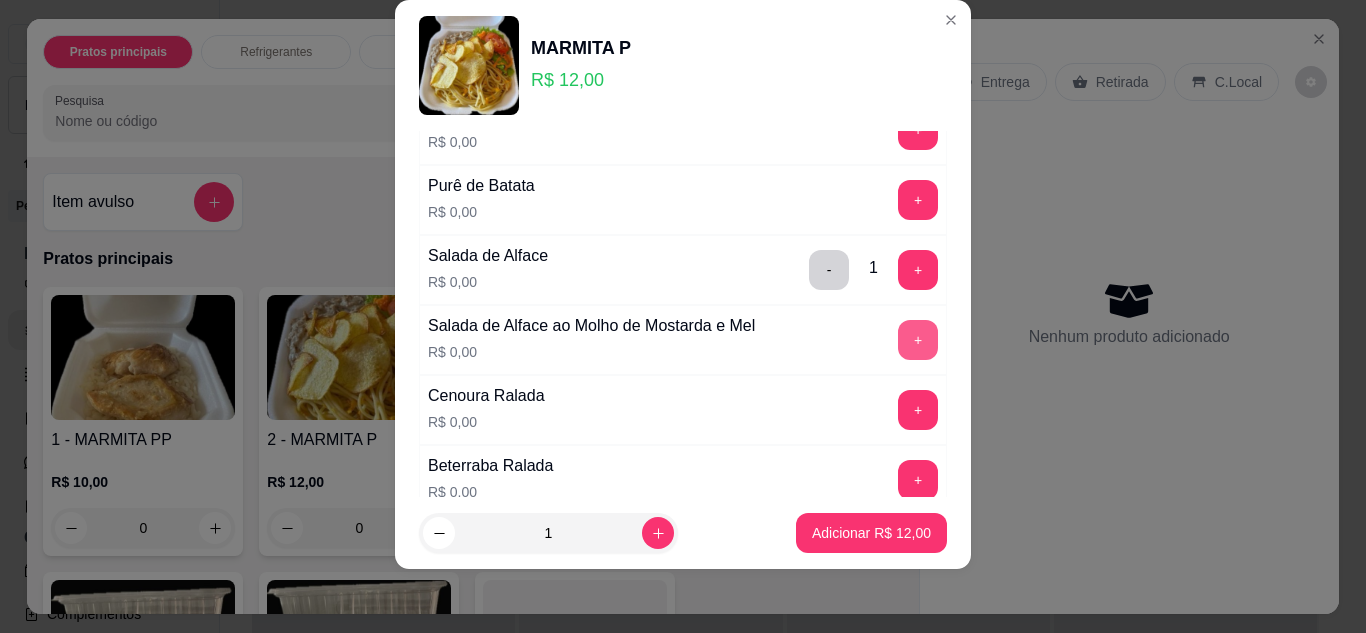 click on "+" at bounding box center [918, 340] 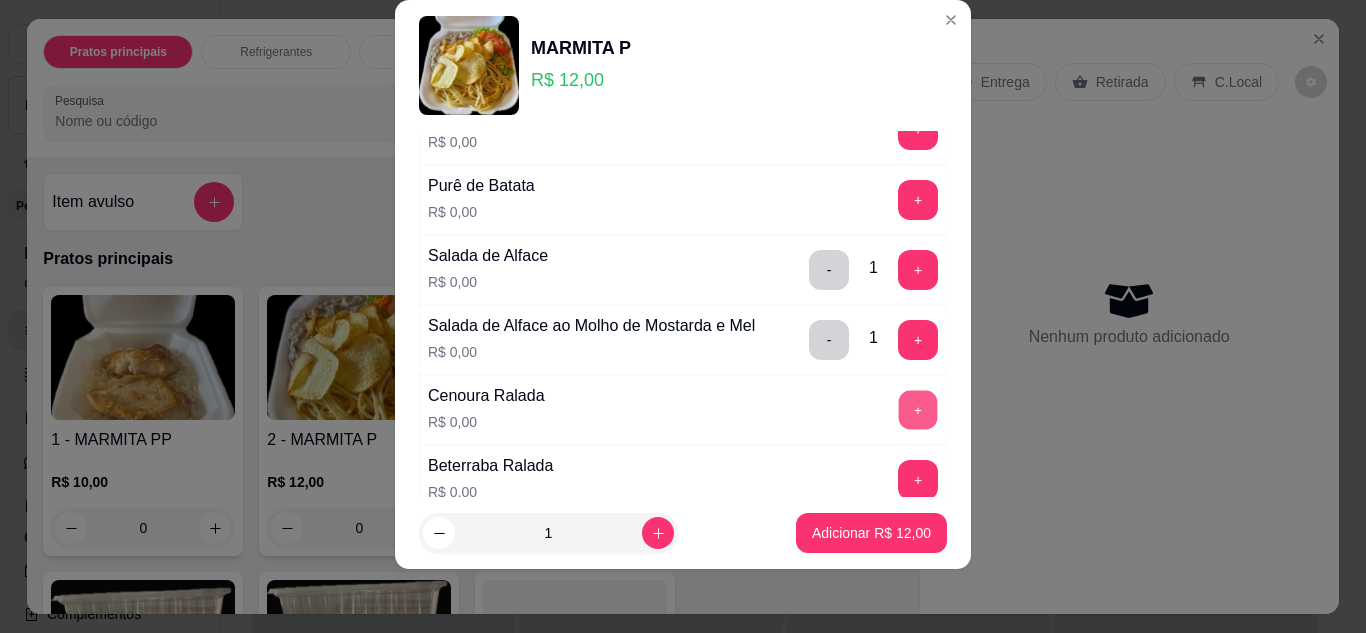click on "+" at bounding box center (918, 410) 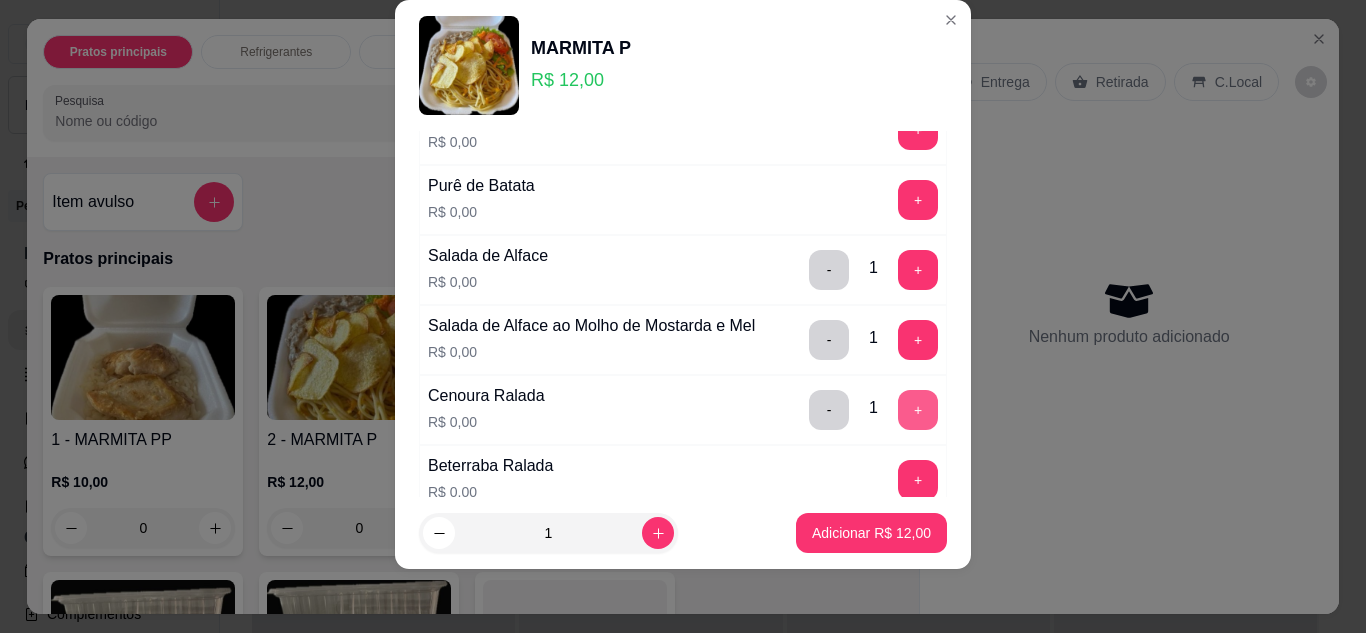 scroll, scrollTop: 700, scrollLeft: 0, axis: vertical 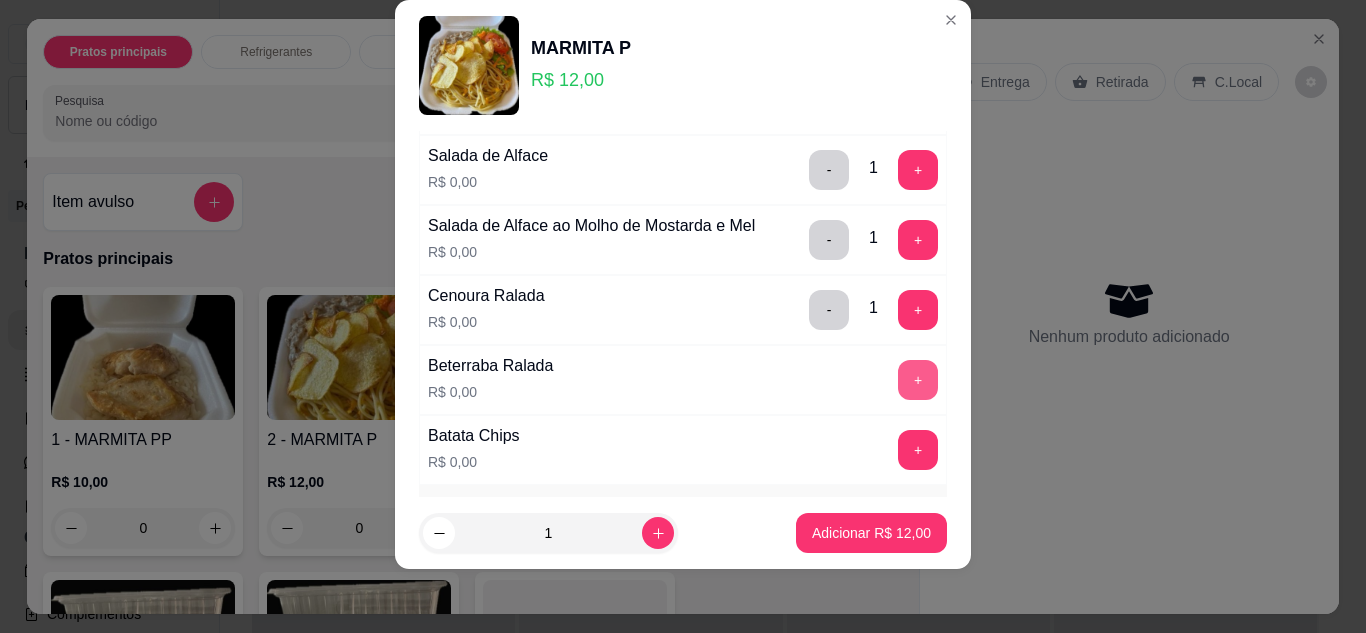 click on "+" at bounding box center [918, 380] 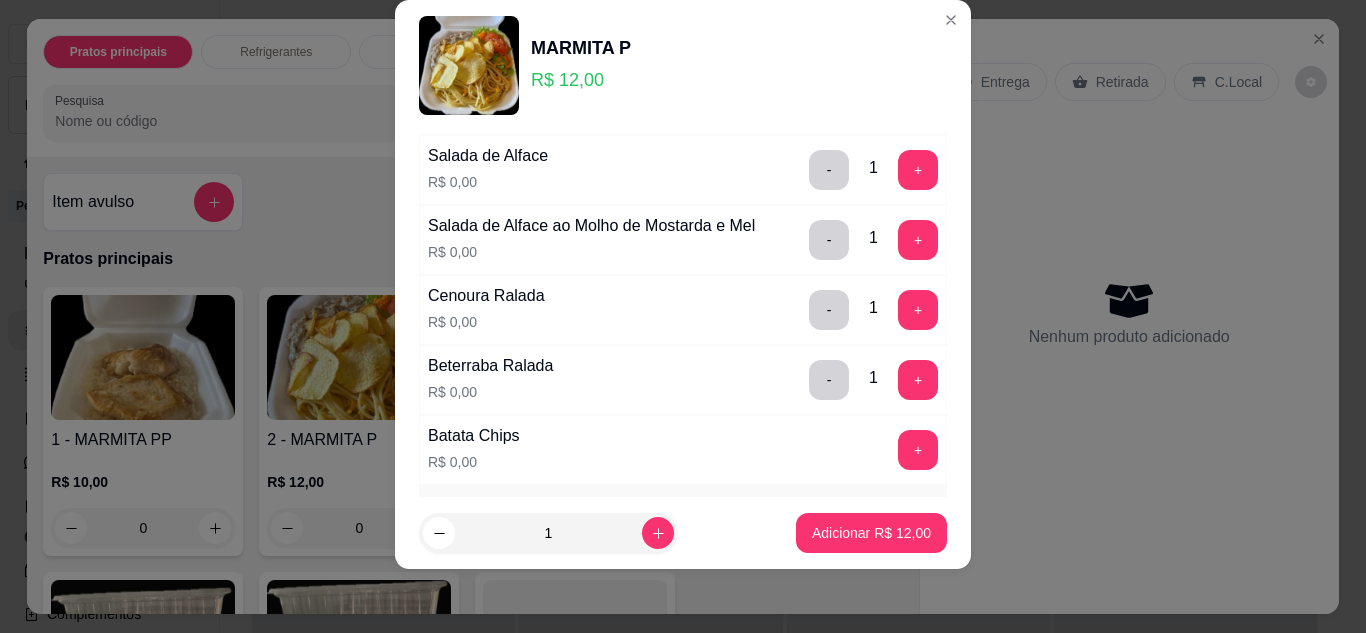 click on "+" at bounding box center (918, 450) 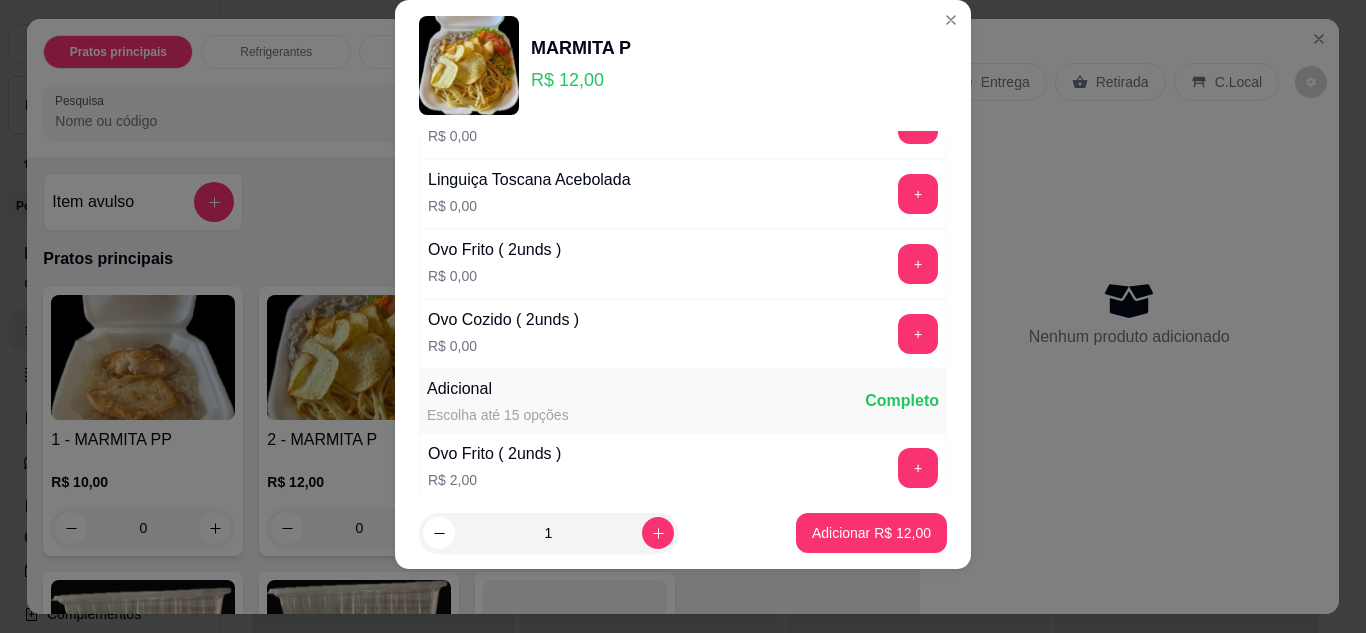 scroll, scrollTop: 1200, scrollLeft: 0, axis: vertical 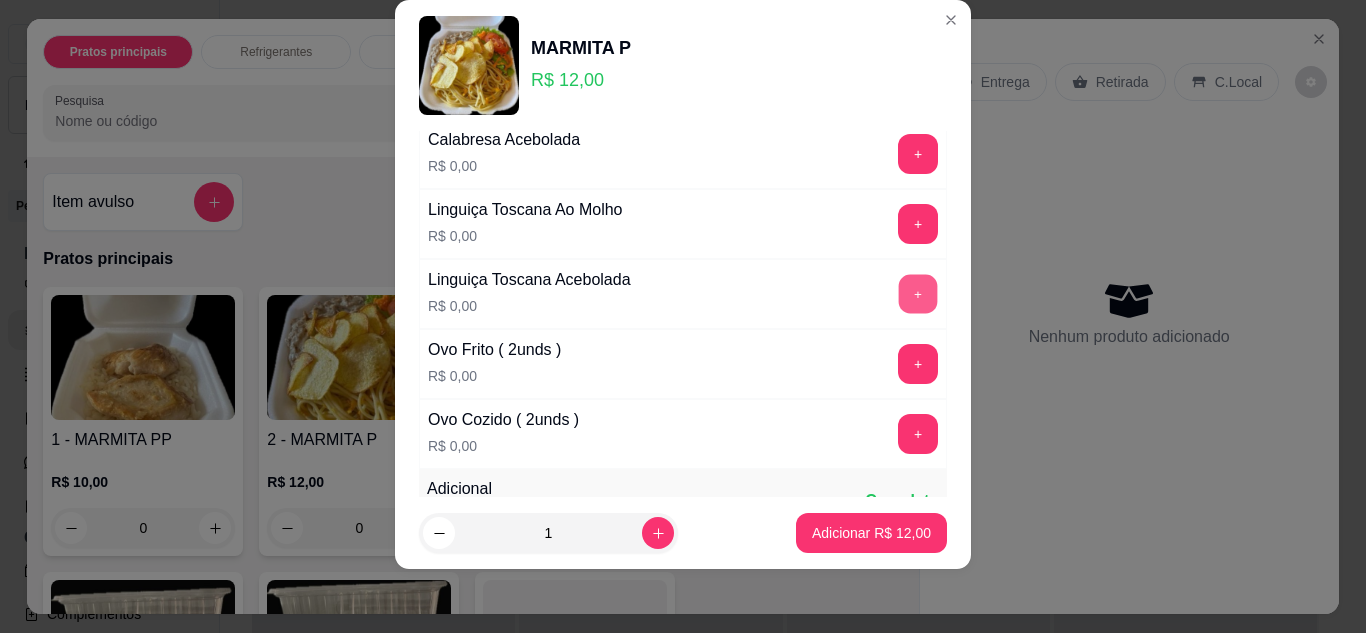 click on "+" at bounding box center (918, 294) 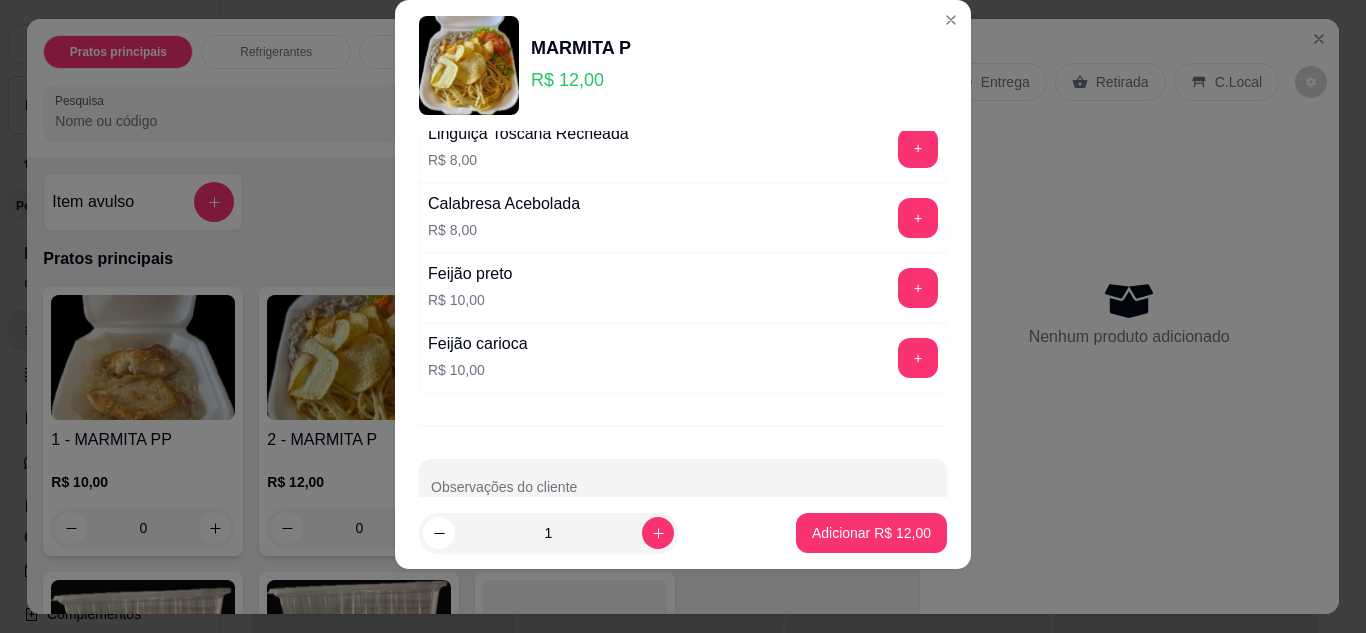 scroll, scrollTop: 2646, scrollLeft: 0, axis: vertical 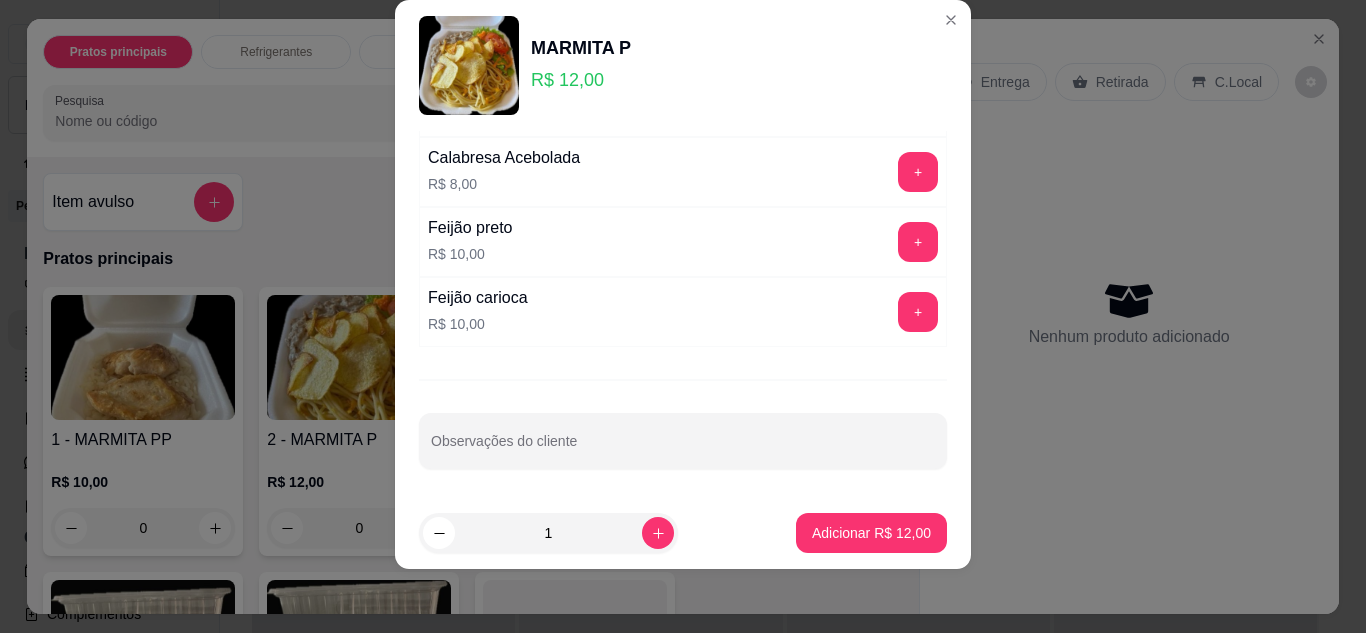 click on "Adicionar   R$ 12,00" at bounding box center [871, 533] 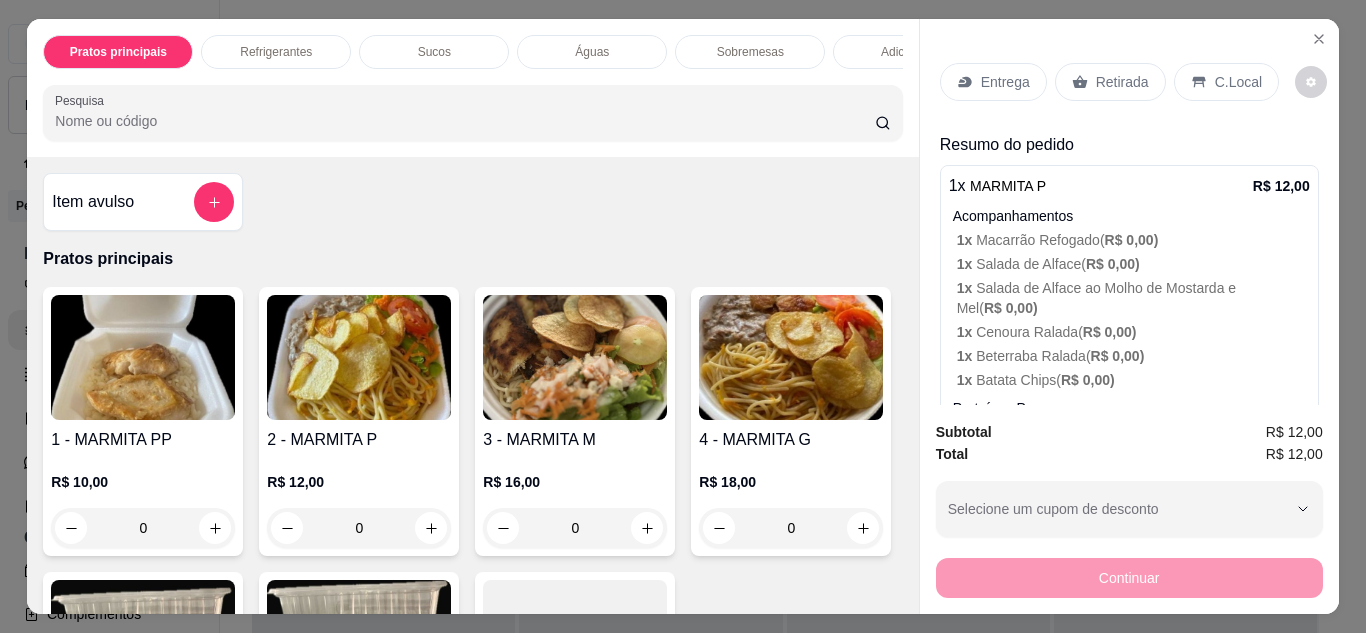 click on "Entrega" at bounding box center (1005, 82) 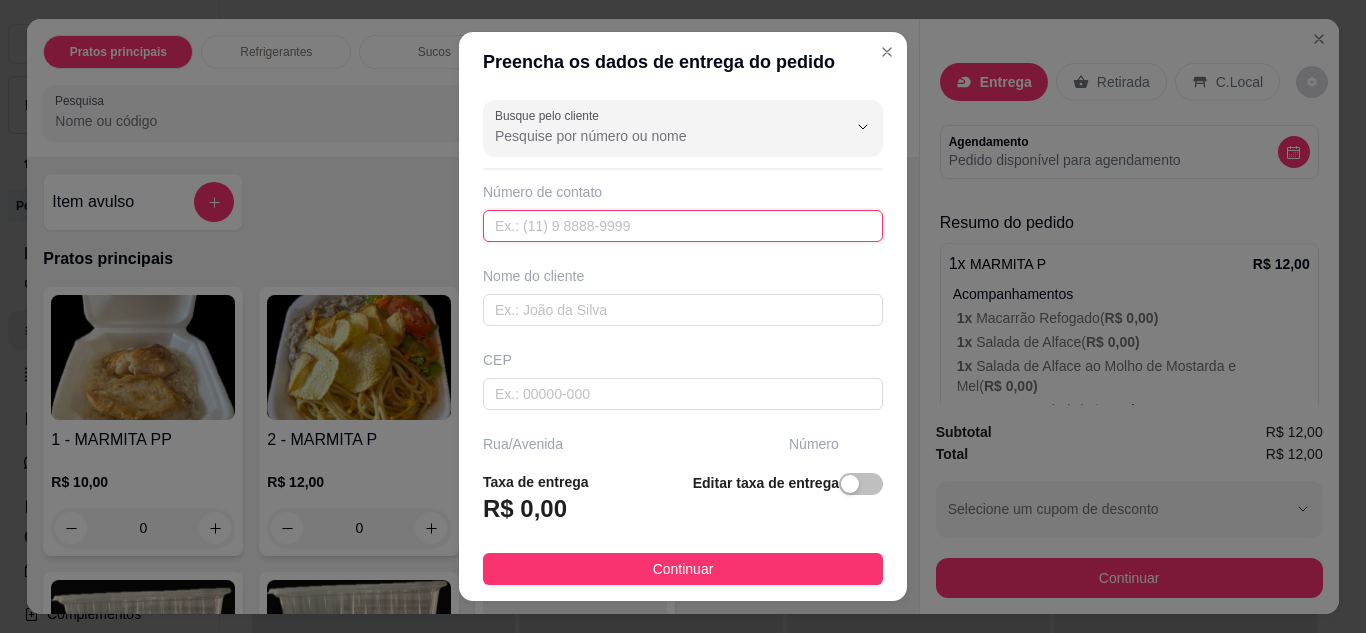 click at bounding box center [683, 226] 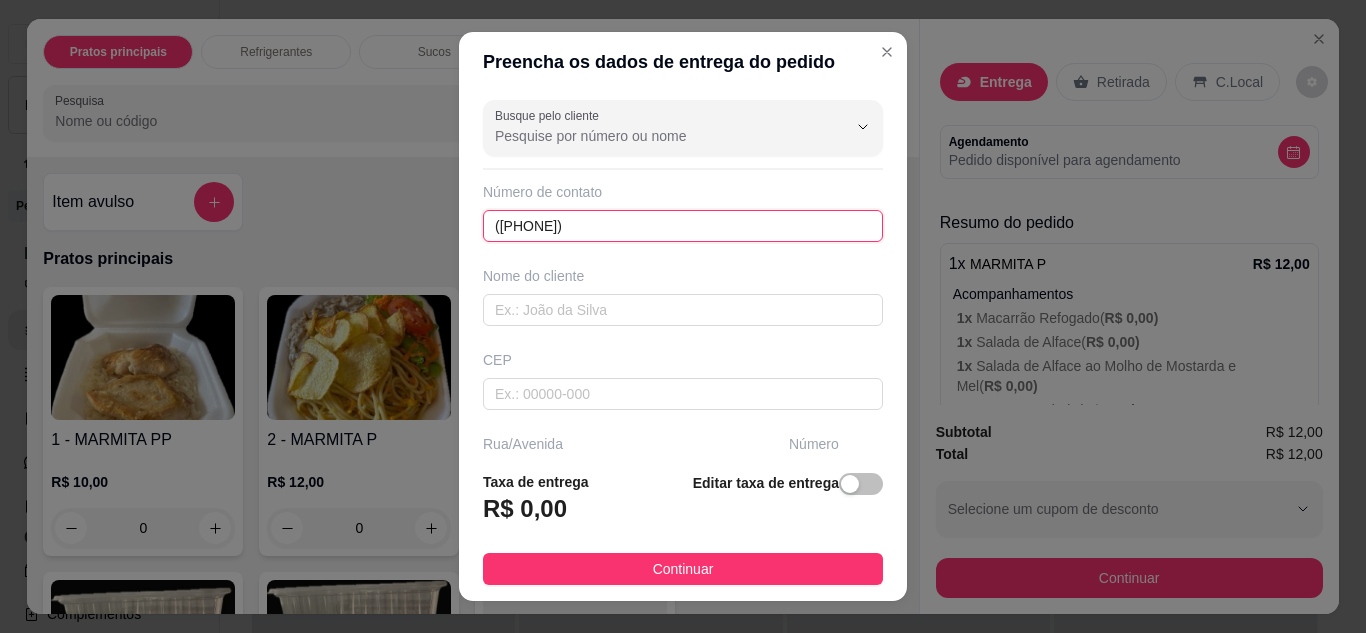 click on "(84) 9123-1632" at bounding box center (683, 226) 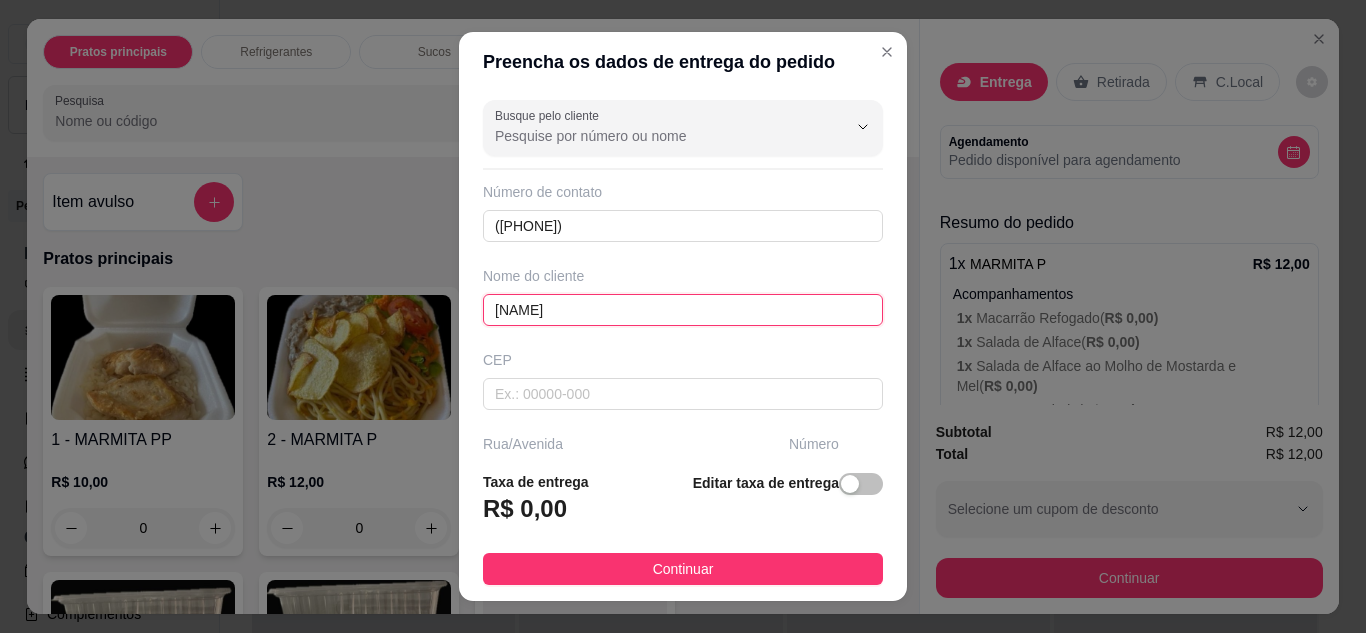 click on "Geniza" at bounding box center (683, 310) 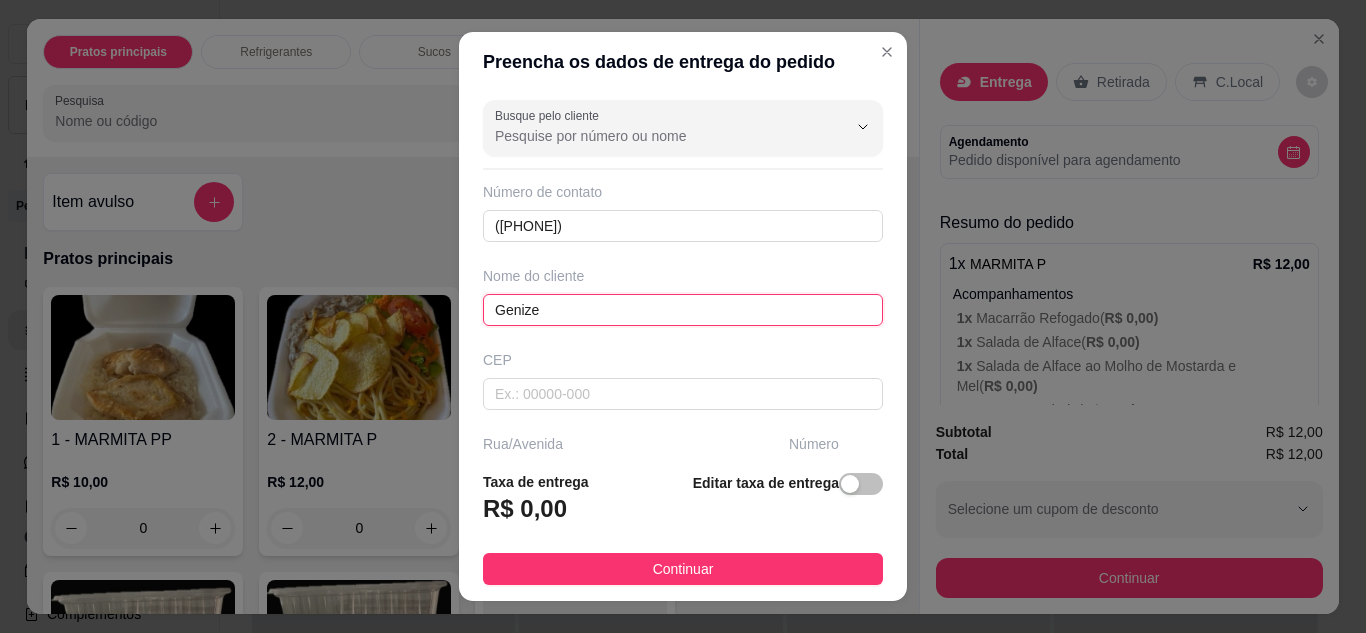 type on "Genize" 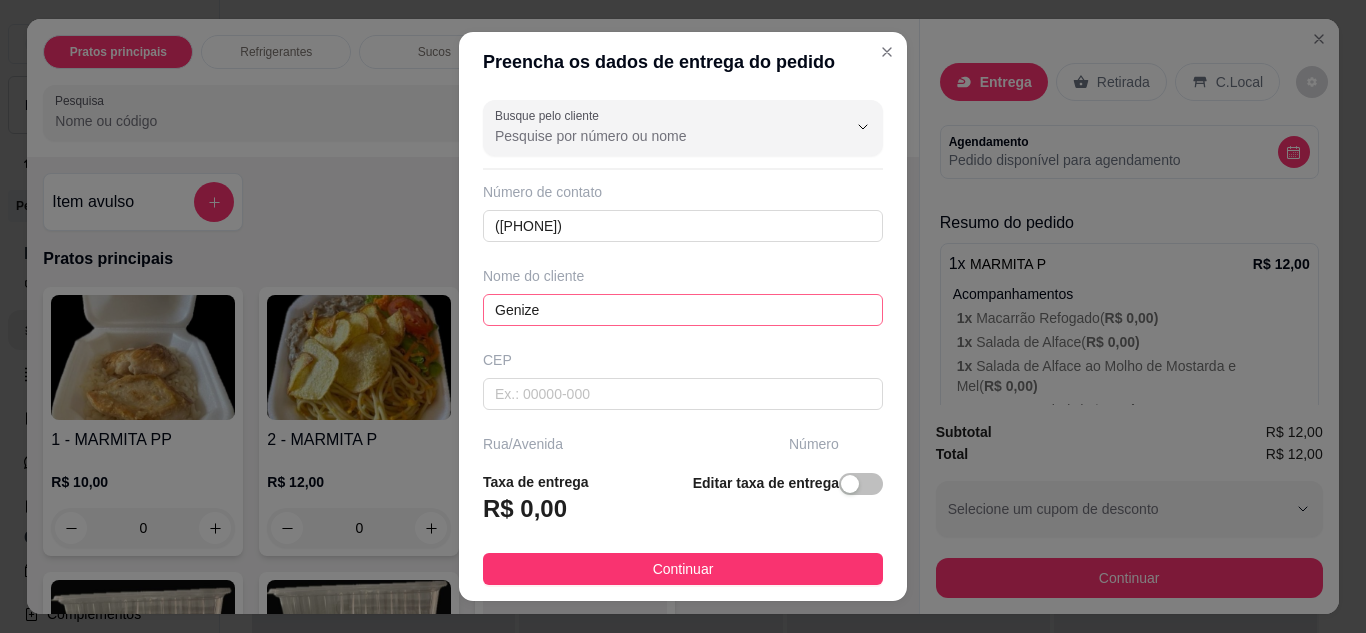 scroll, scrollTop: 204, scrollLeft: 0, axis: vertical 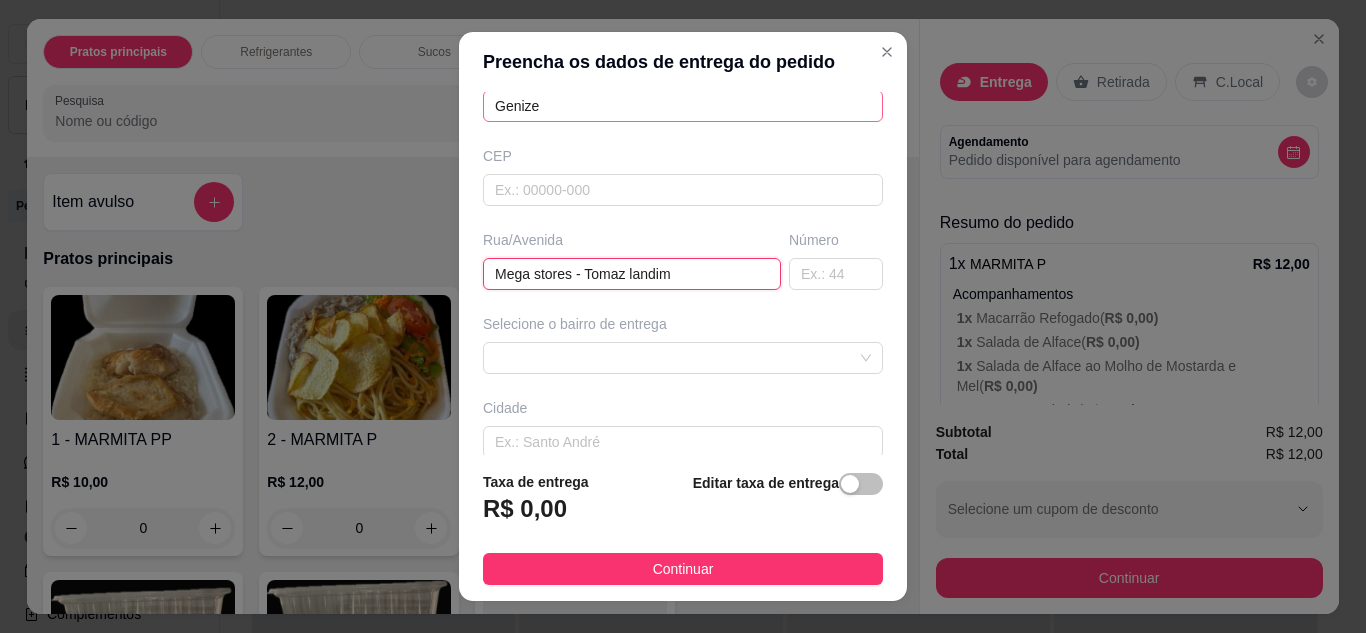 type on "Mega stores - Tomaz landim" 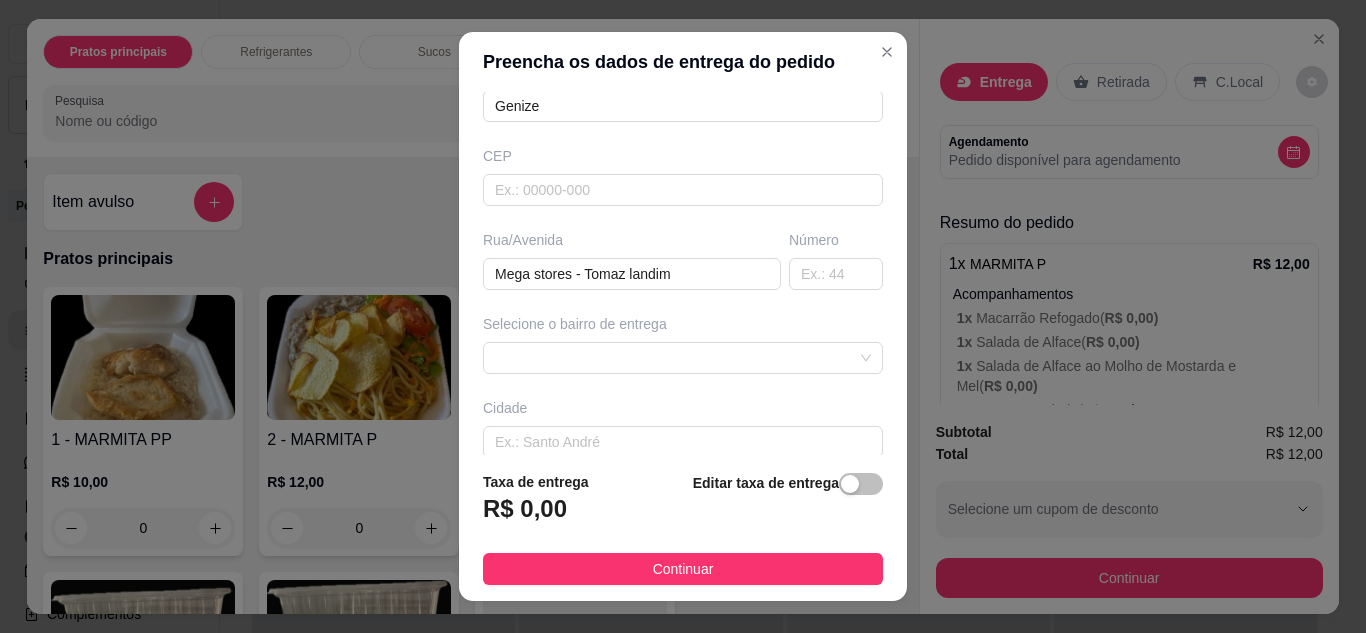 click on "Busque pelo cliente Número de contato (84) 99123-1632 Nome do cliente Genize CEP Rua/Avenida Mega stores - Tomaz landim Número Selecione o bairro de entrega Cidade Complemento" at bounding box center (683, 274) 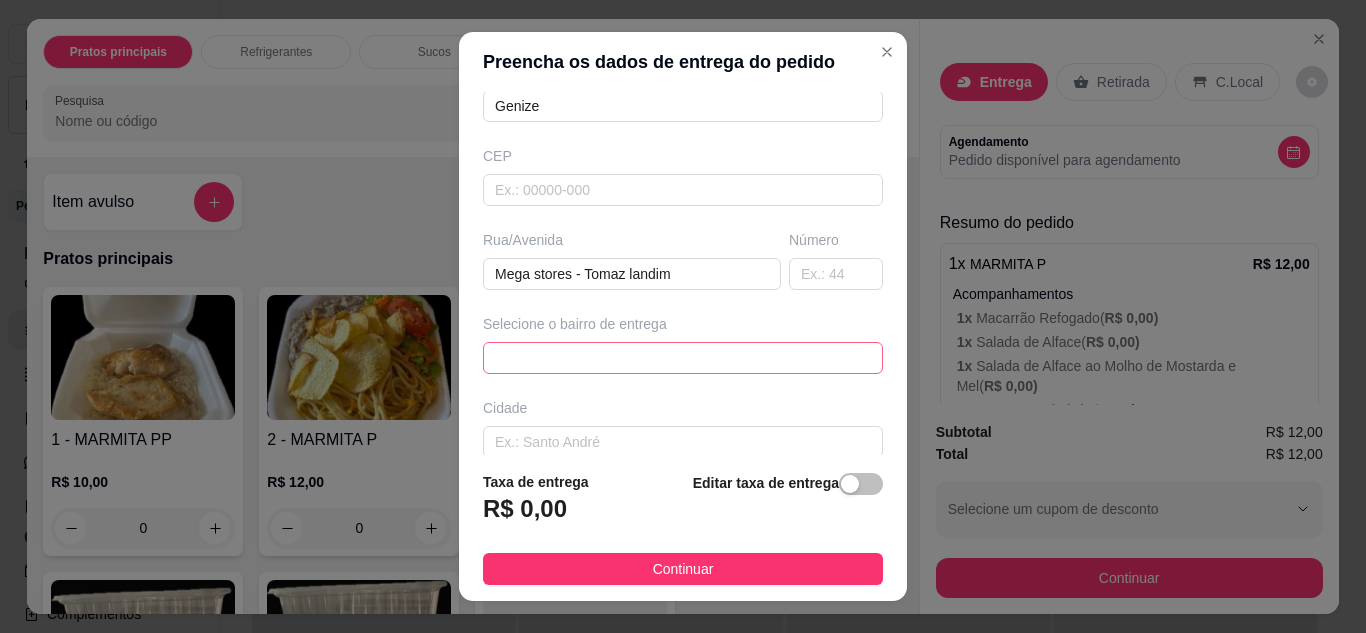 click at bounding box center (683, 358) 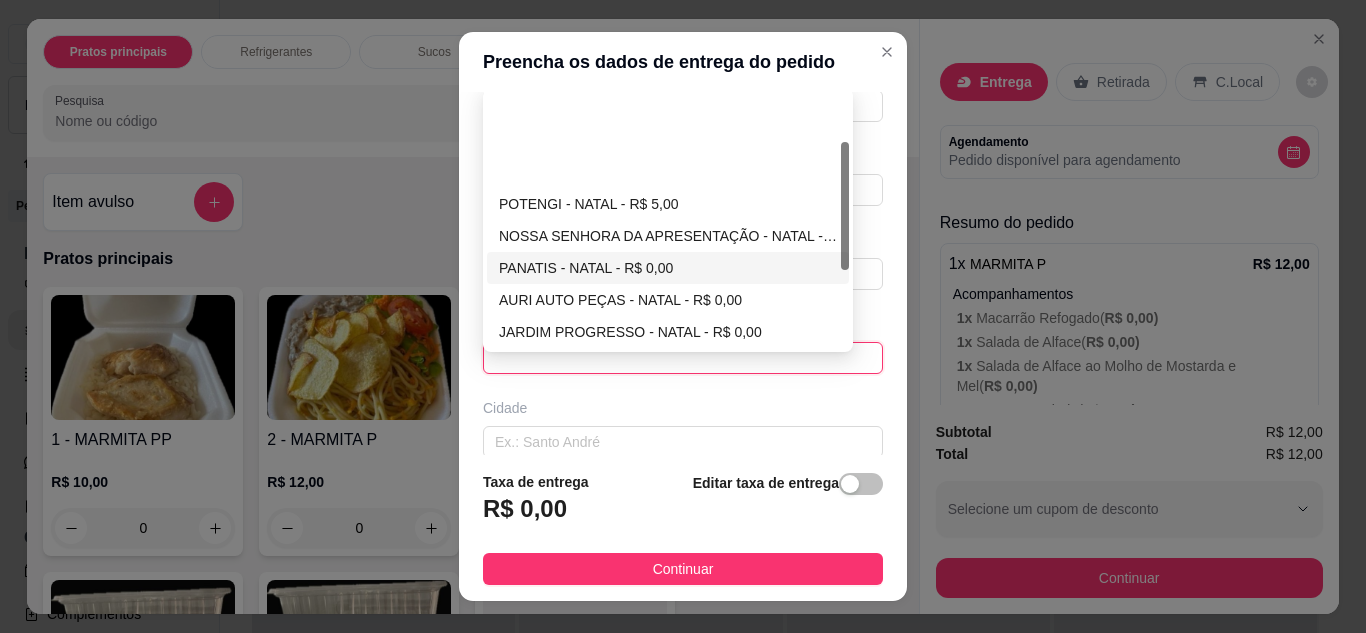 scroll, scrollTop: 100, scrollLeft: 0, axis: vertical 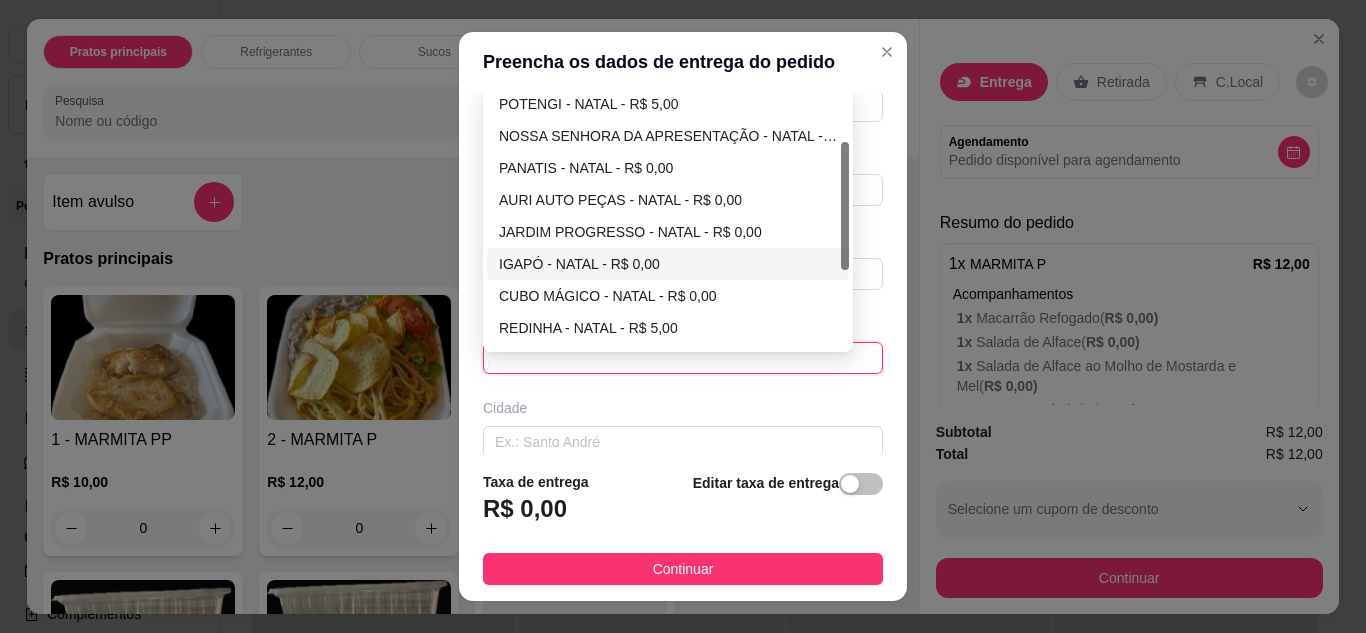 click on "IGAPÓ - NATAL -  R$ 0,00" at bounding box center [668, 264] 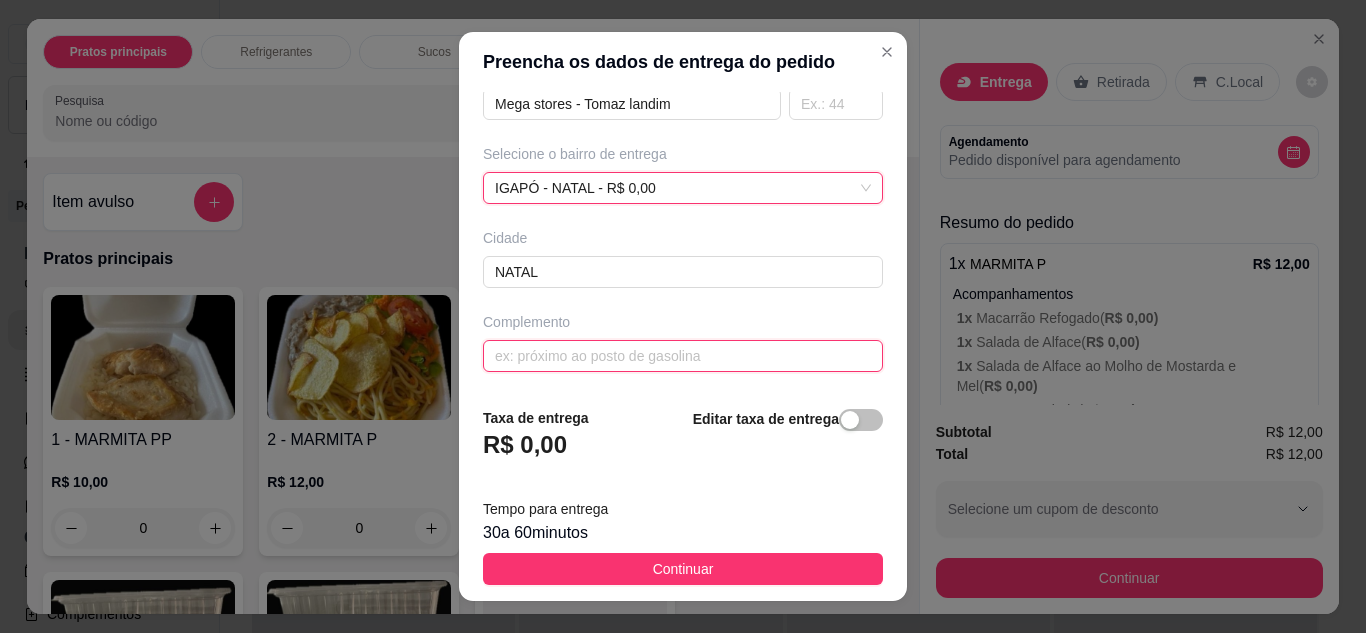click at bounding box center (683, 356) 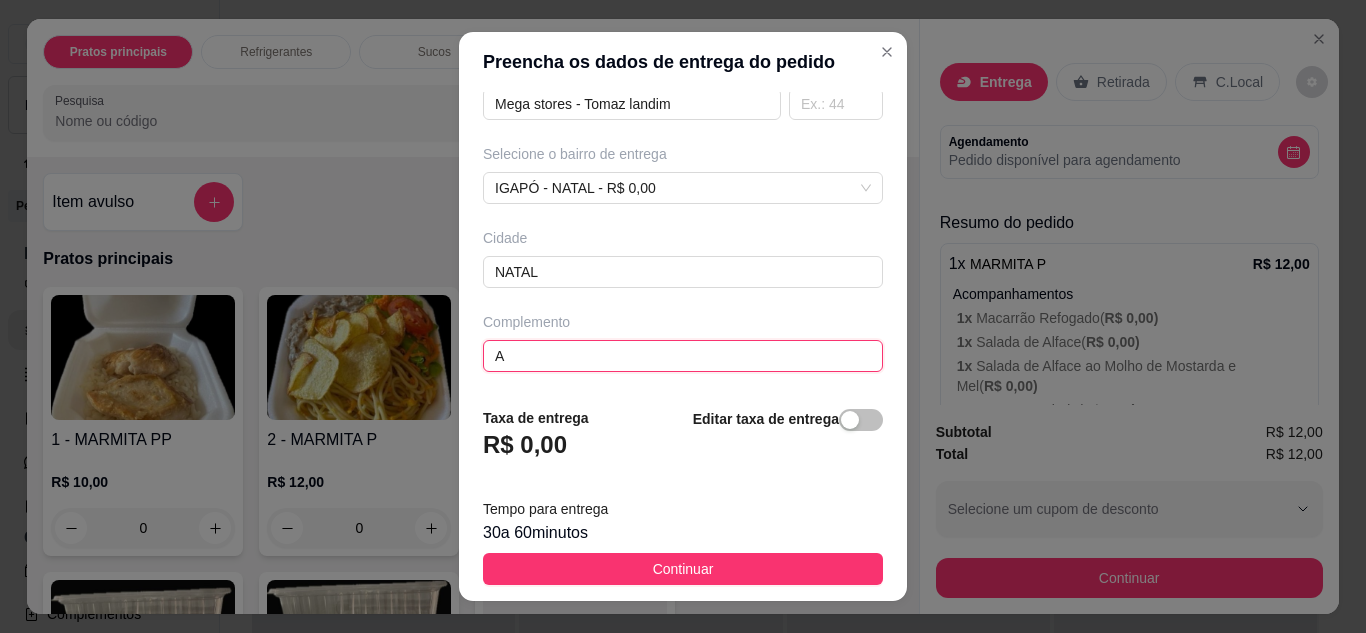 scroll, scrollTop: 310, scrollLeft: 0, axis: vertical 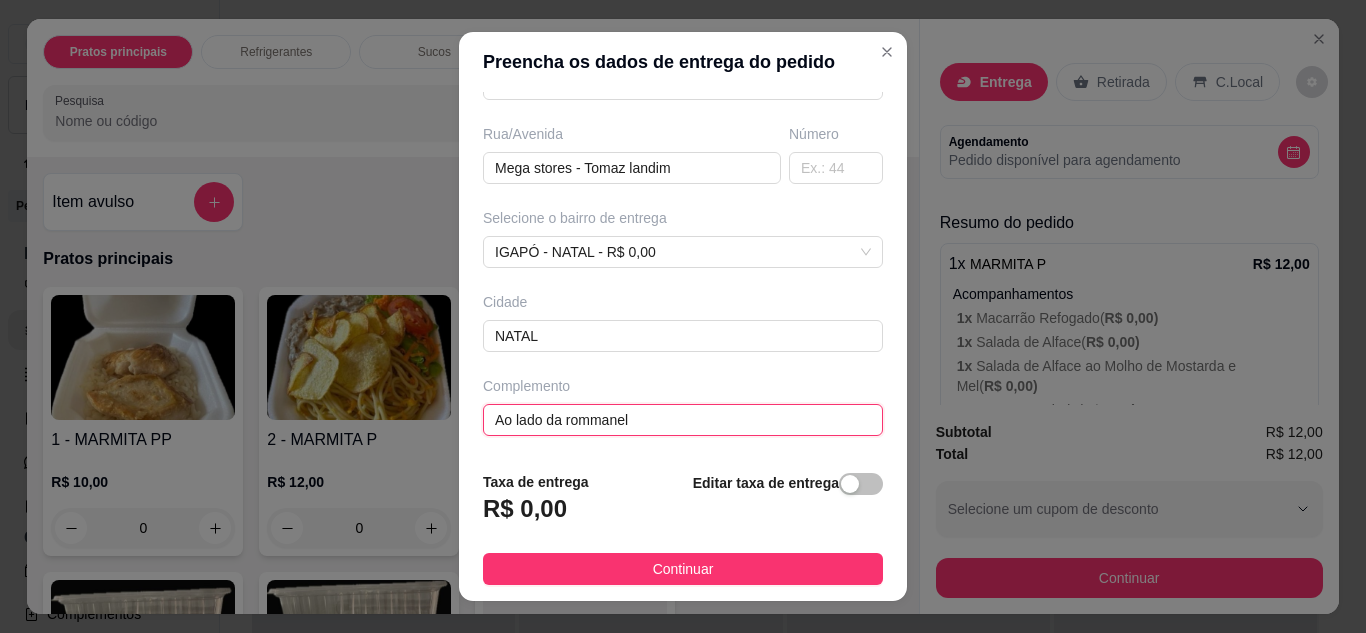 type on "Ao lado da rommanel" 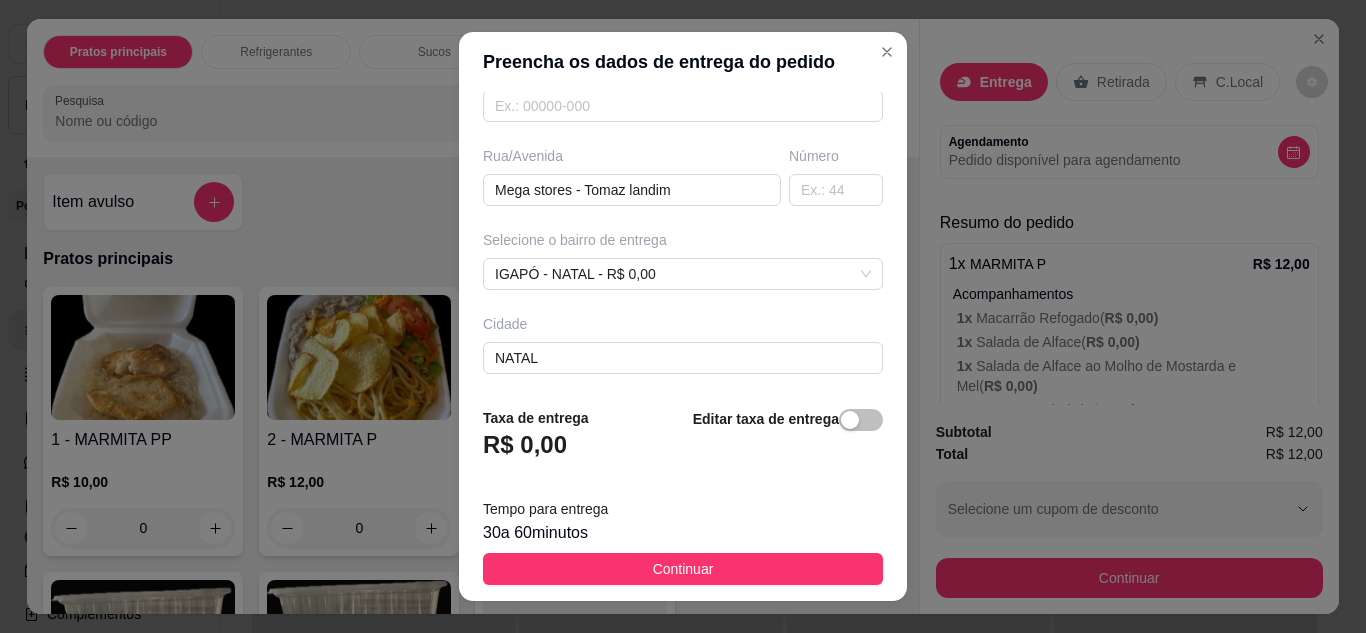 scroll, scrollTop: 374, scrollLeft: 0, axis: vertical 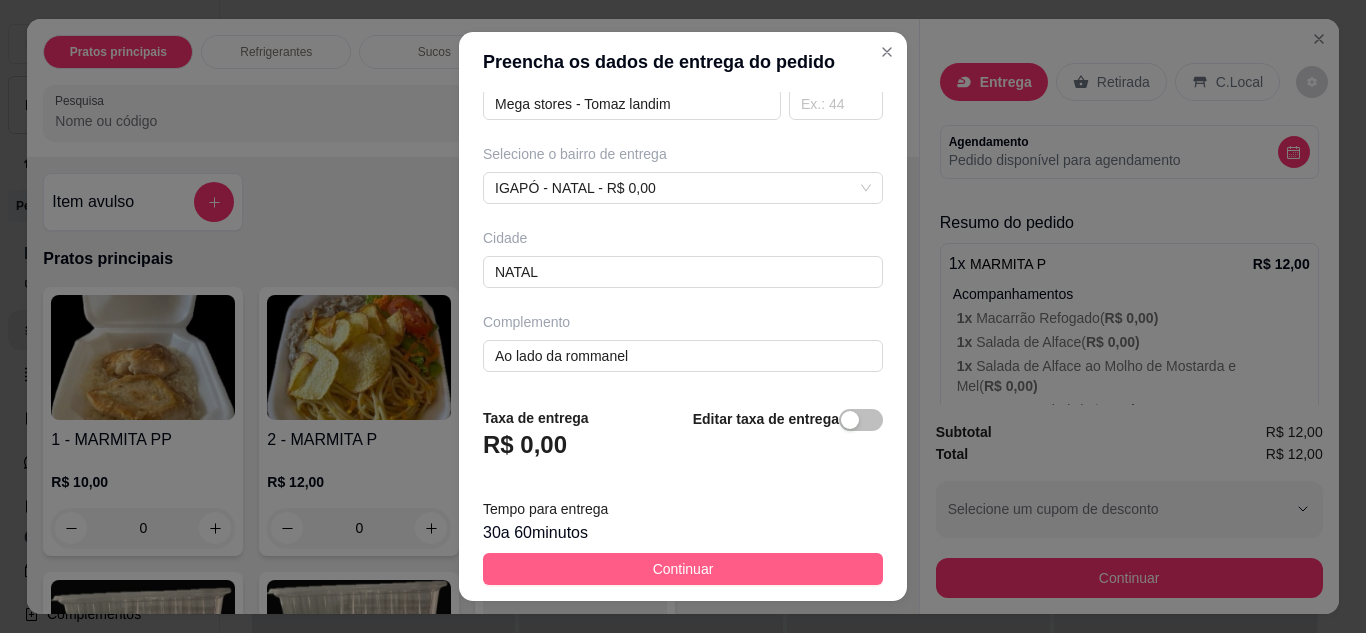 click on "Continuar" at bounding box center [683, 569] 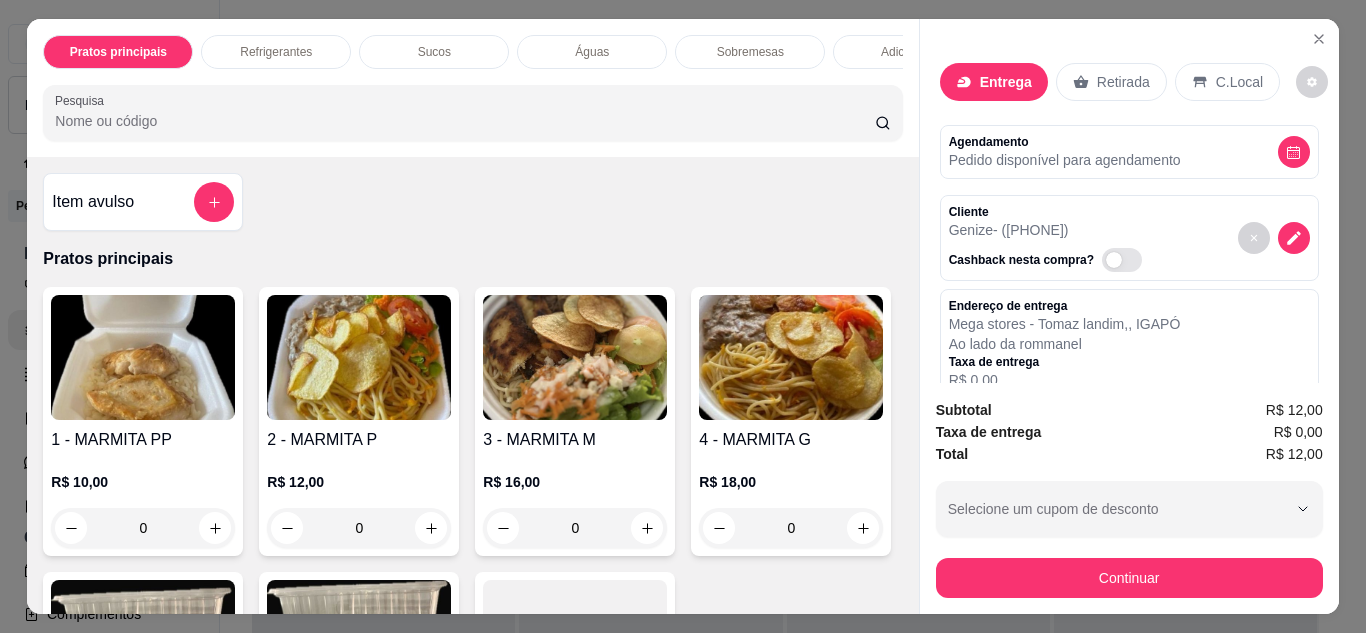 scroll, scrollTop: 400, scrollLeft: 0, axis: vertical 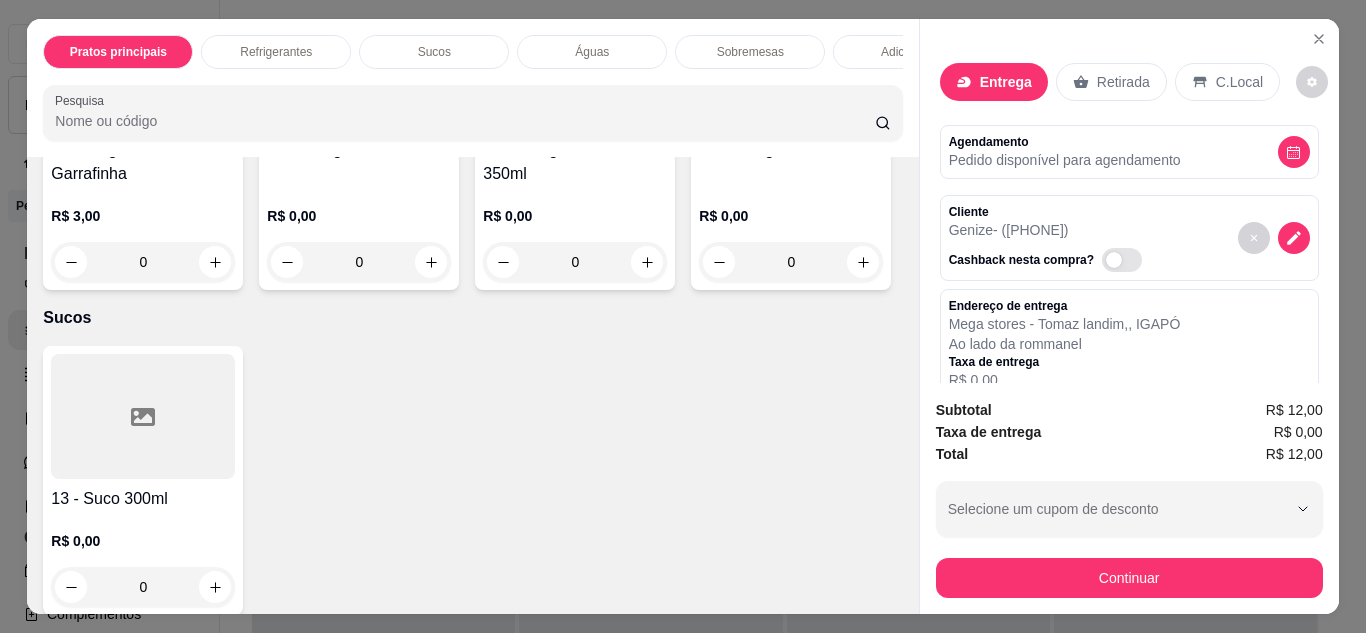 click on "Pratos principais Refrigerantes Sucos Águas Sobremesas Adicionais Pesquisa Item avulso Pratos principais 1 - MARMITA PP   R$ 10,00 0 2 - MARMITA P   R$ 12,00 0 3 - MARMITA M   R$ 16,00 0 4 - MARMITA G   R$ 18,00 0 6 - GOURMET   R$ 0,00 0 7 - COMBO GOURMET   R$ 0,00 0 8 - Combo: PP   R$ 12,00 0 Refrigerantes 9 - Refrigerante Garrafinha   R$ 3,00 0 10 - Refrigerante 250ml   R$ 0,00 0 11 - Refrigerante Lata 350ml   R$ 0,00 0 12 - Refrigerante 1L   R$ 0,00 0 Sucos 13 - Suco 300ml   R$ 0,00 0 Águas 14 - Água Mineral   R$ 0,00 0 Sobremesas 15 - Sobremesas   R$ 0,00 0 Adicionais Adicionais   R$ 0,00 0 Entrega Retirada C.Local Agendamento Pedido disponível para agendamento Cliente Genize  -   (84) 99123-1632 Cashback nesta compra?   Endereço de entrega Mega stores - Tomaz landim ,  ,   IGAPÓ Ao lado da rommanel Taxa de entrega R$ 0,00 Resumo do pedido 1 x   MARMITA P R$ 12,00 Acompanhamentos 1 x   Macarrão Refogado  ( R$ 0,00 ) 1 x   Salada de Alface  ( R$ 0,00 ) 1 x    ( R$ 0,00 ) 1 x    (" at bounding box center [683, 316] 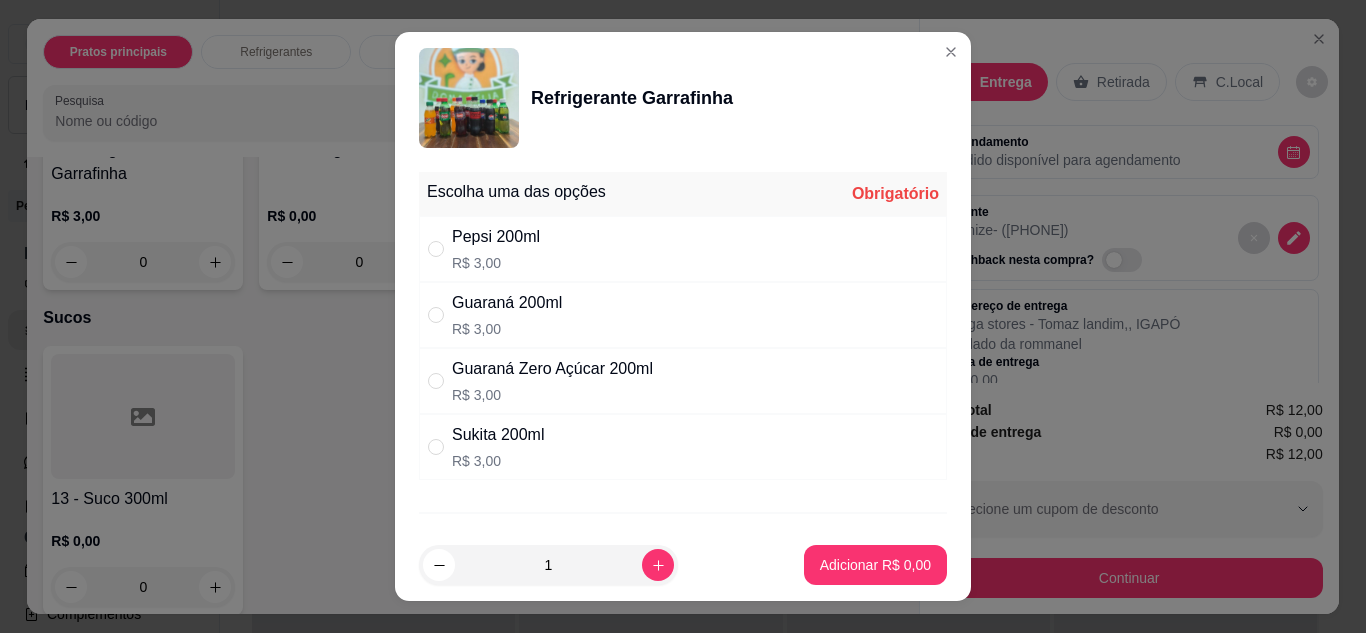 scroll, scrollTop: 32, scrollLeft: 0, axis: vertical 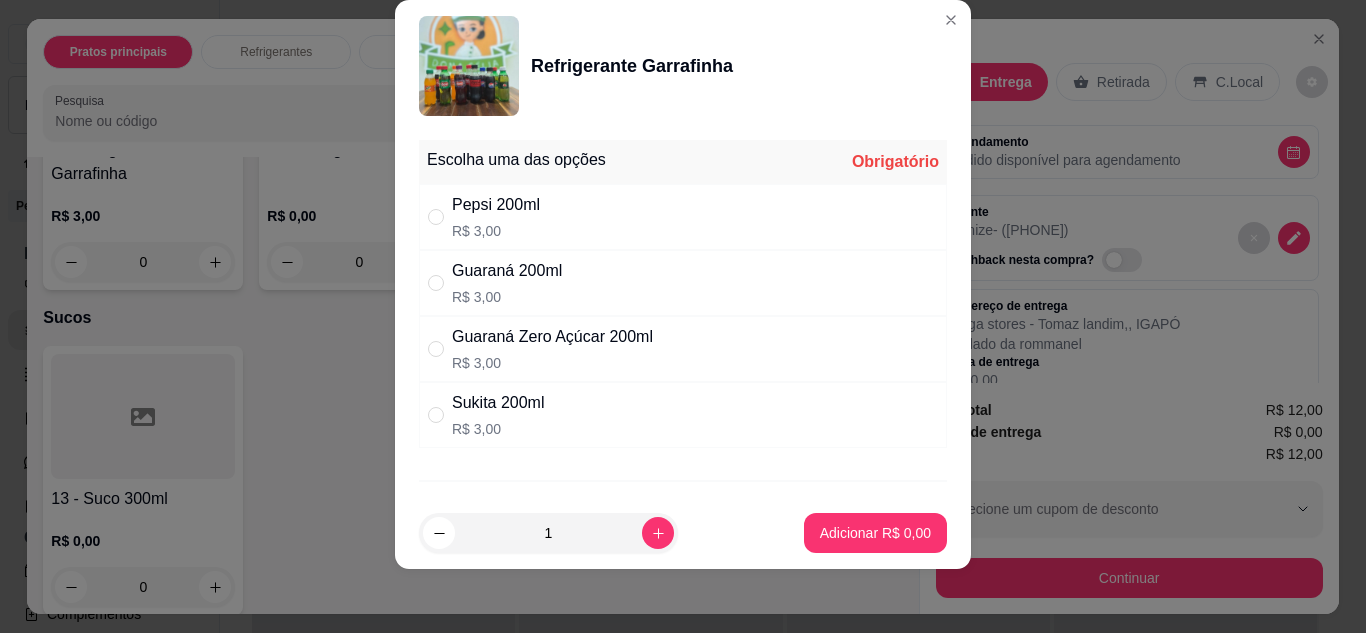 click on "Guaraná 200ml" at bounding box center (507, 271) 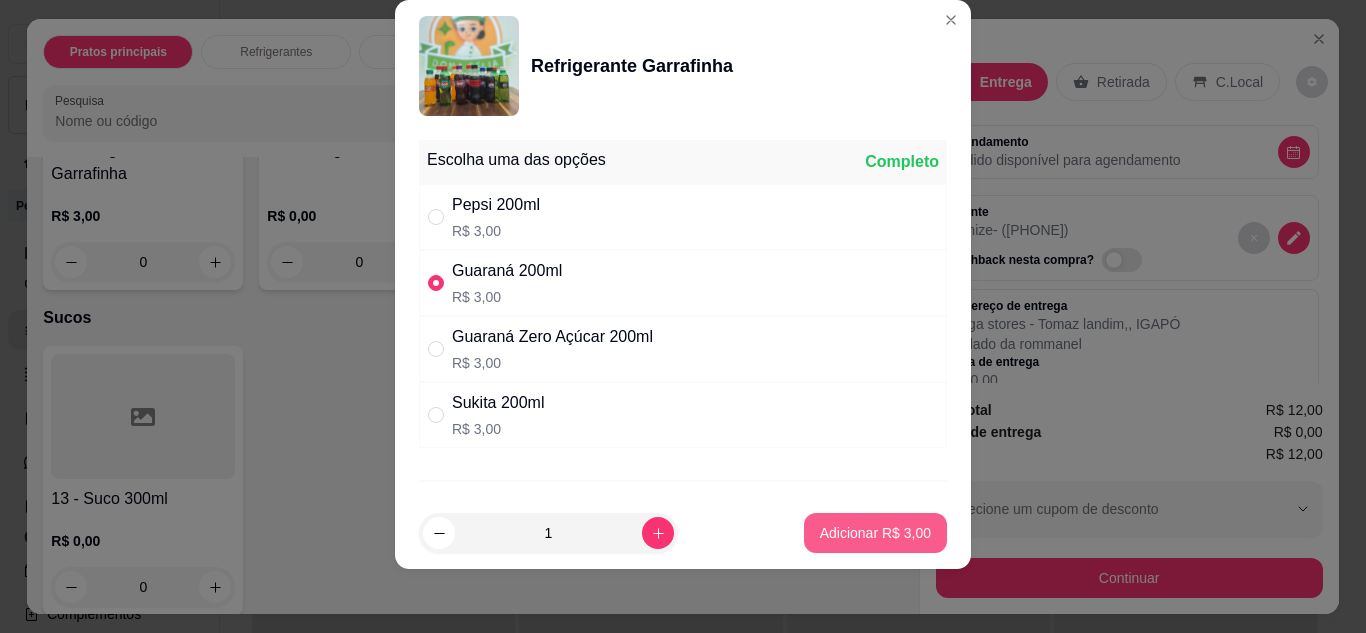 click on "Adicionar   R$ 3,00" at bounding box center [875, 533] 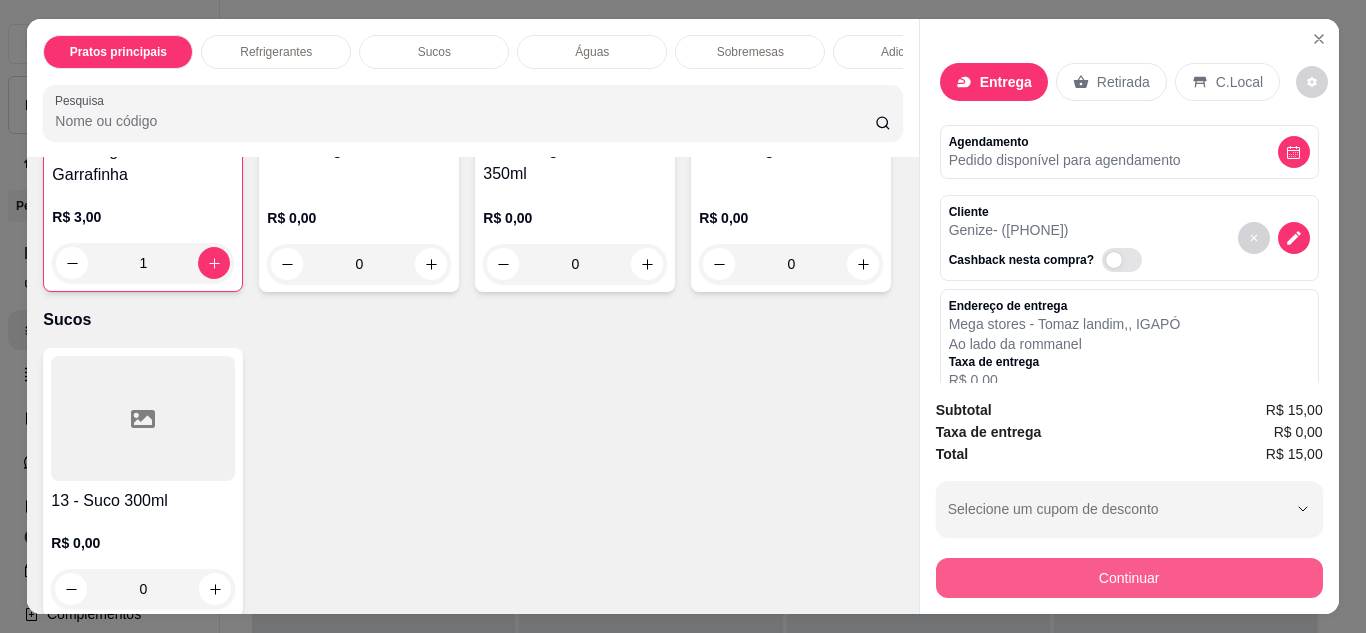 click on "Continuar" at bounding box center (1129, 578) 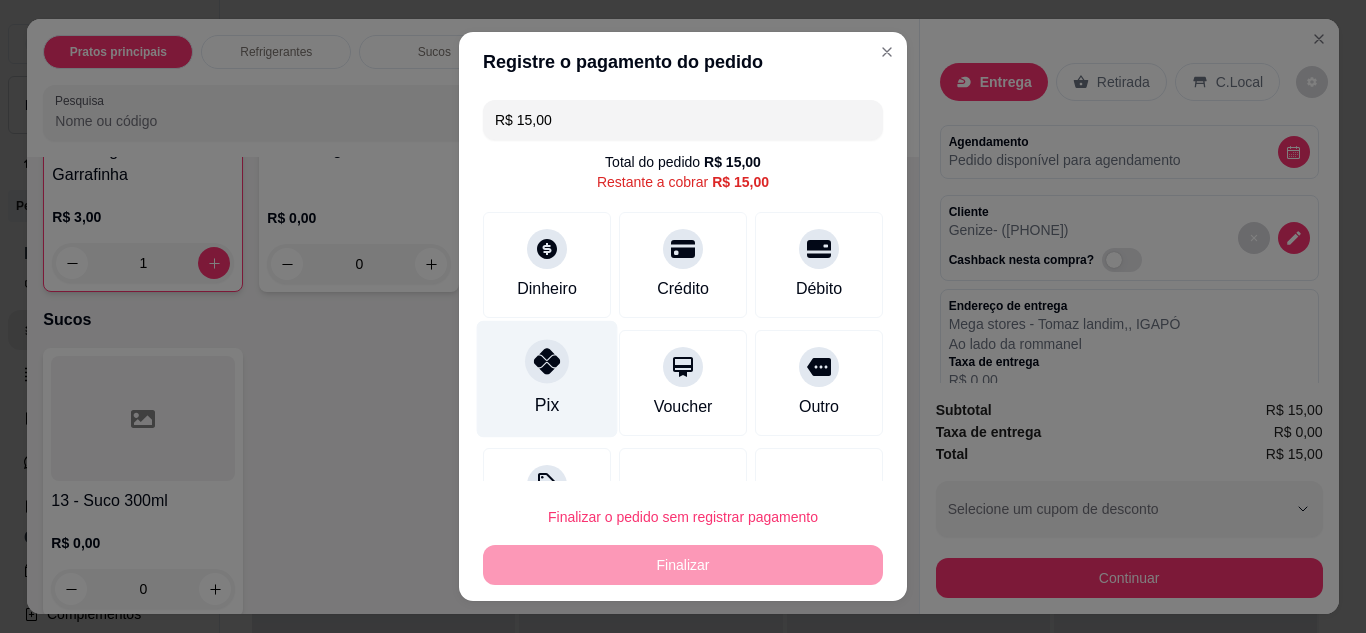 click on "Pix" at bounding box center (547, 378) 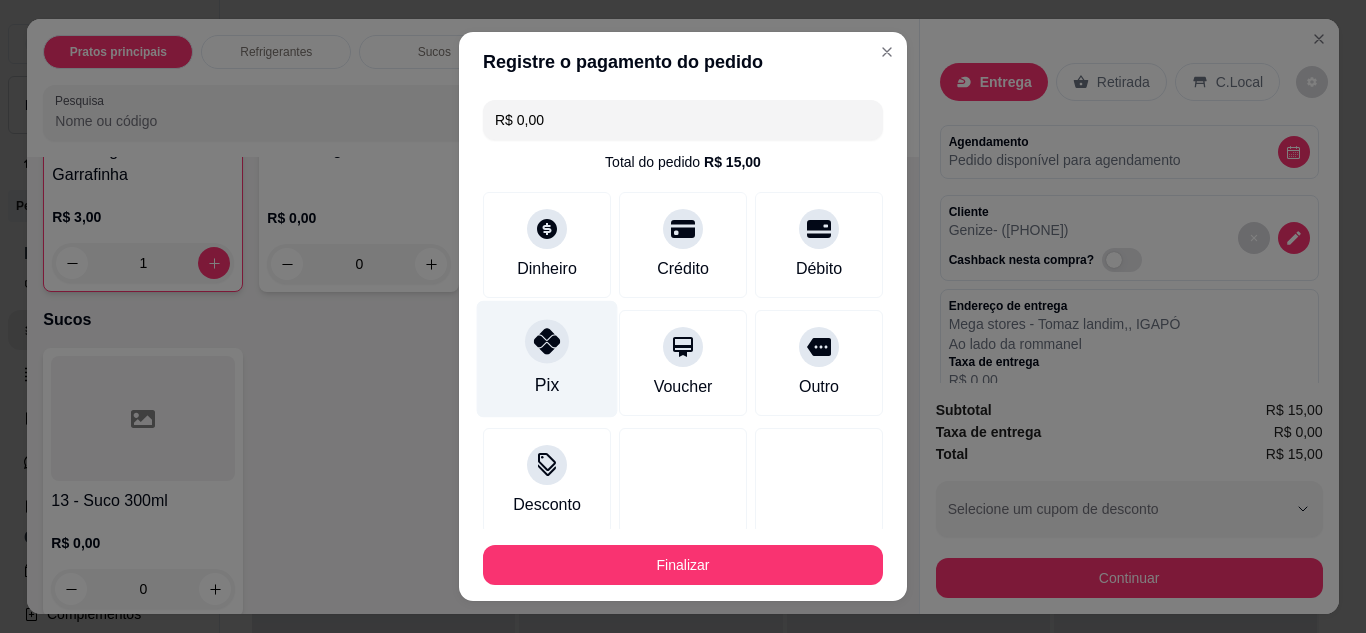 click on "Pix" at bounding box center (547, 358) 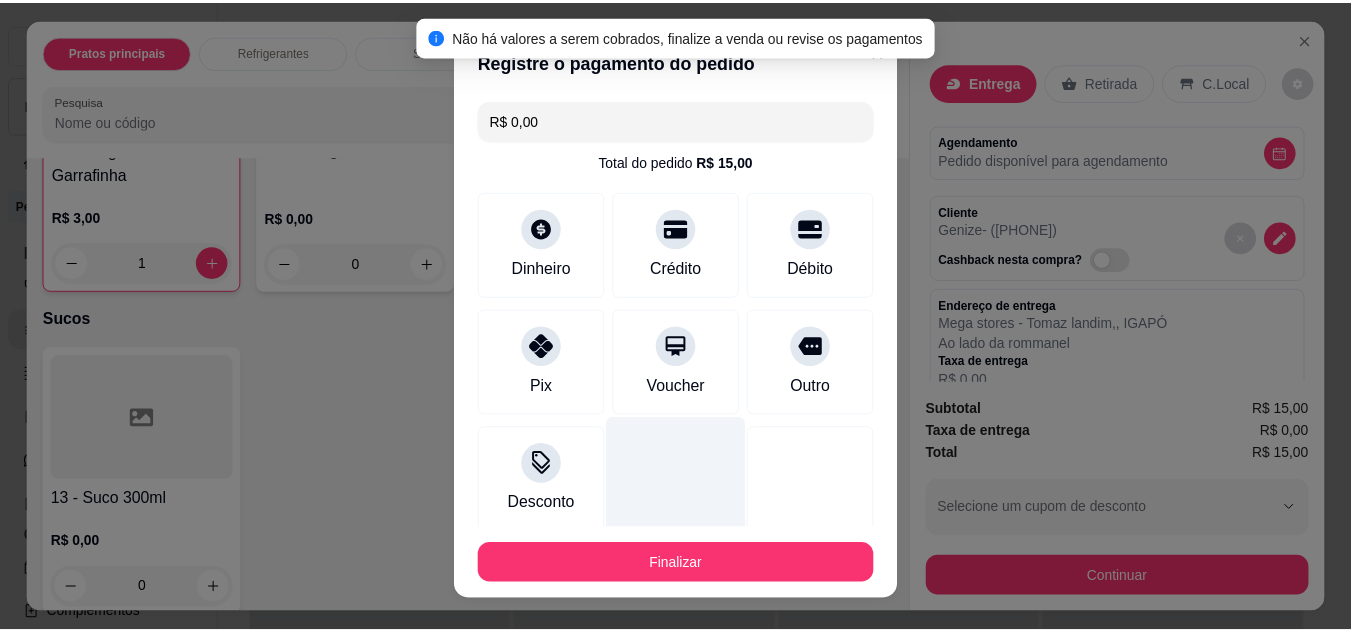 scroll, scrollTop: 116, scrollLeft: 0, axis: vertical 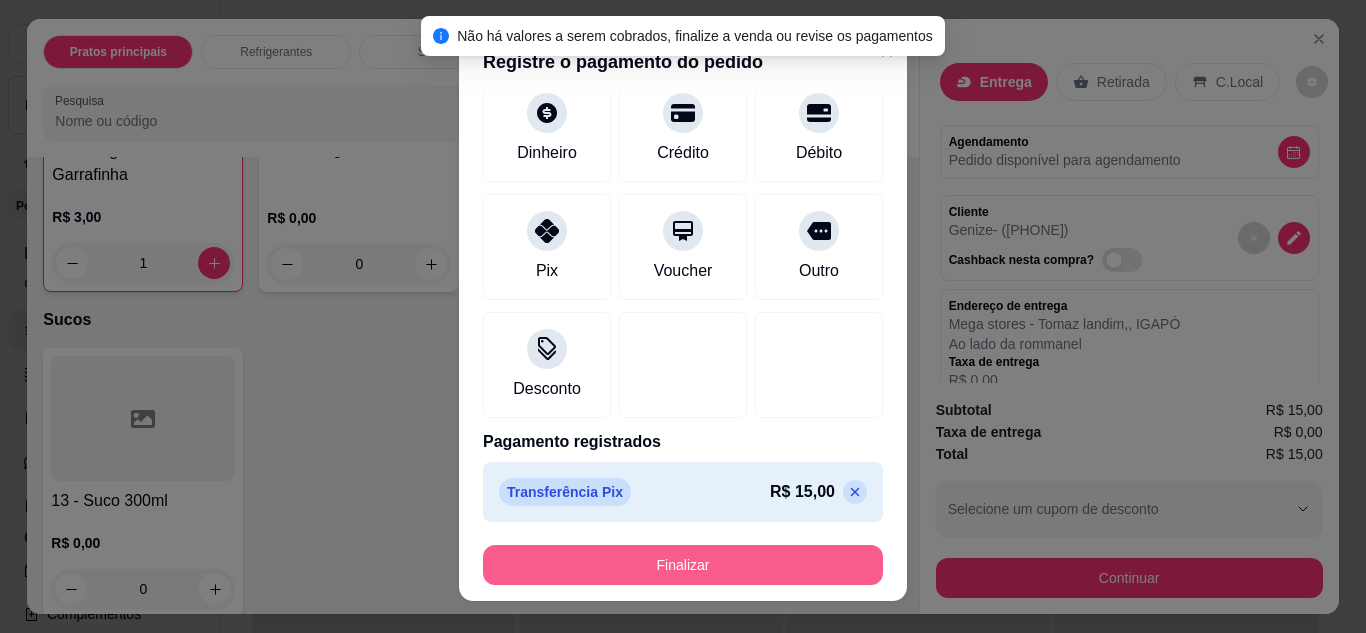 click on "Finalizar" at bounding box center (683, 565) 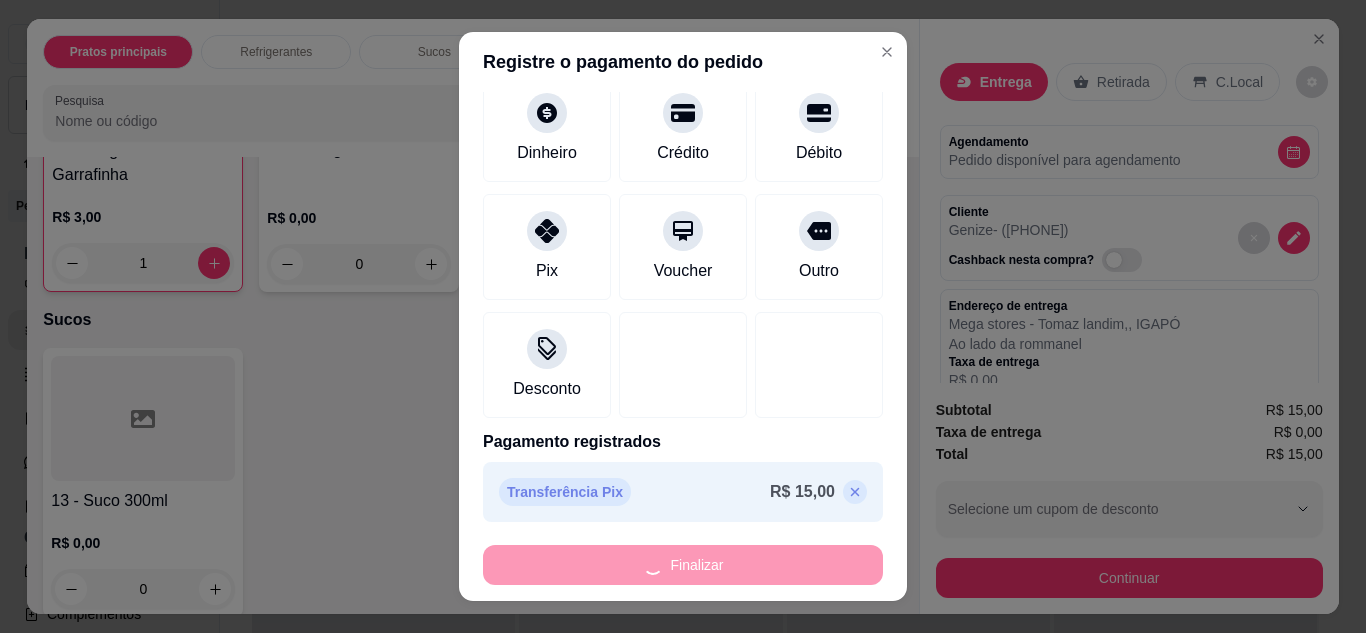 type on "0" 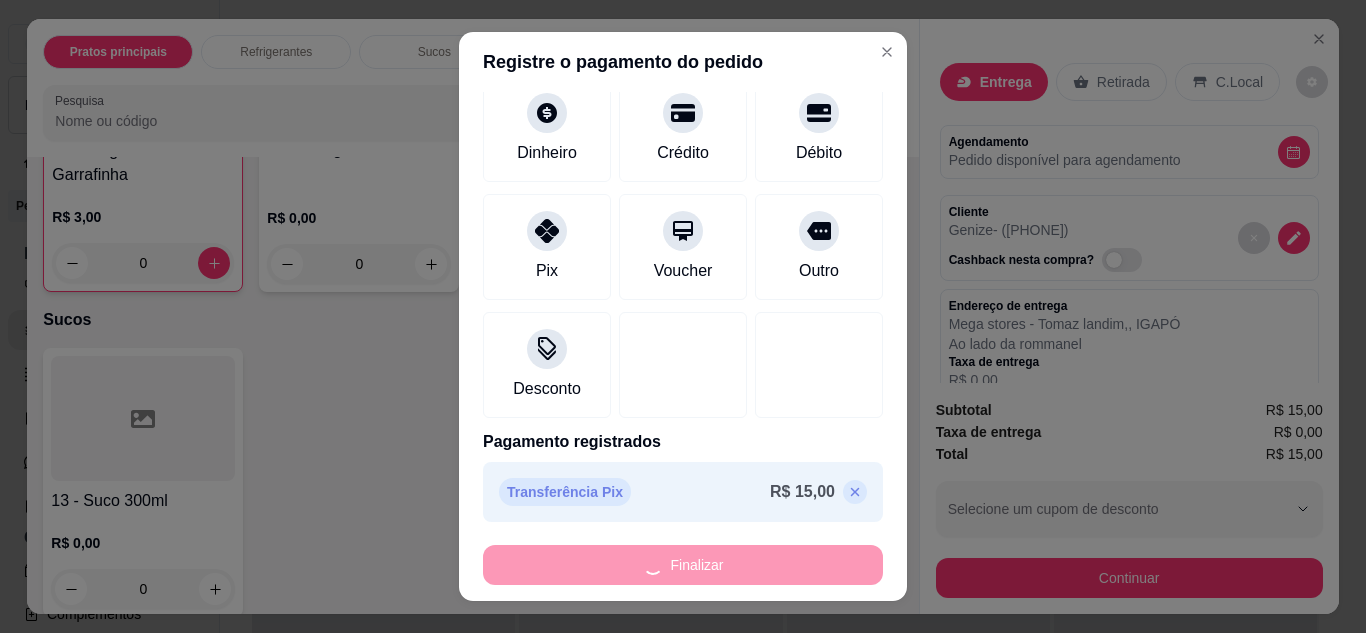 type on "-R$ 15,00" 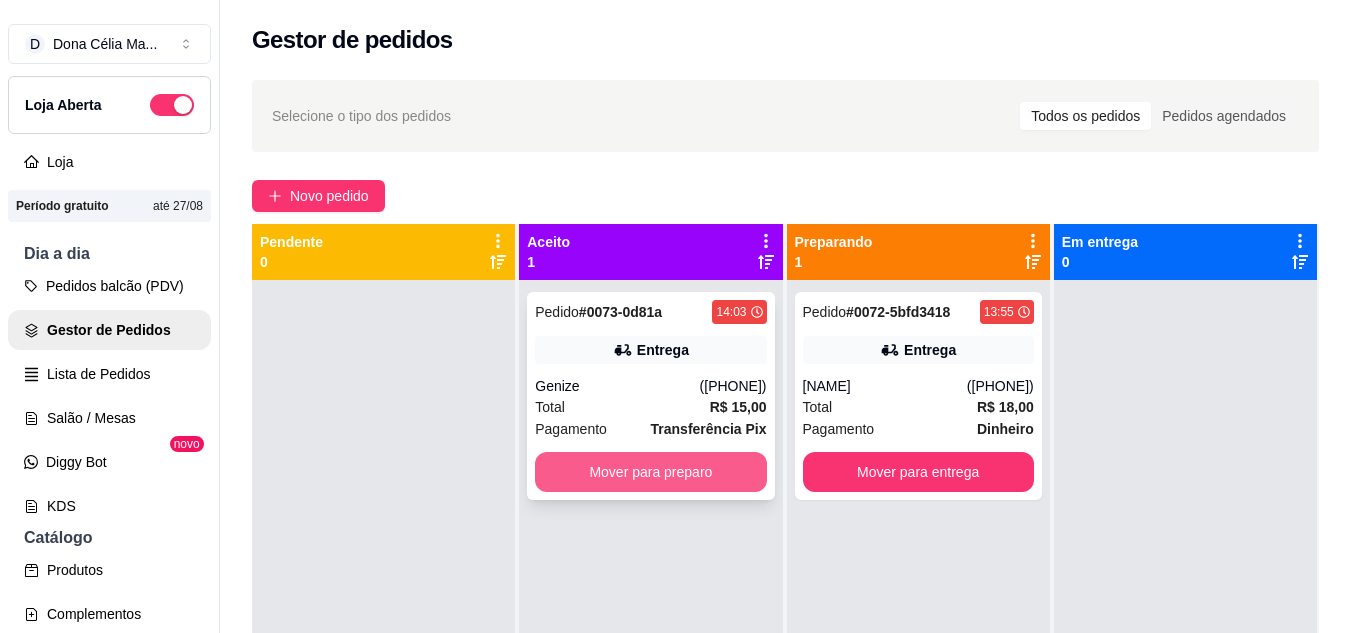 click on "Mover para preparo" at bounding box center (650, 472) 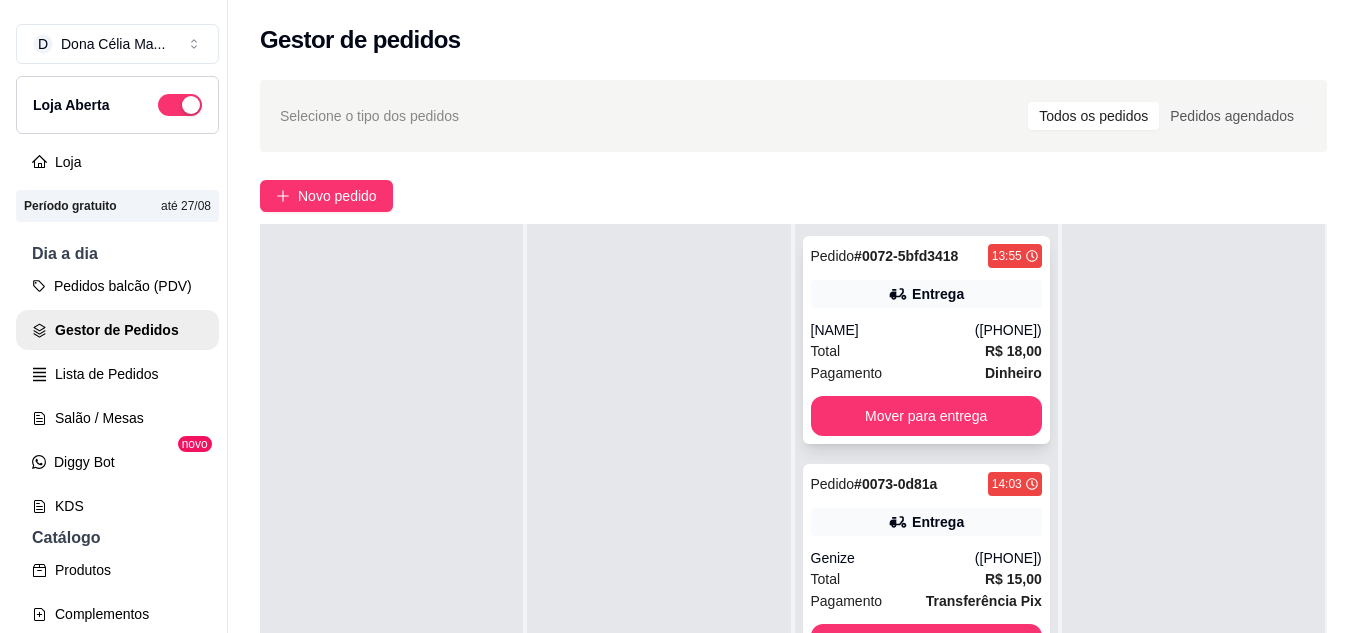 scroll, scrollTop: 0, scrollLeft: 0, axis: both 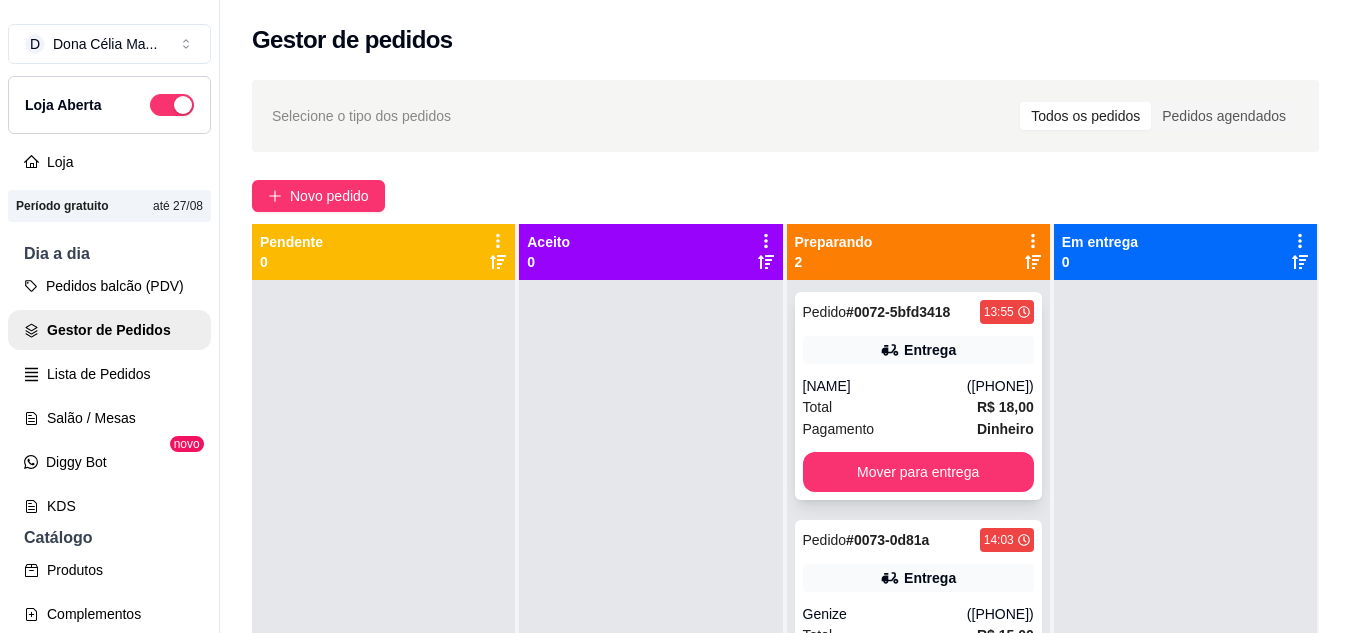 click on "Pedido  # 0072-5bfd3418 13:55 Entrega Giovanna gabrielly (84) 99414-1485 Total R$ 18,00 Pagamento Dinheiro Mover para entrega" at bounding box center [918, 396] 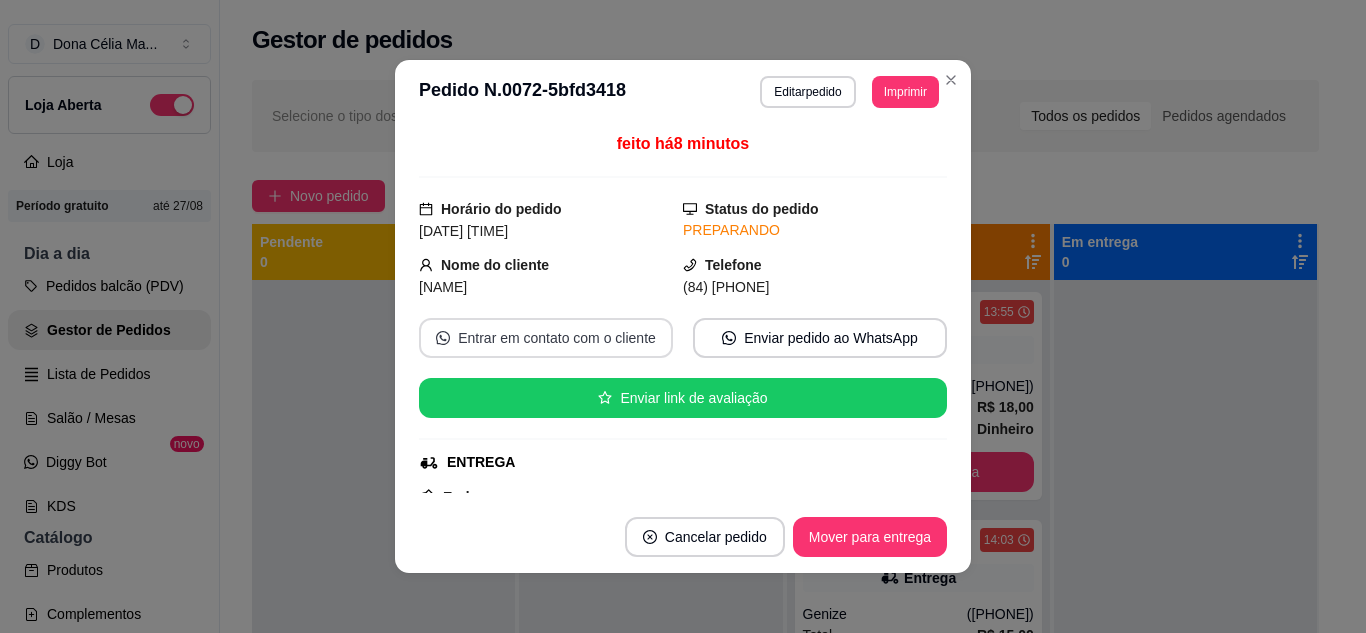 scroll, scrollTop: 200, scrollLeft: 0, axis: vertical 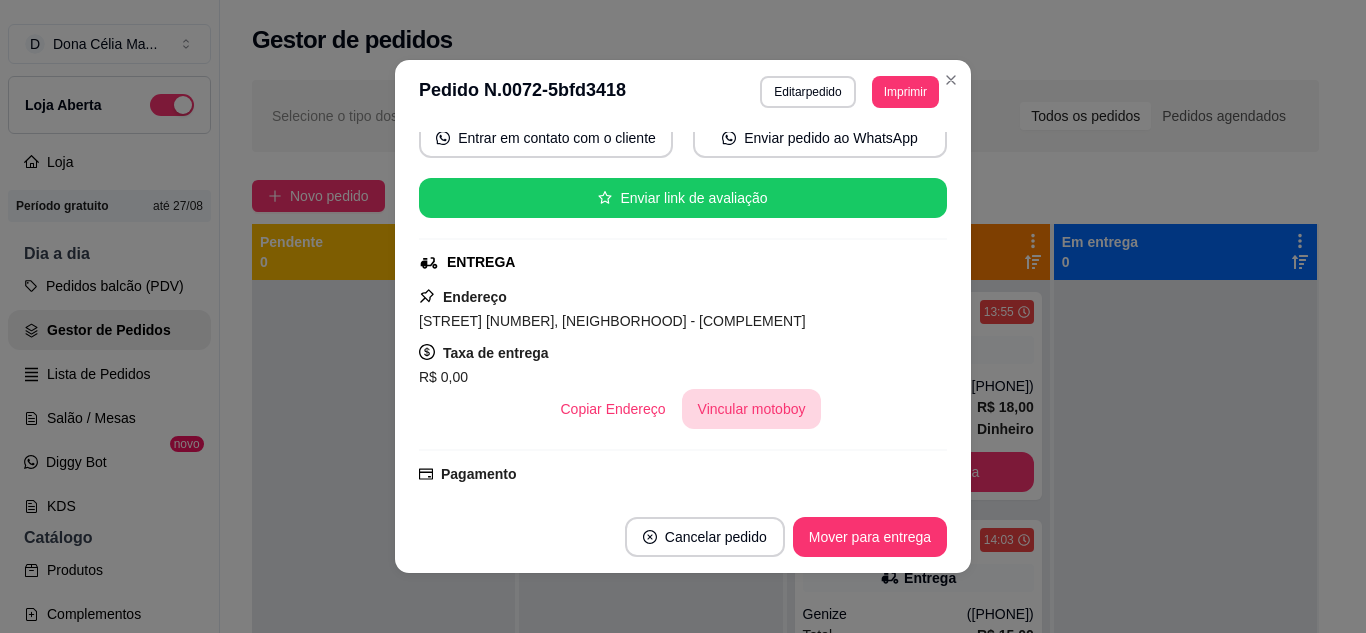click on "Vincular motoboy" at bounding box center (752, 409) 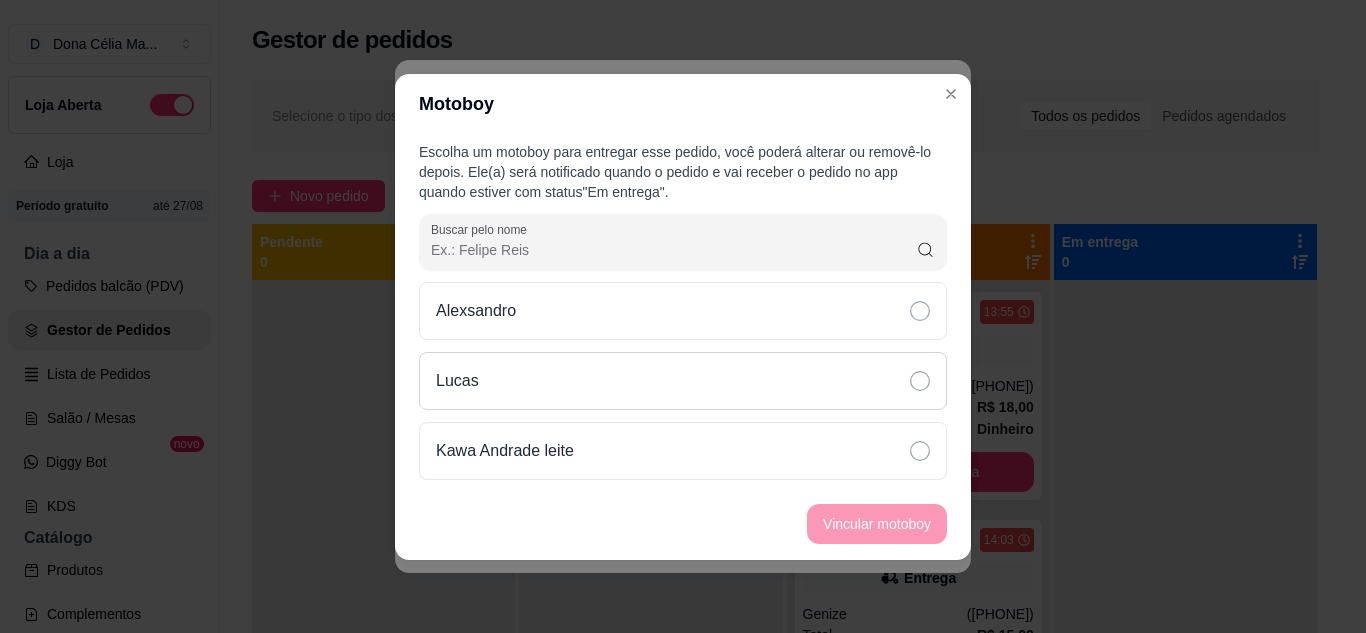 click on "Lucas" at bounding box center (683, 381) 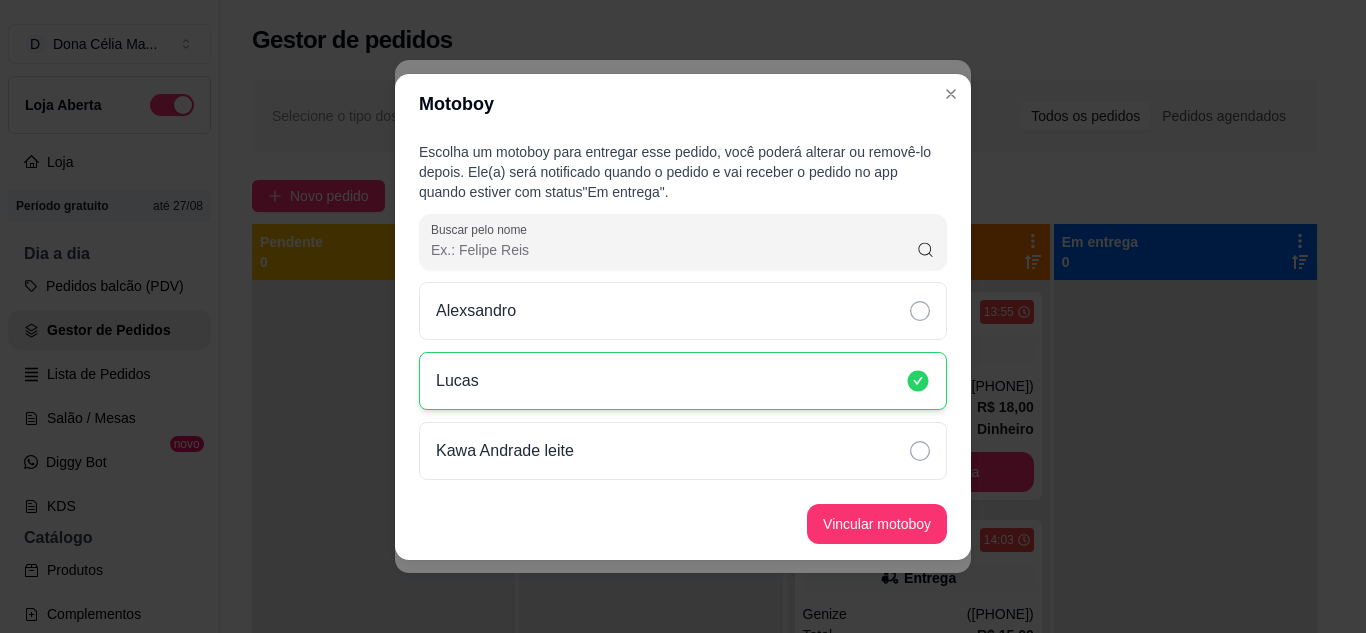 click on "Vincular motoboy" at bounding box center (877, 524) 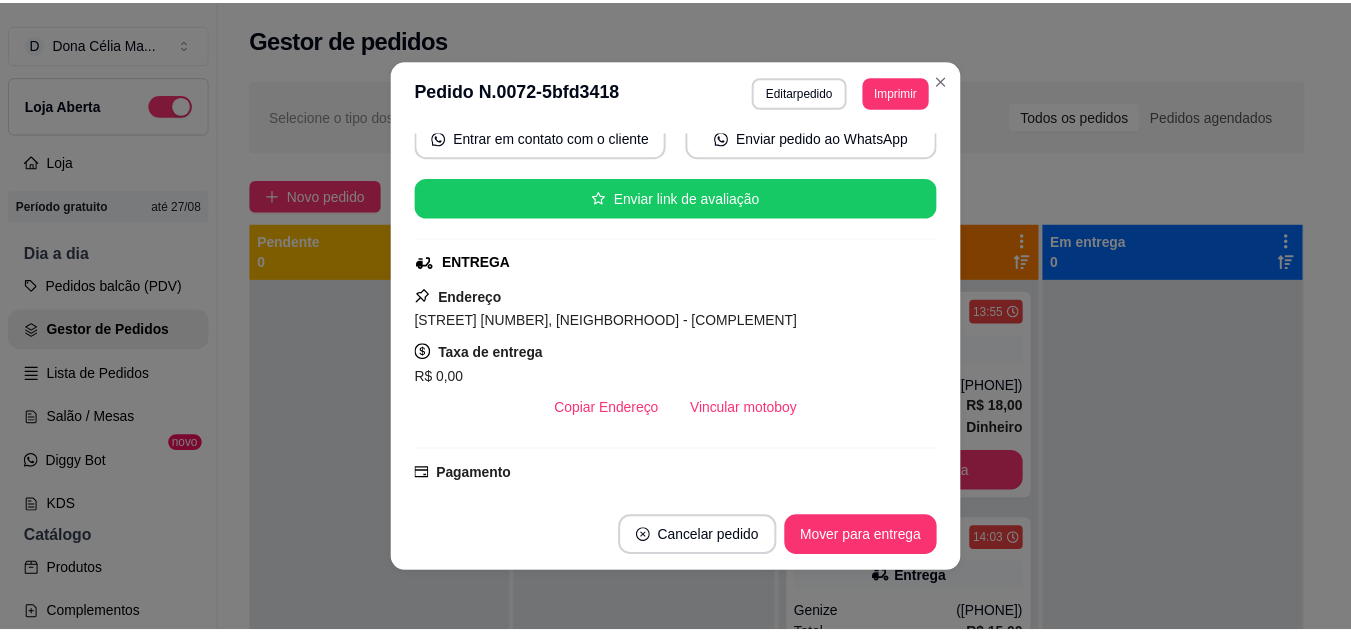 scroll, scrollTop: 4, scrollLeft: 0, axis: vertical 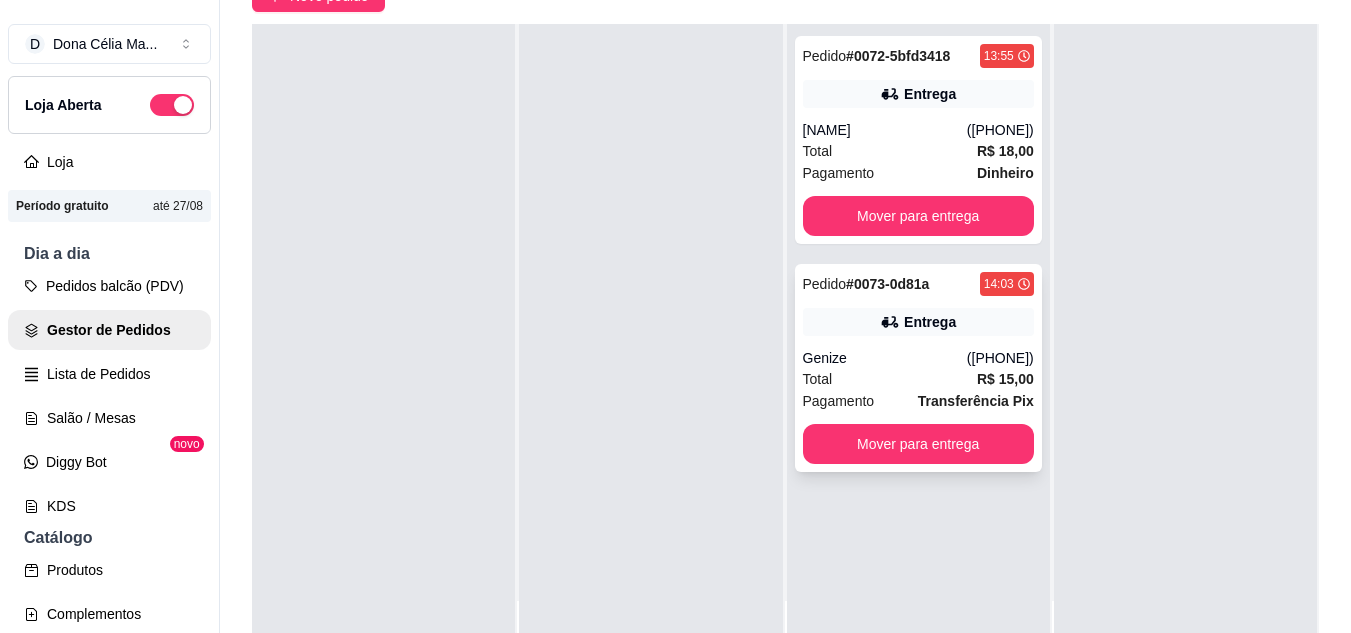 click on "Genize" at bounding box center (885, 358) 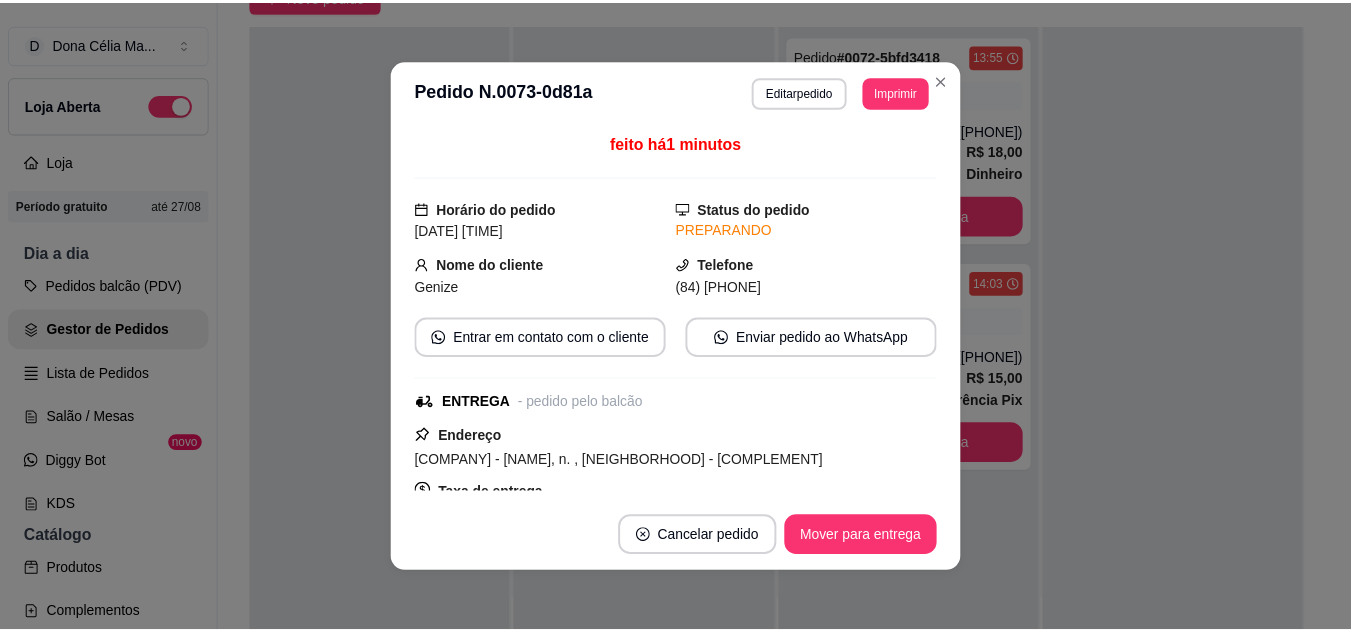 scroll, scrollTop: 100, scrollLeft: 0, axis: vertical 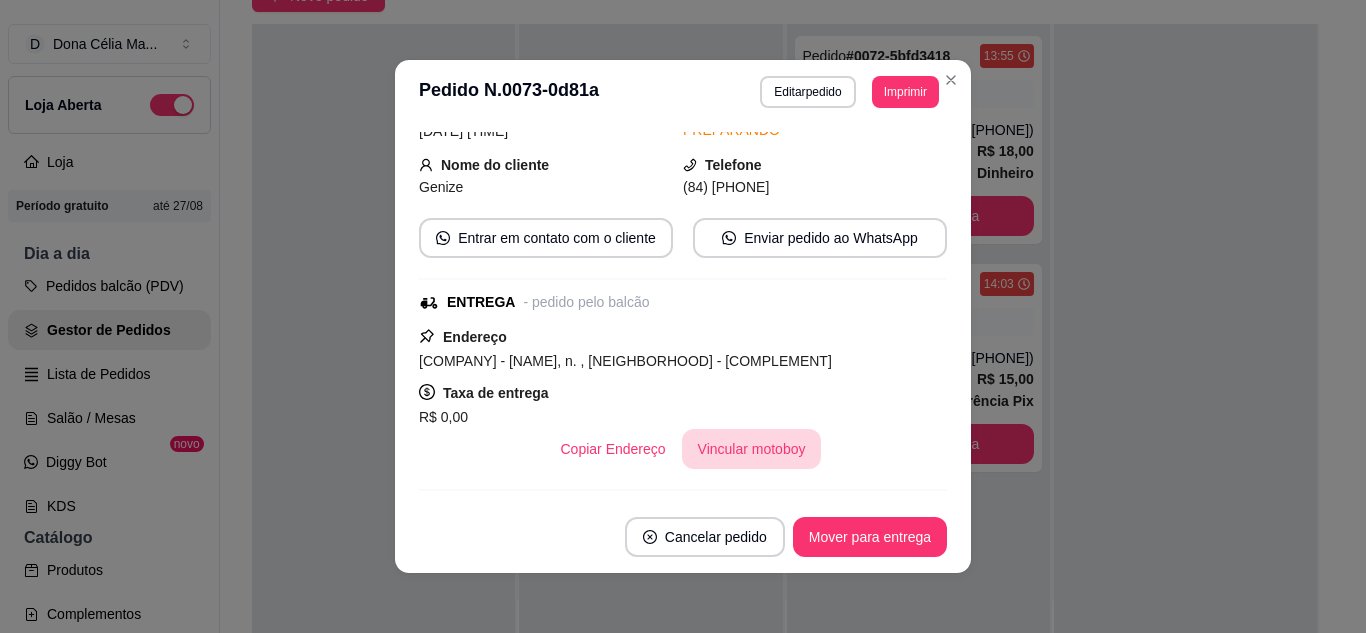 click on "Vincular motoboy" at bounding box center (752, 449) 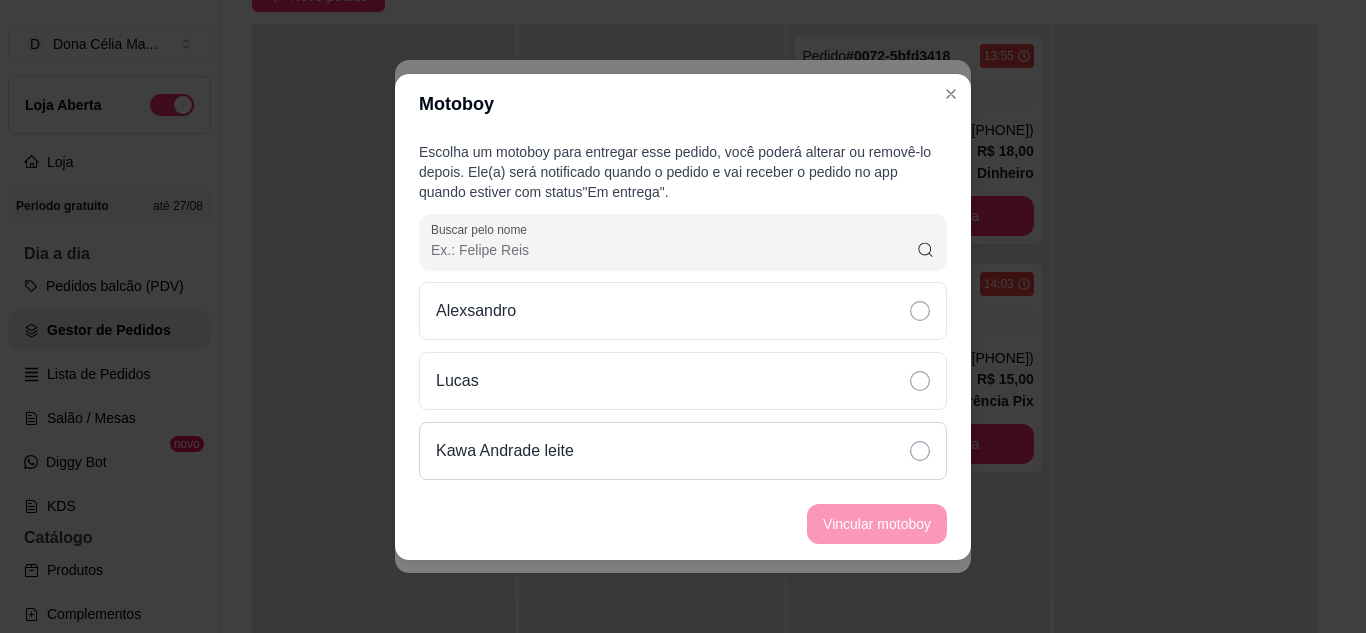 click on "Kawa Andrade leite" at bounding box center (505, 451) 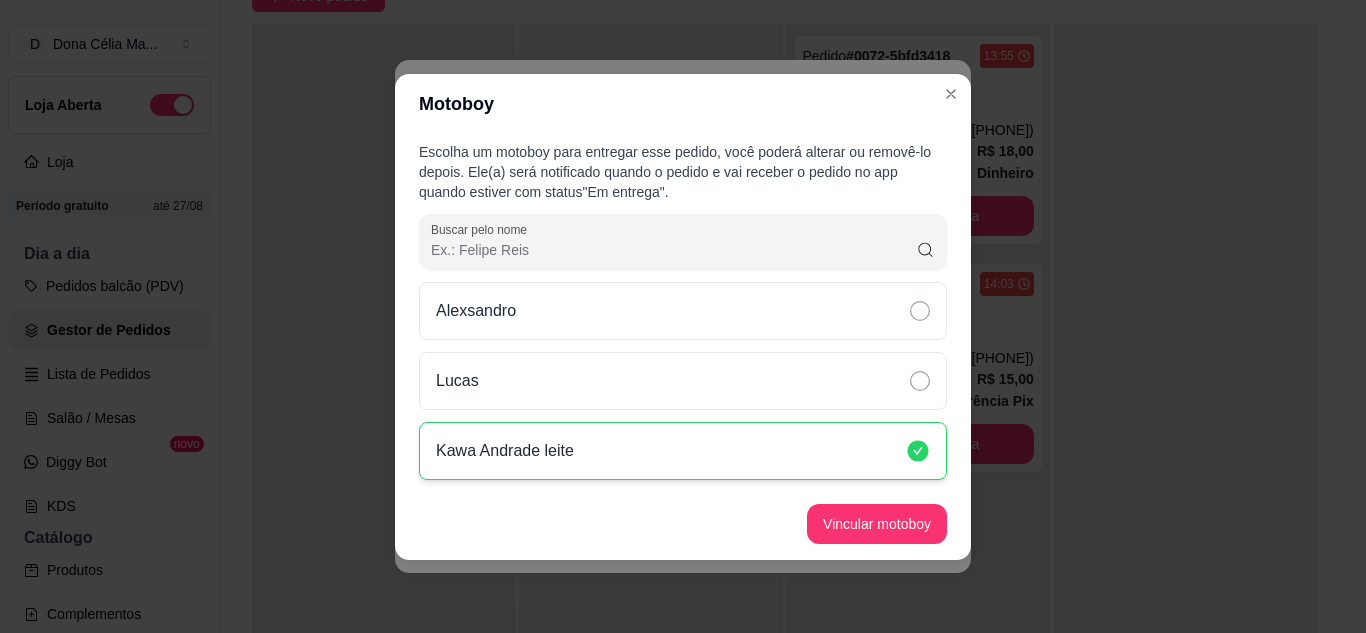 click on "Vincular motoboy" at bounding box center (877, 524) 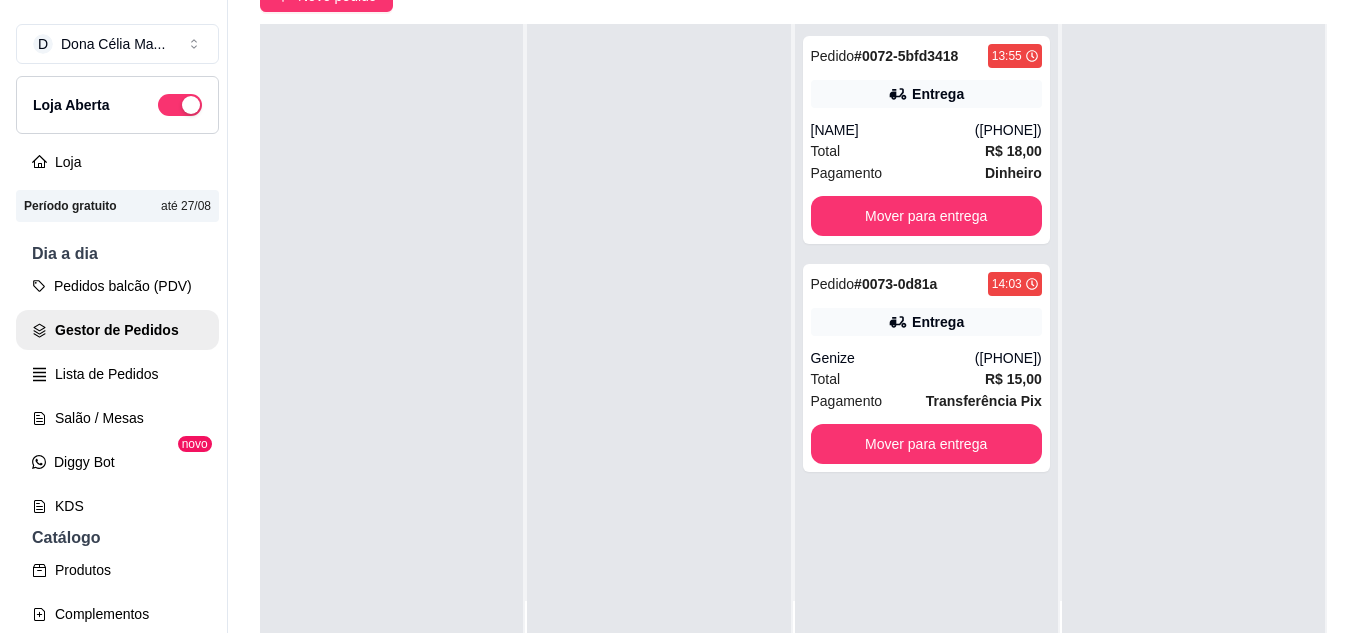 scroll, scrollTop: 0, scrollLeft: 0, axis: both 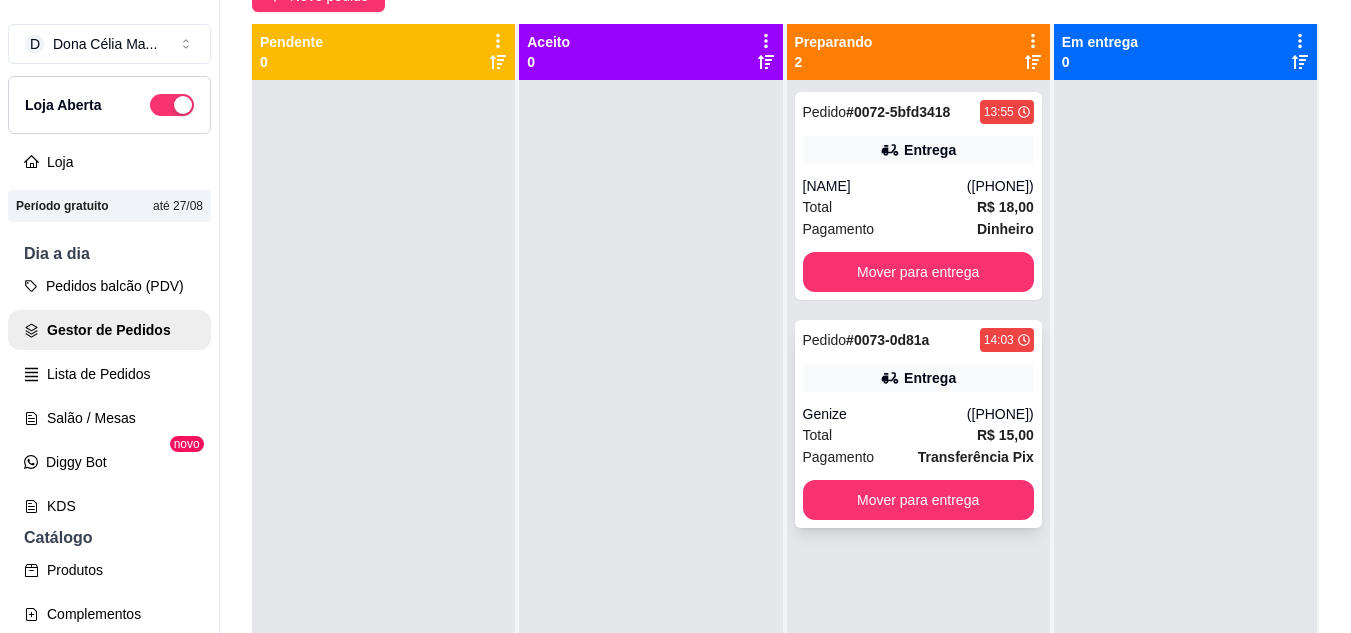 click on "Pedido  # 0073-0d81a 14:03 Entrega Genize (84) 99123-1632 Total R$ 15,00 Pagamento Transferência Pix Mover para entrega" at bounding box center [918, 424] 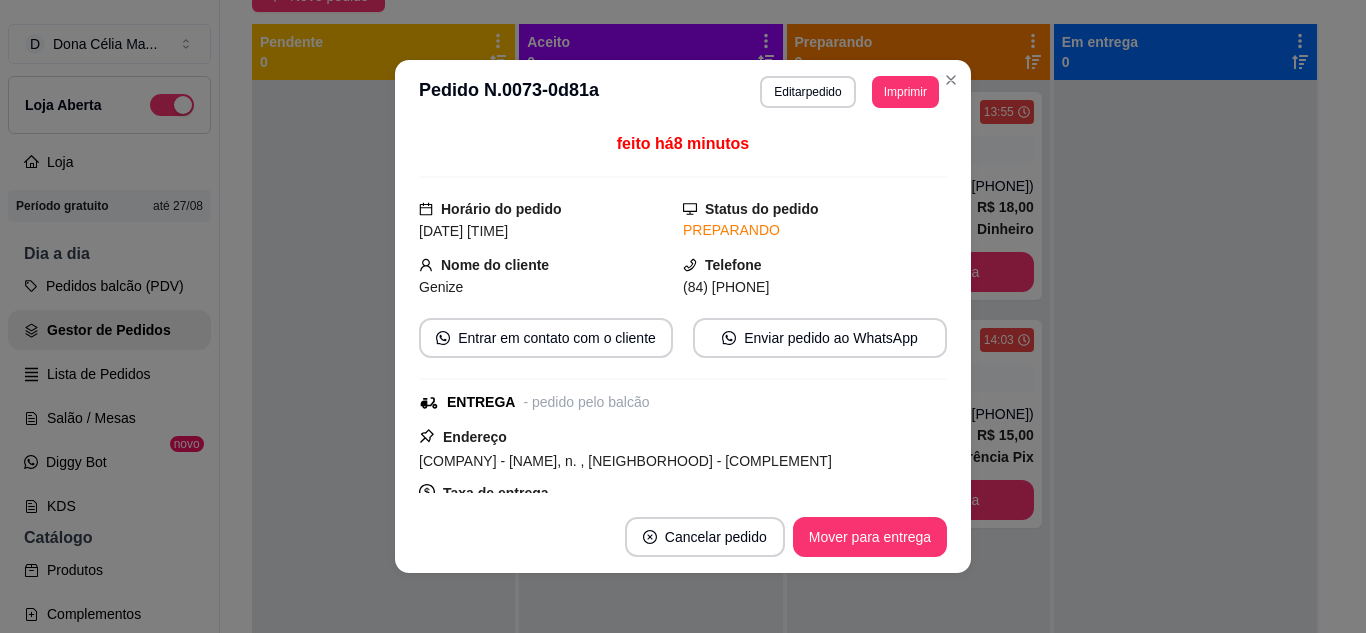 scroll, scrollTop: 100, scrollLeft: 0, axis: vertical 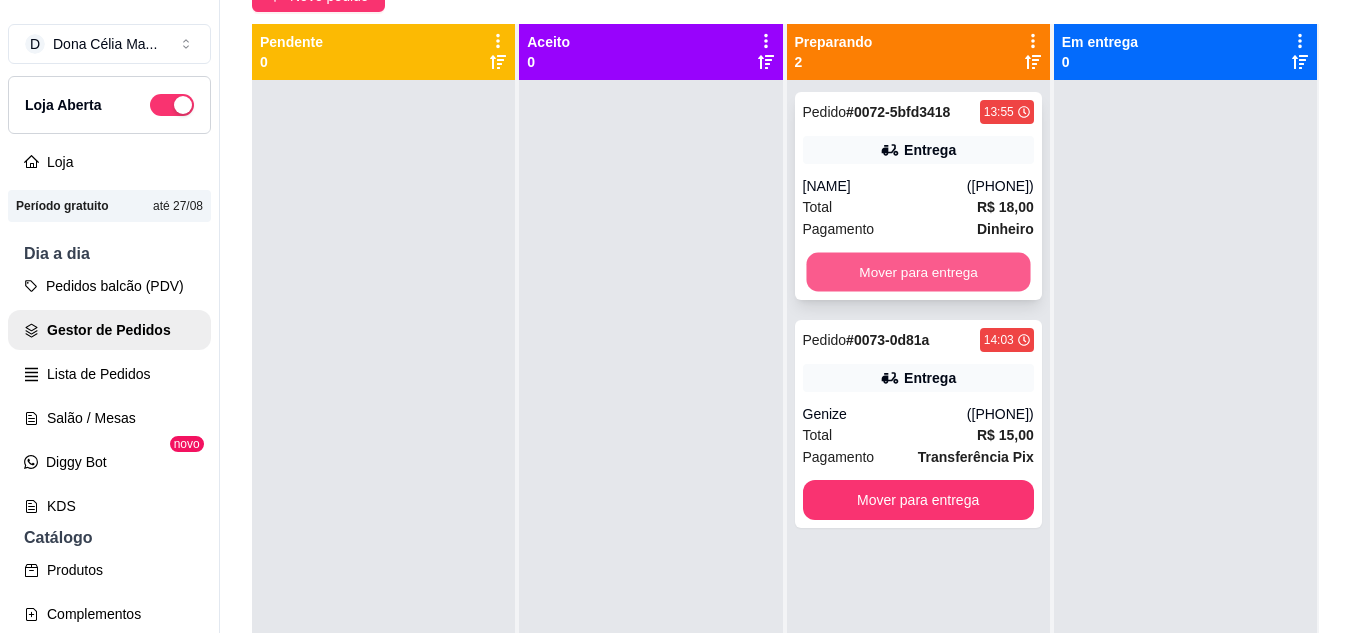 click on "Mover para entrega" at bounding box center (918, 272) 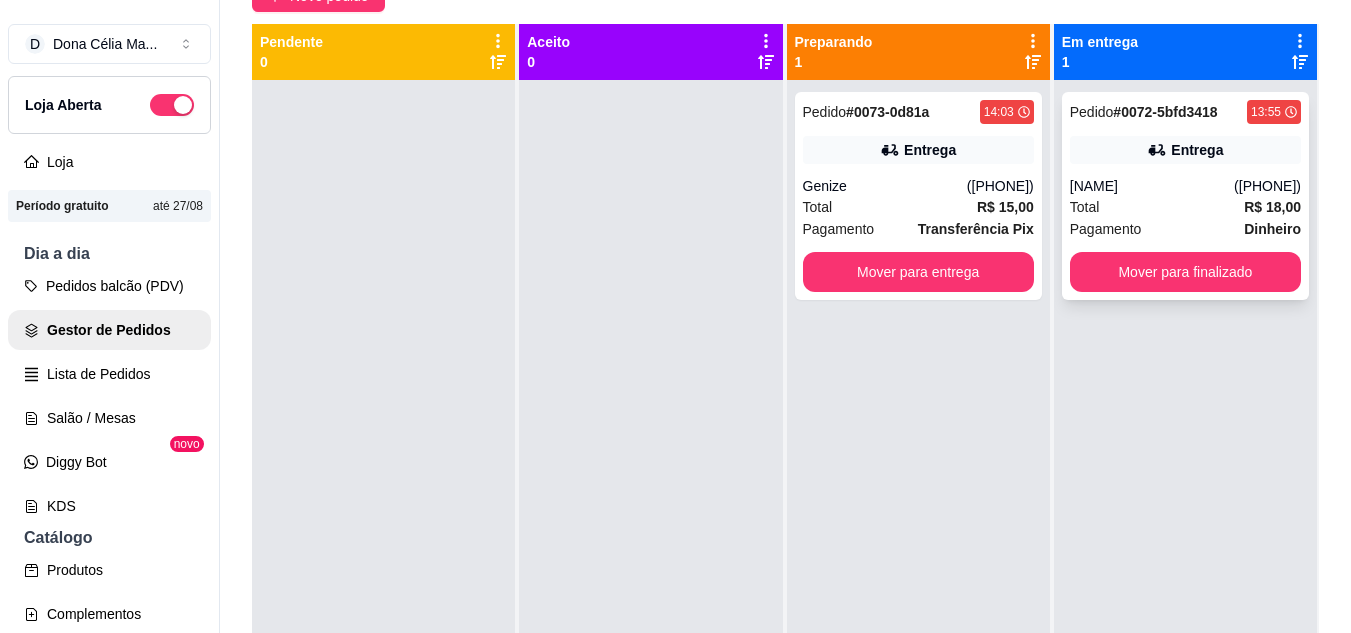 click on "Entrega" at bounding box center [1185, 150] 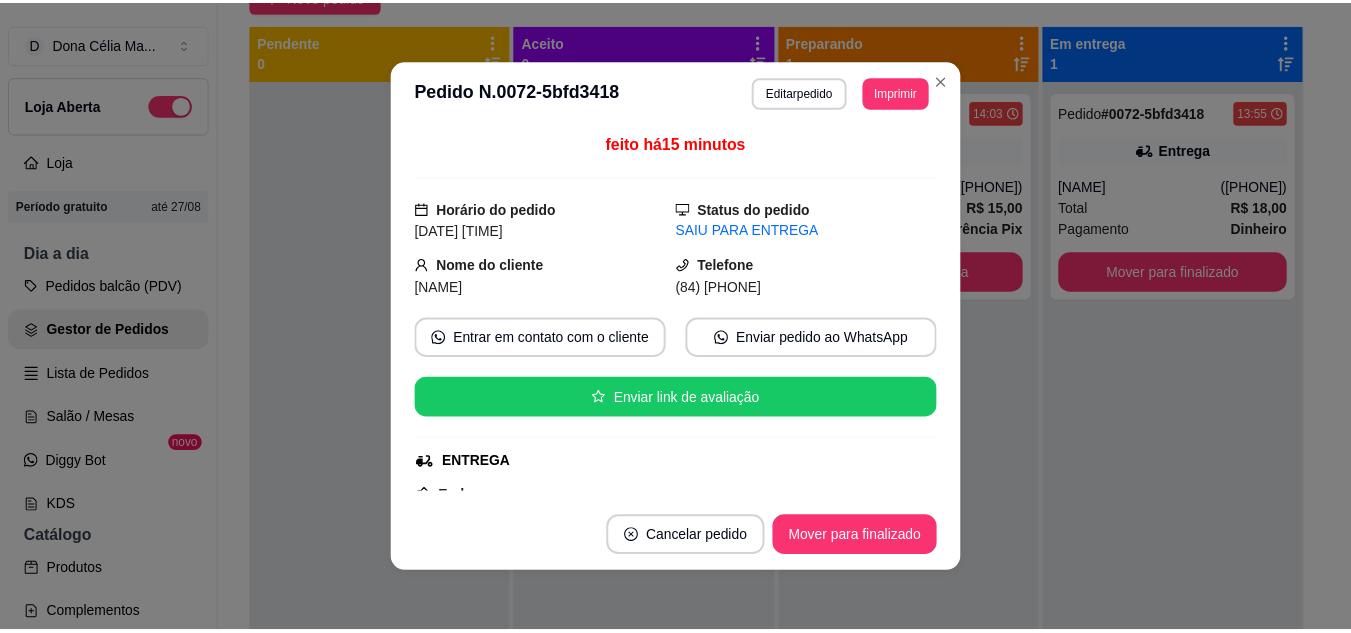 scroll, scrollTop: 200, scrollLeft: 0, axis: vertical 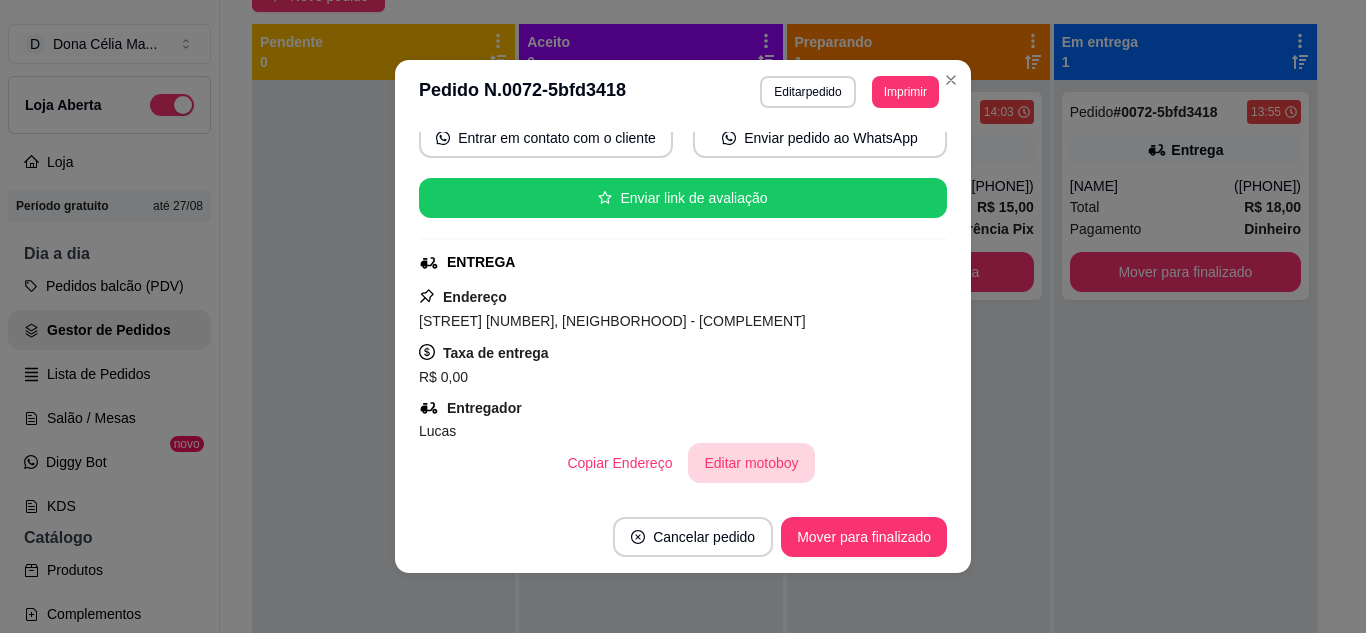 click on "Editar motoboy" at bounding box center (751, 463) 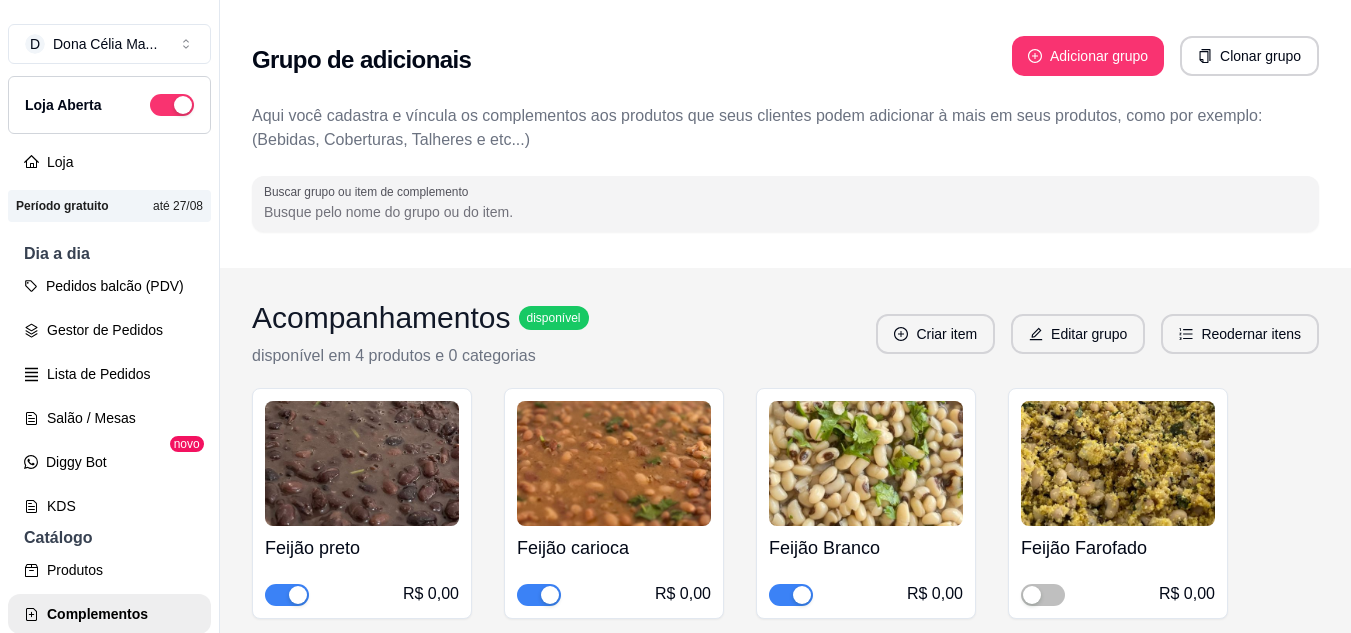 scroll, scrollTop: 0, scrollLeft: 0, axis: both 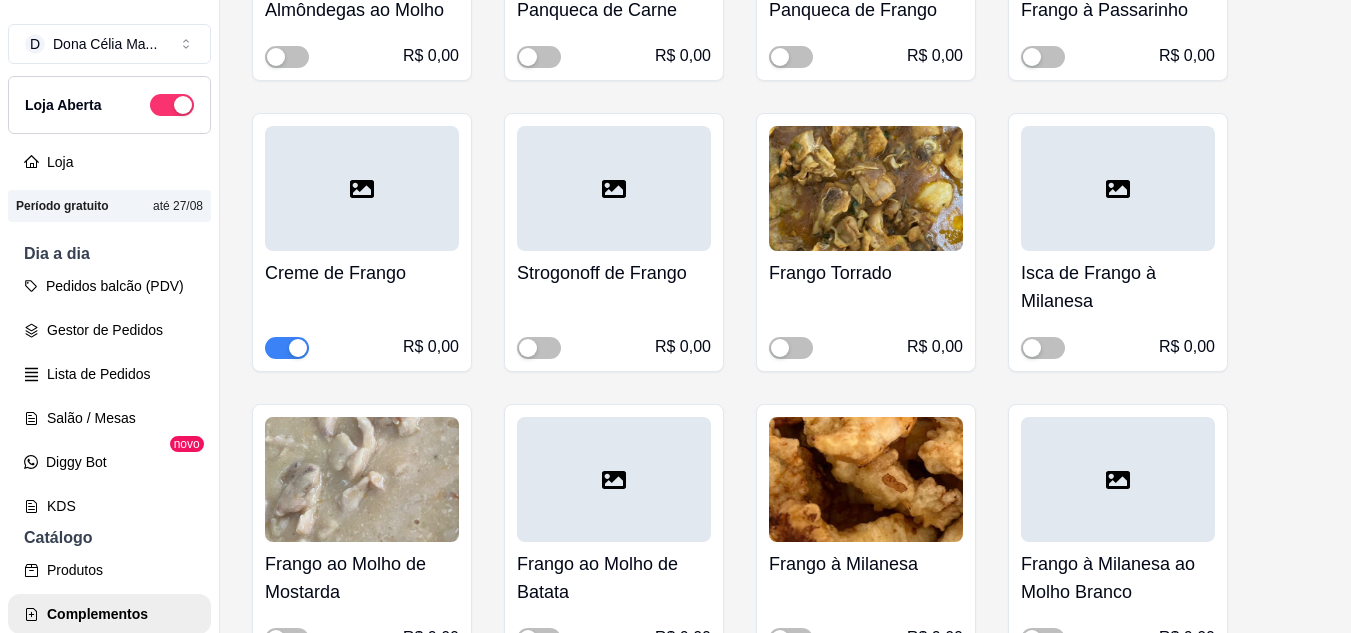 click at bounding box center (287, 348) 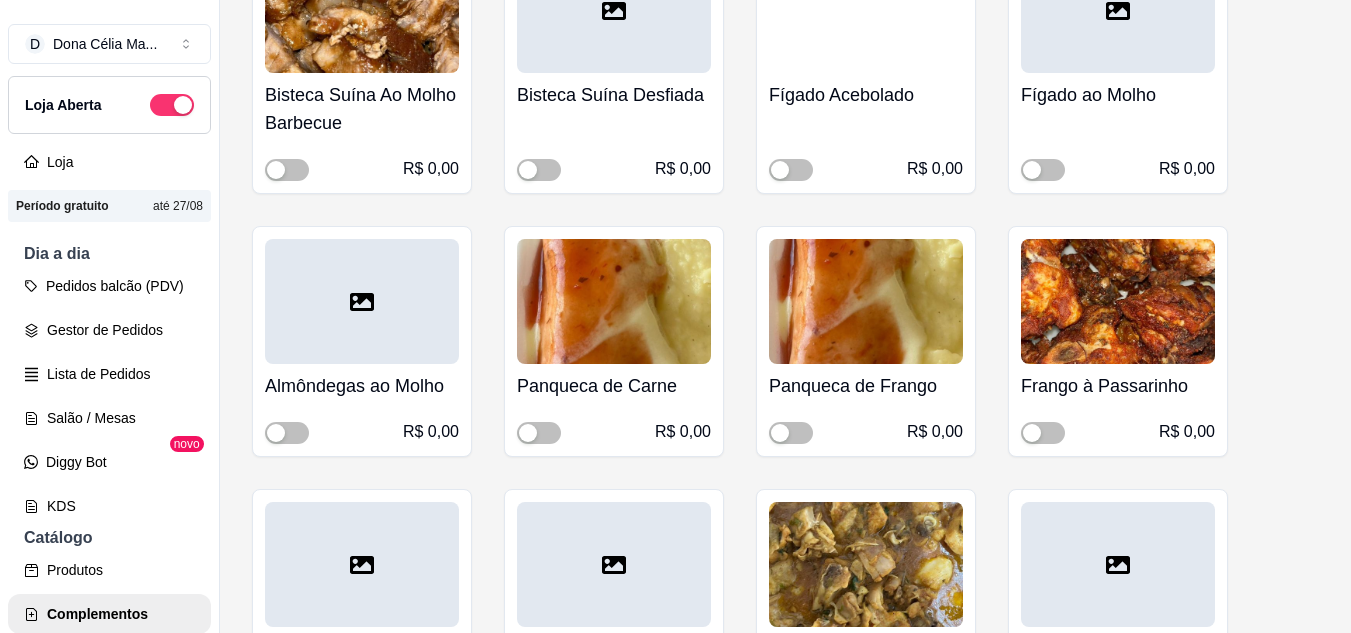 scroll, scrollTop: 13700, scrollLeft: 0, axis: vertical 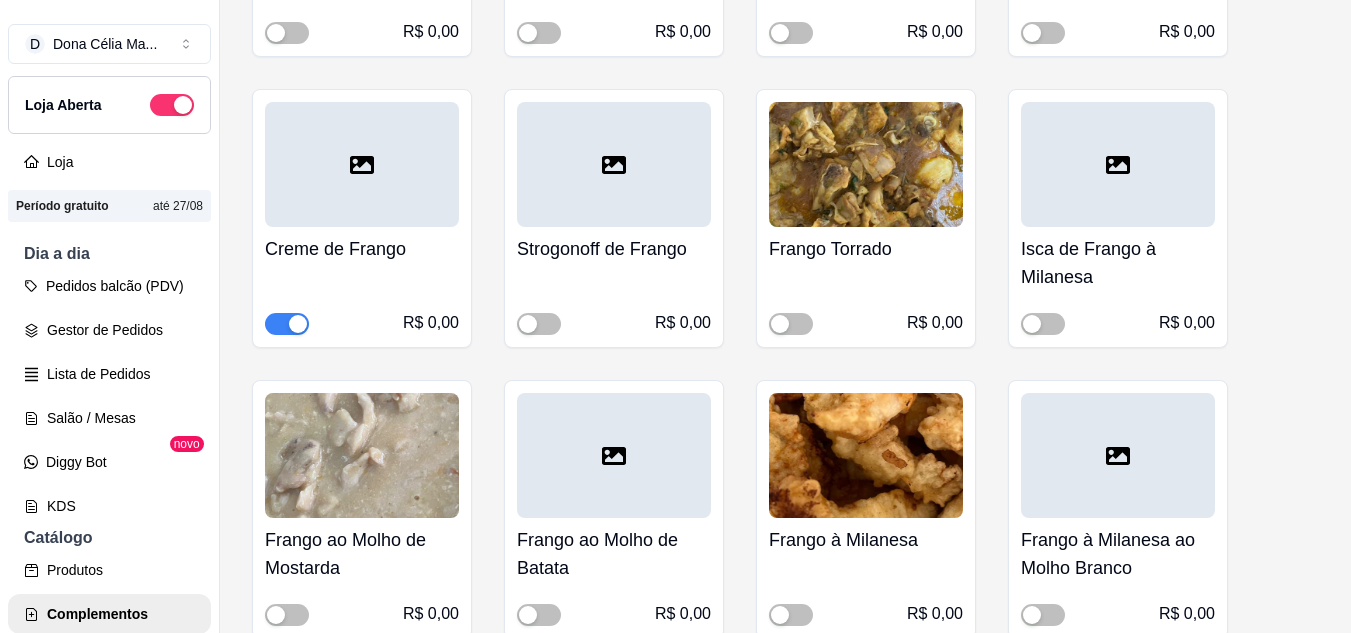 click at bounding box center [298, 324] 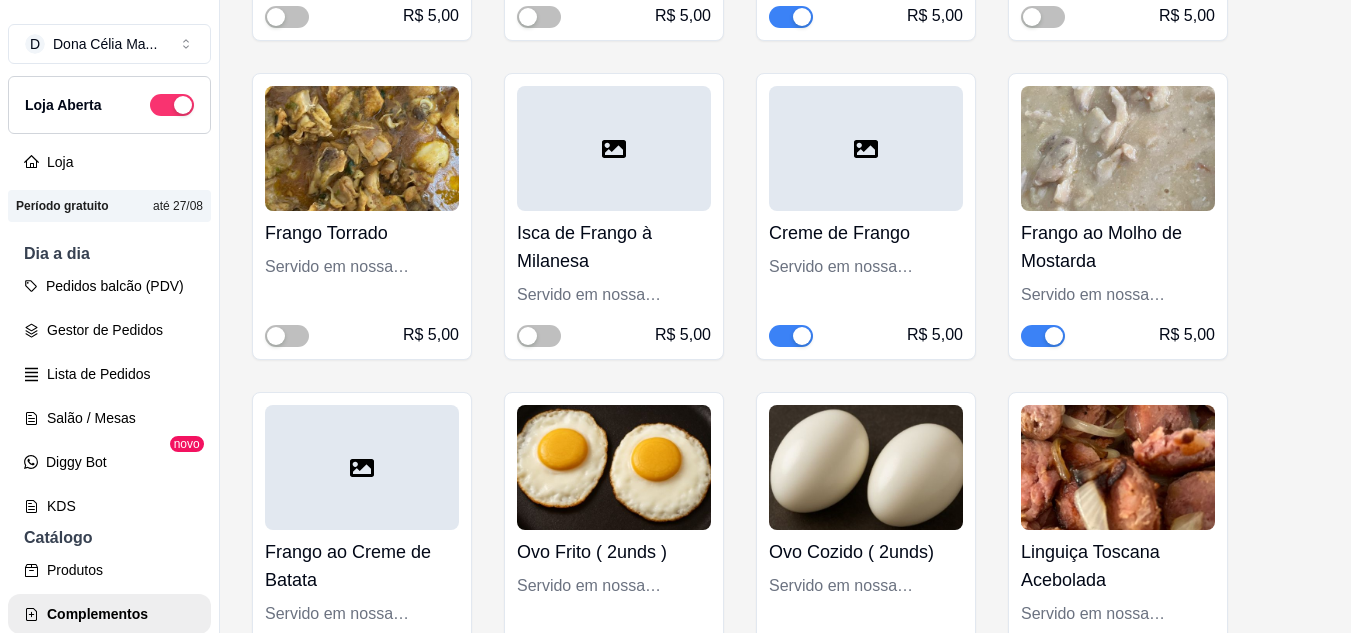 scroll, scrollTop: 9700, scrollLeft: 0, axis: vertical 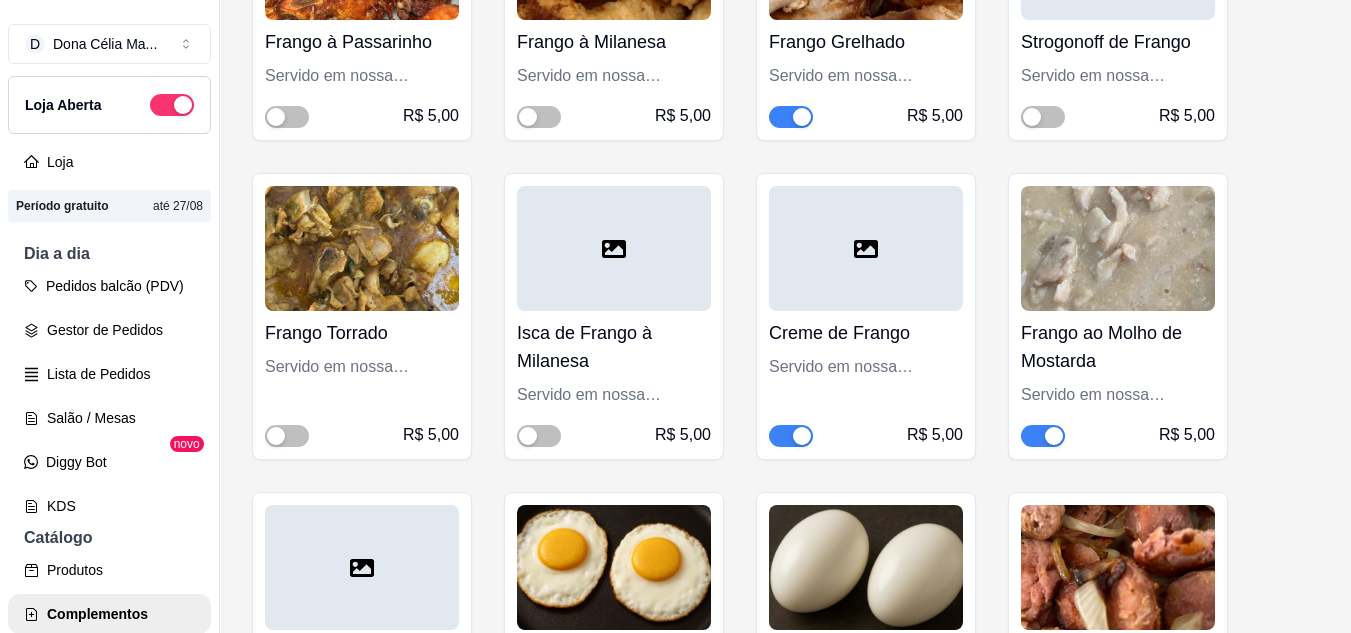 click at bounding box center [791, 436] 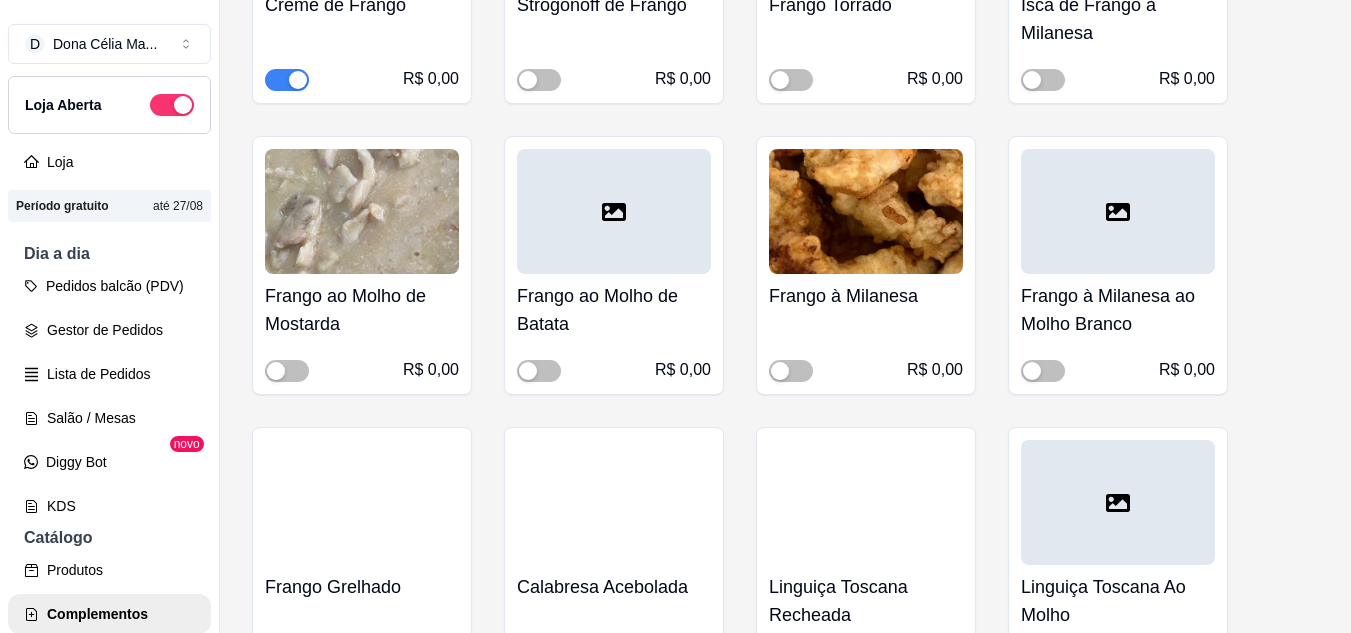 scroll, scrollTop: 3600, scrollLeft: 0, axis: vertical 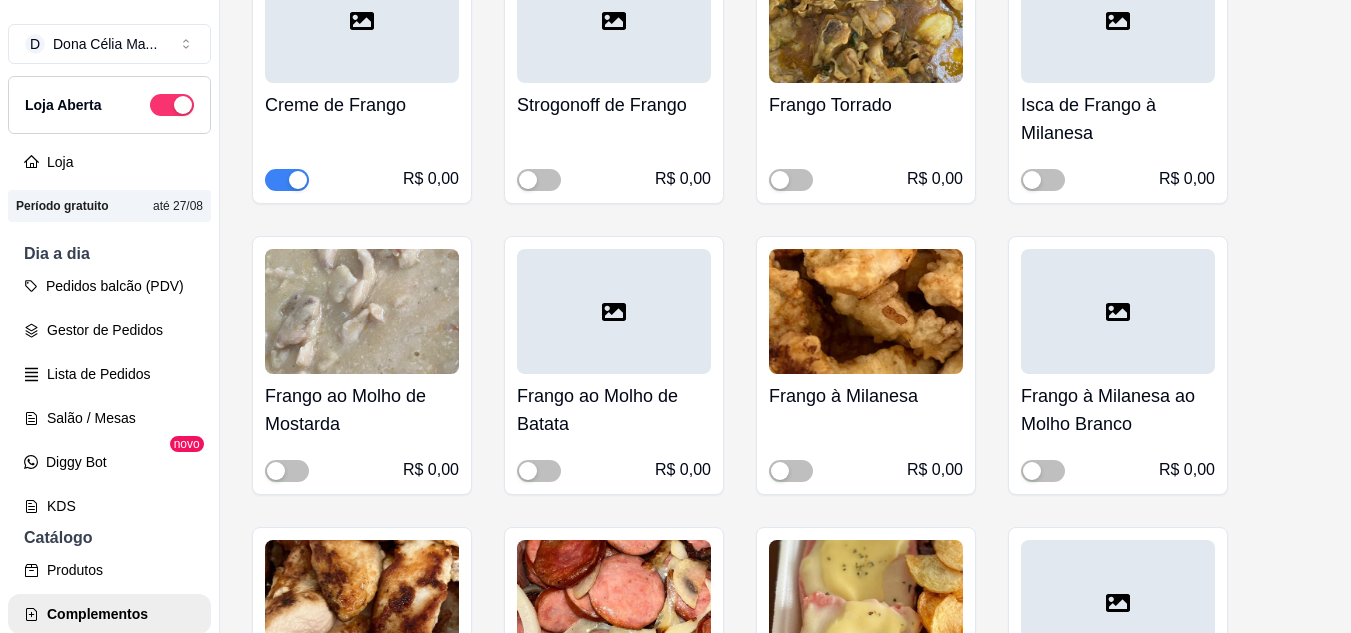 click at bounding box center [287, 180] 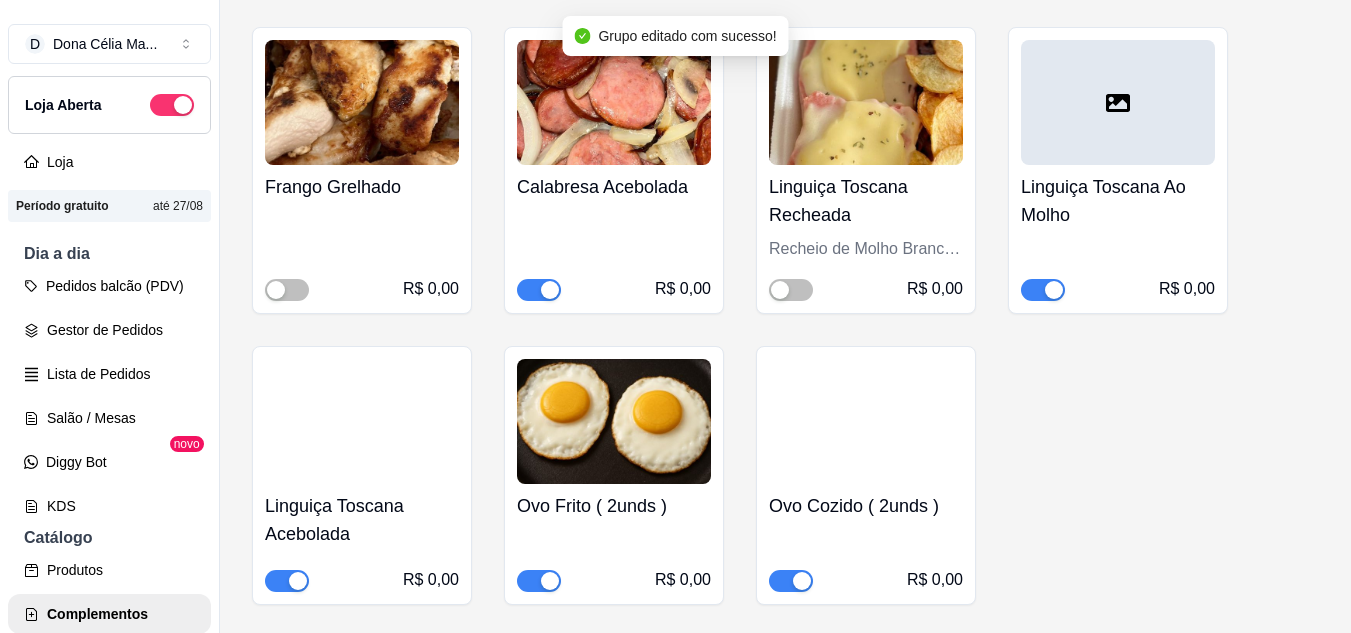 scroll, scrollTop: 4300, scrollLeft: 0, axis: vertical 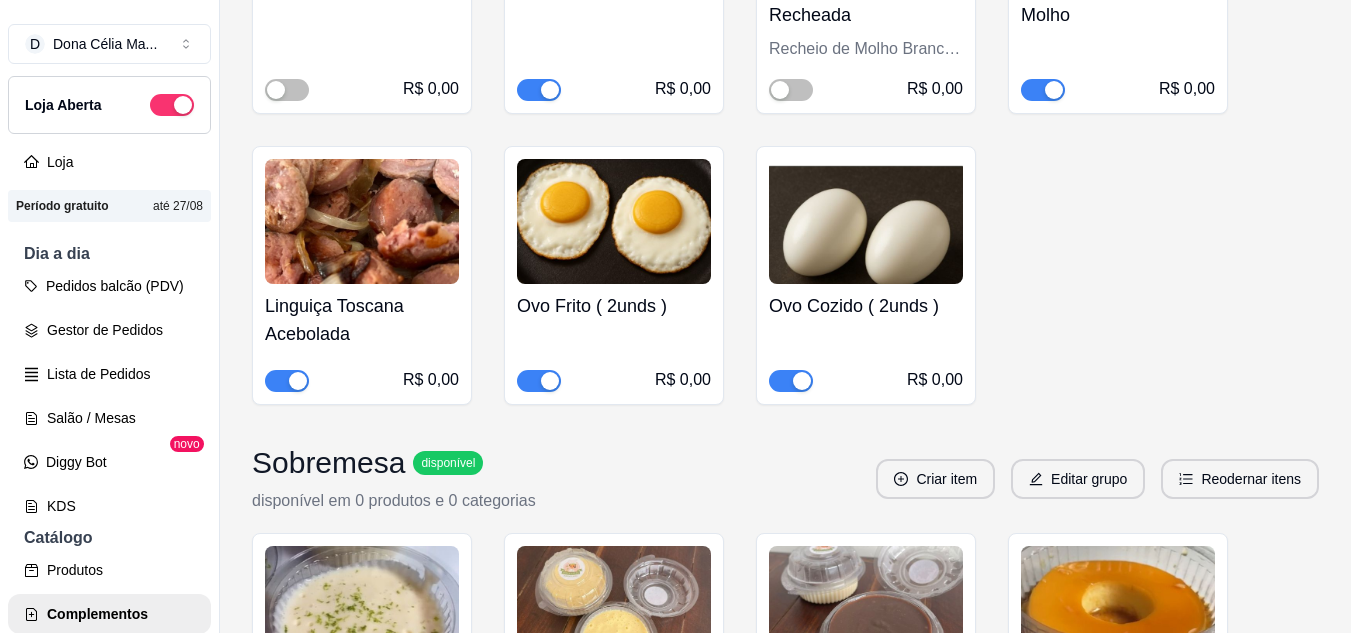 click at bounding box center [287, 381] 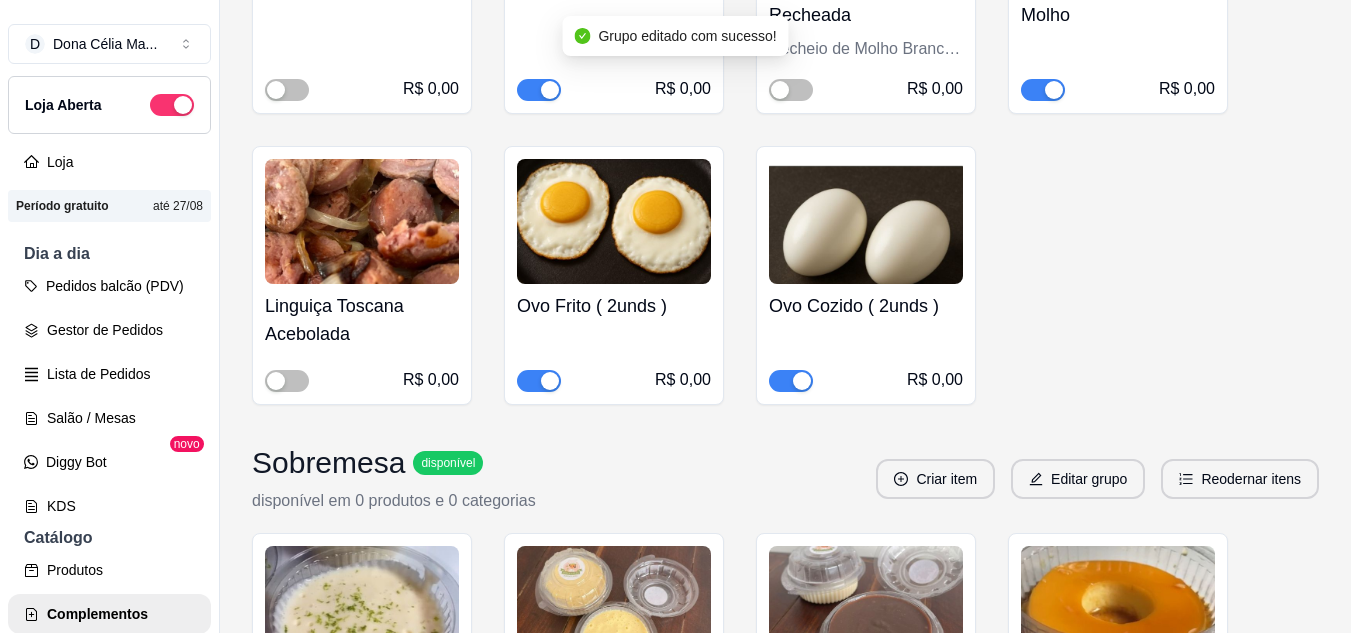 click at bounding box center [550, 90] 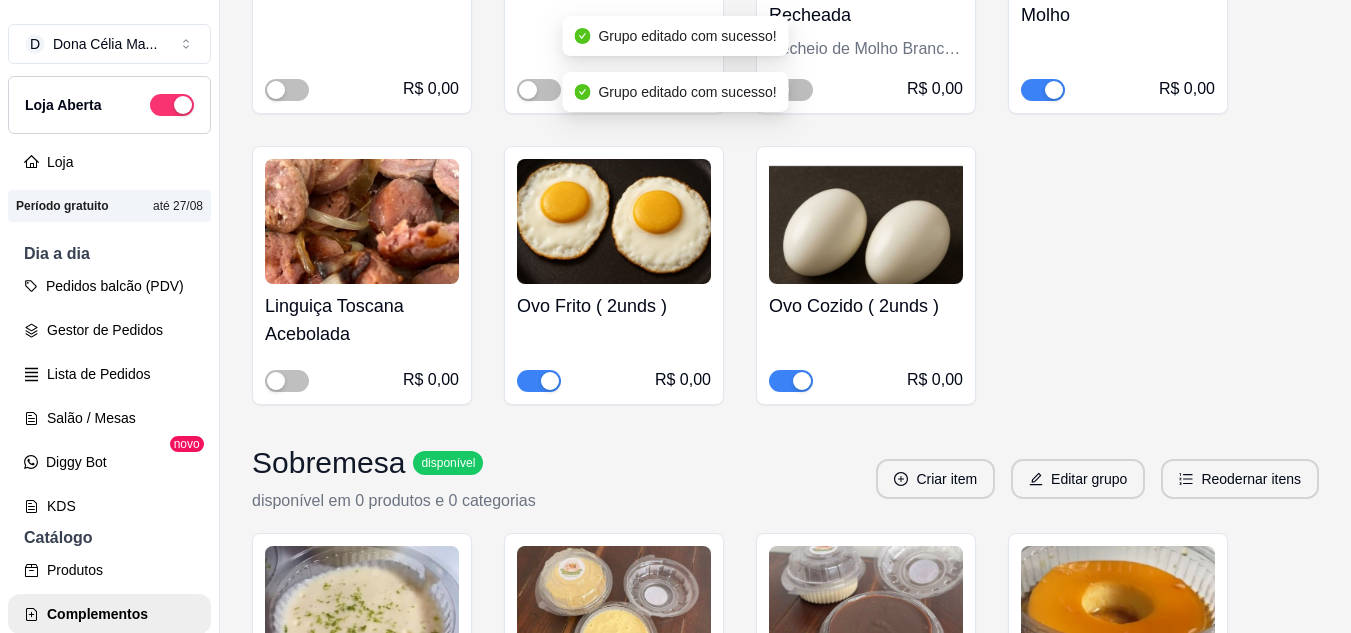 click at bounding box center [1043, 90] 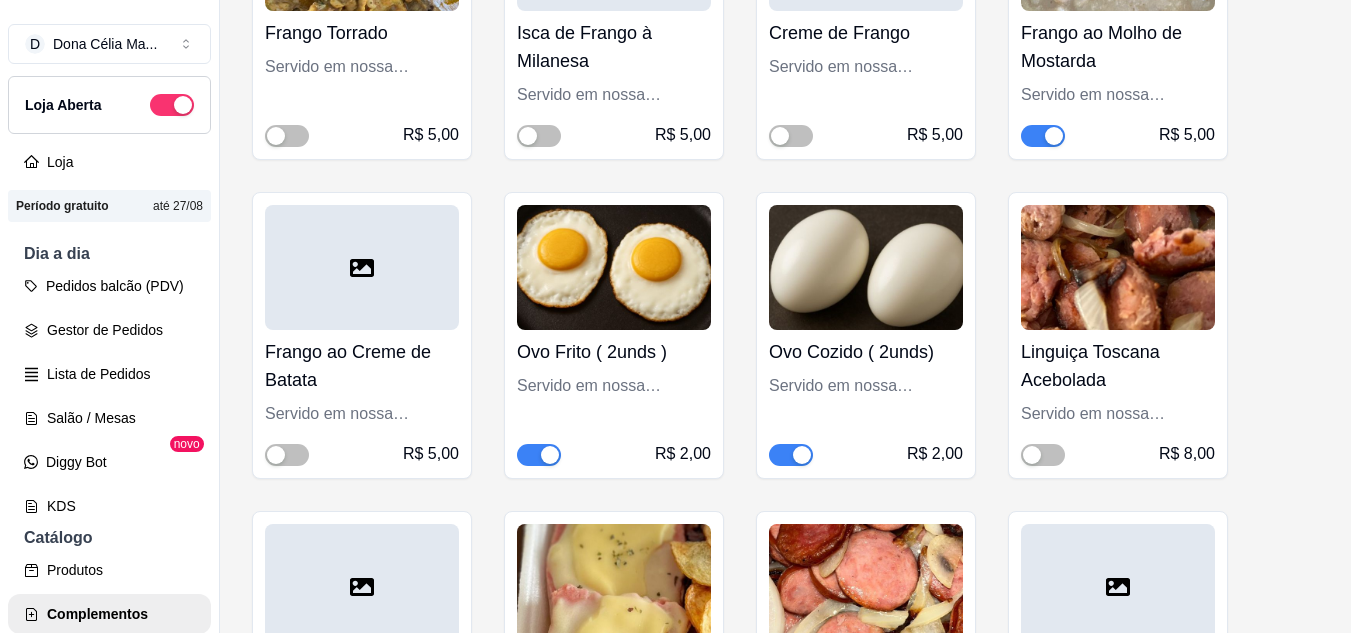 scroll, scrollTop: 9600, scrollLeft: 0, axis: vertical 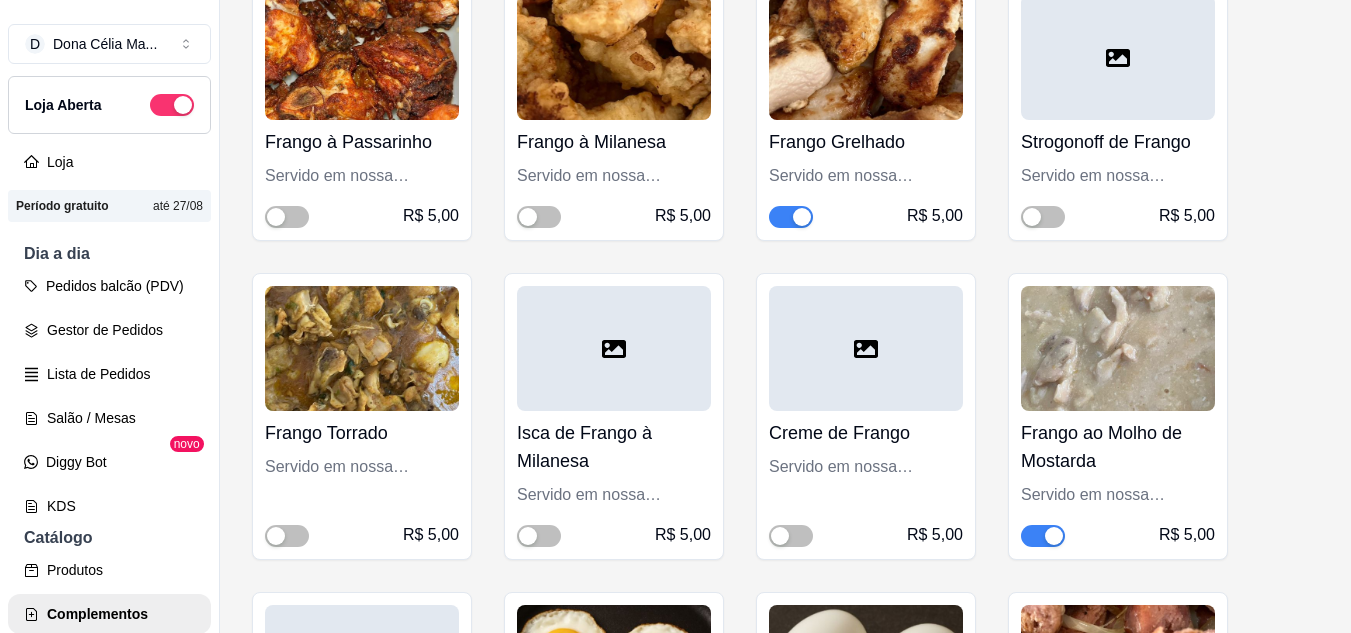 click at bounding box center (802, 217) 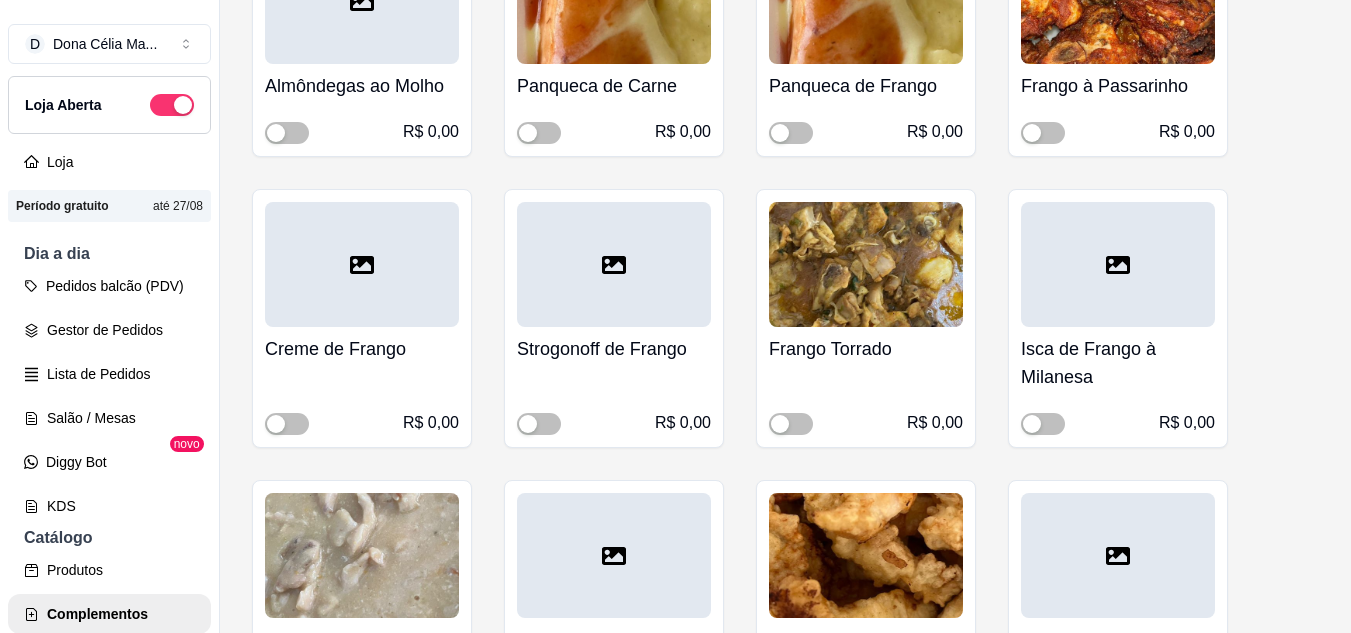 scroll, scrollTop: 13700, scrollLeft: 0, axis: vertical 